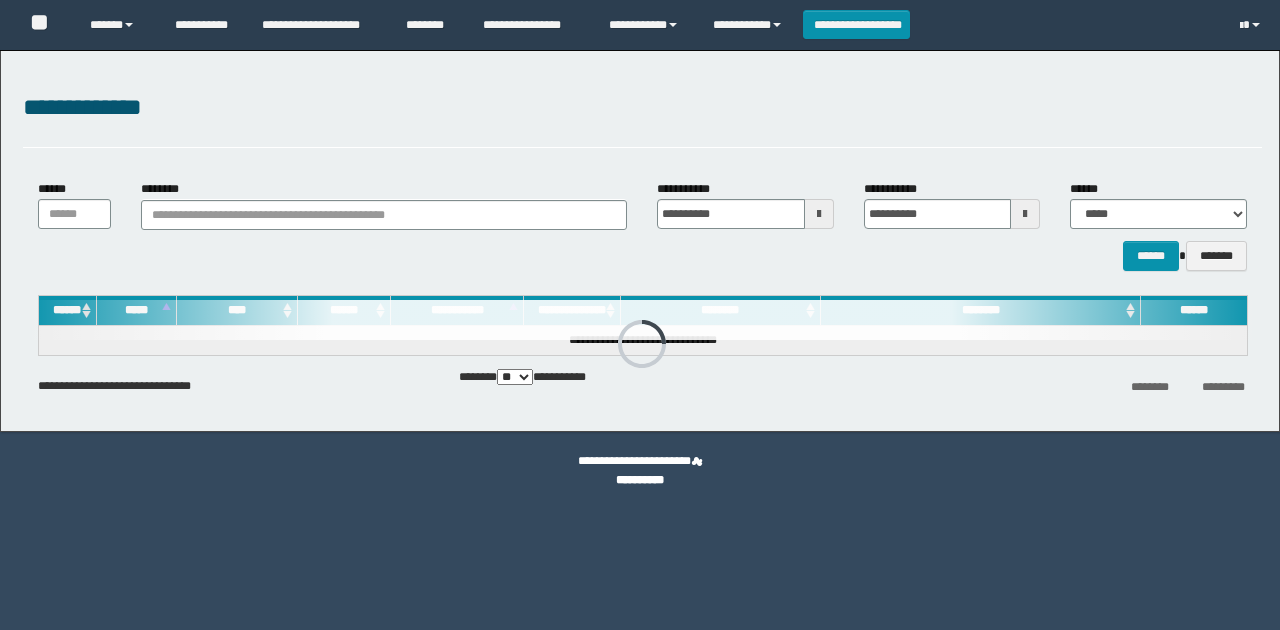 scroll, scrollTop: 0, scrollLeft: 0, axis: both 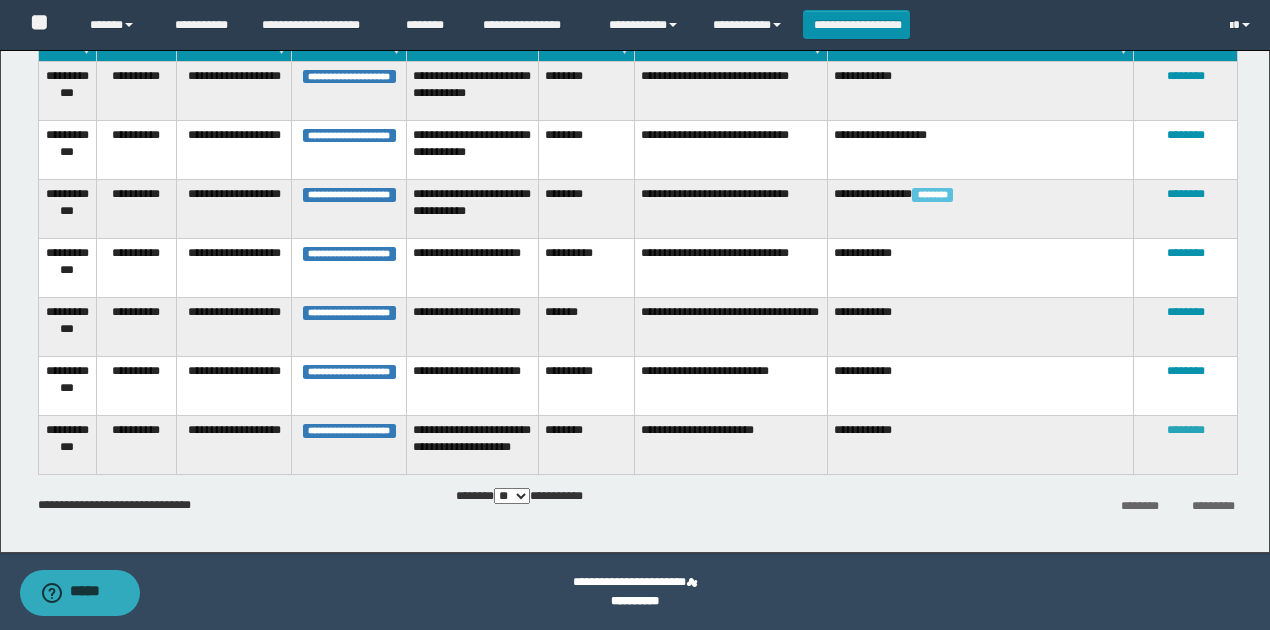 click on "********" at bounding box center (1186, 430) 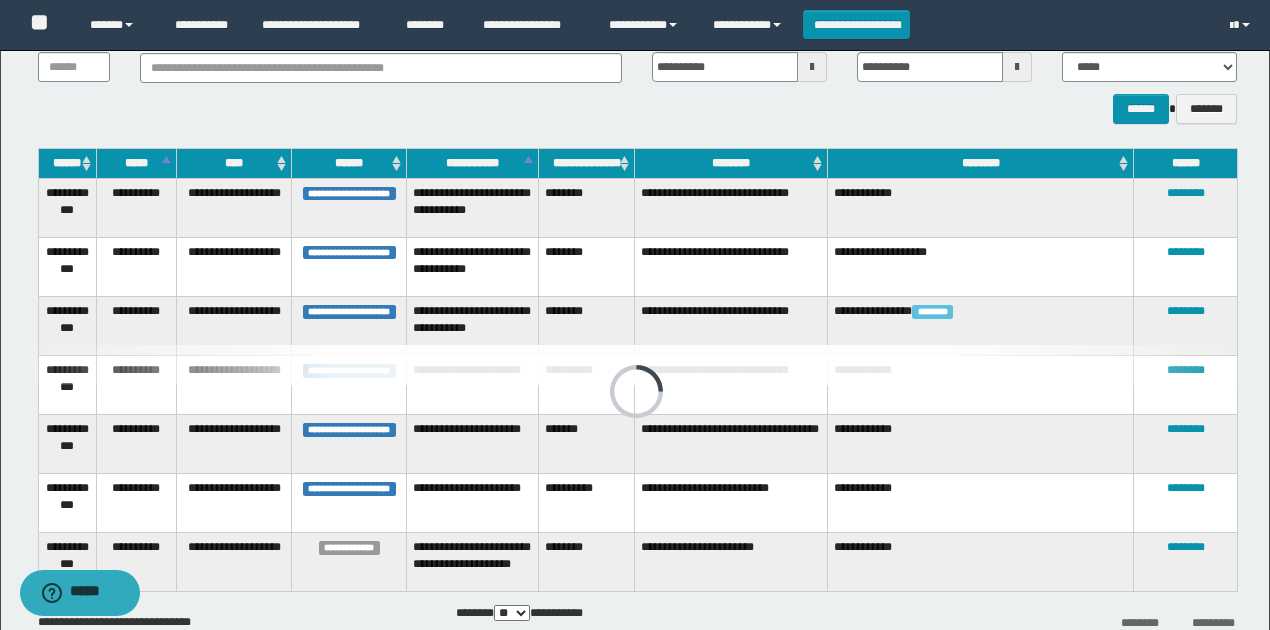 scroll, scrollTop: 200, scrollLeft: 0, axis: vertical 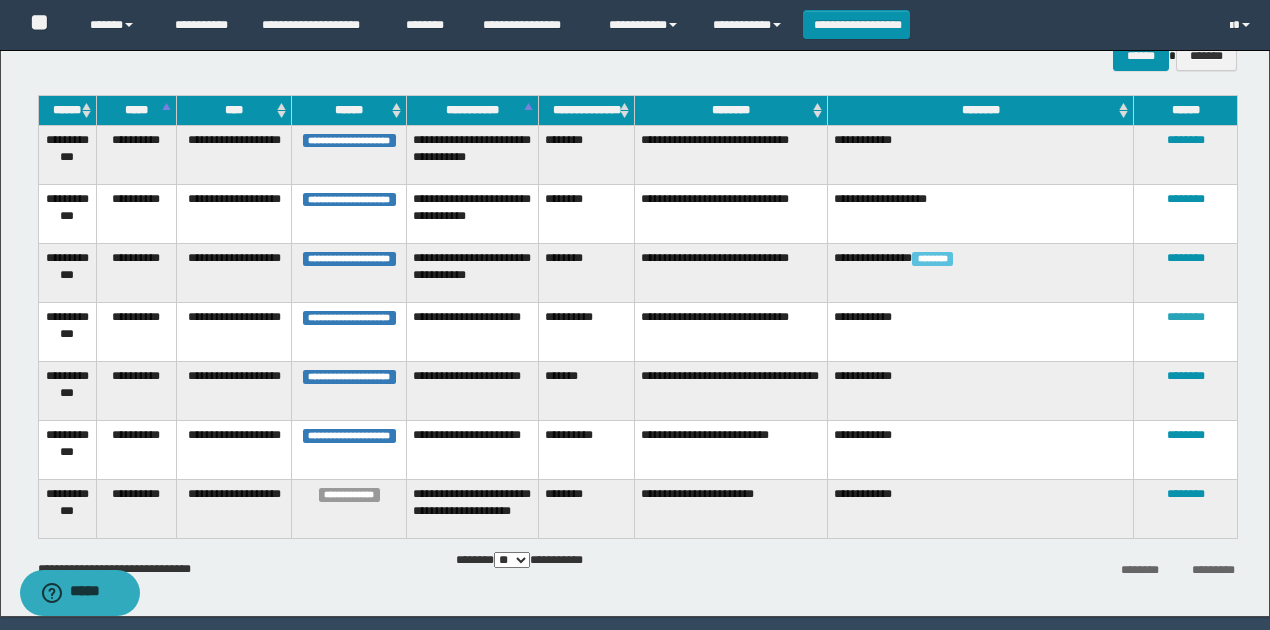 click on "********" at bounding box center [1186, 317] 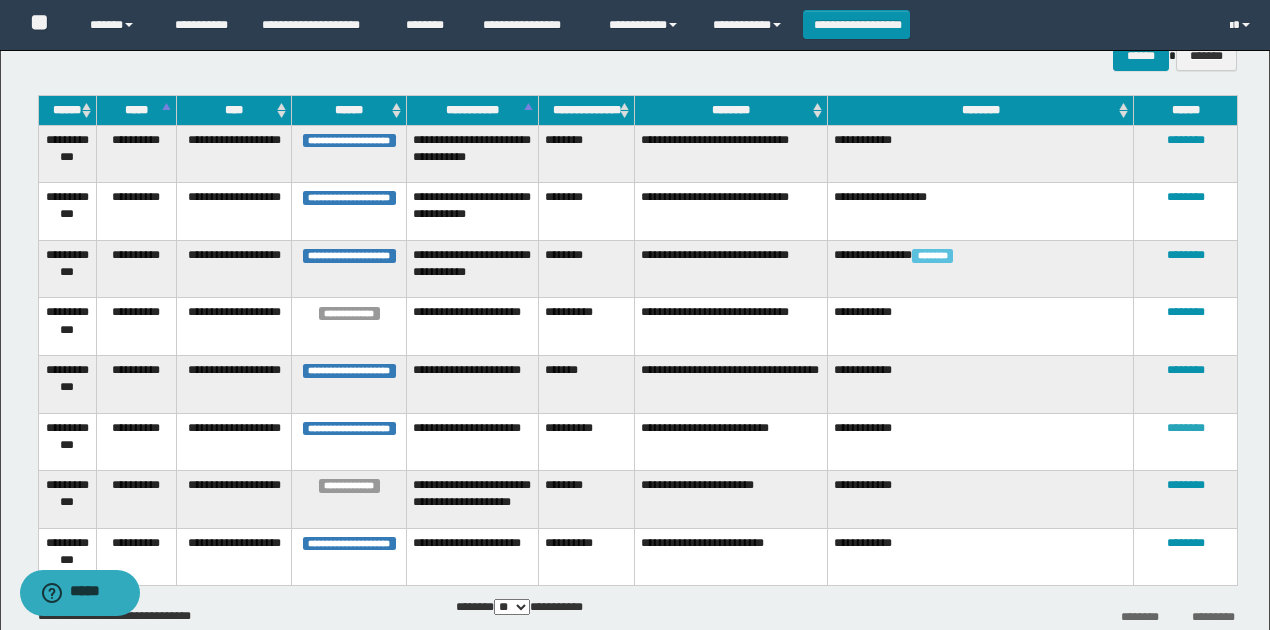 click on "********" at bounding box center (1186, 428) 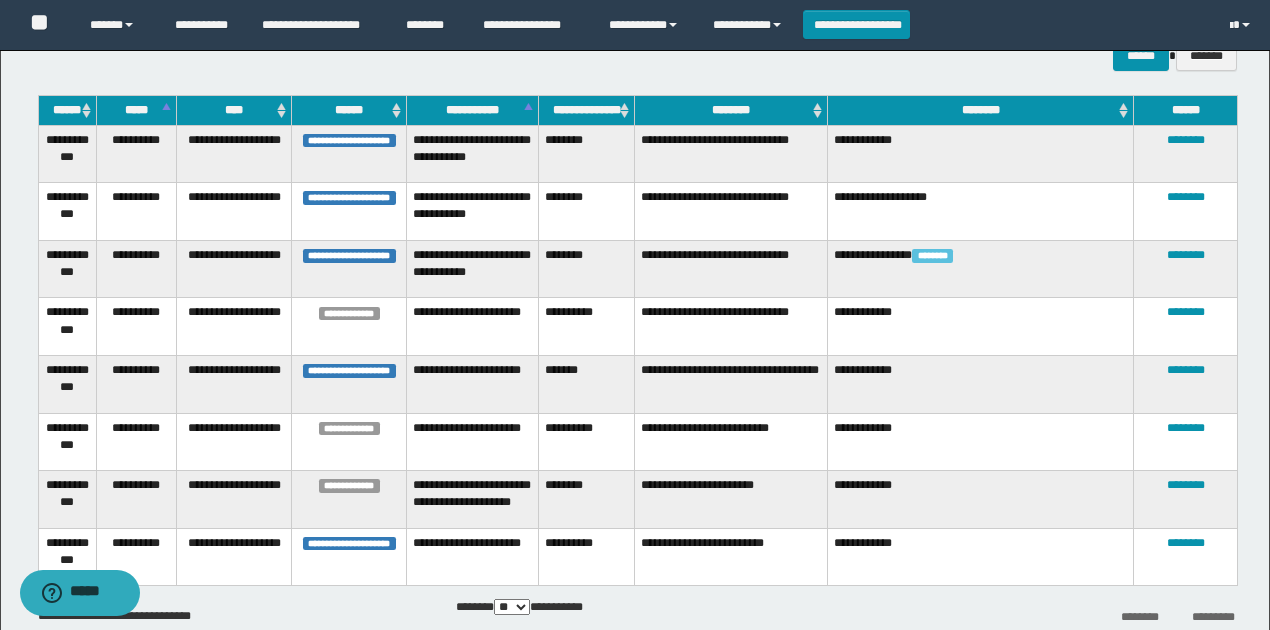 click on "********" at bounding box center [587, 154] 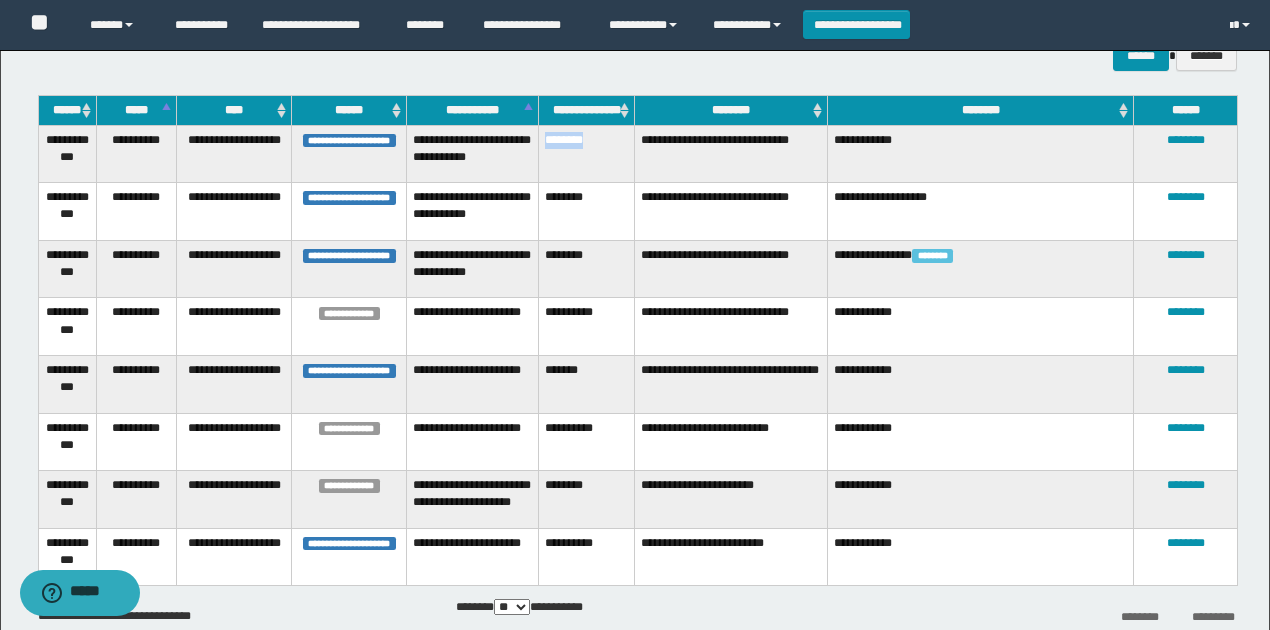 click on "********" at bounding box center (587, 154) 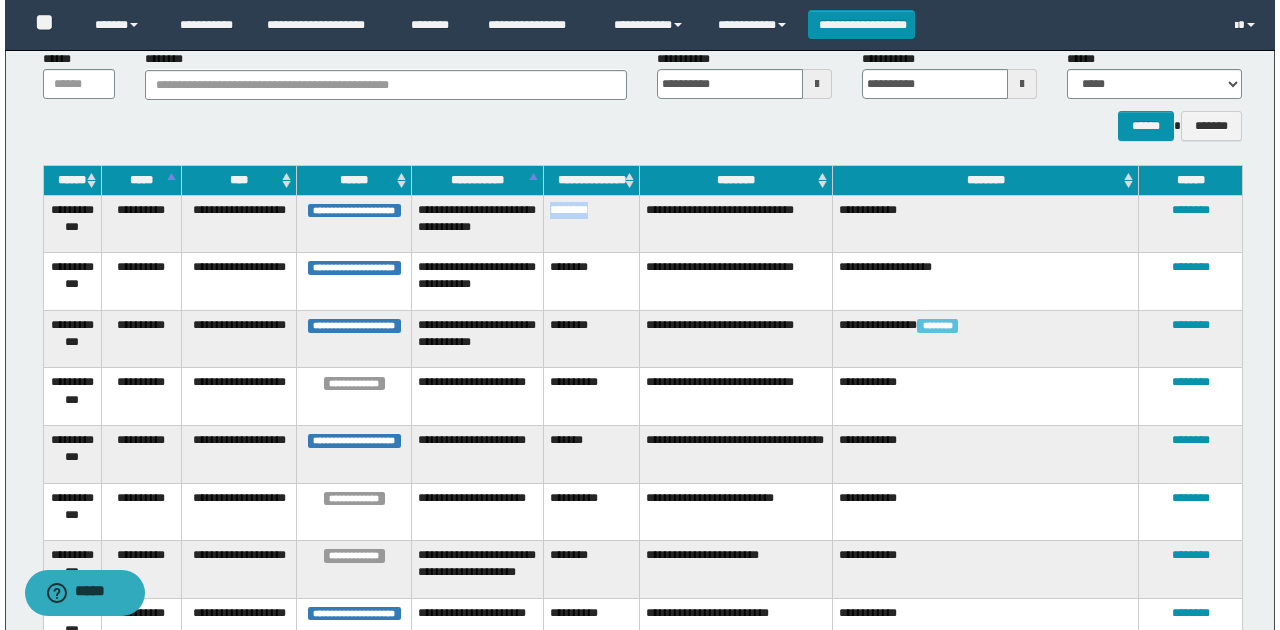scroll, scrollTop: 0, scrollLeft: 0, axis: both 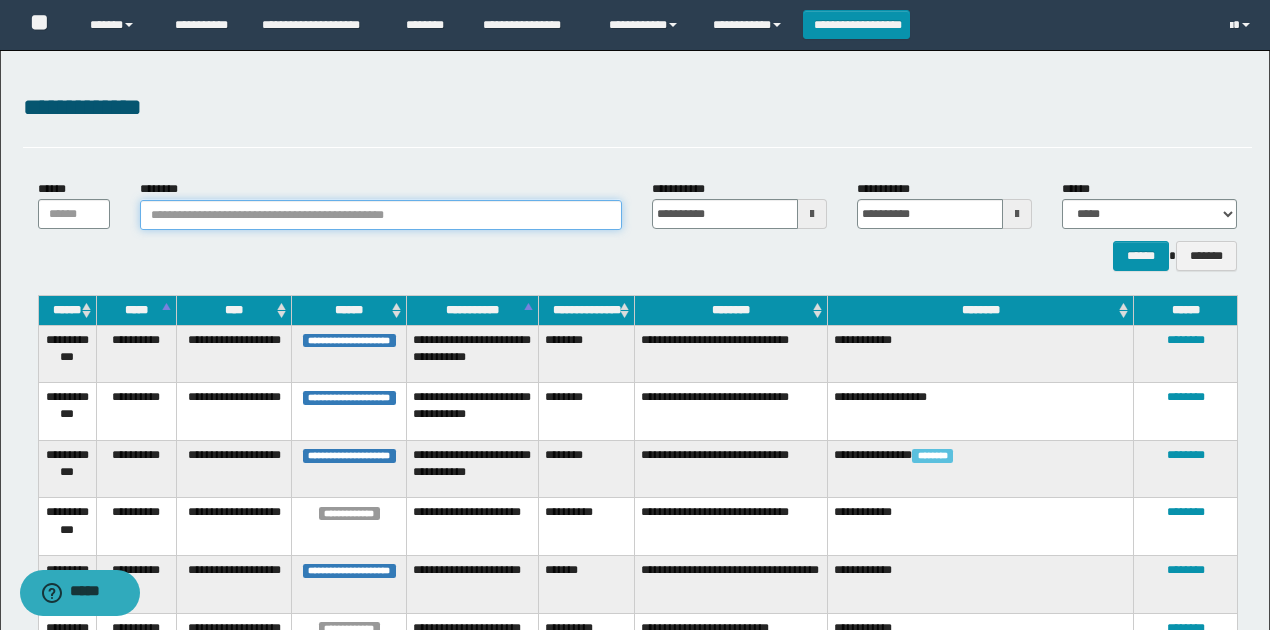 click on "********" at bounding box center (381, 215) 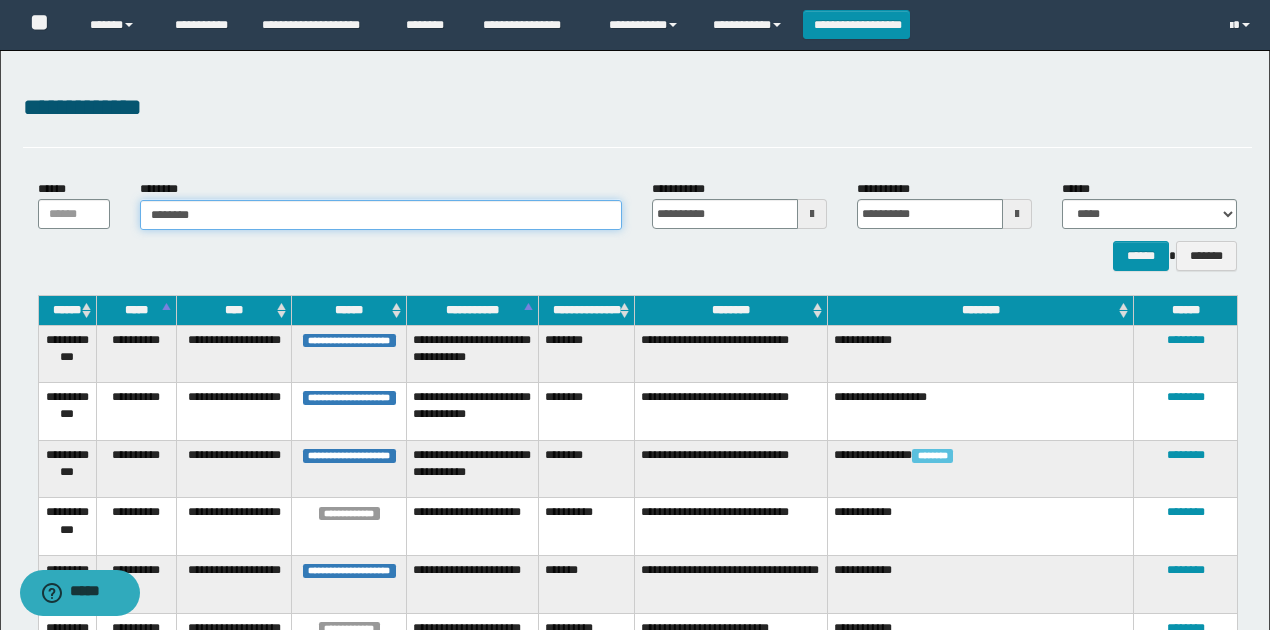 type on "********" 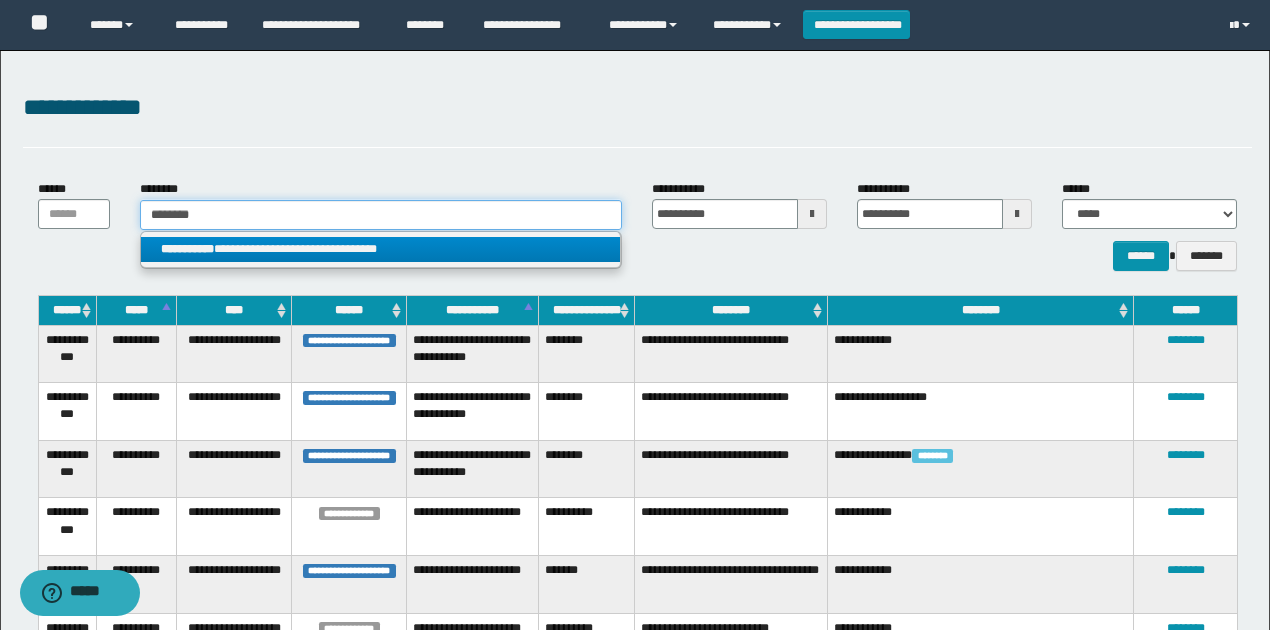 type on "********" 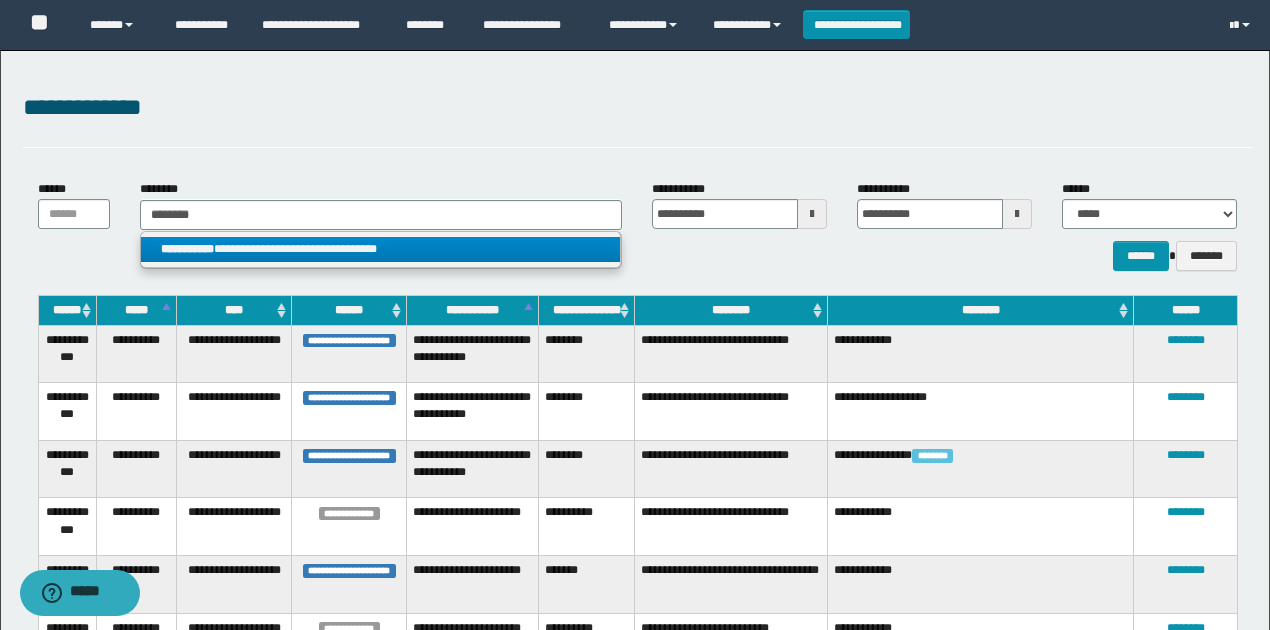 click on "**********" at bounding box center (380, 249) 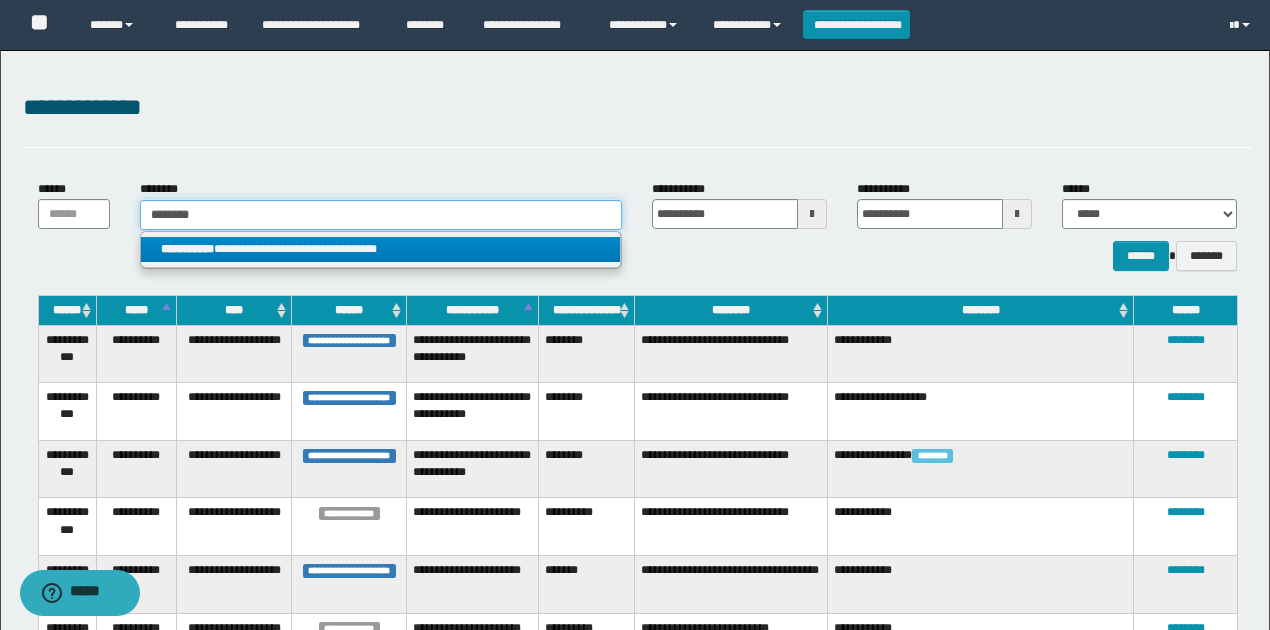 type 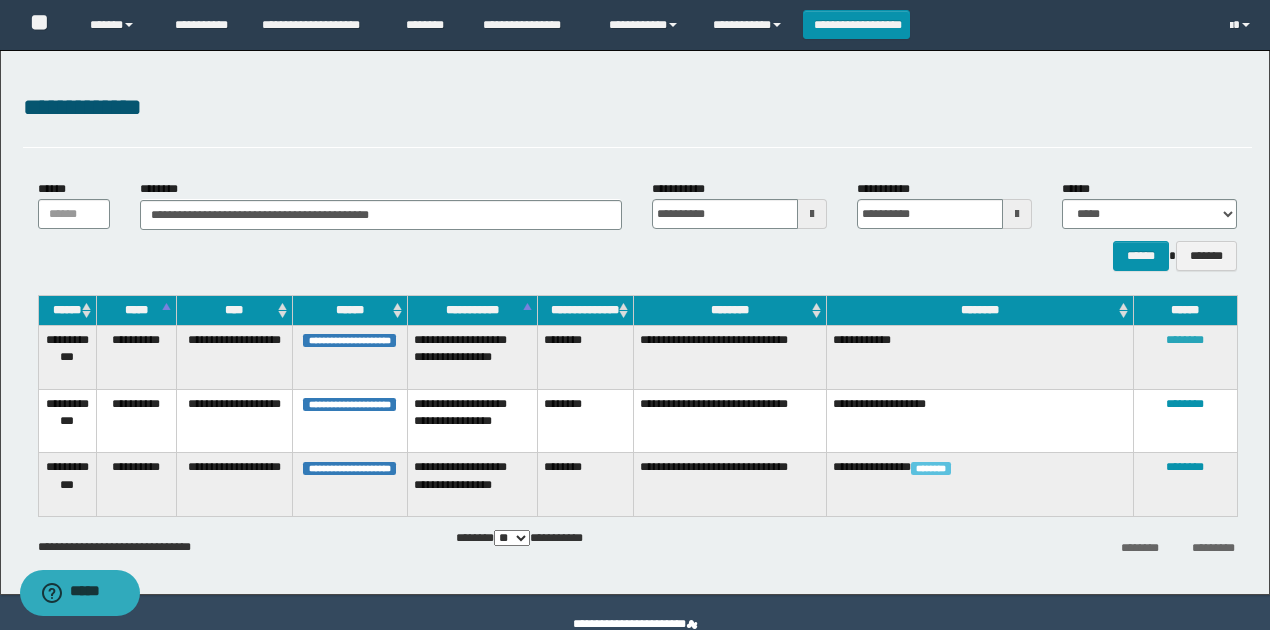 click on "********" at bounding box center (1185, 340) 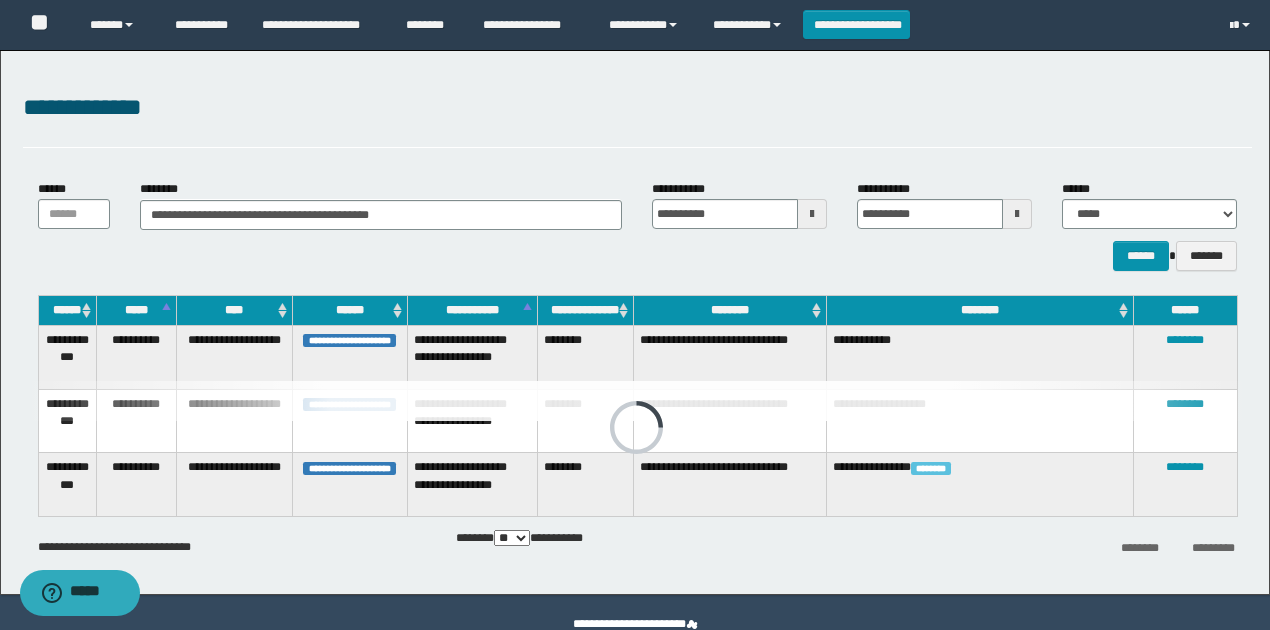 click on "**********" at bounding box center (637, 118) 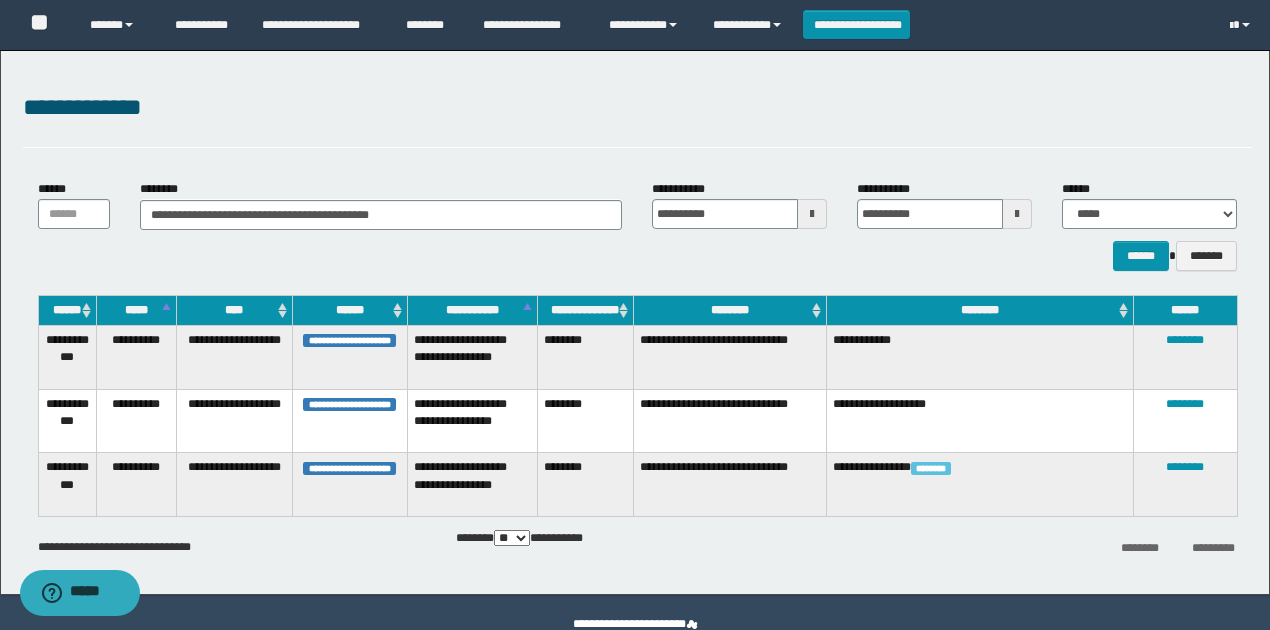 click on "********" at bounding box center [585, 357] 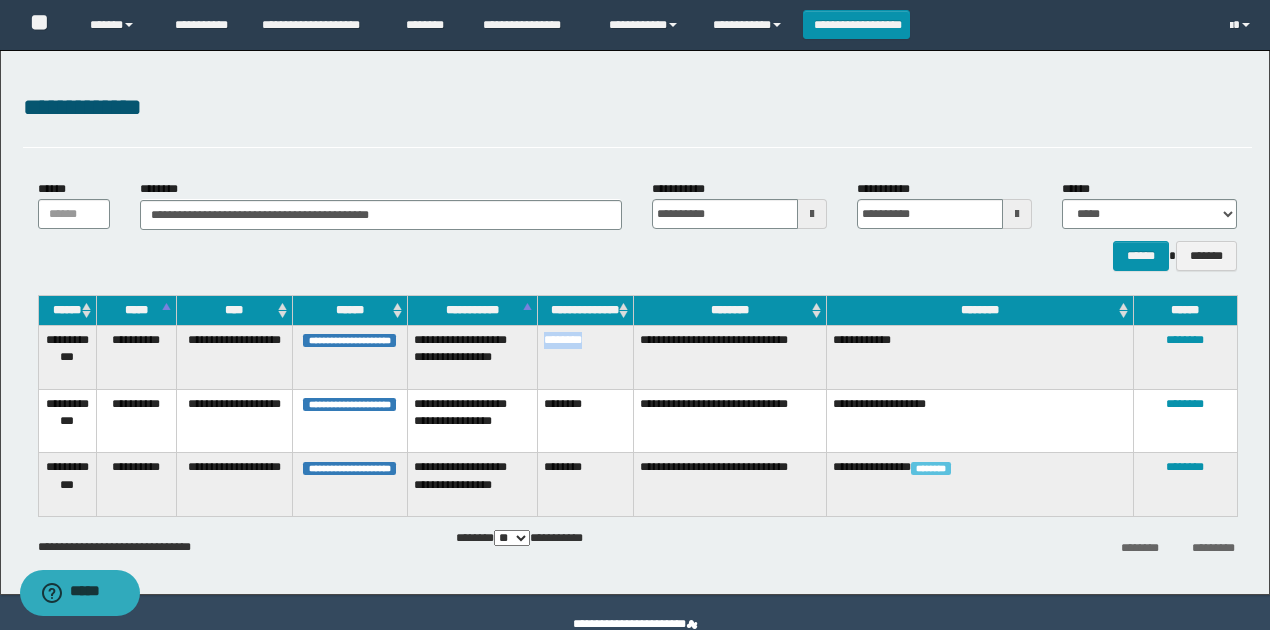 click on "********" at bounding box center (585, 357) 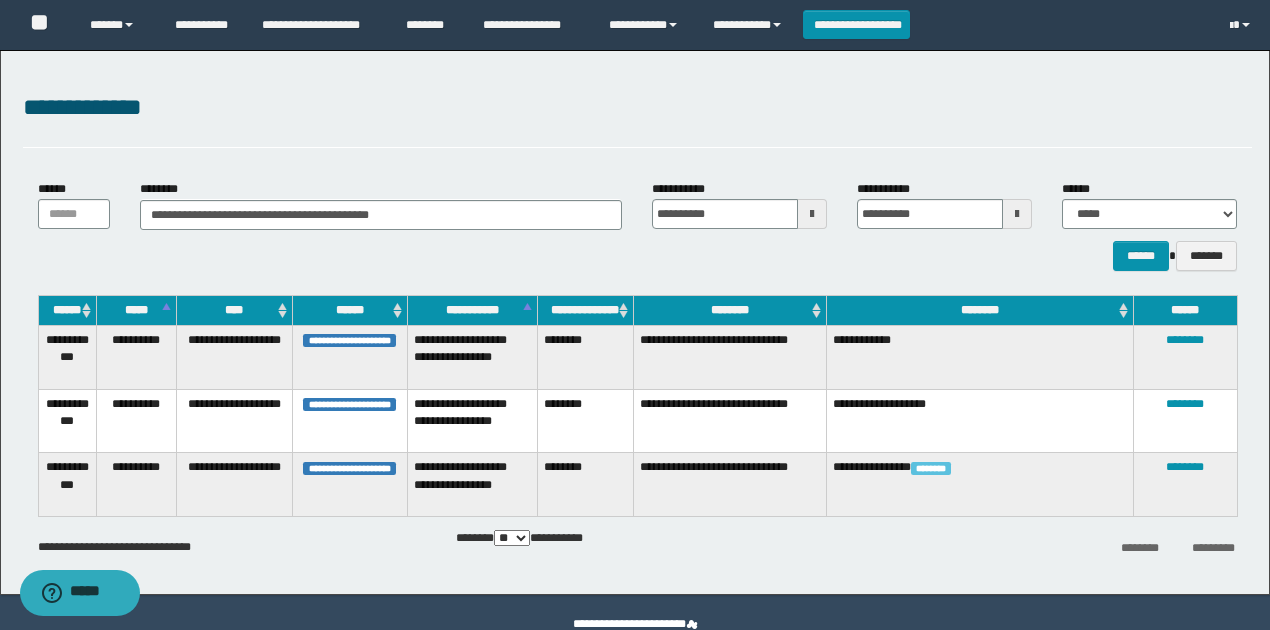 drag, startPoint x: 1186, startPoint y: 174, endPoint x: 1138, endPoint y: 210, distance: 60 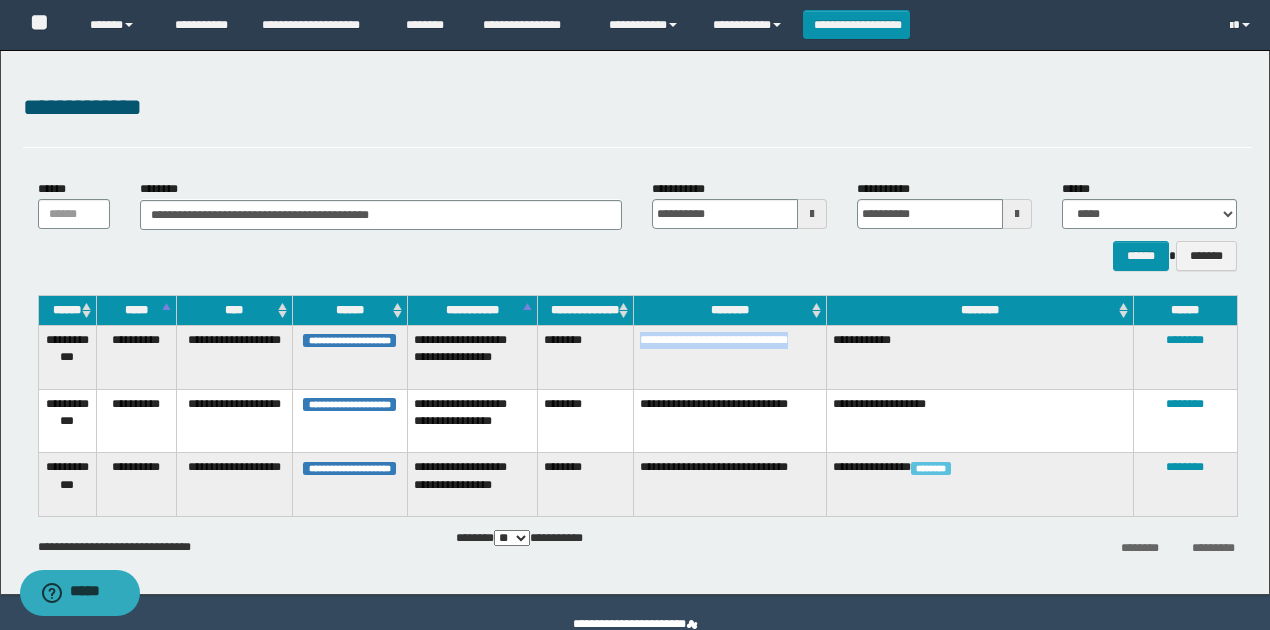 drag, startPoint x: 641, startPoint y: 337, endPoint x: 718, endPoint y: 381, distance: 88.68484 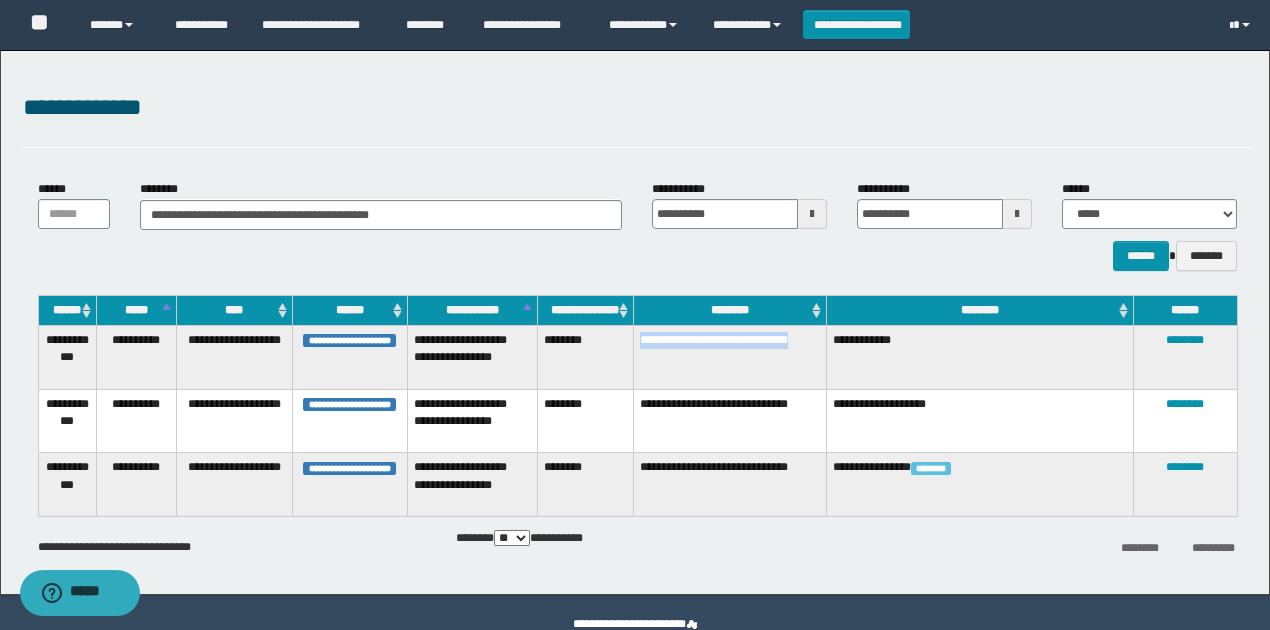 copy on "**********" 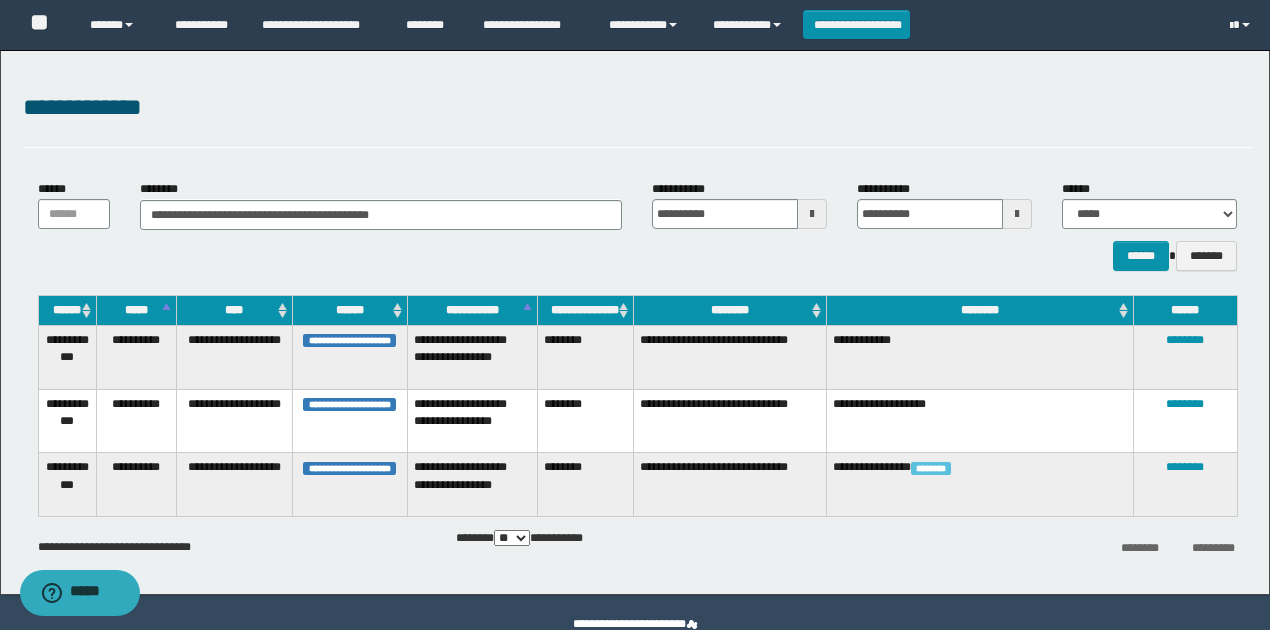 click on "**********" at bounding box center [637, 108] 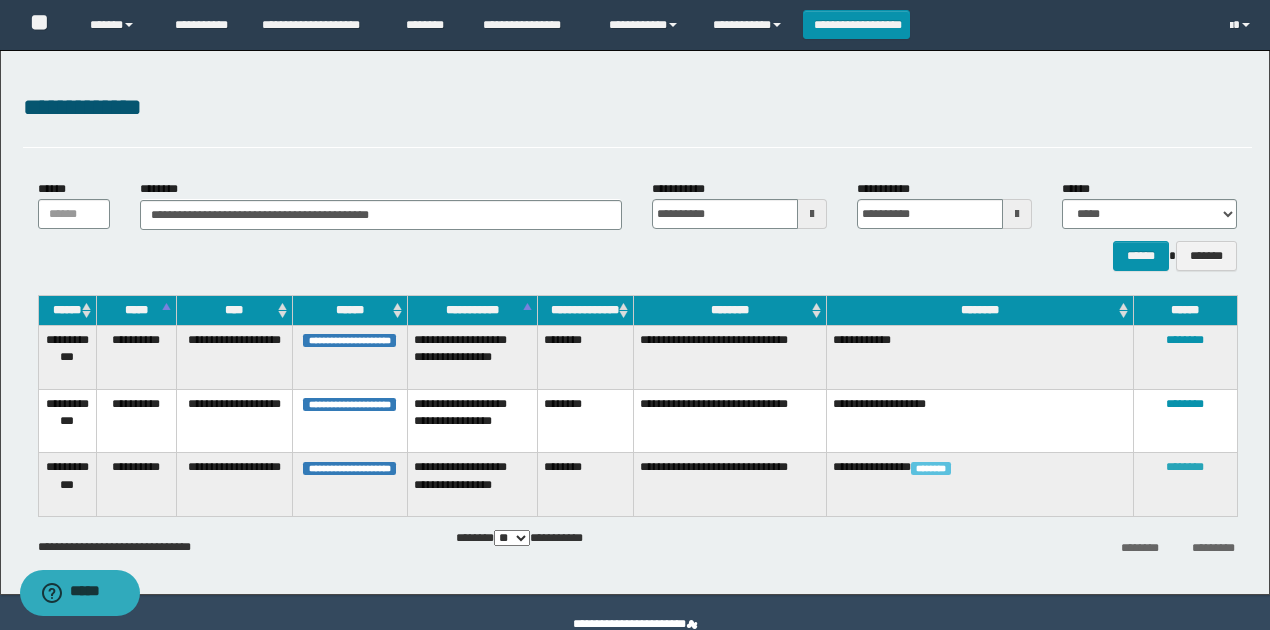 click on "********" at bounding box center [1185, 467] 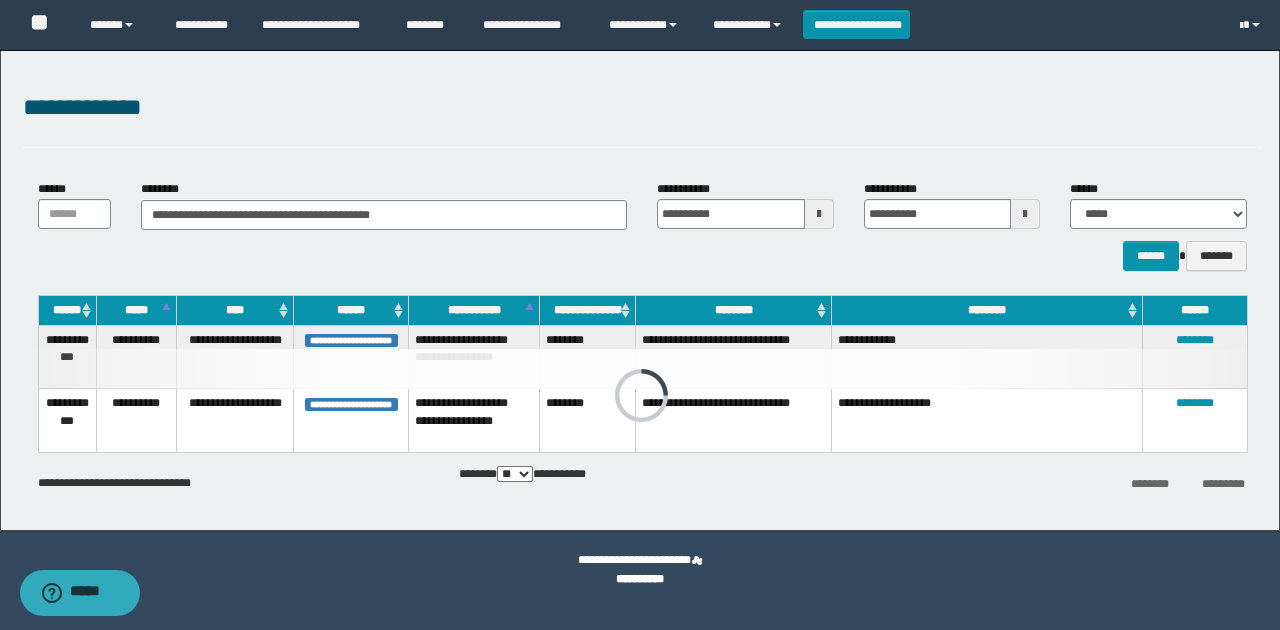 click on "**********" at bounding box center (640, 315) 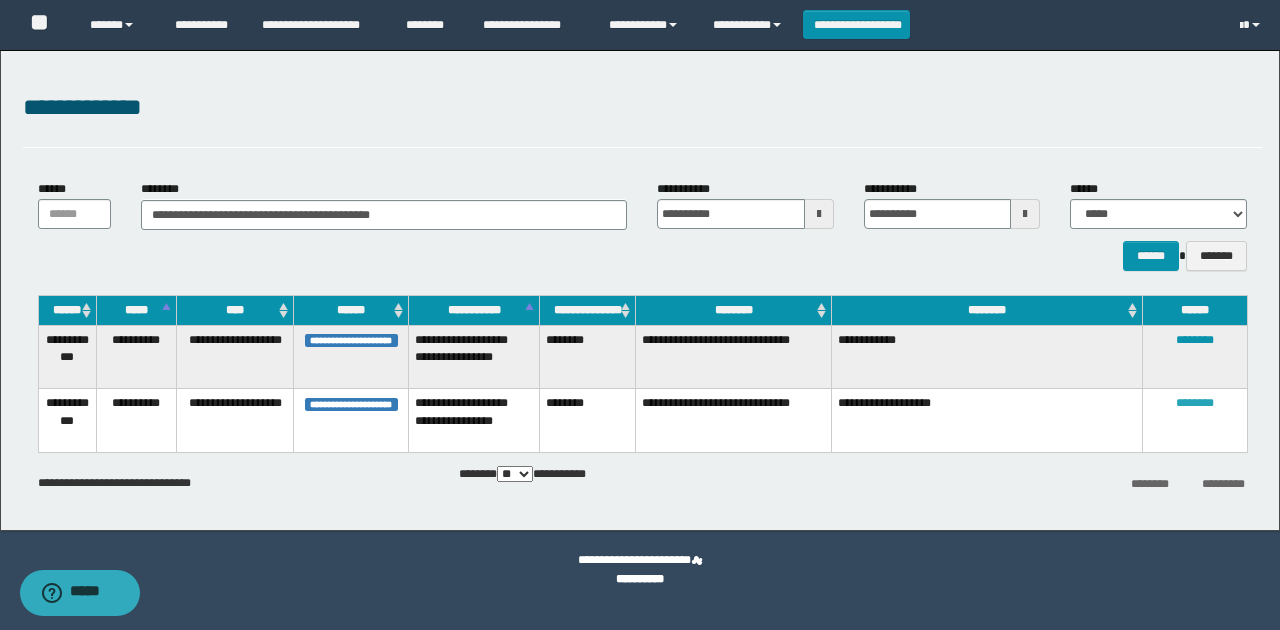 click on "********" at bounding box center [1195, 403] 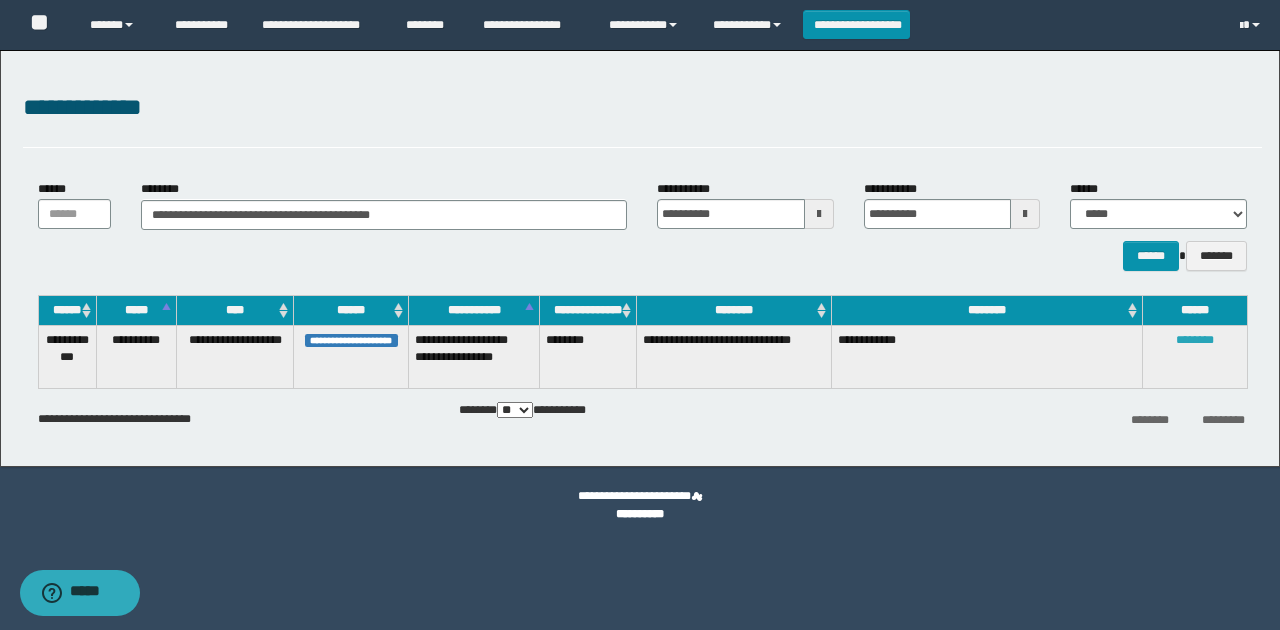 click on "********" at bounding box center [1195, 340] 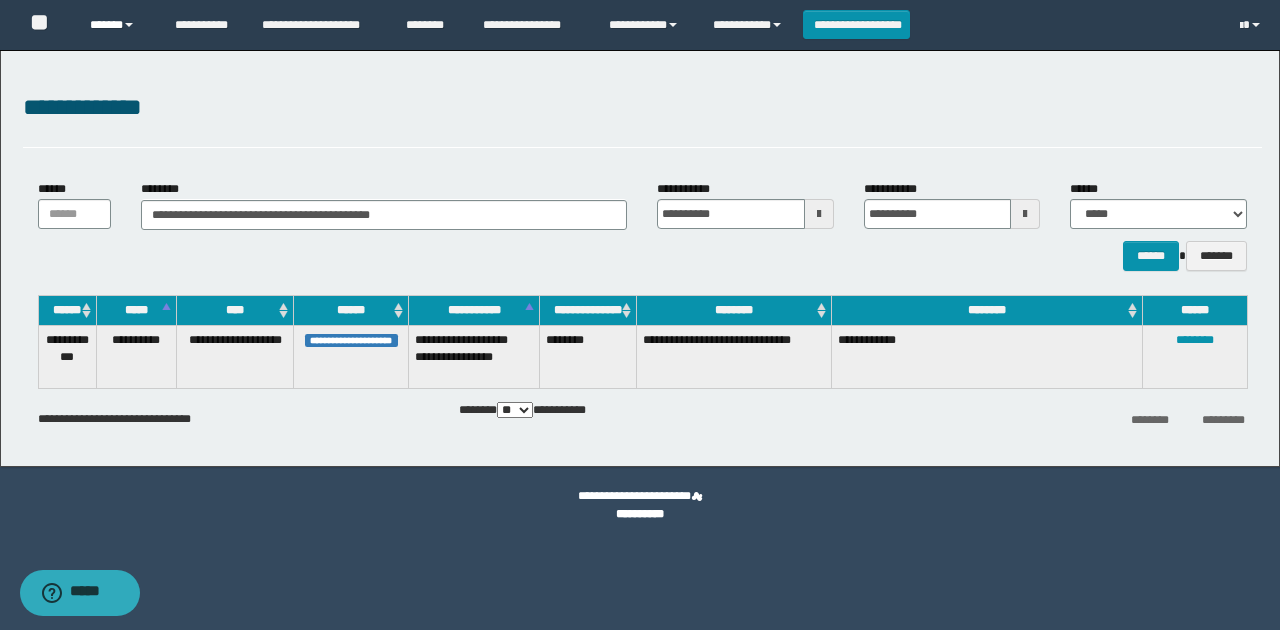 click on "******" at bounding box center (117, 25) 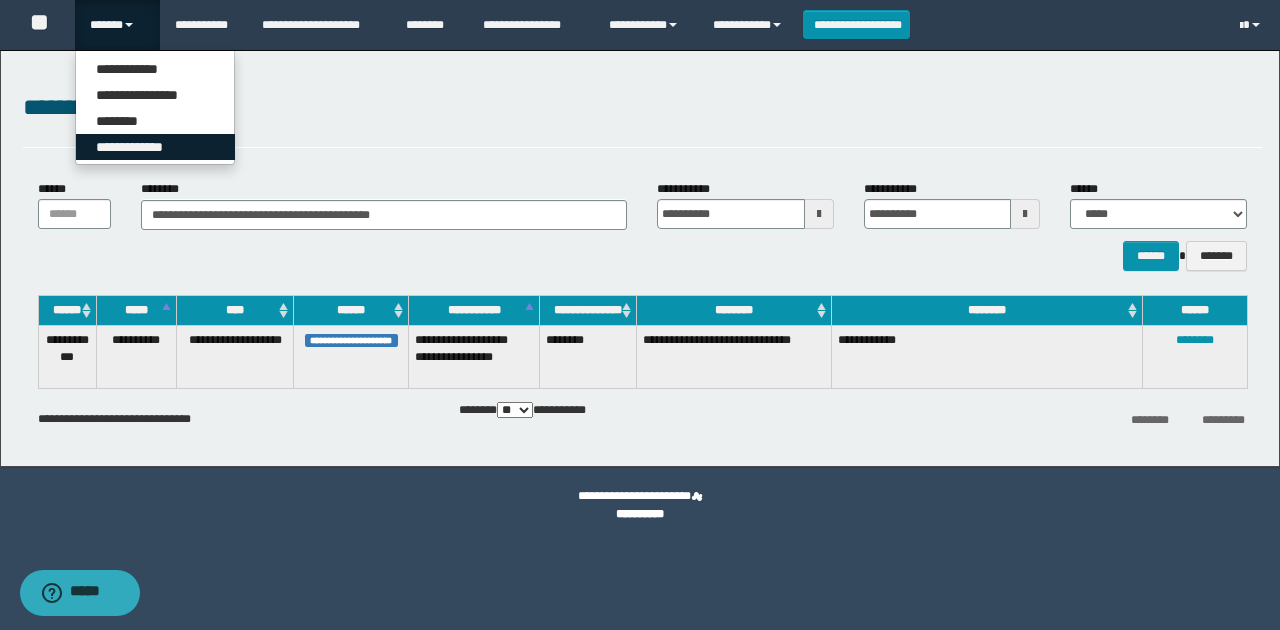 click on "**********" at bounding box center [155, 147] 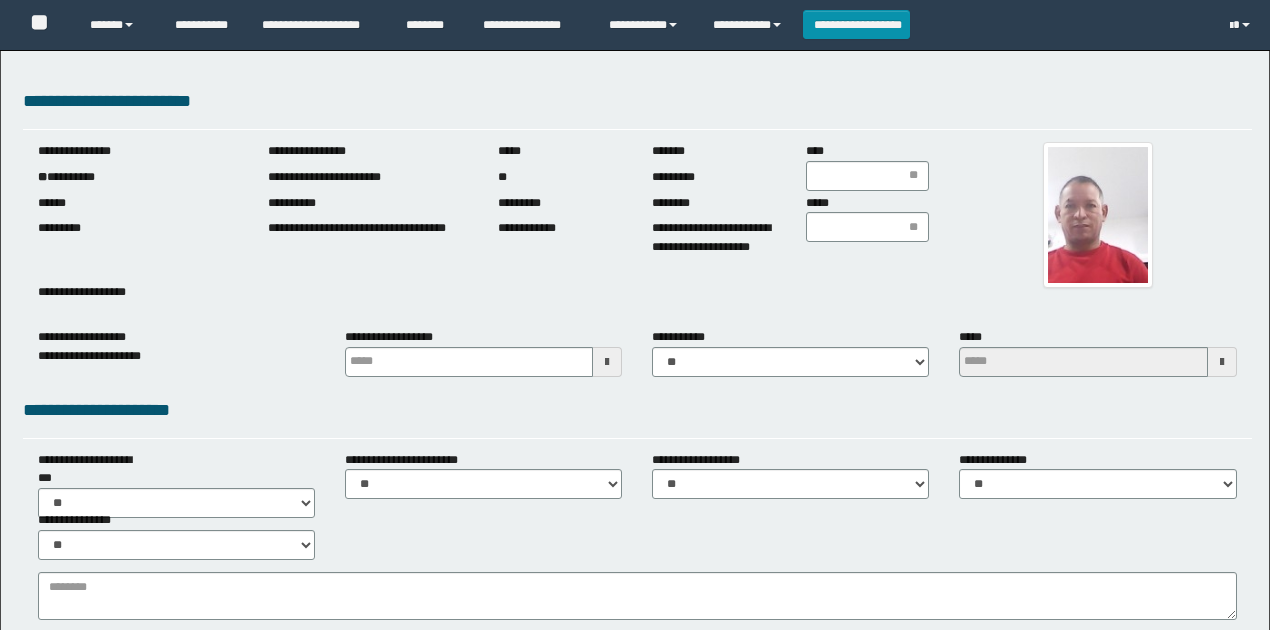 scroll, scrollTop: 0, scrollLeft: 0, axis: both 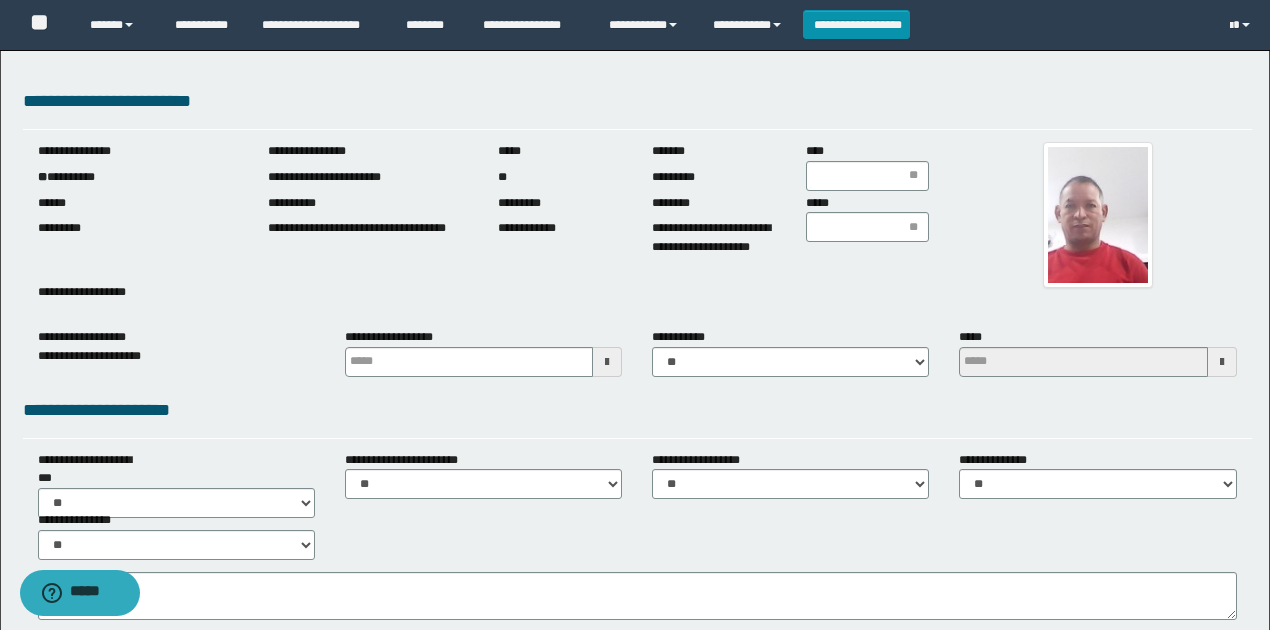 click on "**********" at bounding box center (138, 177) 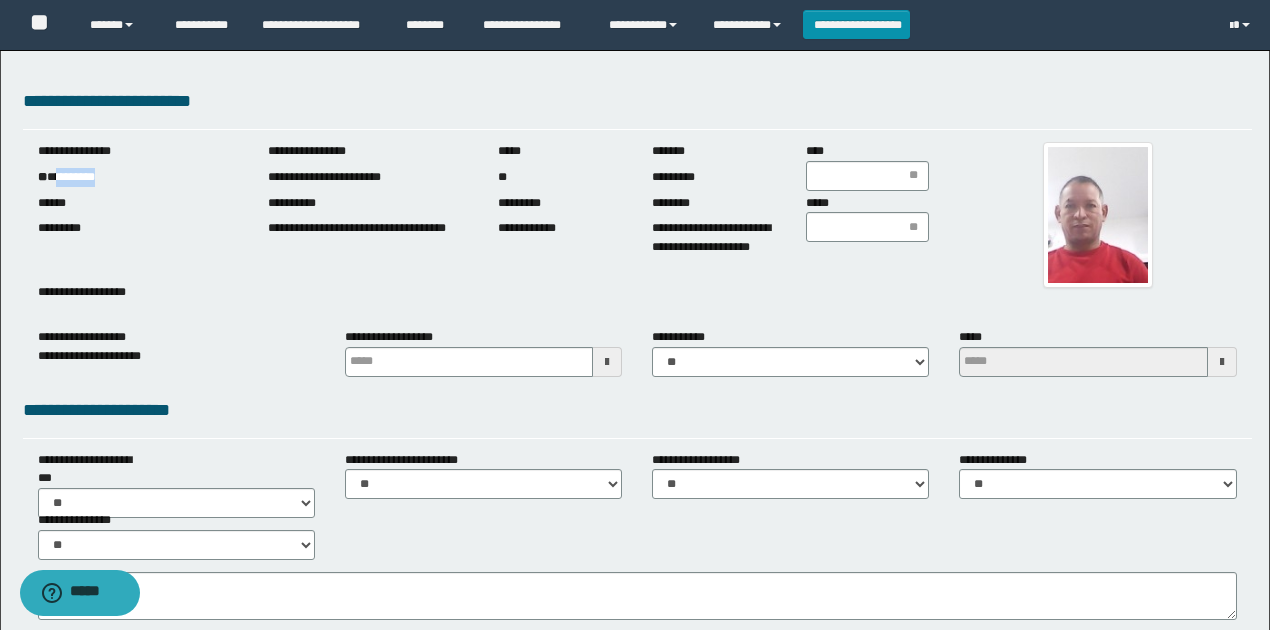 click on "**********" at bounding box center (138, 177) 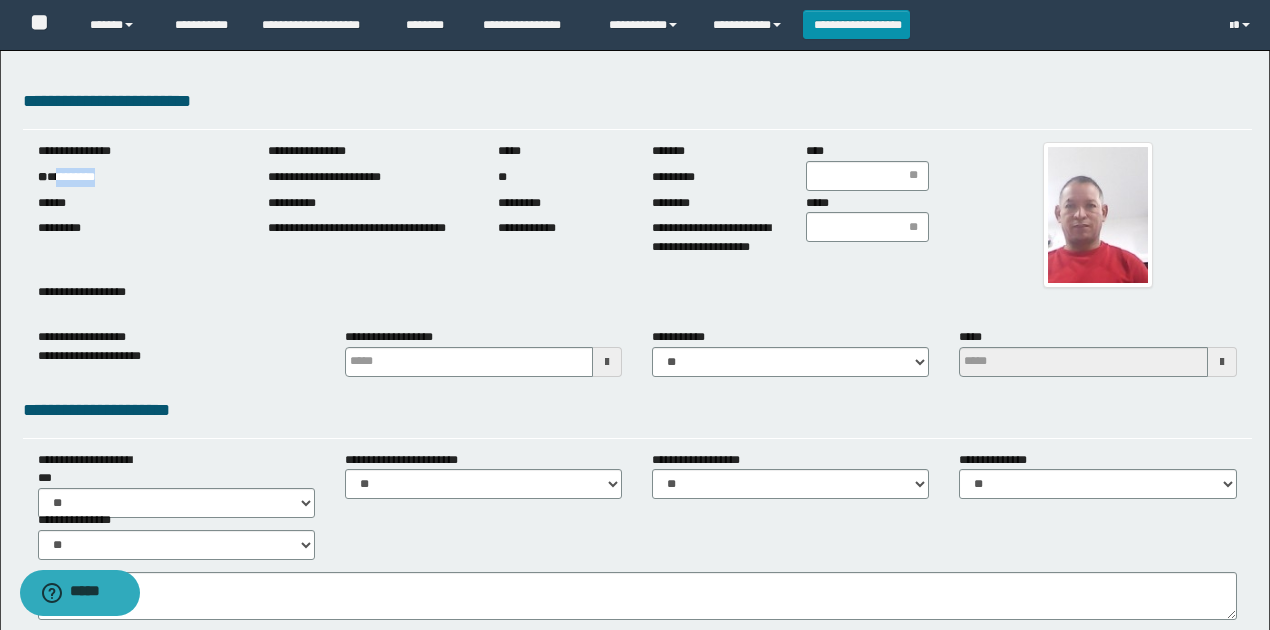 drag, startPoint x: 94, startPoint y: 181, endPoint x: 136, endPoint y: 182, distance: 42.0119 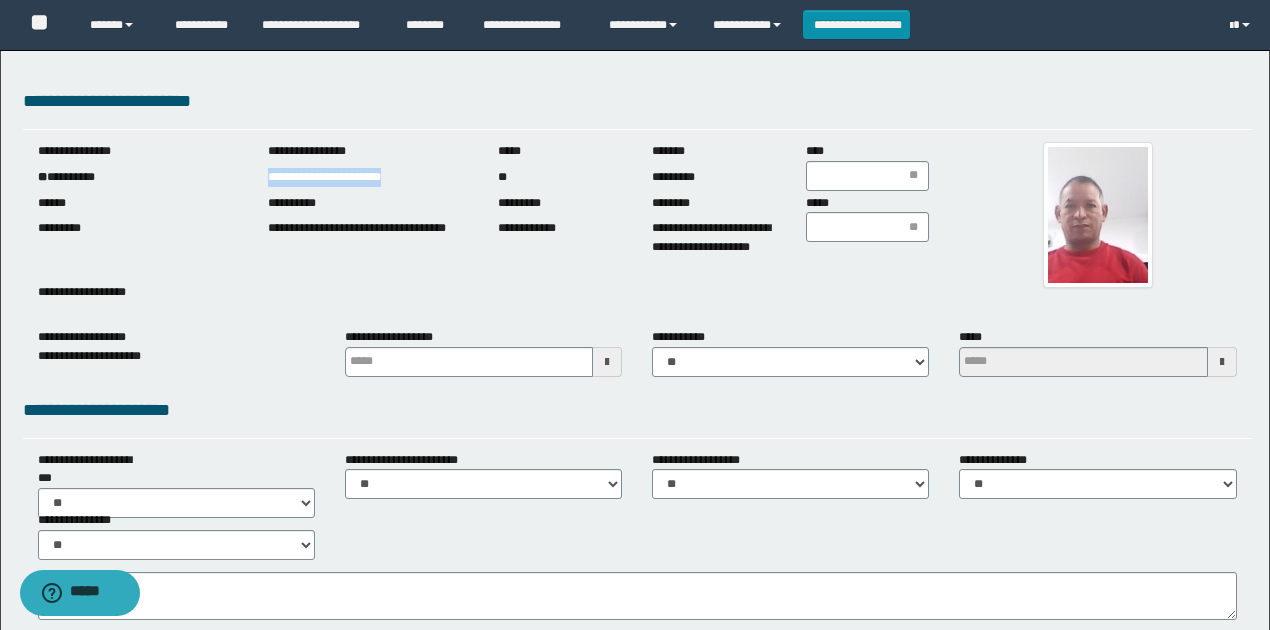 drag, startPoint x: 266, startPoint y: 178, endPoint x: 434, endPoint y: 172, distance: 168.1071 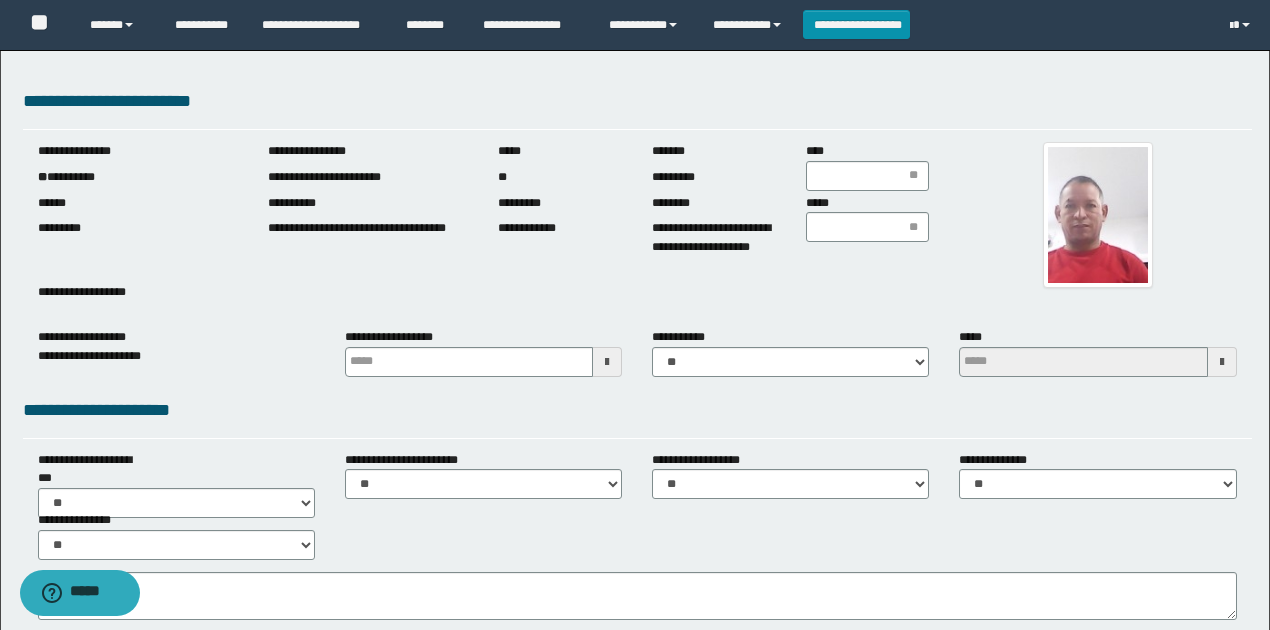 click on "**********" at bounding box center (635, 986) 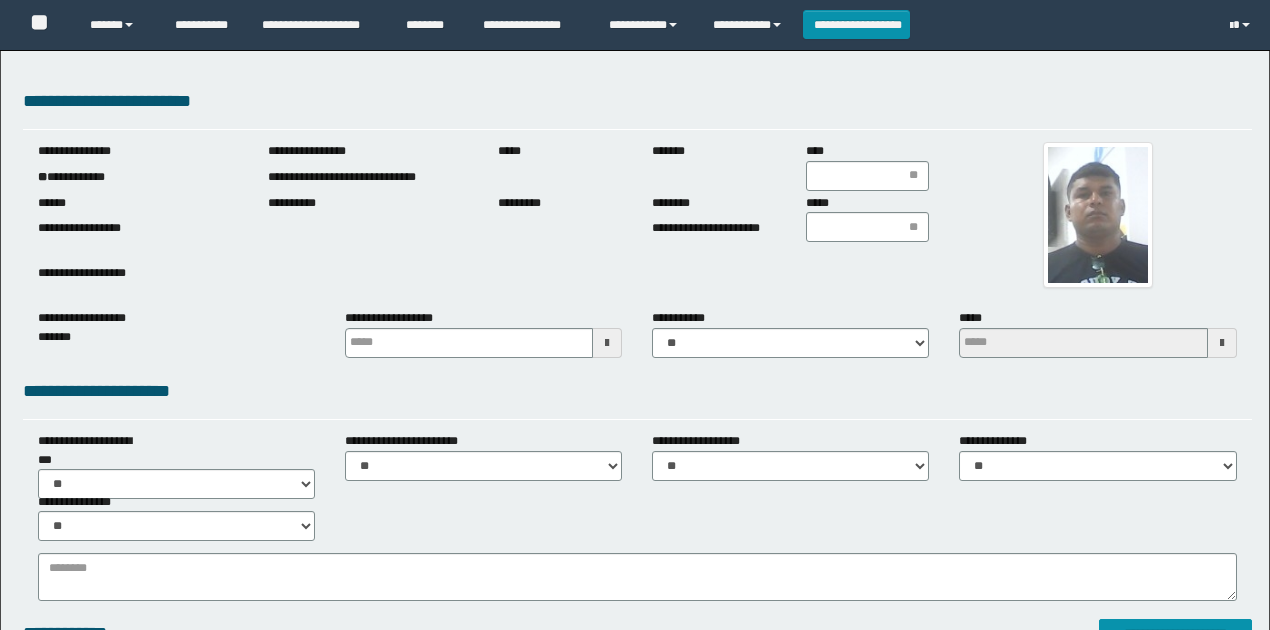 scroll, scrollTop: 0, scrollLeft: 0, axis: both 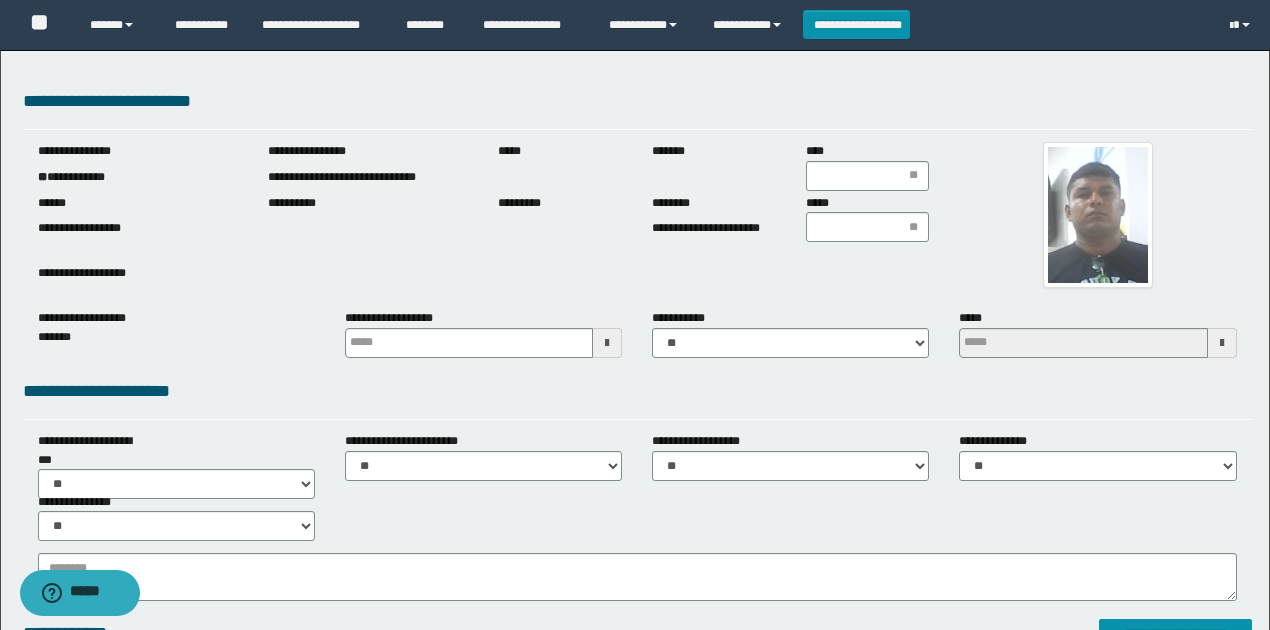 click on "**********" at bounding box center [138, 177] 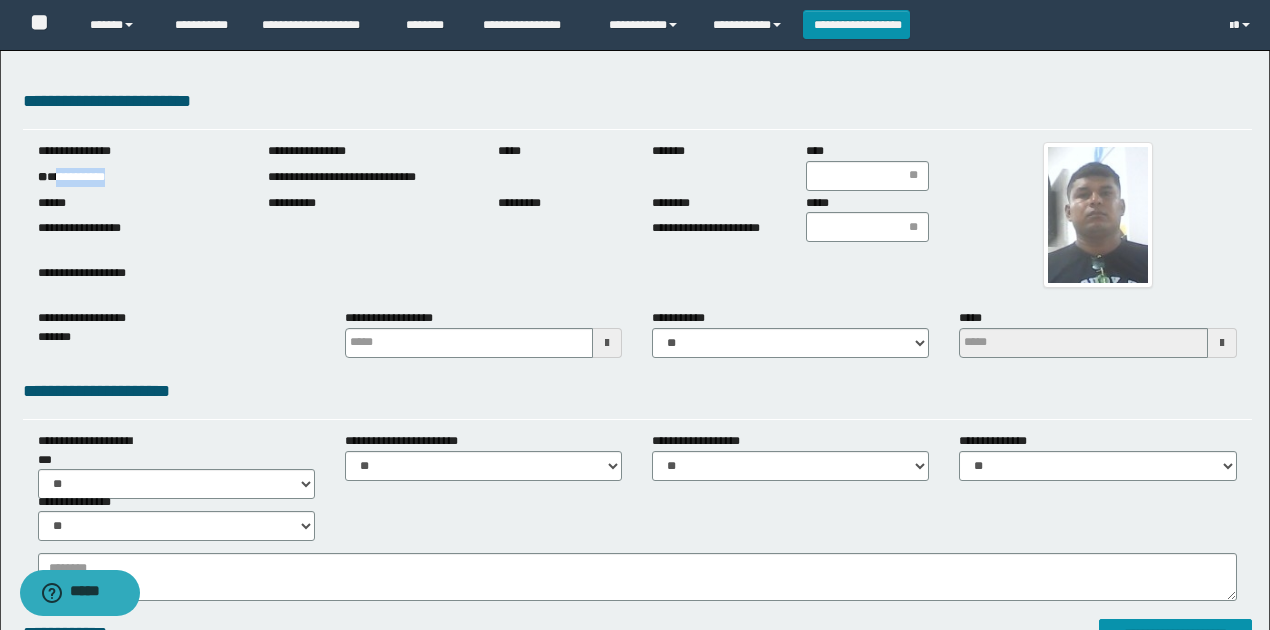click on "**********" at bounding box center (138, 177) 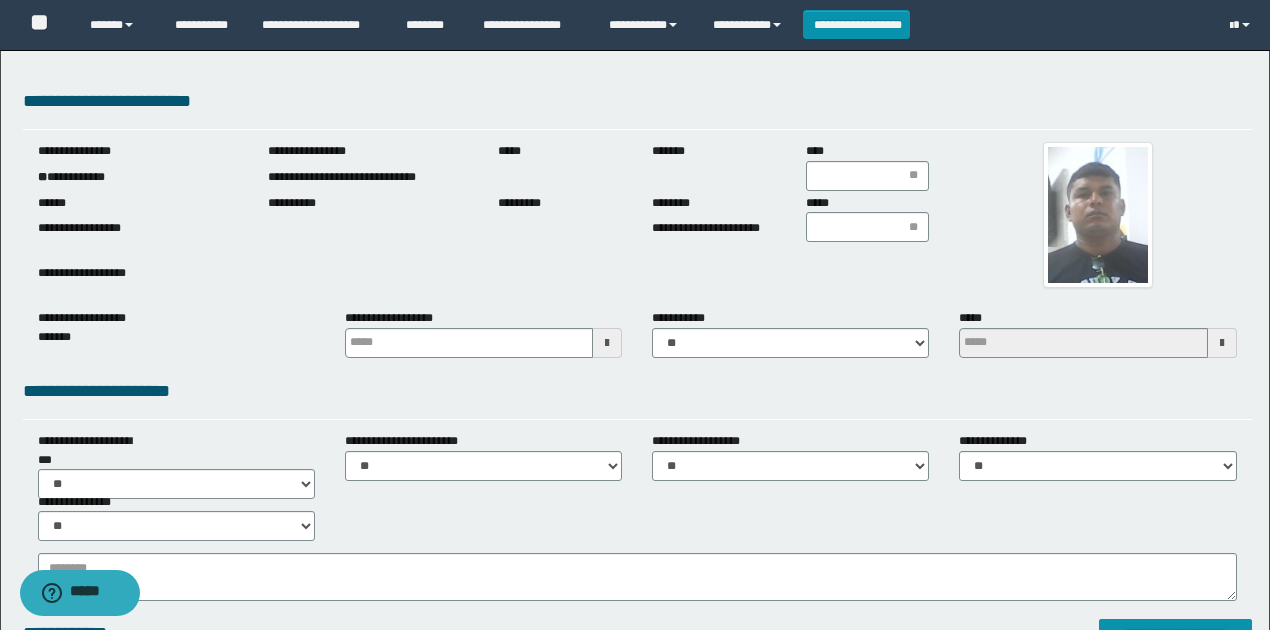 drag, startPoint x: 110, startPoint y: 206, endPoint x: 126, endPoint y: 195, distance: 19.416489 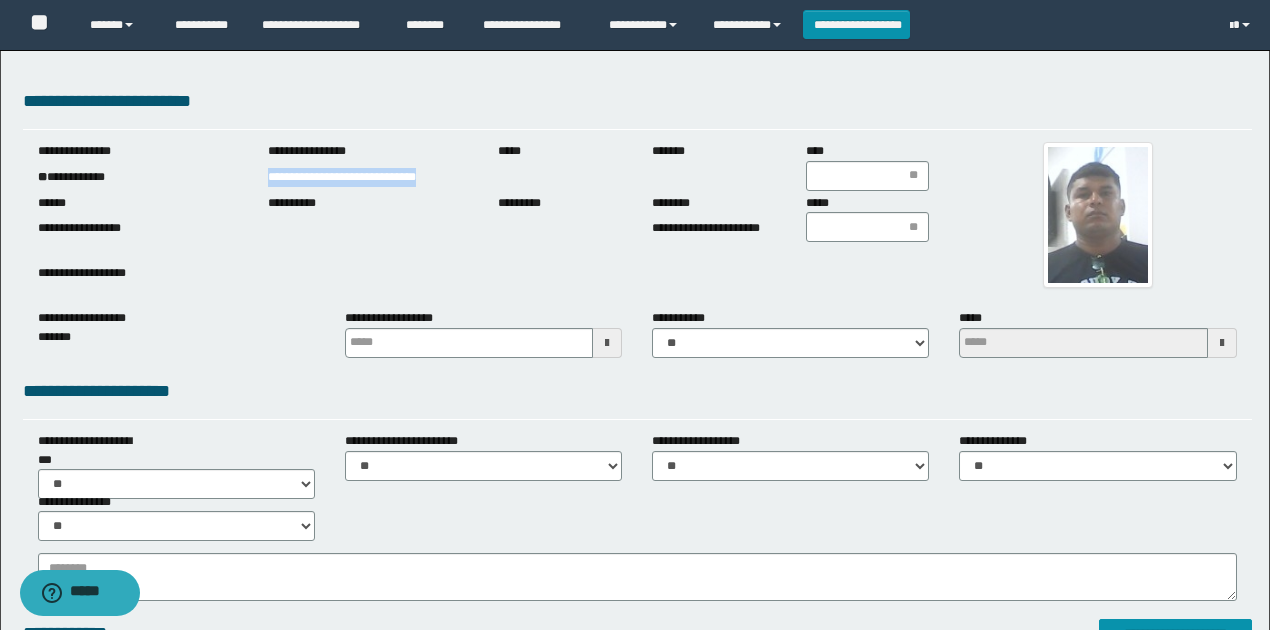 drag, startPoint x: 261, startPoint y: 173, endPoint x: 697, endPoint y: 424, distance: 503.08746 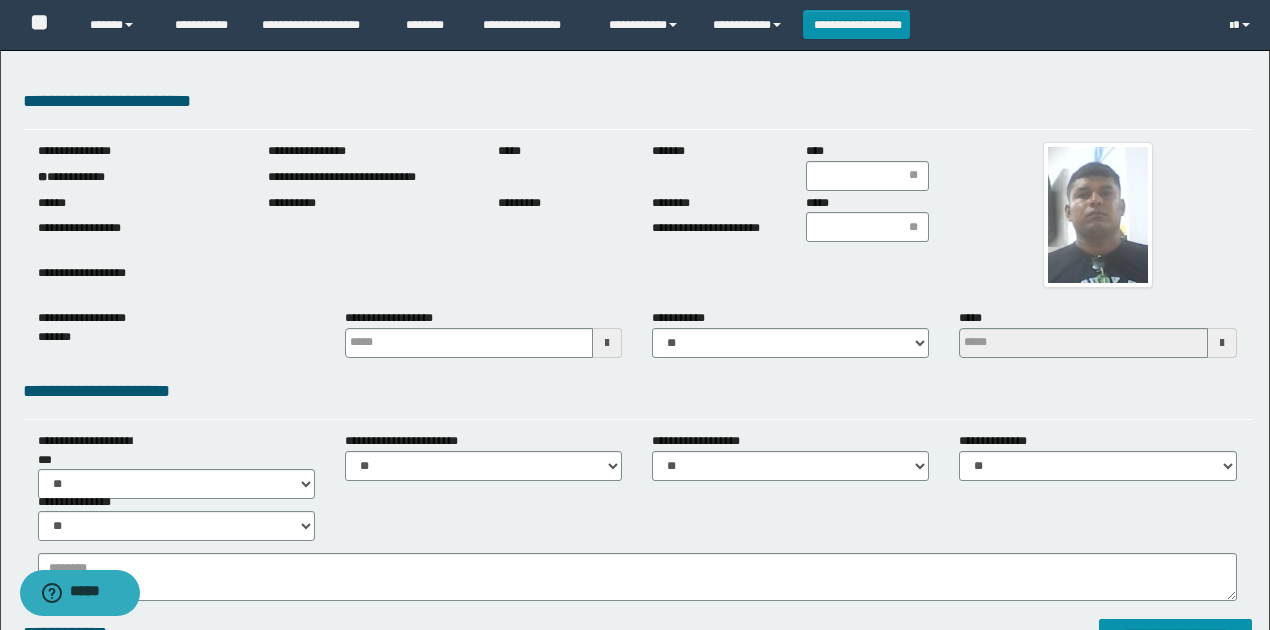 click at bounding box center [1097, 215] 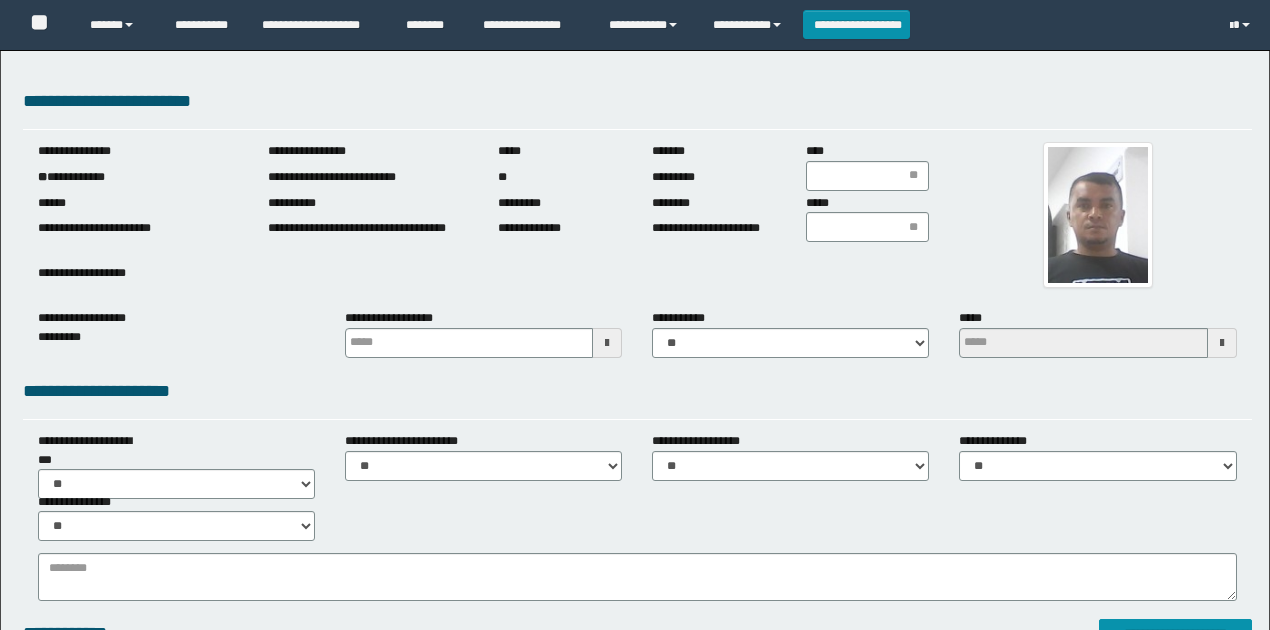 scroll, scrollTop: 0, scrollLeft: 0, axis: both 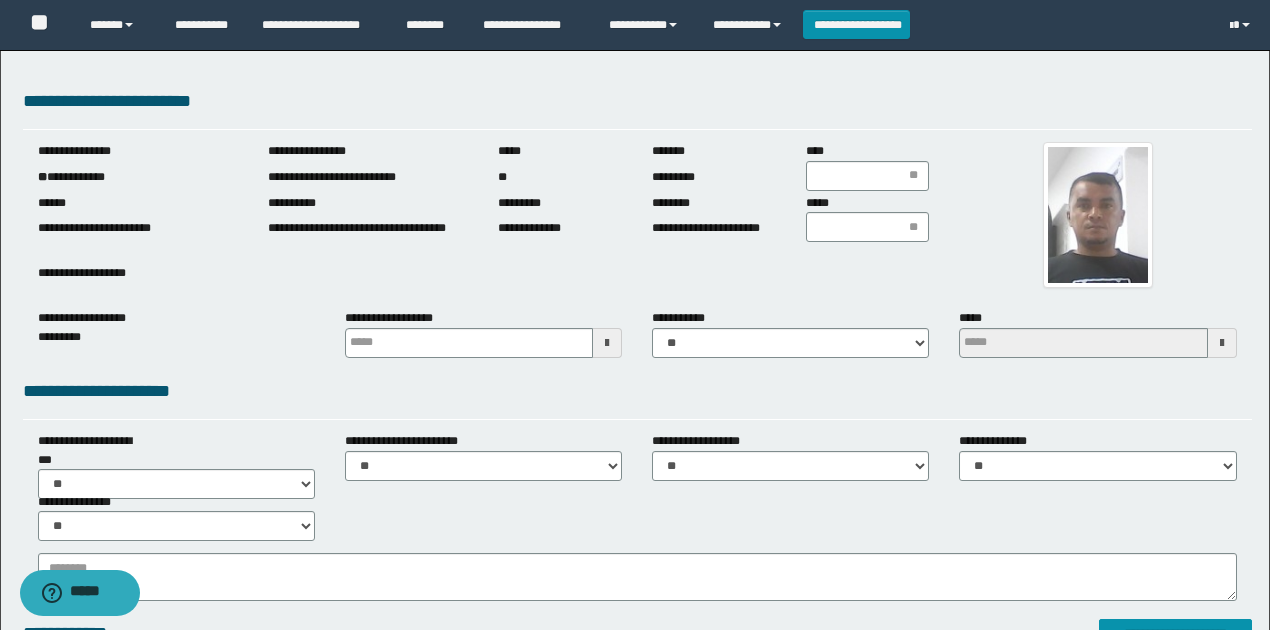 click on "**********" at bounding box center (138, 177) 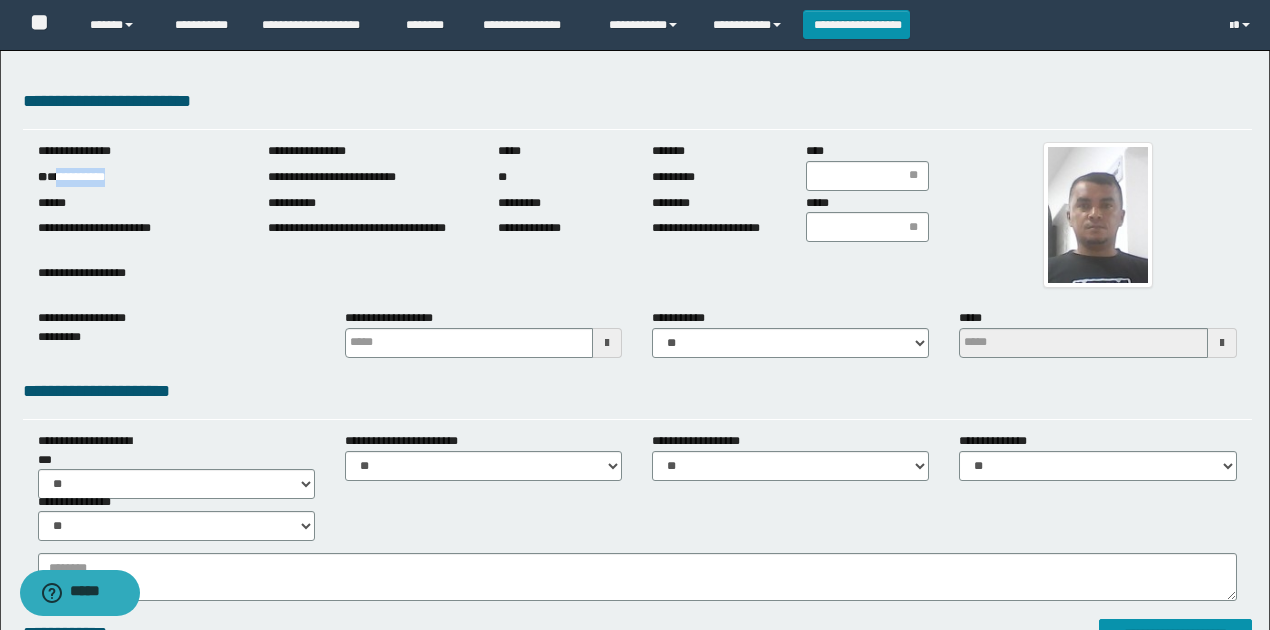 click on "**********" at bounding box center (138, 177) 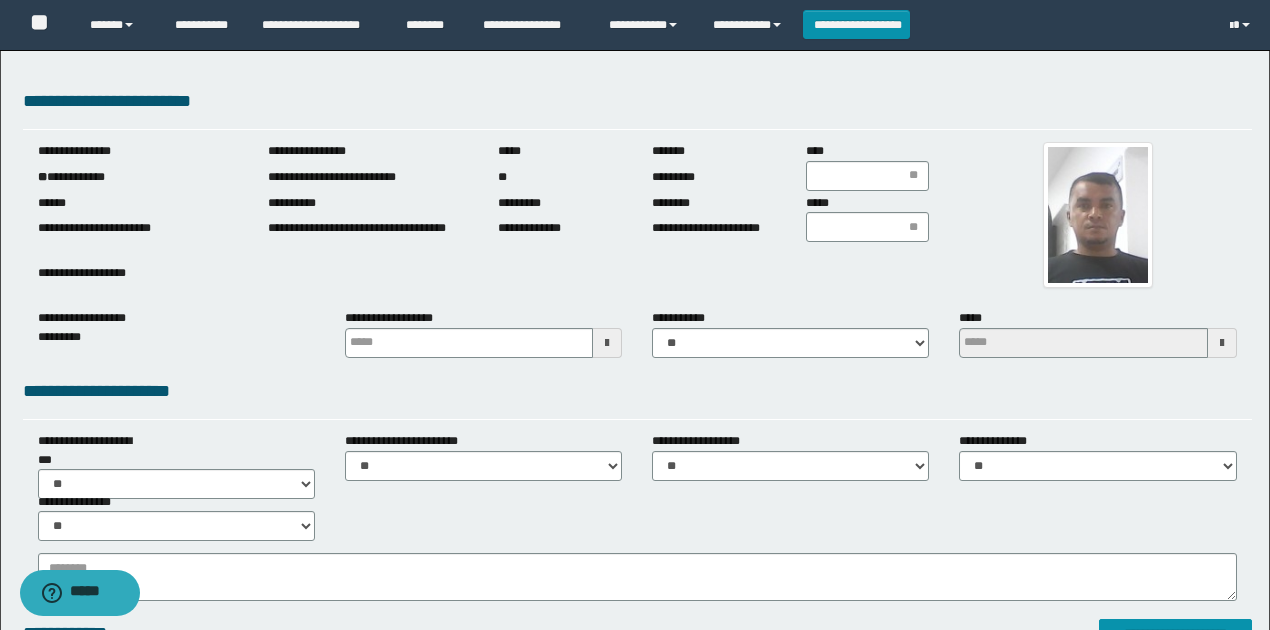 drag, startPoint x: 1218, startPoint y: 260, endPoint x: 794, endPoint y: 193, distance: 429.261 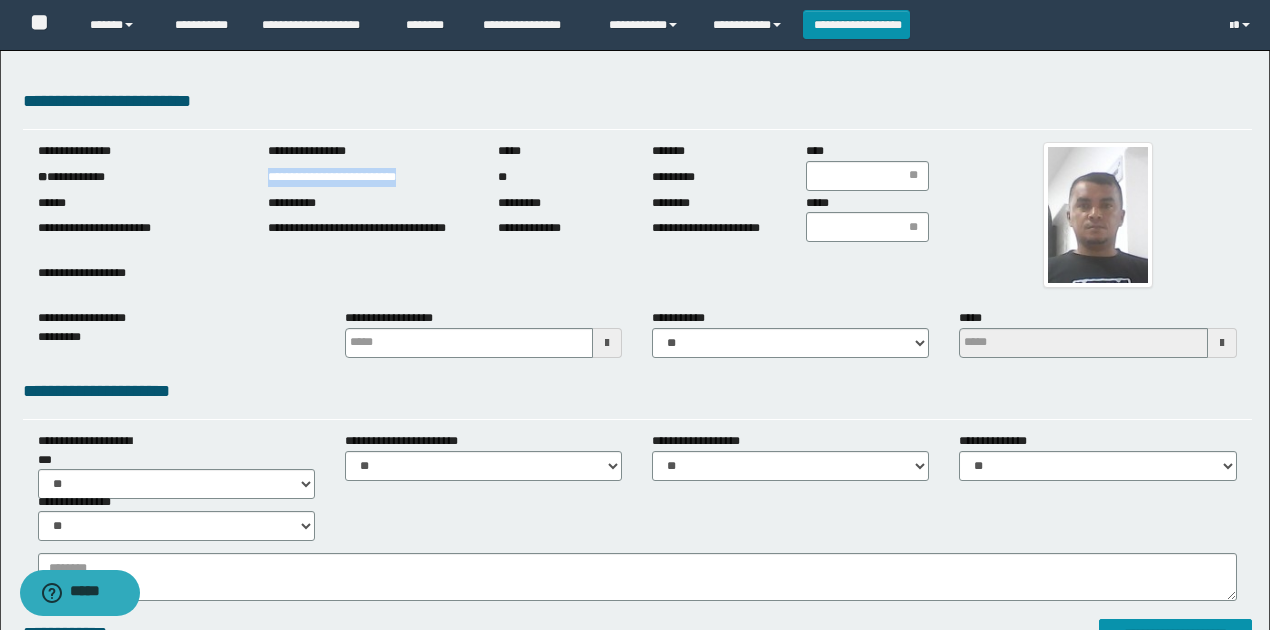 drag, startPoint x: 262, startPoint y: 177, endPoint x: 758, endPoint y: 494, distance: 588.6467 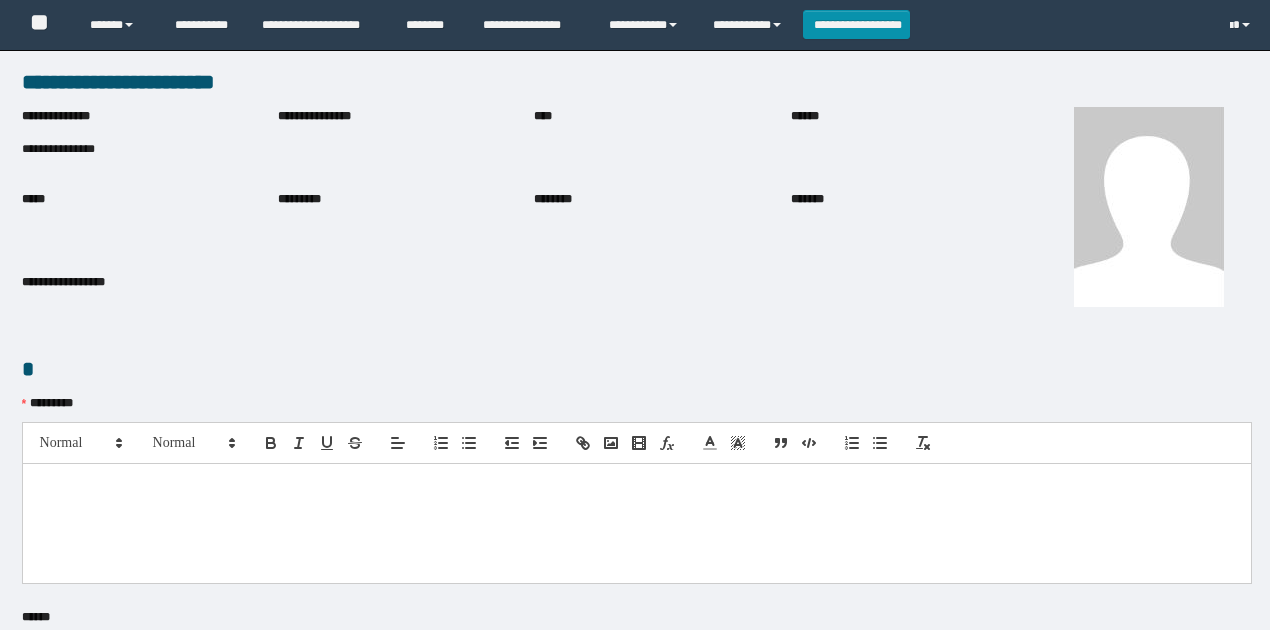 scroll, scrollTop: 0, scrollLeft: 0, axis: both 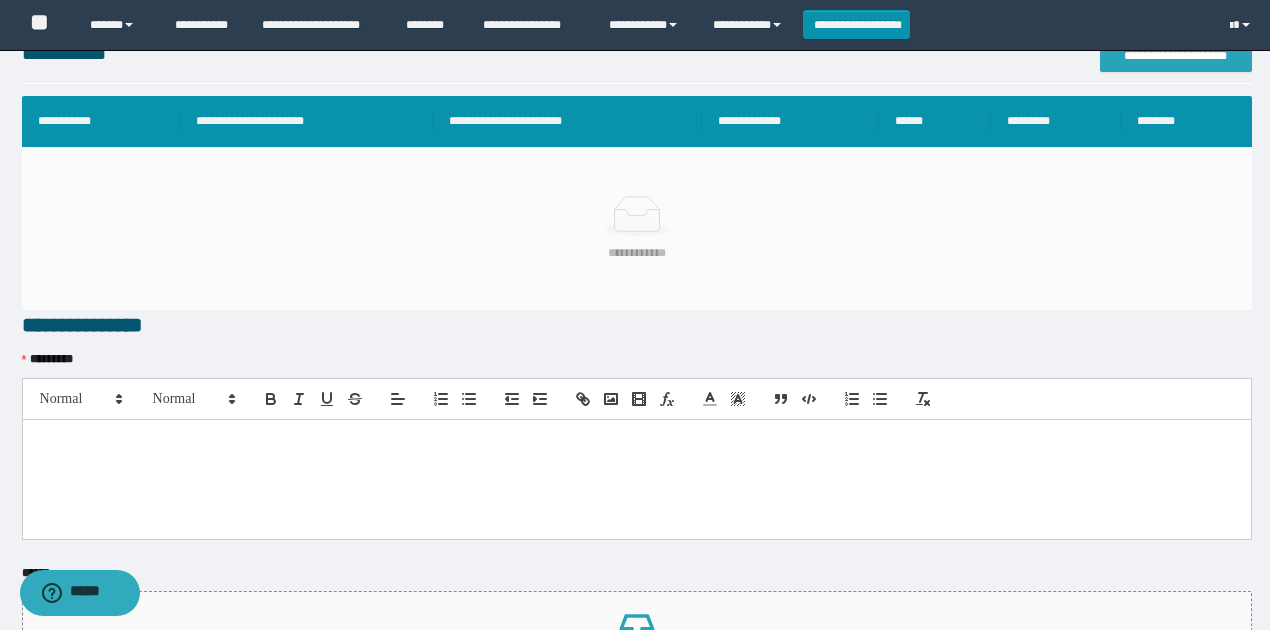 click on "**********" at bounding box center (1176, 56) 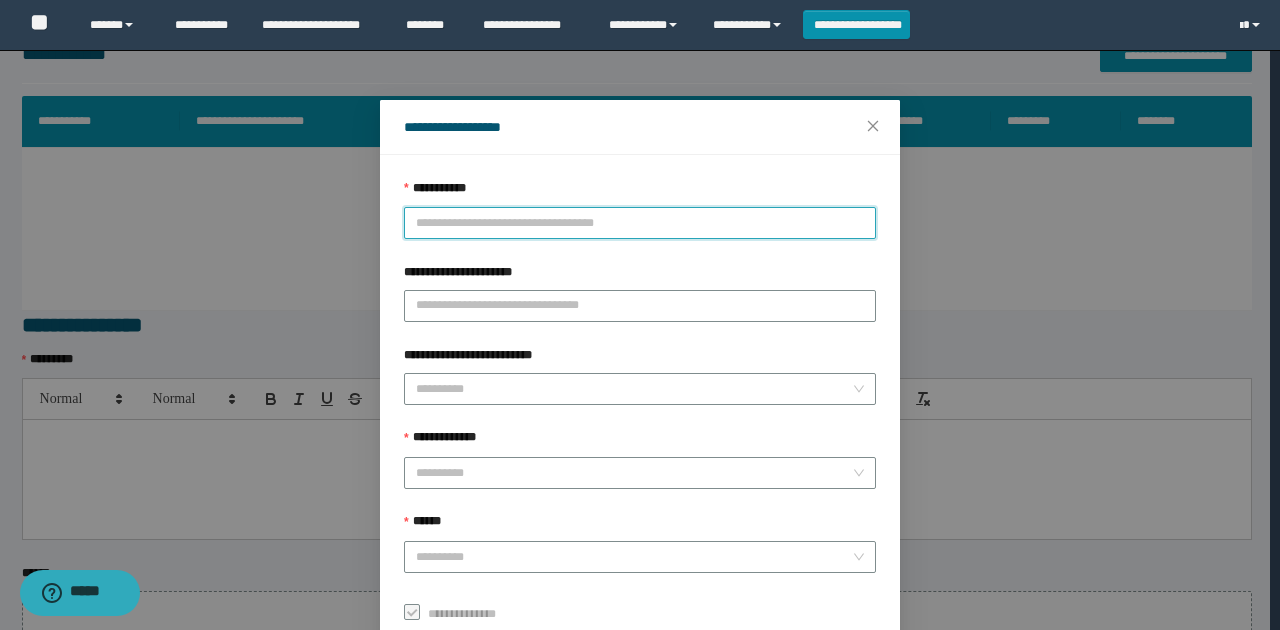 click on "**********" at bounding box center (640, 223) 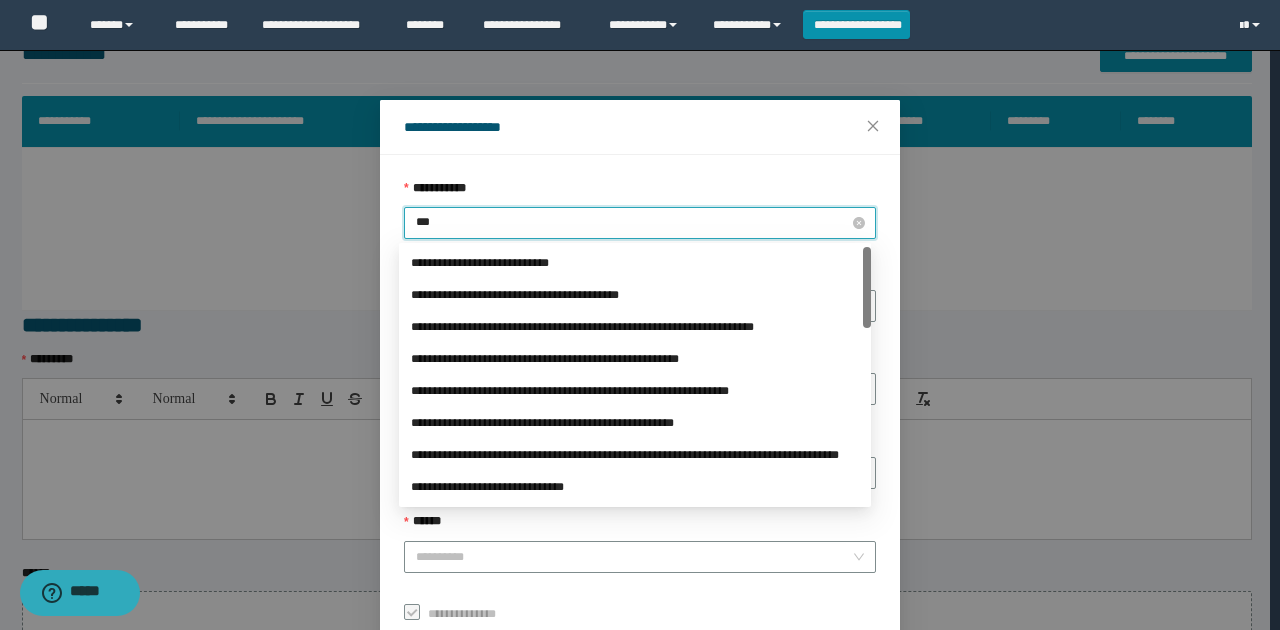type on "****" 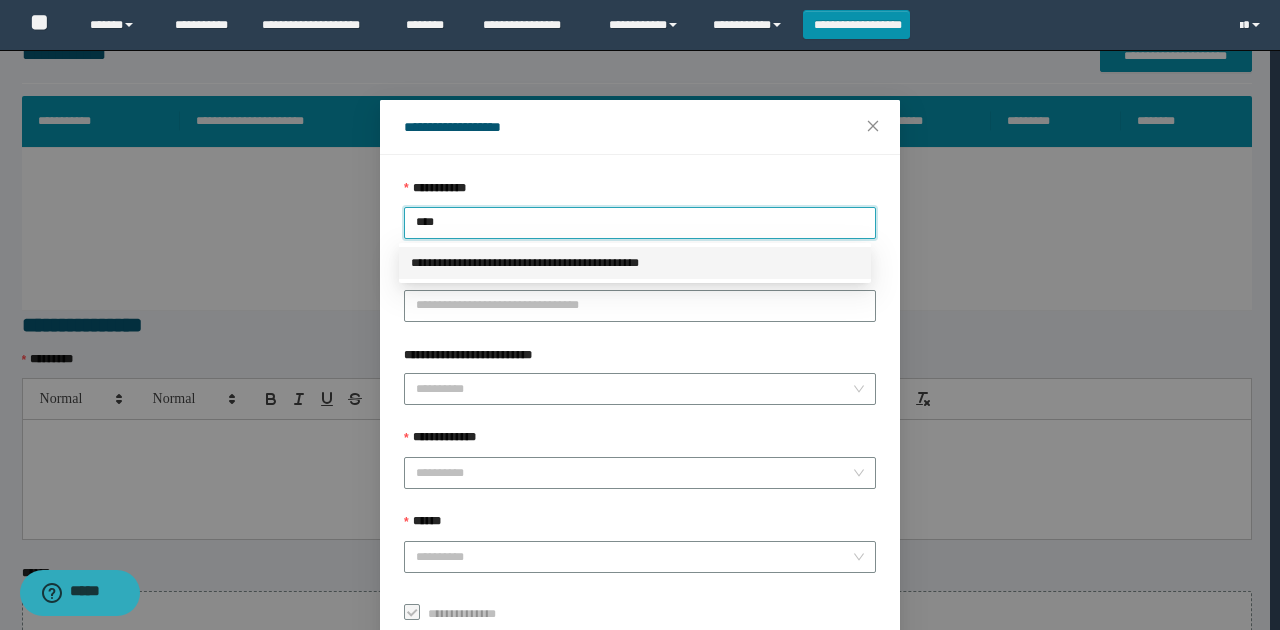 drag, startPoint x: 647, startPoint y: 258, endPoint x: 699, endPoint y: 246, distance: 53.366657 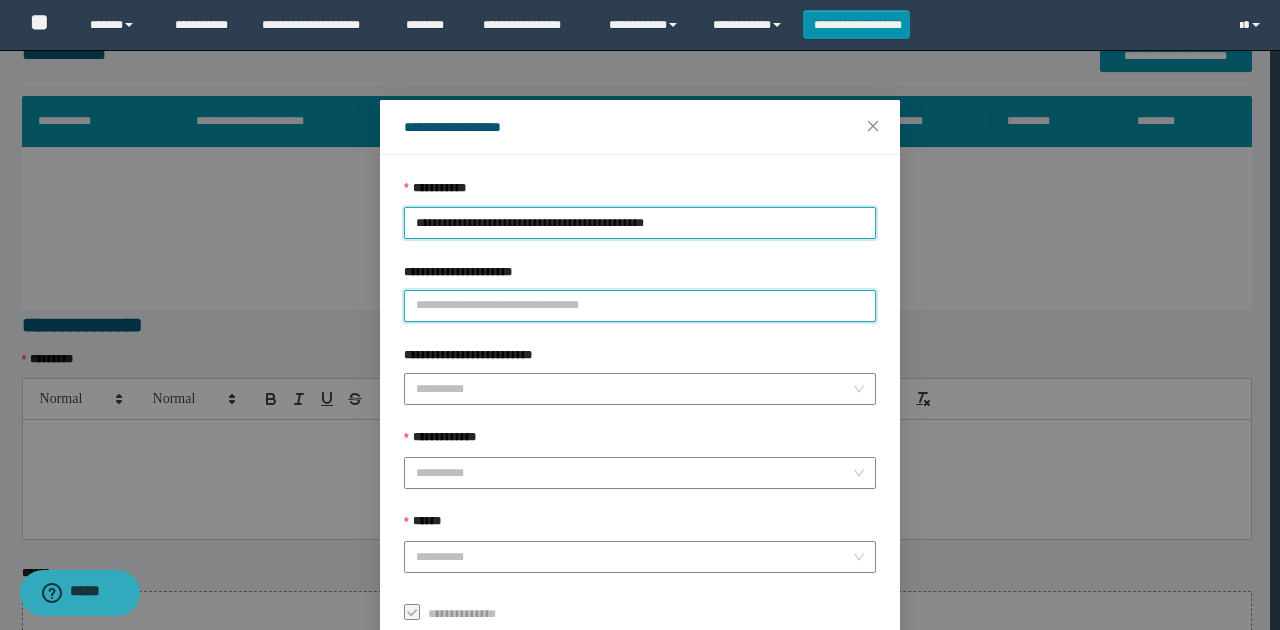 click on "**********" at bounding box center [640, 306] 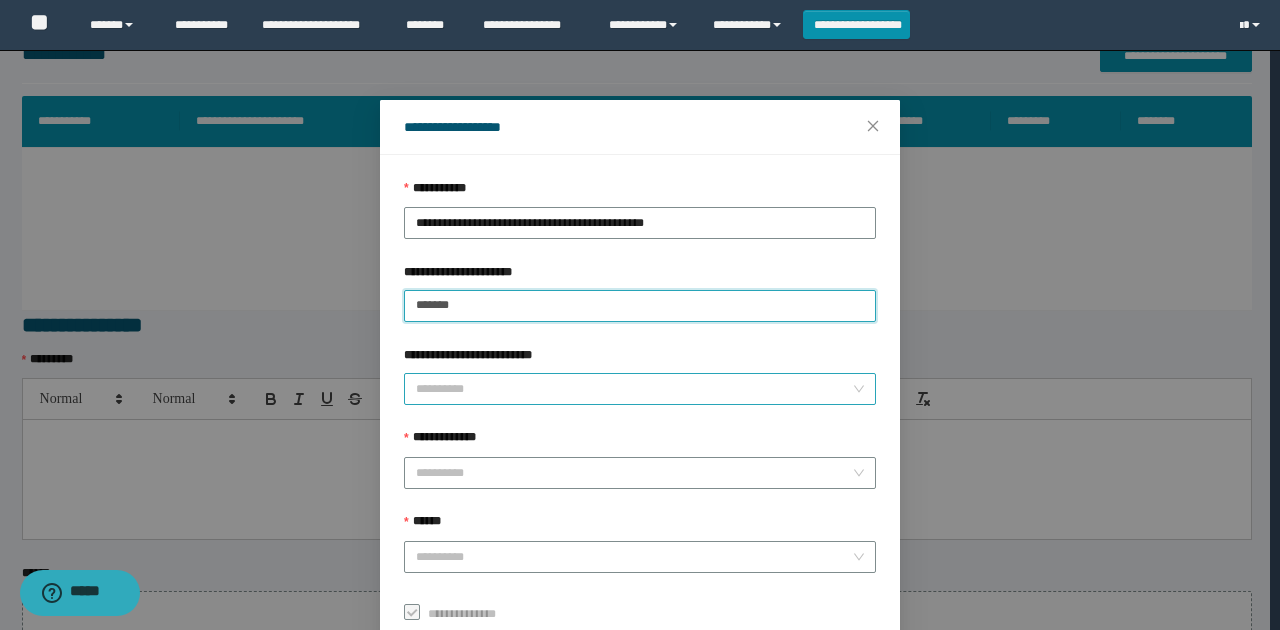 type on "*******" 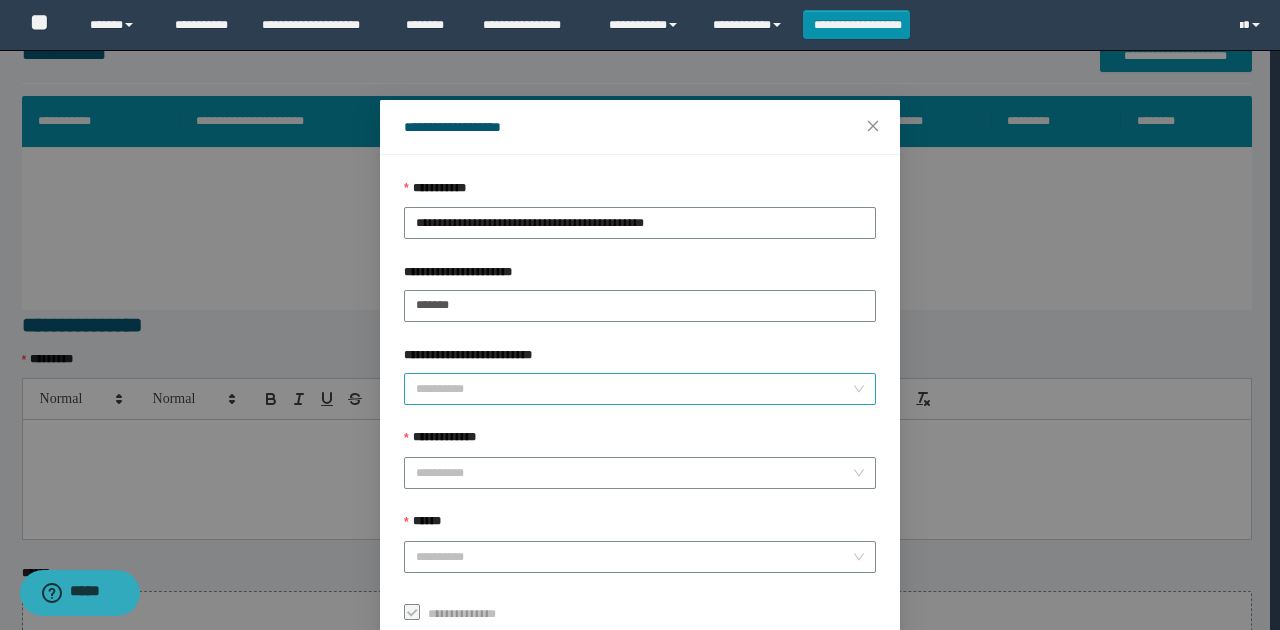 click on "**********" at bounding box center [634, 389] 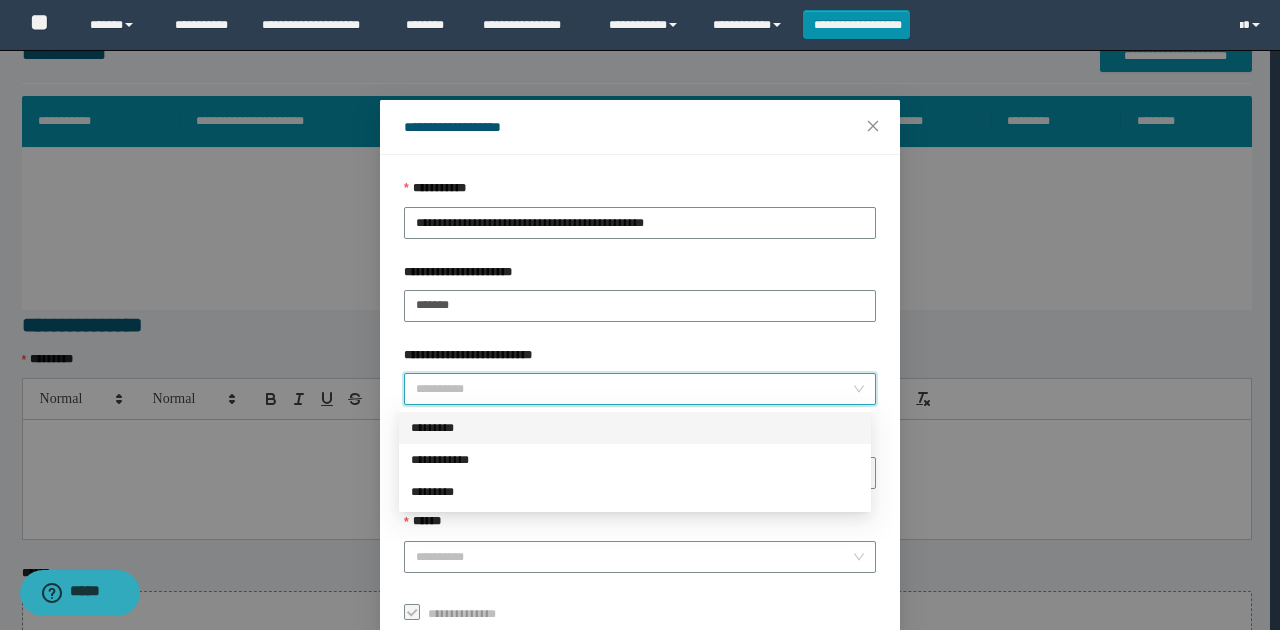 click on "*********" at bounding box center [635, 428] 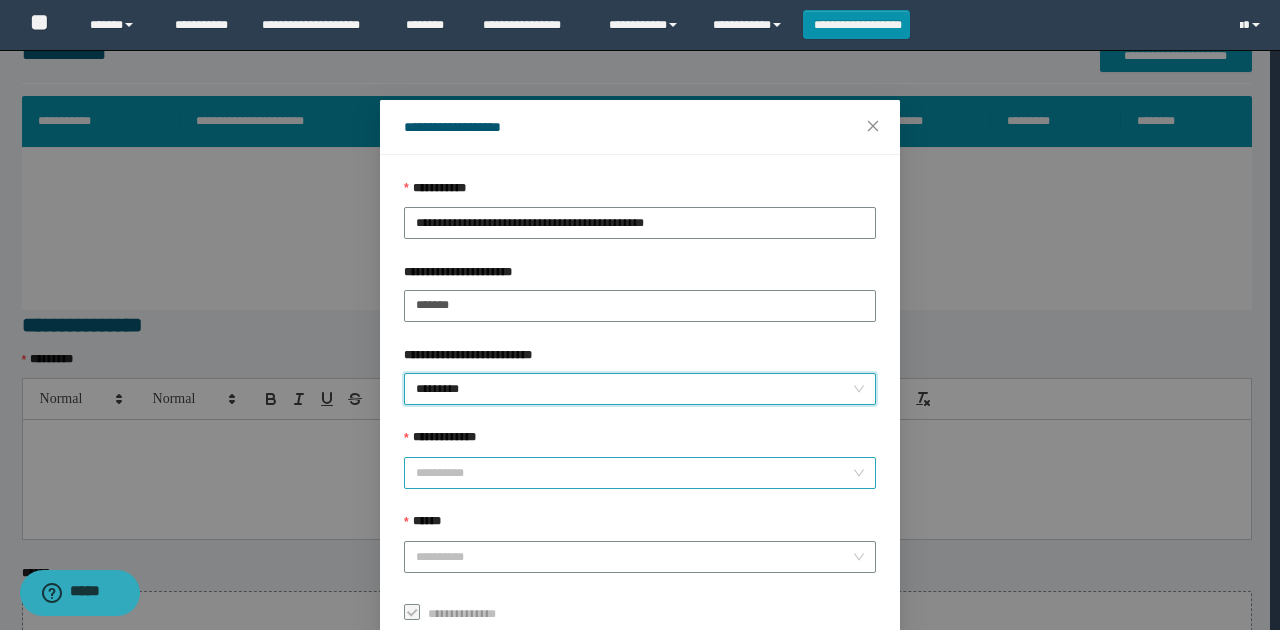 click on "**********" at bounding box center [634, 473] 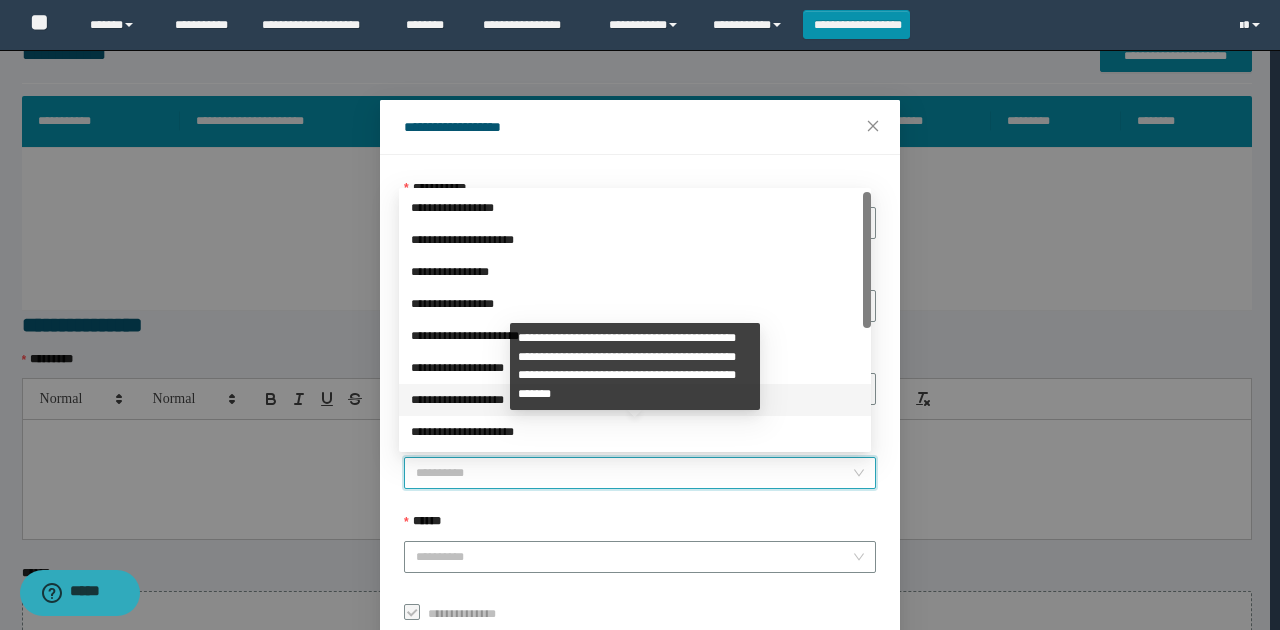 scroll, scrollTop: 224, scrollLeft: 0, axis: vertical 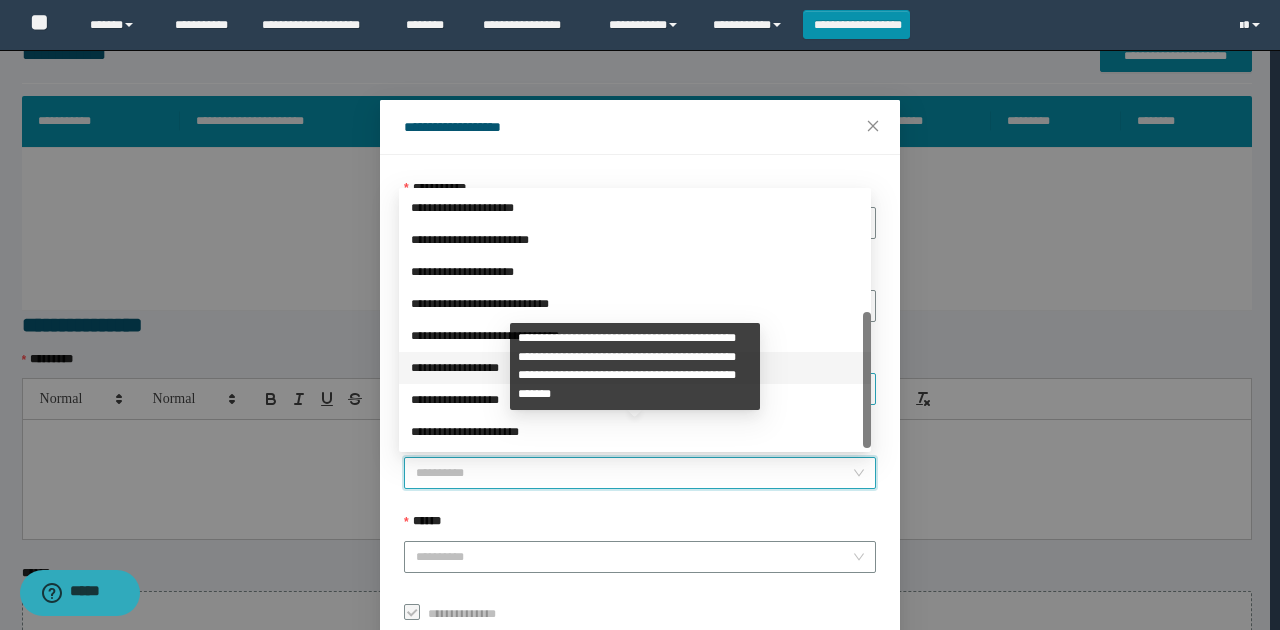 click on "**********" at bounding box center [635, 368] 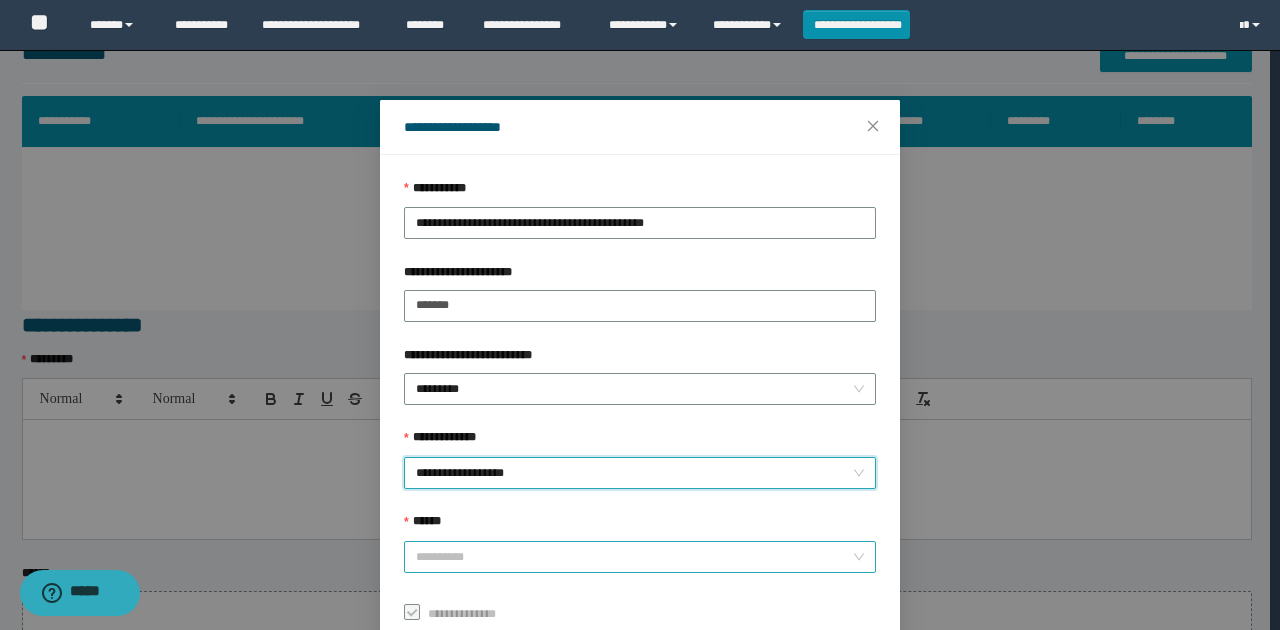 drag, startPoint x: 517, startPoint y: 546, endPoint x: 514, endPoint y: 557, distance: 11.401754 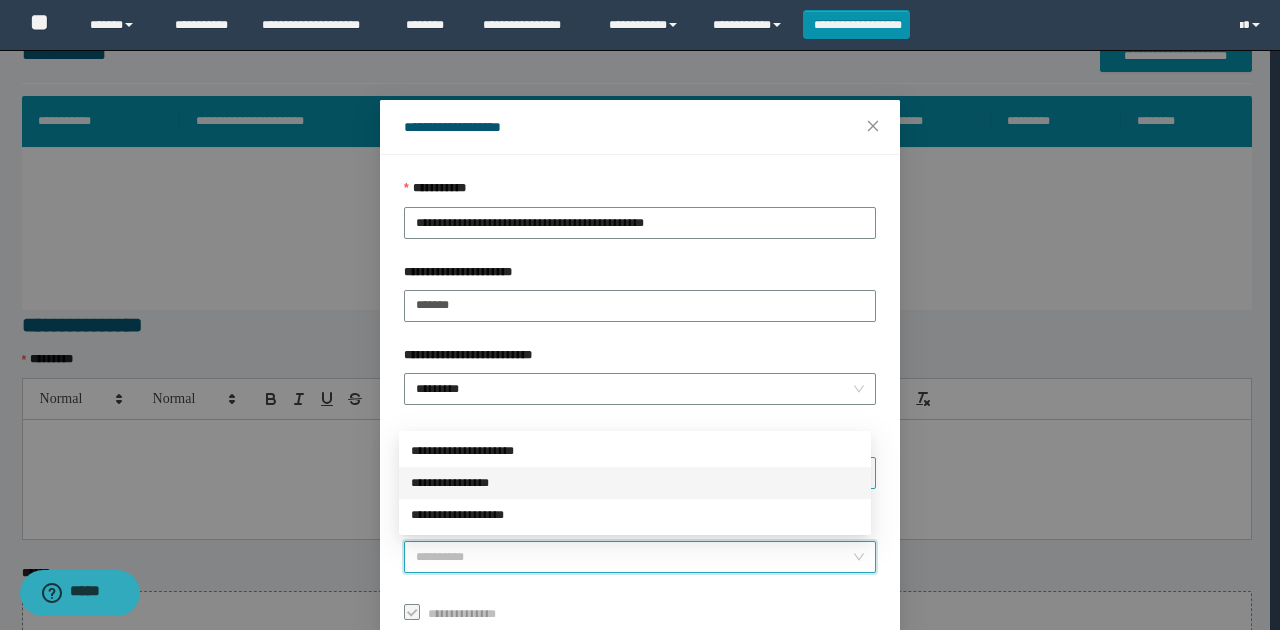click on "**********" at bounding box center (635, 483) 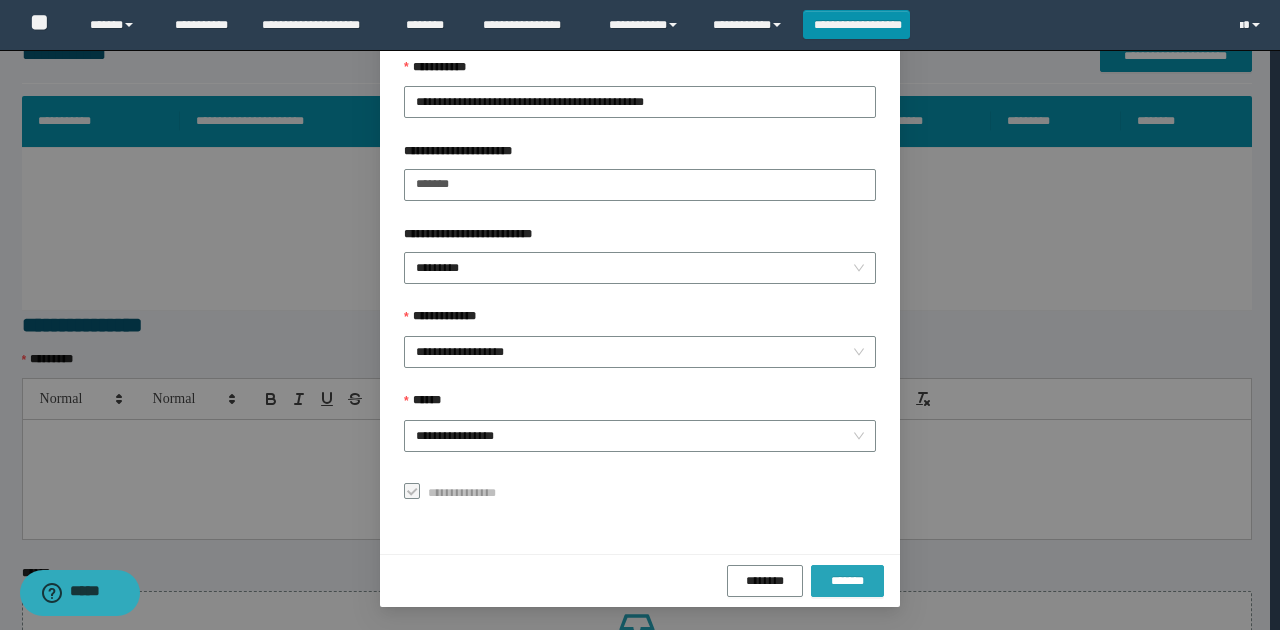 click on "*******" at bounding box center [847, 581] 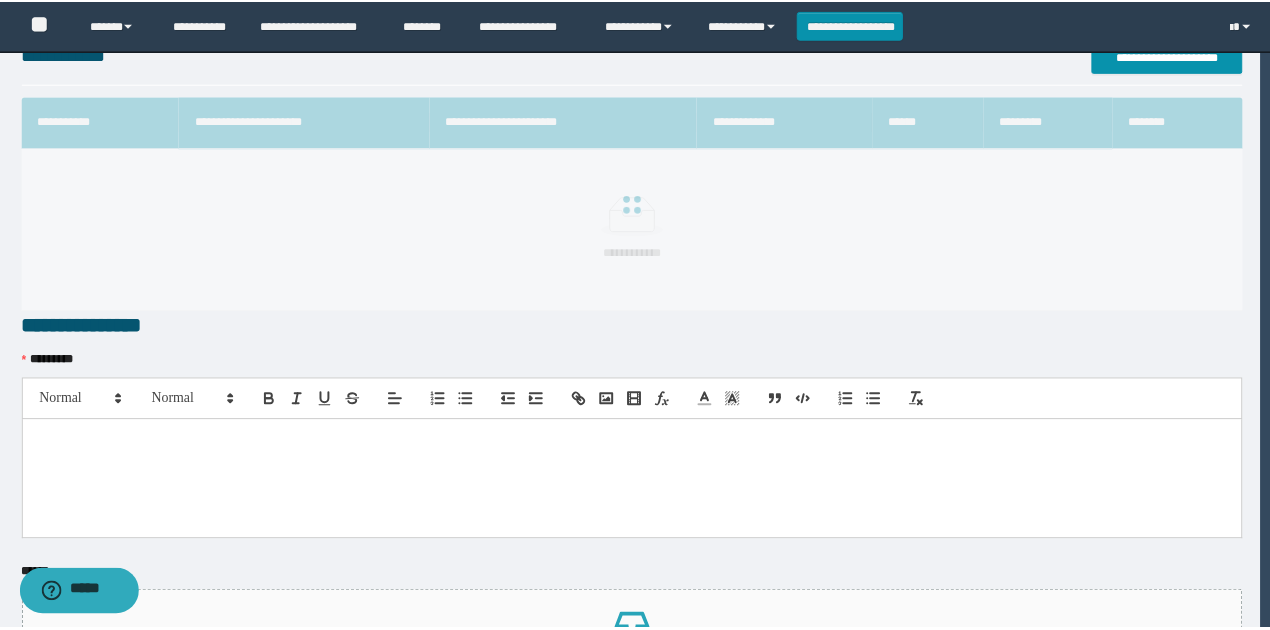 scroll, scrollTop: 73, scrollLeft: 0, axis: vertical 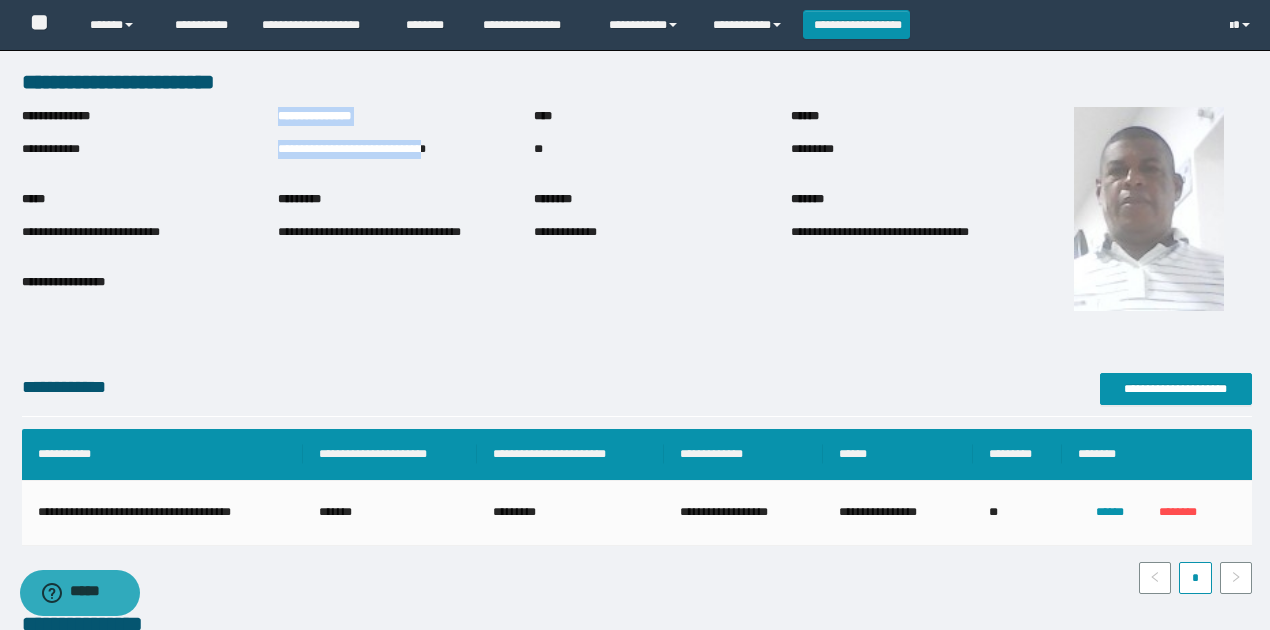 drag, startPoint x: 282, startPoint y: 148, endPoint x: 465, endPoint y: 155, distance: 183.13383 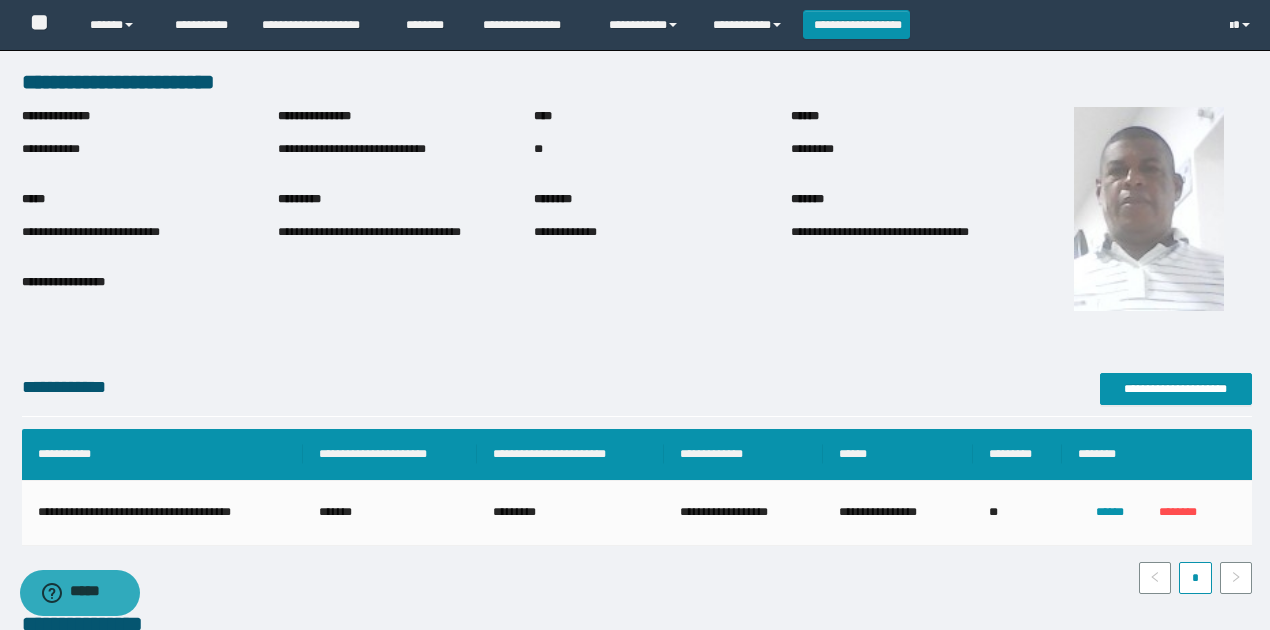 drag, startPoint x: 456, startPoint y: 194, endPoint x: 307, endPoint y: 158, distance: 153.28731 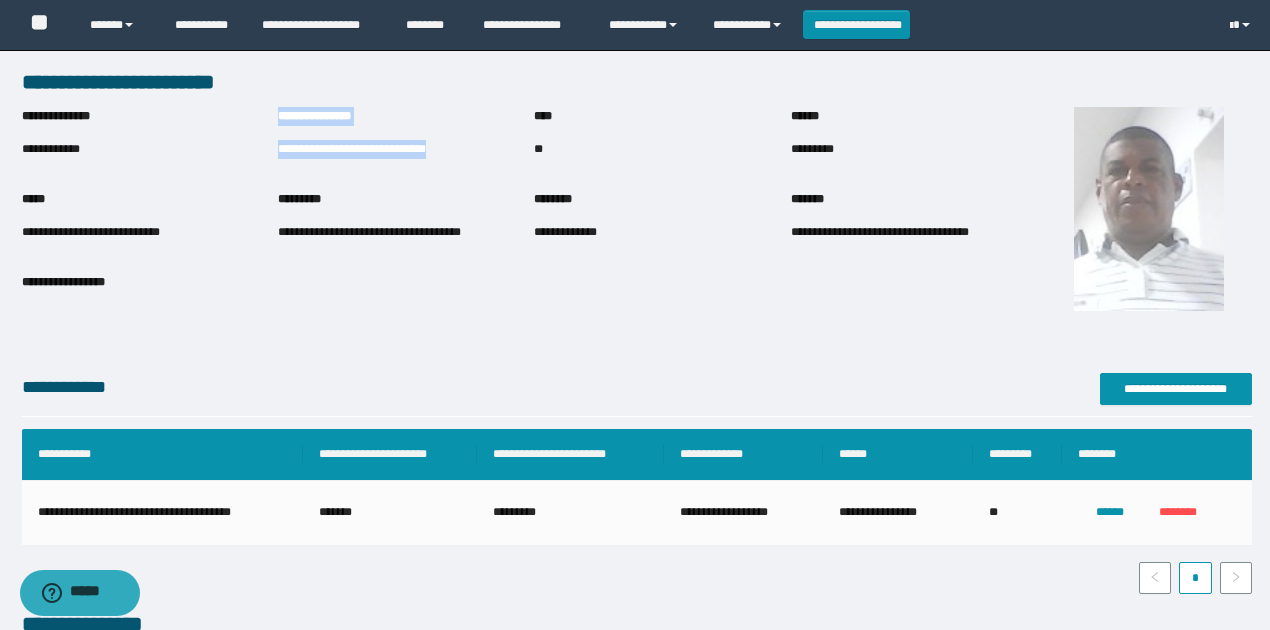 drag, startPoint x: 272, startPoint y: 147, endPoint x: 473, endPoint y: 148, distance: 201.00249 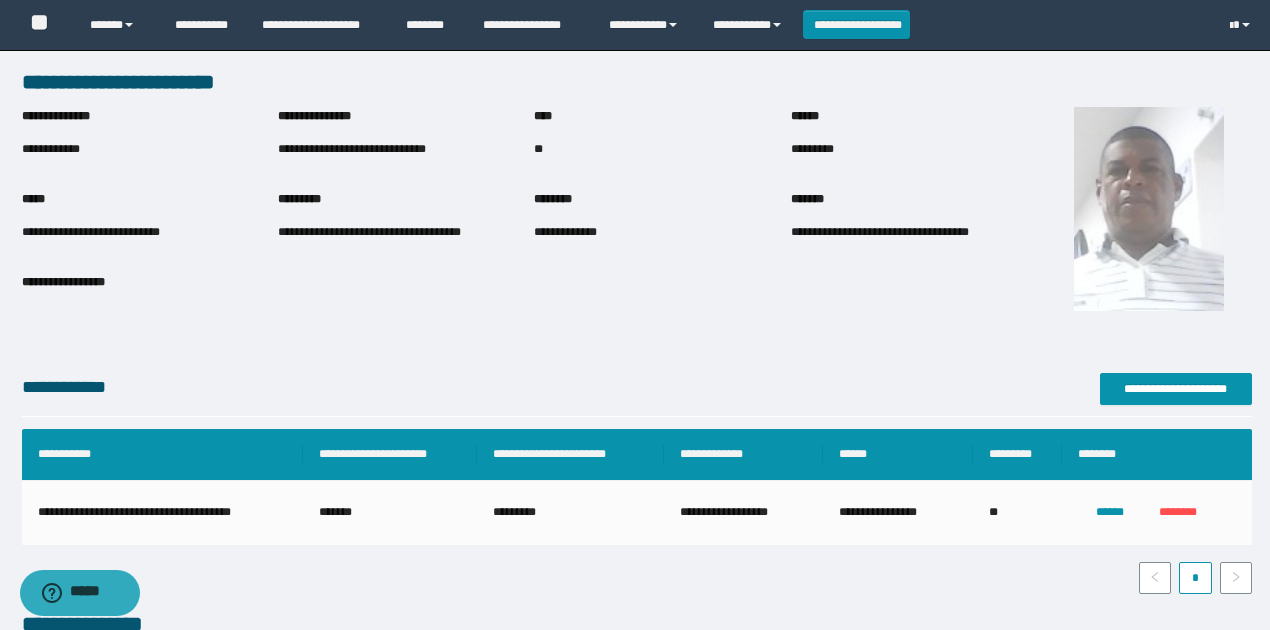 drag, startPoint x: 454, startPoint y: 209, endPoint x: 372, endPoint y: 176, distance: 88.391174 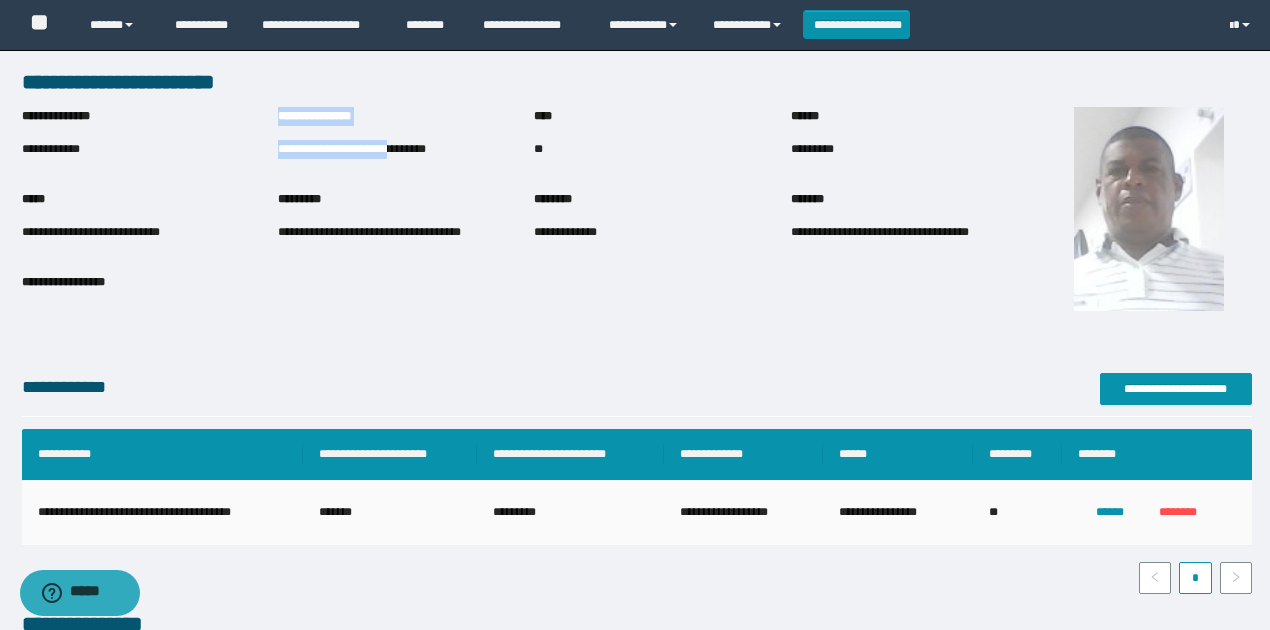 drag, startPoint x: 418, startPoint y: 151, endPoint x: 765, endPoint y: 521, distance: 507.25635 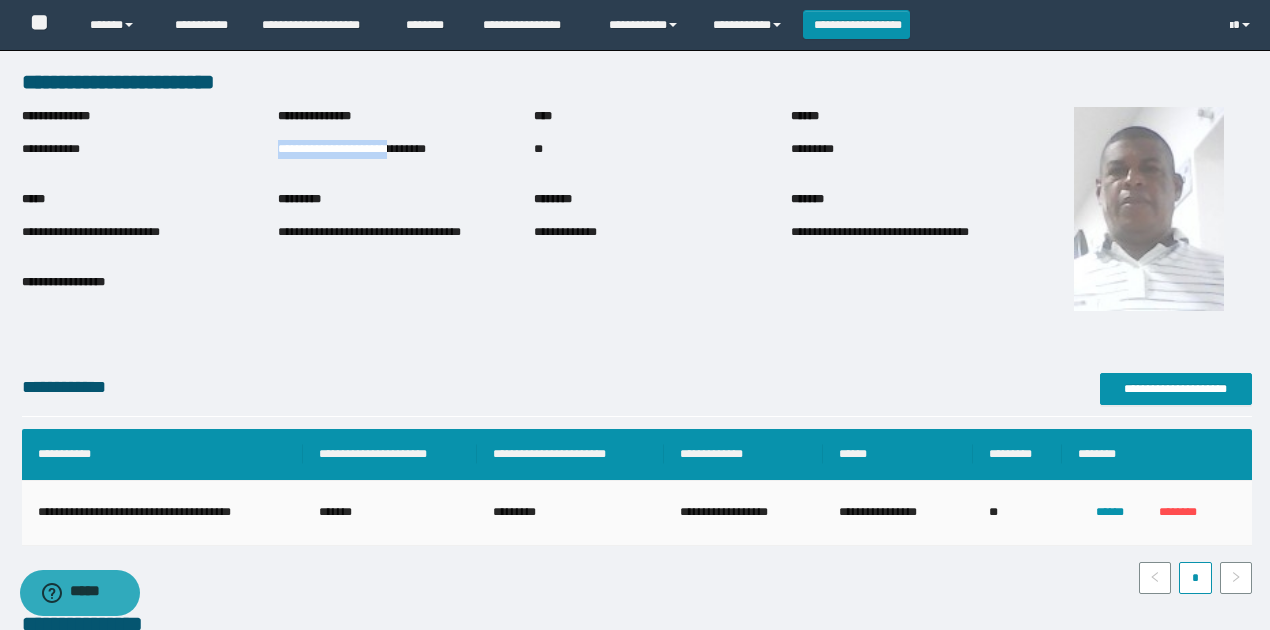 copy on "**********" 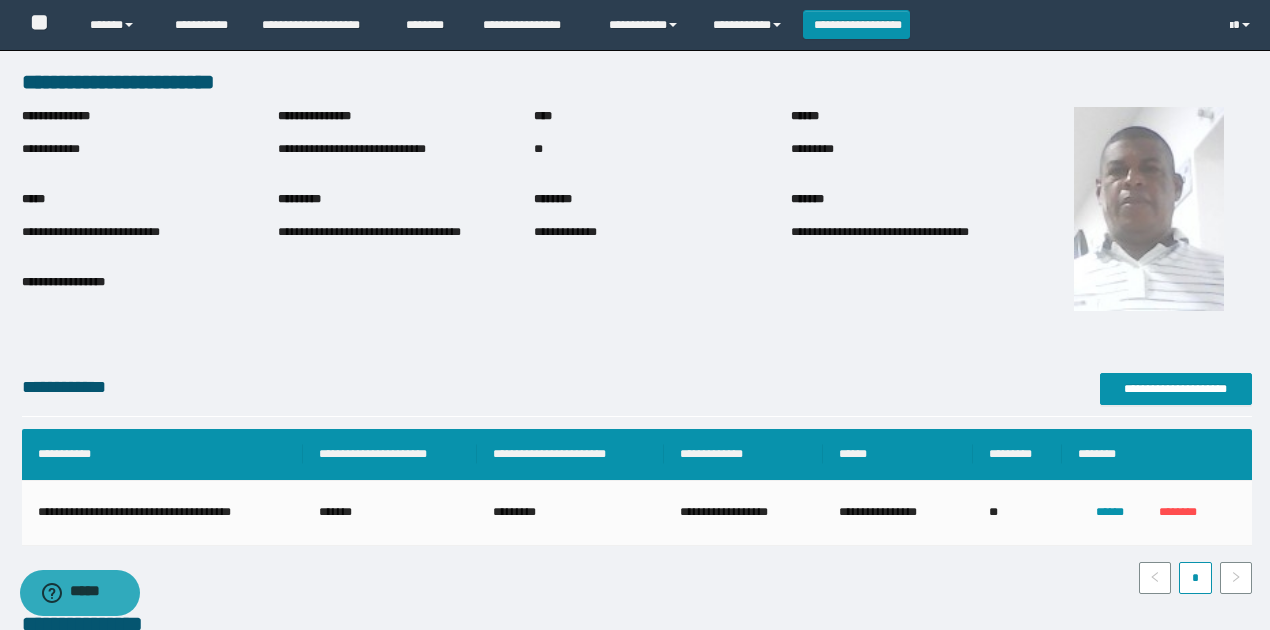 drag, startPoint x: 334, startPoint y: 200, endPoint x: 313, endPoint y: 173, distance: 34.20526 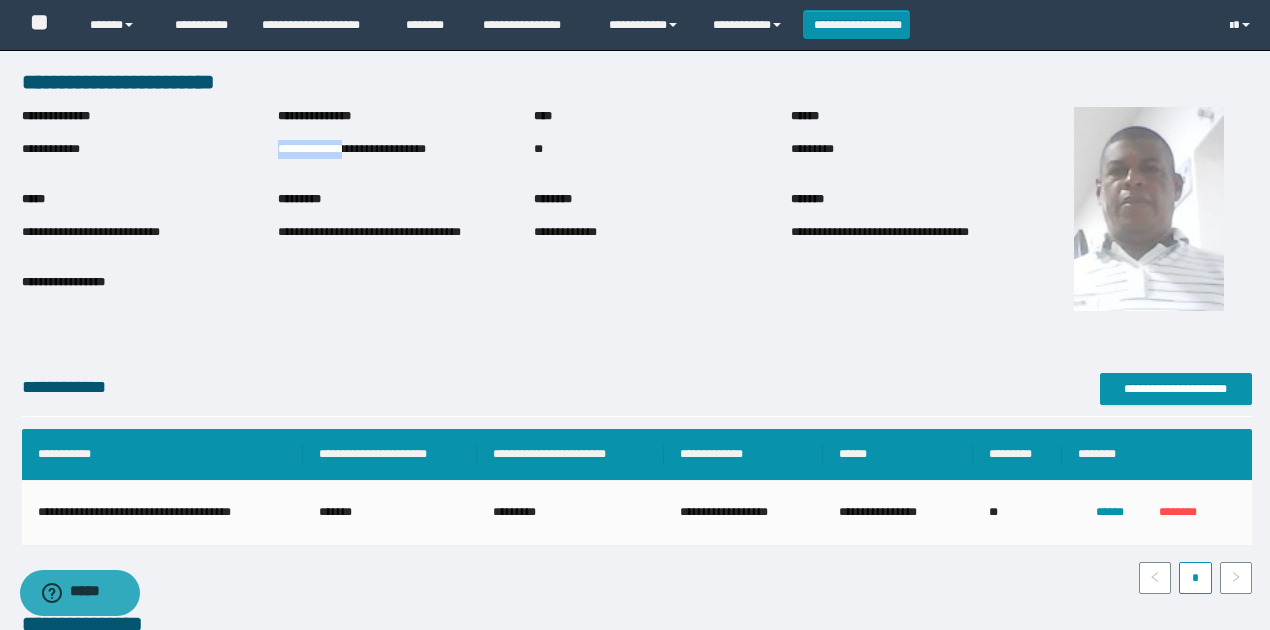 drag, startPoint x: 280, startPoint y: 150, endPoint x: 478, endPoint y: 290, distance: 242.49536 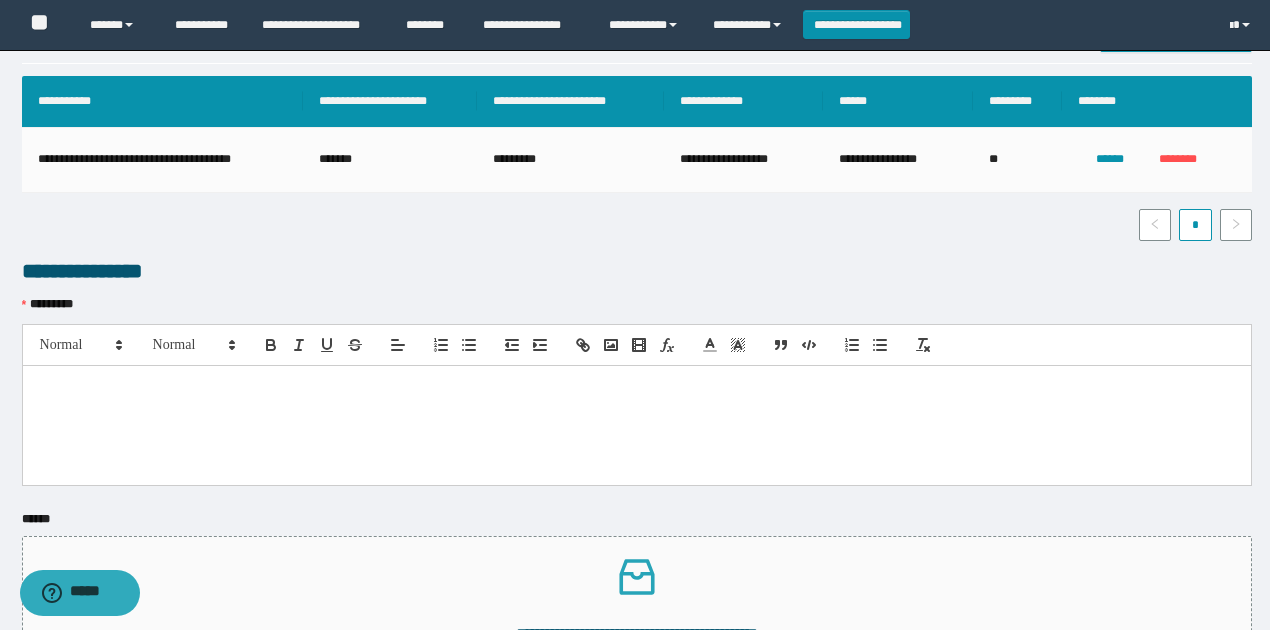 scroll, scrollTop: 536, scrollLeft: 0, axis: vertical 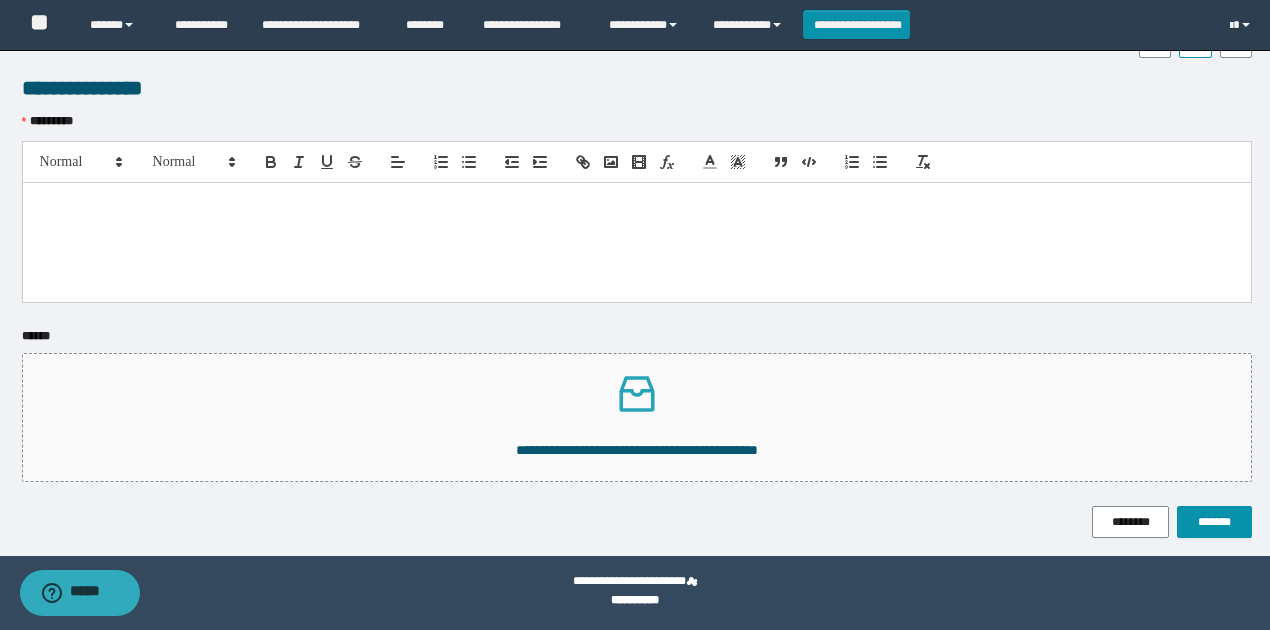 click at bounding box center [637, 242] 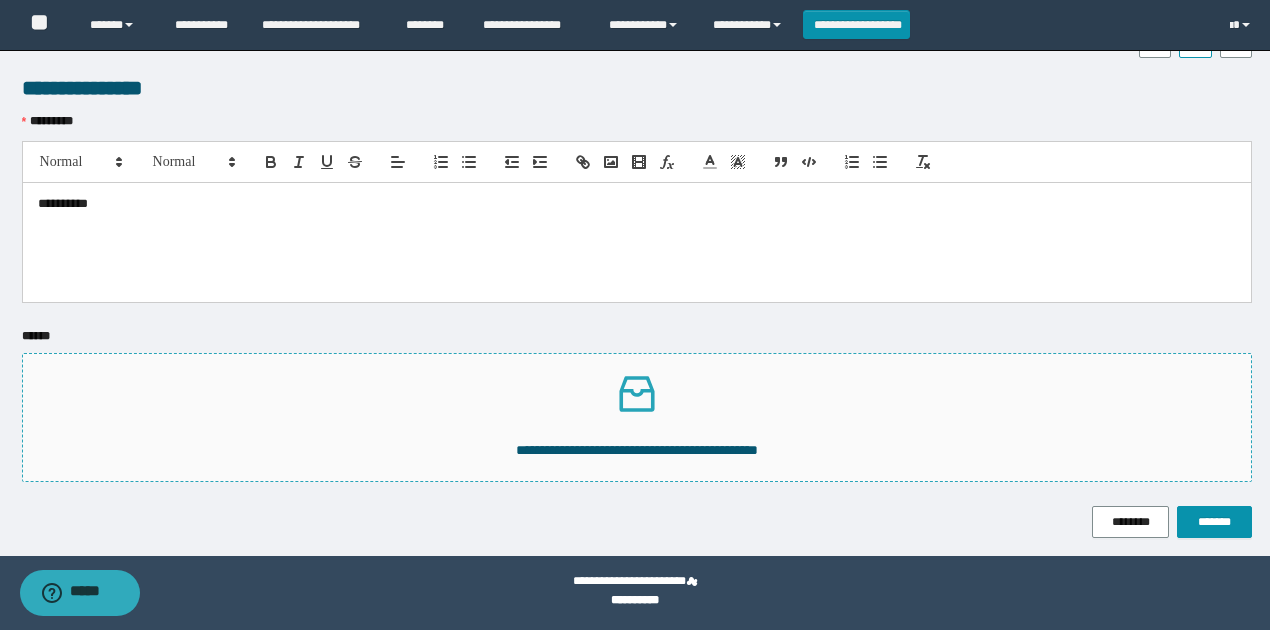 click at bounding box center [637, 394] 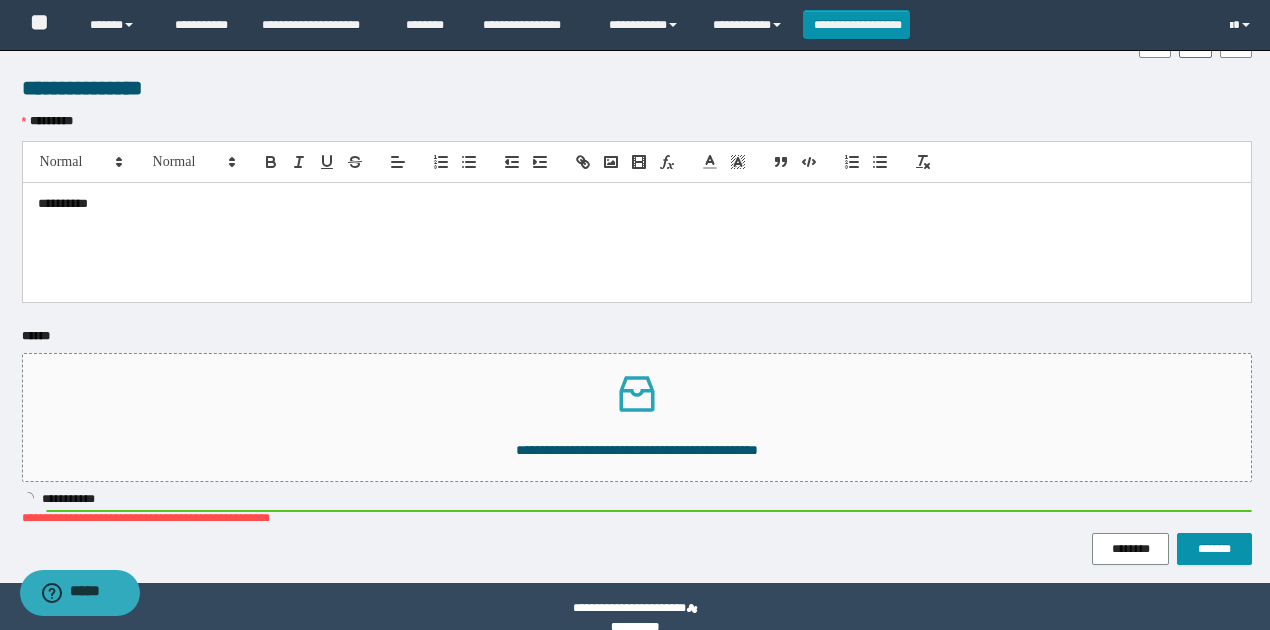 click on "*********" at bounding box center [637, 242] 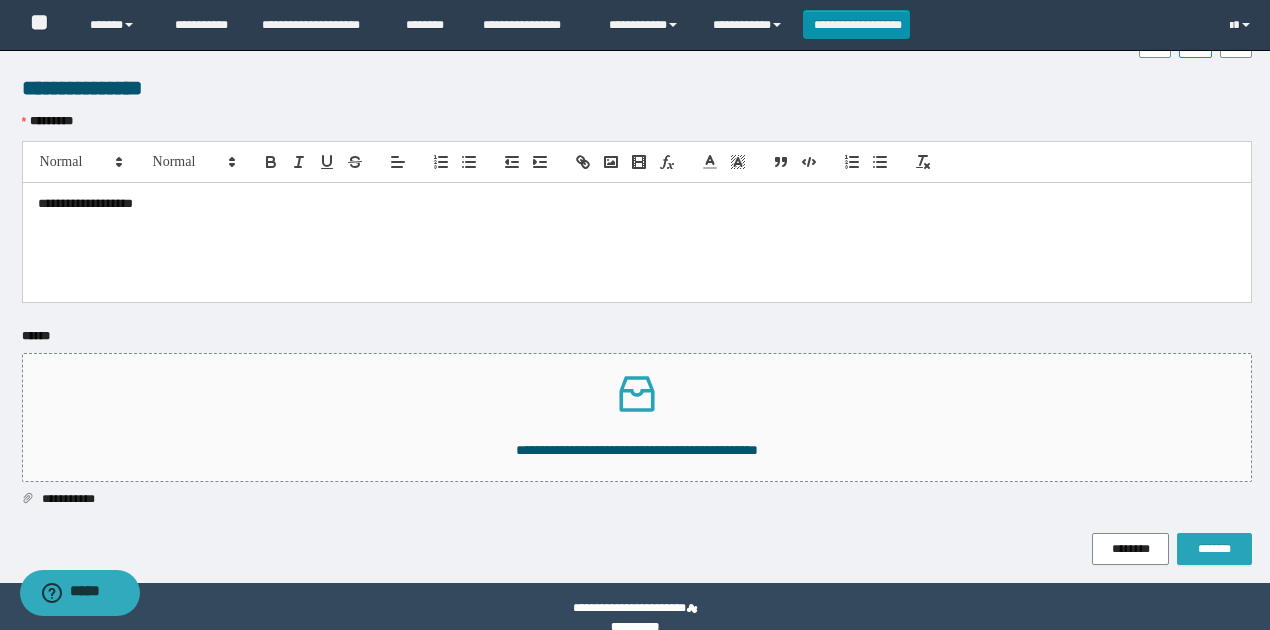 click on "*******" at bounding box center [1214, 549] 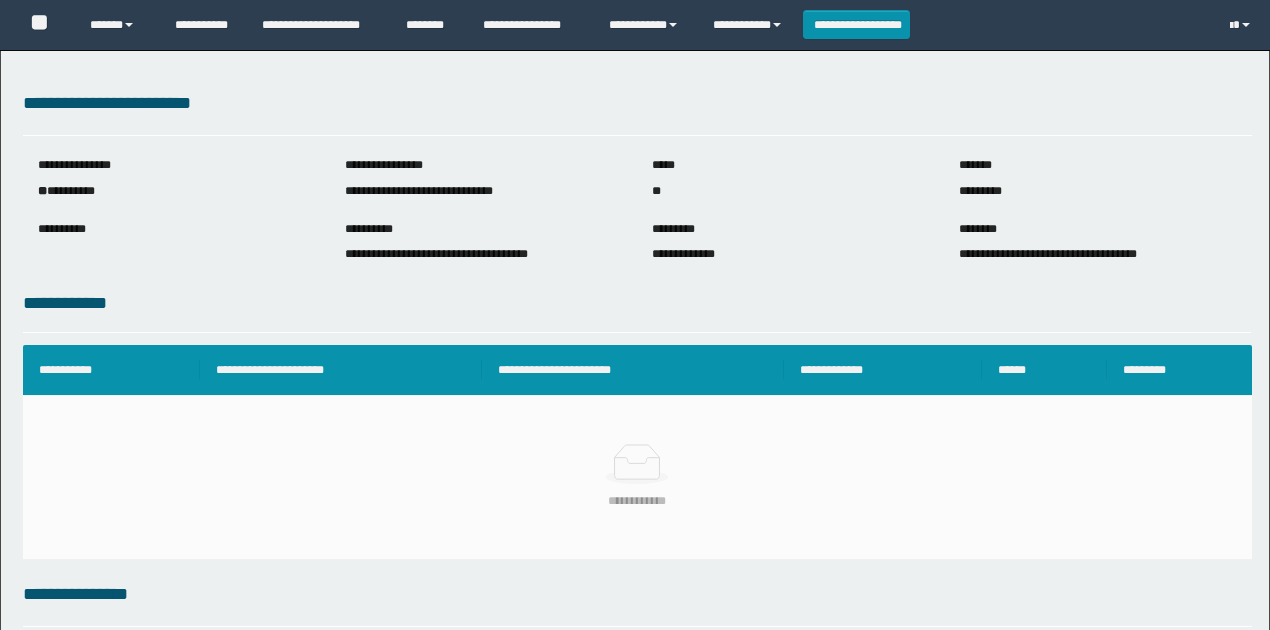 scroll, scrollTop: 0, scrollLeft: 0, axis: both 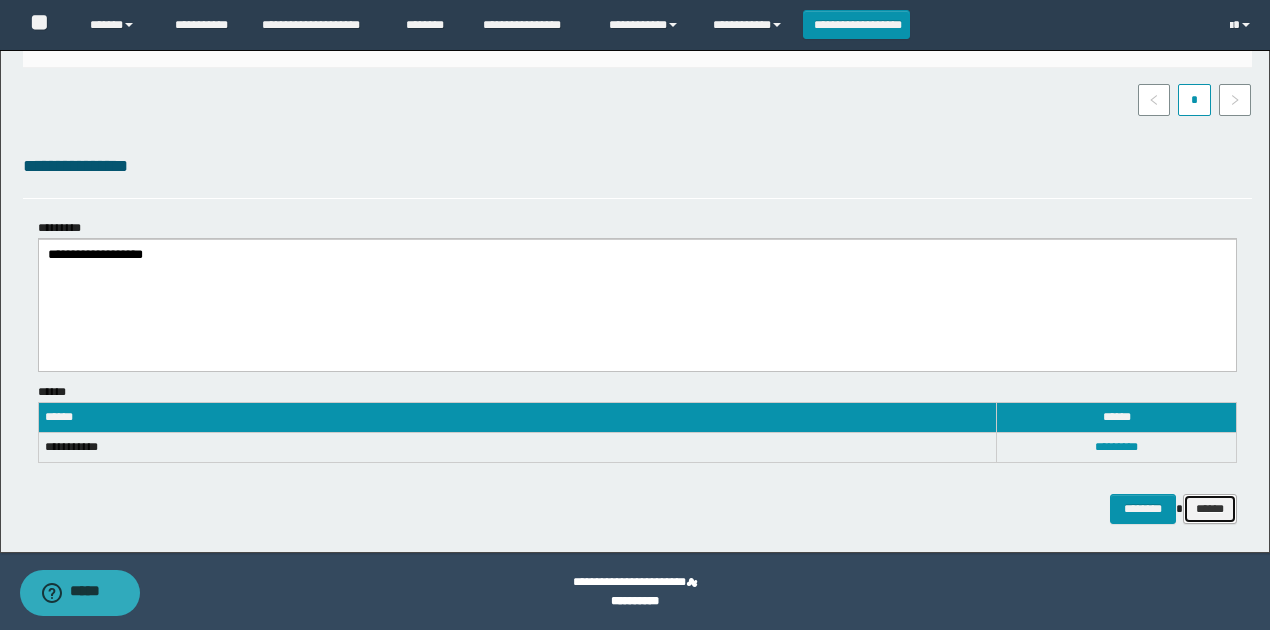 click on "******" at bounding box center [1210, 508] 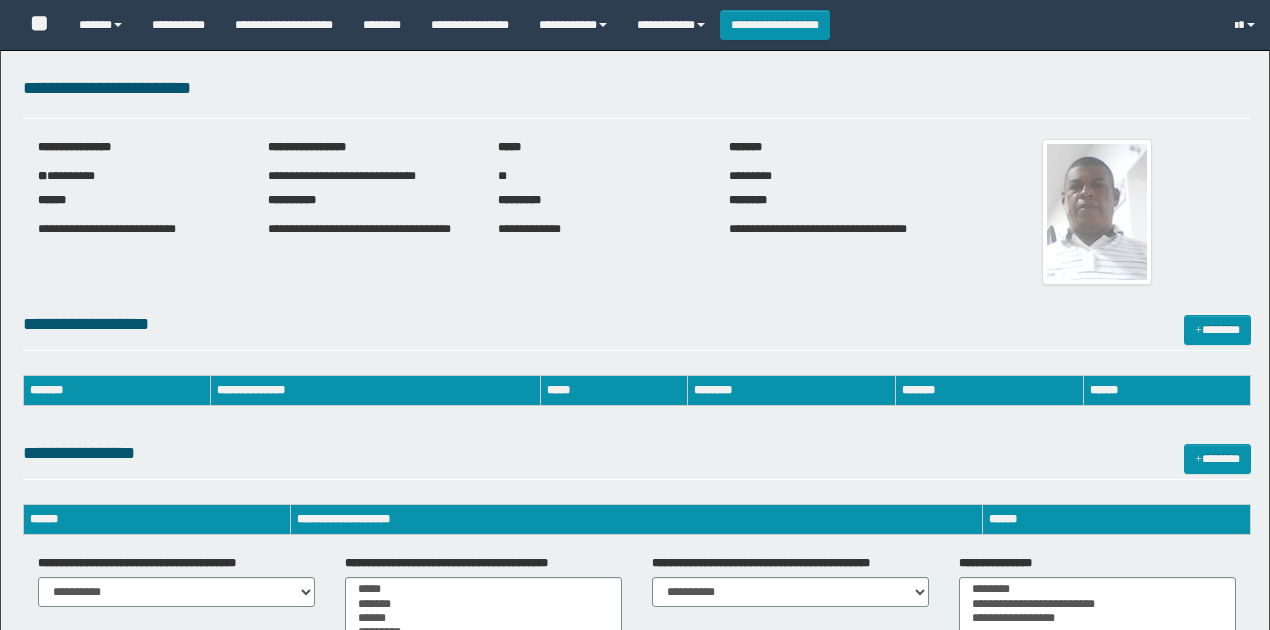 select 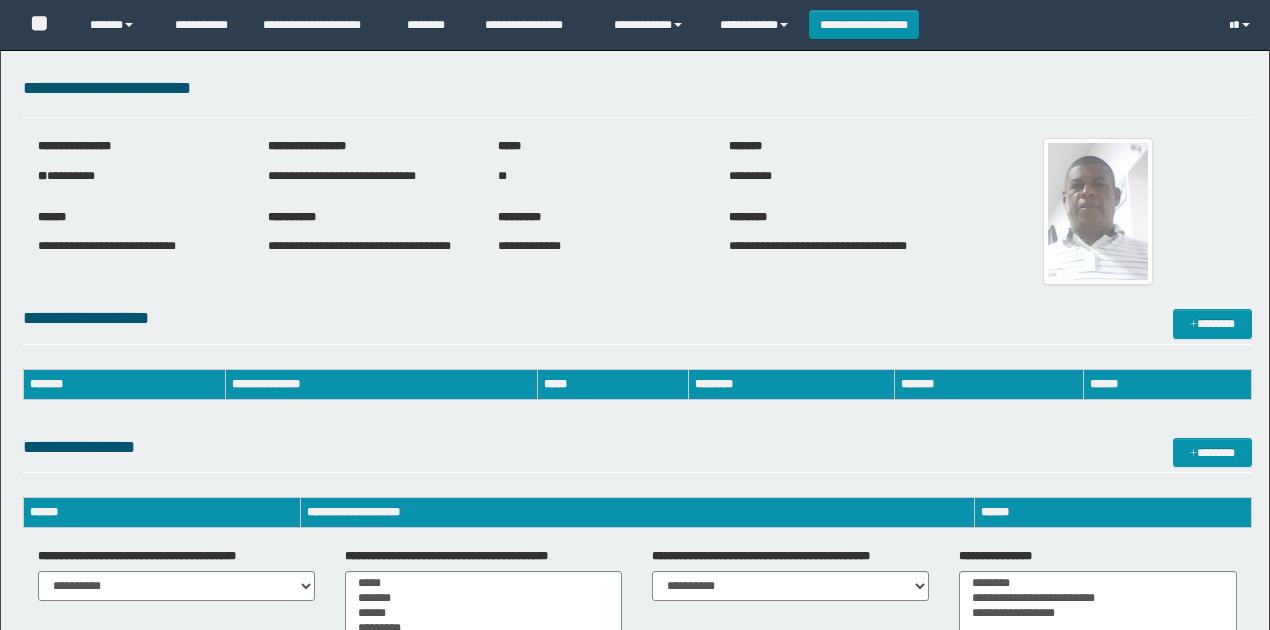 scroll, scrollTop: 0, scrollLeft: 0, axis: both 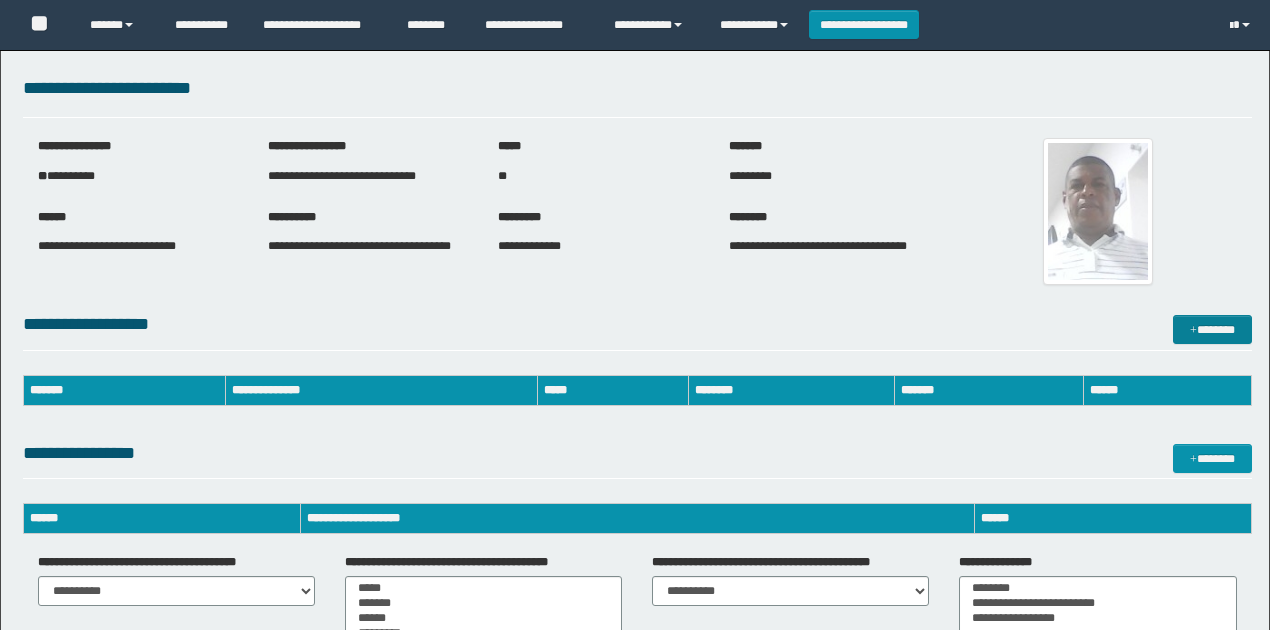 type 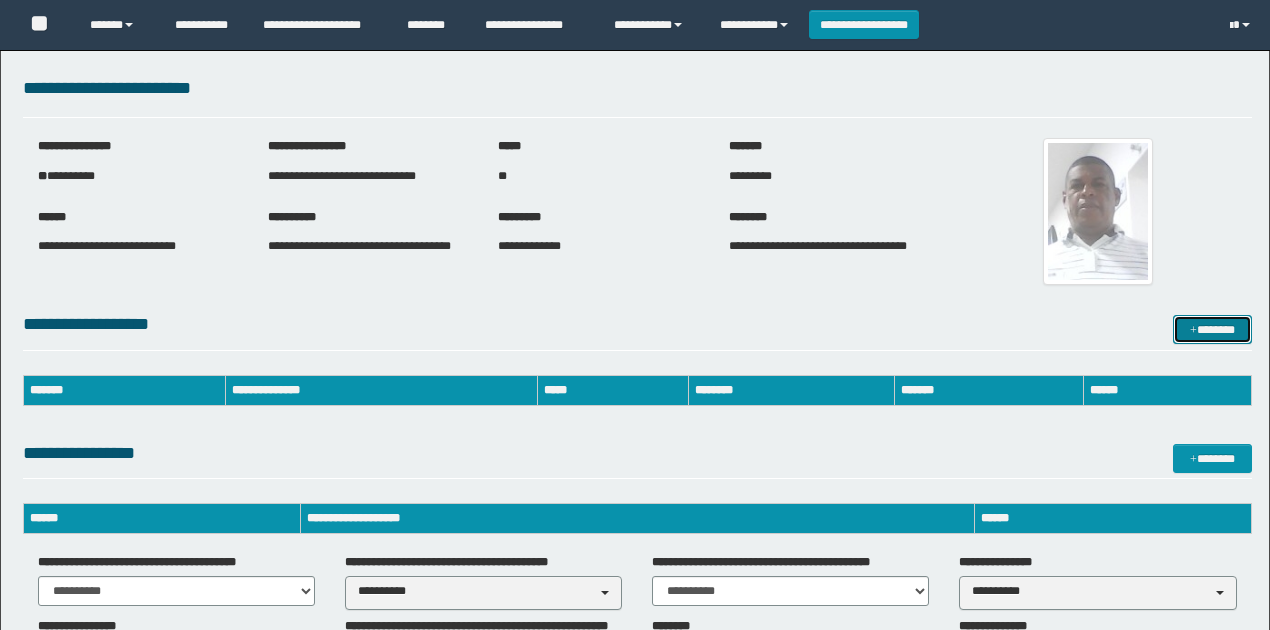 click on "*******" at bounding box center (1212, 329) 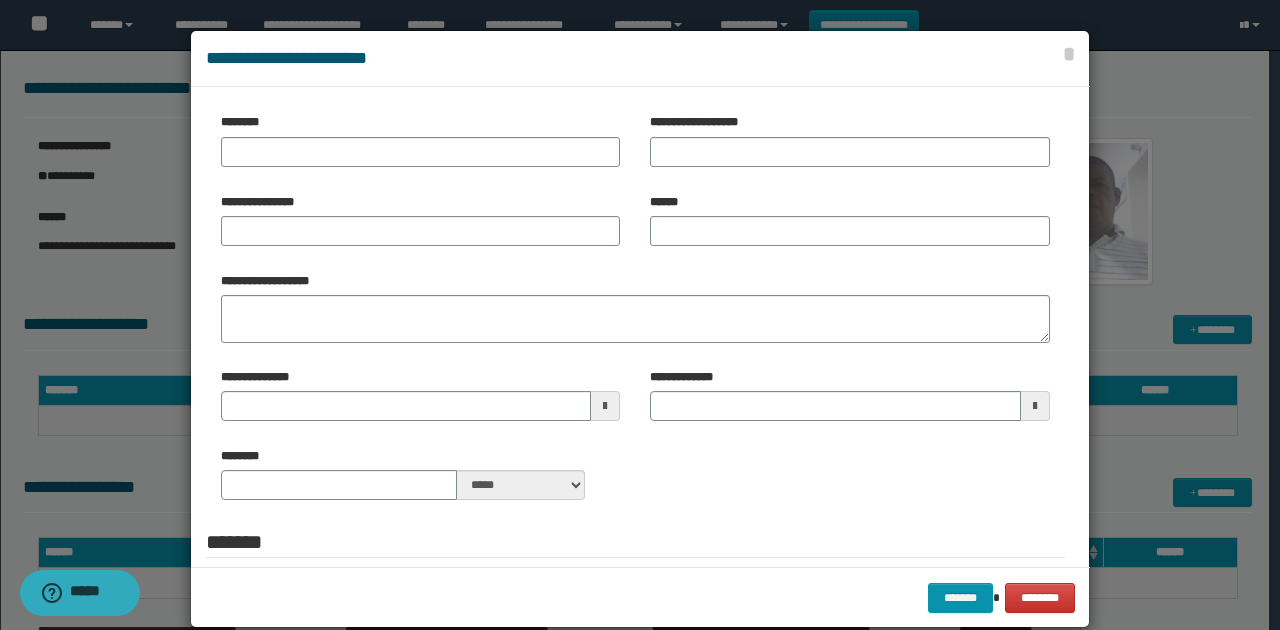 type 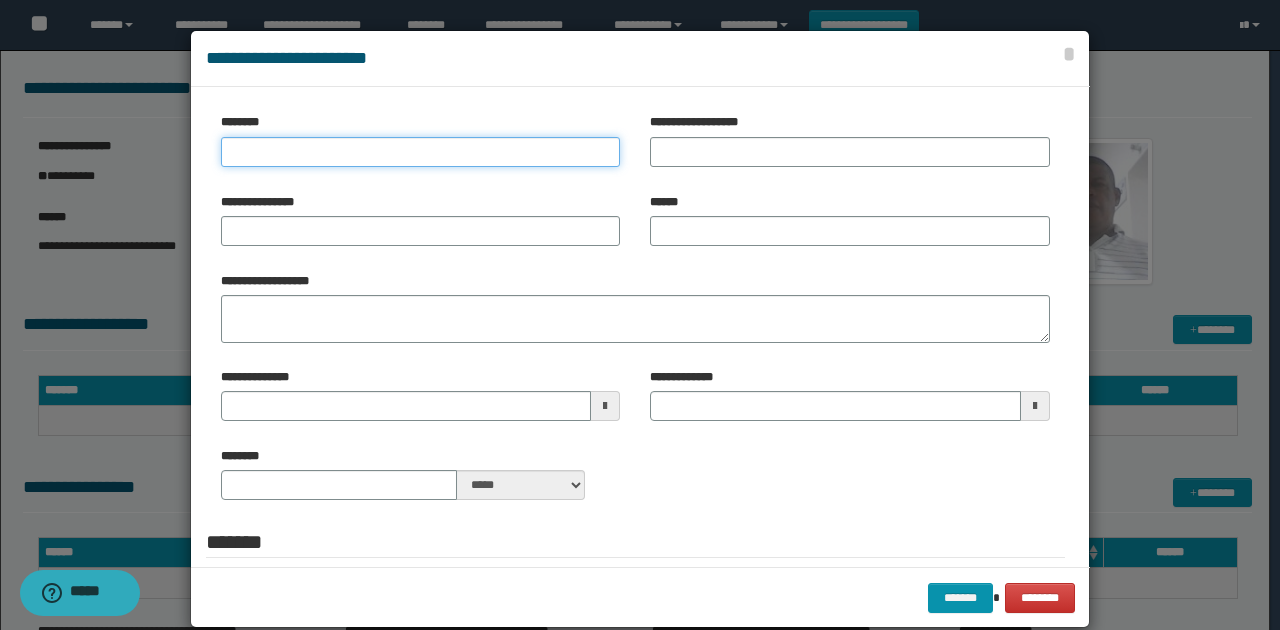 click on "********" at bounding box center (420, 152) 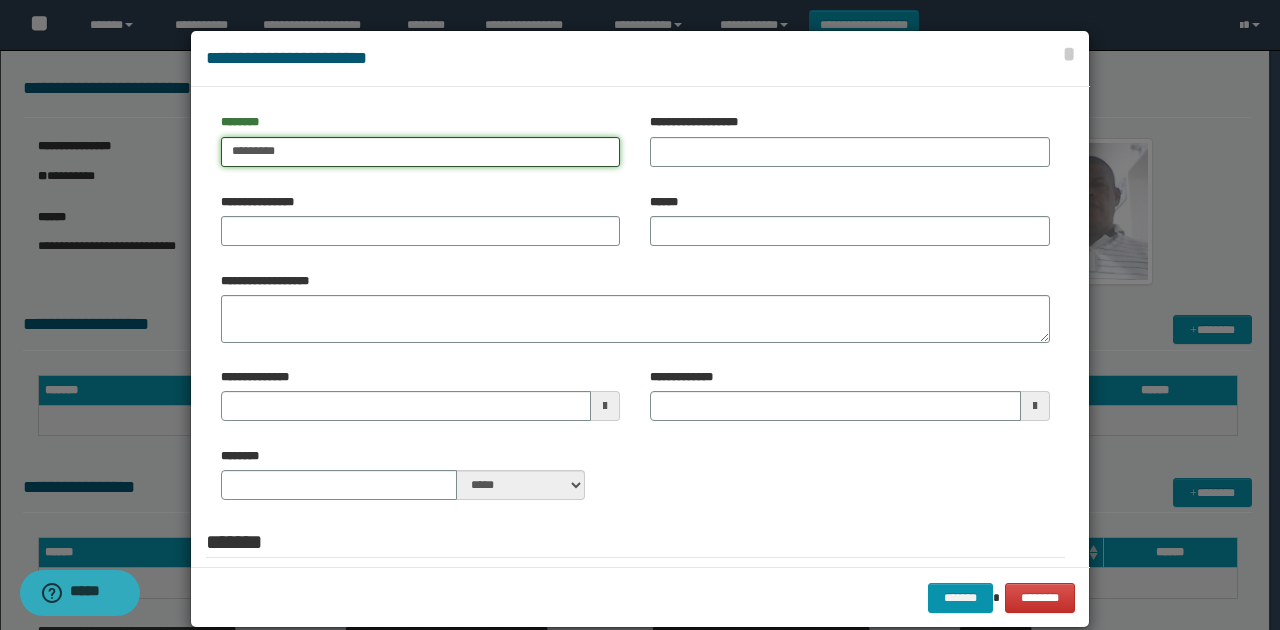 type on "*********" 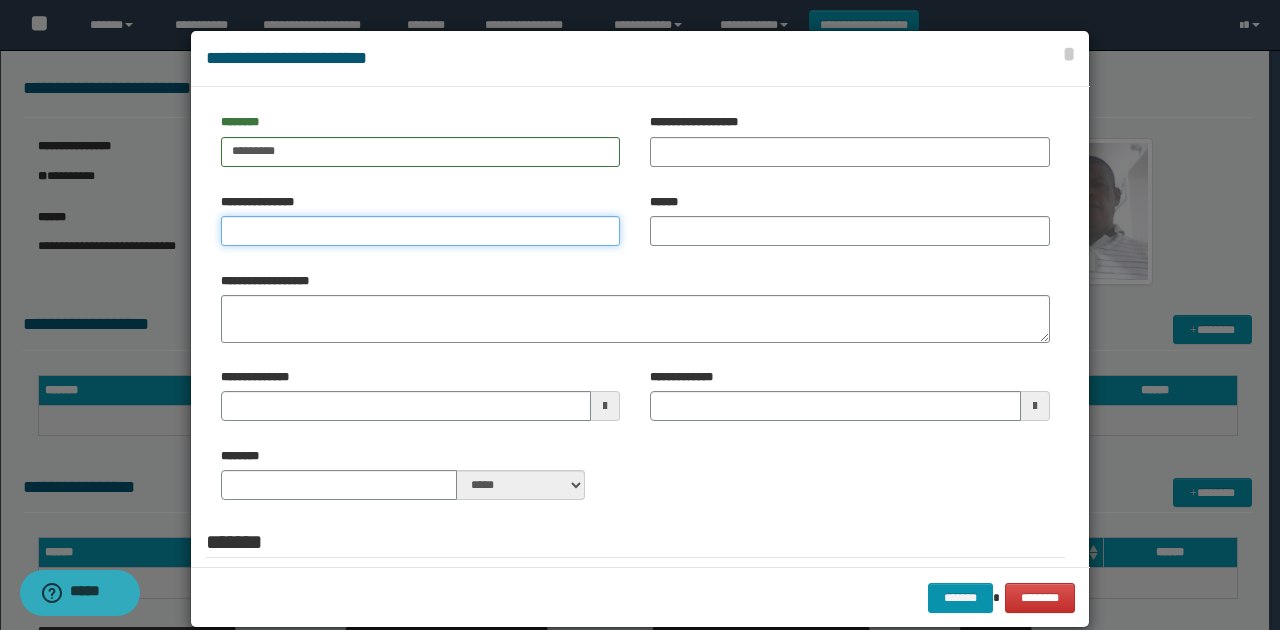 click on "**********" at bounding box center (420, 231) 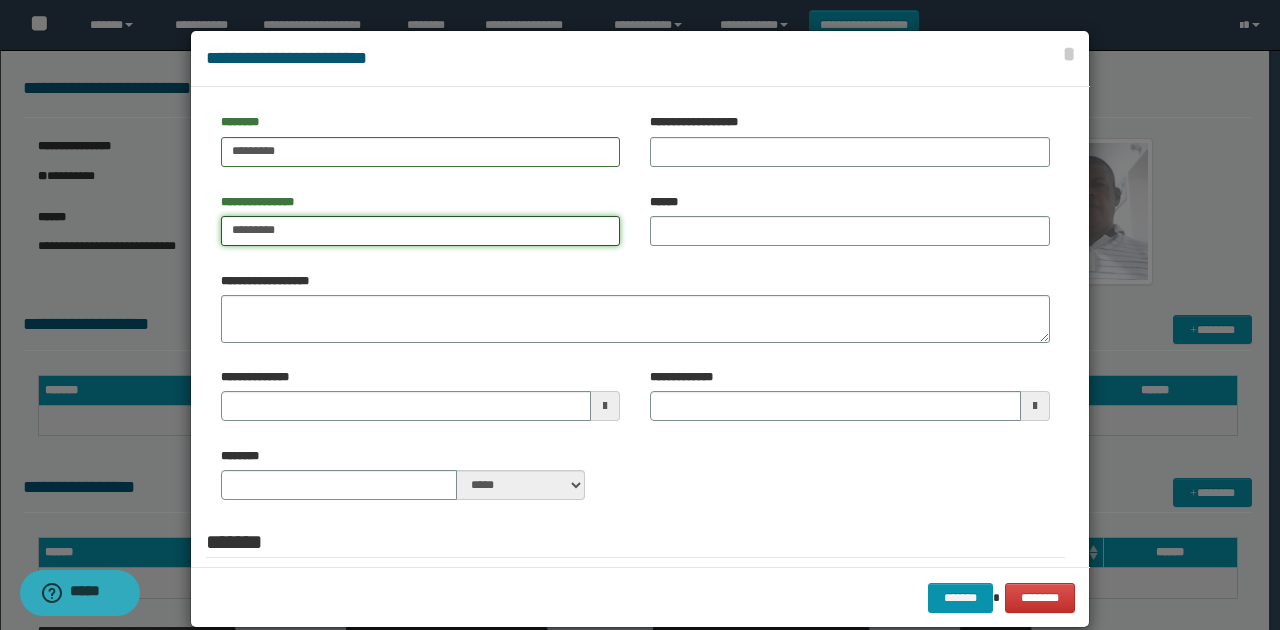 type on "*********" 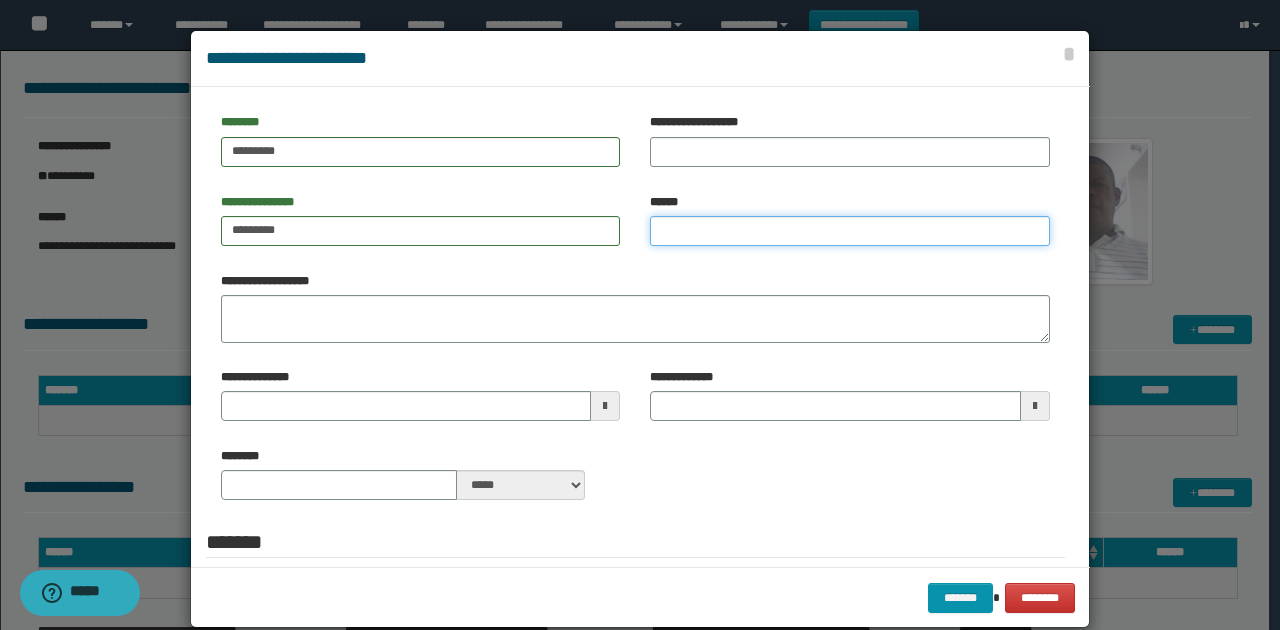 click on "******" at bounding box center [849, 231] 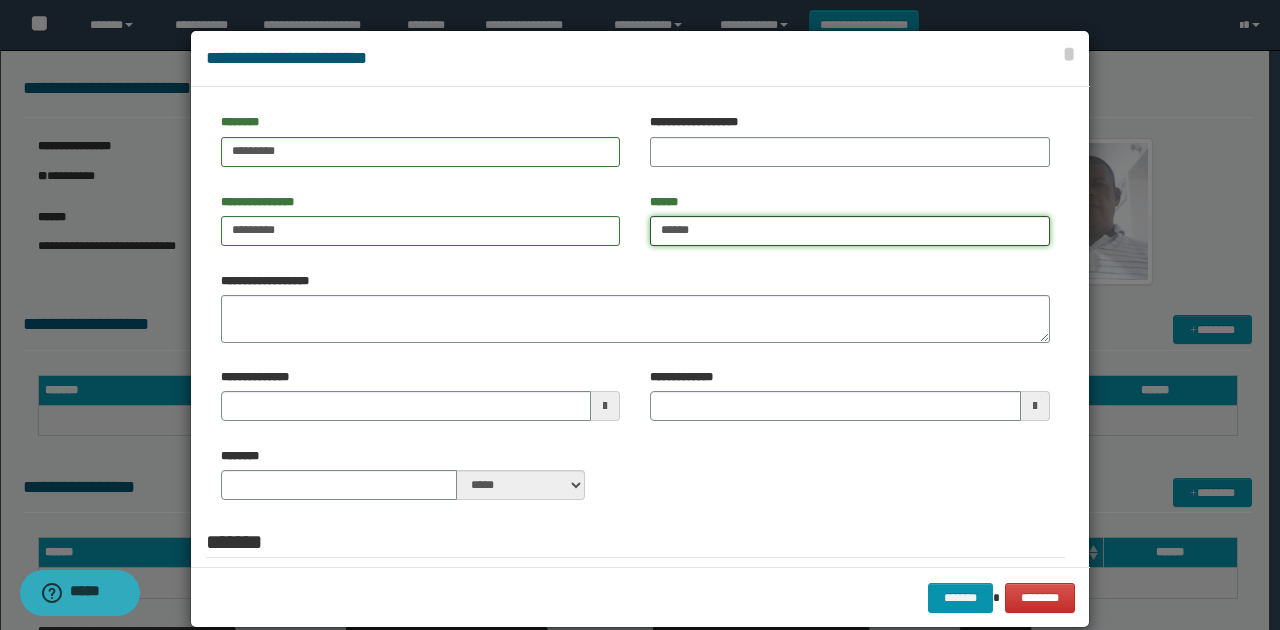 type on "*******" 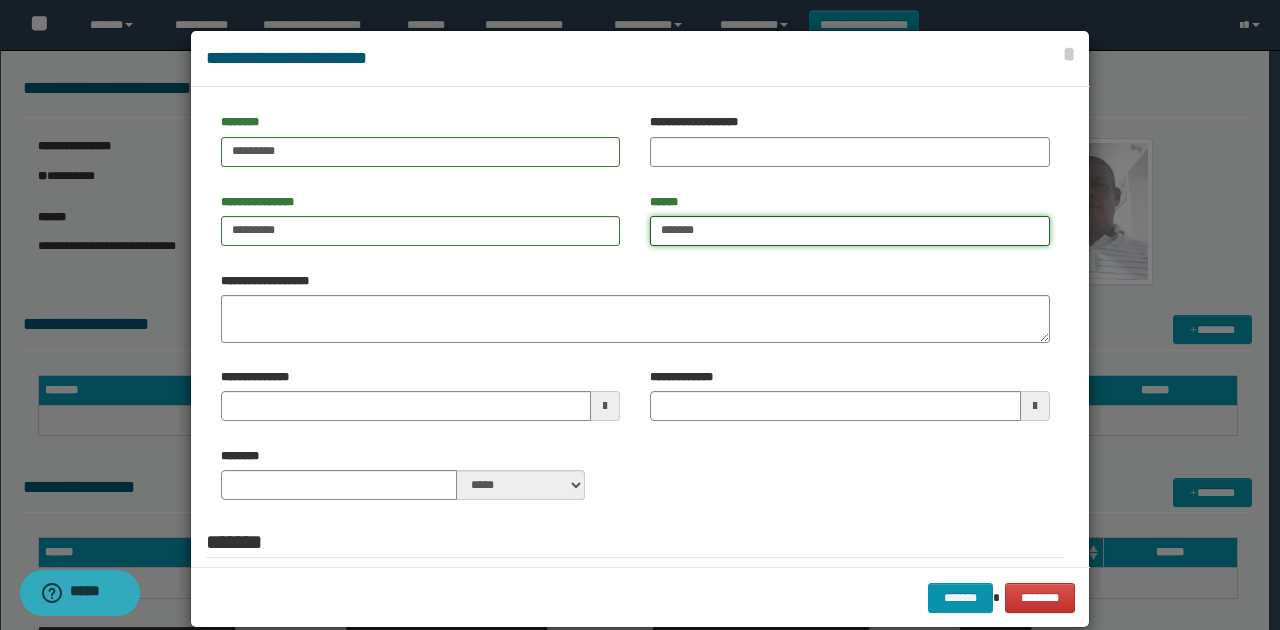 type 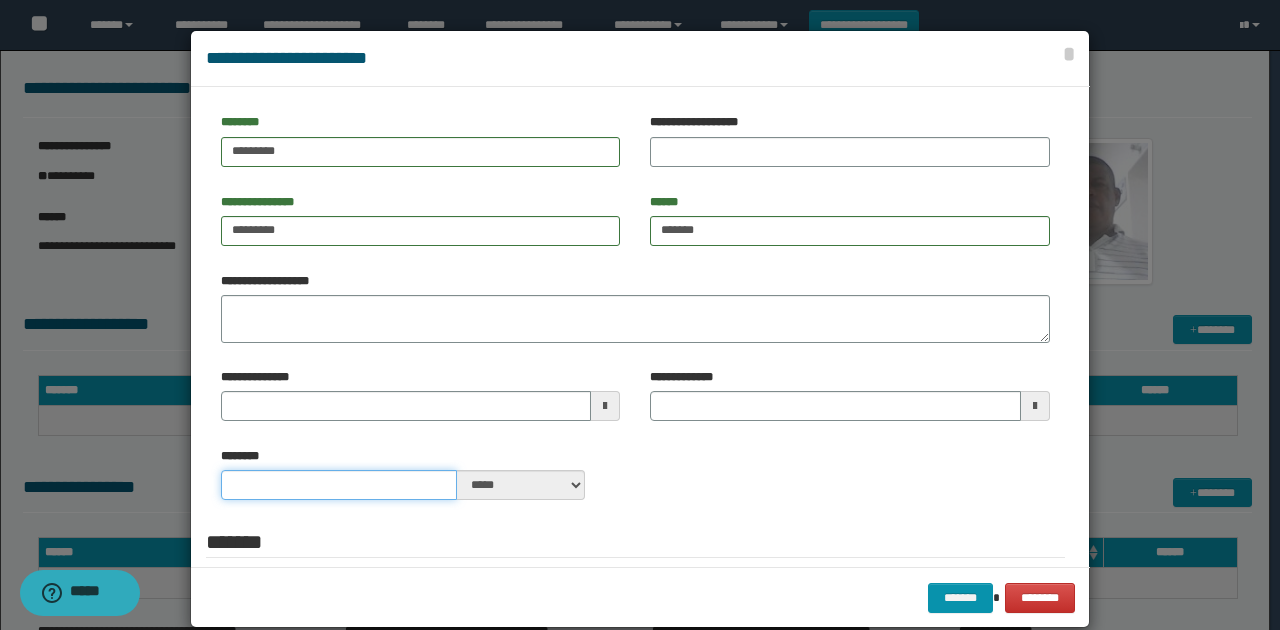 click on "********" at bounding box center (339, 485) 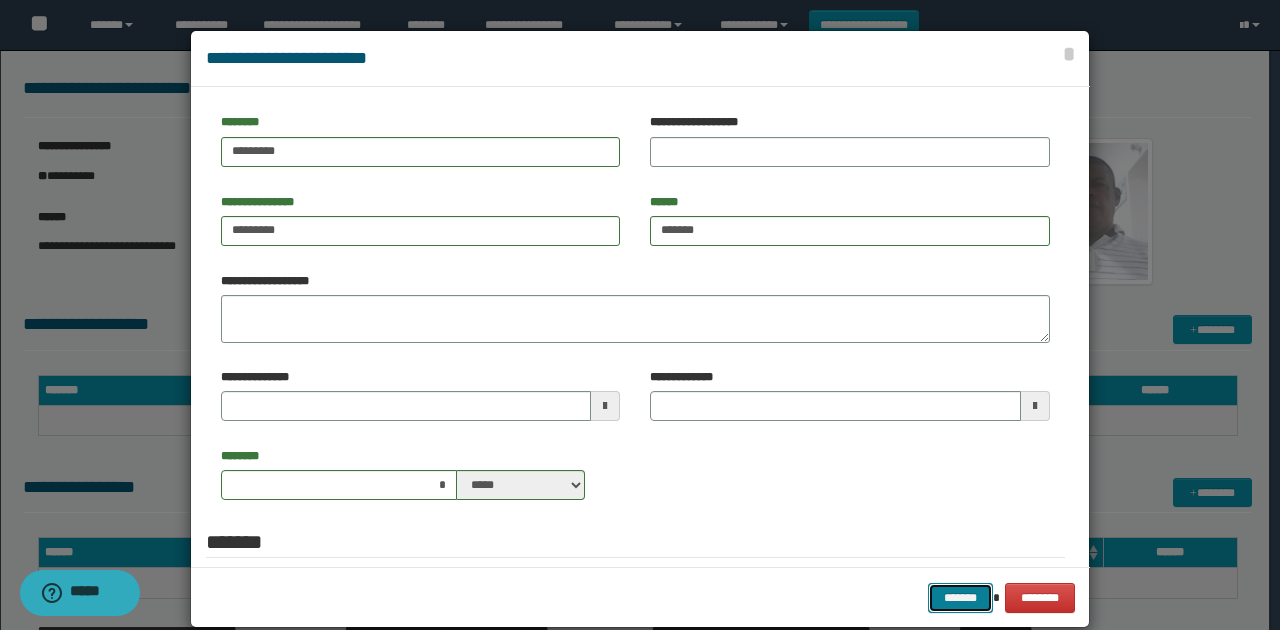 drag, startPoint x: 934, startPoint y: 599, endPoint x: 925, endPoint y: 605, distance: 10.816654 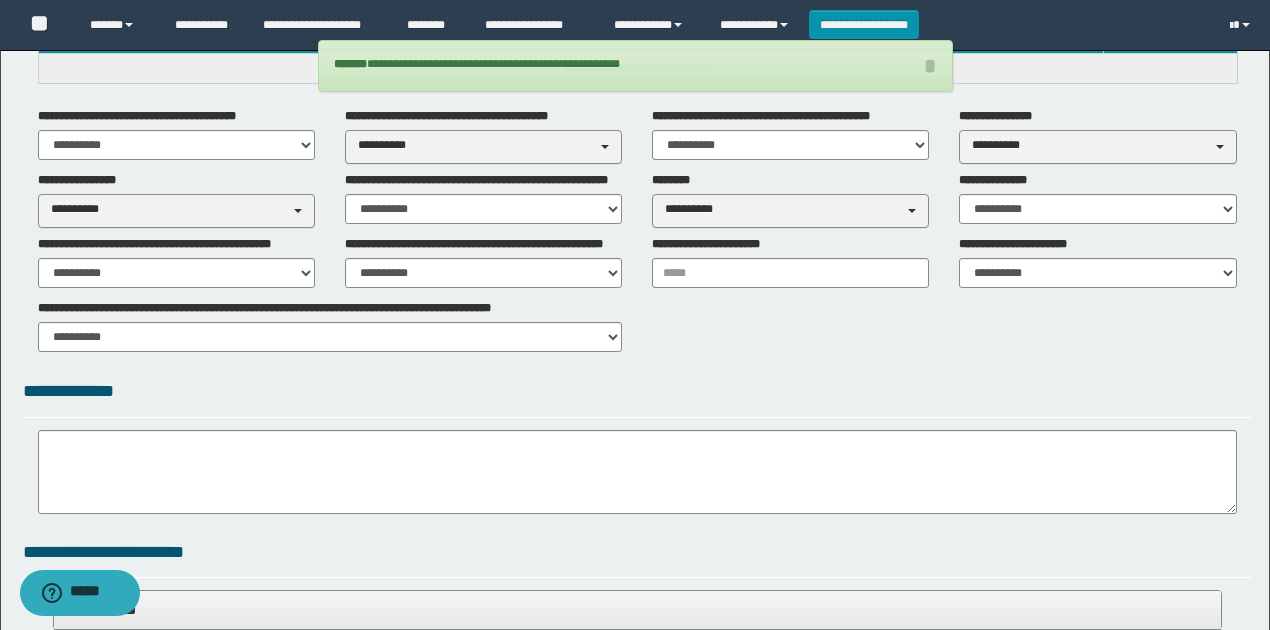 scroll, scrollTop: 533, scrollLeft: 0, axis: vertical 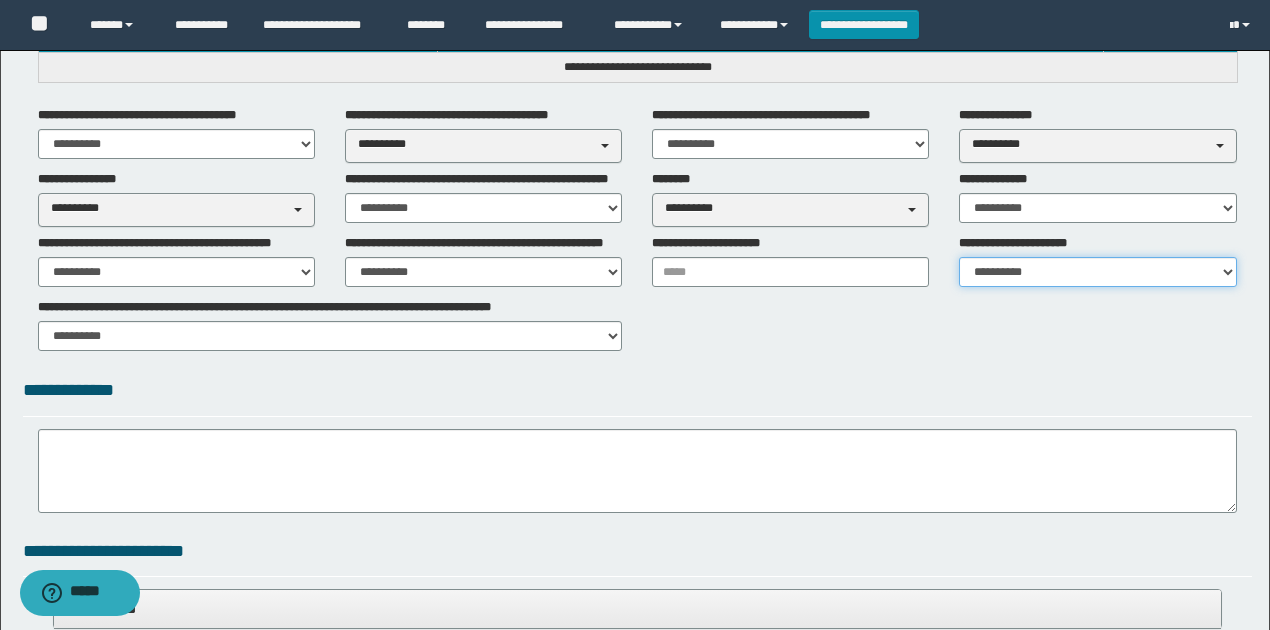 click on "**********" at bounding box center [1097, 272] 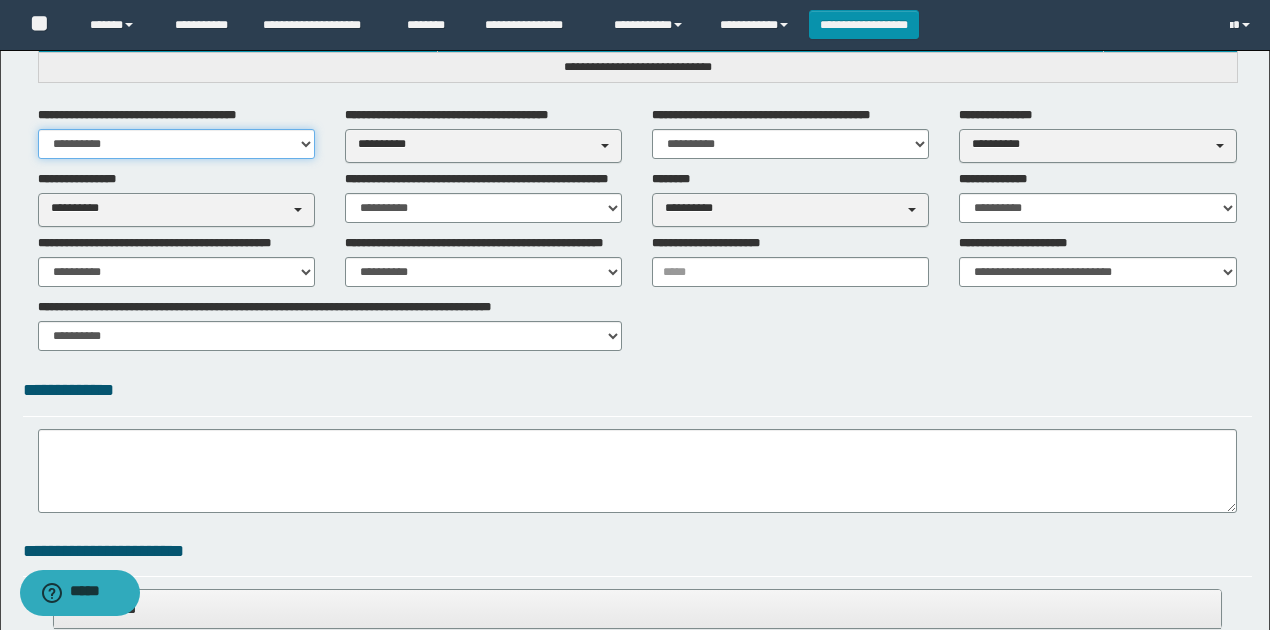 click on "**********" at bounding box center [176, 144] 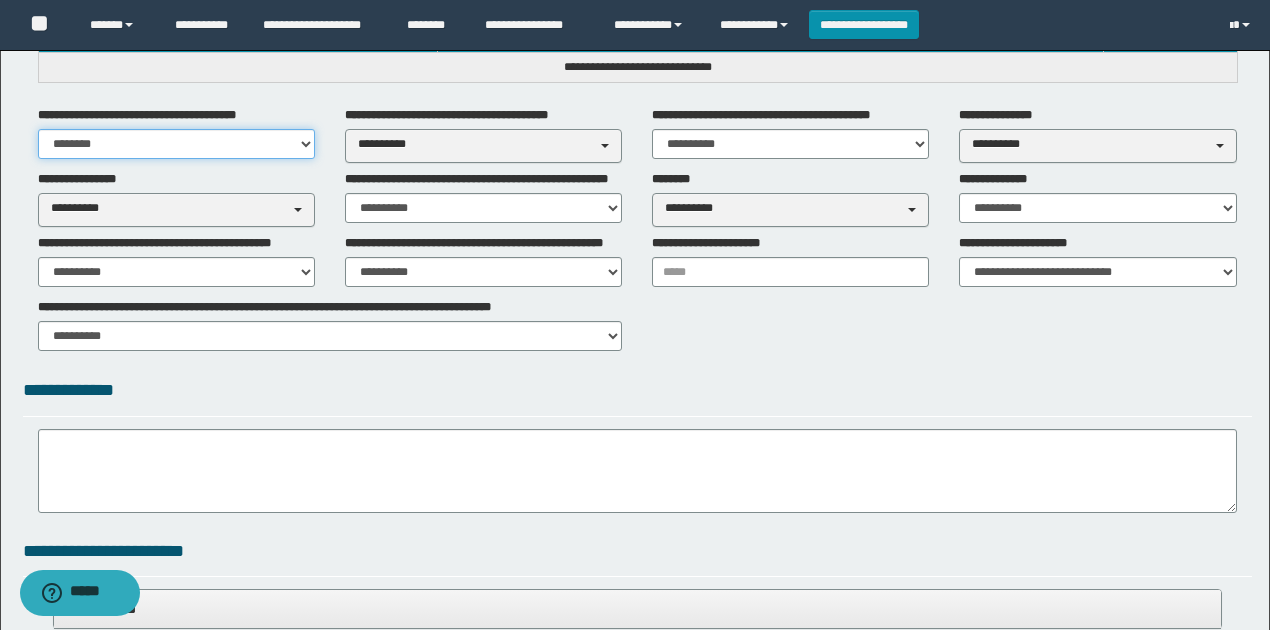 click on "**********" at bounding box center (176, 144) 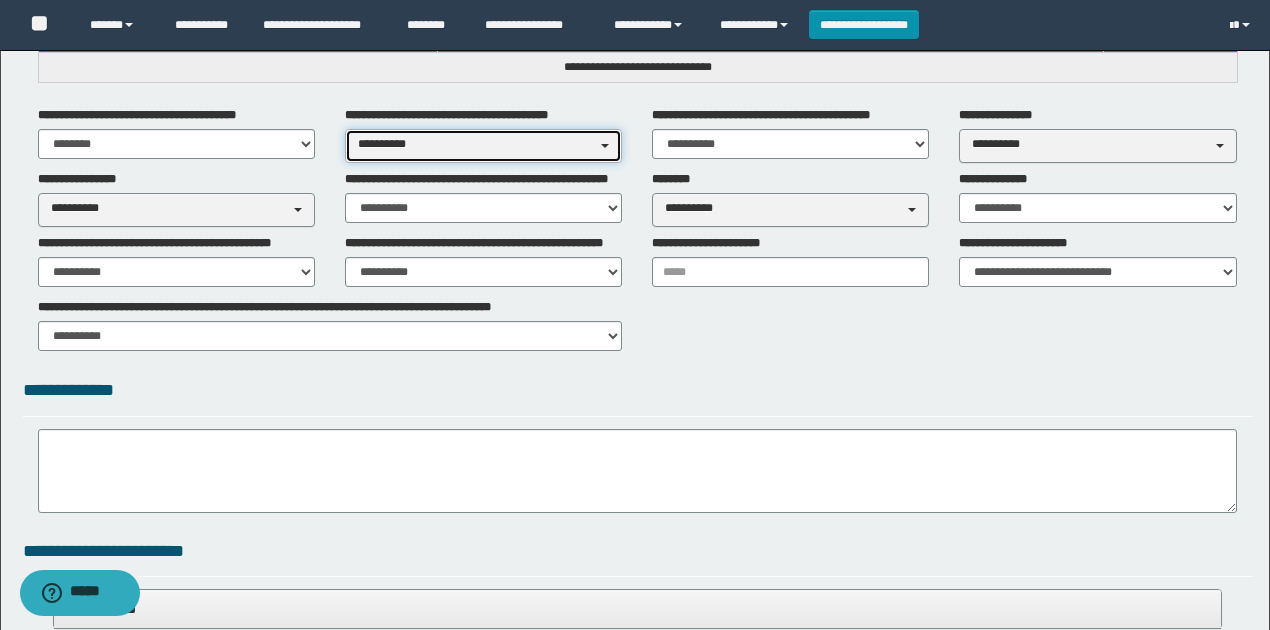 click on "**********" at bounding box center (477, 144) 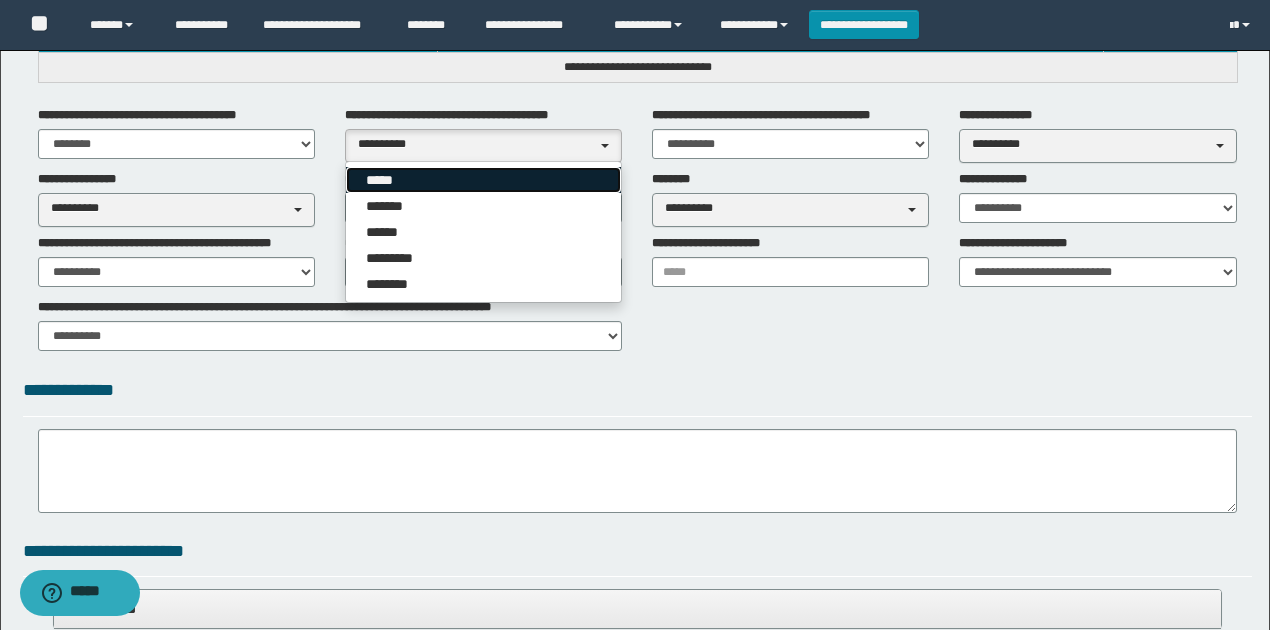 click on "*****" at bounding box center (483, 180) 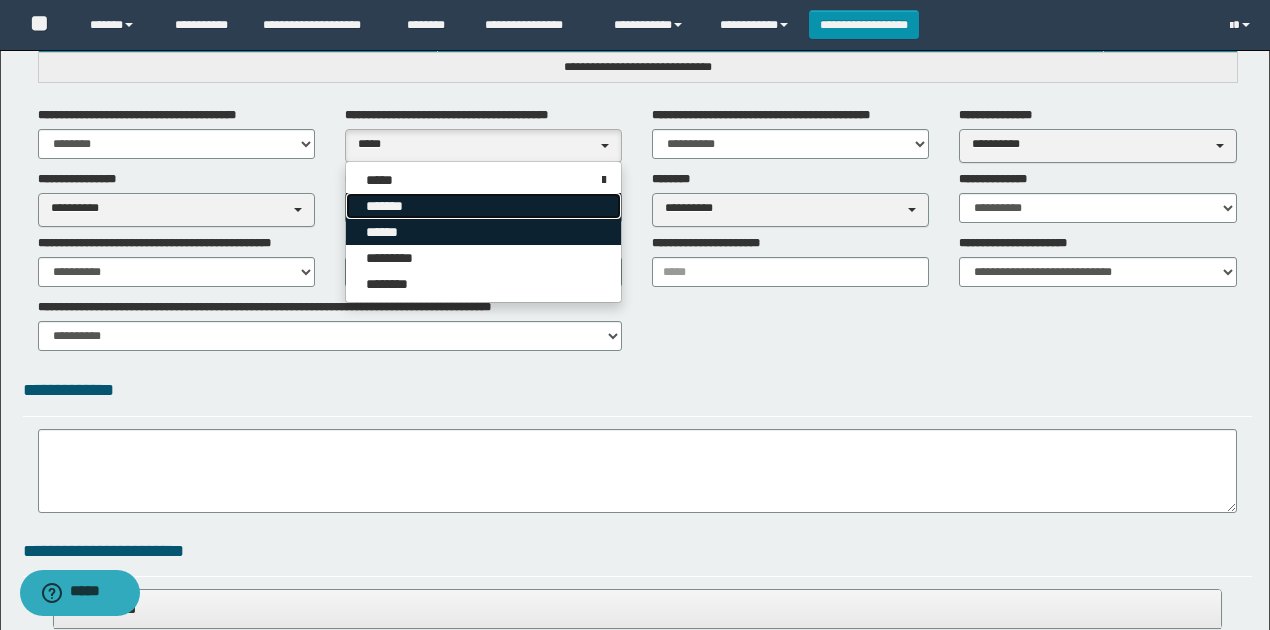 drag, startPoint x: 559, startPoint y: 200, endPoint x: 555, endPoint y: 219, distance: 19.416489 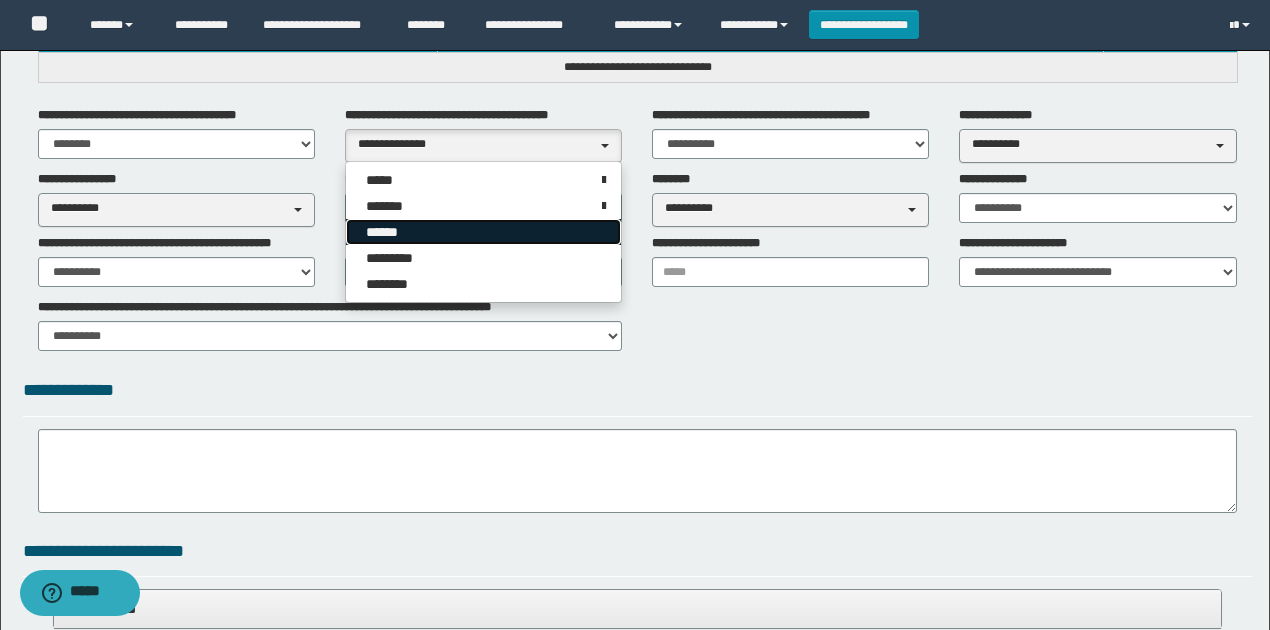 drag, startPoint x: 555, startPoint y: 219, endPoint x: 549, endPoint y: 237, distance: 18.973665 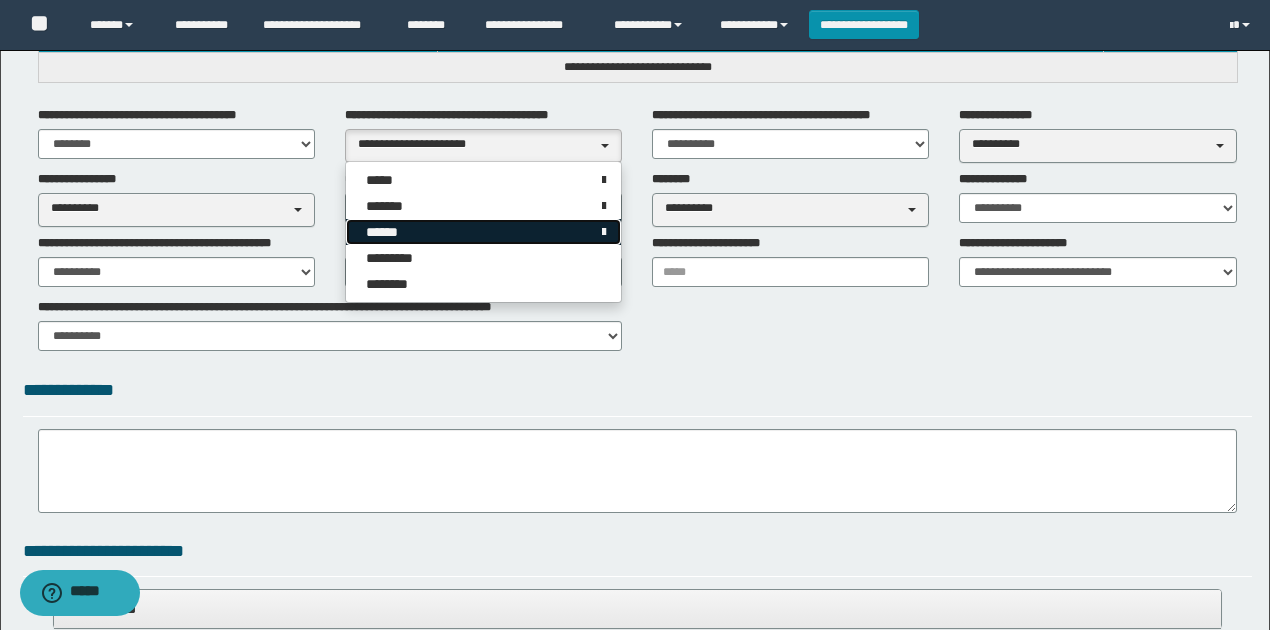 click on "******" at bounding box center [483, 232] 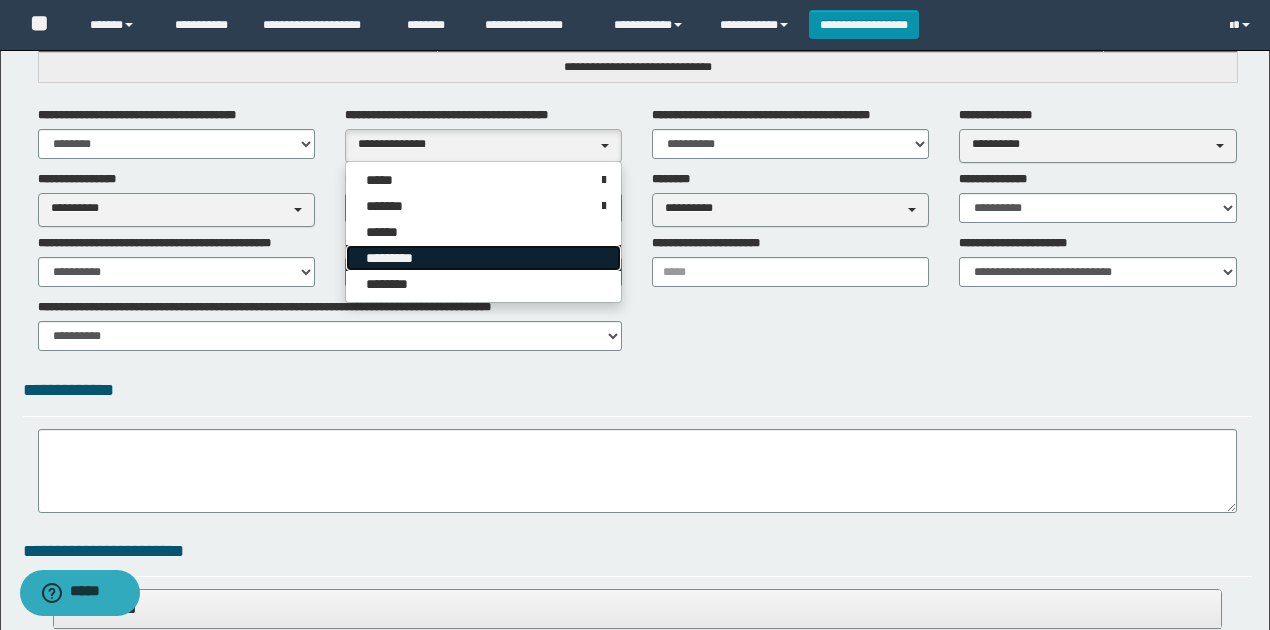 click on "*********" at bounding box center [483, 258] 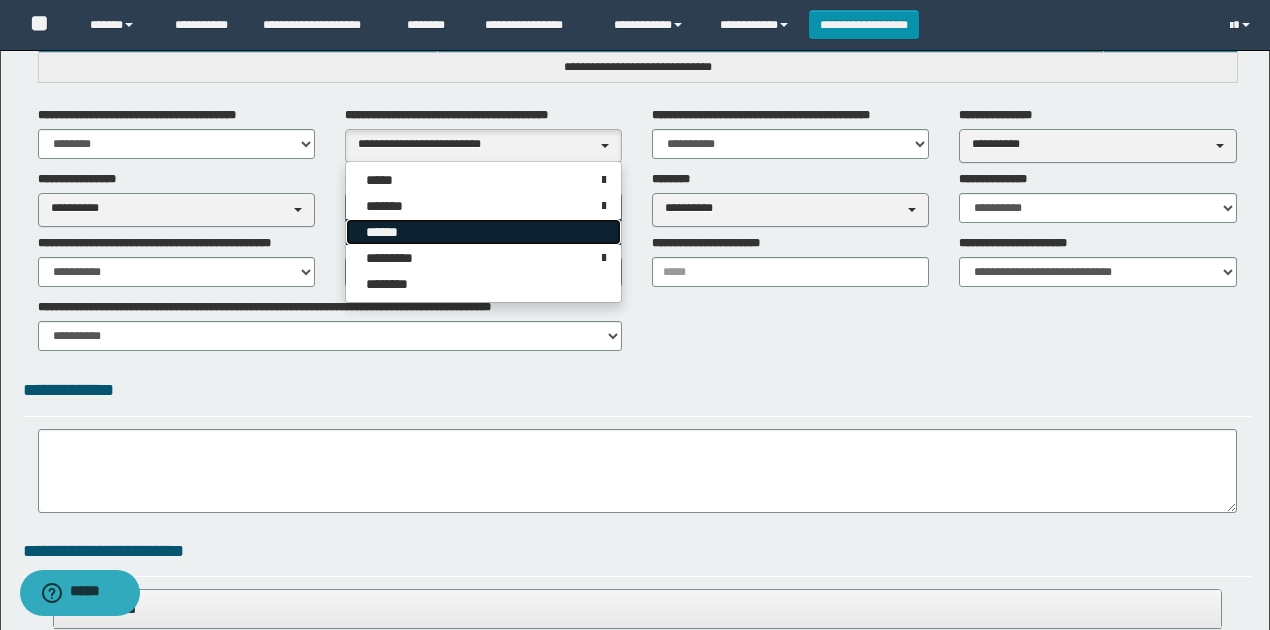 click on "******" at bounding box center [483, 232] 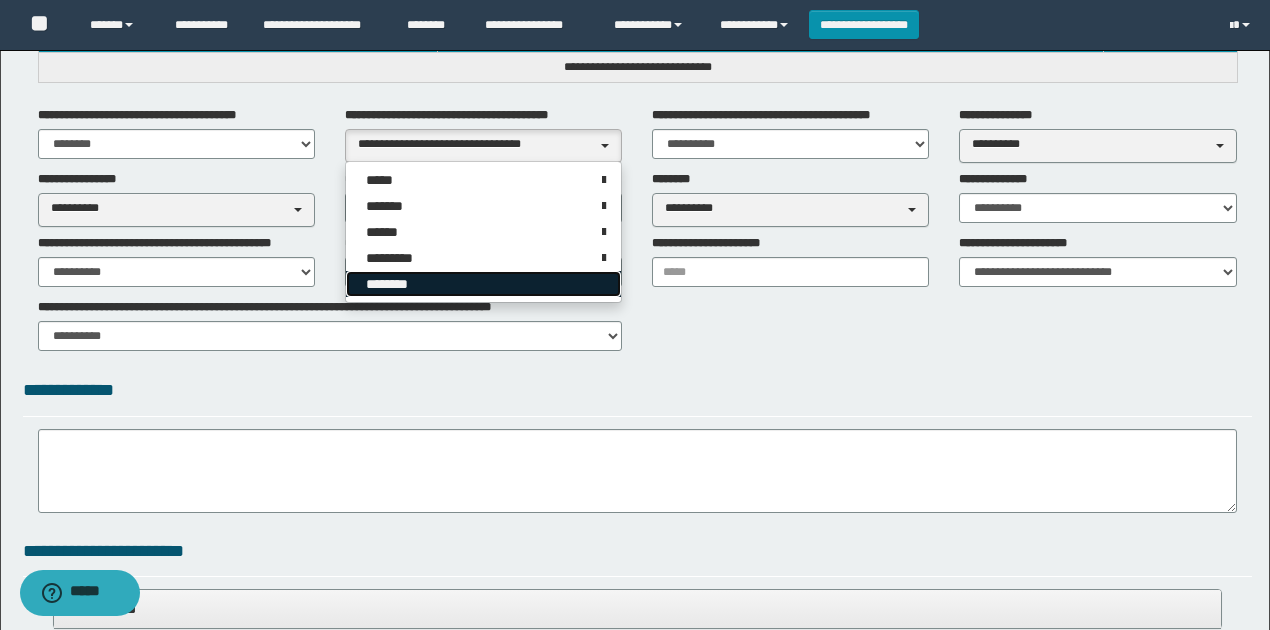 click on "********" at bounding box center (483, 284) 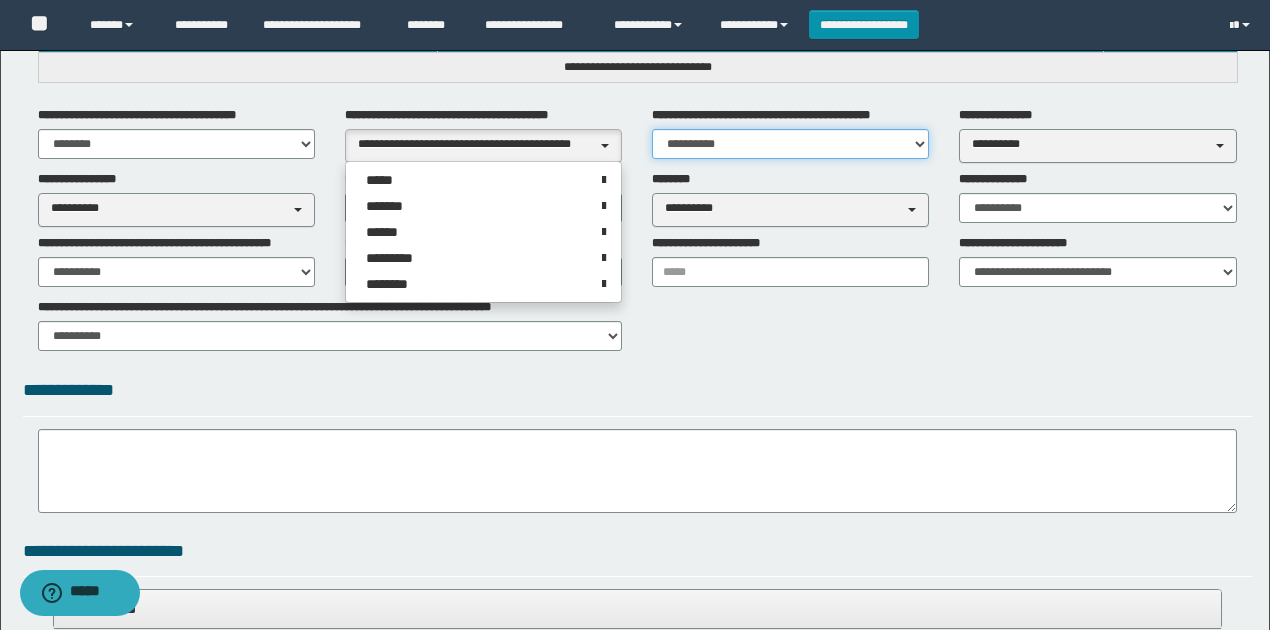 click on "**********" at bounding box center [790, 144] 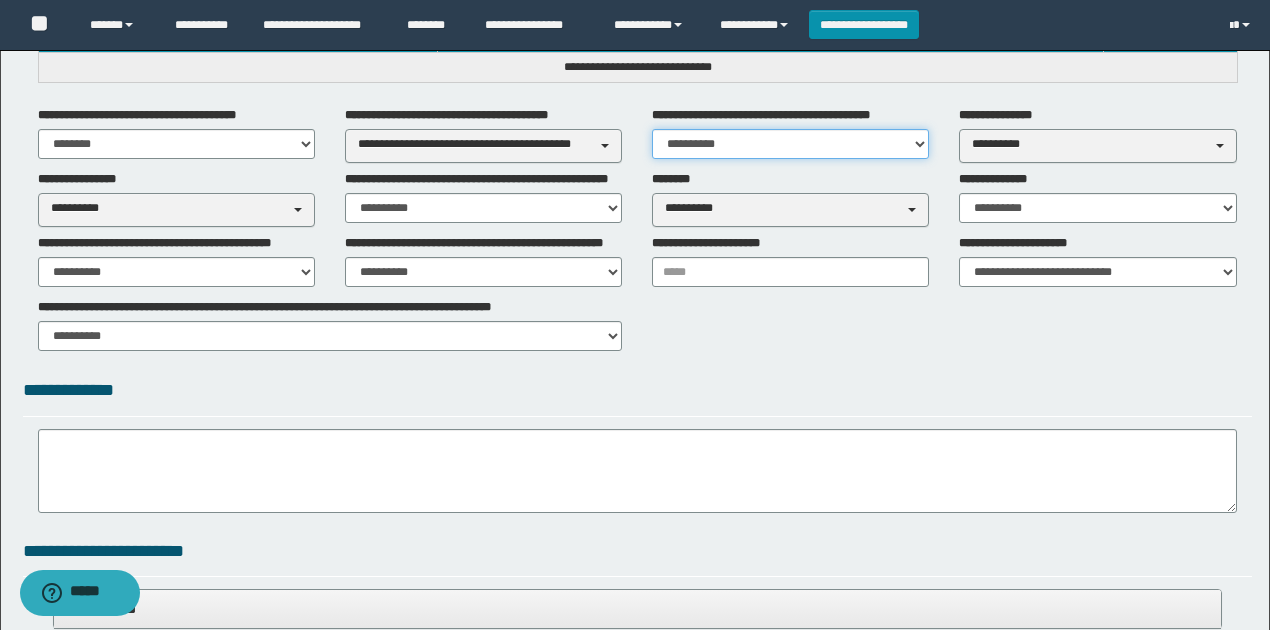 select on "**" 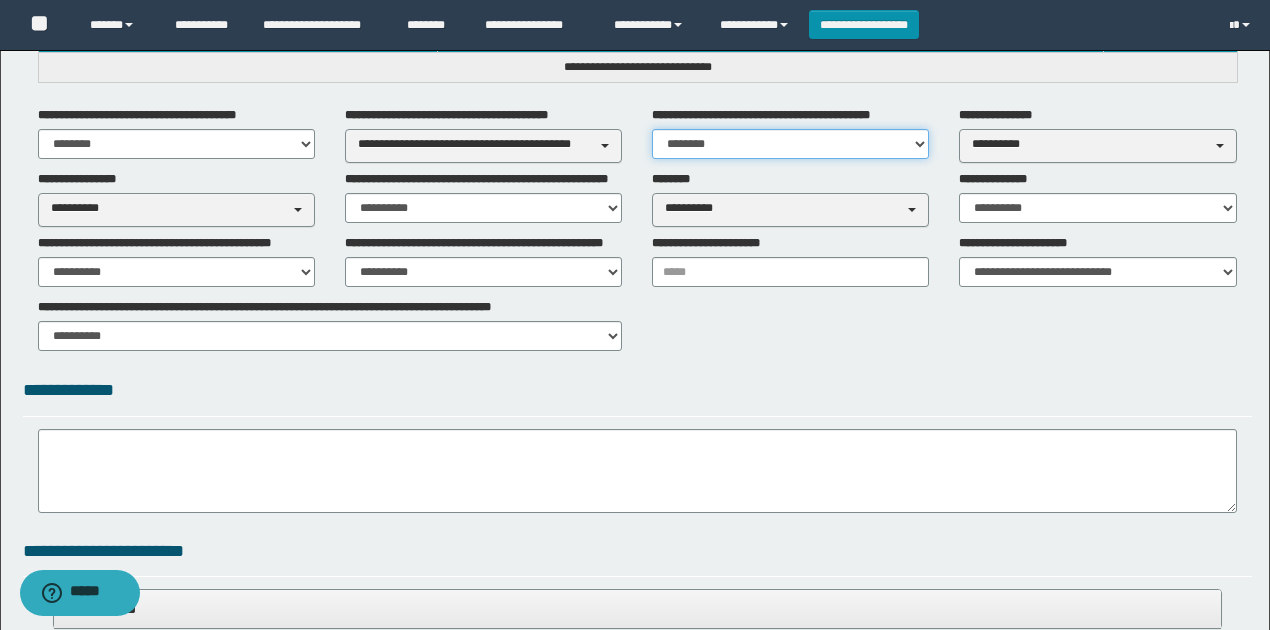 click on "**********" at bounding box center (790, 144) 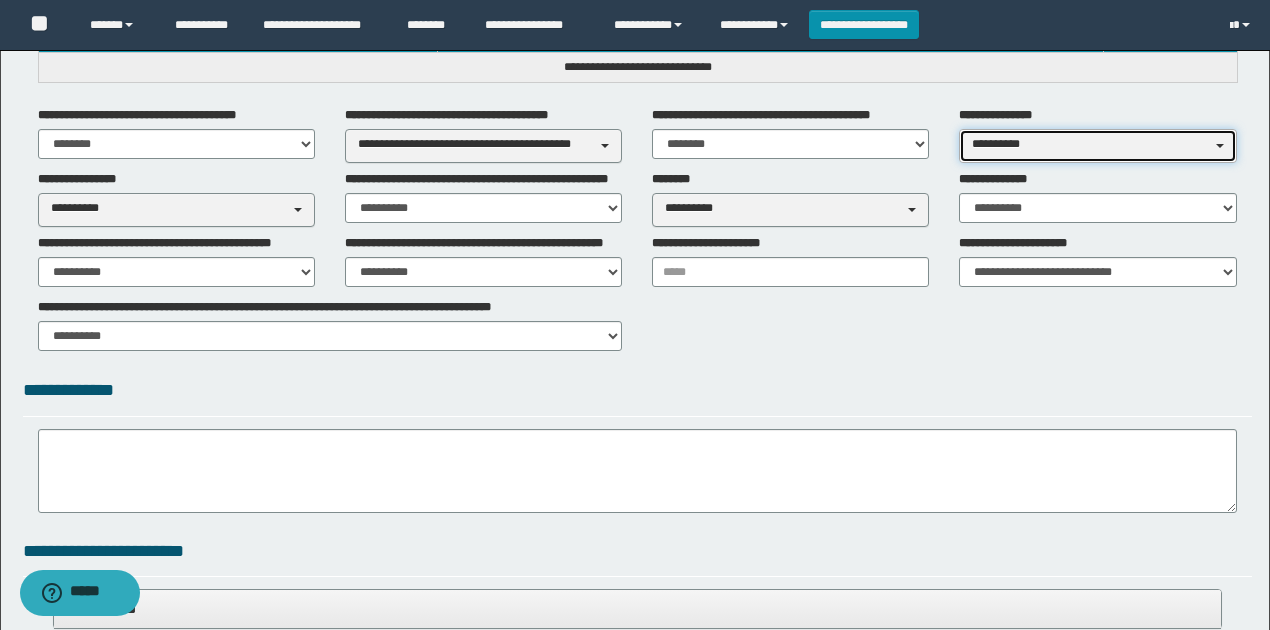 click on "**********" at bounding box center [1091, 144] 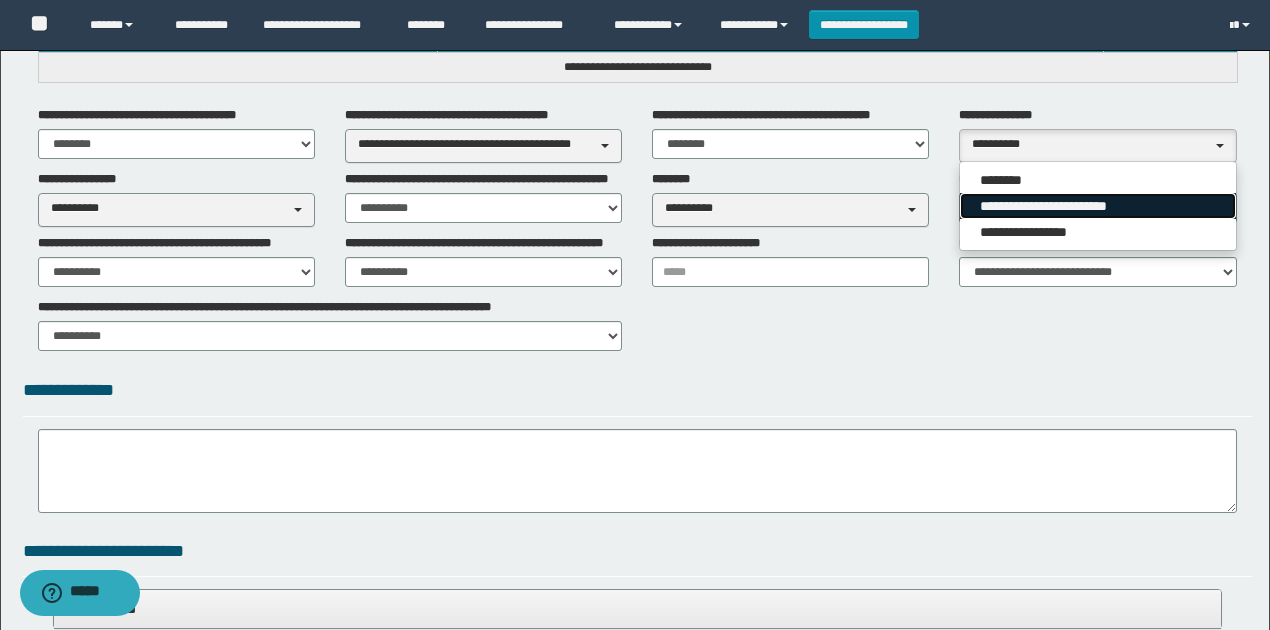 click on "**********" at bounding box center (1051, 206) 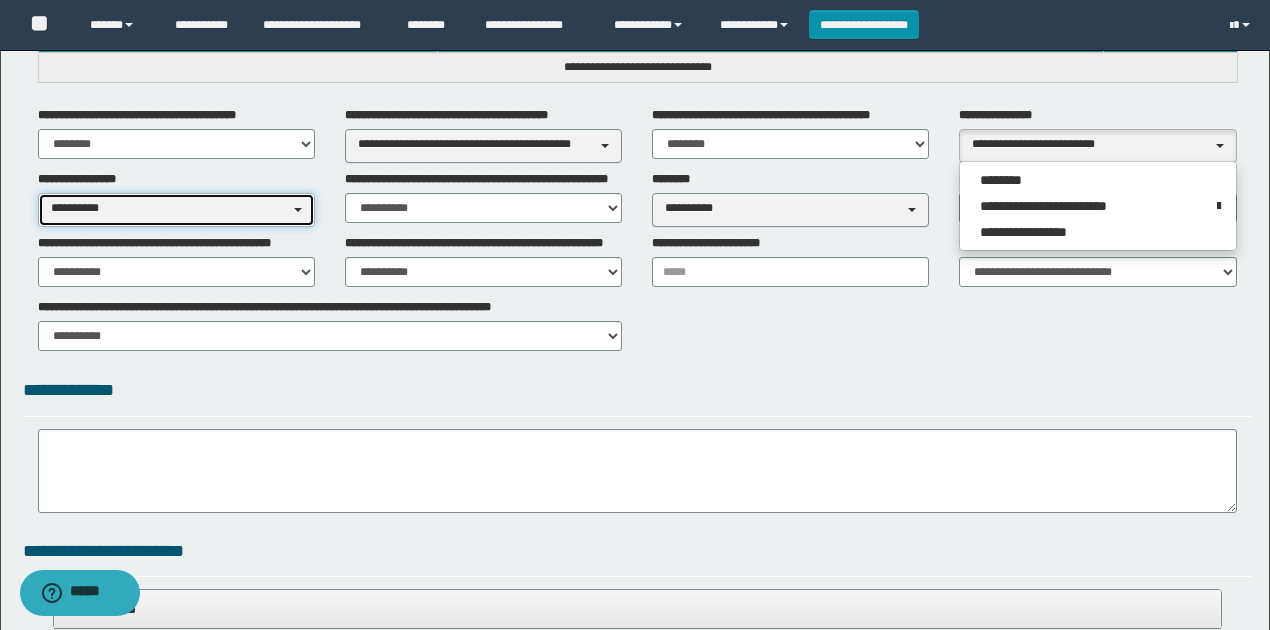 click on "**********" at bounding box center (170, 208) 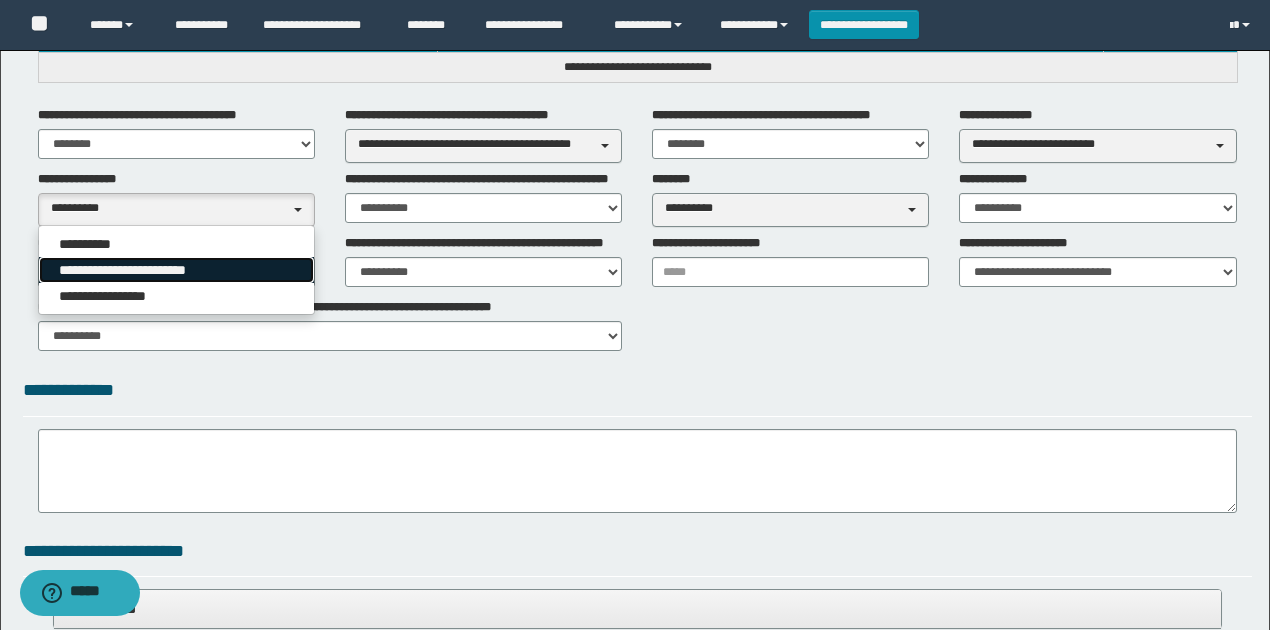 click on "**********" at bounding box center [130, 270] 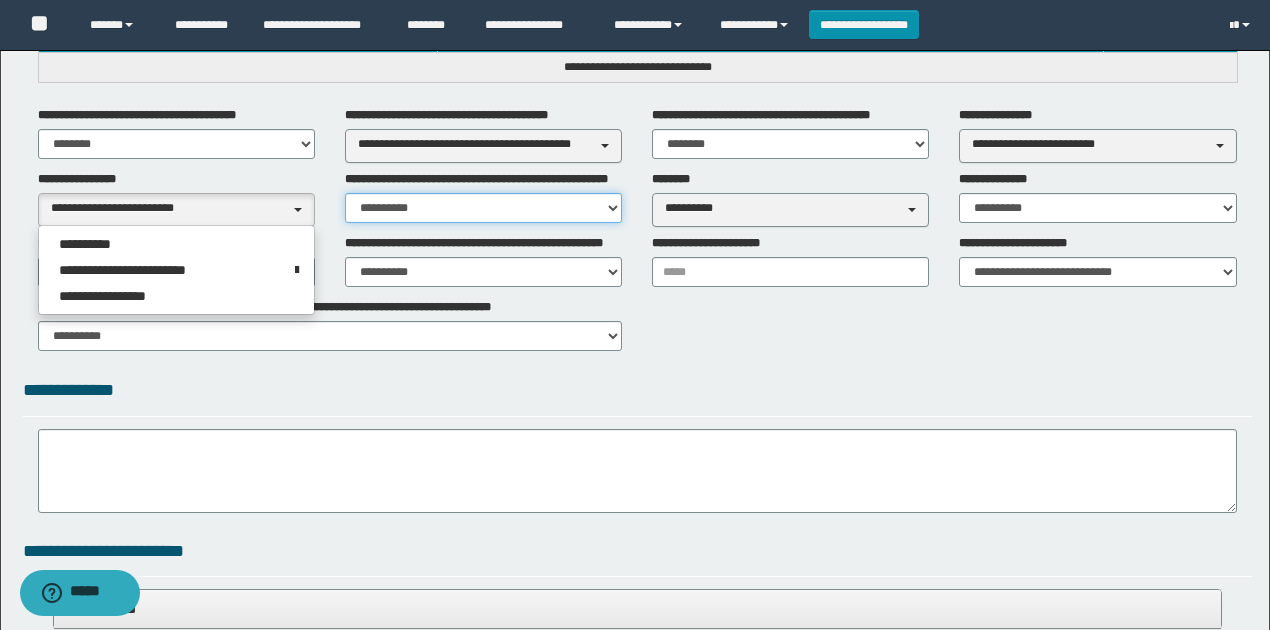 click on "**********" at bounding box center (483, 208) 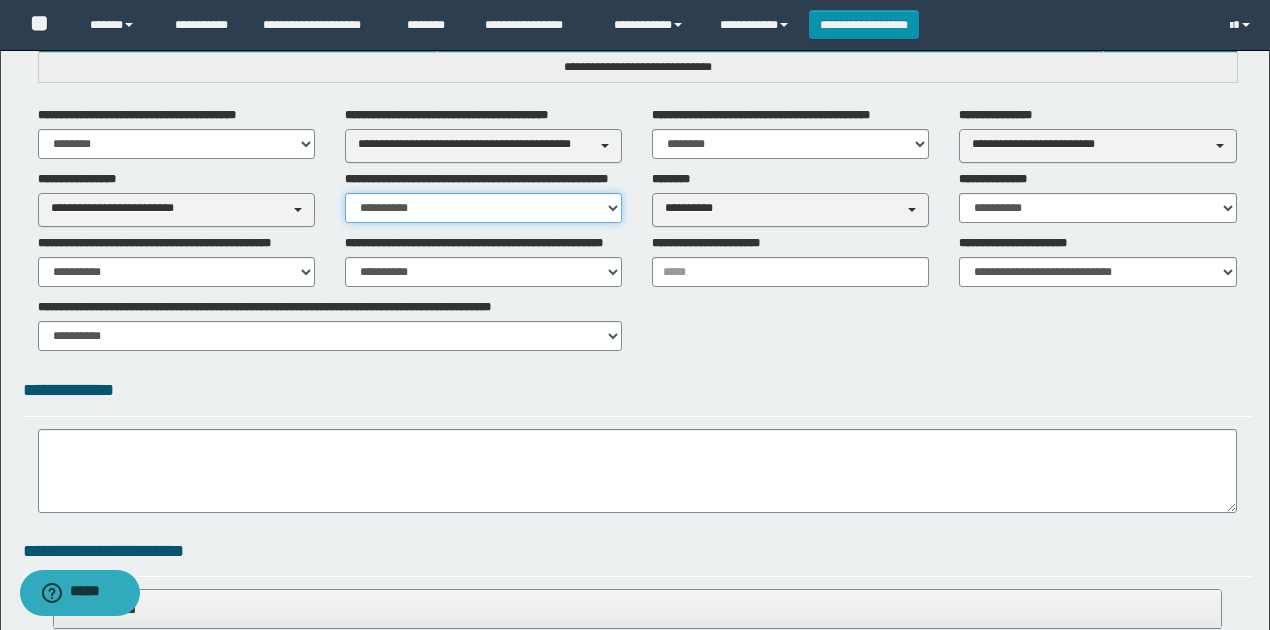 select on "**" 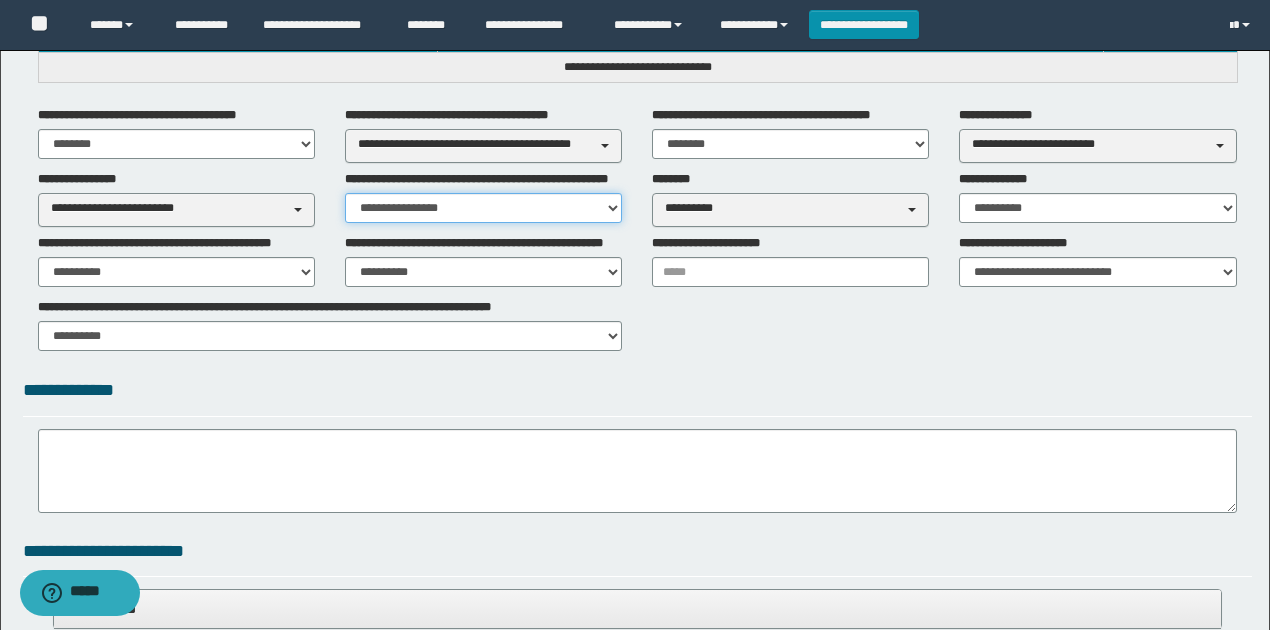 click on "**********" at bounding box center (483, 208) 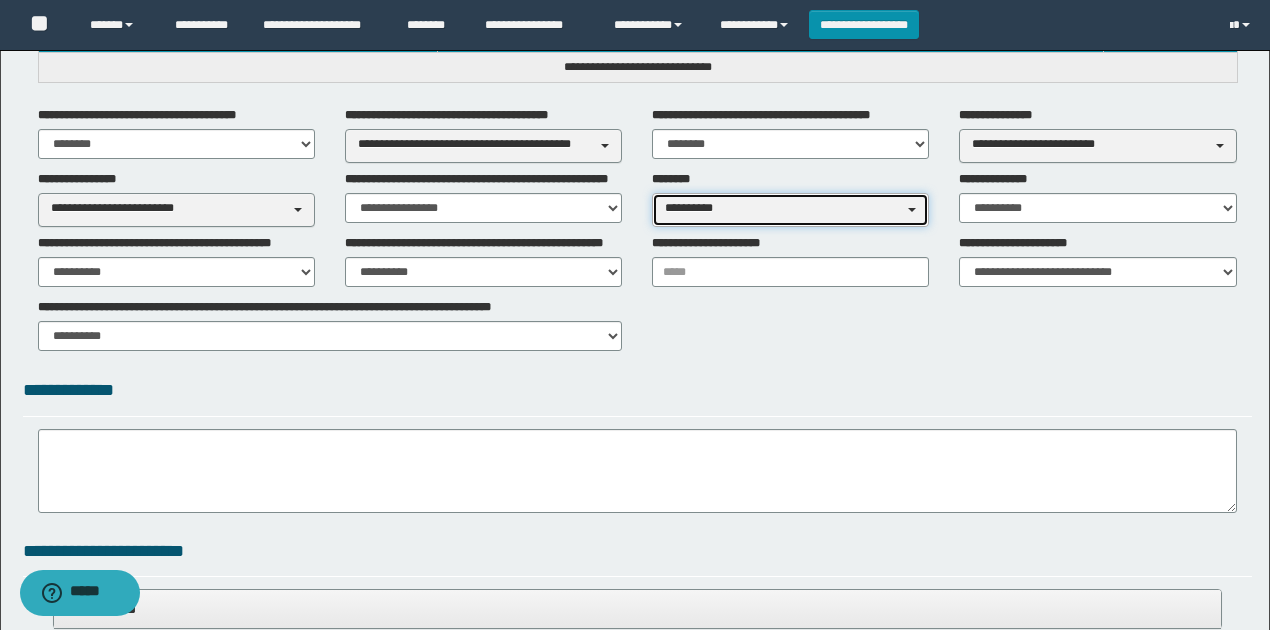 click on "**********" at bounding box center (784, 208) 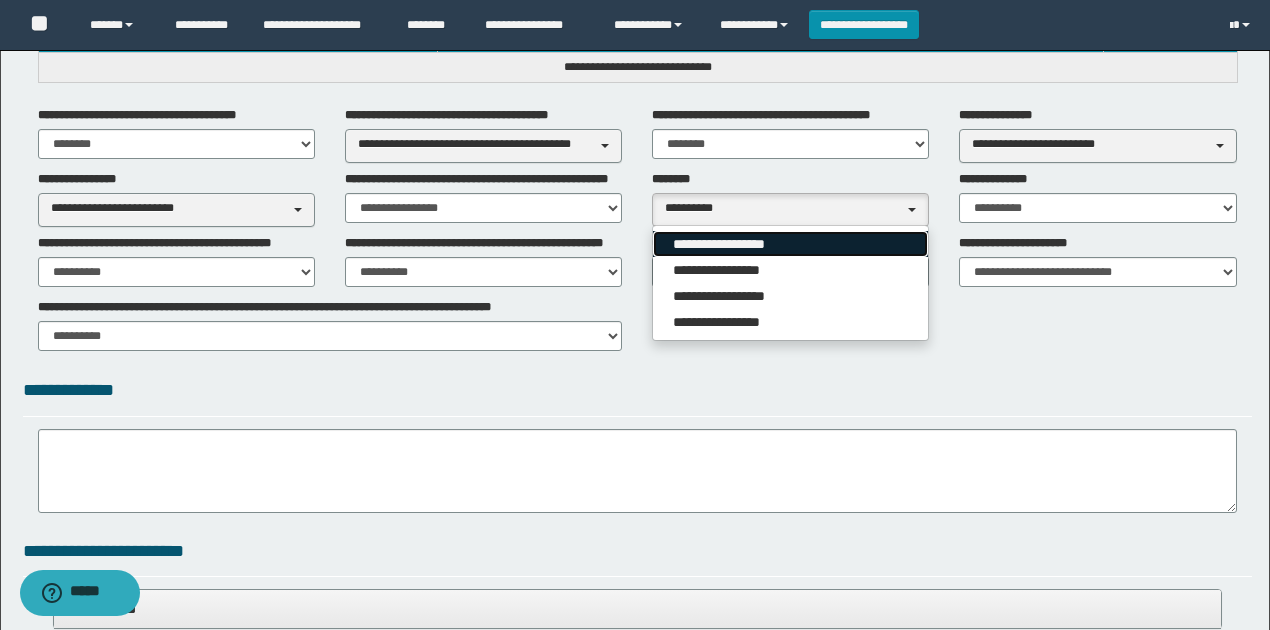 click on "**********" at bounding box center (734, 244) 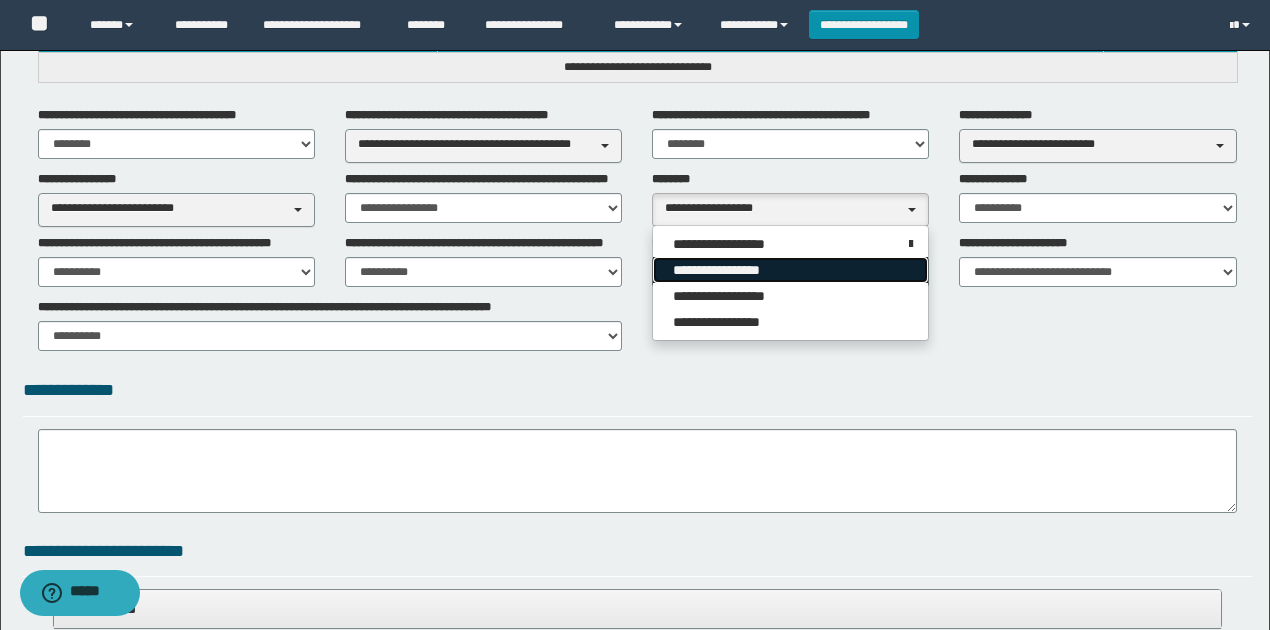 click on "**********" at bounding box center (730, 270) 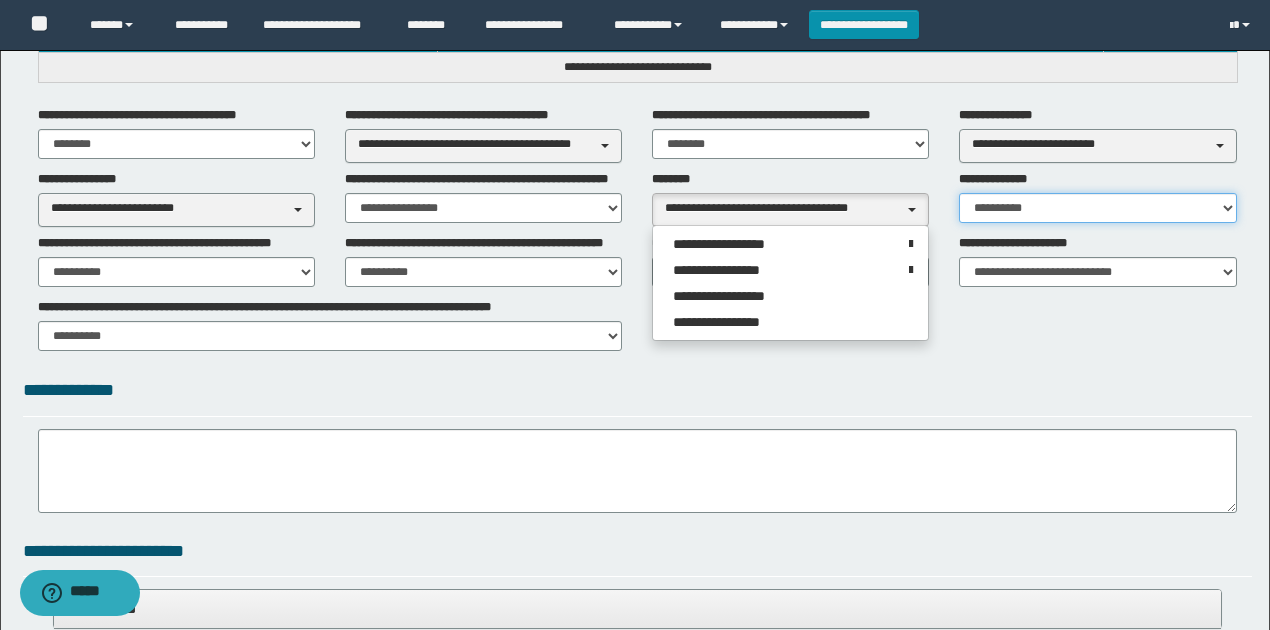 click on "**********" at bounding box center (1097, 208) 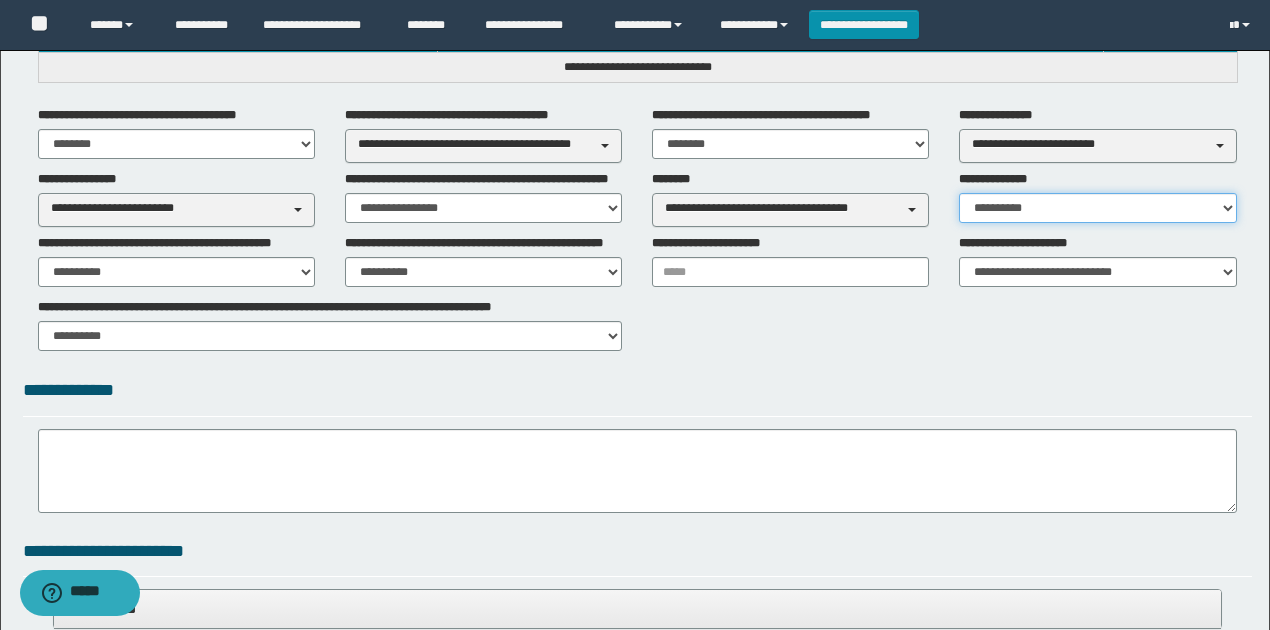 select on "**" 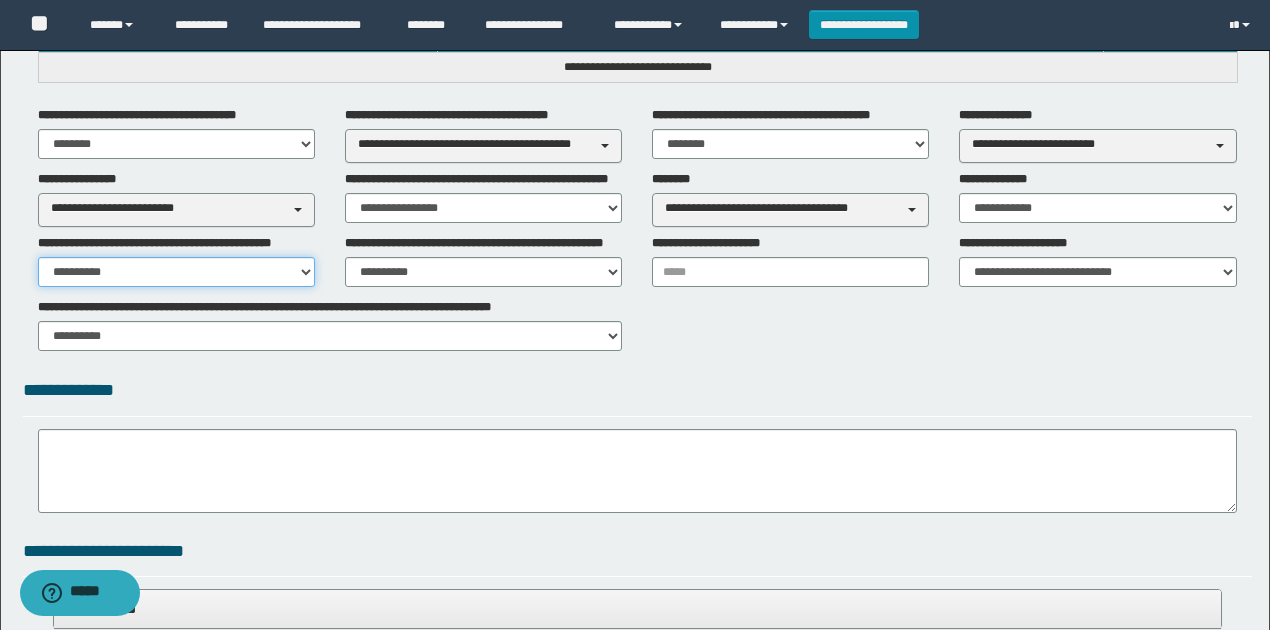 click on "**********" at bounding box center (176, 272) 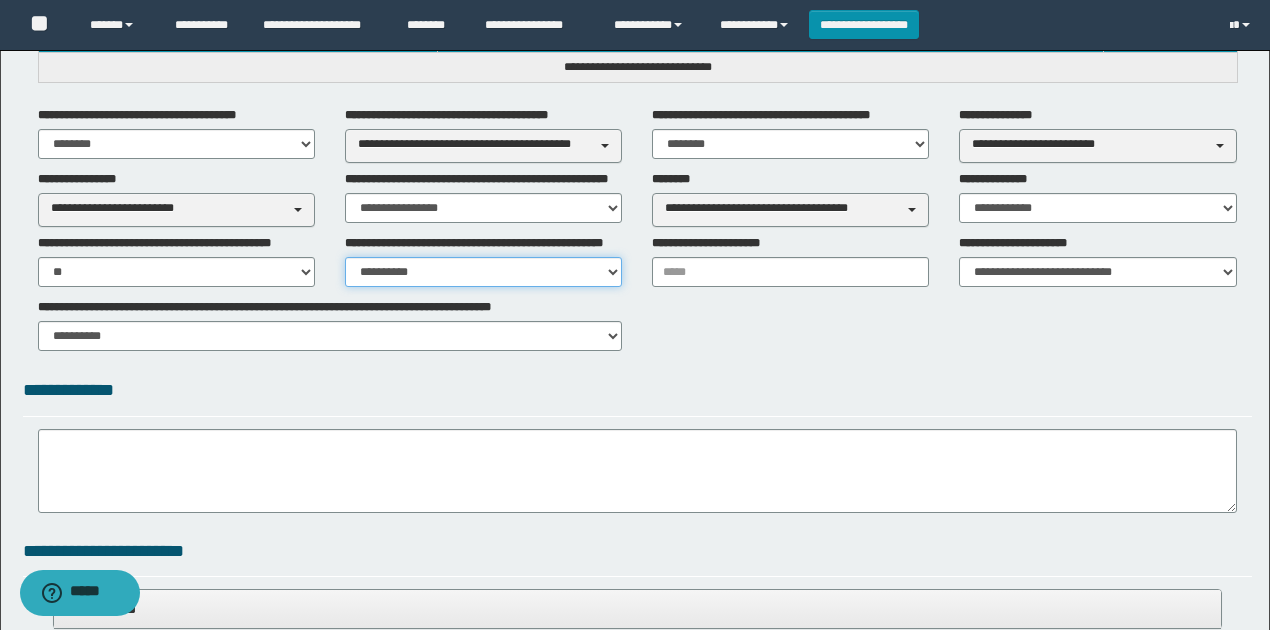 click on "**********" at bounding box center (483, 272) 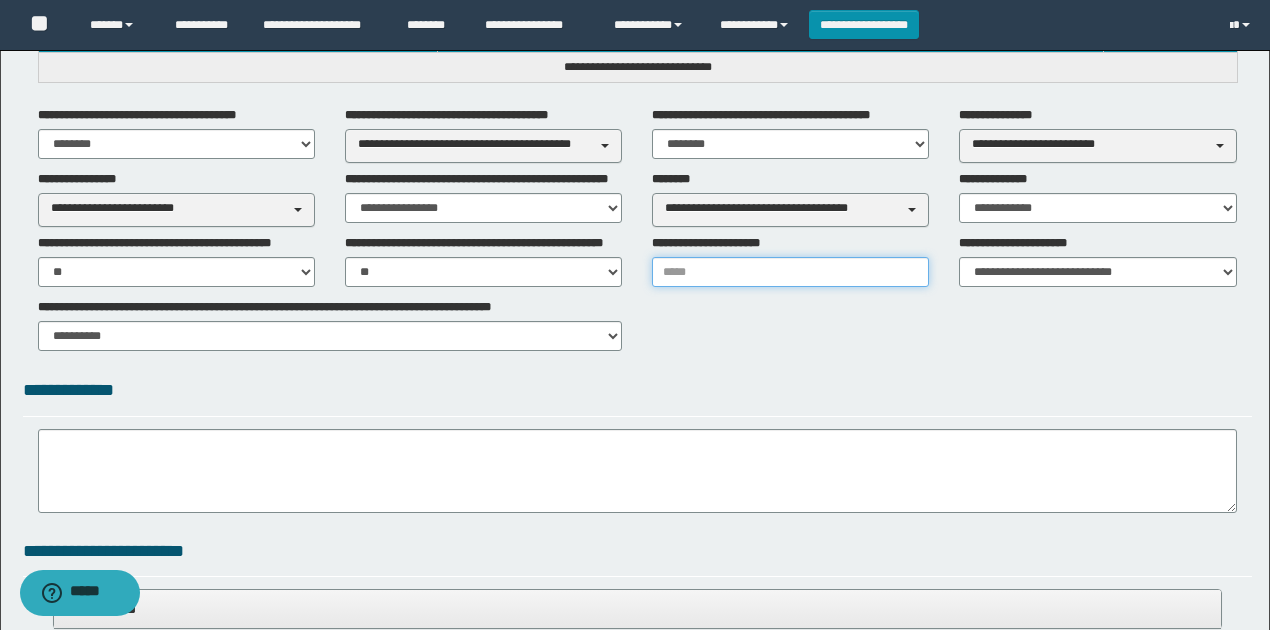 click at bounding box center (790, 272) 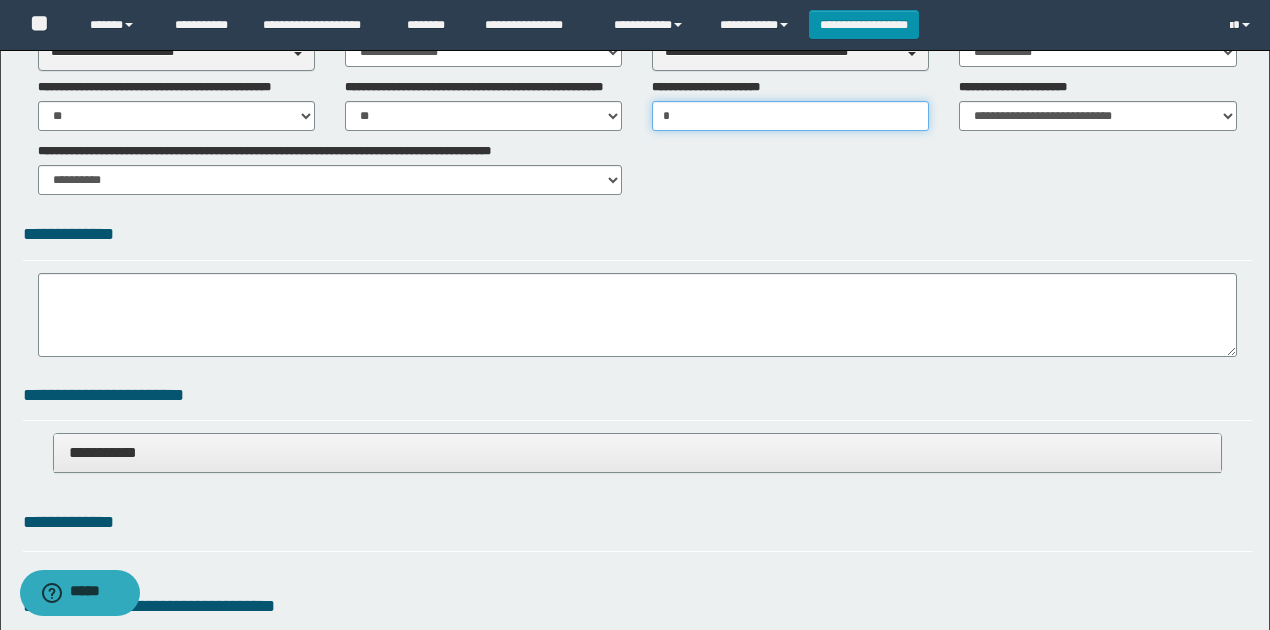 scroll, scrollTop: 733, scrollLeft: 0, axis: vertical 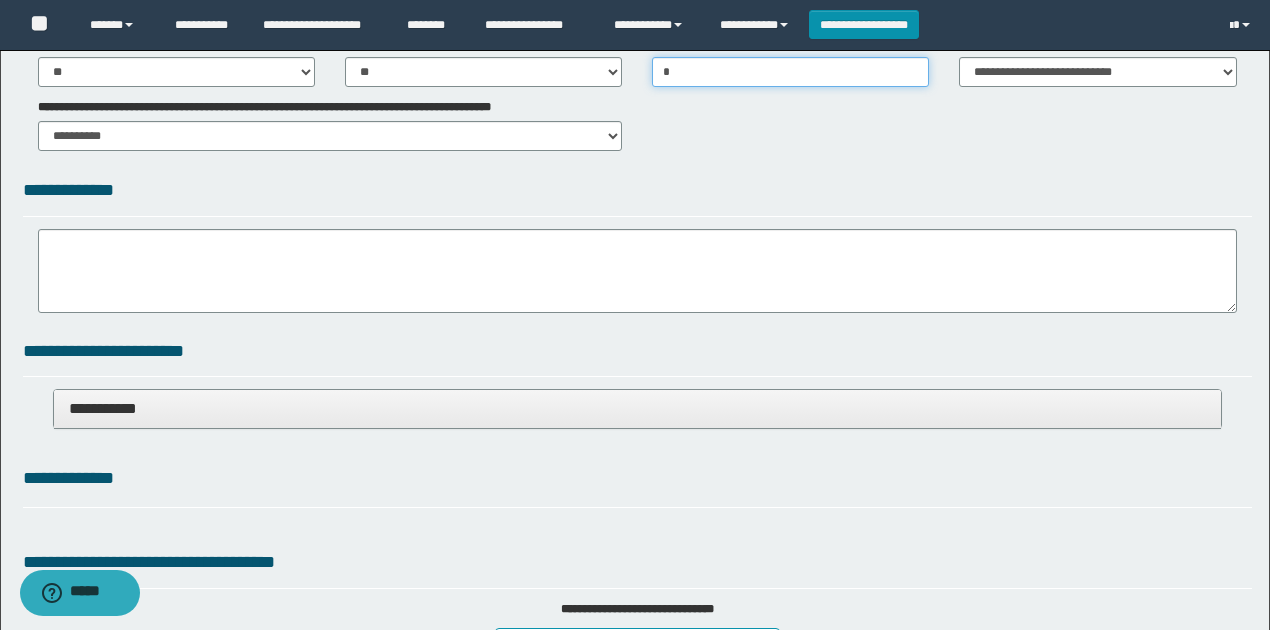 type on "*" 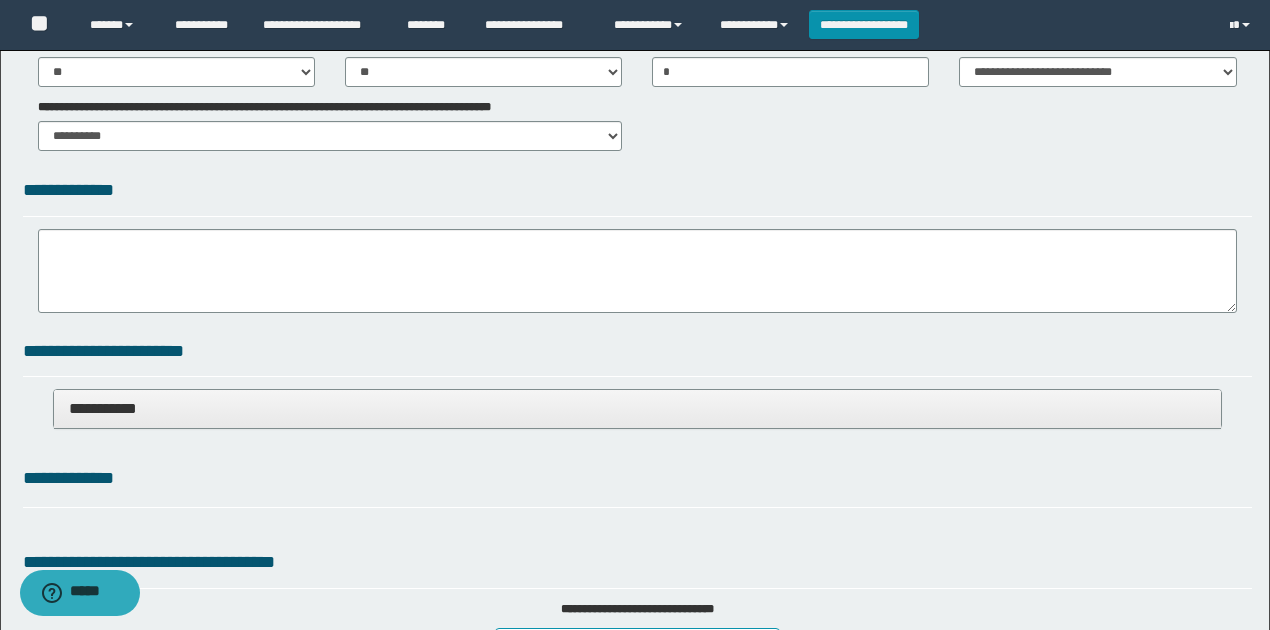 click on "**********" at bounding box center [638, 409] 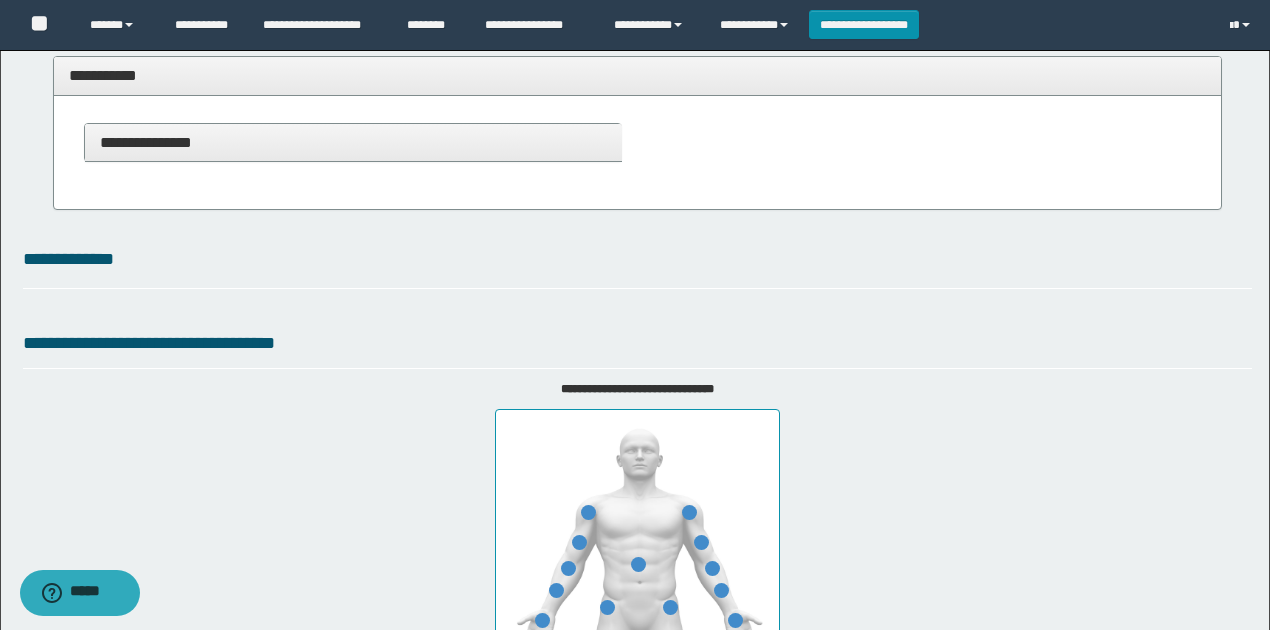scroll, scrollTop: 666, scrollLeft: 0, axis: vertical 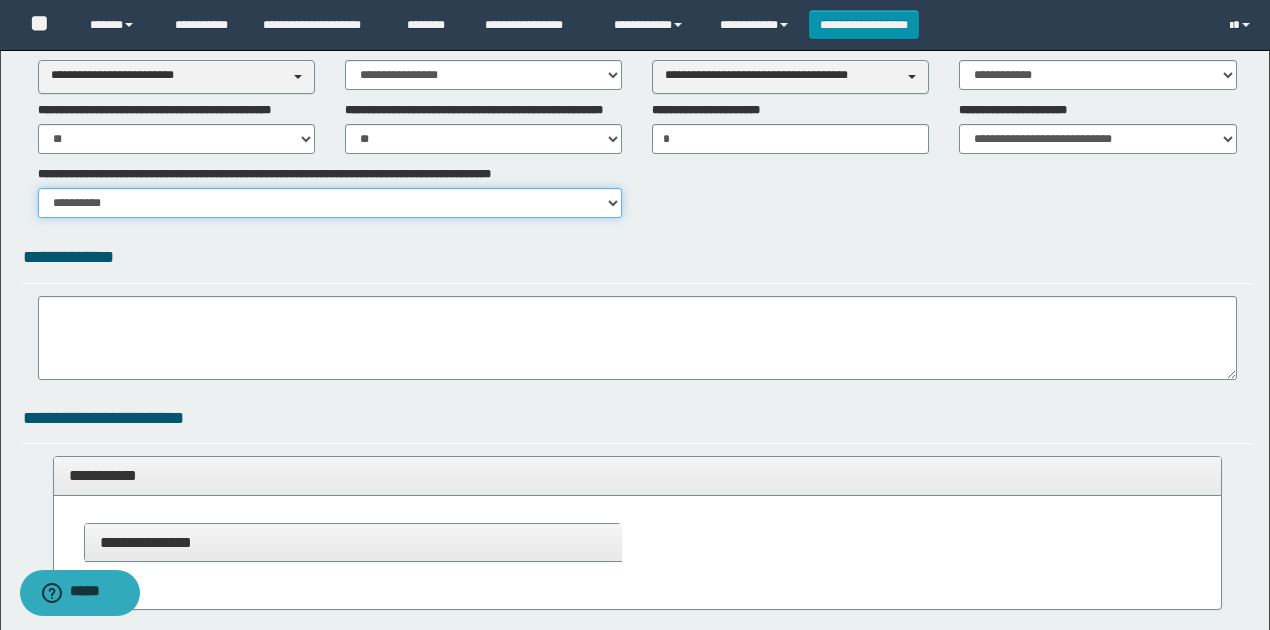 click on "**********" at bounding box center (330, 203) 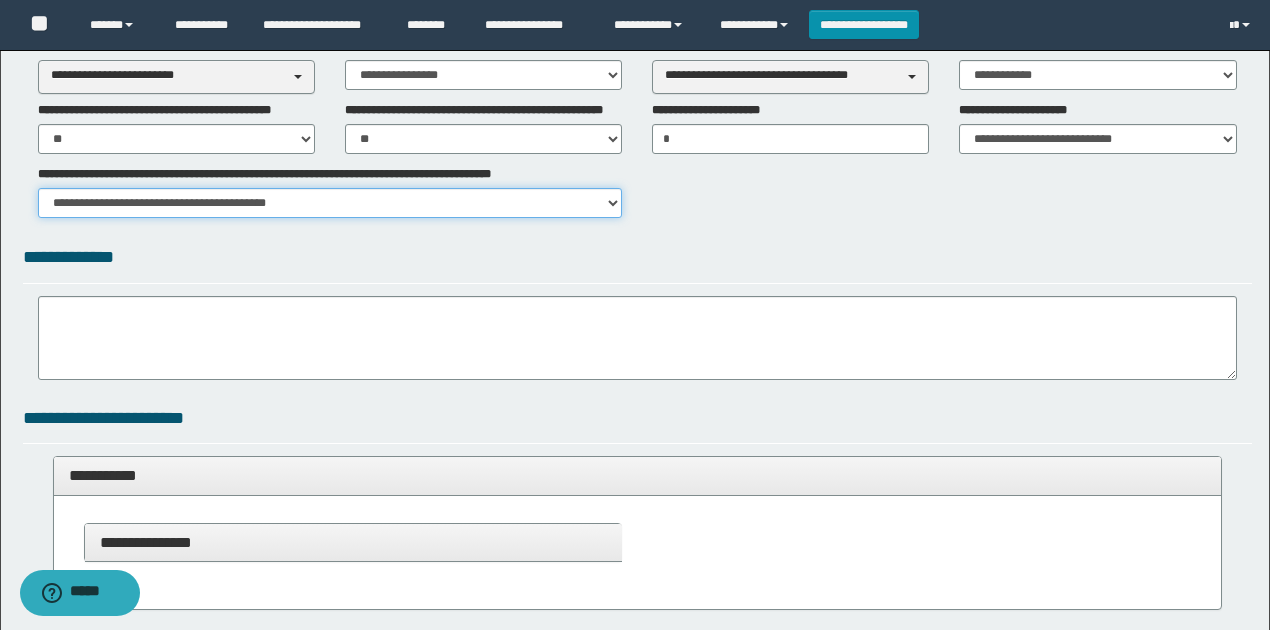 click on "**********" at bounding box center [330, 203] 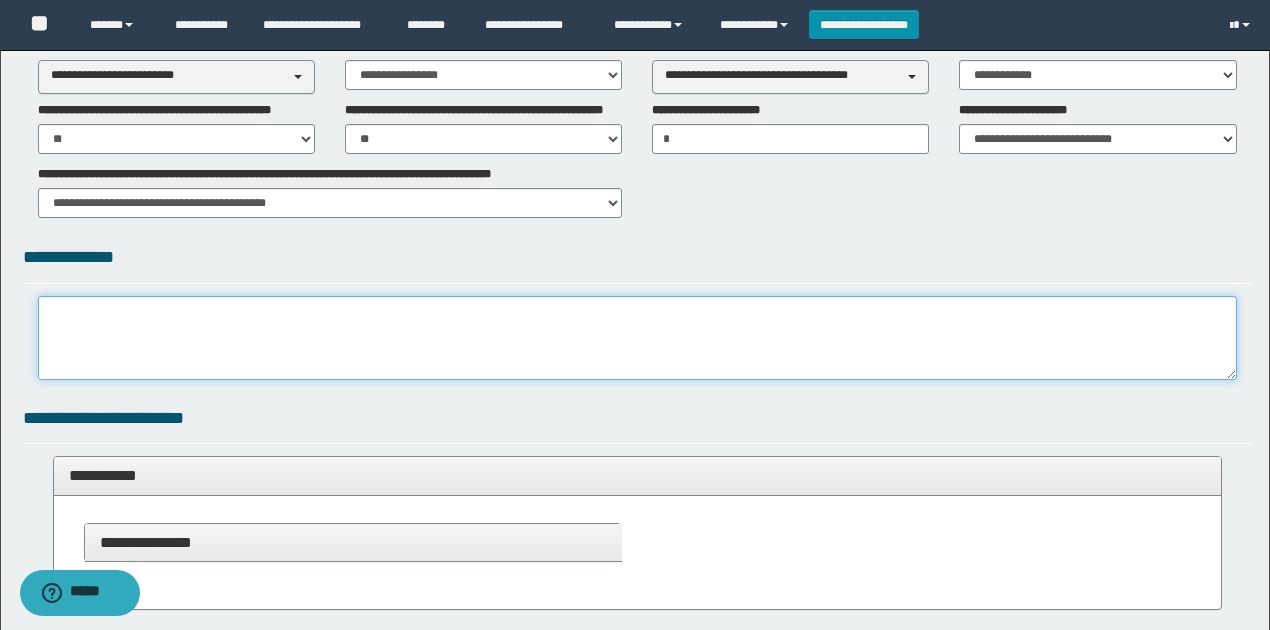 click at bounding box center [637, 338] 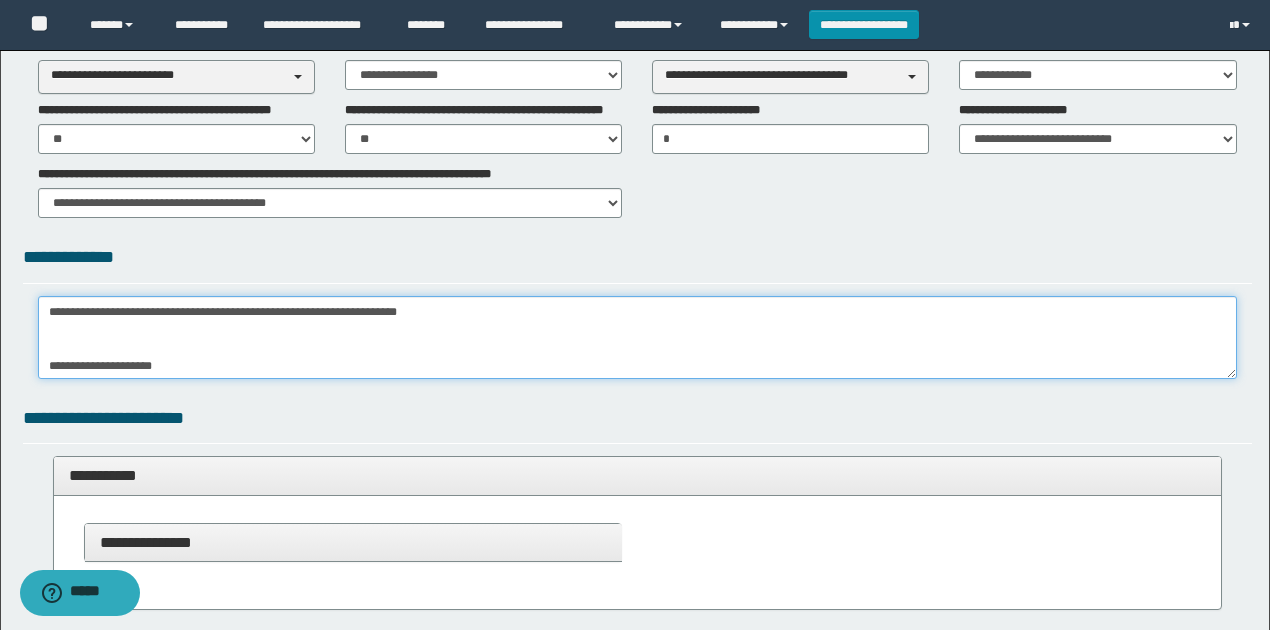 scroll, scrollTop: 90, scrollLeft: 0, axis: vertical 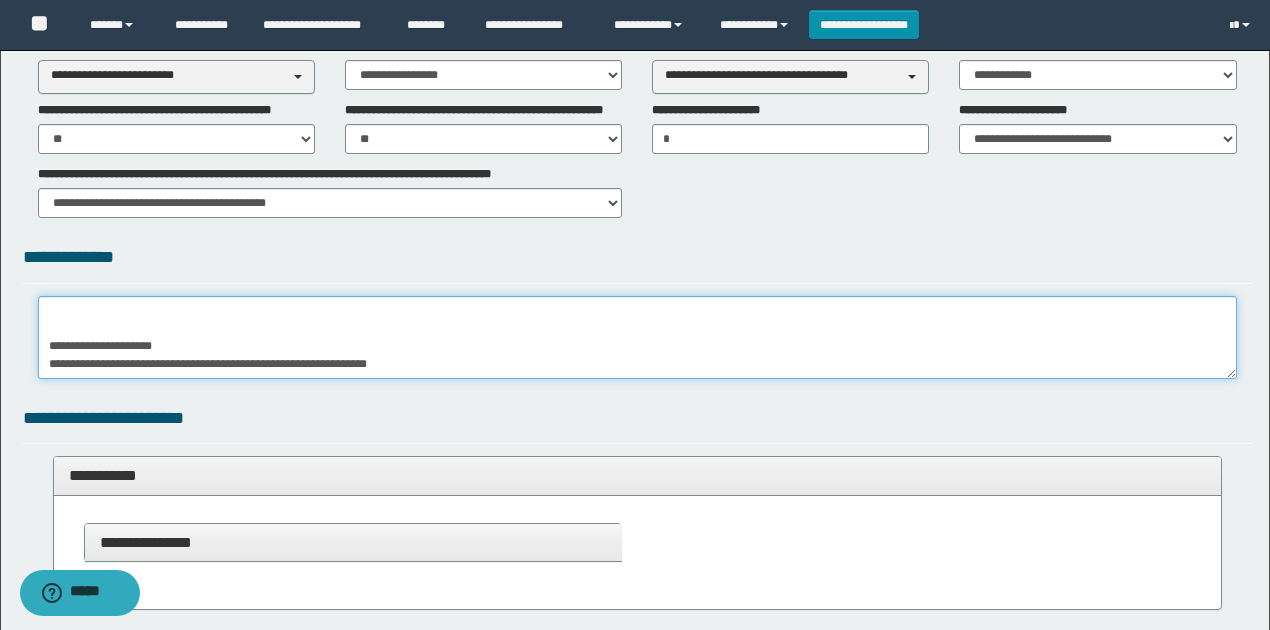 click on "**********" at bounding box center [637, 337] 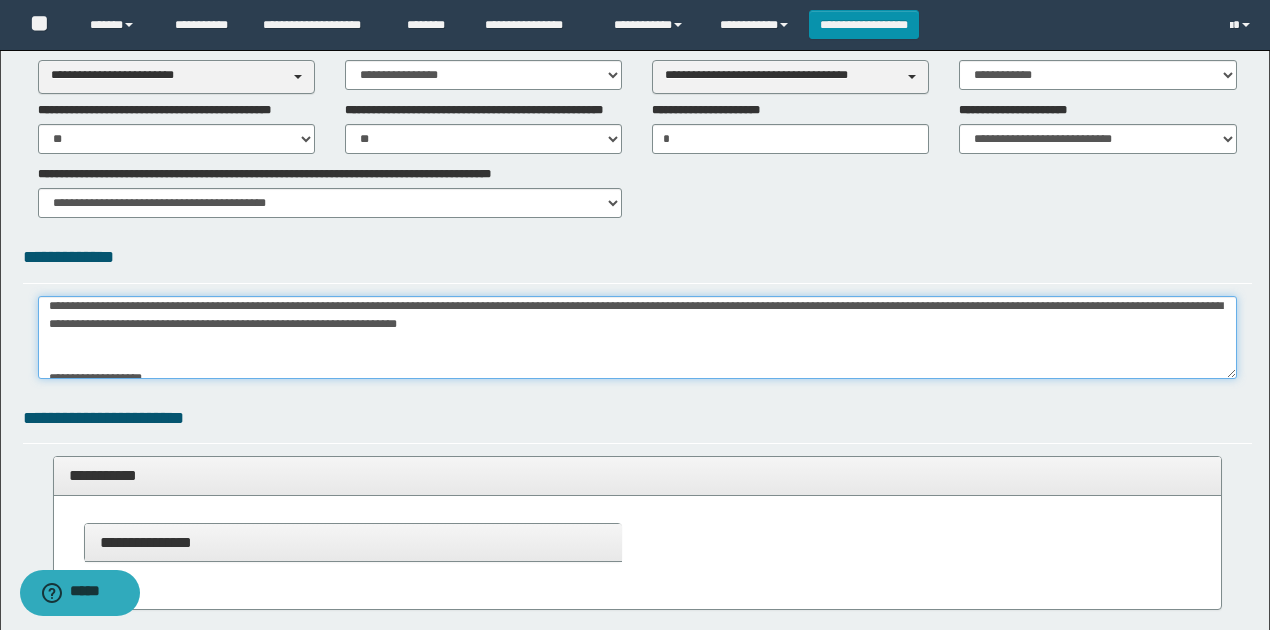 scroll, scrollTop: 0, scrollLeft: 0, axis: both 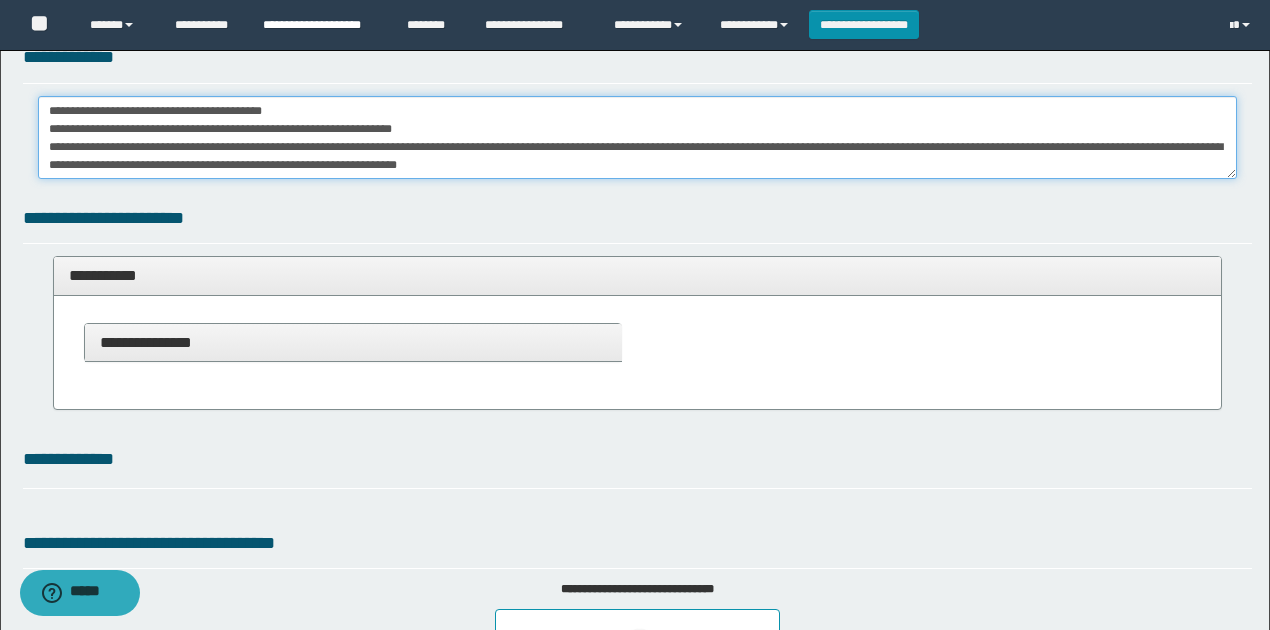 type on "**********" 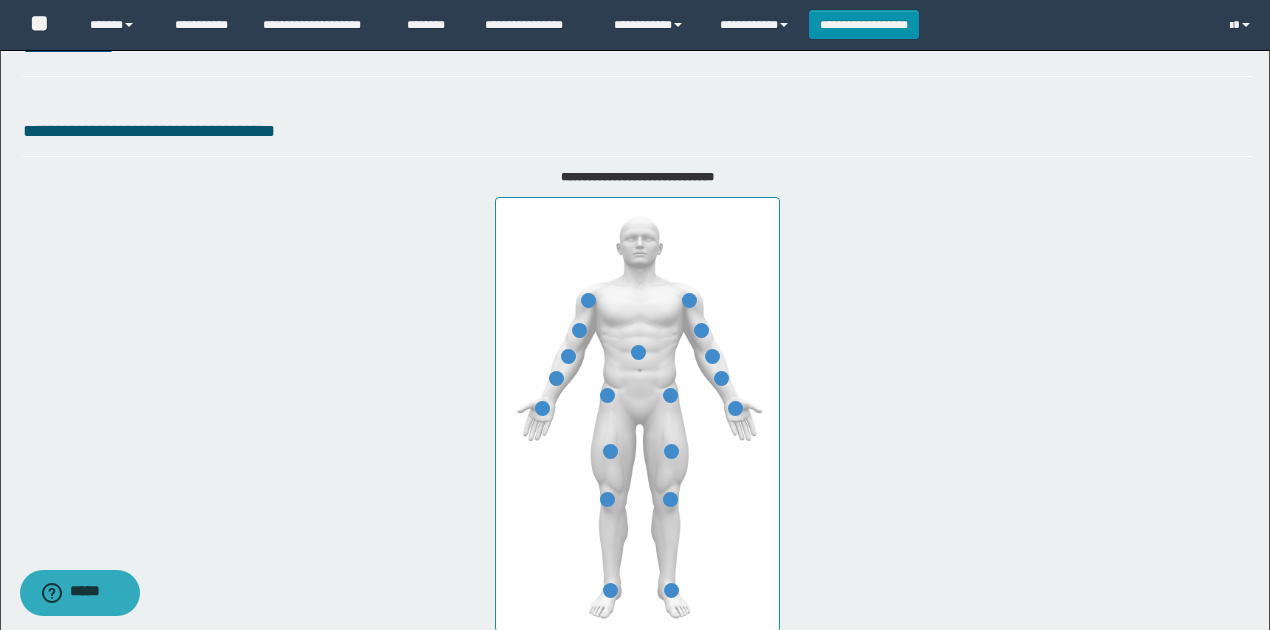 scroll, scrollTop: 1423, scrollLeft: 0, axis: vertical 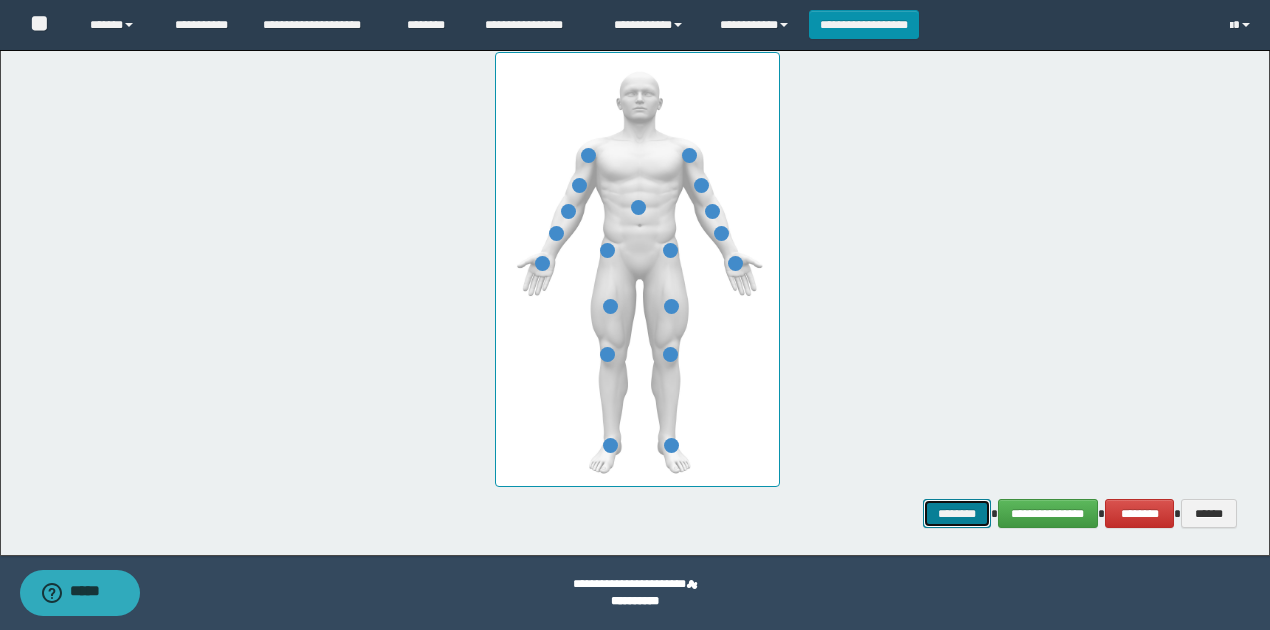 click on "********" at bounding box center [957, 513] 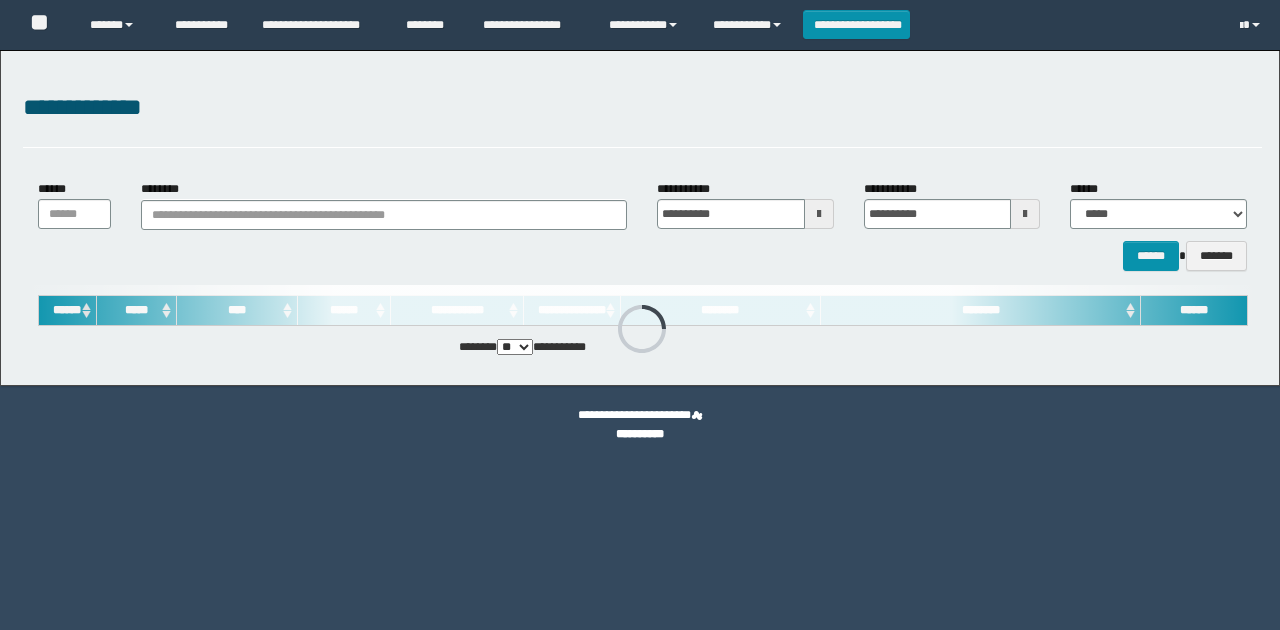 scroll, scrollTop: 0, scrollLeft: 0, axis: both 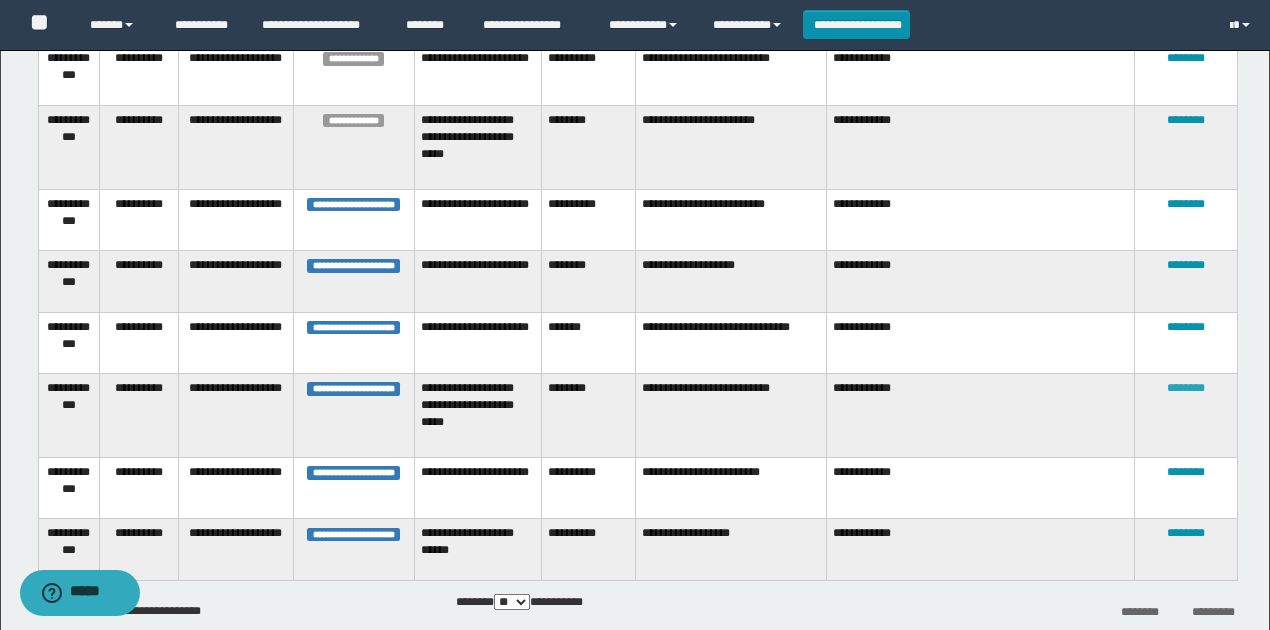 click on "********" at bounding box center [1186, 388] 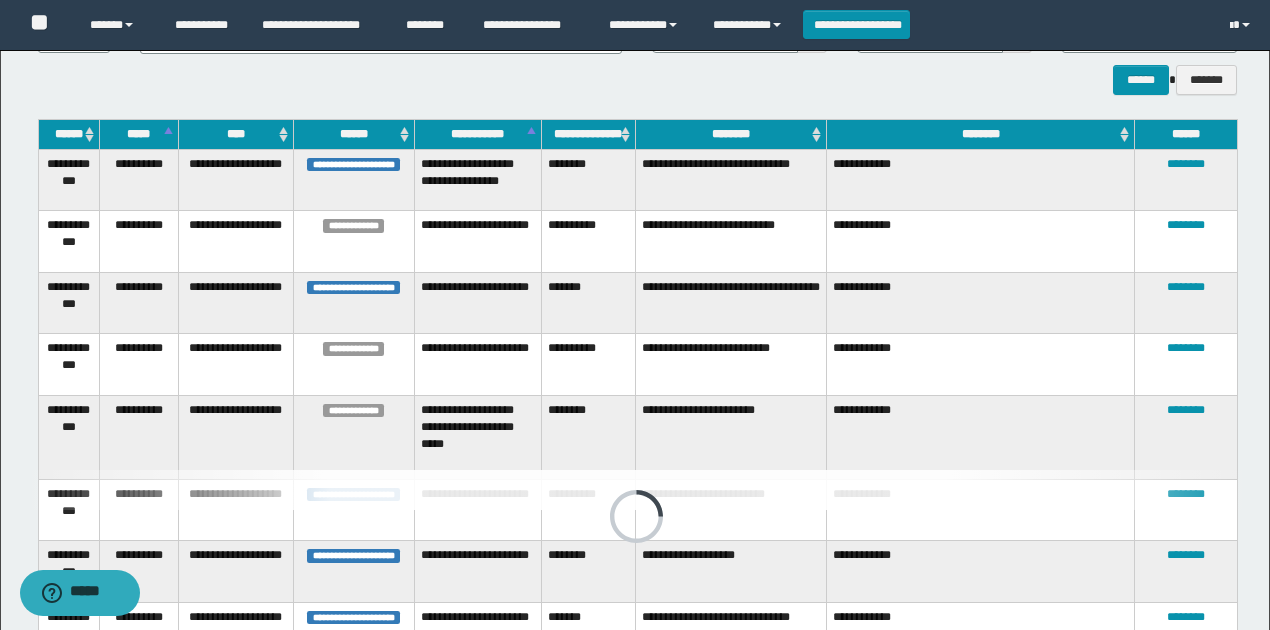 scroll, scrollTop: 572, scrollLeft: 0, axis: vertical 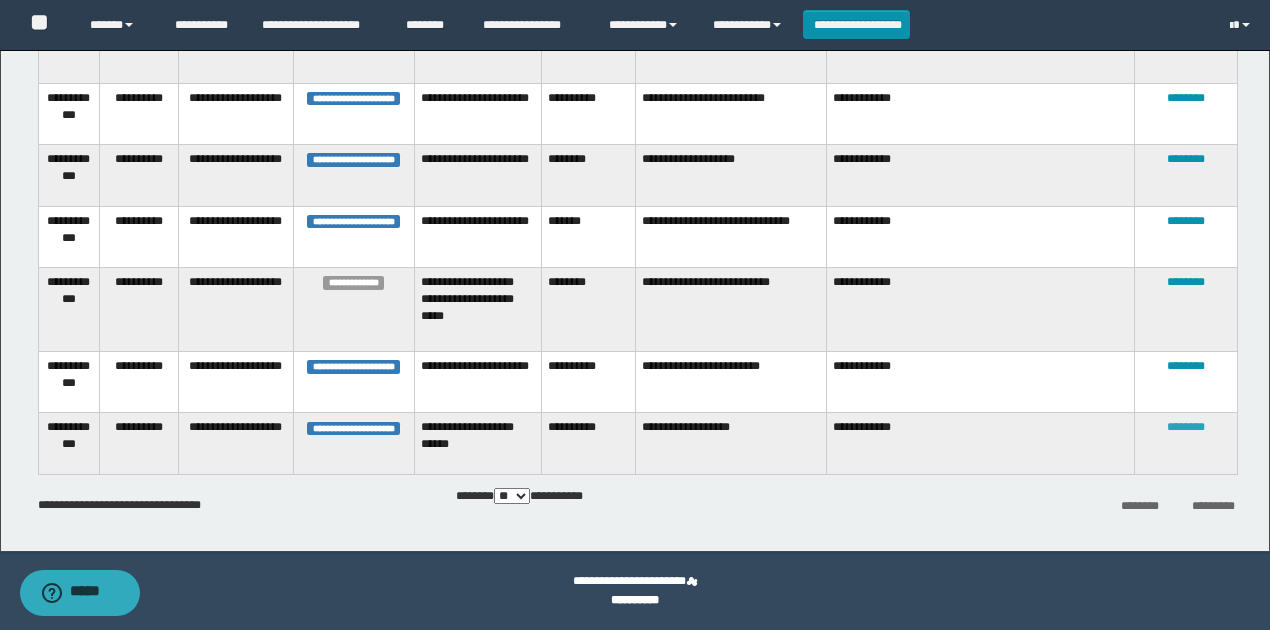 click on "********" at bounding box center [1186, 427] 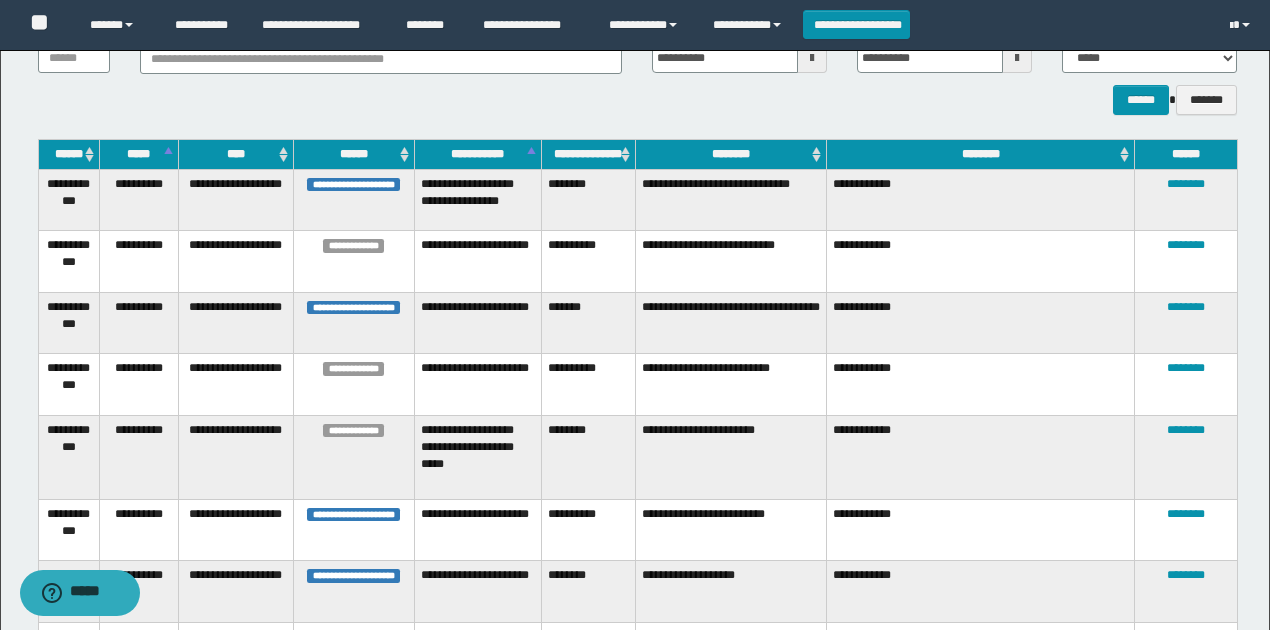 scroll, scrollTop: 266, scrollLeft: 0, axis: vertical 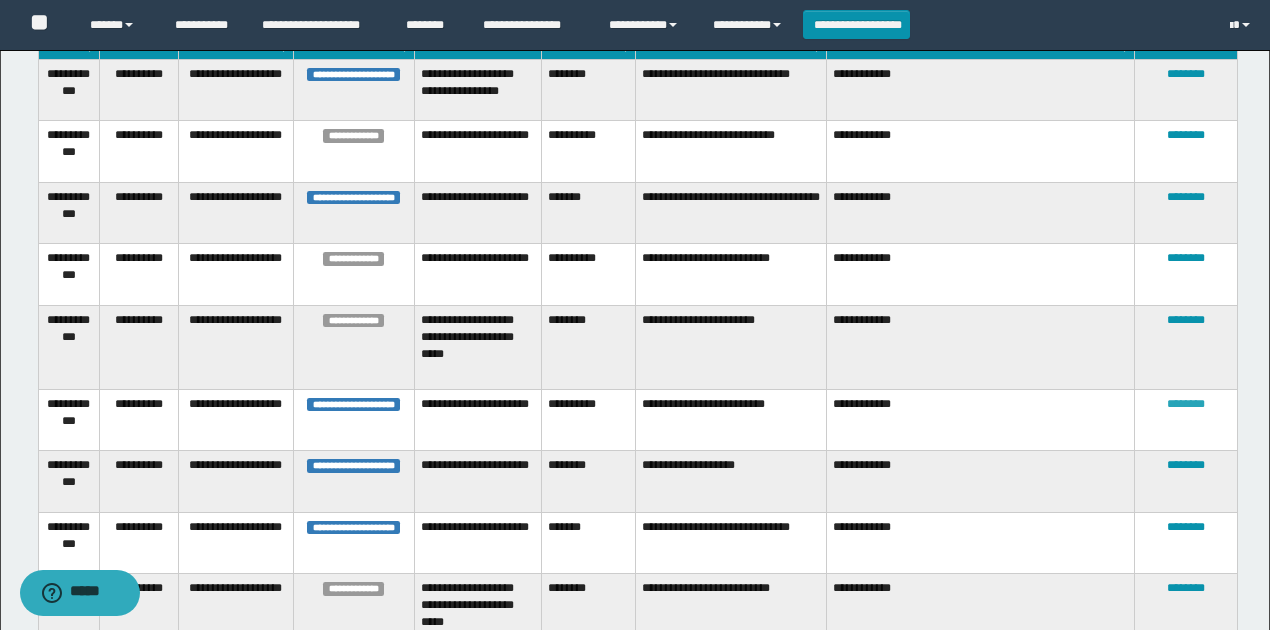 click on "********" at bounding box center (1186, 404) 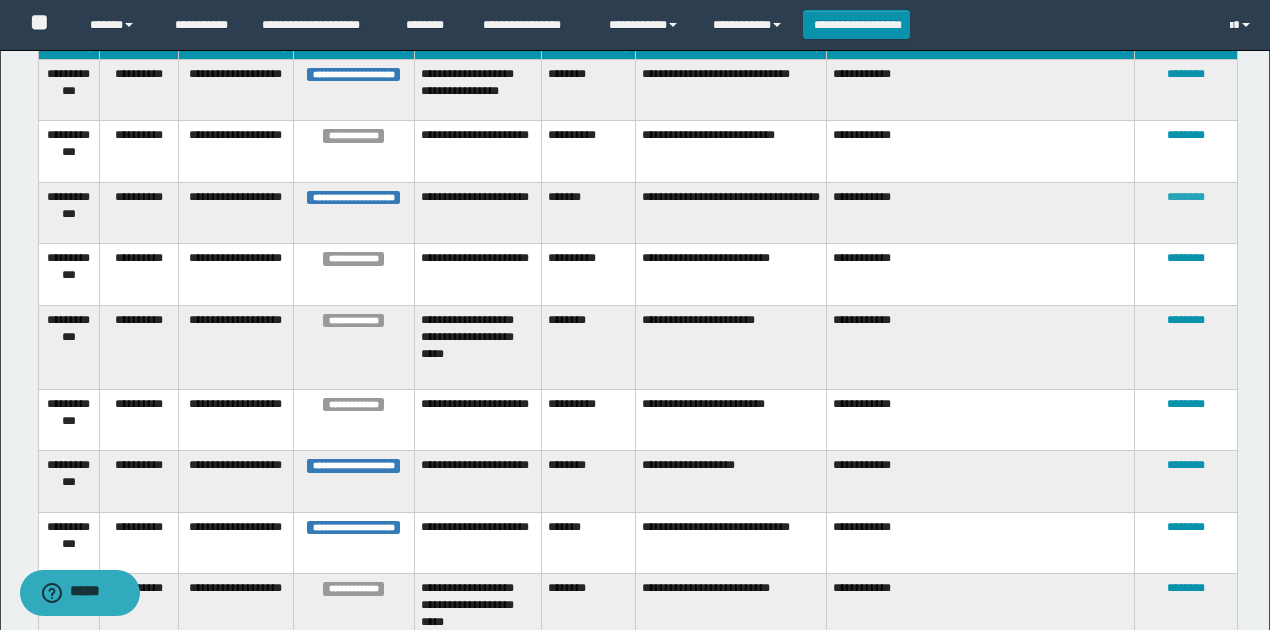 click on "********" at bounding box center [1186, 197] 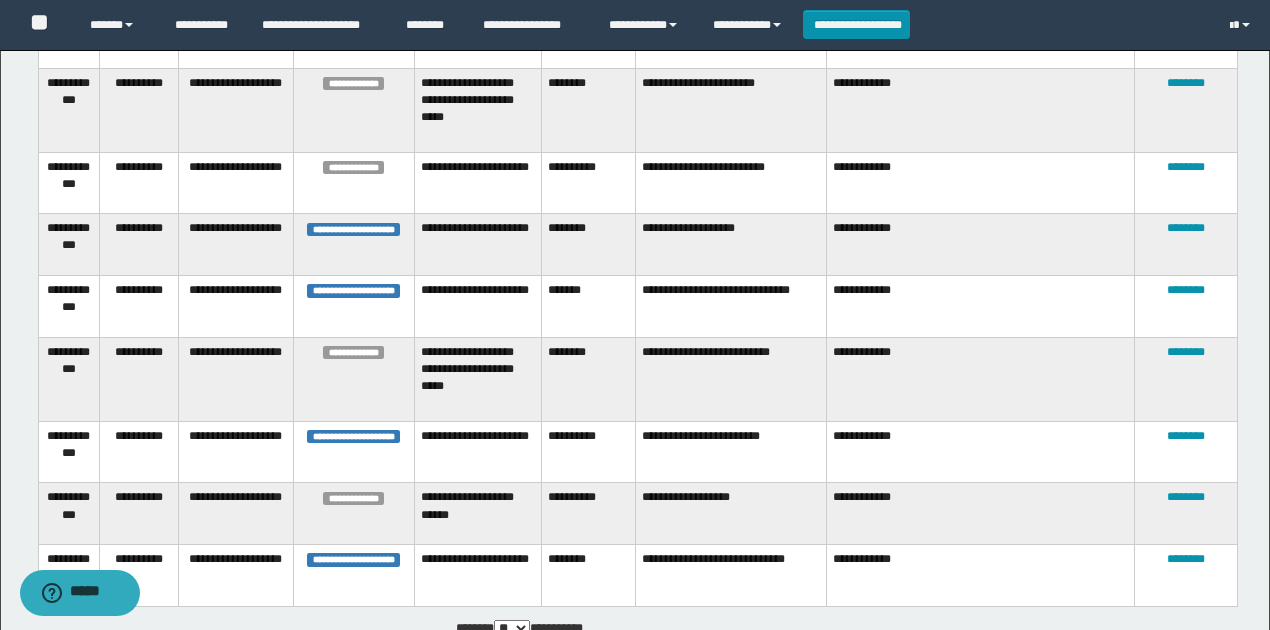 scroll, scrollTop: 533, scrollLeft: 0, axis: vertical 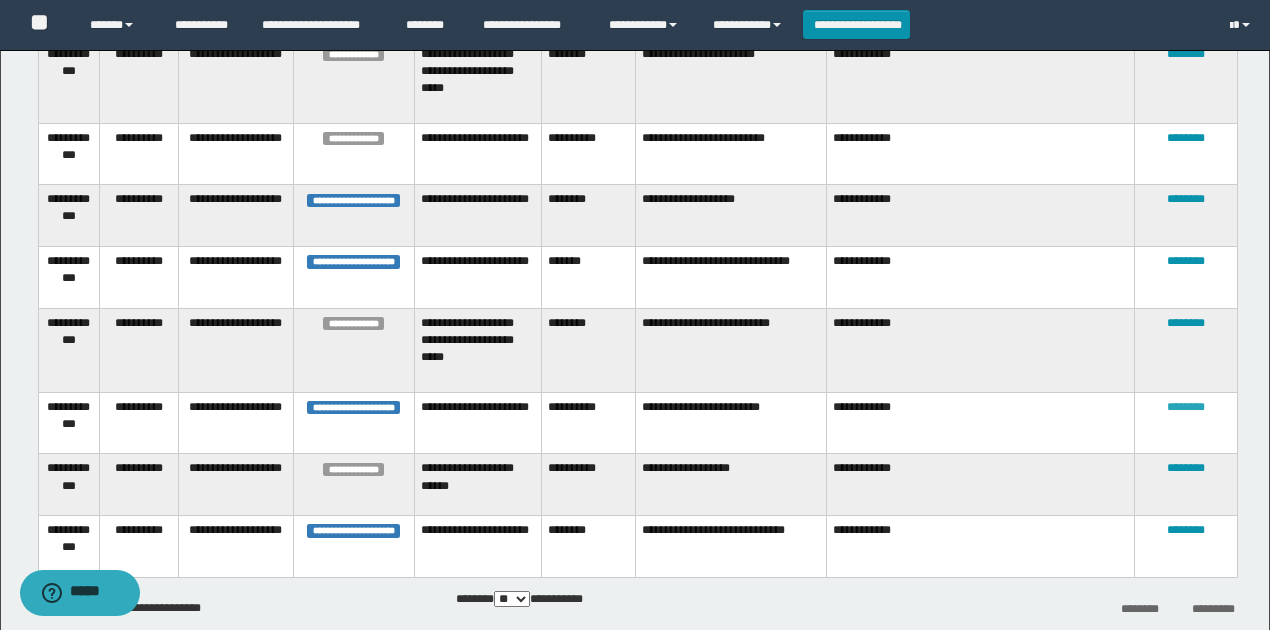 click on "********" at bounding box center [1186, 407] 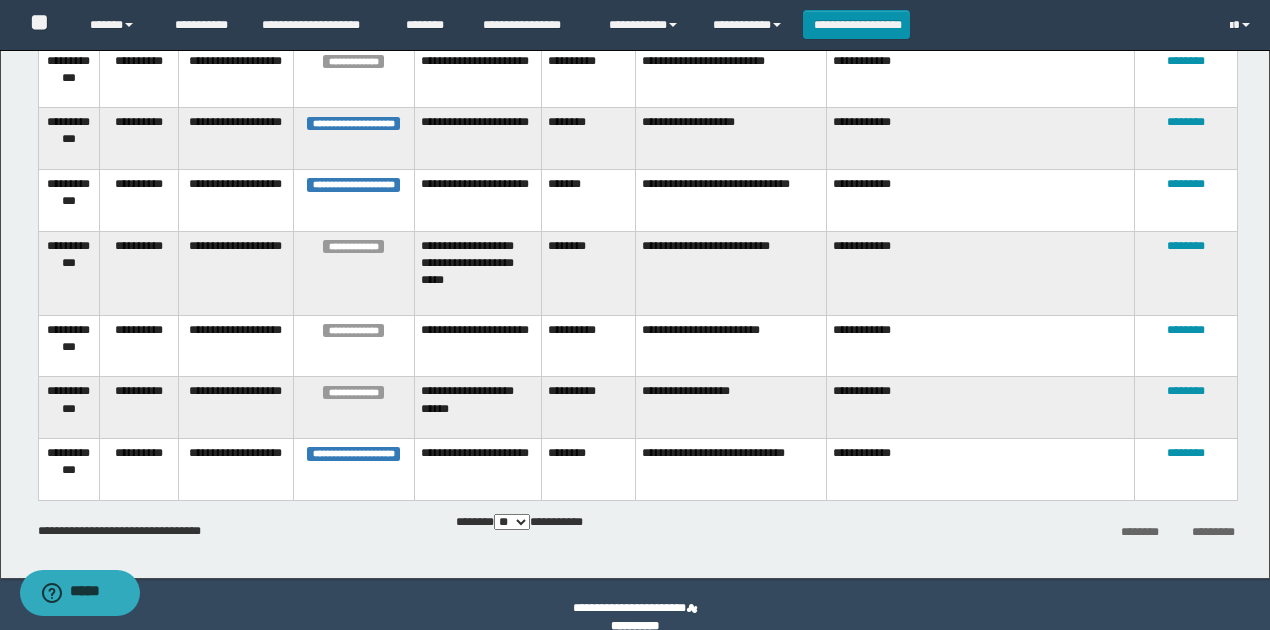 scroll, scrollTop: 625, scrollLeft: 0, axis: vertical 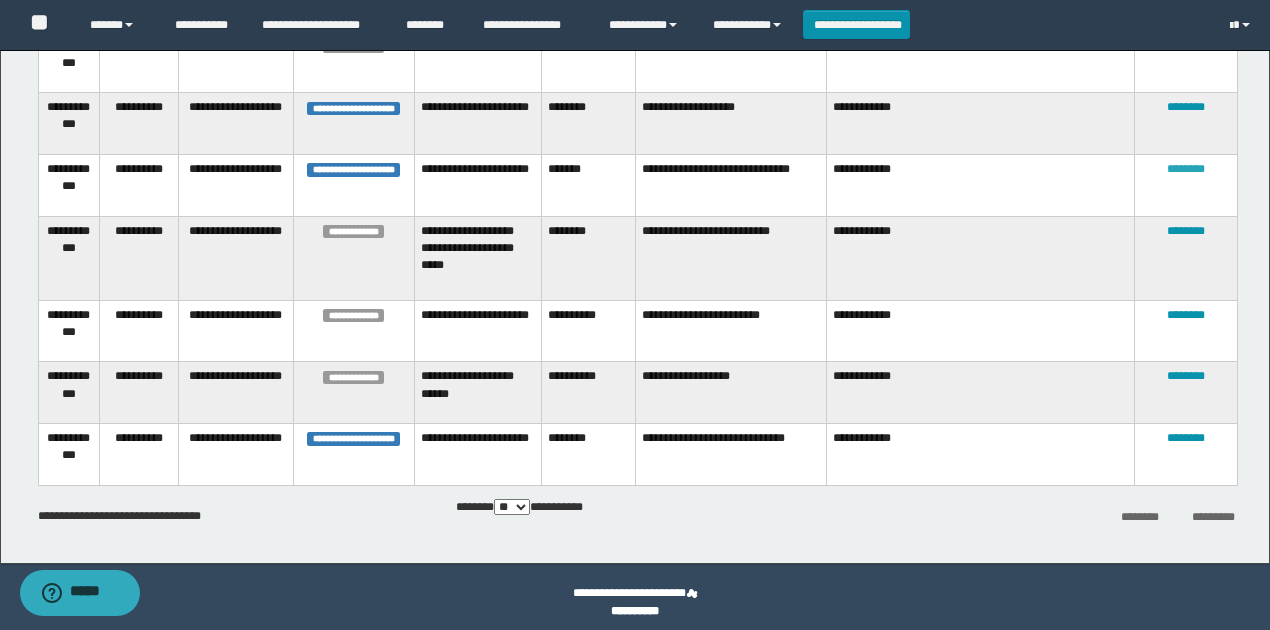 click on "********" at bounding box center (1186, 169) 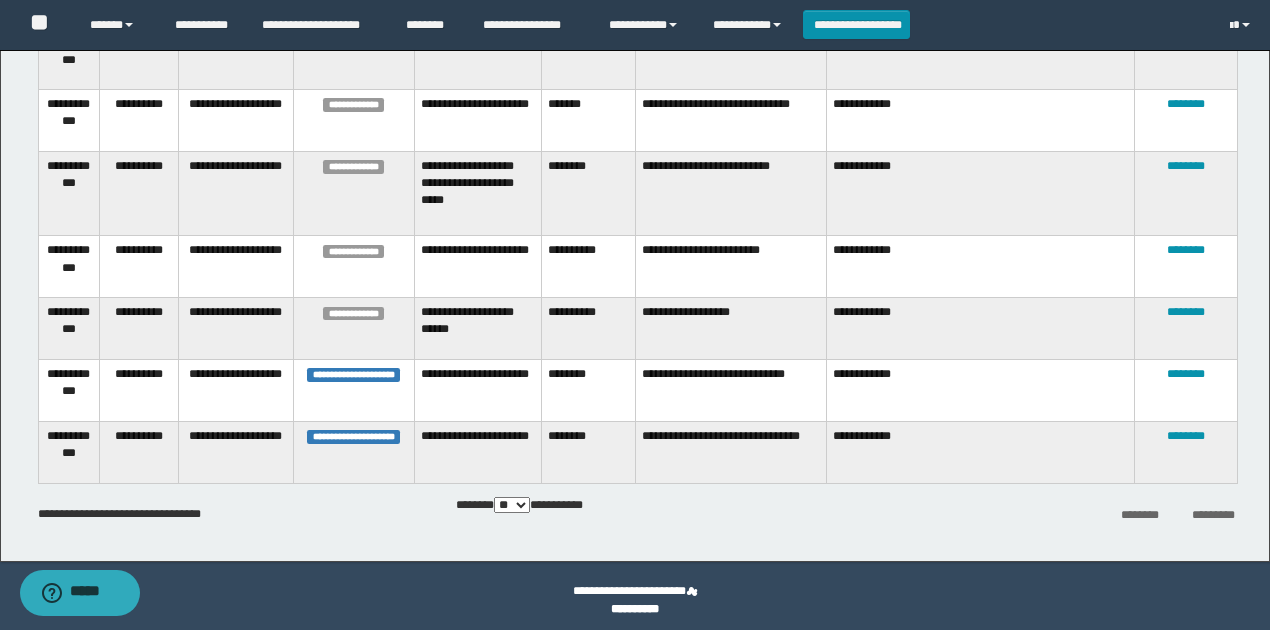 scroll, scrollTop: 700, scrollLeft: 0, axis: vertical 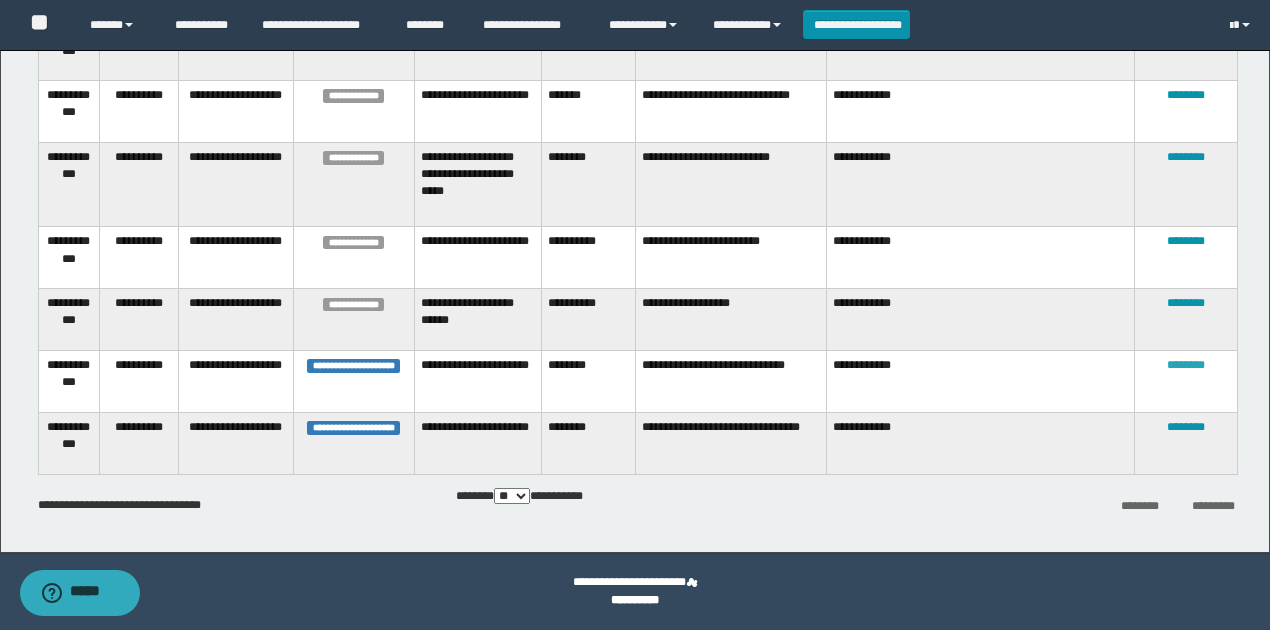 click on "********" at bounding box center [1186, 365] 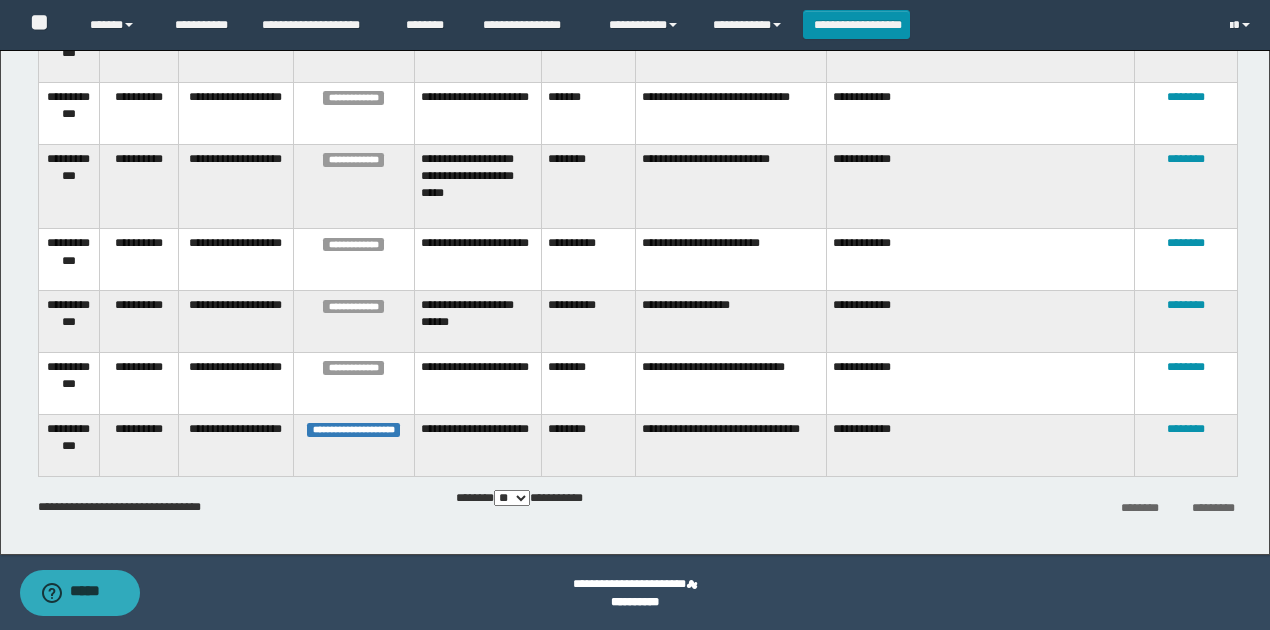 scroll, scrollTop: 700, scrollLeft: 0, axis: vertical 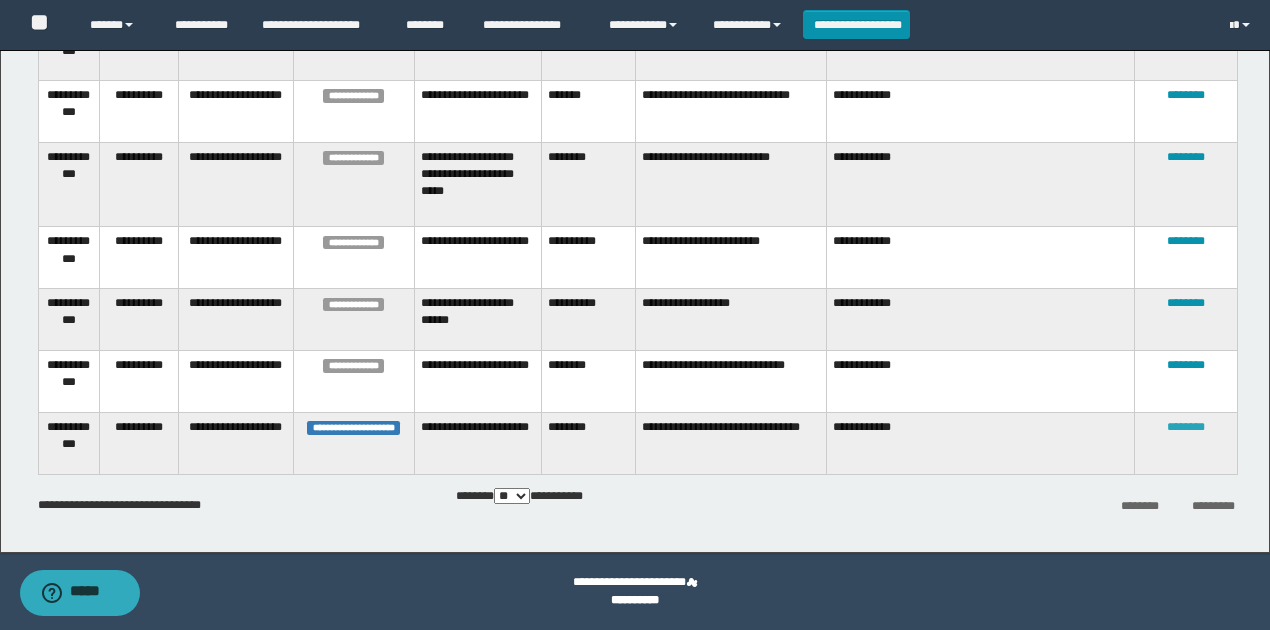 click on "********" at bounding box center [1186, 427] 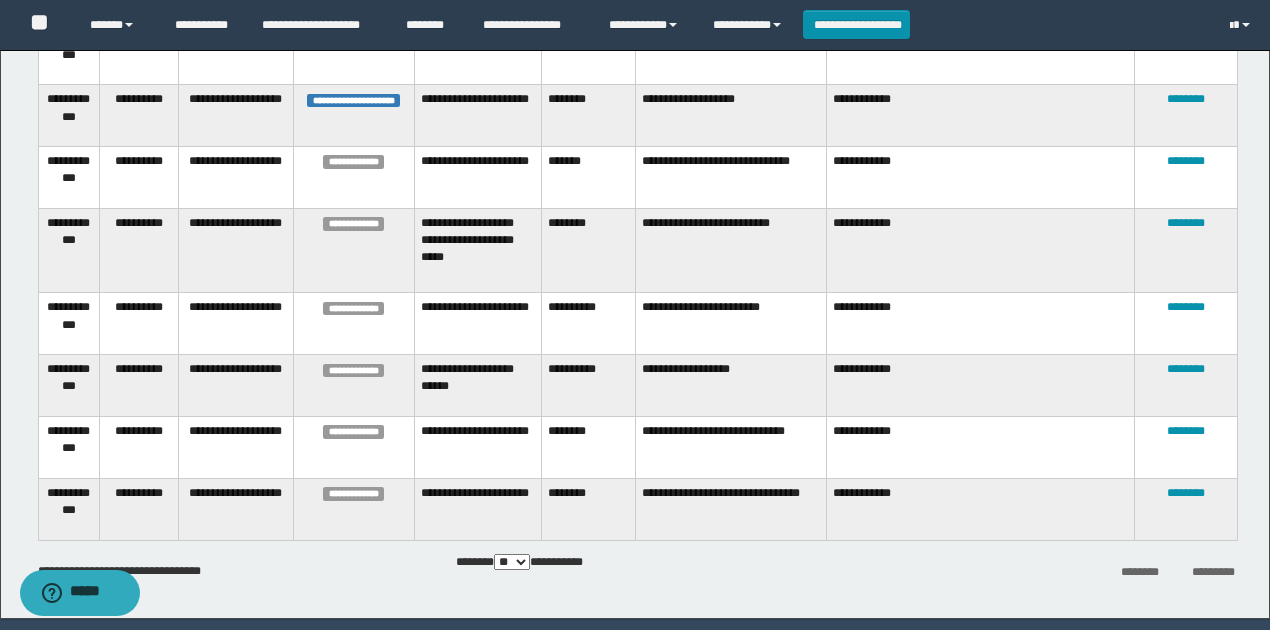 scroll, scrollTop: 567, scrollLeft: 0, axis: vertical 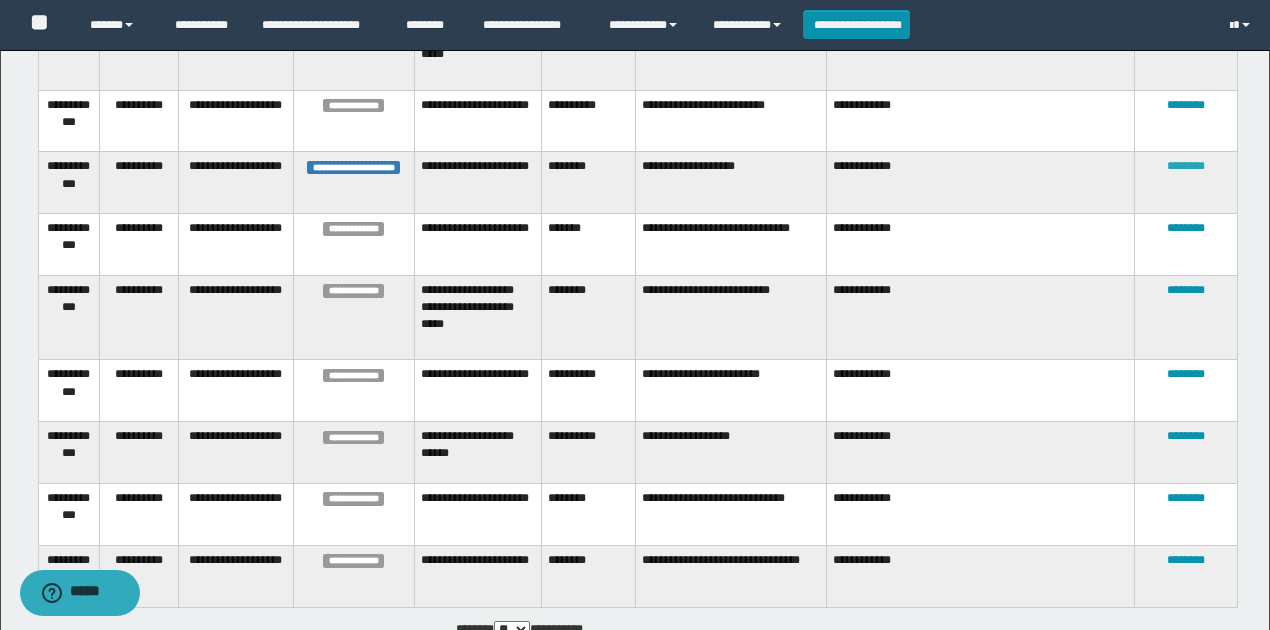 click on "********" at bounding box center (1186, 166) 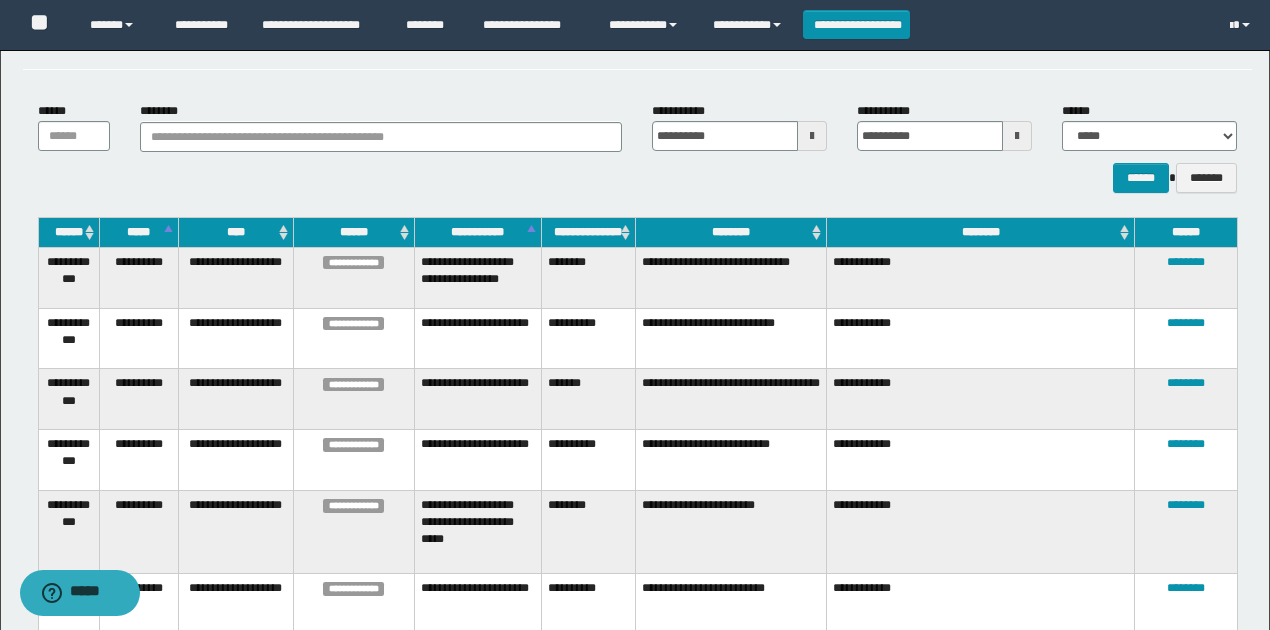 scroll, scrollTop: 0, scrollLeft: 0, axis: both 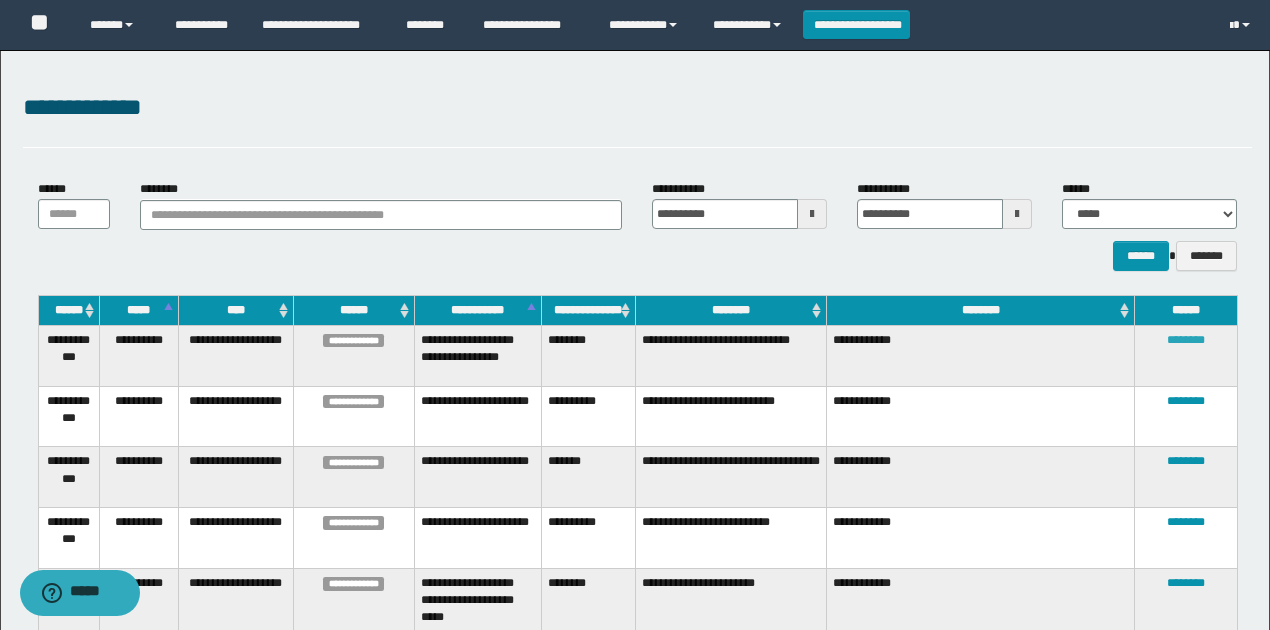 click on "********" at bounding box center (1186, 340) 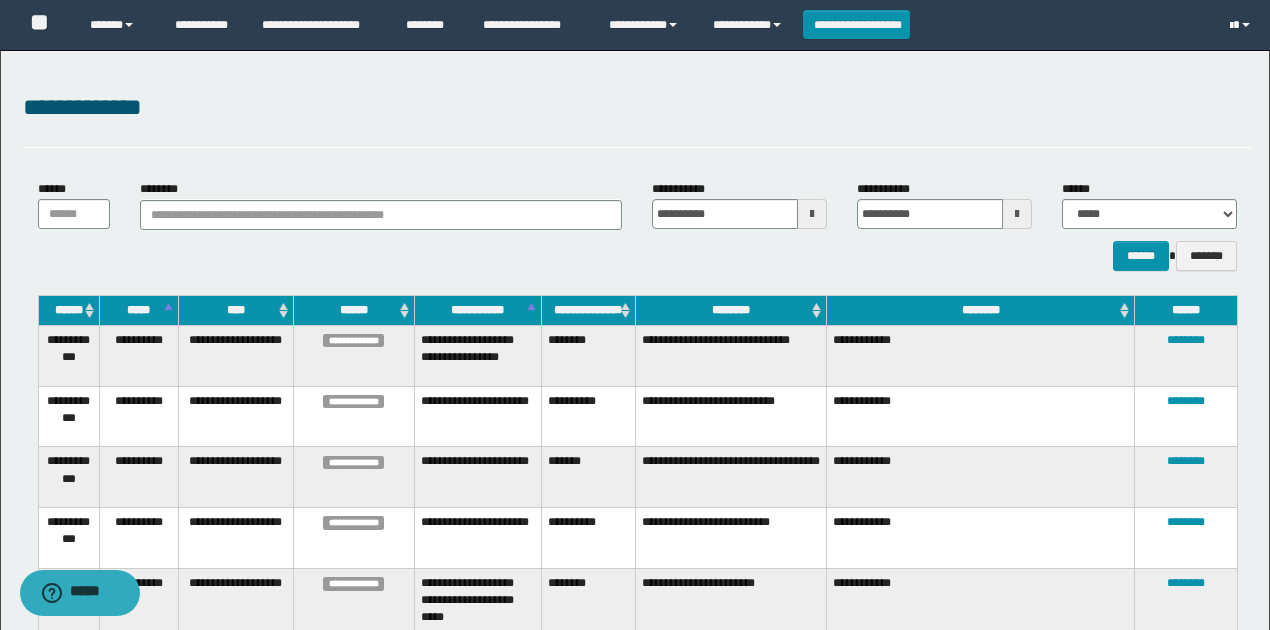 click at bounding box center (1242, 25) 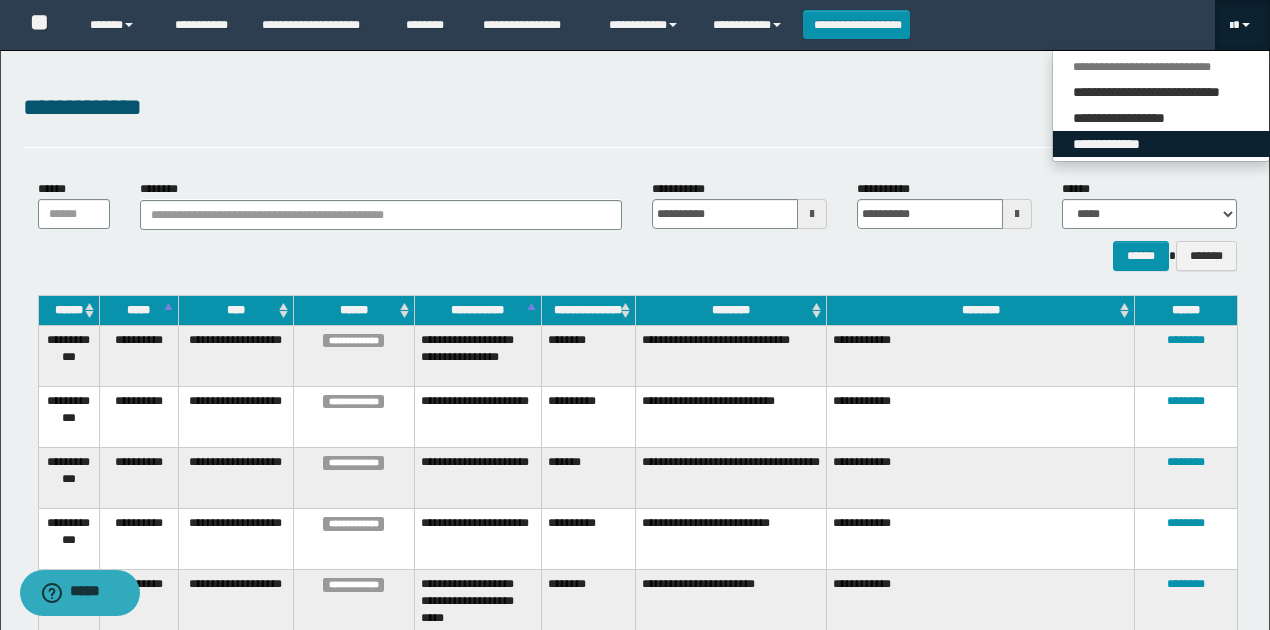 click on "**********" at bounding box center (1161, 144) 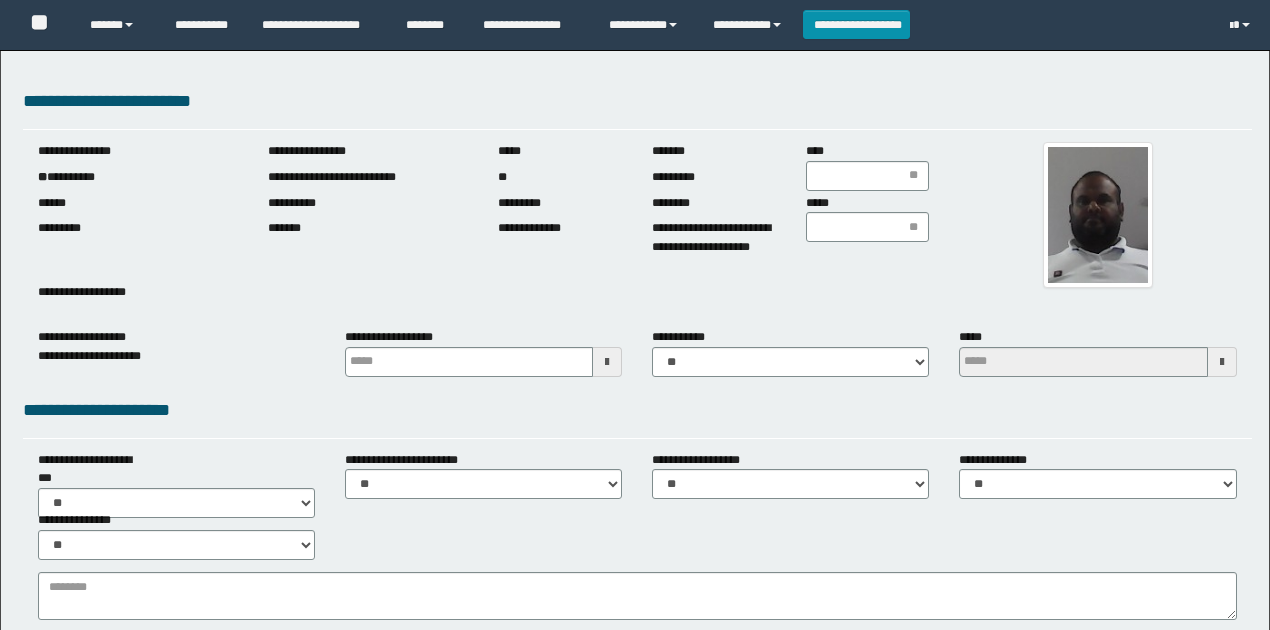 scroll, scrollTop: 0, scrollLeft: 0, axis: both 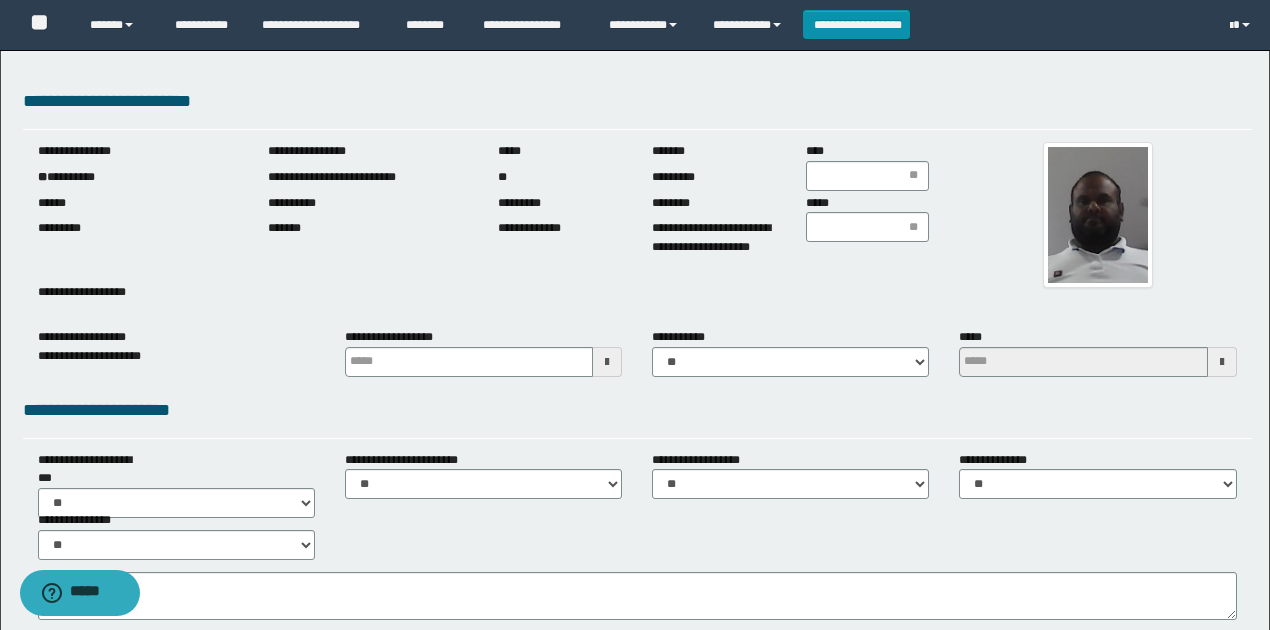 click on "**********" at bounding box center (138, 177) 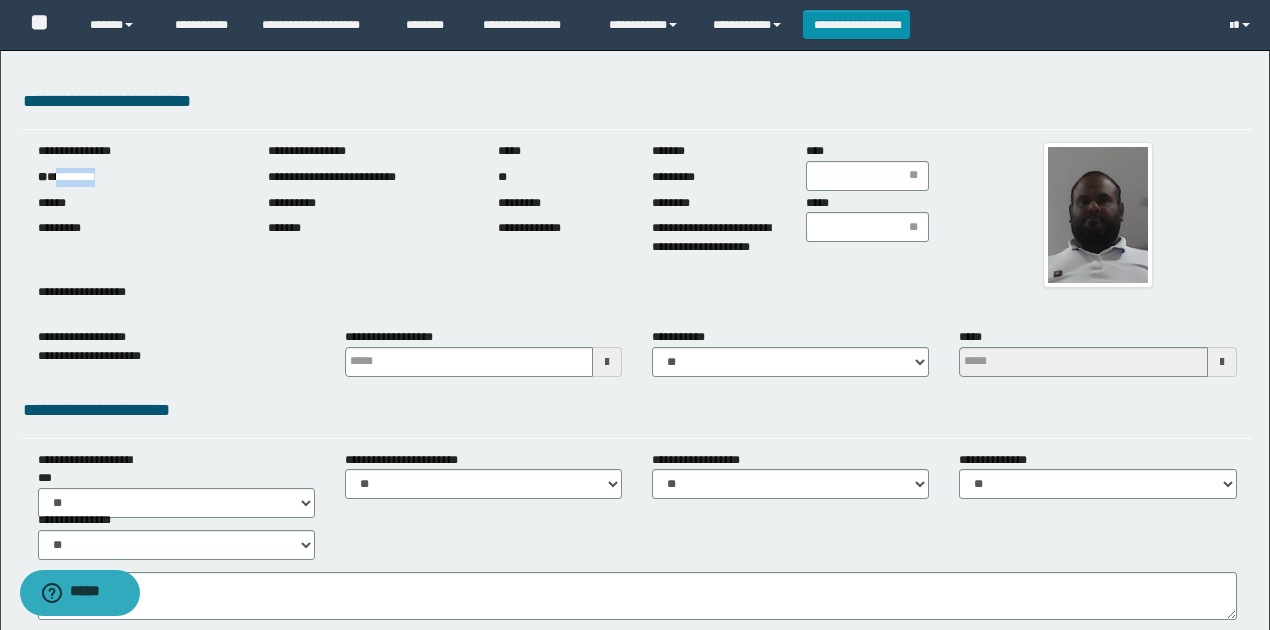 click on "**********" at bounding box center [138, 177] 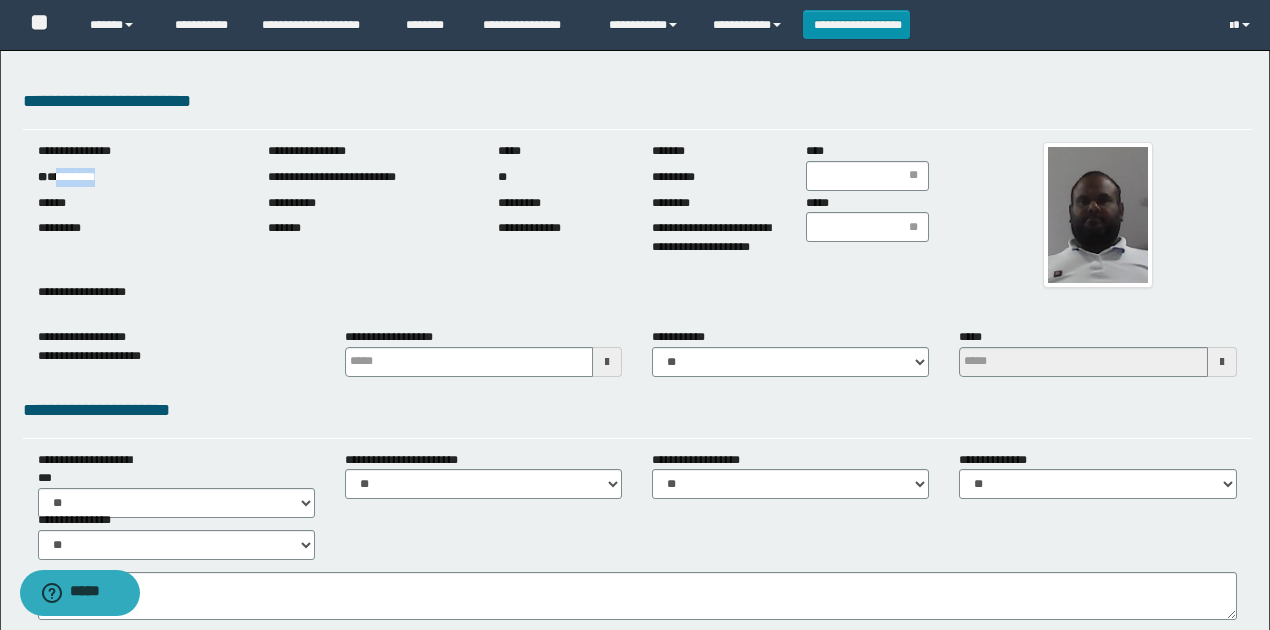 copy on "********" 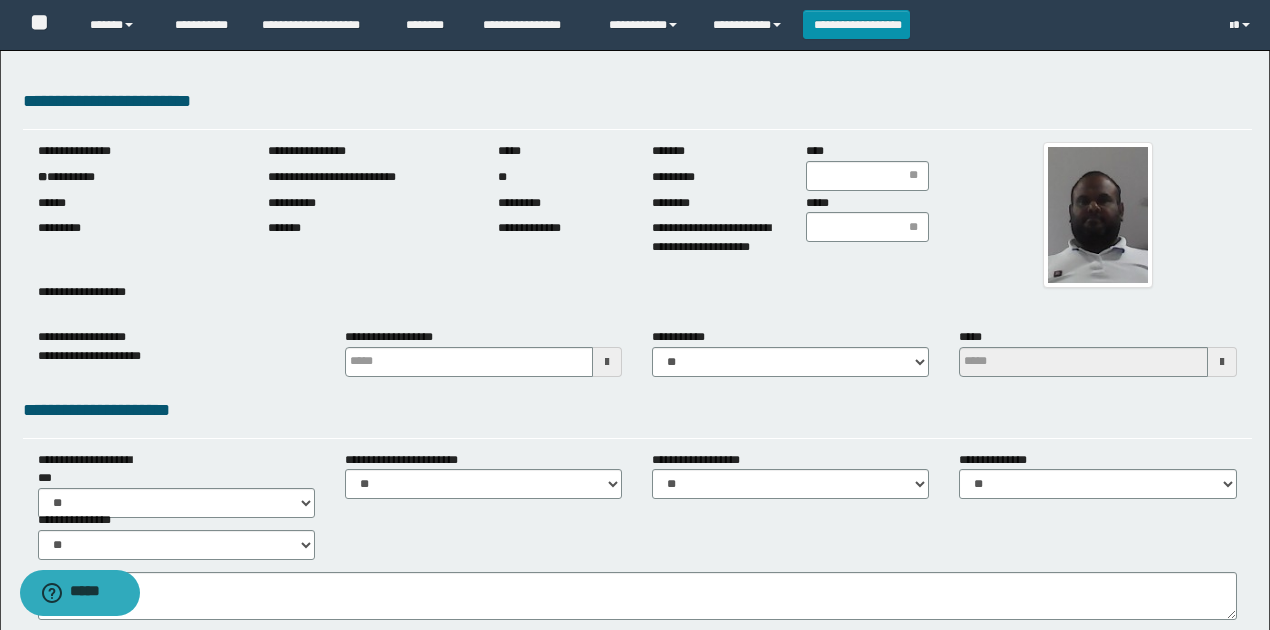 drag, startPoint x: 101, startPoint y: 198, endPoint x: 146, endPoint y: 189, distance: 45.891174 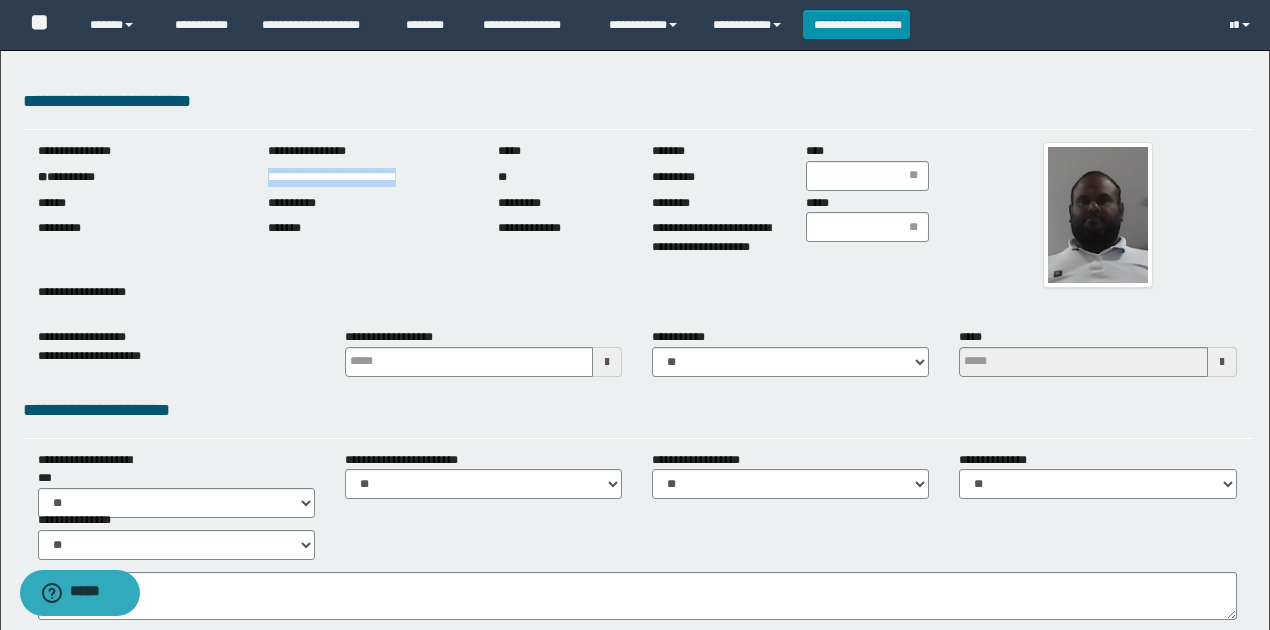 drag, startPoint x: 258, startPoint y: 177, endPoint x: 462, endPoint y: 188, distance: 204.29636 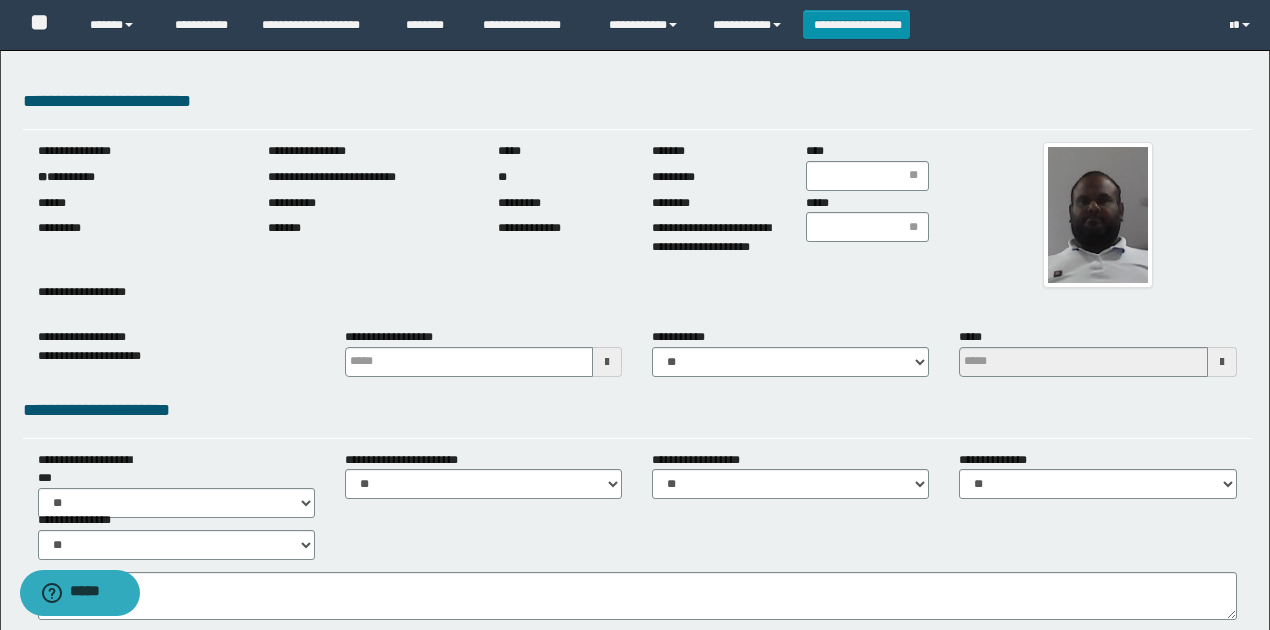click on "**********" at bounding box center [637, 101] 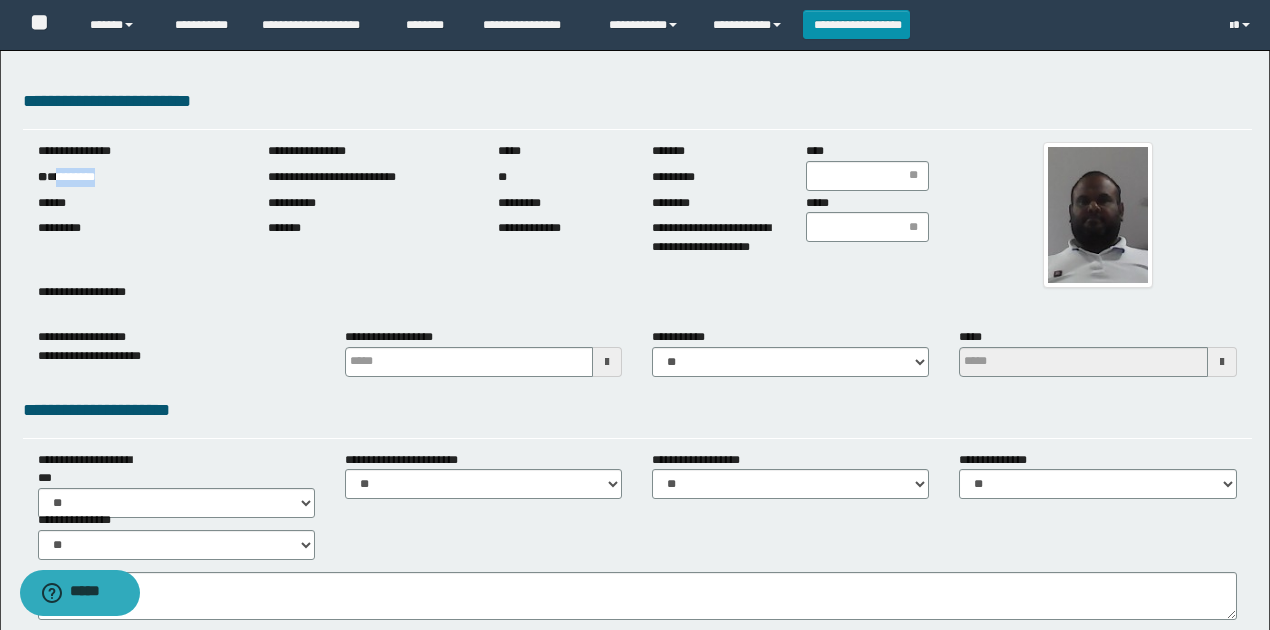 click on "**********" at bounding box center (138, 177) 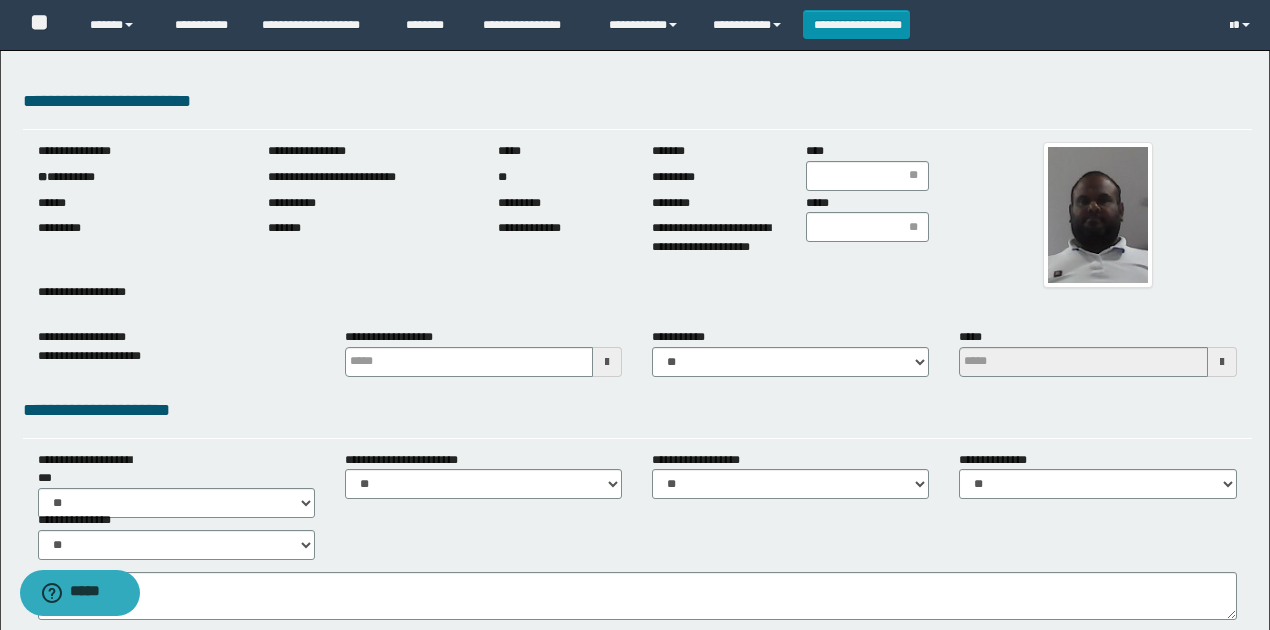 drag, startPoint x: 1236, startPoint y: 280, endPoint x: 1224, endPoint y: 280, distance: 12 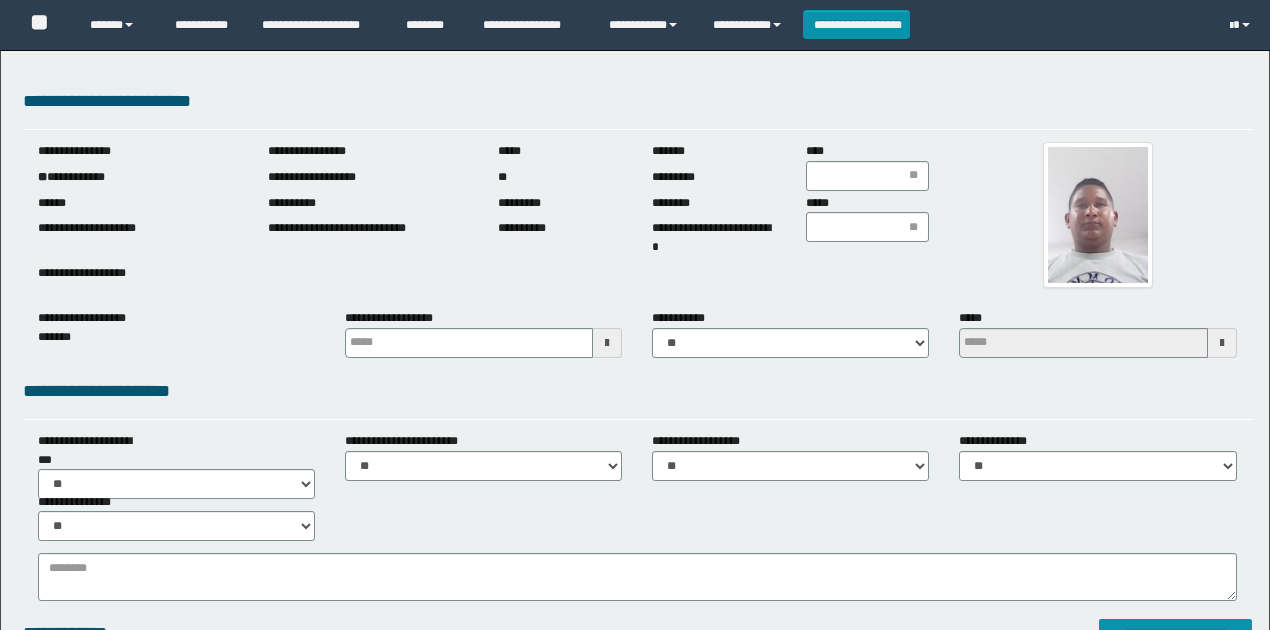 scroll, scrollTop: 0, scrollLeft: 0, axis: both 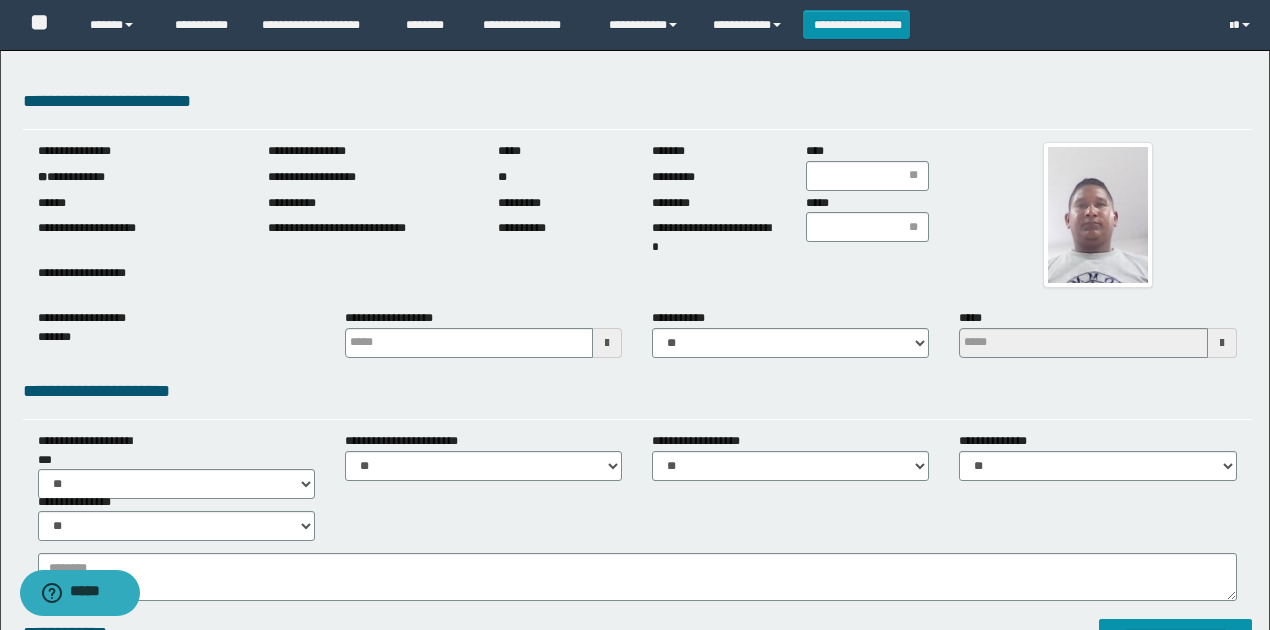 click on "**********" at bounding box center (138, 177) 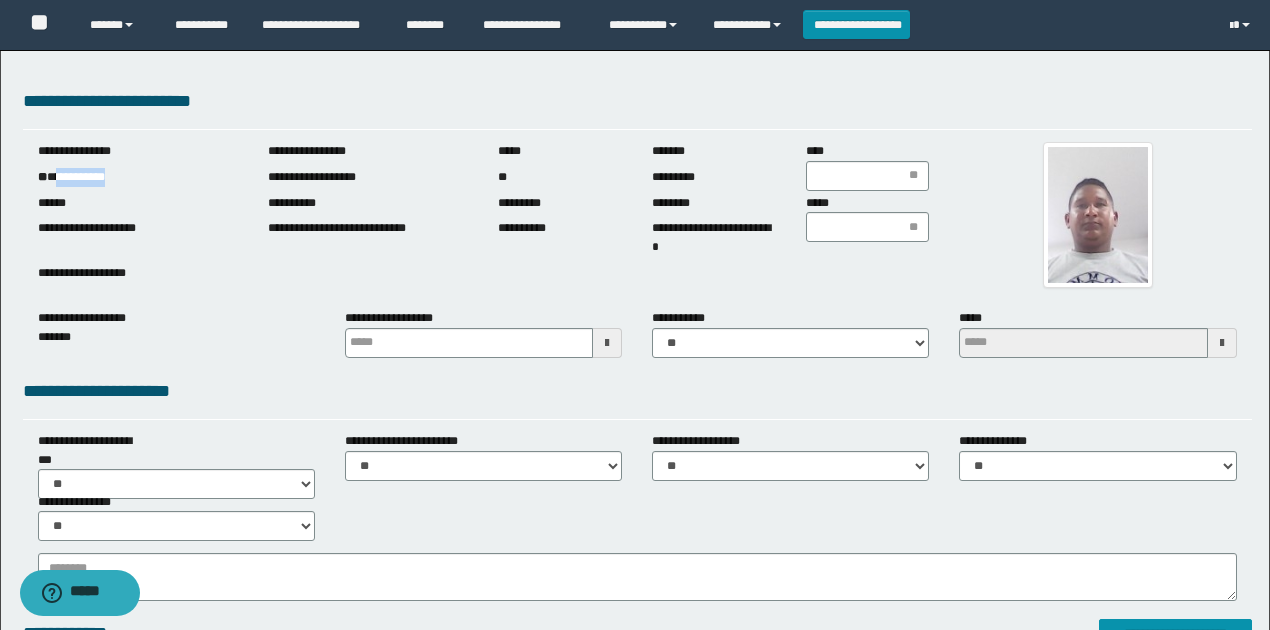 click on "**********" at bounding box center (138, 177) 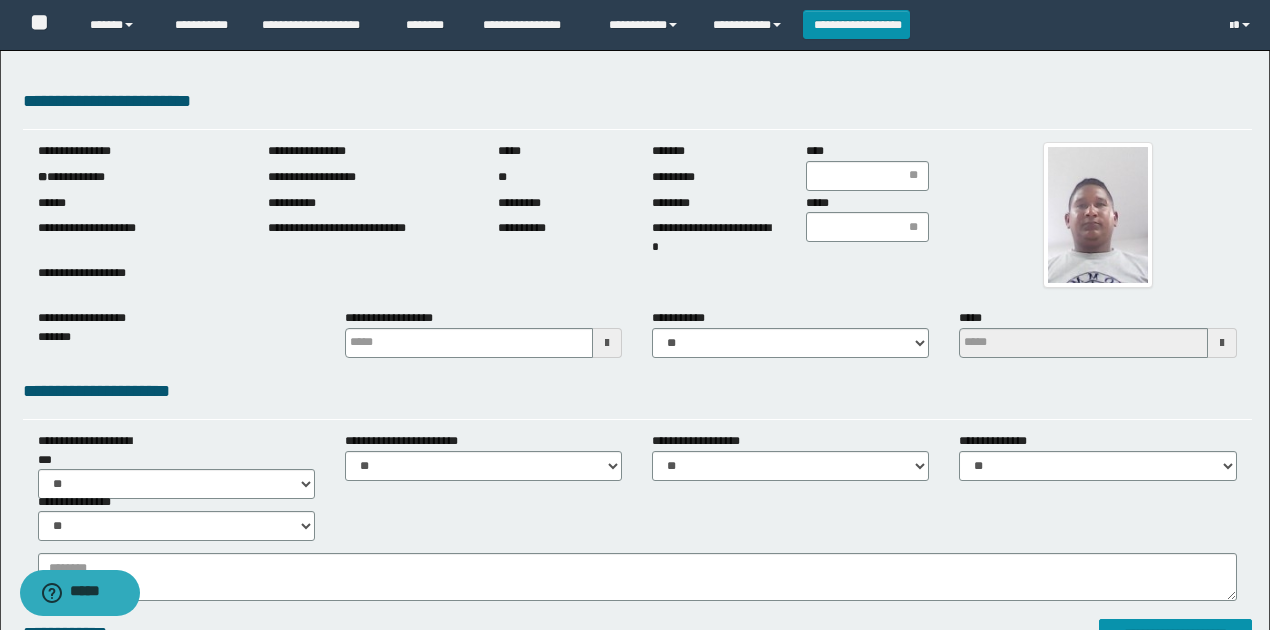 drag, startPoint x: 74, startPoint y: 208, endPoint x: 116, endPoint y: 200, distance: 42.755116 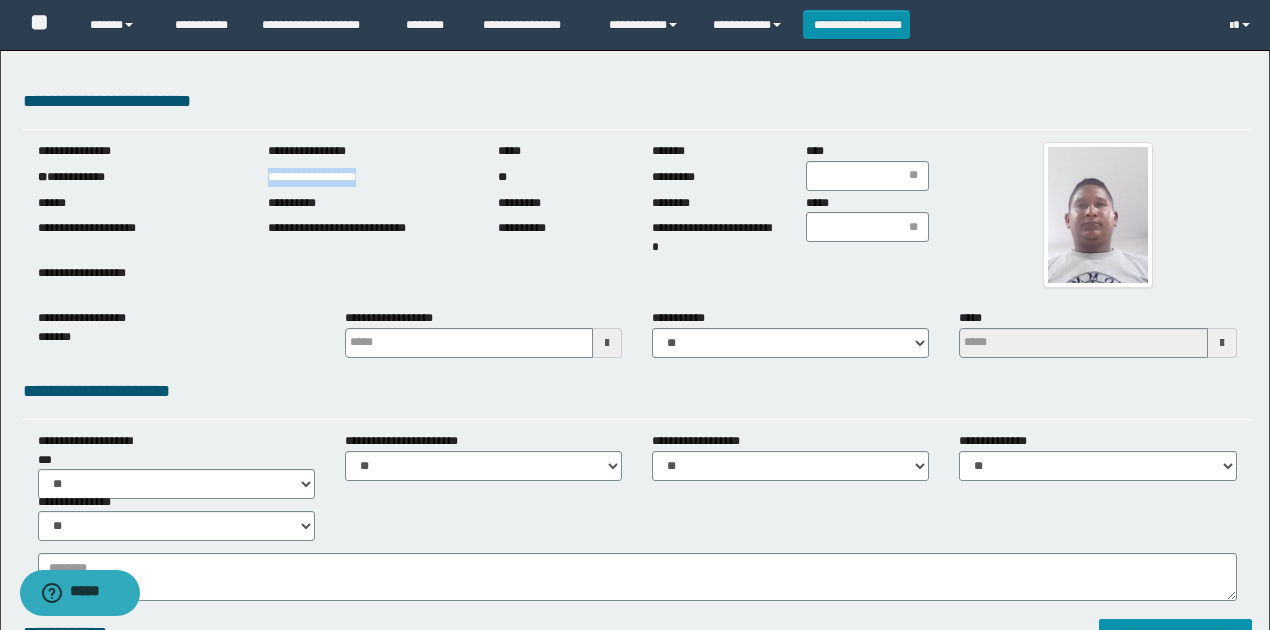 drag, startPoint x: 262, startPoint y: 180, endPoint x: 547, endPoint y: 308, distance: 312.42438 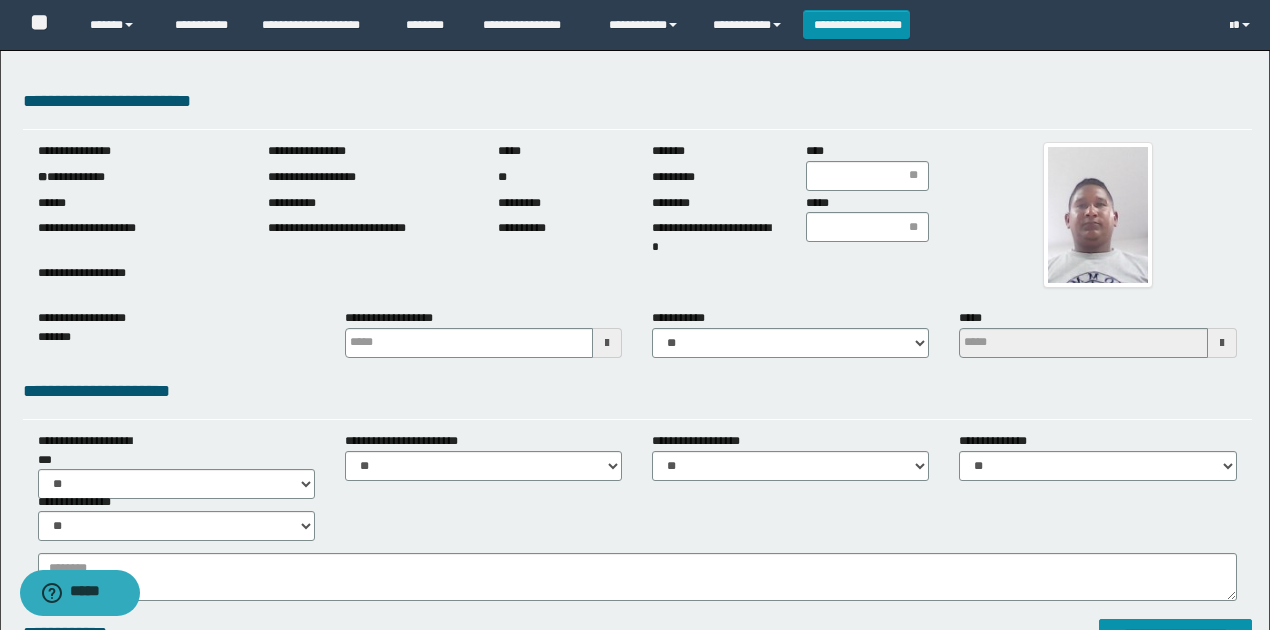 click on "**********" at bounding box center [635, 976] 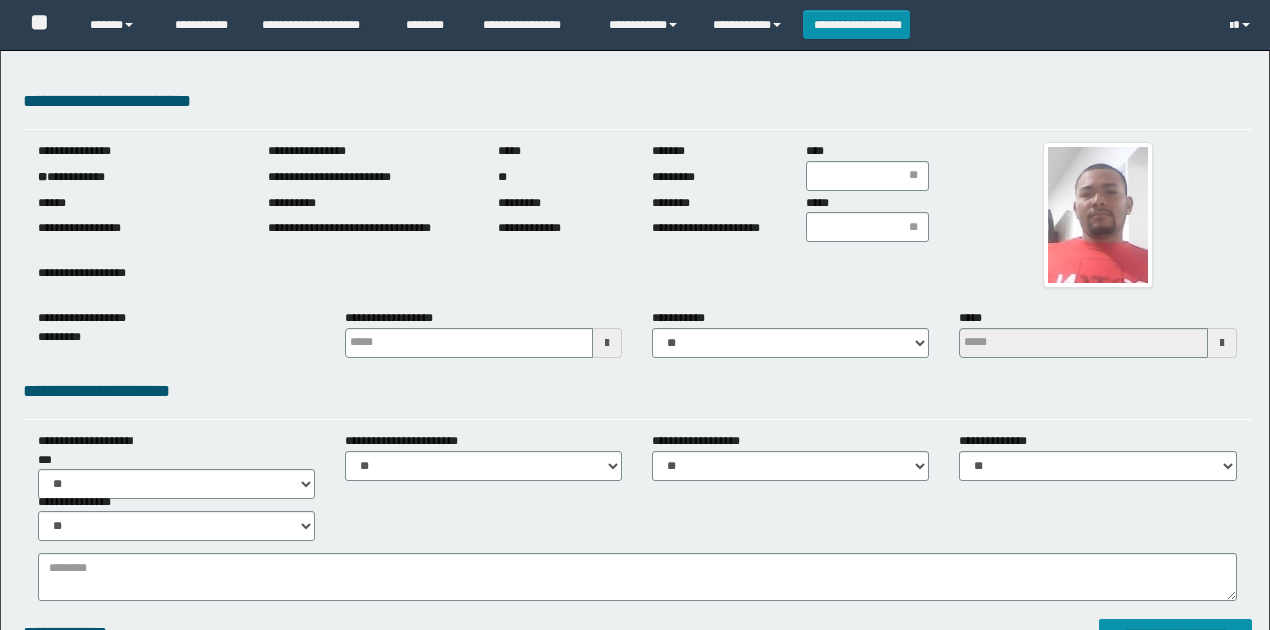 scroll, scrollTop: 0, scrollLeft: 0, axis: both 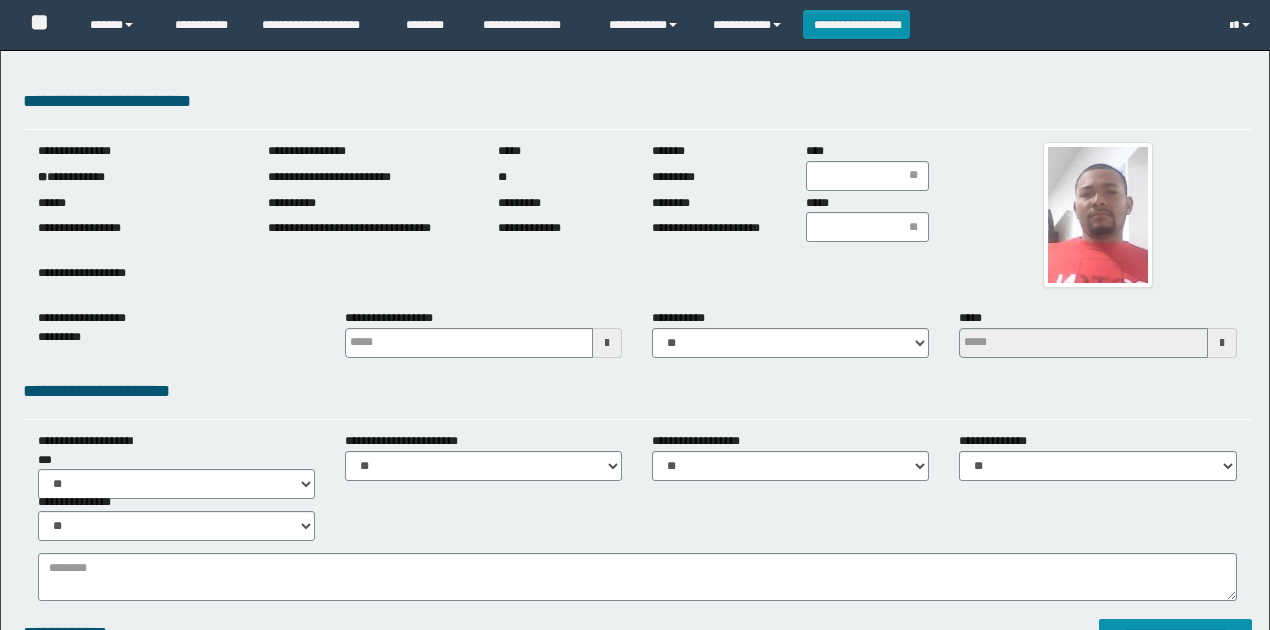 click on "**********" at bounding box center (138, 177) 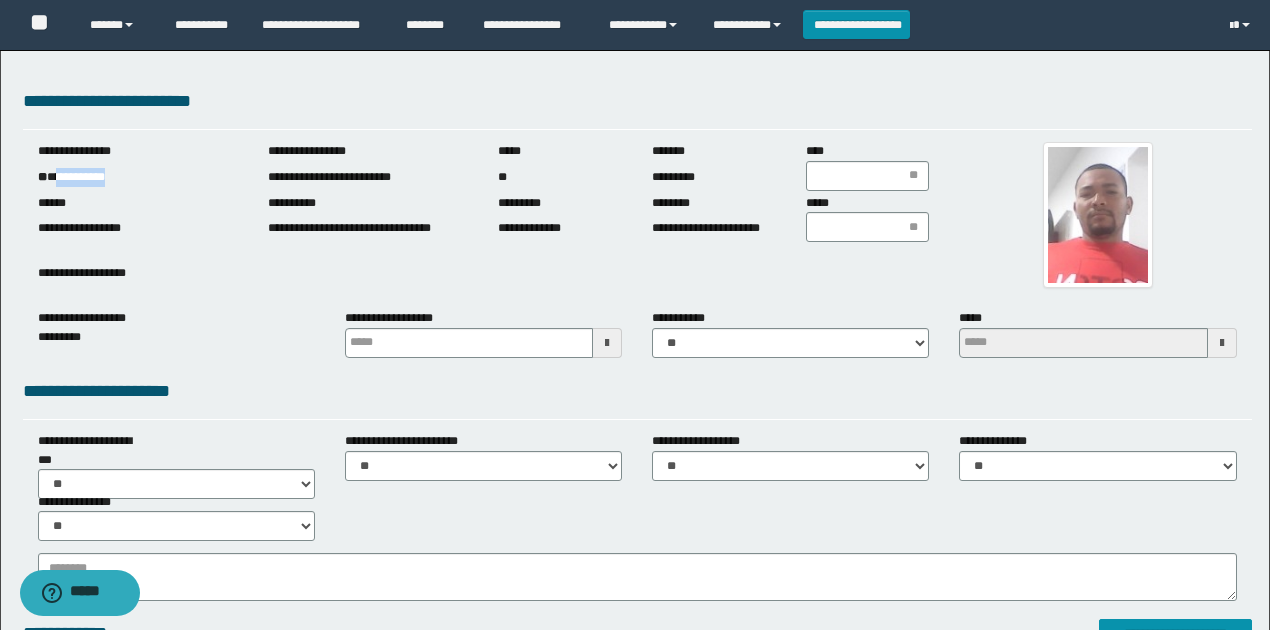 click on "**********" at bounding box center [138, 177] 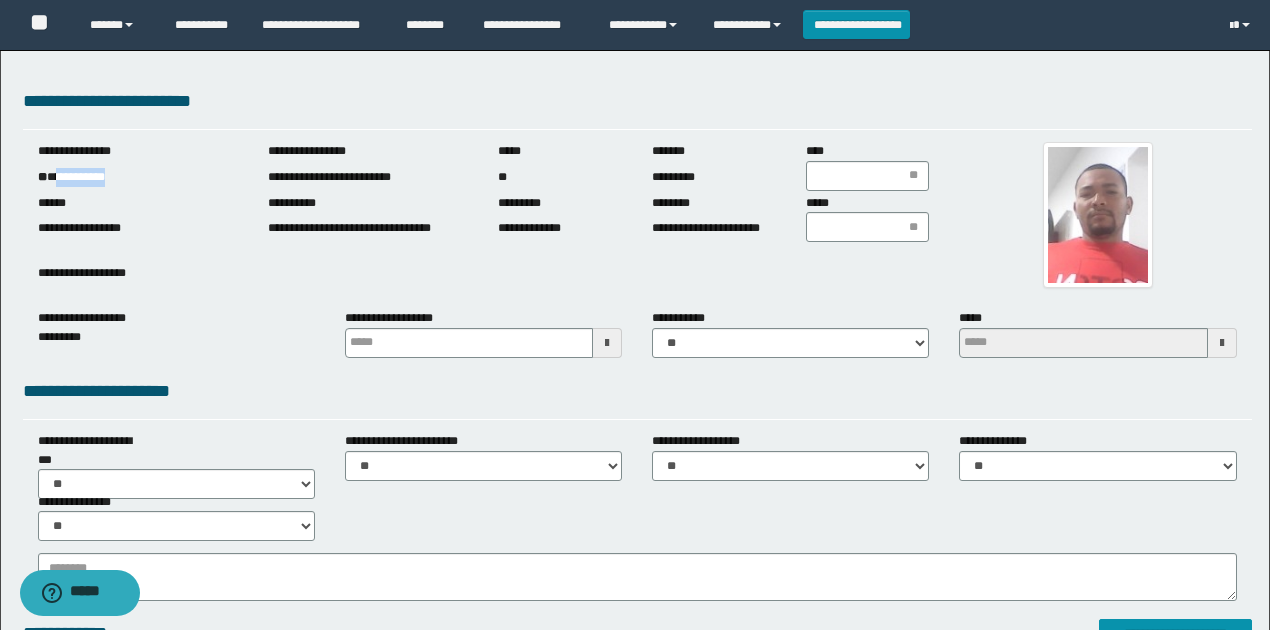copy on "**********" 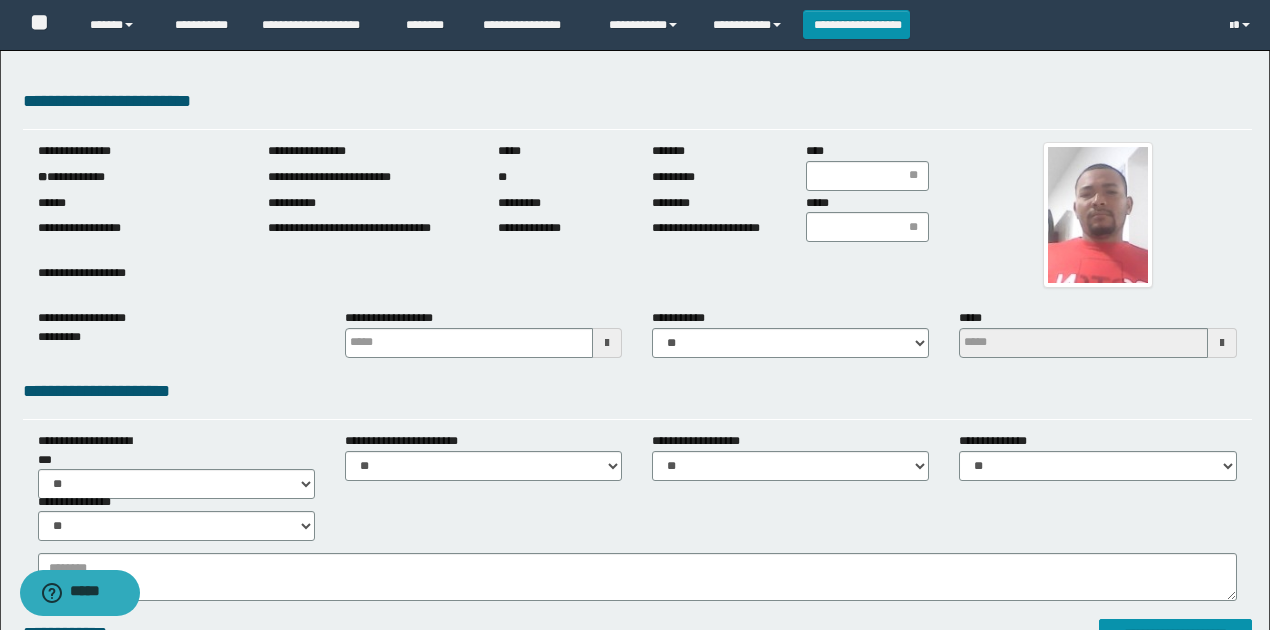 drag, startPoint x: 118, startPoint y: 198, endPoint x: 146, endPoint y: 190, distance: 29.12044 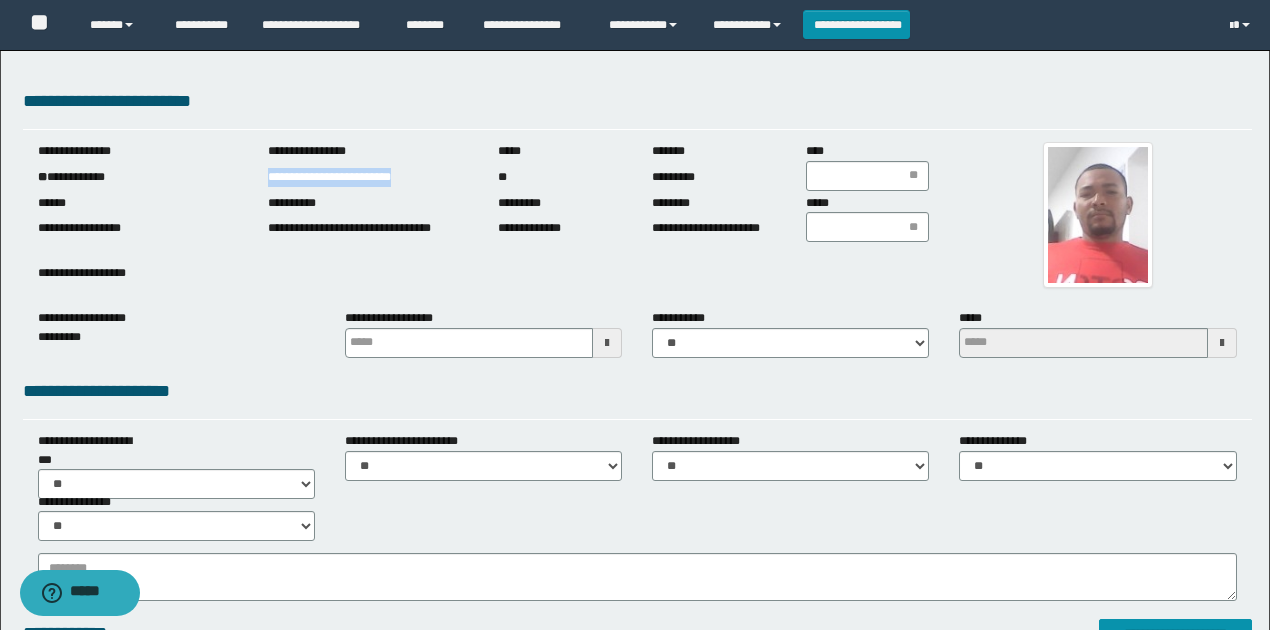 drag, startPoint x: 264, startPoint y: 174, endPoint x: 434, endPoint y: 177, distance: 170.02647 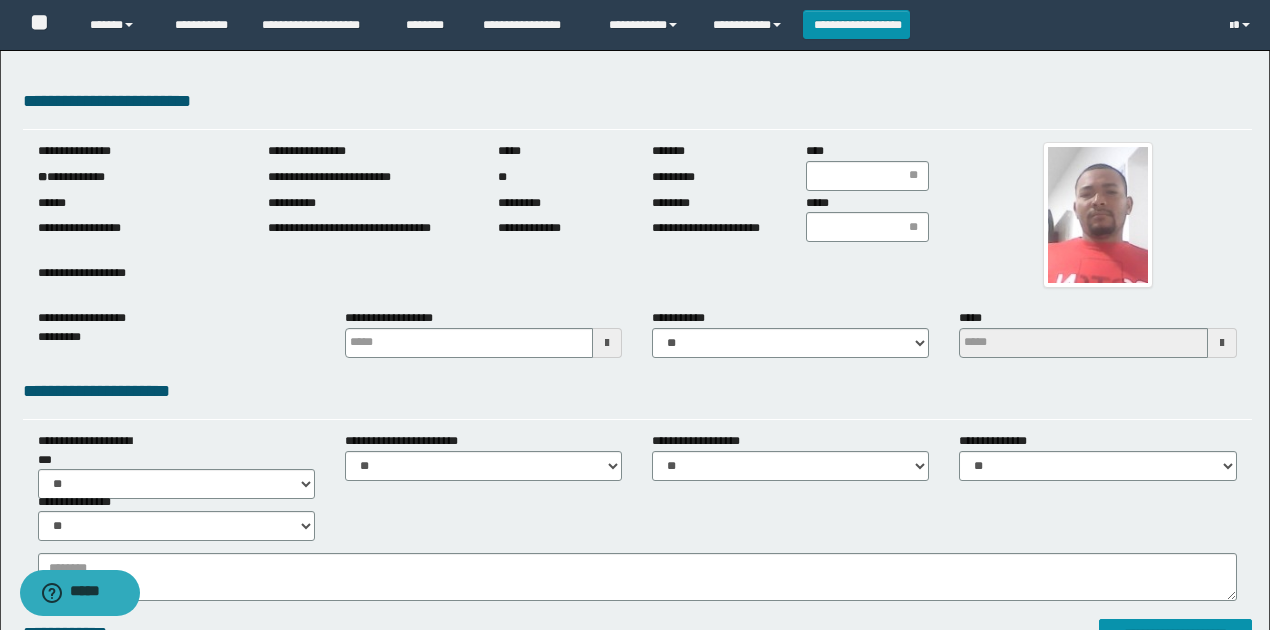 click at bounding box center [1097, 215] 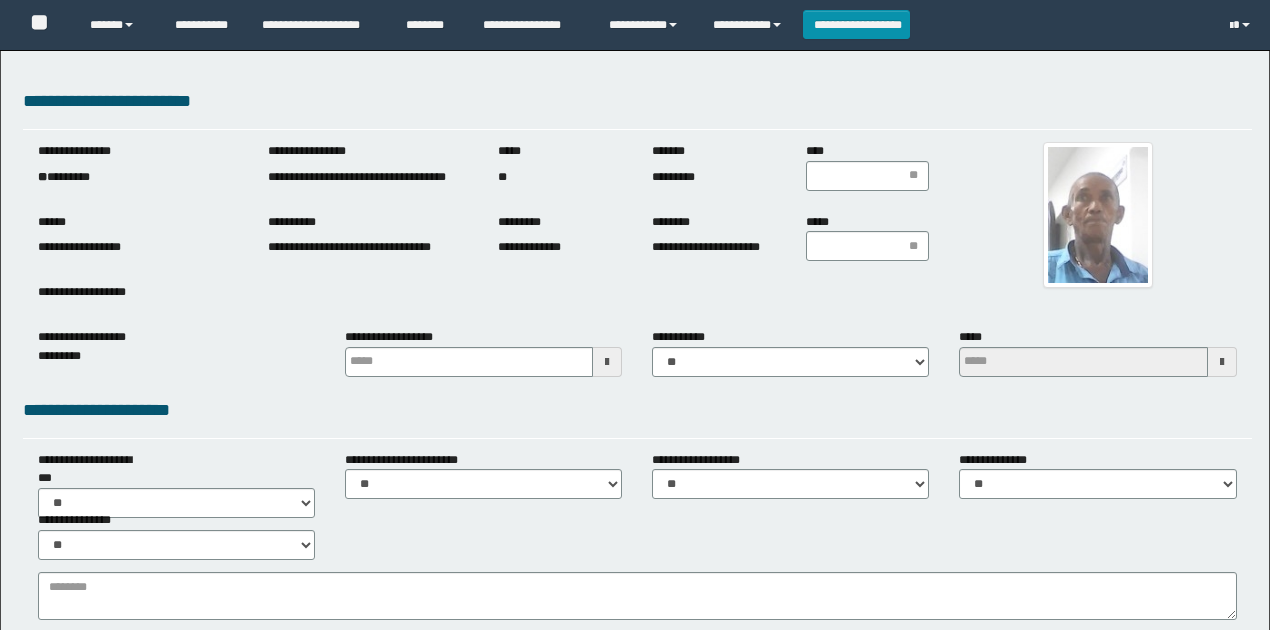 scroll, scrollTop: 0, scrollLeft: 0, axis: both 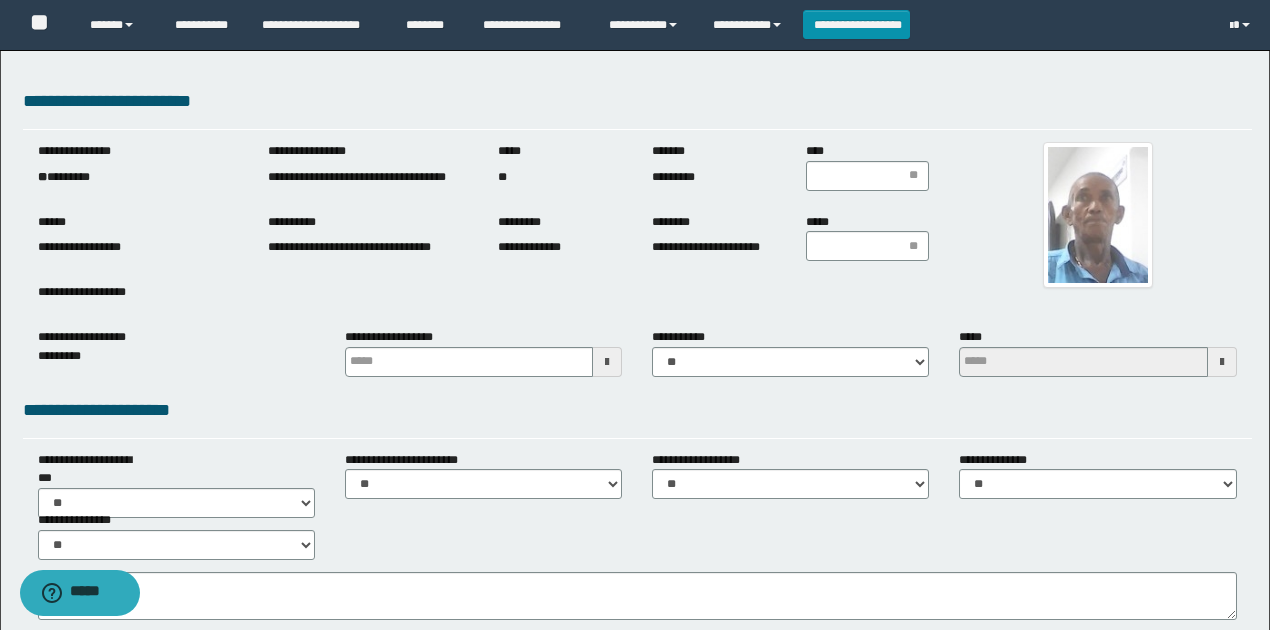 click on "** *********" at bounding box center [138, 177] 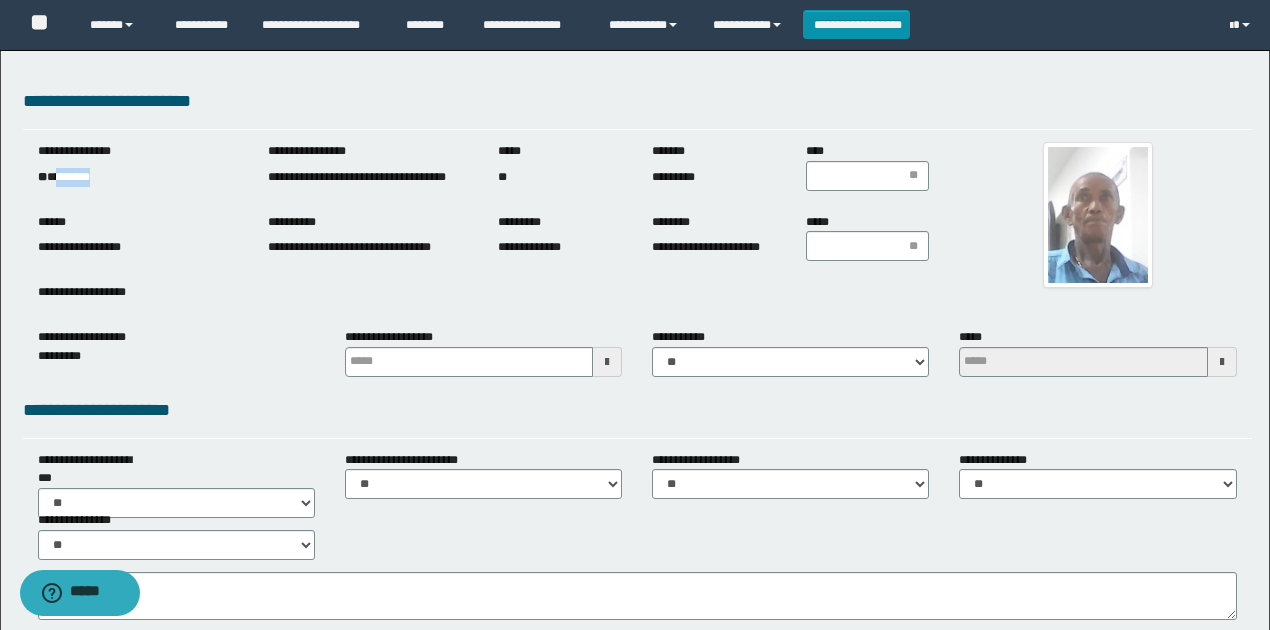 click on "** *********" at bounding box center (138, 177) 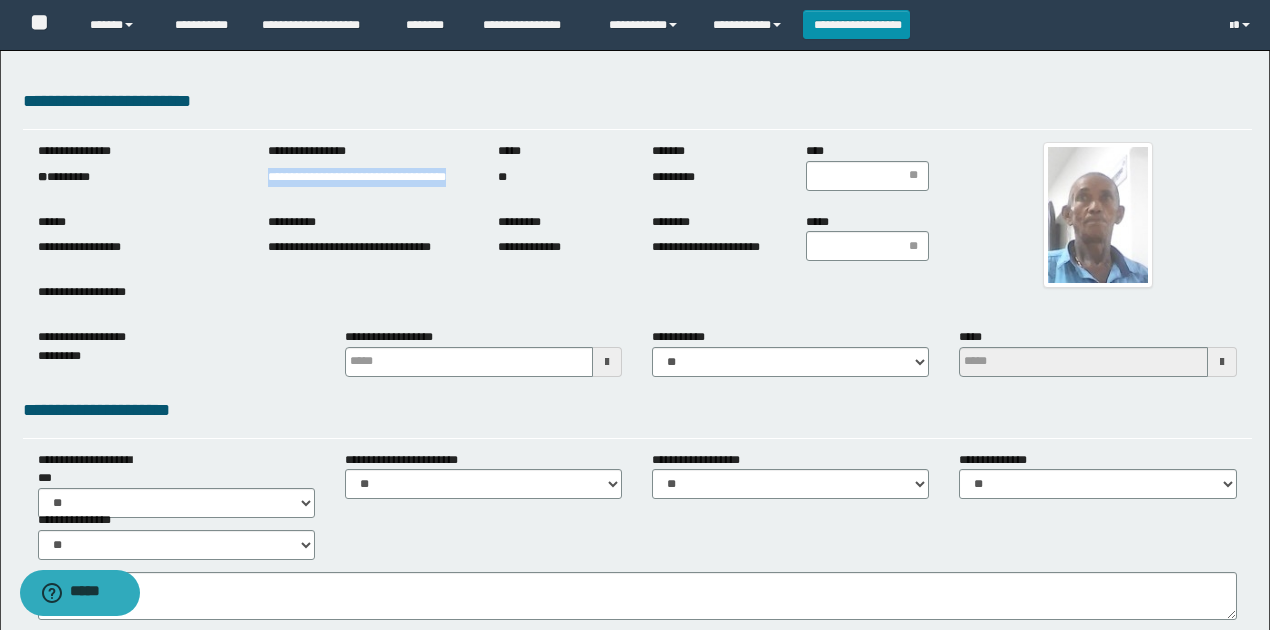 drag, startPoint x: 271, startPoint y: 180, endPoint x: 655, endPoint y: 383, distance: 434.35583 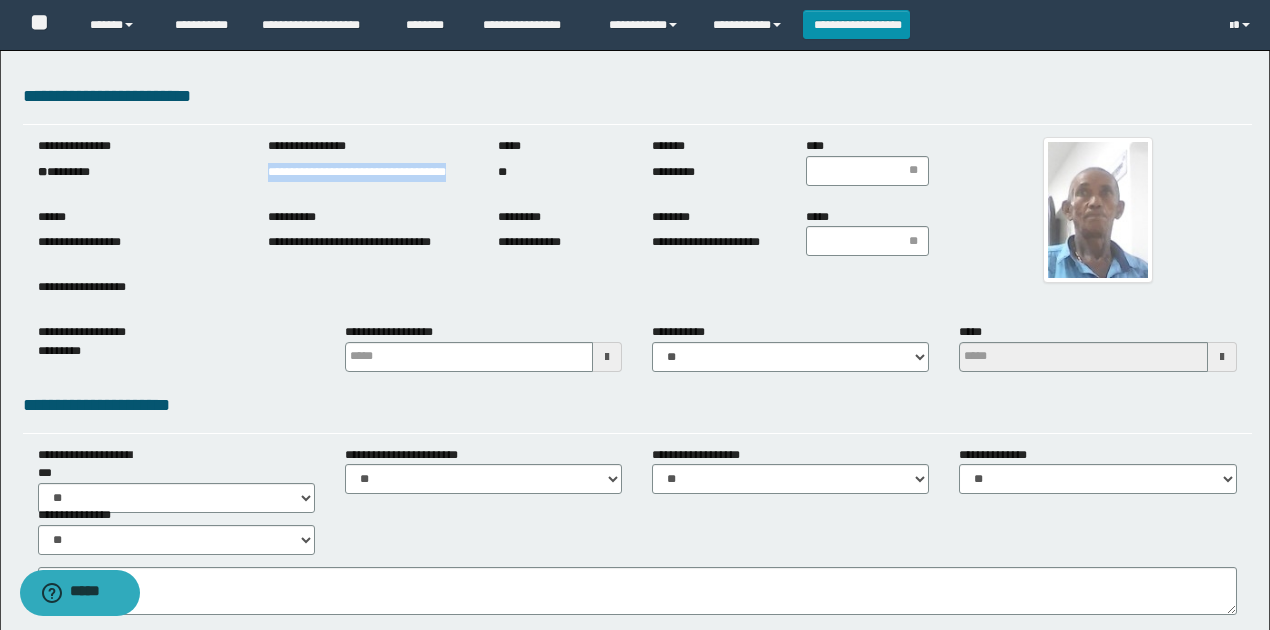 scroll, scrollTop: 600, scrollLeft: 0, axis: vertical 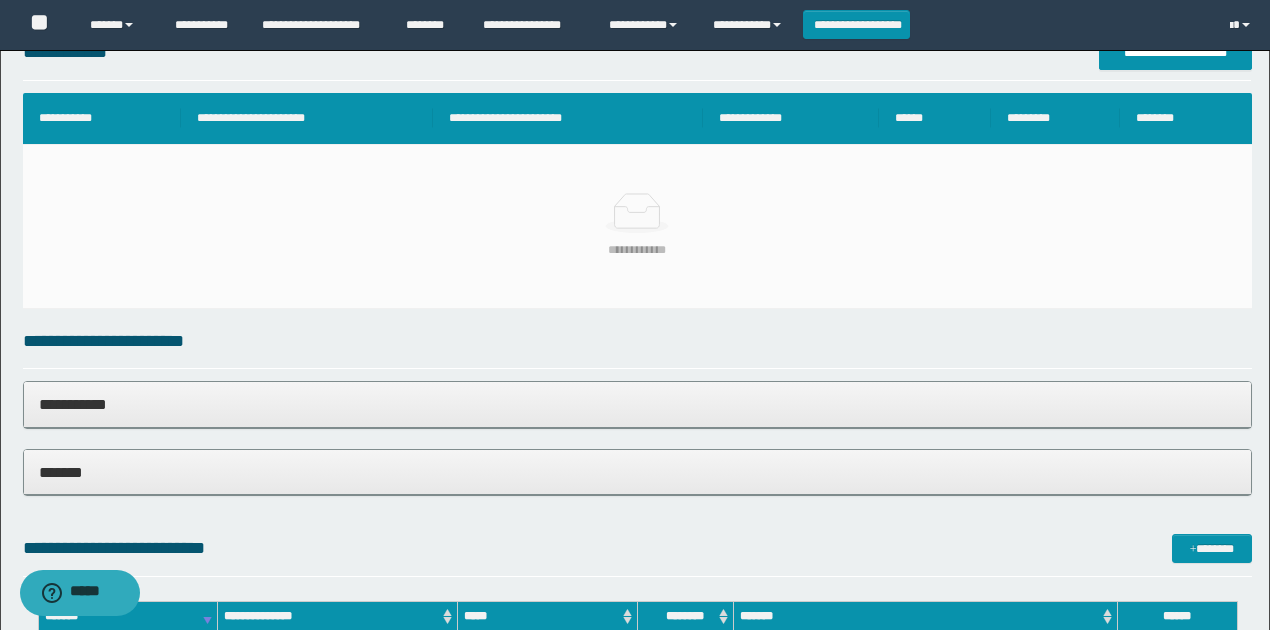 click on "**********" at bounding box center [637, 341] 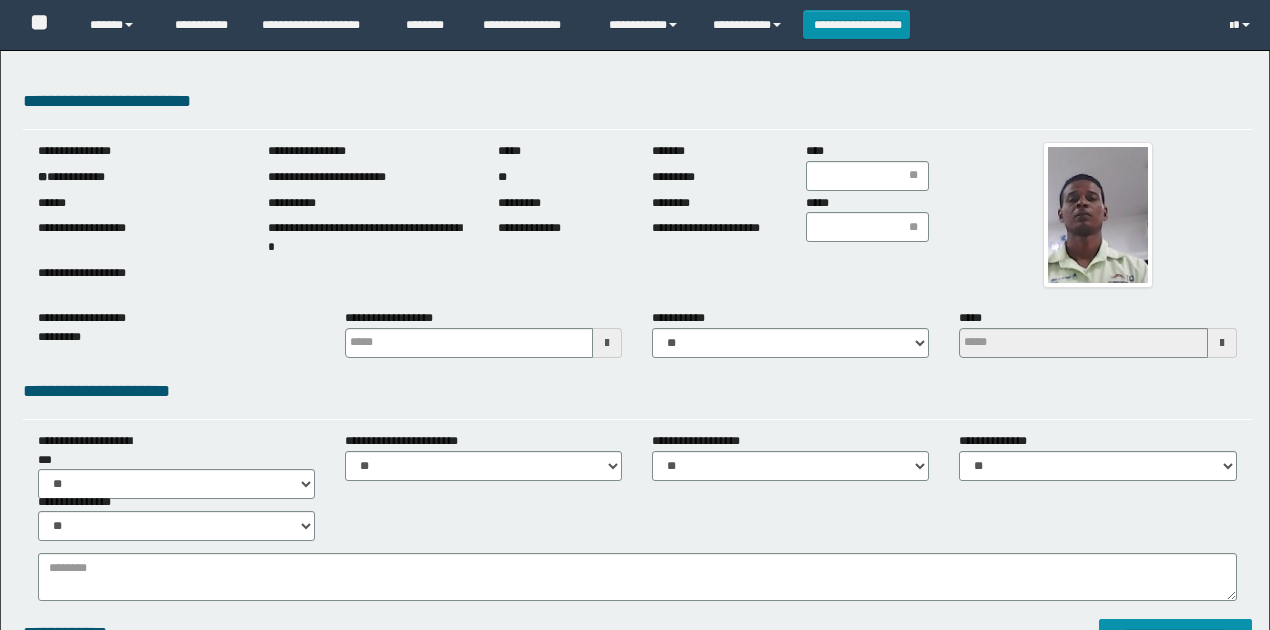 scroll, scrollTop: 0, scrollLeft: 0, axis: both 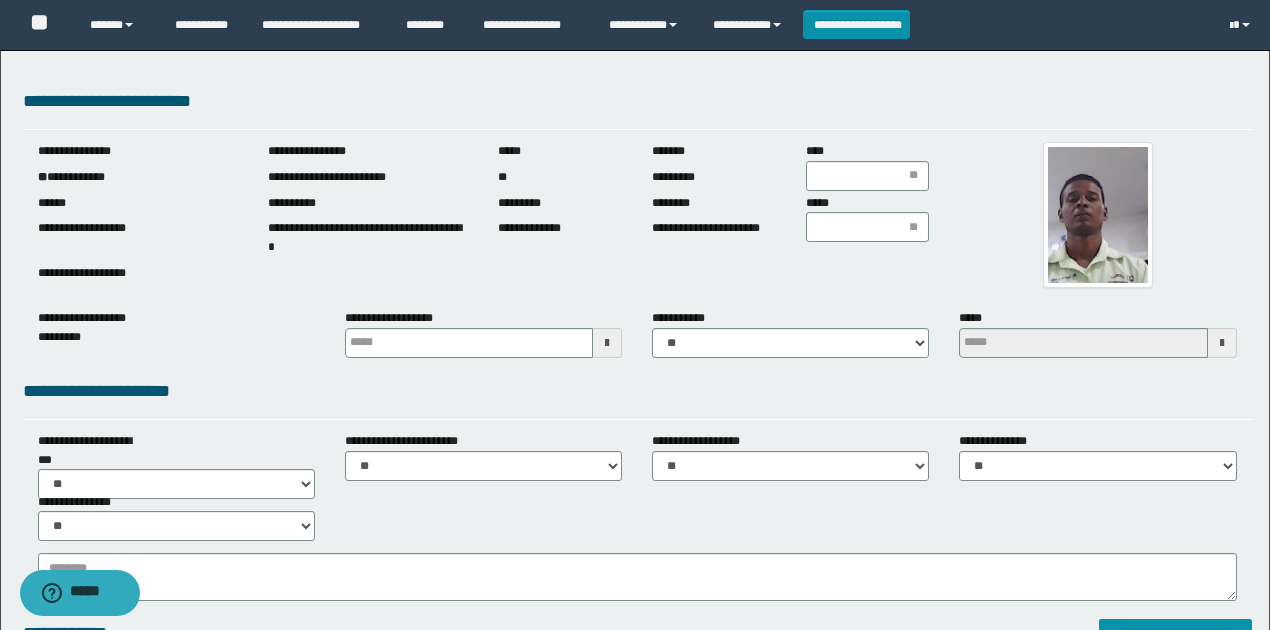 click on "**********" at bounding box center (138, 177) 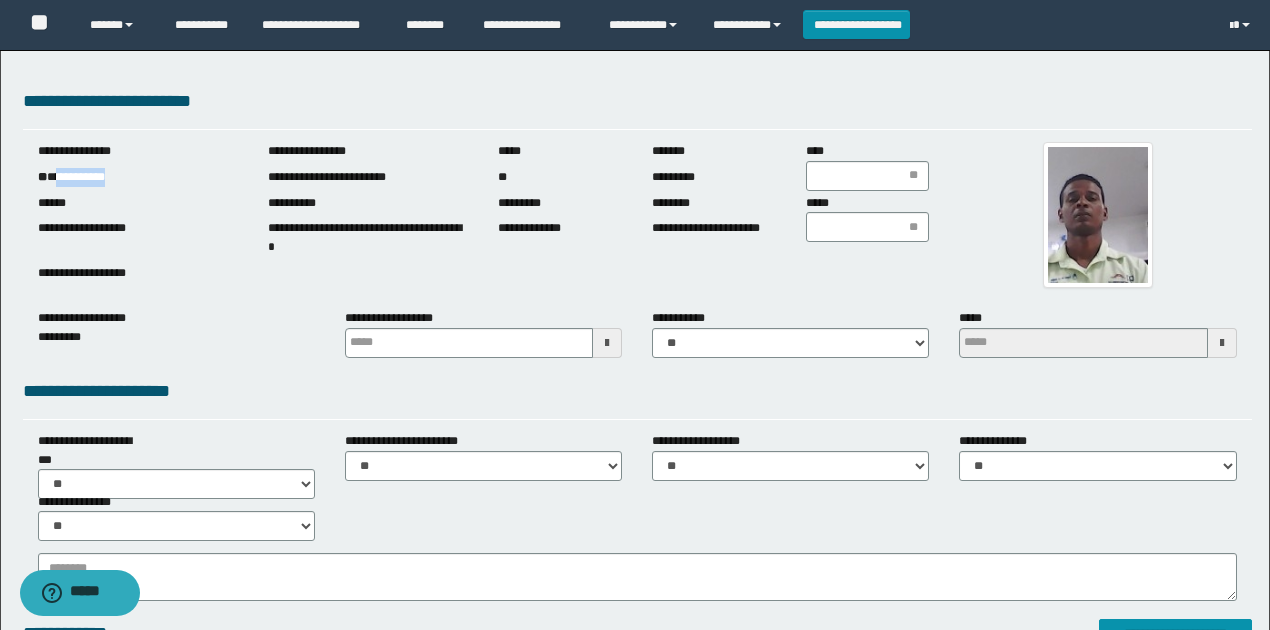 click on "**********" at bounding box center [138, 177] 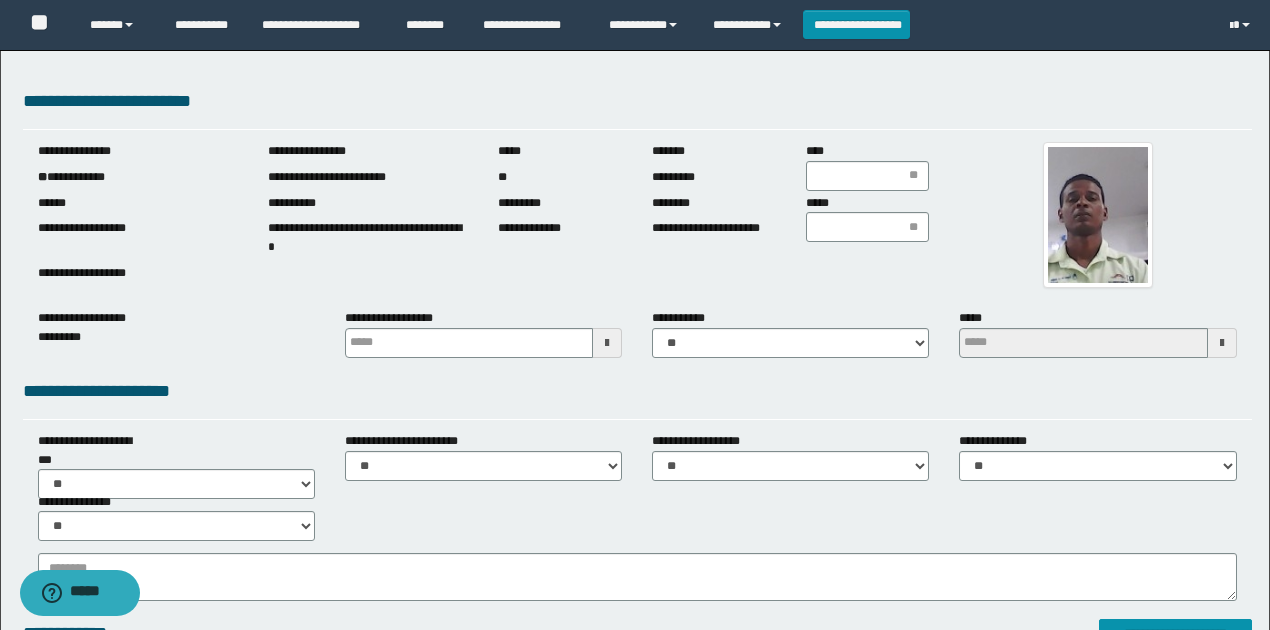 drag, startPoint x: 84, startPoint y: 222, endPoint x: 244, endPoint y: 181, distance: 165.16962 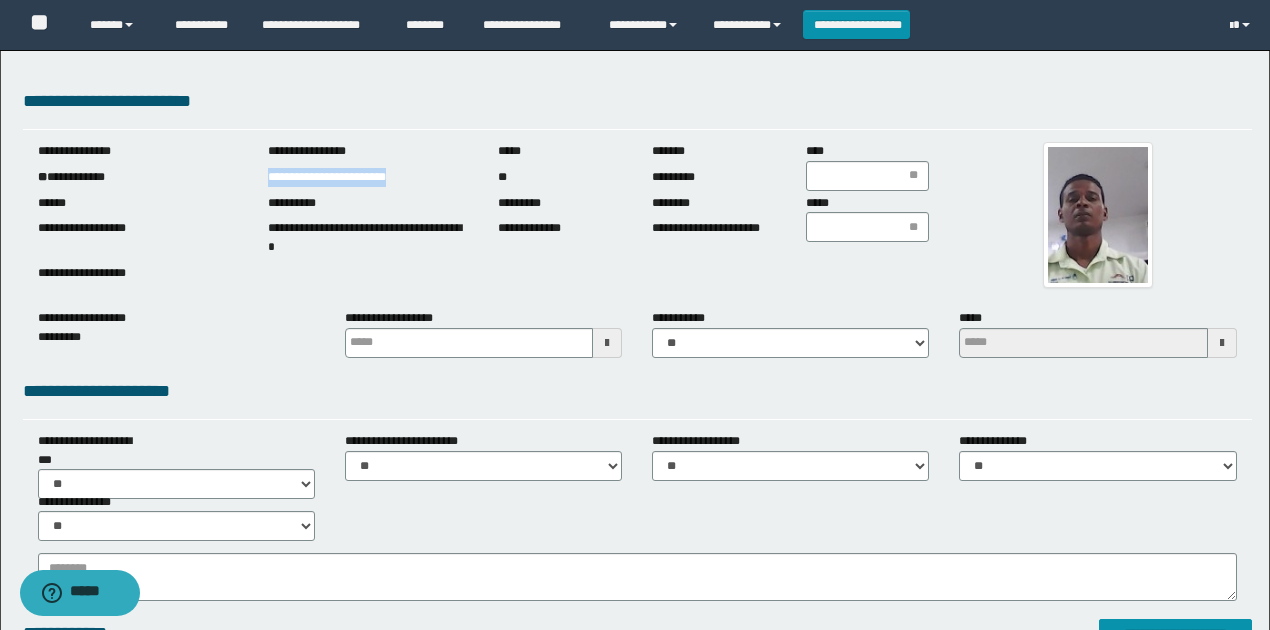 drag, startPoint x: 266, startPoint y: 174, endPoint x: 453, endPoint y: 182, distance: 187.17105 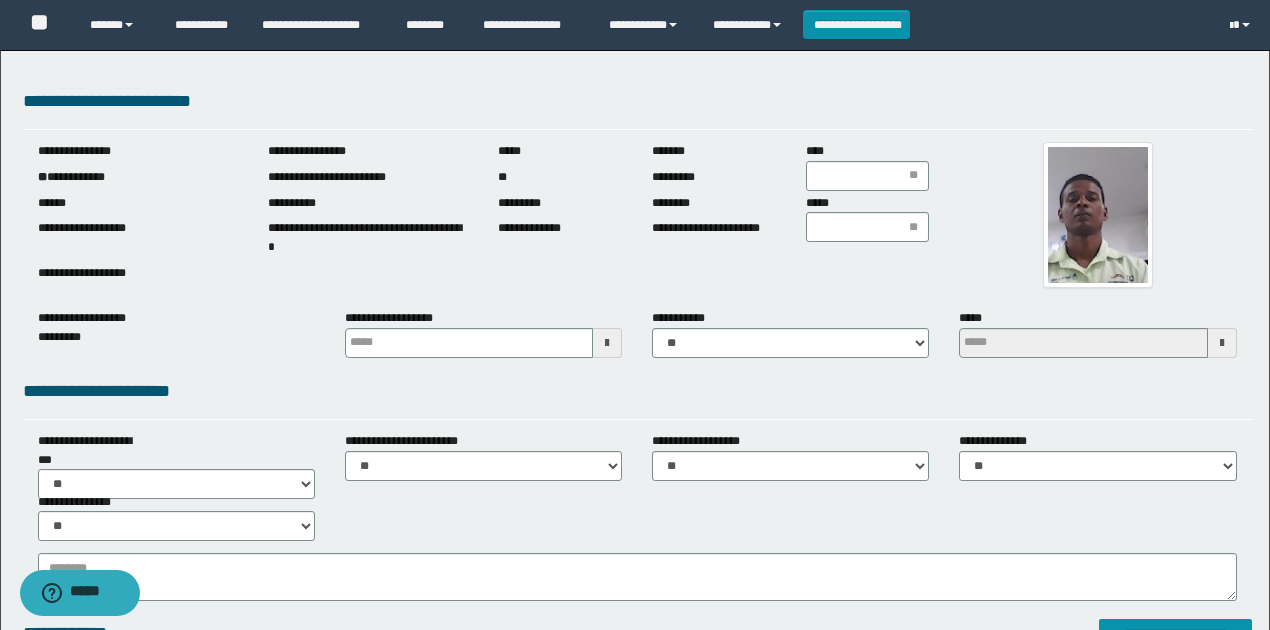 drag, startPoint x: 1251, startPoint y: 286, endPoint x: 1103, endPoint y: 194, distance: 174.26416 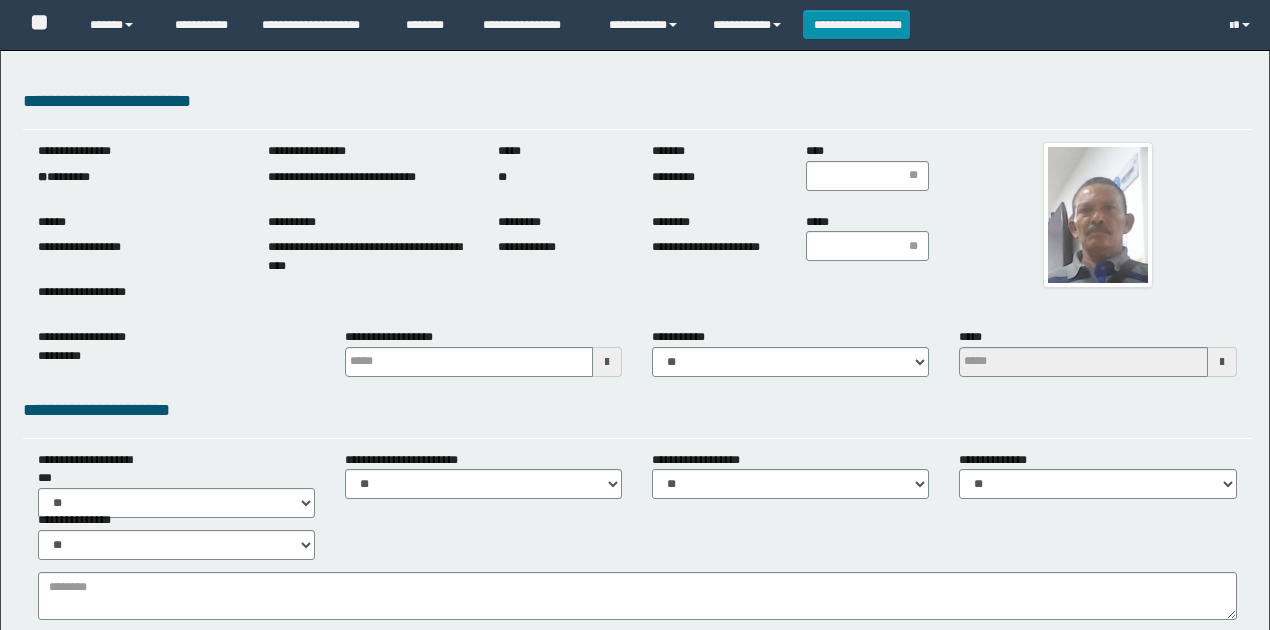 scroll, scrollTop: 0, scrollLeft: 0, axis: both 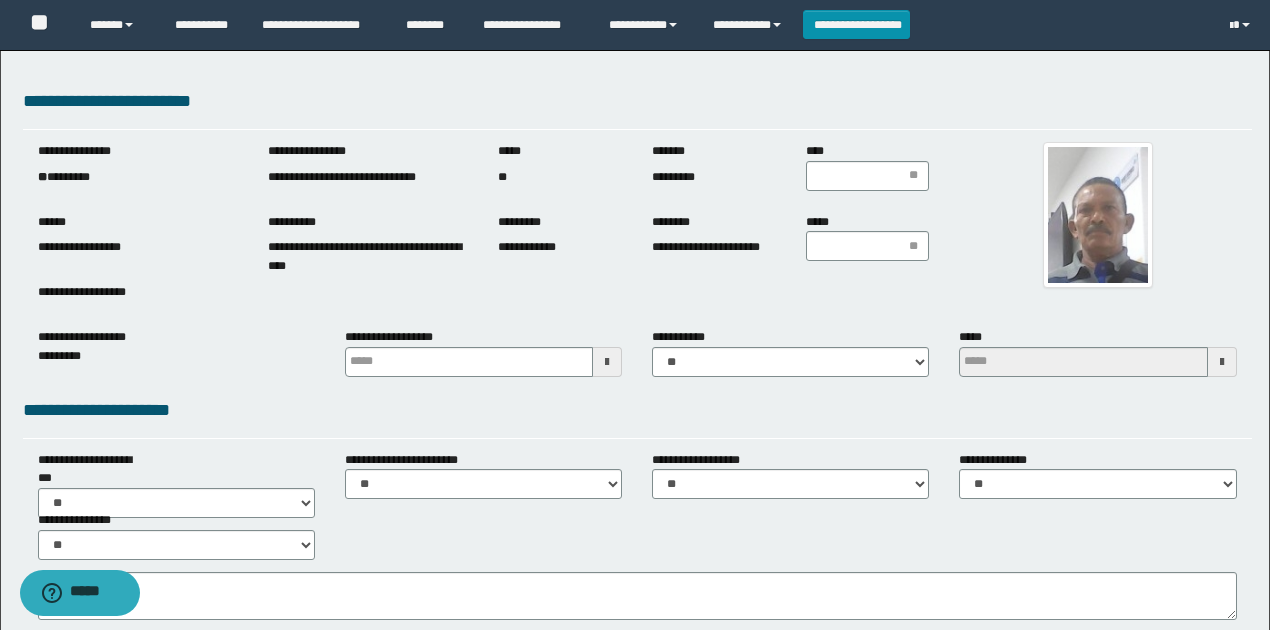 click on "** *********" at bounding box center [138, 177] 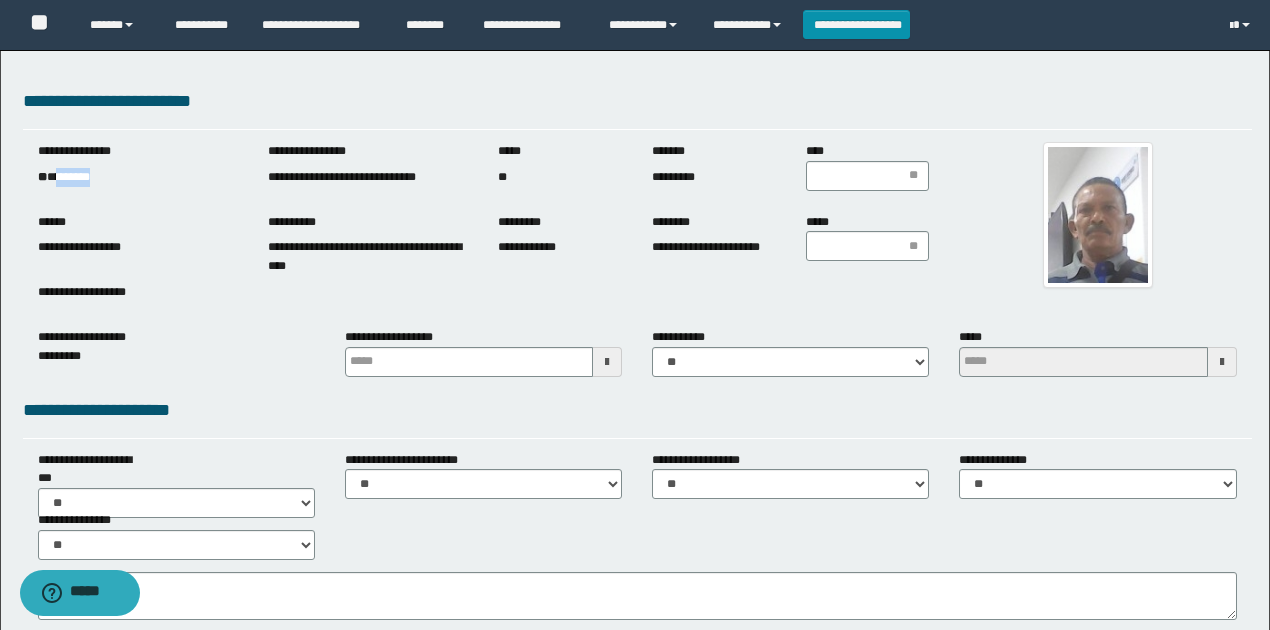 click on "** *********" at bounding box center (138, 177) 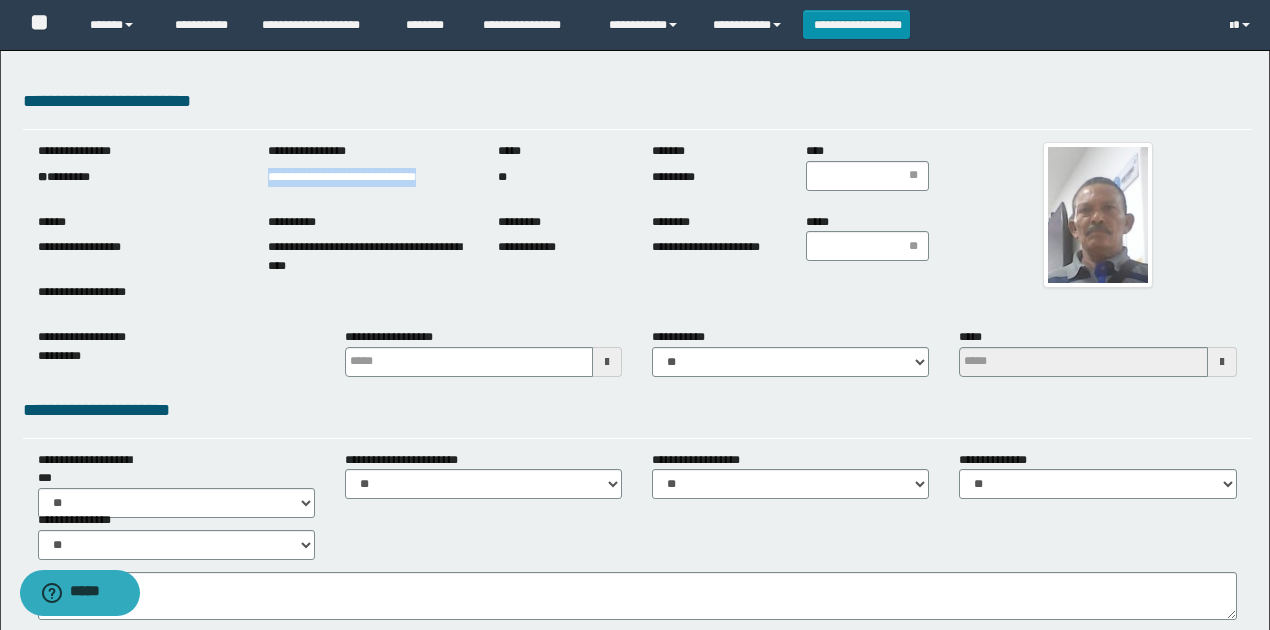 drag, startPoint x: 260, startPoint y: 178, endPoint x: 374, endPoint y: 200, distance: 116.1034 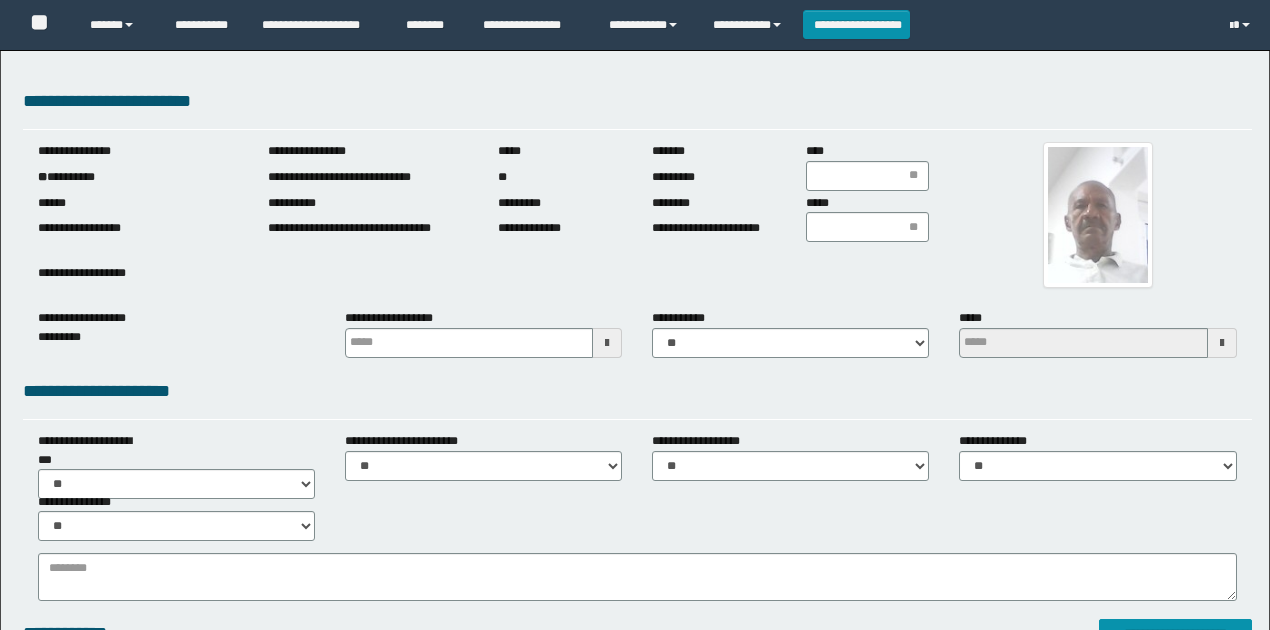 scroll, scrollTop: 0, scrollLeft: 0, axis: both 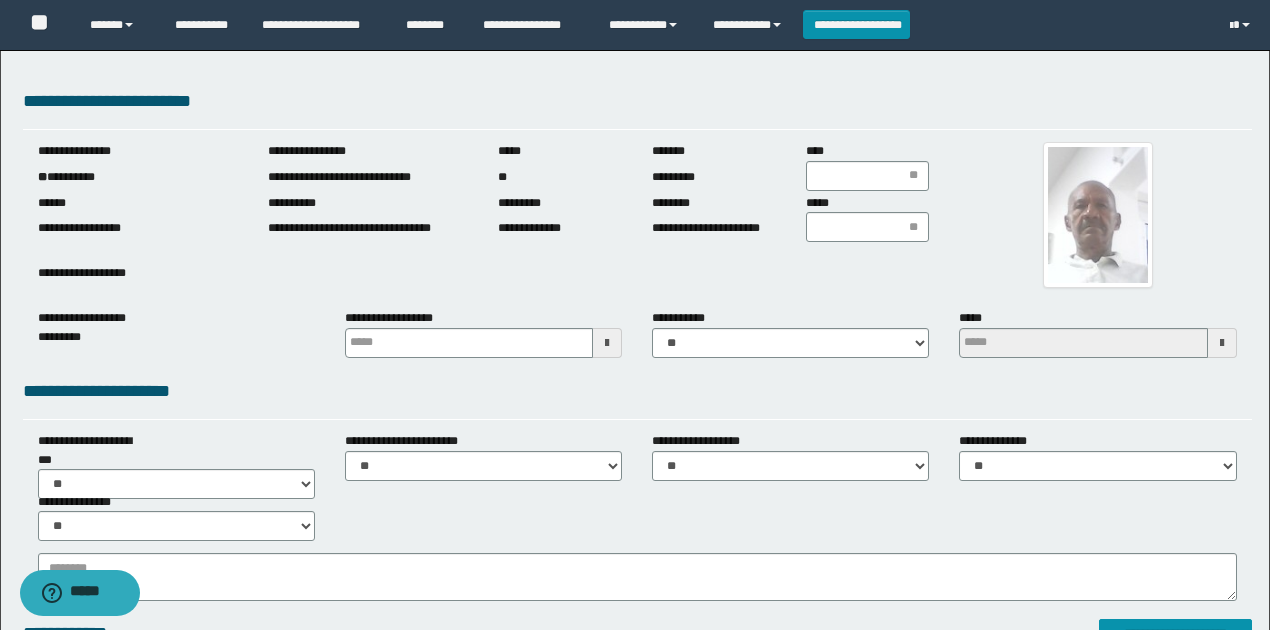 click on "**********" at bounding box center [138, 177] 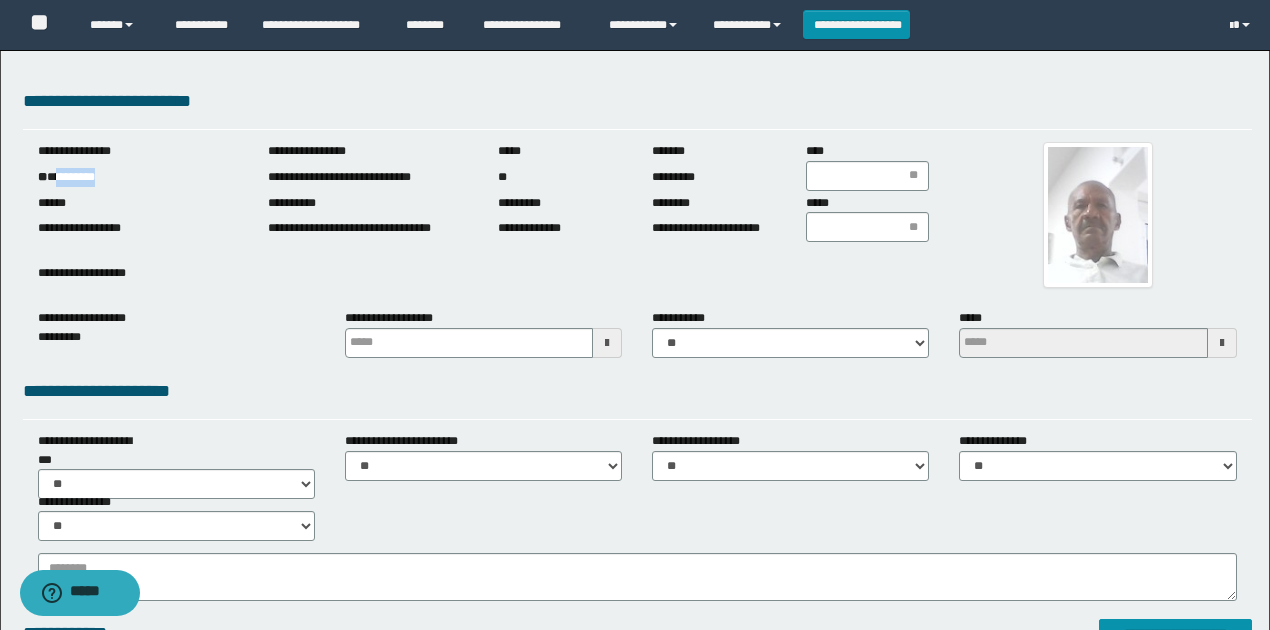 click on "**********" at bounding box center (138, 177) 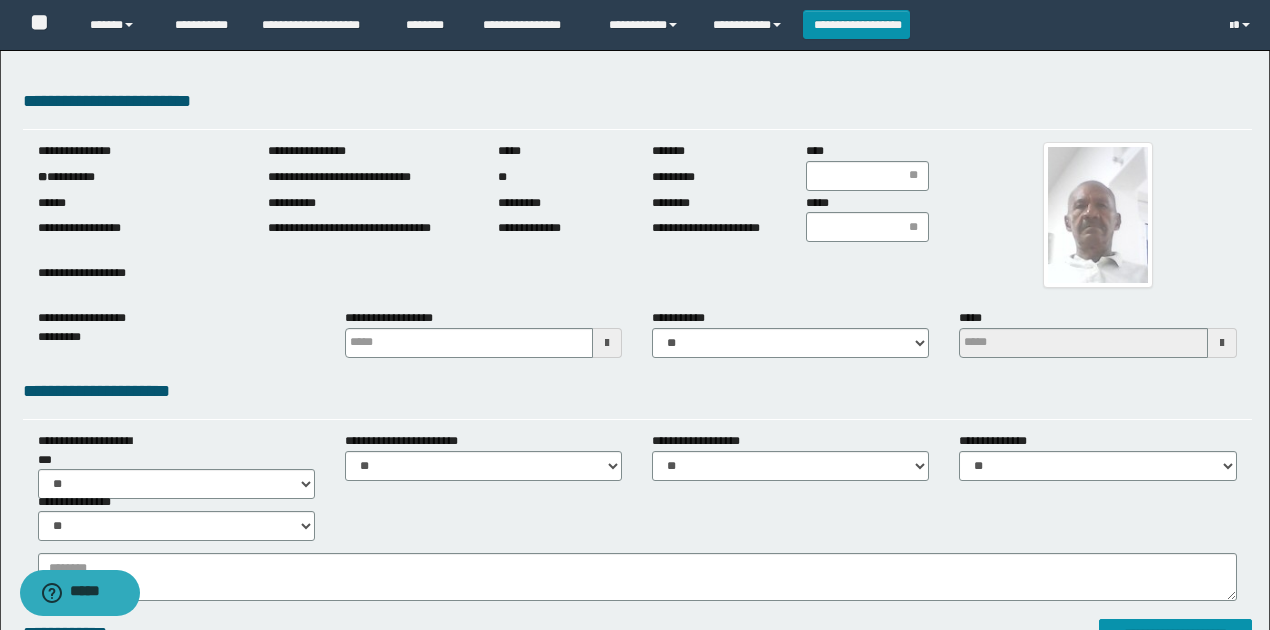 drag, startPoint x: 86, startPoint y: 194, endPoint x: 153, endPoint y: 186, distance: 67.47592 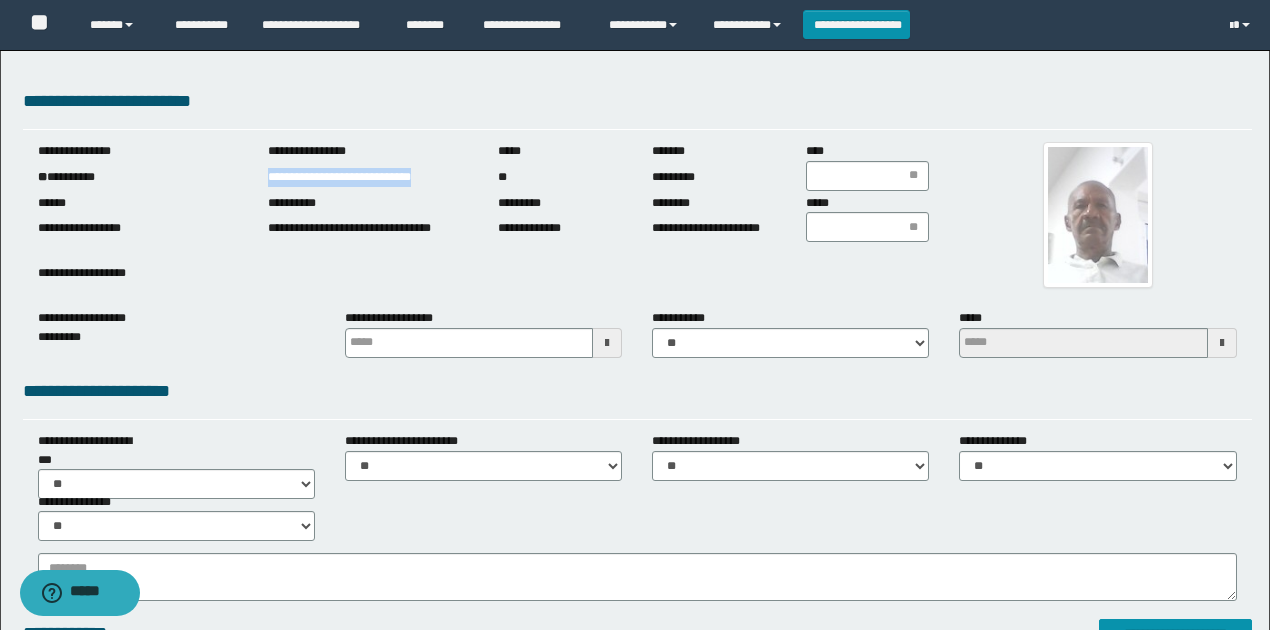 drag, startPoint x: 265, startPoint y: 179, endPoint x: 588, endPoint y: 296, distance: 343.53748 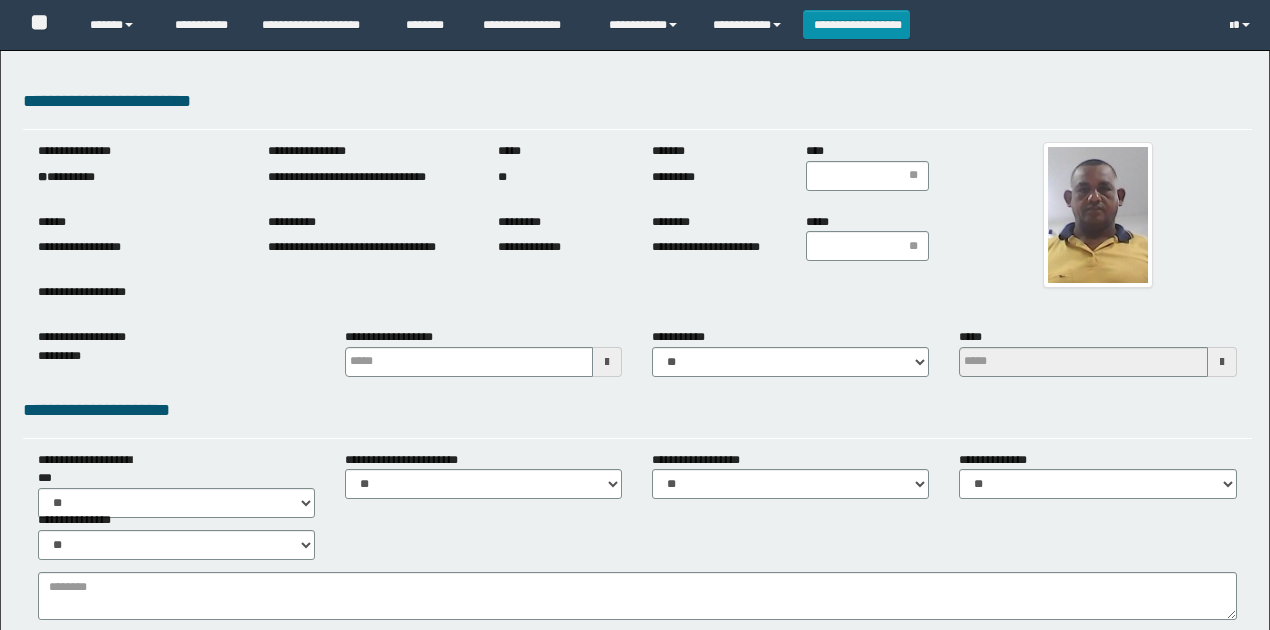 scroll, scrollTop: 0, scrollLeft: 0, axis: both 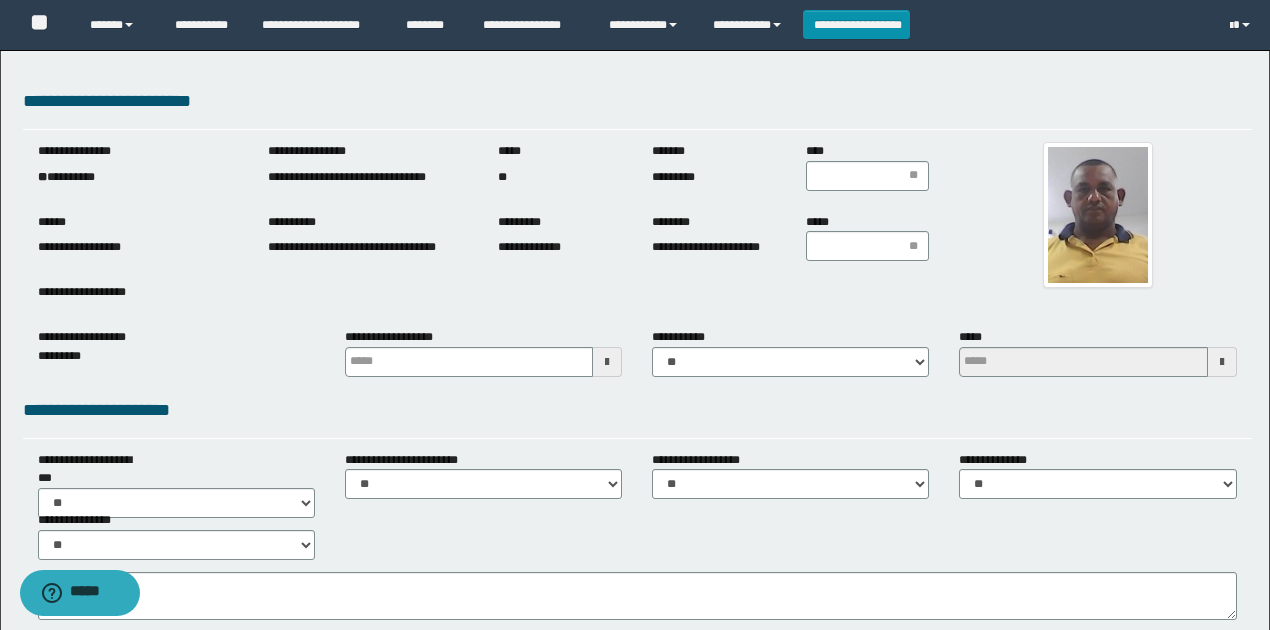 click on "**********" at bounding box center [138, 177] 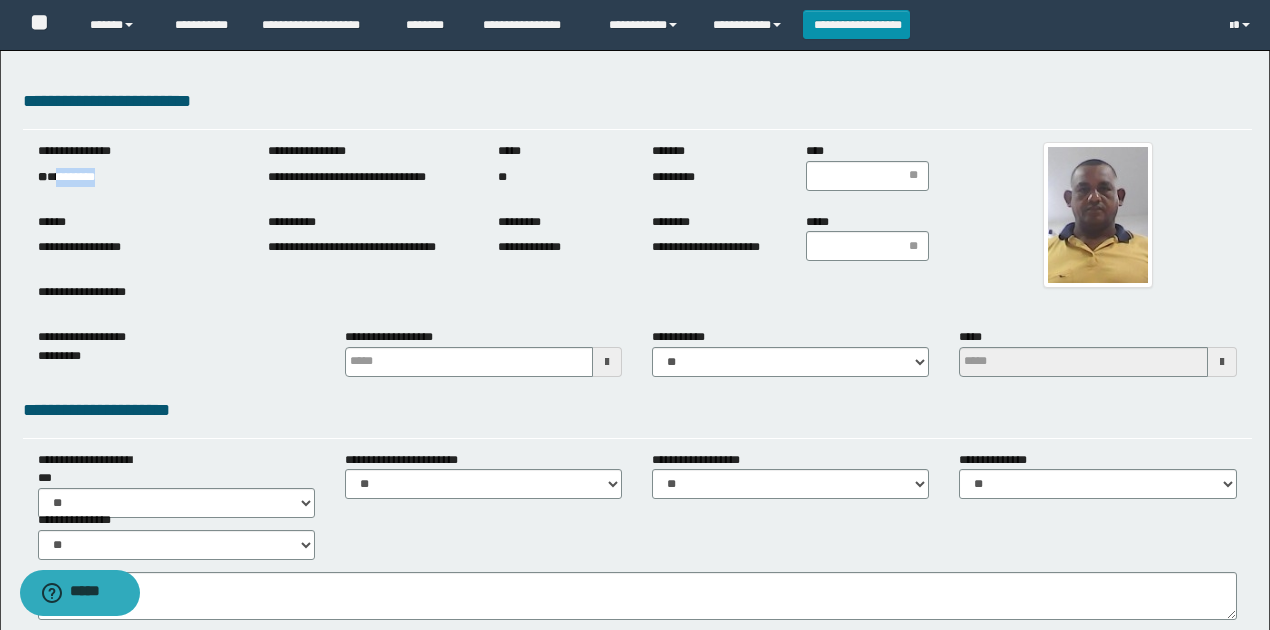 click on "**********" at bounding box center [138, 177] 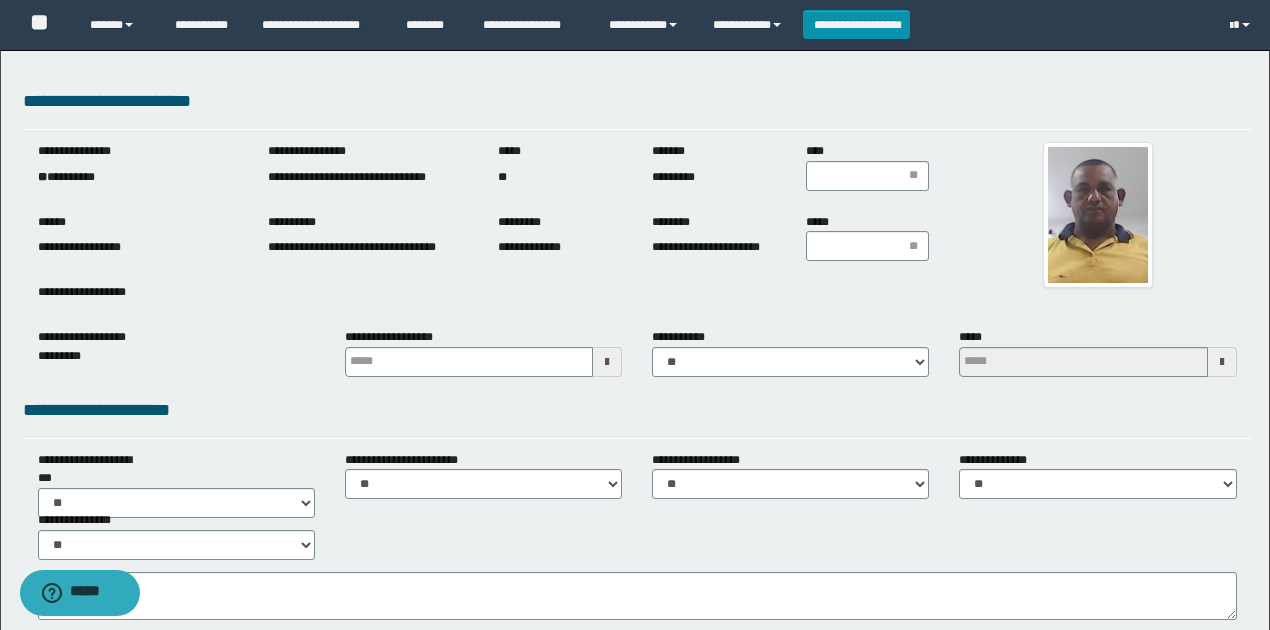 drag, startPoint x: 1257, startPoint y: 313, endPoint x: 619, endPoint y: 188, distance: 650.13 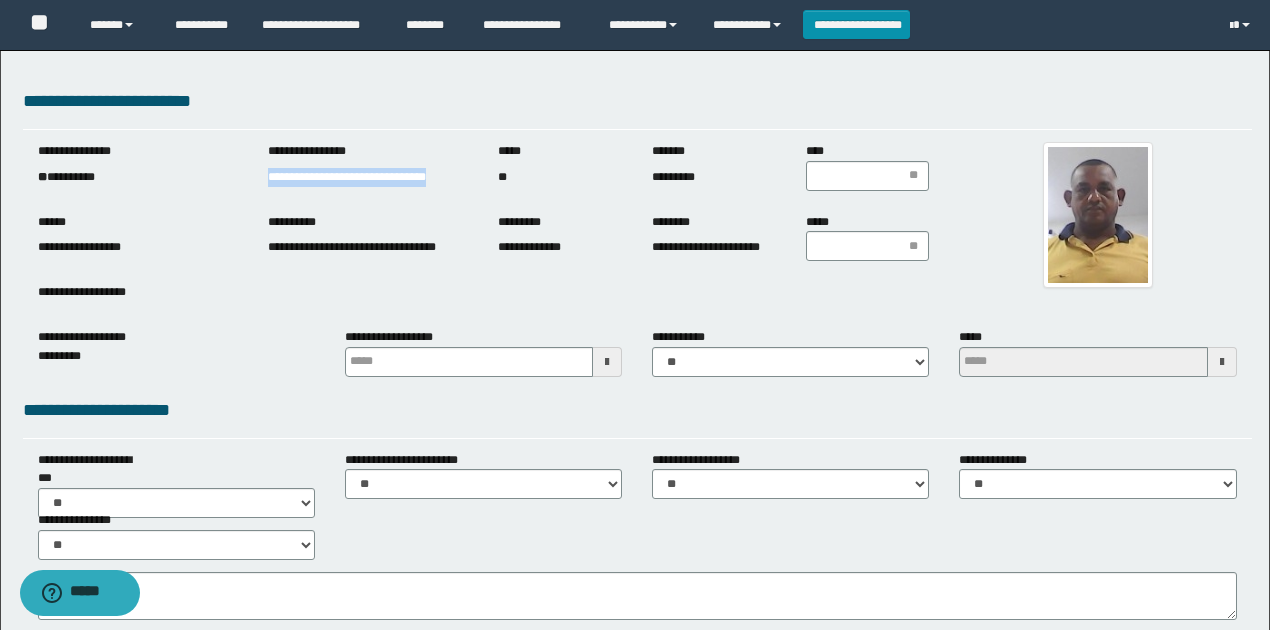 drag, startPoint x: 266, startPoint y: 179, endPoint x: 332, endPoint y: 198, distance: 68.68042 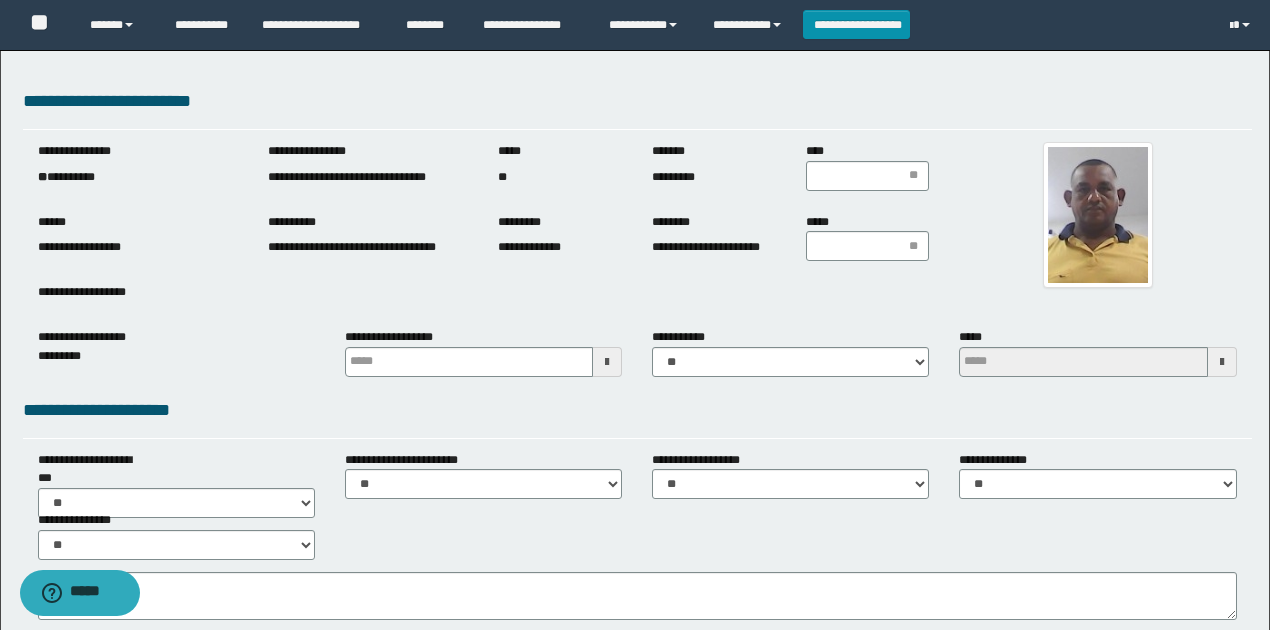 click on "**********" at bounding box center [635, 986] 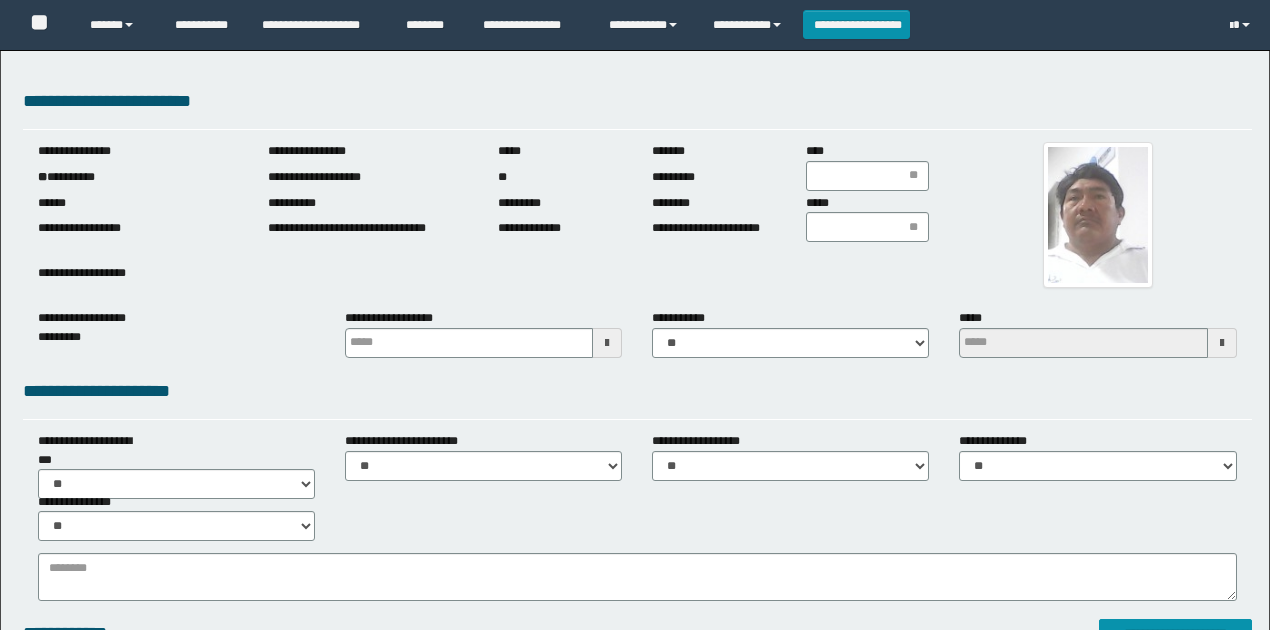 scroll, scrollTop: 0, scrollLeft: 0, axis: both 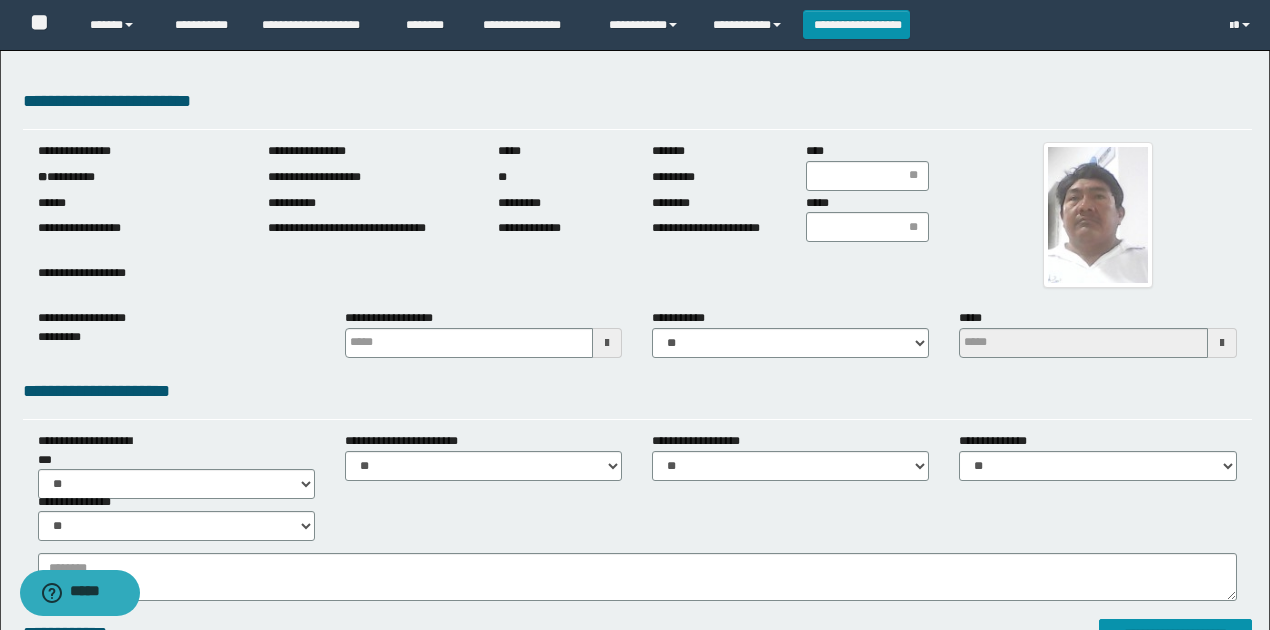 click on "**********" at bounding box center (138, 177) 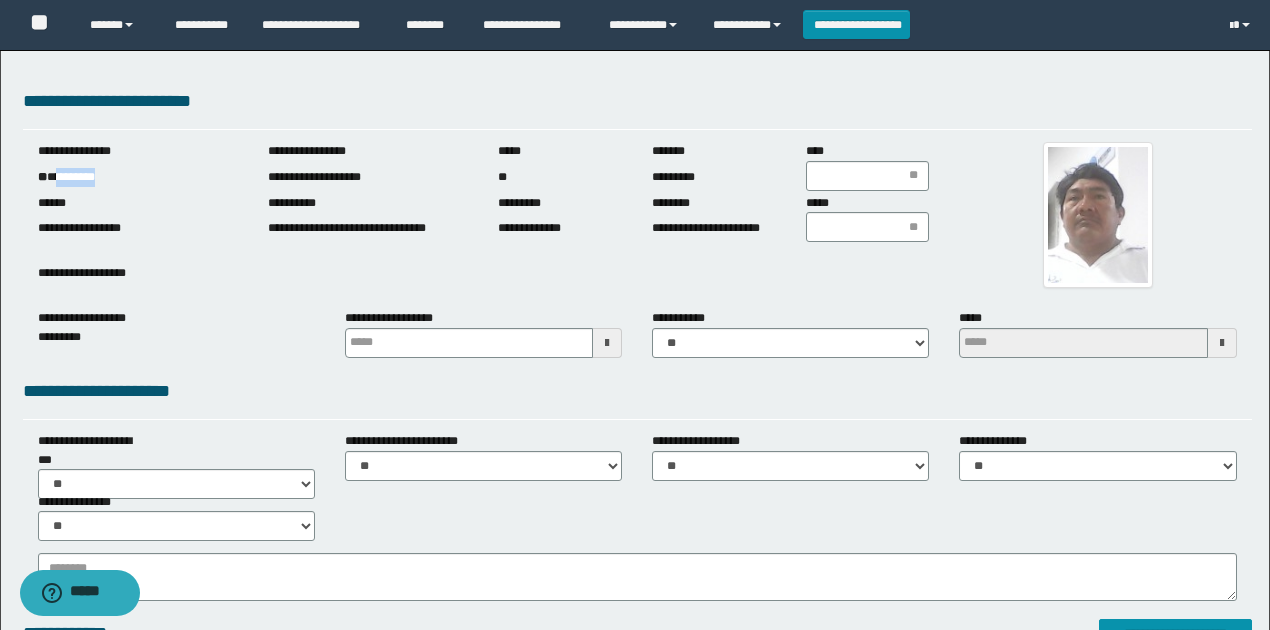 click on "**********" at bounding box center (138, 177) 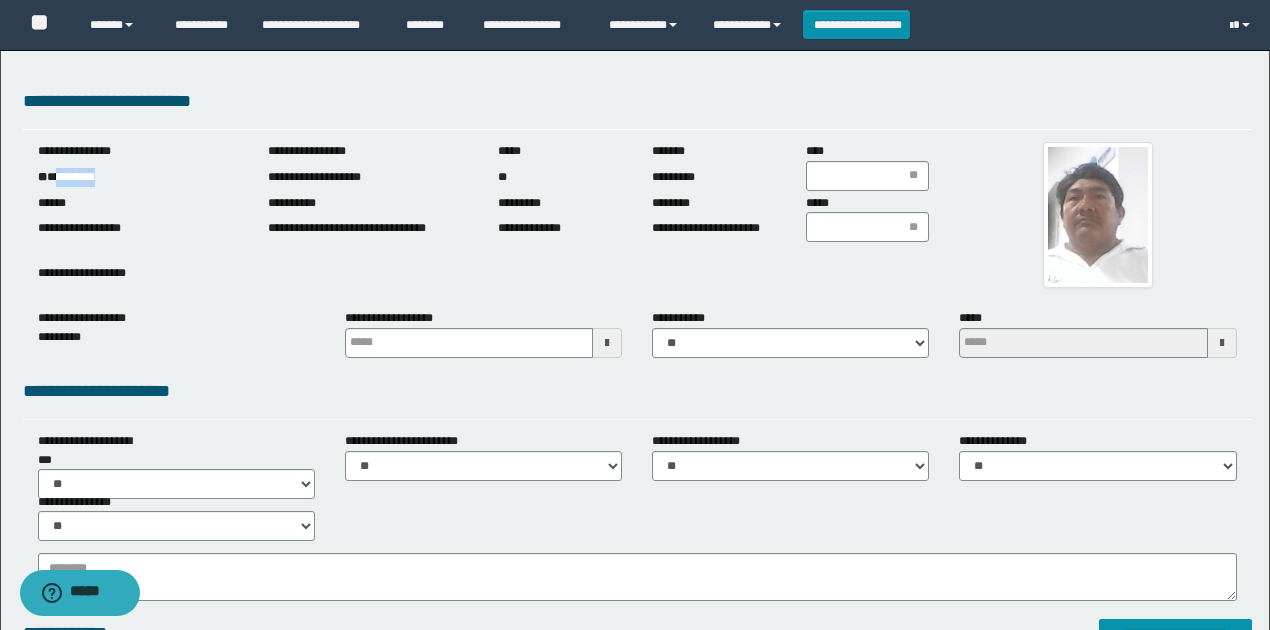 copy on "********" 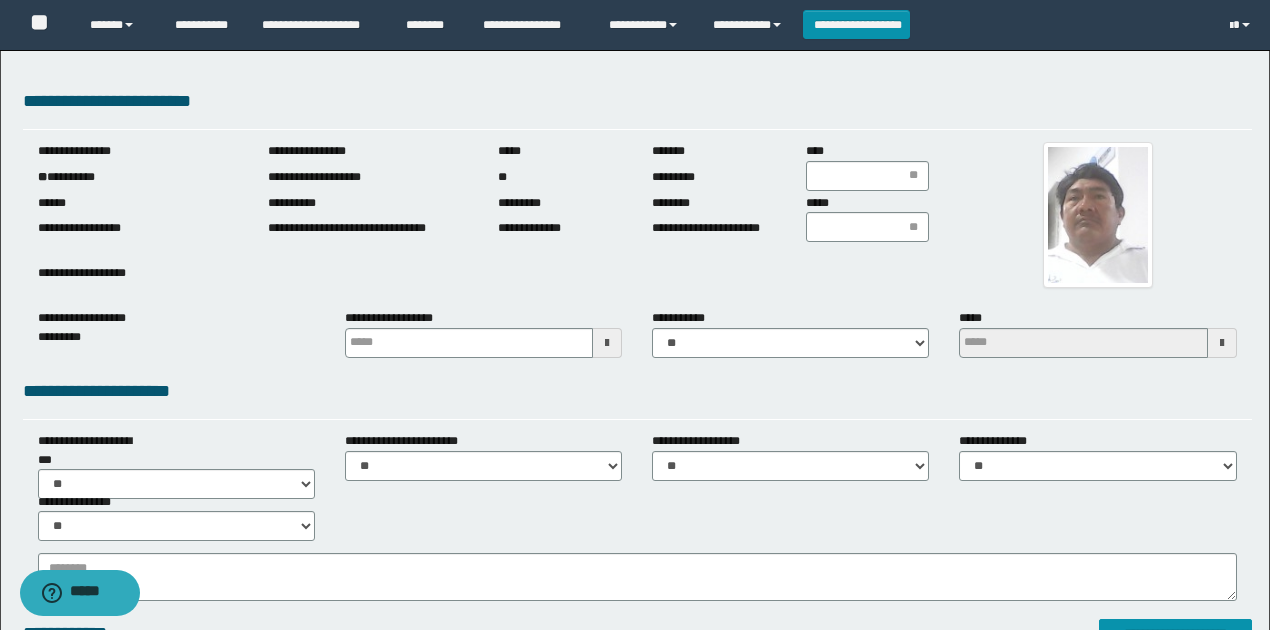 drag, startPoint x: 1214, startPoint y: 257, endPoint x: 908, endPoint y: 194, distance: 312.418 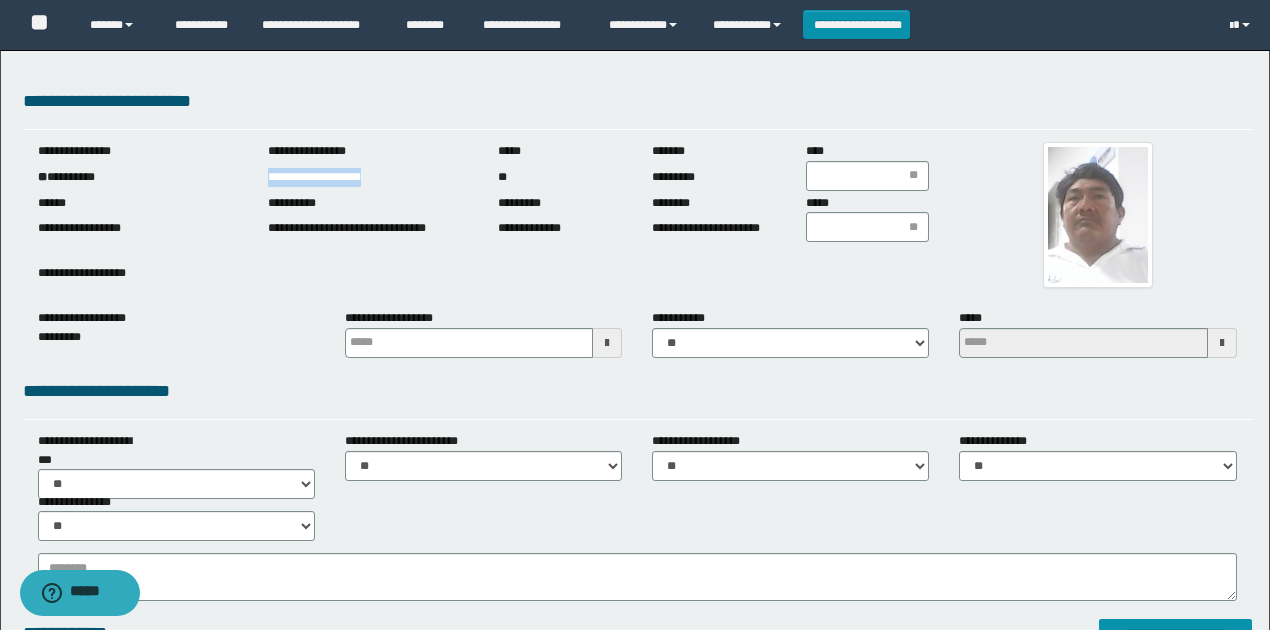 drag, startPoint x: 265, startPoint y: 172, endPoint x: 534, endPoint y: 294, distance: 295.37265 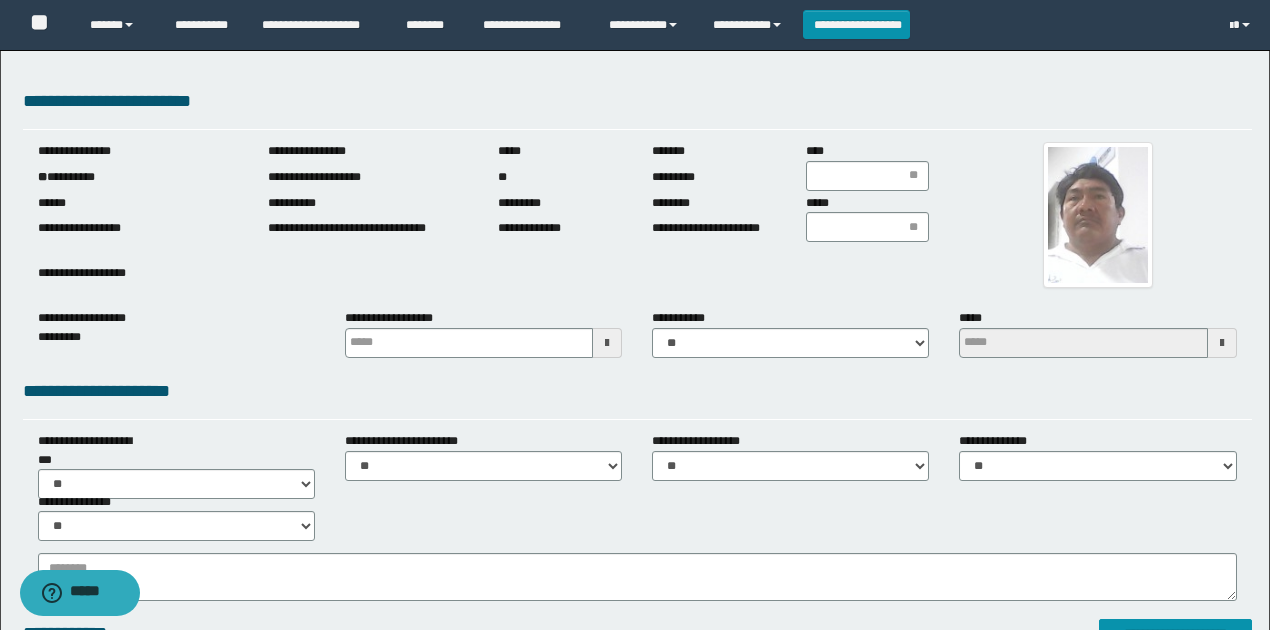 click on "**********" at bounding box center (637, 101) 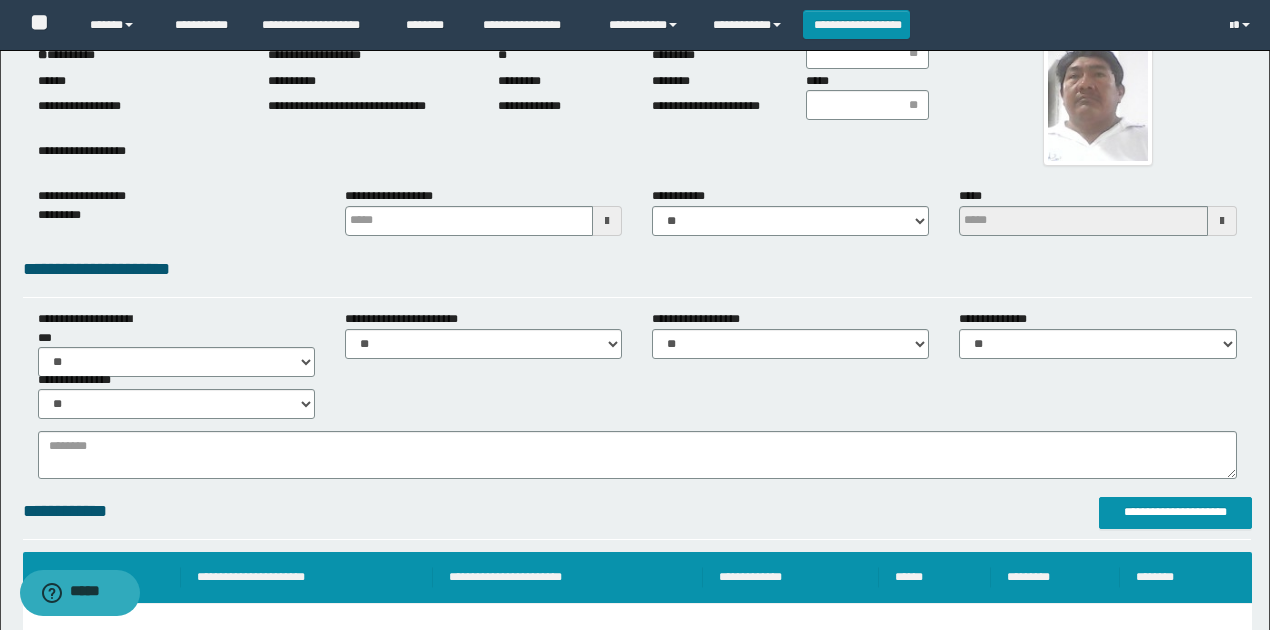 scroll, scrollTop: 266, scrollLeft: 0, axis: vertical 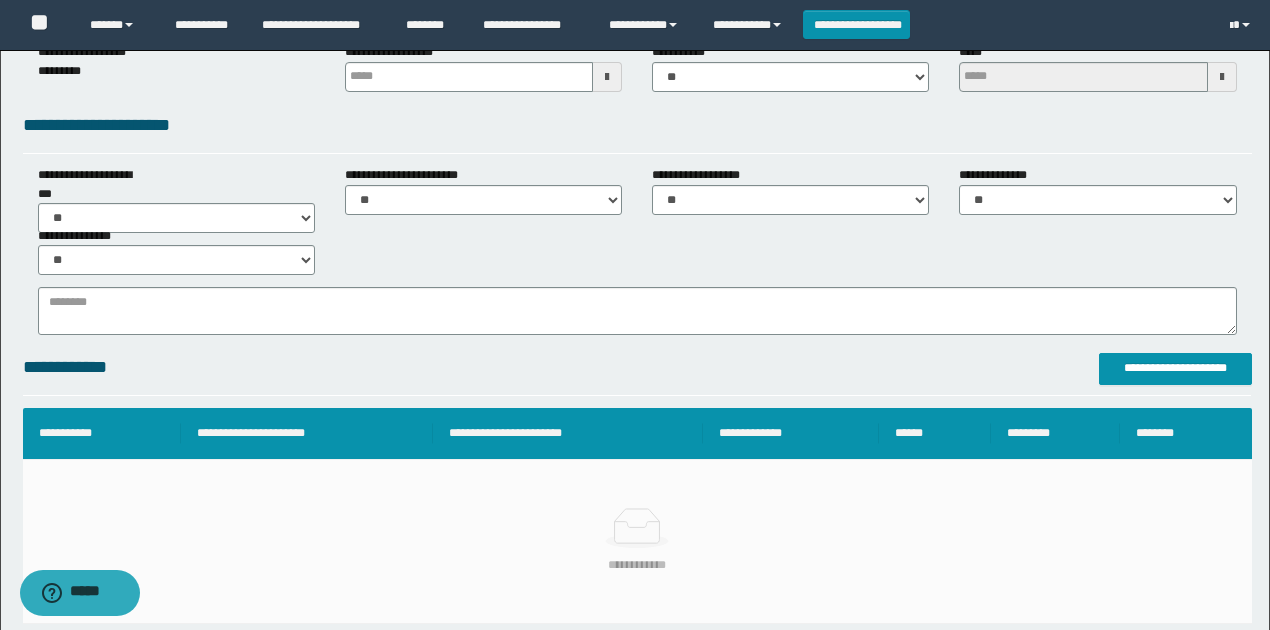 click on "**********" at bounding box center (637, 251) 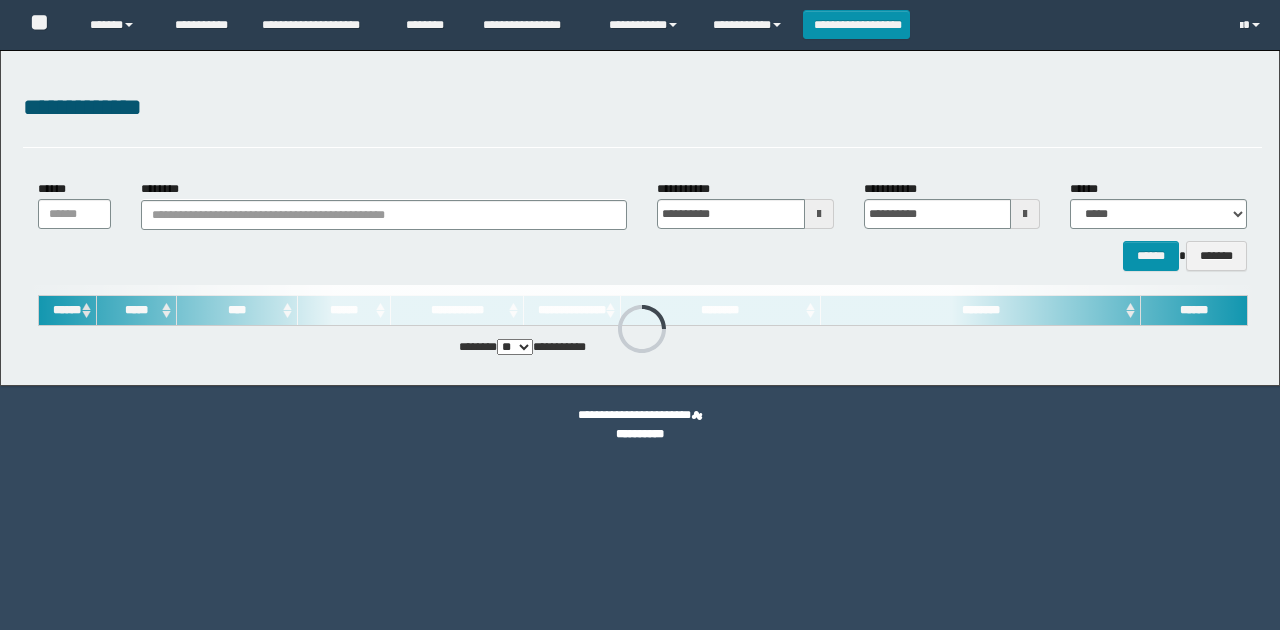 scroll, scrollTop: 0, scrollLeft: 0, axis: both 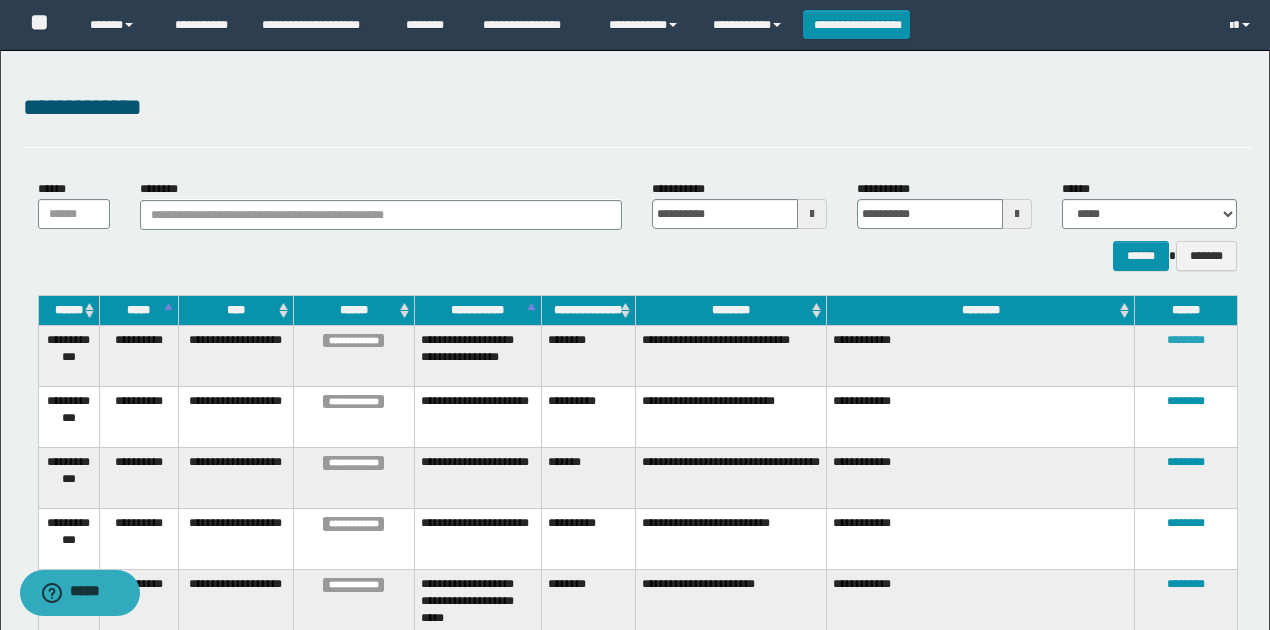 click on "********" at bounding box center [1186, 340] 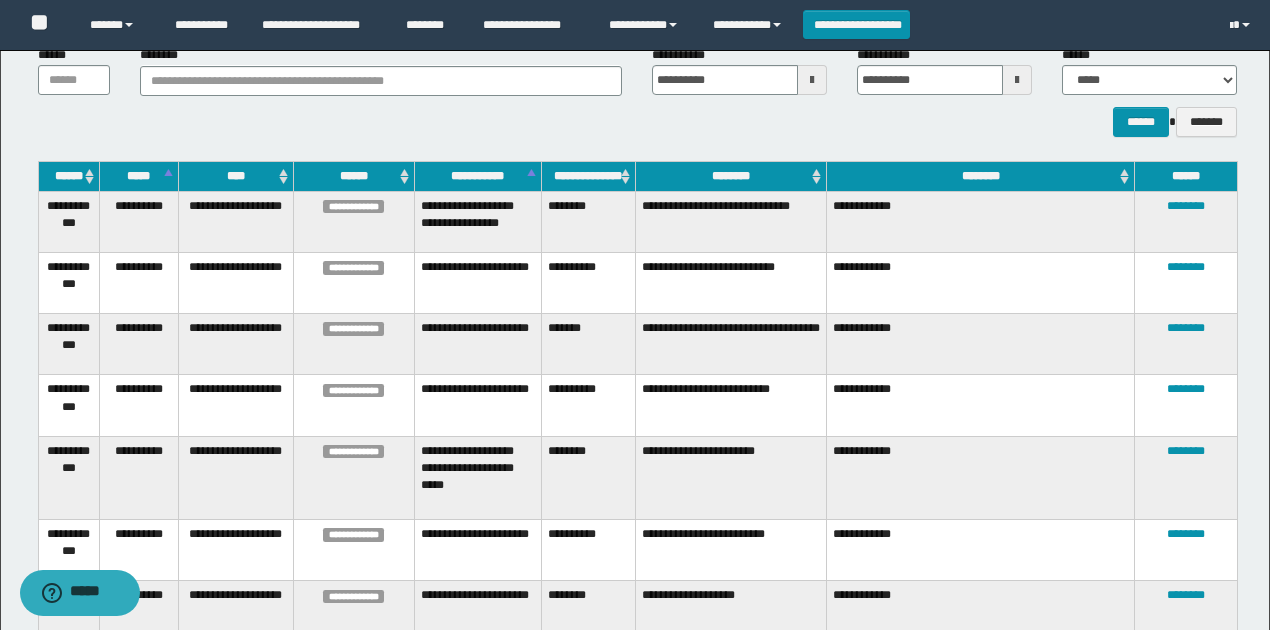 scroll, scrollTop: 133, scrollLeft: 0, axis: vertical 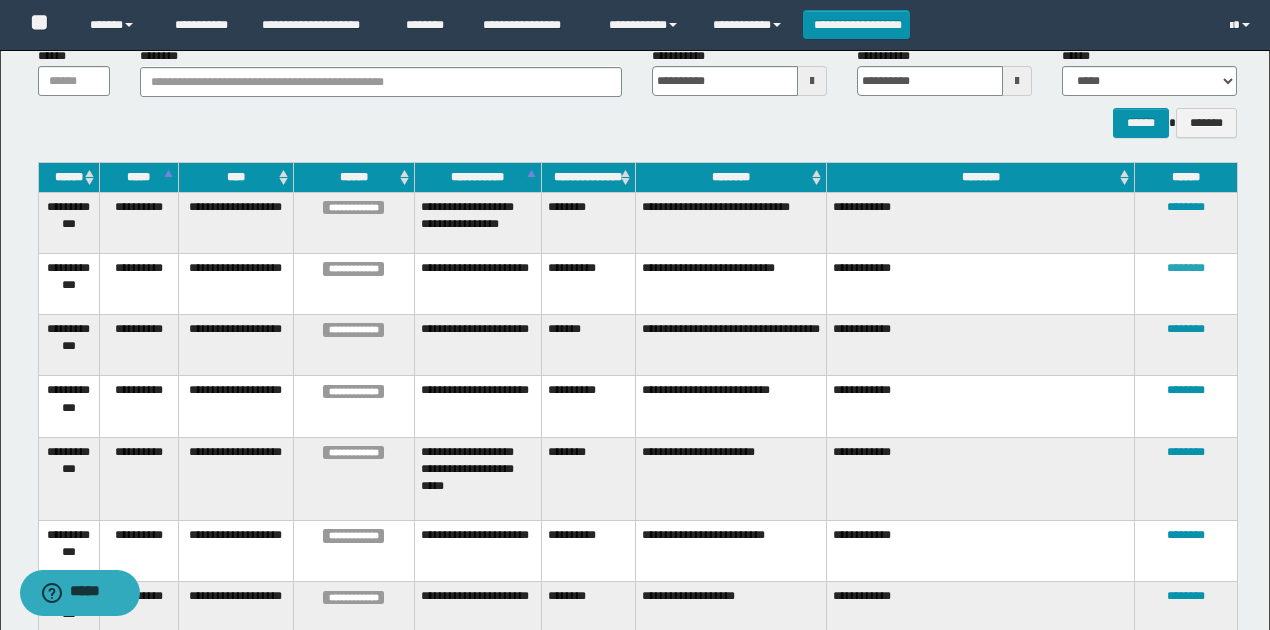 click on "********" at bounding box center [1186, 268] 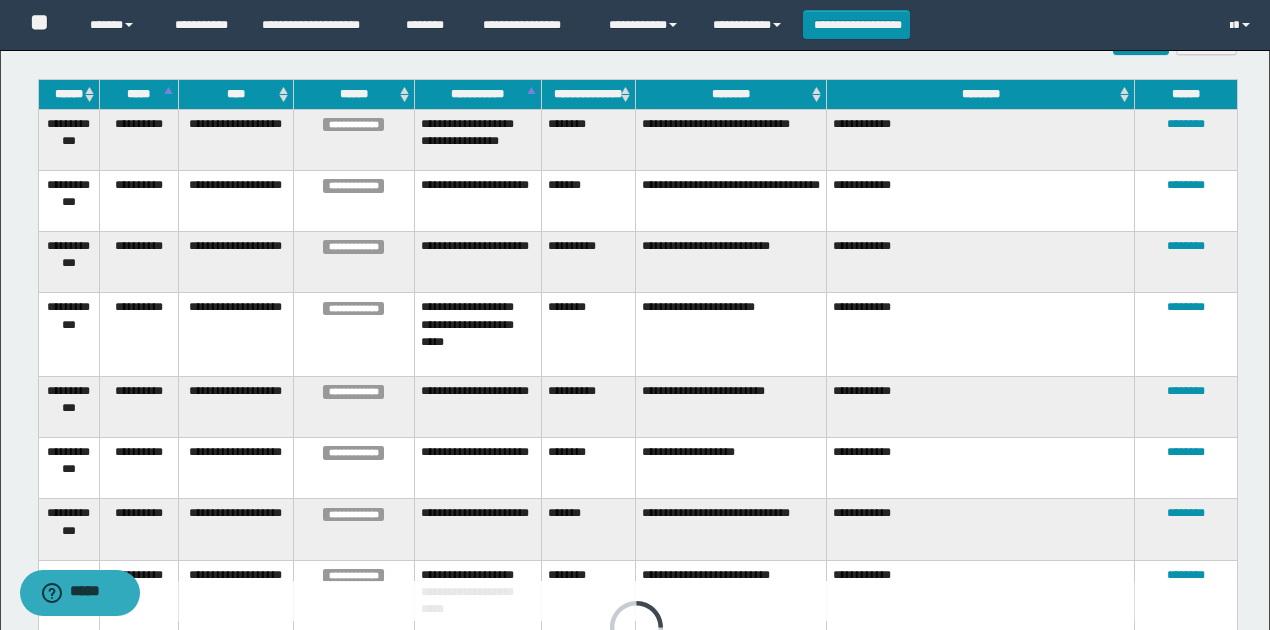 scroll, scrollTop: 0, scrollLeft: 0, axis: both 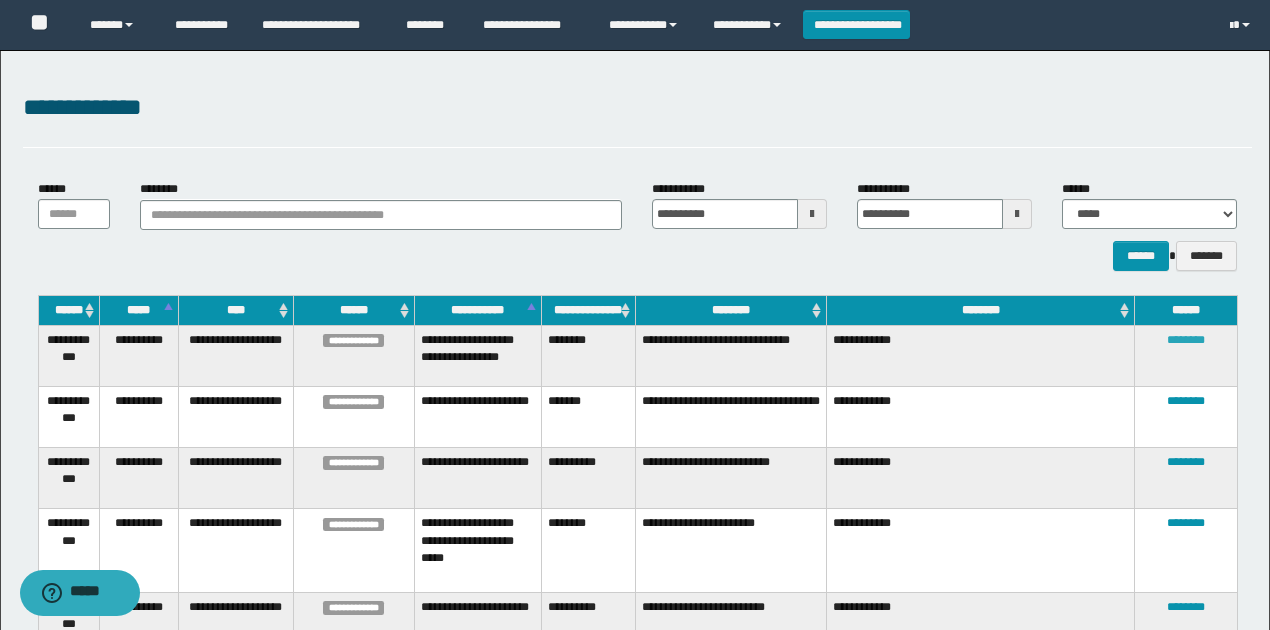 click on "********" at bounding box center (1186, 340) 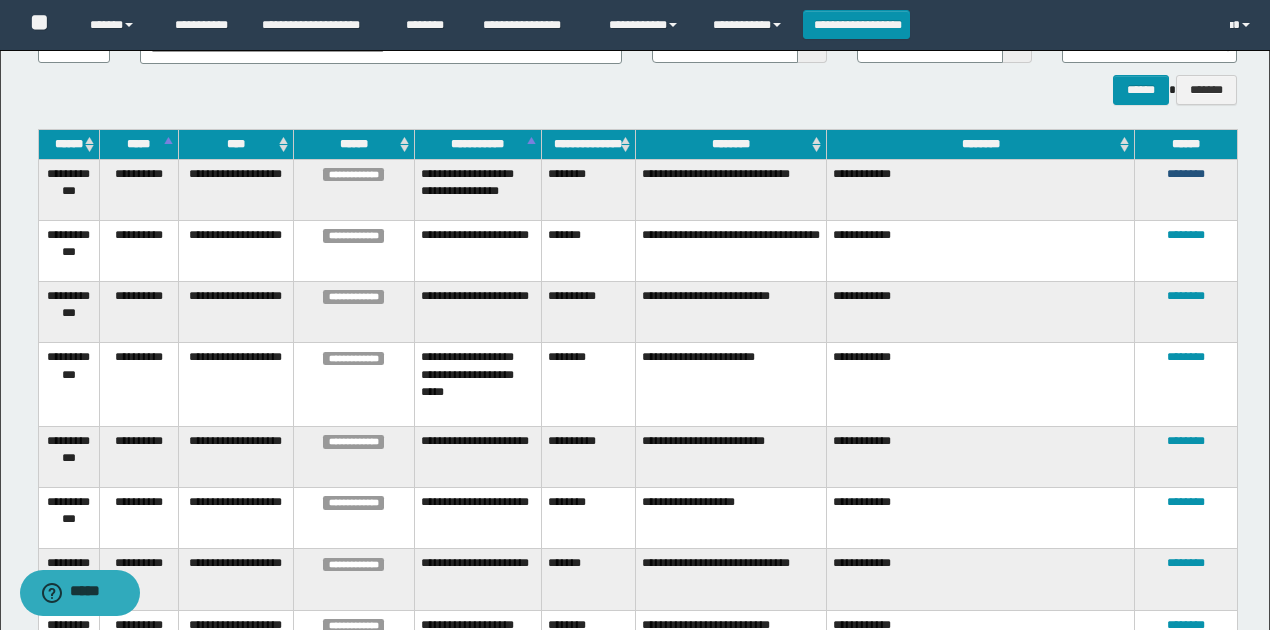 scroll, scrollTop: 200, scrollLeft: 0, axis: vertical 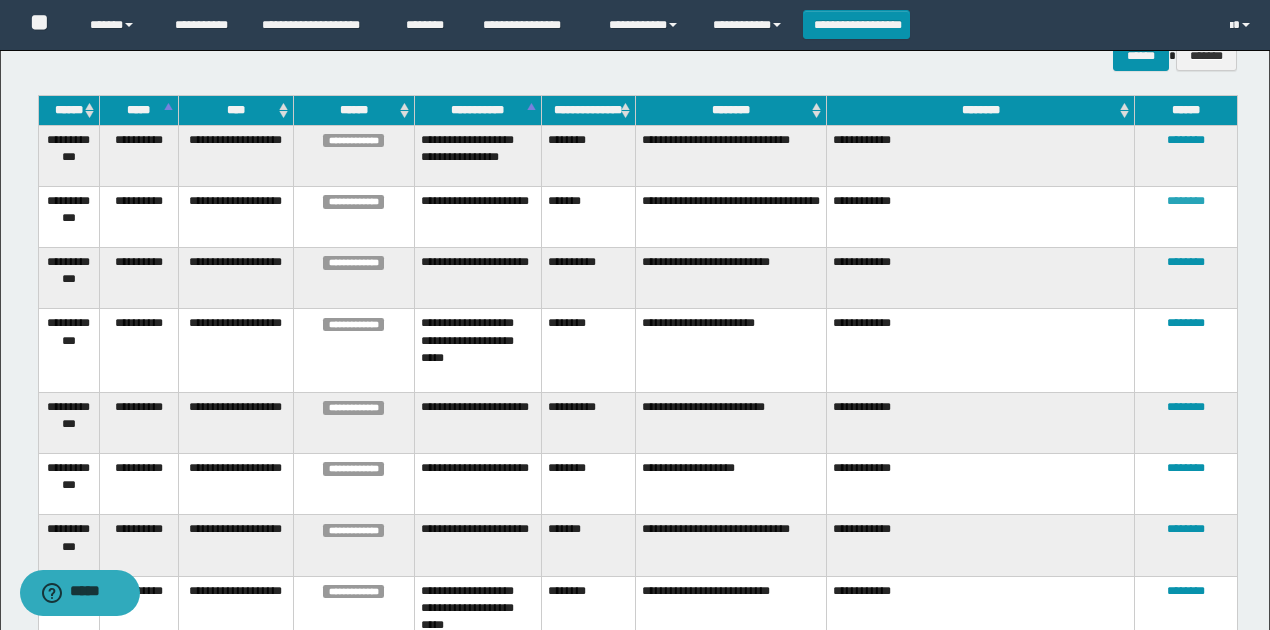 click on "********" at bounding box center (1186, 201) 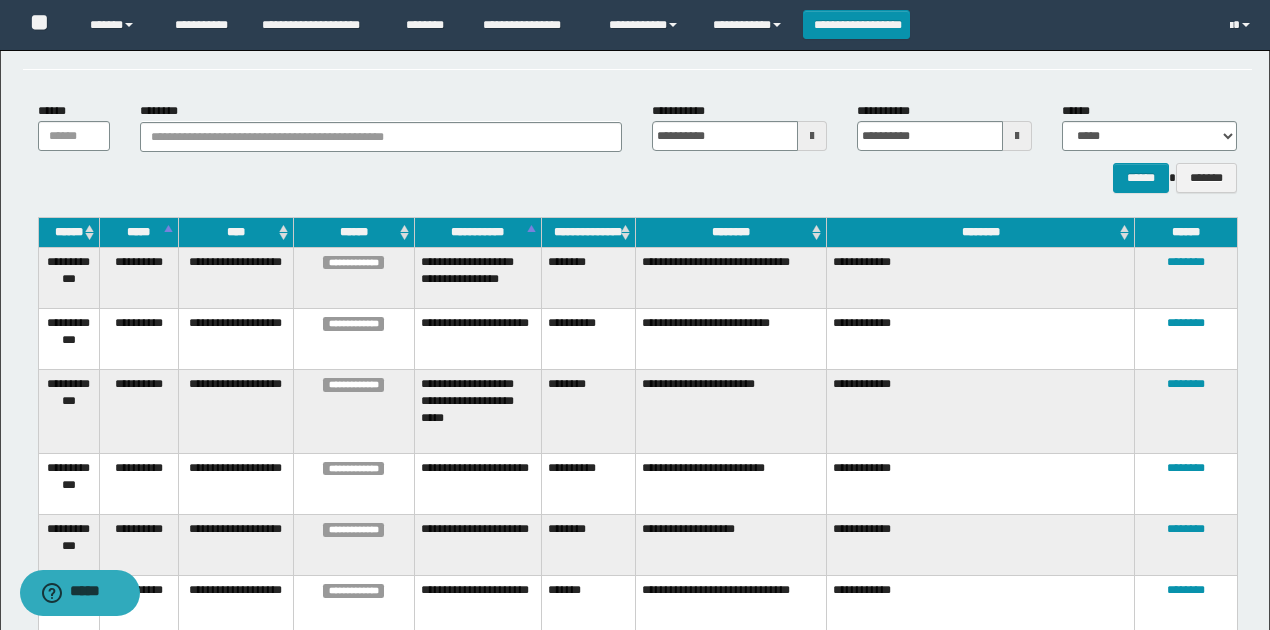 scroll, scrollTop: 75, scrollLeft: 0, axis: vertical 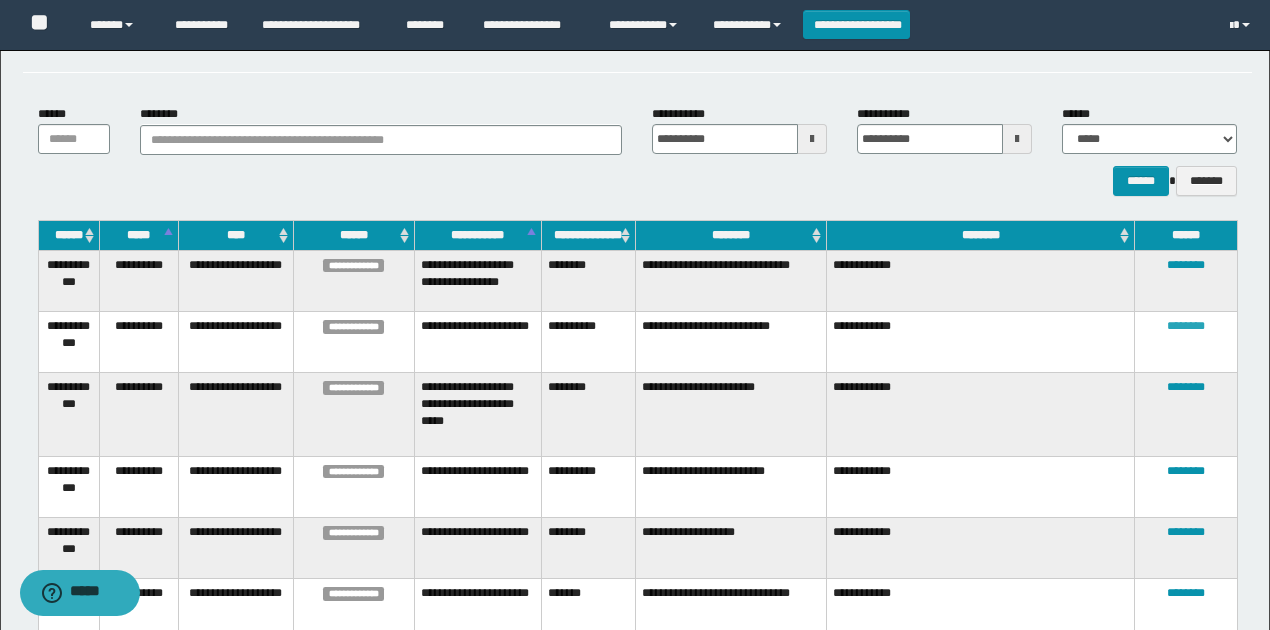 click on "********" at bounding box center [1186, 326] 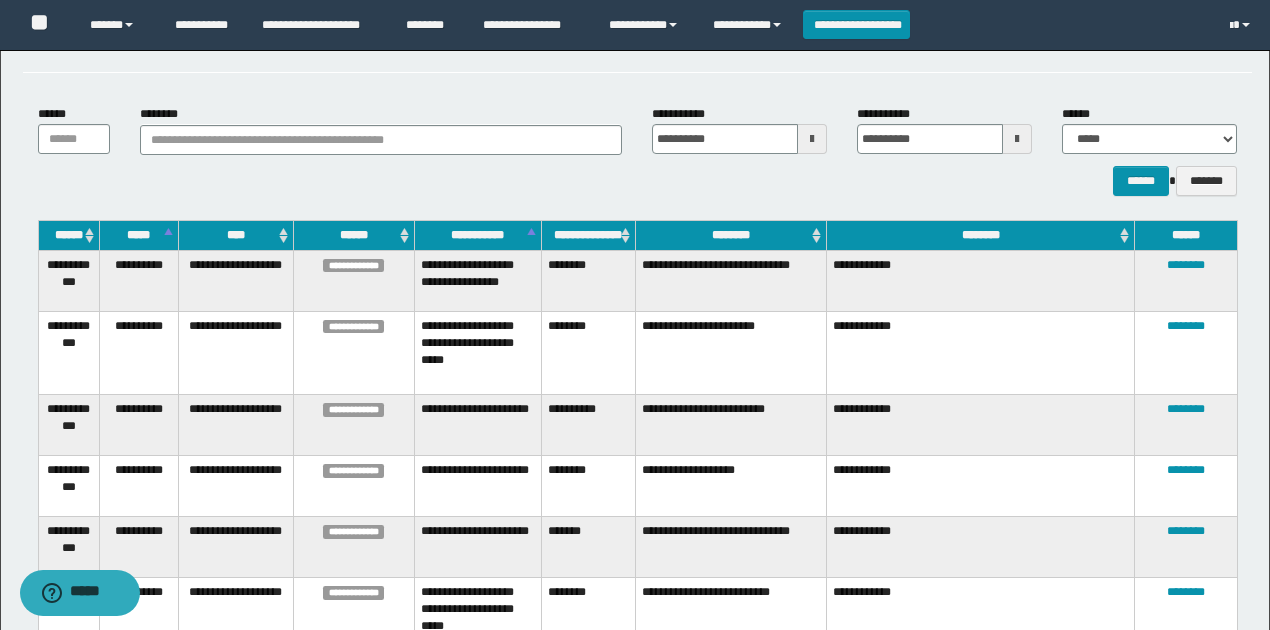 click on "********" at bounding box center (1186, 326) 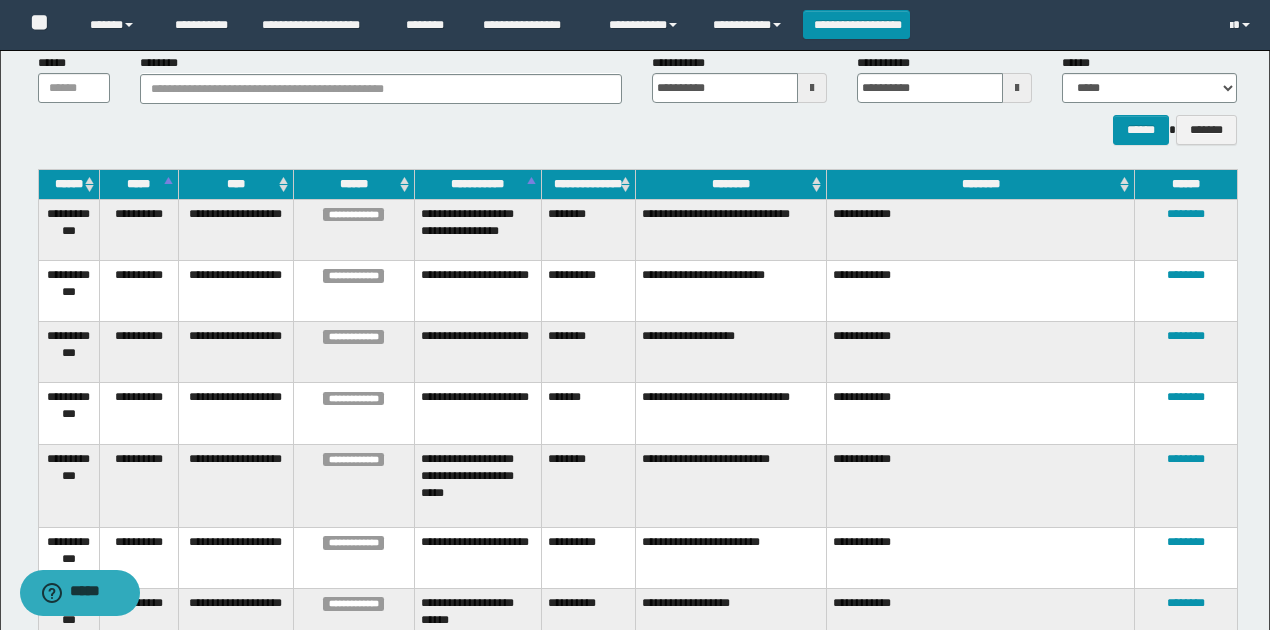 scroll, scrollTop: 63, scrollLeft: 0, axis: vertical 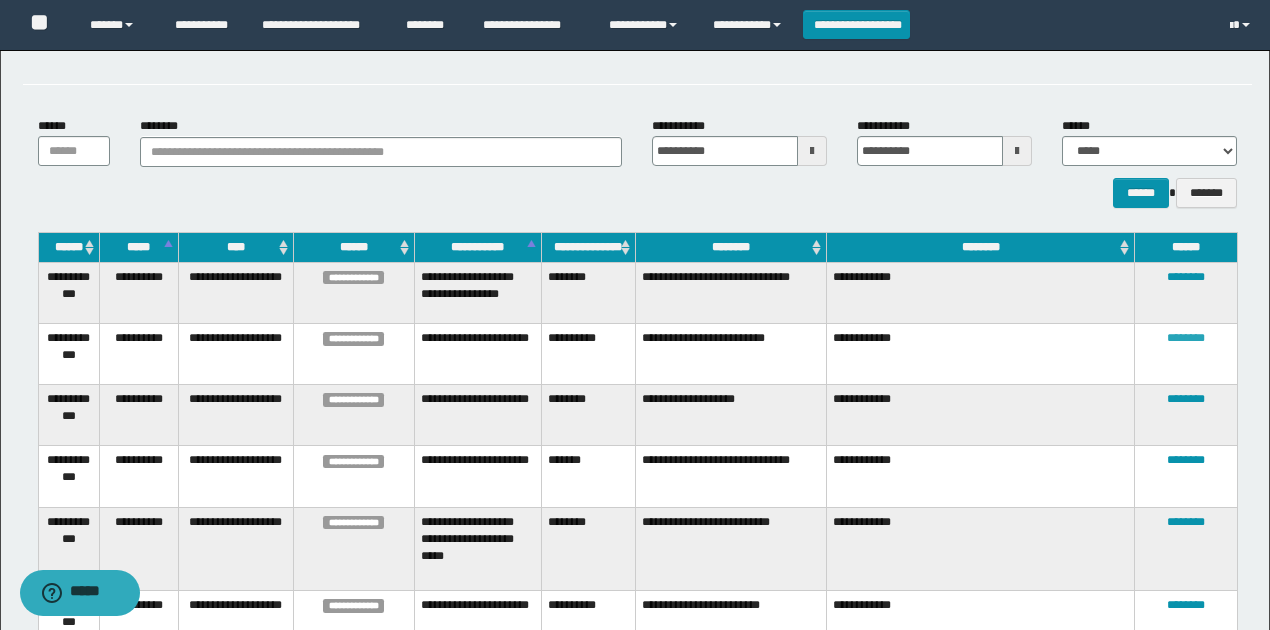 click on "********" at bounding box center (1186, 338) 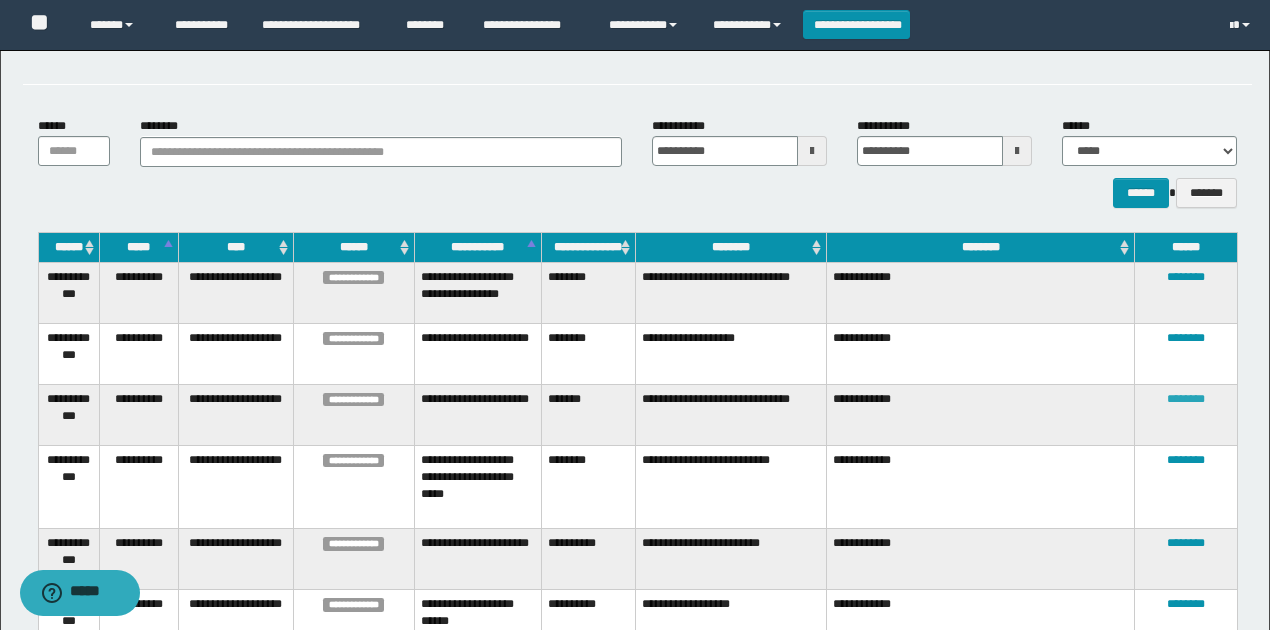 click on "********" at bounding box center [1186, 399] 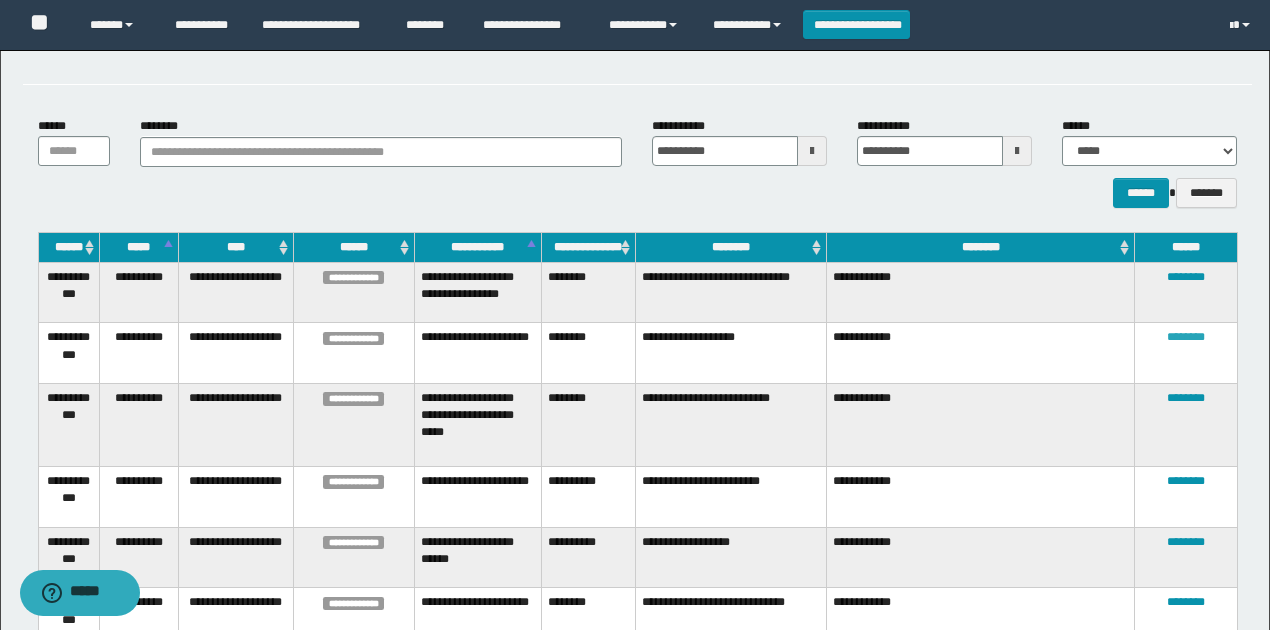 click on "********" at bounding box center (1186, 337) 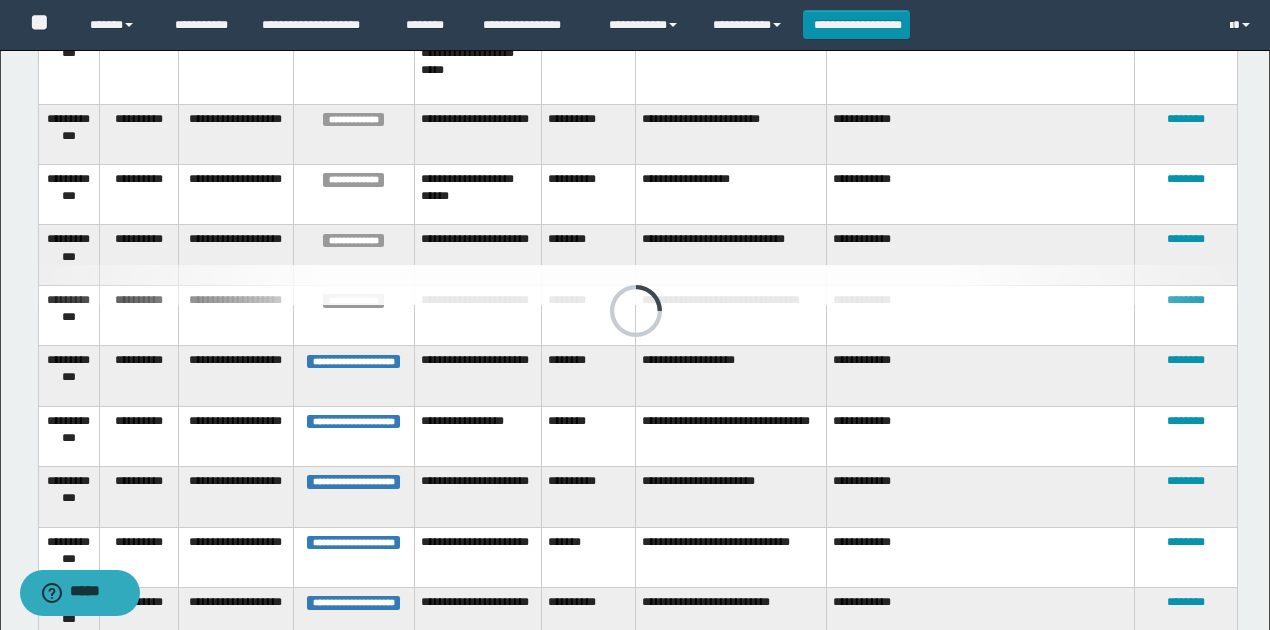 scroll, scrollTop: 196, scrollLeft: 0, axis: vertical 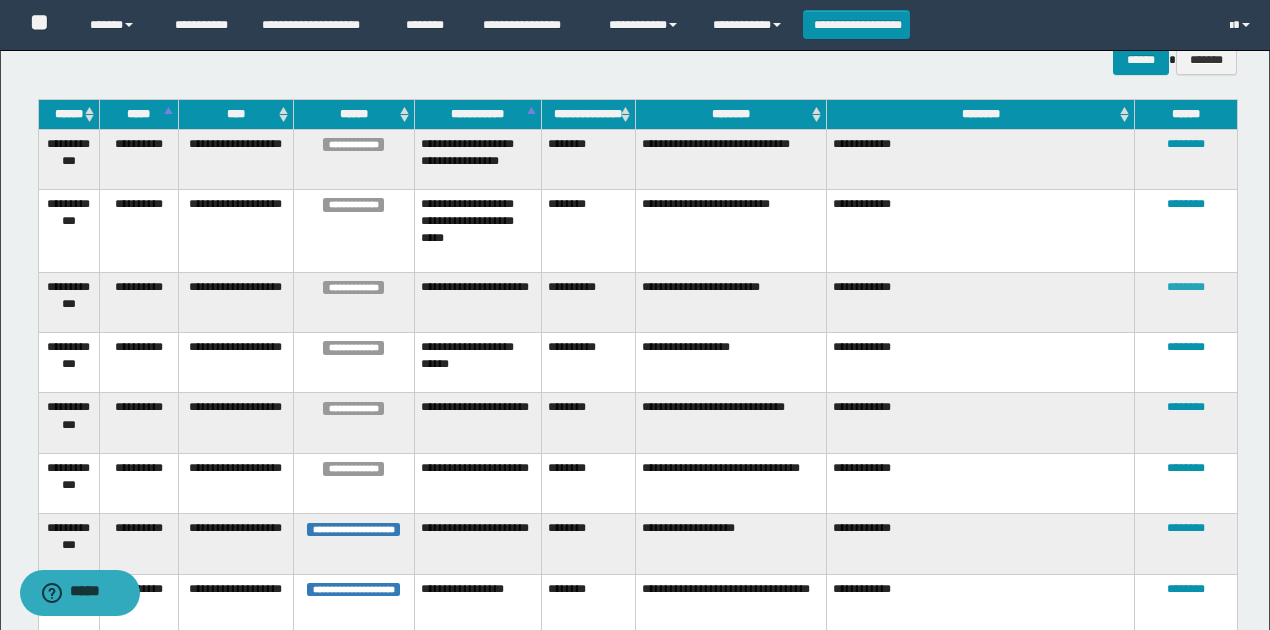 click on "********" at bounding box center [1186, 287] 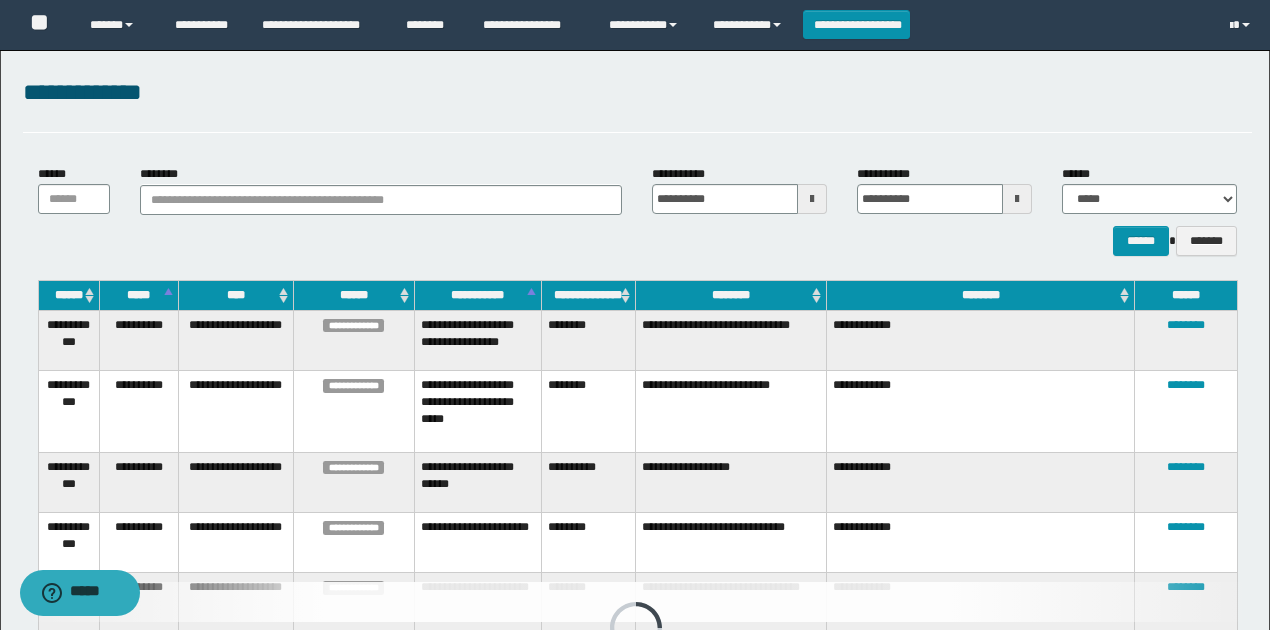 scroll, scrollTop: 0, scrollLeft: 0, axis: both 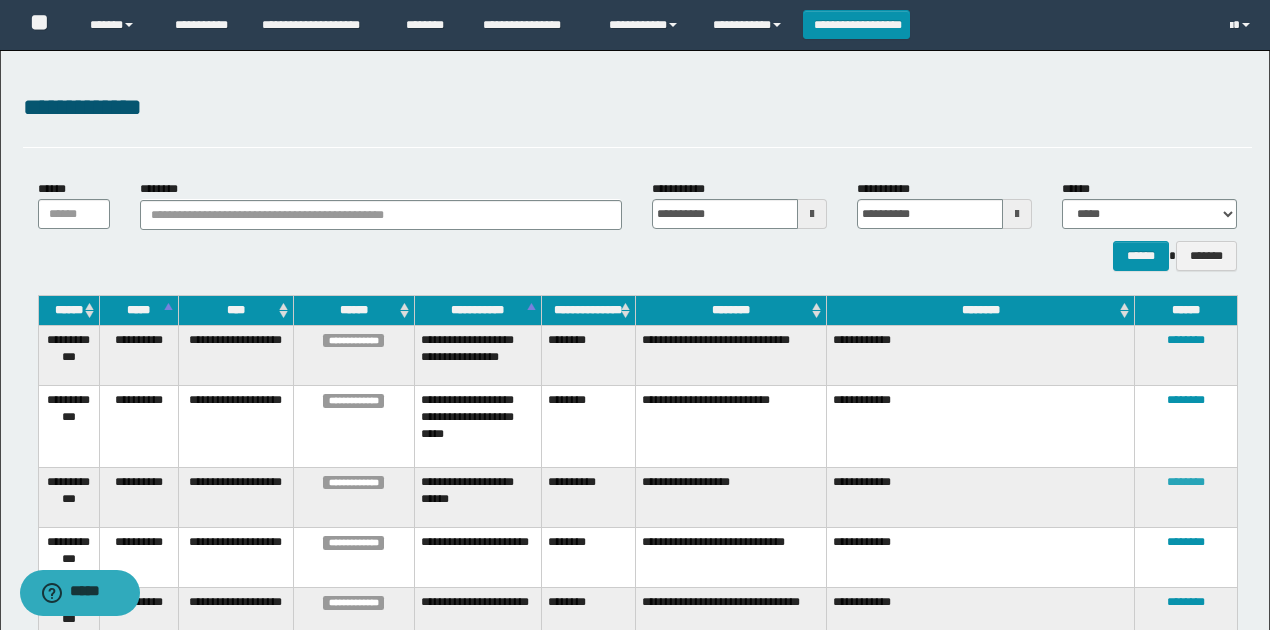 click on "********" at bounding box center [1186, 482] 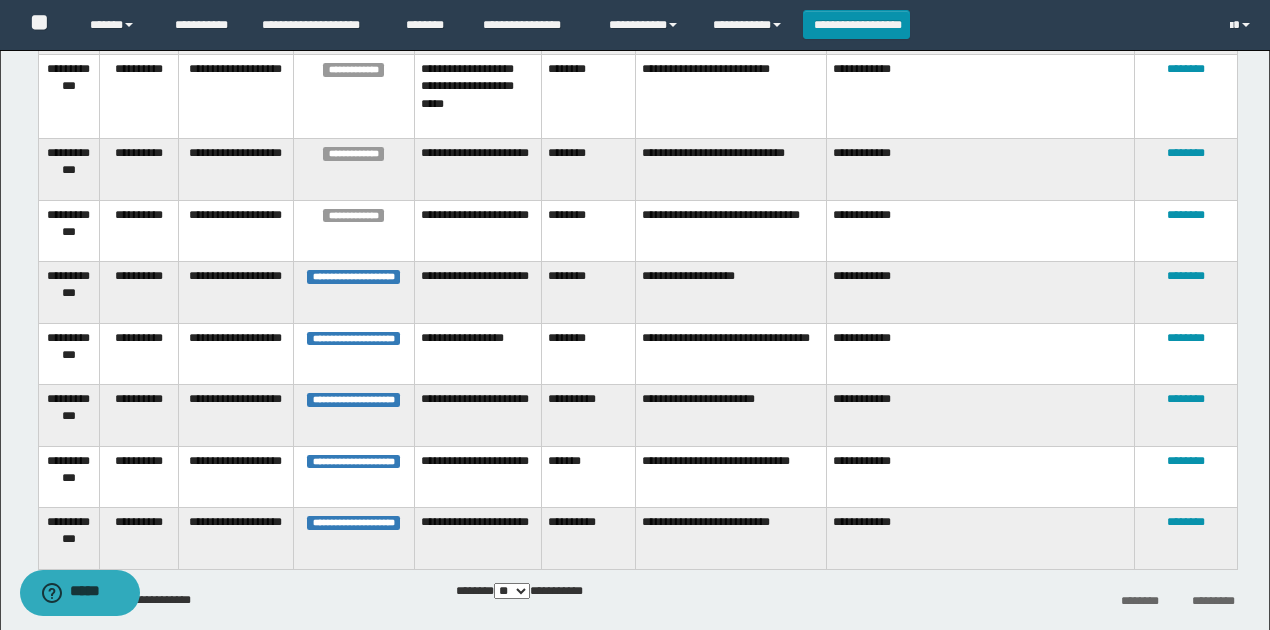 scroll, scrollTop: 333, scrollLeft: 0, axis: vertical 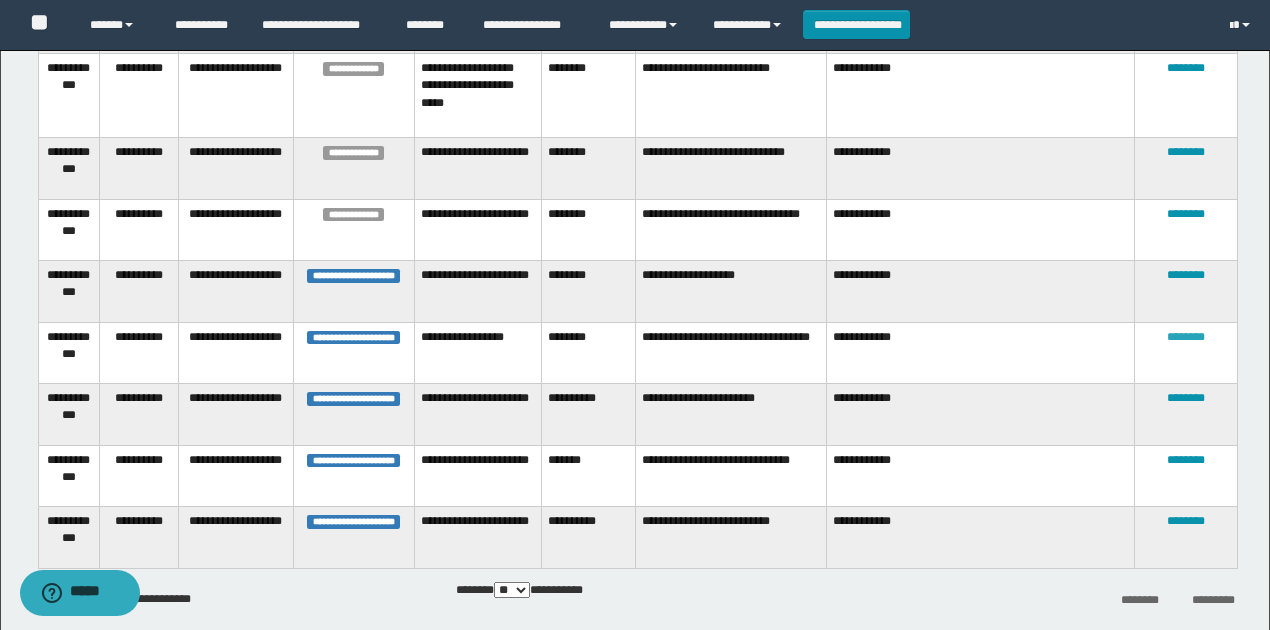 click on "********" at bounding box center (1186, 337) 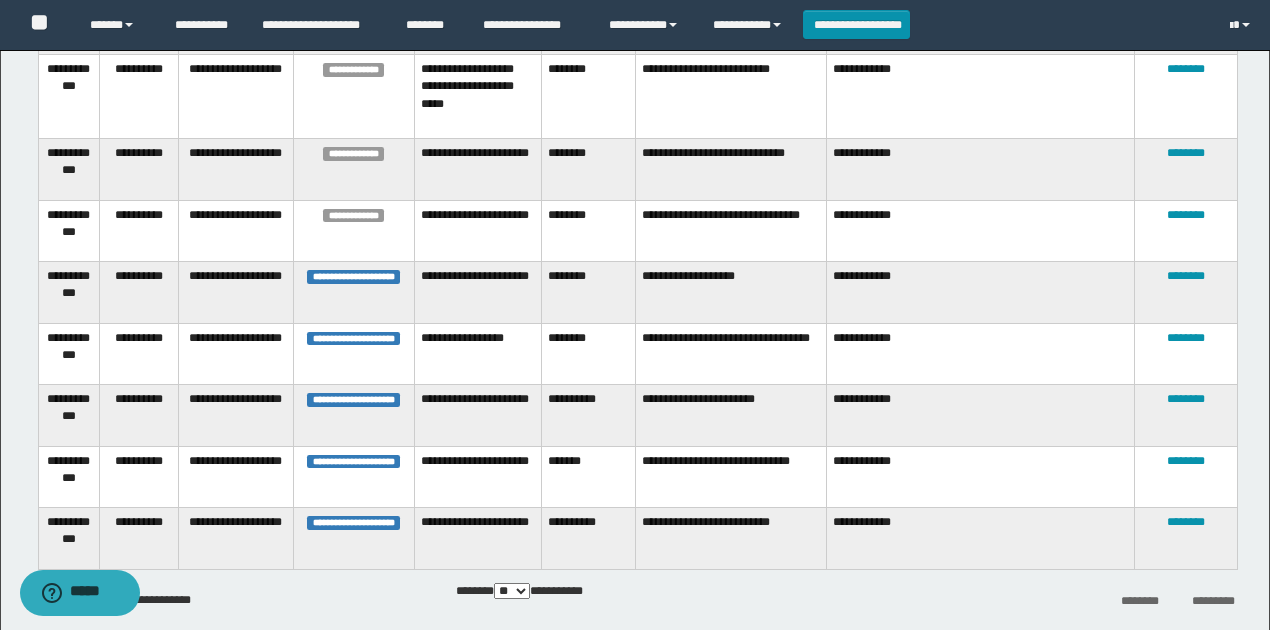 scroll, scrollTop: 356, scrollLeft: 0, axis: vertical 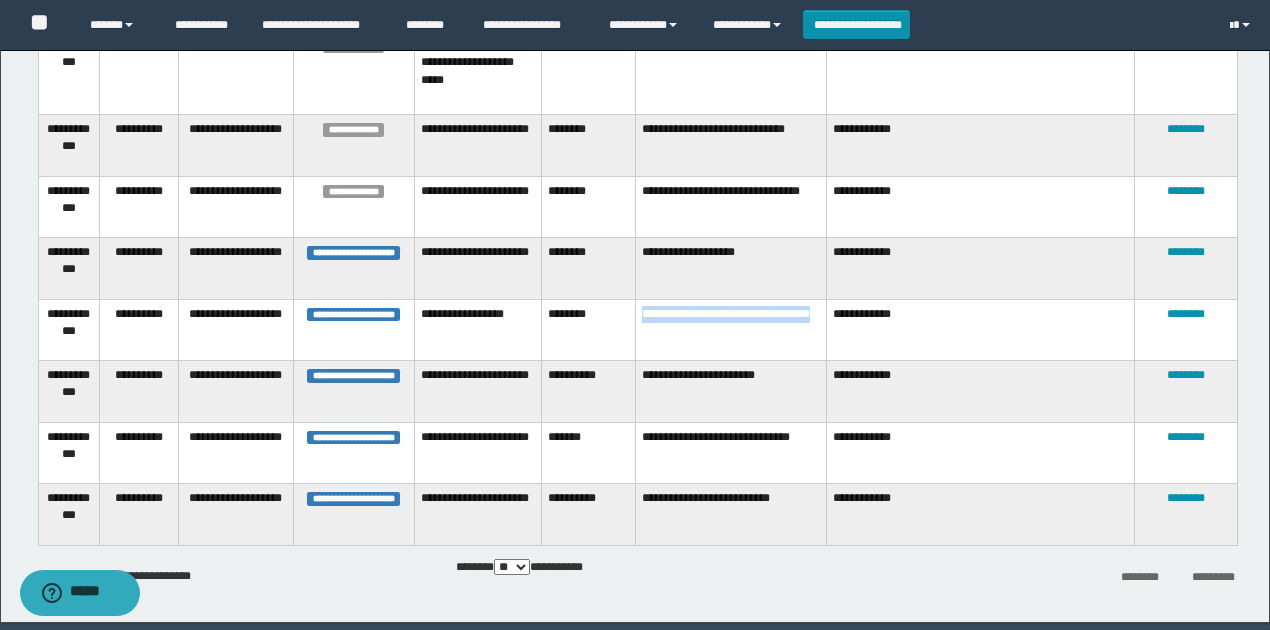 drag, startPoint x: 636, startPoint y: 323, endPoint x: 789, endPoint y: 436, distance: 190.20515 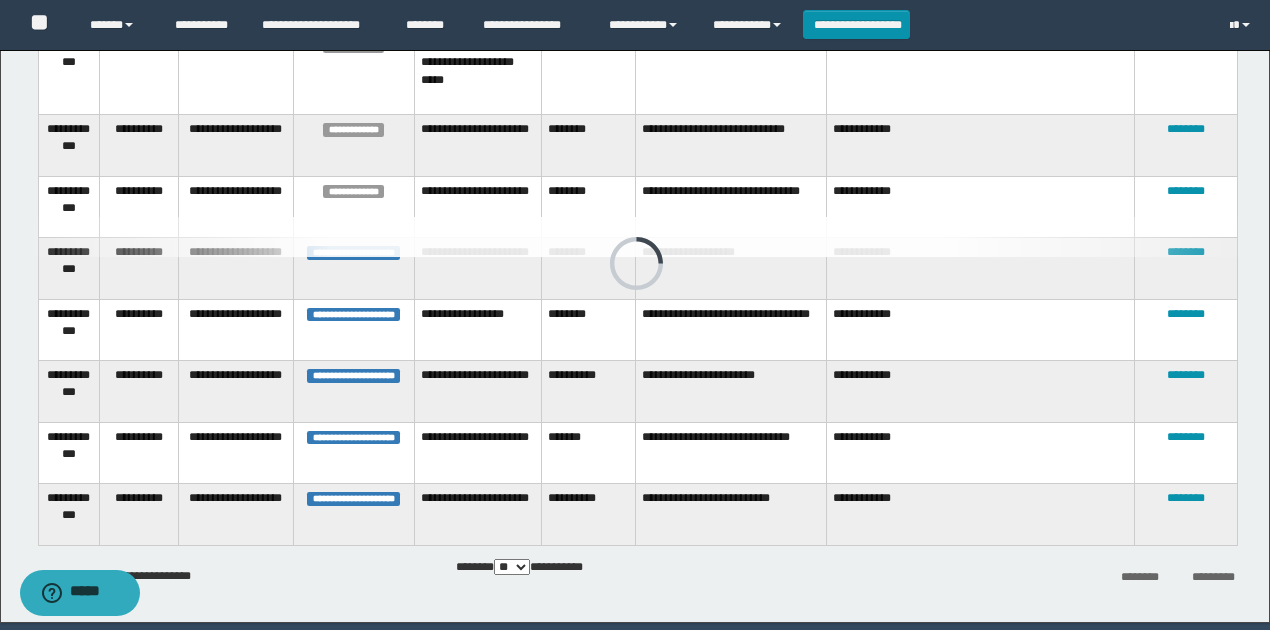 click on "**********" at bounding box center [68, 207] 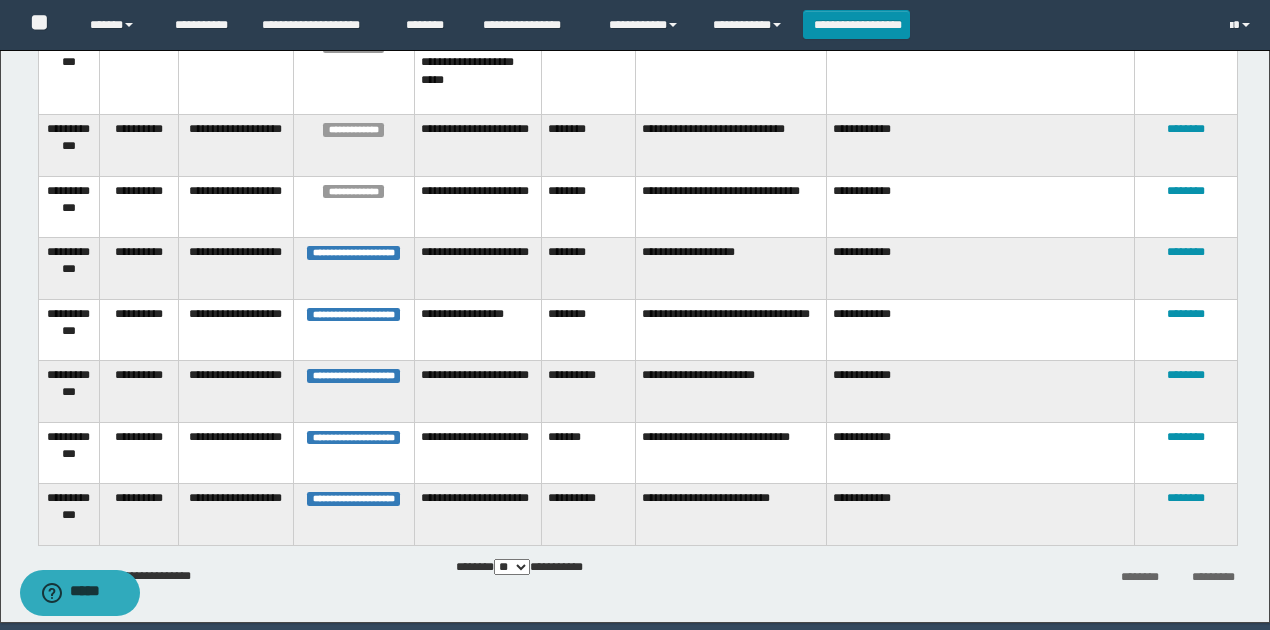 click on "********" at bounding box center [588, 330] 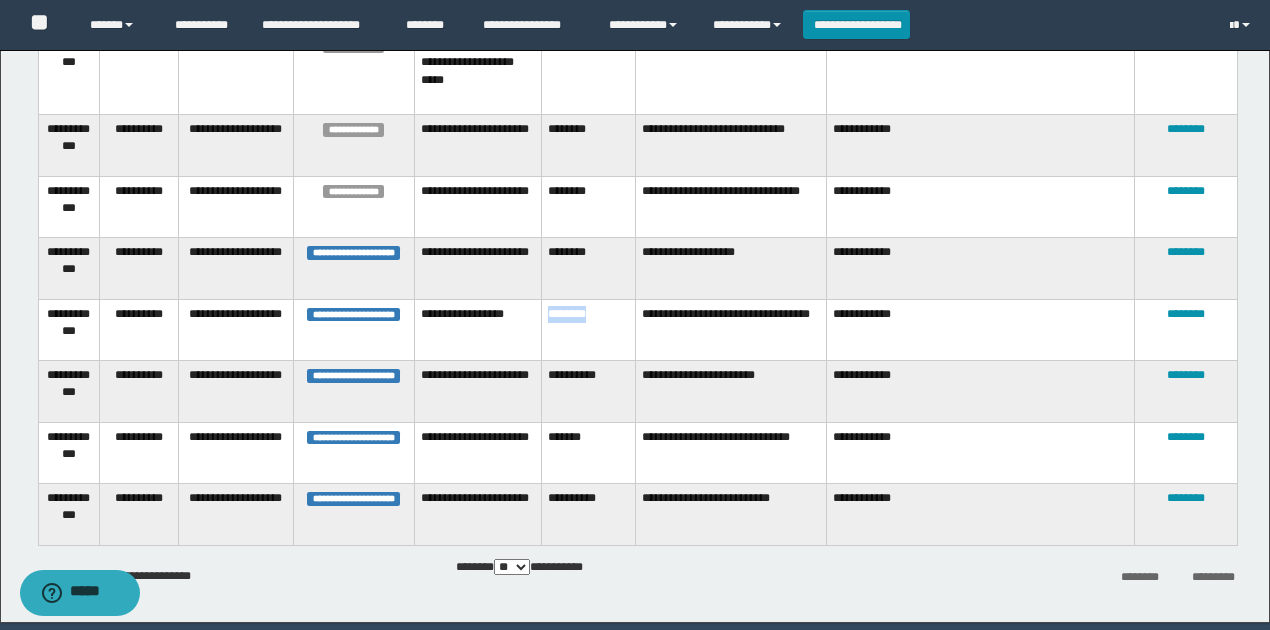 click on "********" at bounding box center [588, 330] 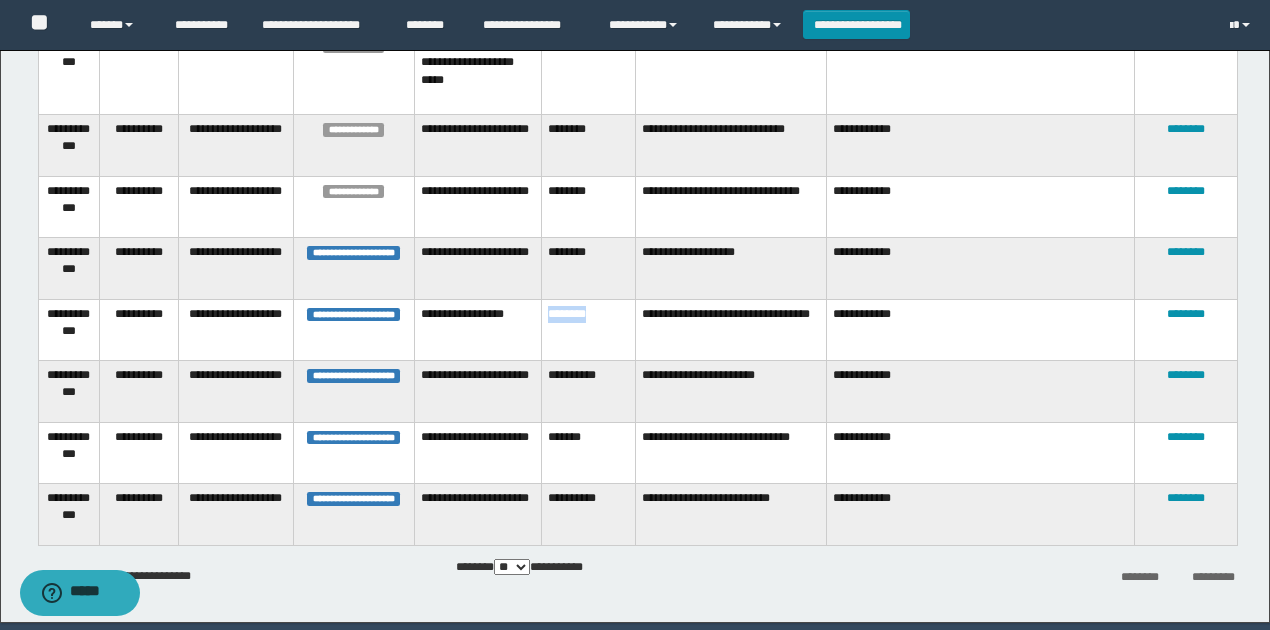copy on "********" 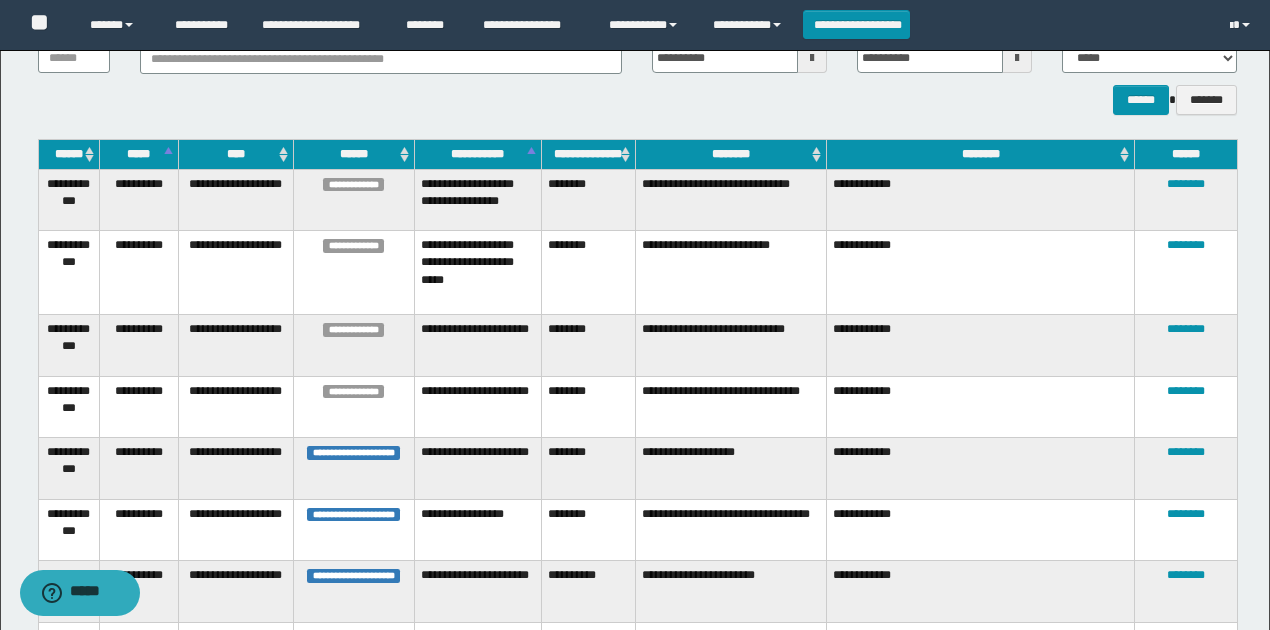 scroll, scrollTop: 222, scrollLeft: 0, axis: vertical 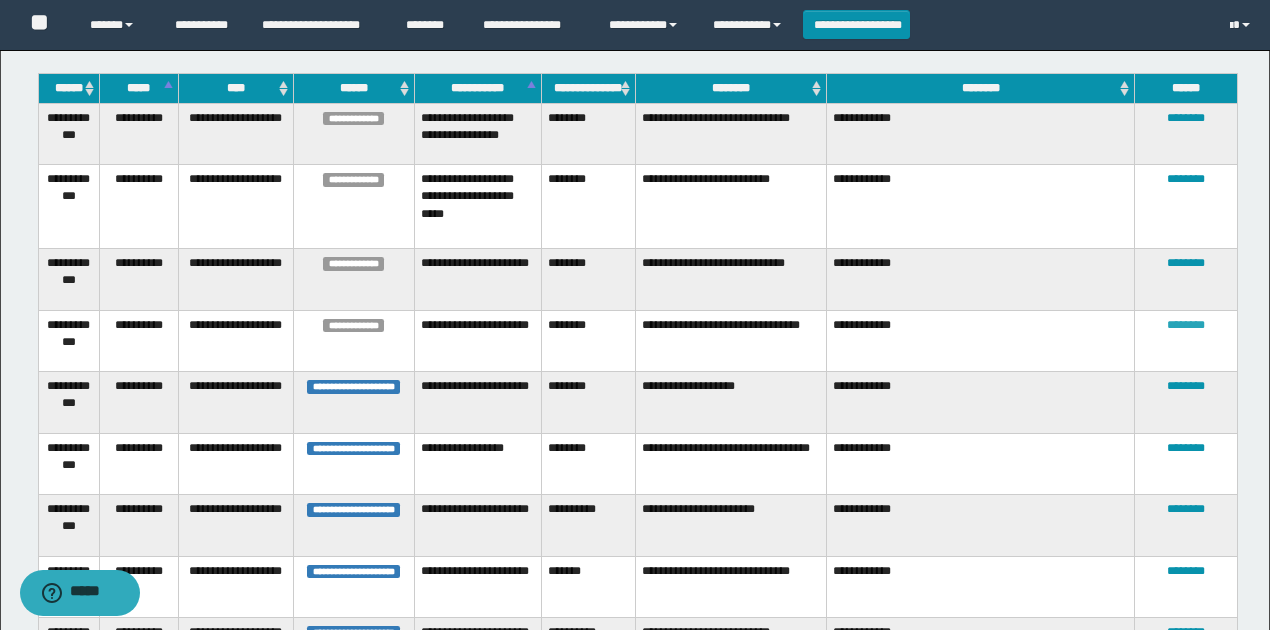 click on "********" at bounding box center (1186, 325) 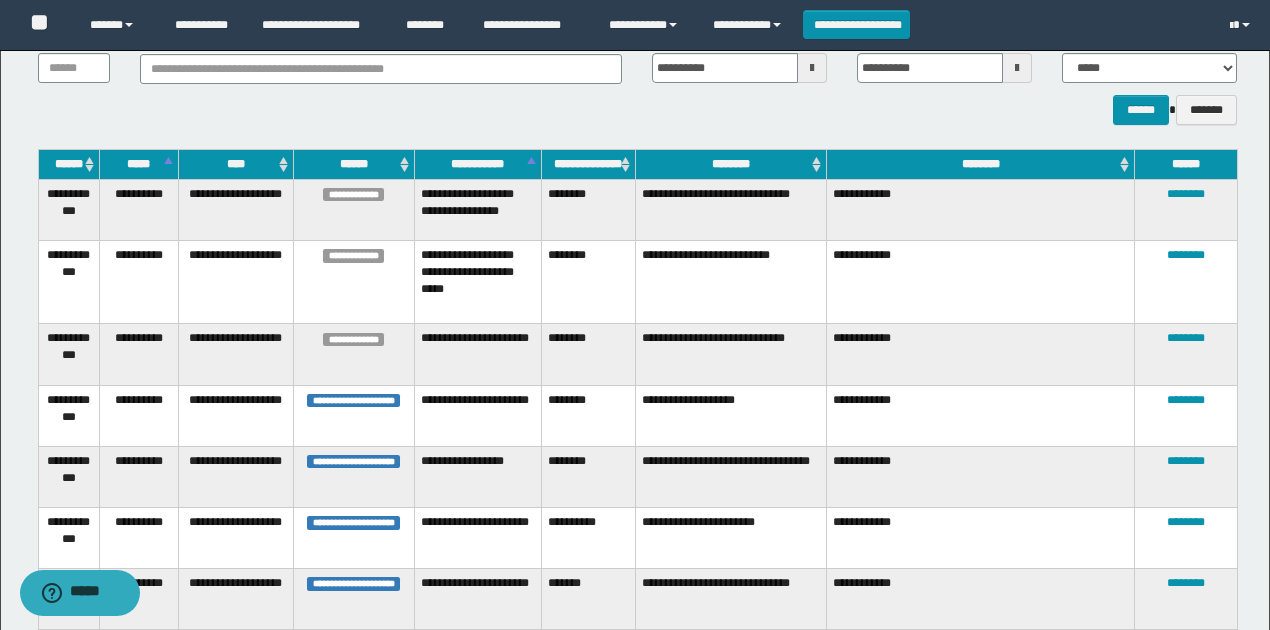 scroll, scrollTop: 156, scrollLeft: 0, axis: vertical 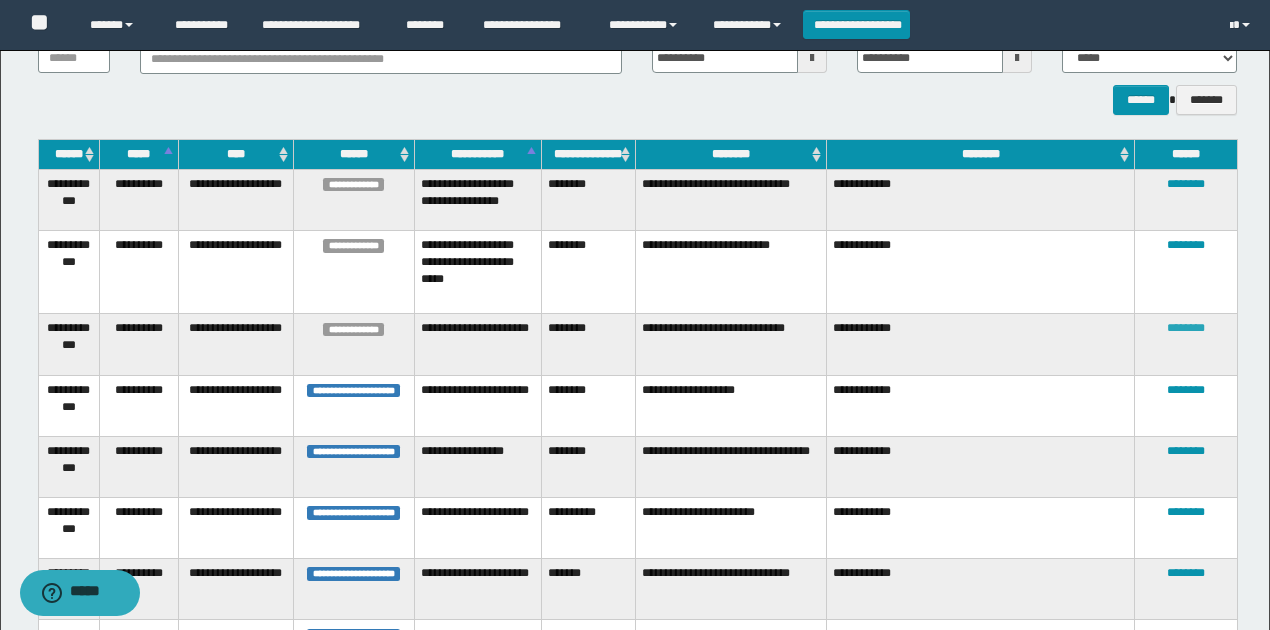 click on "********" at bounding box center [1186, 328] 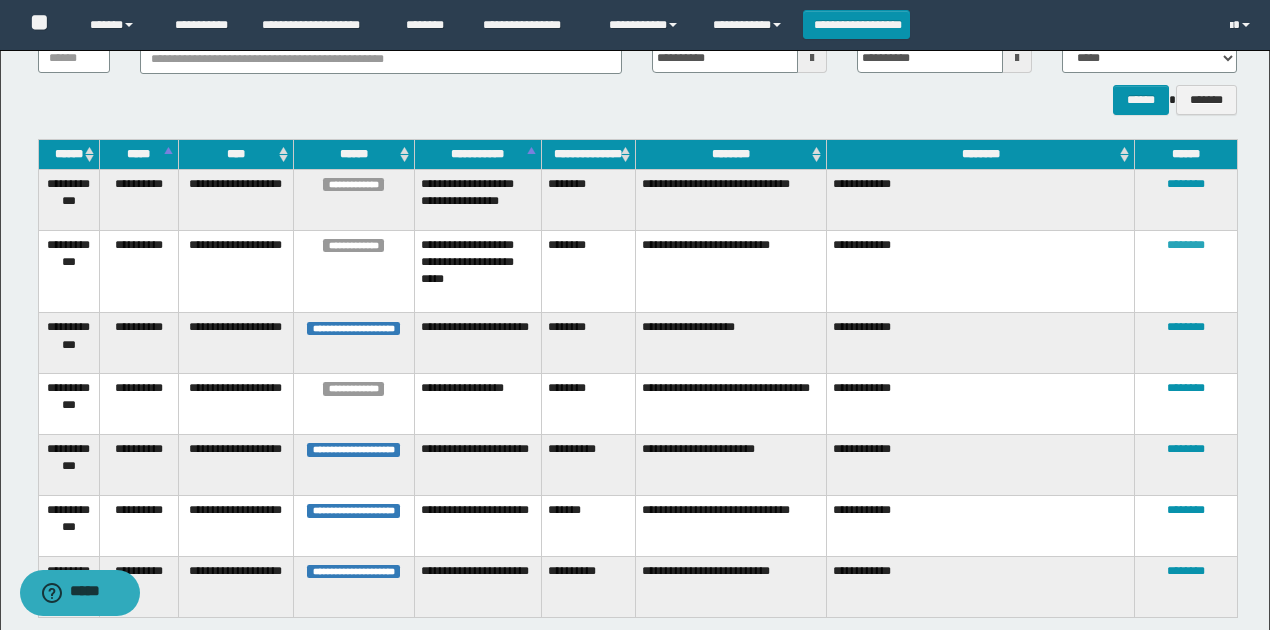 click on "********" at bounding box center [1186, 245] 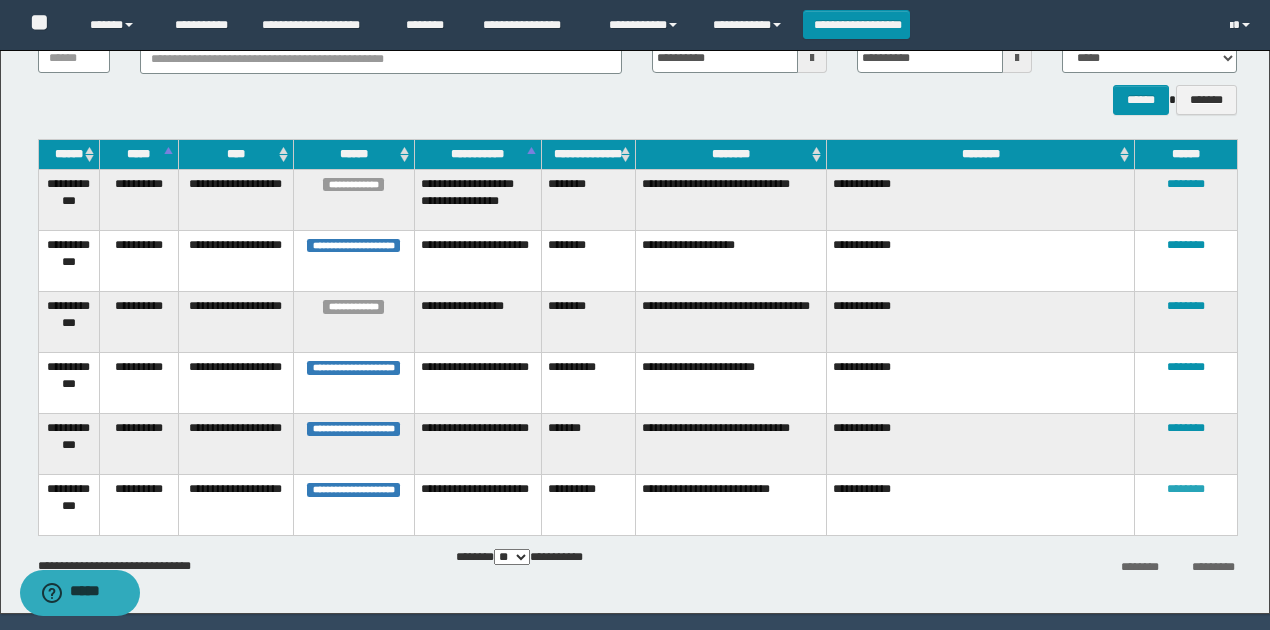 click on "********" at bounding box center [1186, 489] 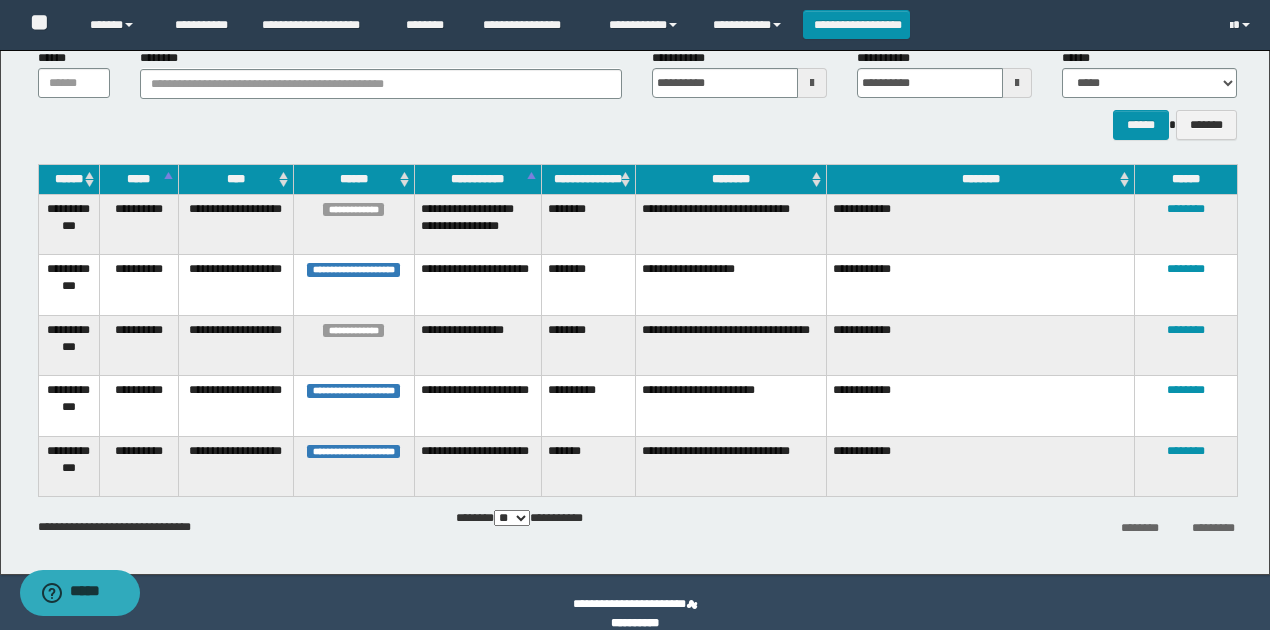 scroll, scrollTop: 153, scrollLeft: 0, axis: vertical 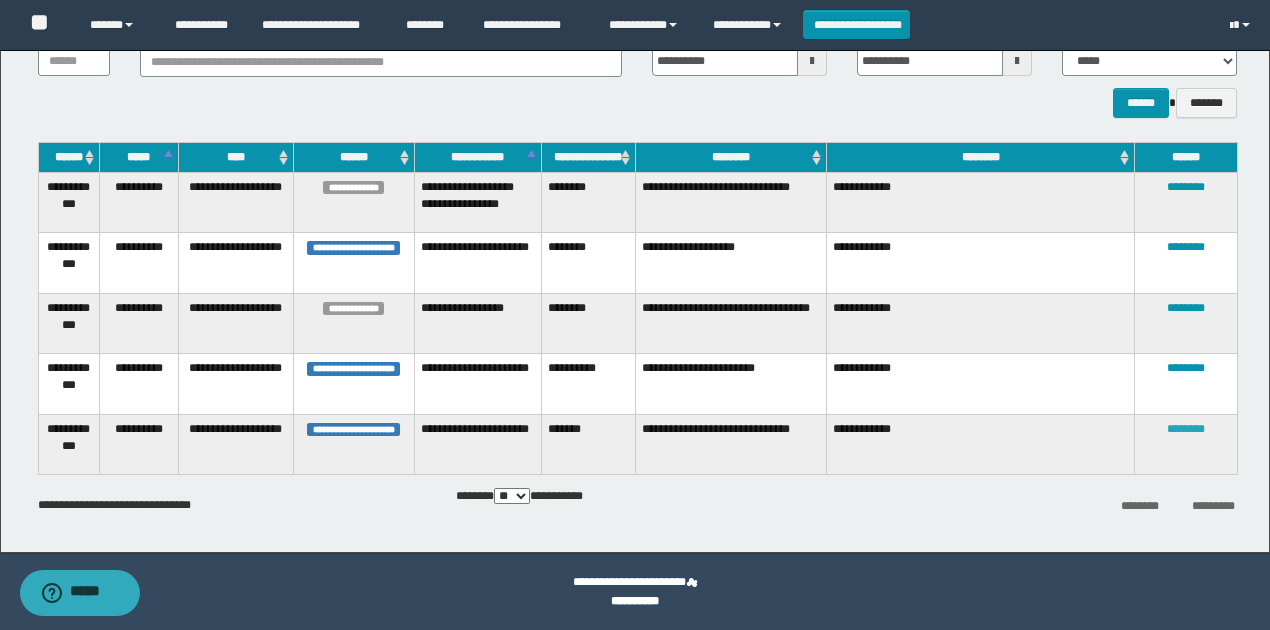 click on "********" at bounding box center (1186, 429) 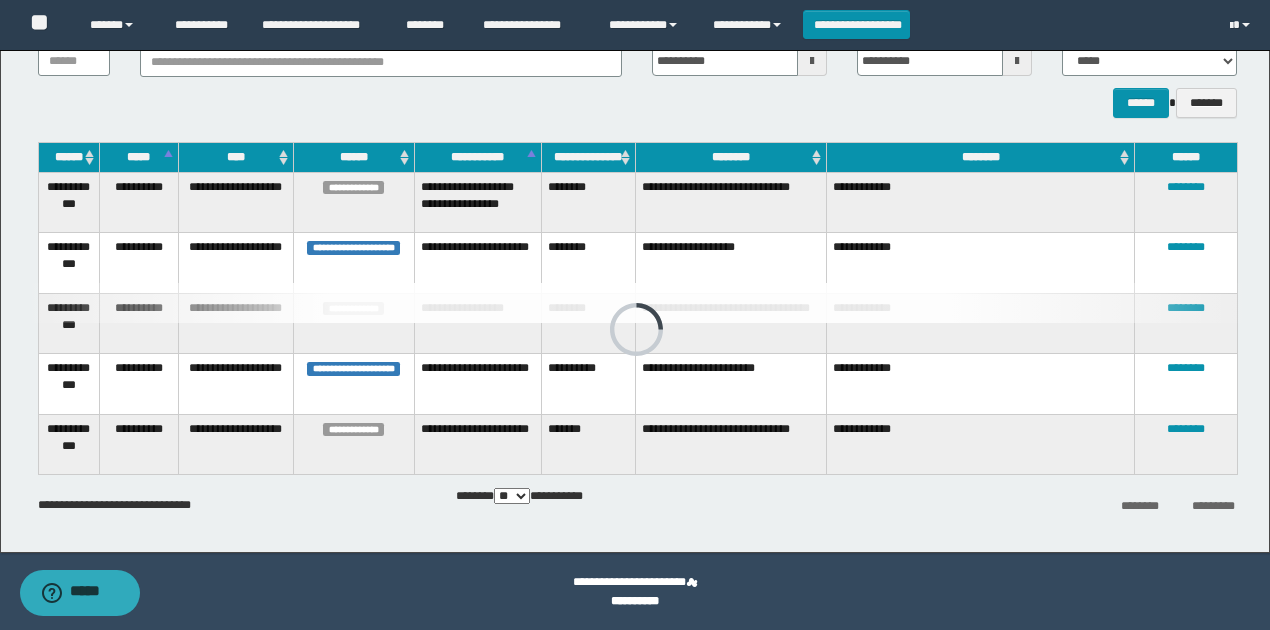 scroll, scrollTop: 0, scrollLeft: 0, axis: both 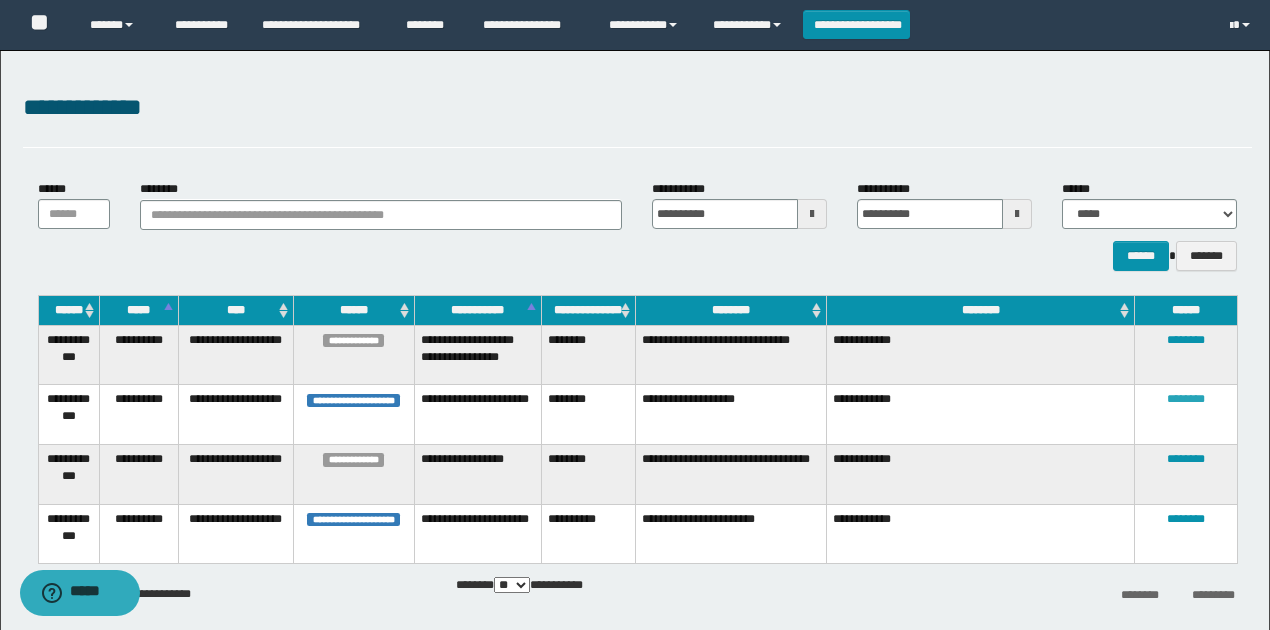 click on "********" at bounding box center [1186, 399] 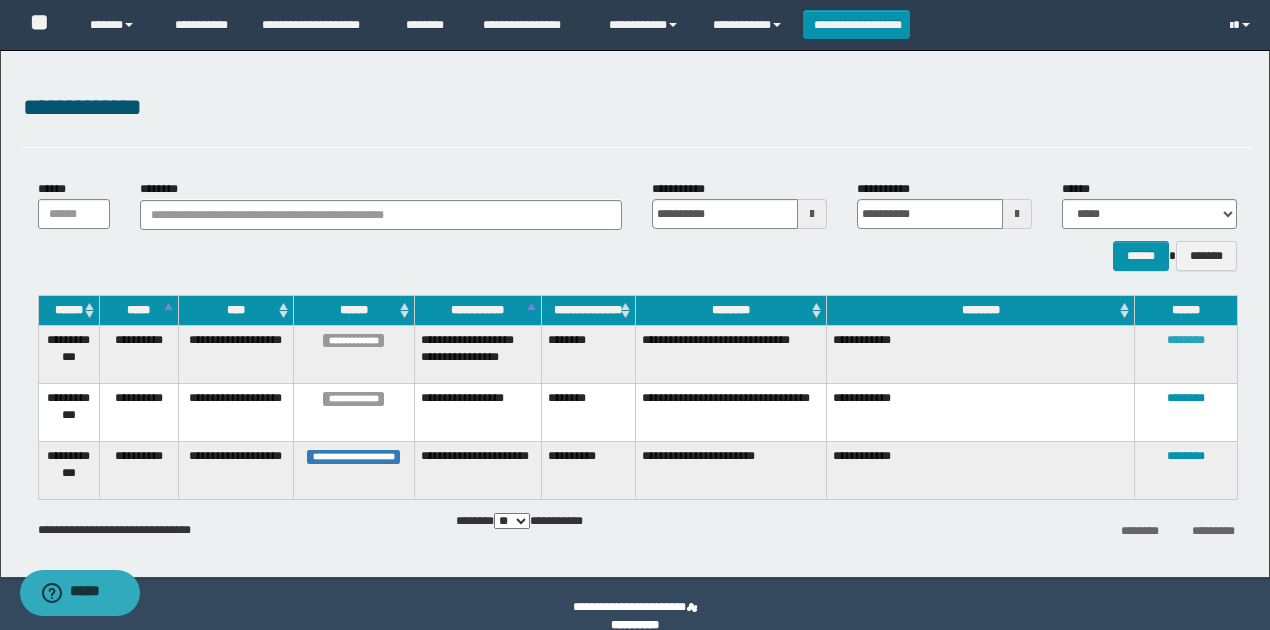 click on "********" at bounding box center (1186, 340) 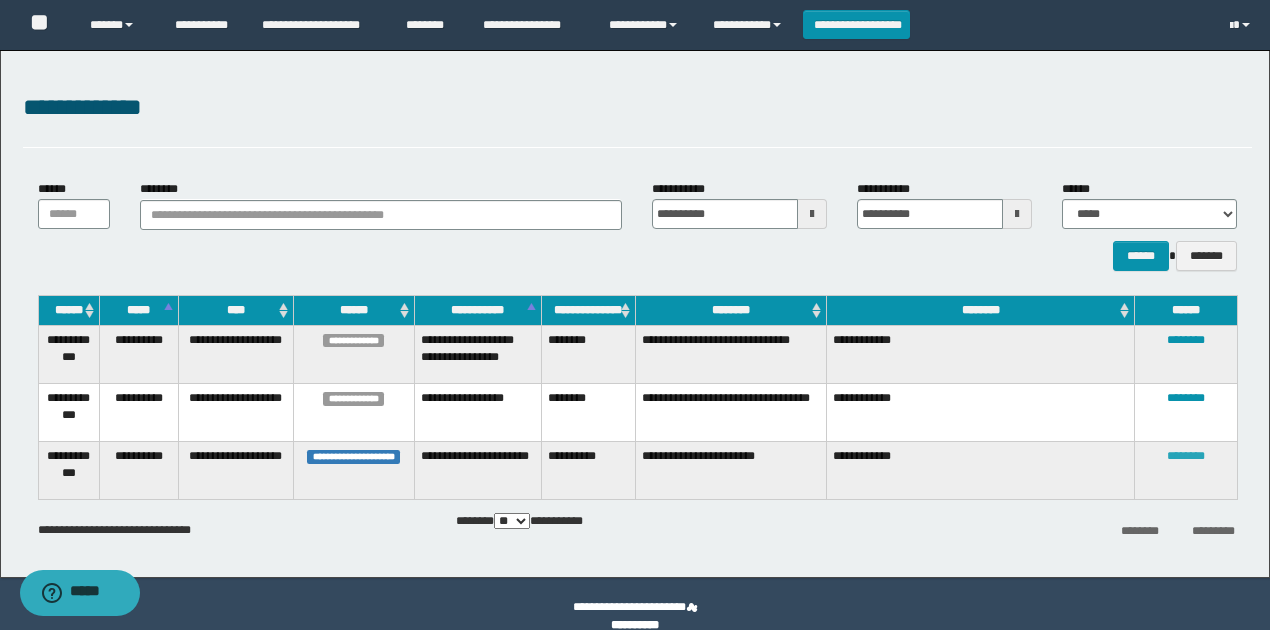 click on "********" at bounding box center (1186, 456) 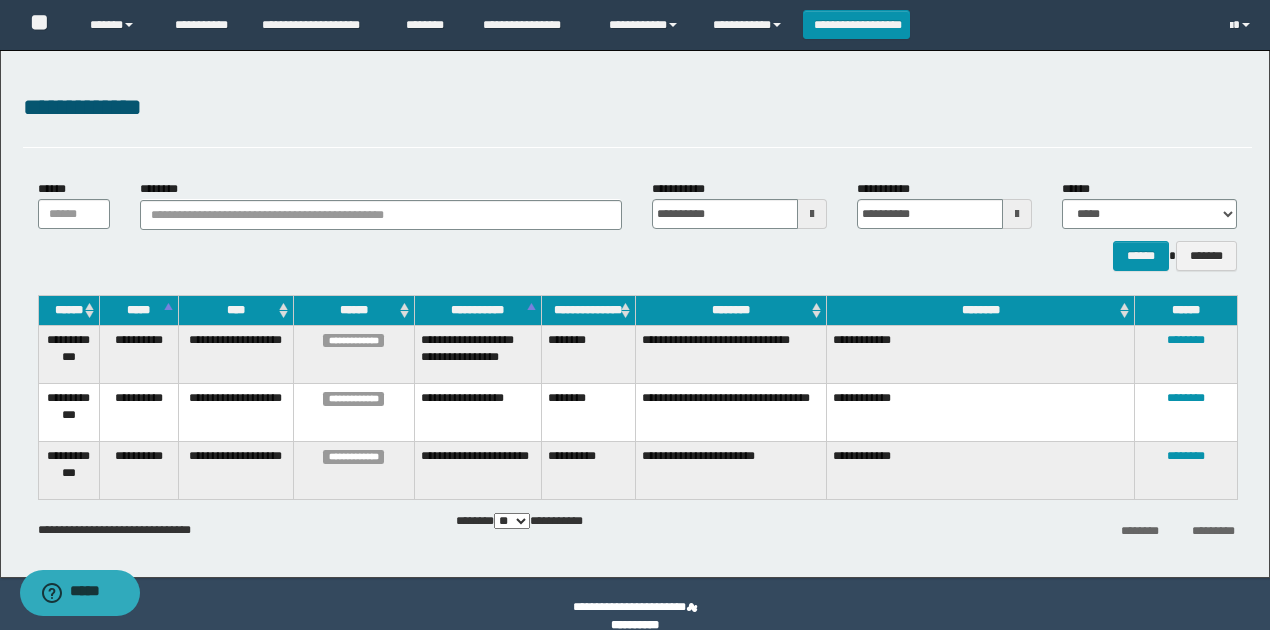 click on "**********" at bounding box center [635, 617] 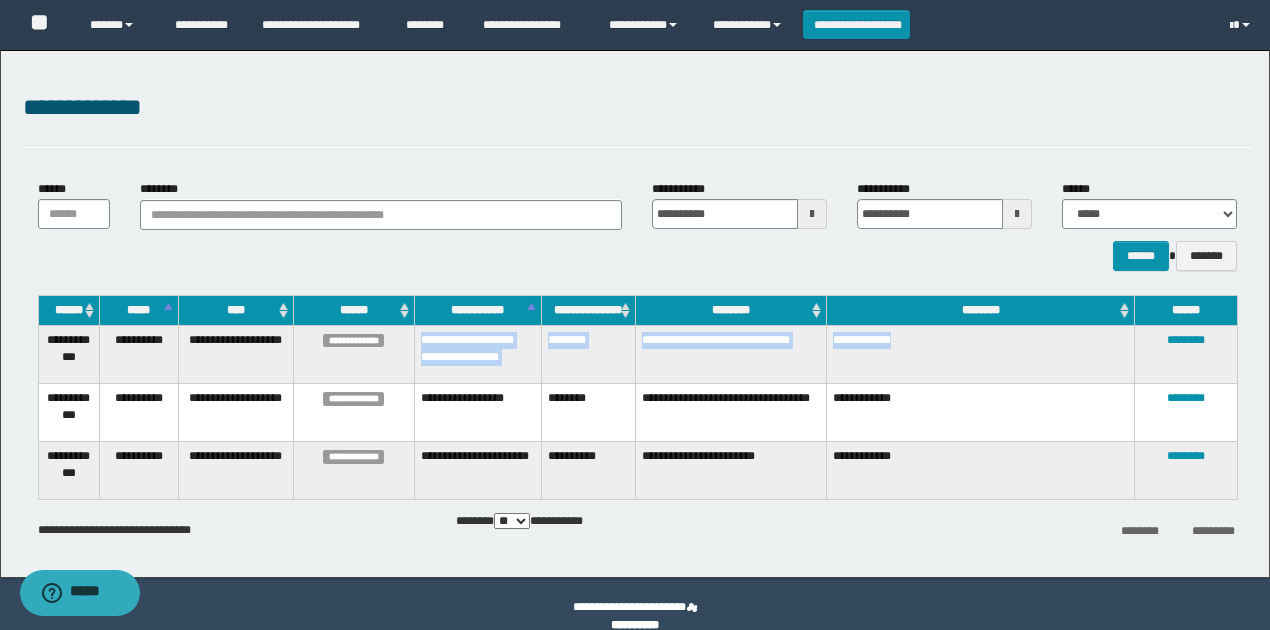drag, startPoint x: 562, startPoint y: 366, endPoint x: 1015, endPoint y: 365, distance: 453.0011 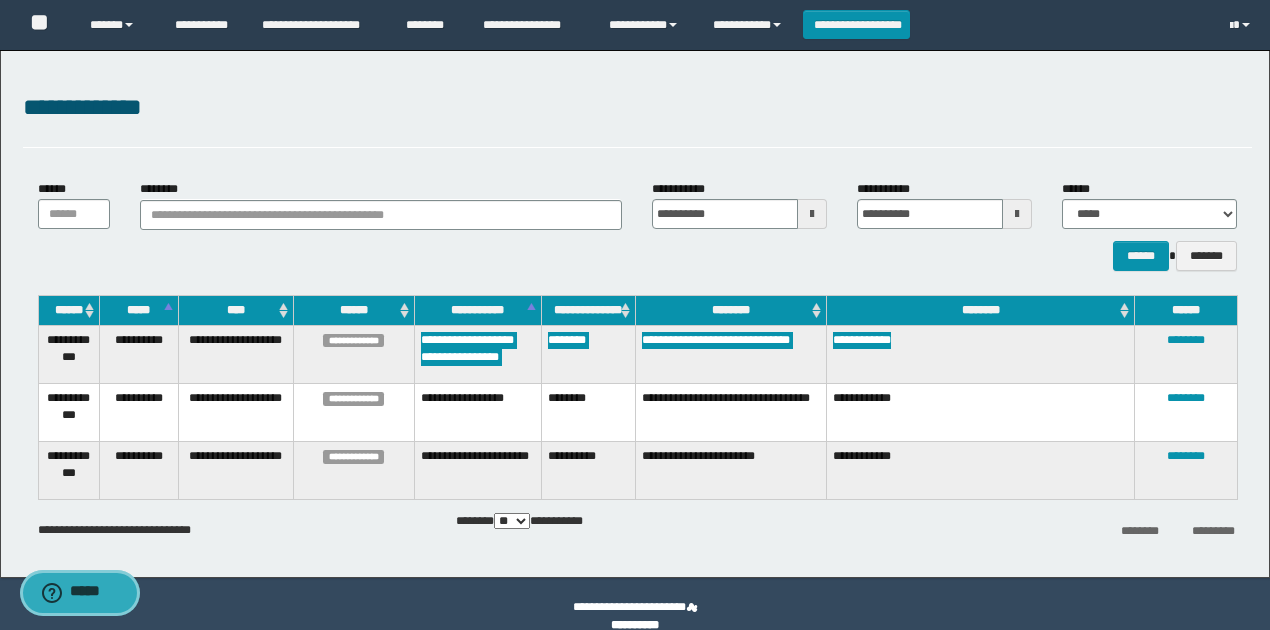 drag, startPoint x: 99, startPoint y: 580, endPoint x: 160, endPoint y: 1124, distance: 547.40936 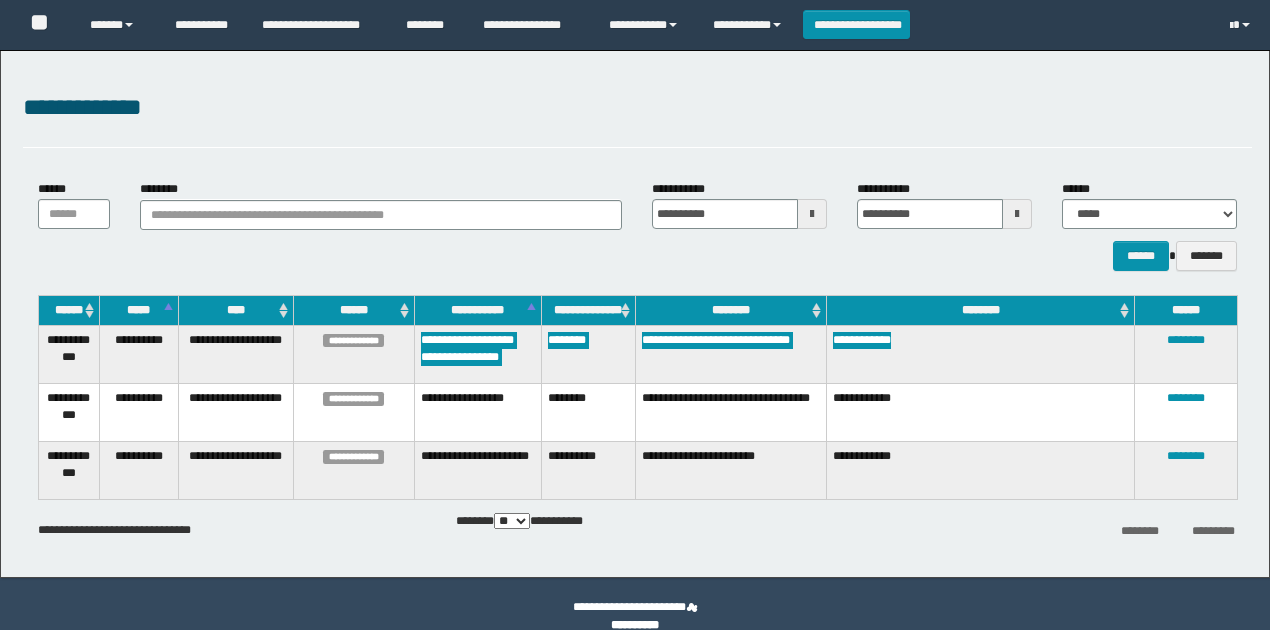 scroll, scrollTop: 0, scrollLeft: 0, axis: both 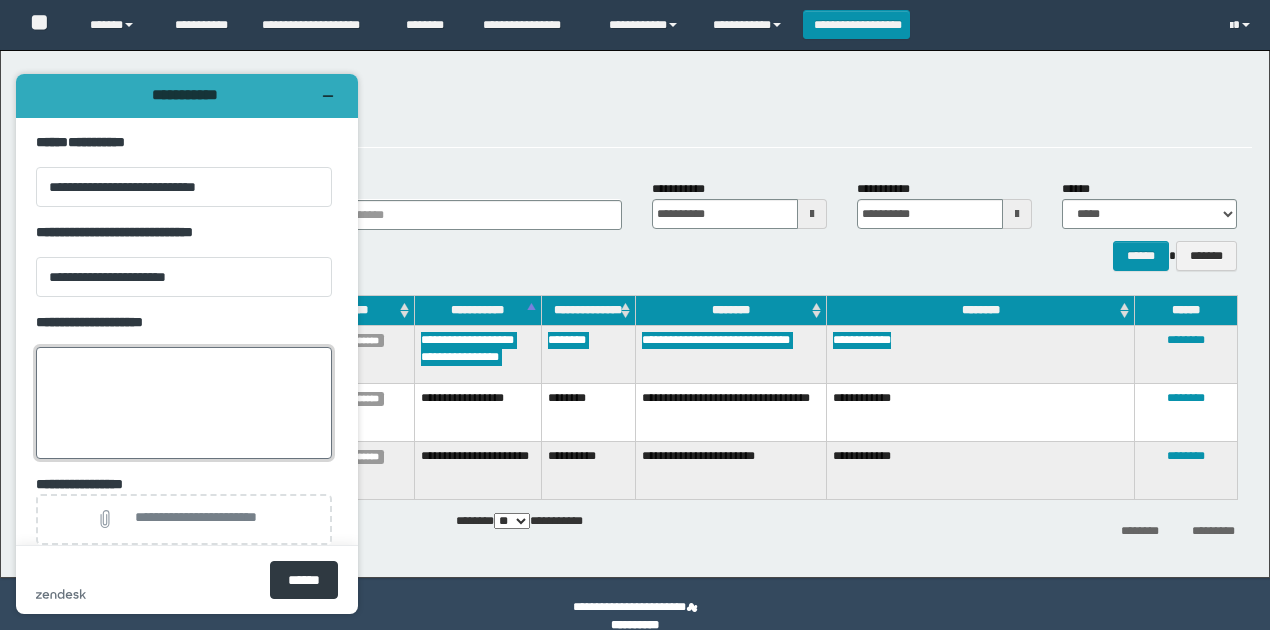 click on "**********" at bounding box center [184, 403] 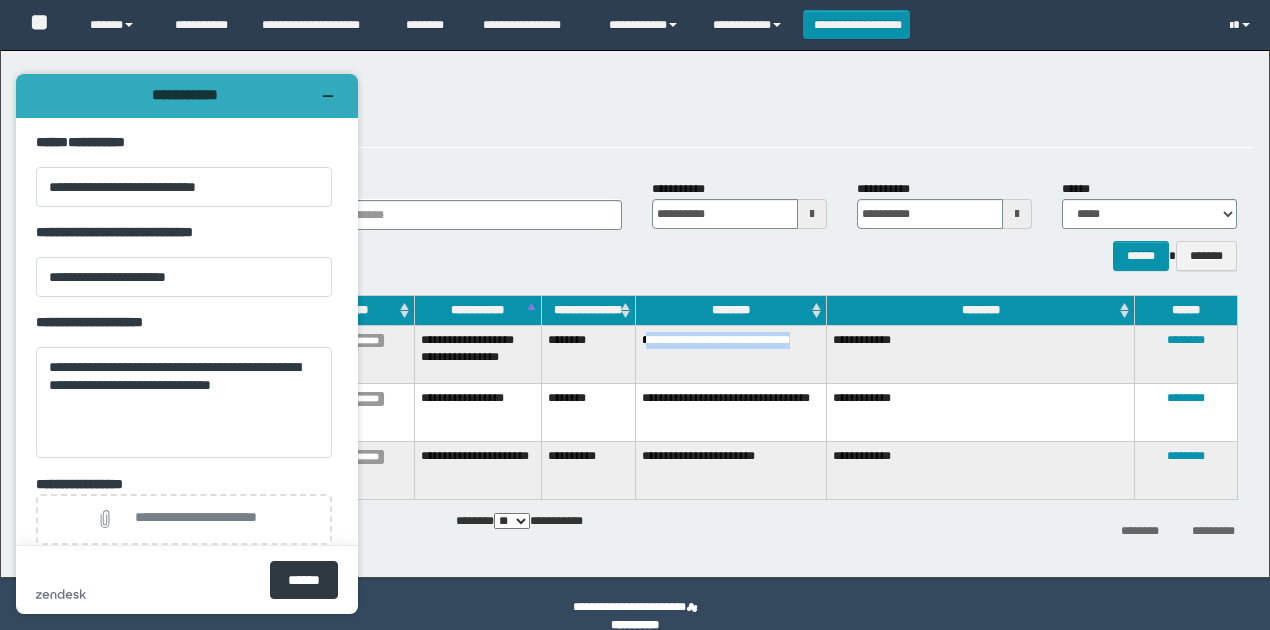 drag, startPoint x: 645, startPoint y: 340, endPoint x: 676, endPoint y: 349, distance: 32.280025 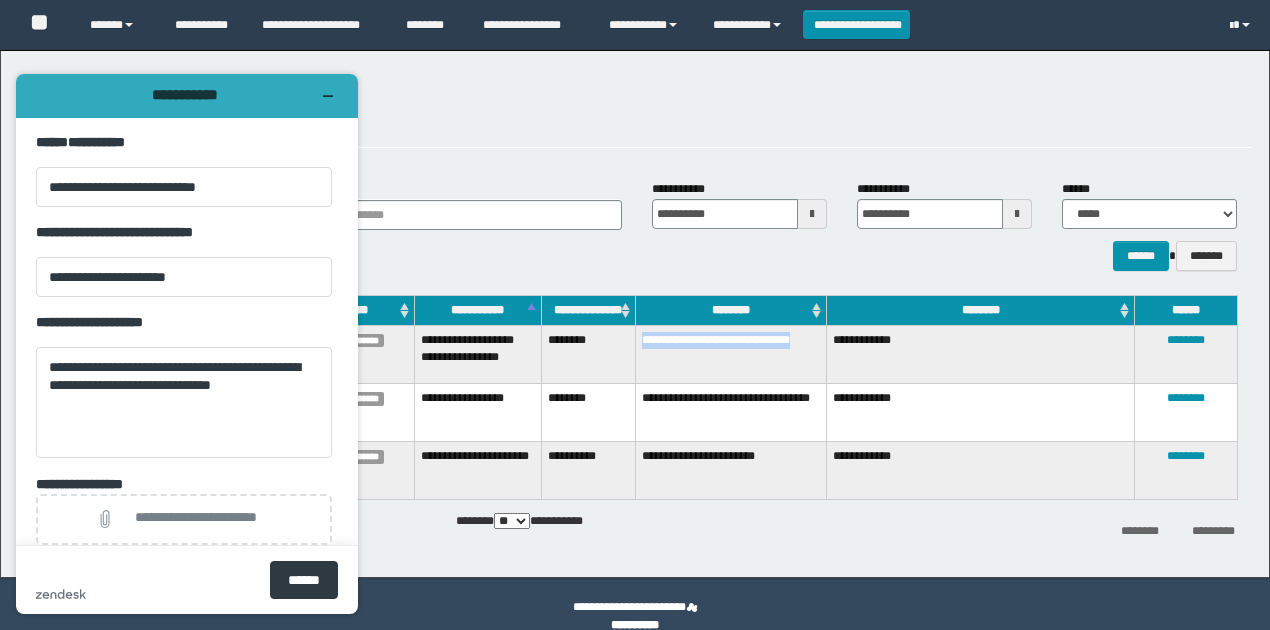 drag, startPoint x: 644, startPoint y: 338, endPoint x: 725, endPoint y: 365, distance: 85.3815 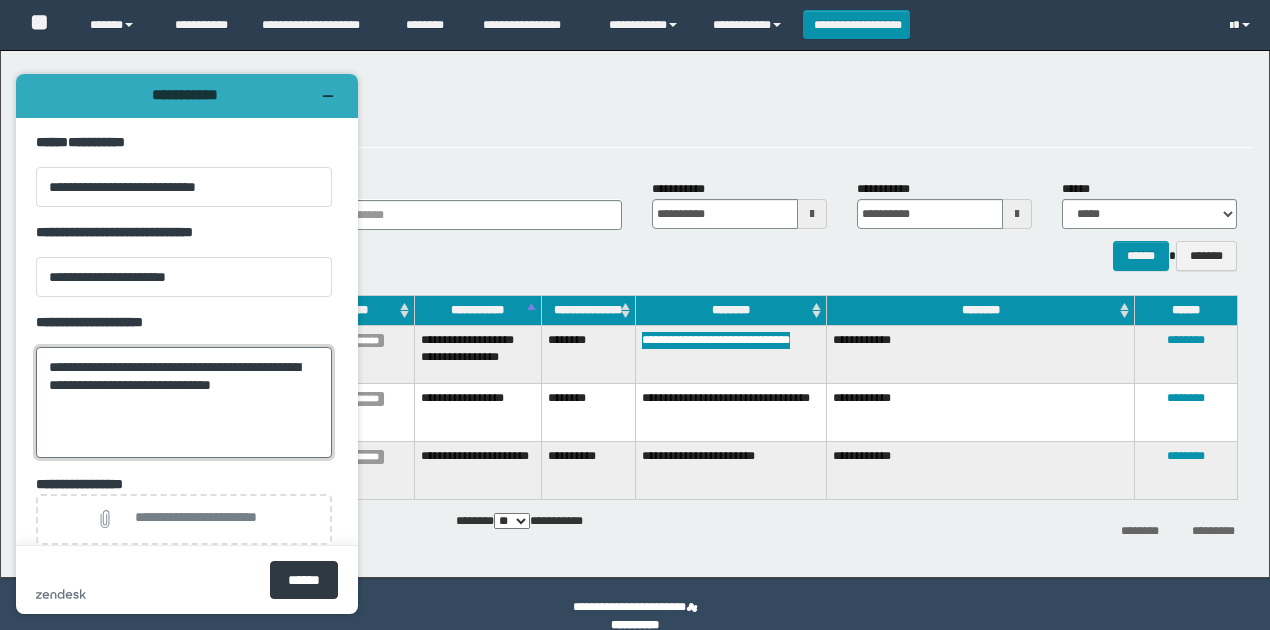 click on "**********" at bounding box center [184, 402] 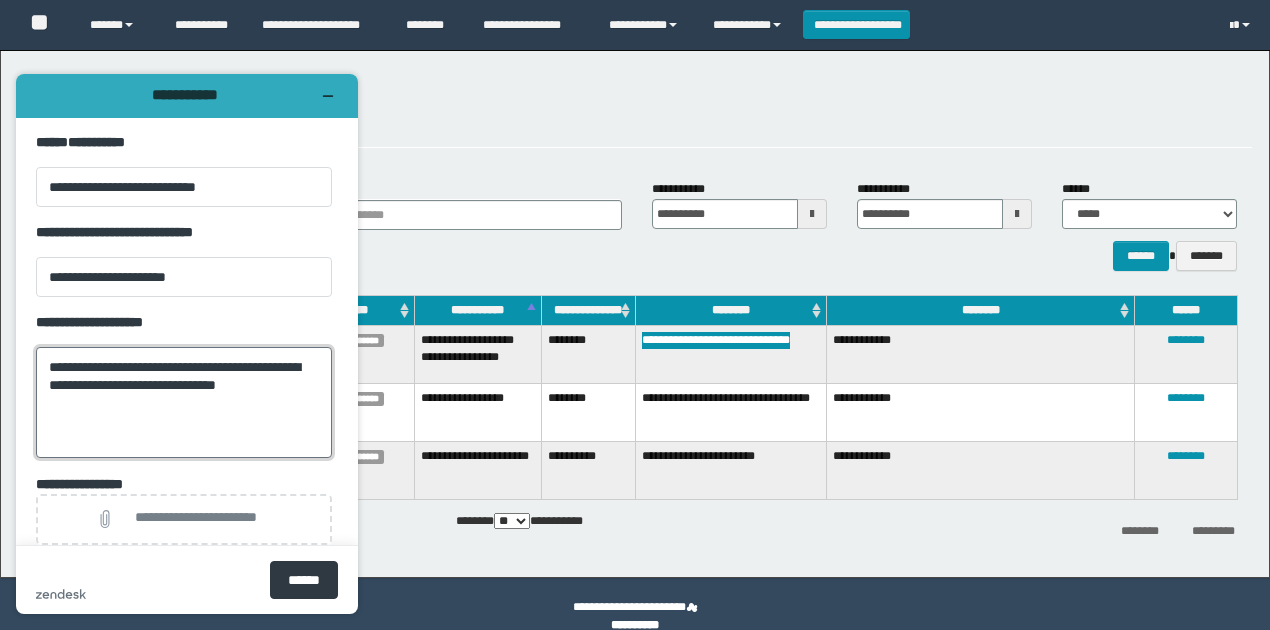 paste on "**********" 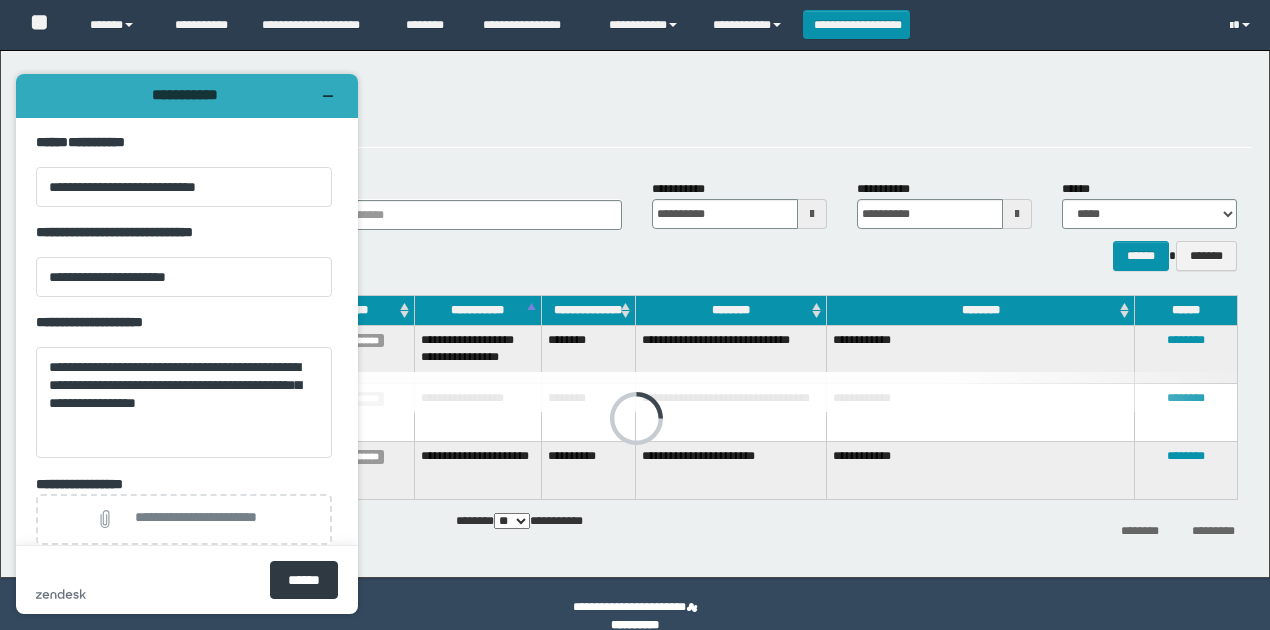 copy on "********" 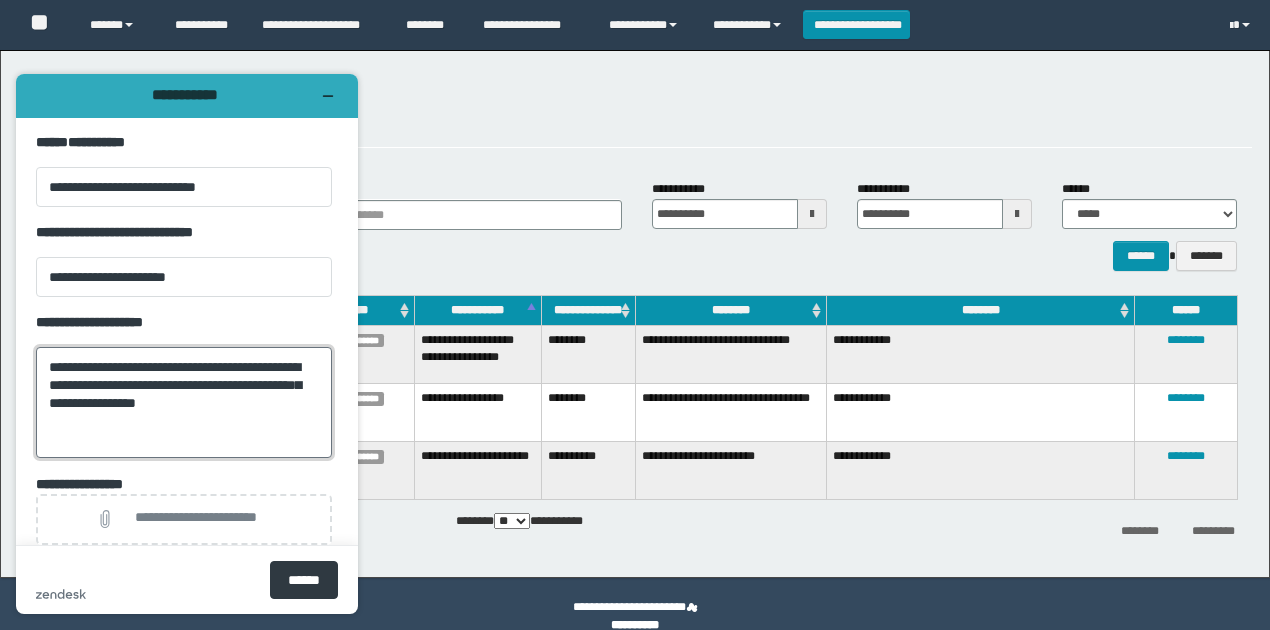 click on "**********" at bounding box center (184, 402) 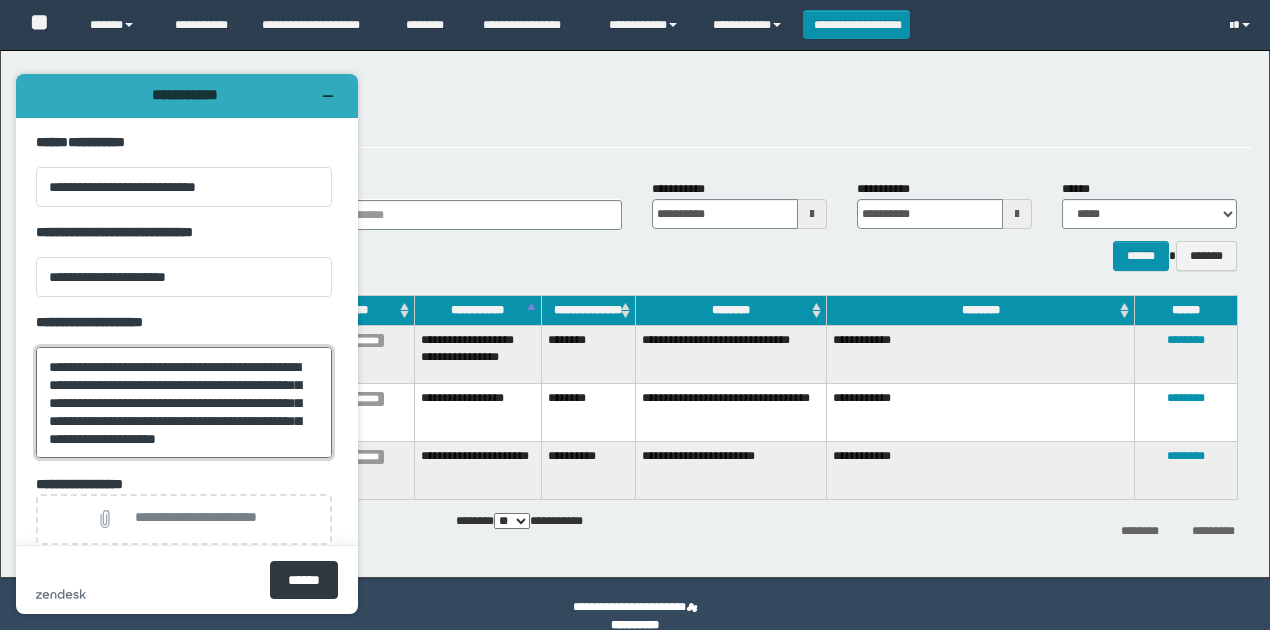 scroll, scrollTop: 26, scrollLeft: 0, axis: vertical 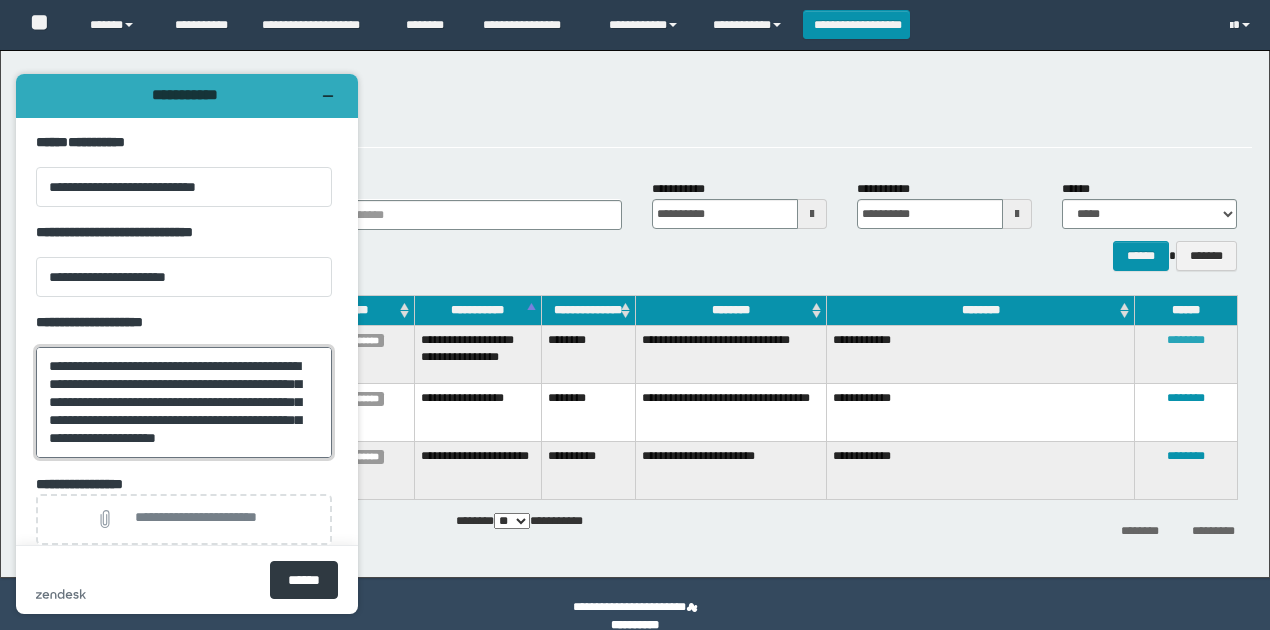 type on "**********" 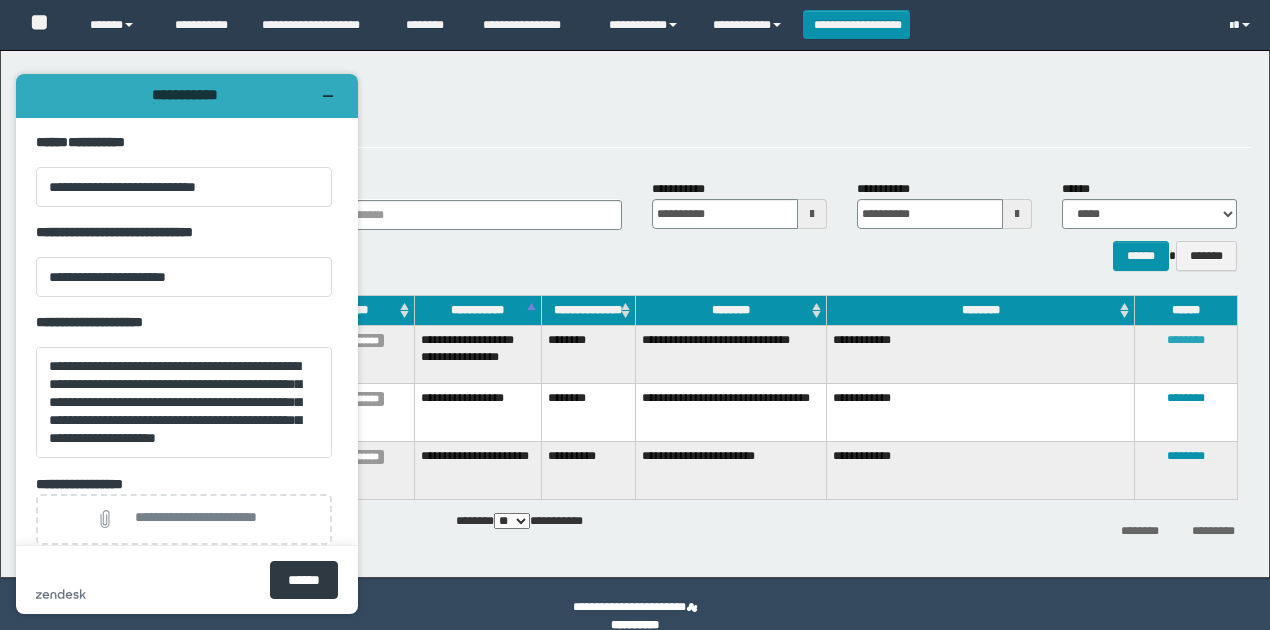 click on "********" at bounding box center [1186, 340] 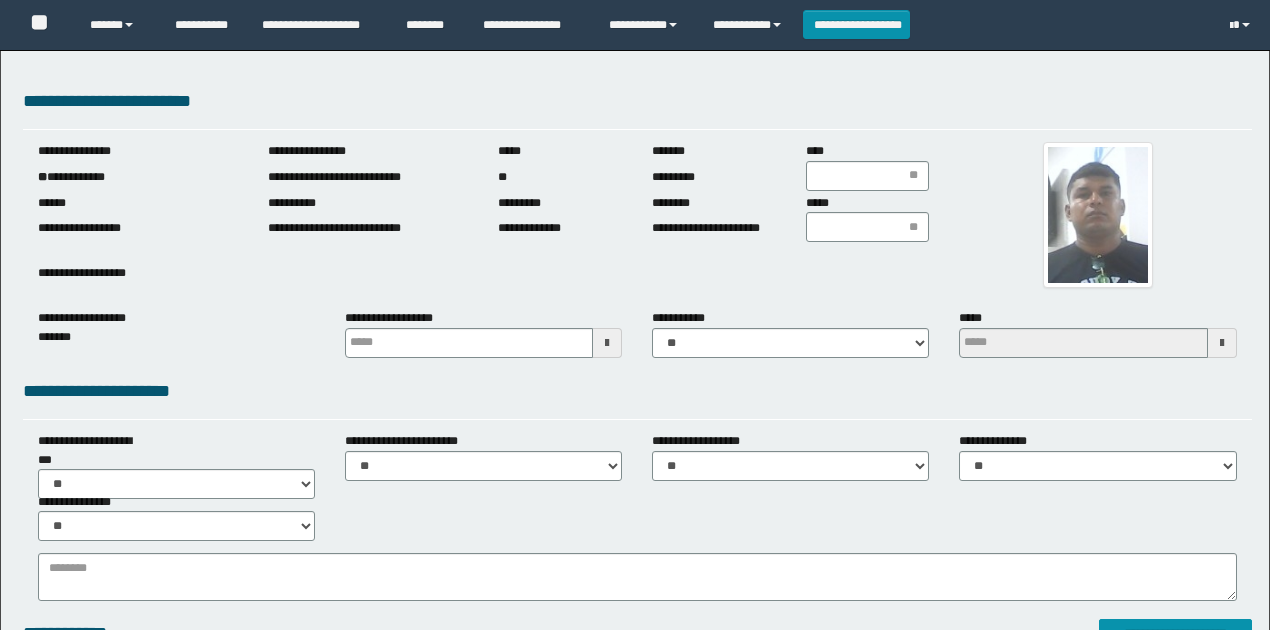 scroll, scrollTop: 0, scrollLeft: 0, axis: both 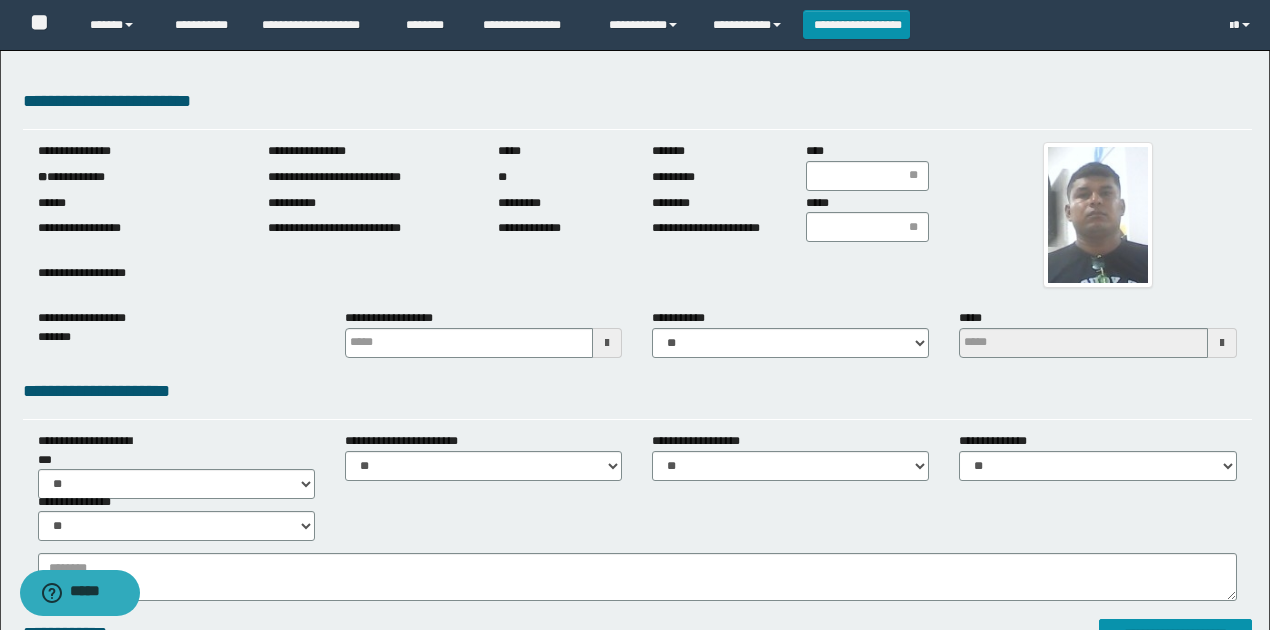 click on "**********" at bounding box center [138, 177] 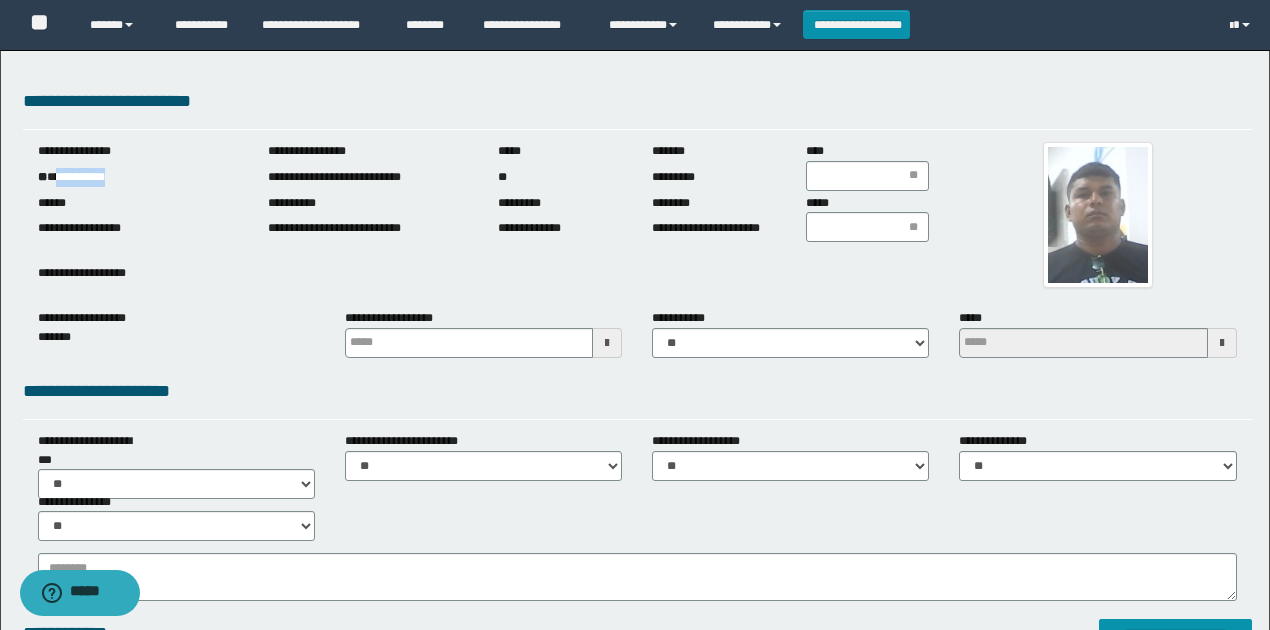 click on "**********" at bounding box center [138, 177] 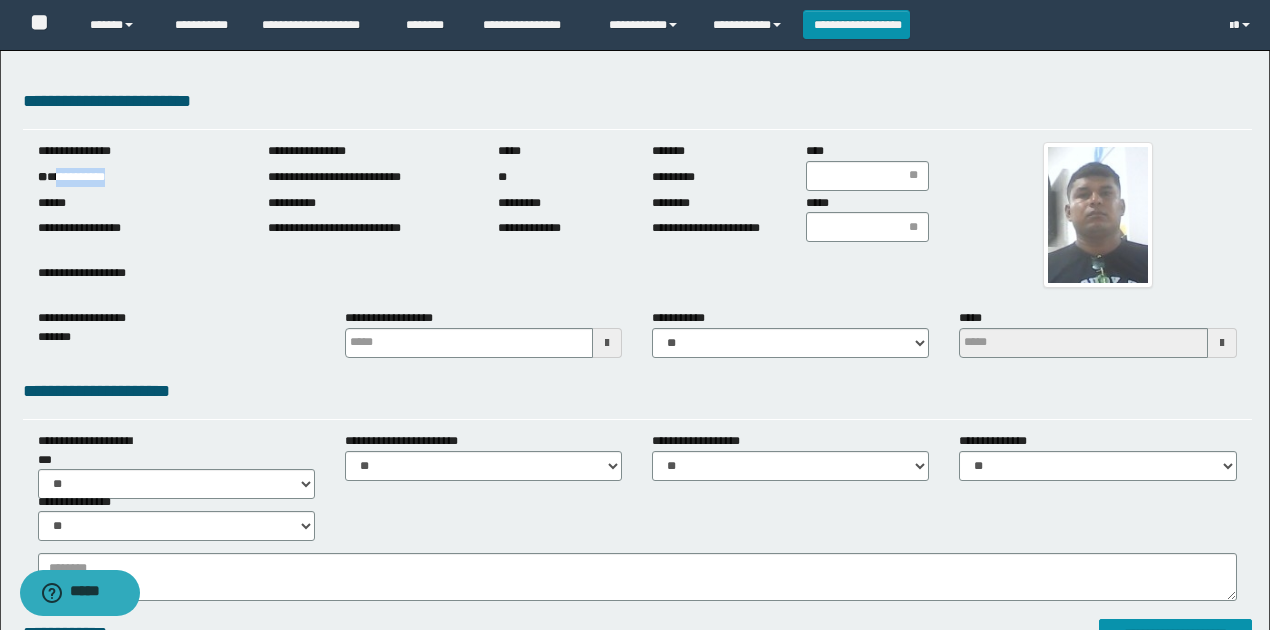 copy on "**********" 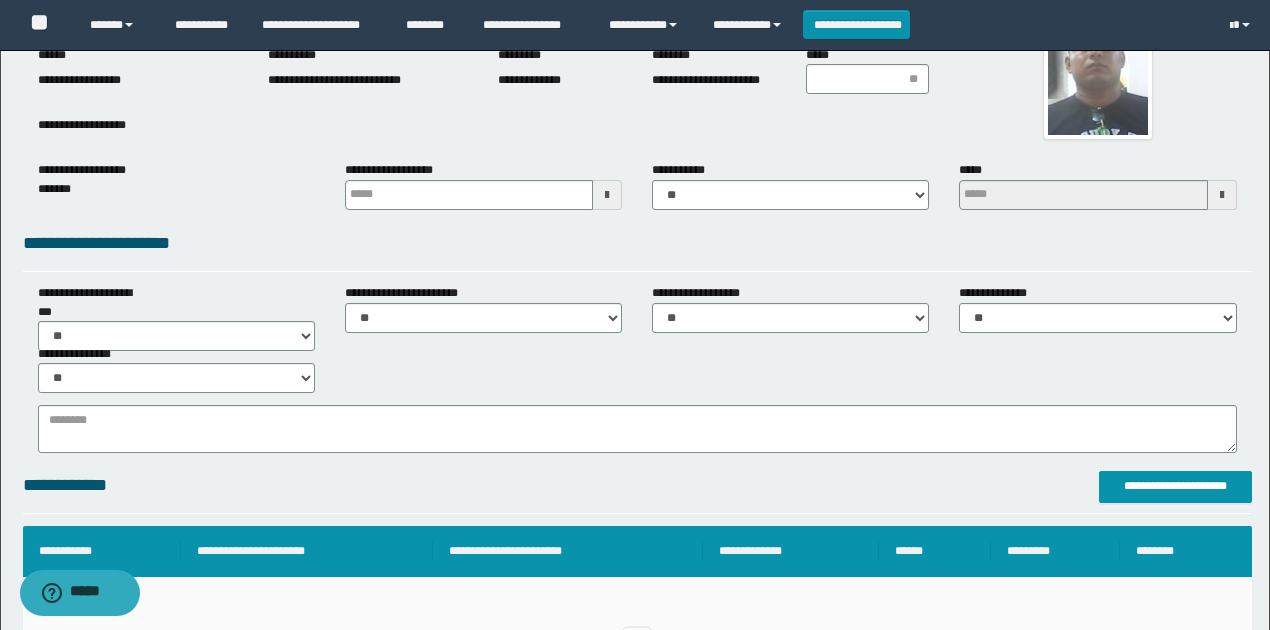 scroll, scrollTop: 0, scrollLeft: 0, axis: both 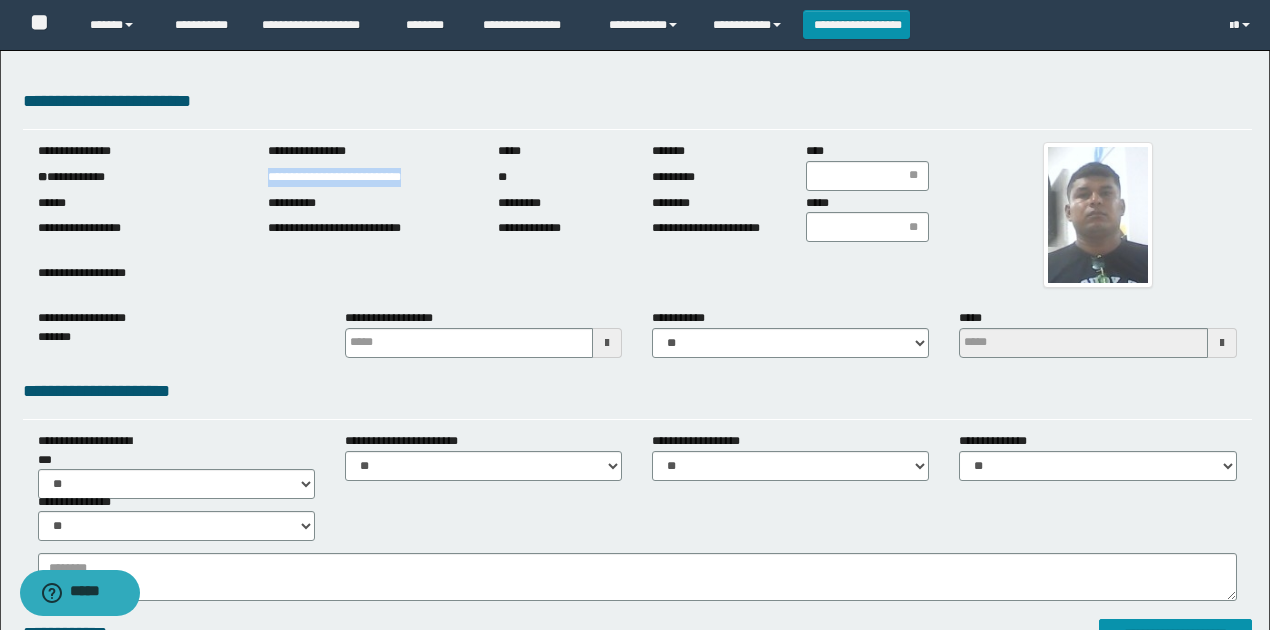 drag, startPoint x: 263, startPoint y: 172, endPoint x: 624, endPoint y: 344, distance: 399.88123 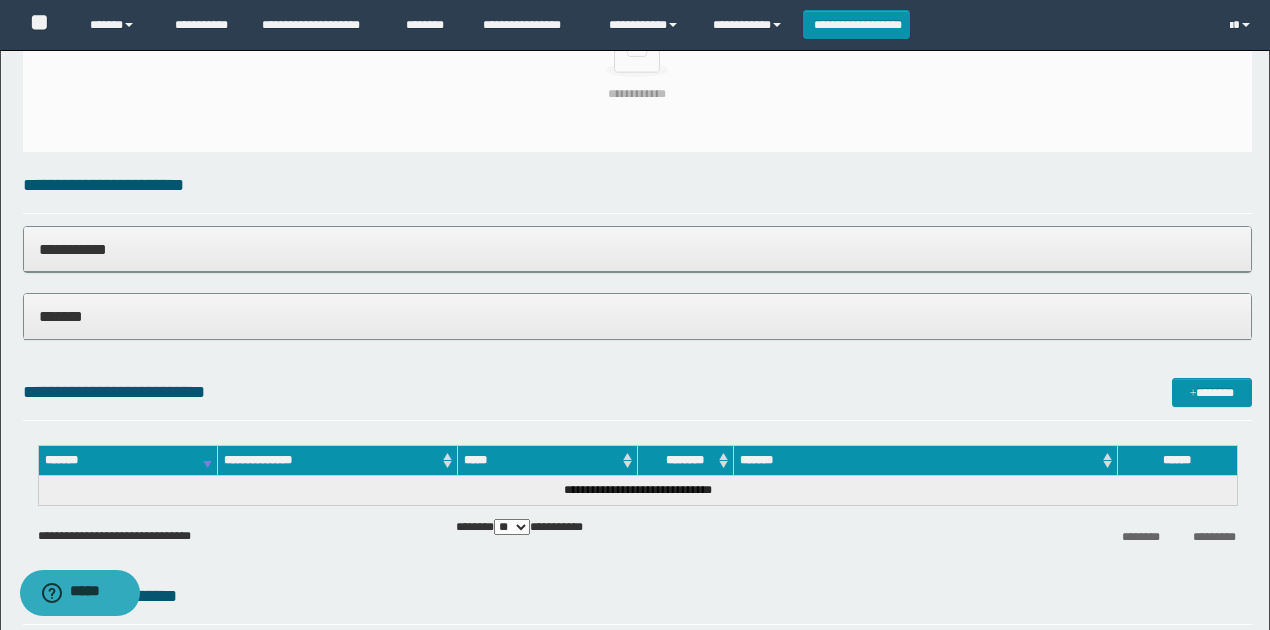 scroll, scrollTop: 1350, scrollLeft: 0, axis: vertical 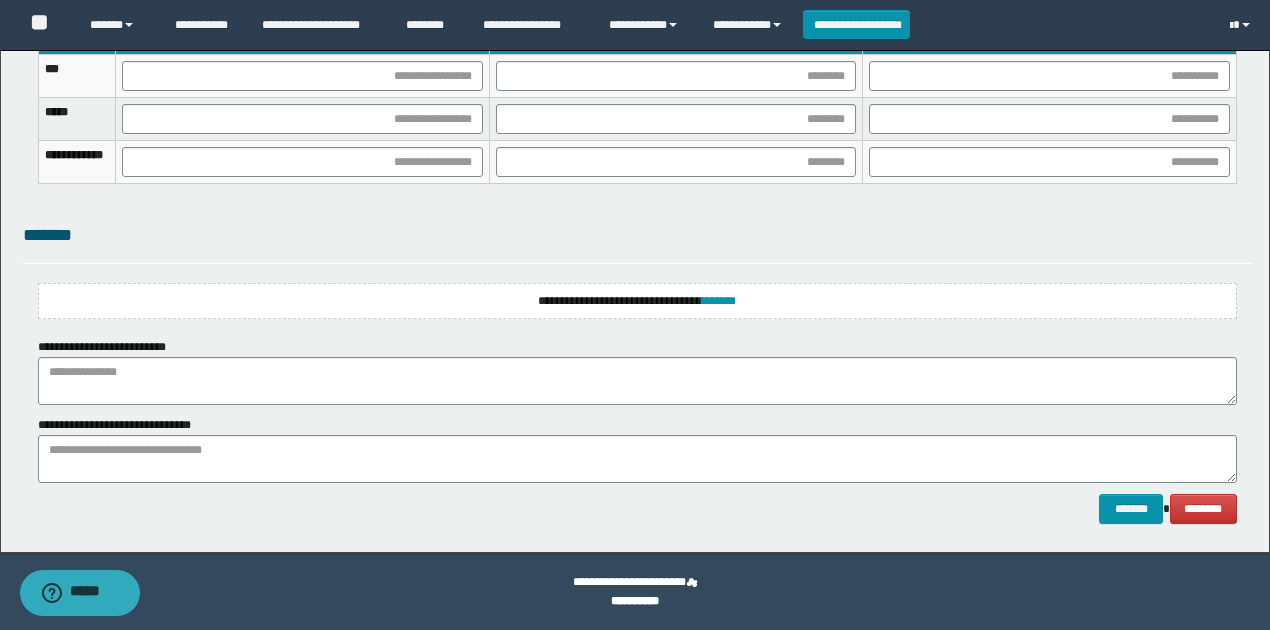 click on "**********" at bounding box center (637, 301) 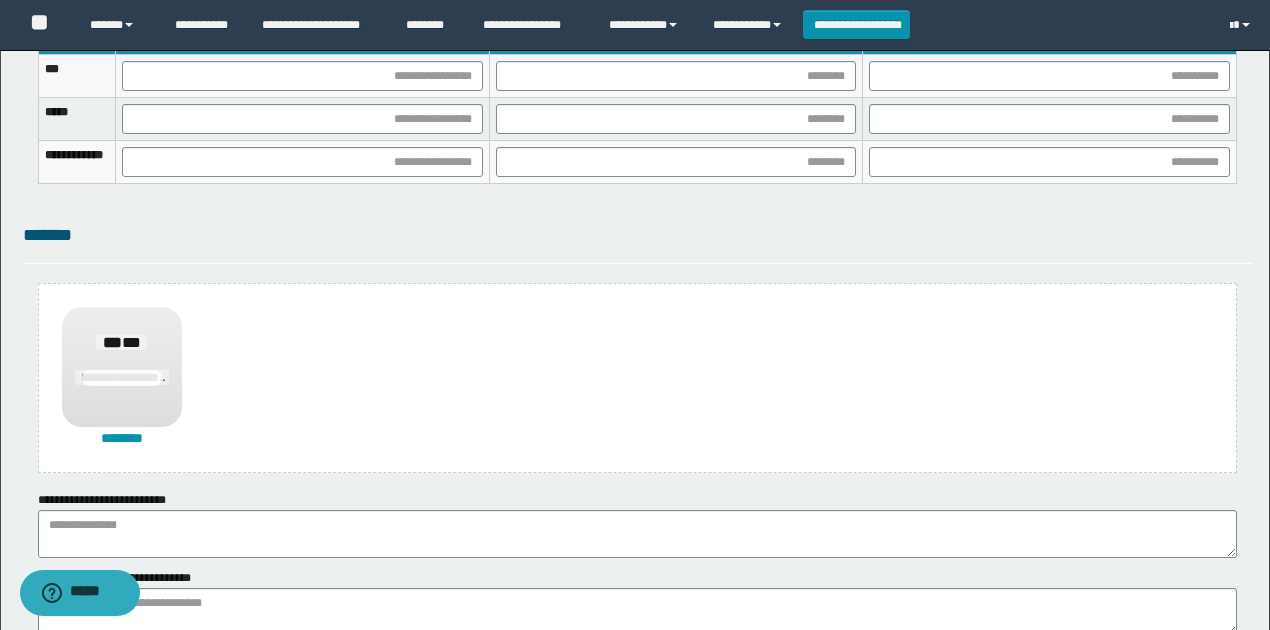 click on "**********" at bounding box center (635, -297) 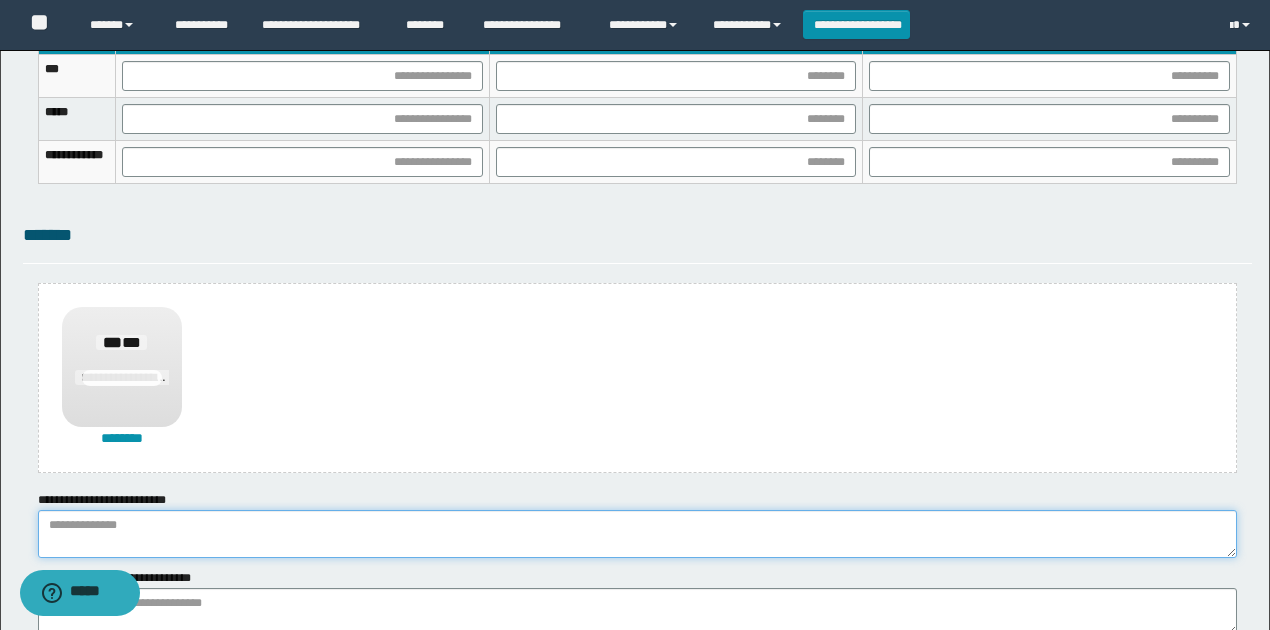 click at bounding box center (637, 534) 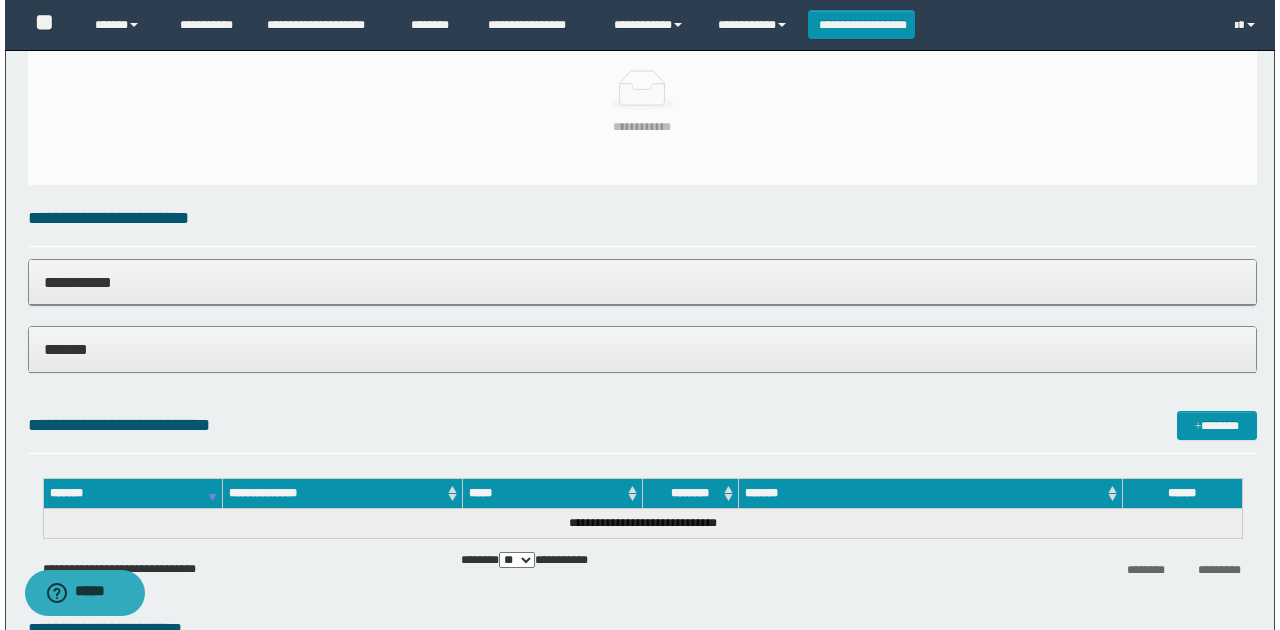 scroll, scrollTop: 484, scrollLeft: 0, axis: vertical 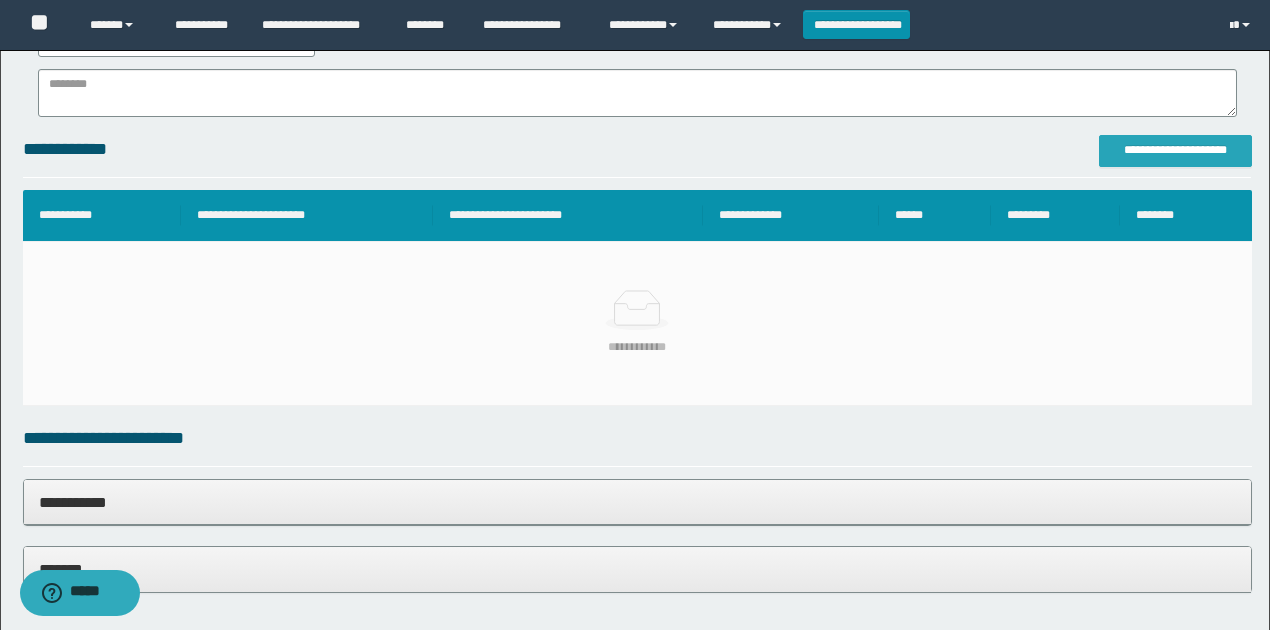 type on "**********" 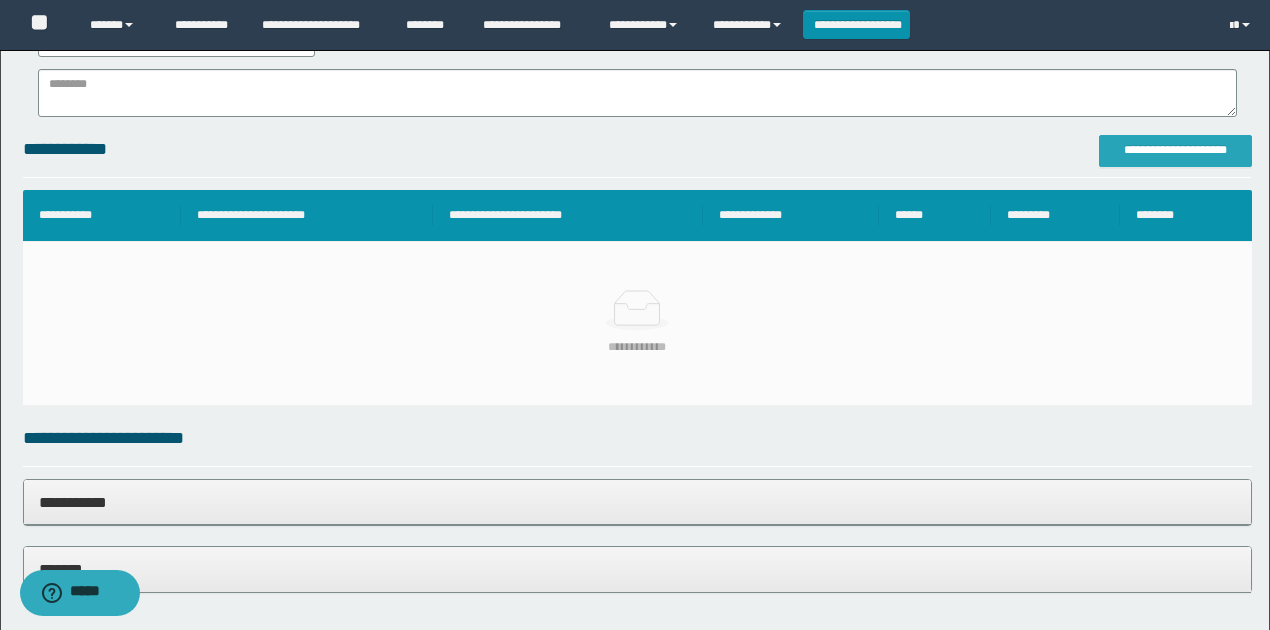 click on "**********" at bounding box center (1175, 150) 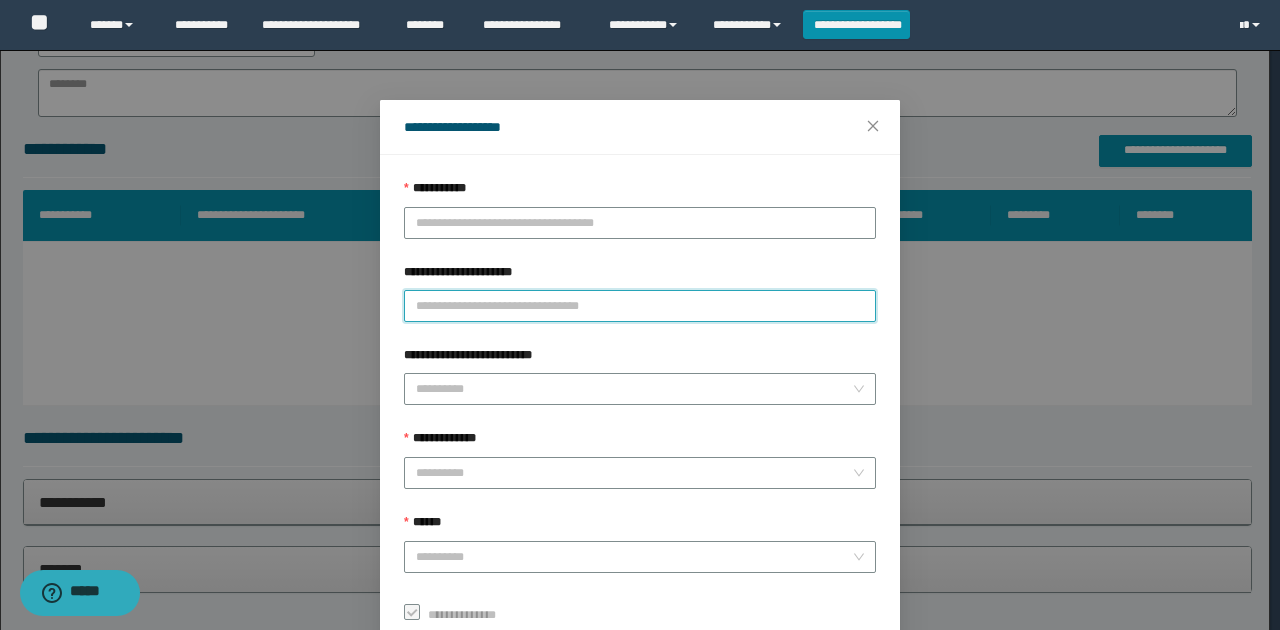 paste on "**********" 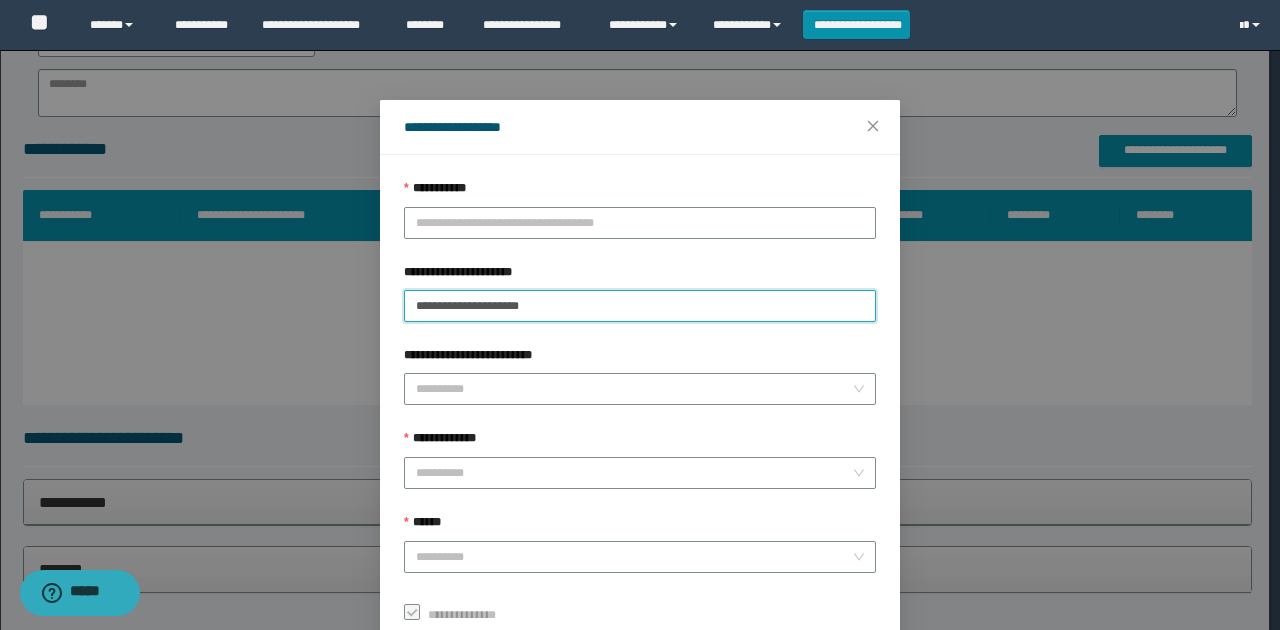 click on "**********" at bounding box center [640, 306] 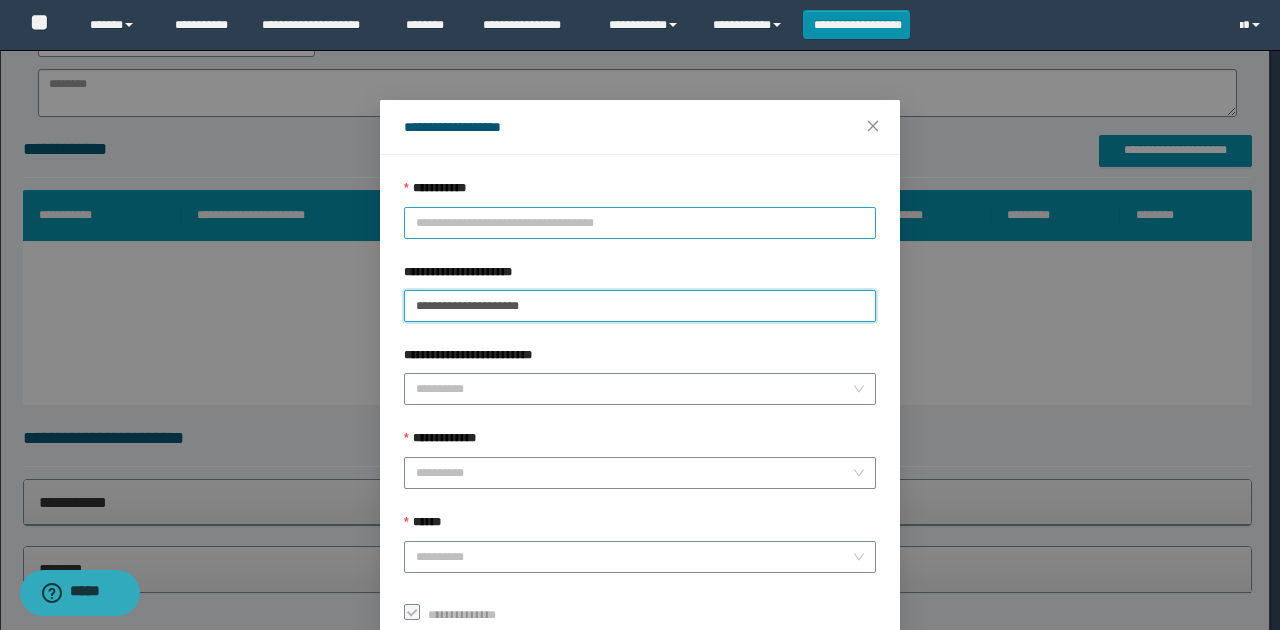 type on "**********" 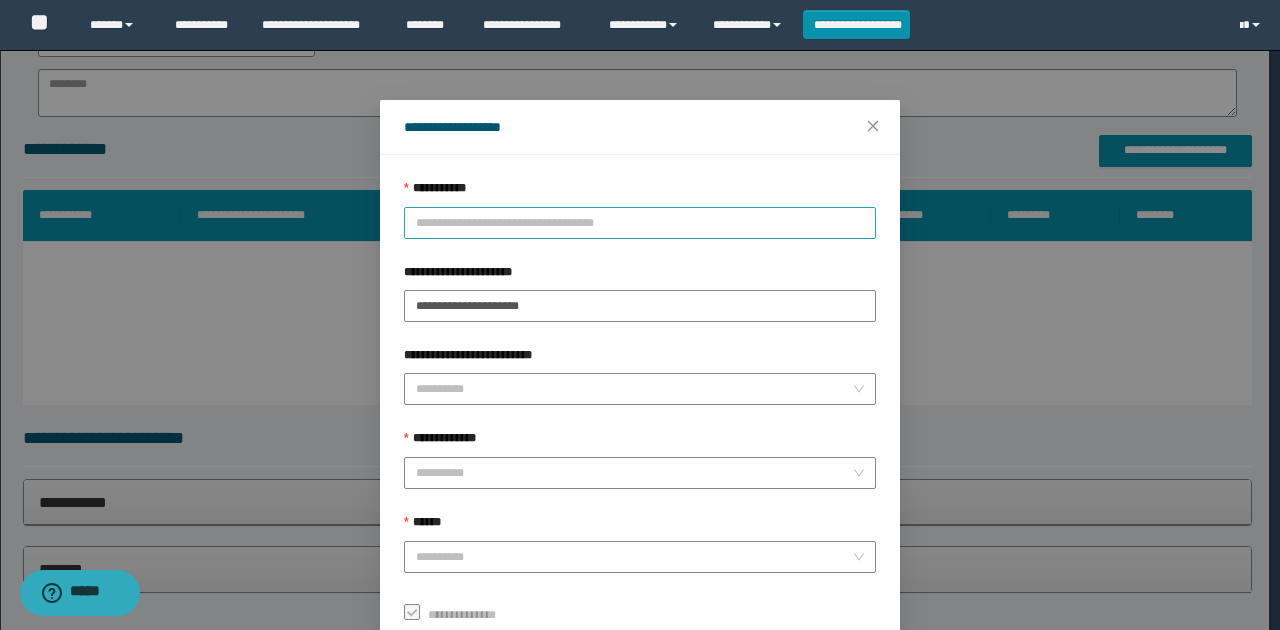 click on "**********" at bounding box center [640, 223] 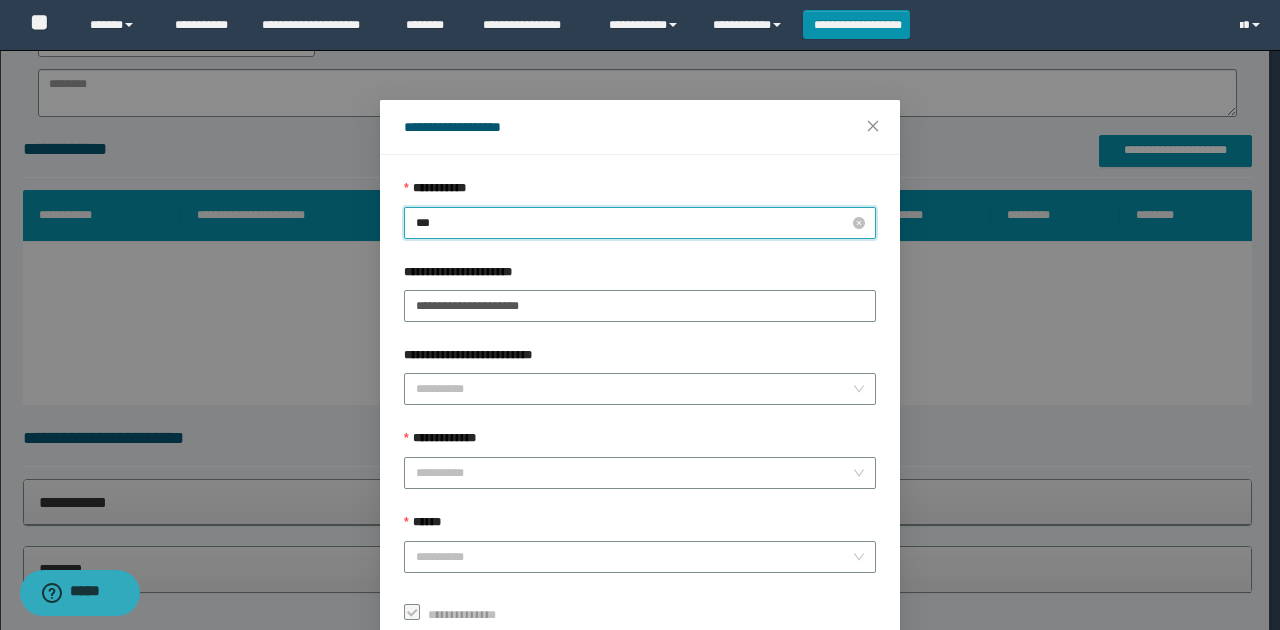 type on "****" 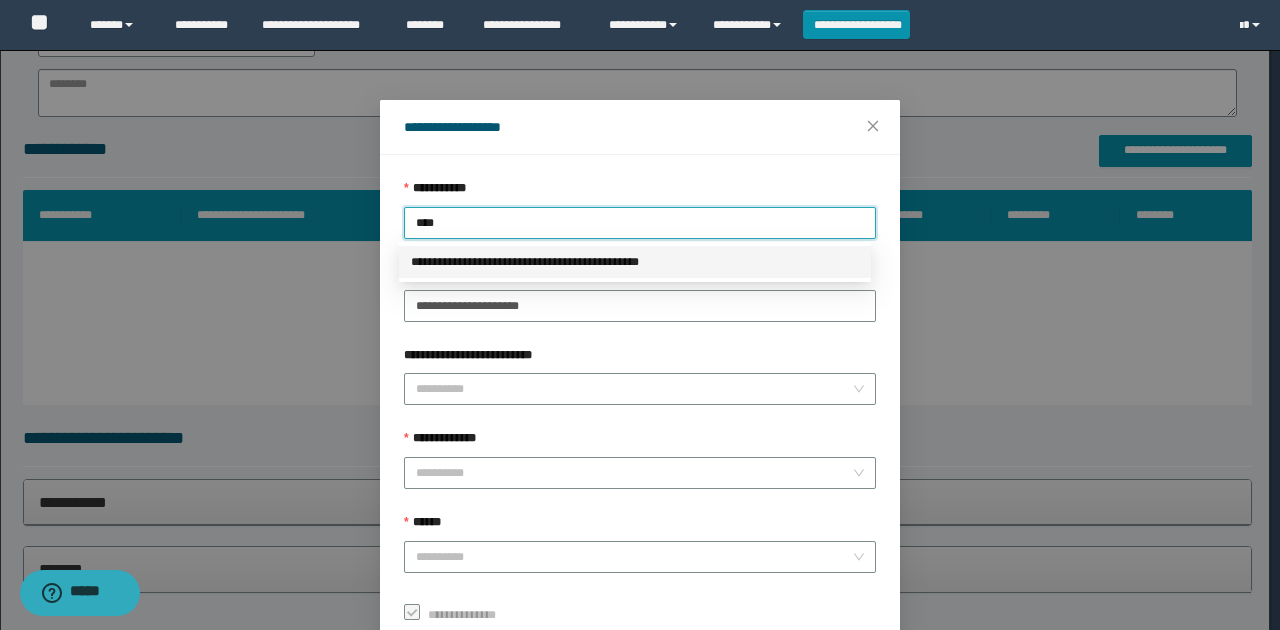 click on "**********" at bounding box center (635, 262) 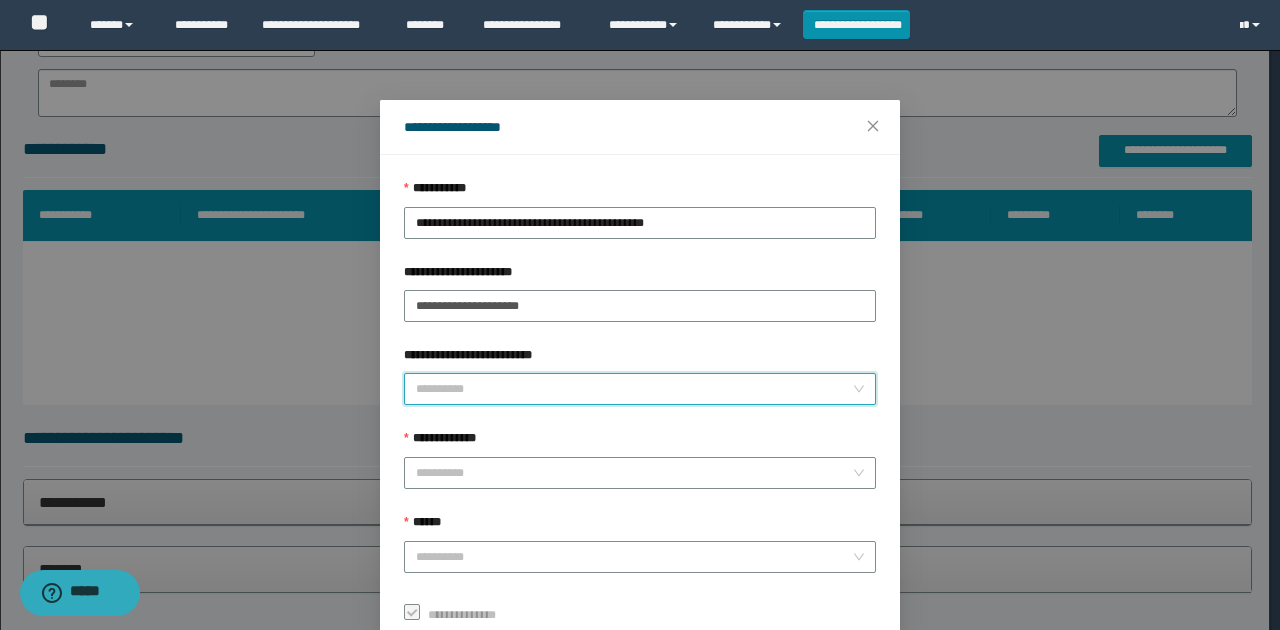 drag, startPoint x: 504, startPoint y: 398, endPoint x: 458, endPoint y: 400, distance: 46.043457 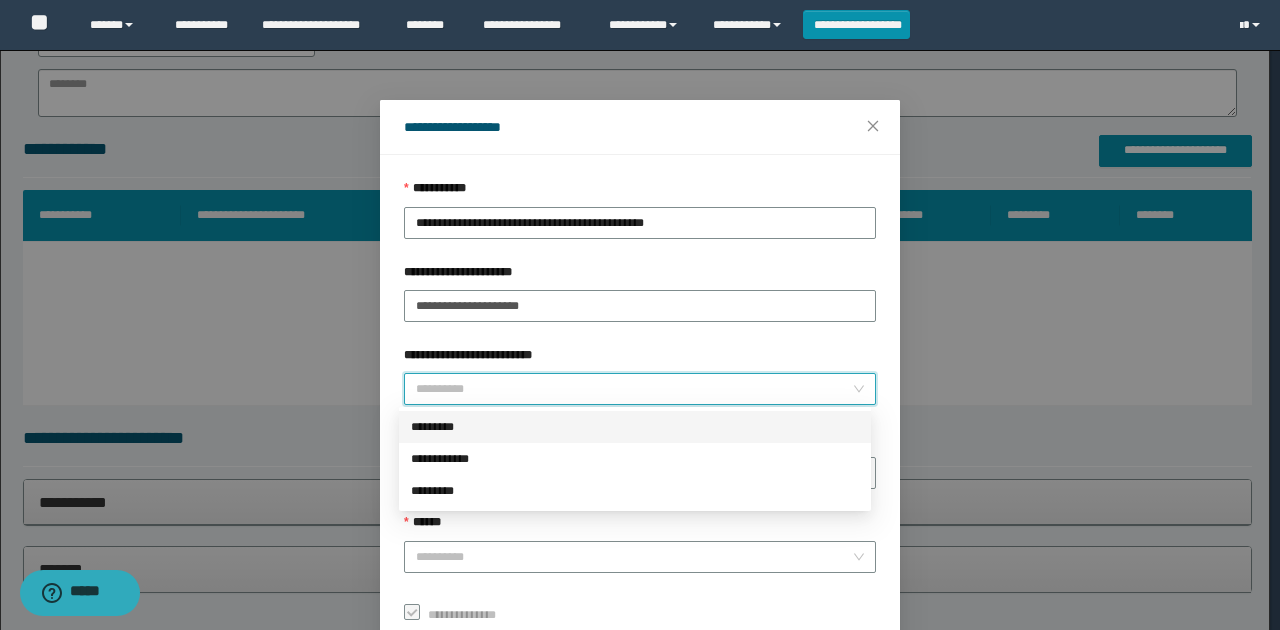 click on "*********" at bounding box center (635, 427) 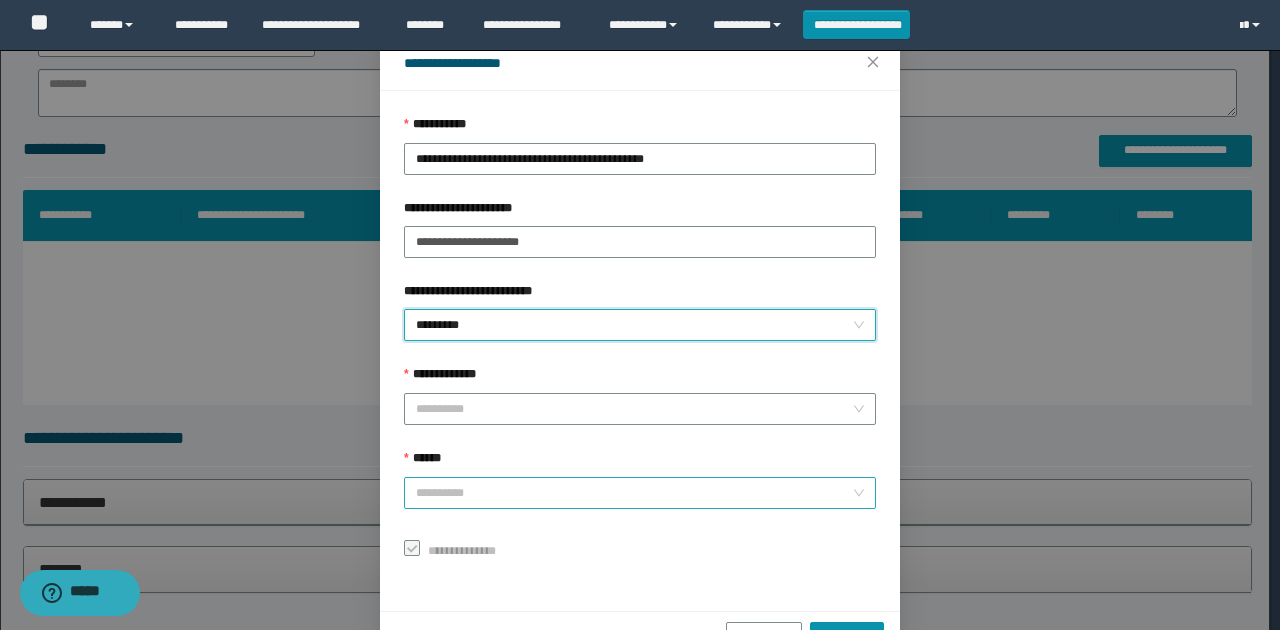 scroll, scrollTop: 121, scrollLeft: 0, axis: vertical 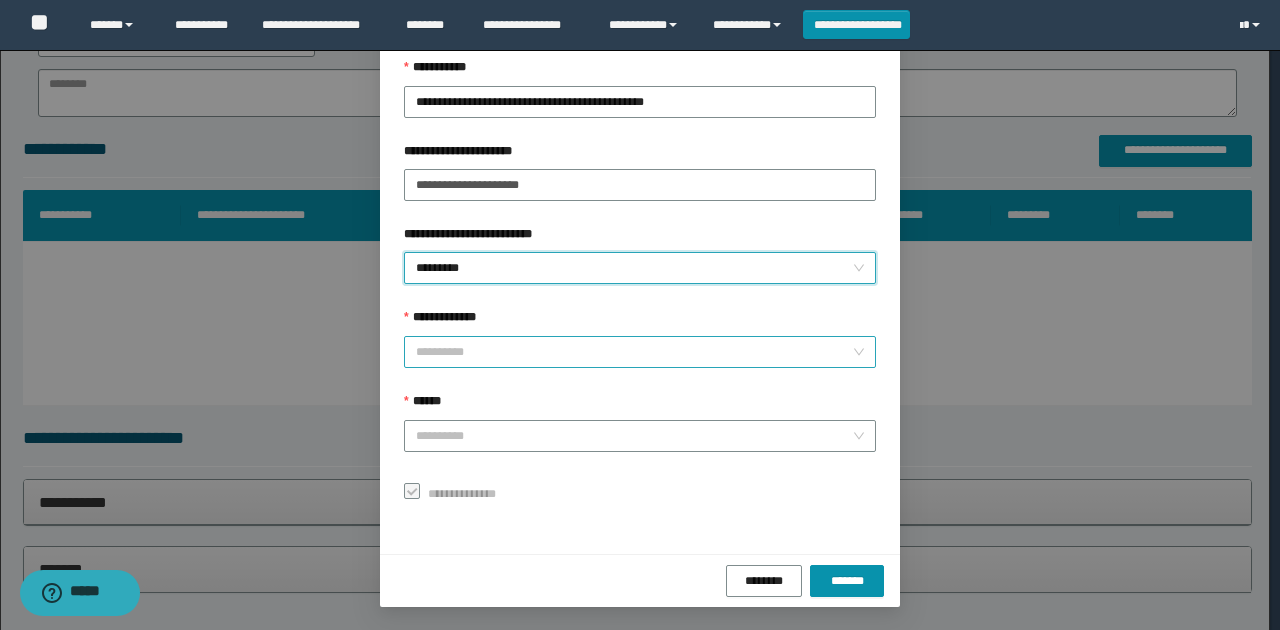 click on "**********" at bounding box center [634, 352] 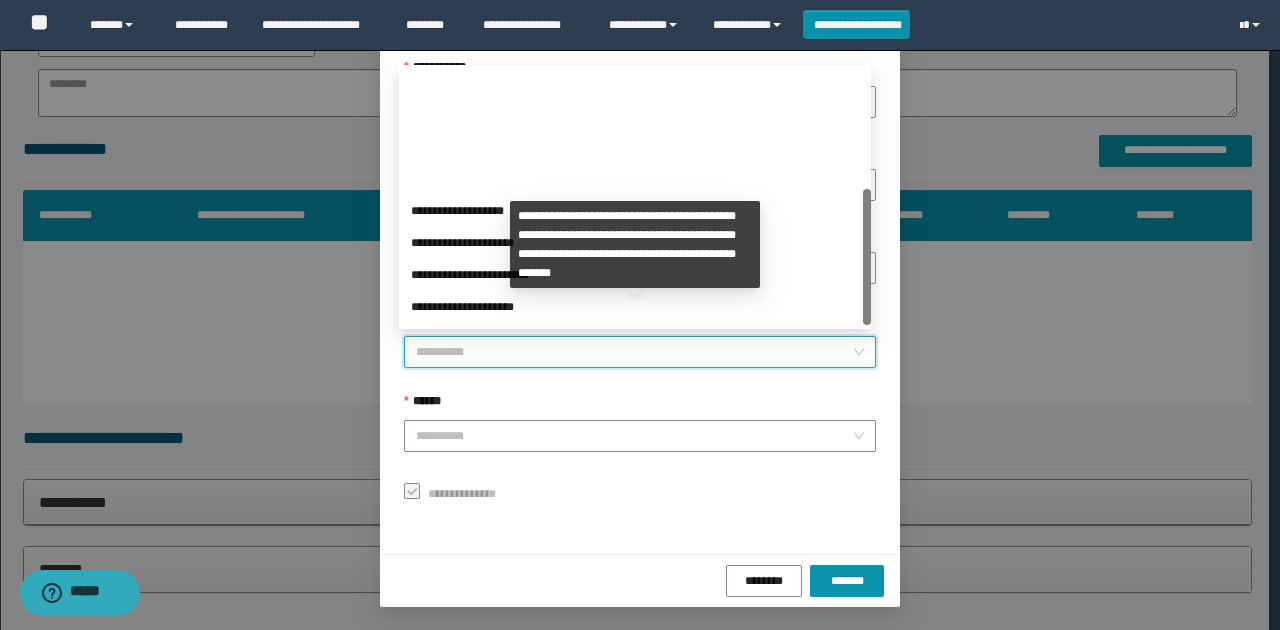 scroll, scrollTop: 224, scrollLeft: 0, axis: vertical 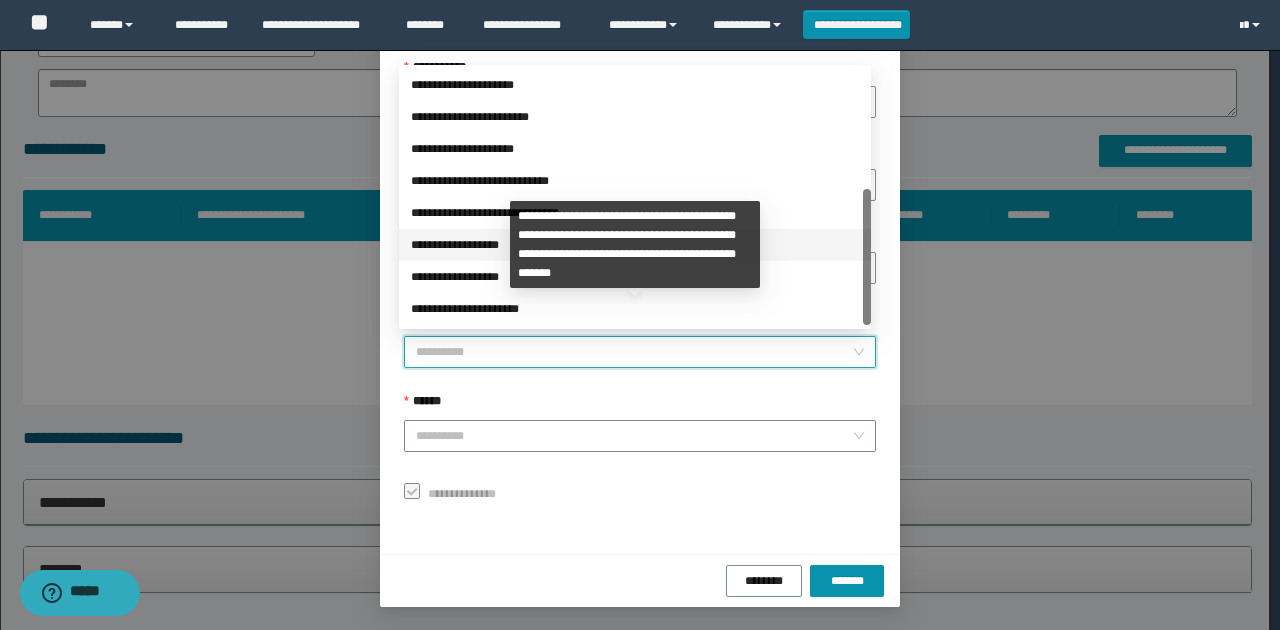 click on "**********" at bounding box center (635, 245) 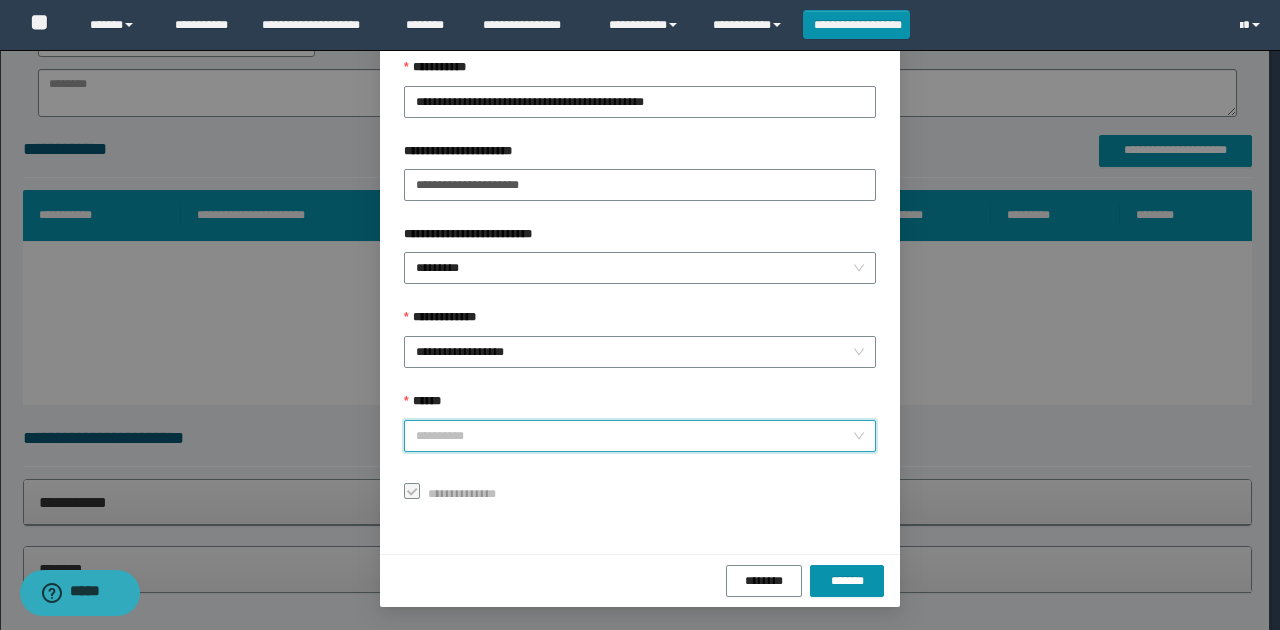 click on "******" at bounding box center (634, 436) 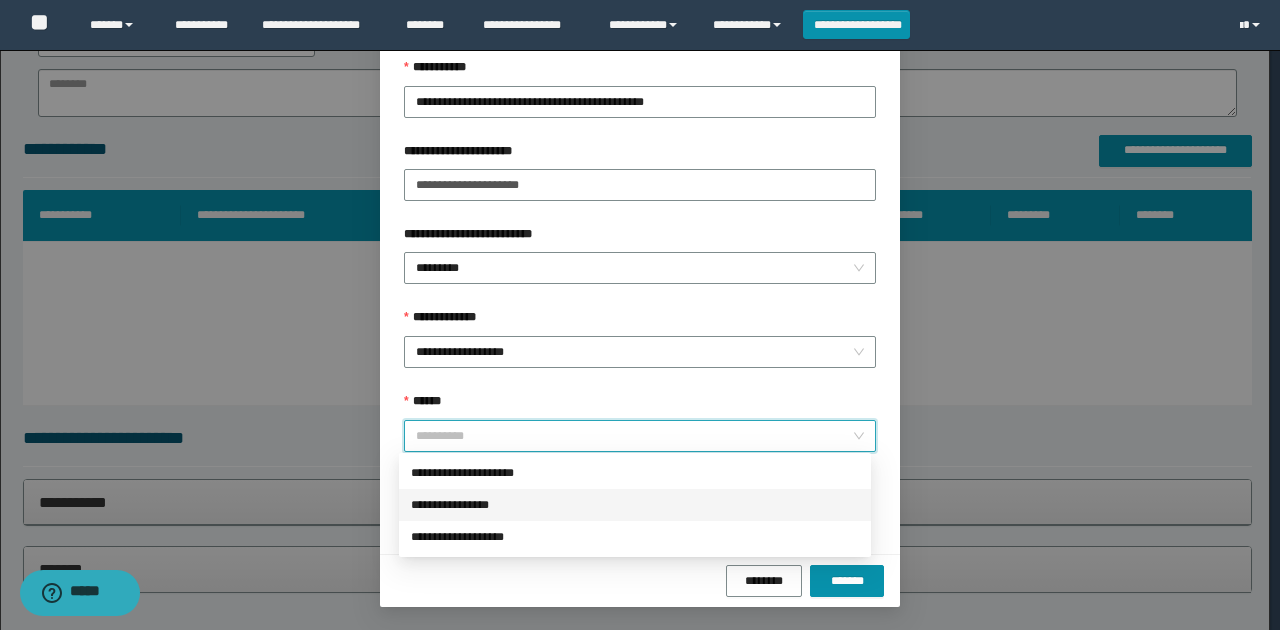 click on "**********" at bounding box center (635, 505) 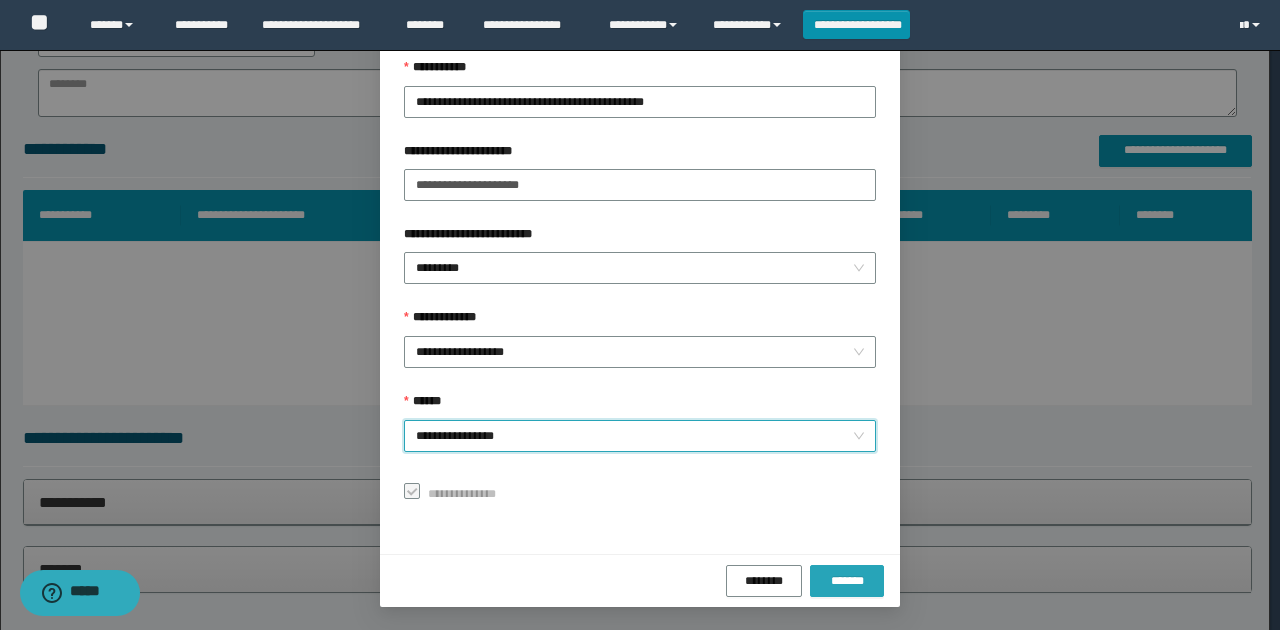 click on "*******" at bounding box center [847, 581] 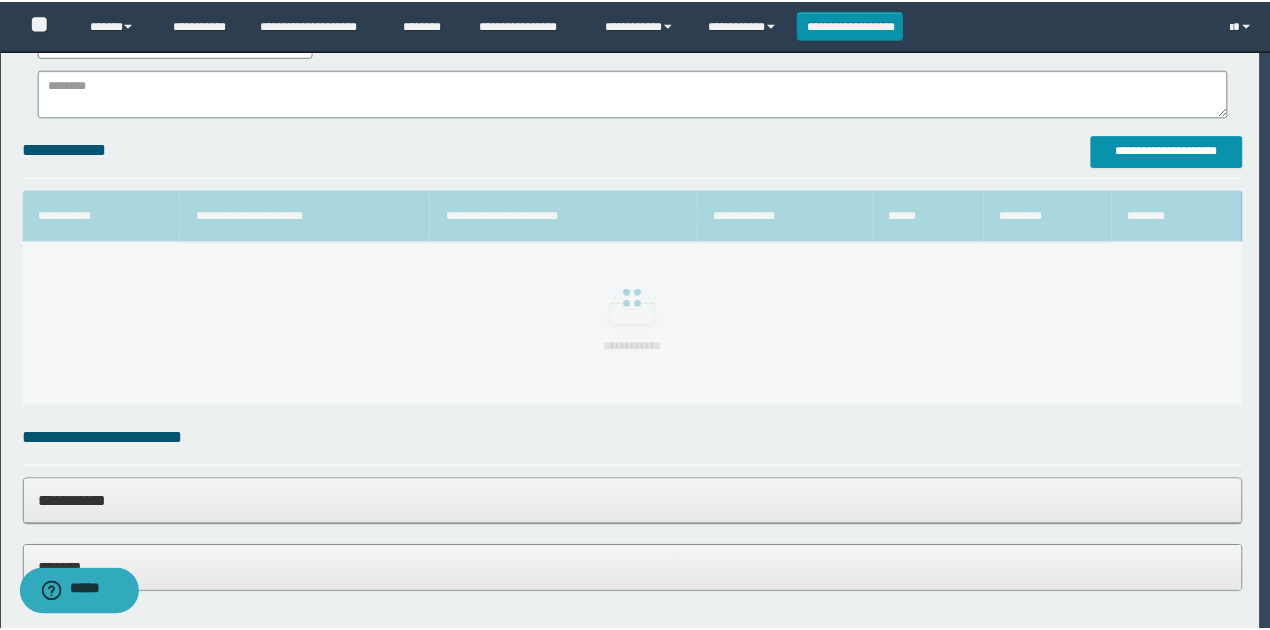 scroll, scrollTop: 73, scrollLeft: 0, axis: vertical 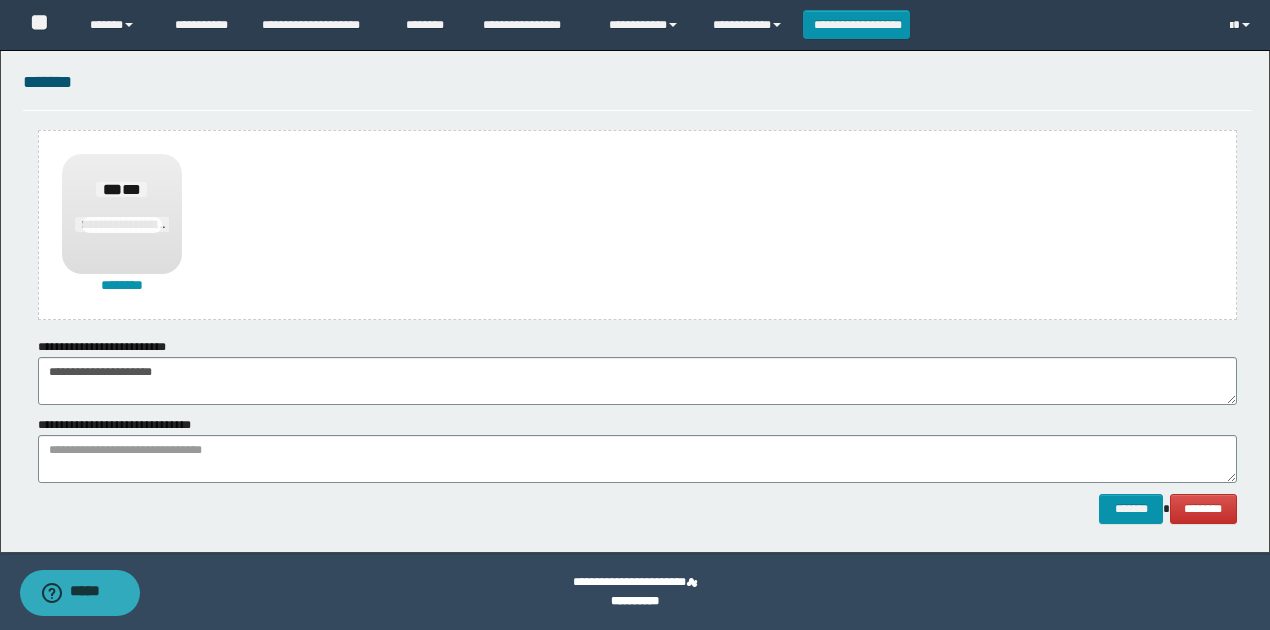 click on "**********" at bounding box center (635, 592) 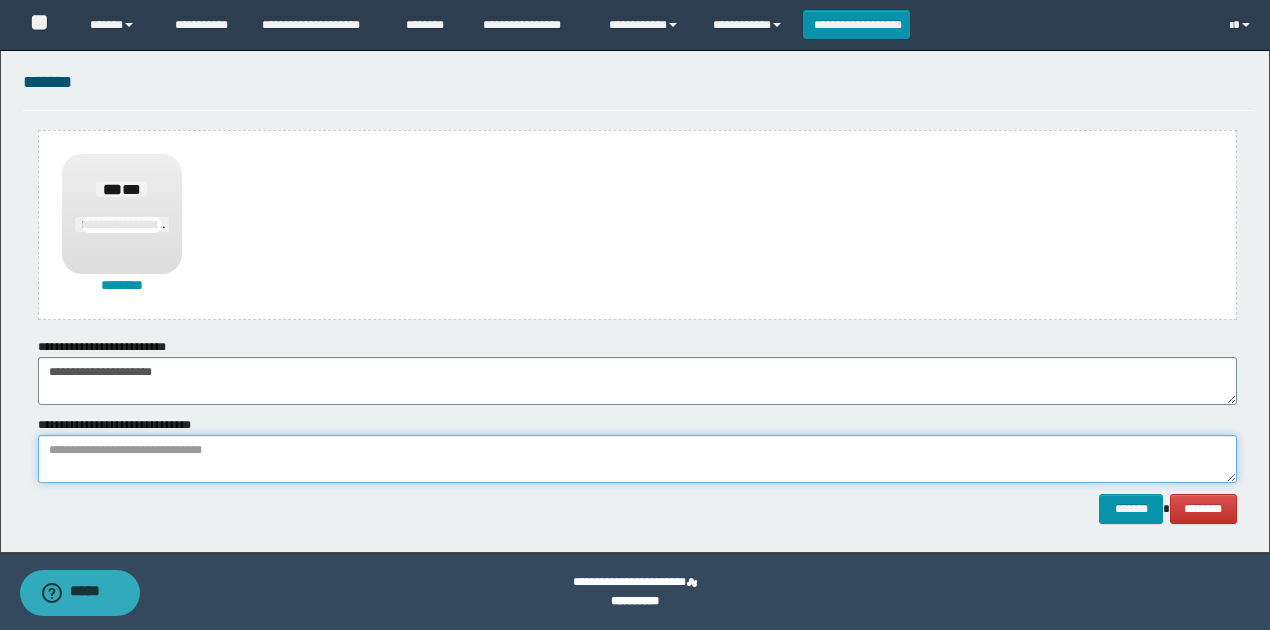 paste on "**********" 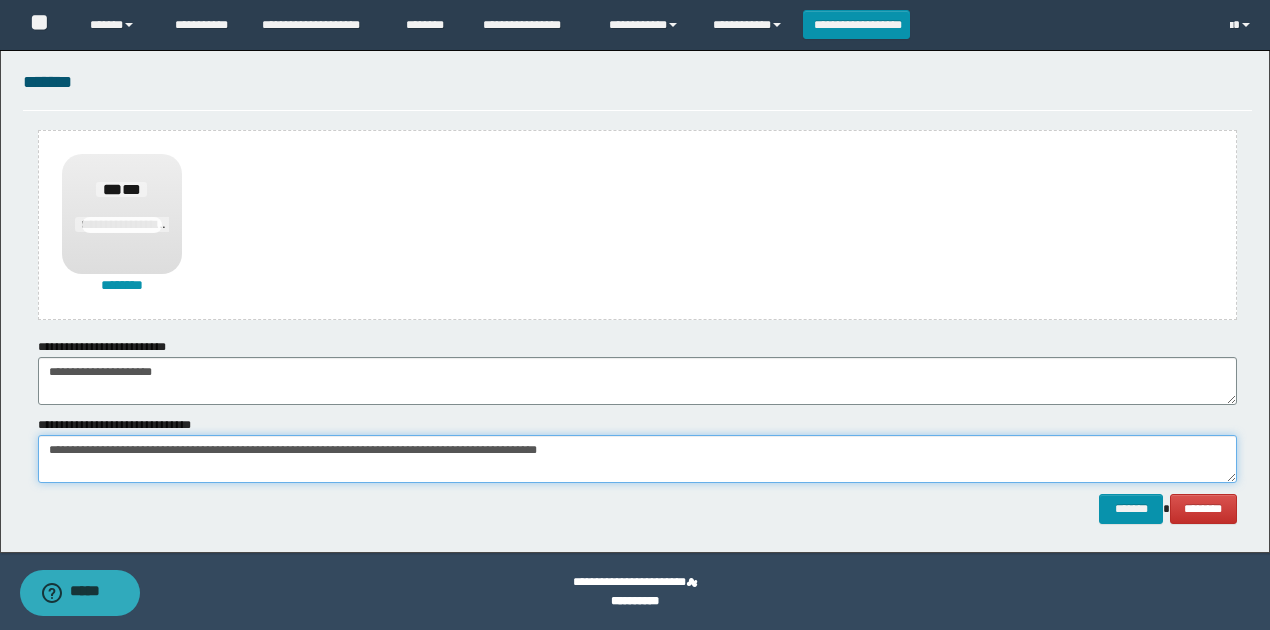 click on "**********" at bounding box center (637, 459) 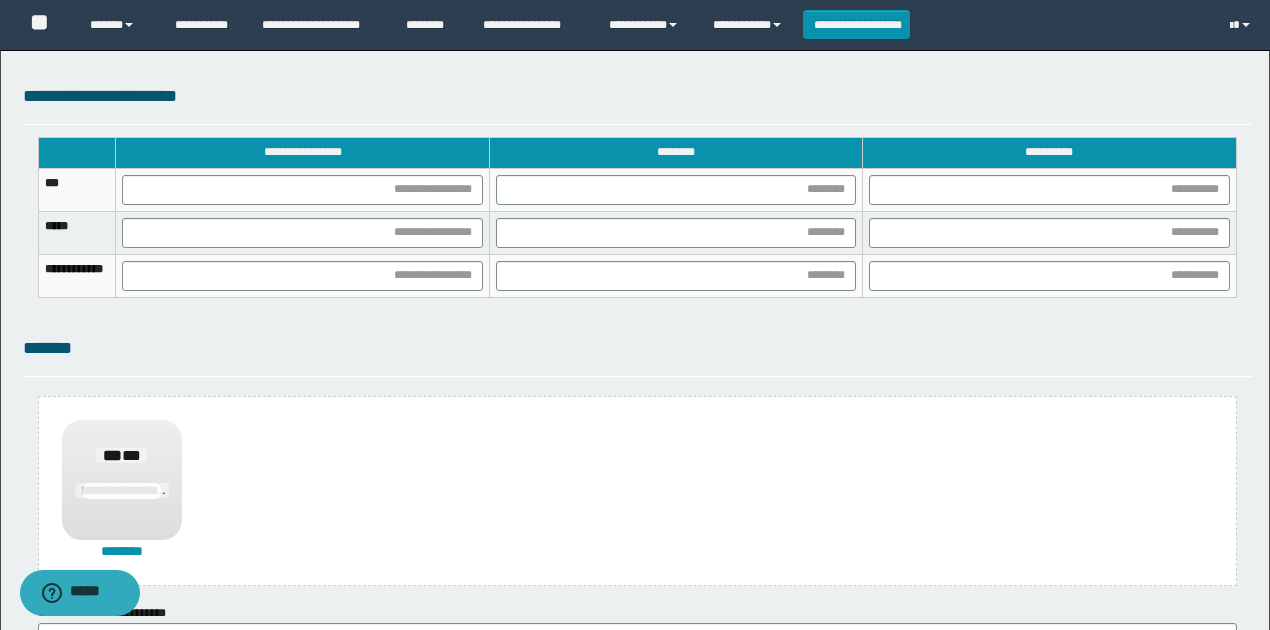 type on "**********" 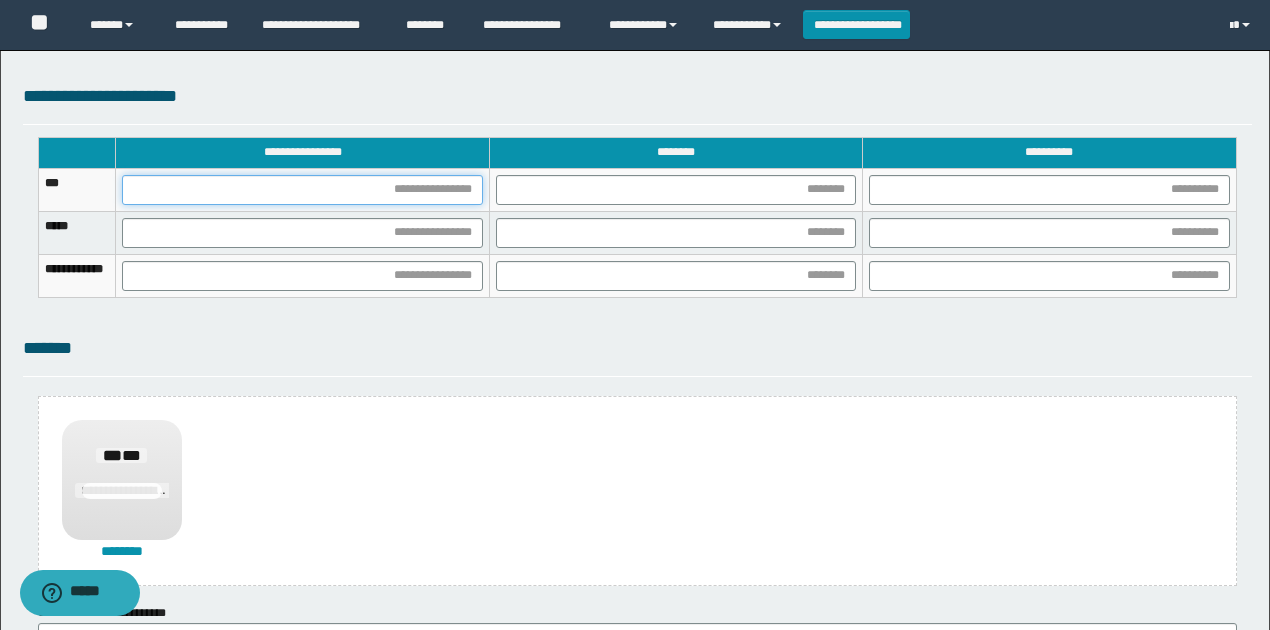 drag, startPoint x: 516, startPoint y: 194, endPoint x: 478, endPoint y: 225, distance: 49.0408 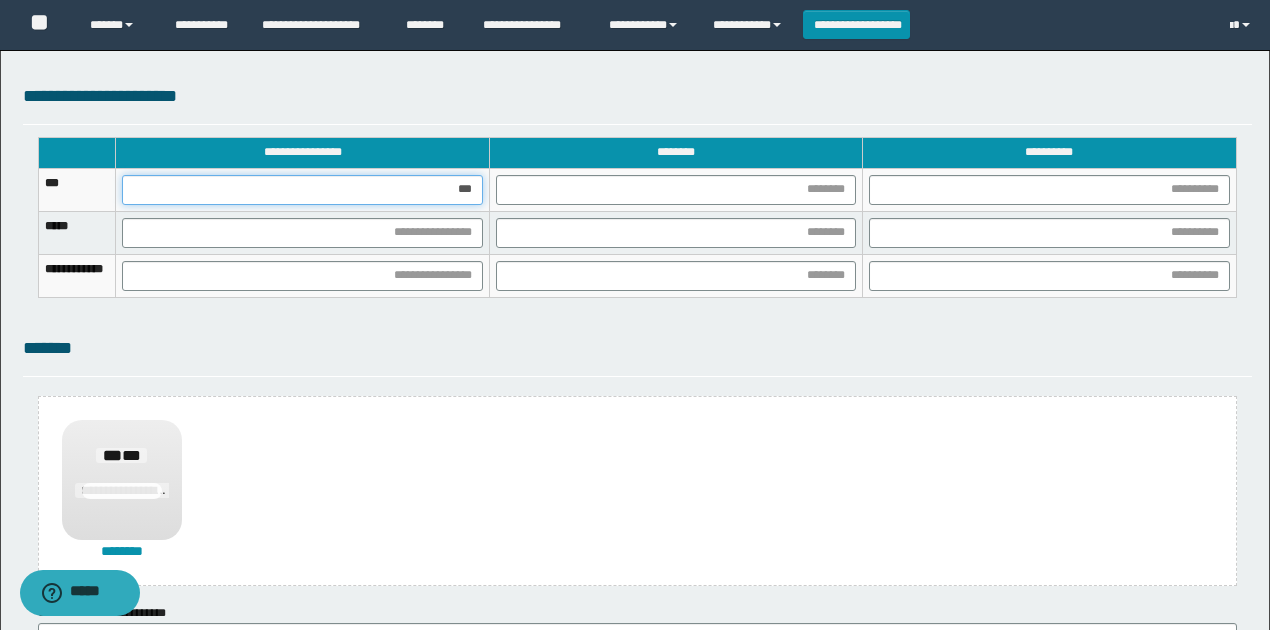 type on "****" 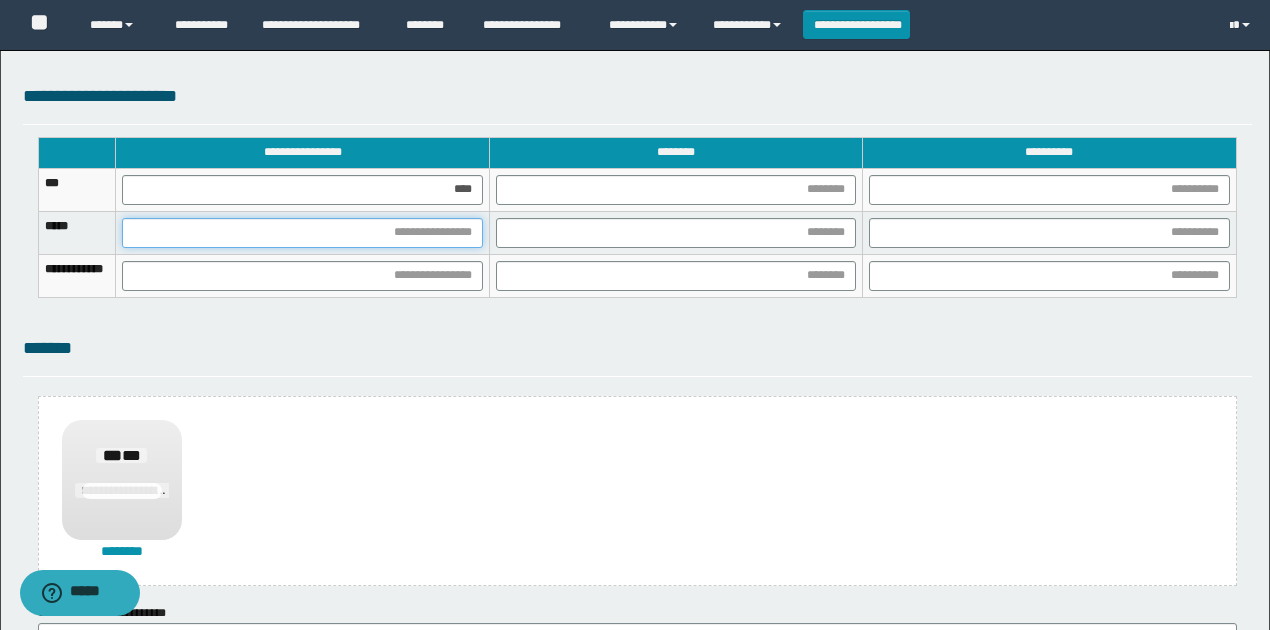drag, startPoint x: 505, startPoint y: 231, endPoint x: 413, endPoint y: 260, distance: 96.462425 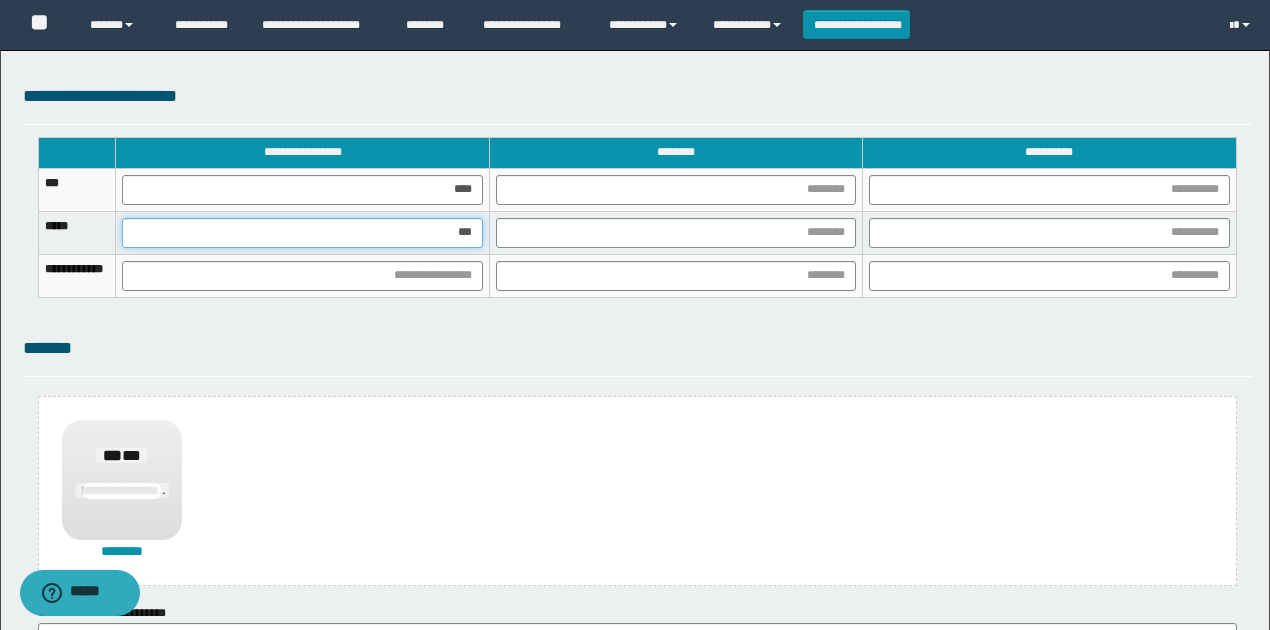 type on "****" 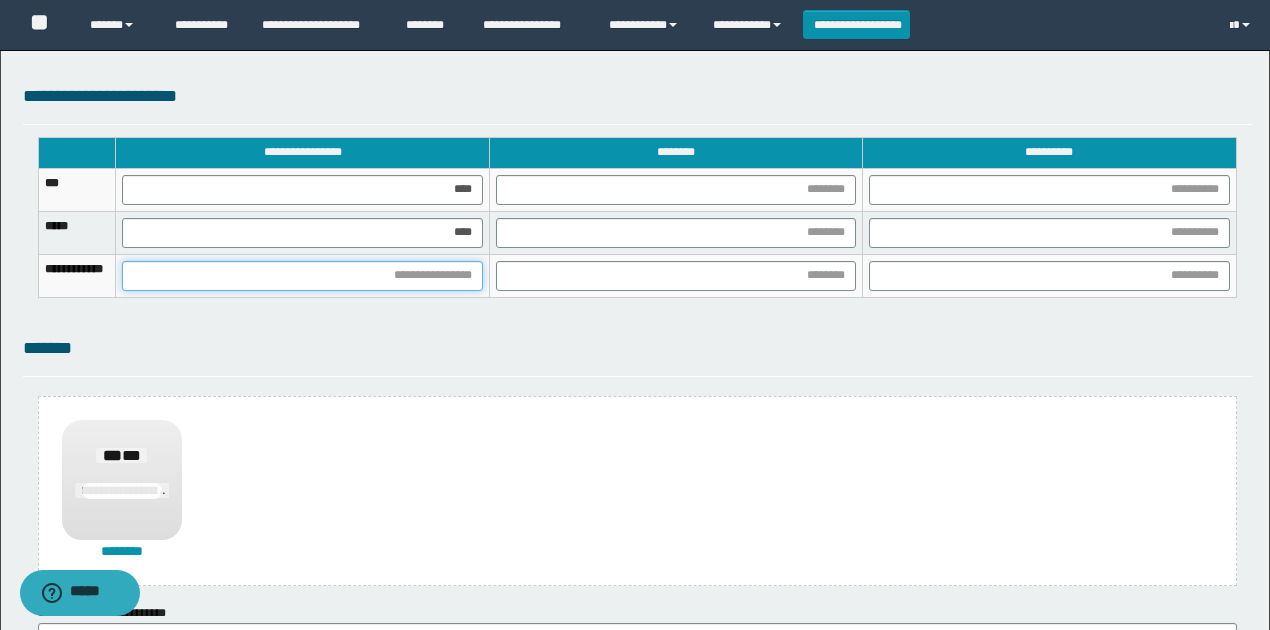 click at bounding box center (302, 276) 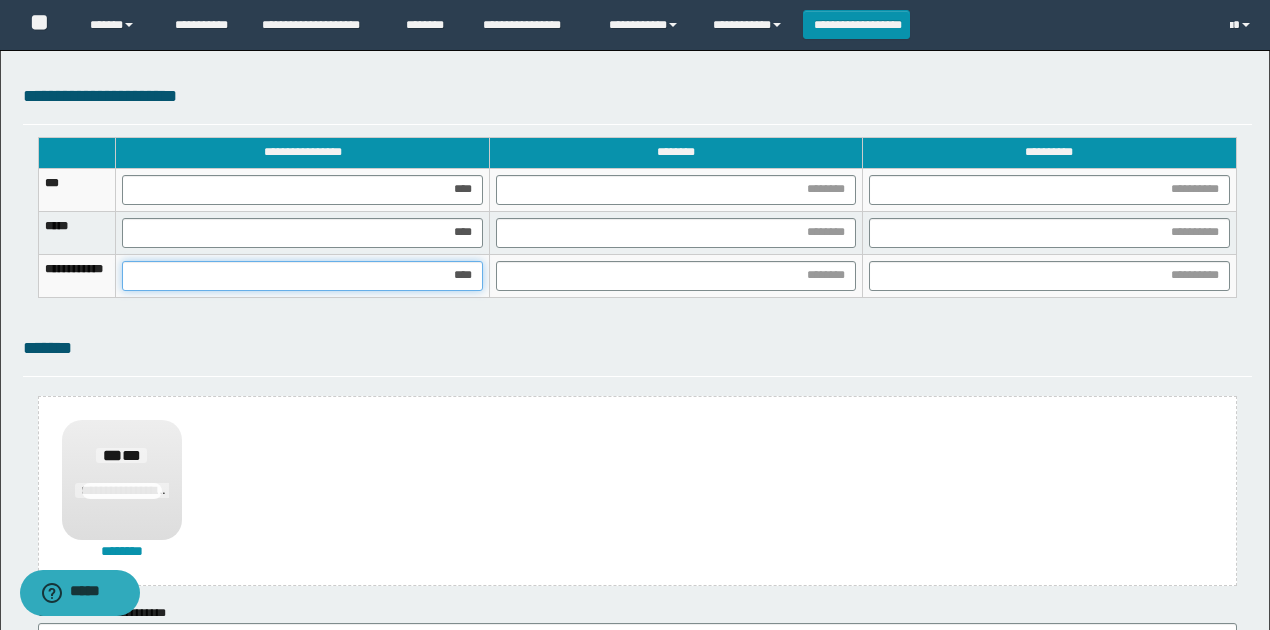 type on "*****" 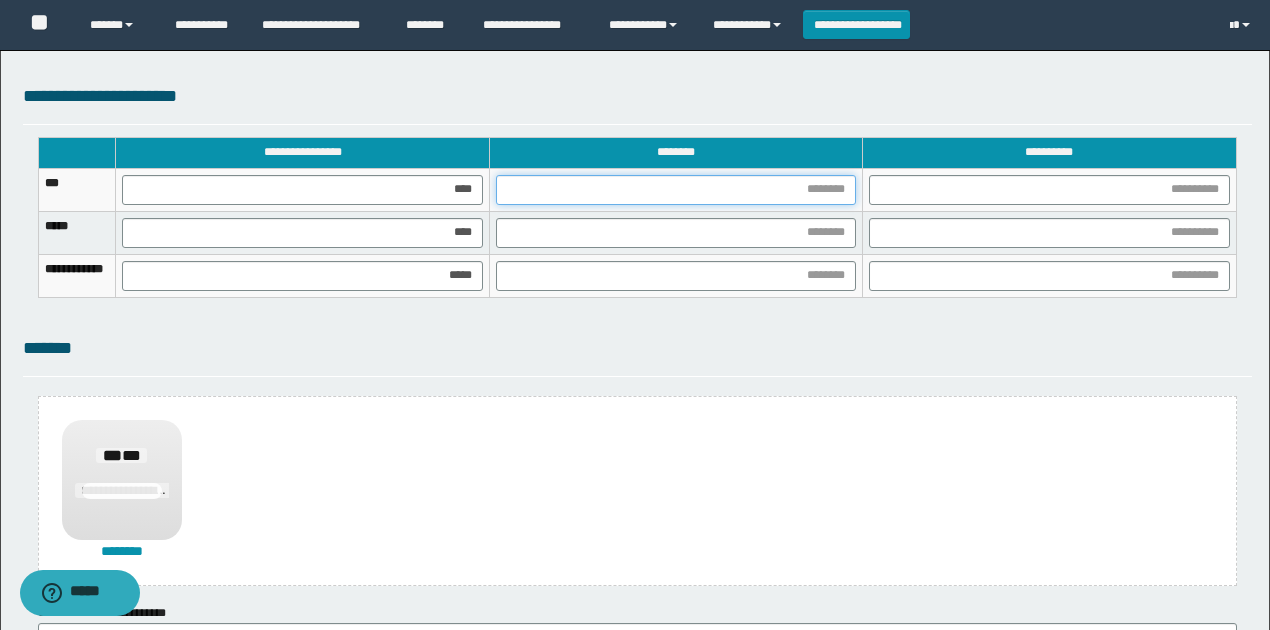 drag, startPoint x: 847, startPoint y: 196, endPoint x: 822, endPoint y: 206, distance: 26.925823 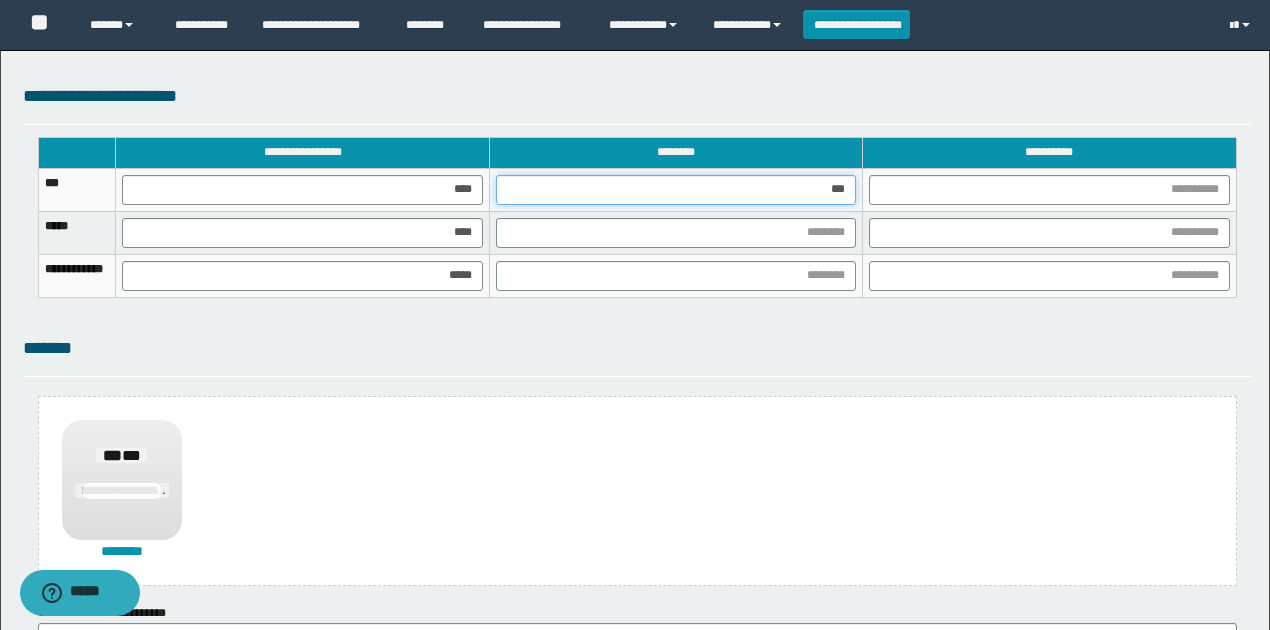 type on "****" 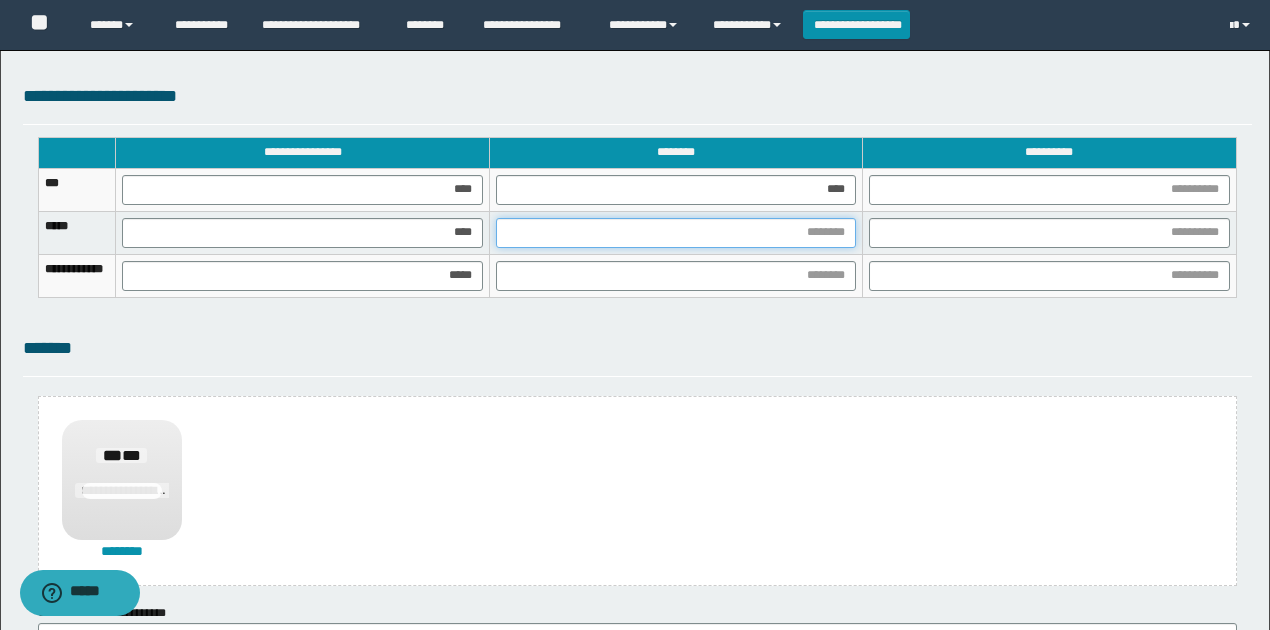 click at bounding box center (676, 233) 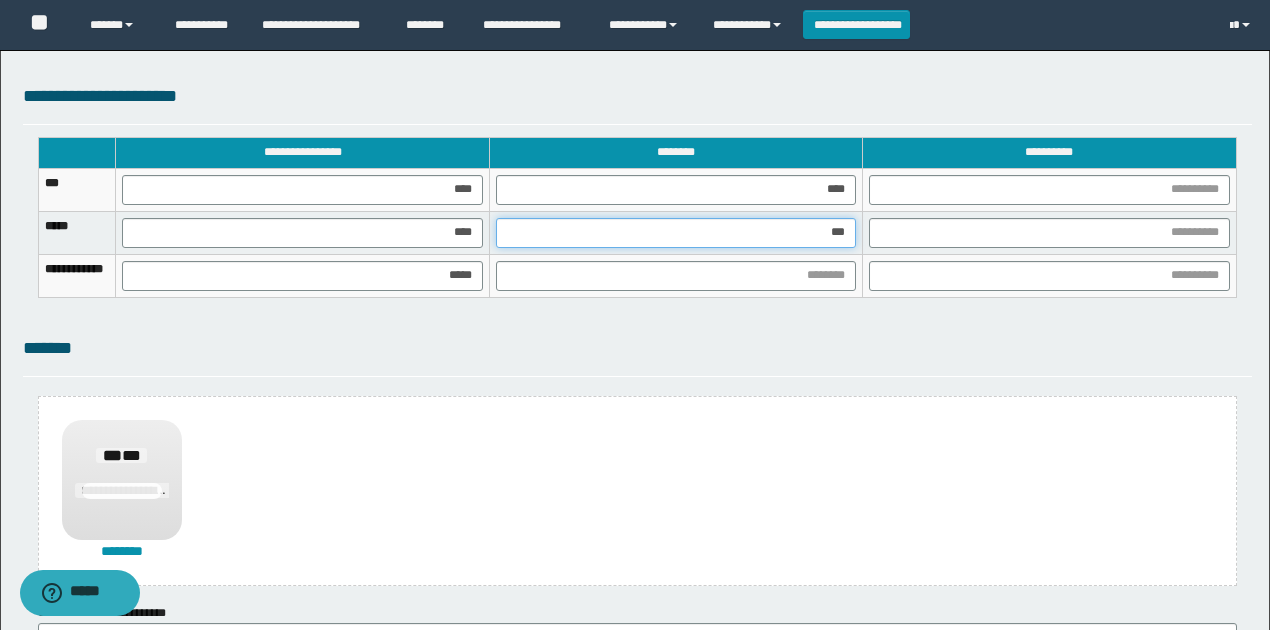 type on "****" 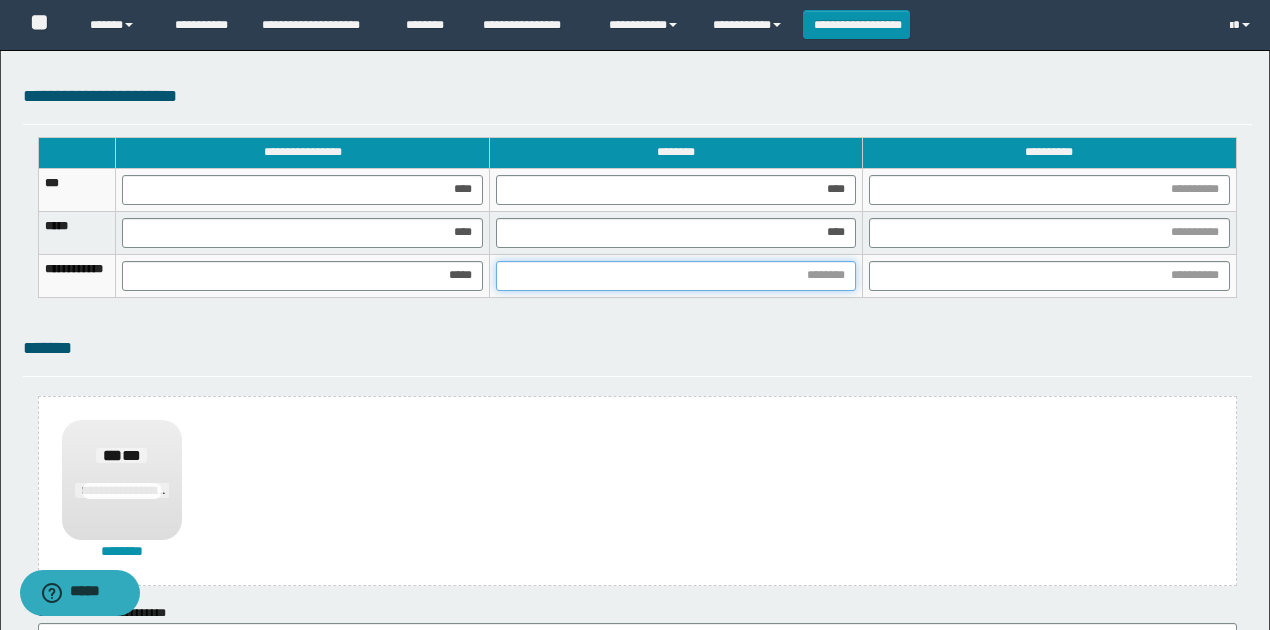 click at bounding box center (676, 276) 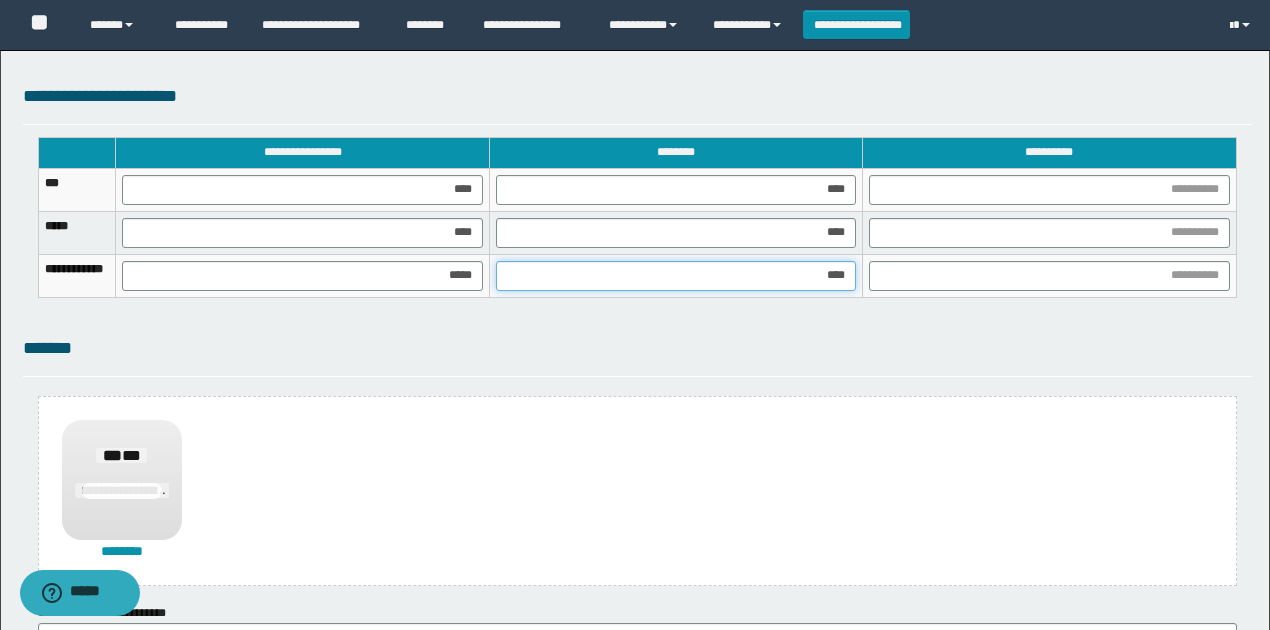 type on "*****" 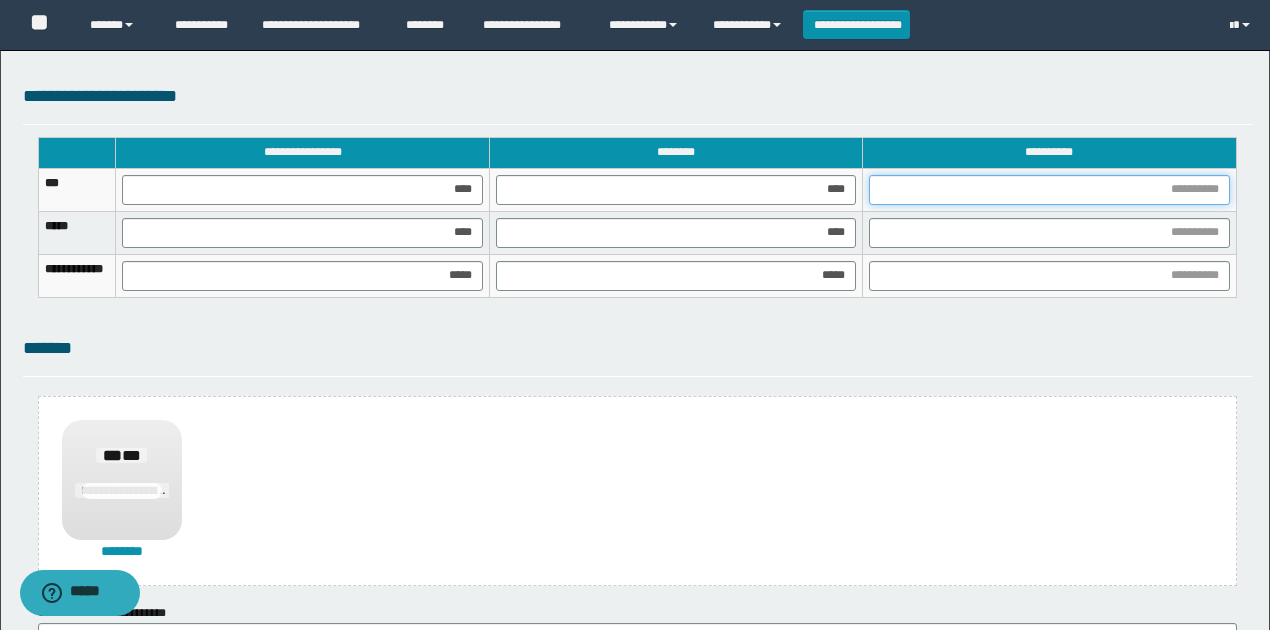 drag, startPoint x: 1178, startPoint y: 189, endPoint x: 1166, endPoint y: 196, distance: 13.892444 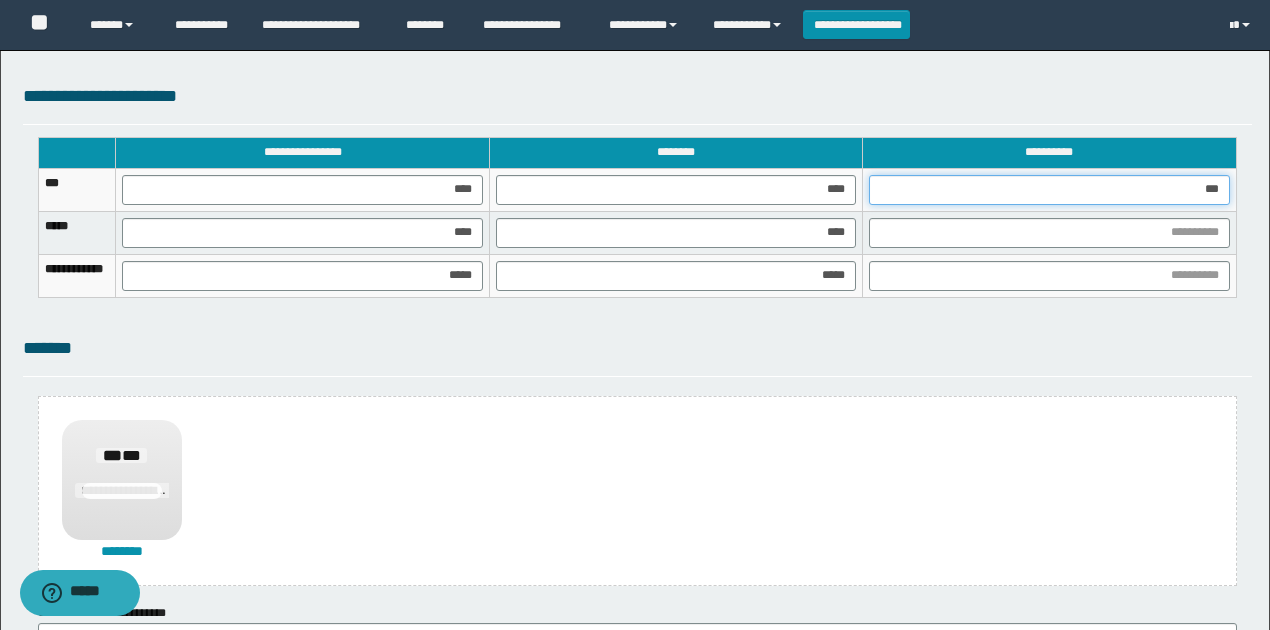 type on "****" 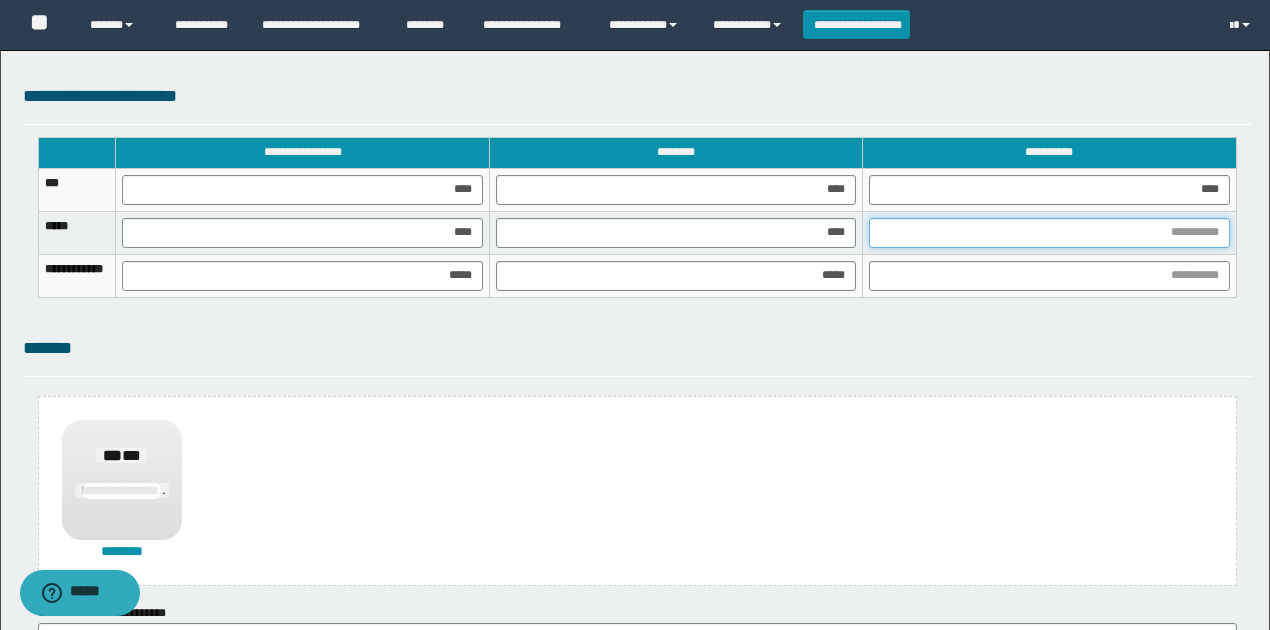 click at bounding box center [1049, 233] 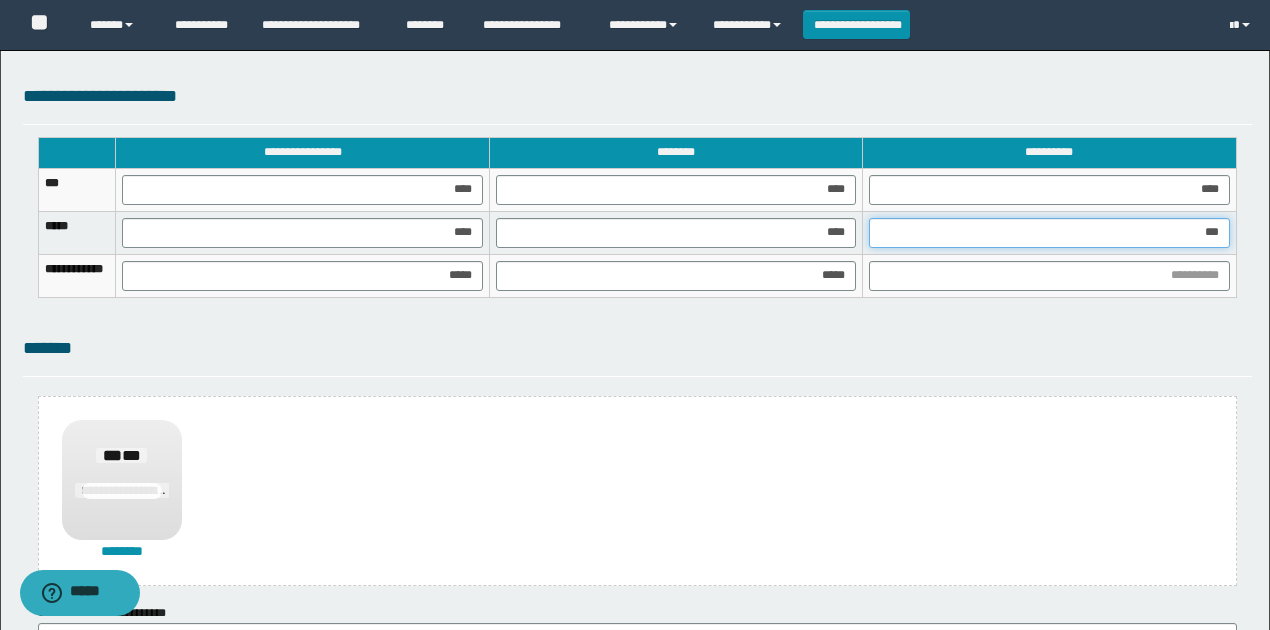 type on "****" 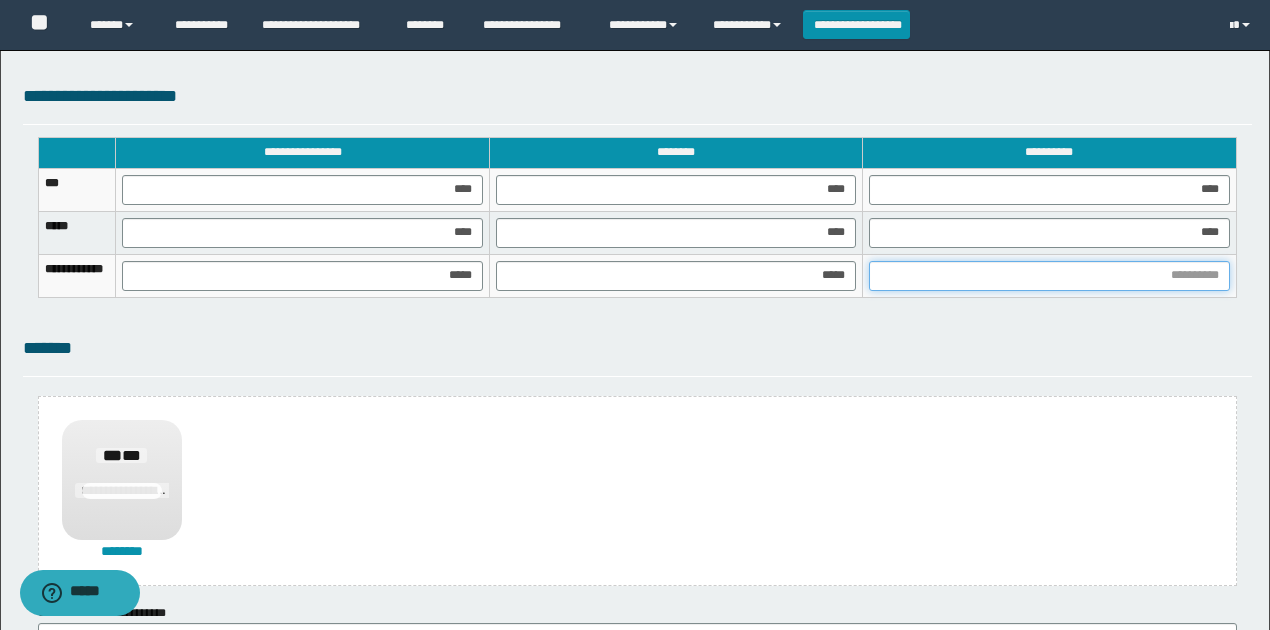click at bounding box center (1049, 276) 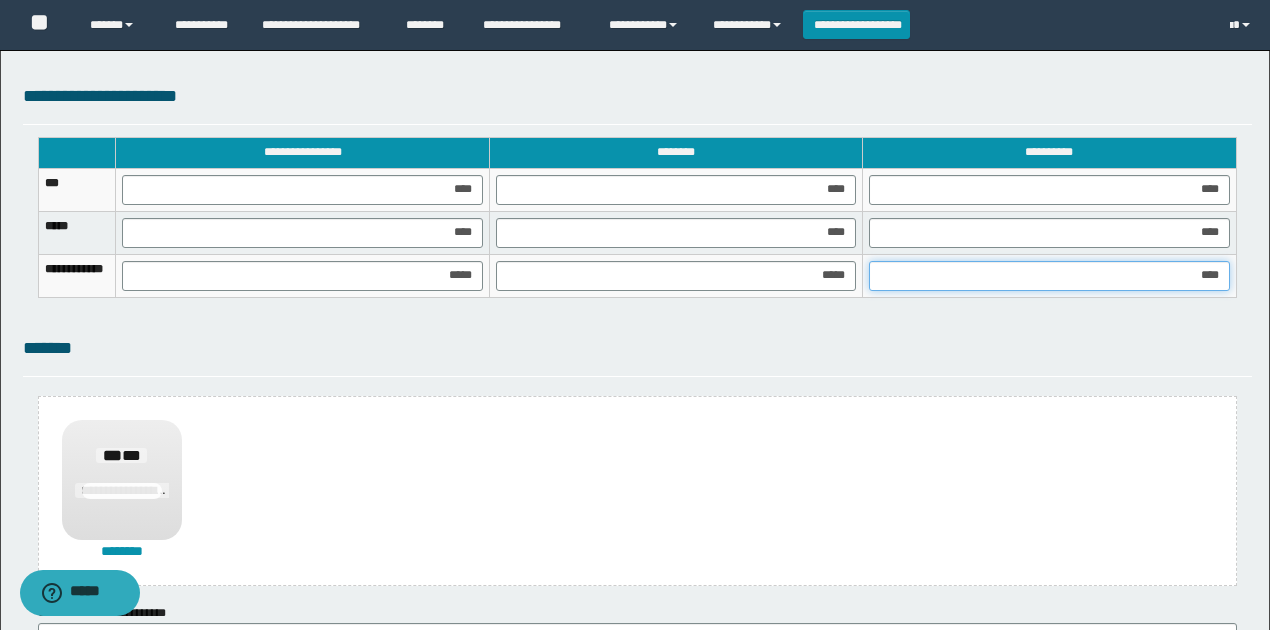 type on "*****" 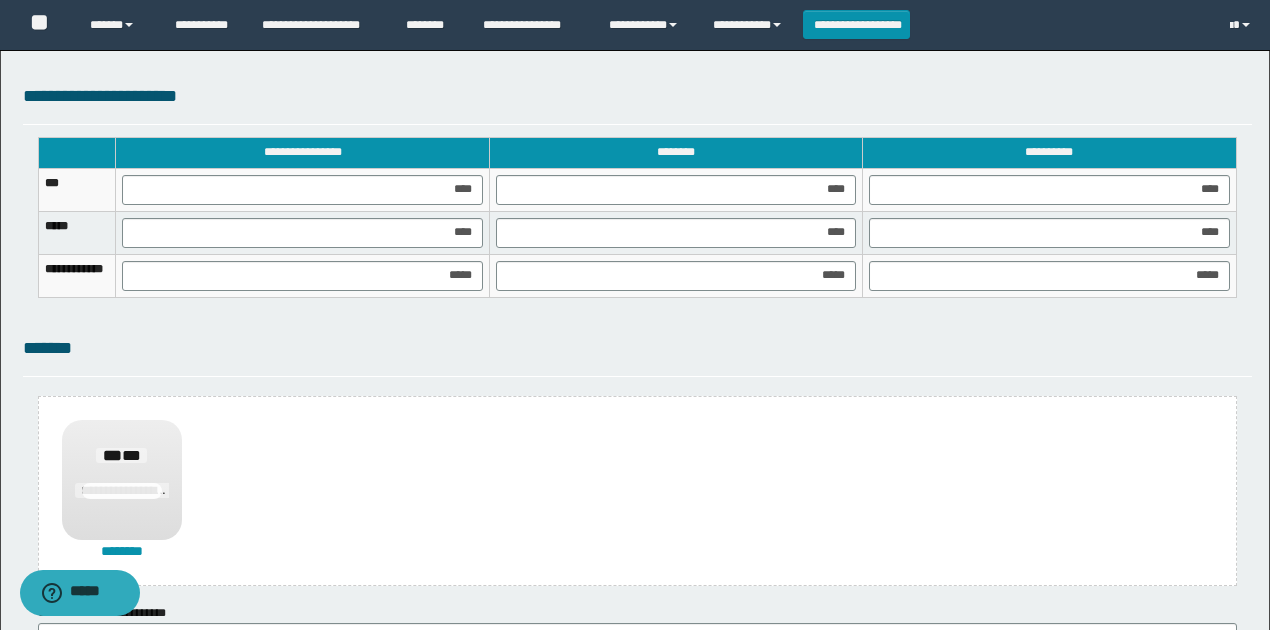click on "*******" at bounding box center [637, 348] 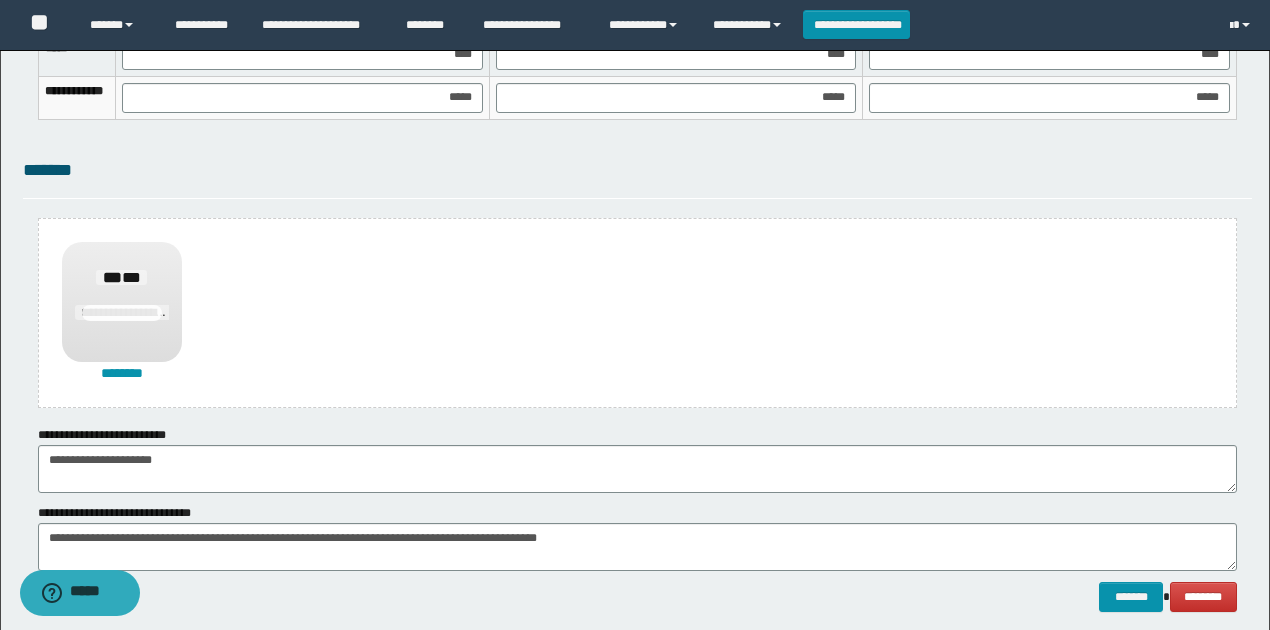 scroll, scrollTop: 1468, scrollLeft: 0, axis: vertical 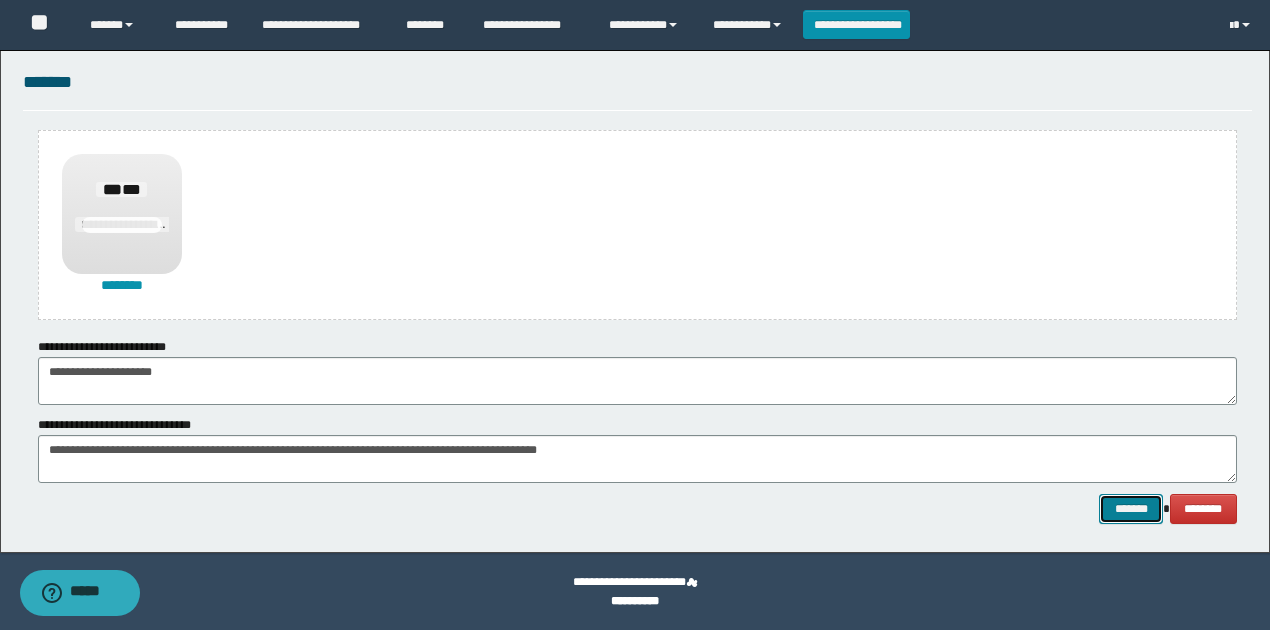 click on "*******" at bounding box center (1131, 508) 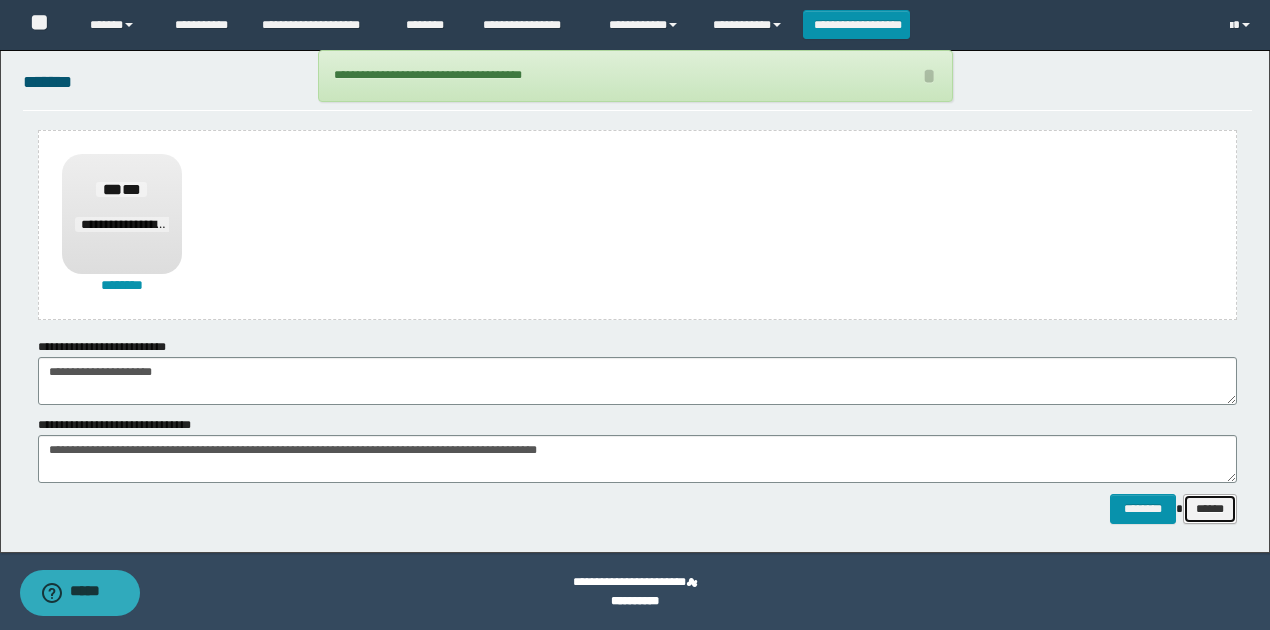 click on "******" at bounding box center (1210, 508) 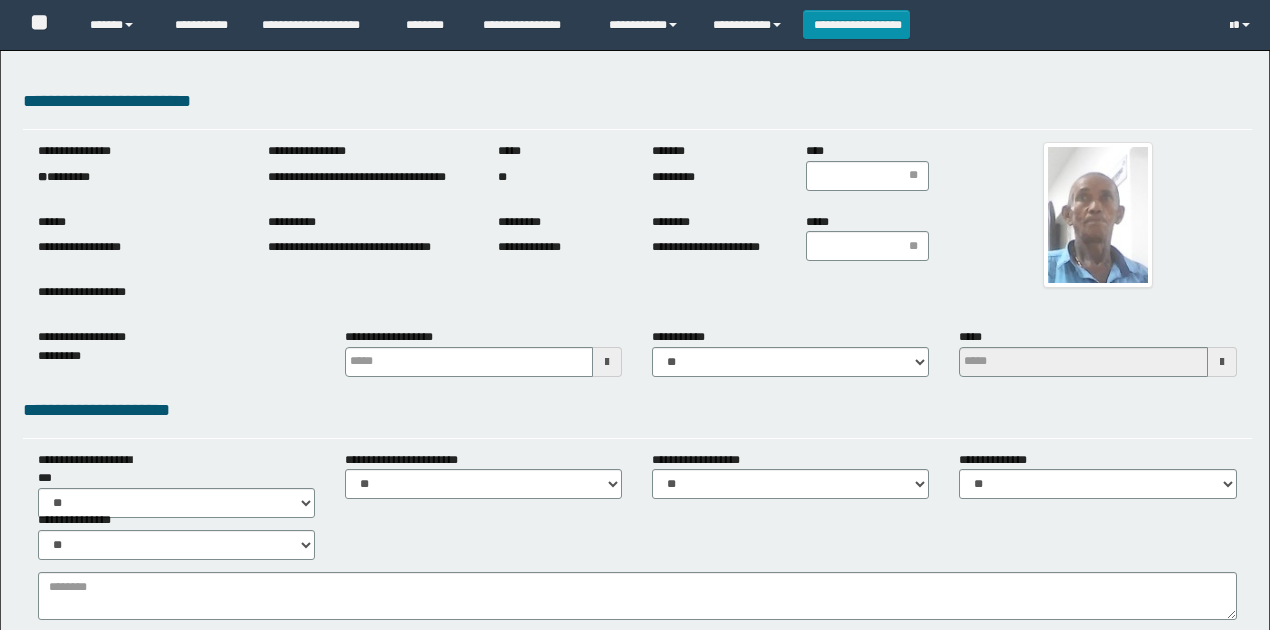 scroll, scrollTop: 0, scrollLeft: 0, axis: both 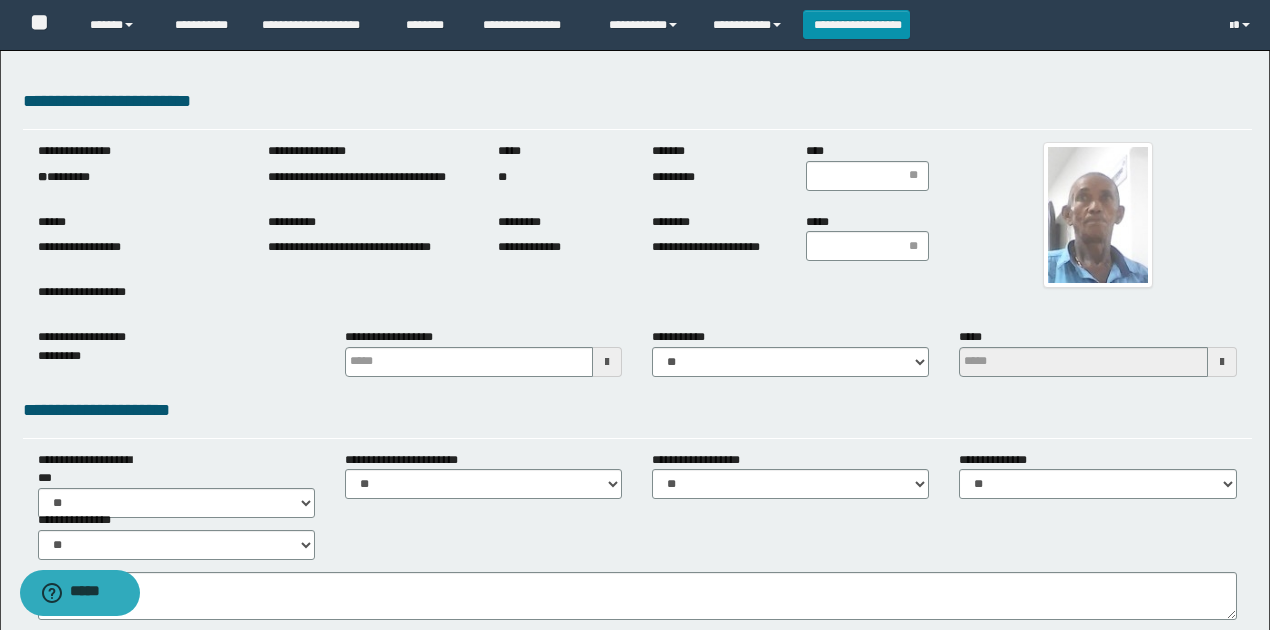click on "** *********" at bounding box center (138, 177) 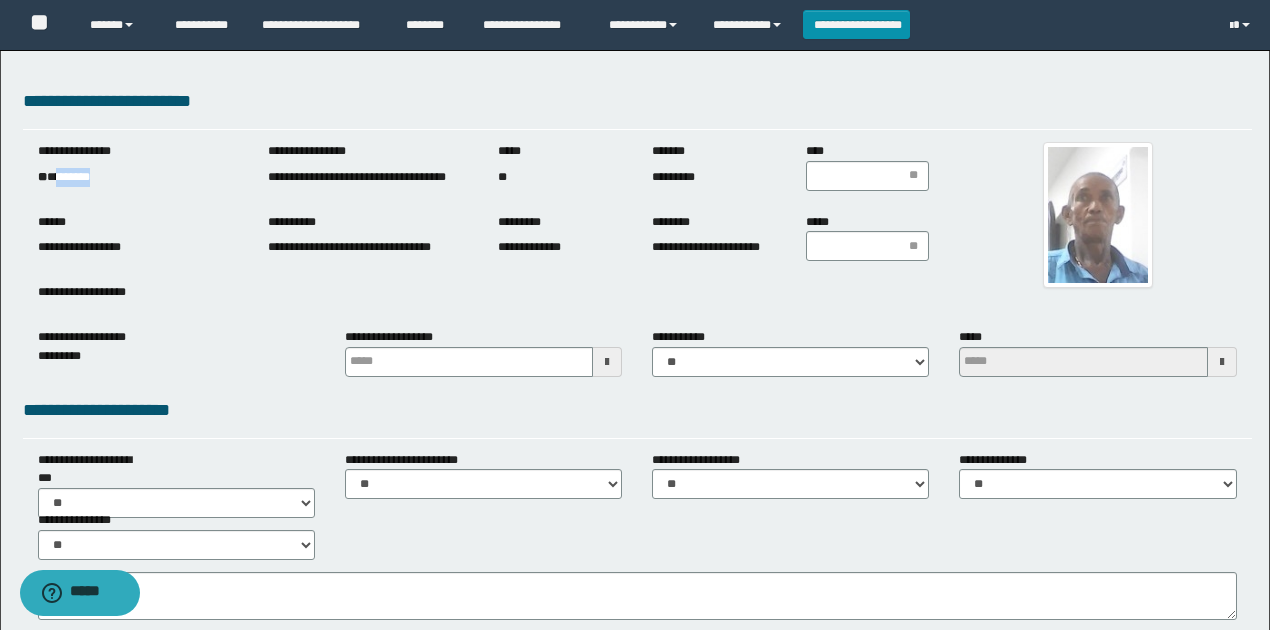 click on "** *********" at bounding box center [138, 177] 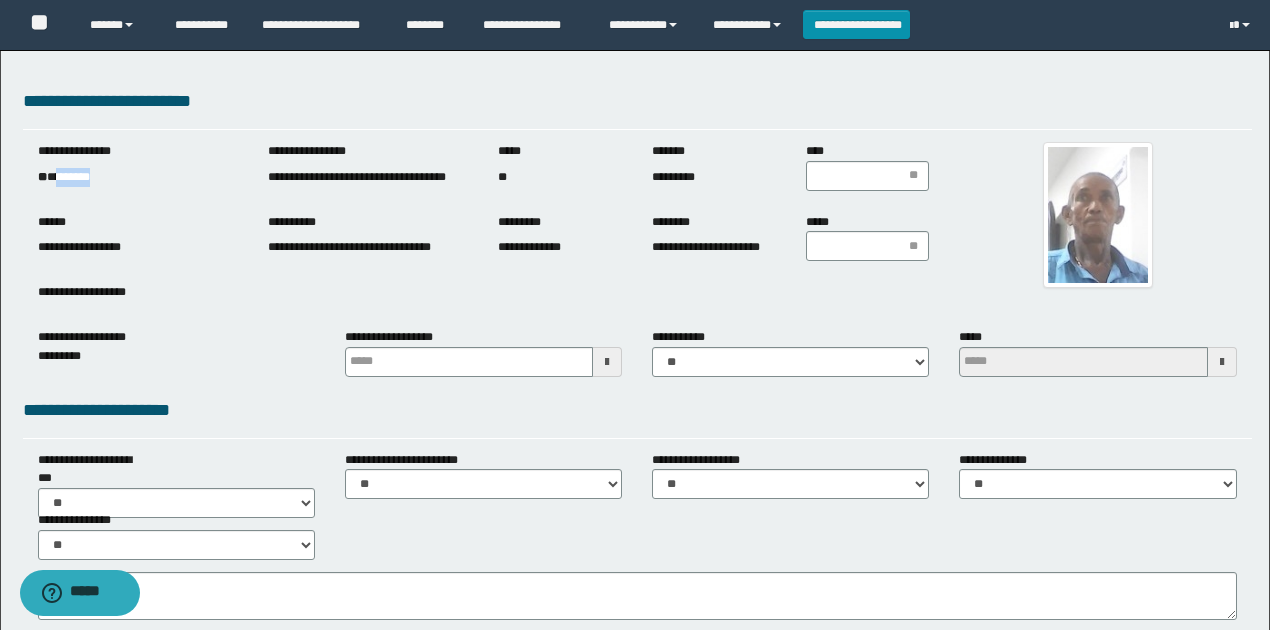 copy on "*******" 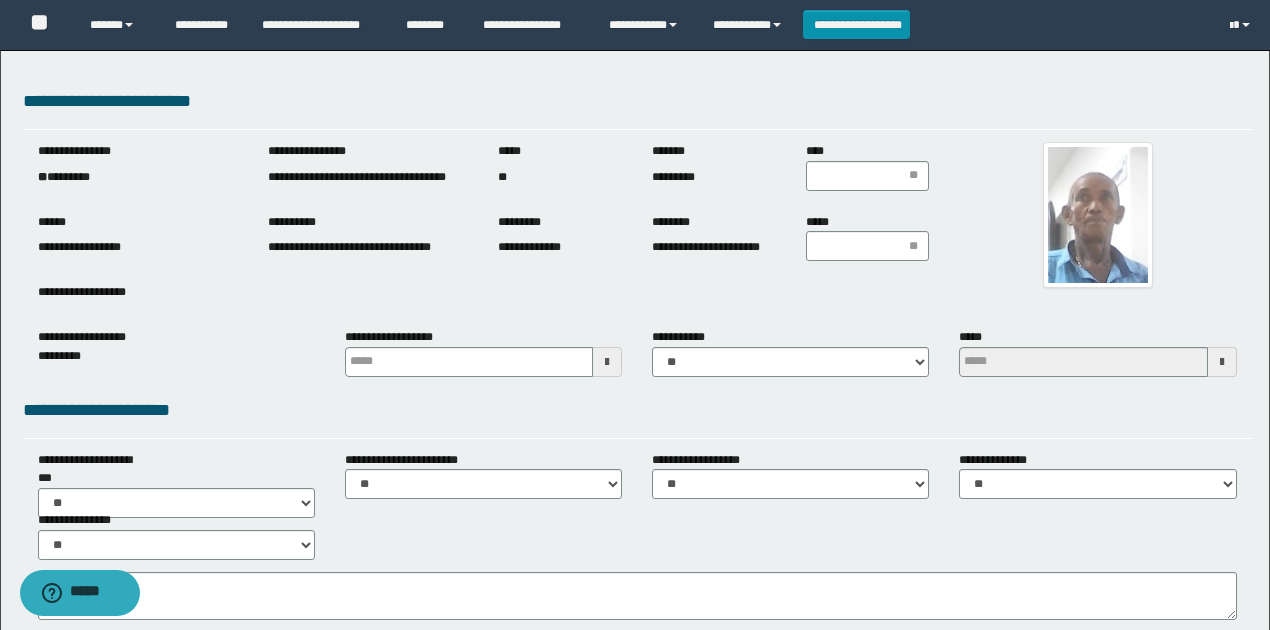 click at bounding box center (1097, 215) 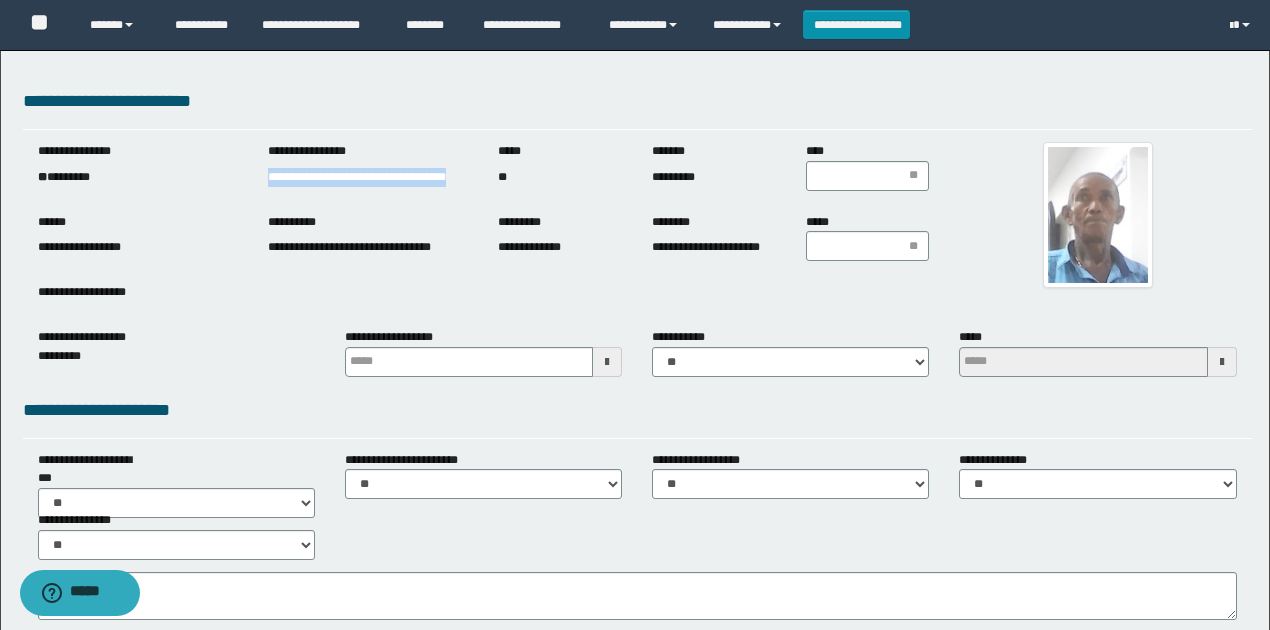 drag, startPoint x: 258, startPoint y: 178, endPoint x: 367, endPoint y: 203, distance: 111.83023 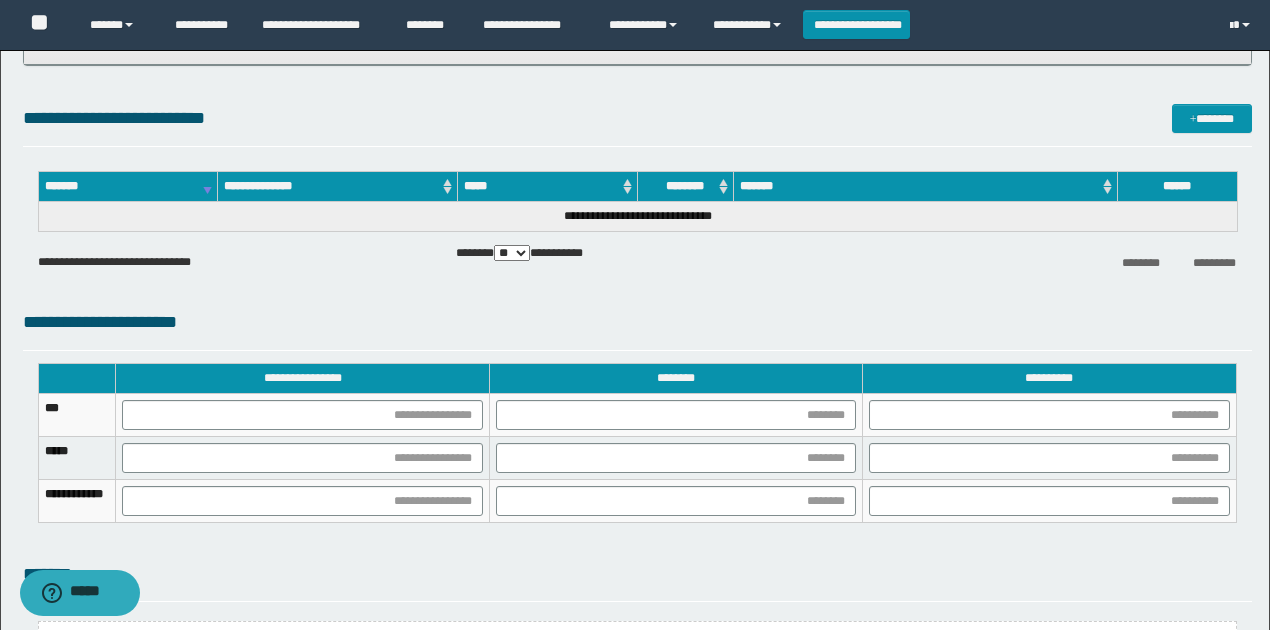 scroll, scrollTop: 1369, scrollLeft: 0, axis: vertical 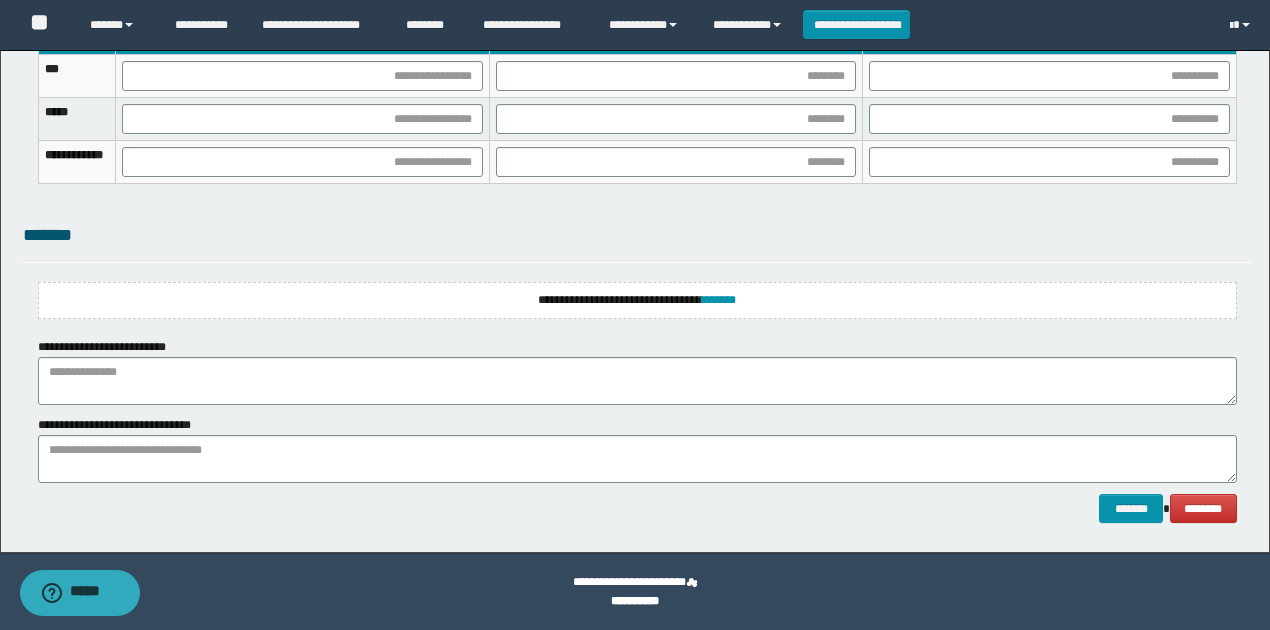 click on "**********" at bounding box center [637, 300] 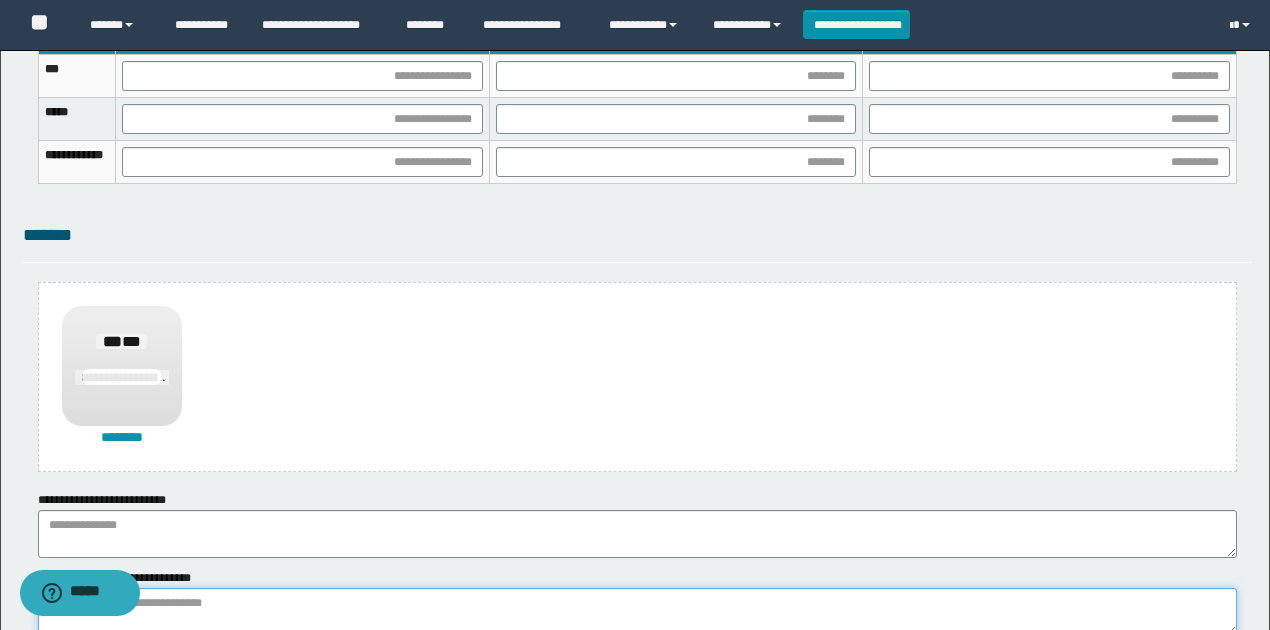 click at bounding box center [637, 612] 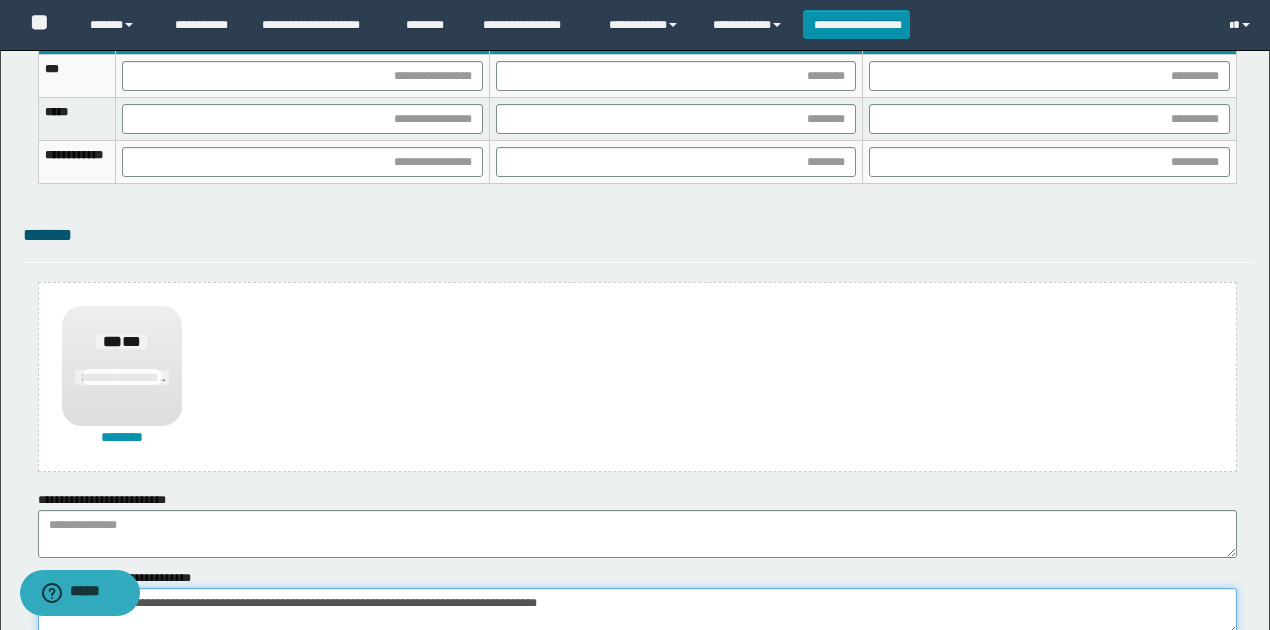 type on "**********" 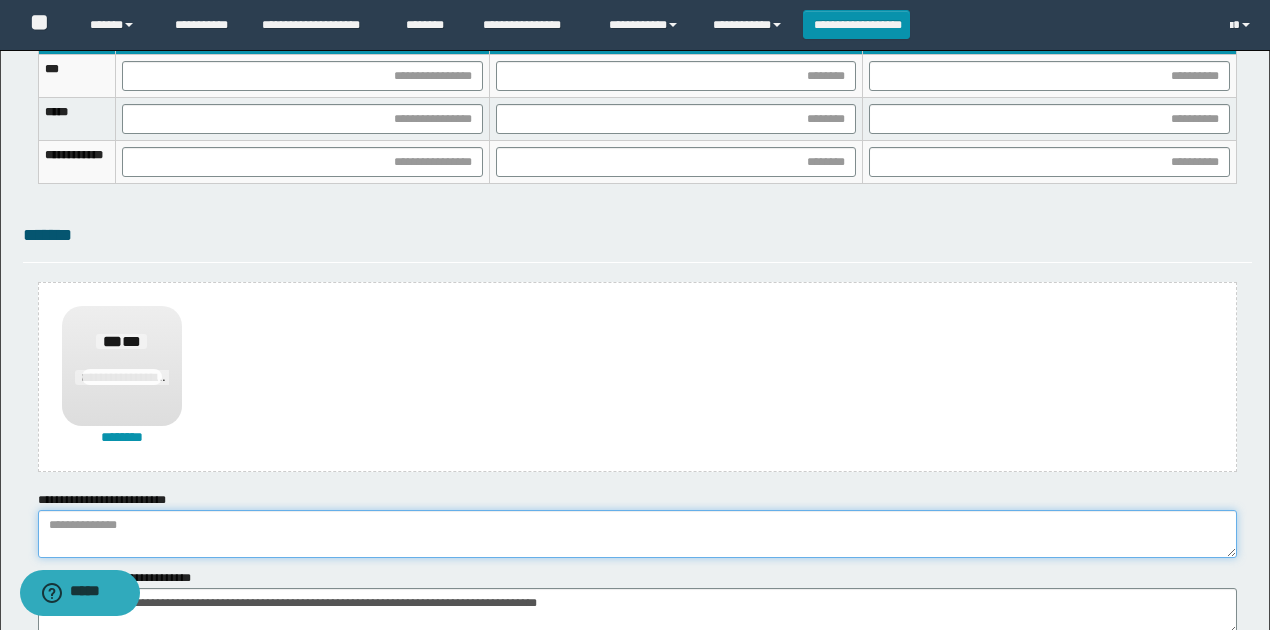 paste on "**********" 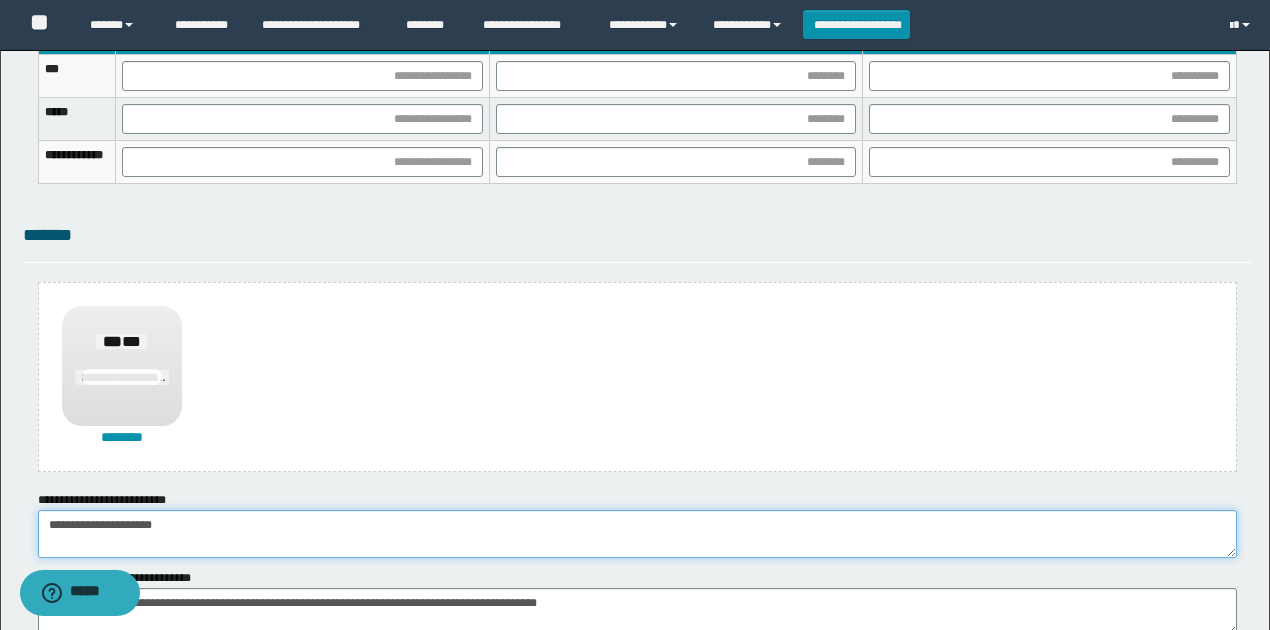 click on "**********" at bounding box center (637, 534) 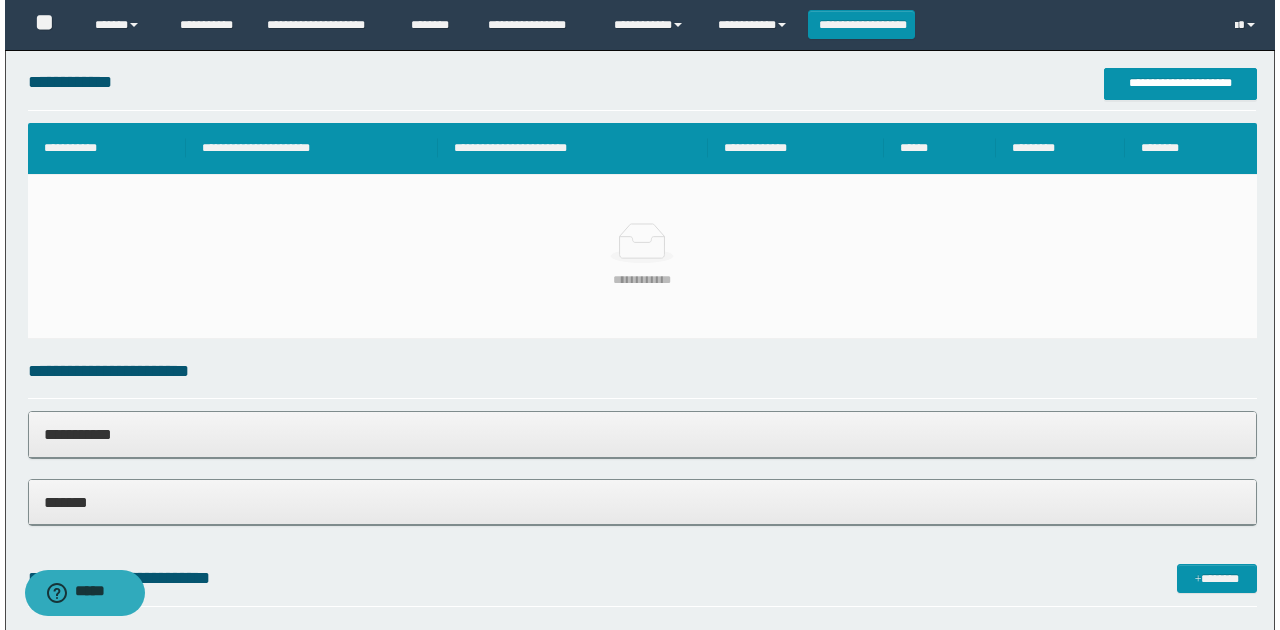 scroll, scrollTop: 436, scrollLeft: 0, axis: vertical 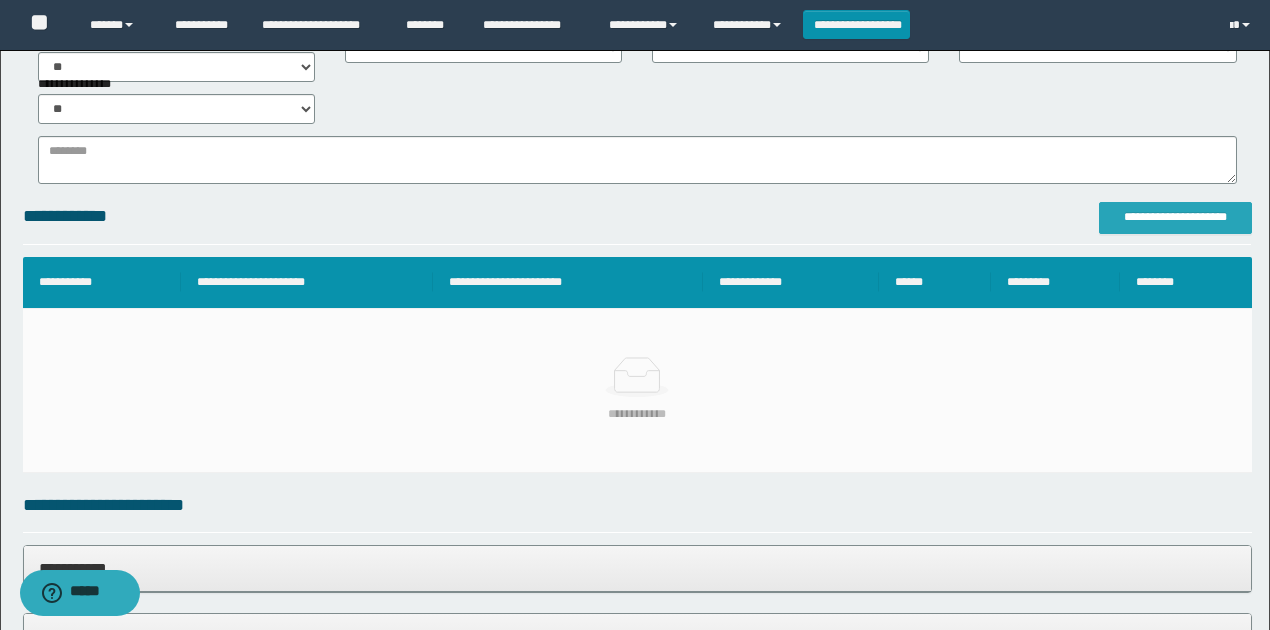 type on "**********" 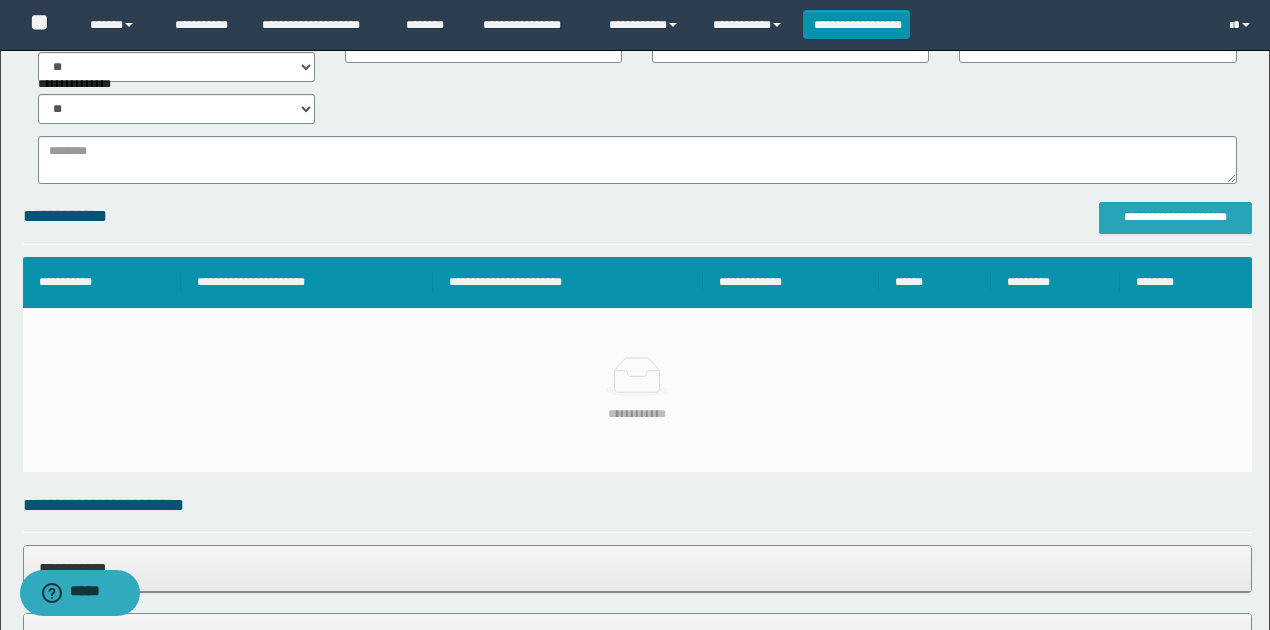 click on "**********" at bounding box center (1175, 217) 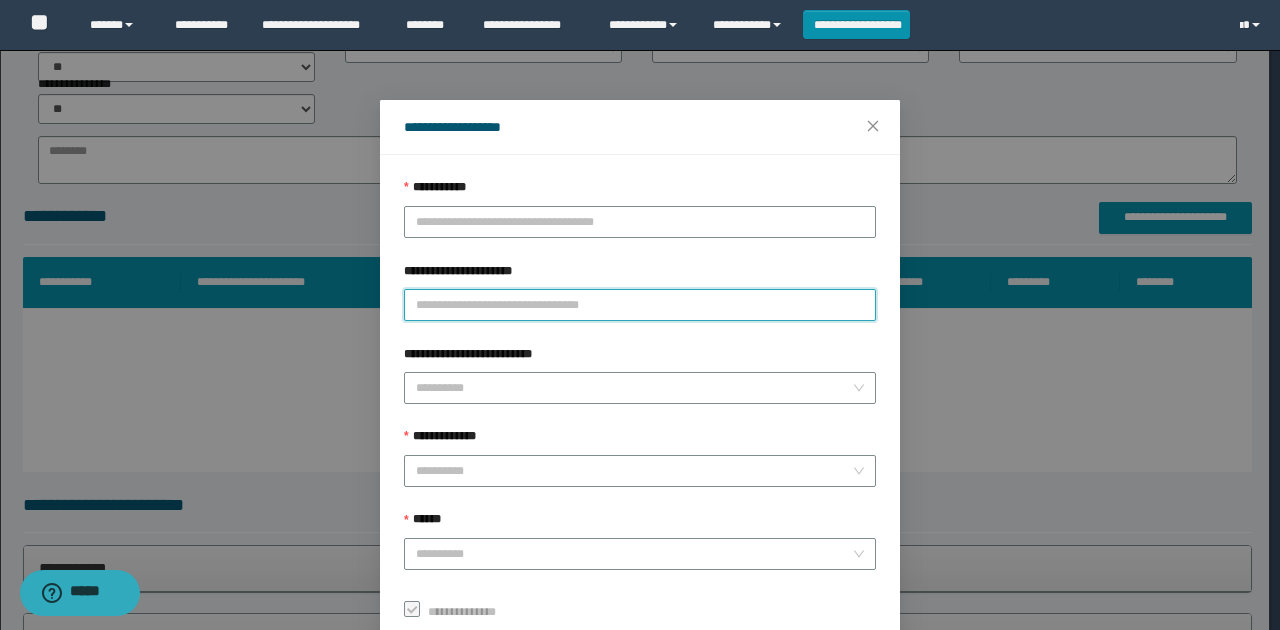 paste on "**********" 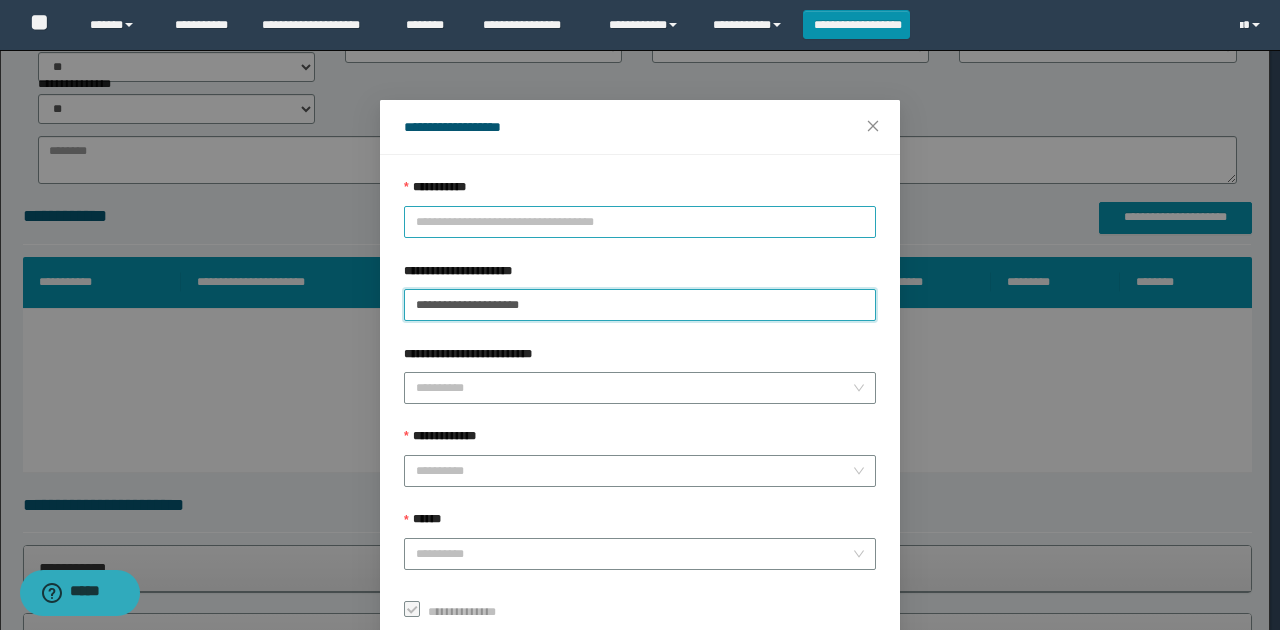 type on "**********" 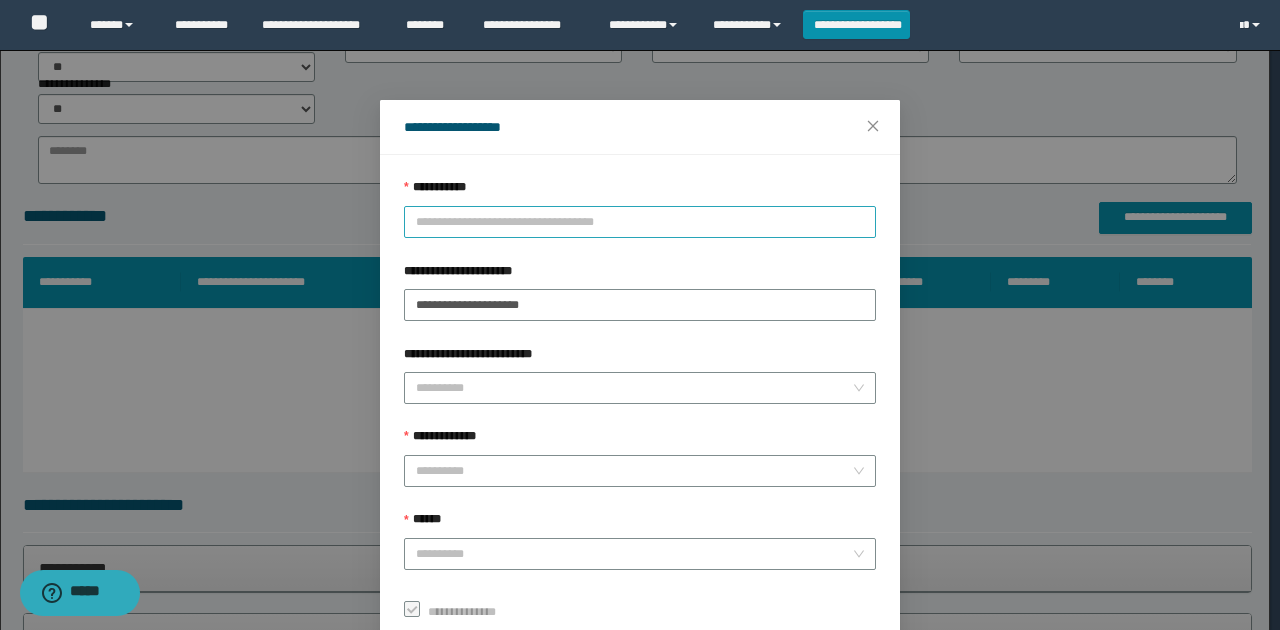 click on "**********" at bounding box center (640, 222) 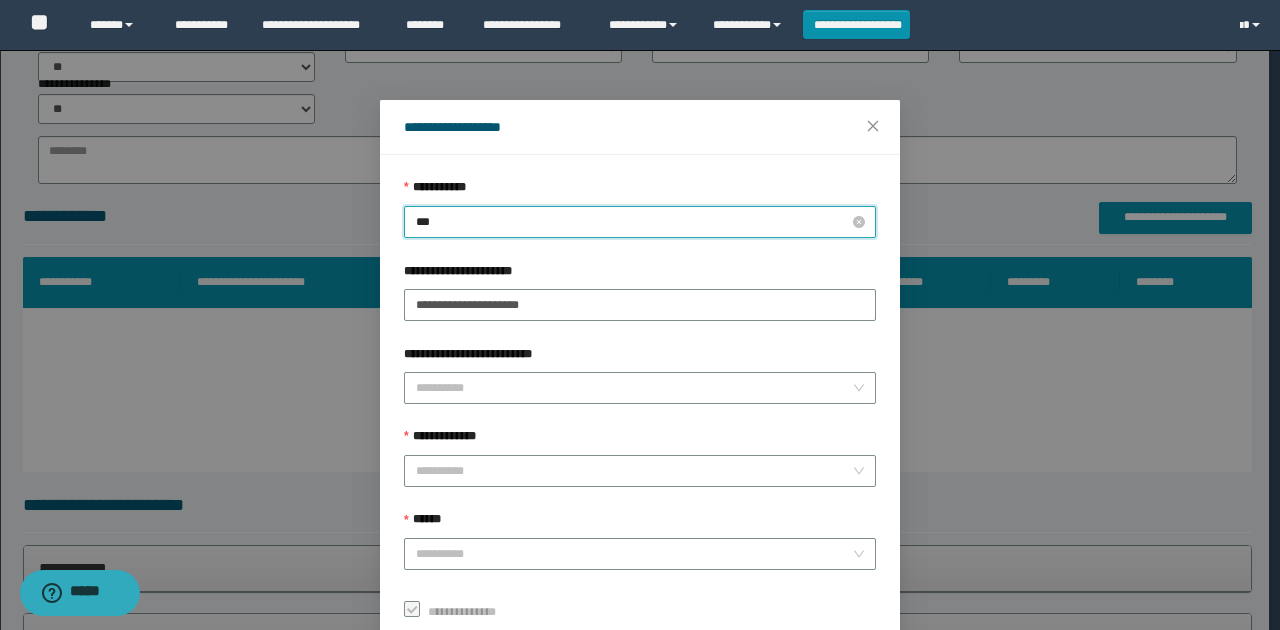 type on "****" 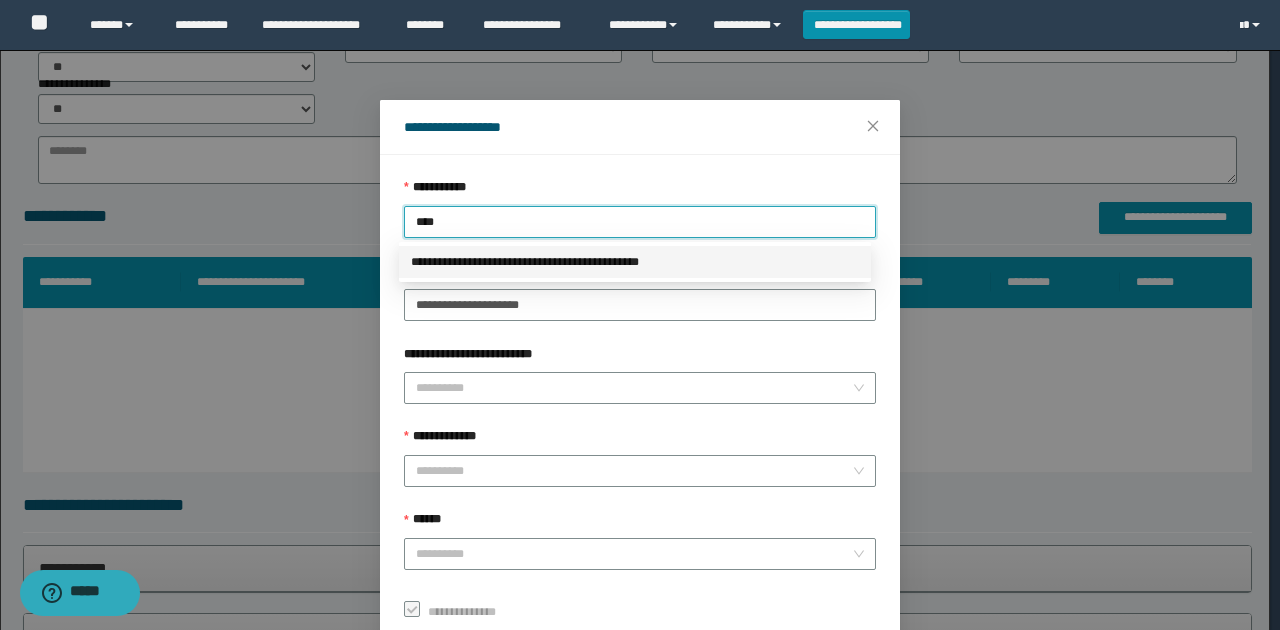 drag, startPoint x: 630, startPoint y: 262, endPoint x: 590, endPoint y: 278, distance: 43.081318 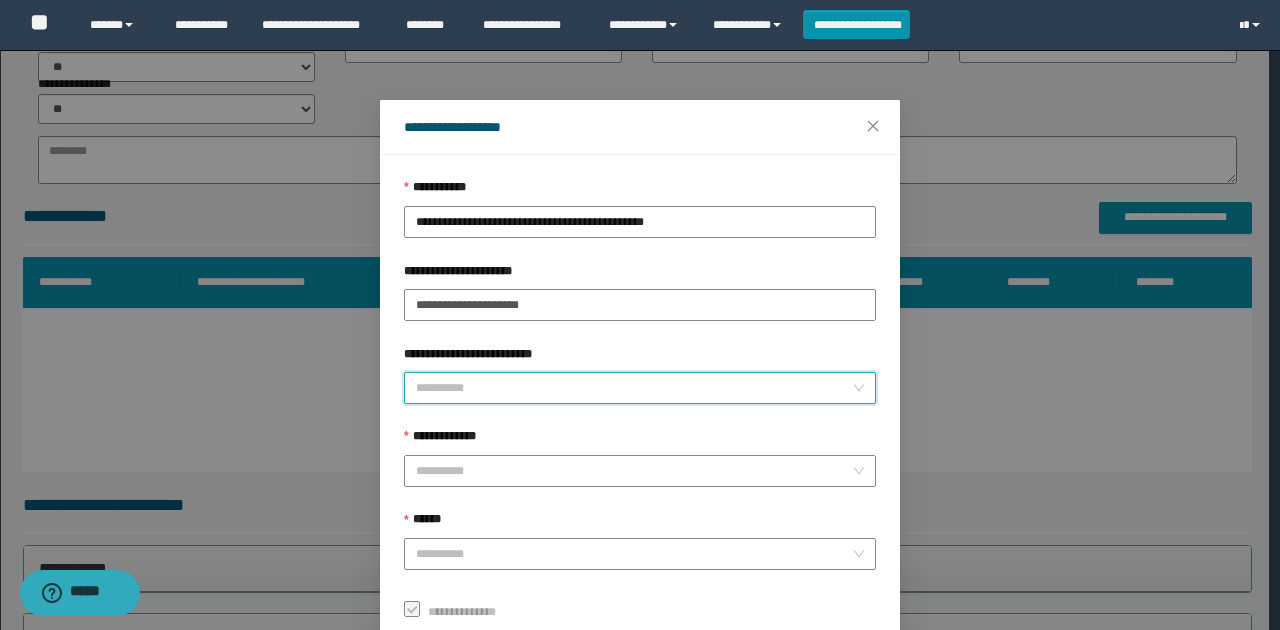 click on "**********" at bounding box center [634, 388] 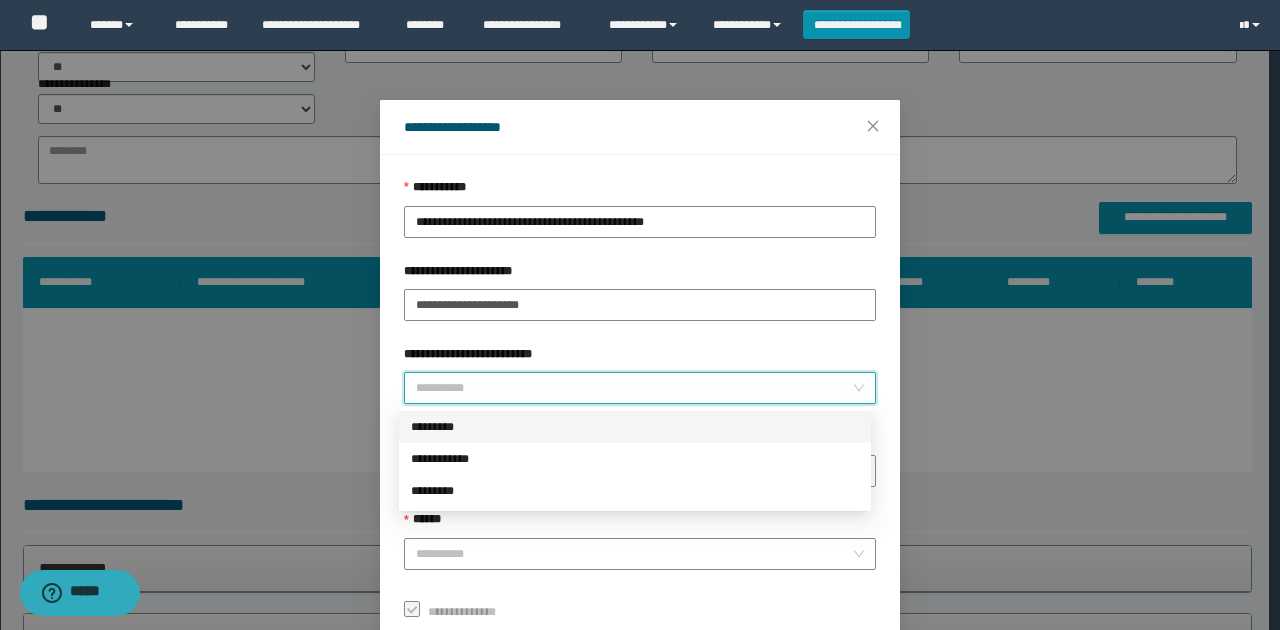 click on "*********" at bounding box center [635, 427] 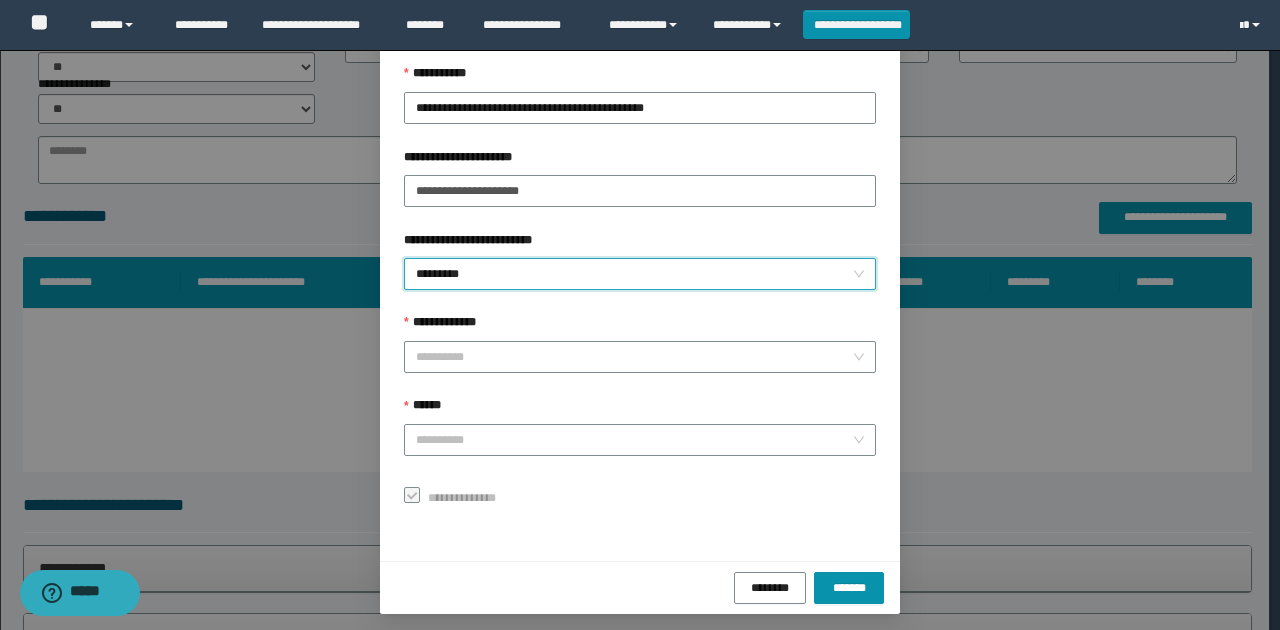 scroll, scrollTop: 121, scrollLeft: 0, axis: vertical 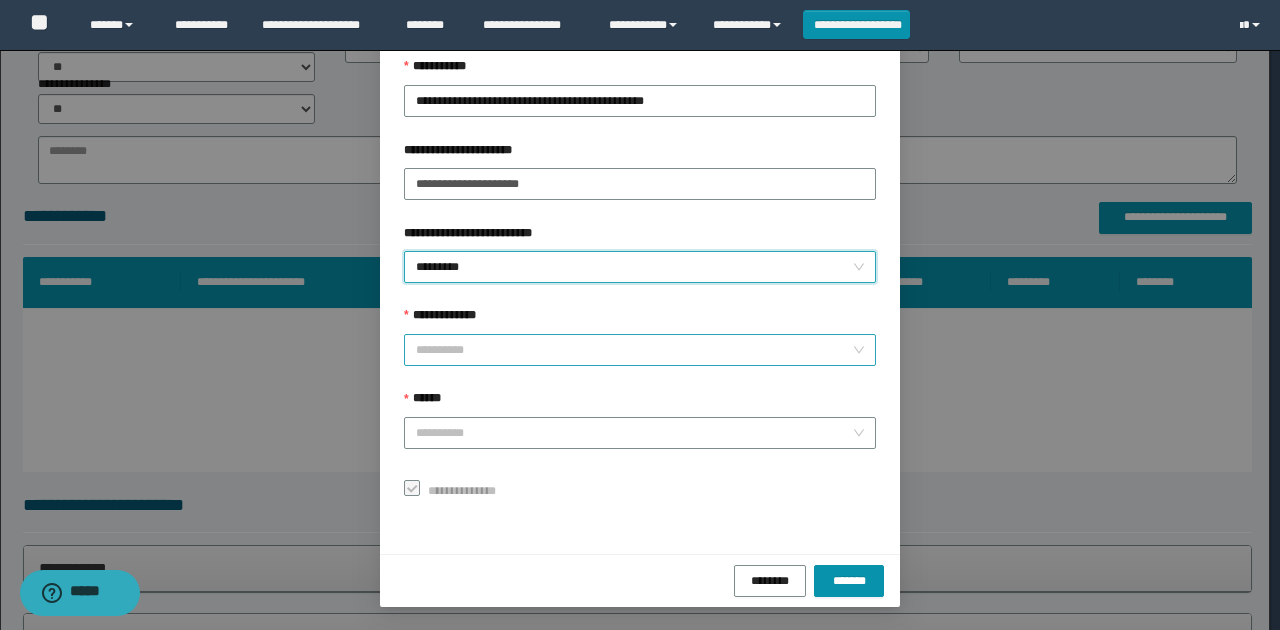 click on "**********" at bounding box center [634, 350] 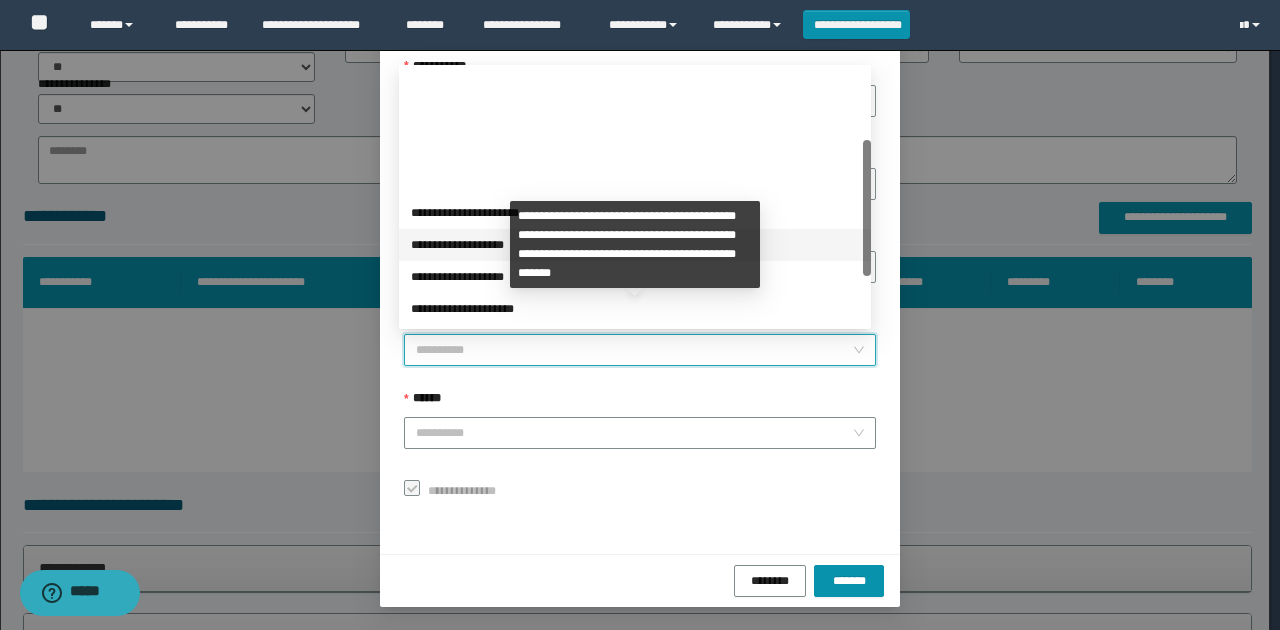 scroll, scrollTop: 224, scrollLeft: 0, axis: vertical 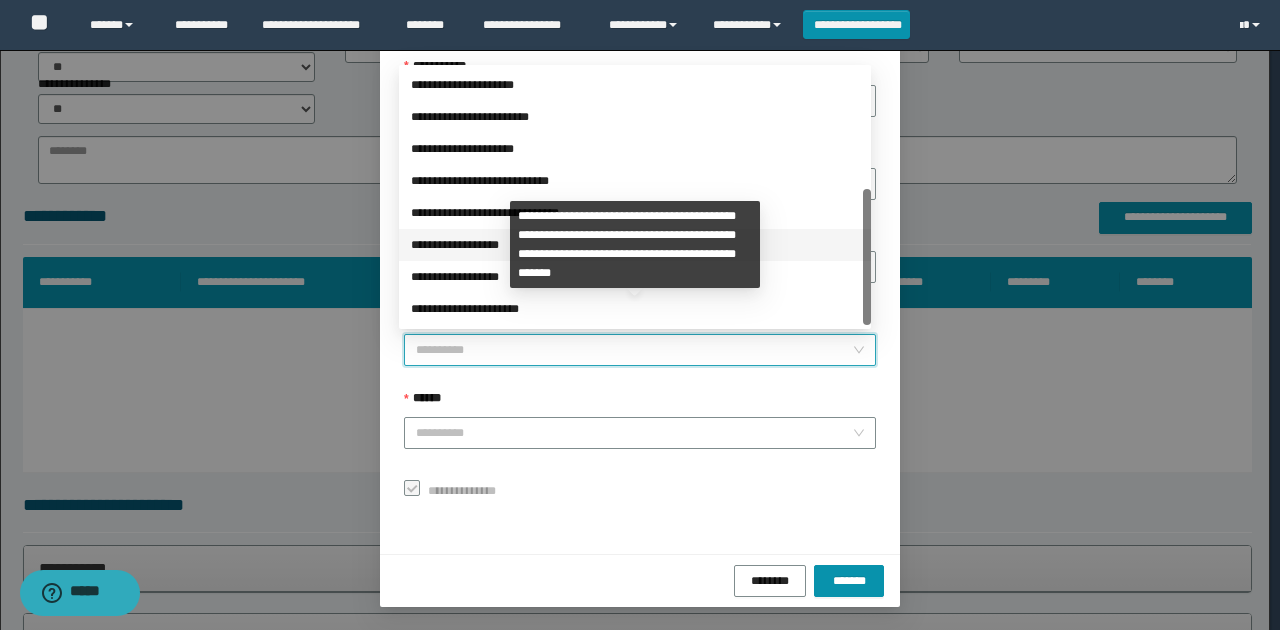 click on "**********" at bounding box center [635, 245] 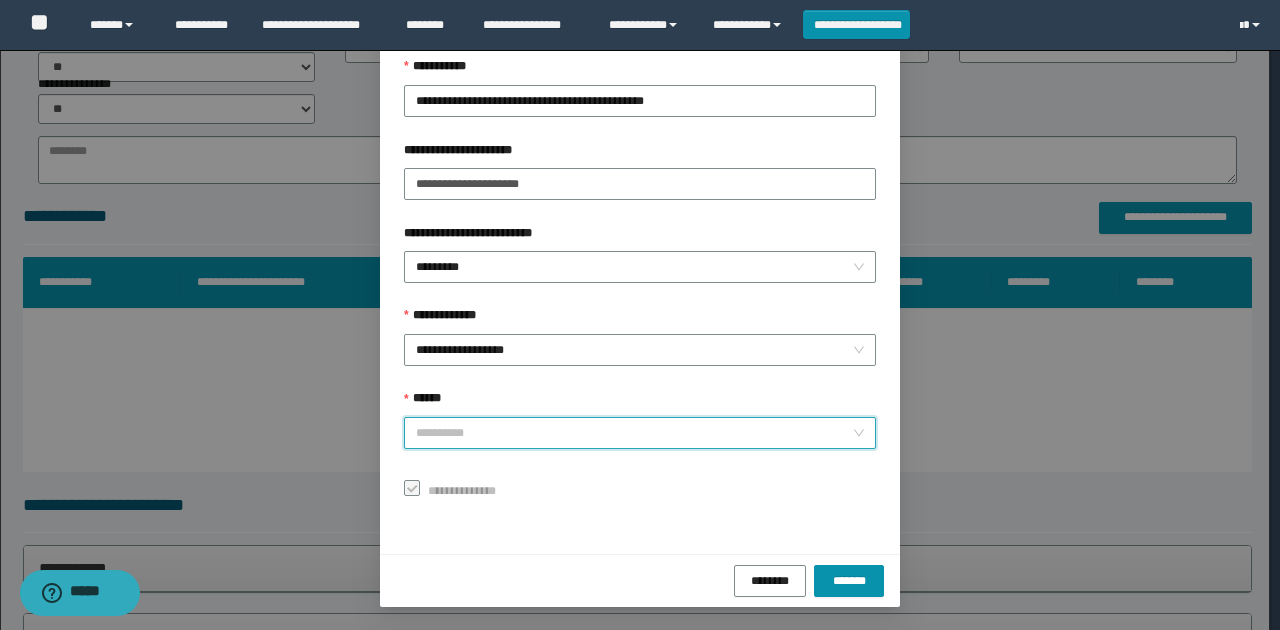 drag, startPoint x: 516, startPoint y: 436, endPoint x: 506, endPoint y: 506, distance: 70.71068 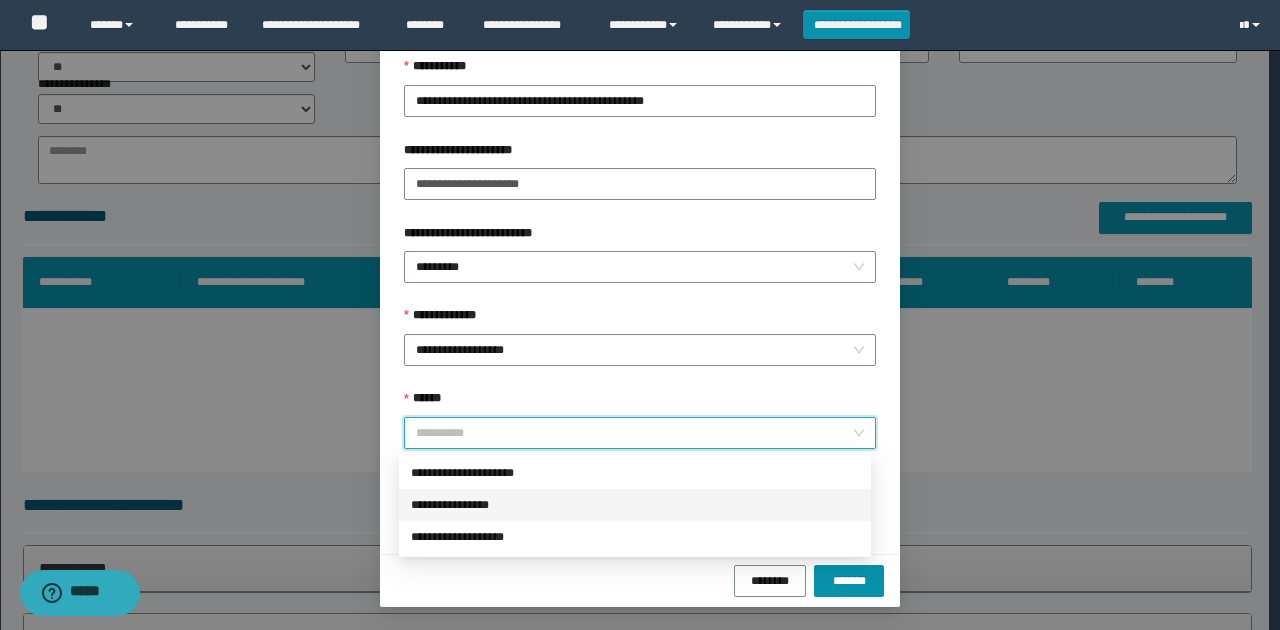 click on "**********" at bounding box center (635, 505) 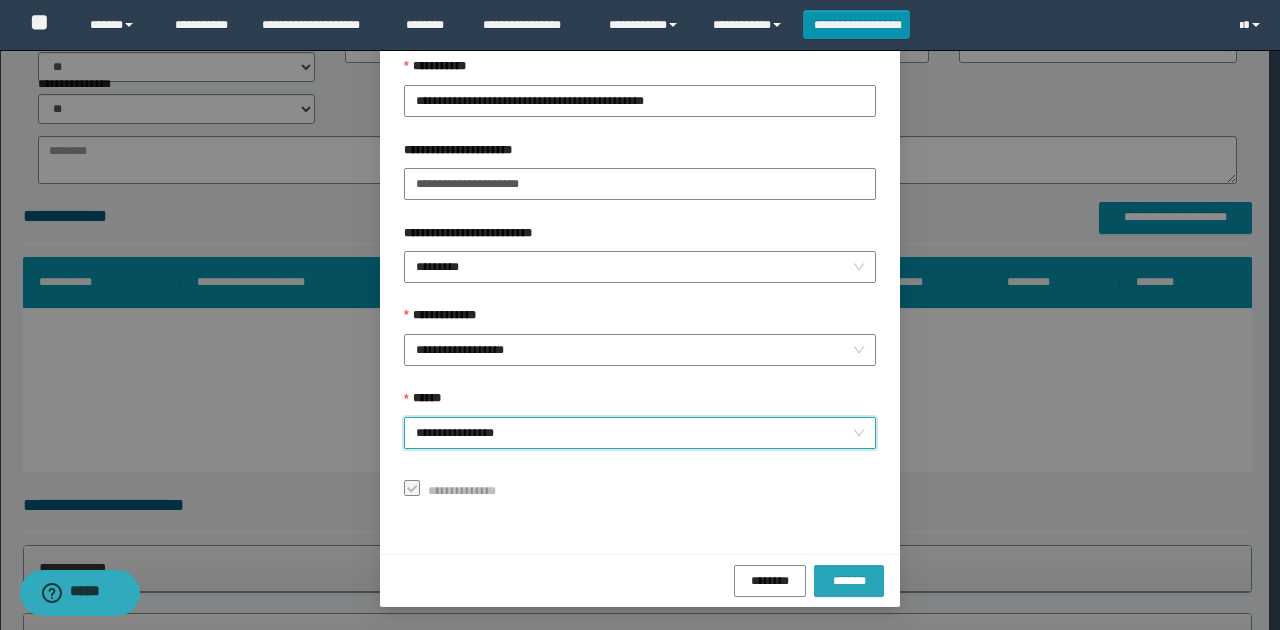 click on "*******" at bounding box center (849, 581) 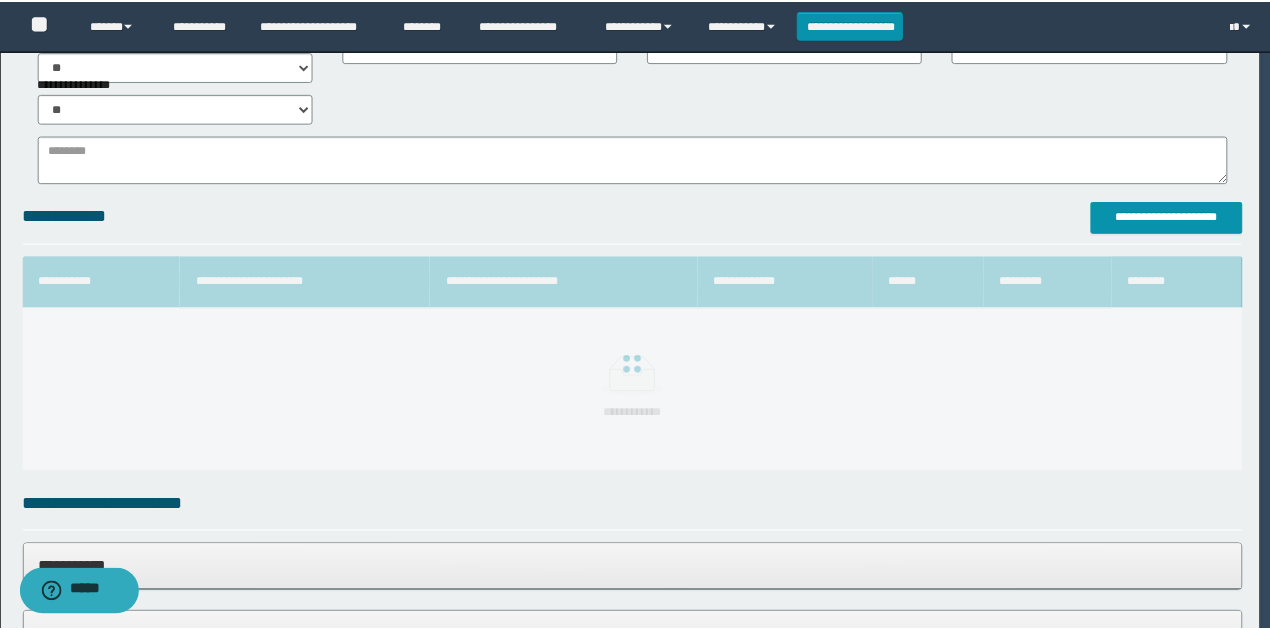 scroll, scrollTop: 73, scrollLeft: 0, axis: vertical 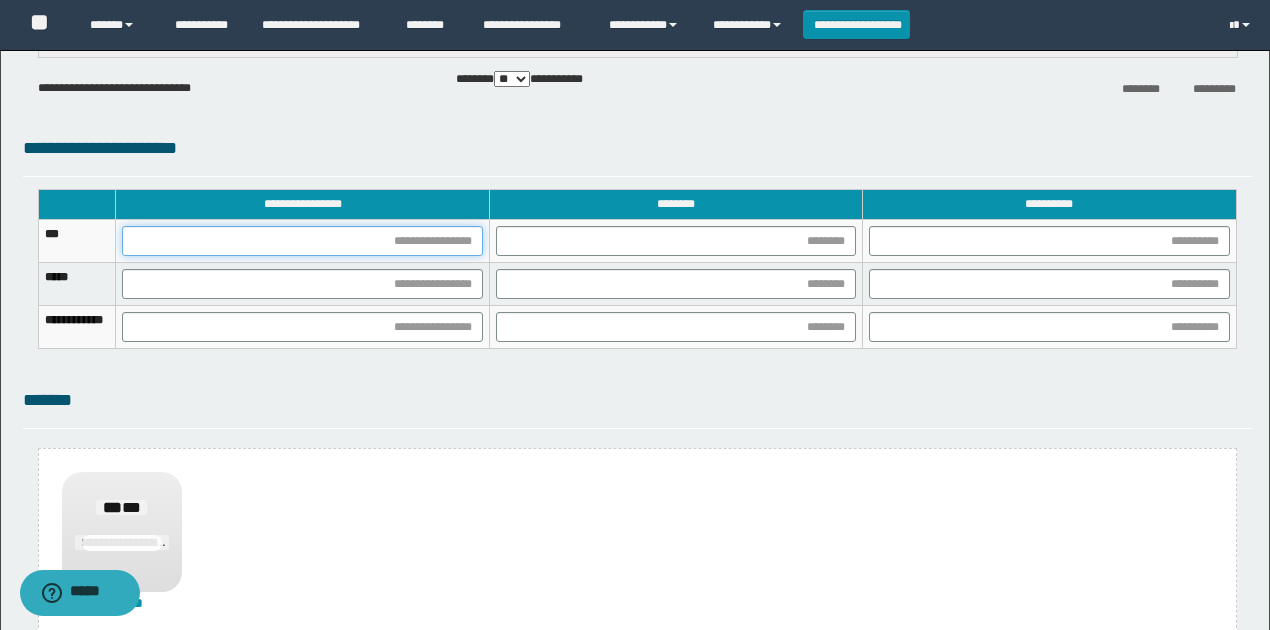 click at bounding box center [302, 241] 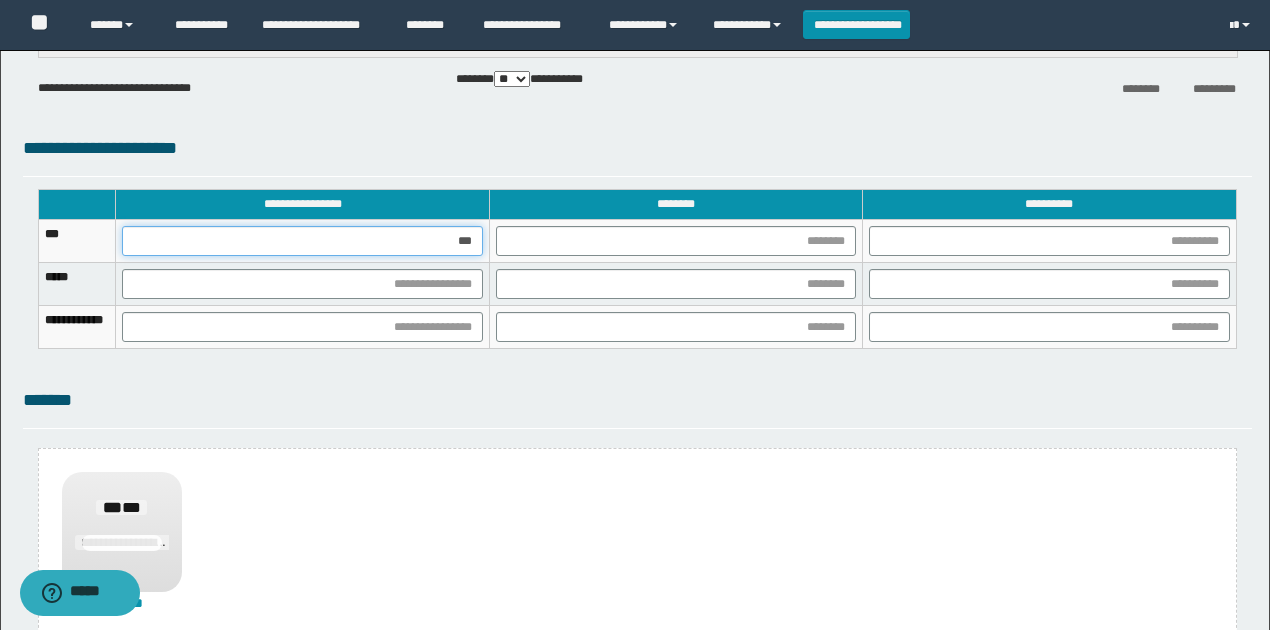 type on "****" 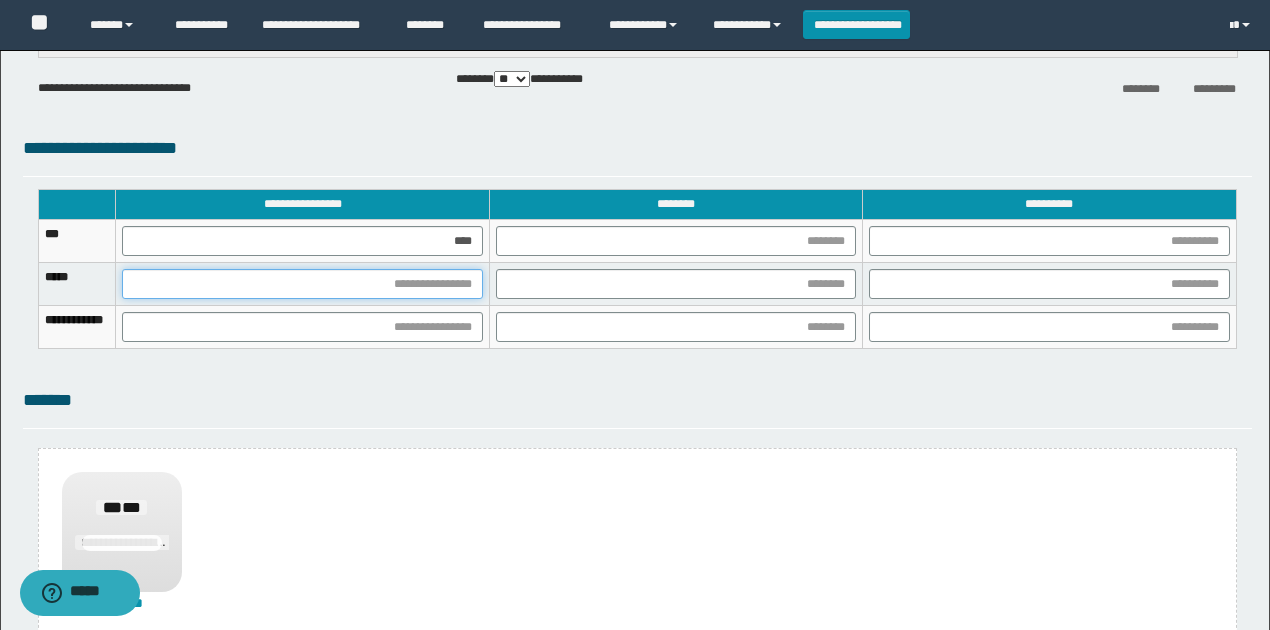 click at bounding box center (302, 284) 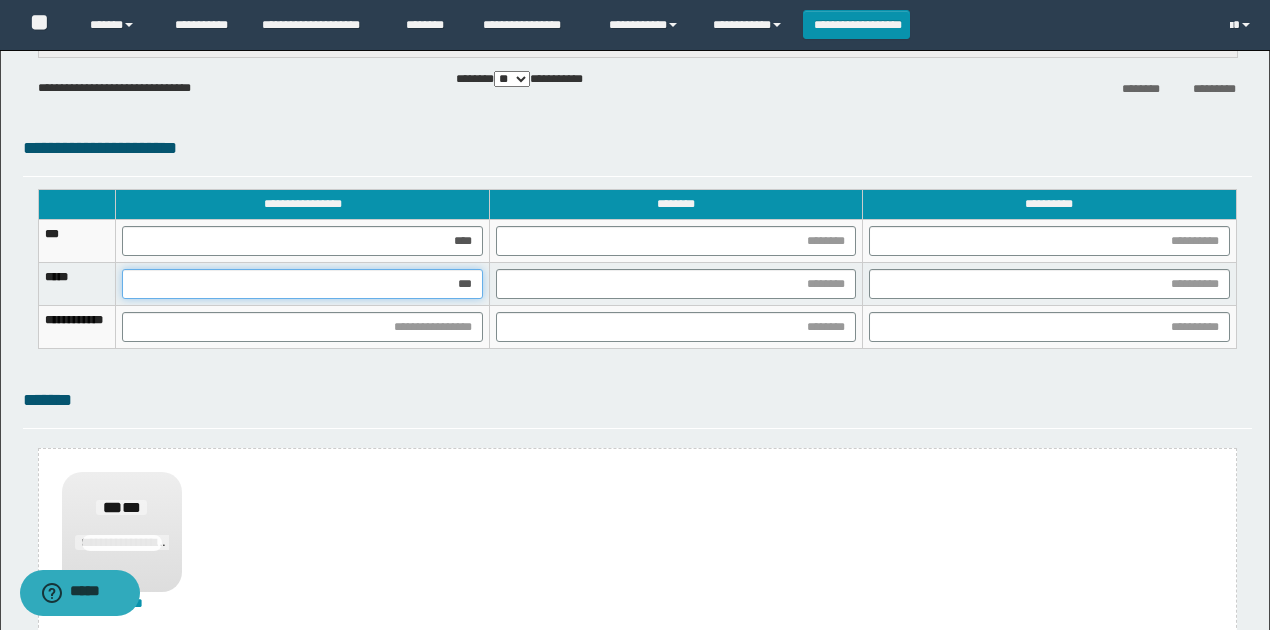 type on "****" 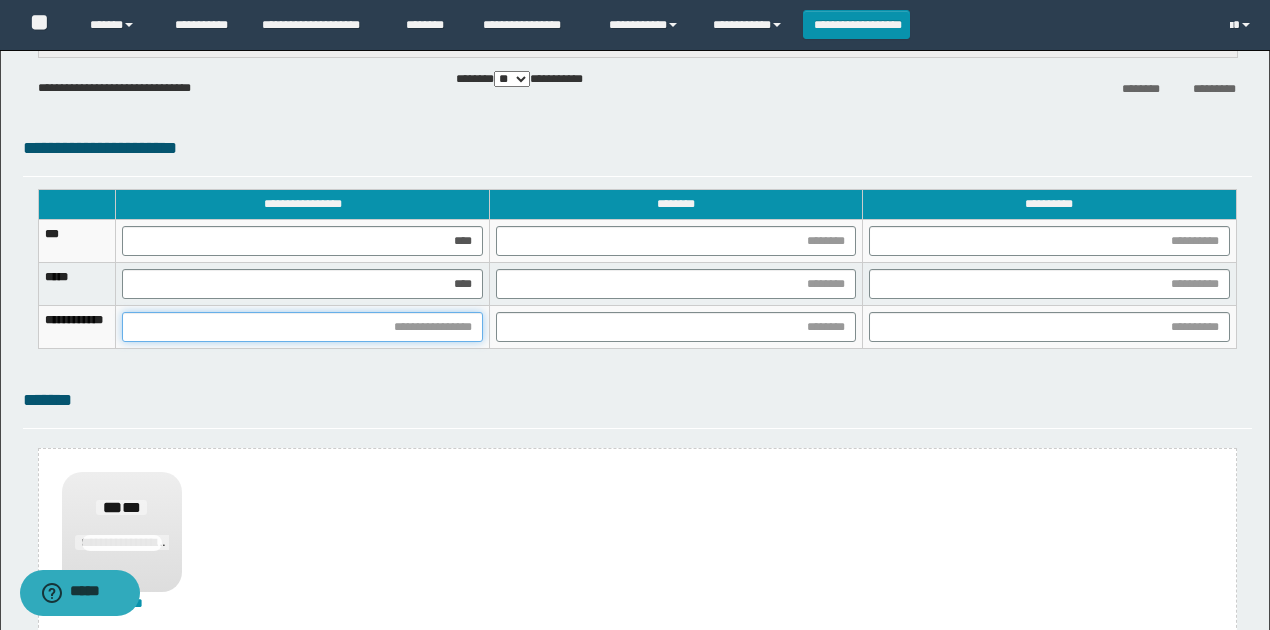 click at bounding box center [302, 327] 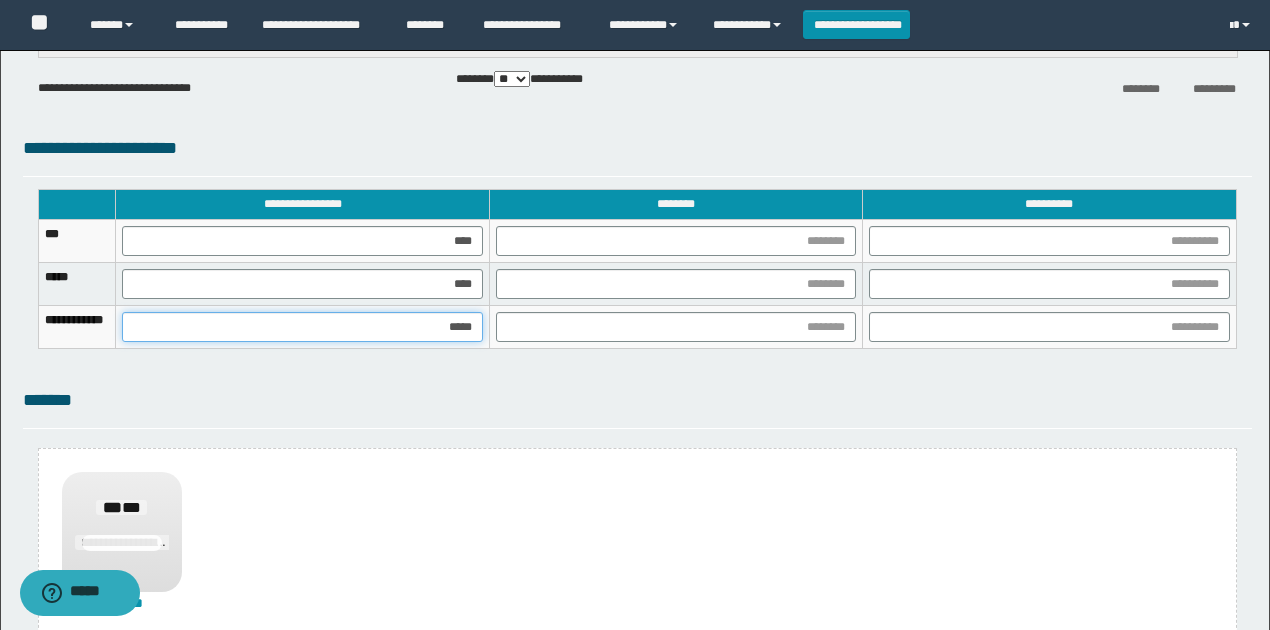 type on "******" 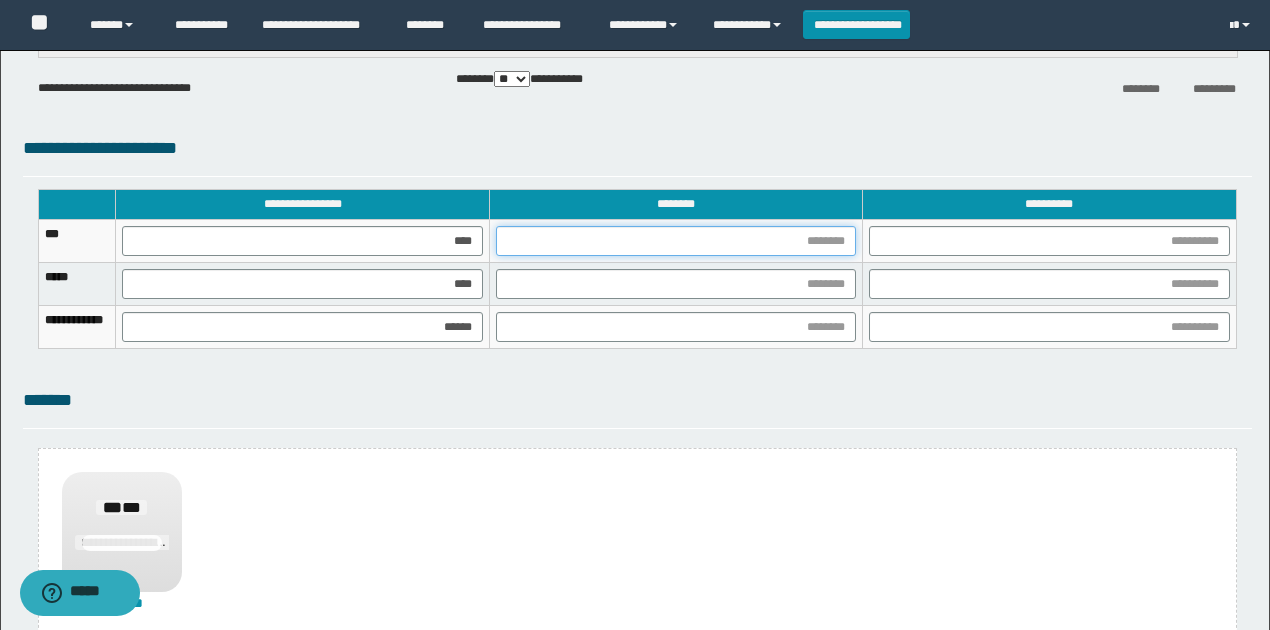 click at bounding box center [676, 241] 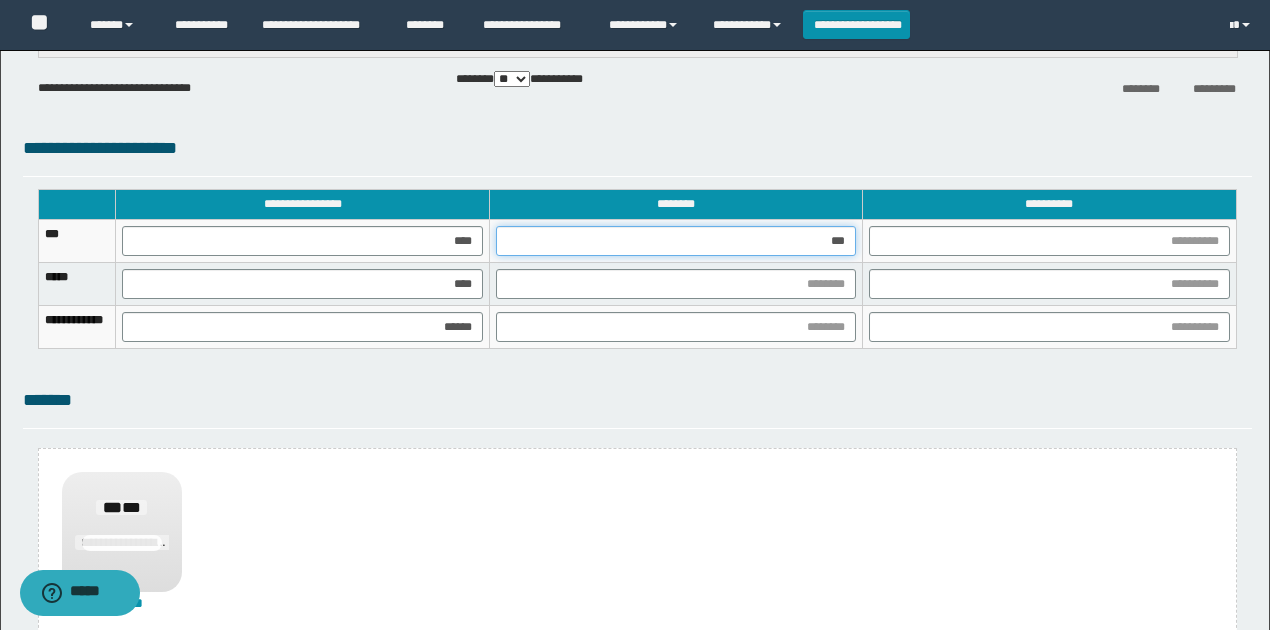 type on "****" 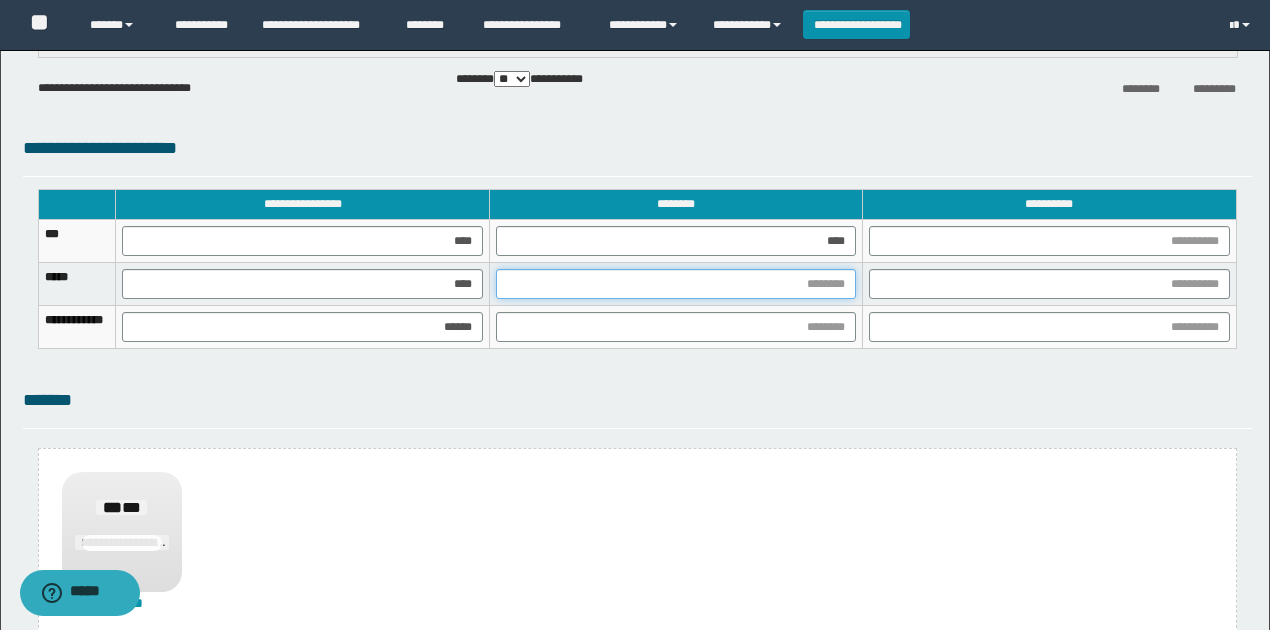 drag, startPoint x: 868, startPoint y: 281, endPoint x: 861, endPoint y: 294, distance: 14.764823 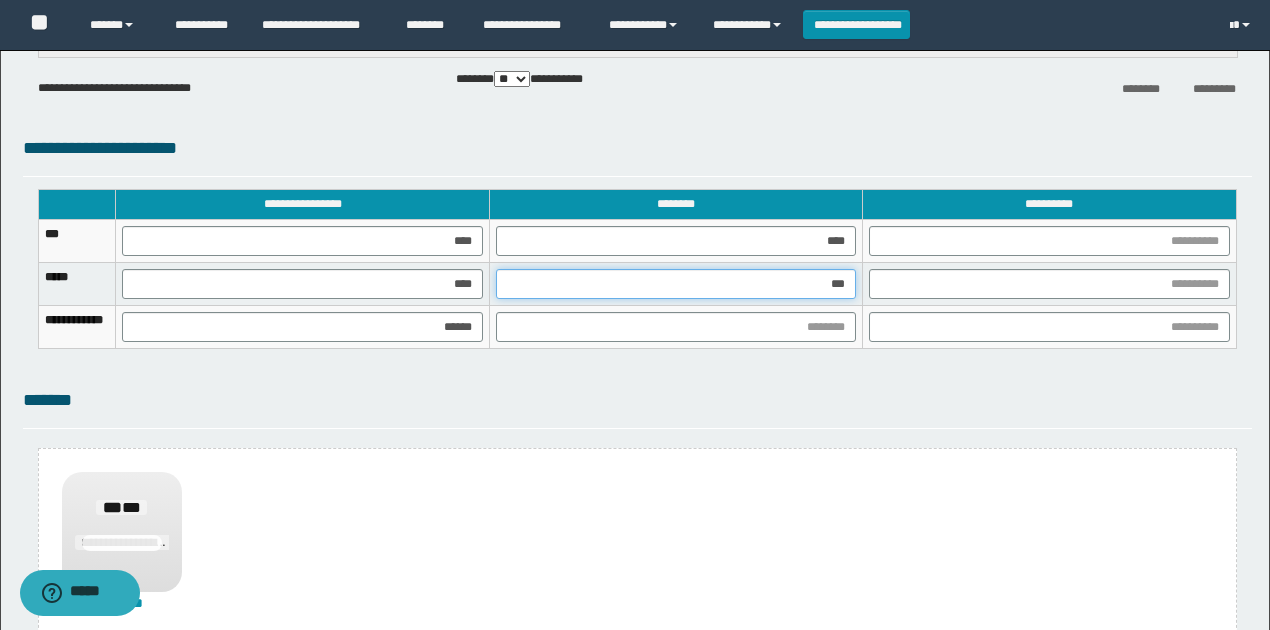 type on "****" 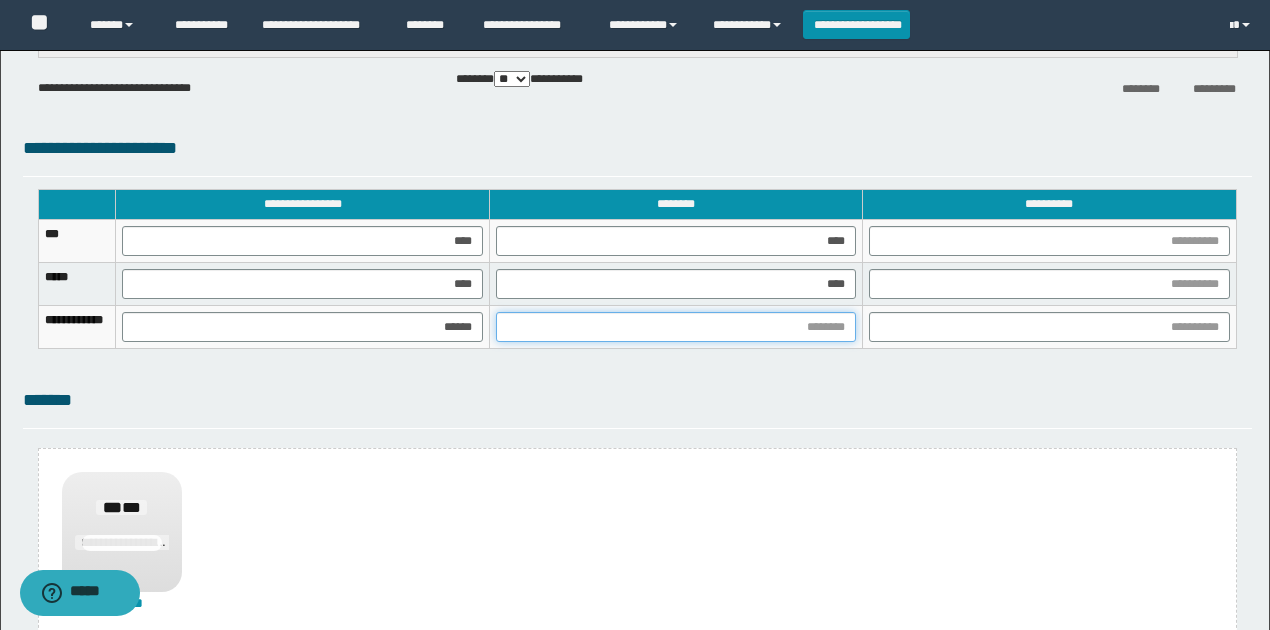click at bounding box center [676, 327] 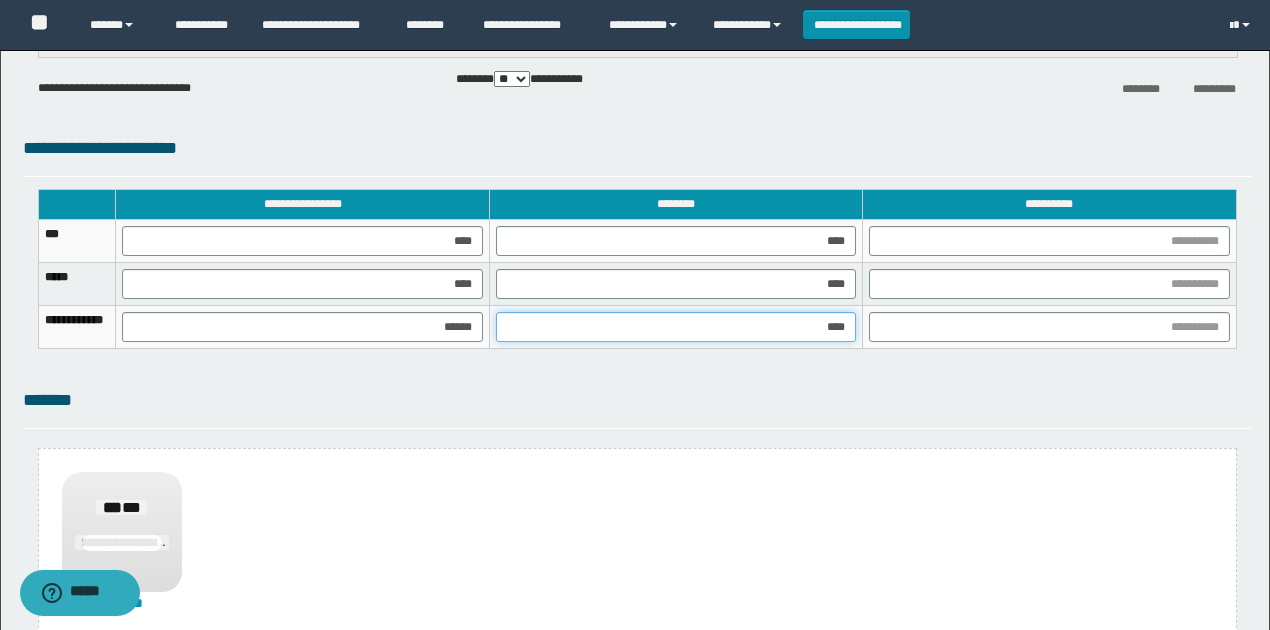 type on "*****" 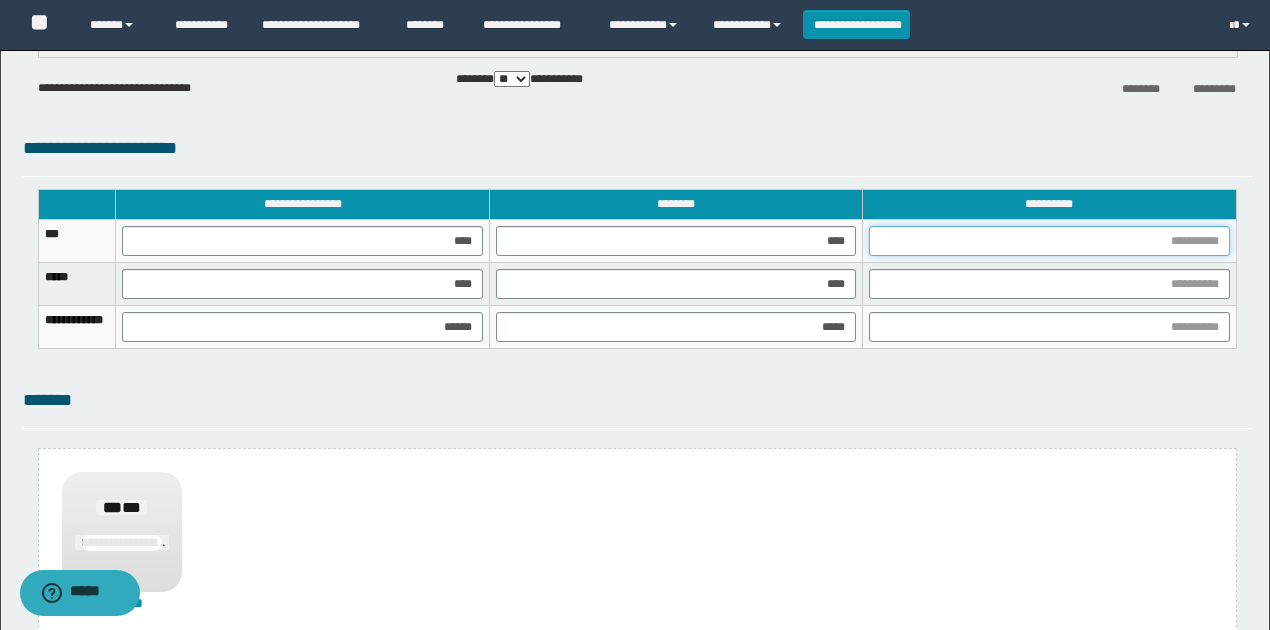 click at bounding box center (1049, 241) 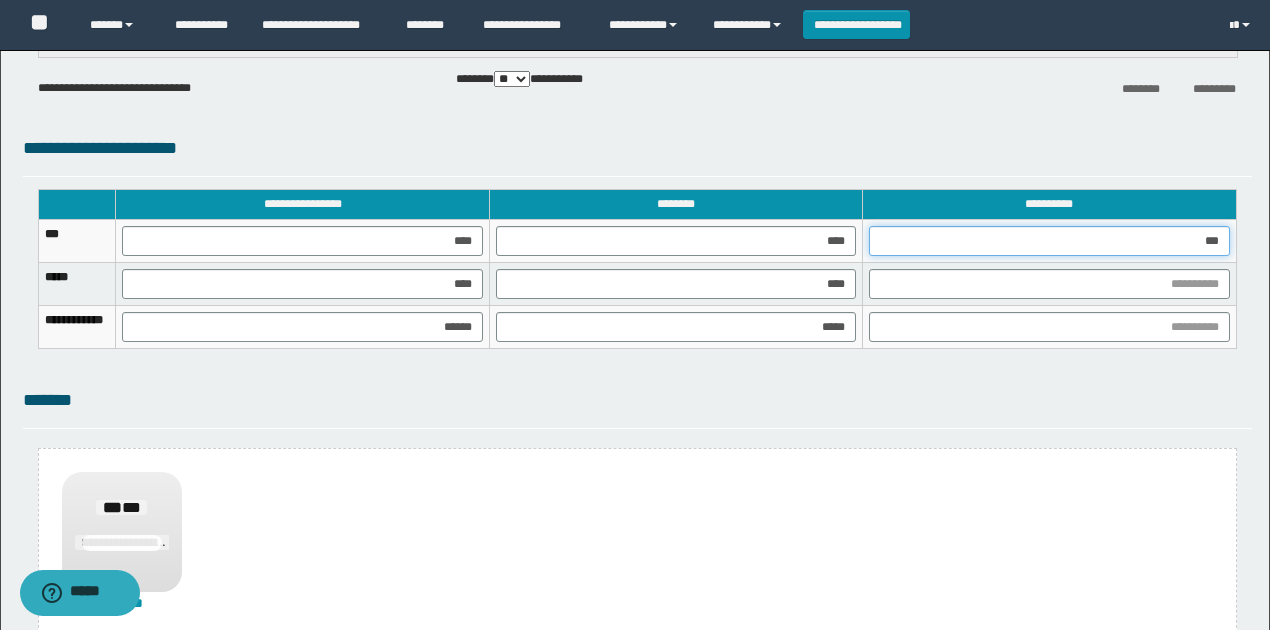 type on "****" 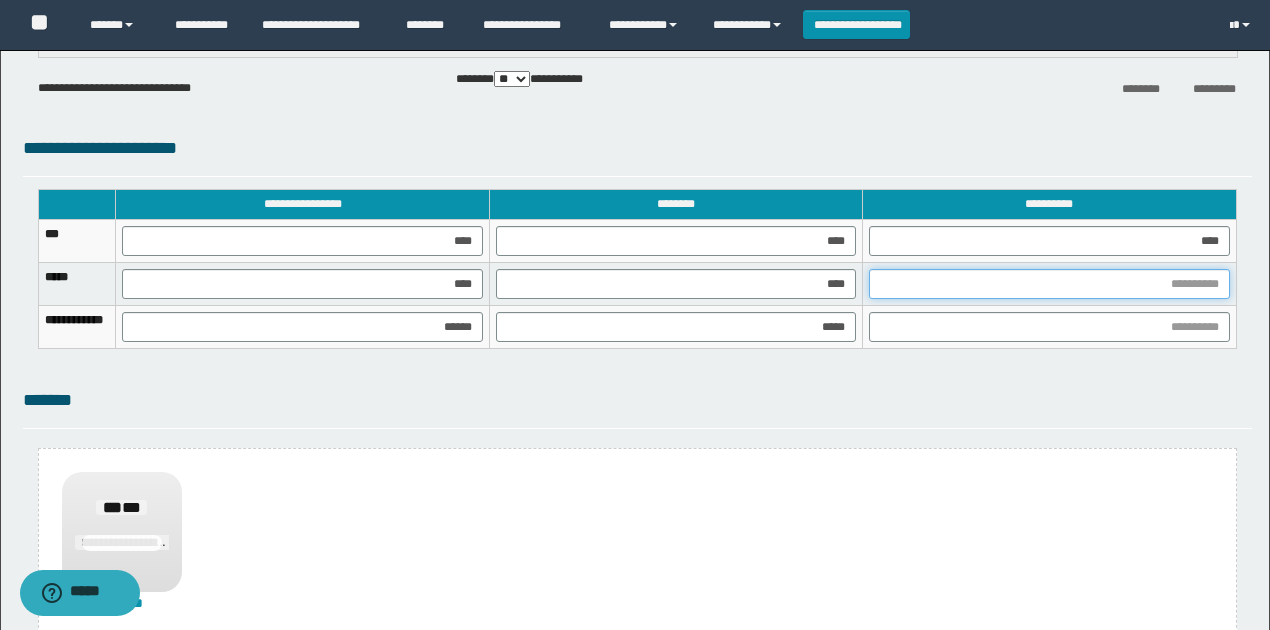 click at bounding box center (1049, 284) 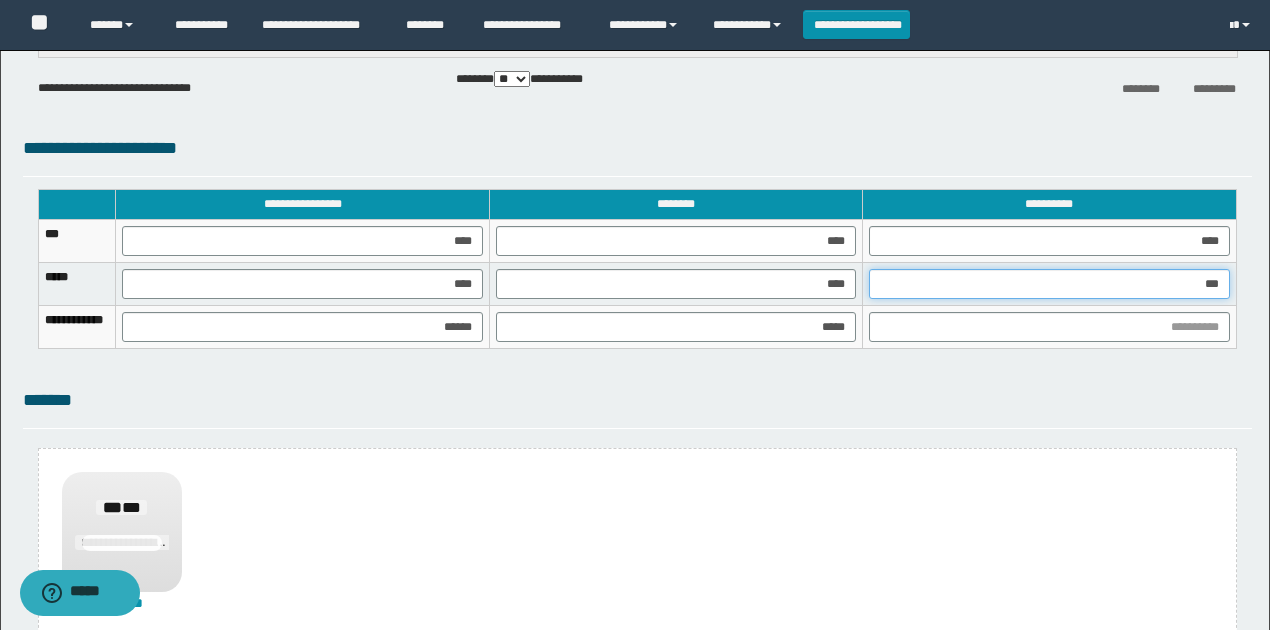 type on "****" 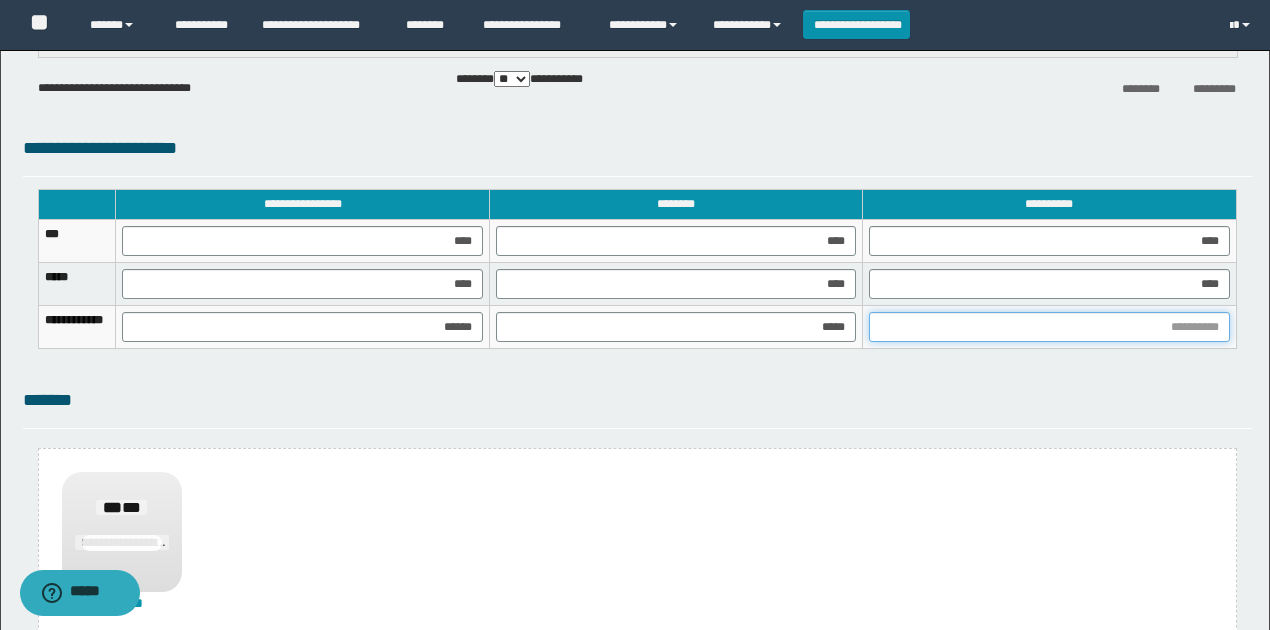 click at bounding box center (1049, 327) 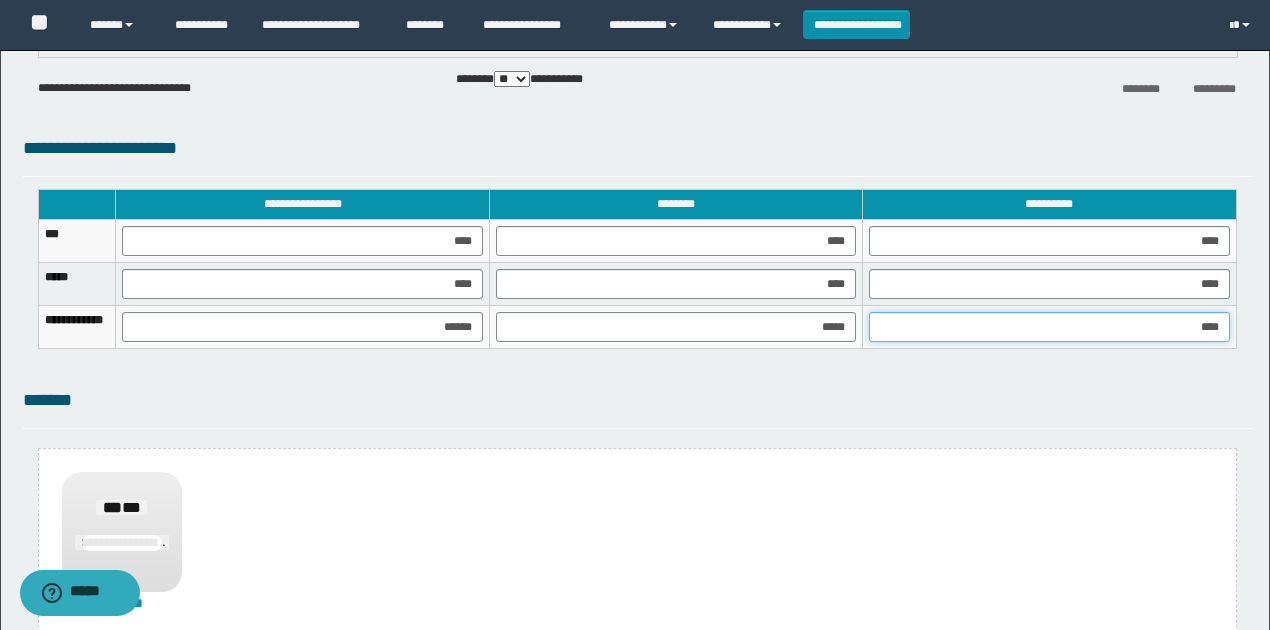 type on "*****" 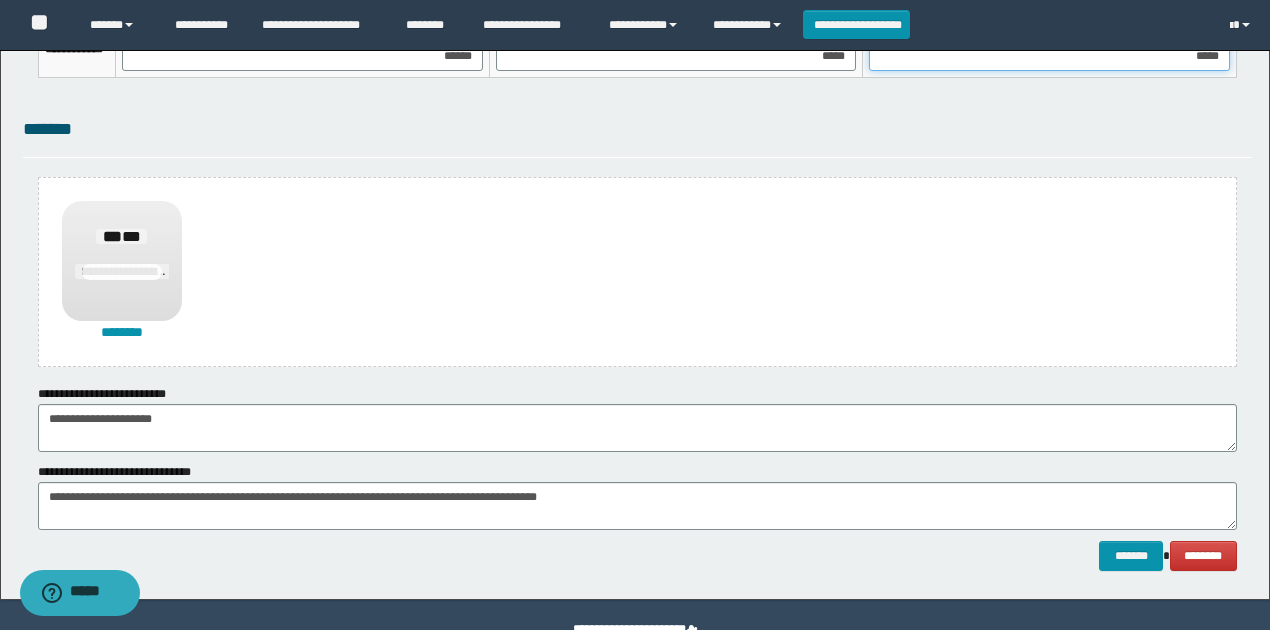 scroll, scrollTop: 1488, scrollLeft: 0, axis: vertical 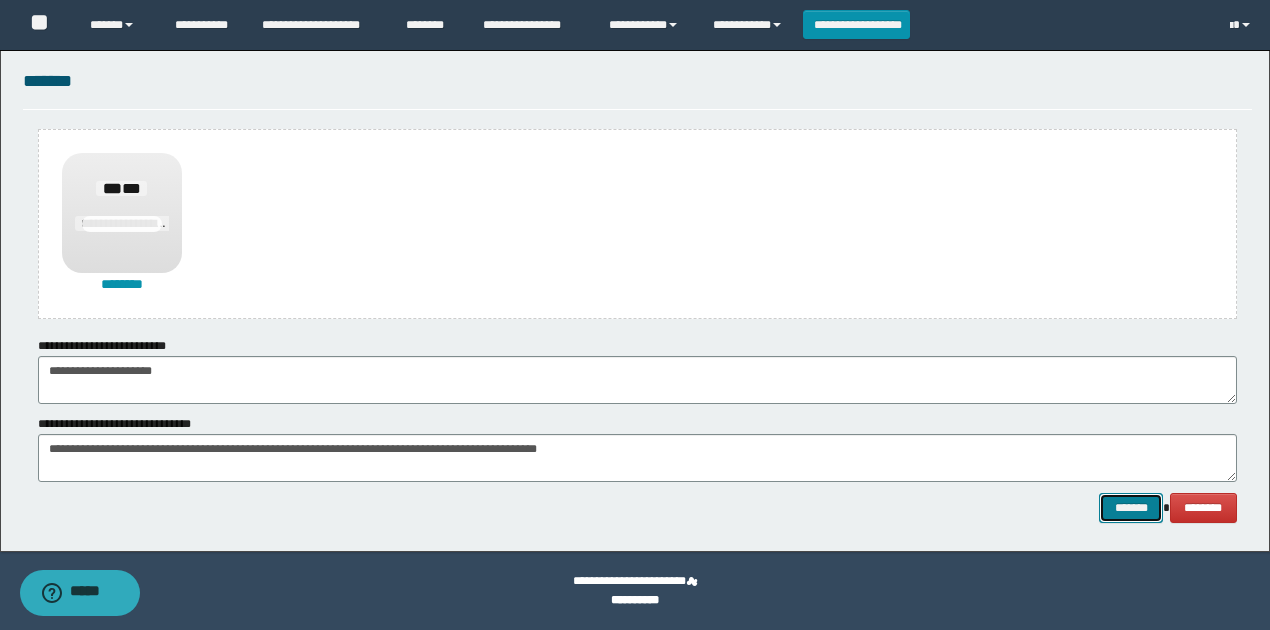 click on "*******" at bounding box center [1131, 507] 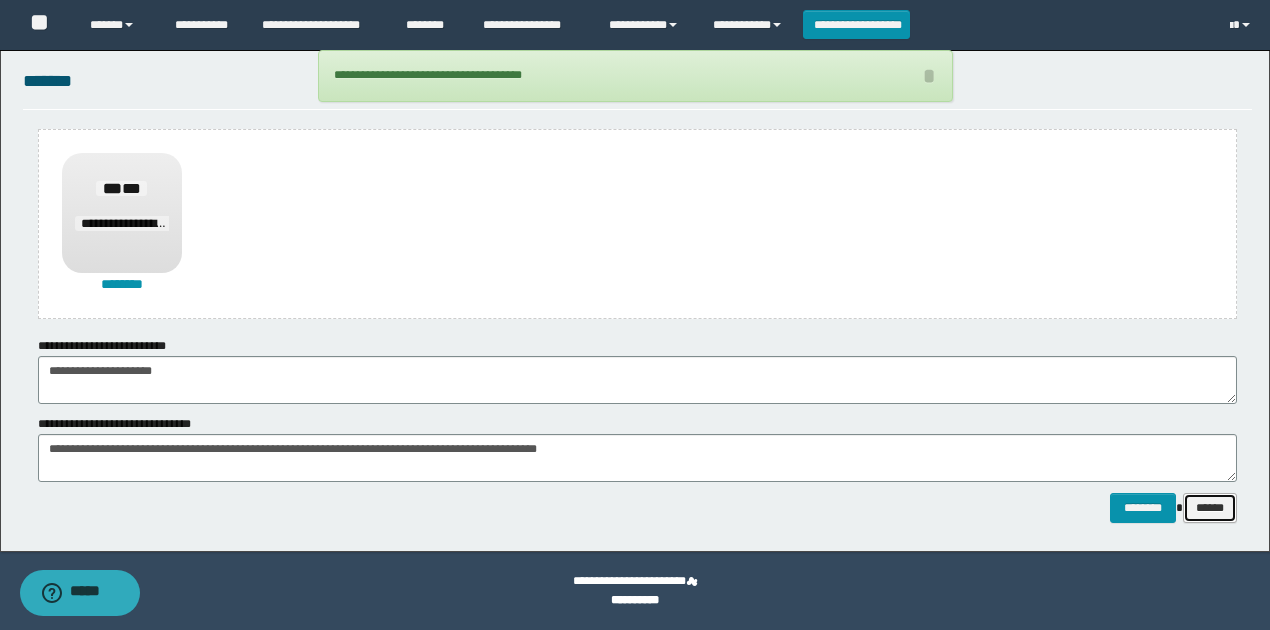click on "******" at bounding box center [1210, 507] 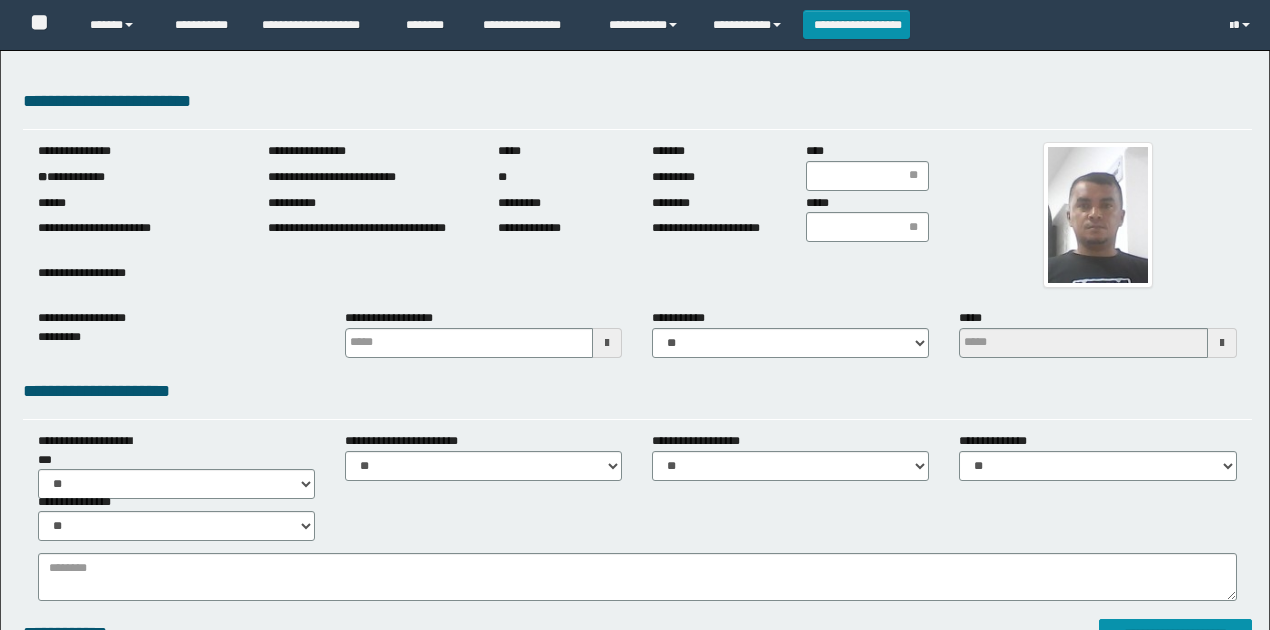 scroll, scrollTop: 0, scrollLeft: 0, axis: both 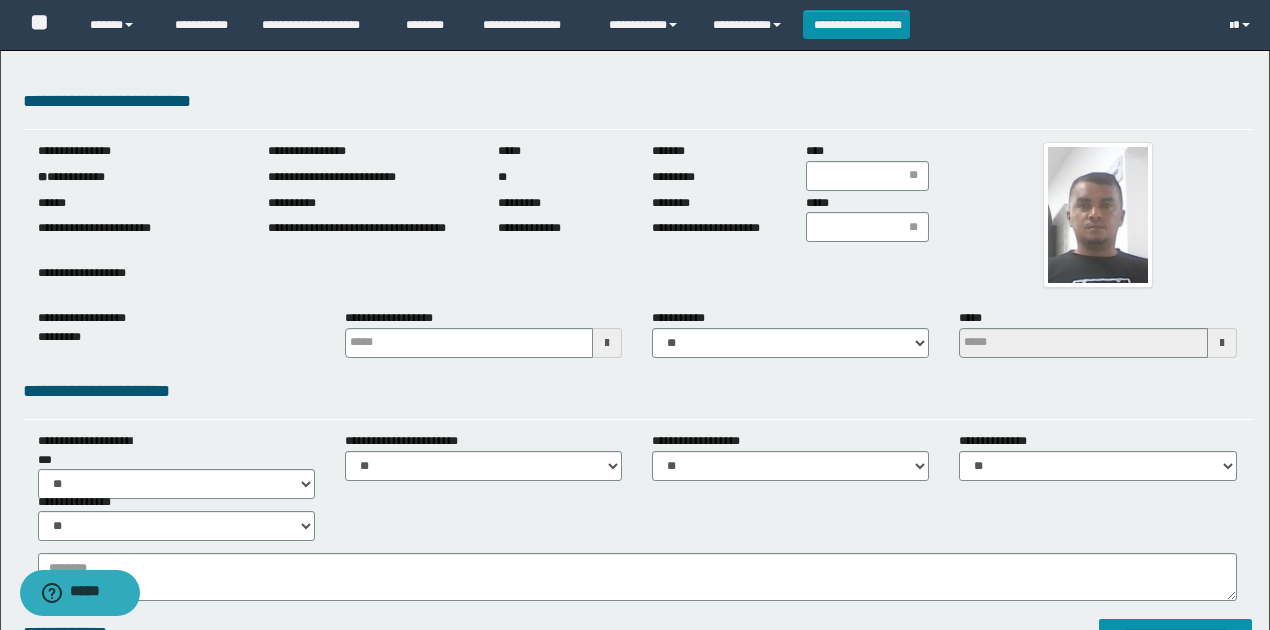 click on "**********" at bounding box center [138, 177] 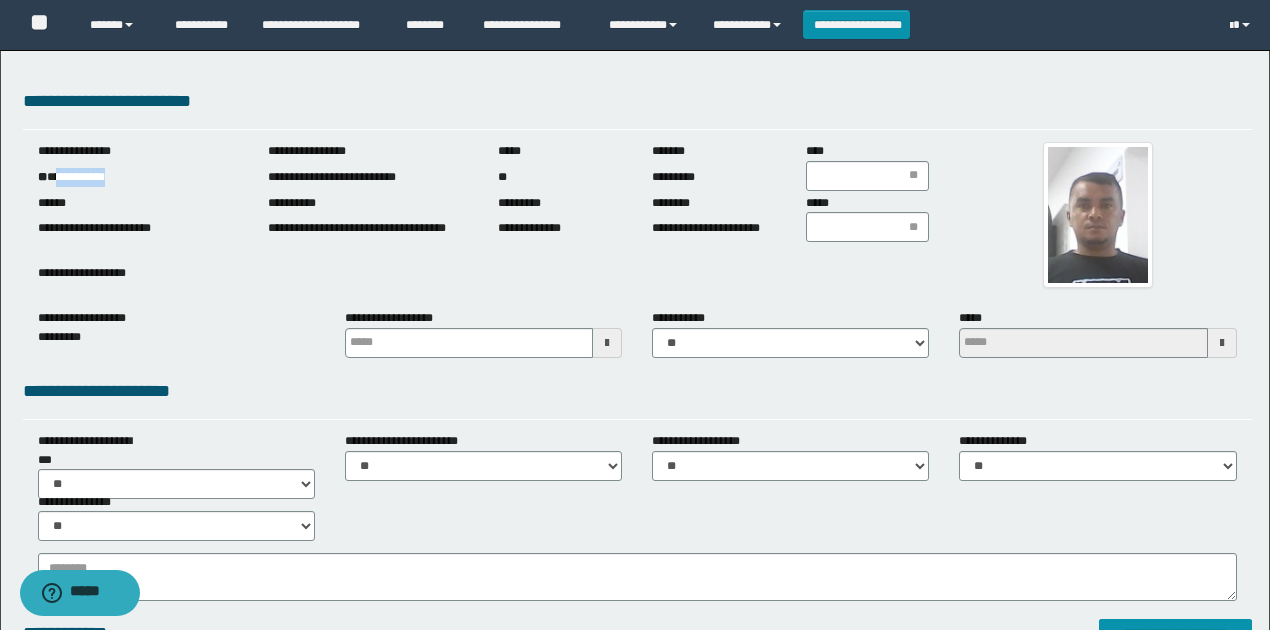 click on "**********" at bounding box center (138, 177) 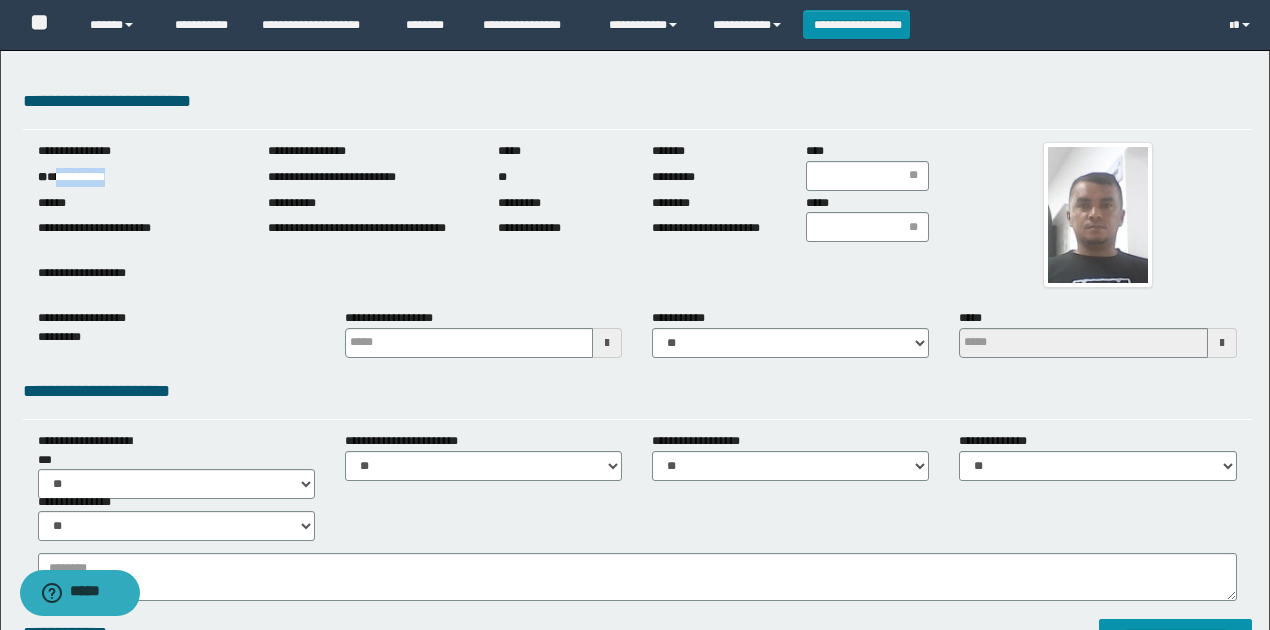 click at bounding box center [1097, 215] 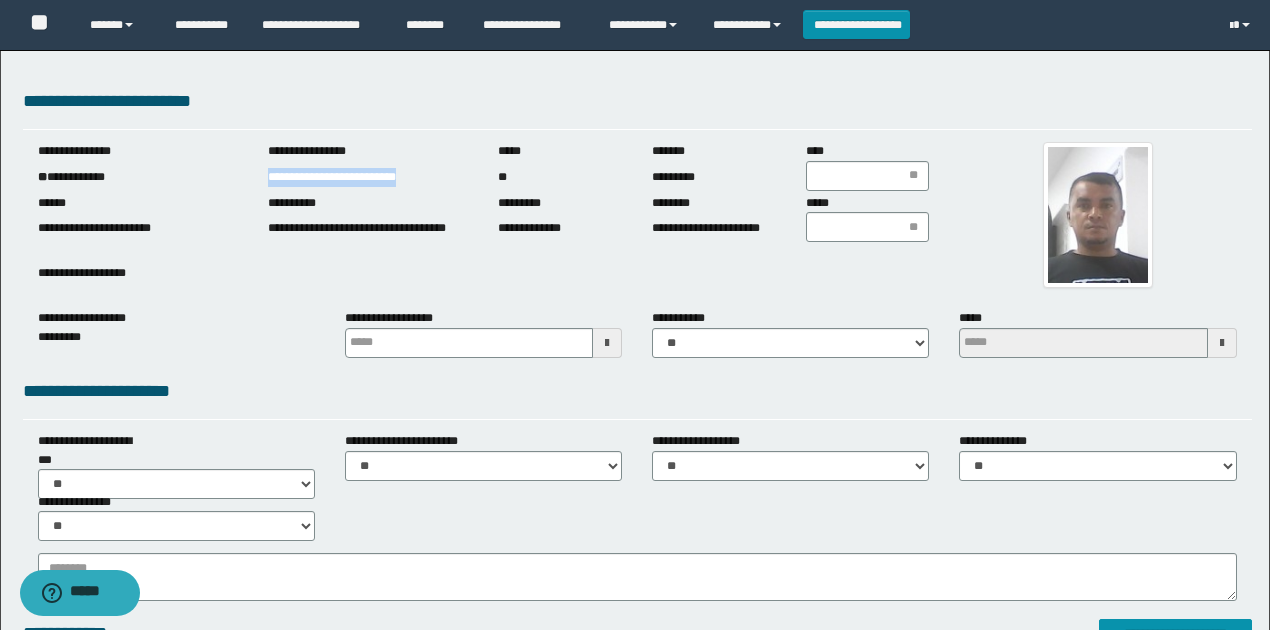 drag, startPoint x: 286, startPoint y: 178, endPoint x: 577, endPoint y: 331, distance: 328.77045 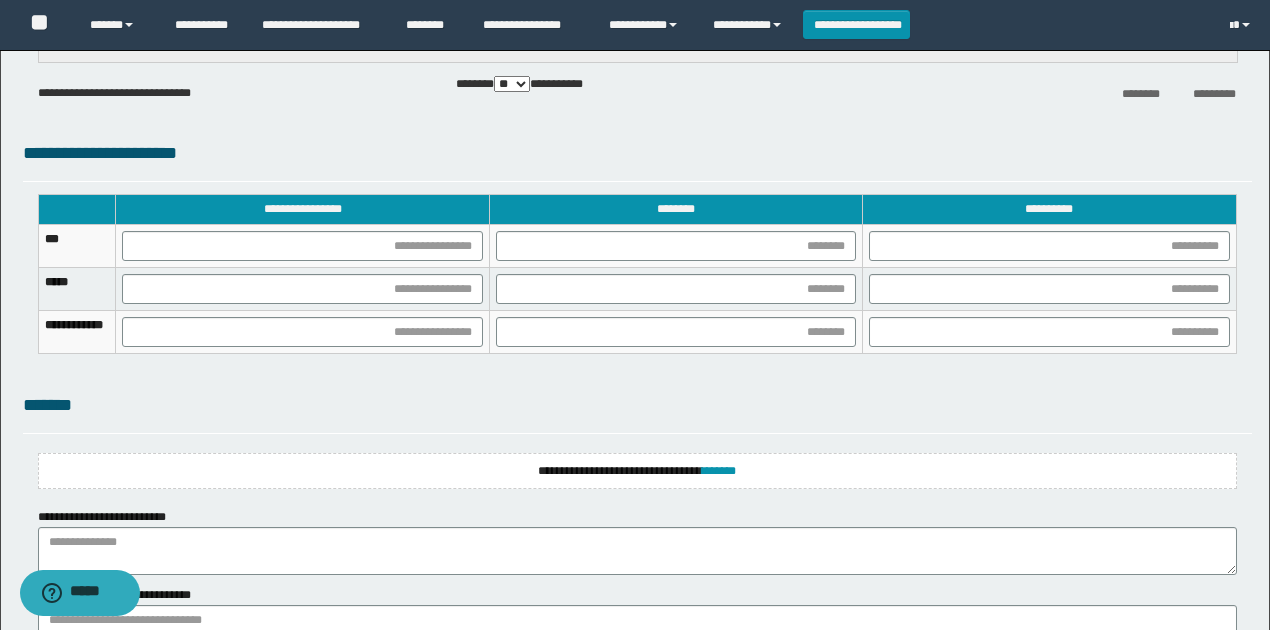 scroll, scrollTop: 1350, scrollLeft: 0, axis: vertical 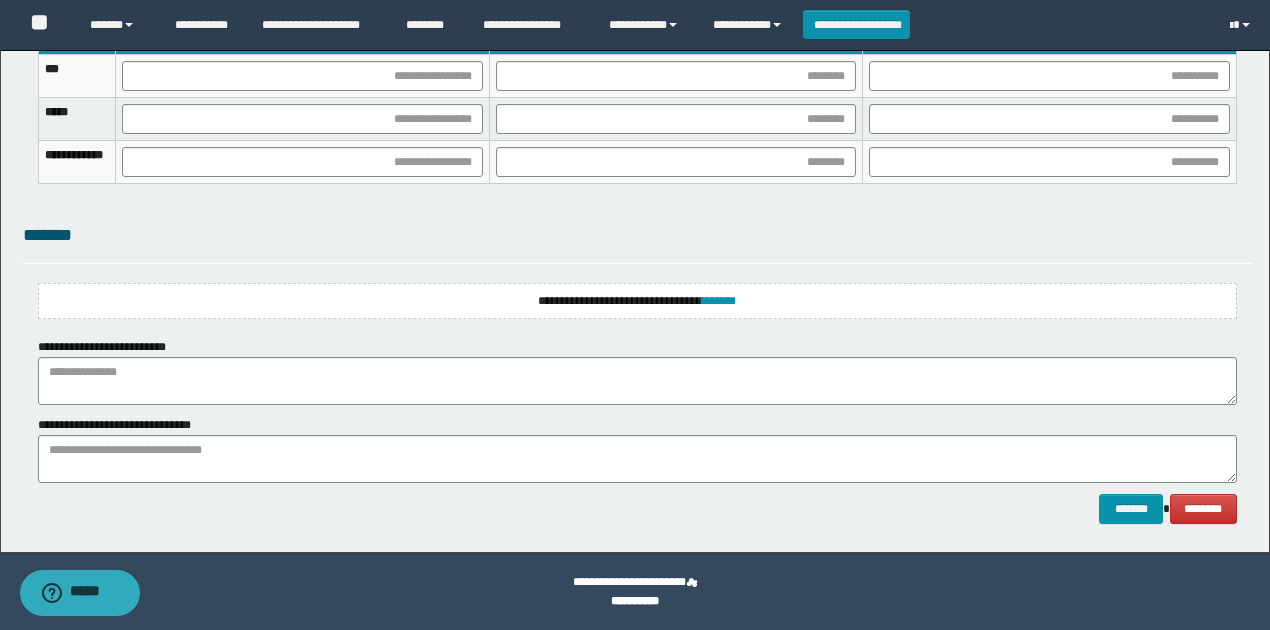 click on "**********" at bounding box center (637, 301) 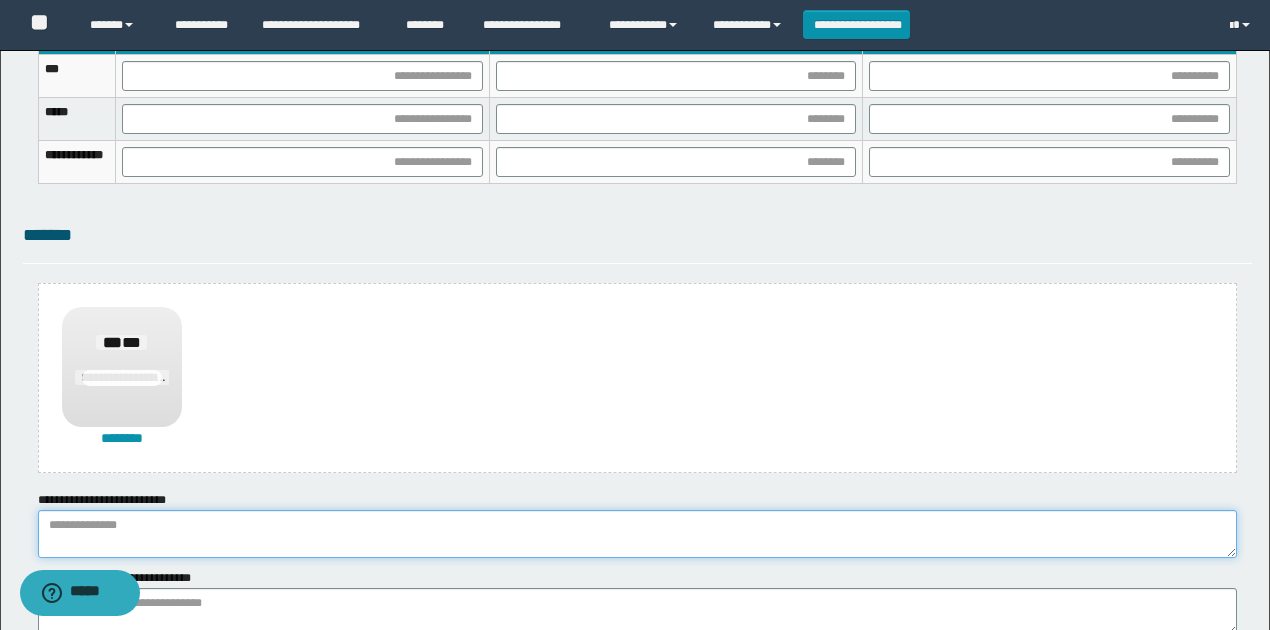 paste on "**********" 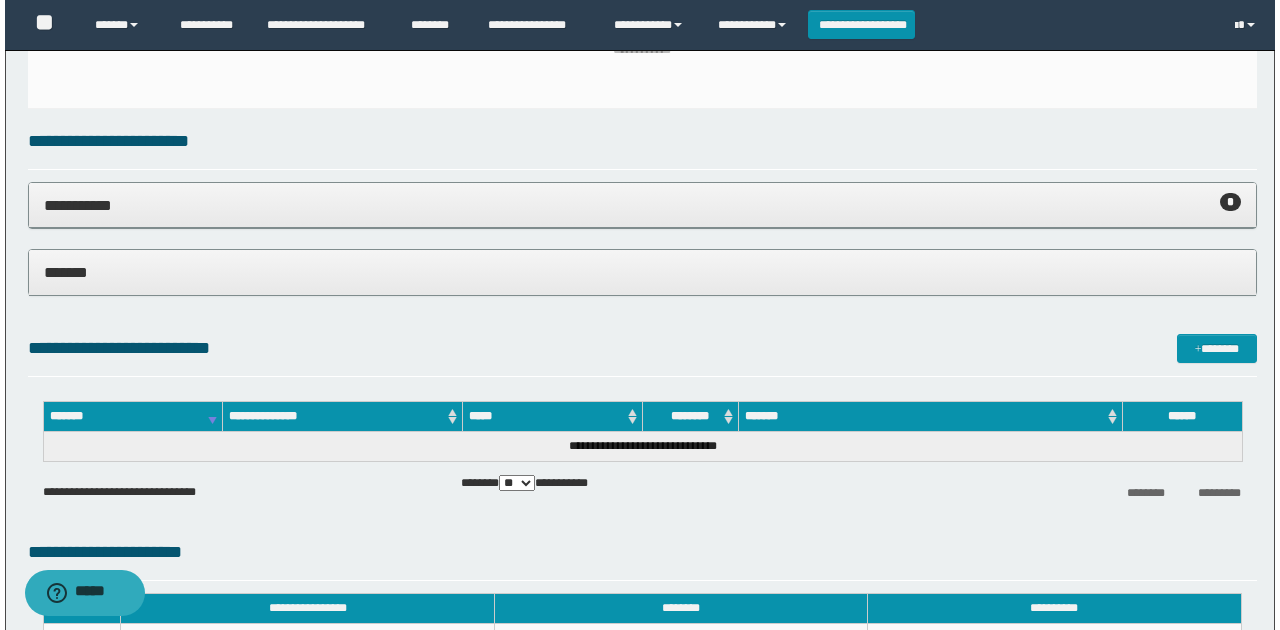 scroll, scrollTop: 484, scrollLeft: 0, axis: vertical 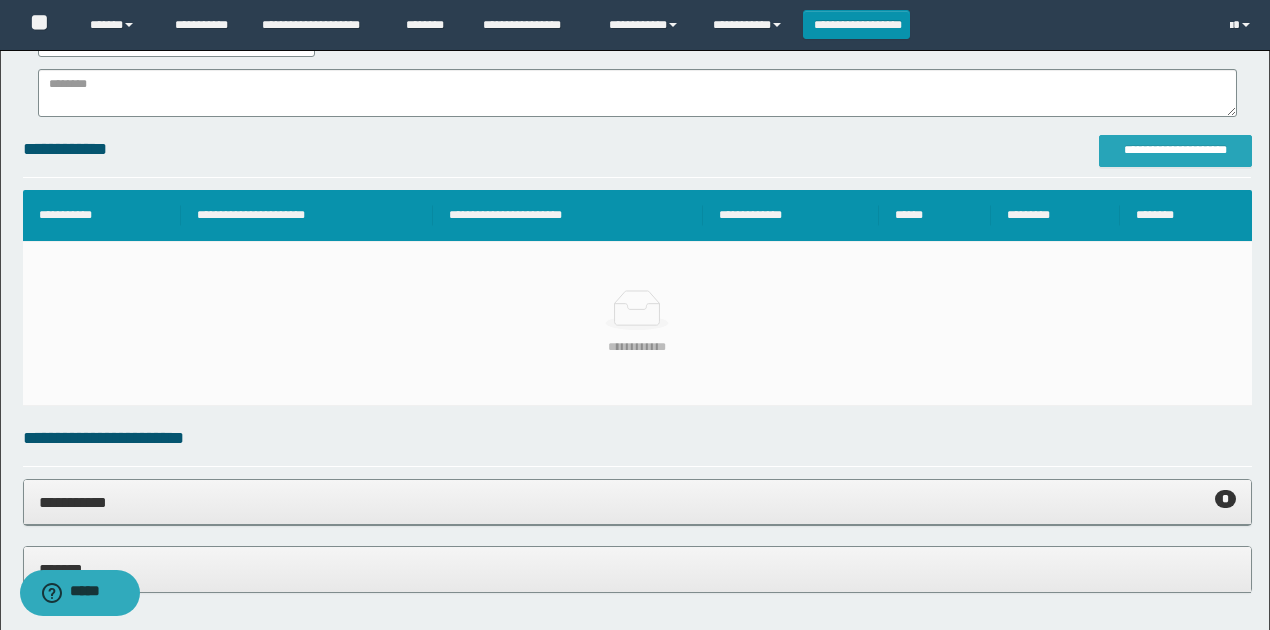 type on "**********" 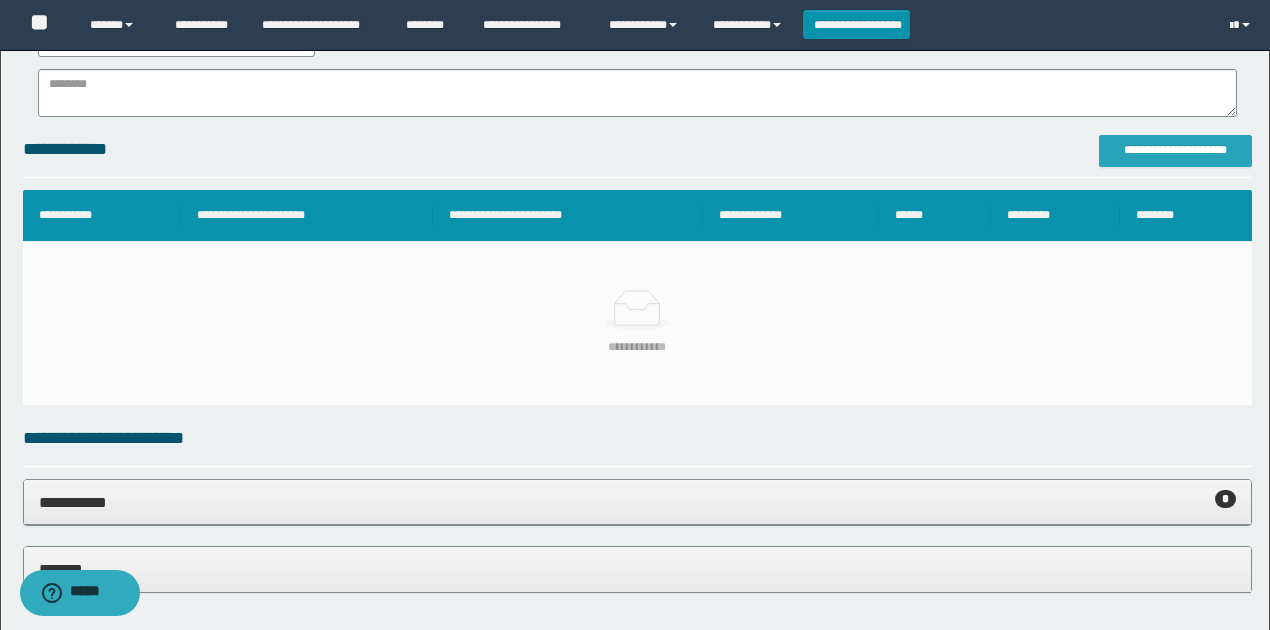 click on "**********" at bounding box center [1175, 150] 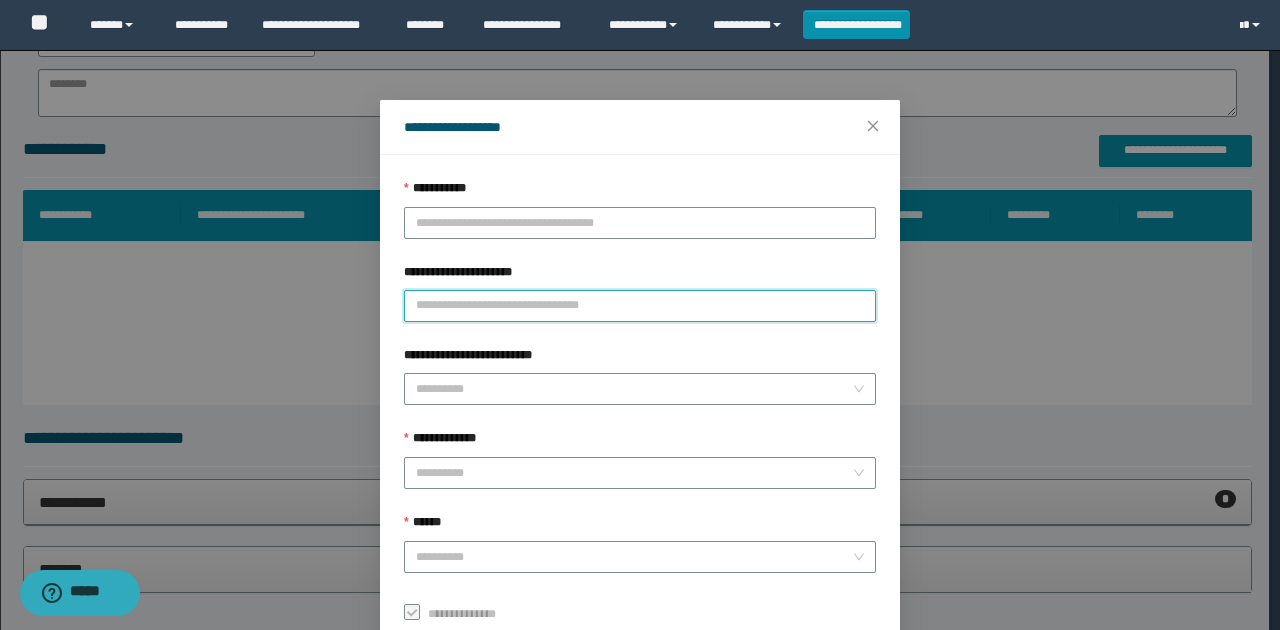 paste on "**********" 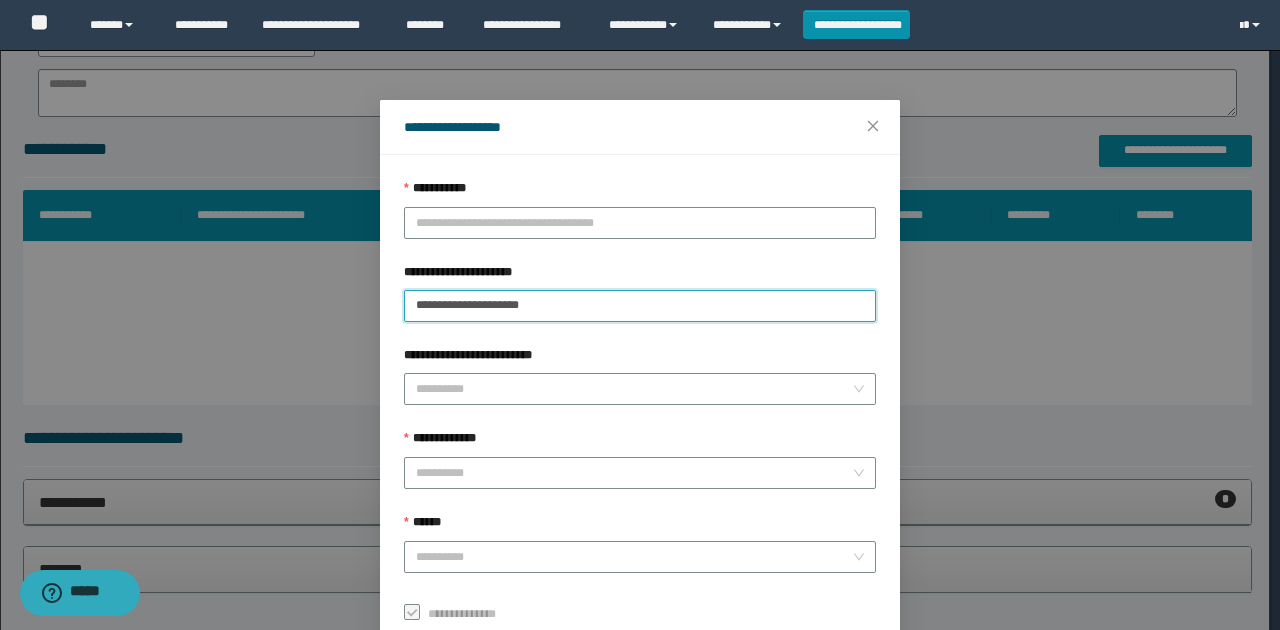 drag, startPoint x: 646, startPoint y: 309, endPoint x: 642, endPoint y: 244, distance: 65.12296 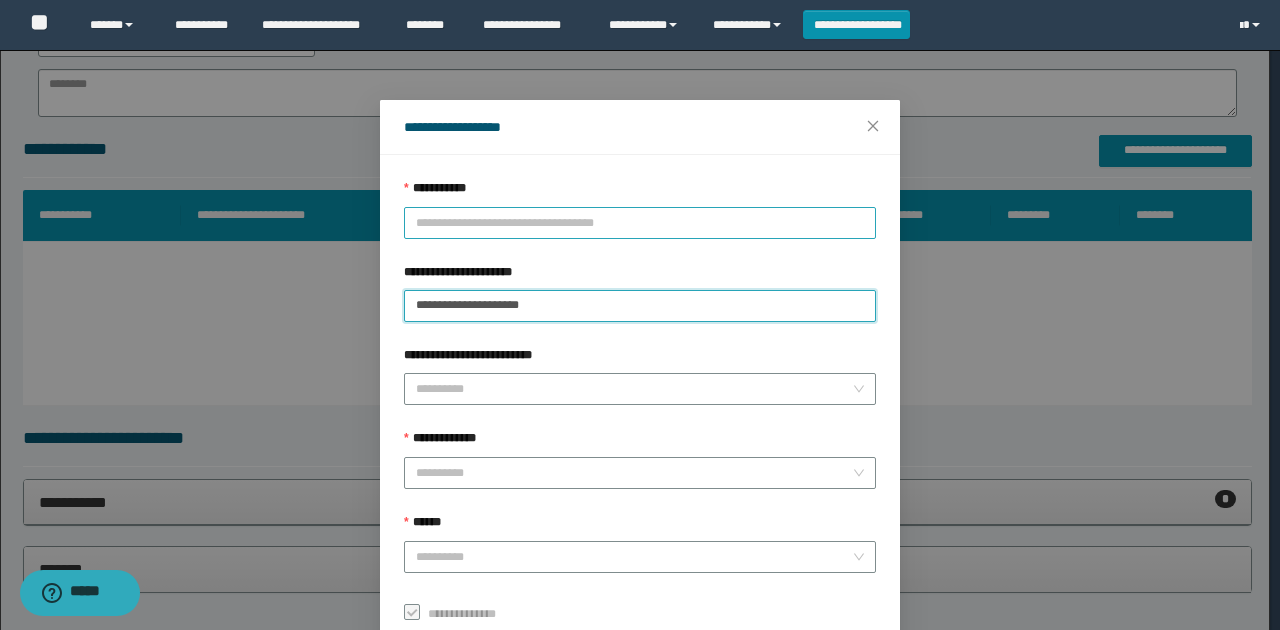 type on "**********" 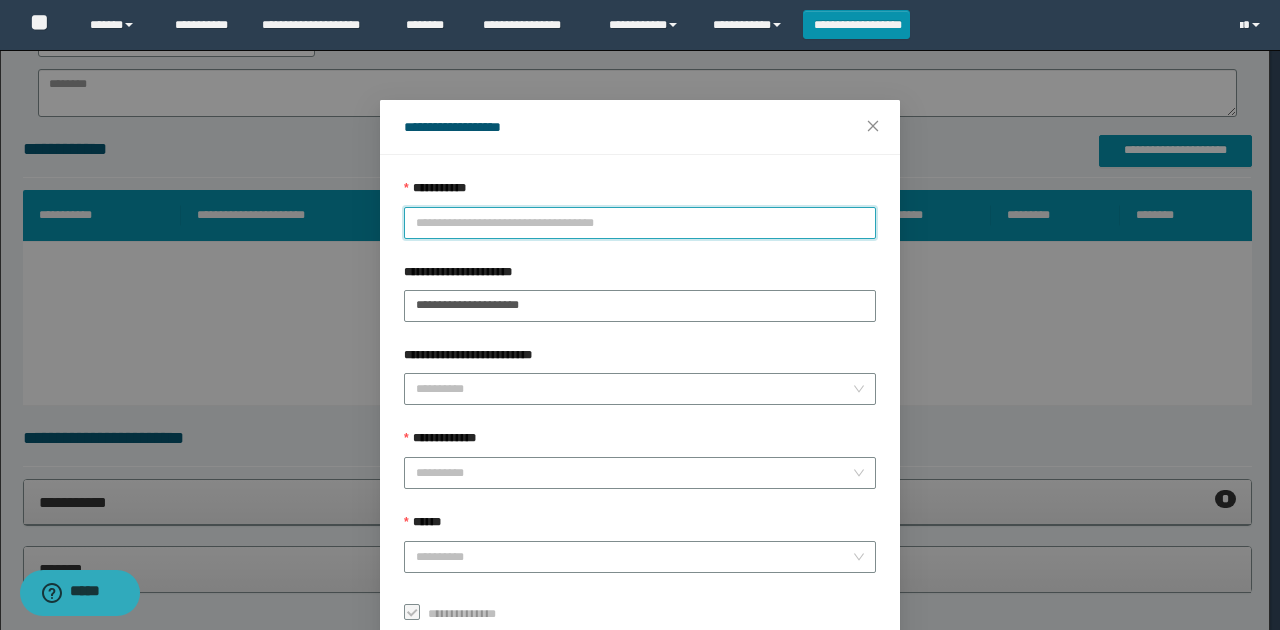 click on "**********" at bounding box center (640, 223) 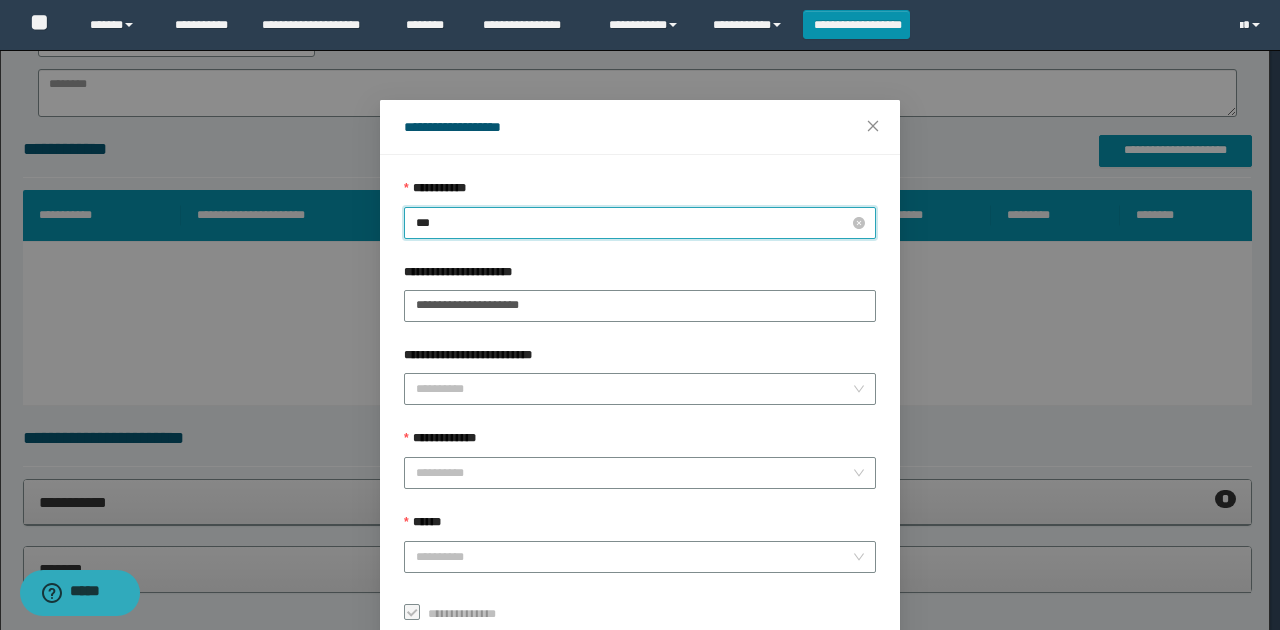 type on "****" 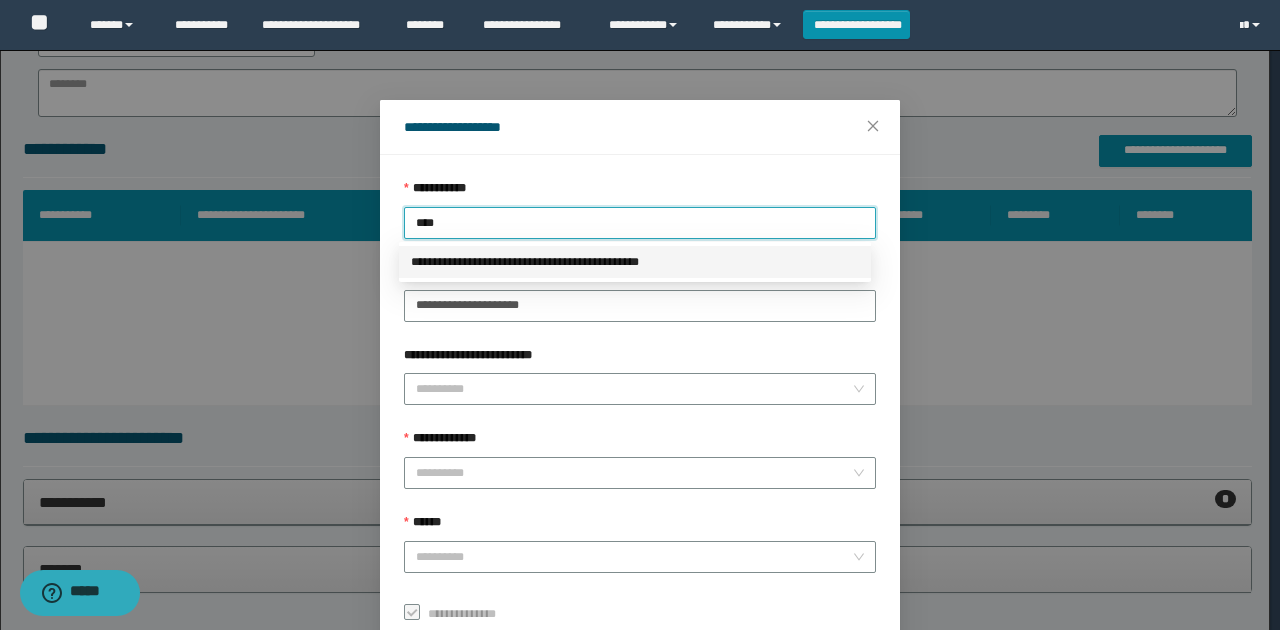 drag, startPoint x: 686, startPoint y: 236, endPoint x: 658, endPoint y: 272, distance: 45.607018 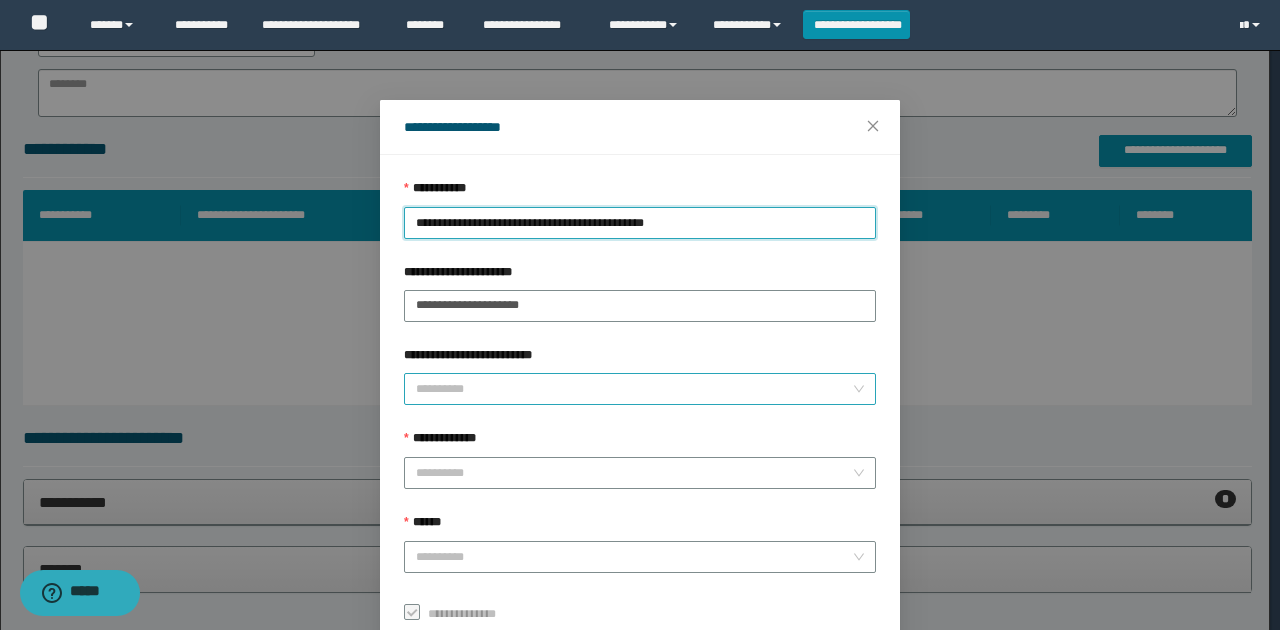 click on "**********" at bounding box center [634, 389] 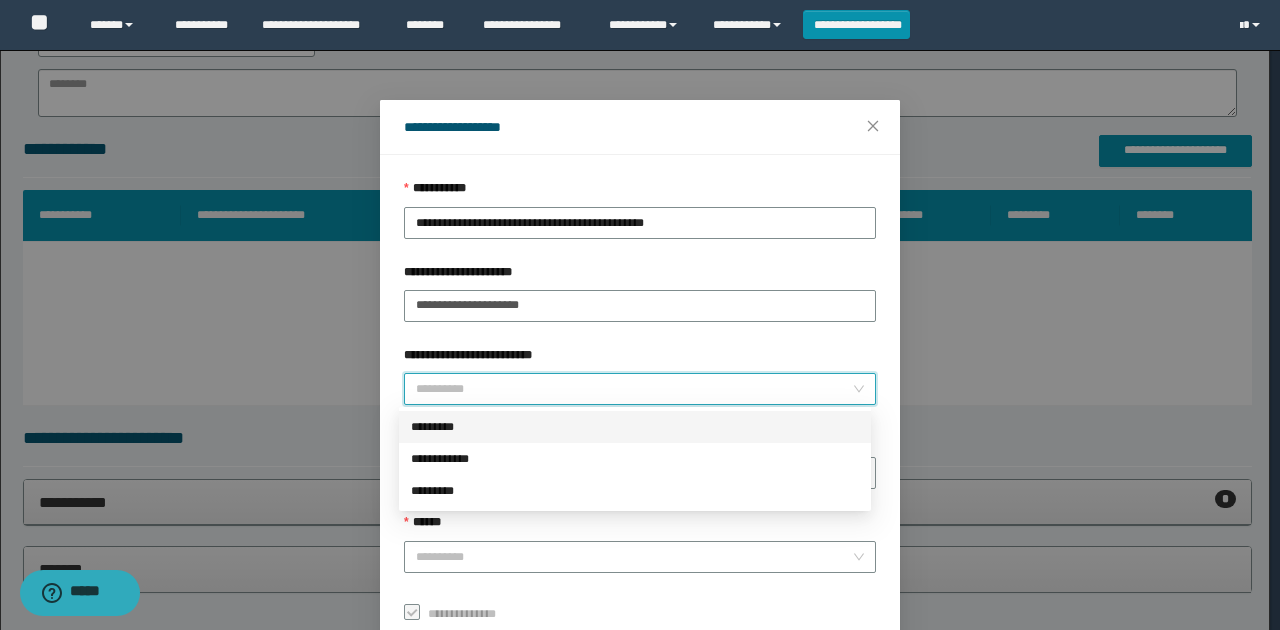 click on "*********" at bounding box center (635, 427) 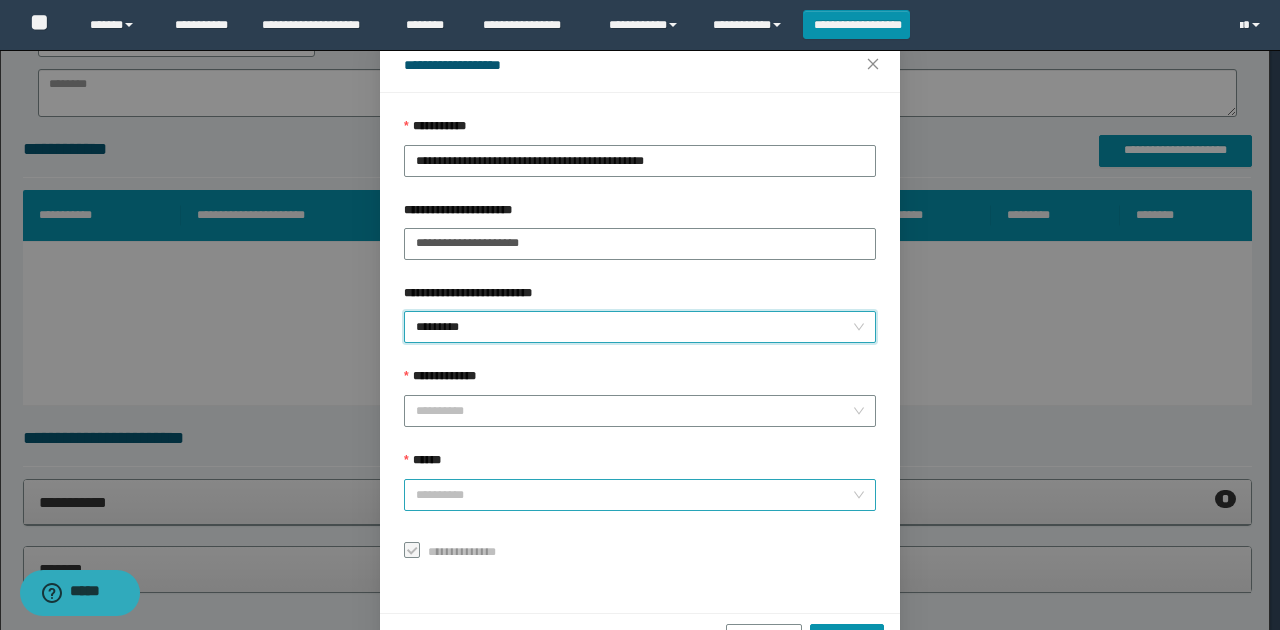 scroll, scrollTop: 121, scrollLeft: 0, axis: vertical 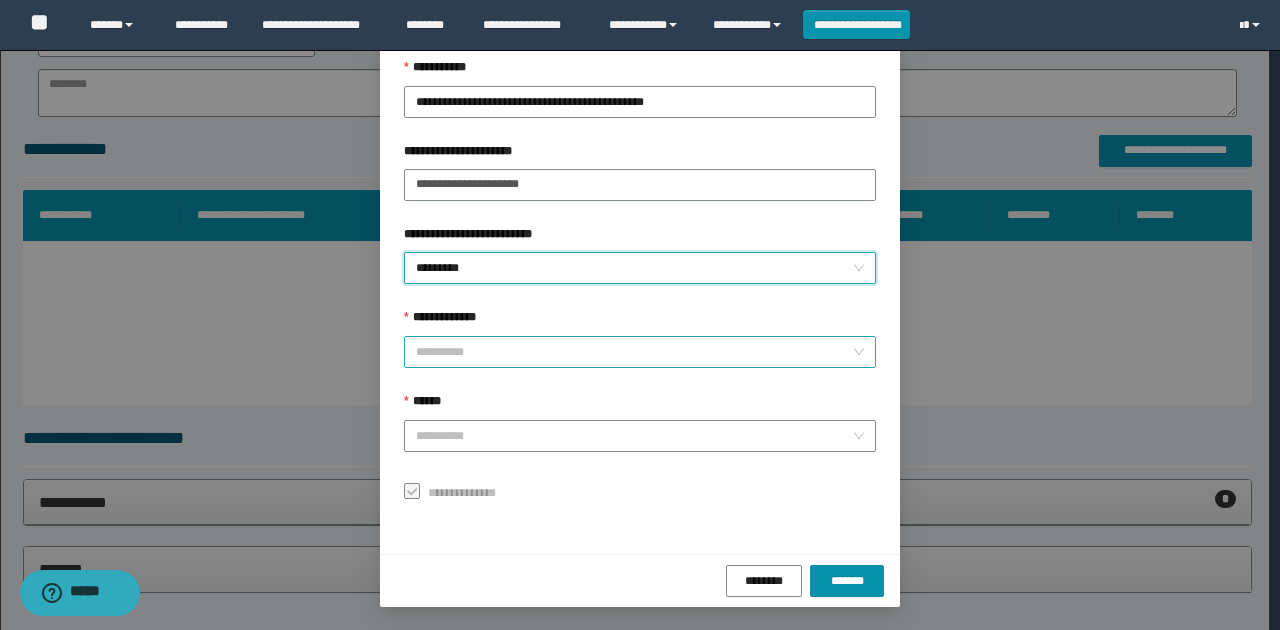 click on "**********" at bounding box center (634, 352) 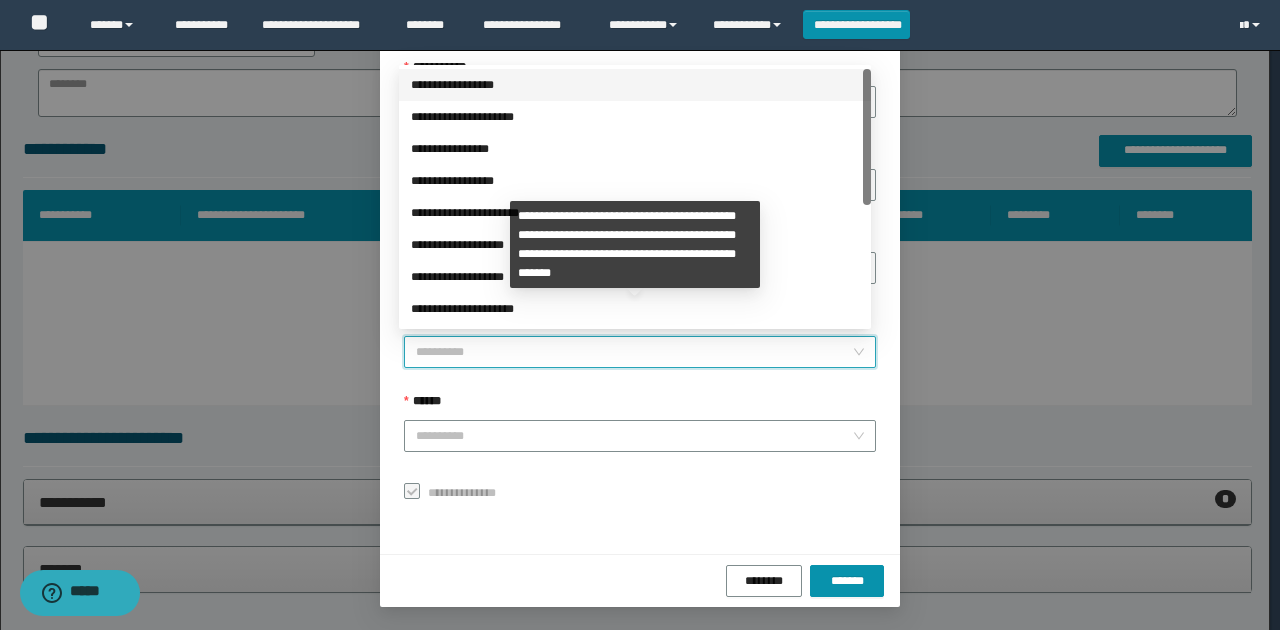 scroll, scrollTop: 224, scrollLeft: 0, axis: vertical 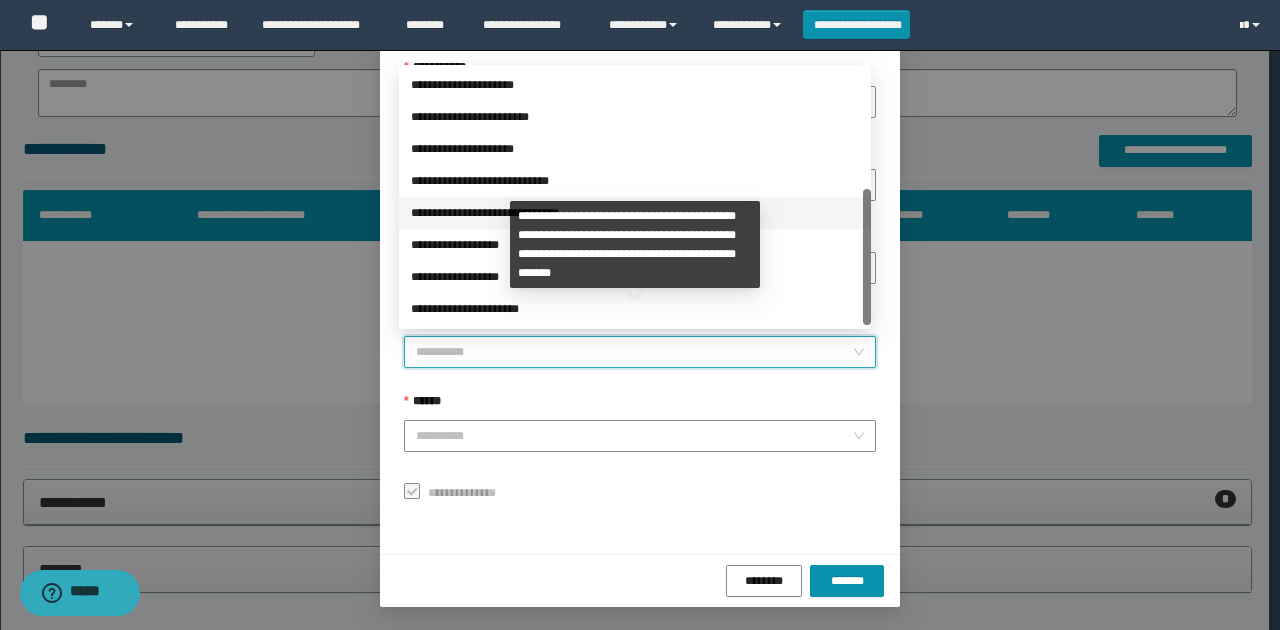 click on "**********" at bounding box center (635, 245) 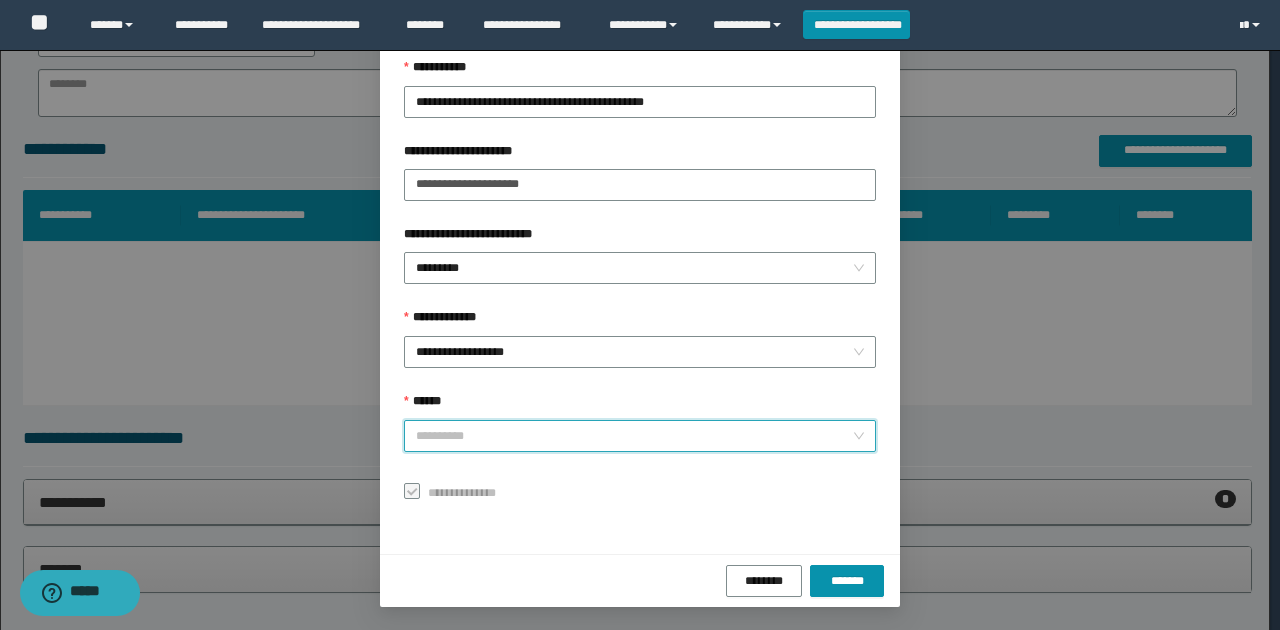 drag, startPoint x: 485, startPoint y: 437, endPoint x: 486, endPoint y: 474, distance: 37.01351 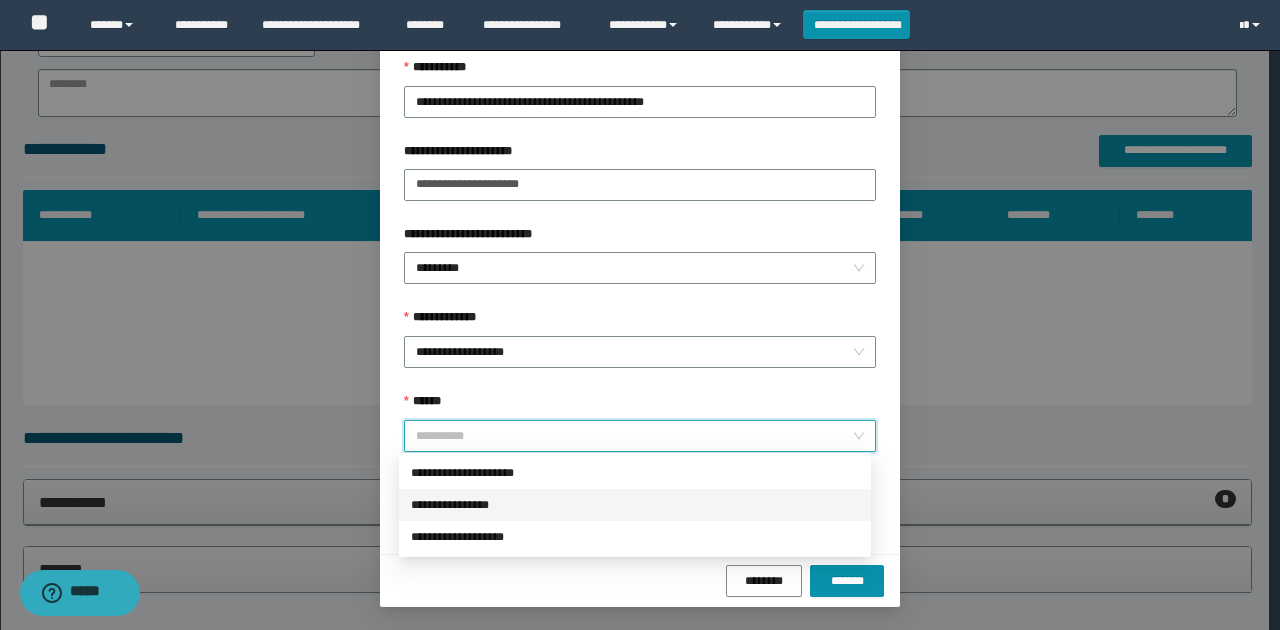 click on "**********" at bounding box center [635, 505] 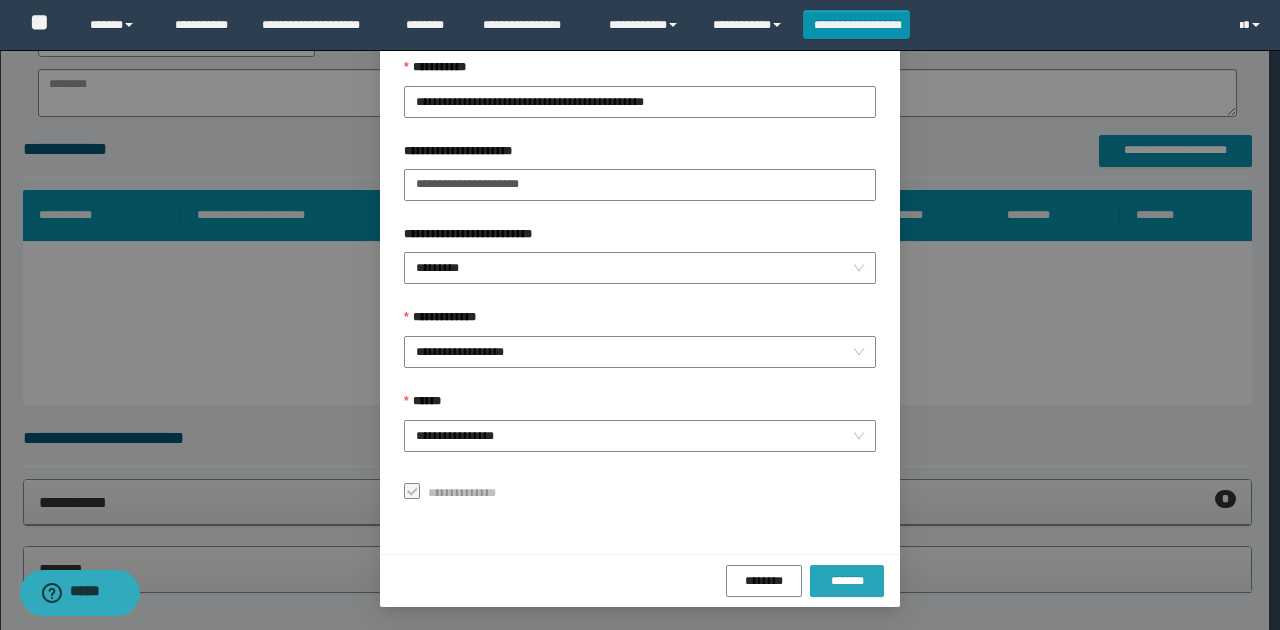 click on "*******" at bounding box center [847, 581] 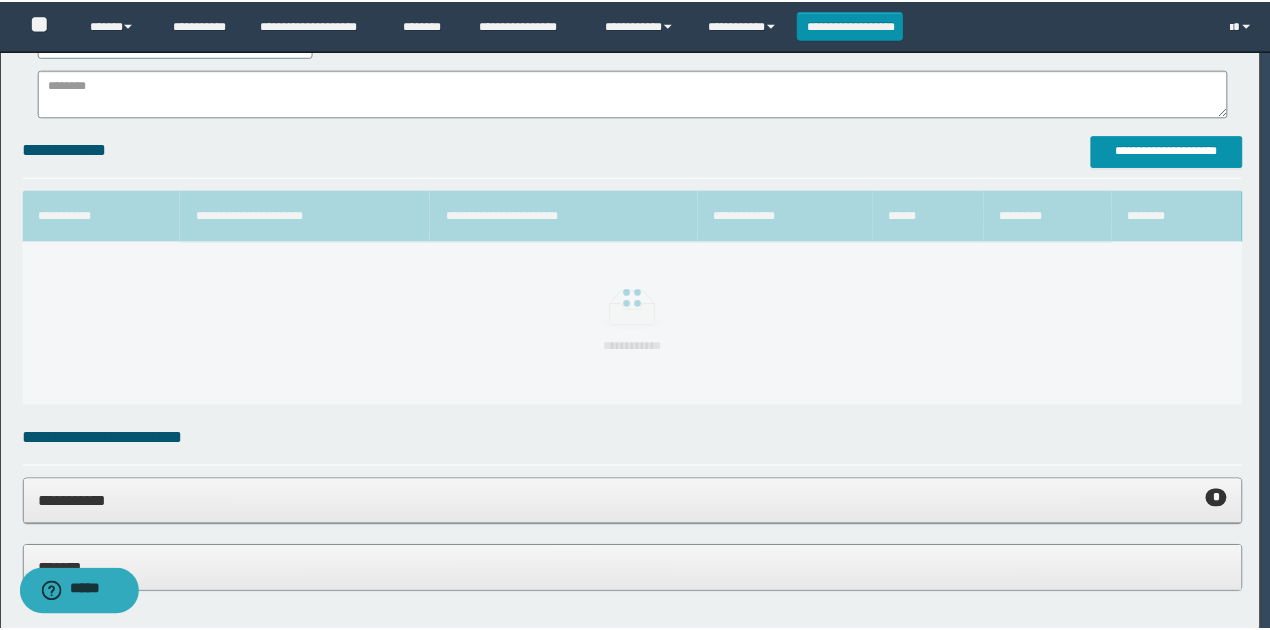 scroll, scrollTop: 73, scrollLeft: 0, axis: vertical 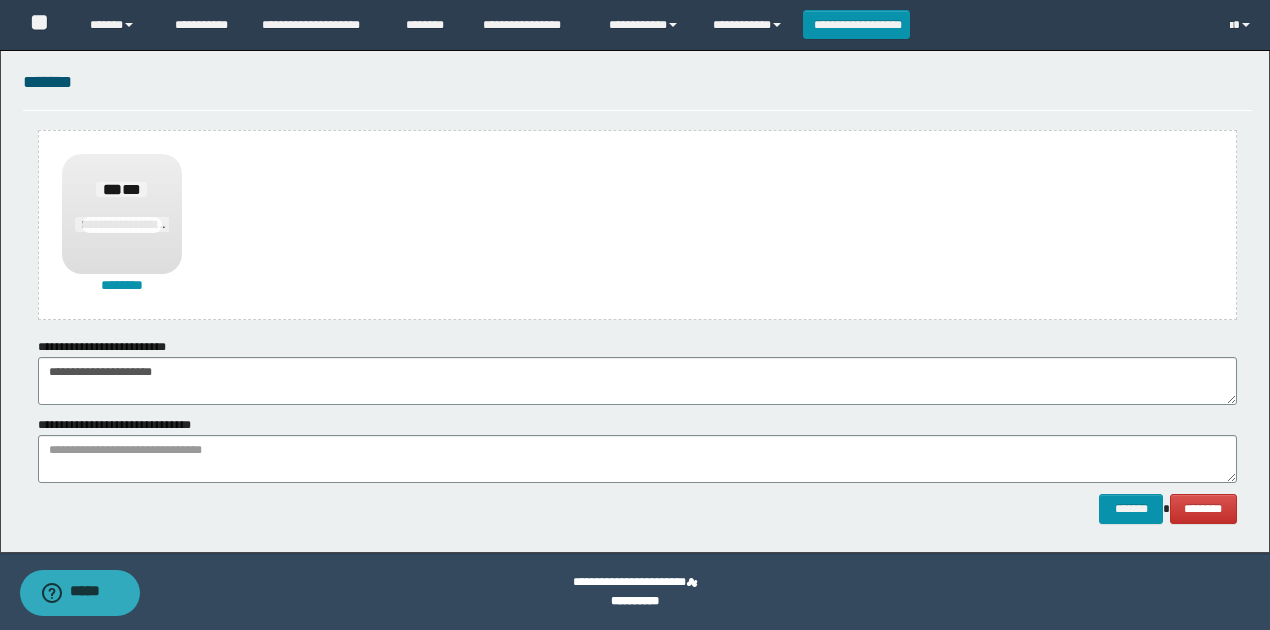 click on "**********" at bounding box center [635, -433] 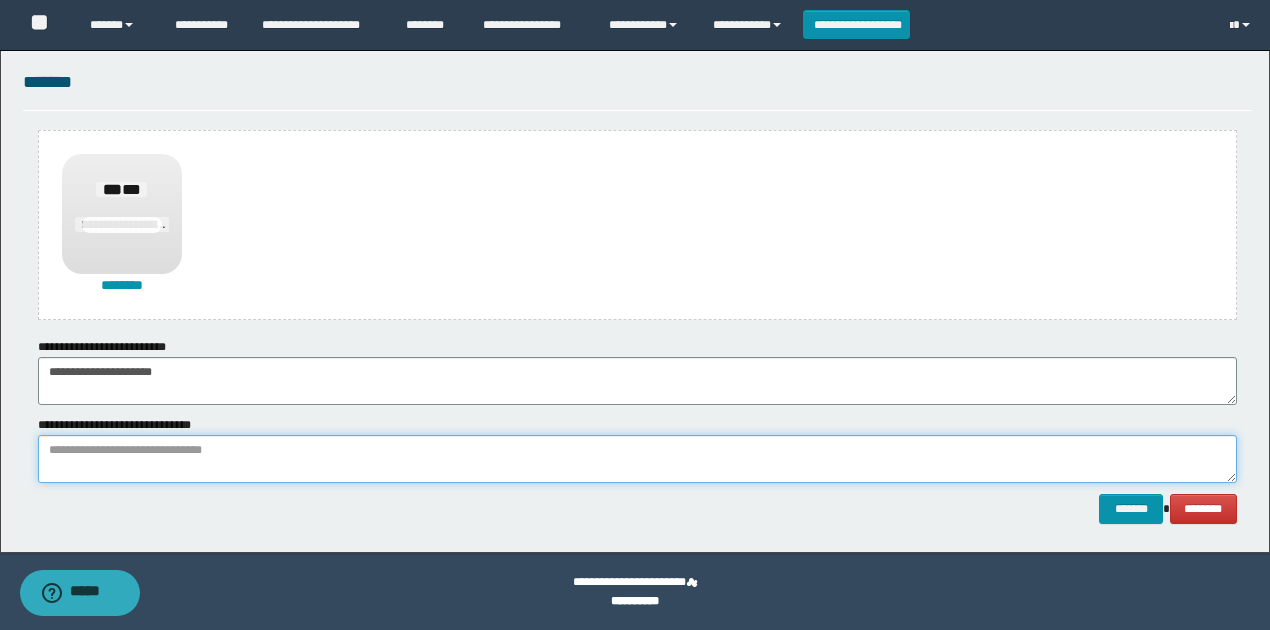 paste on "**********" 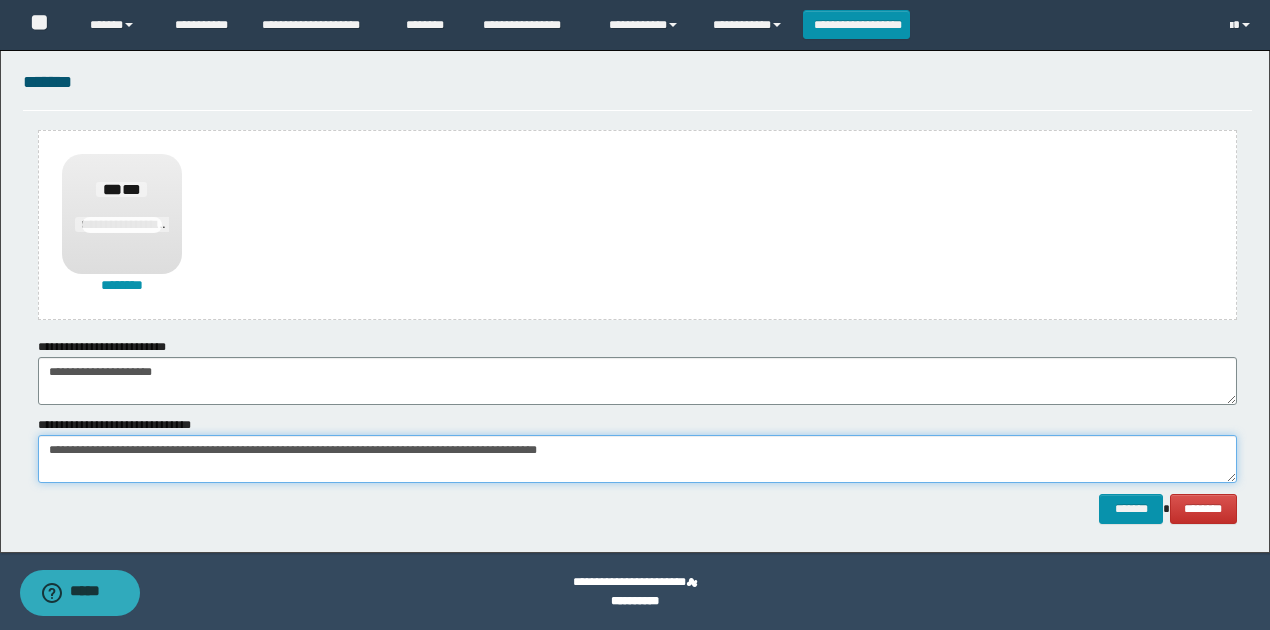 click on "**********" at bounding box center [637, 459] 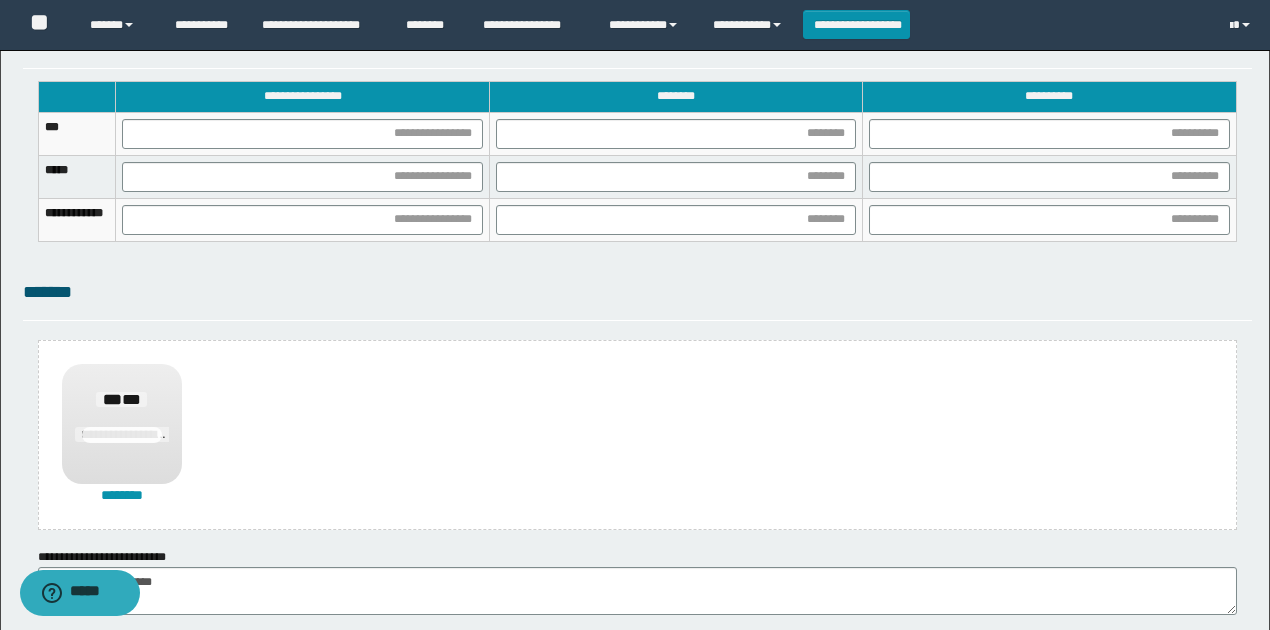 scroll, scrollTop: 1068, scrollLeft: 0, axis: vertical 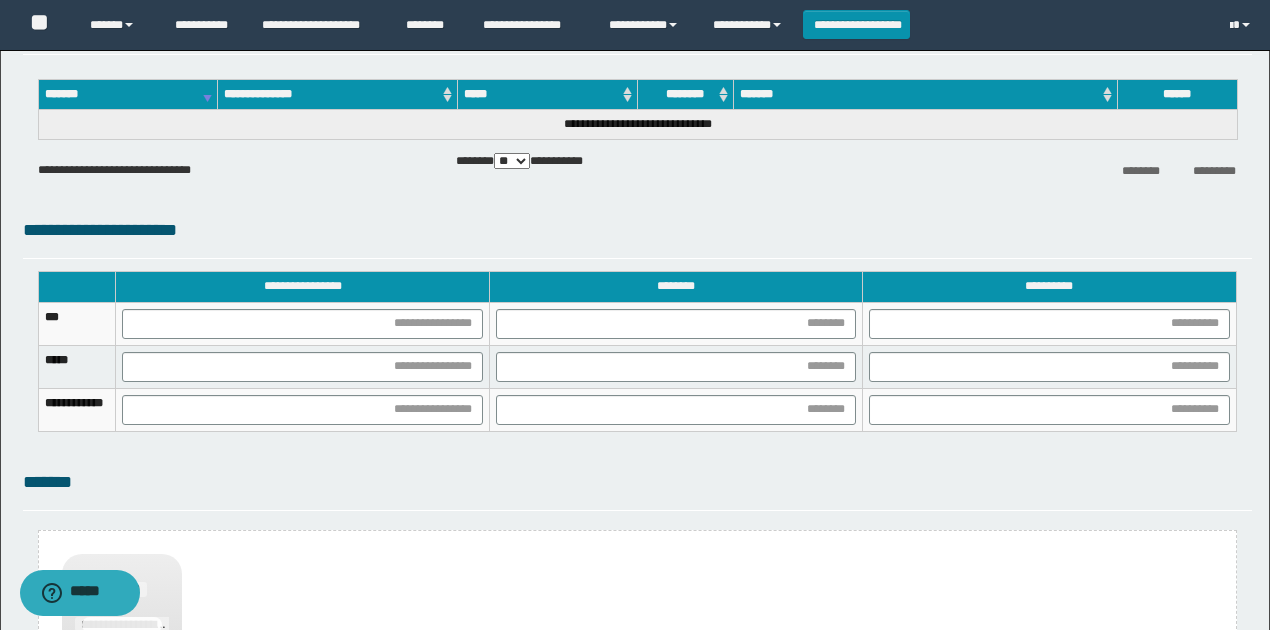 type on "**********" 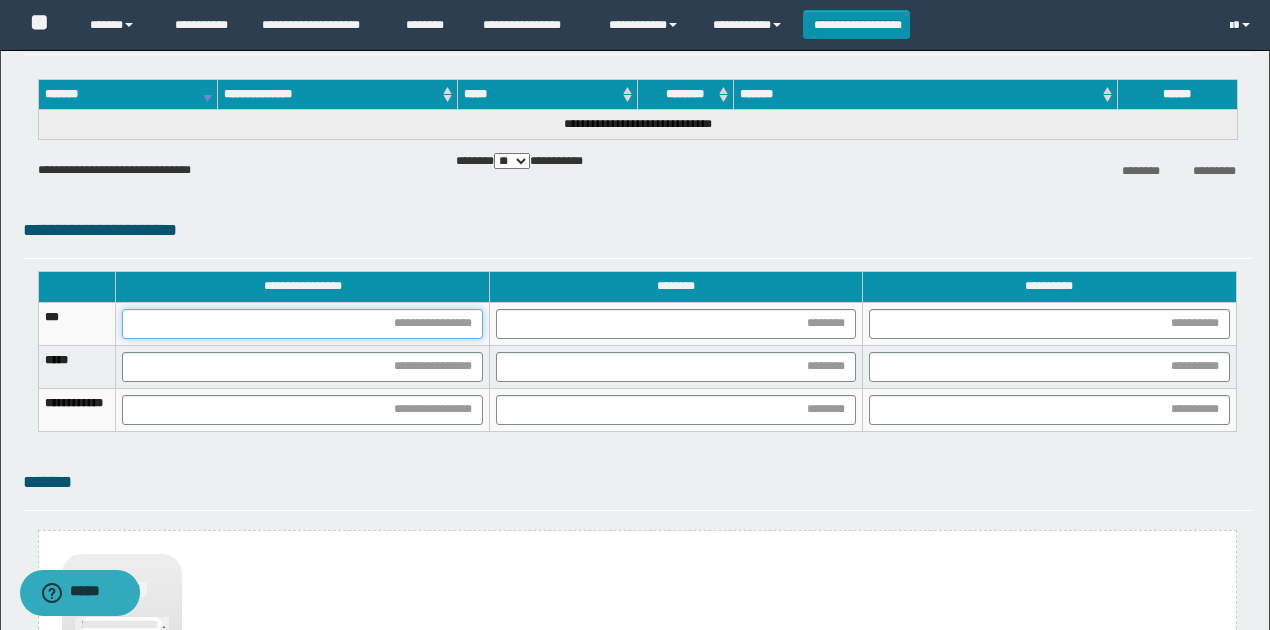 click at bounding box center (302, 324) 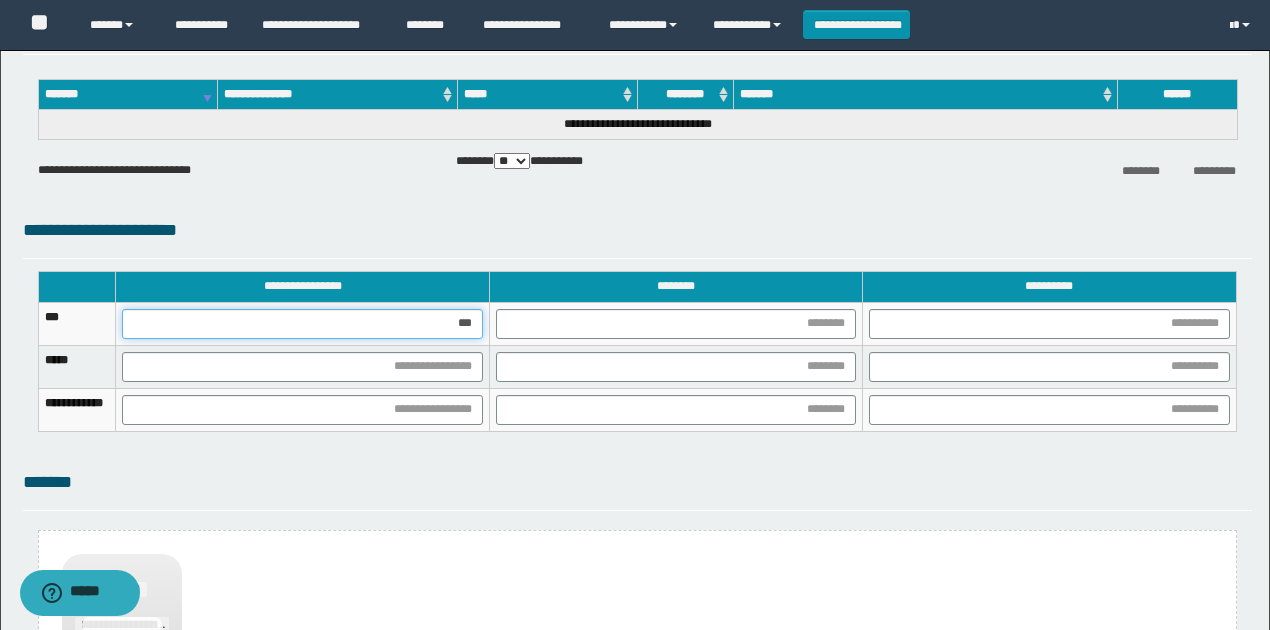 type on "****" 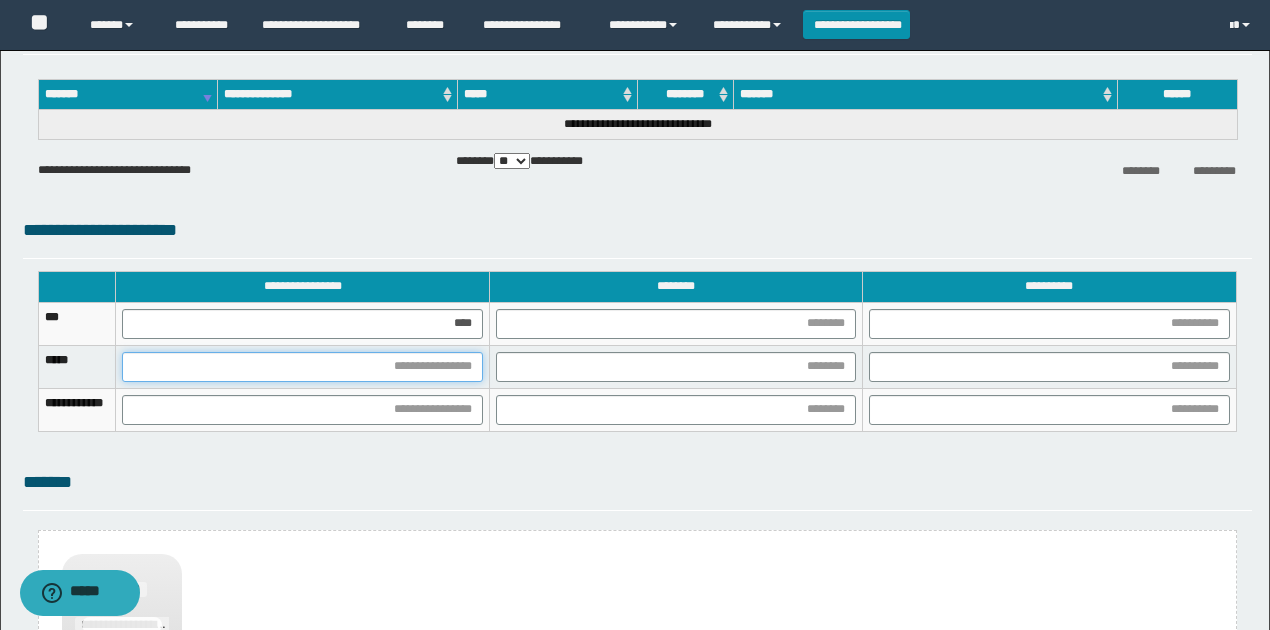 click at bounding box center (302, 367) 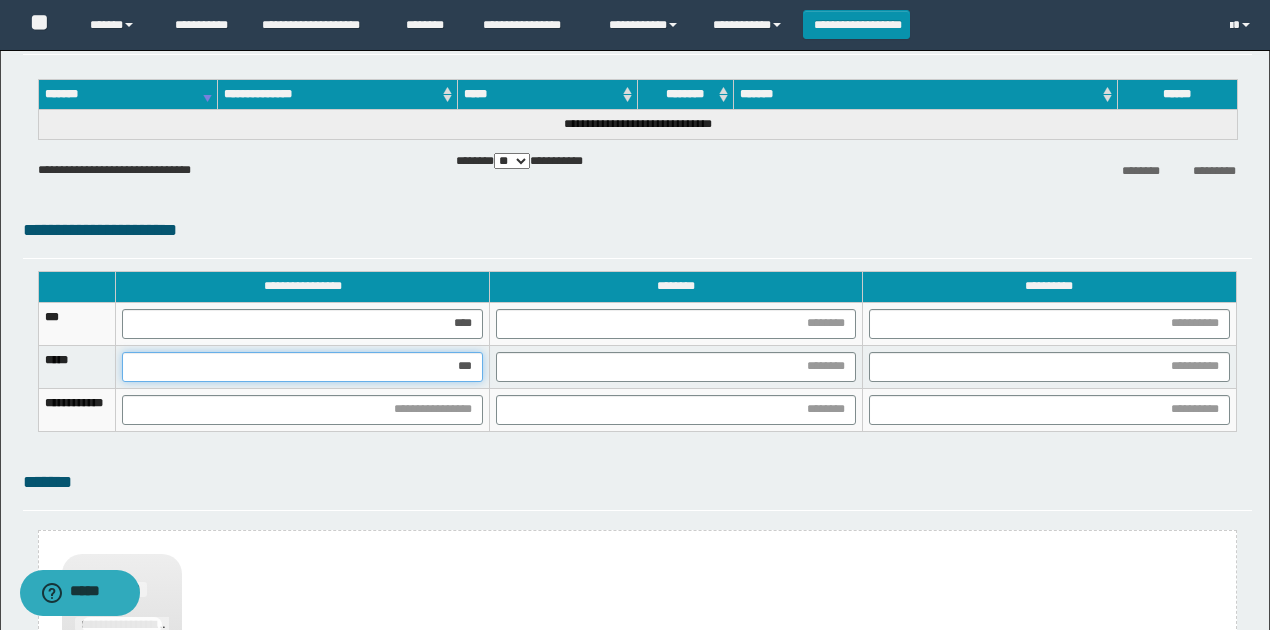 type on "****" 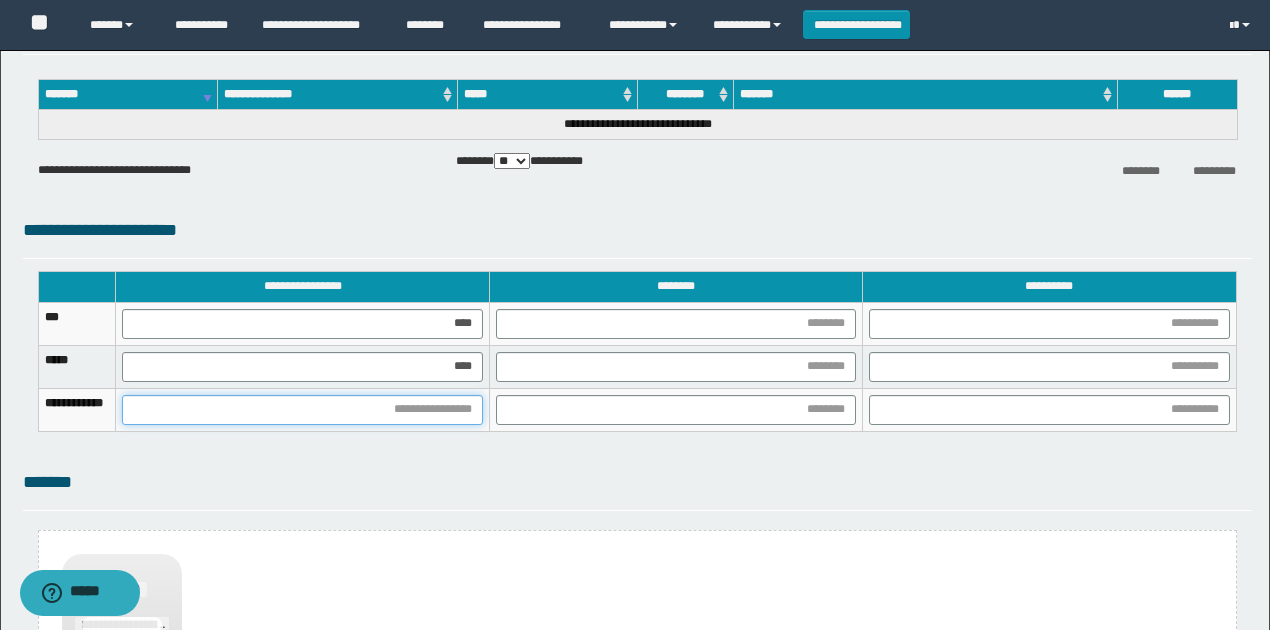 click at bounding box center [302, 410] 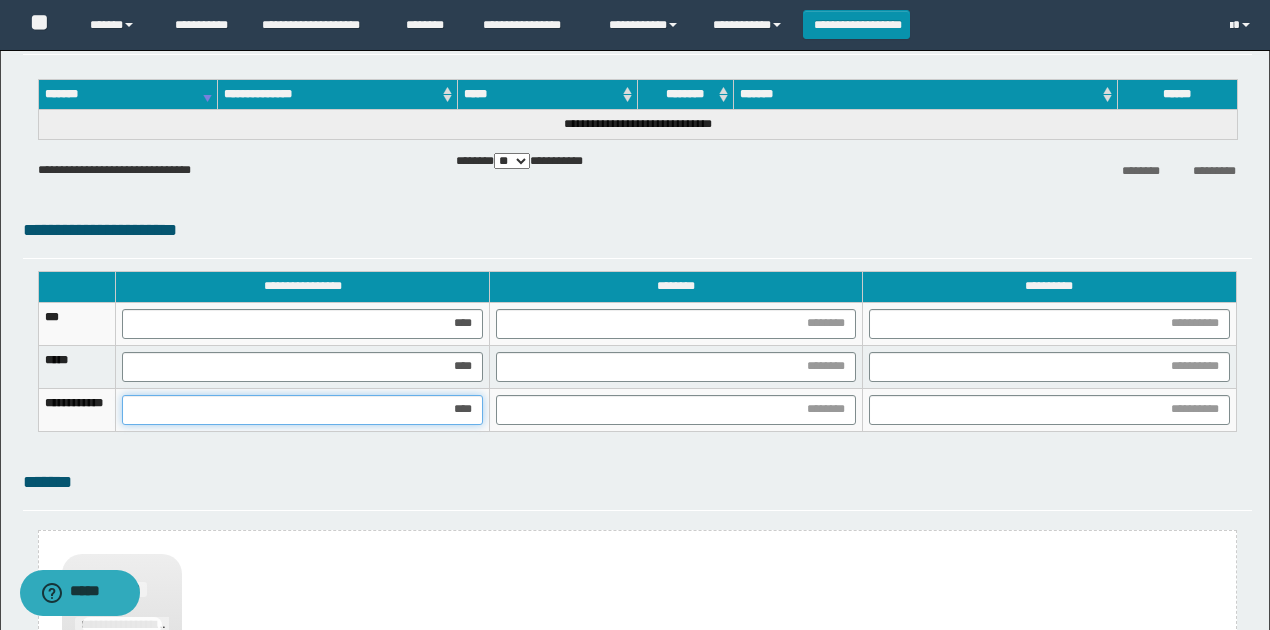 type on "*****" 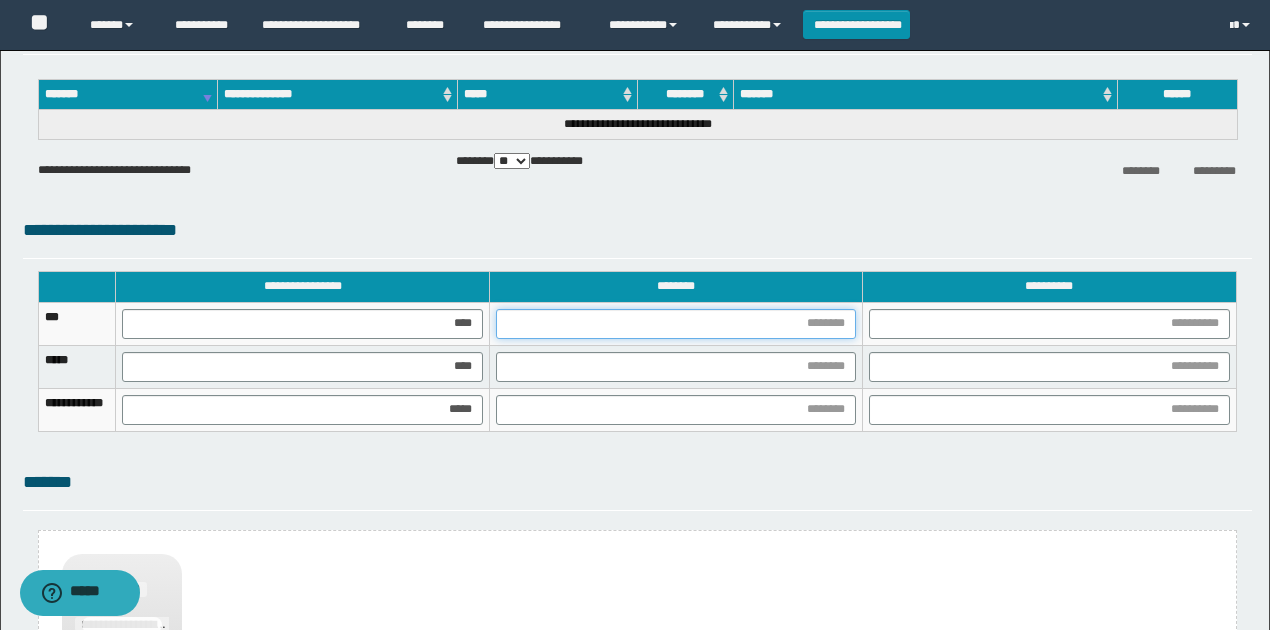 click at bounding box center [676, 324] 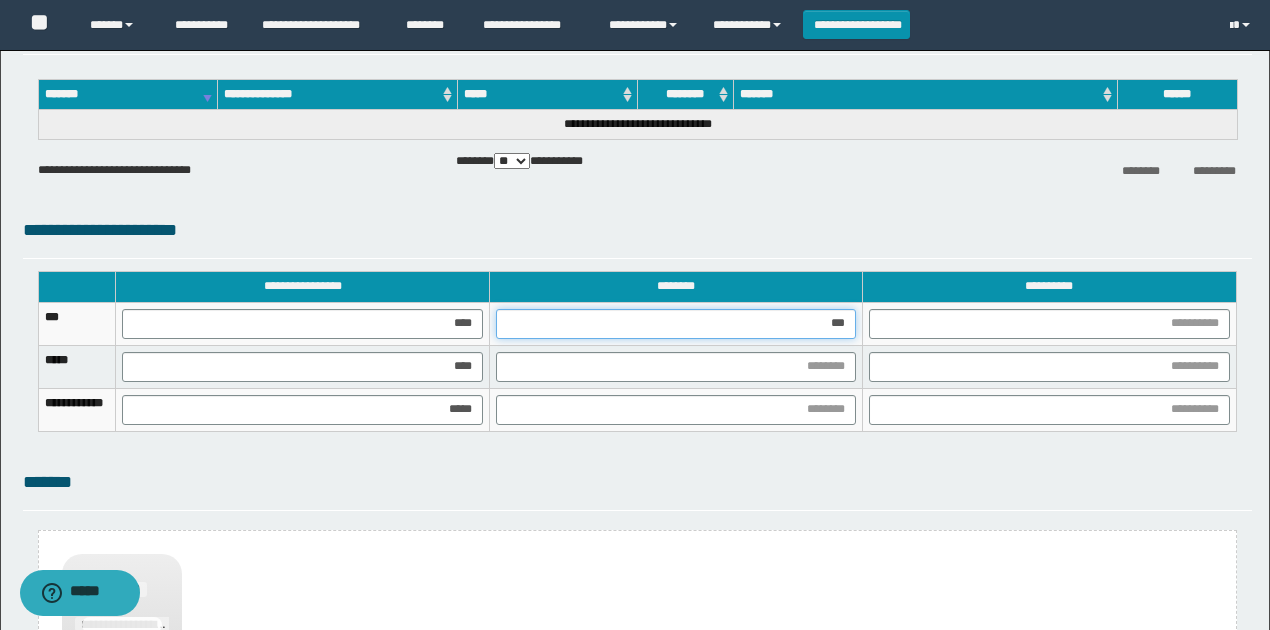 type on "****" 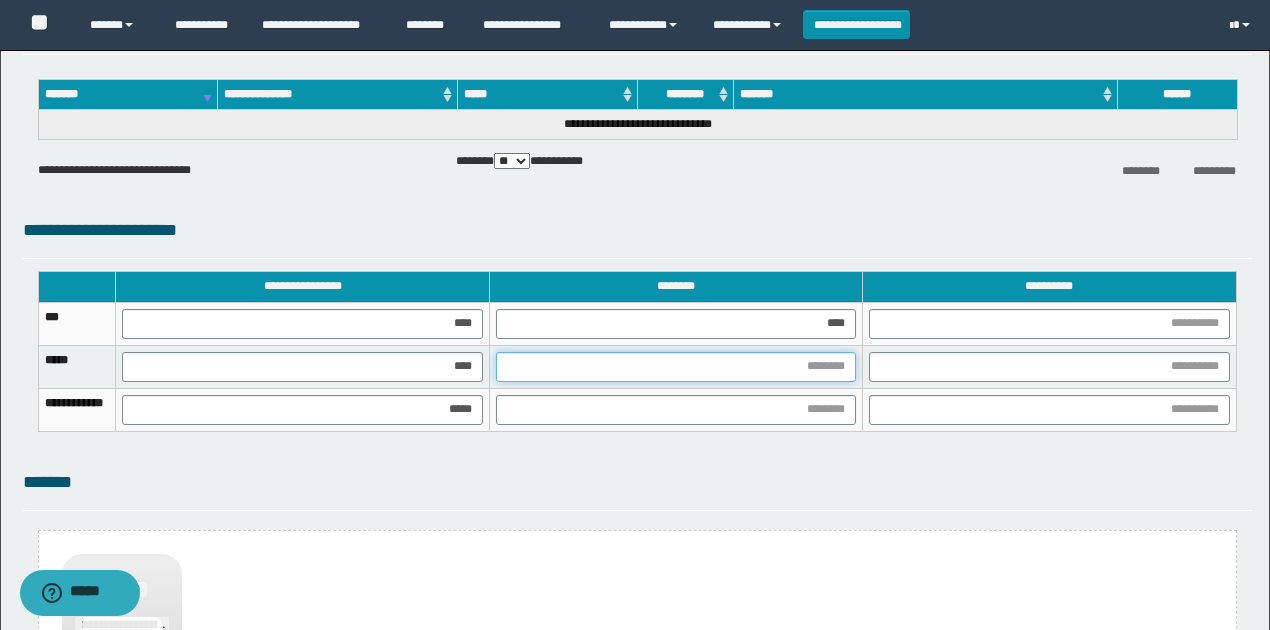 click at bounding box center (676, 367) 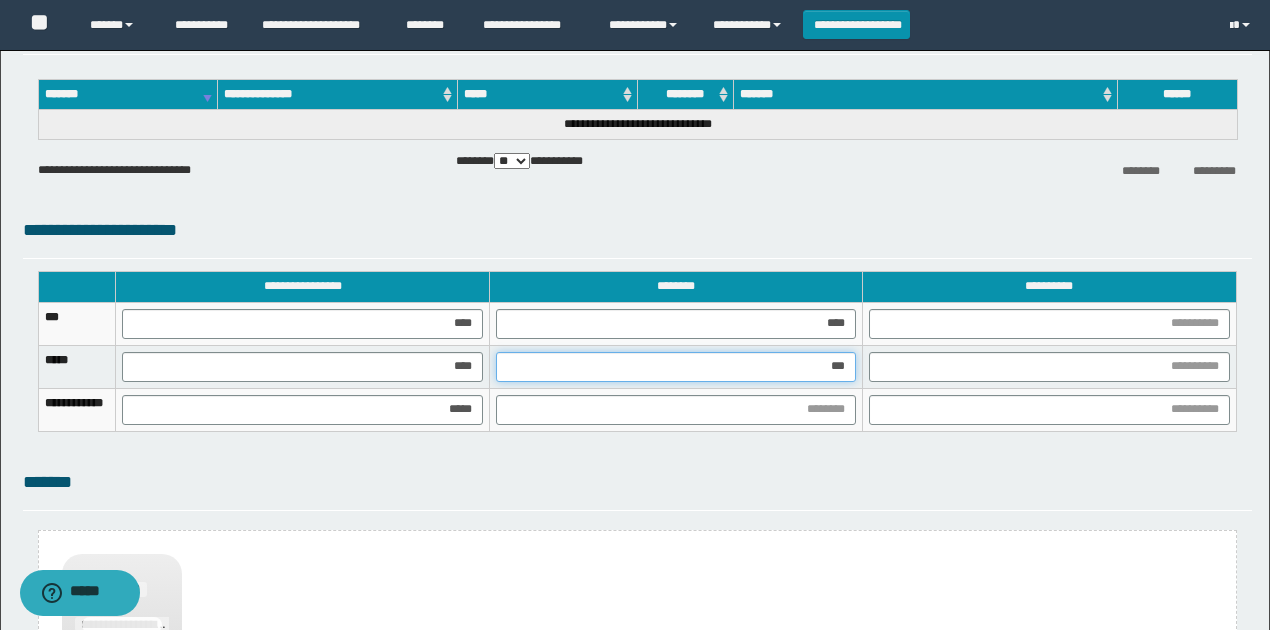 type on "****" 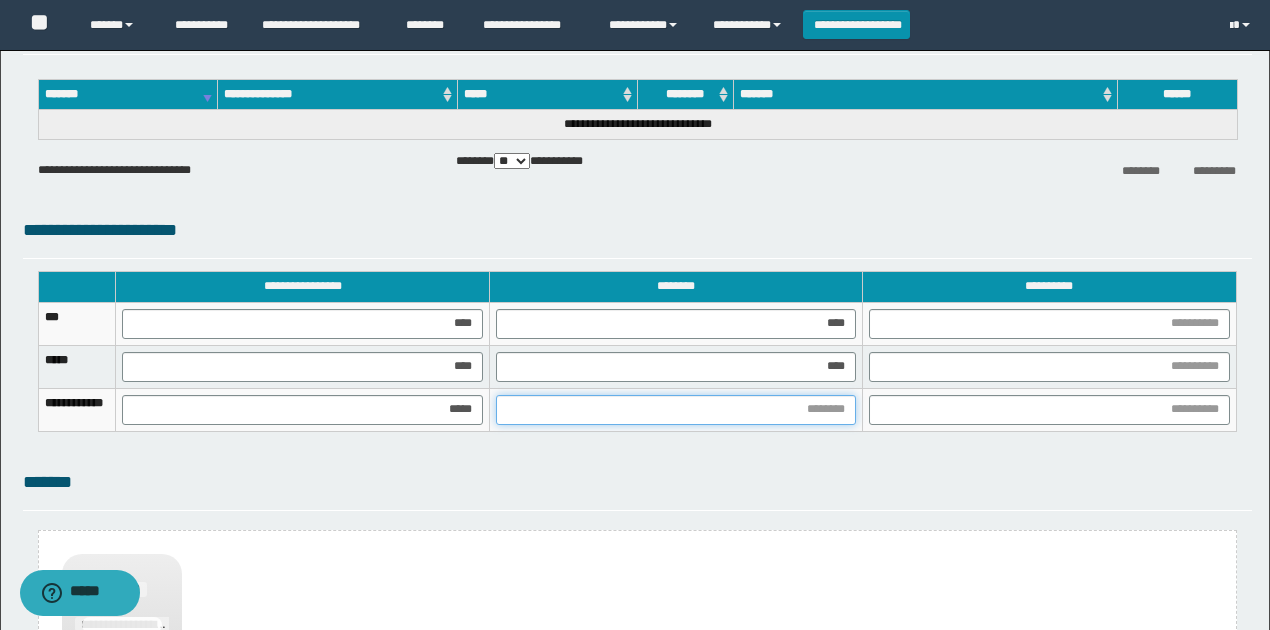 click at bounding box center (676, 410) 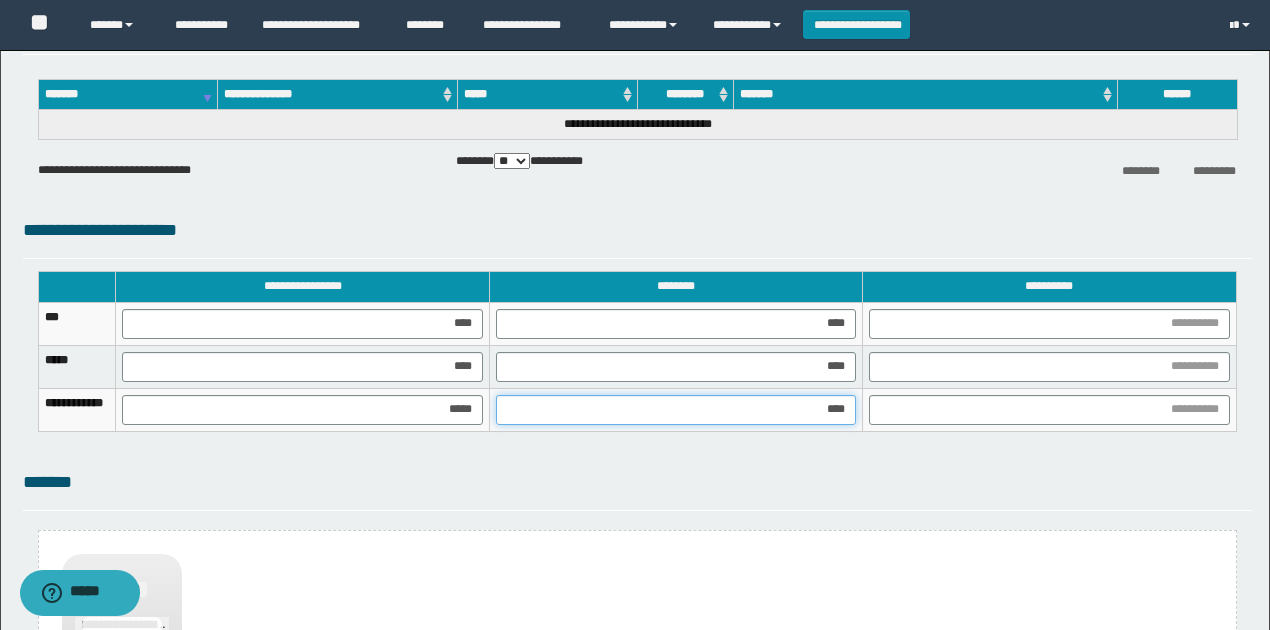 type on "*****" 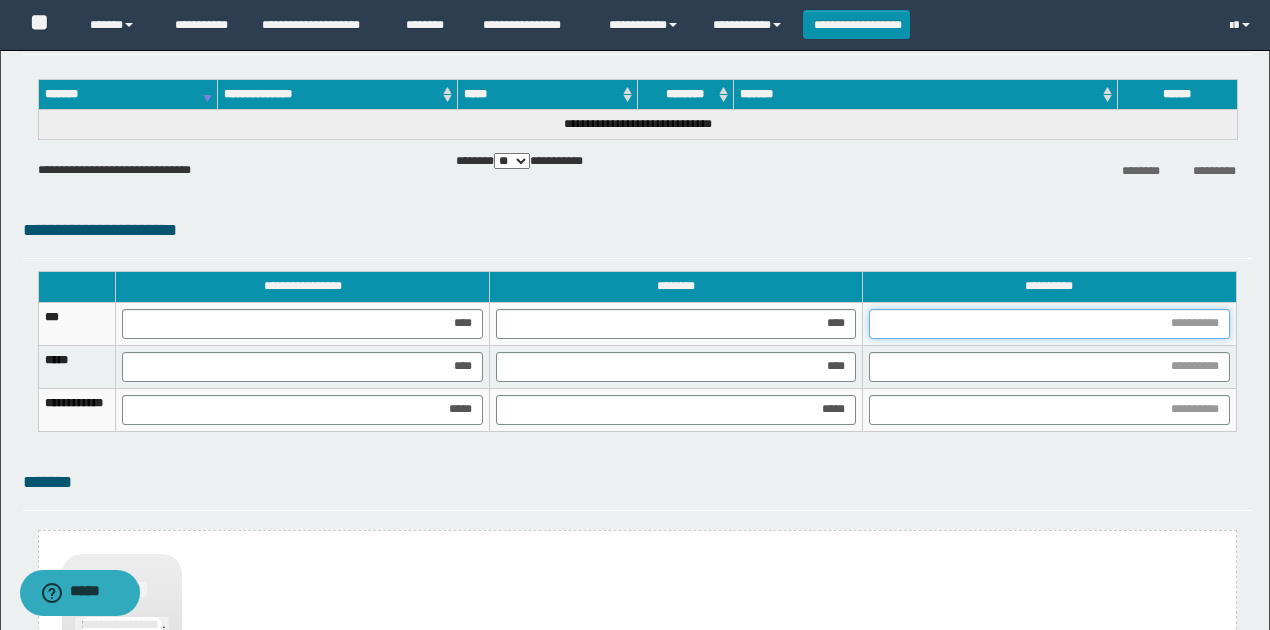 click at bounding box center (1049, 324) 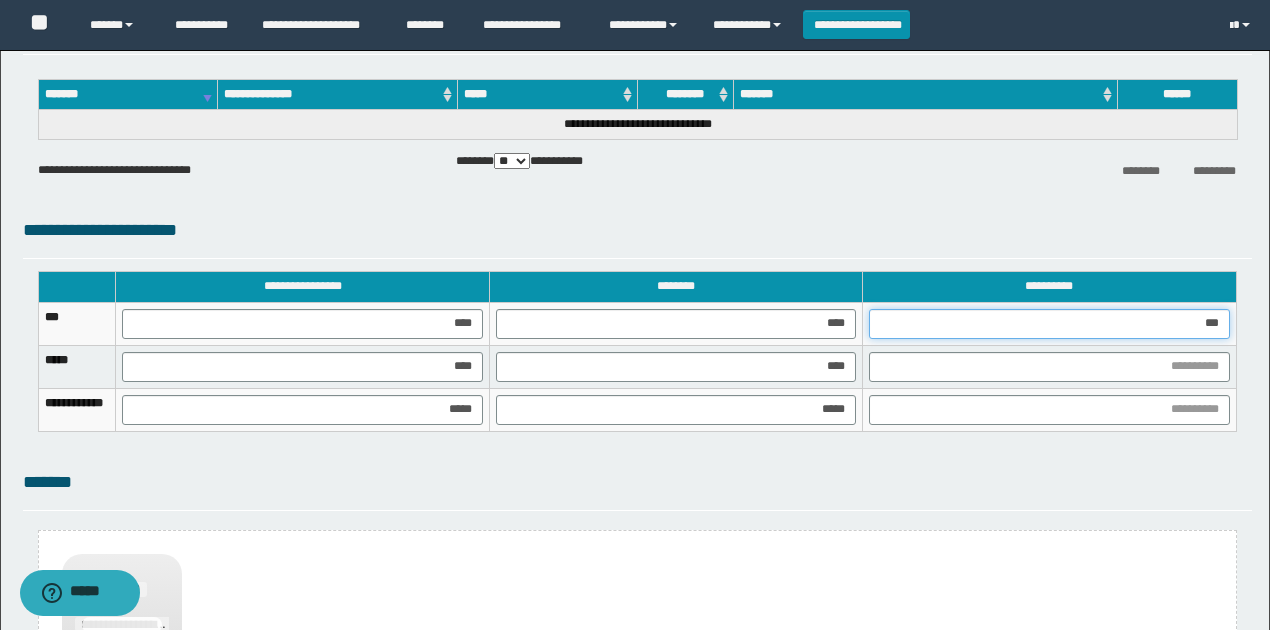 type on "****" 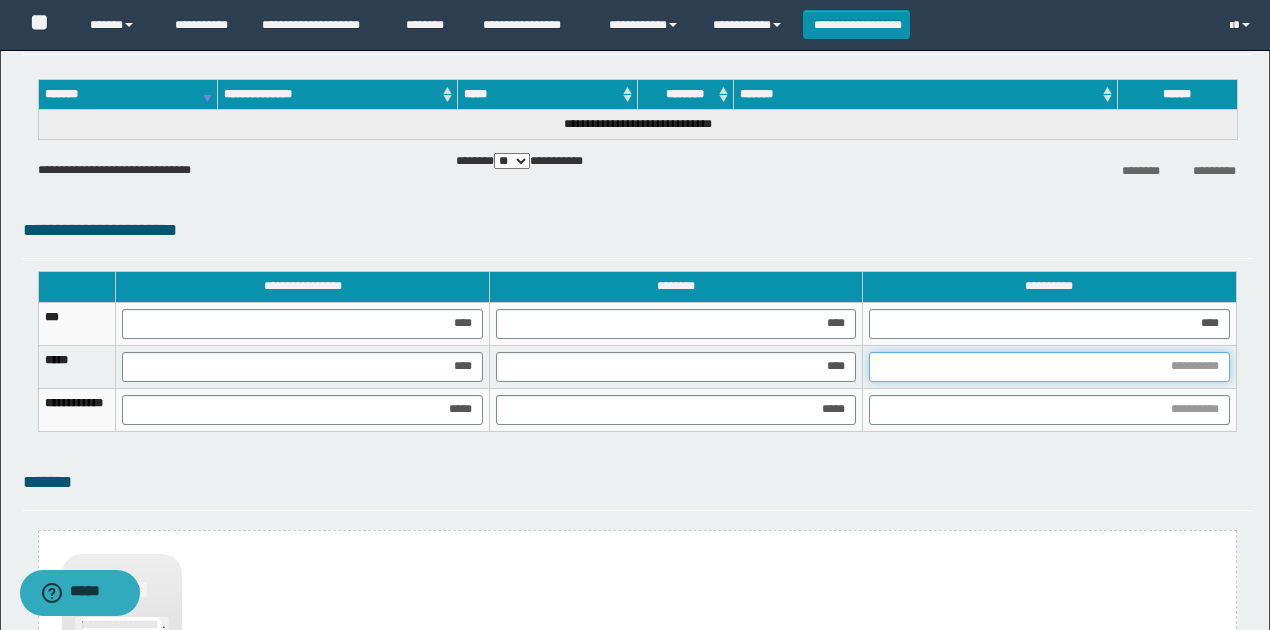click at bounding box center (1049, 367) 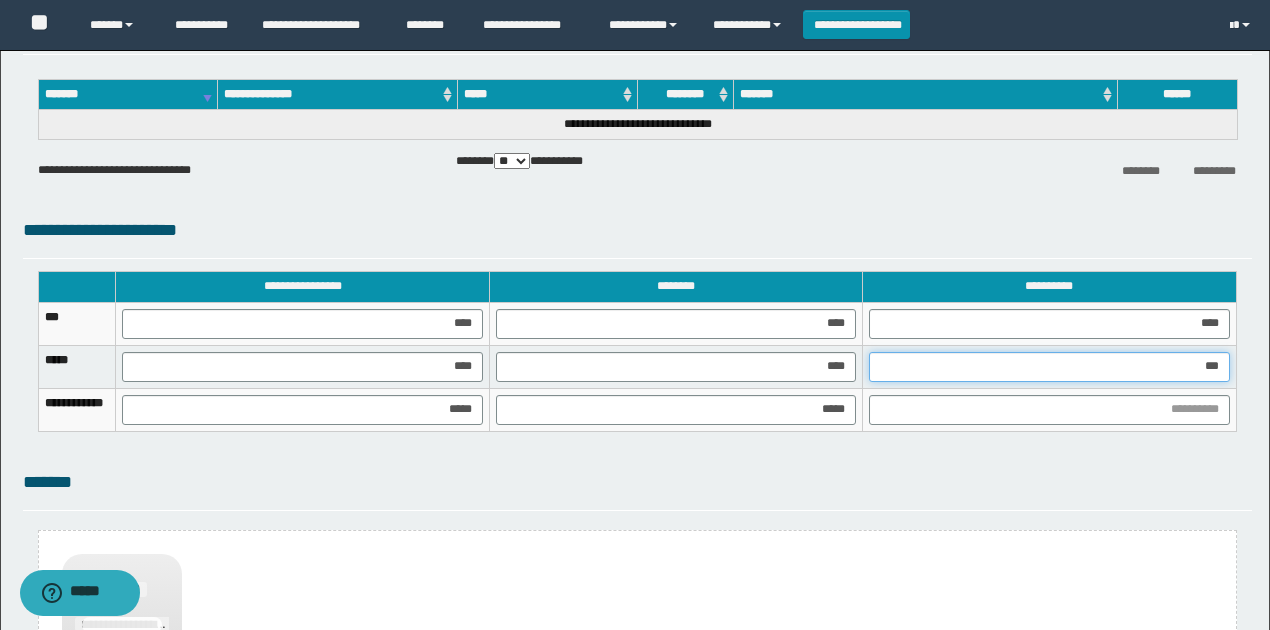 type on "****" 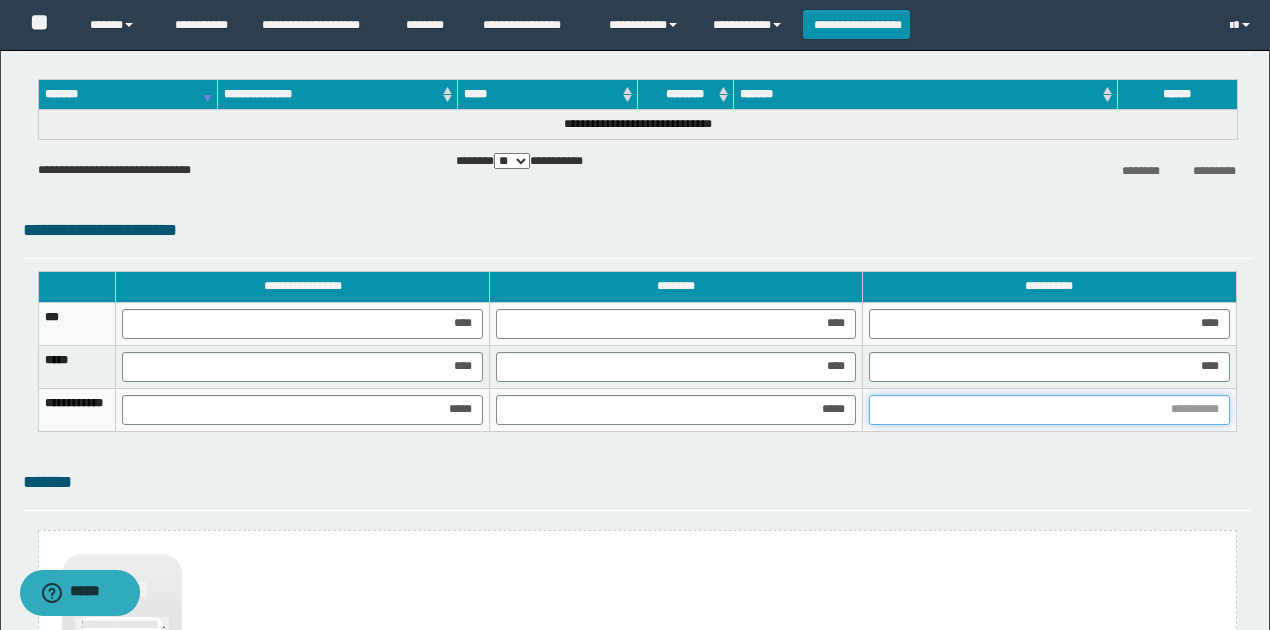 click at bounding box center (1049, 410) 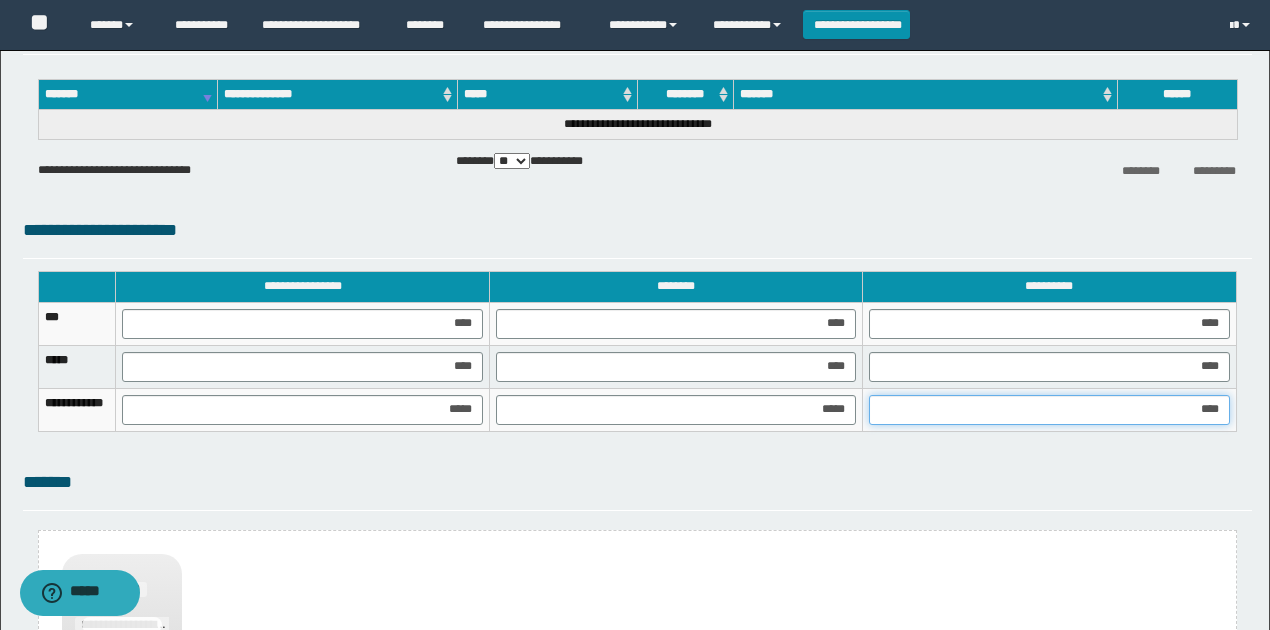 type on "*****" 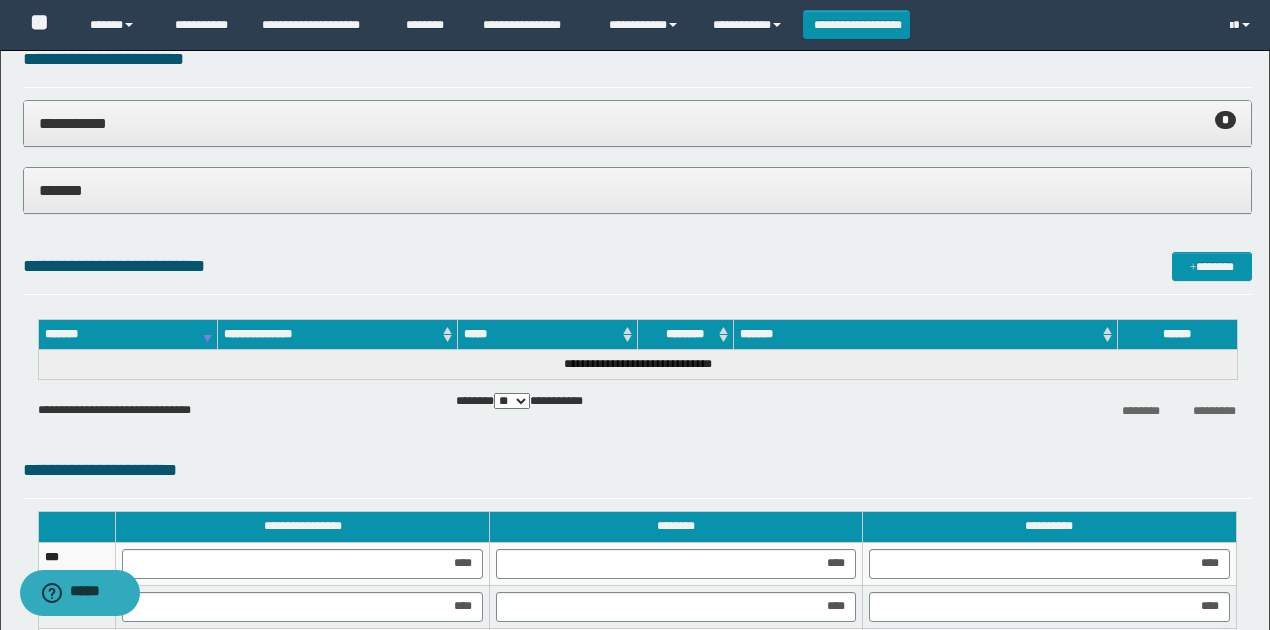scroll, scrollTop: 1468, scrollLeft: 0, axis: vertical 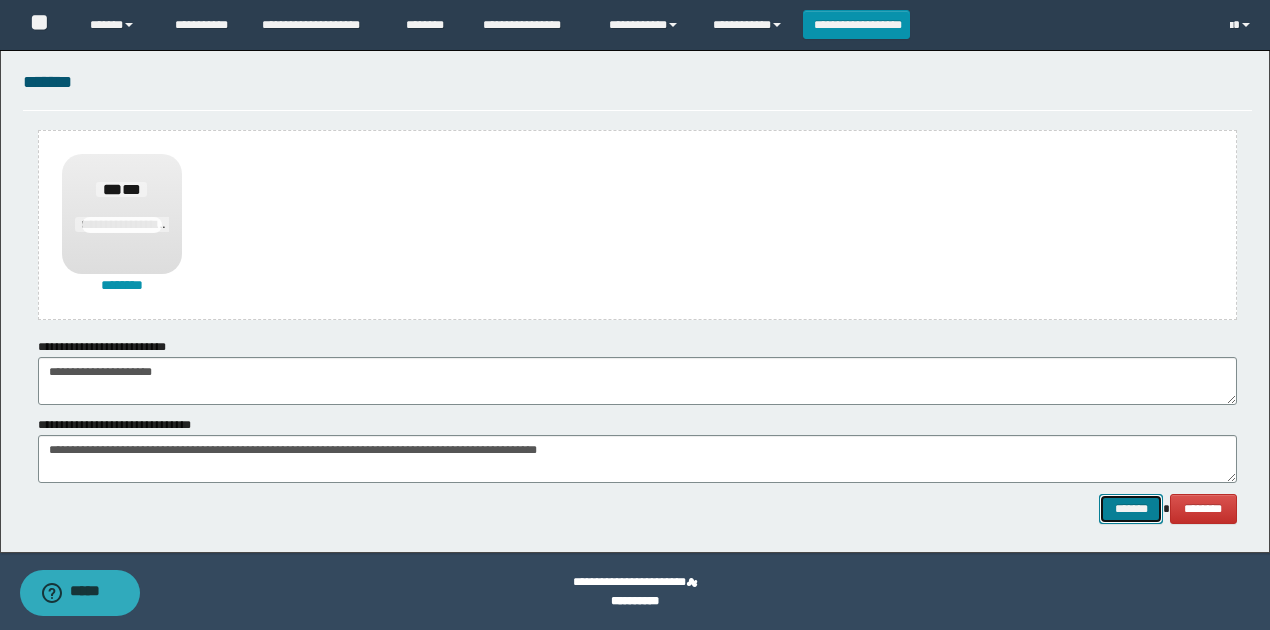 click on "*******" at bounding box center (1131, 508) 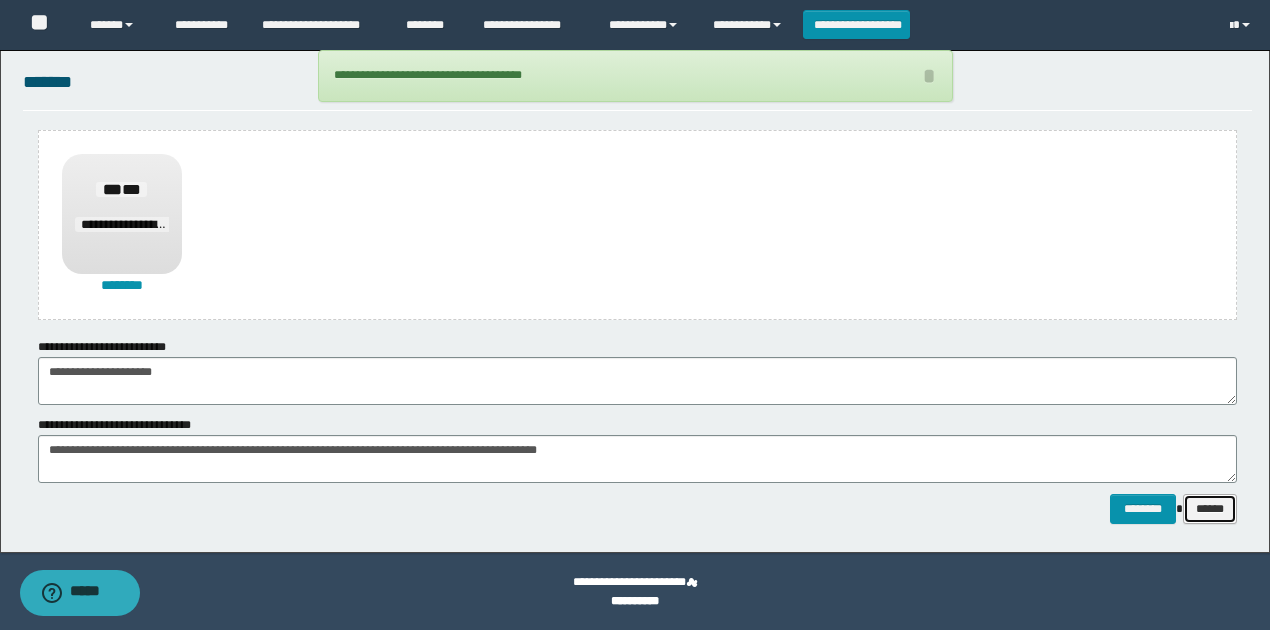 click on "******" at bounding box center [1210, 508] 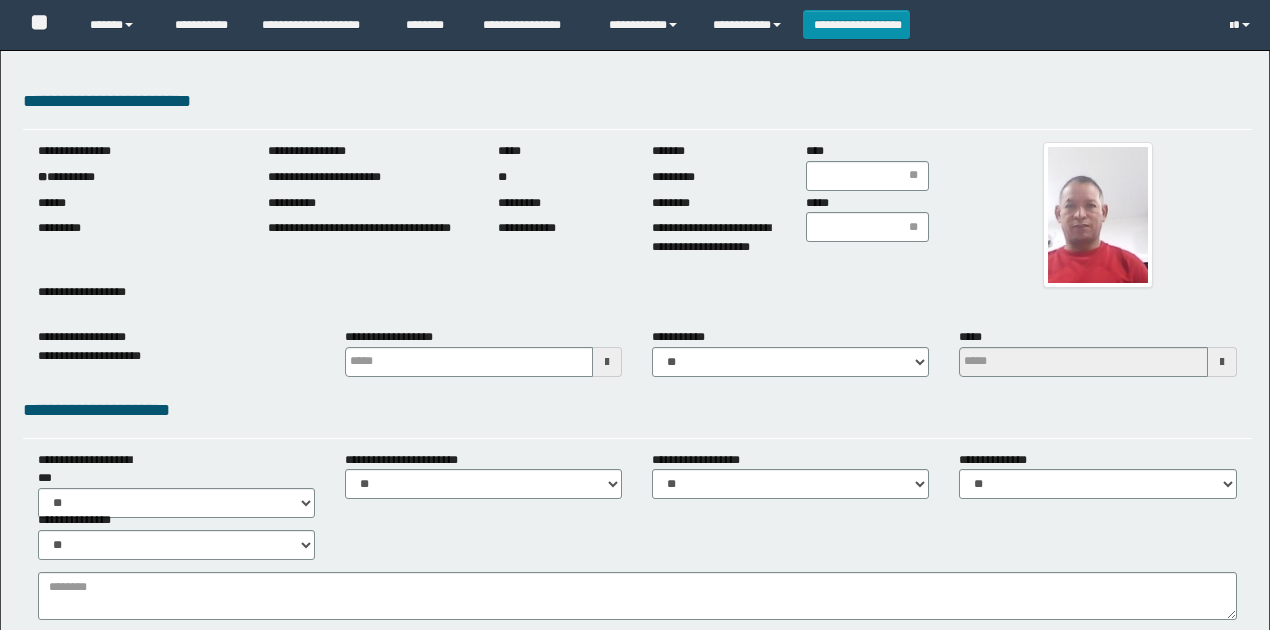 scroll, scrollTop: 0, scrollLeft: 0, axis: both 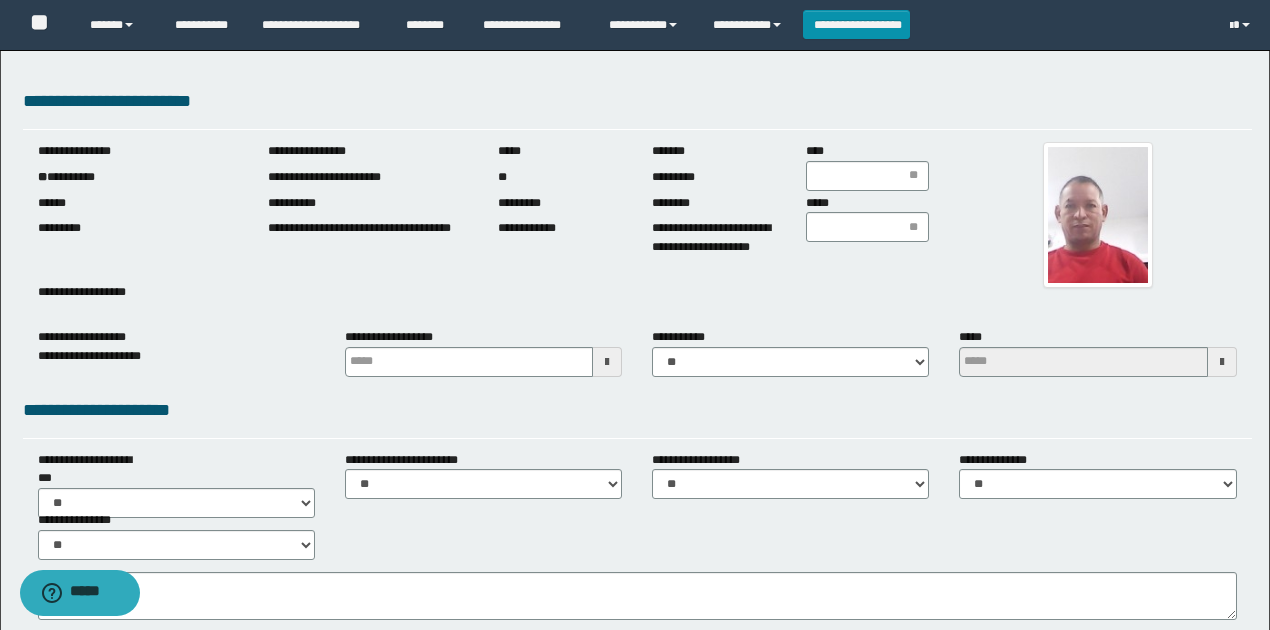 click on "**********" at bounding box center (138, 177) 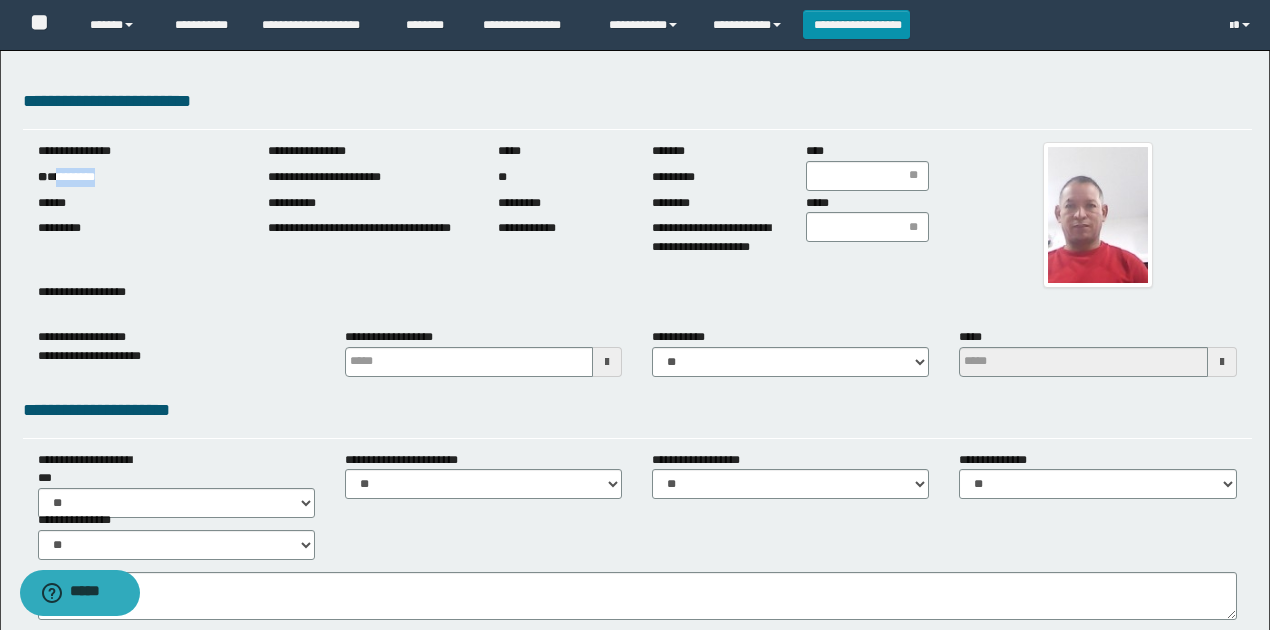 click on "**********" at bounding box center (138, 177) 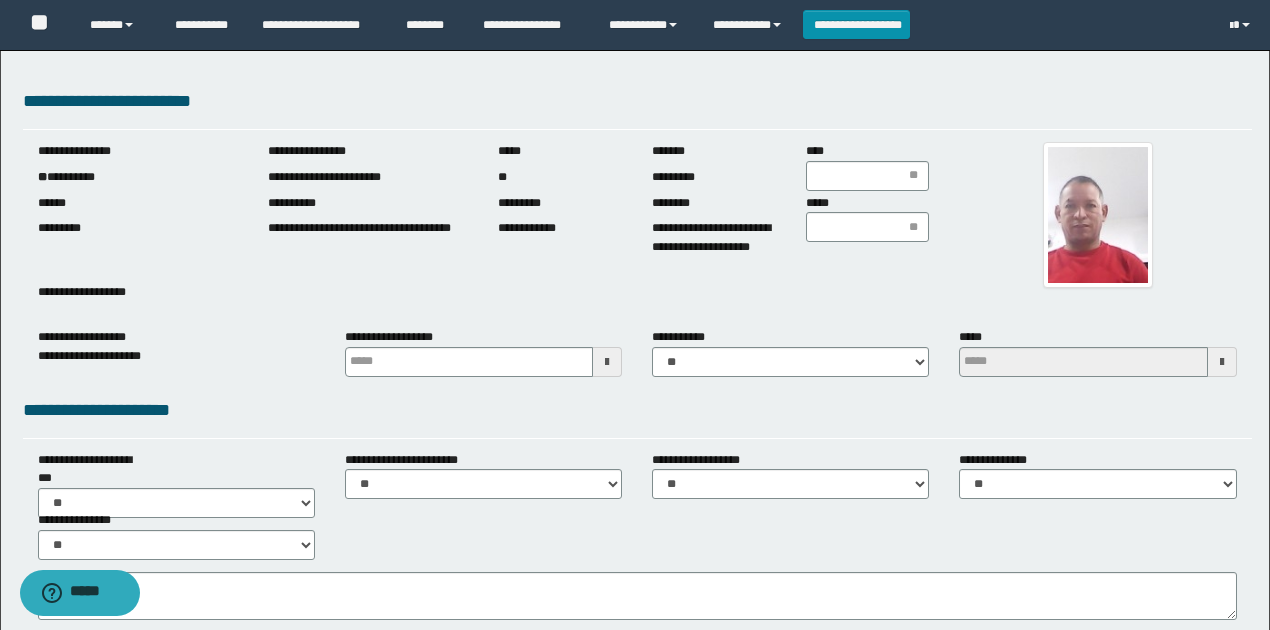 drag, startPoint x: 1243, startPoint y: 254, endPoint x: 1225, endPoint y: 254, distance: 18 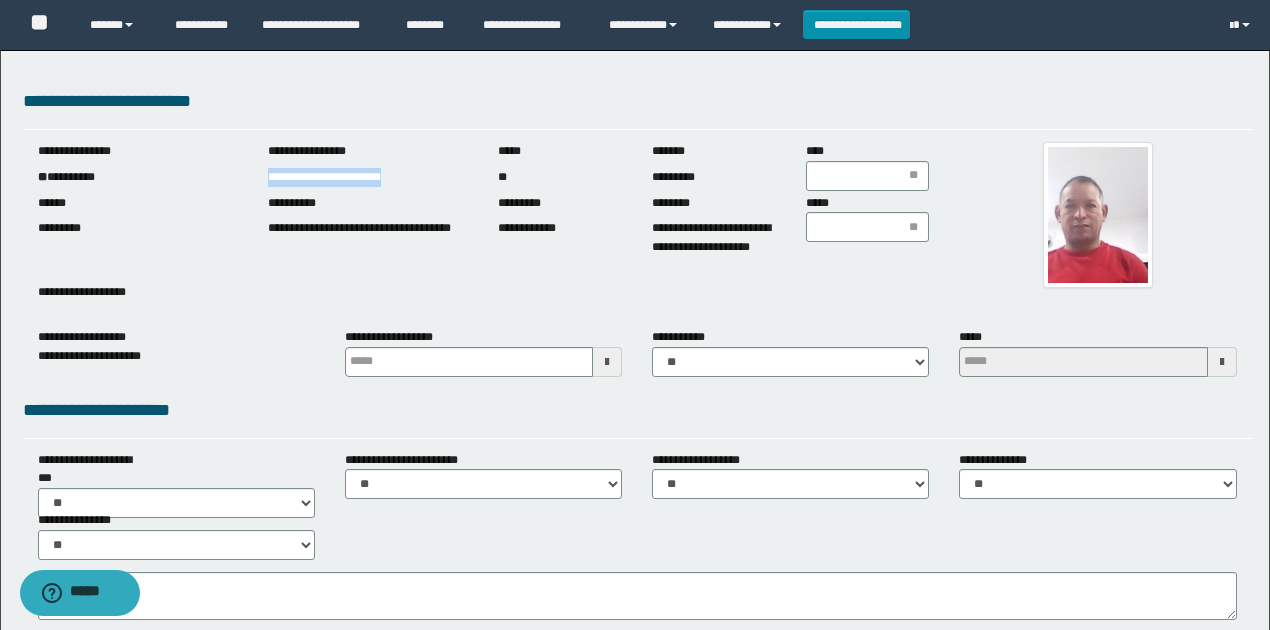 drag, startPoint x: 380, startPoint y: 170, endPoint x: 760, endPoint y: 583, distance: 561.221 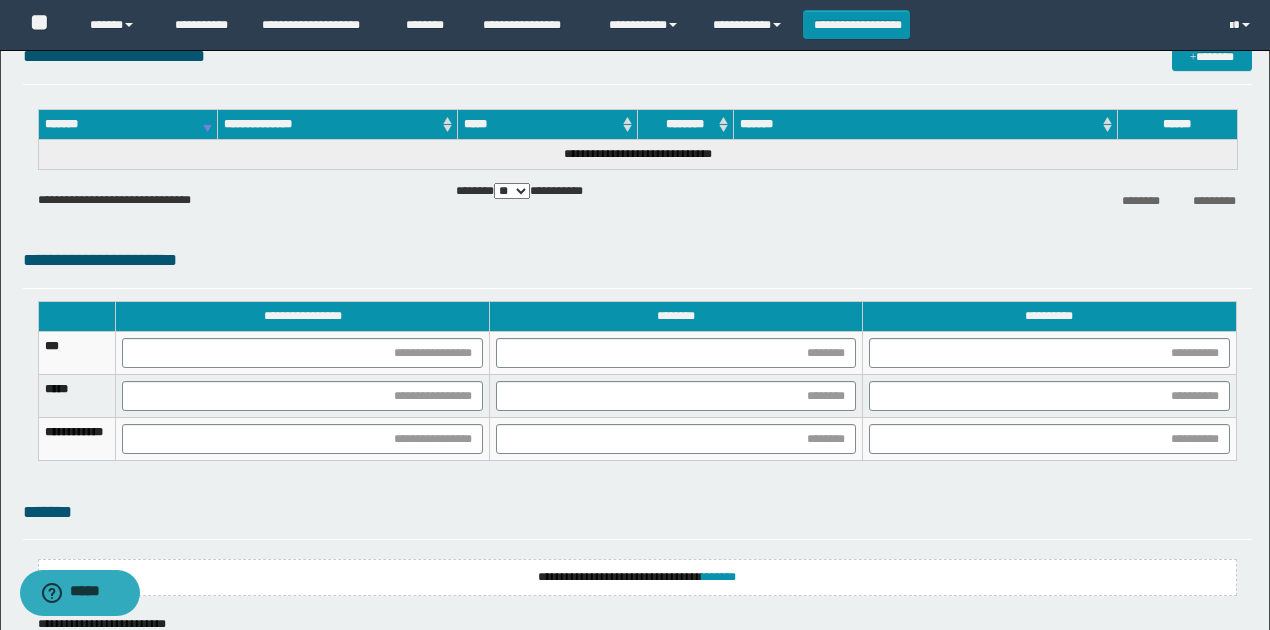 scroll, scrollTop: 1369, scrollLeft: 0, axis: vertical 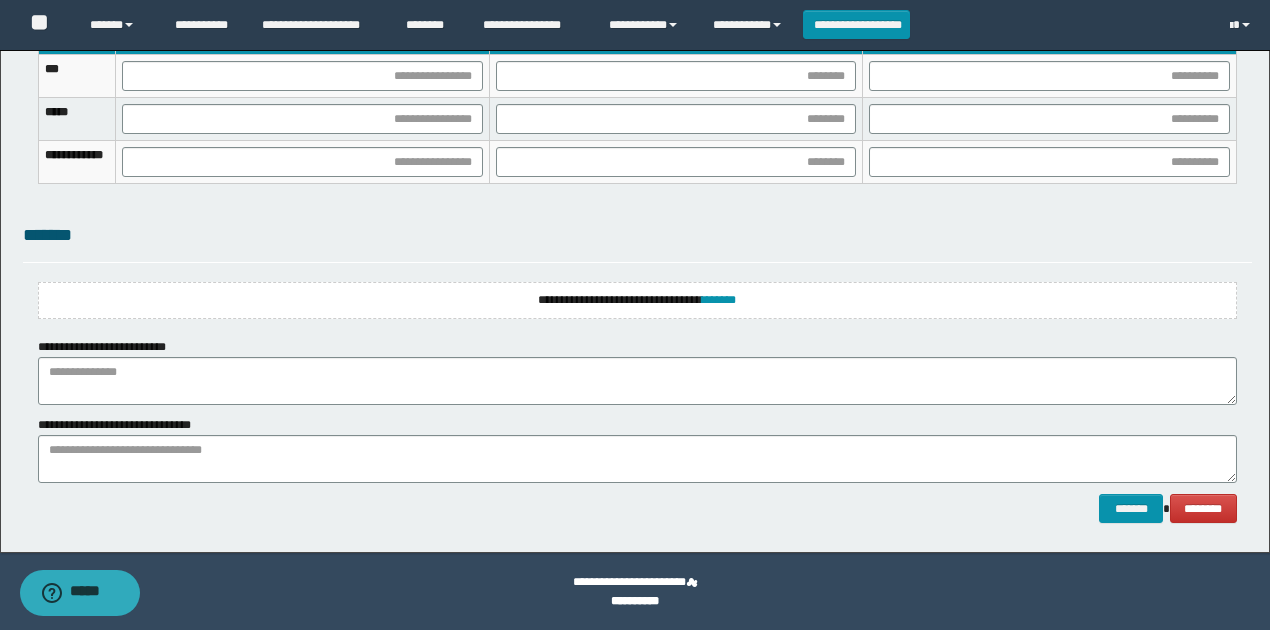 click on "**********" at bounding box center (637, 300) 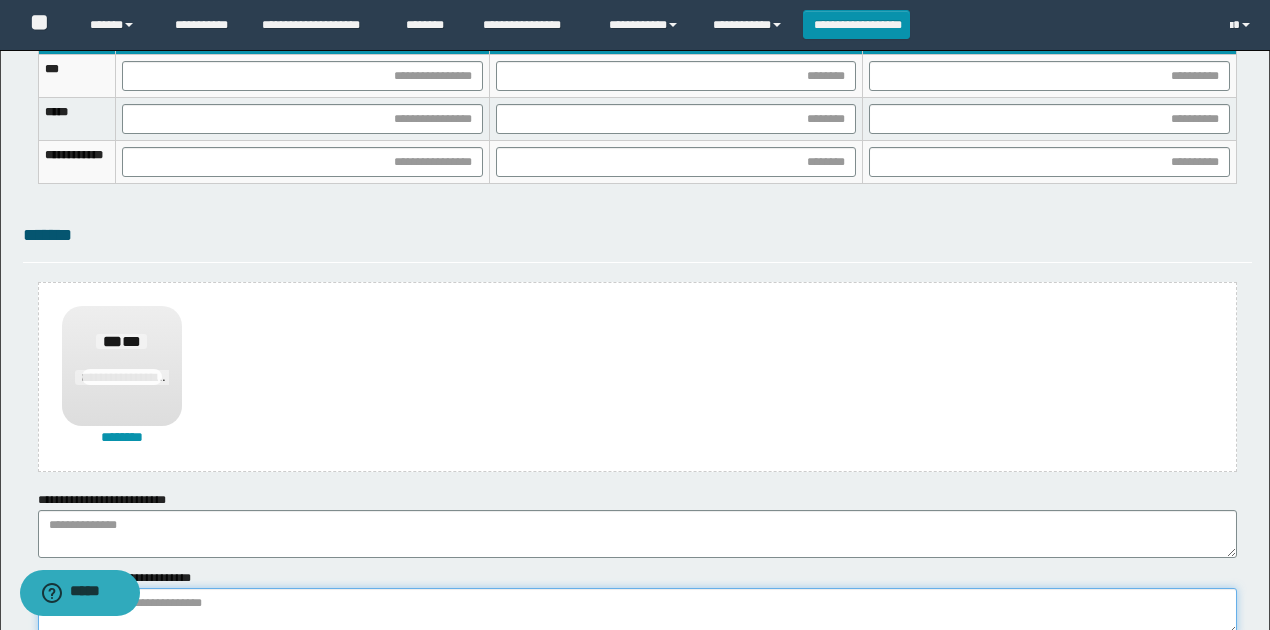 paste on "**********" 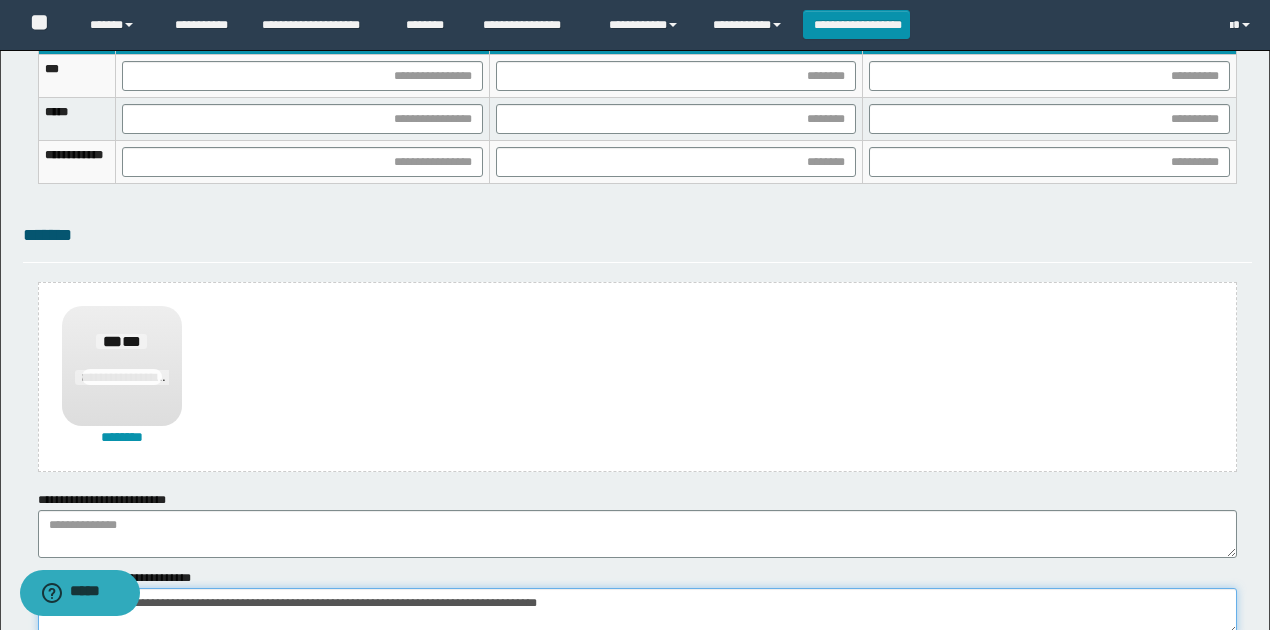 drag, startPoint x: 750, startPoint y: 618, endPoint x: 767, endPoint y: 616, distance: 17.117243 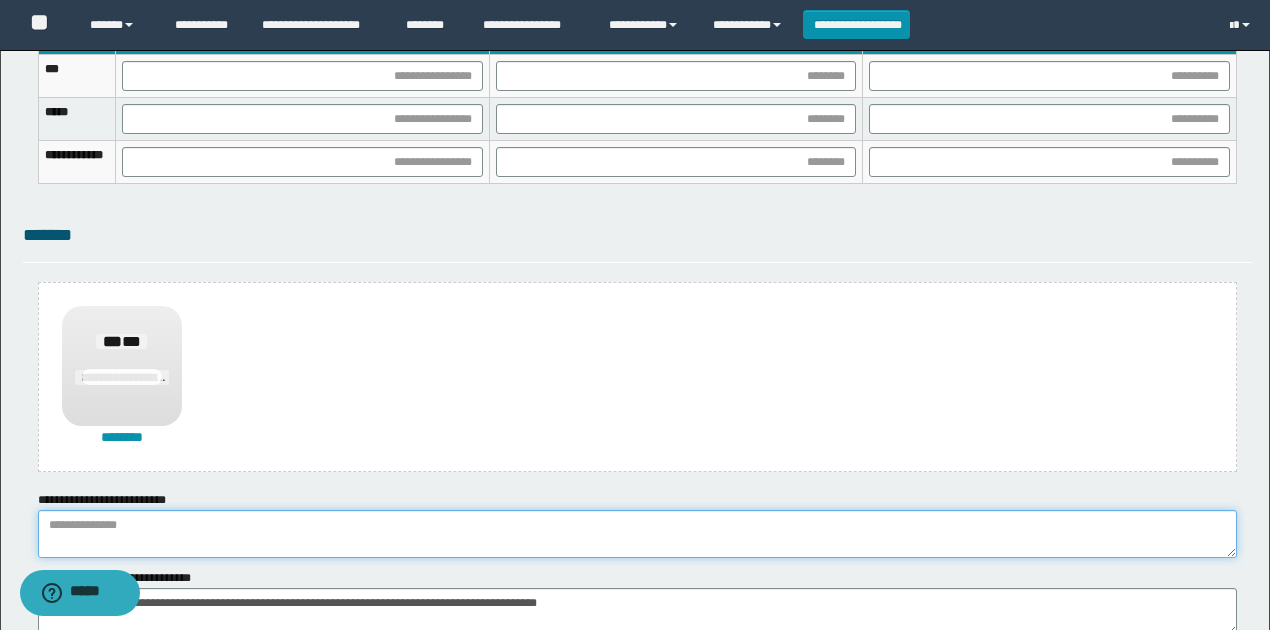 click at bounding box center (637, 534) 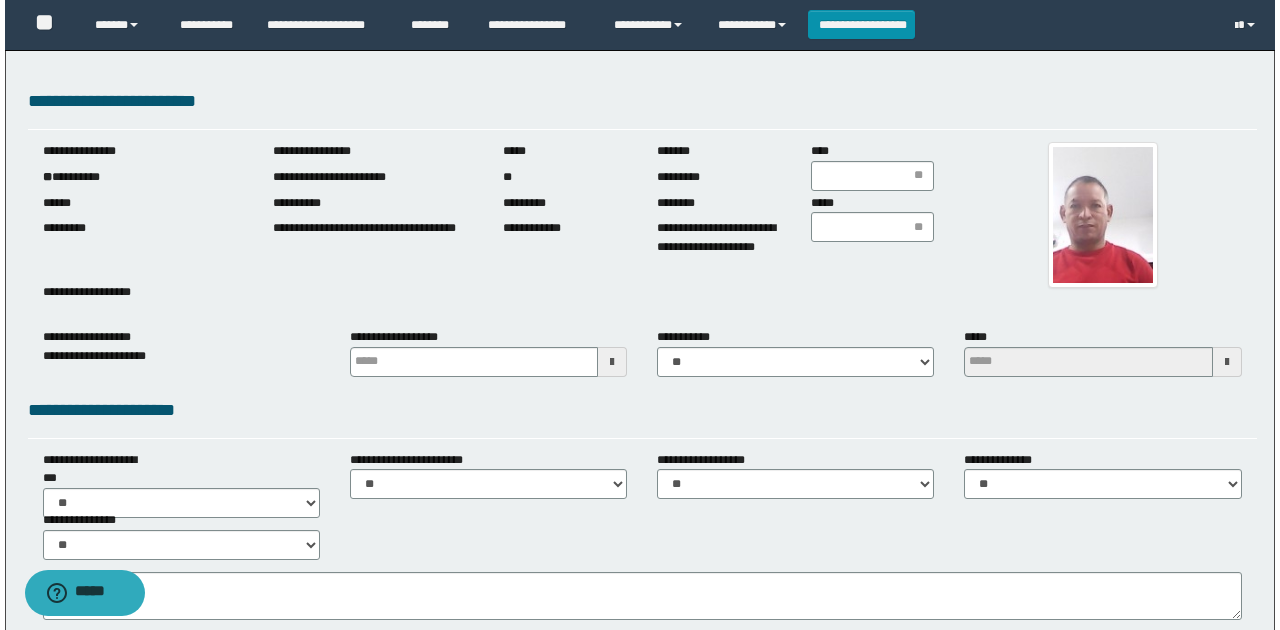 scroll, scrollTop: 333, scrollLeft: 0, axis: vertical 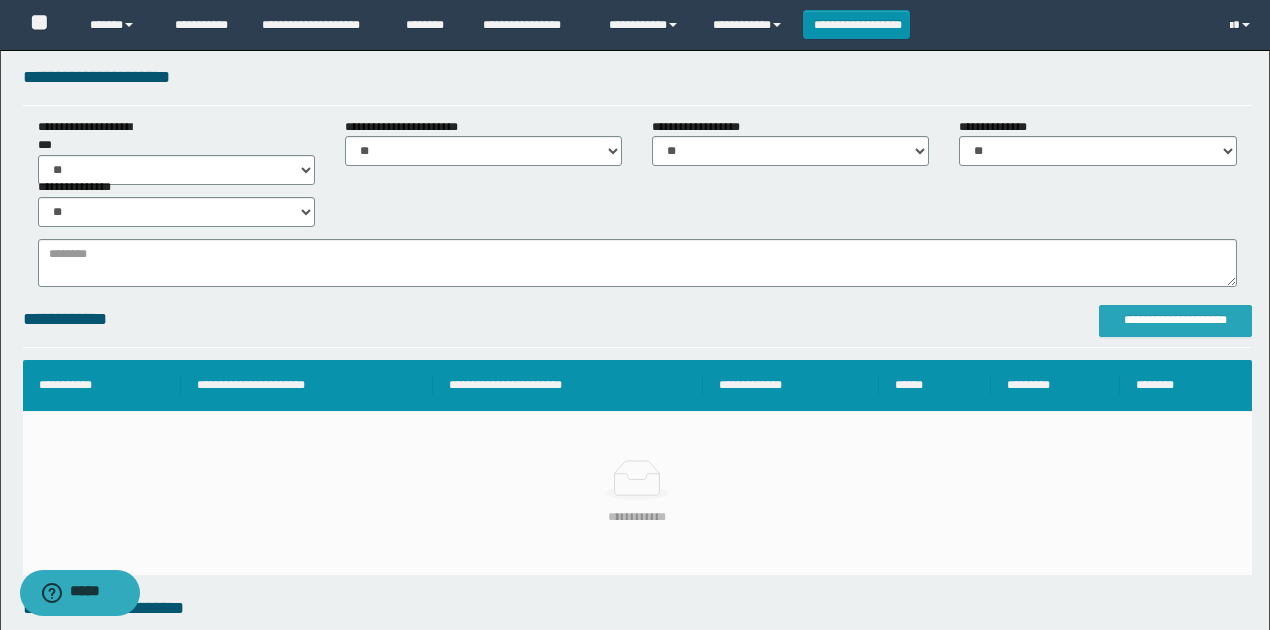 type on "**********" 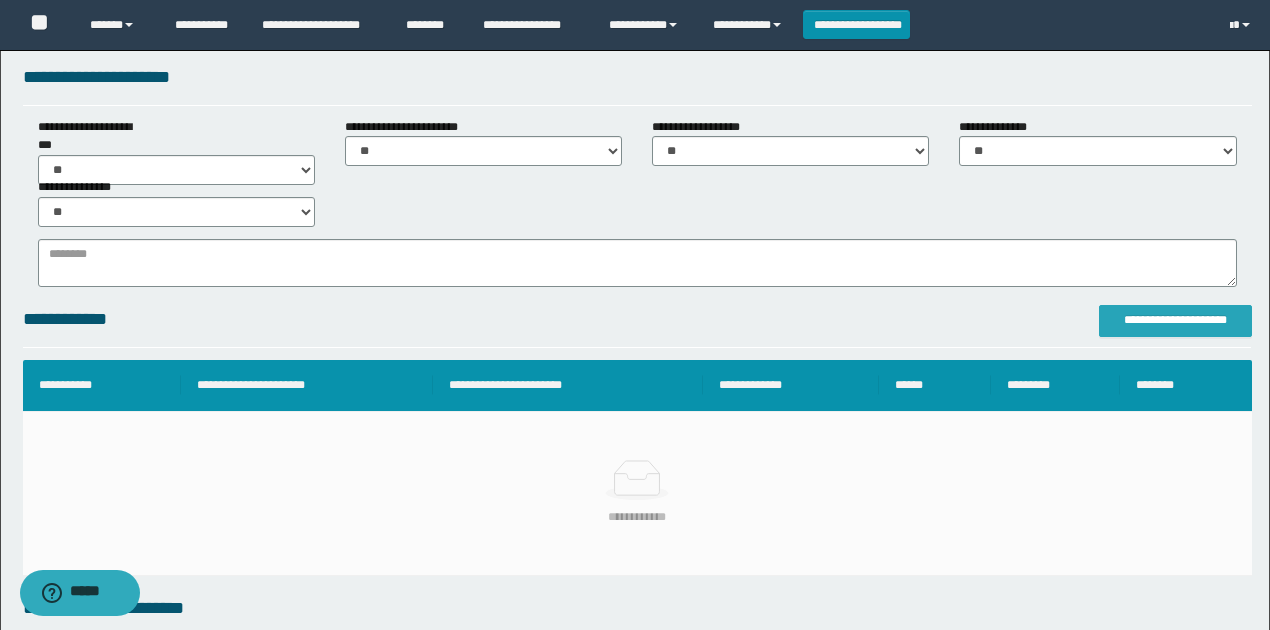 click on "**********" at bounding box center [1175, 320] 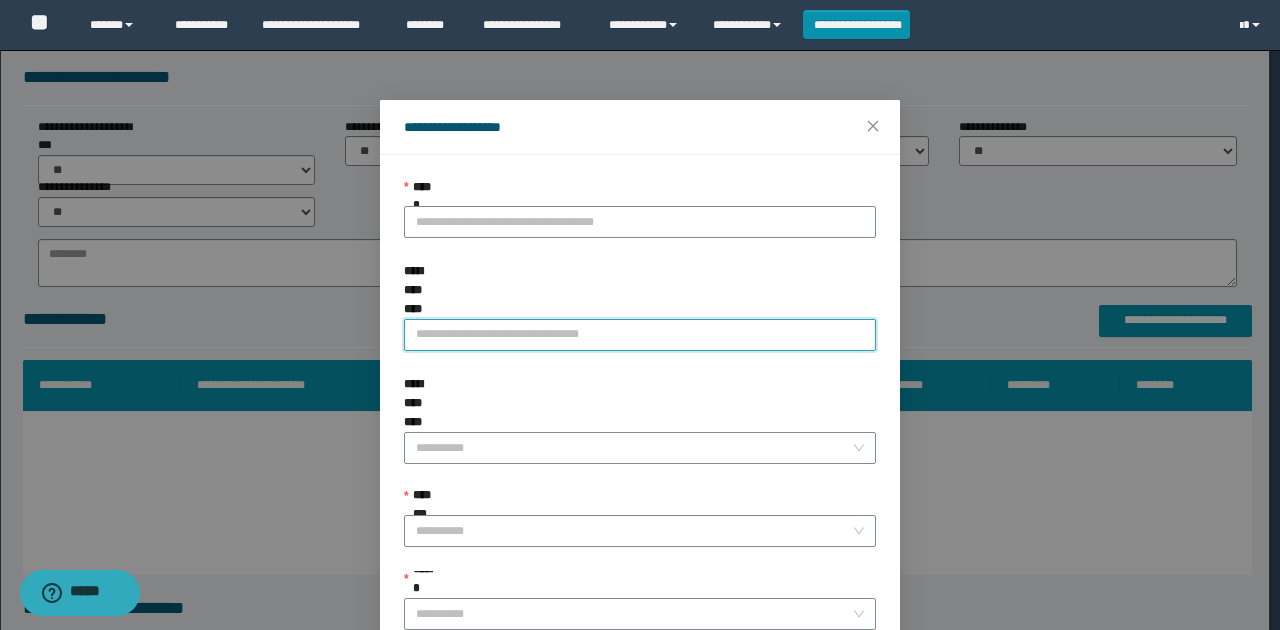 paste on "**********" 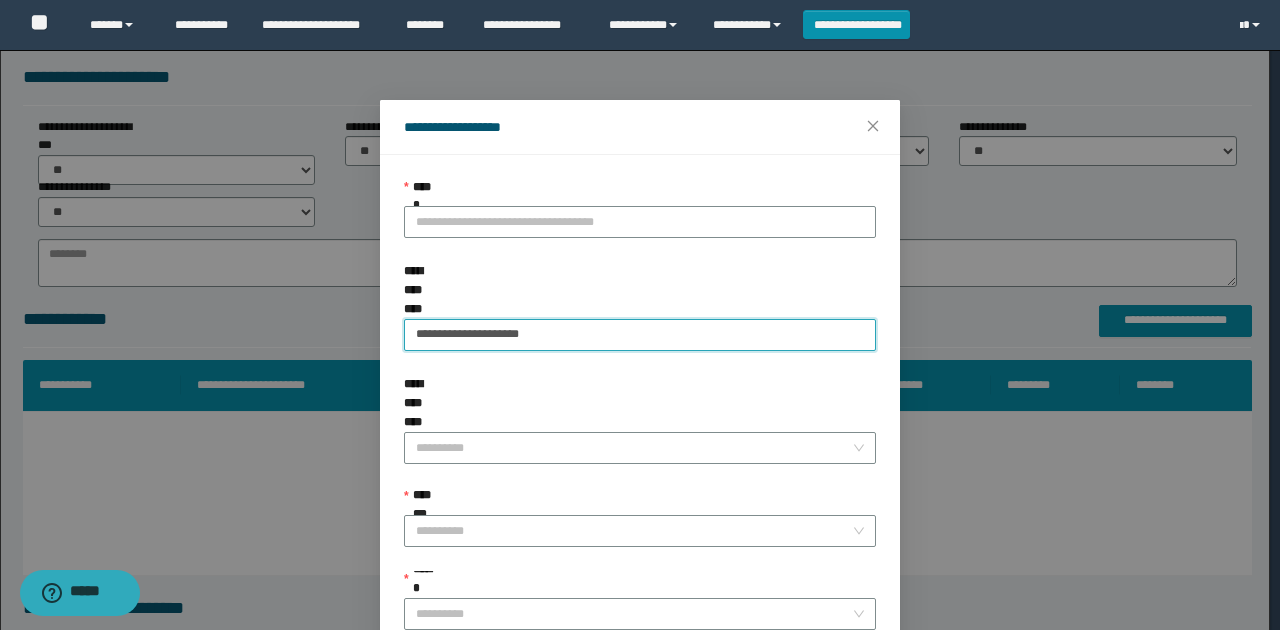 click on "**********" at bounding box center [640, 335] 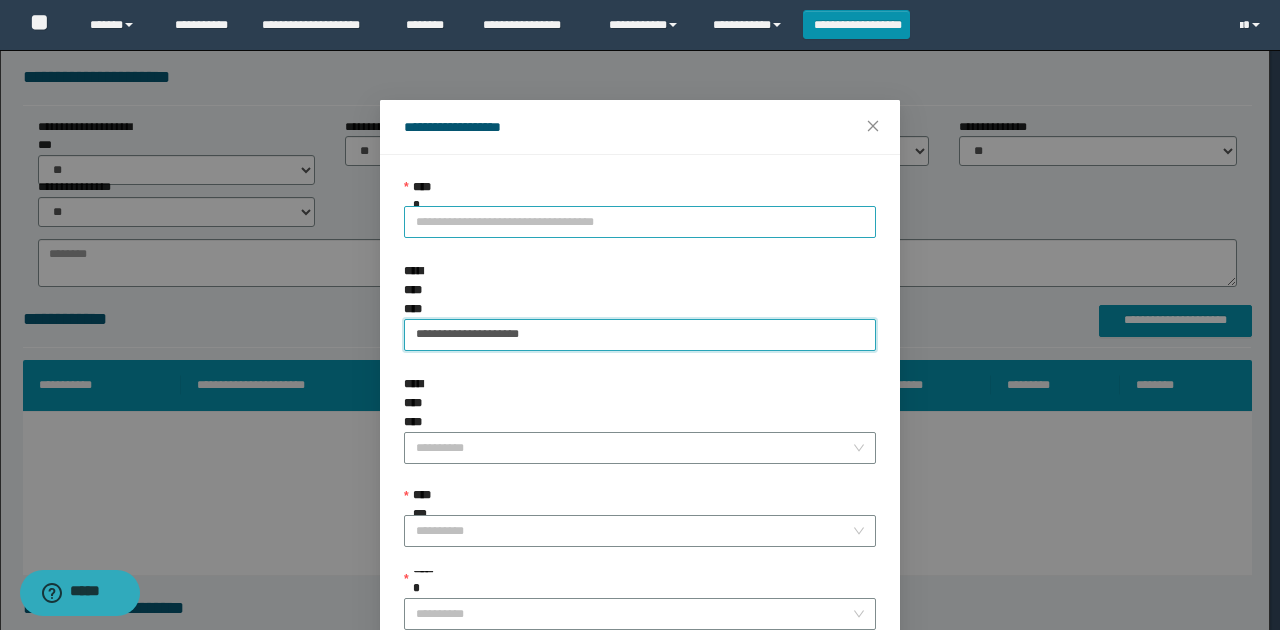 type on "**********" 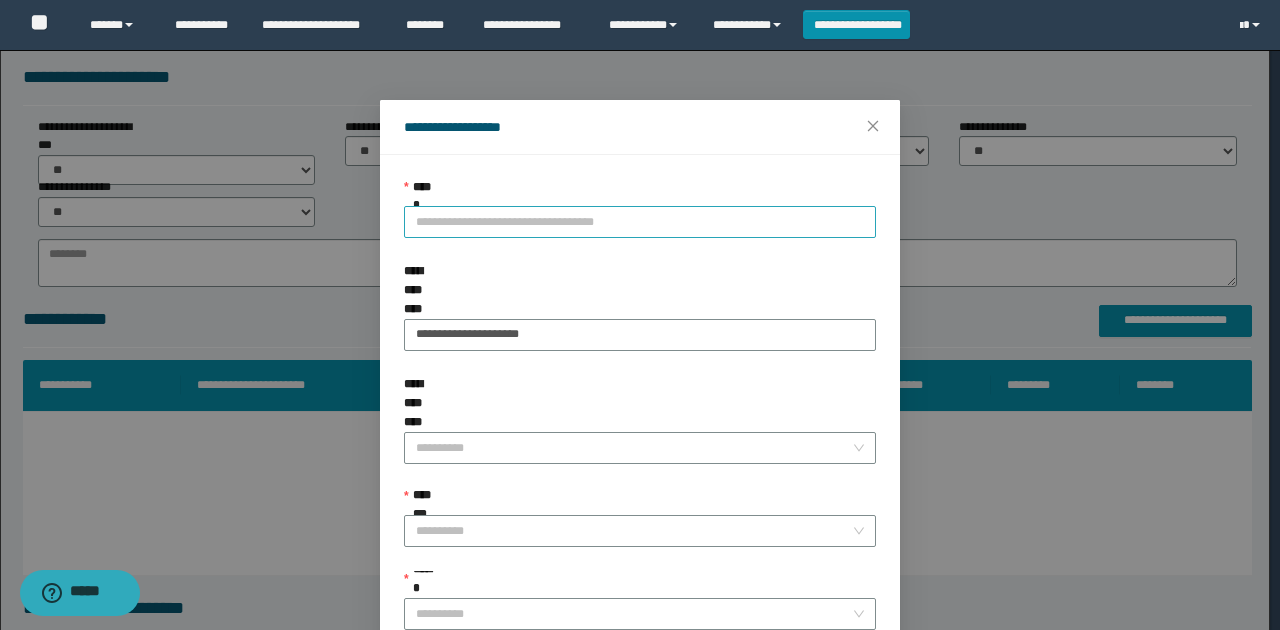 click on "**********" at bounding box center [640, 222] 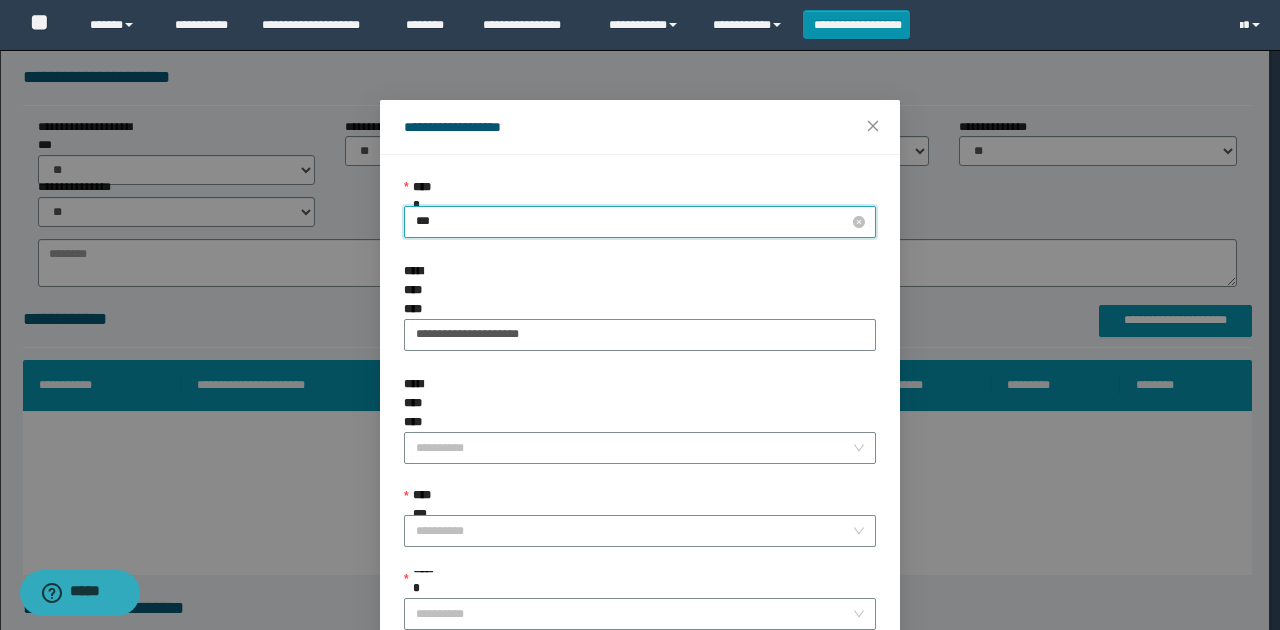 type on "****" 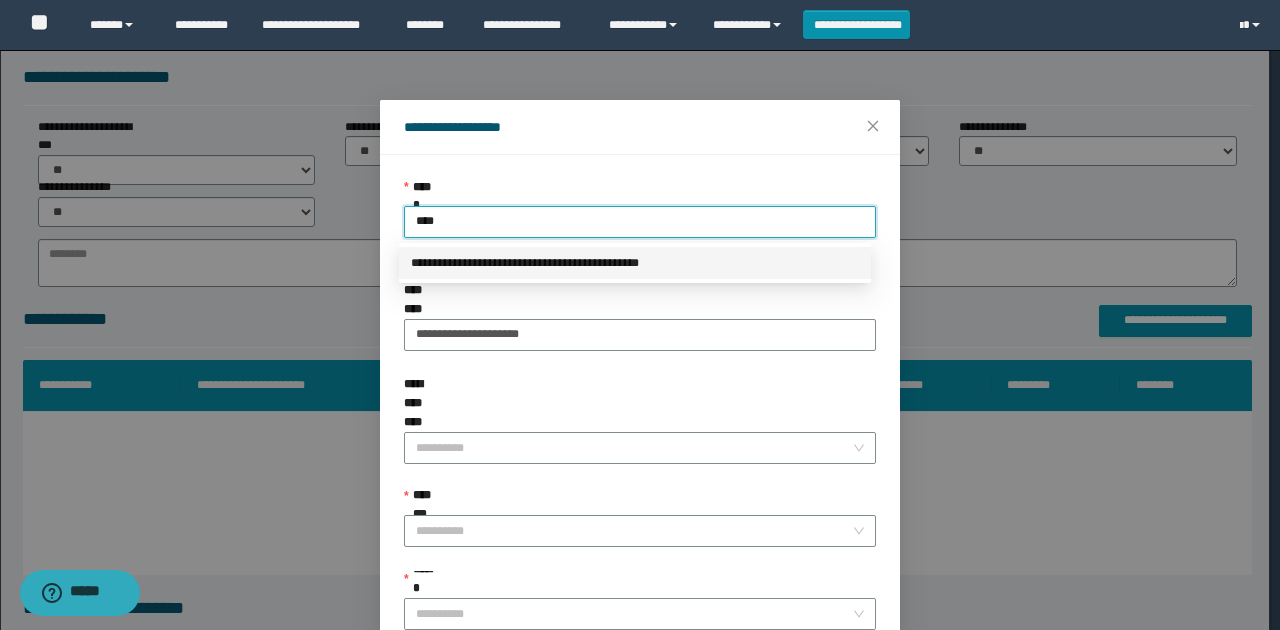 click on "**********" at bounding box center (635, 263) 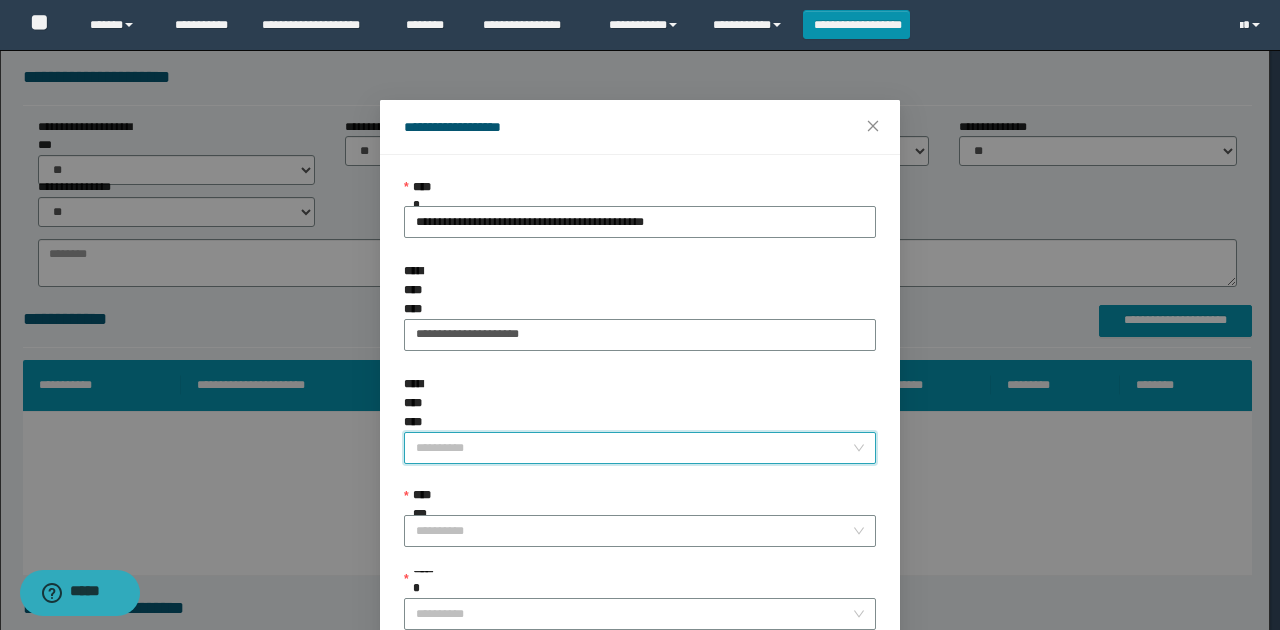drag, startPoint x: 494, startPoint y: 388, endPoint x: 431, endPoint y: 422, distance: 71.5891 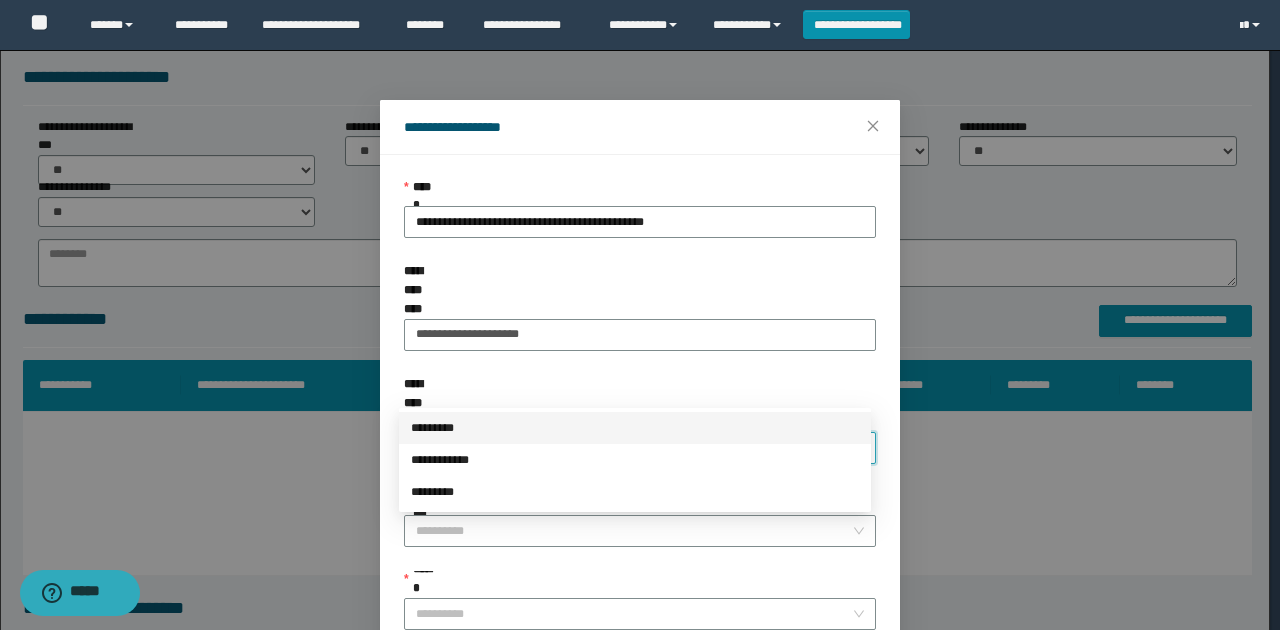 click on "*********" at bounding box center (635, 428) 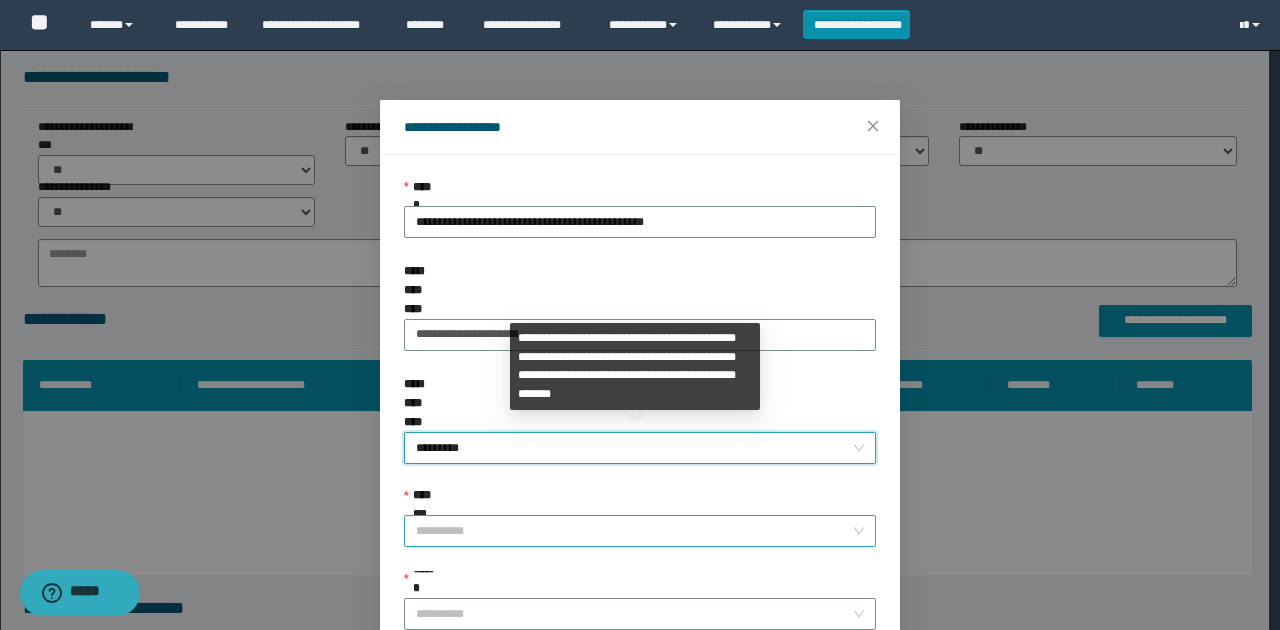 click on "**********" at bounding box center [634, 531] 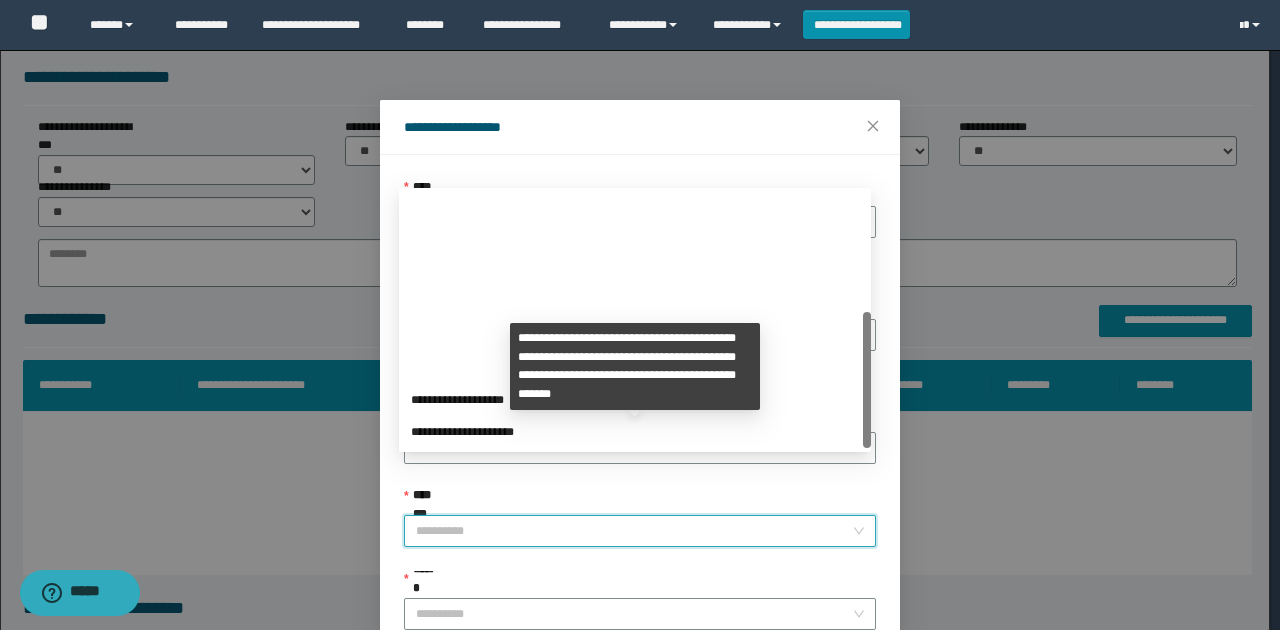 scroll, scrollTop: 224, scrollLeft: 0, axis: vertical 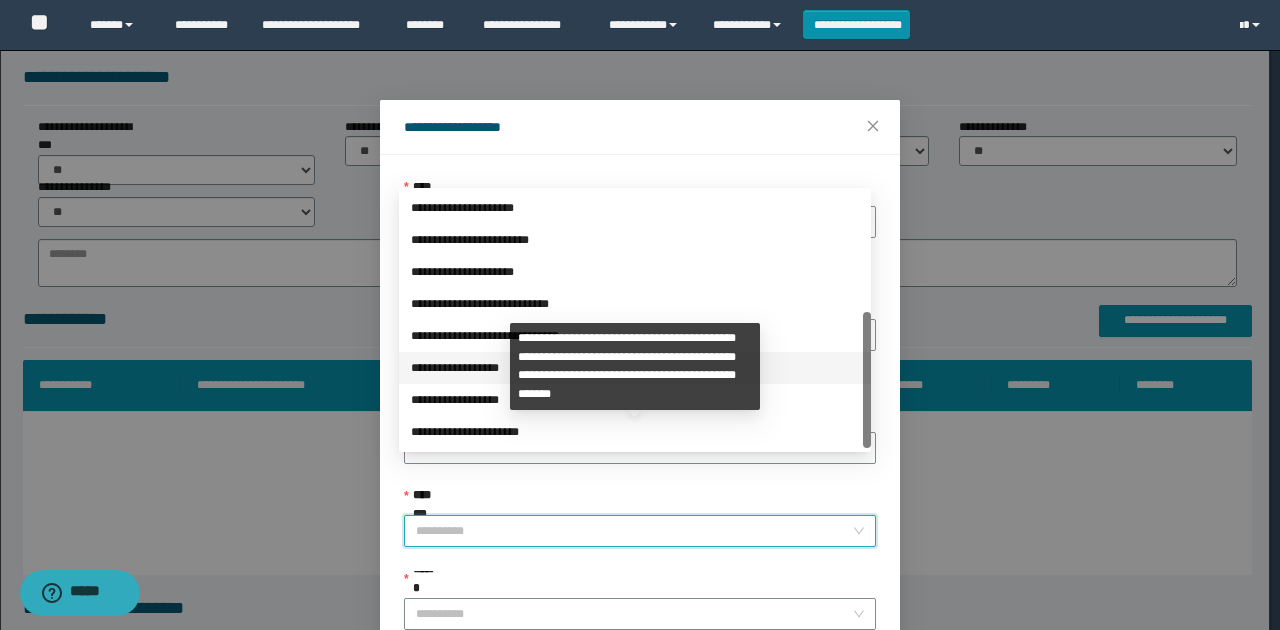 click on "**********" at bounding box center (635, 368) 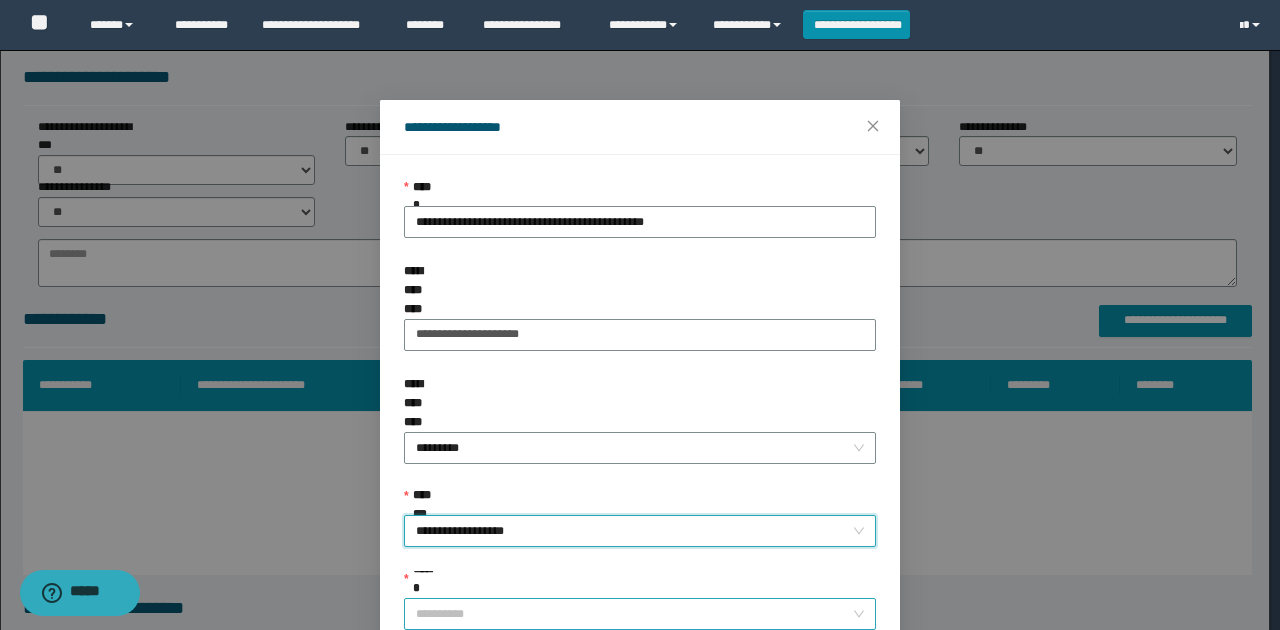 click on "******" at bounding box center (634, 614) 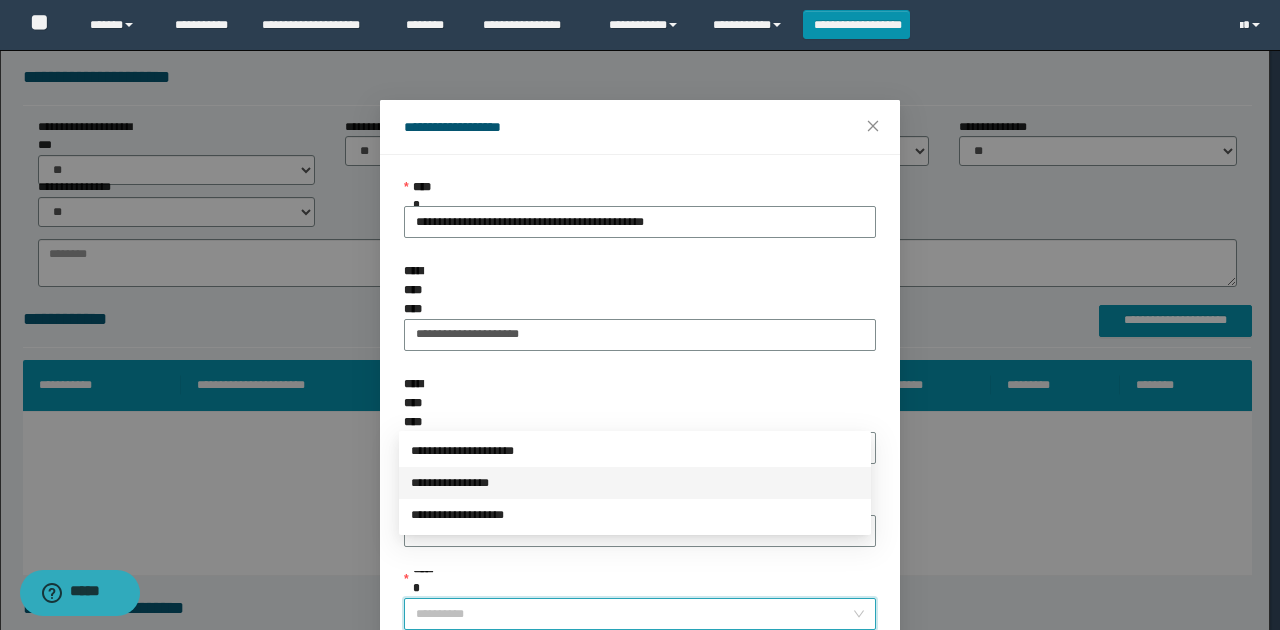 click on "**********" at bounding box center (635, 483) 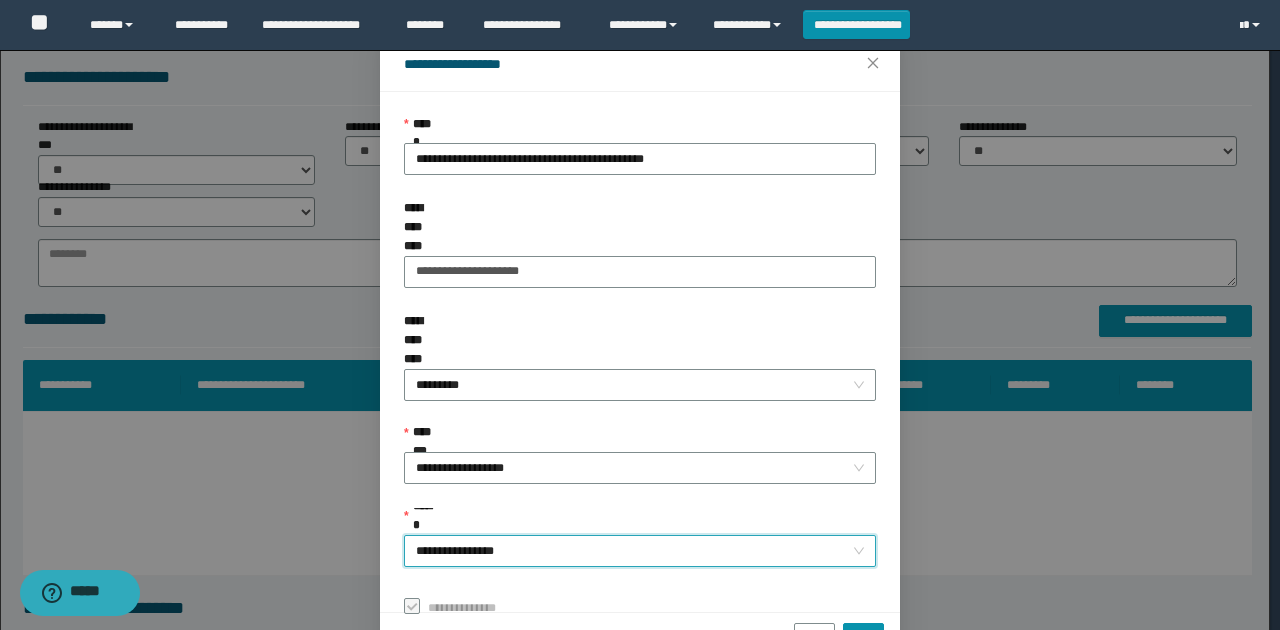 scroll, scrollTop: 121, scrollLeft: 0, axis: vertical 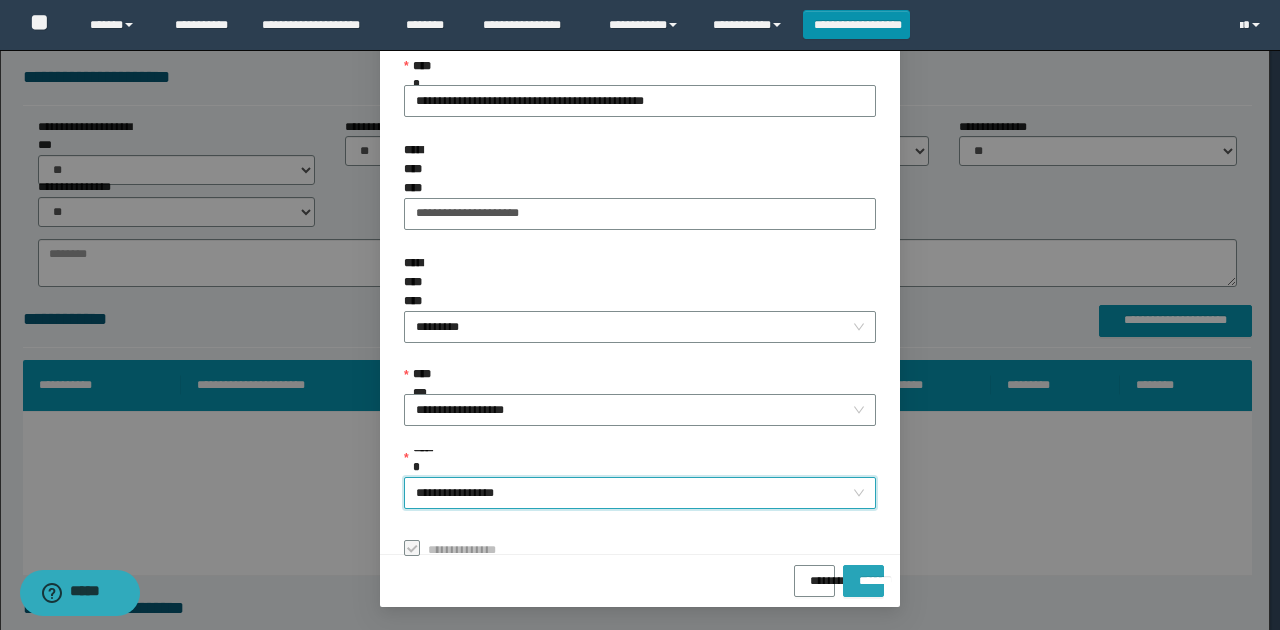 click on "*******" at bounding box center [863, 574] 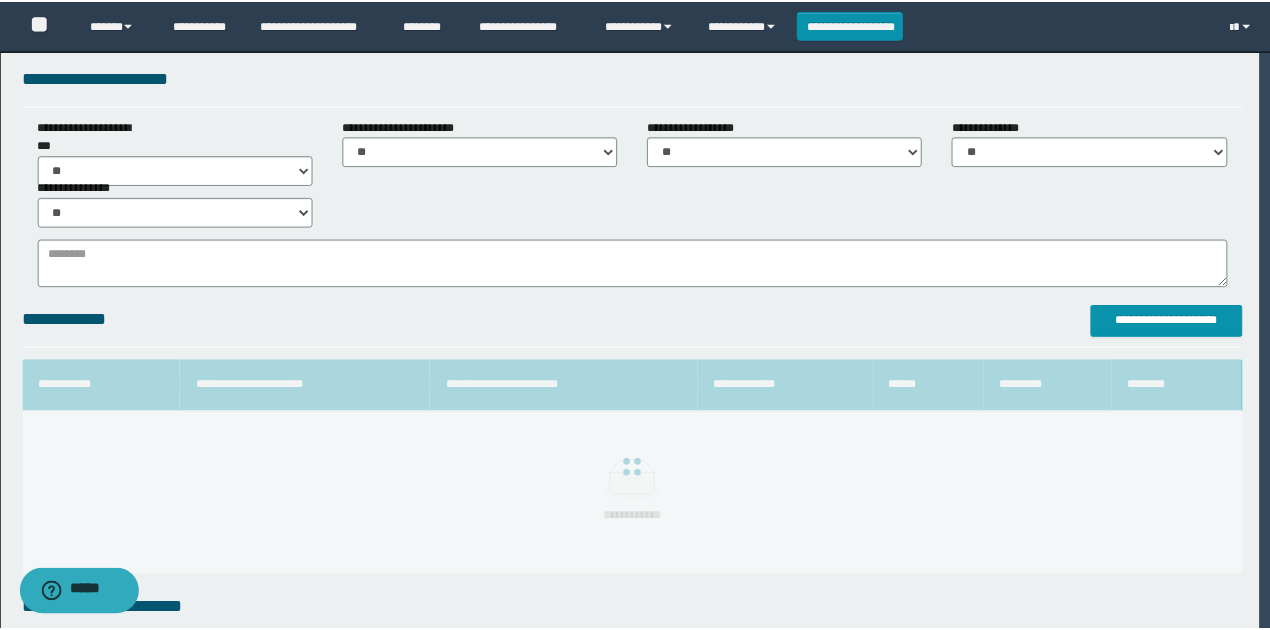 scroll, scrollTop: 73, scrollLeft: 0, axis: vertical 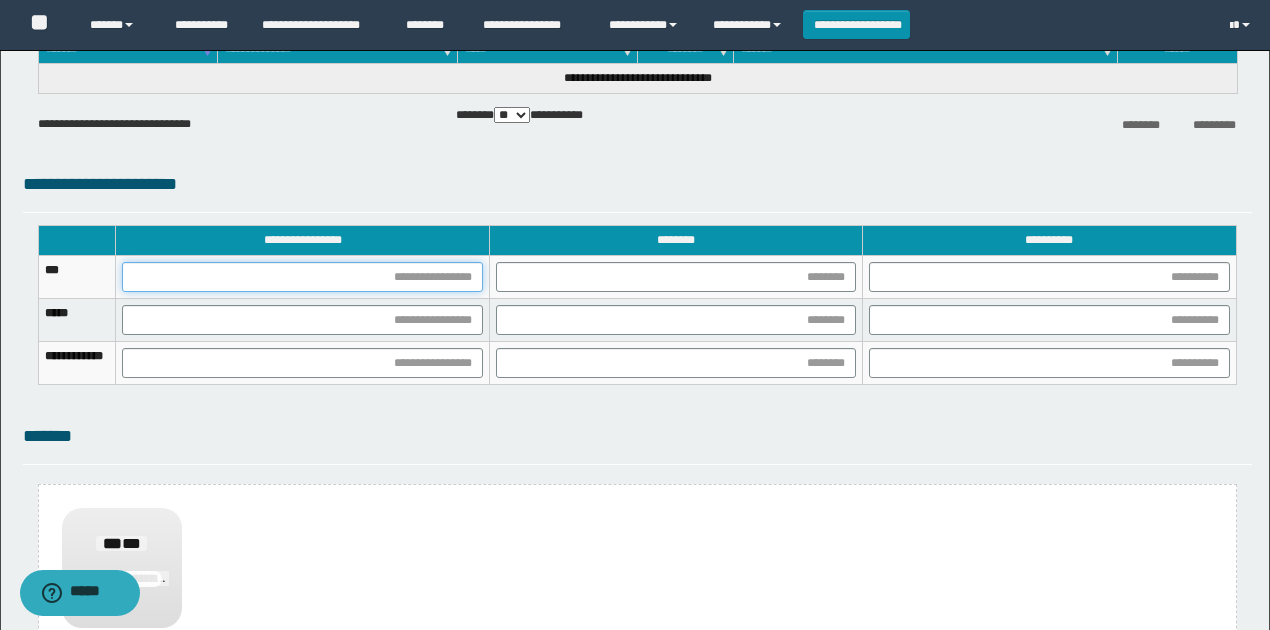 click at bounding box center (302, 277) 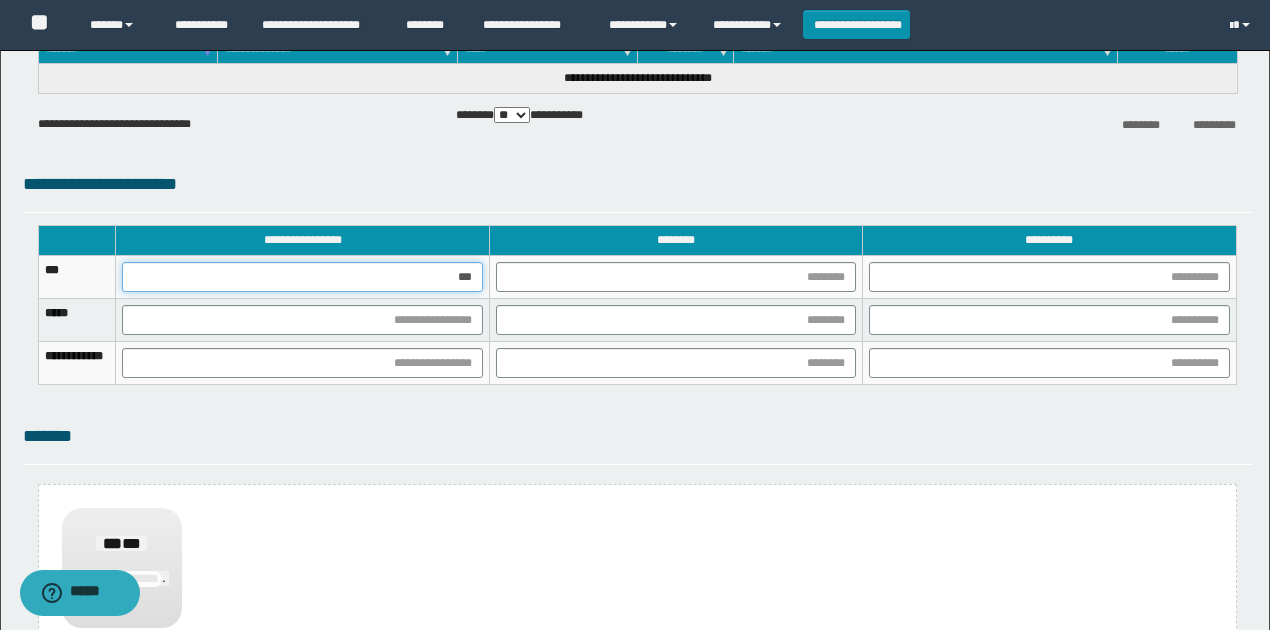 type on "****" 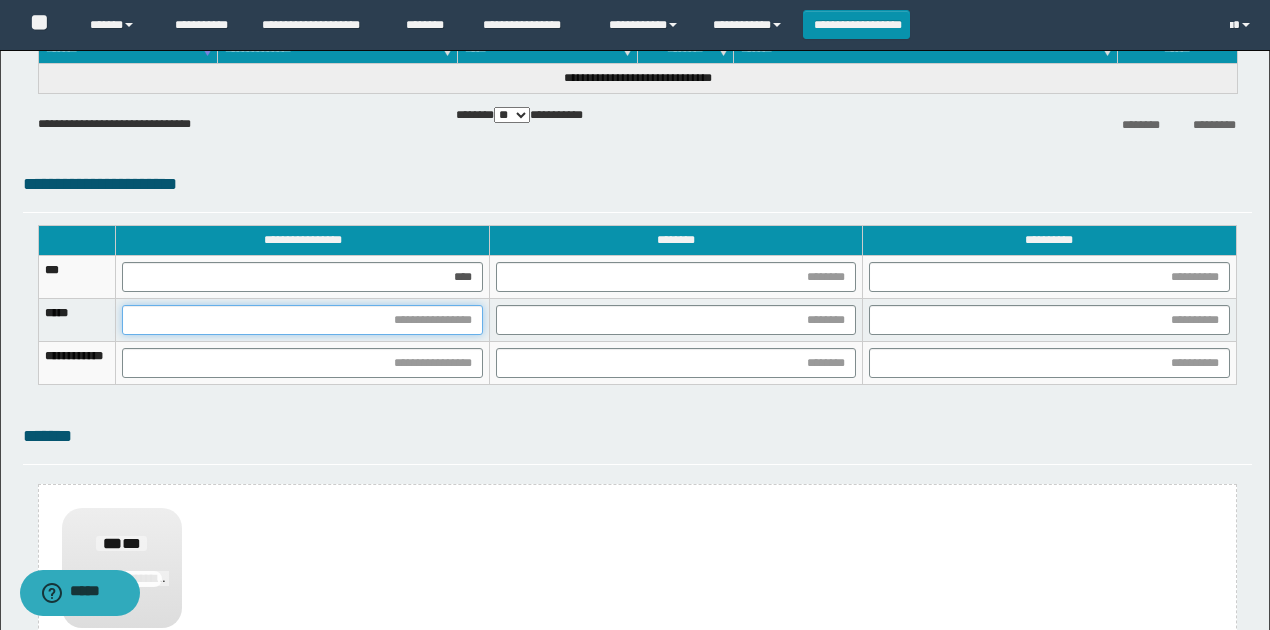 drag, startPoint x: 528, startPoint y: 326, endPoint x: 514, endPoint y: 328, distance: 14.142136 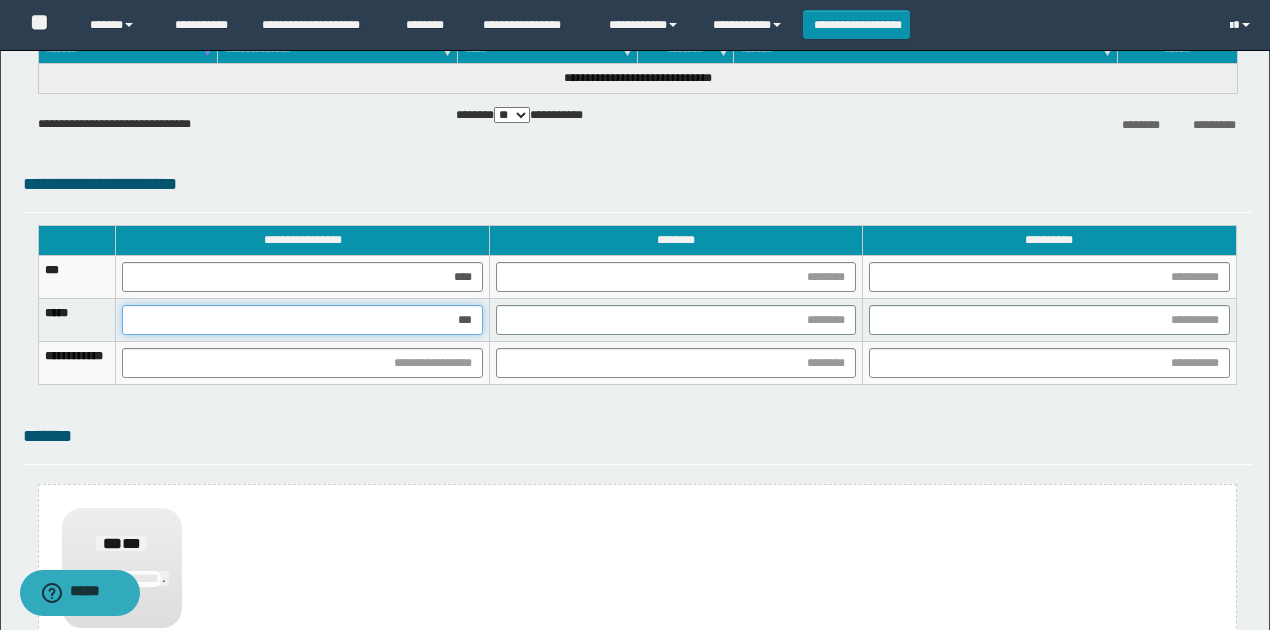 type on "****" 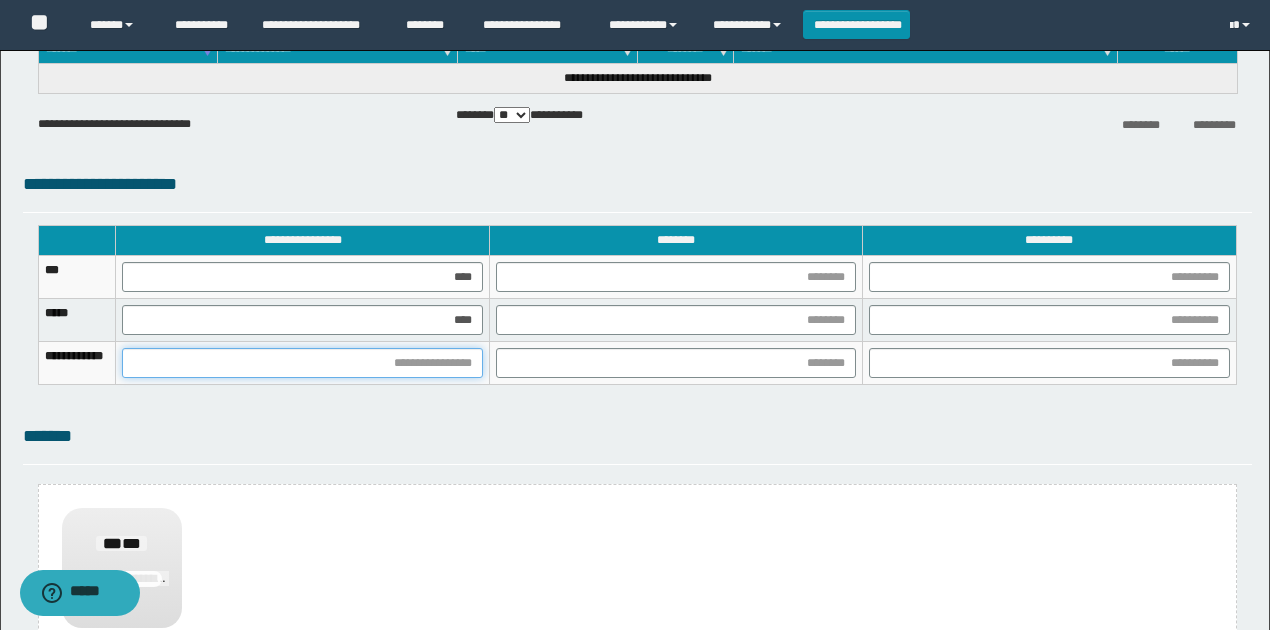 click at bounding box center (302, 363) 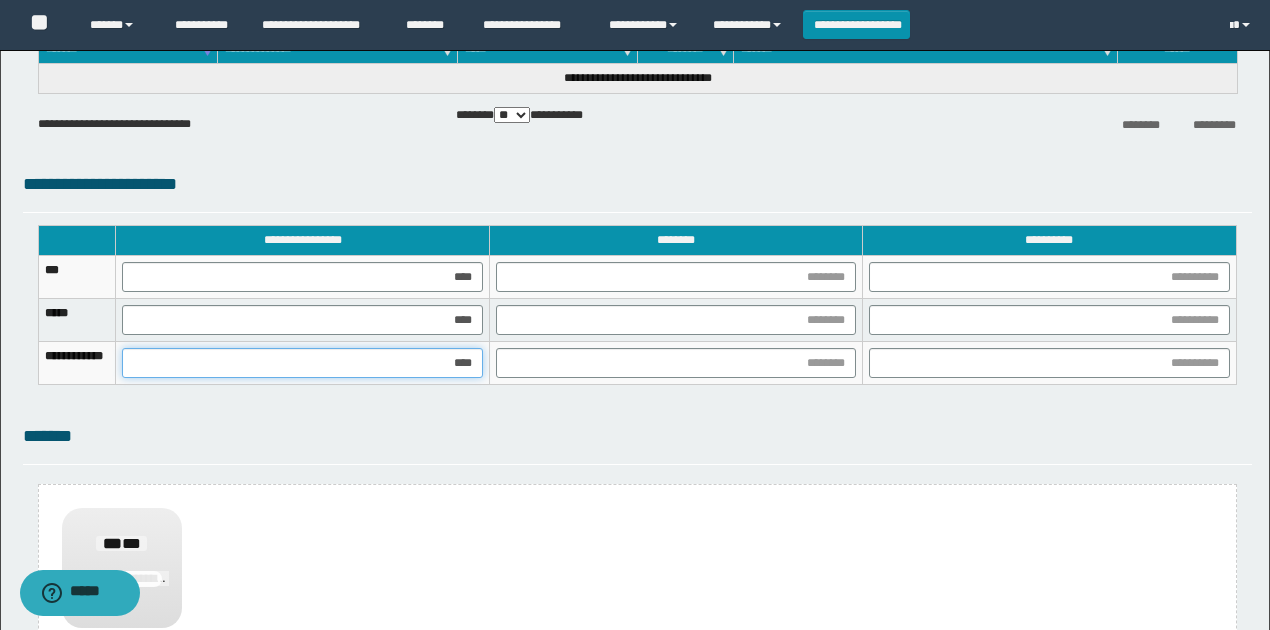 type on "*****" 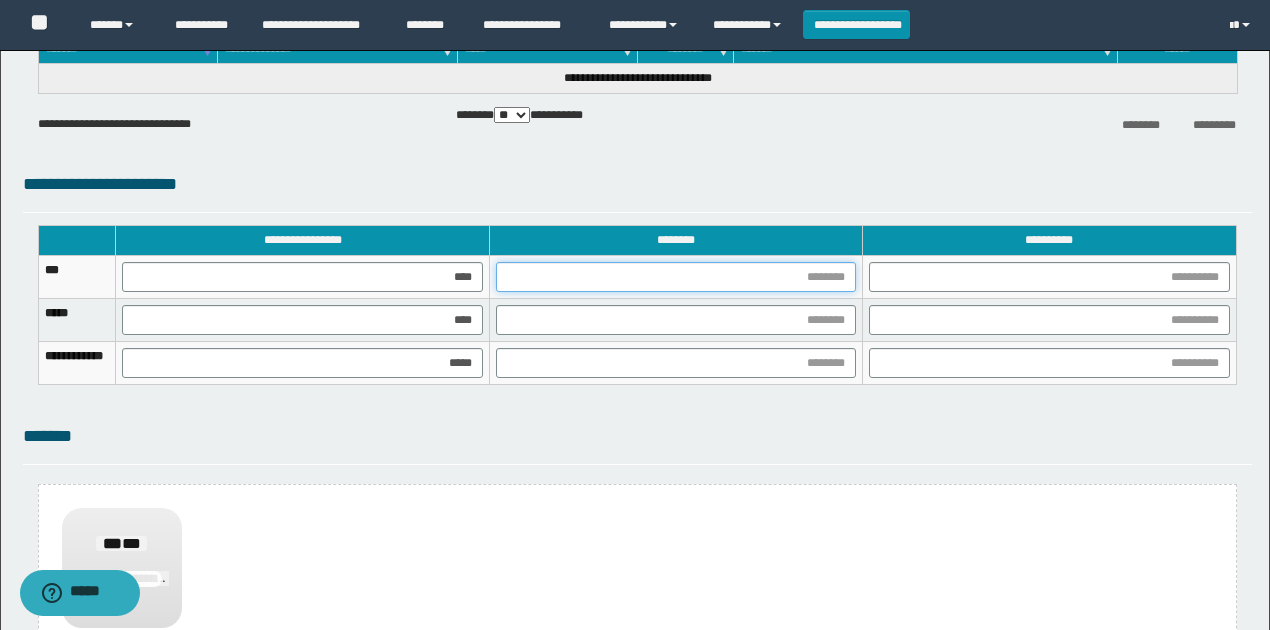 click at bounding box center (676, 277) 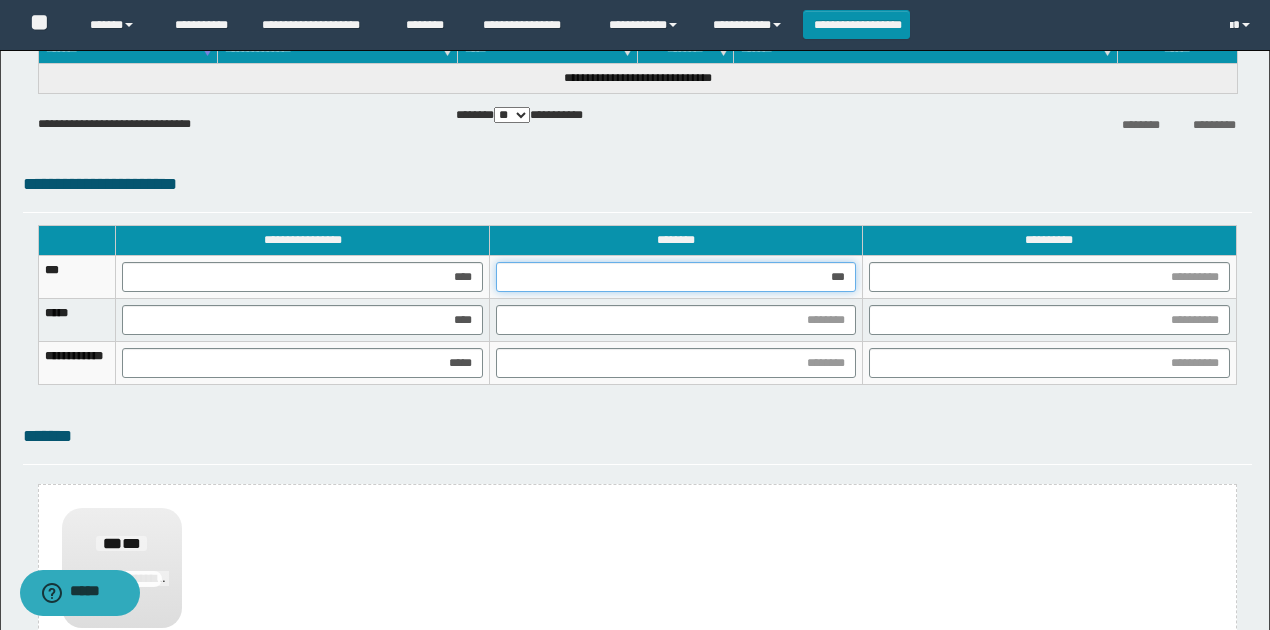 type on "****" 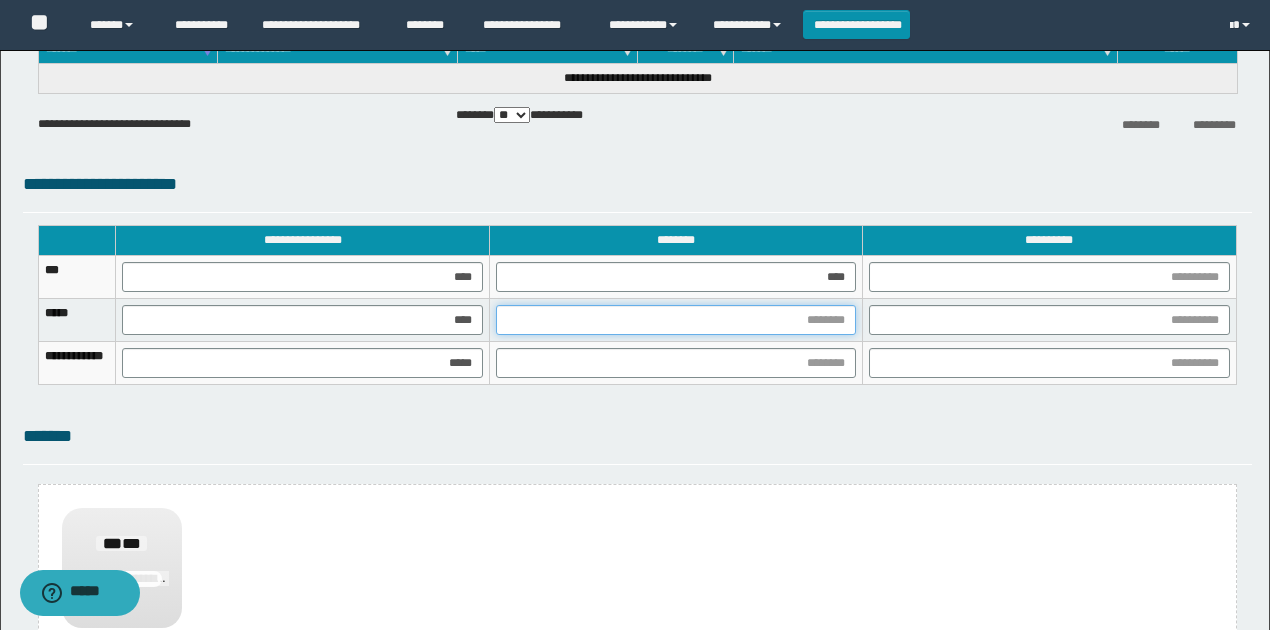 click at bounding box center (676, 320) 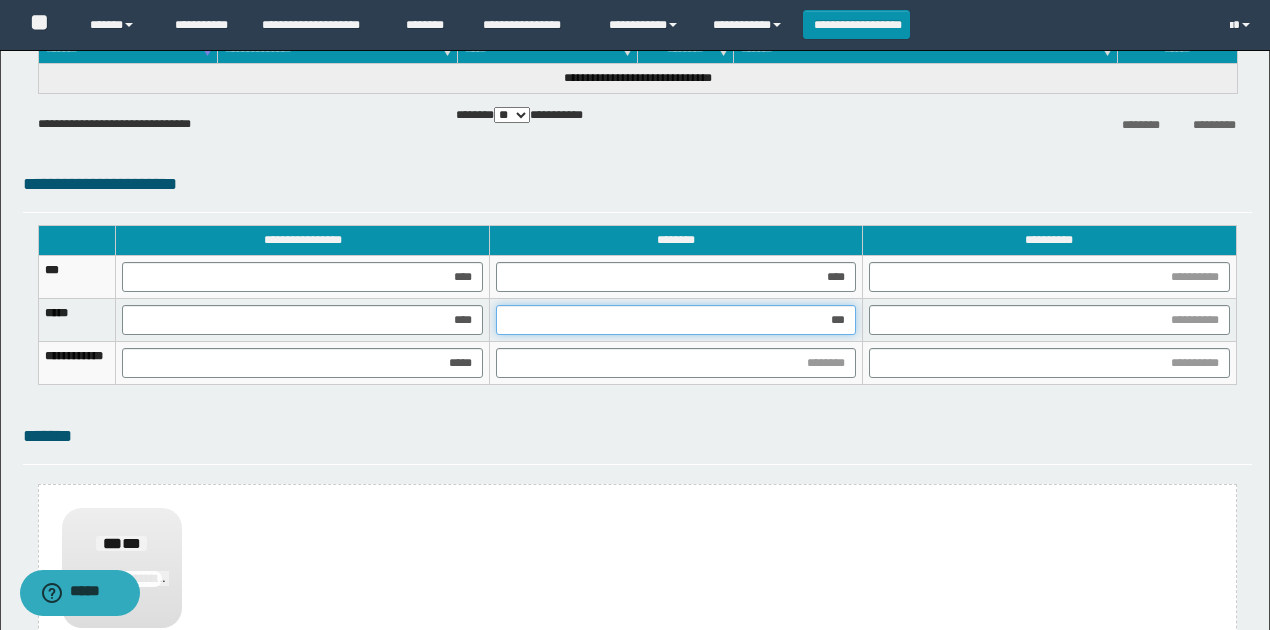 type on "****" 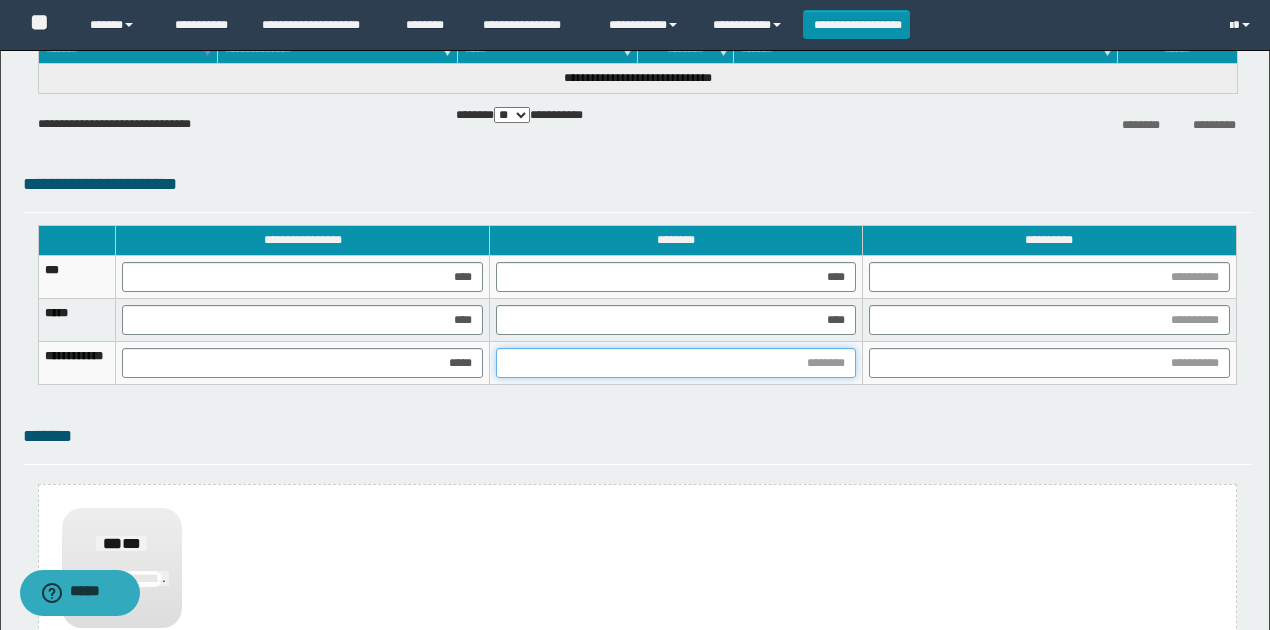 click at bounding box center [676, 363] 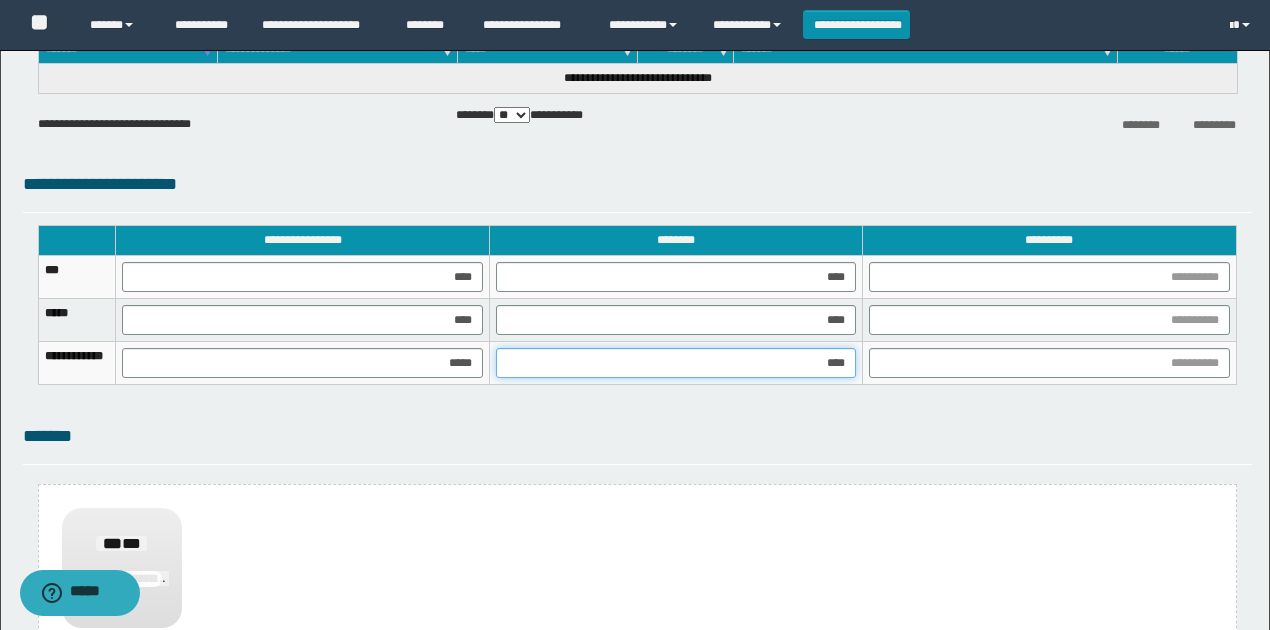 type on "*****" 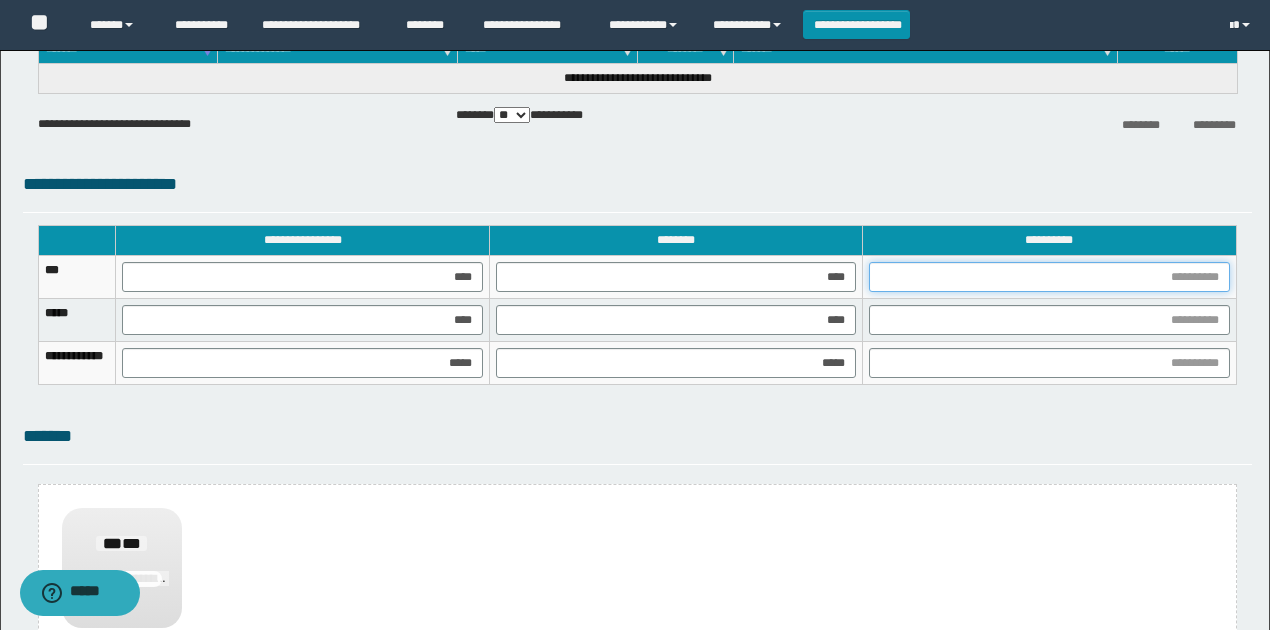 click at bounding box center [1049, 277] 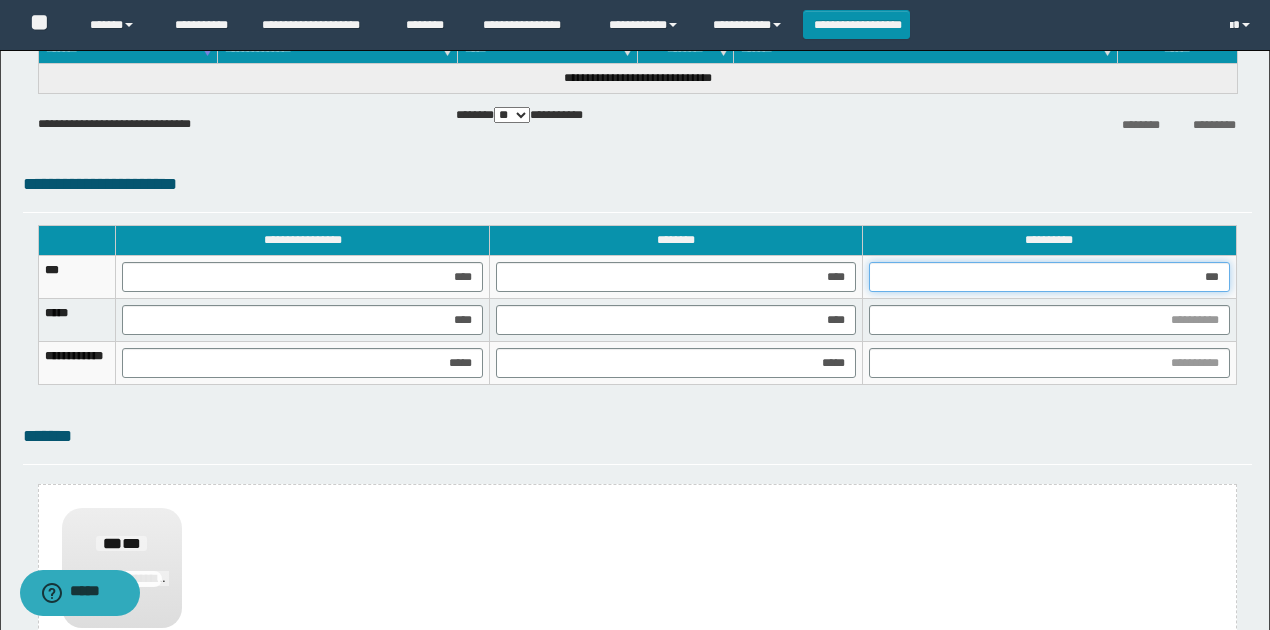 type on "****" 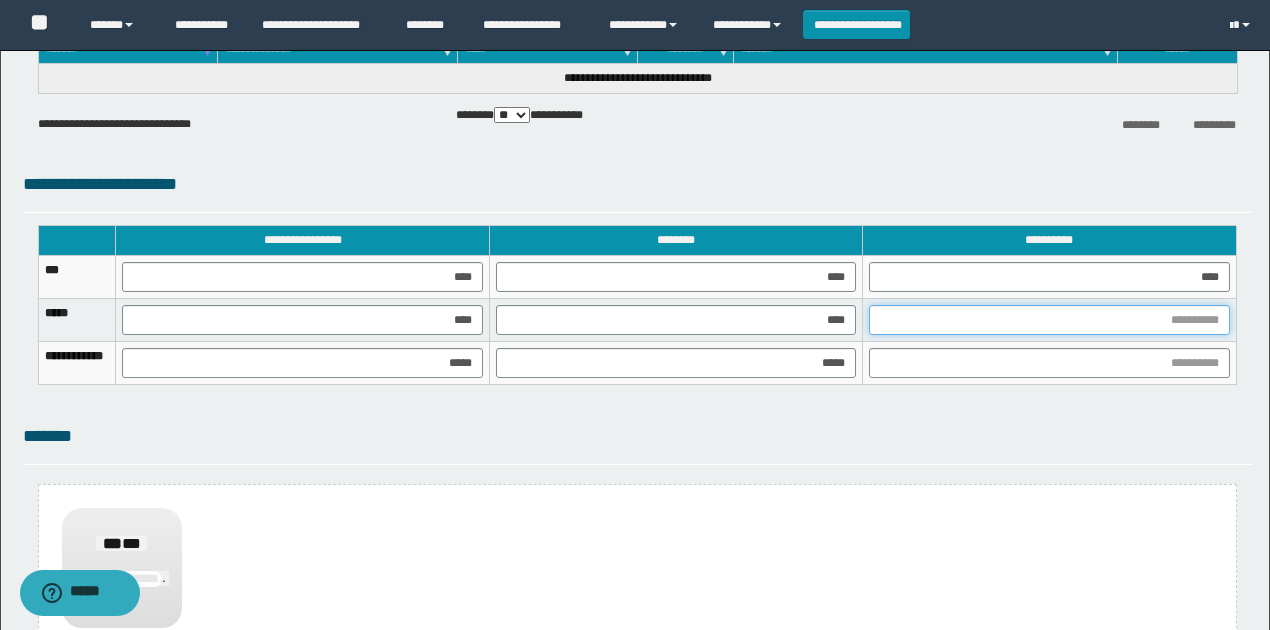 click at bounding box center [1049, 320] 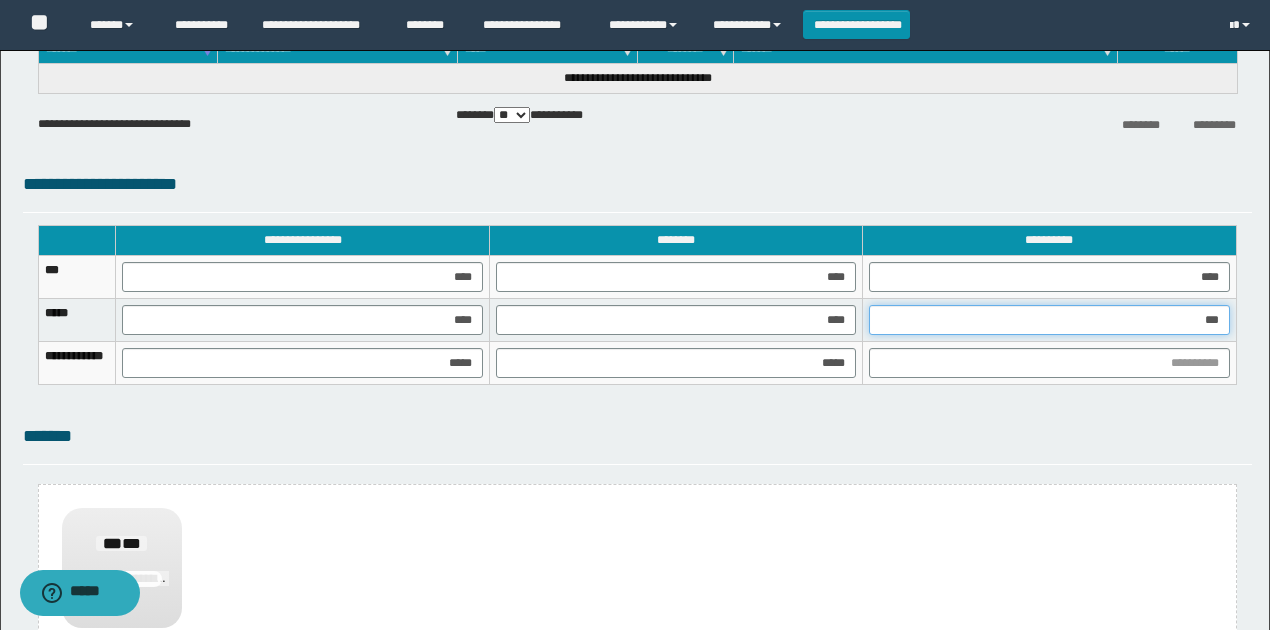 type on "****" 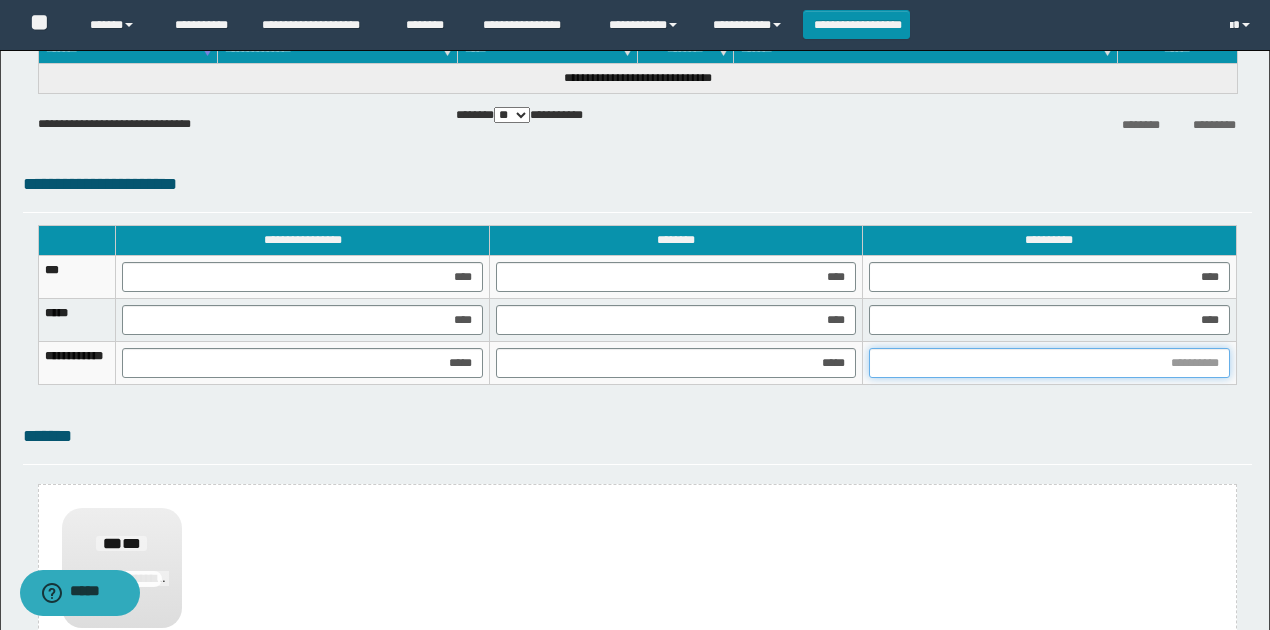 click at bounding box center [1049, 363] 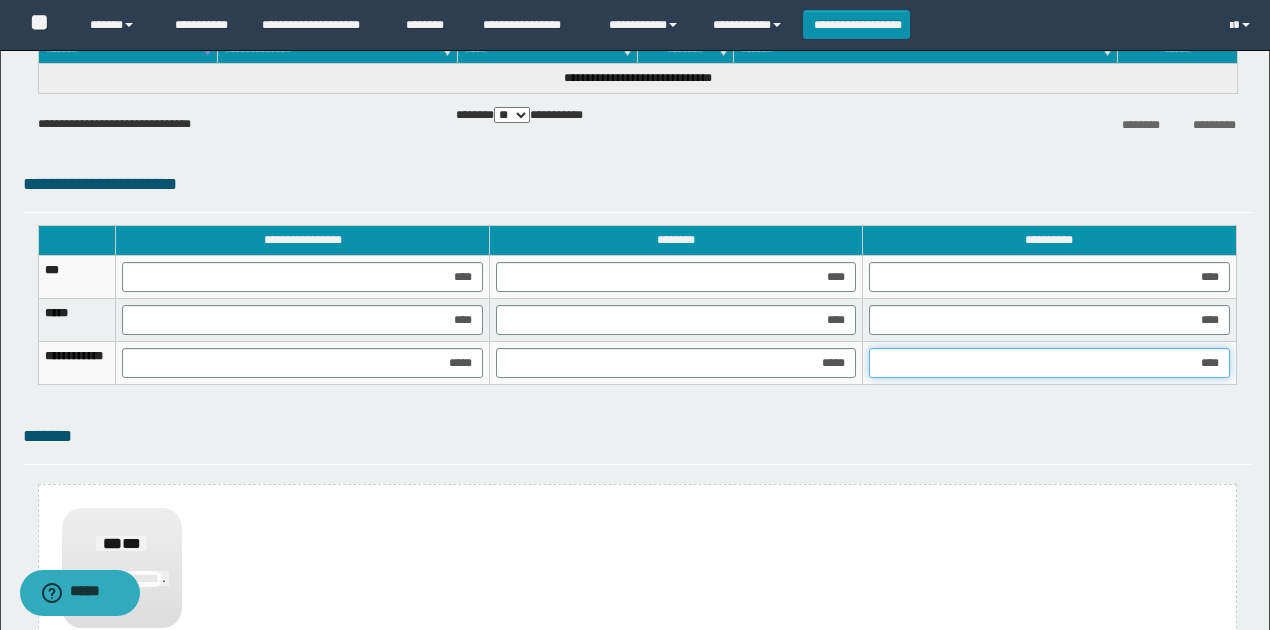 type on "*****" 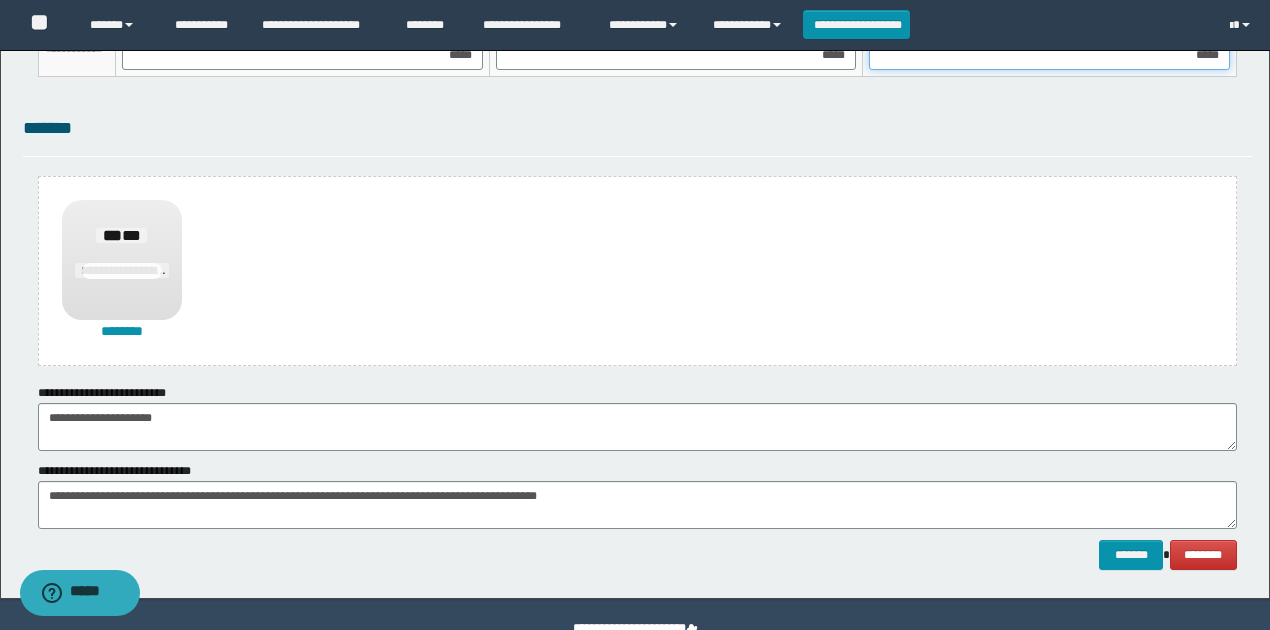 scroll, scrollTop: 1488, scrollLeft: 0, axis: vertical 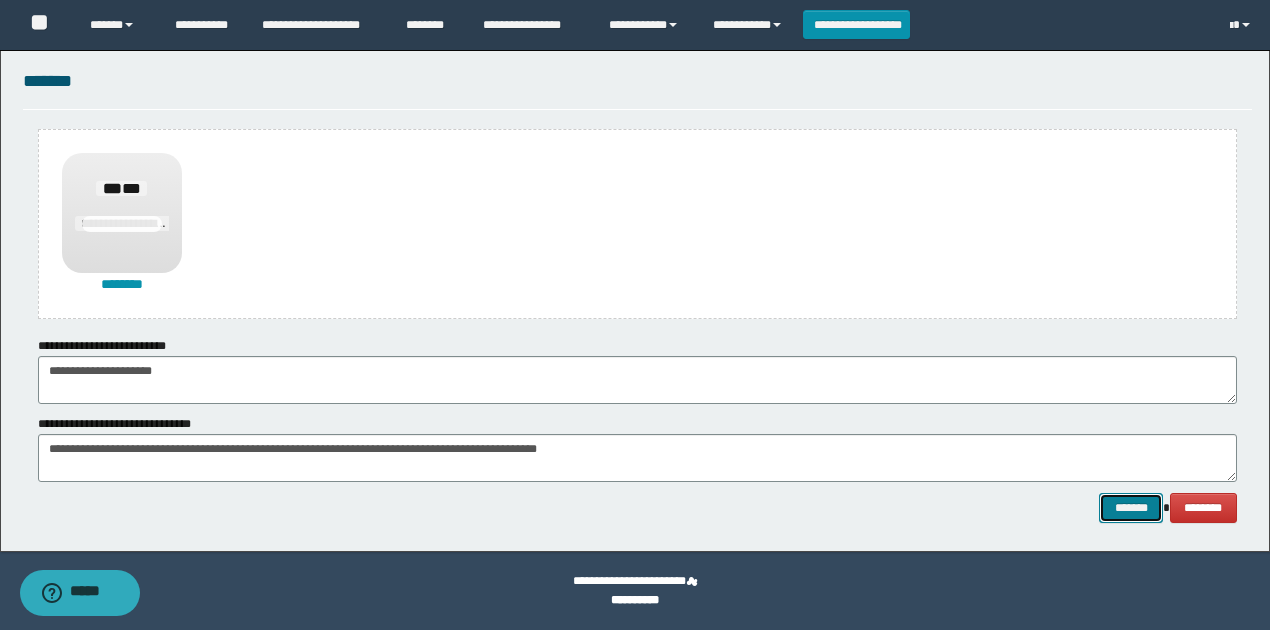 click on "*******" at bounding box center [1131, 507] 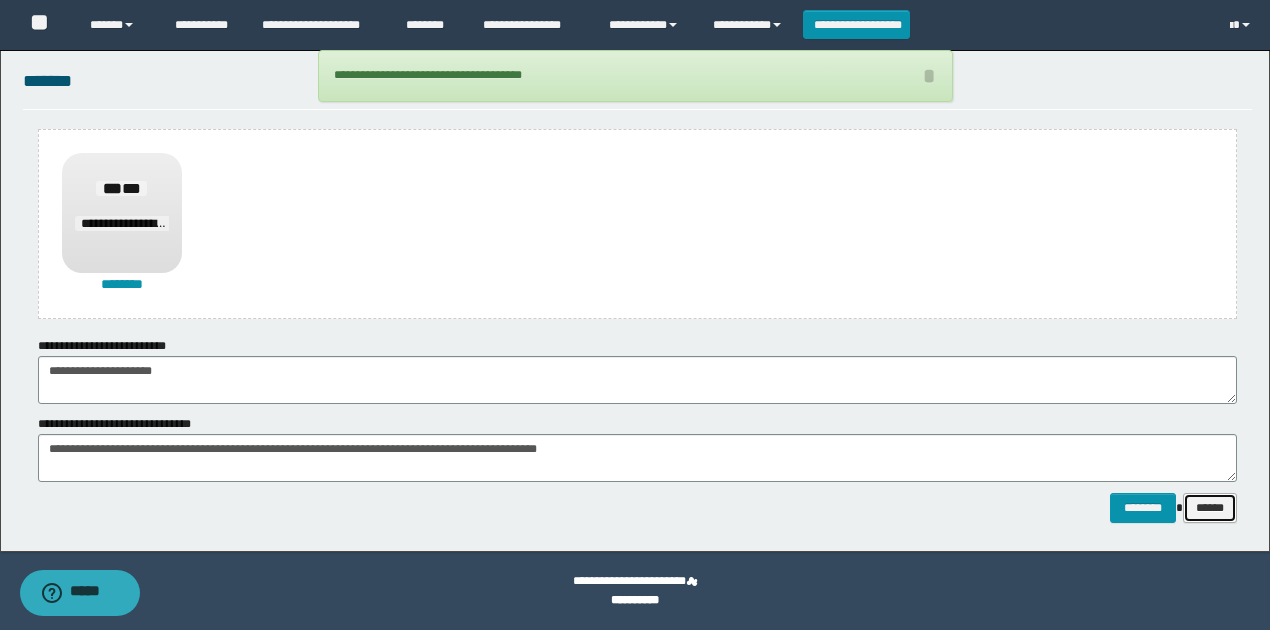 click on "******" at bounding box center (1210, 507) 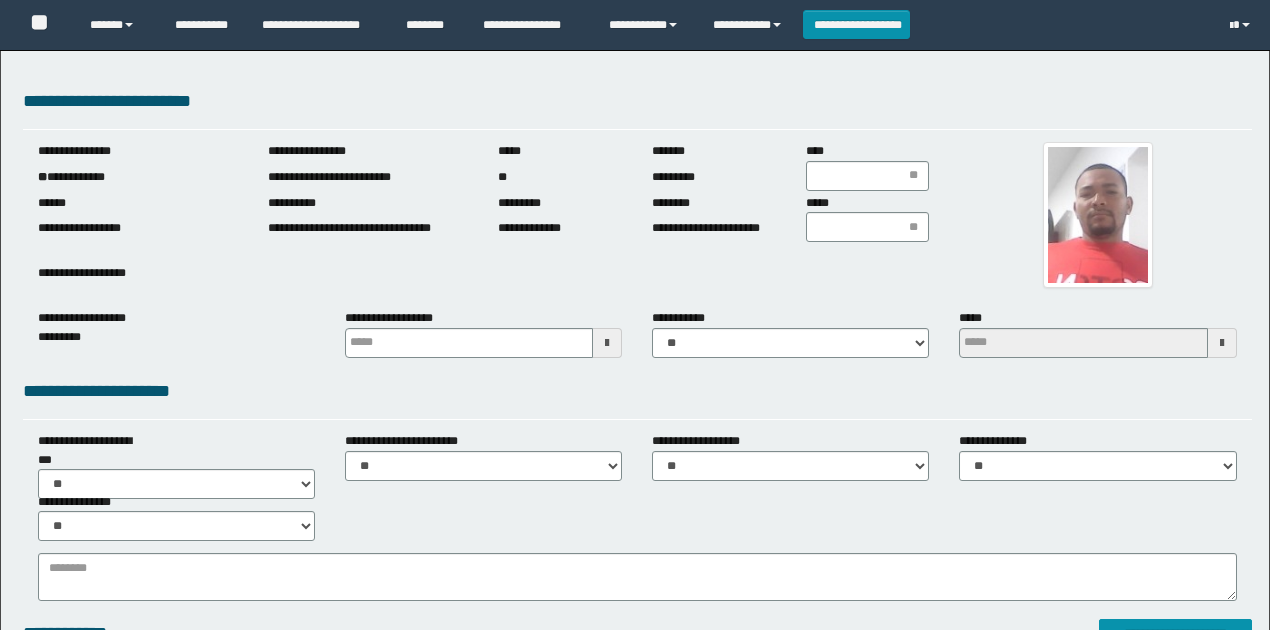 scroll, scrollTop: 0, scrollLeft: 0, axis: both 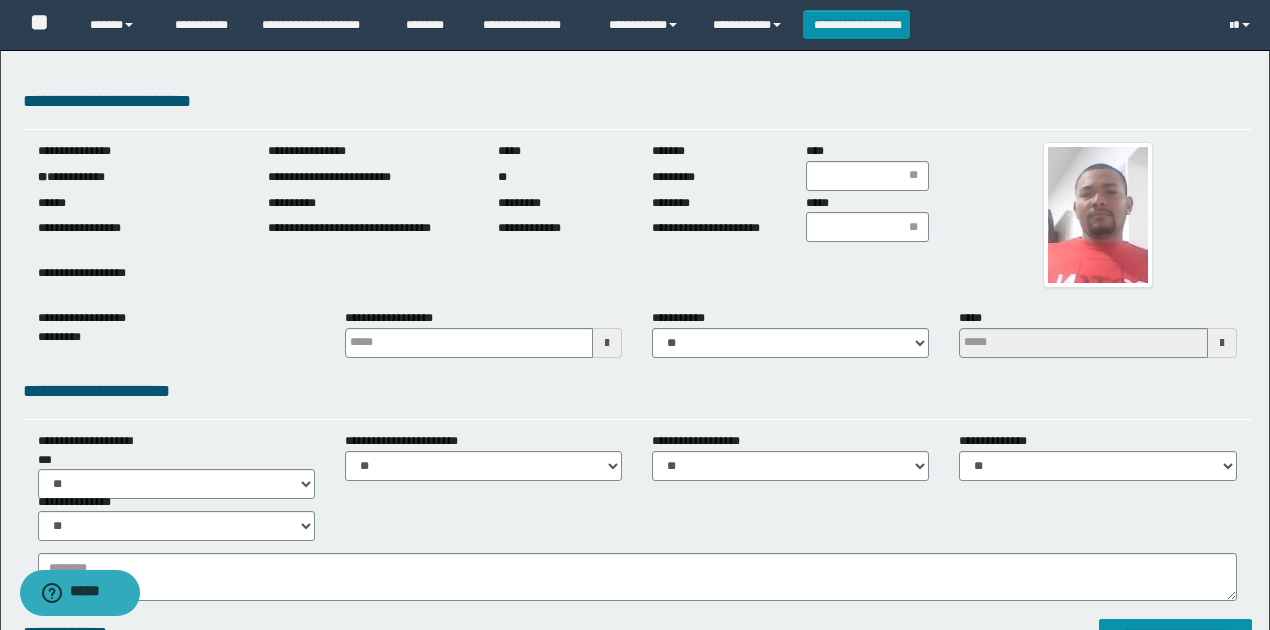 click on "**********" at bounding box center (138, 177) 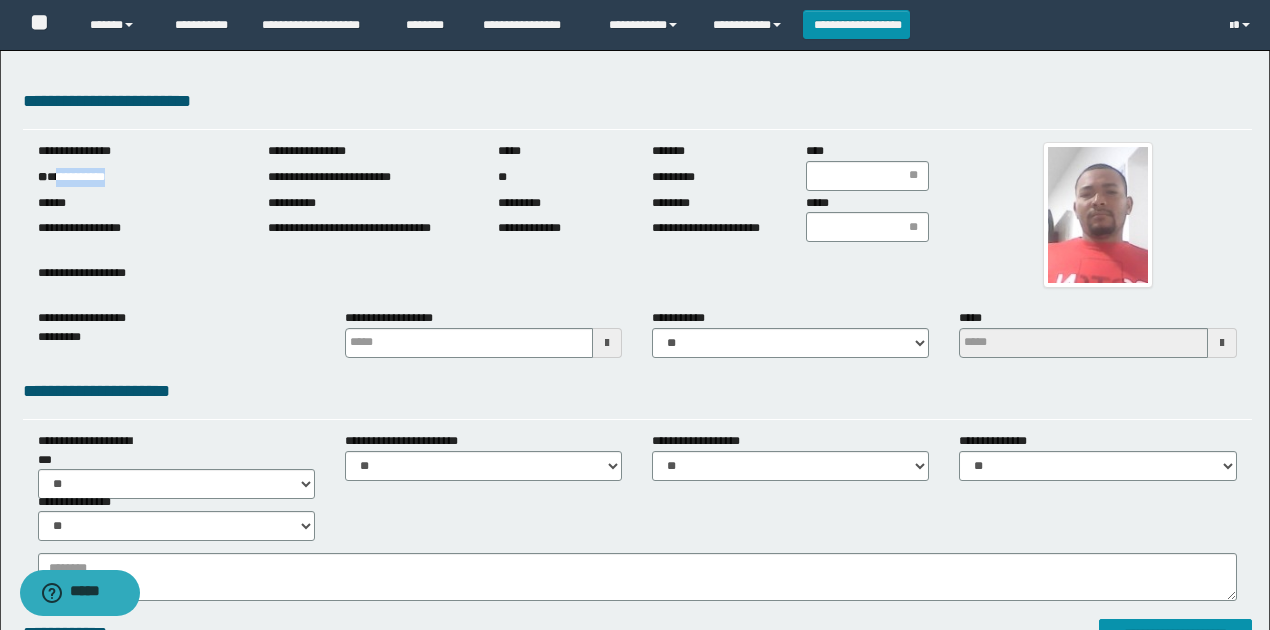 click on "**********" at bounding box center [138, 177] 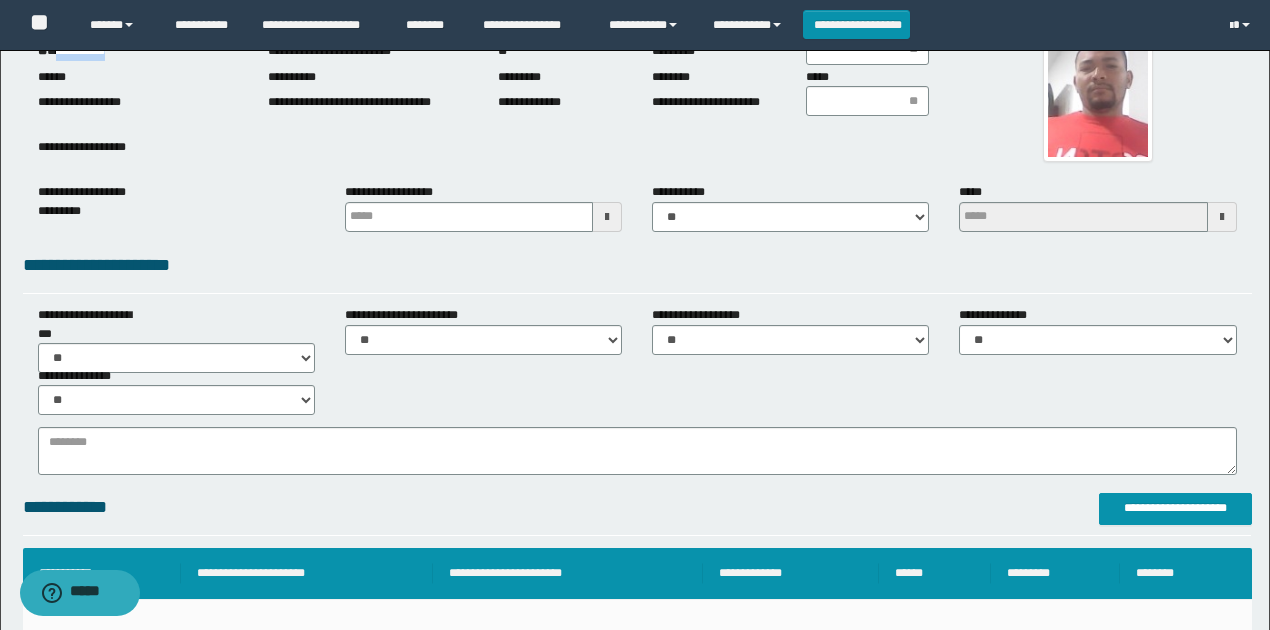 scroll, scrollTop: 0, scrollLeft: 0, axis: both 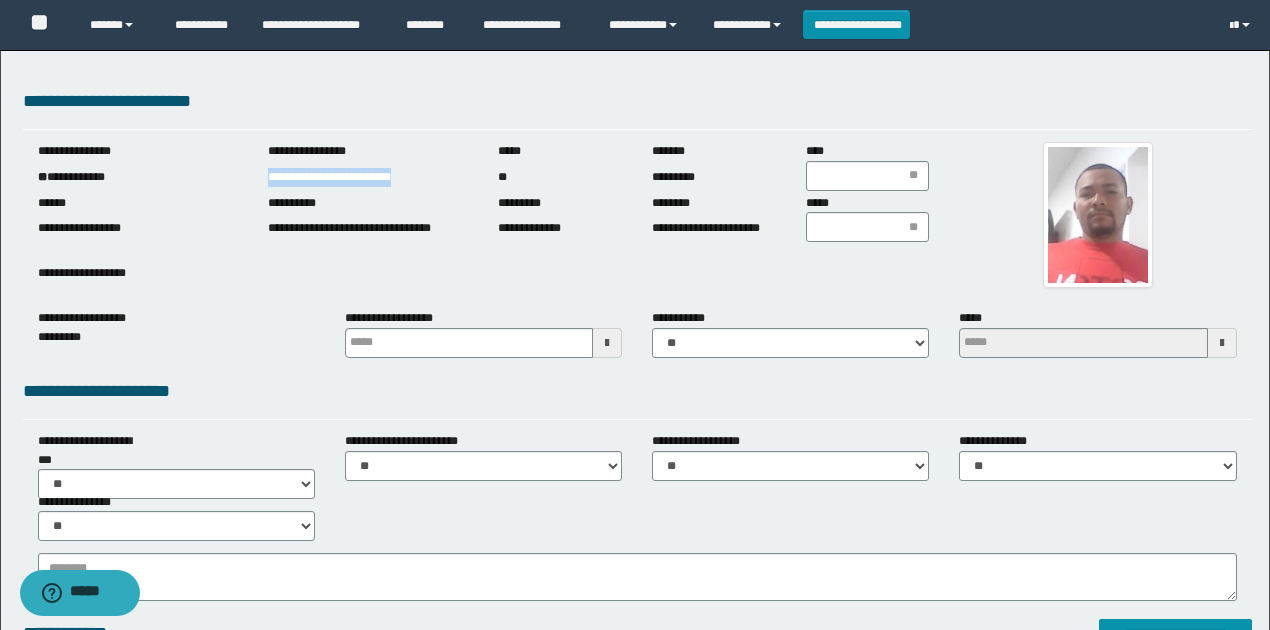 drag, startPoint x: 350, startPoint y: 172, endPoint x: 576, endPoint y: 320, distance: 270.1481 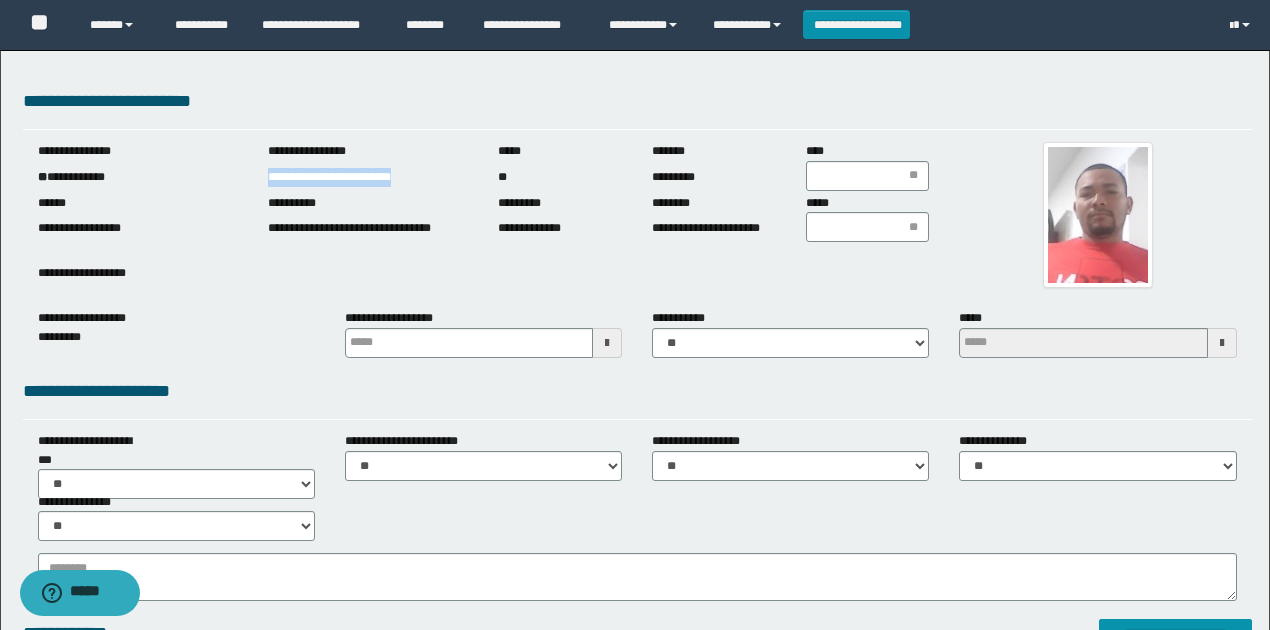 copy on "**********" 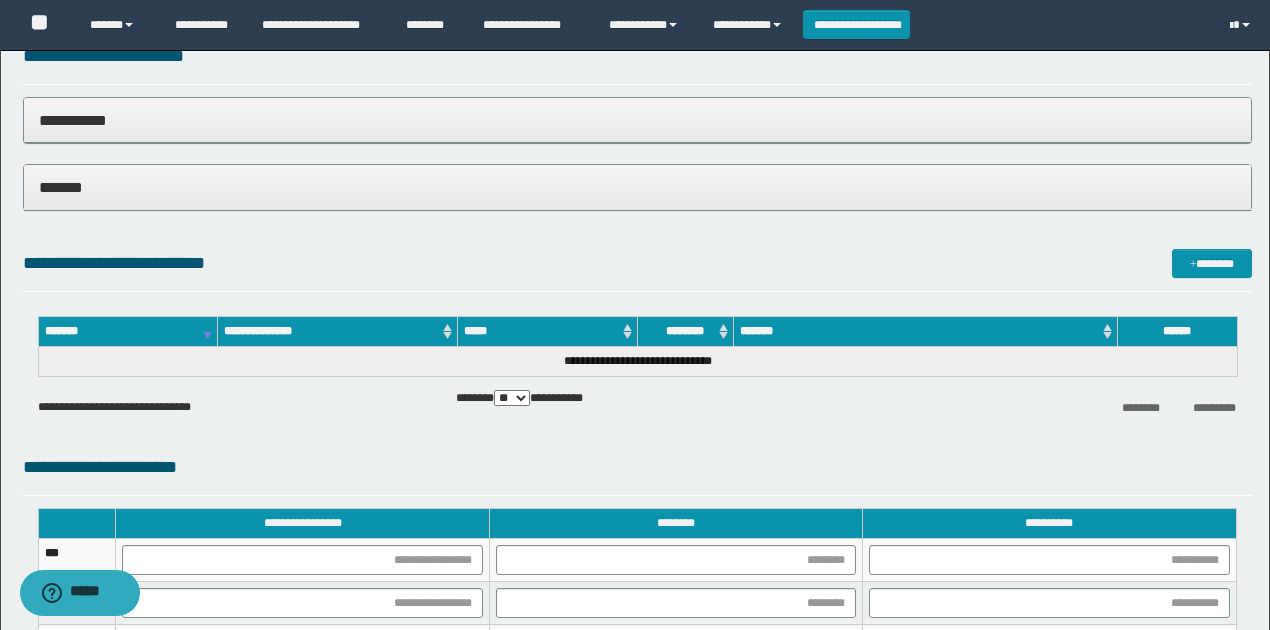 scroll, scrollTop: 1350, scrollLeft: 0, axis: vertical 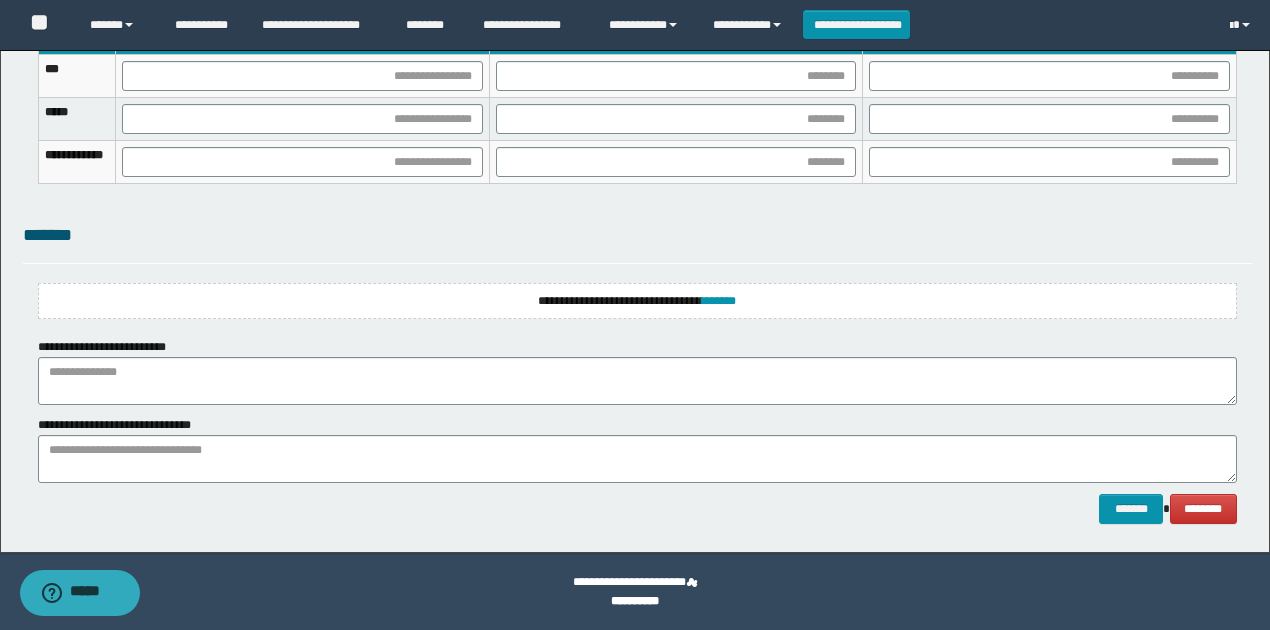 click on "**********" at bounding box center [637, 301] 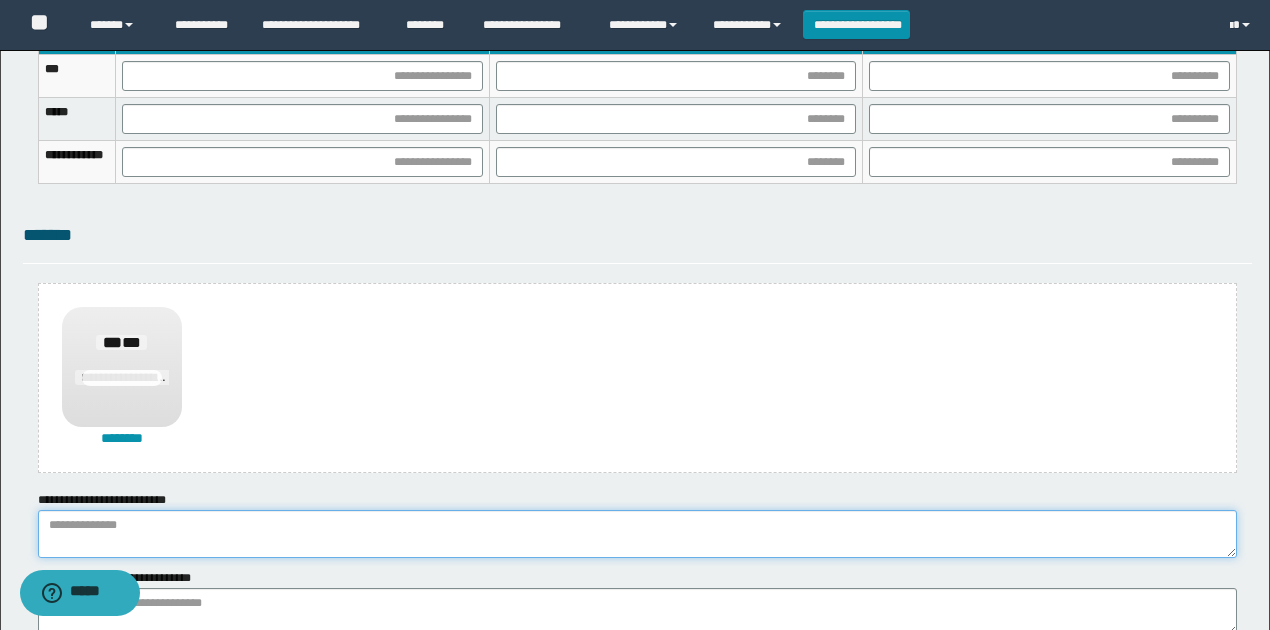 paste on "**********" 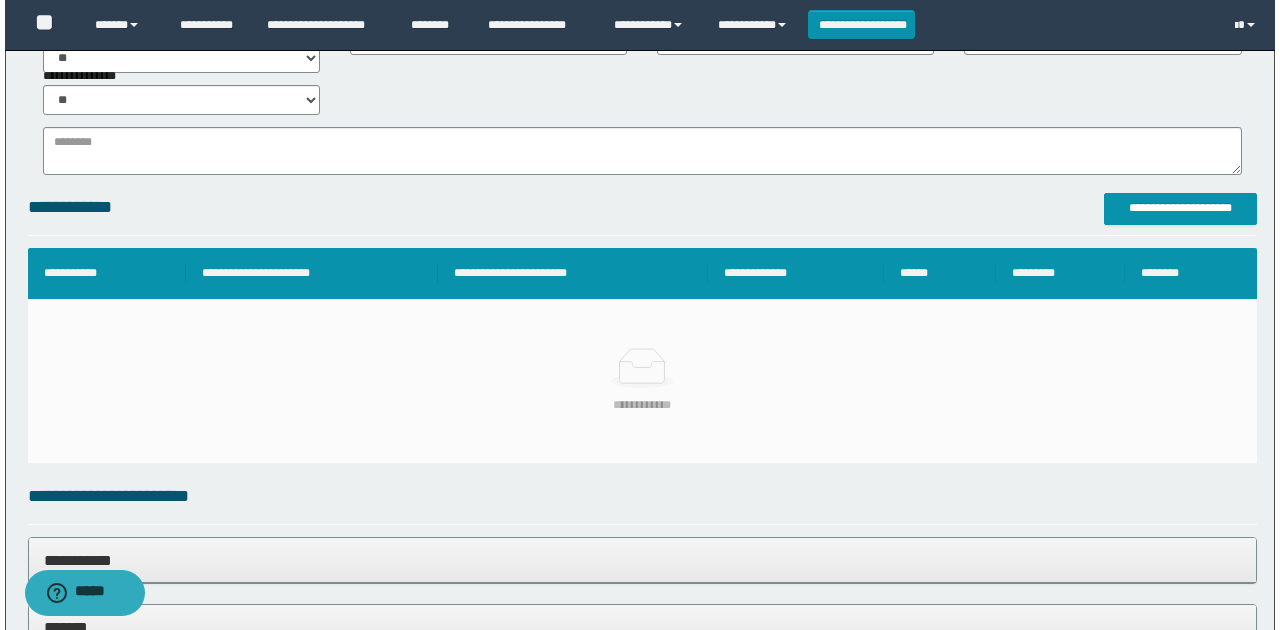scroll, scrollTop: 350, scrollLeft: 0, axis: vertical 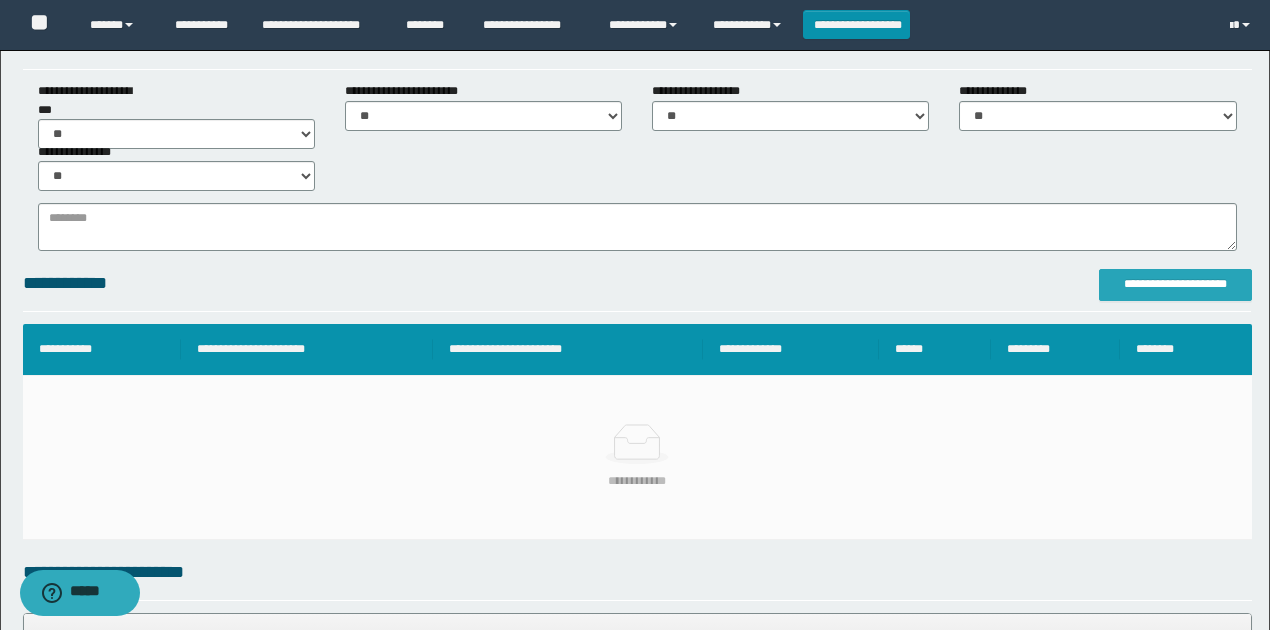 type on "**********" 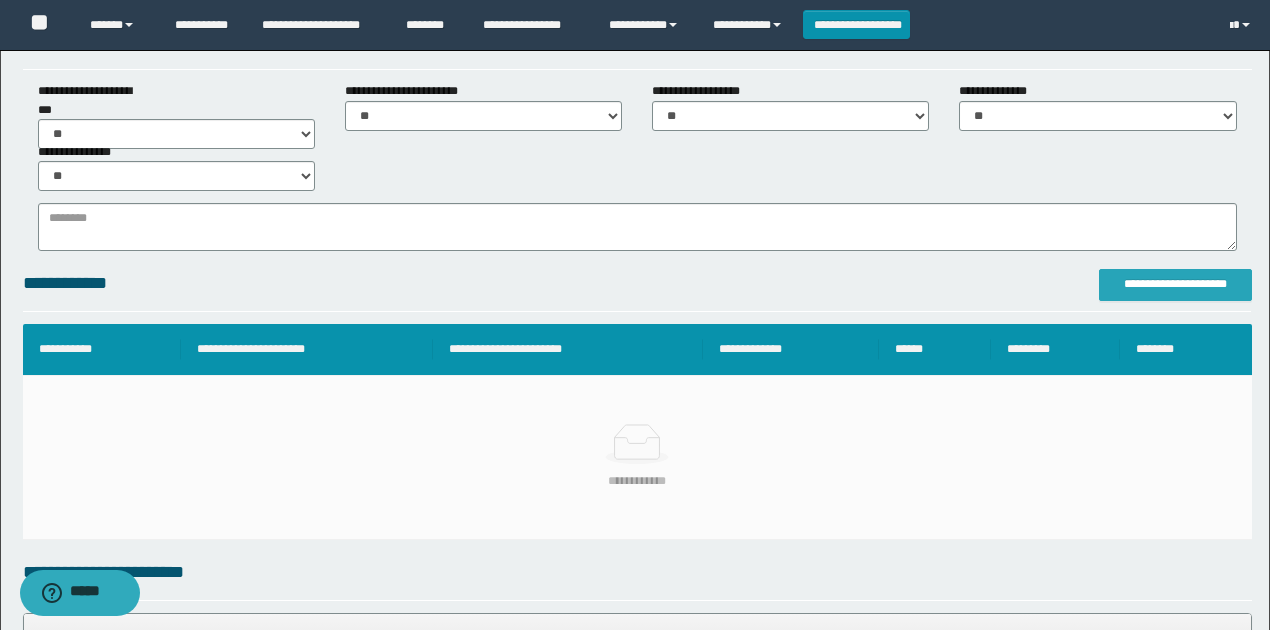 click on "**********" at bounding box center [1175, 284] 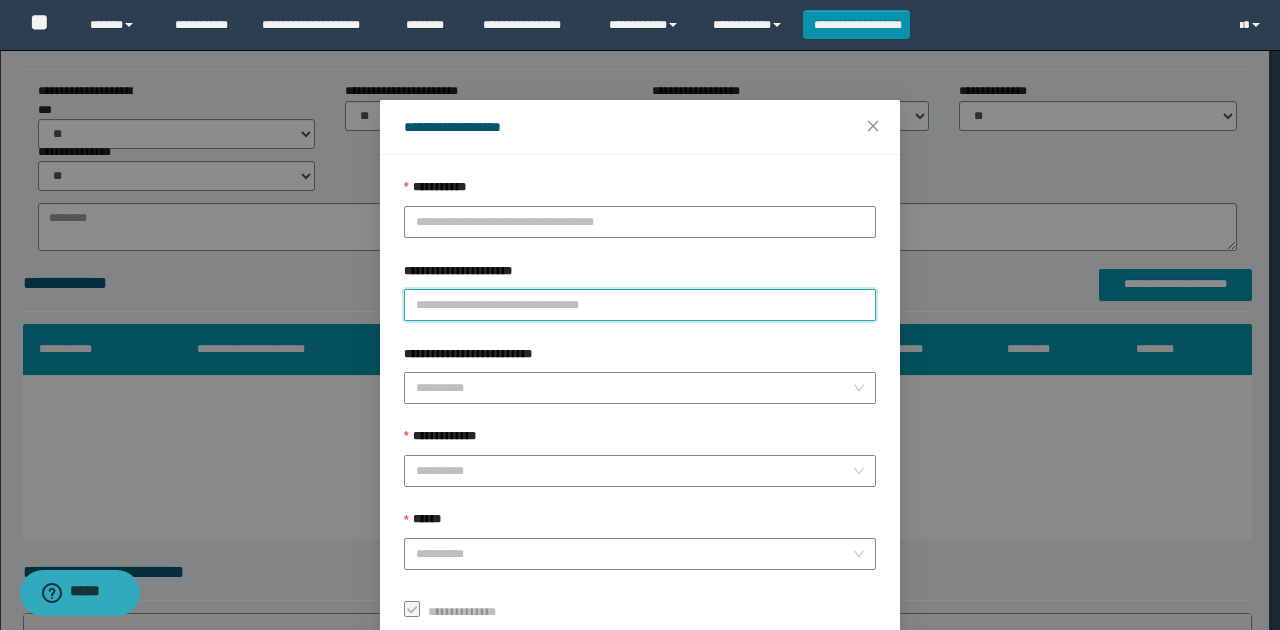 paste on "**********" 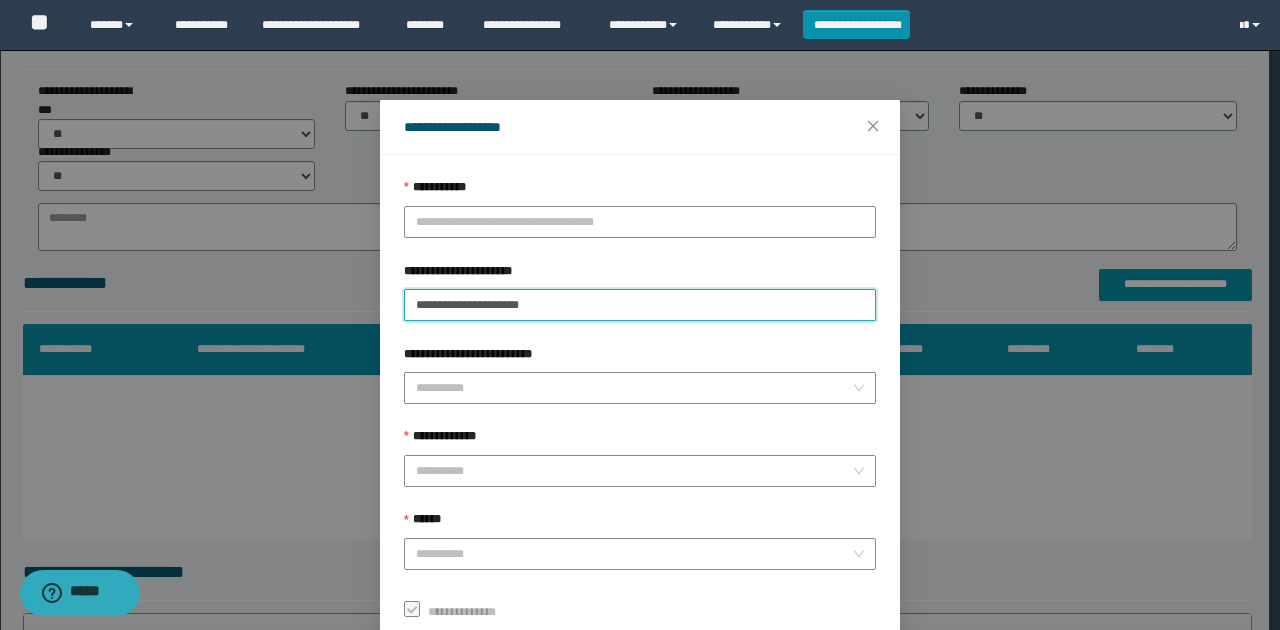click on "**********" at bounding box center (640, 305) 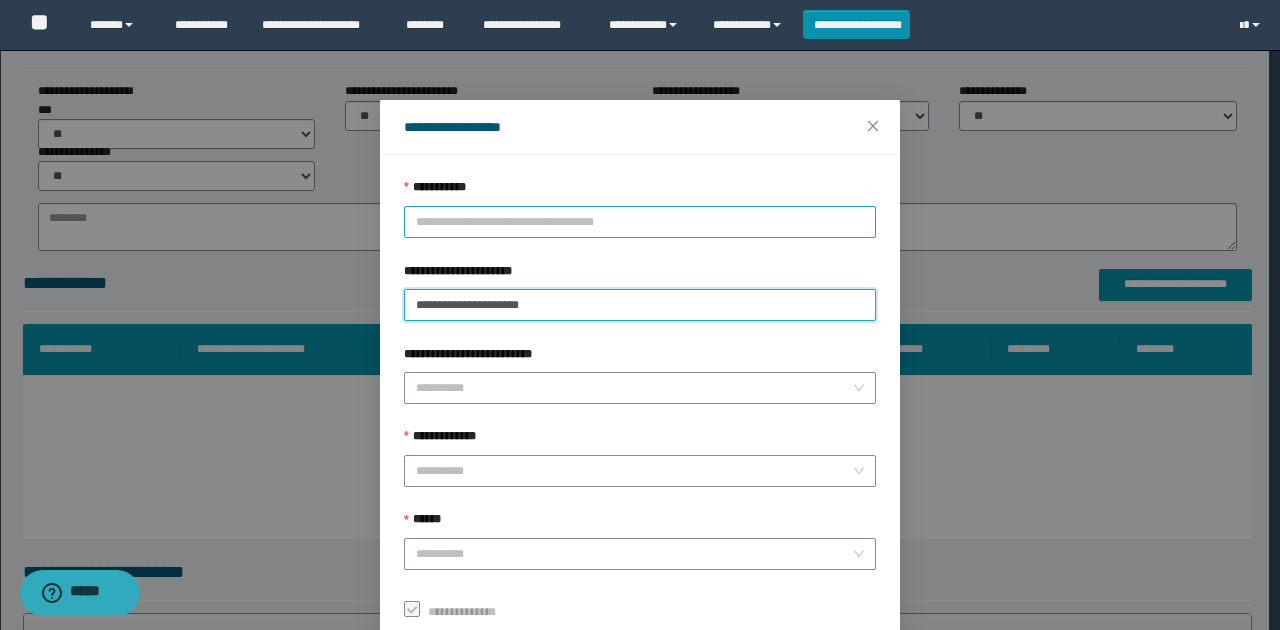 type on "**********" 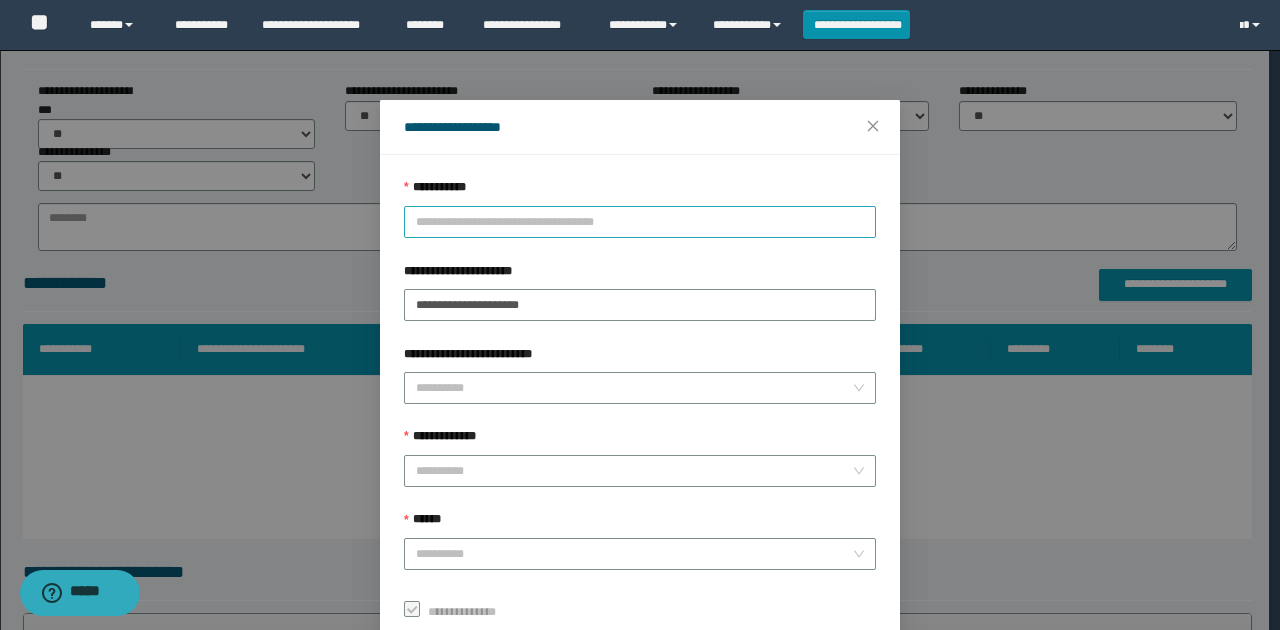 click on "**********" at bounding box center (640, 222) 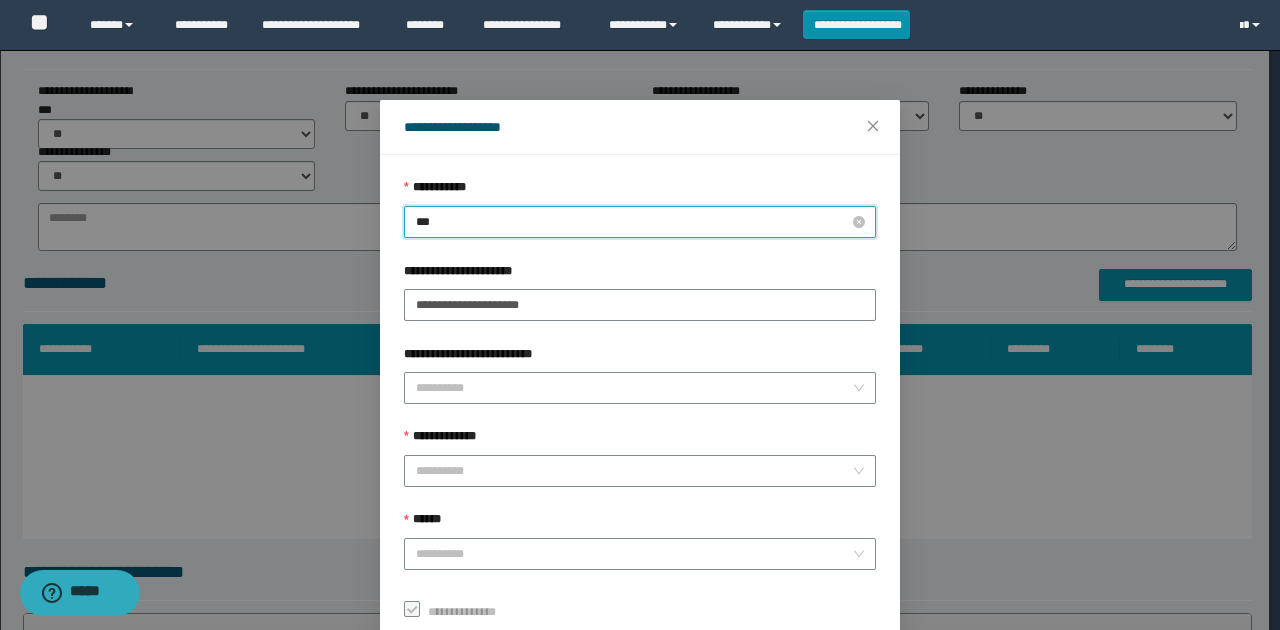 type on "****" 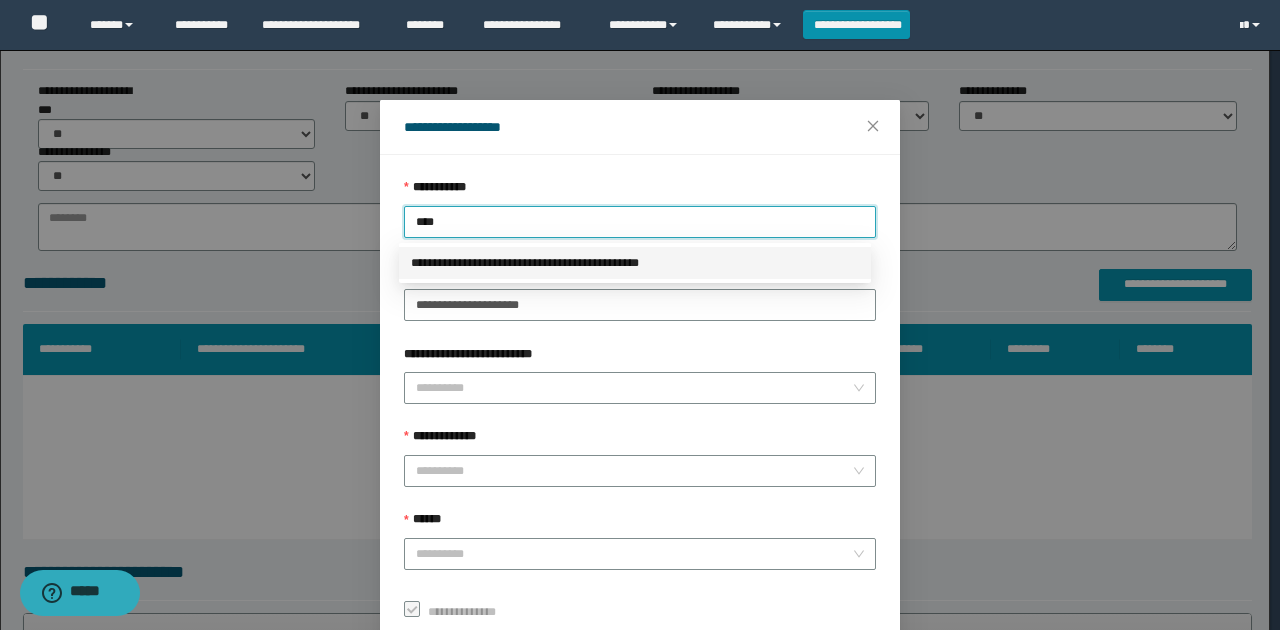 click on "**********" at bounding box center (635, 263) 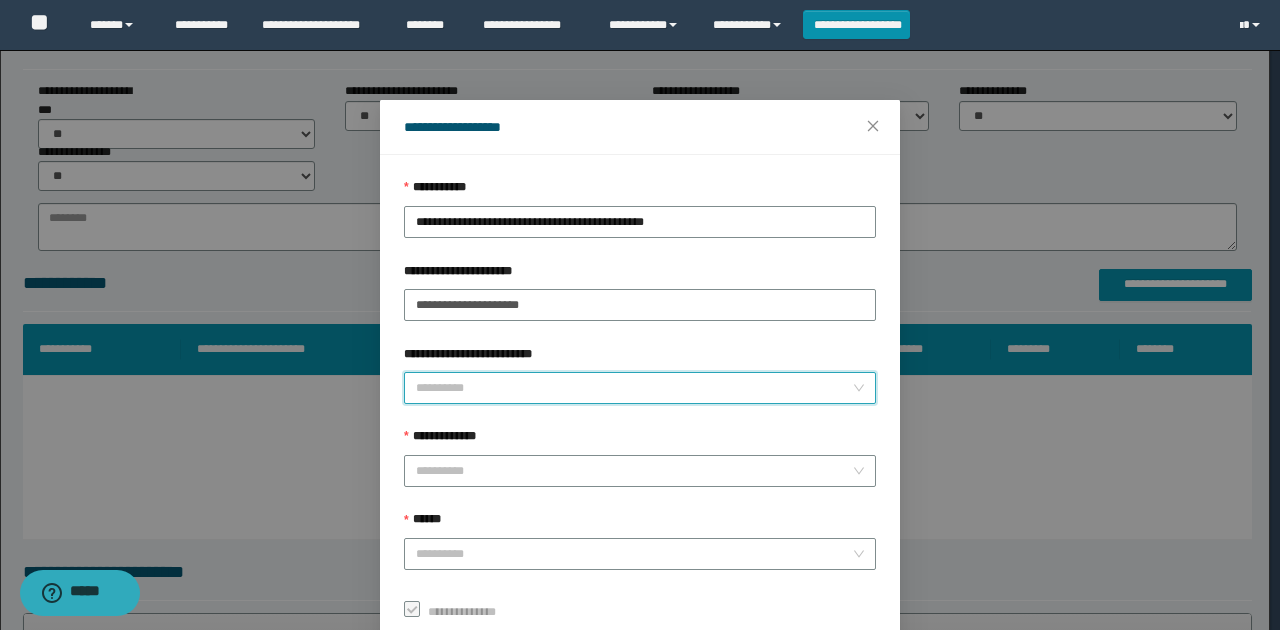 drag, startPoint x: 482, startPoint y: 390, endPoint x: 464, endPoint y: 421, distance: 35.846897 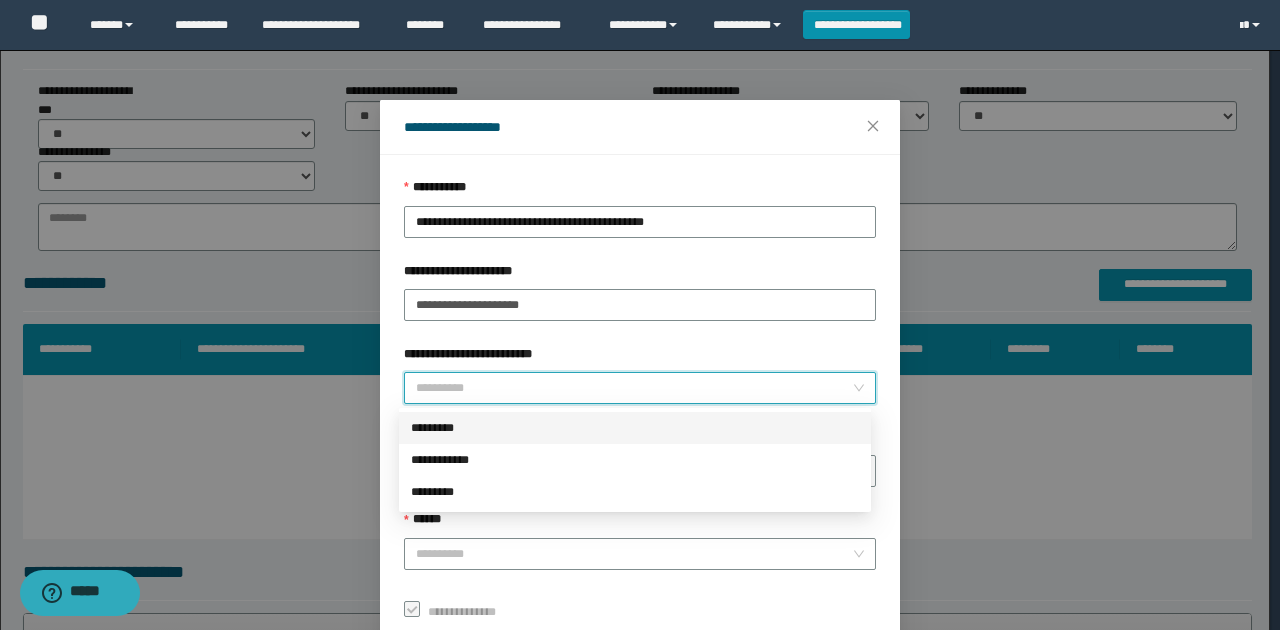 click on "*********" at bounding box center [635, 428] 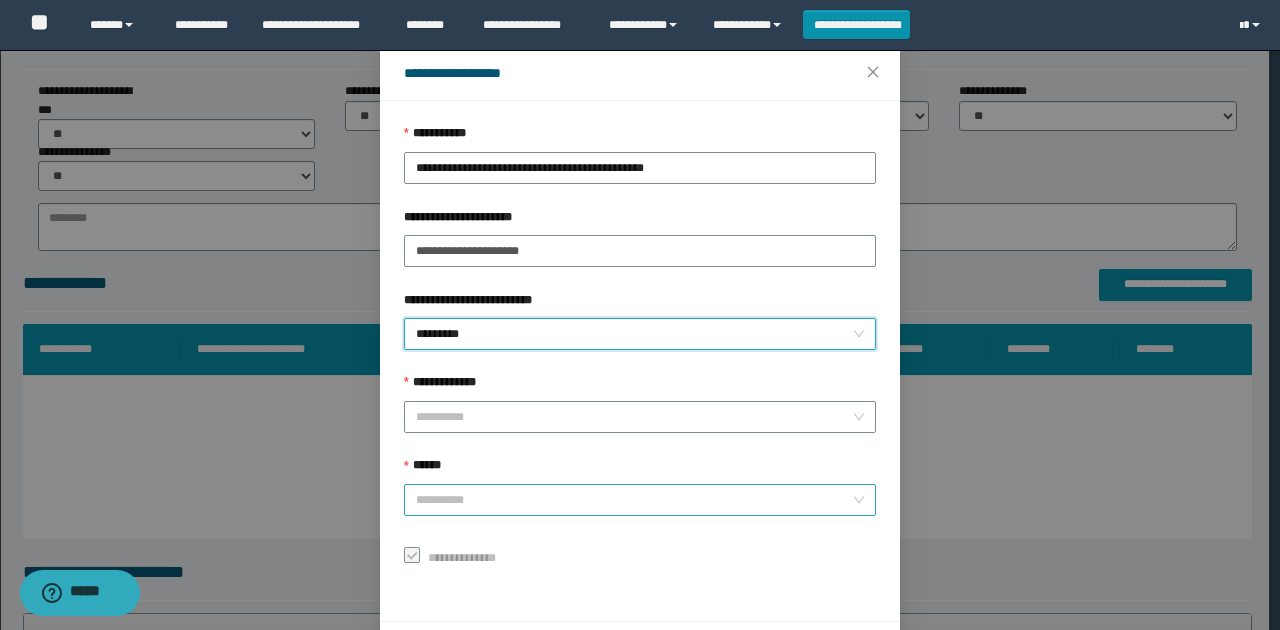 scroll, scrollTop: 121, scrollLeft: 0, axis: vertical 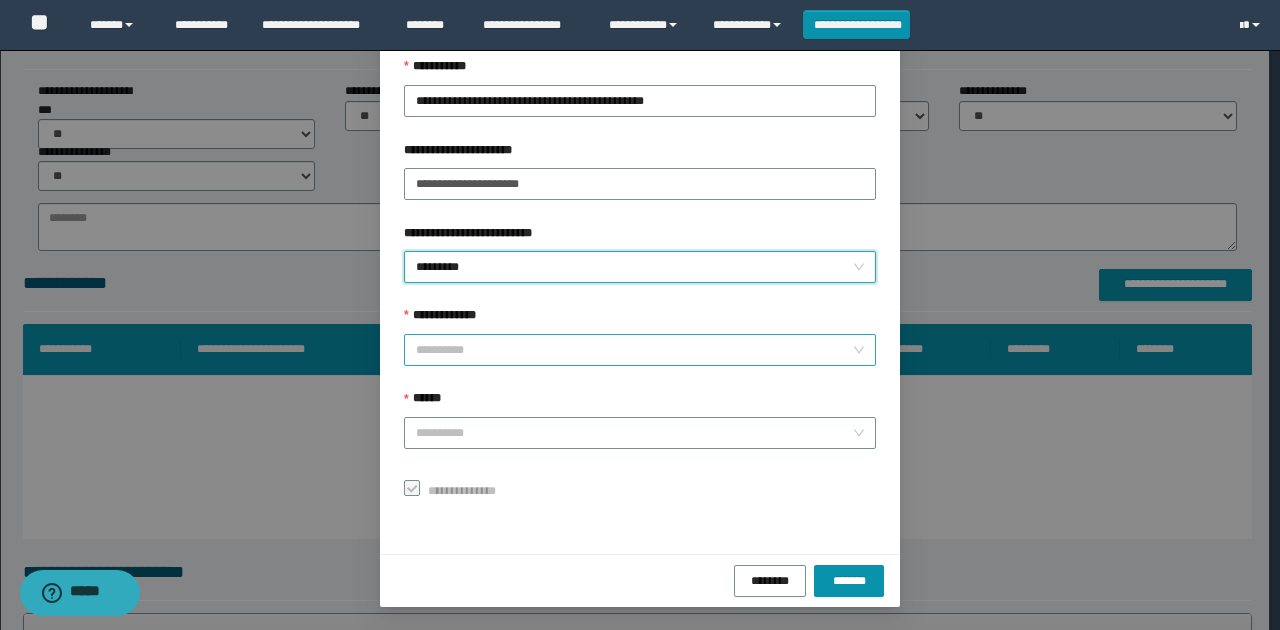 click on "**********" at bounding box center (634, 350) 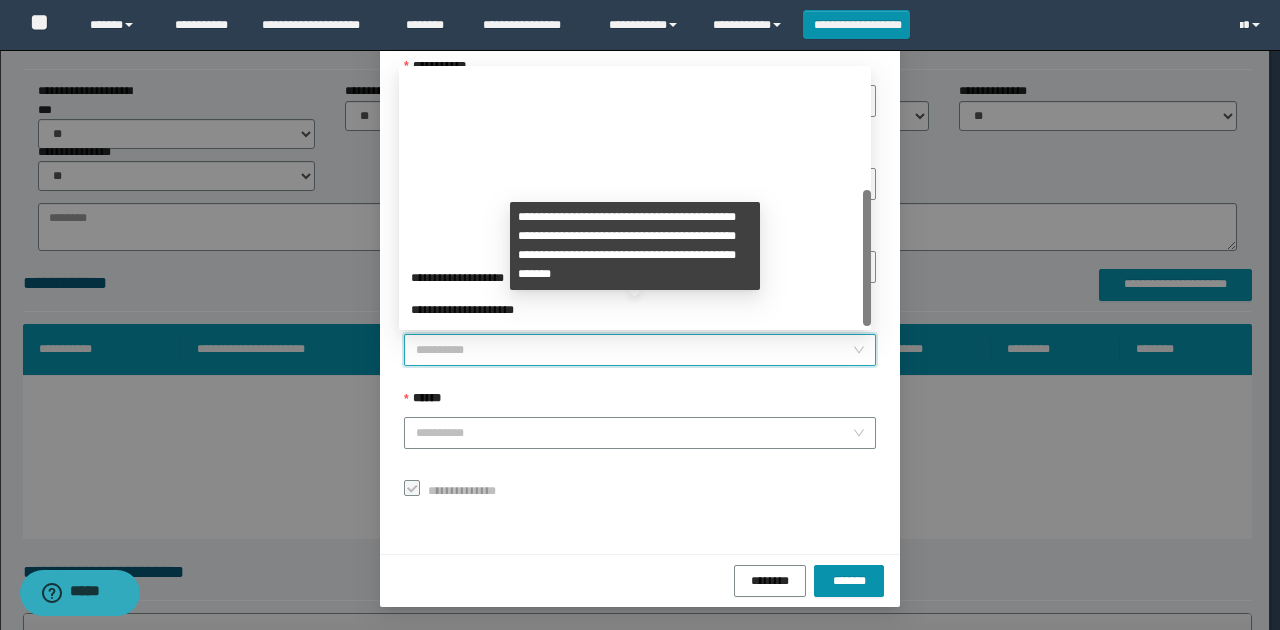 scroll, scrollTop: 224, scrollLeft: 0, axis: vertical 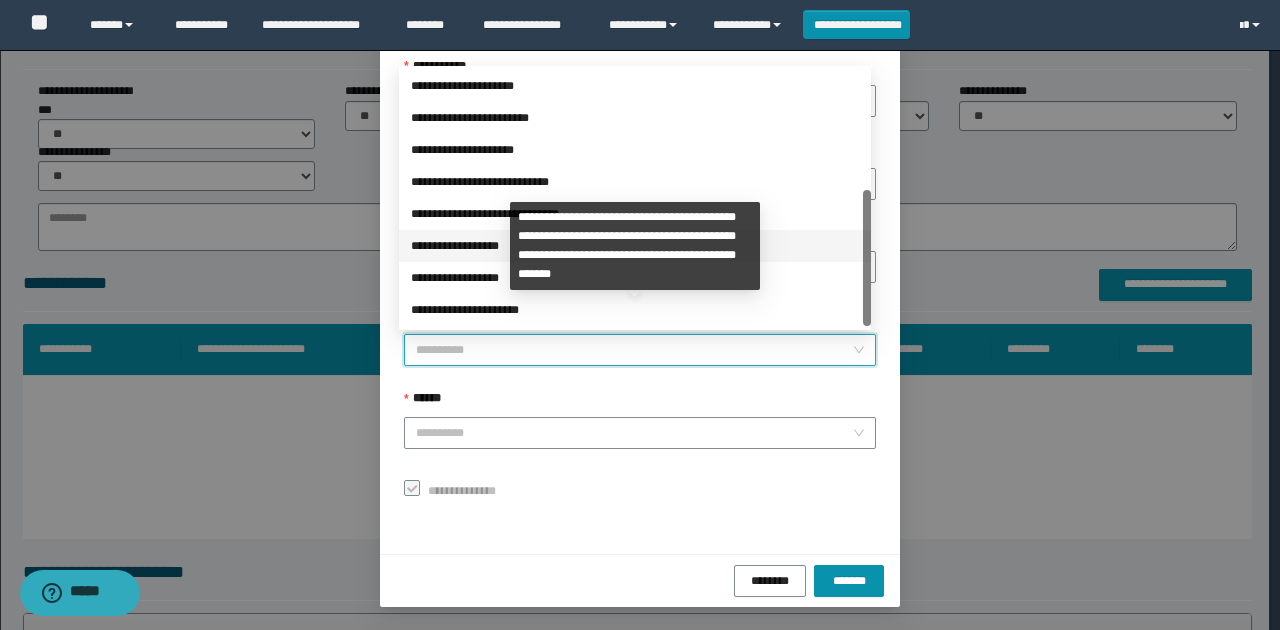 click on "**********" at bounding box center [635, 246] 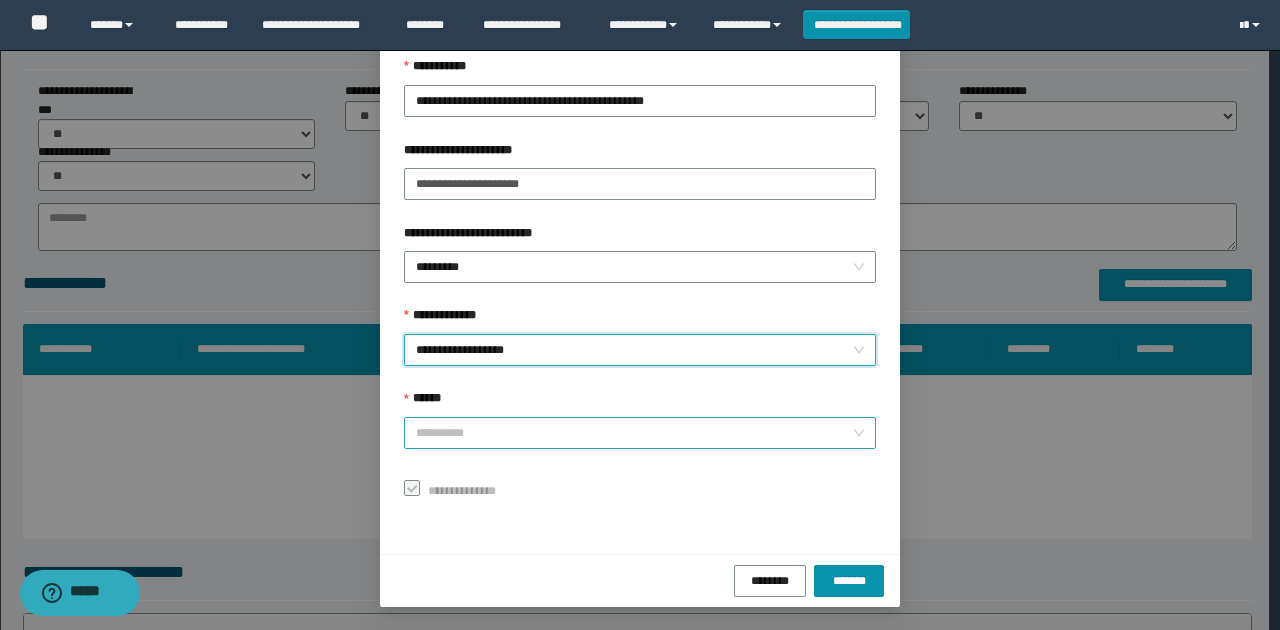 drag, startPoint x: 526, startPoint y: 424, endPoint x: 526, endPoint y: 441, distance: 17 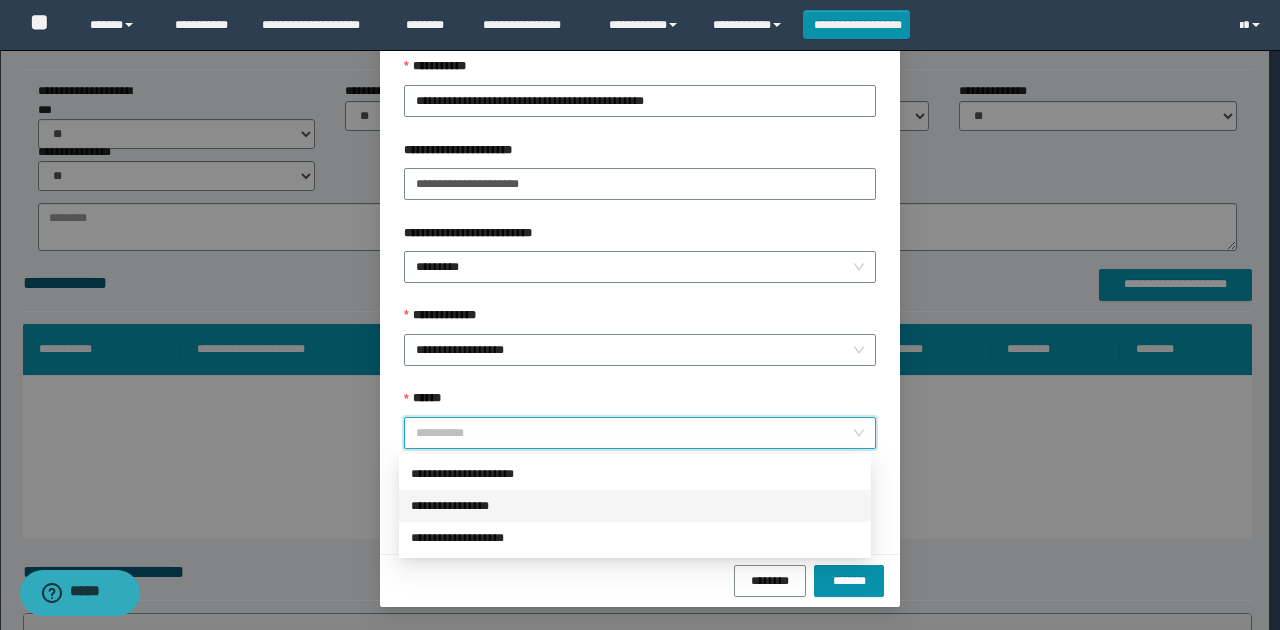 click on "**********" at bounding box center (635, 506) 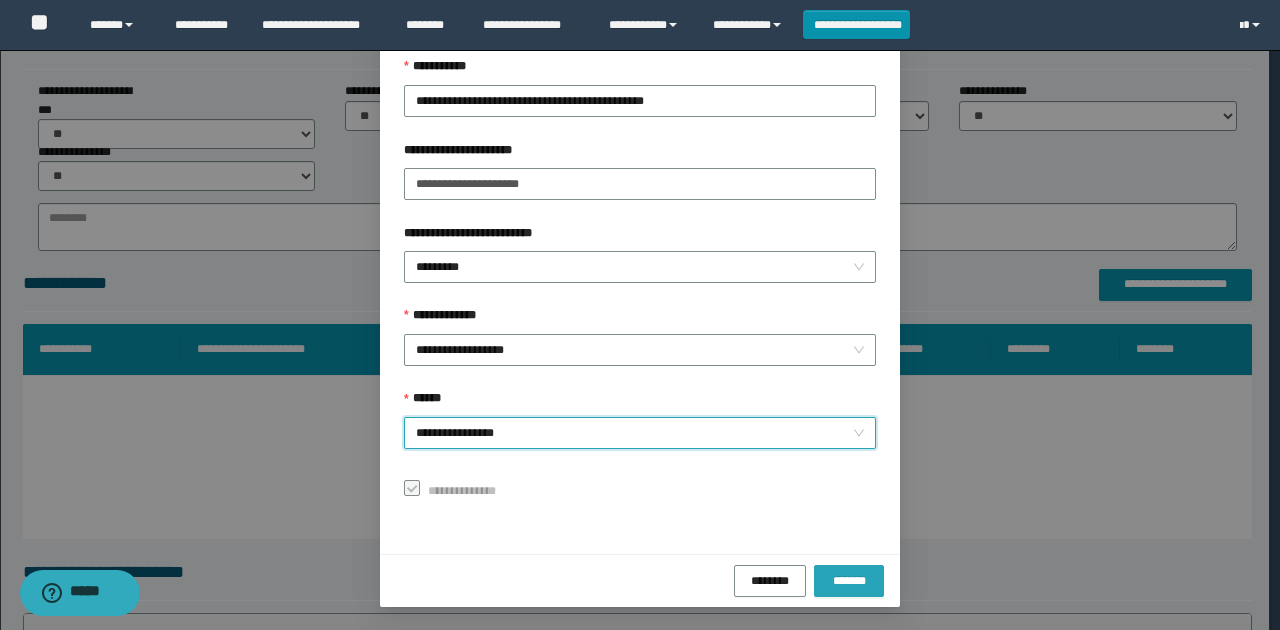click on "*******" at bounding box center (849, 581) 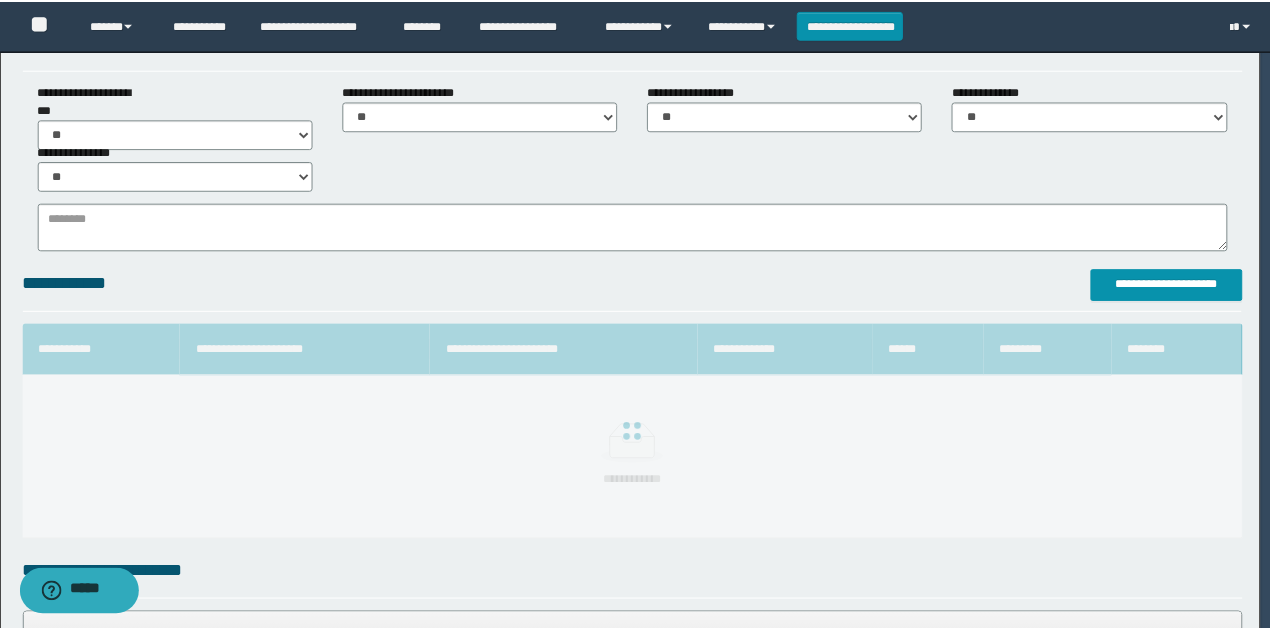 scroll, scrollTop: 73, scrollLeft: 0, axis: vertical 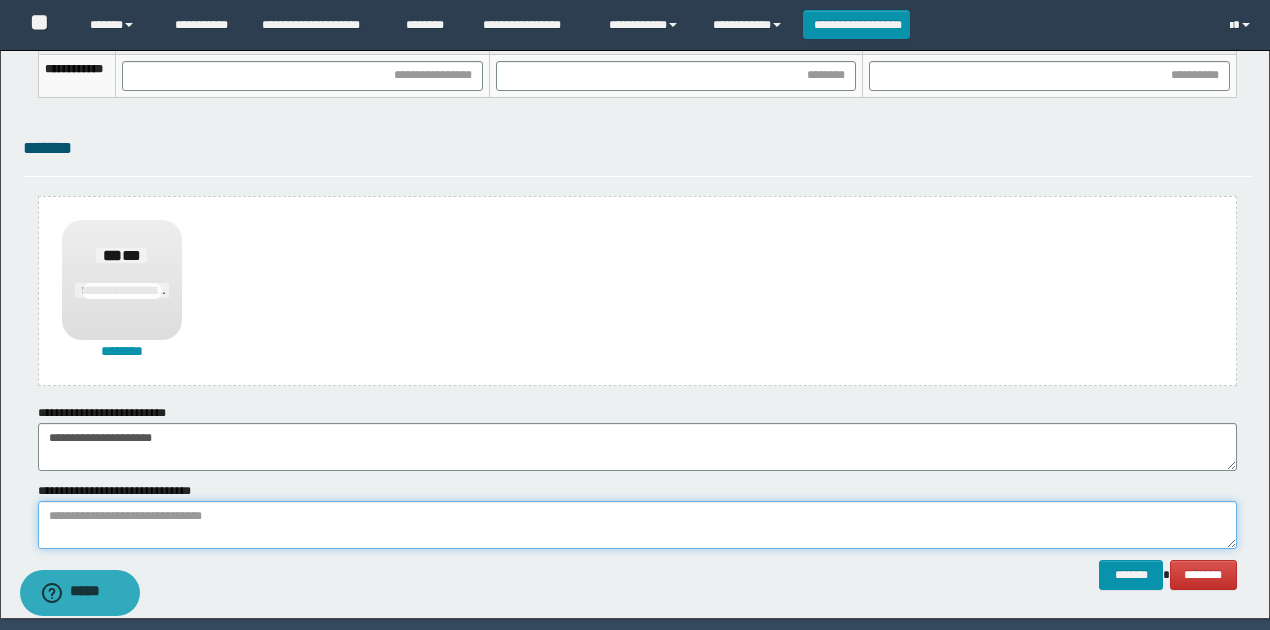 click at bounding box center [637, 525] 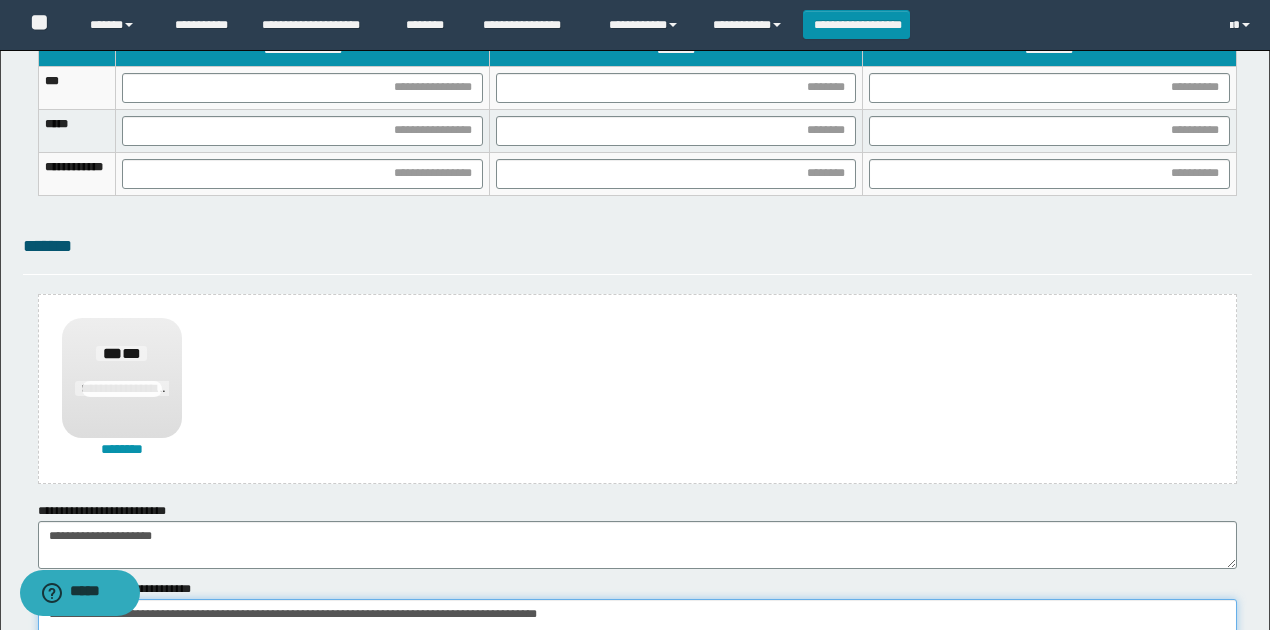 scroll, scrollTop: 1135, scrollLeft: 0, axis: vertical 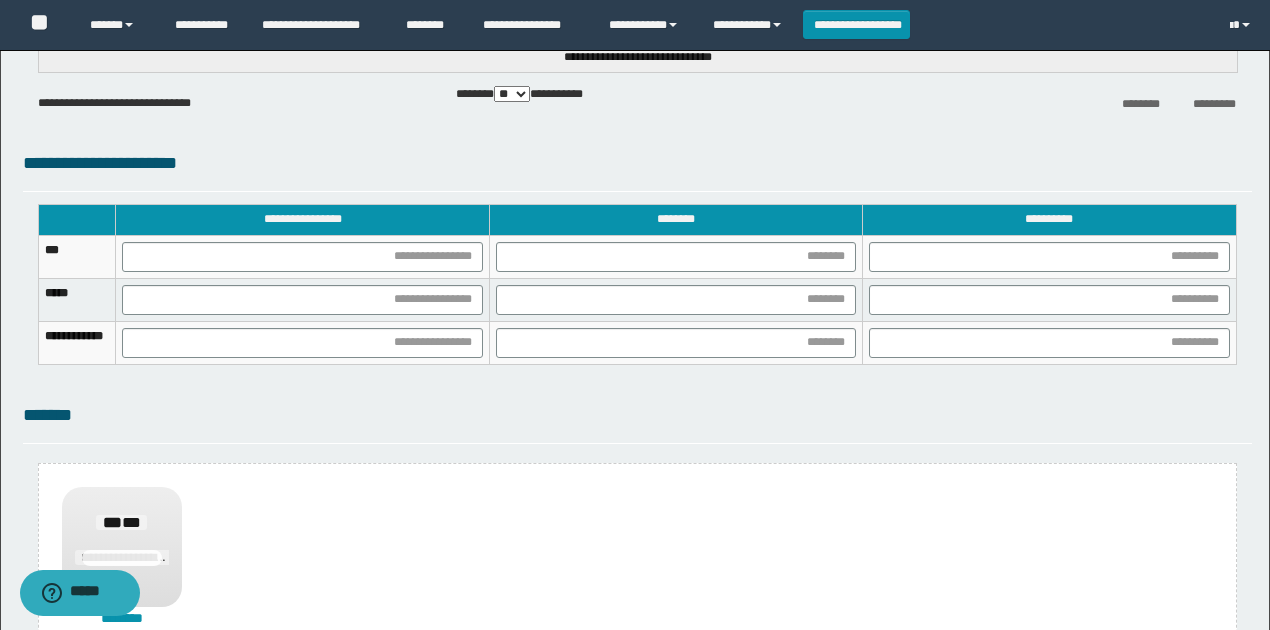 type on "**********" 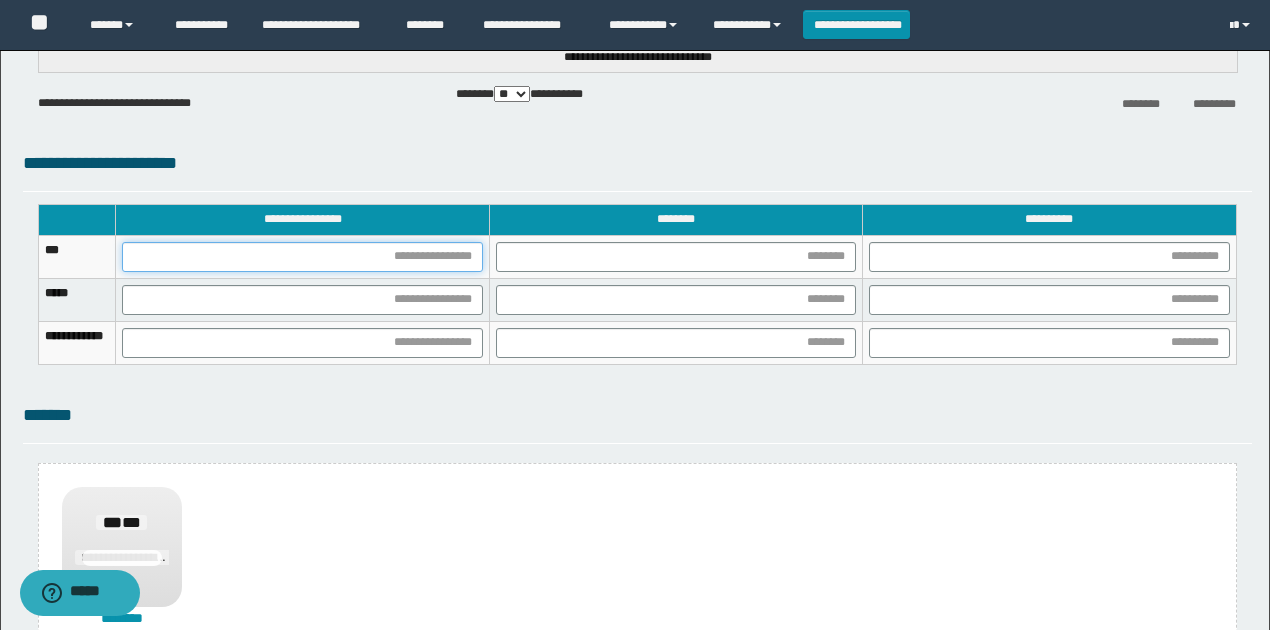 click at bounding box center (302, 257) 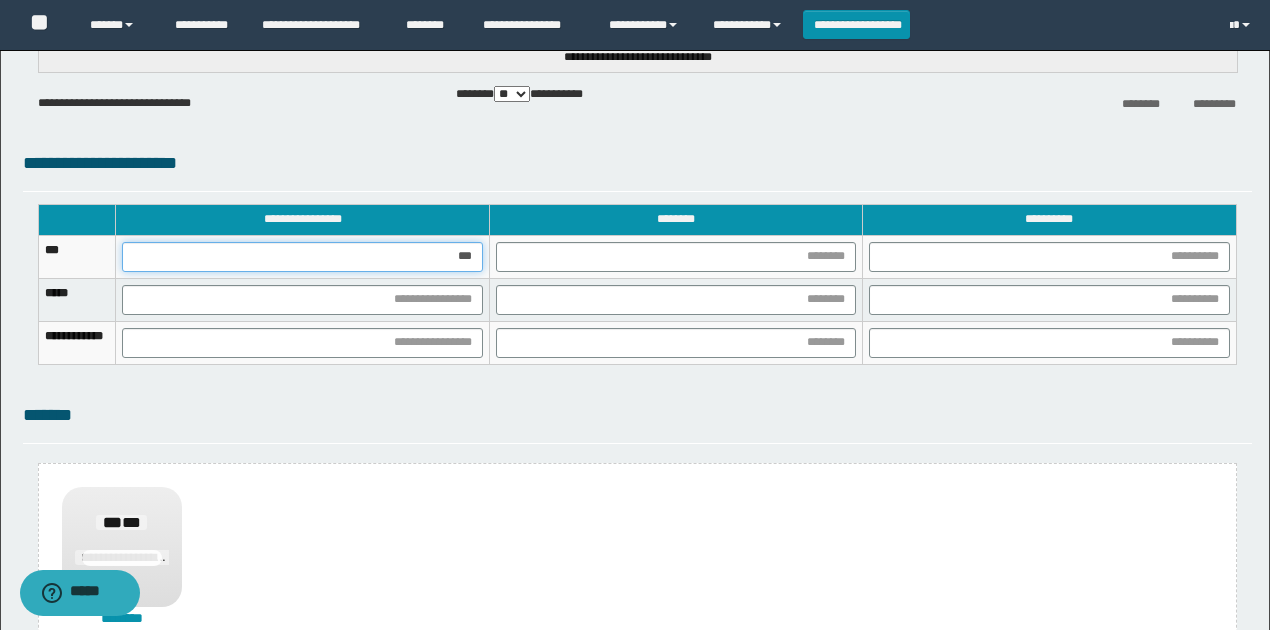 type on "****" 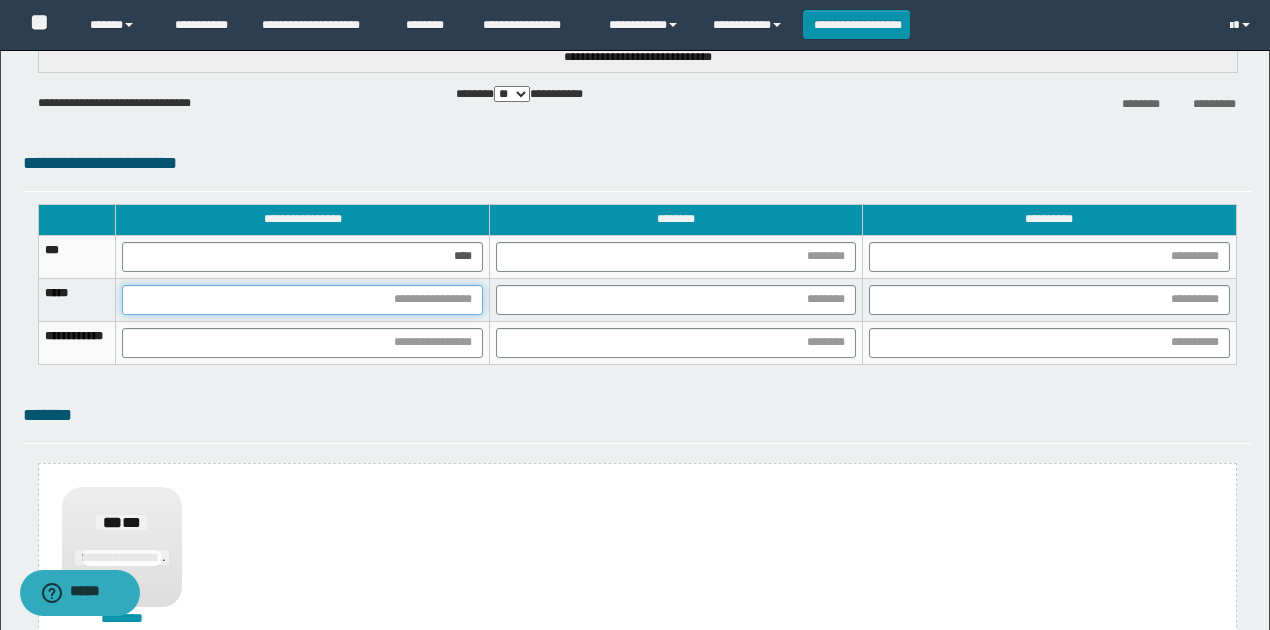 click at bounding box center (302, 300) 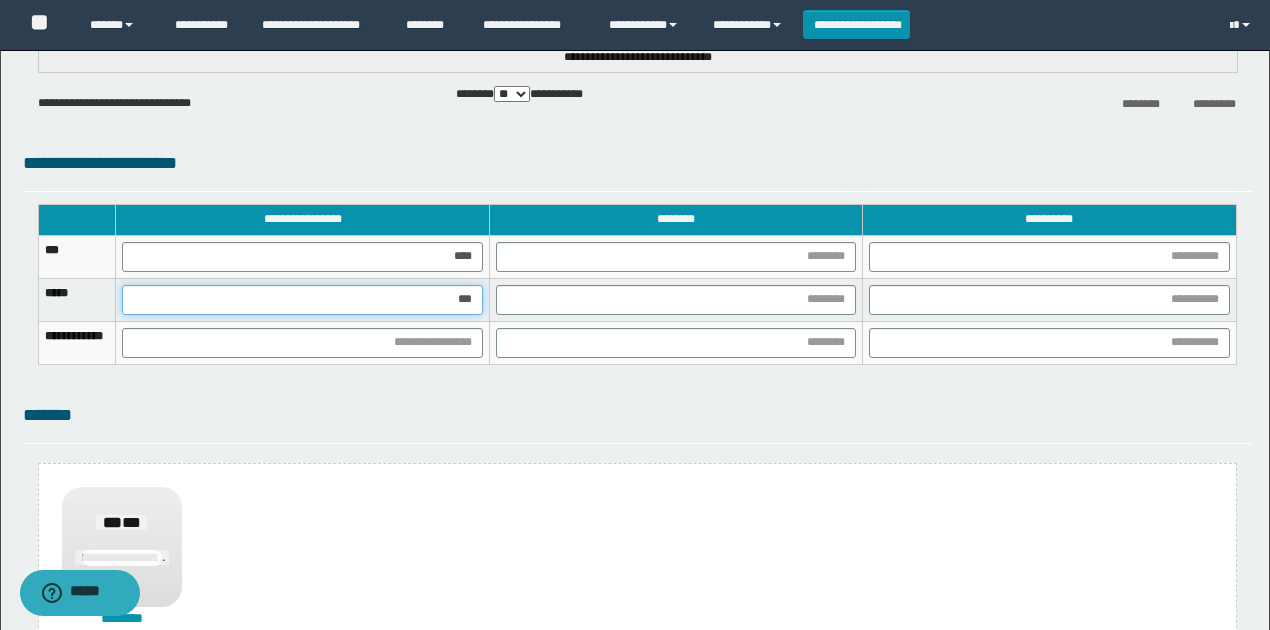 type on "****" 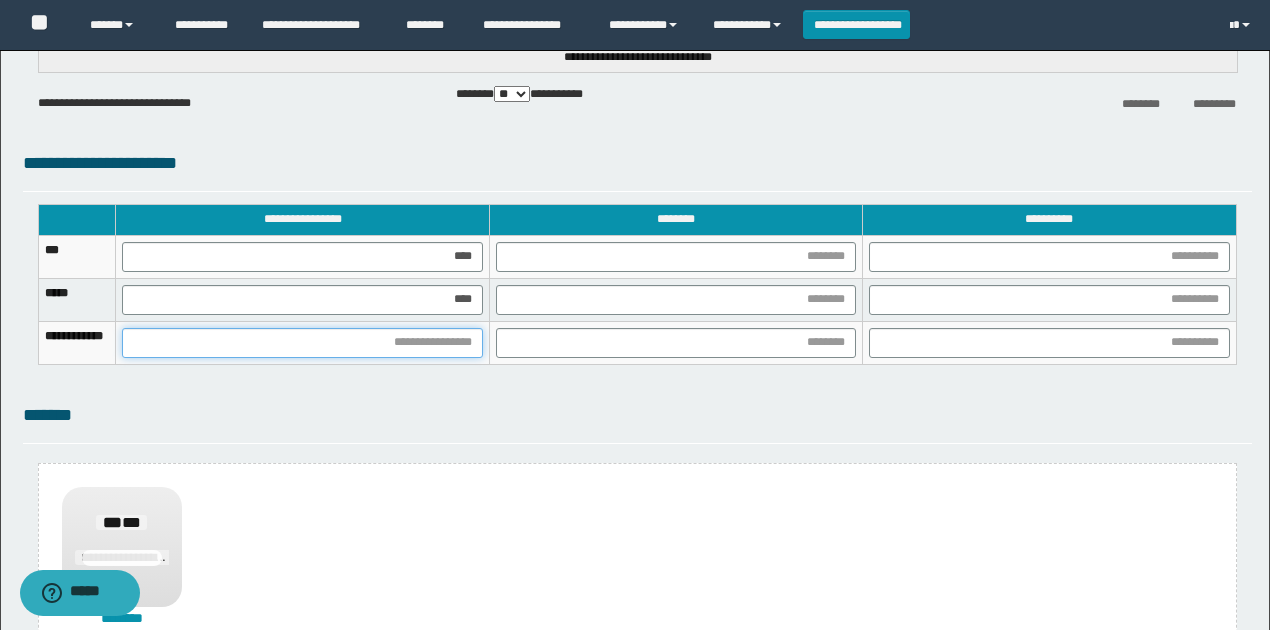 drag, startPoint x: 484, startPoint y: 335, endPoint x: 480, endPoint y: 351, distance: 16.492422 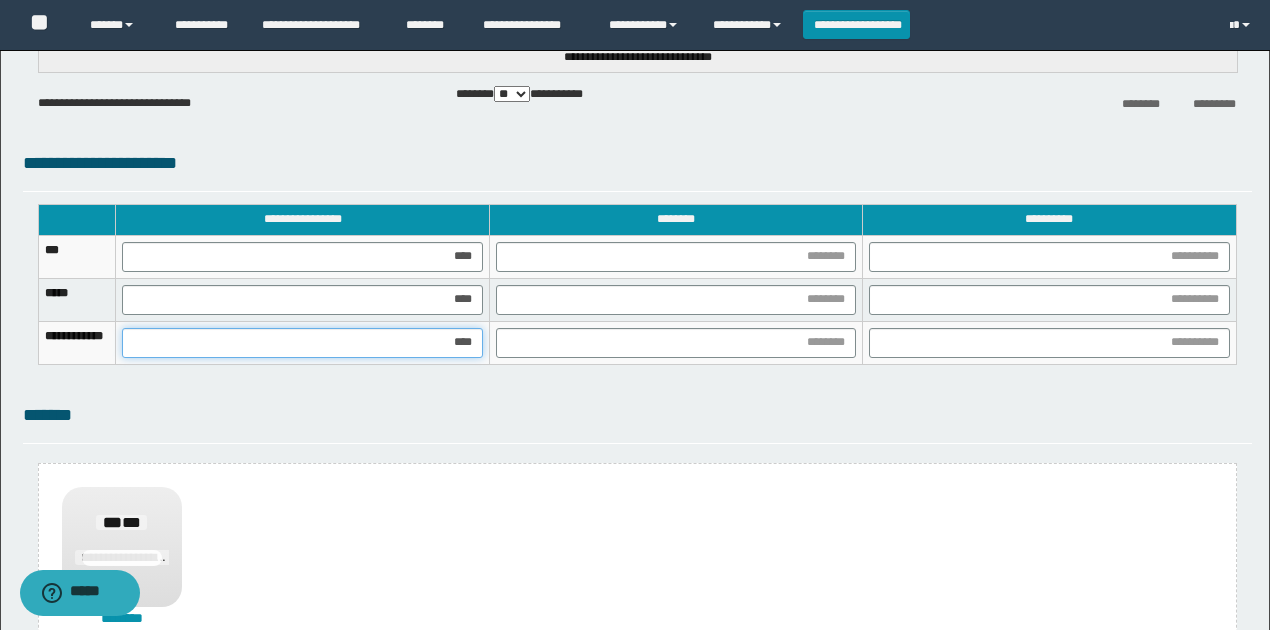 type on "*****" 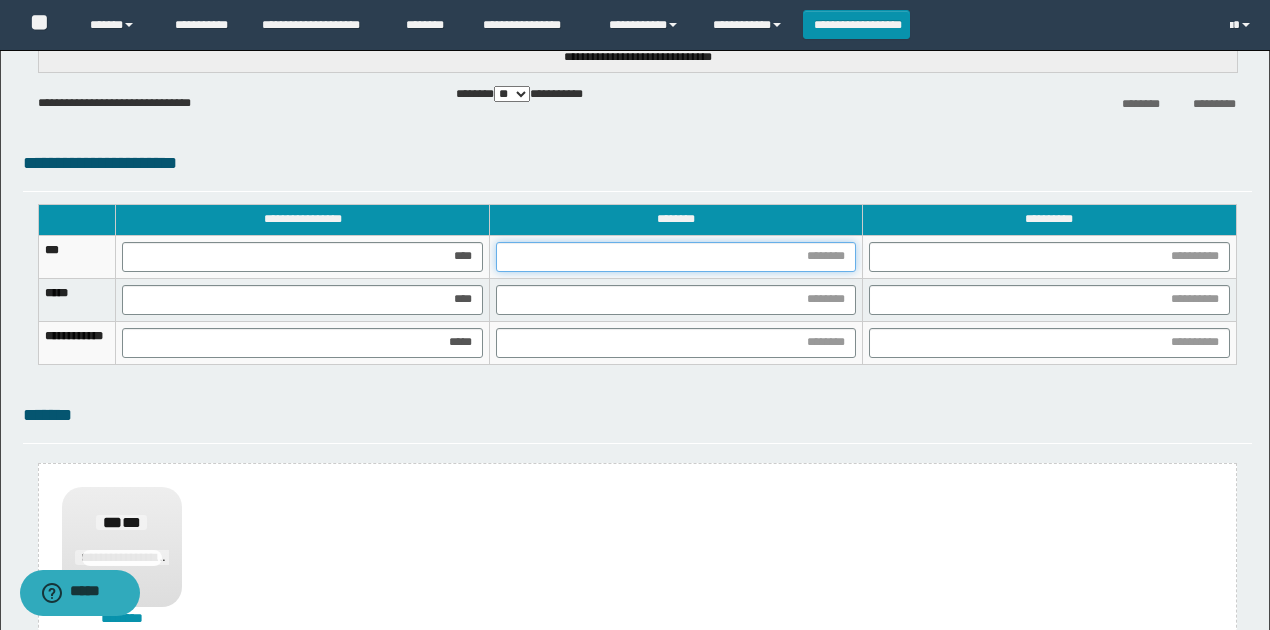 click at bounding box center (676, 257) 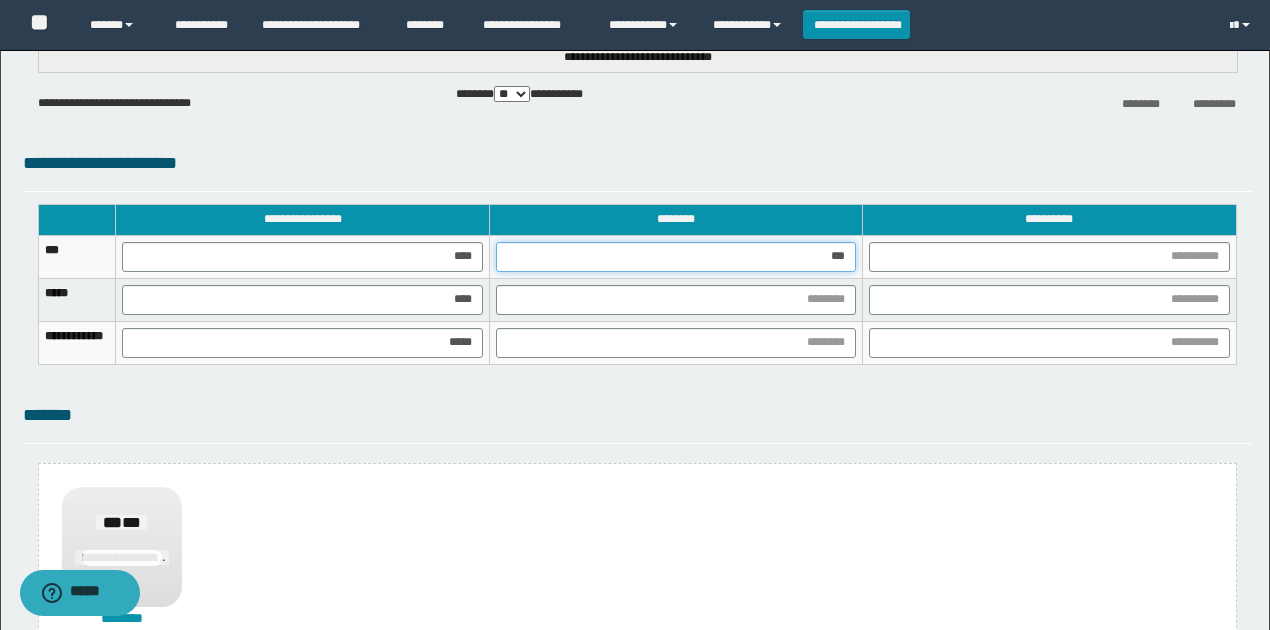 type on "****" 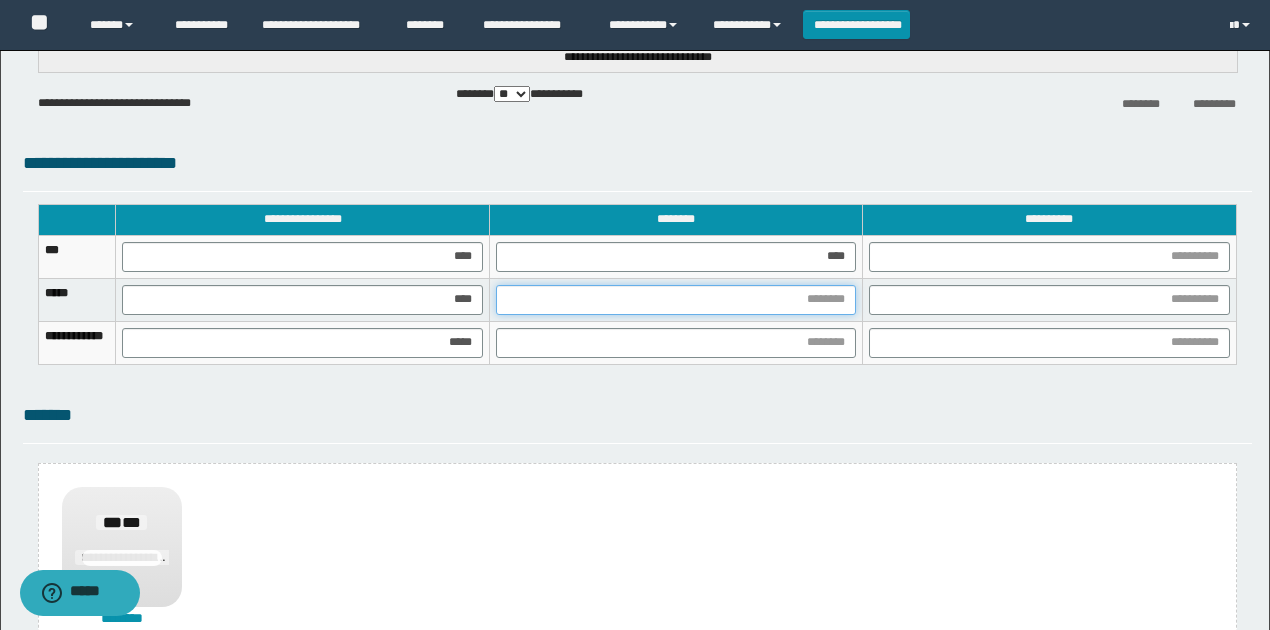 click at bounding box center [676, 300] 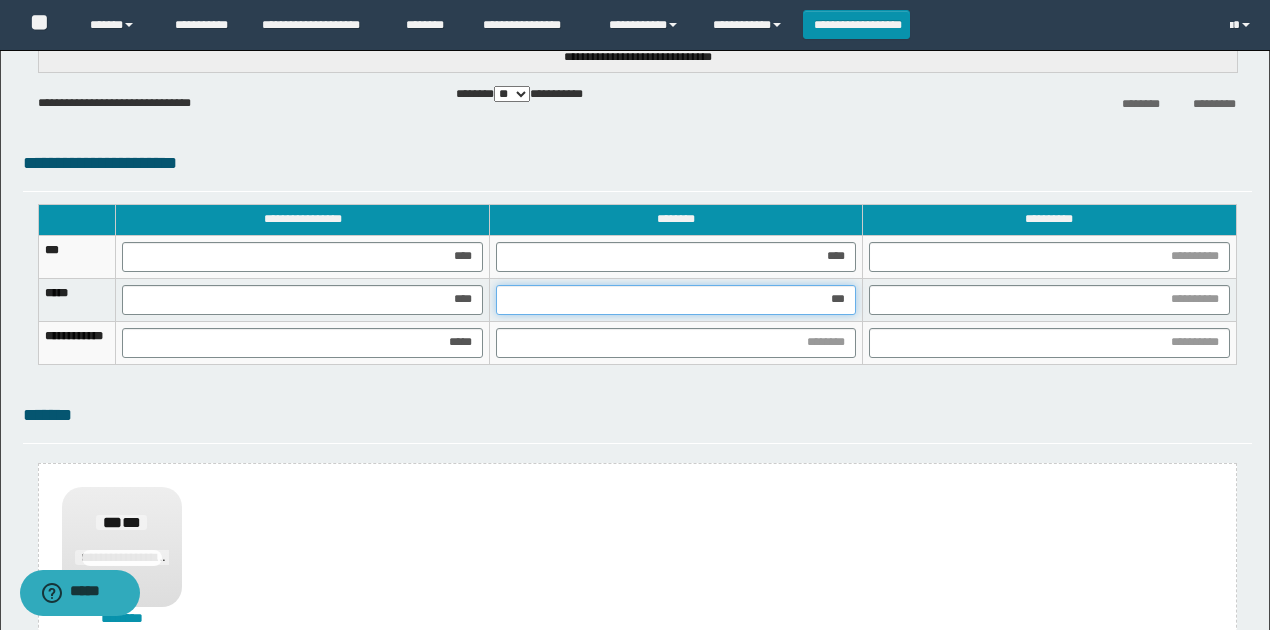 type on "****" 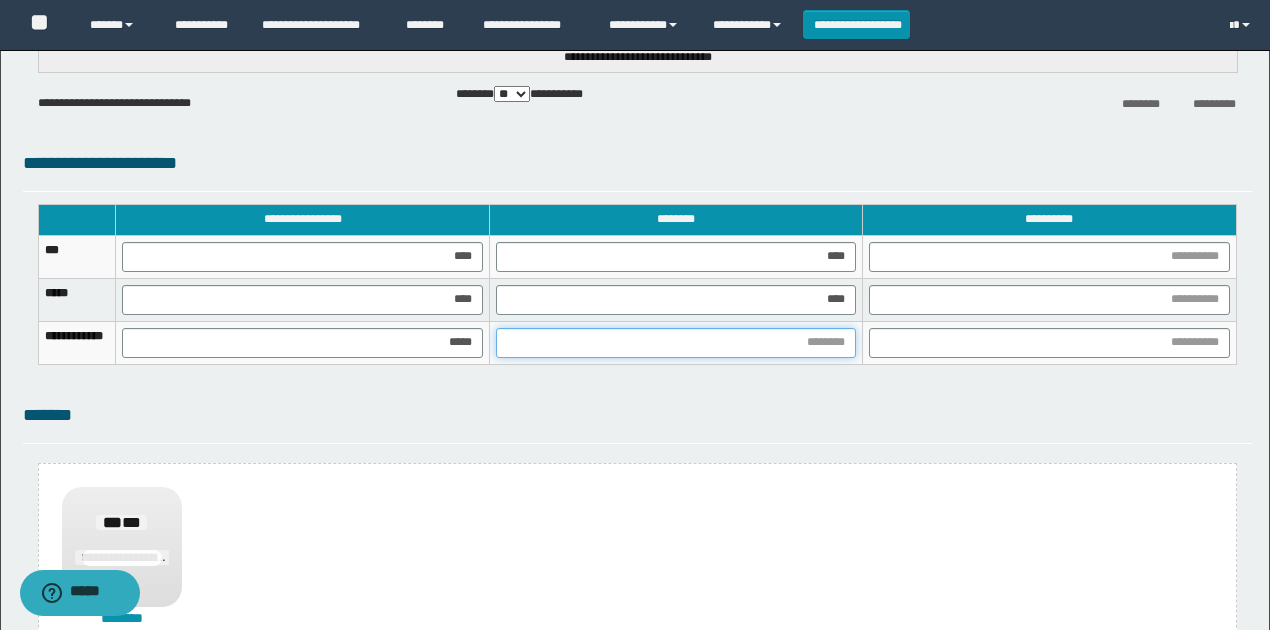 click at bounding box center [676, 343] 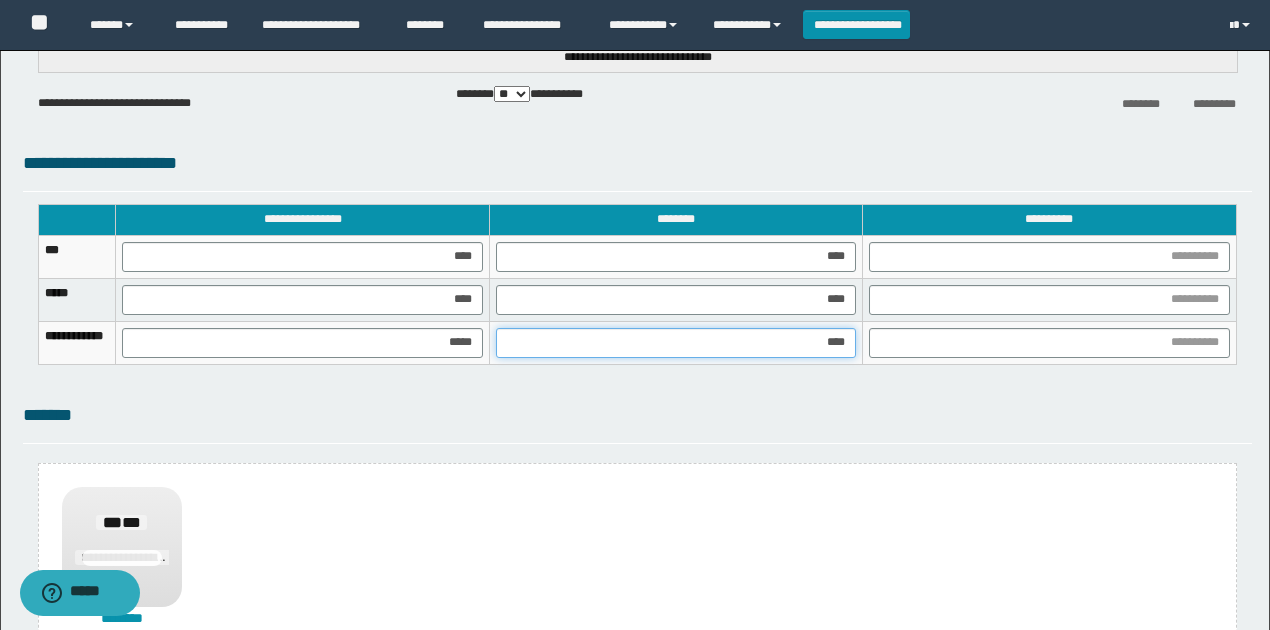 type on "*****" 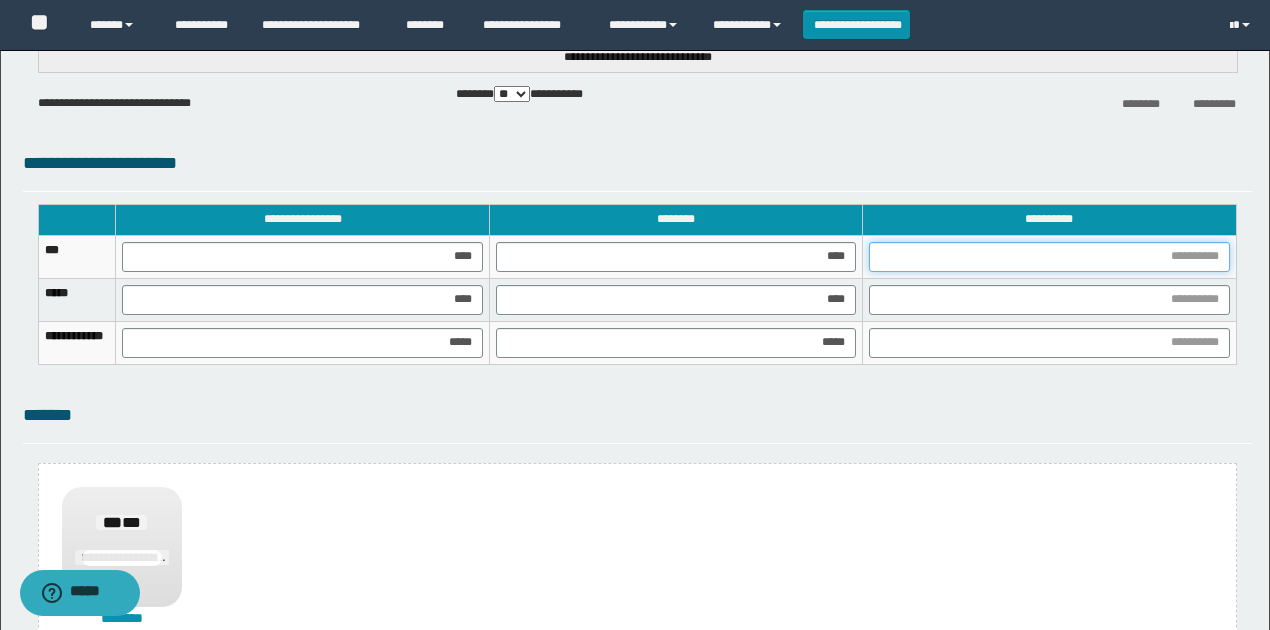 click at bounding box center [1049, 257] 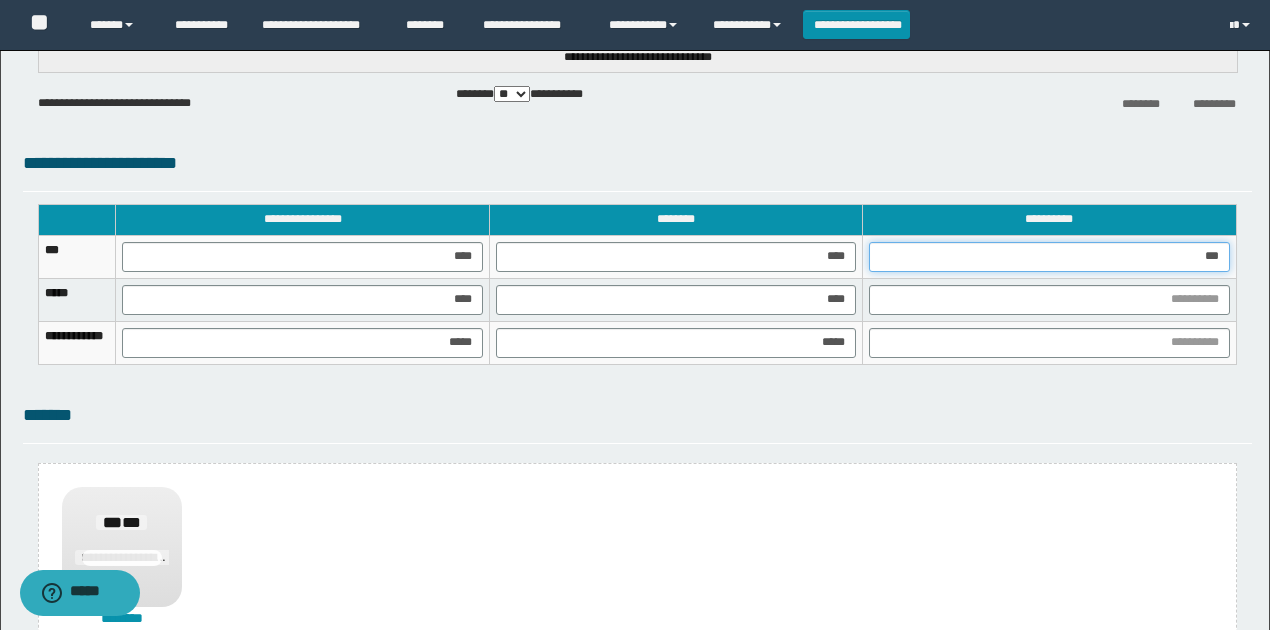 type on "****" 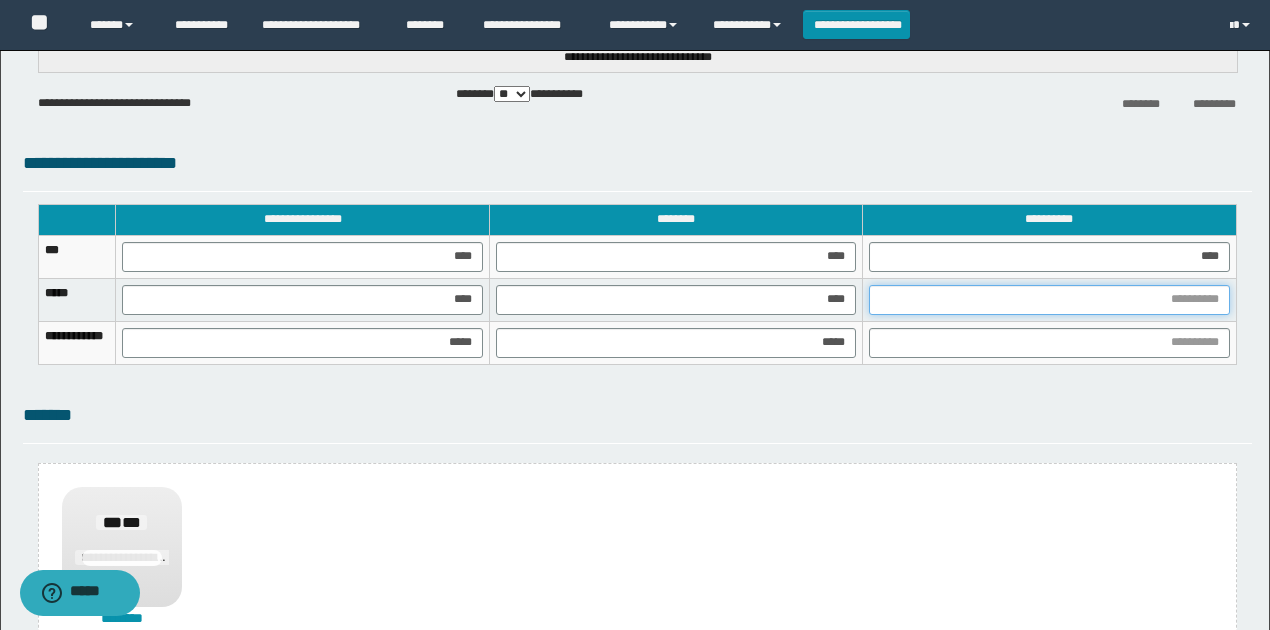 click at bounding box center (1049, 300) 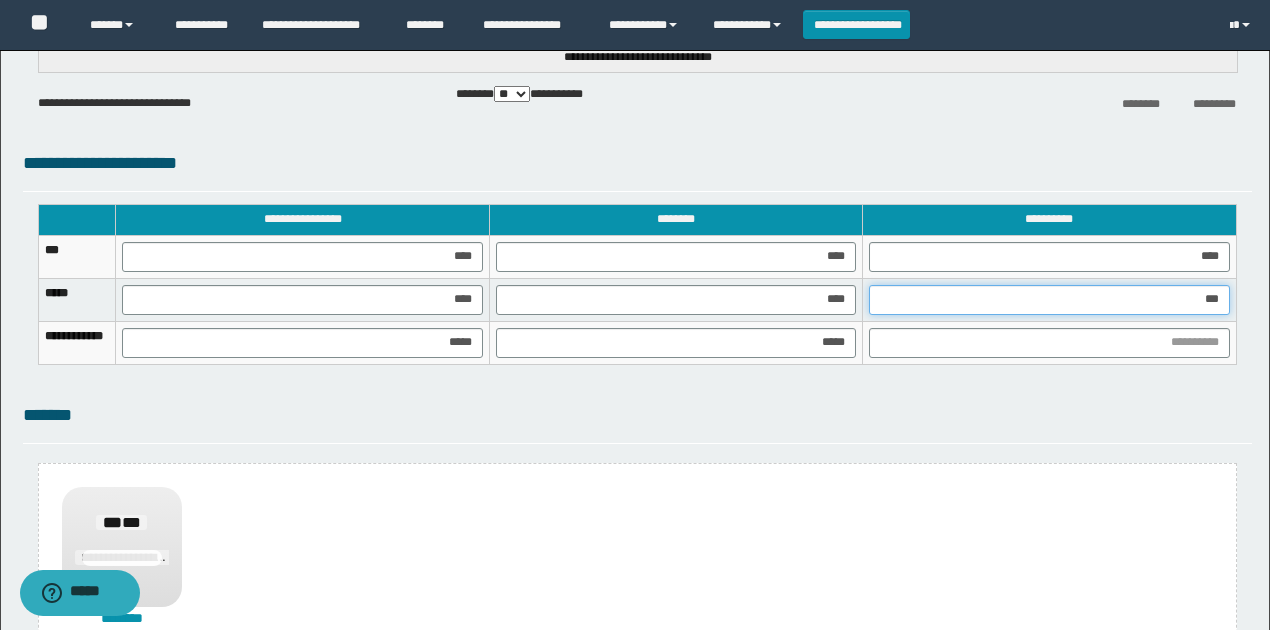 type on "****" 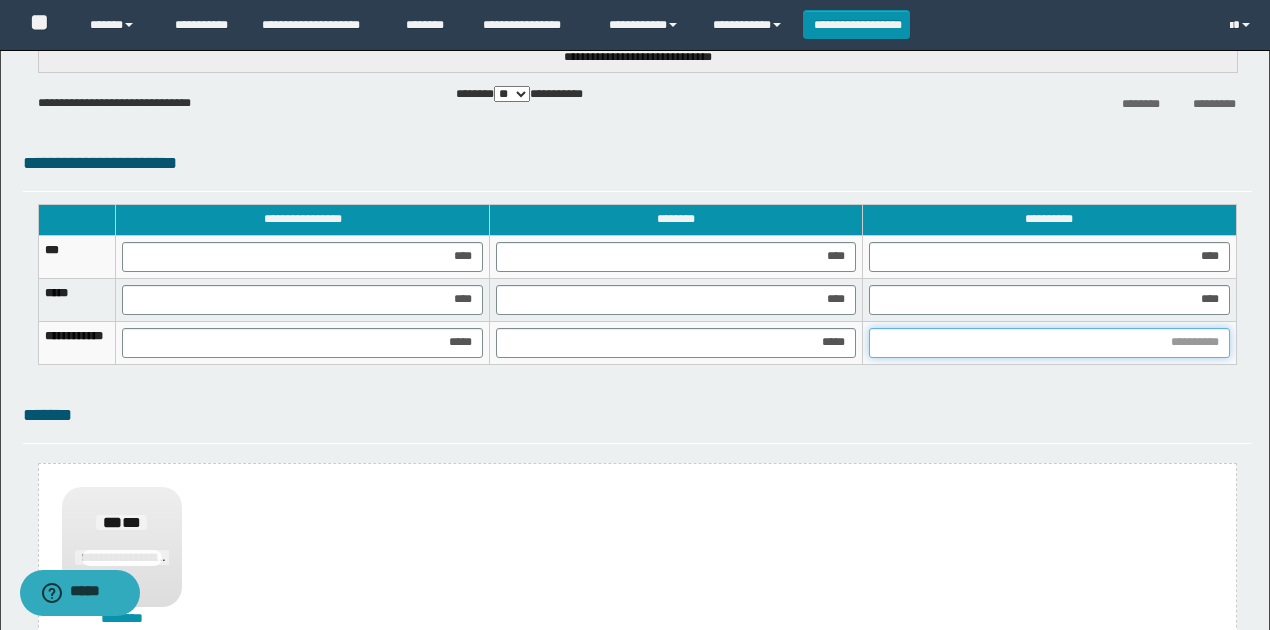 click at bounding box center [1049, 343] 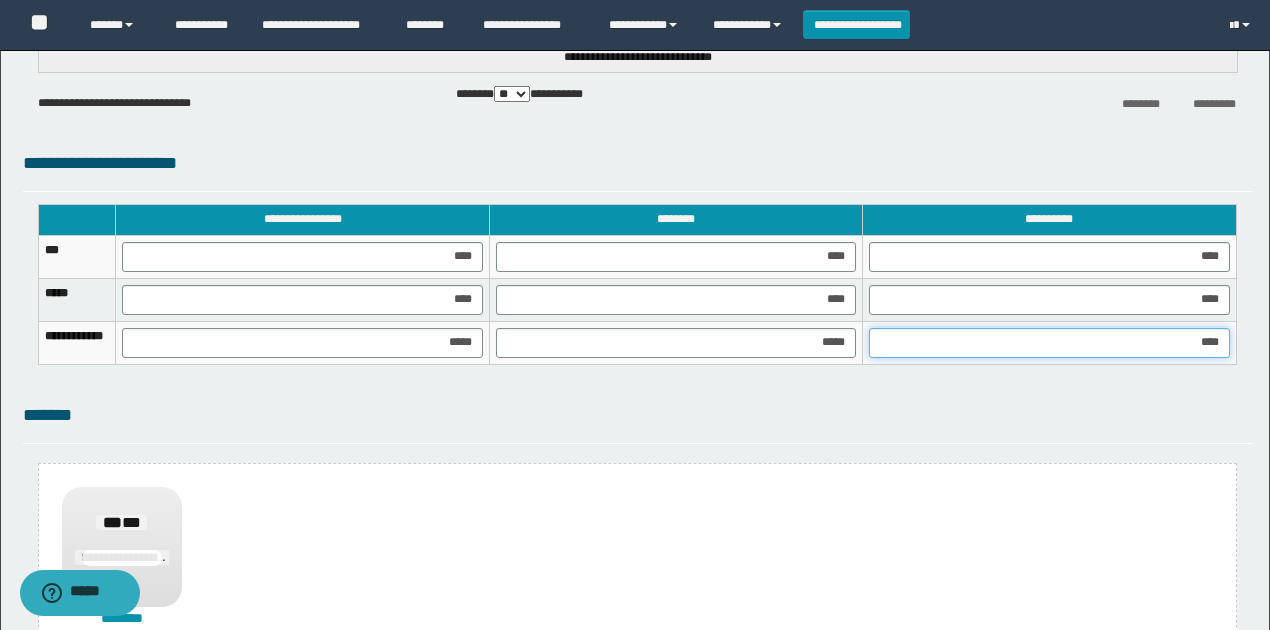 type on "*****" 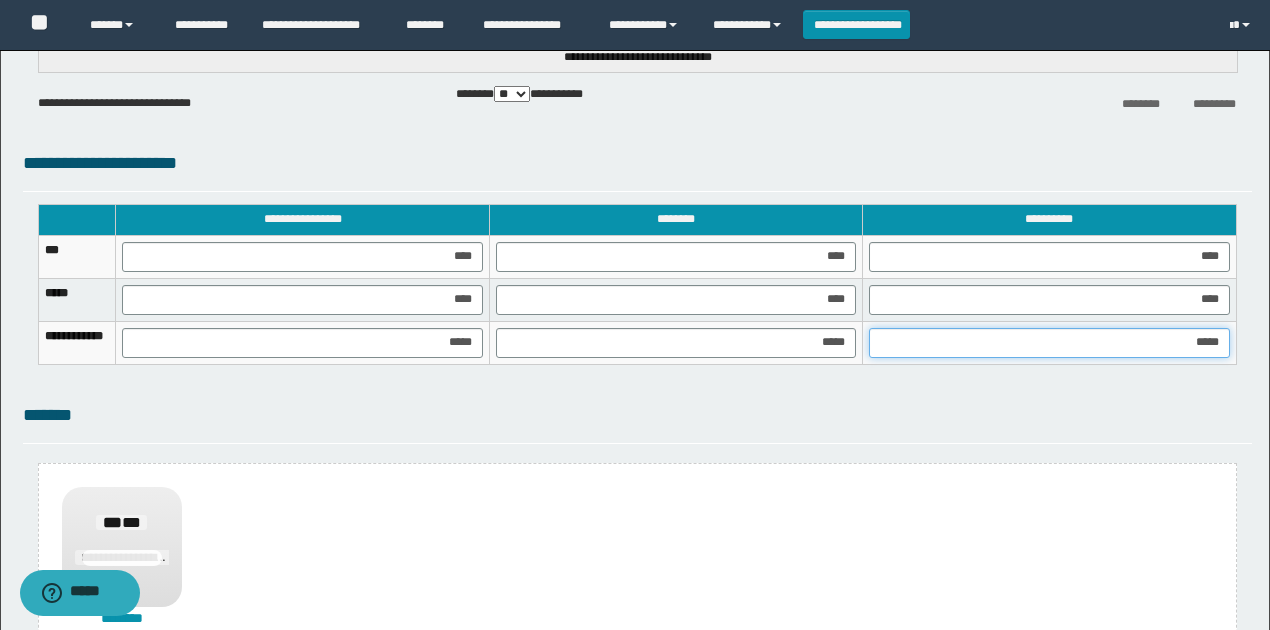 scroll, scrollTop: 1468, scrollLeft: 0, axis: vertical 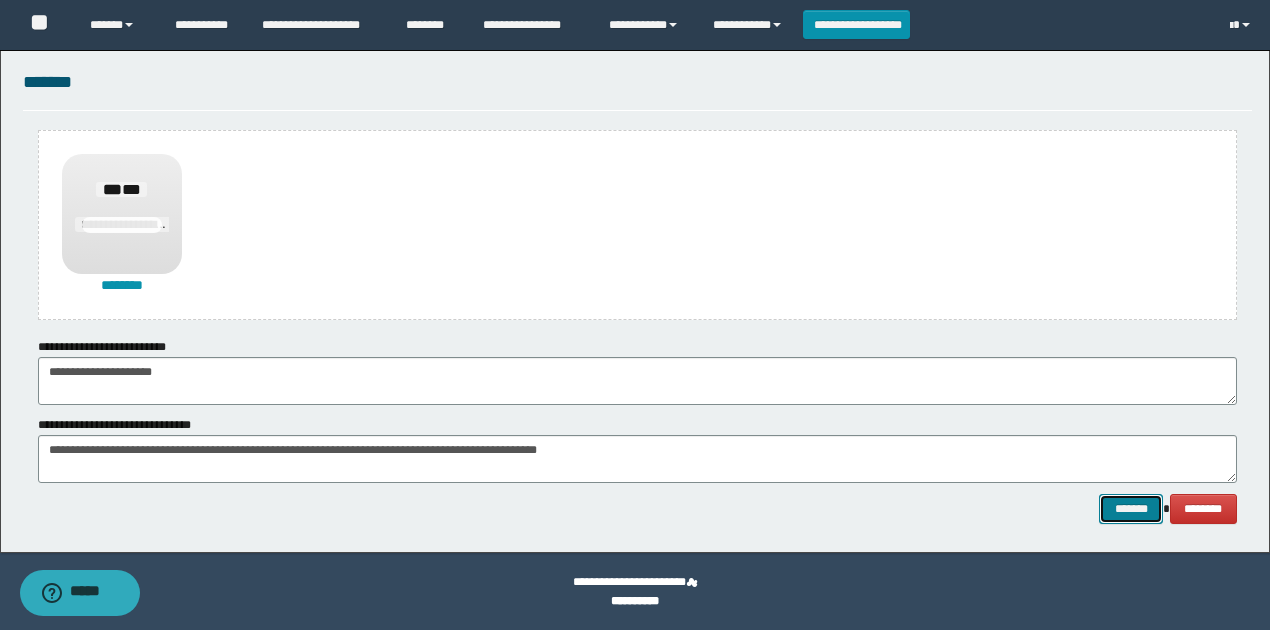 click on "*******" at bounding box center [1131, 508] 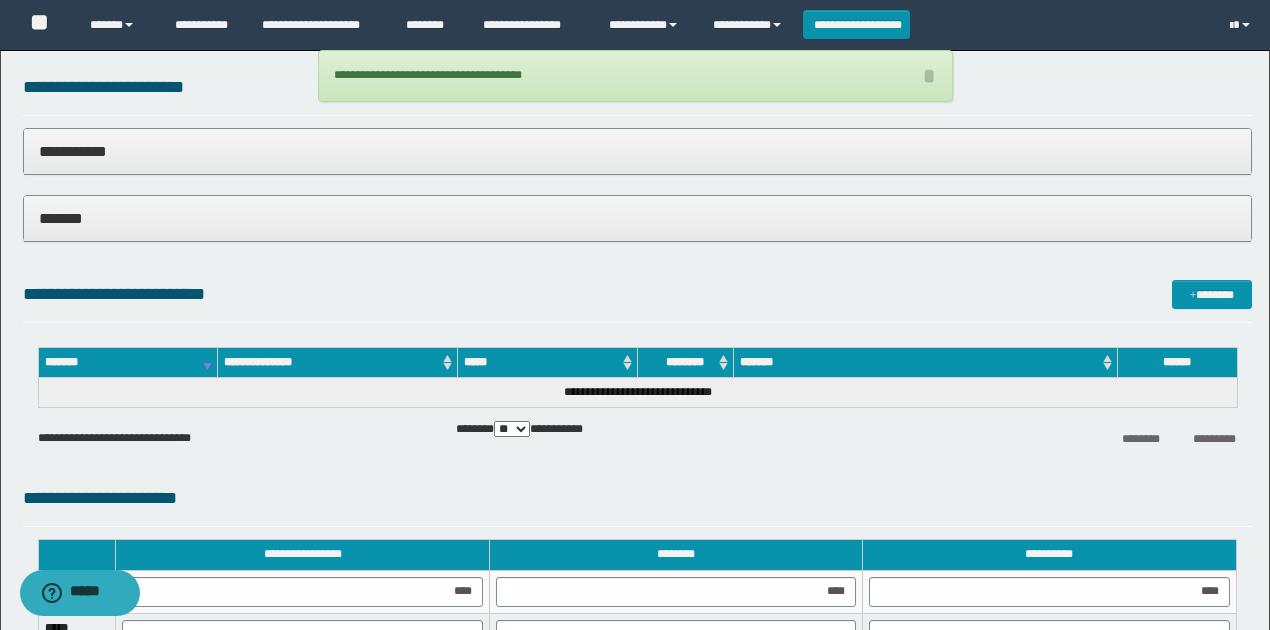 scroll, scrollTop: 1400, scrollLeft: 0, axis: vertical 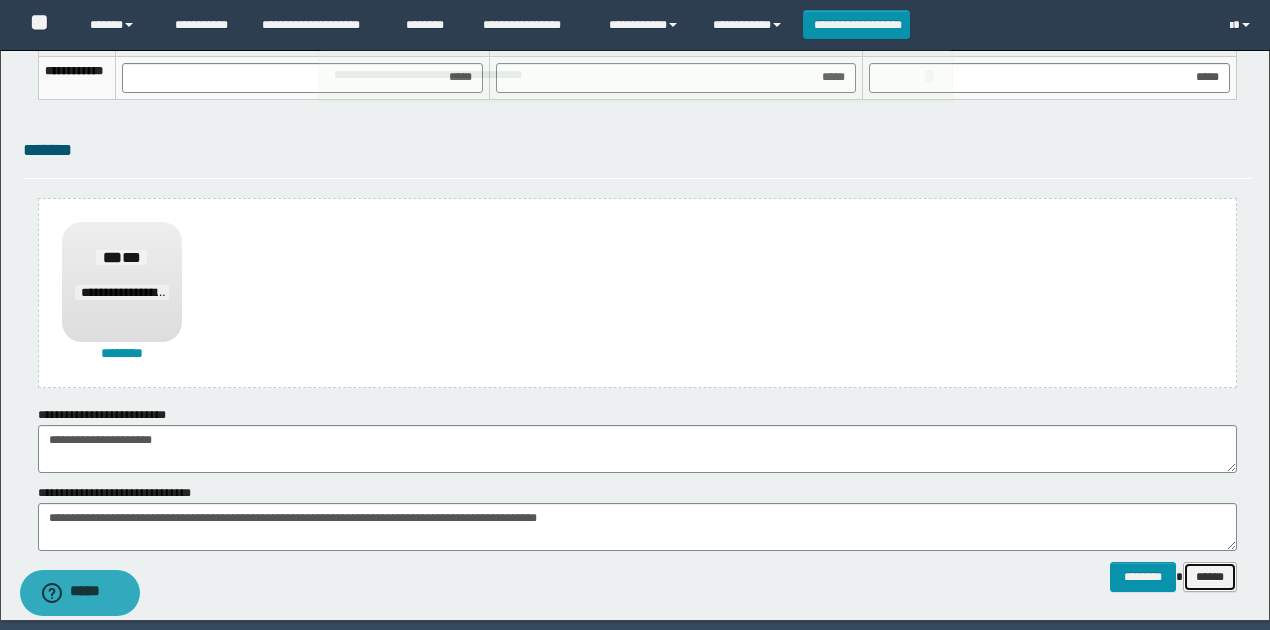 click on "******" at bounding box center (1210, 576) 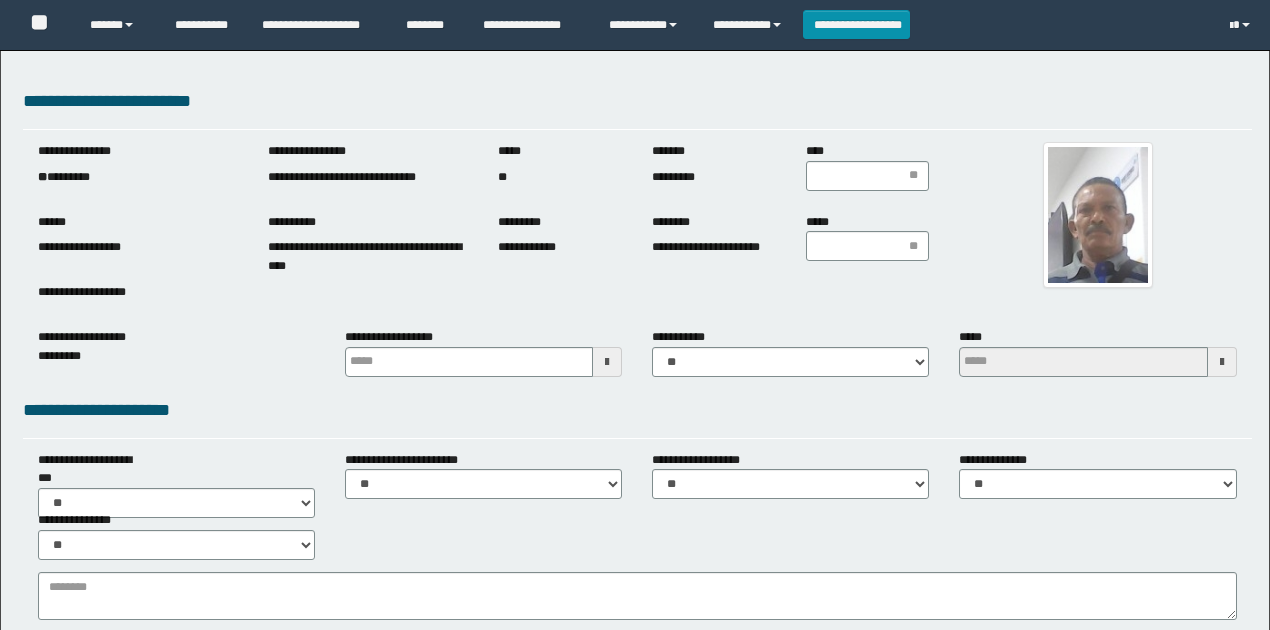 scroll, scrollTop: 0, scrollLeft: 0, axis: both 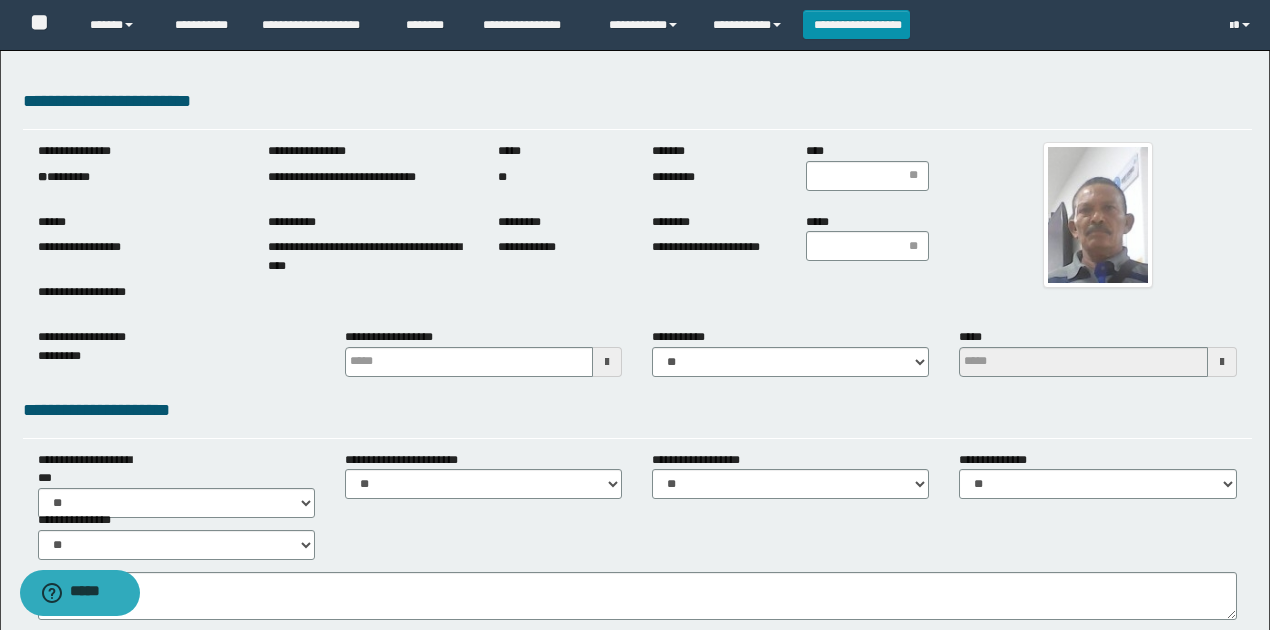 click on "** *********" at bounding box center [138, 177] 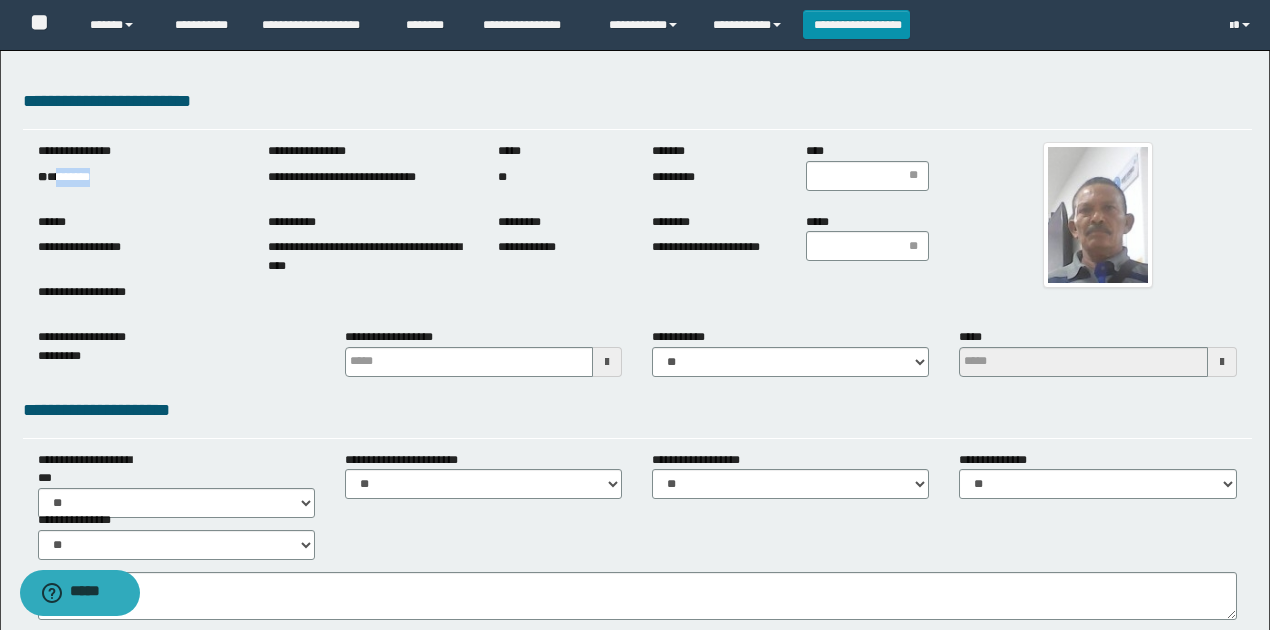 click on "** *********" at bounding box center (138, 177) 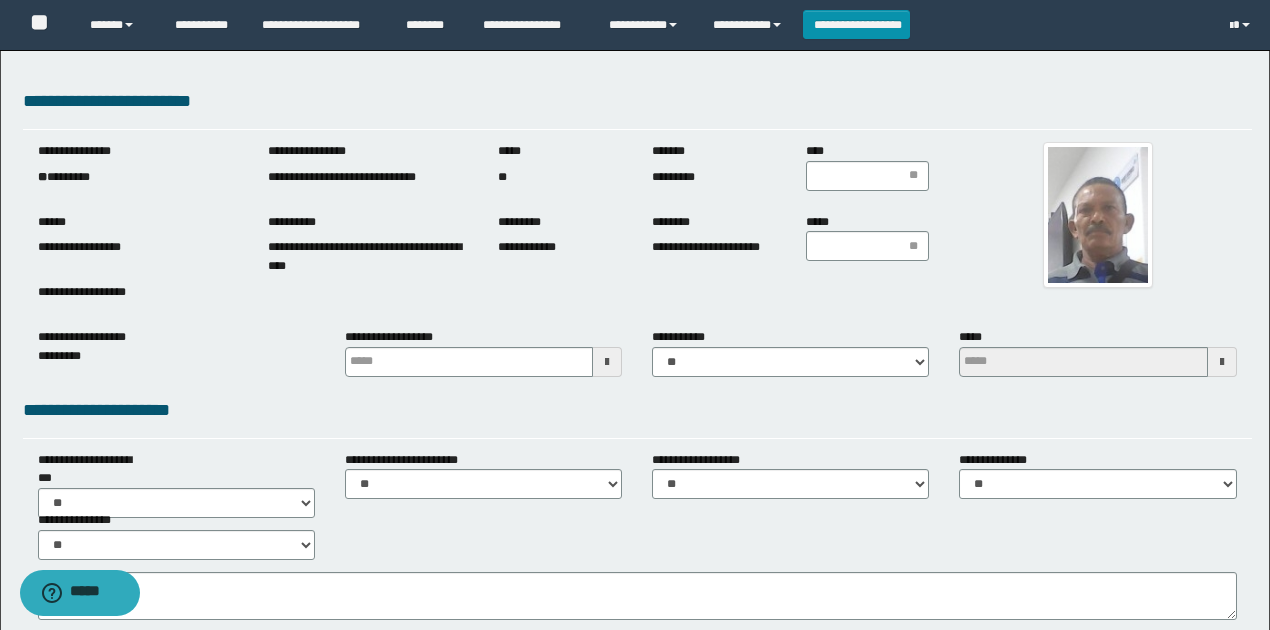 click at bounding box center (1097, 215) 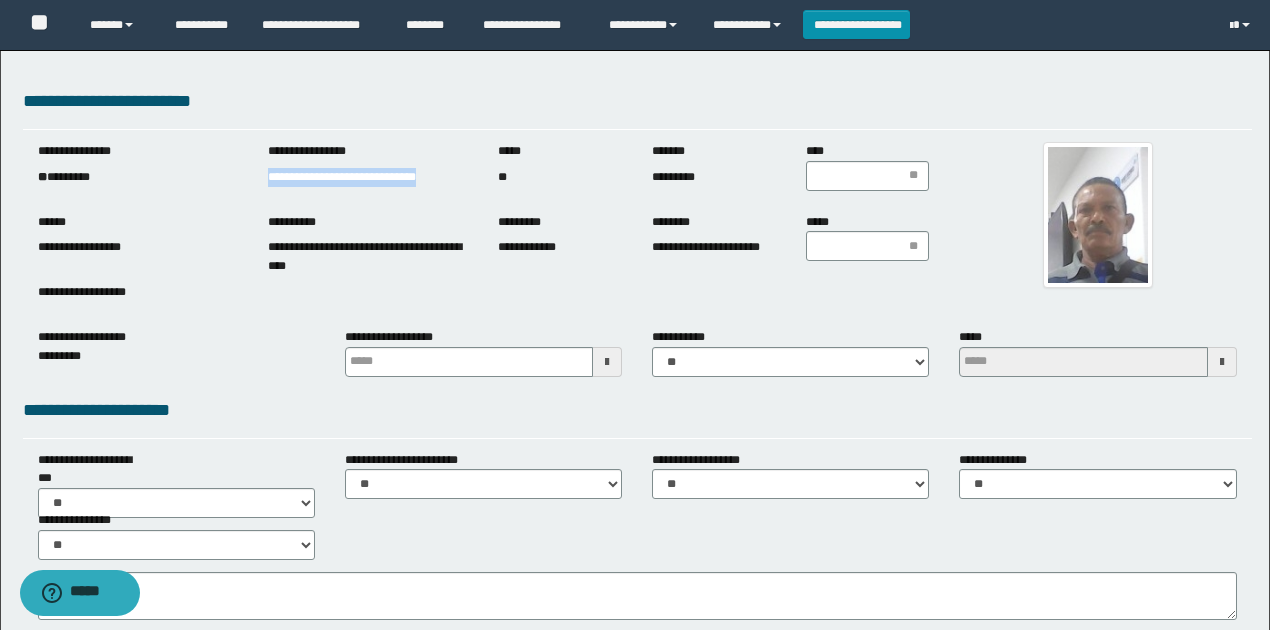 copy on "****" 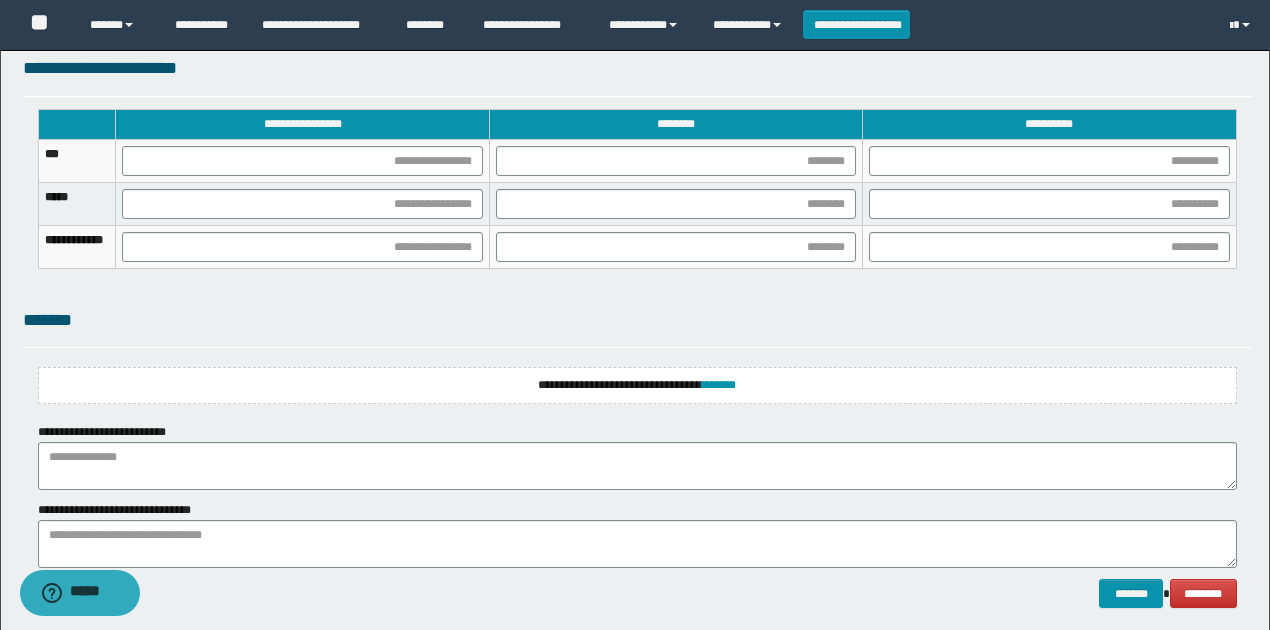 scroll, scrollTop: 1369, scrollLeft: 0, axis: vertical 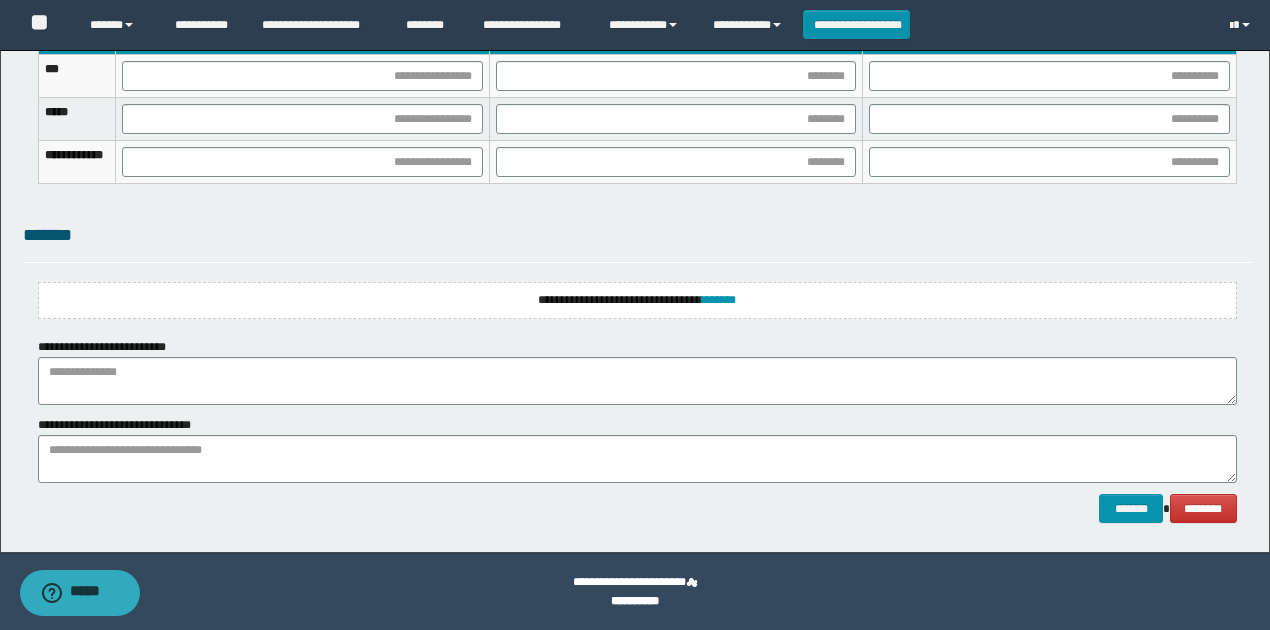 click on "**********" at bounding box center [637, 300] 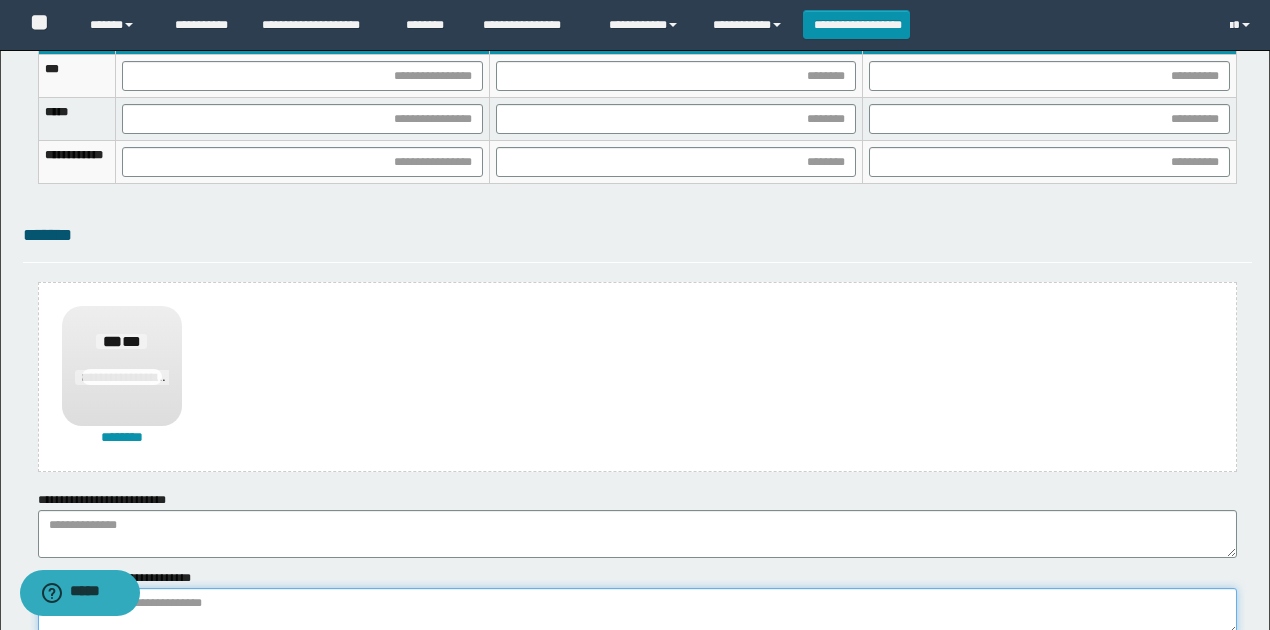 paste on "**********" 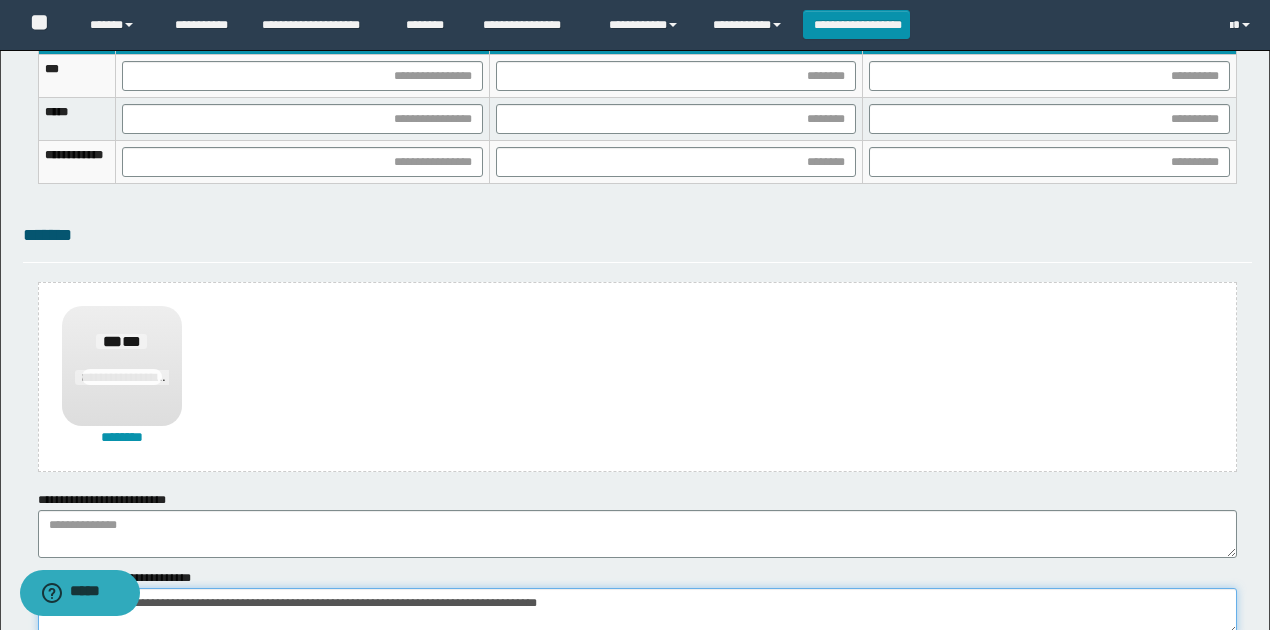 type on "**********" 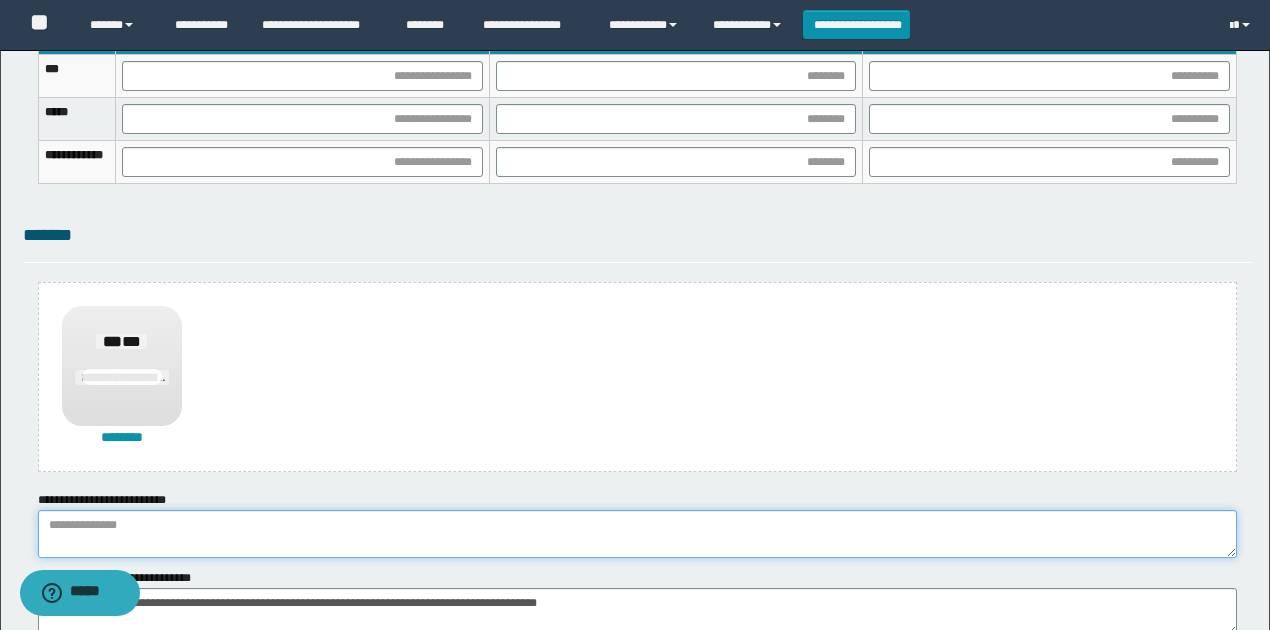 click at bounding box center [637, 534] 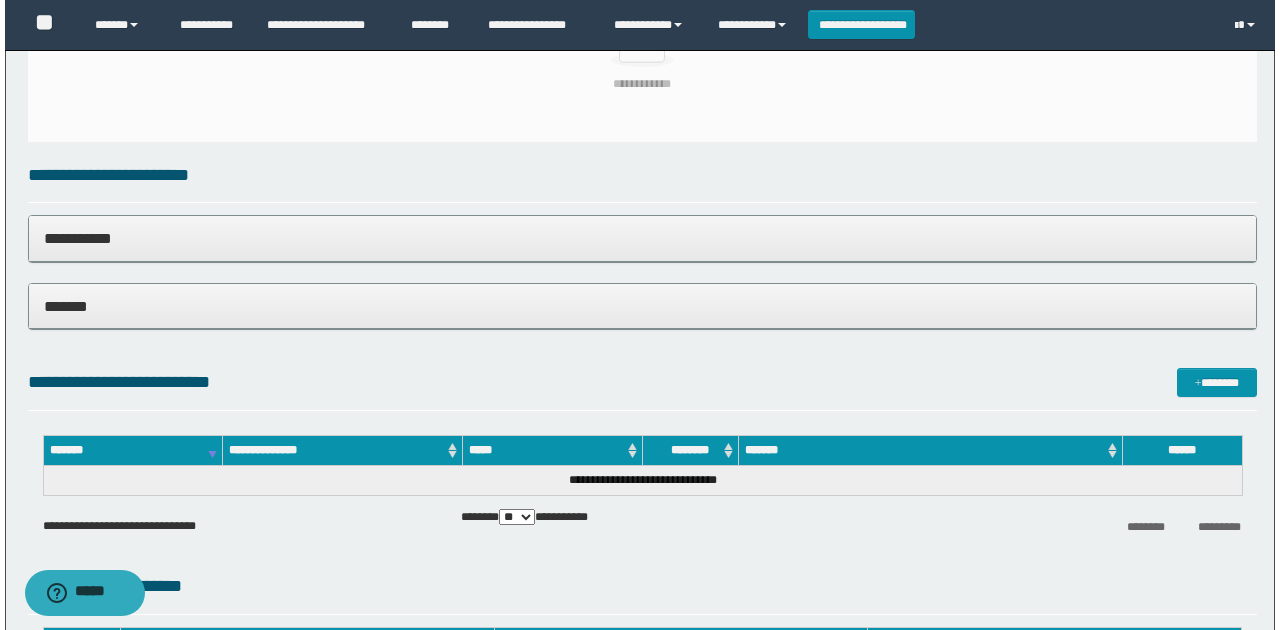 scroll, scrollTop: 569, scrollLeft: 0, axis: vertical 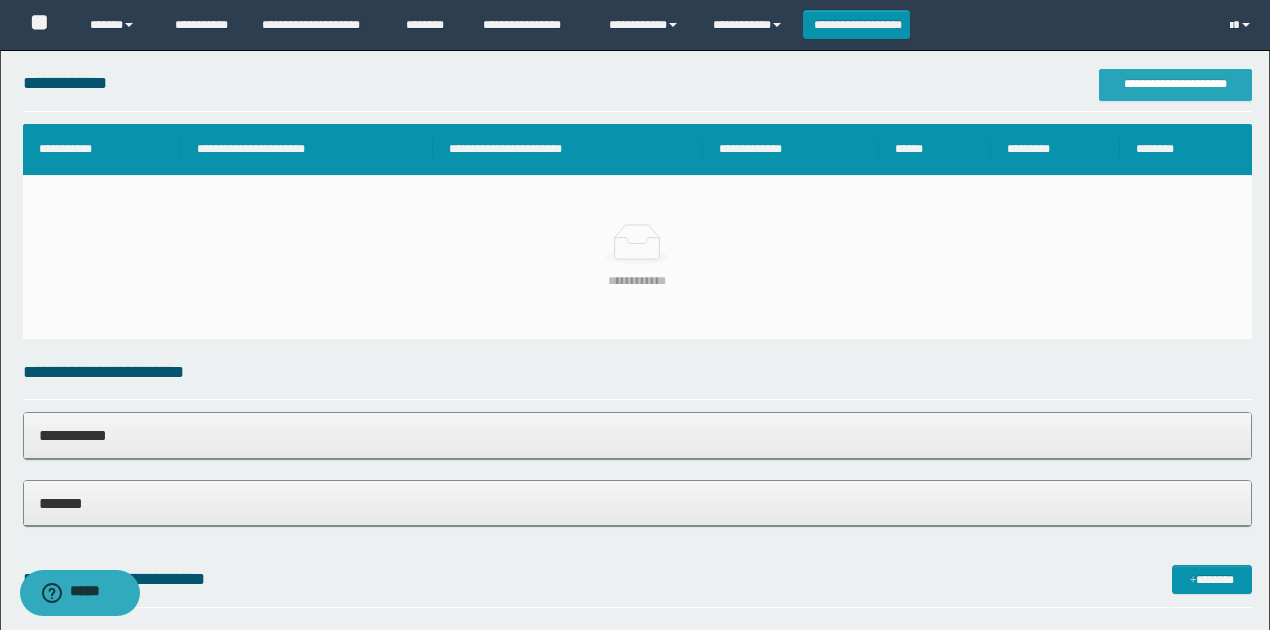type on "**********" 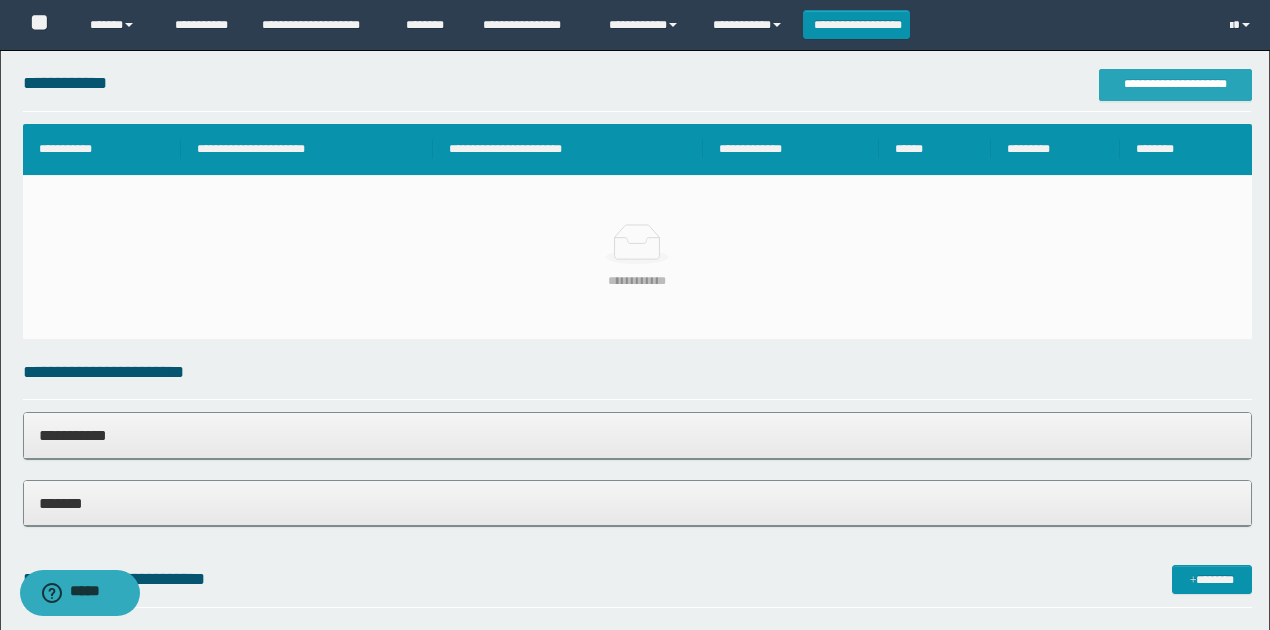 click on "**********" at bounding box center (1175, 84) 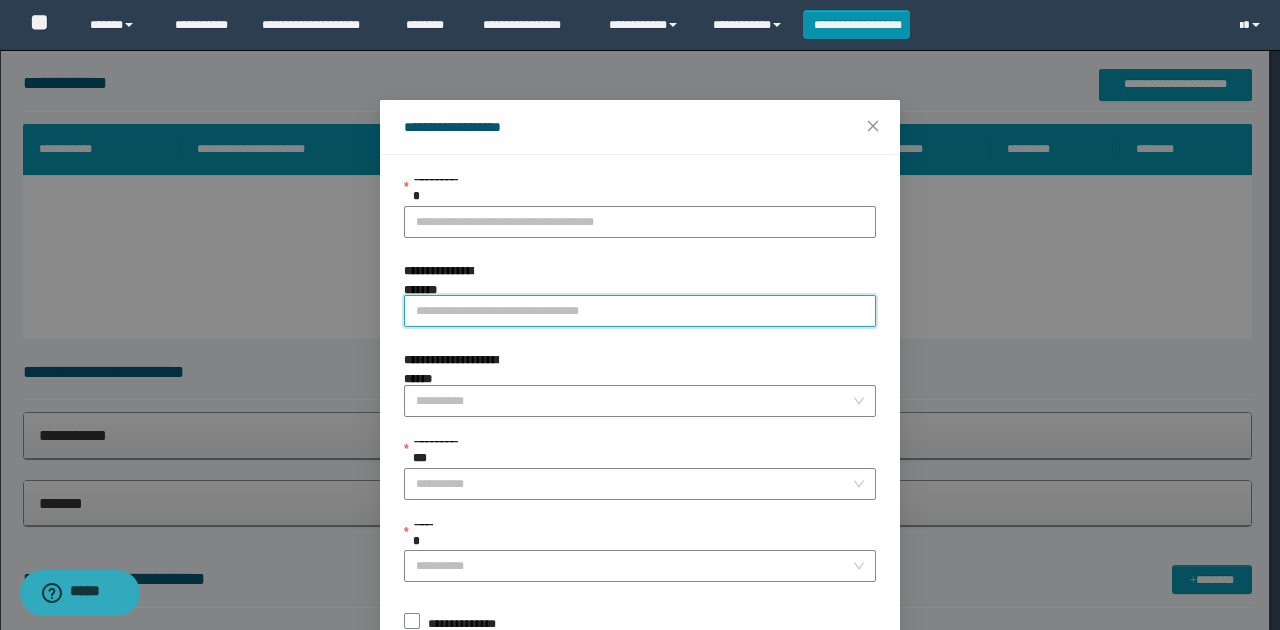 click on "**********" at bounding box center [640, 311] 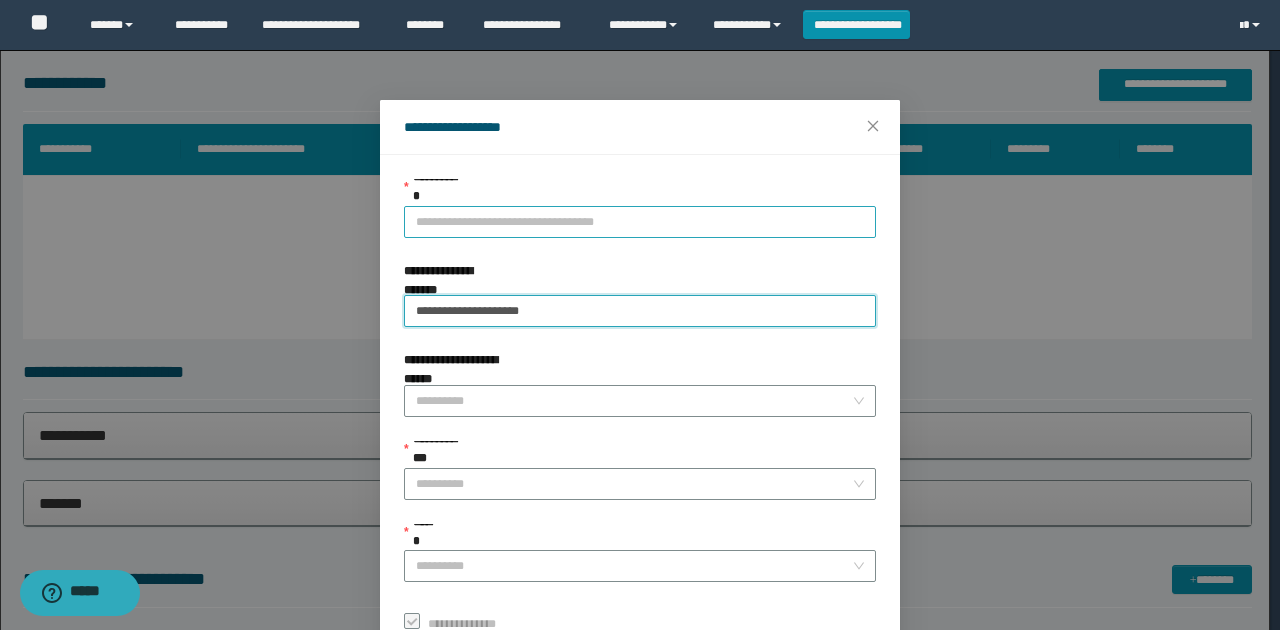 type on "**********" 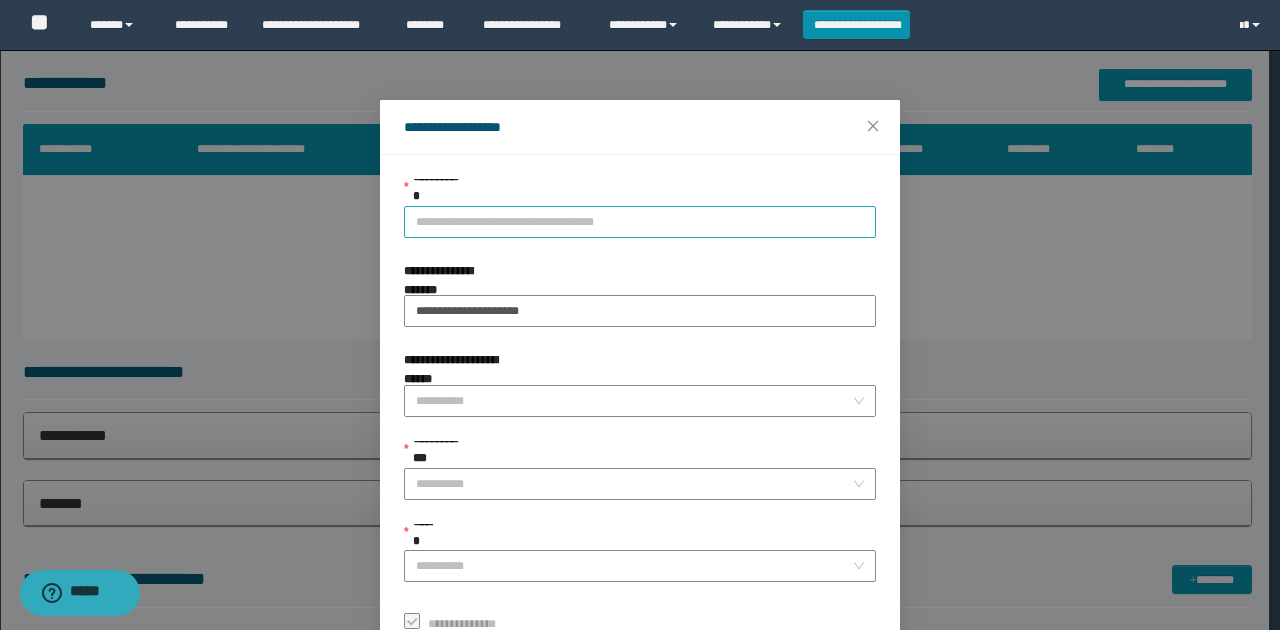 click on "**********" at bounding box center [640, 222] 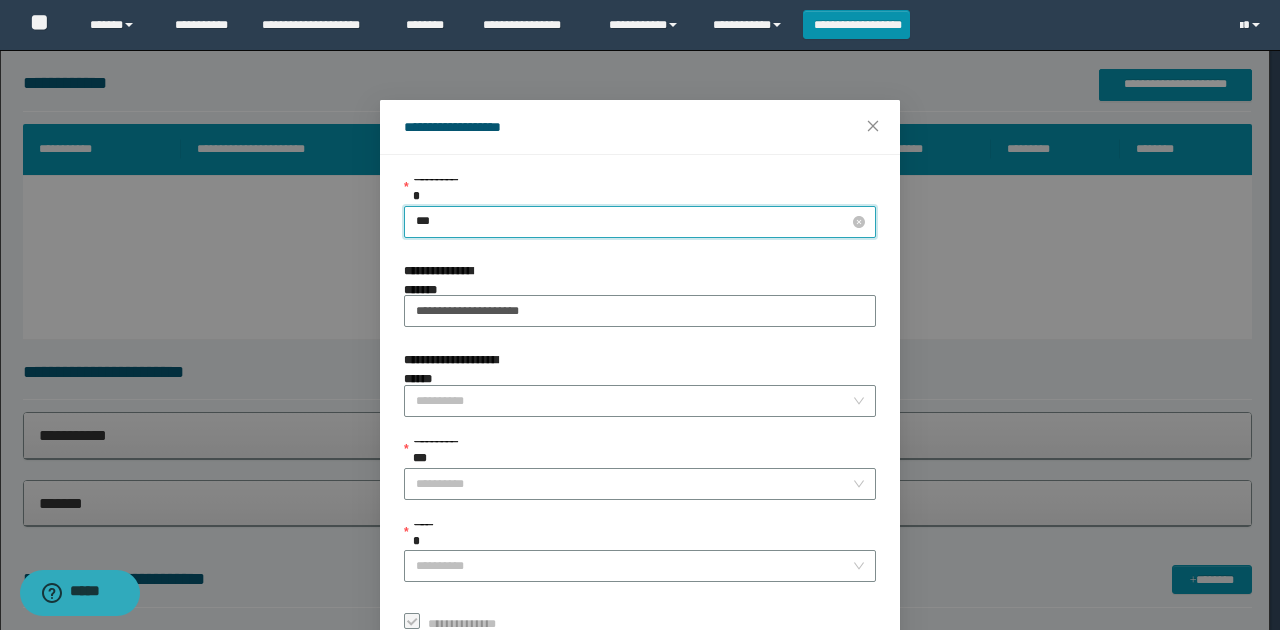 type on "****" 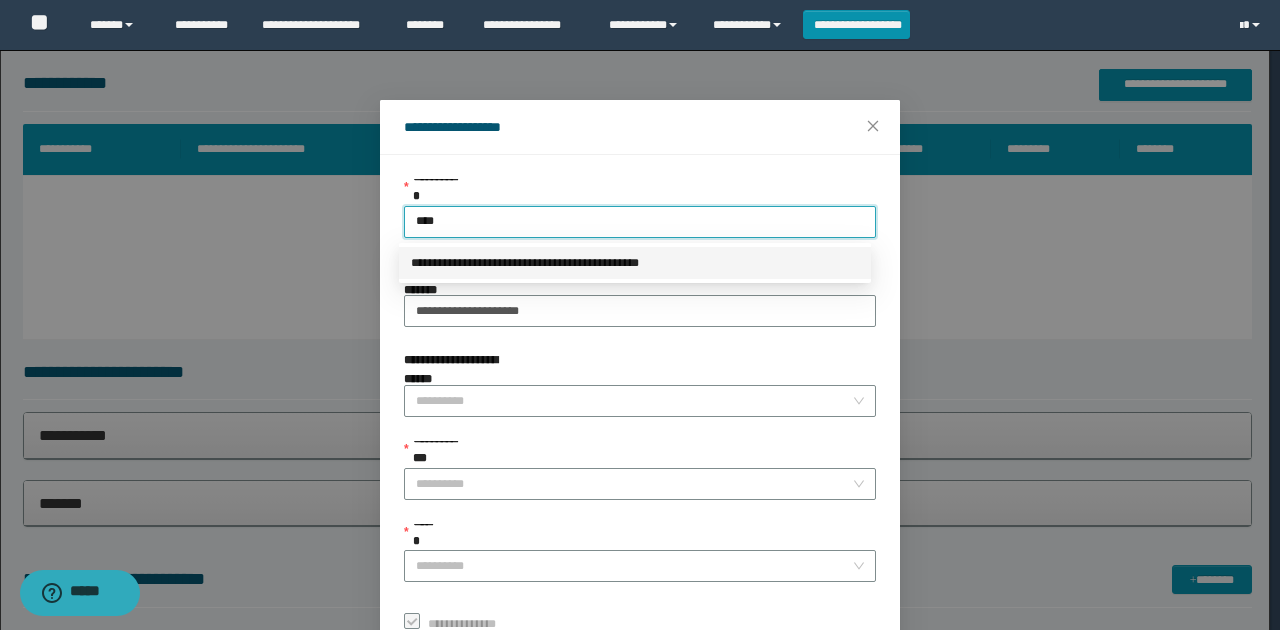 click on "**********" at bounding box center (635, 263) 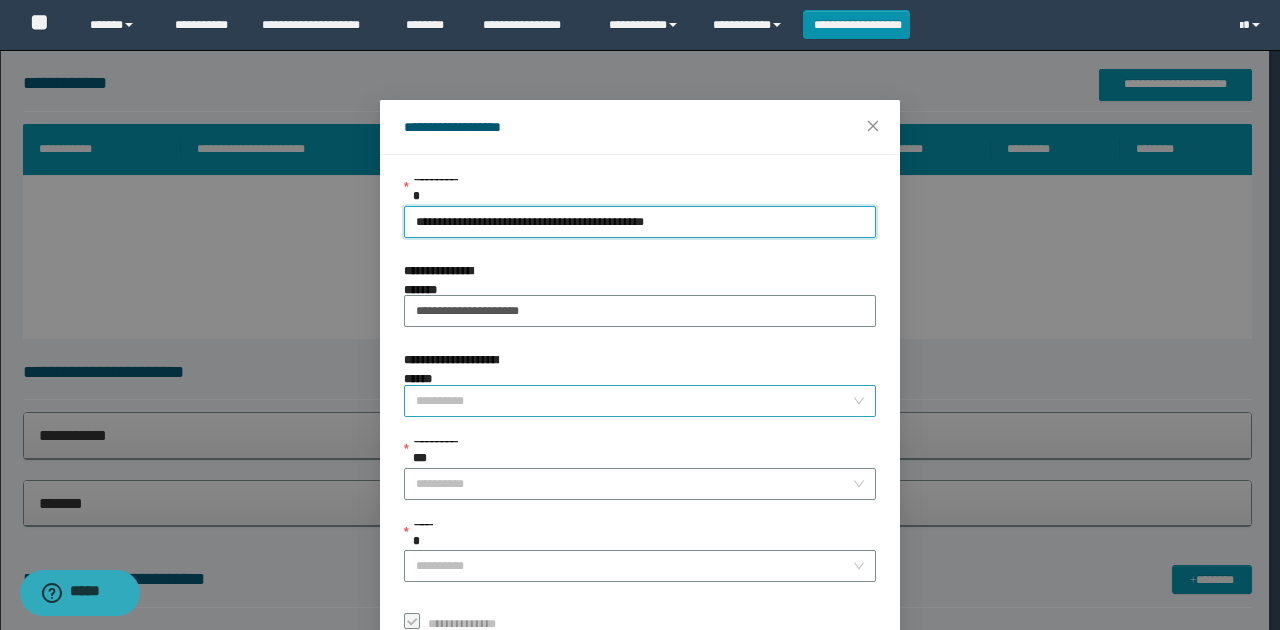 click on "**********" at bounding box center [634, 401] 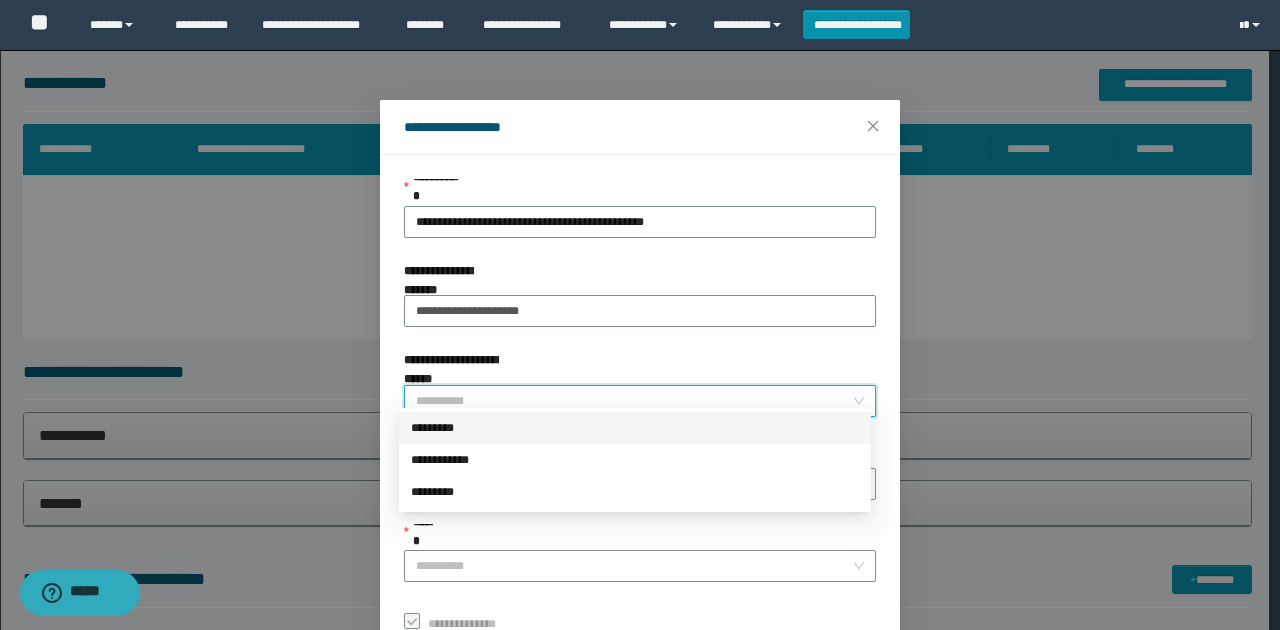 click on "*********" at bounding box center [635, 428] 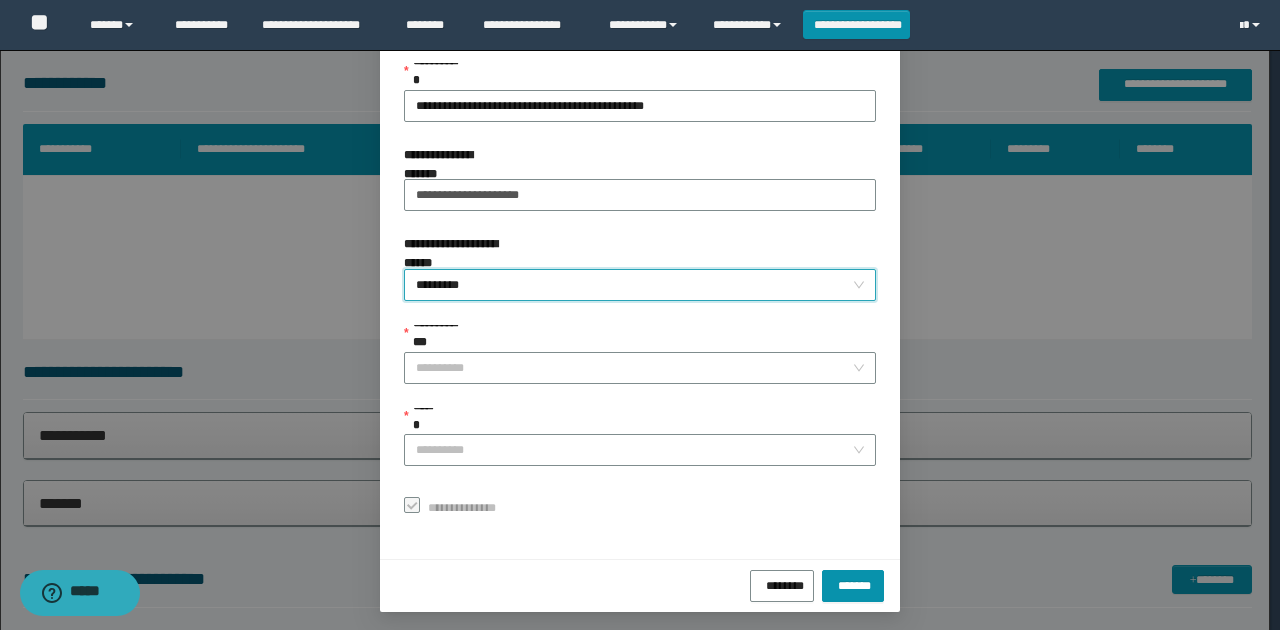 scroll, scrollTop: 121, scrollLeft: 0, axis: vertical 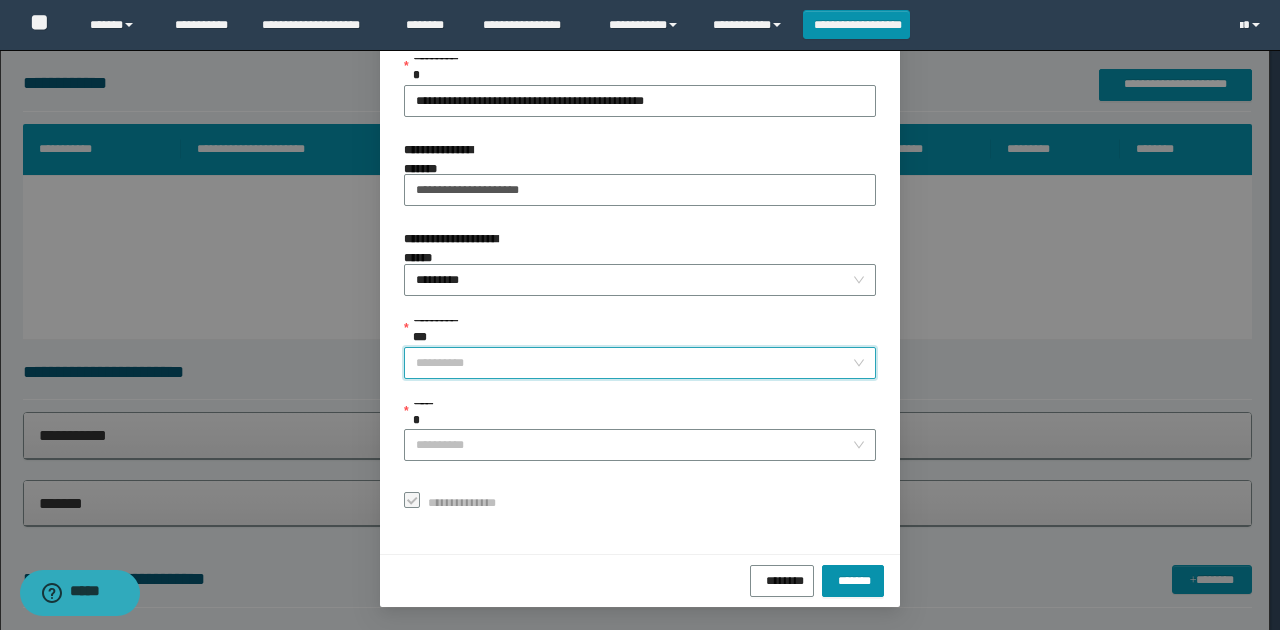 drag, startPoint x: 513, startPoint y: 362, endPoint x: 511, endPoint y: 350, distance: 12.165525 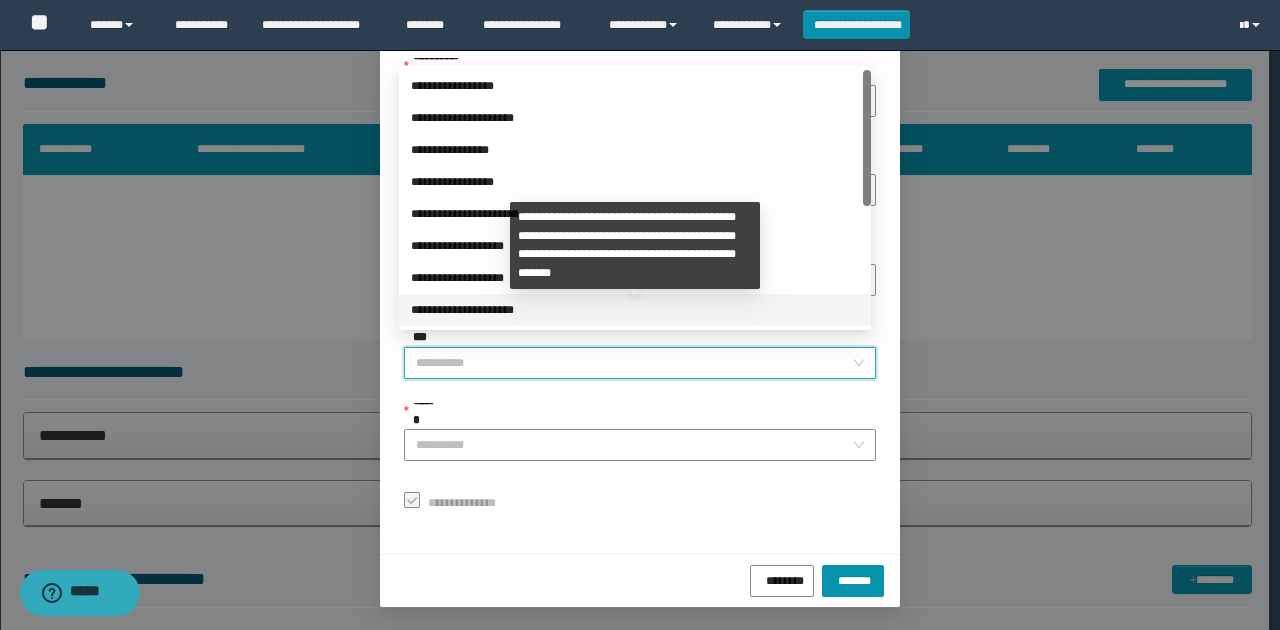 scroll, scrollTop: 224, scrollLeft: 0, axis: vertical 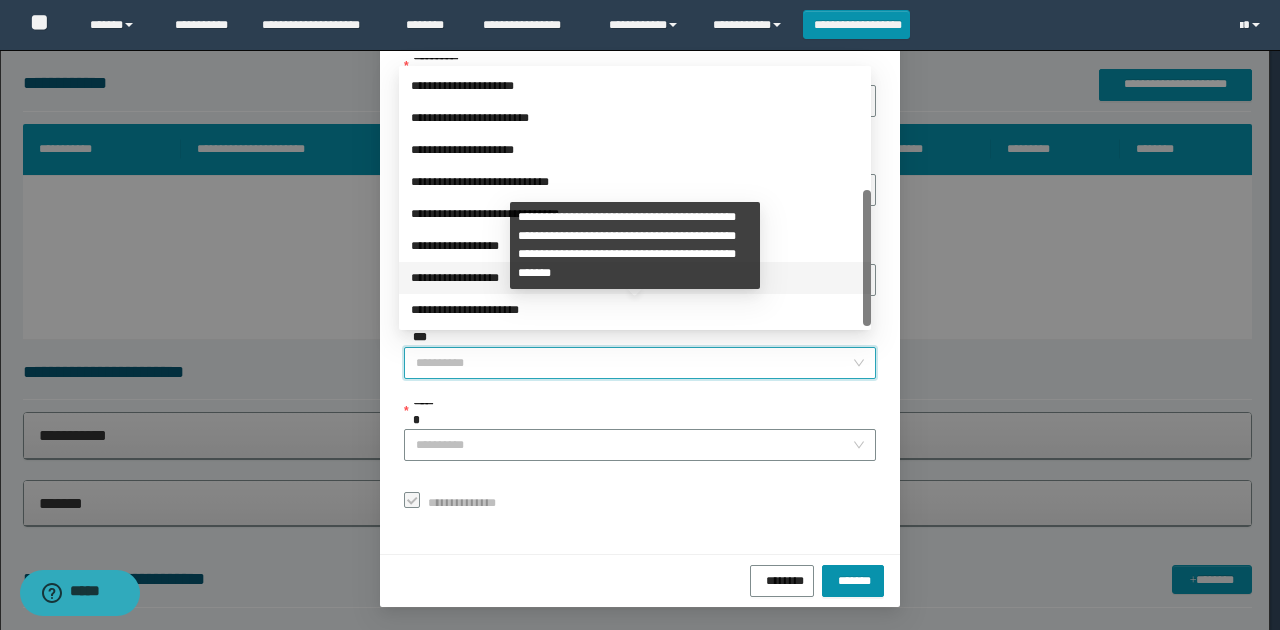 click on "**********" at bounding box center (635, 278) 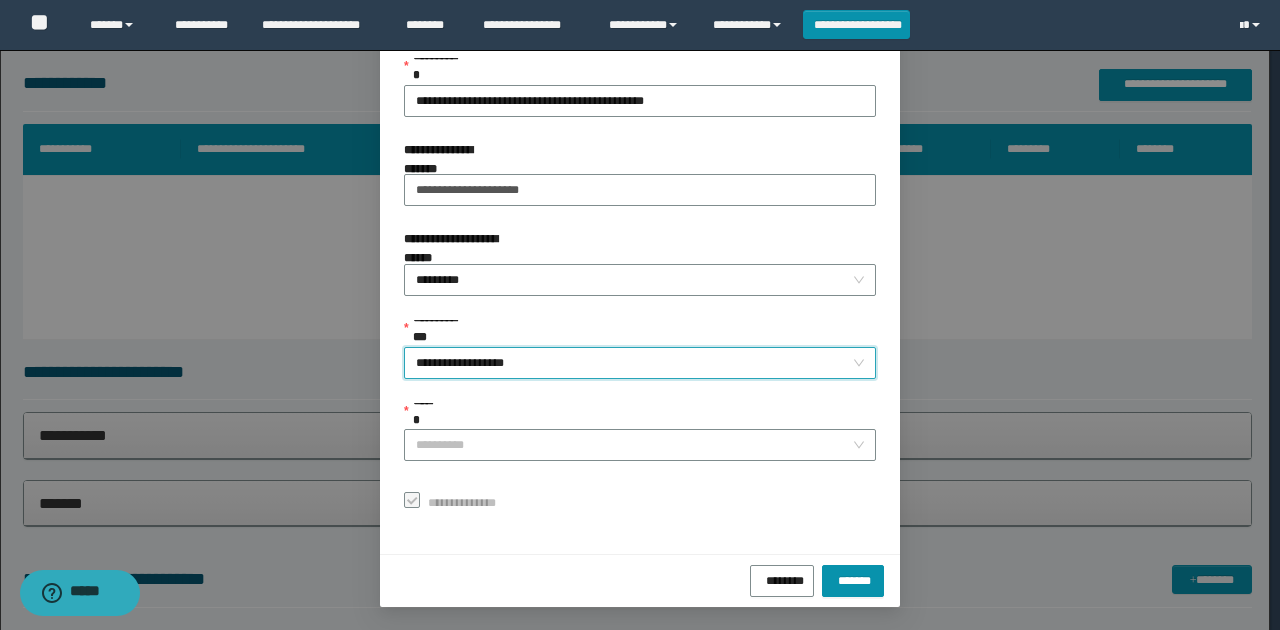 click on "**********" at bounding box center (640, 363) 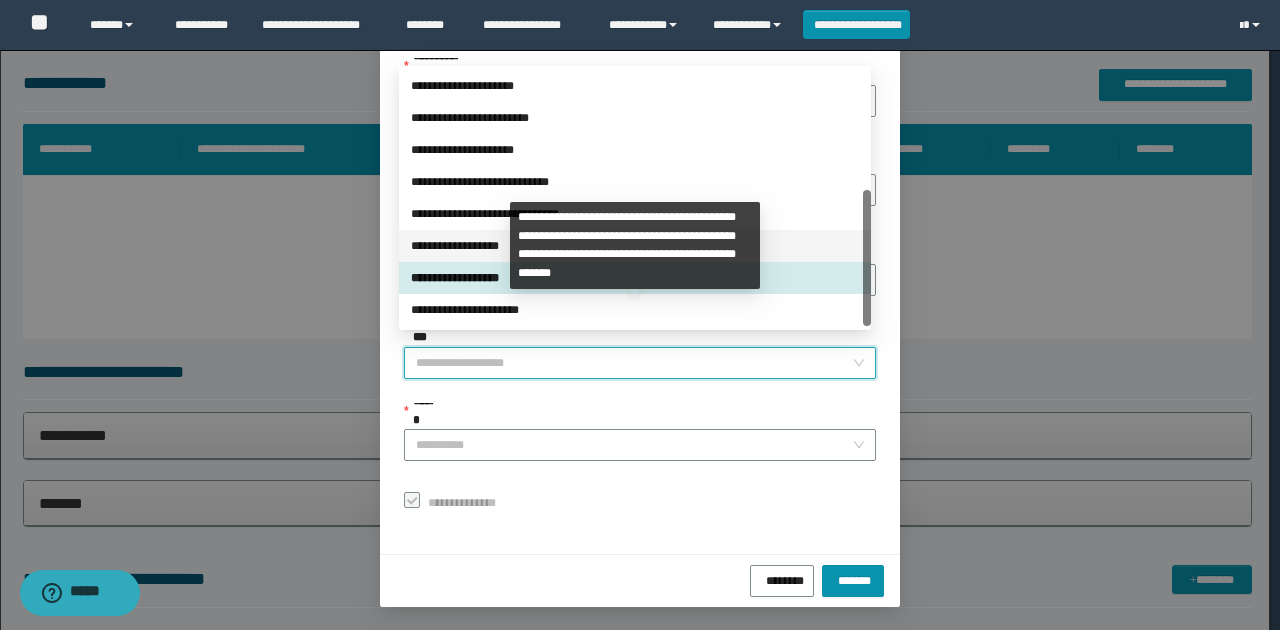 click on "**********" at bounding box center [635, 246] 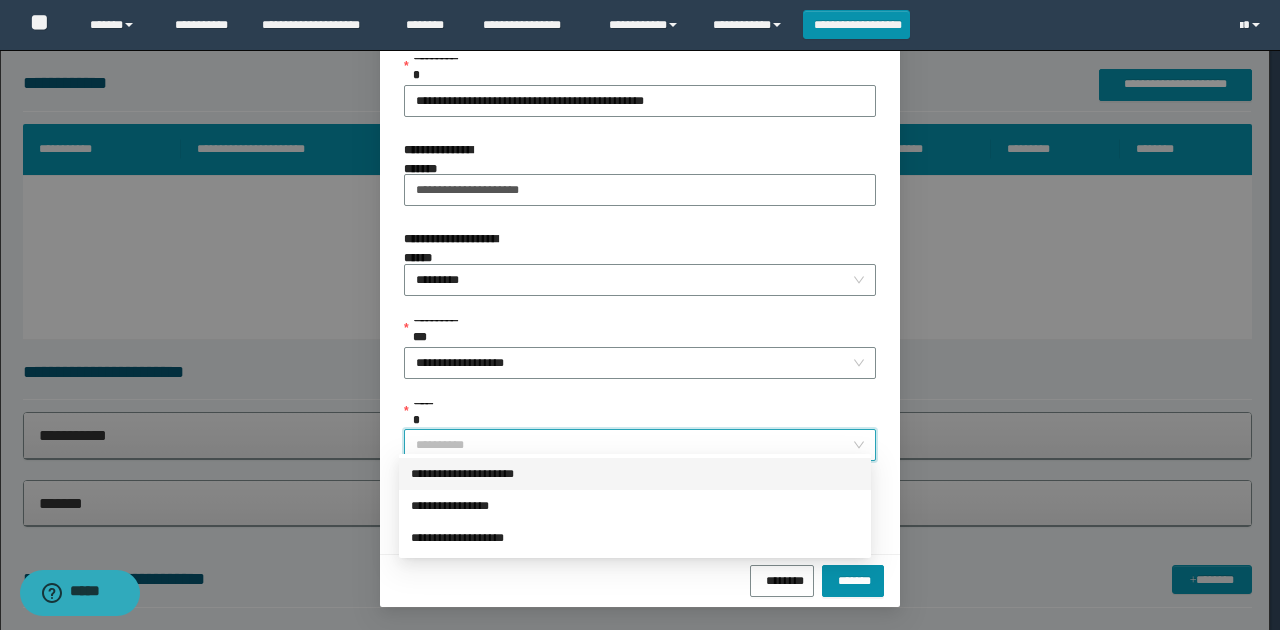 click on "******" at bounding box center [634, 445] 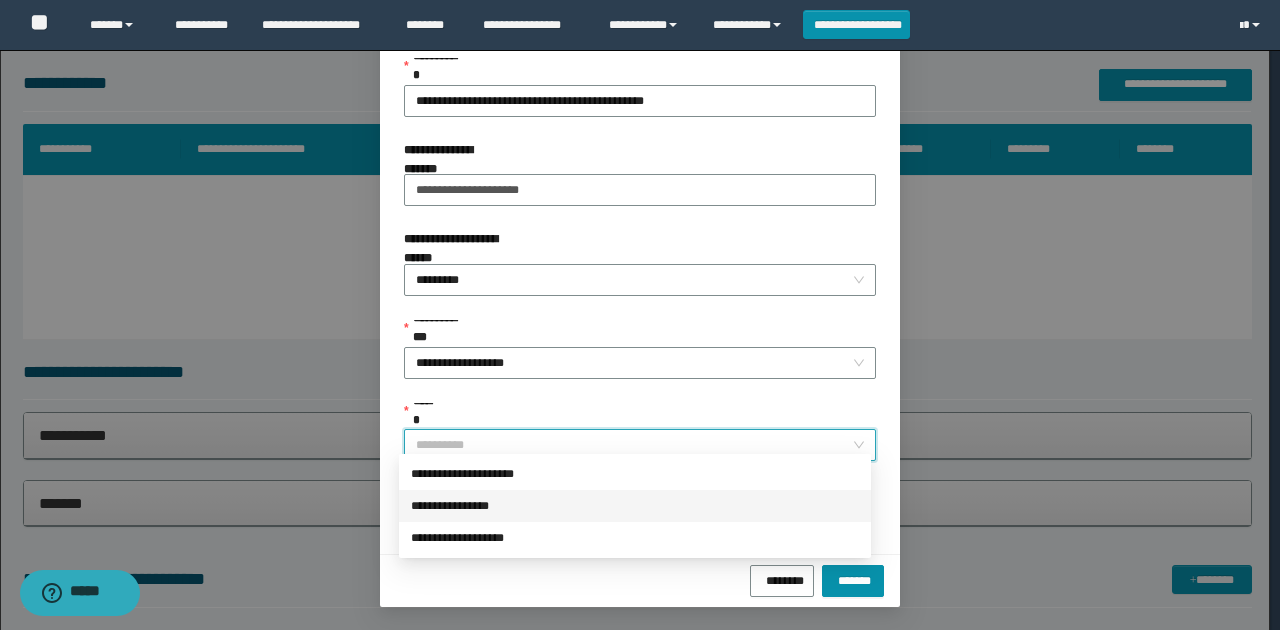 click on "**********" at bounding box center [635, 506] 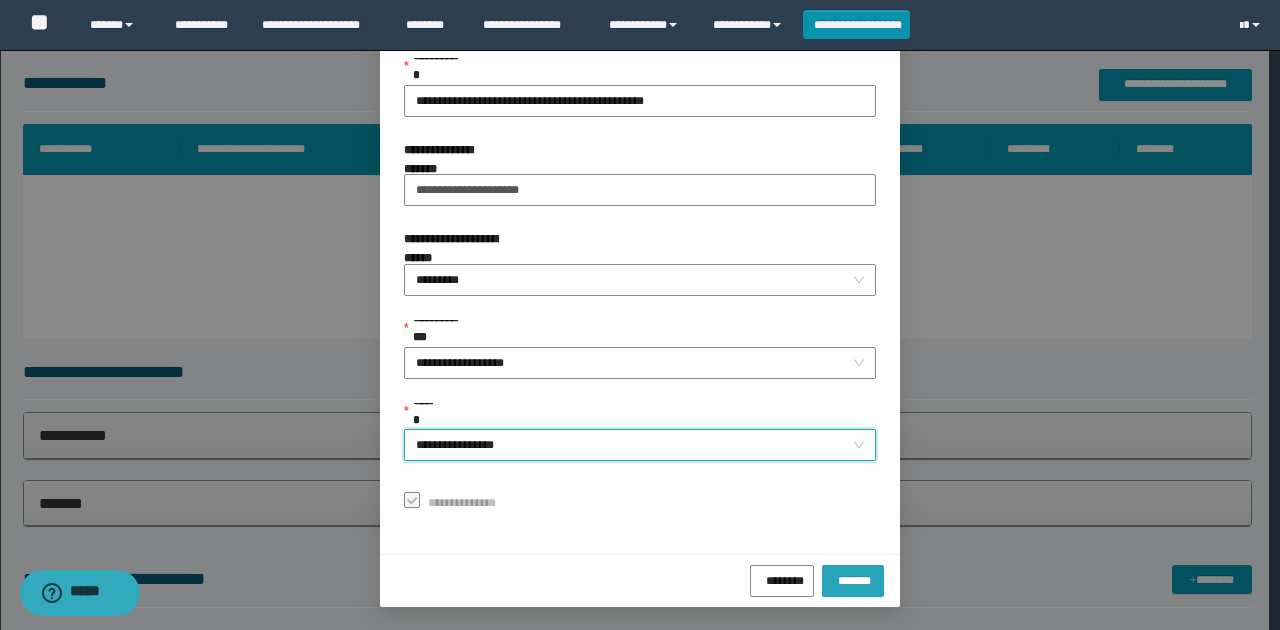 click on "*******" at bounding box center [853, 581] 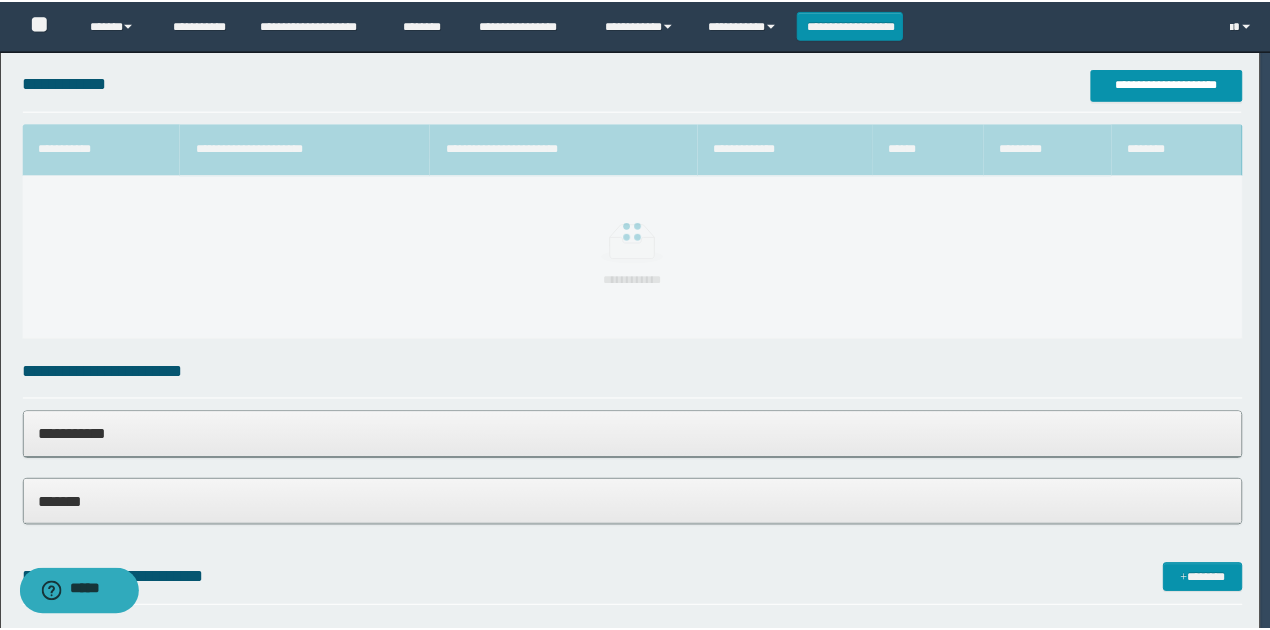 scroll, scrollTop: 73, scrollLeft: 0, axis: vertical 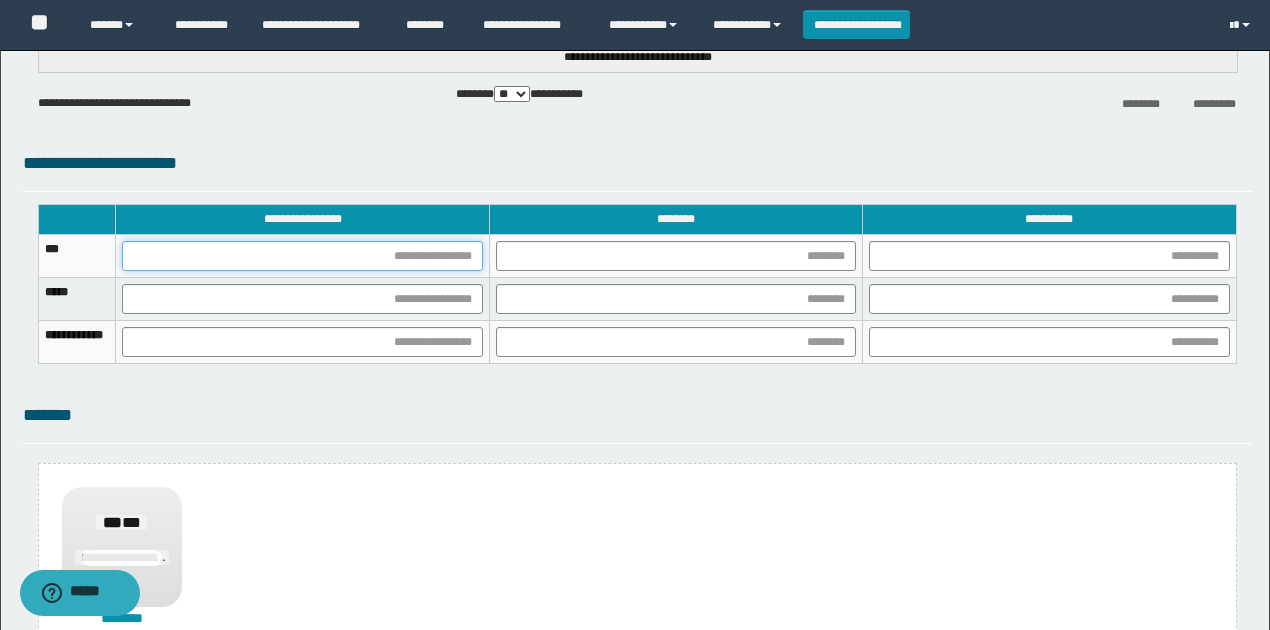 drag, startPoint x: 512, startPoint y: 256, endPoint x: 492, endPoint y: 266, distance: 22.36068 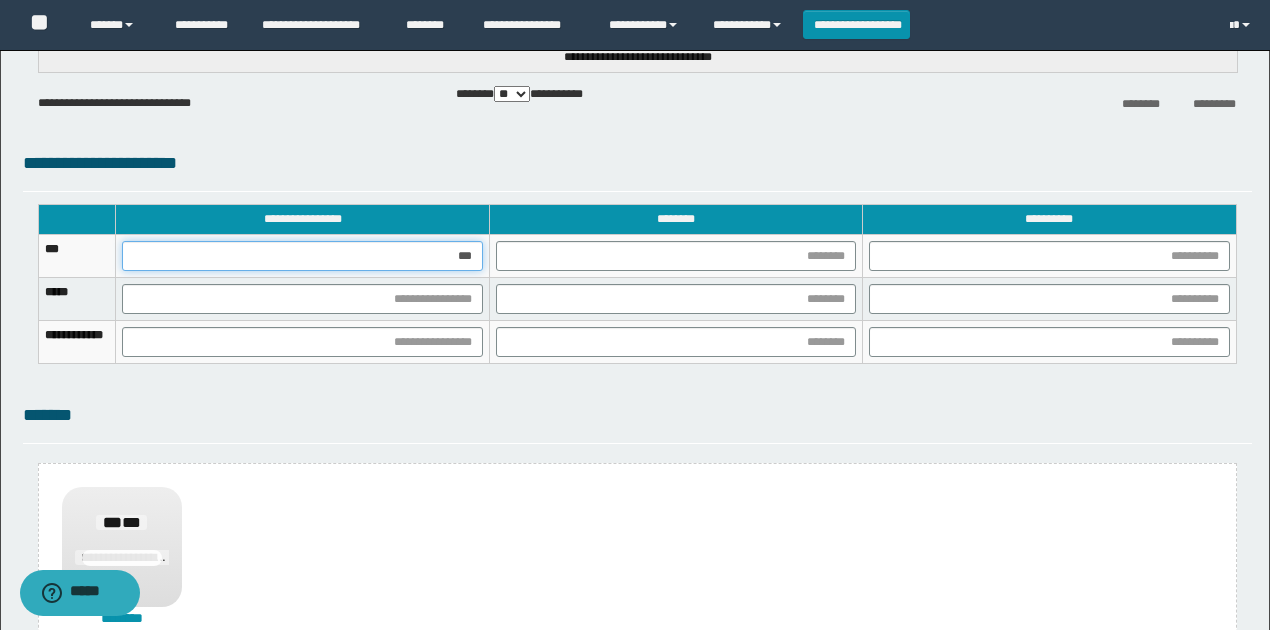 type on "****" 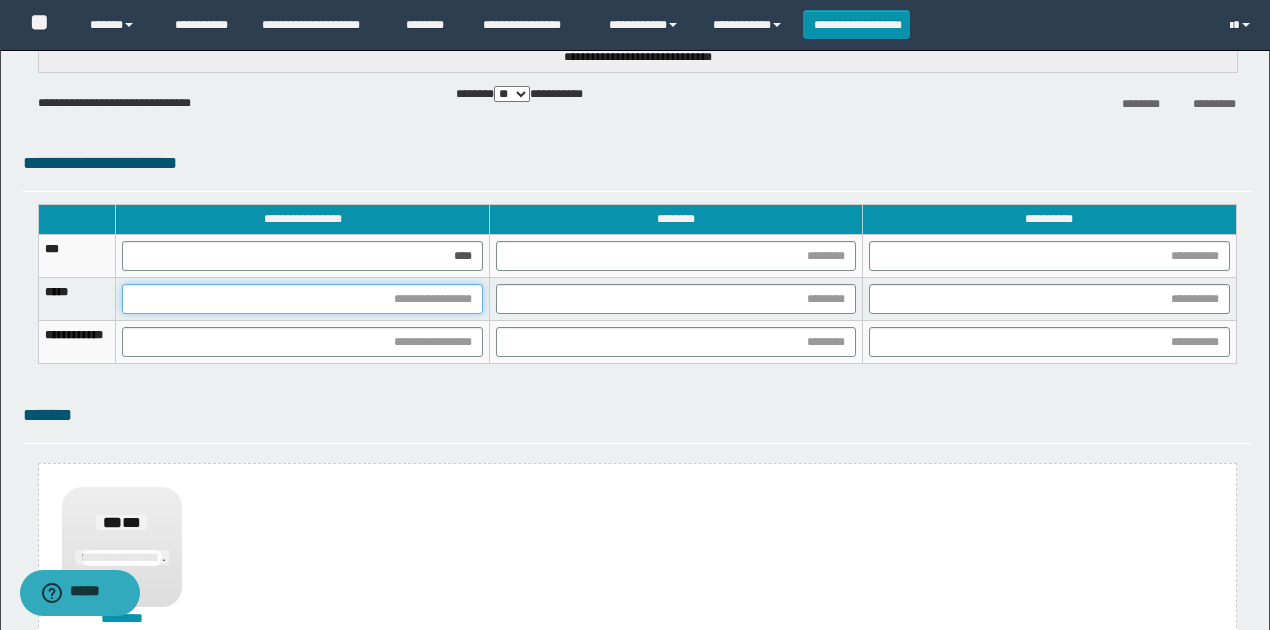 click at bounding box center [302, 299] 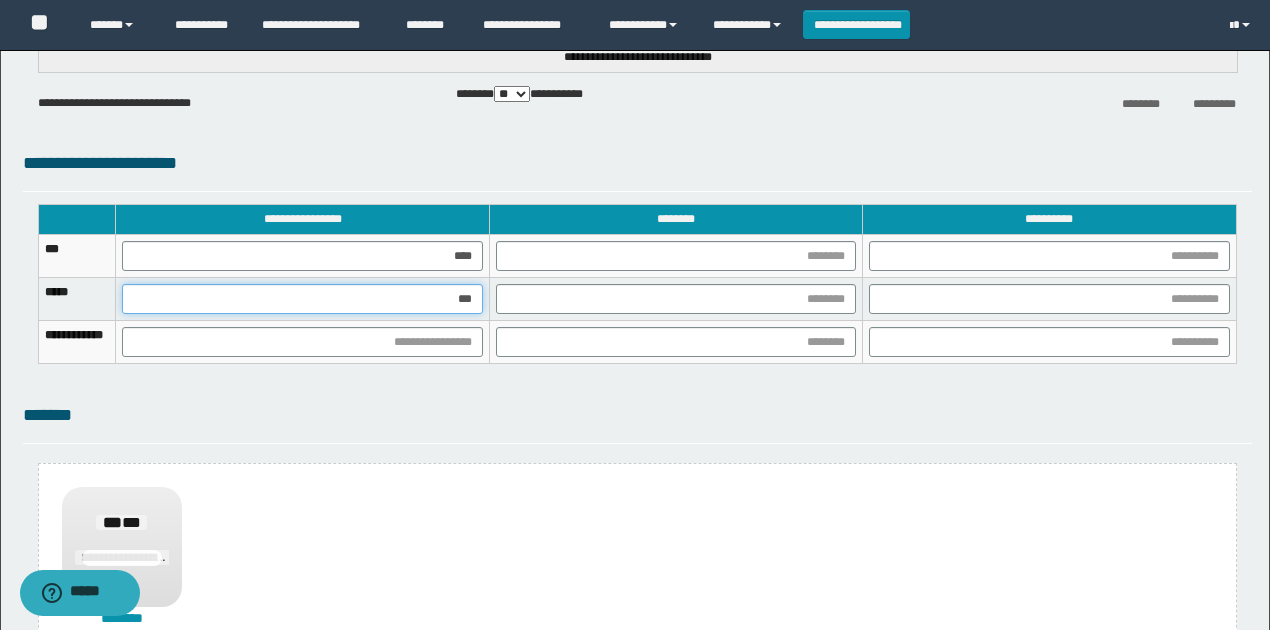 type on "****" 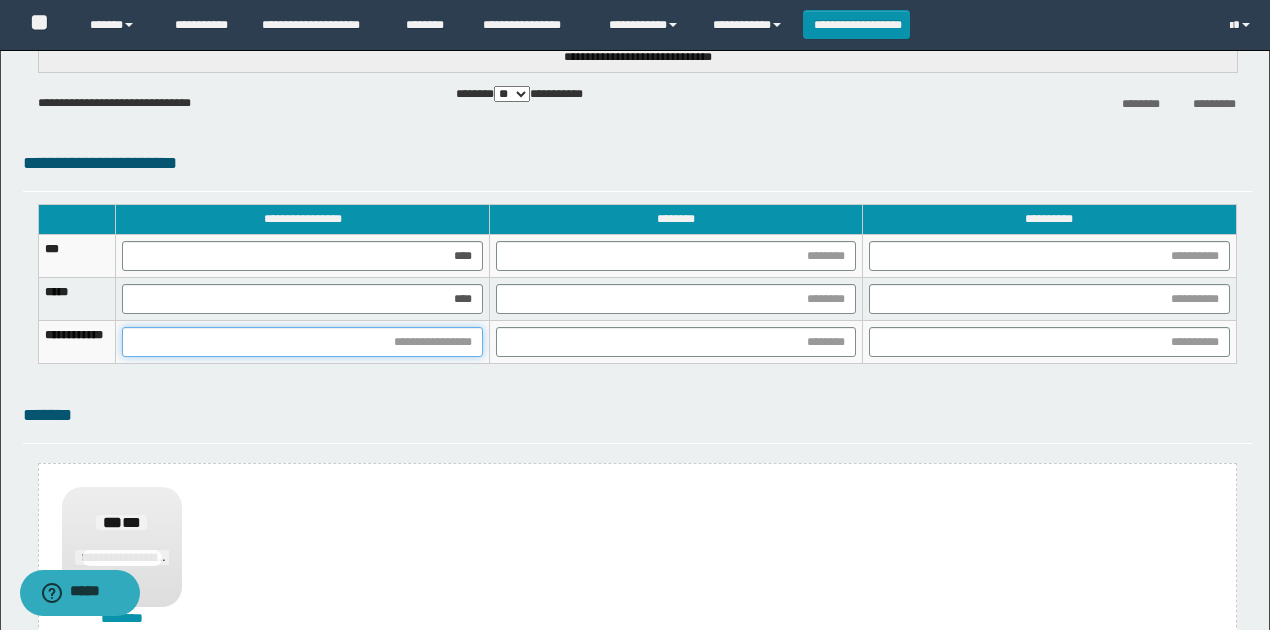 click at bounding box center (302, 342) 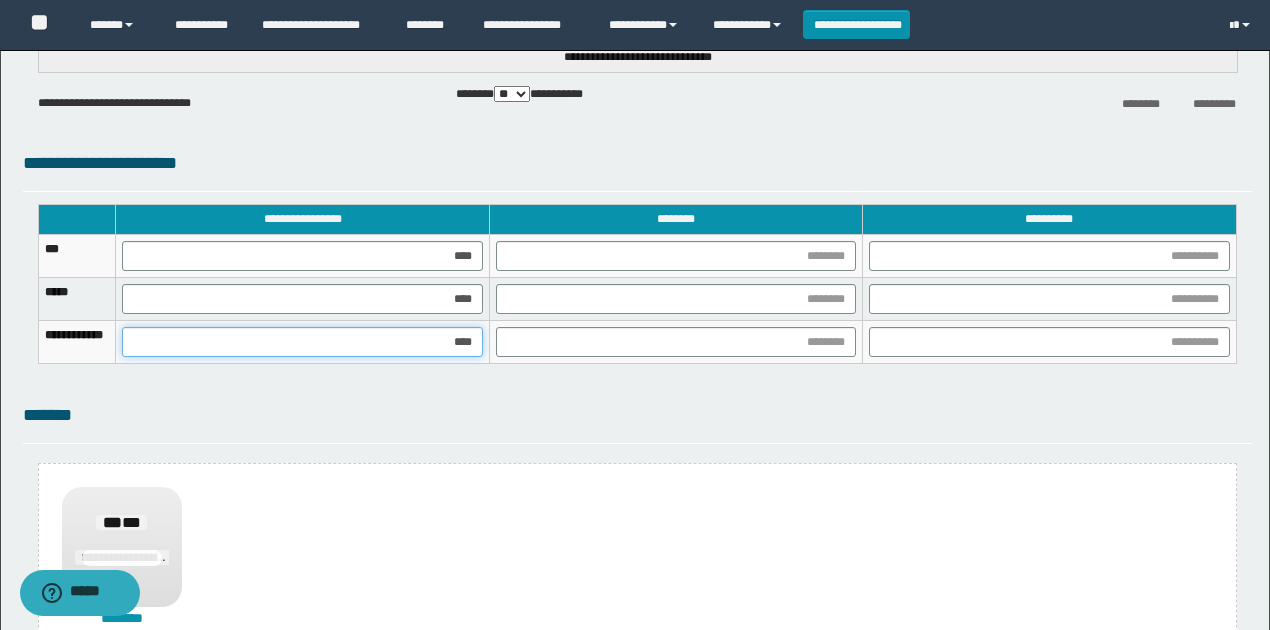 type on "*****" 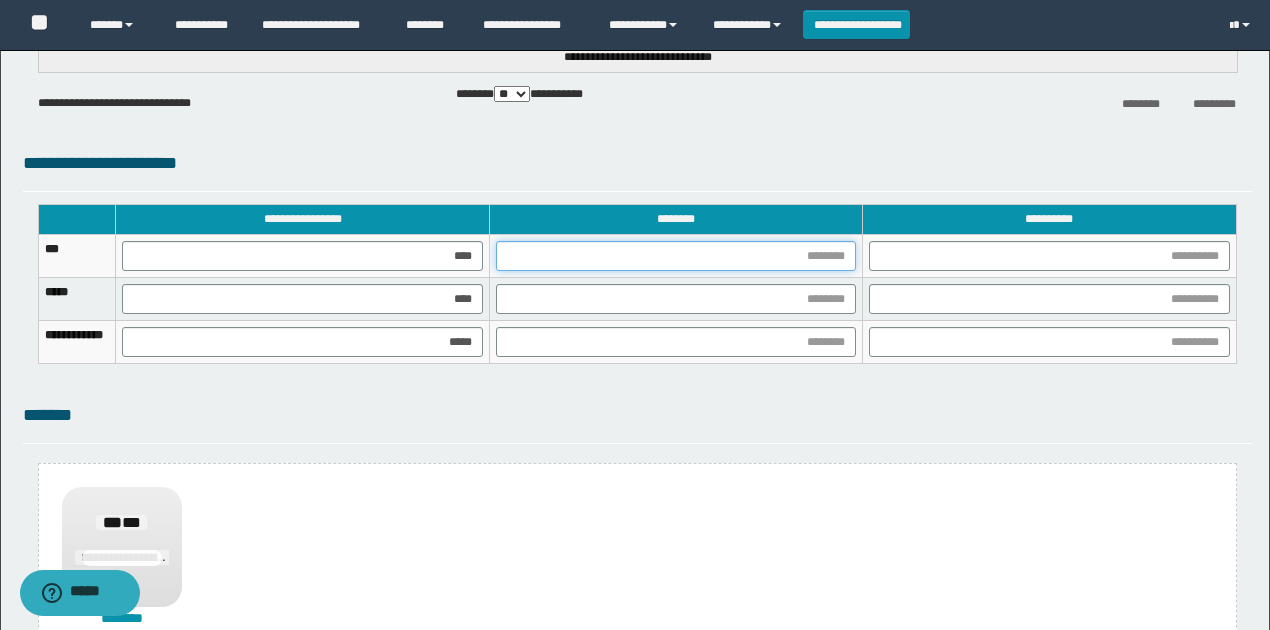 click at bounding box center [676, 256] 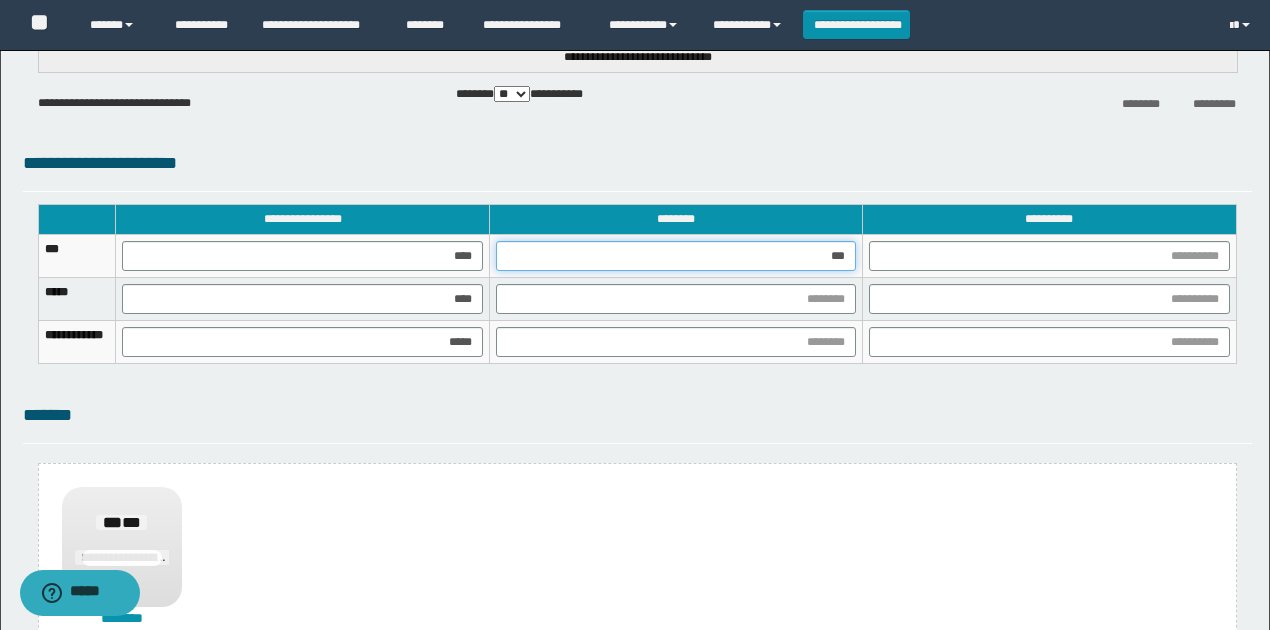 type on "****" 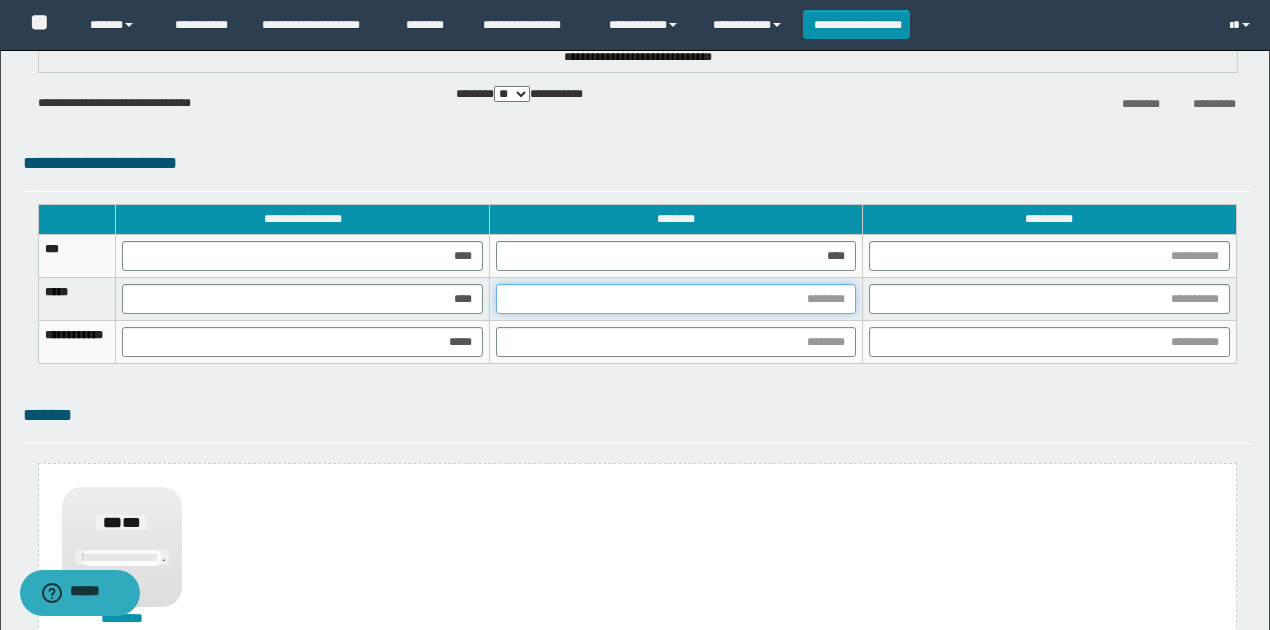 click at bounding box center [676, 299] 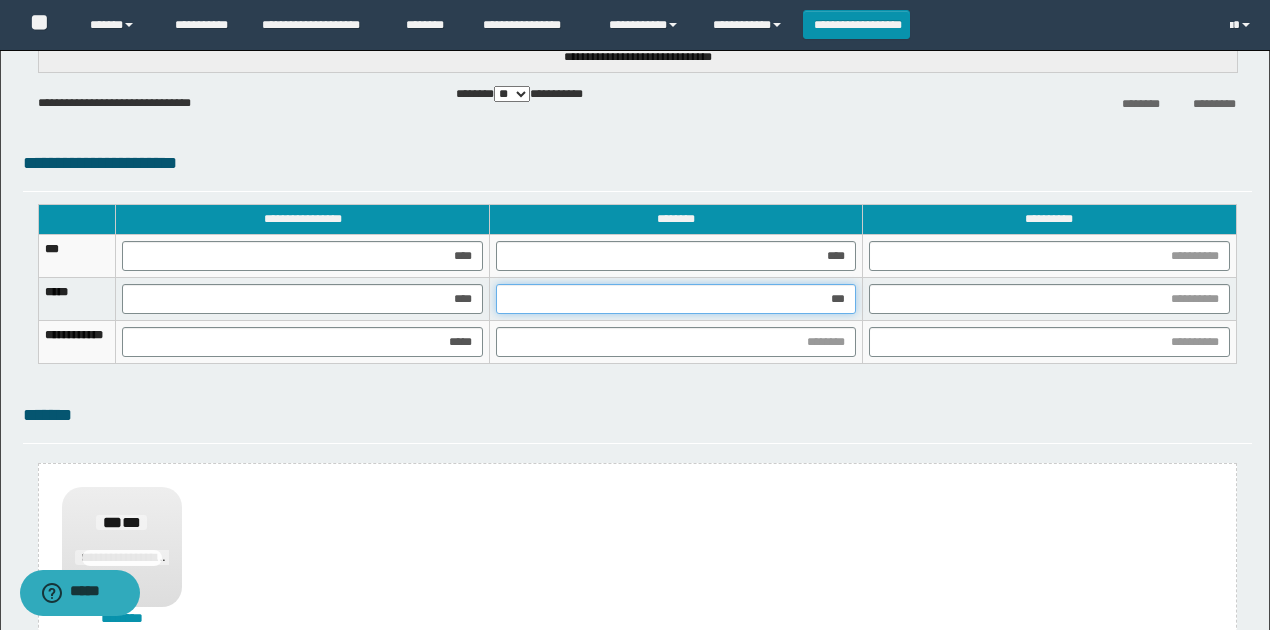 type on "****" 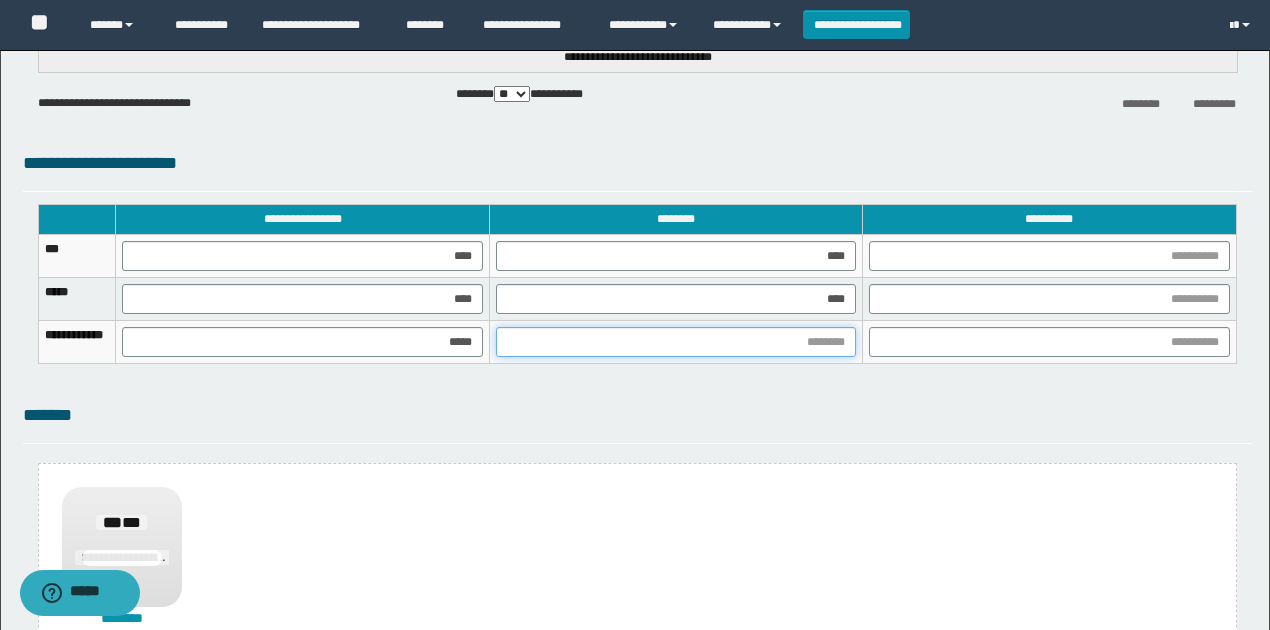 click at bounding box center (676, 342) 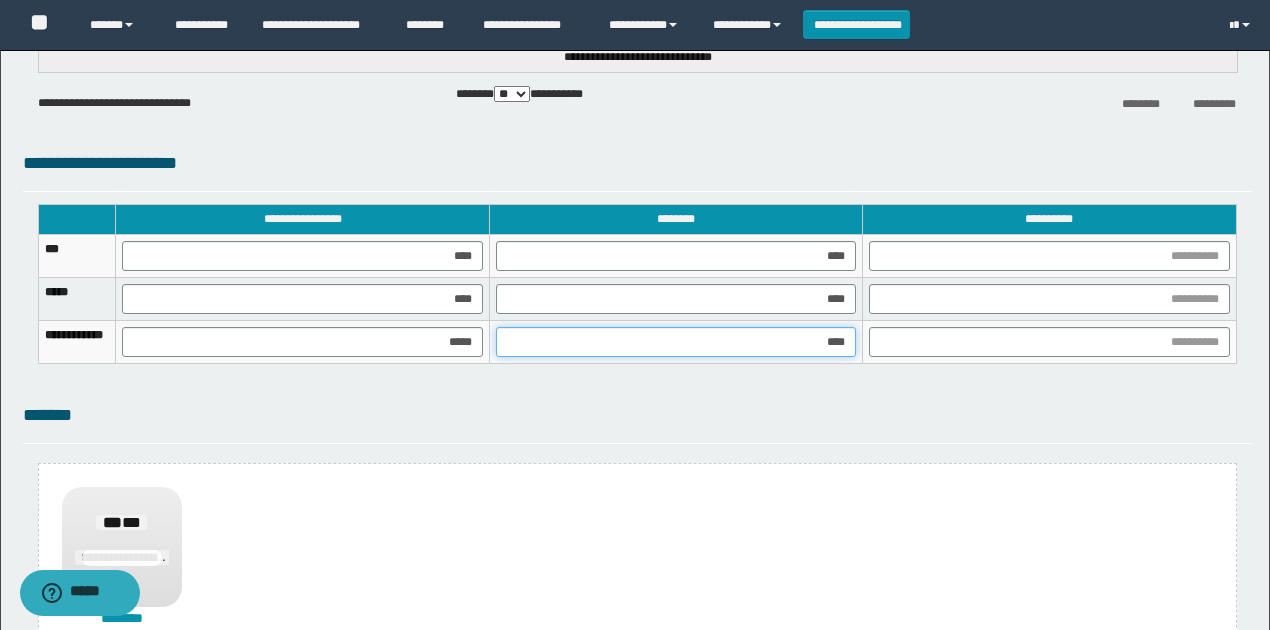 type on "*****" 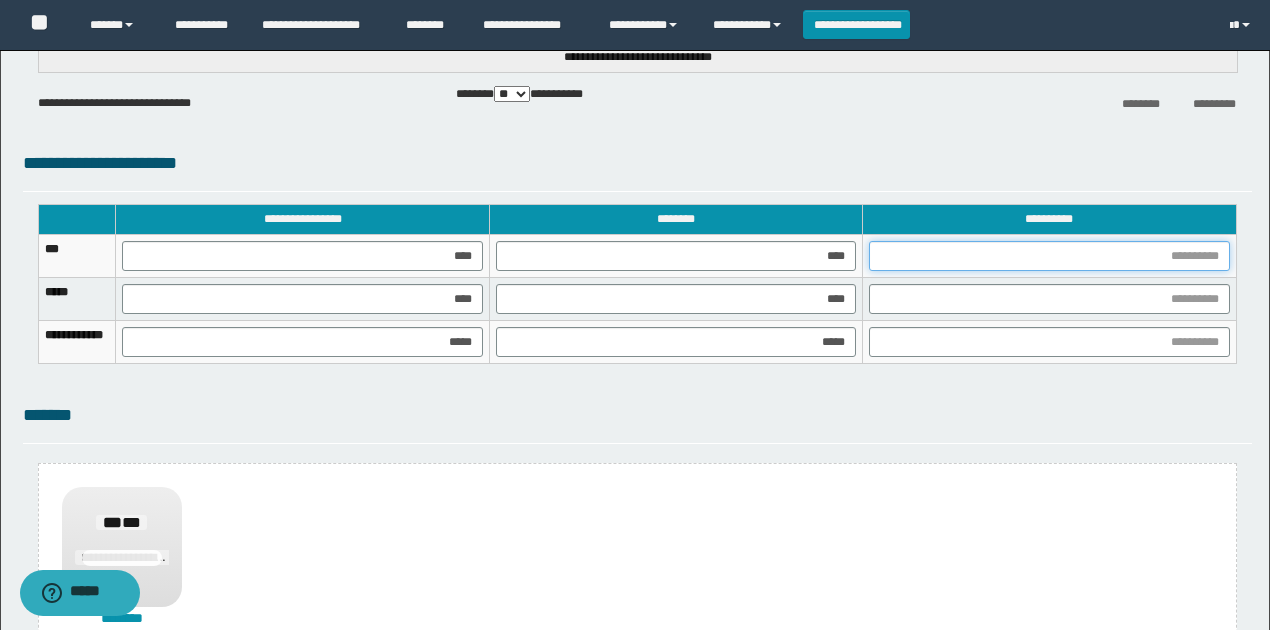 click at bounding box center [1049, 256] 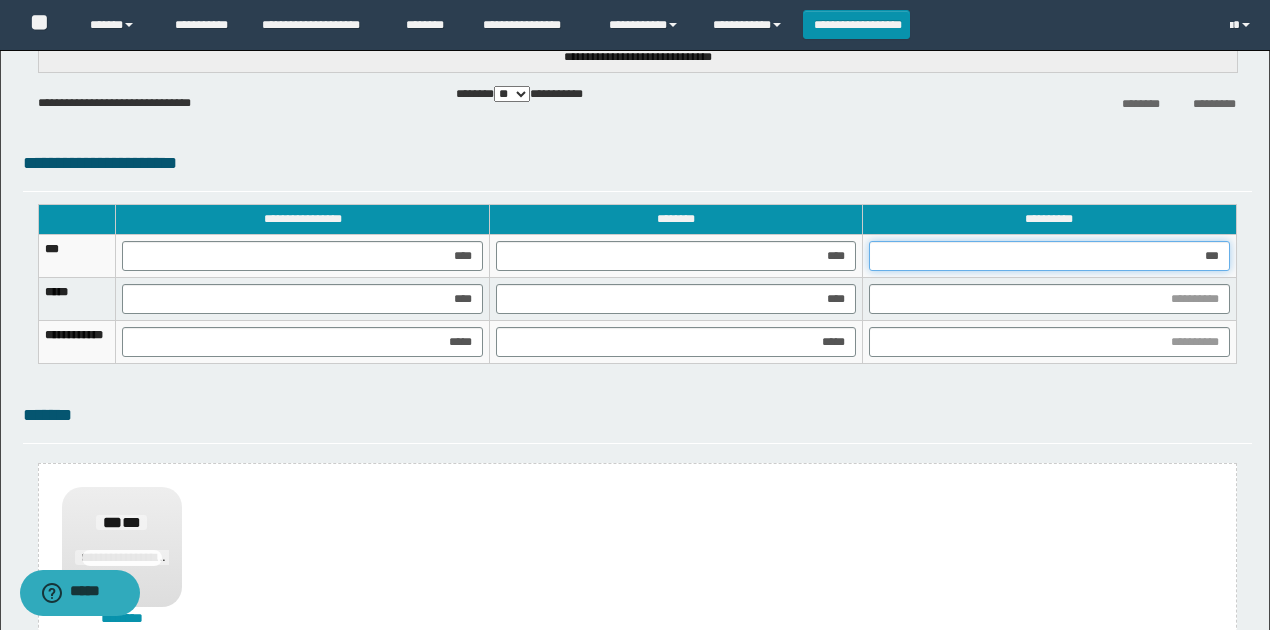 type on "****" 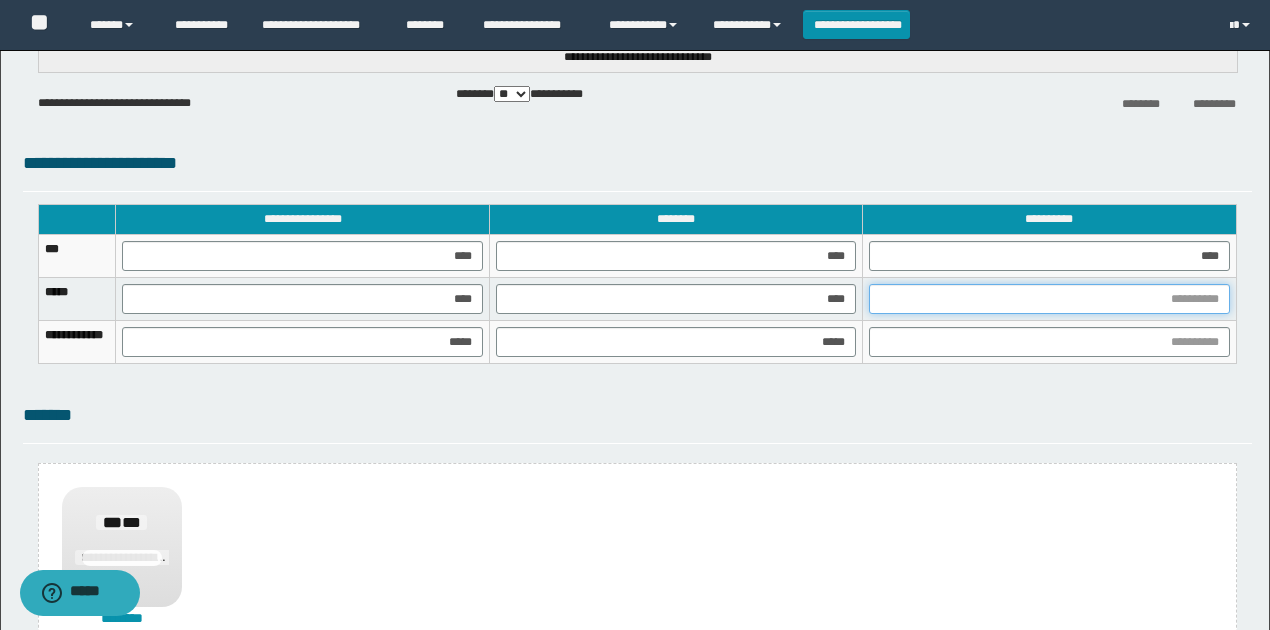 click at bounding box center [1049, 299] 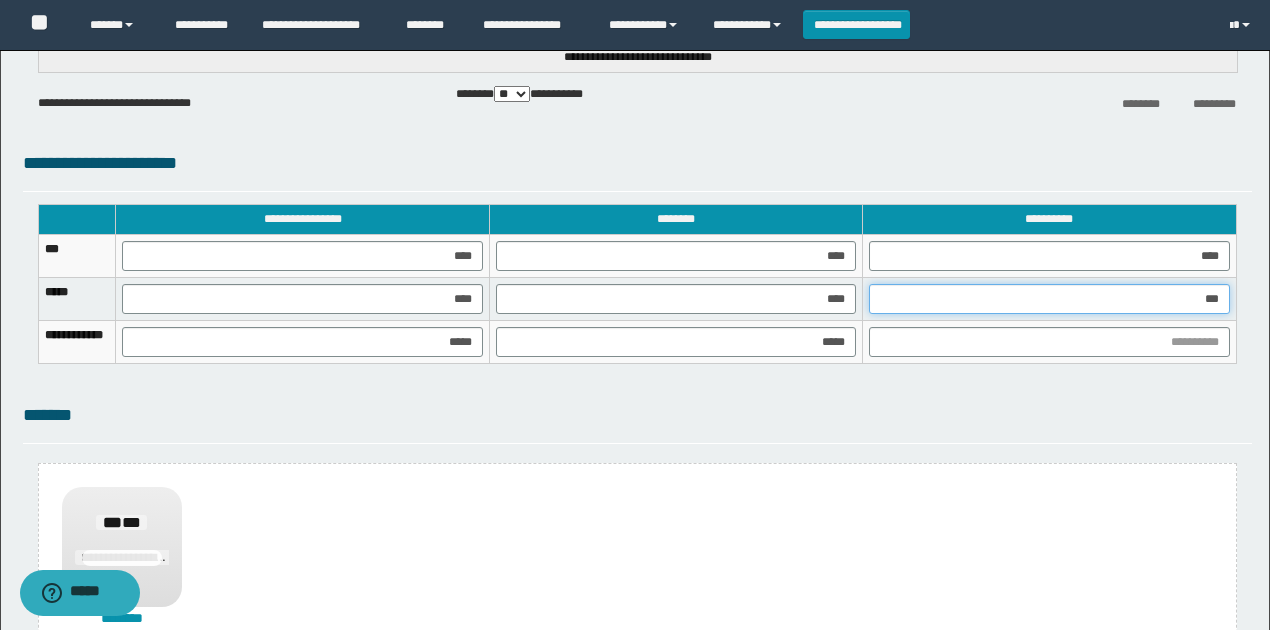 type on "****" 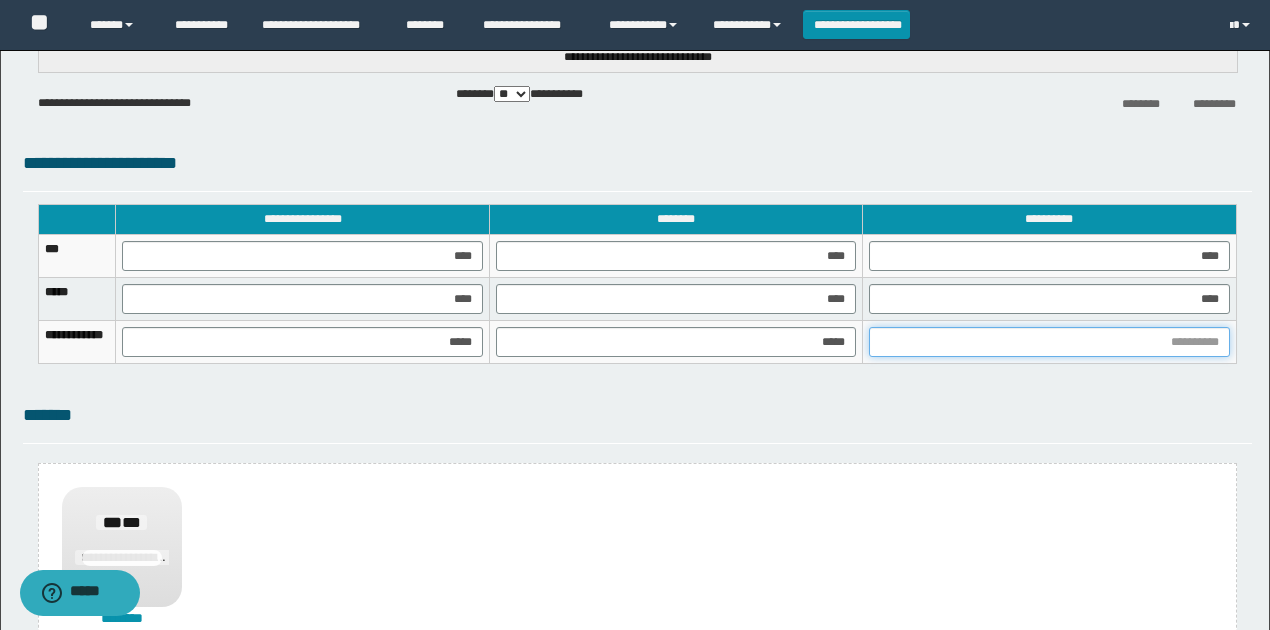 click at bounding box center [1049, 342] 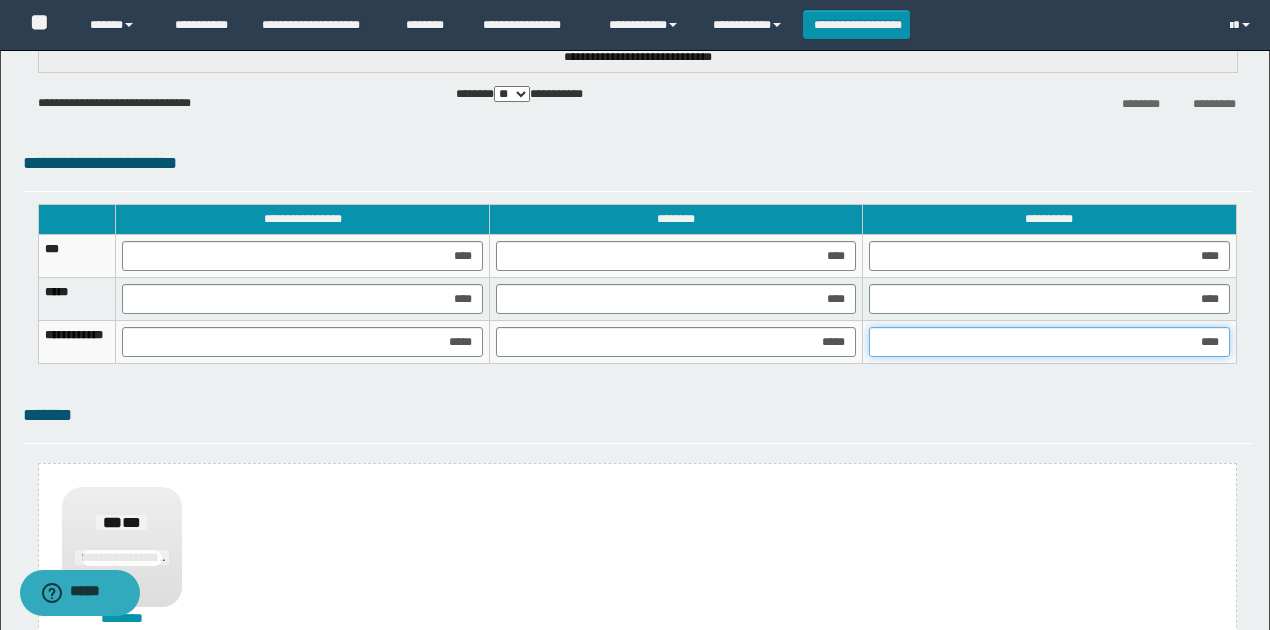 type on "*****" 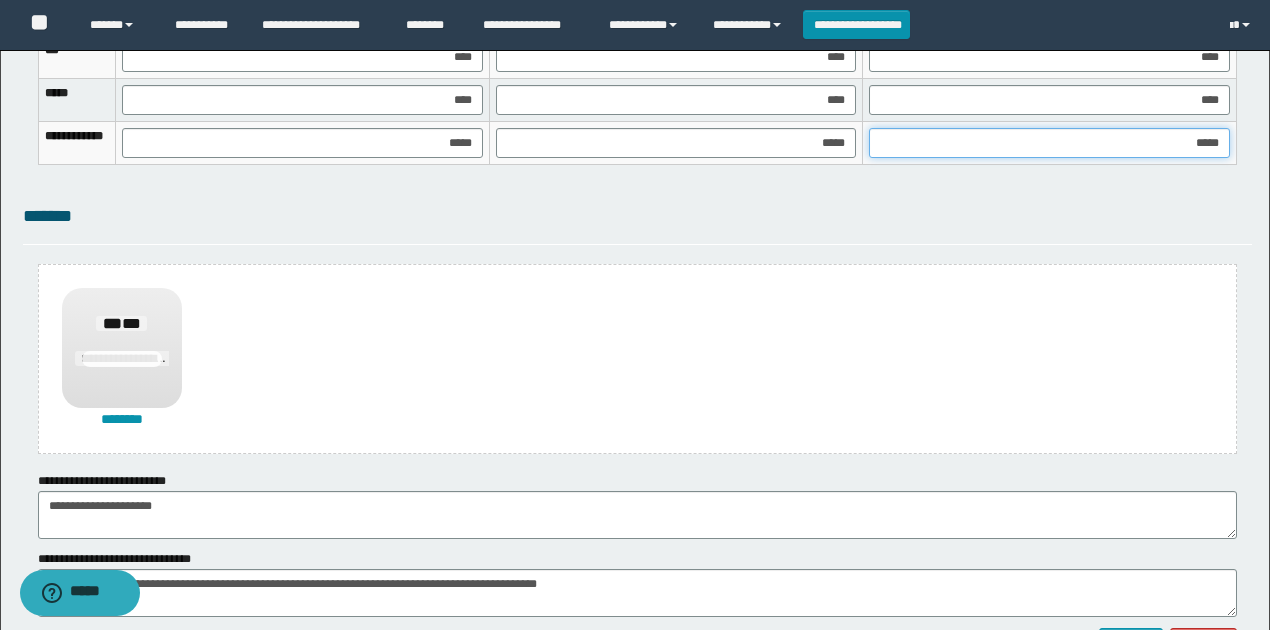 scroll, scrollTop: 1488, scrollLeft: 0, axis: vertical 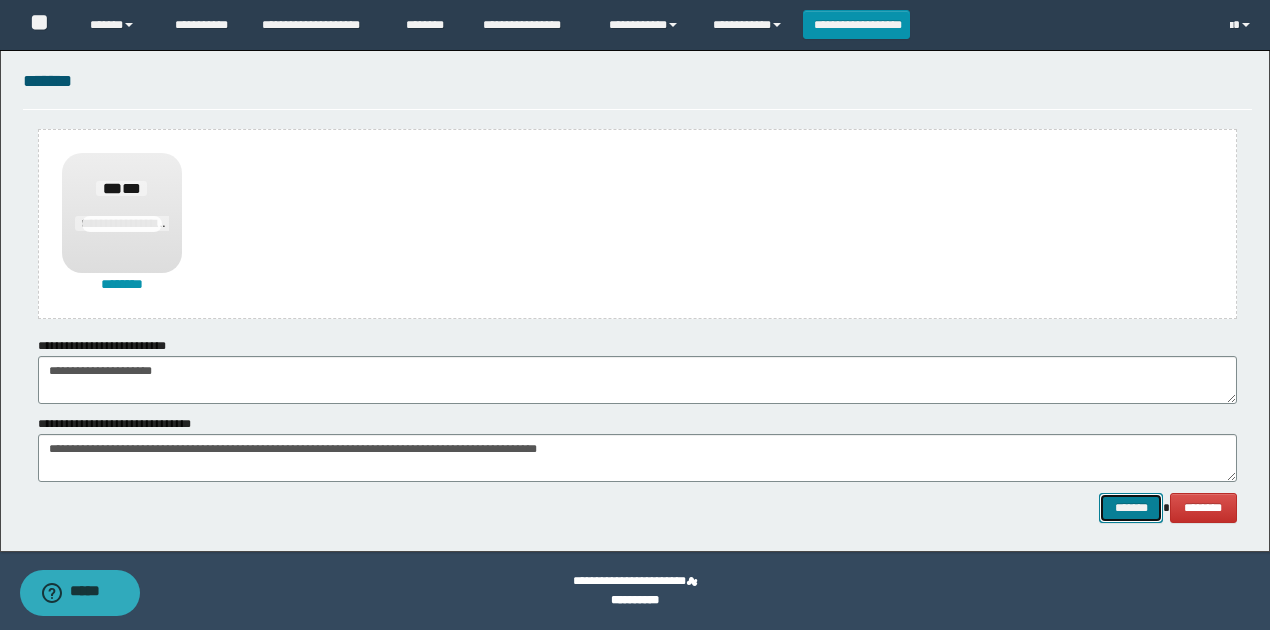 click on "*******" at bounding box center [1131, 507] 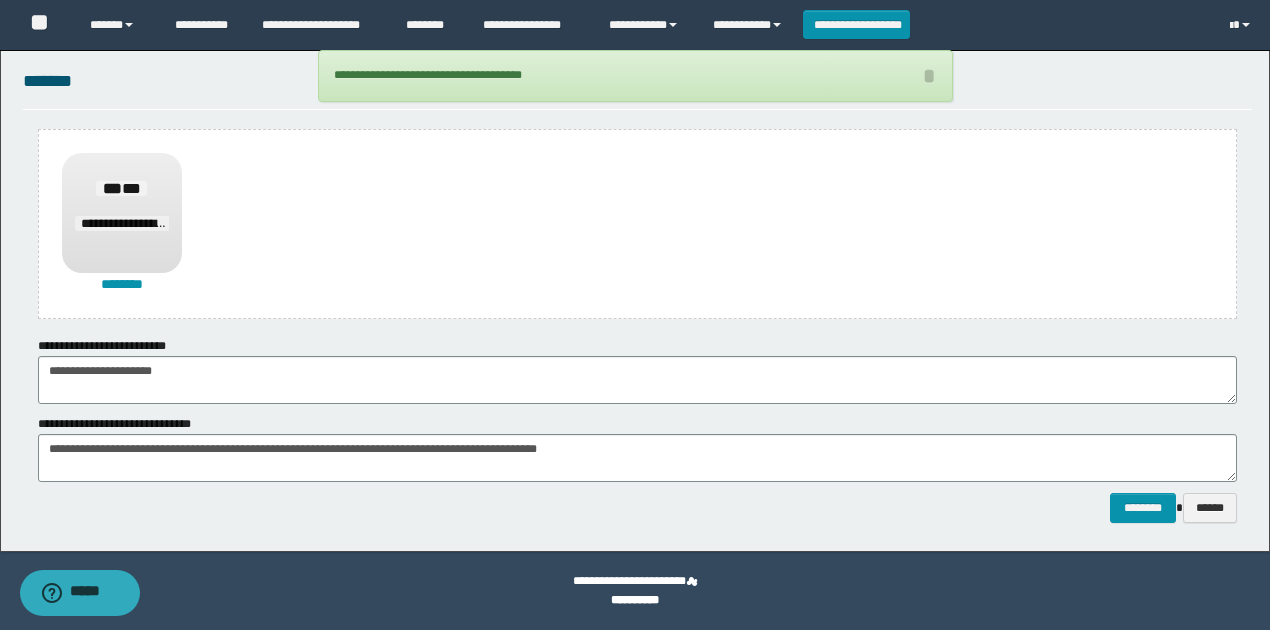 click on "**********" at bounding box center [637, 507] 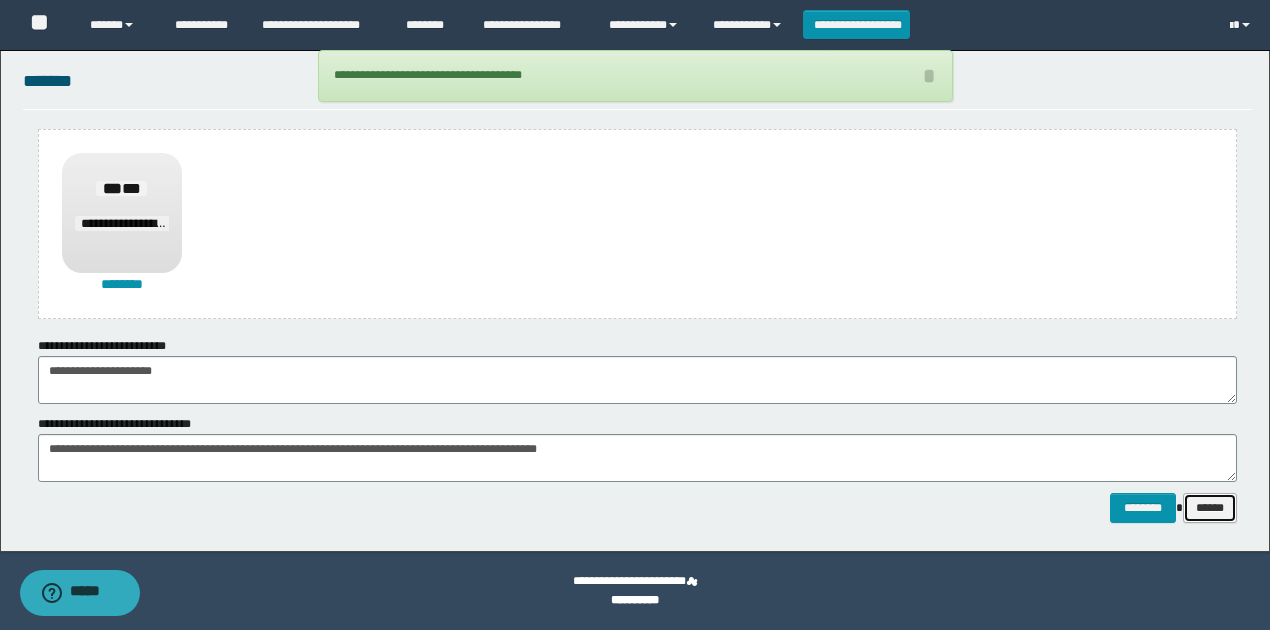 click on "******" at bounding box center (1210, 507) 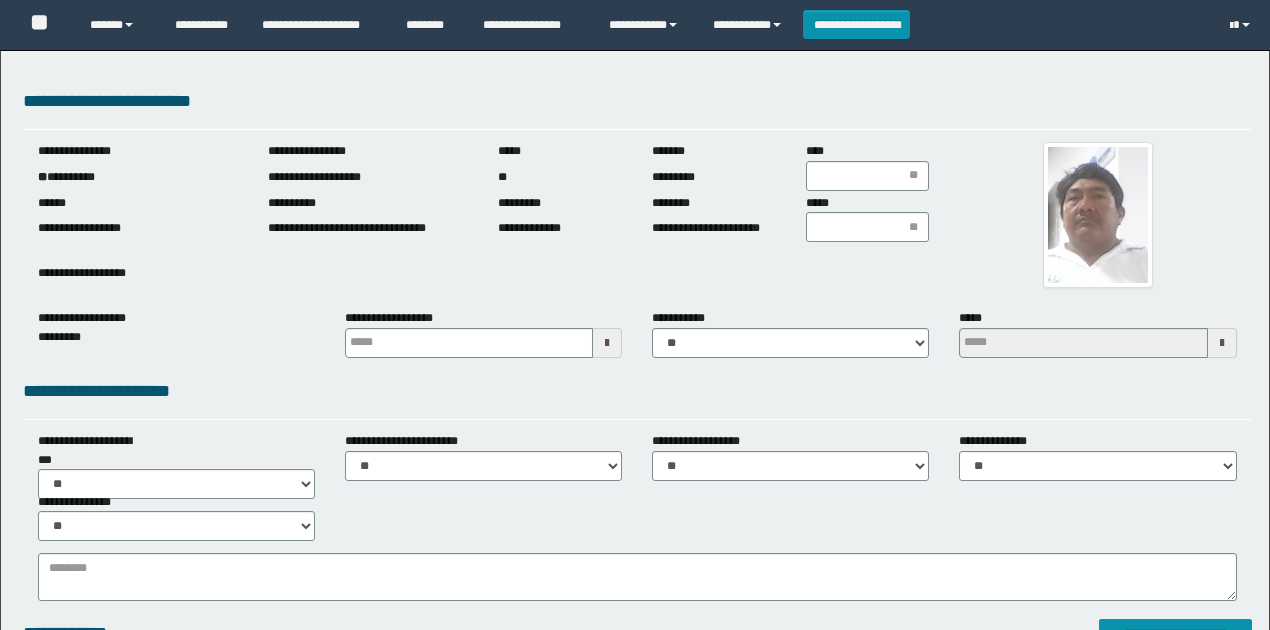 scroll, scrollTop: 0, scrollLeft: 0, axis: both 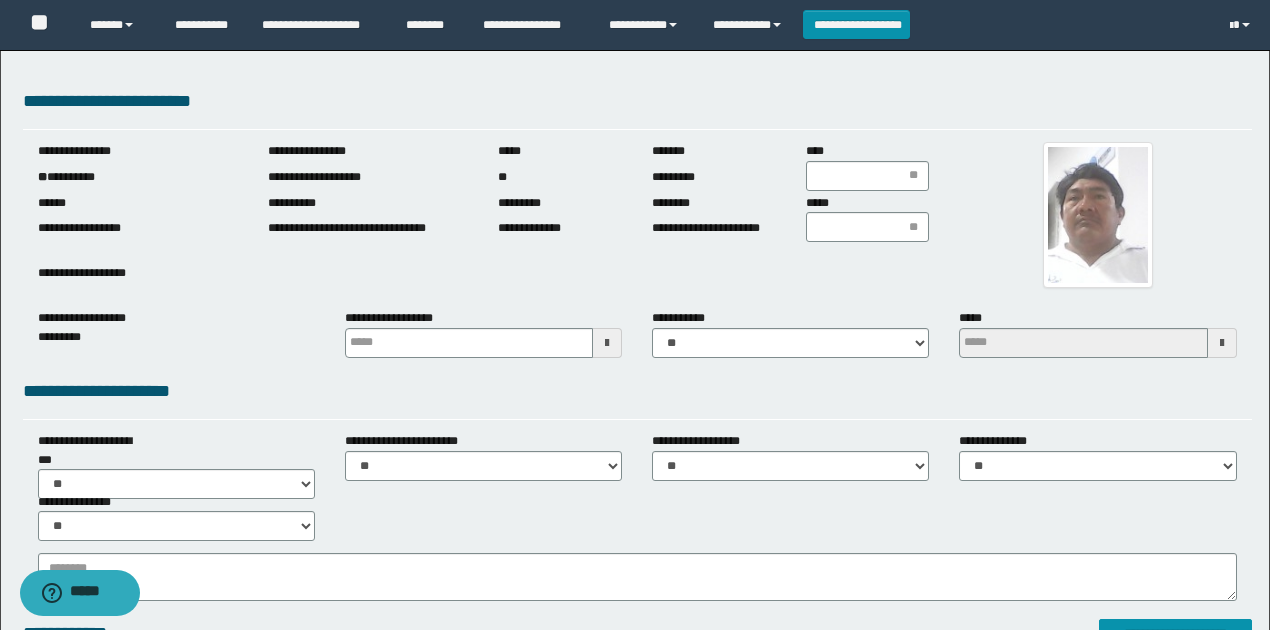 click on "**********" at bounding box center (138, 177) 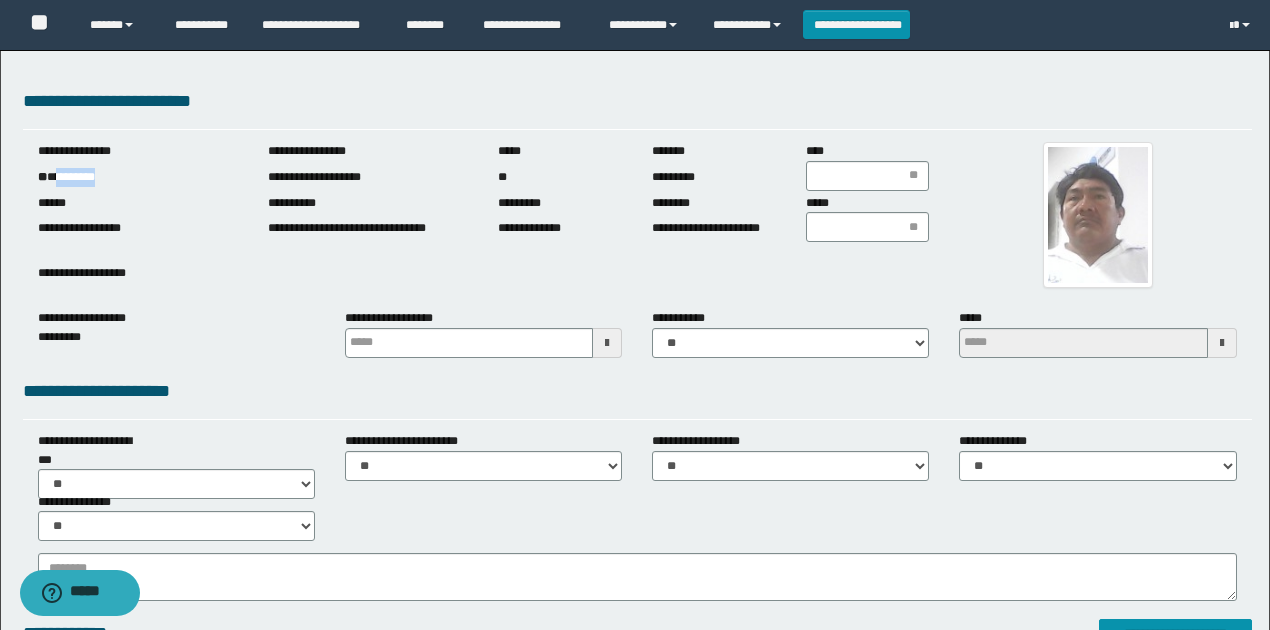 click on "**********" at bounding box center [138, 177] 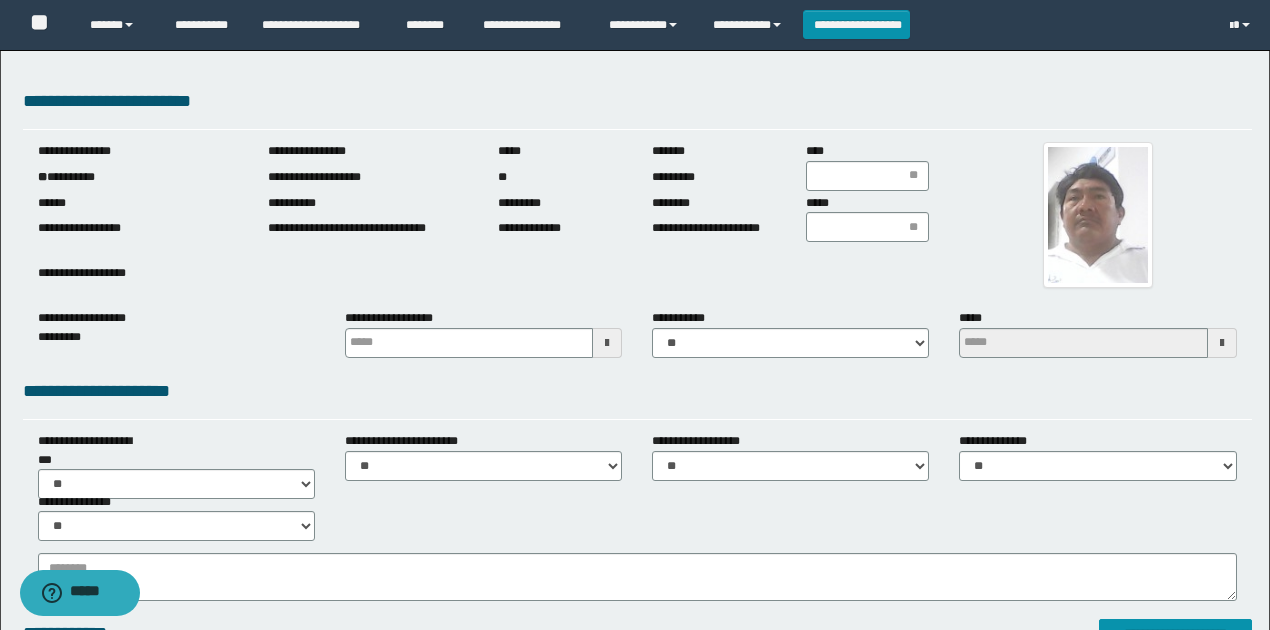click on "**********" at bounding box center [637, 219] 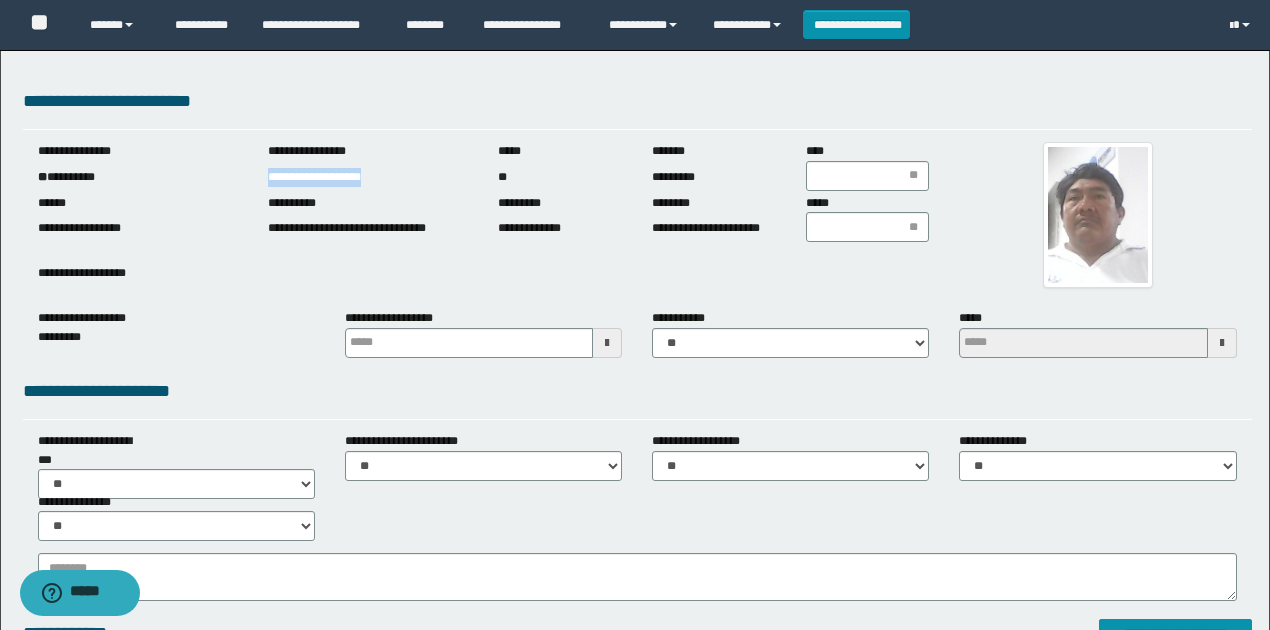 drag, startPoint x: 307, startPoint y: 176, endPoint x: 464, endPoint y: 176, distance: 157 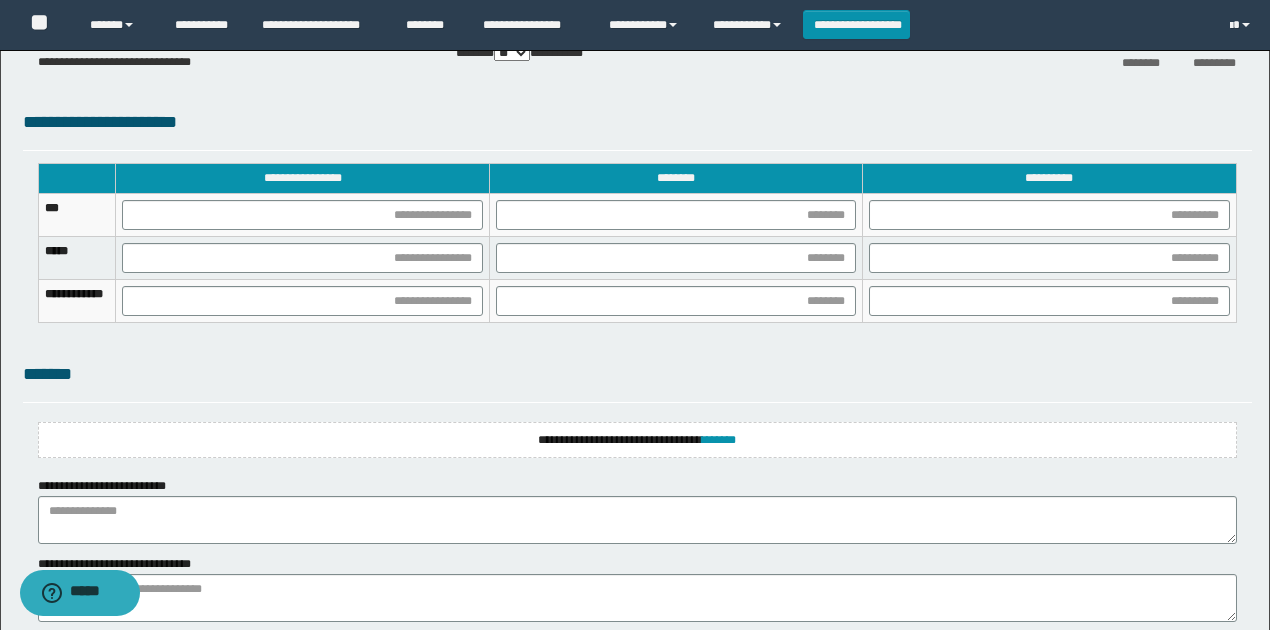 scroll, scrollTop: 1350, scrollLeft: 0, axis: vertical 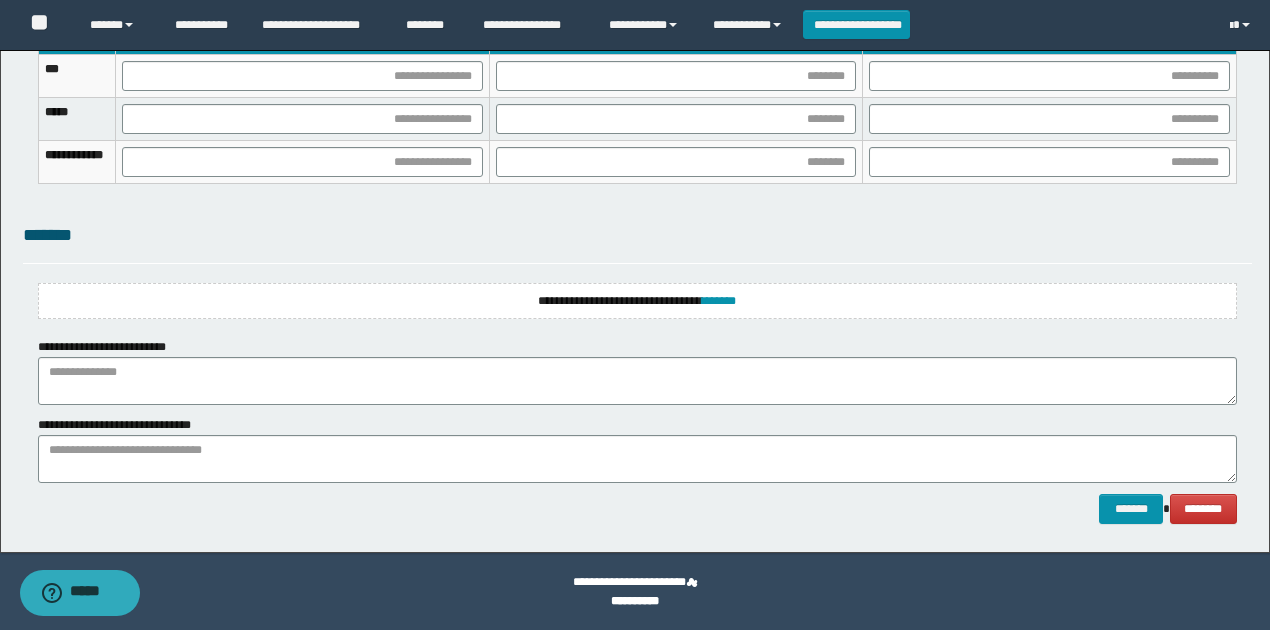 click on "**********" at bounding box center [637, 301] 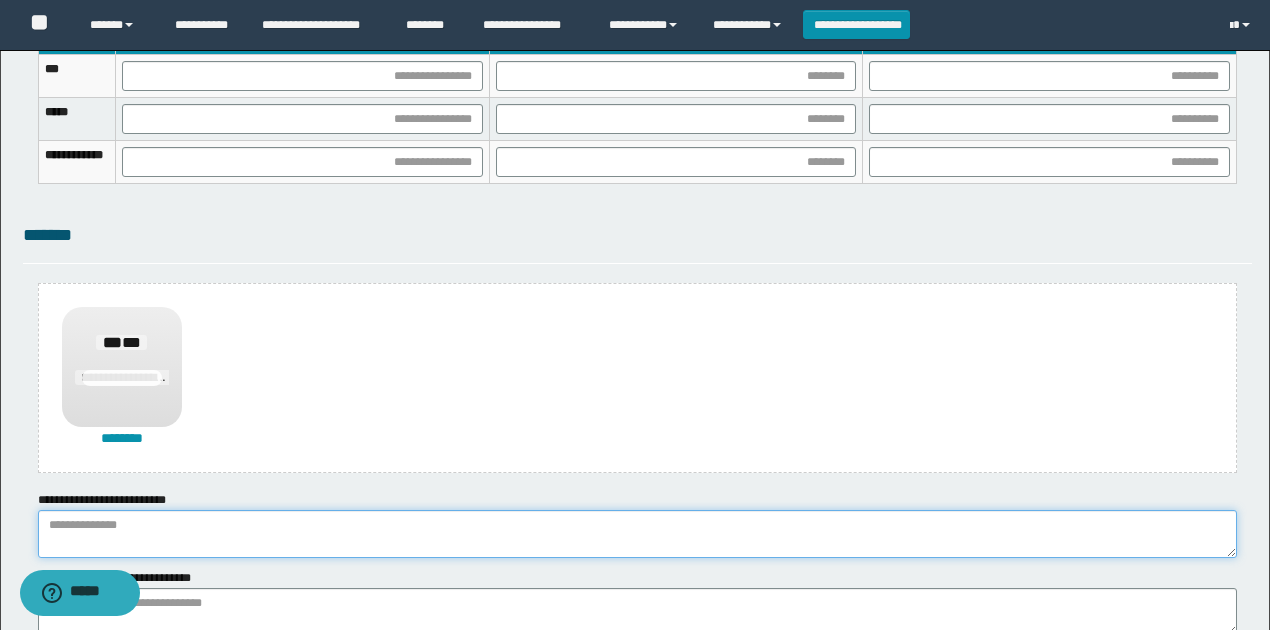 paste on "**********" 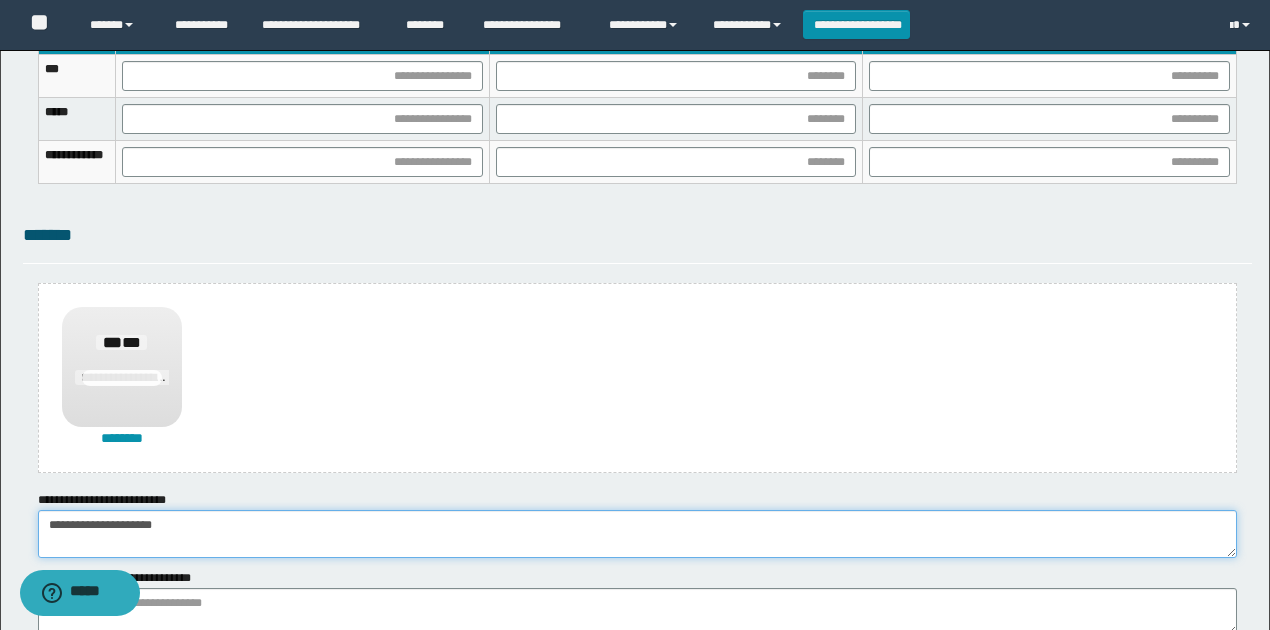 click on "**********" at bounding box center [637, 534] 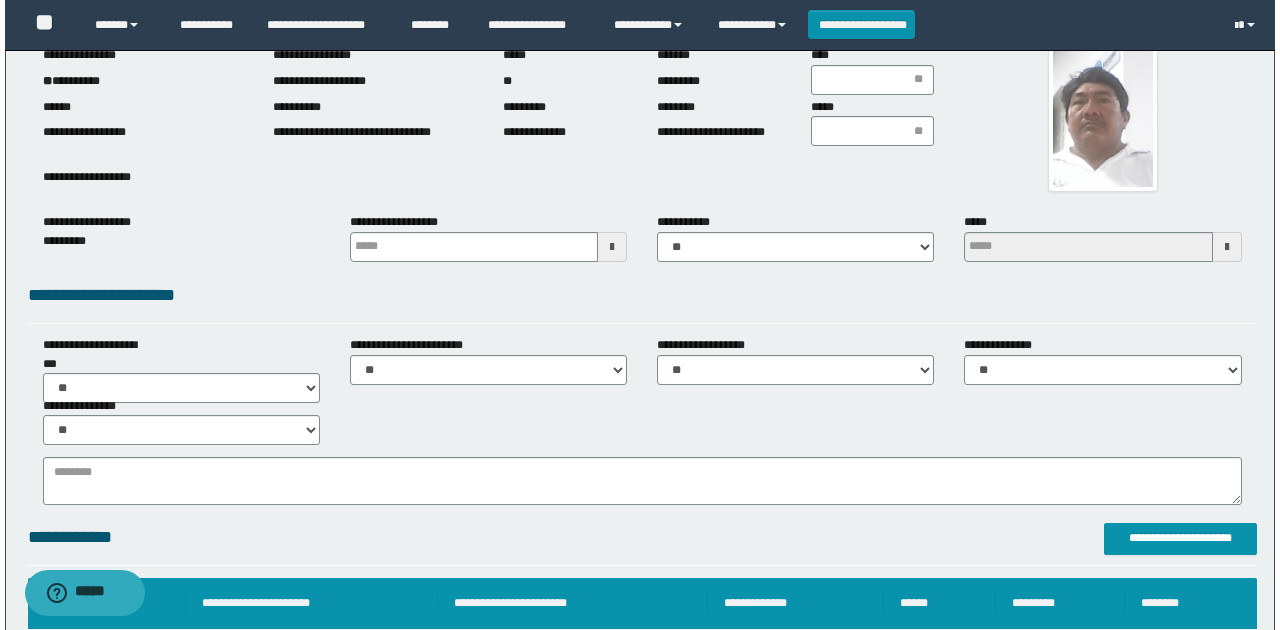 scroll, scrollTop: 484, scrollLeft: 0, axis: vertical 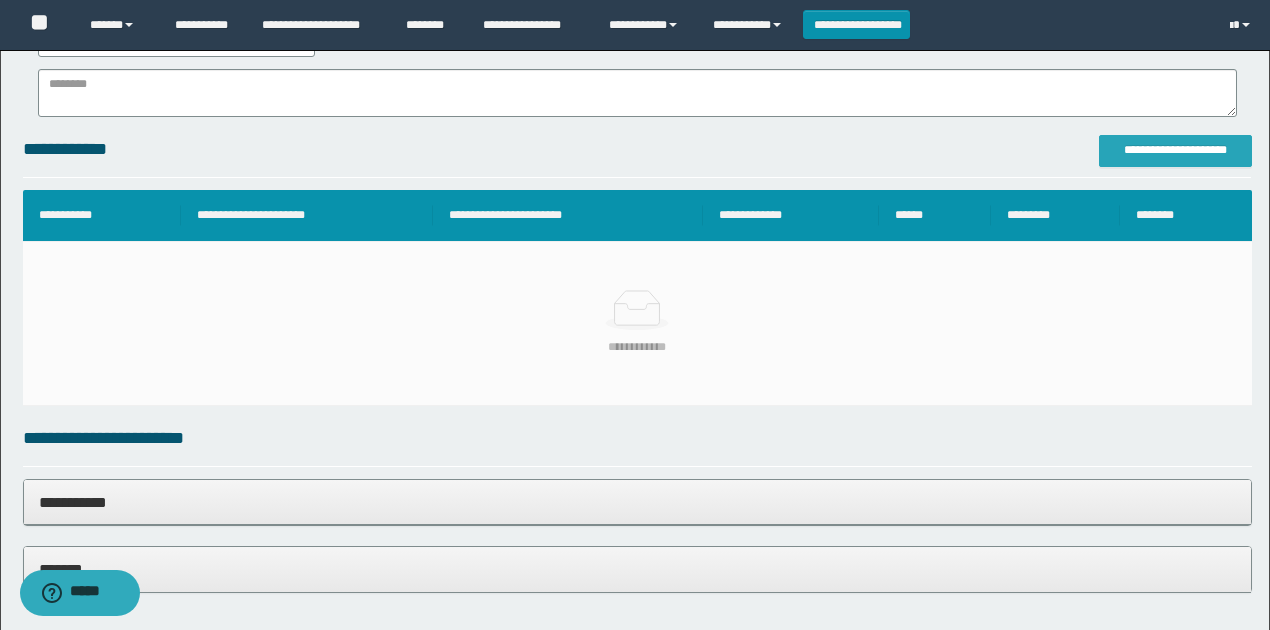 type on "**********" 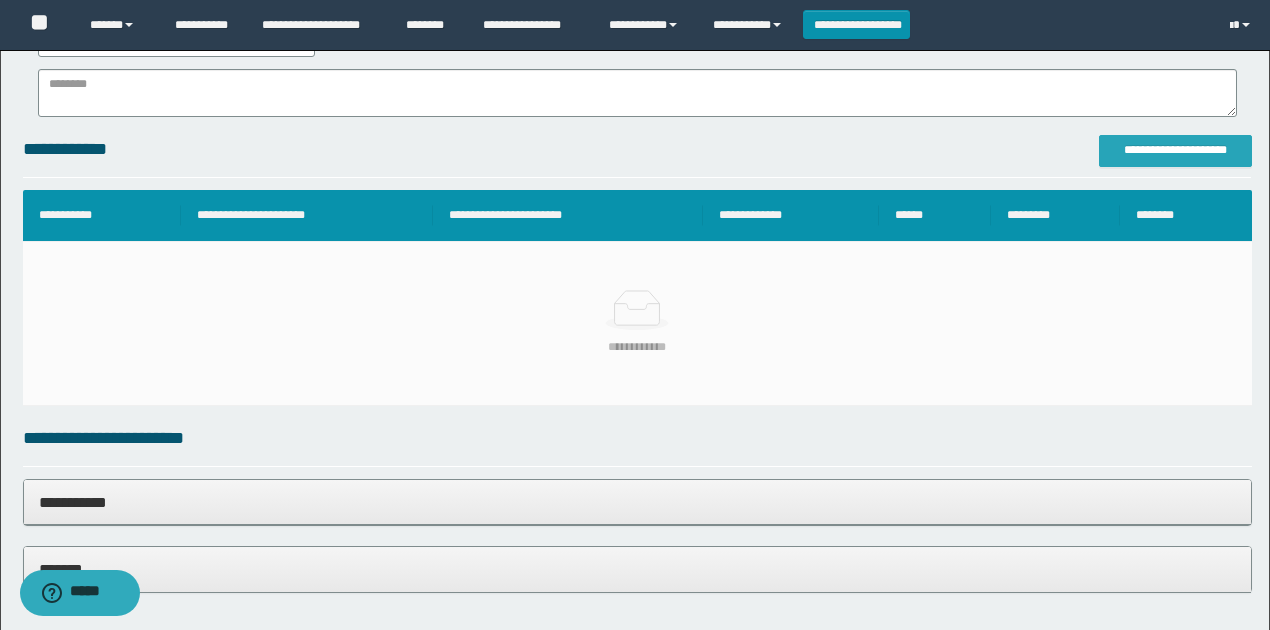 click on "**********" at bounding box center [1175, 151] 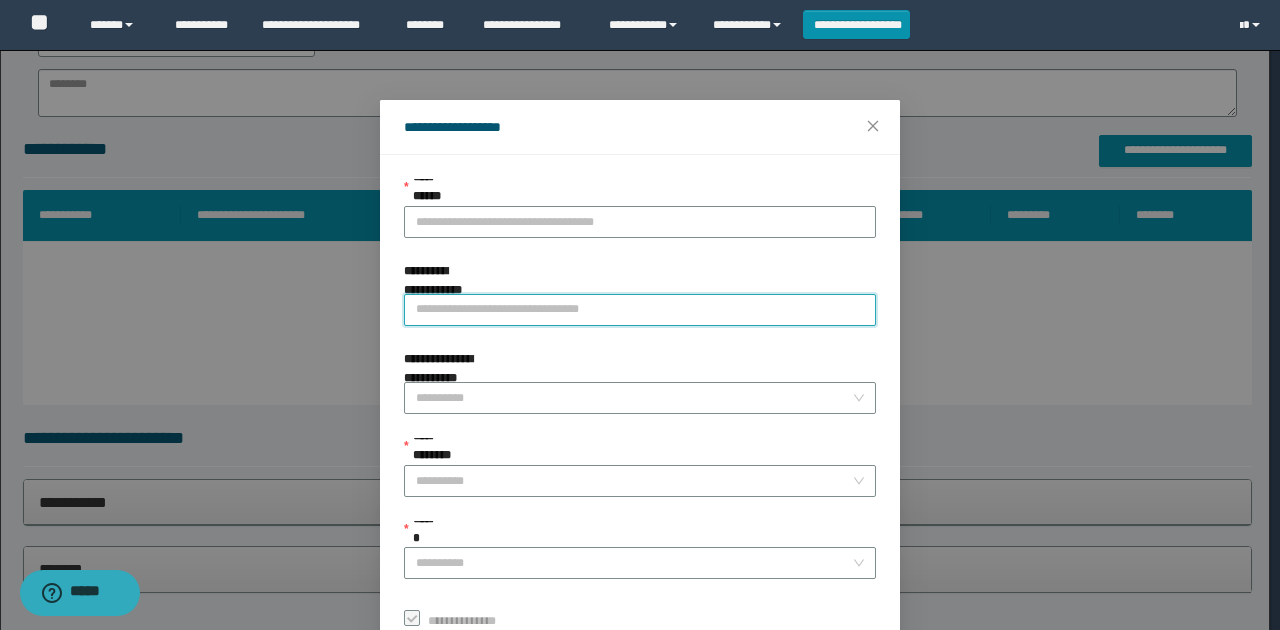 click on "**********" at bounding box center [640, 310] 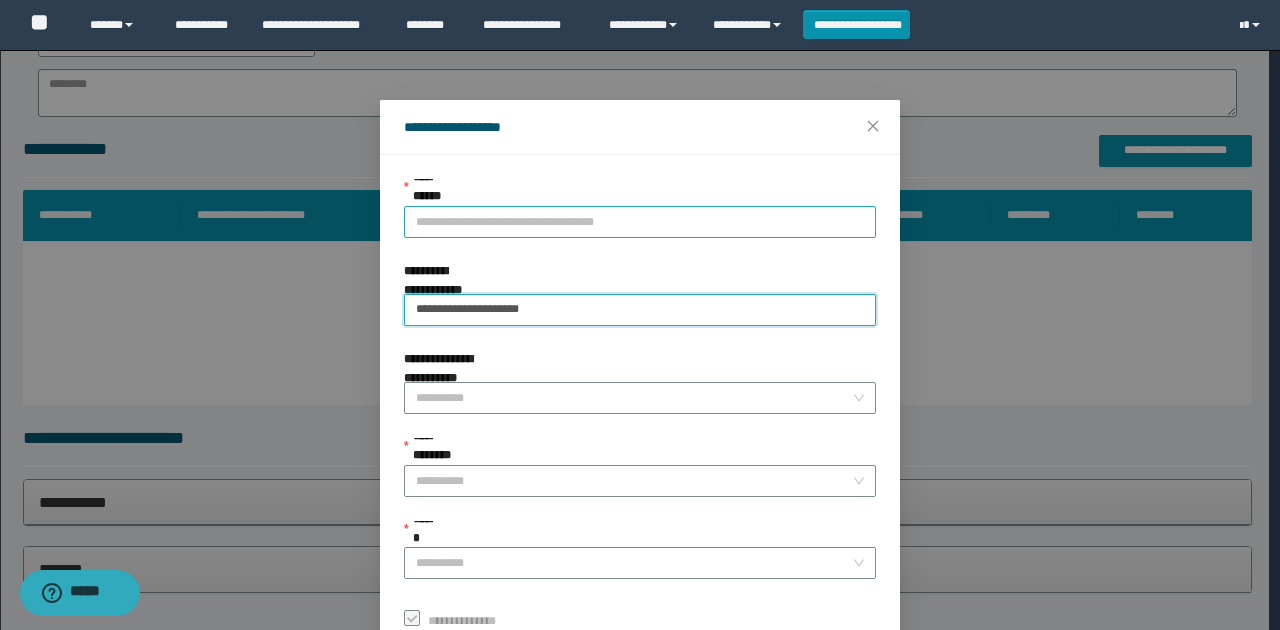 type on "**********" 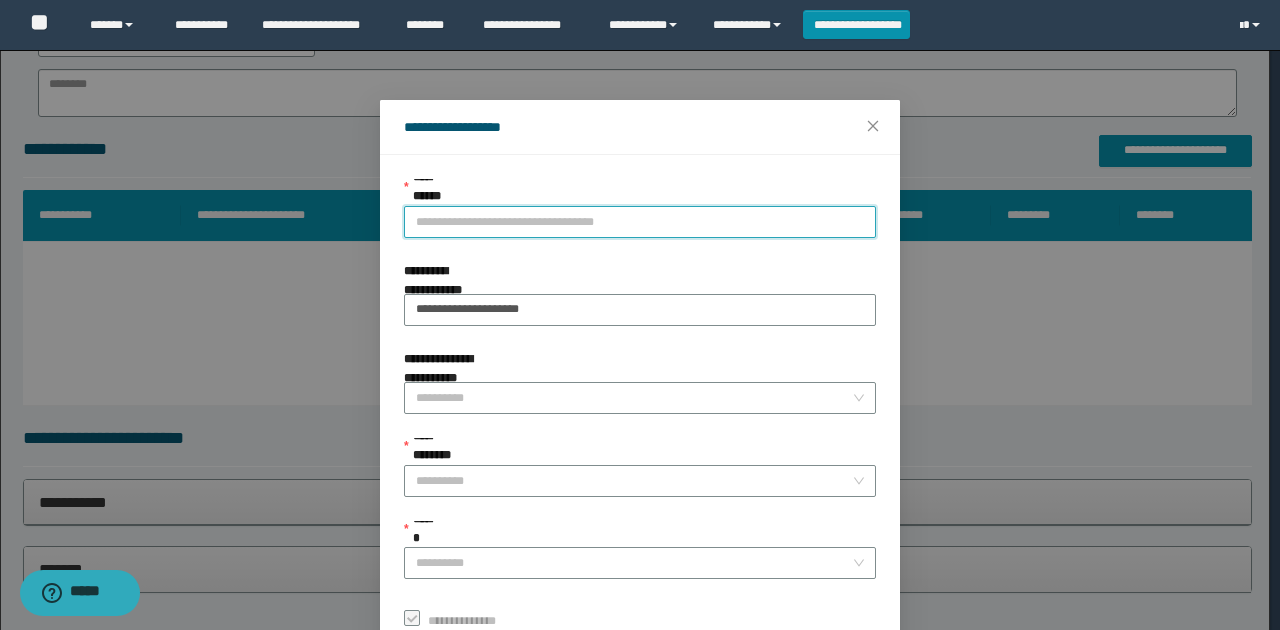 click on "**********" at bounding box center [640, 222] 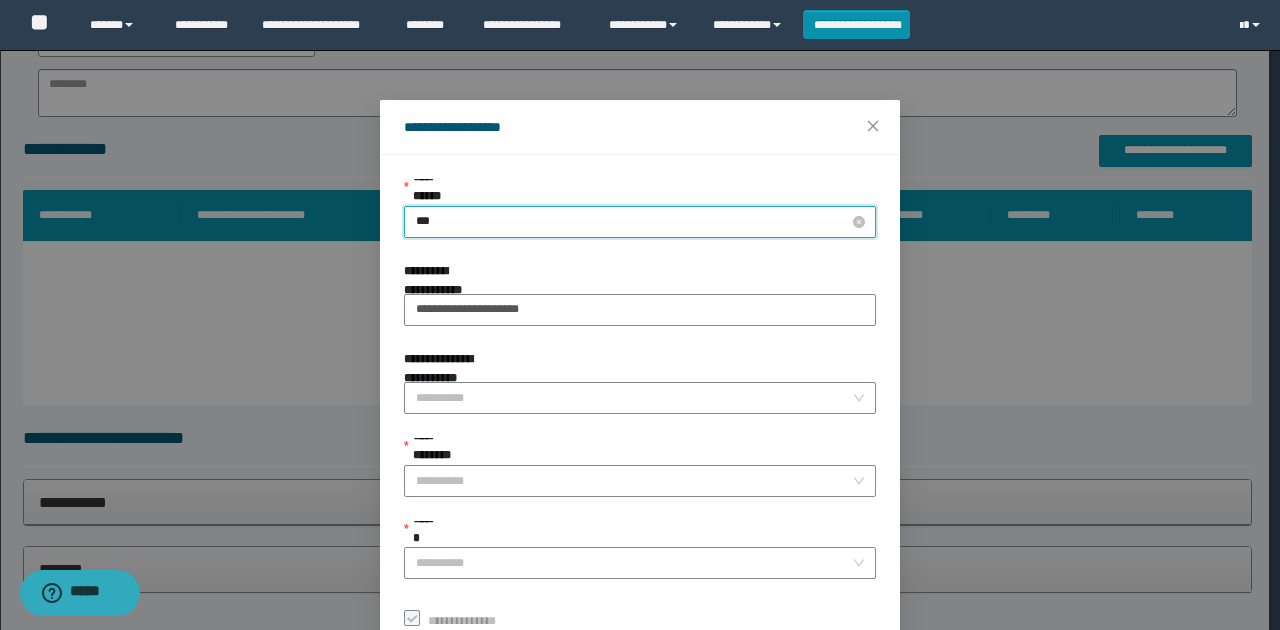 type on "****" 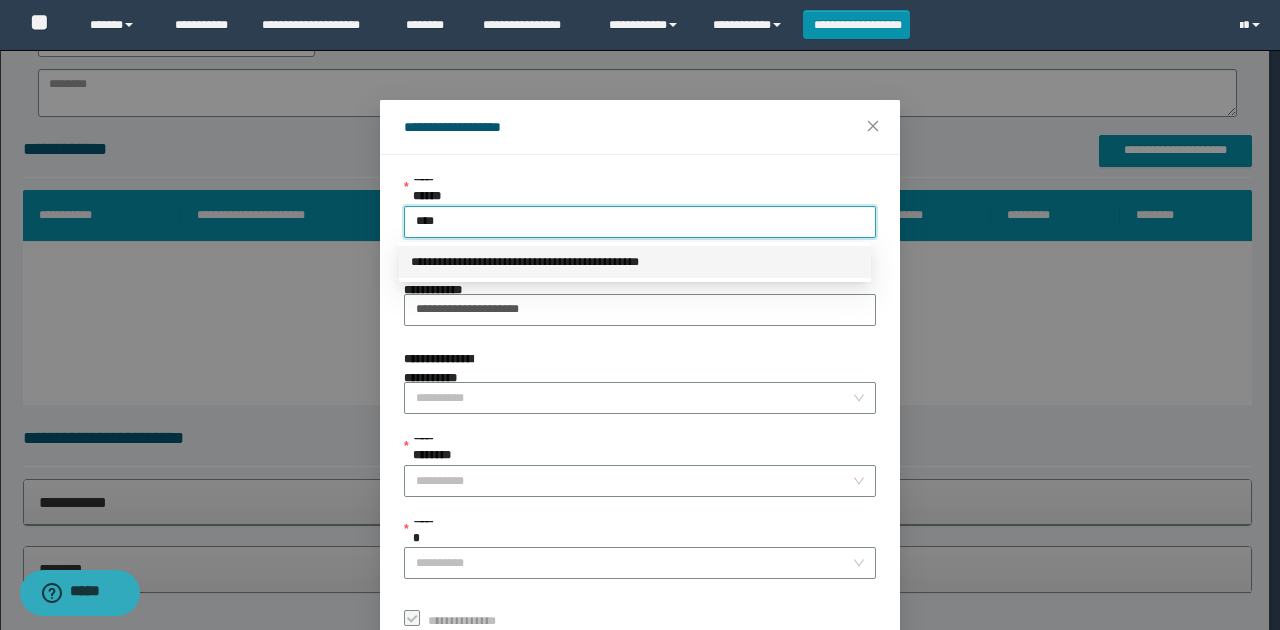 click on "**********" at bounding box center (635, 262) 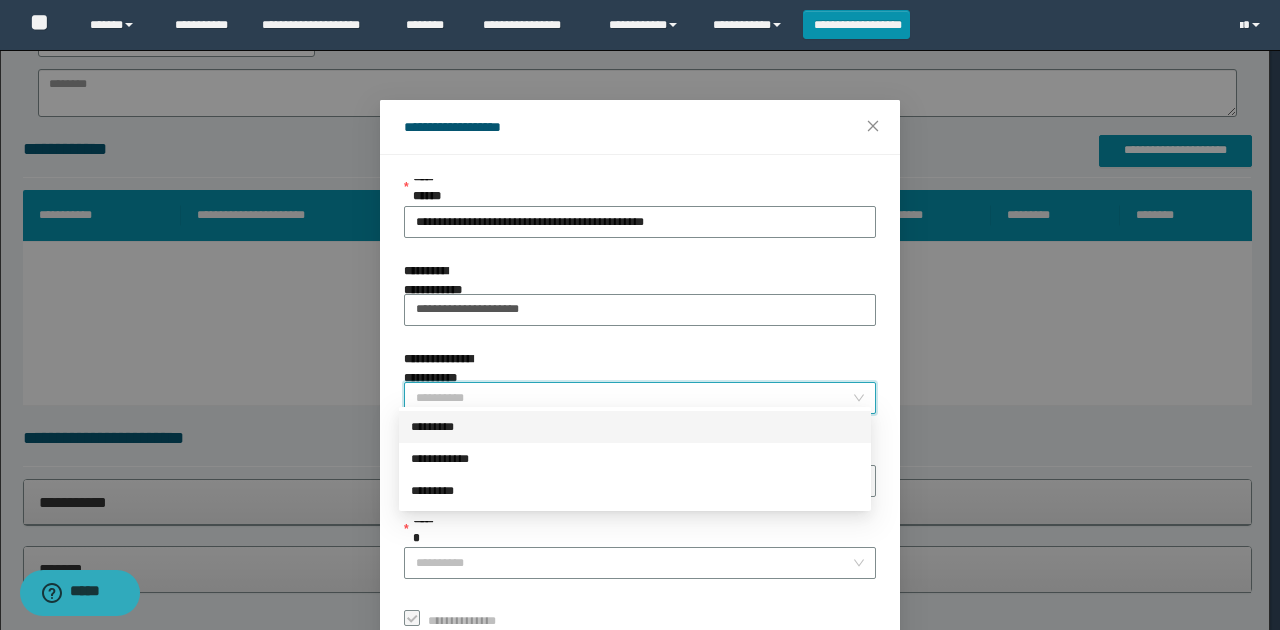 click on "**********" at bounding box center [634, 398] 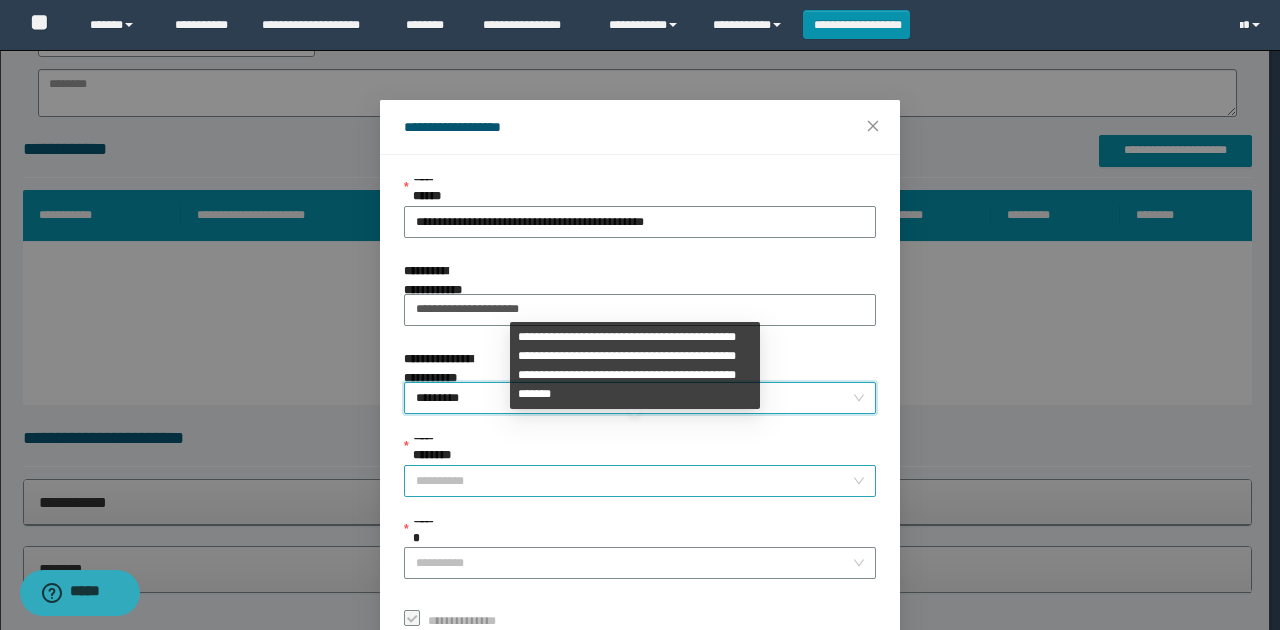 click on "**********" at bounding box center (634, 481) 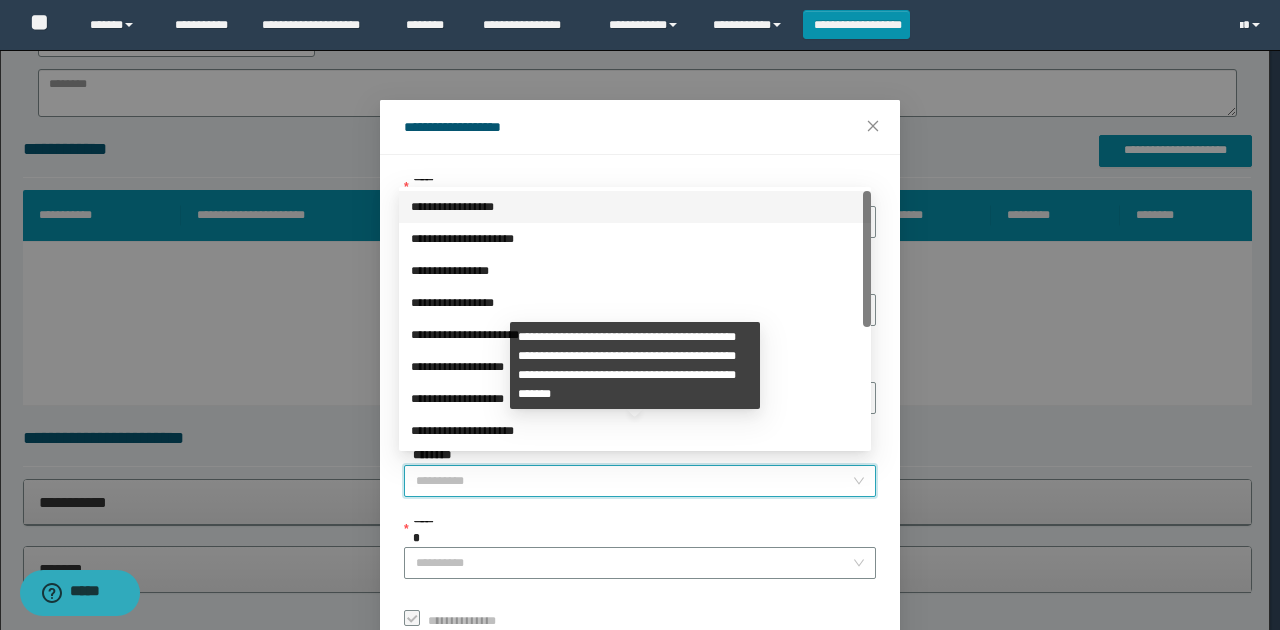 scroll, scrollTop: 224, scrollLeft: 0, axis: vertical 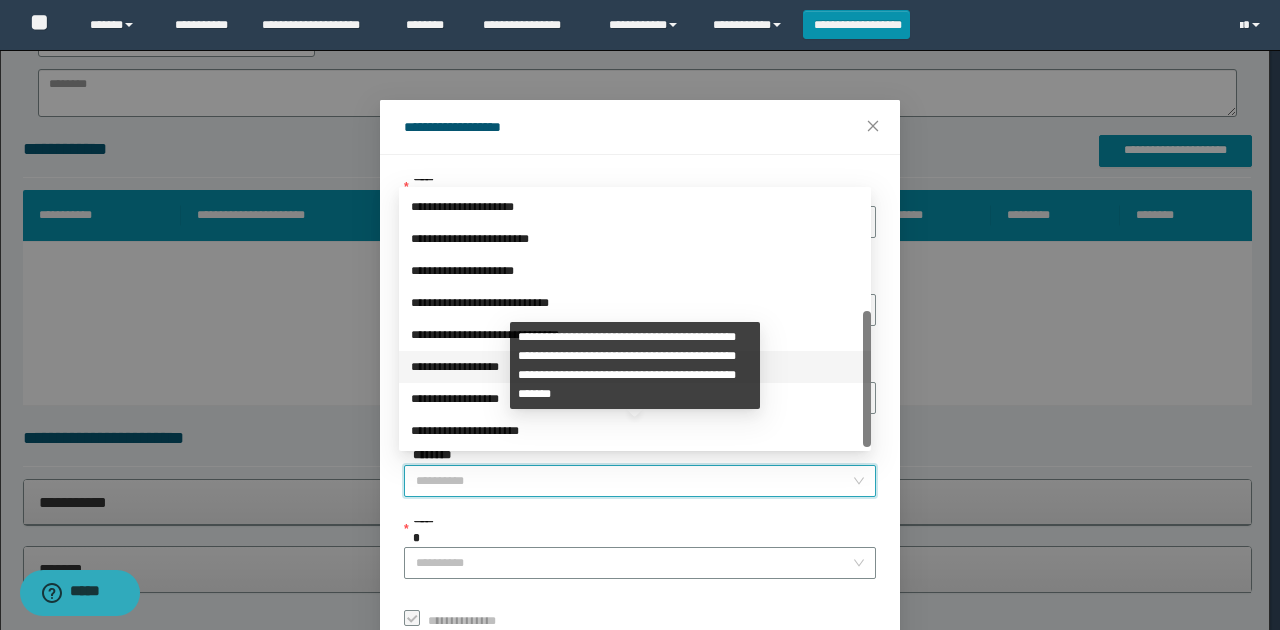 click on "**********" at bounding box center (635, 367) 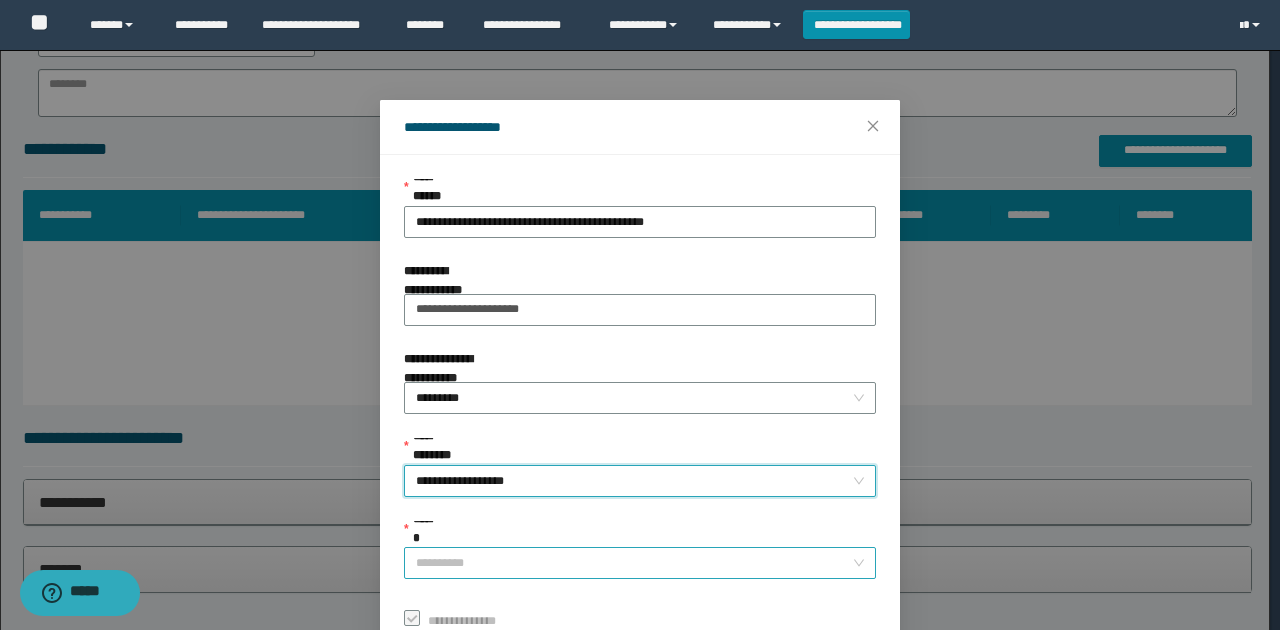 drag, startPoint x: 477, startPoint y: 564, endPoint x: 484, endPoint y: 544, distance: 21.189621 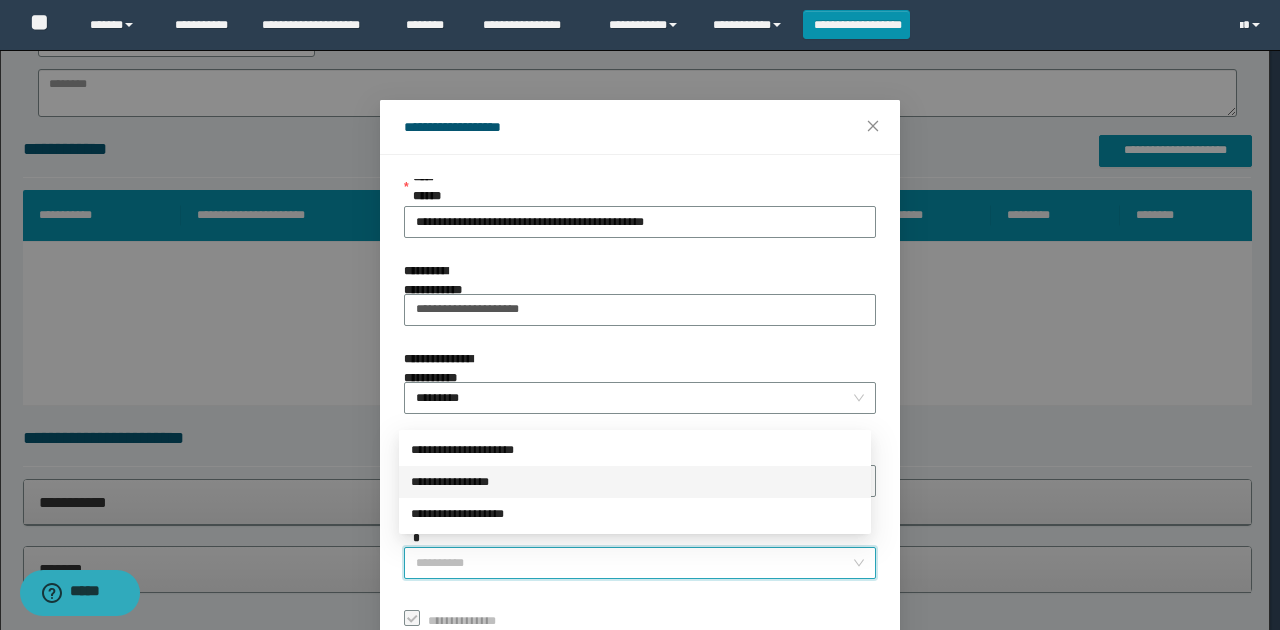 click on "**********" at bounding box center (635, 482) 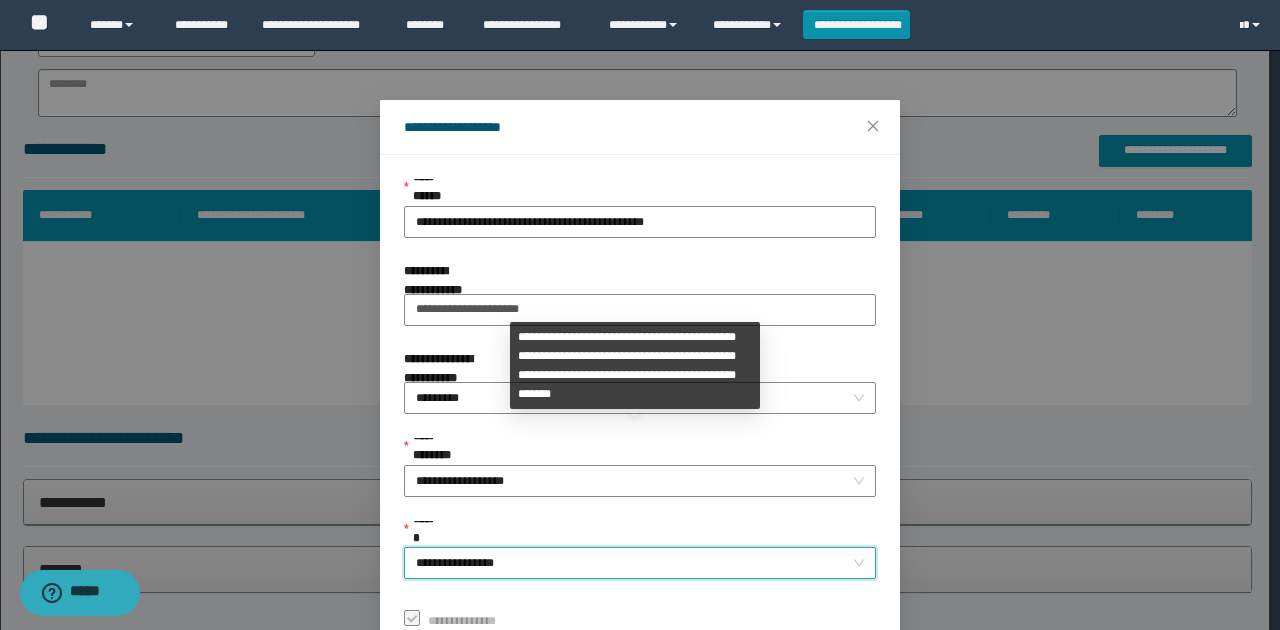 scroll, scrollTop: 121, scrollLeft: 0, axis: vertical 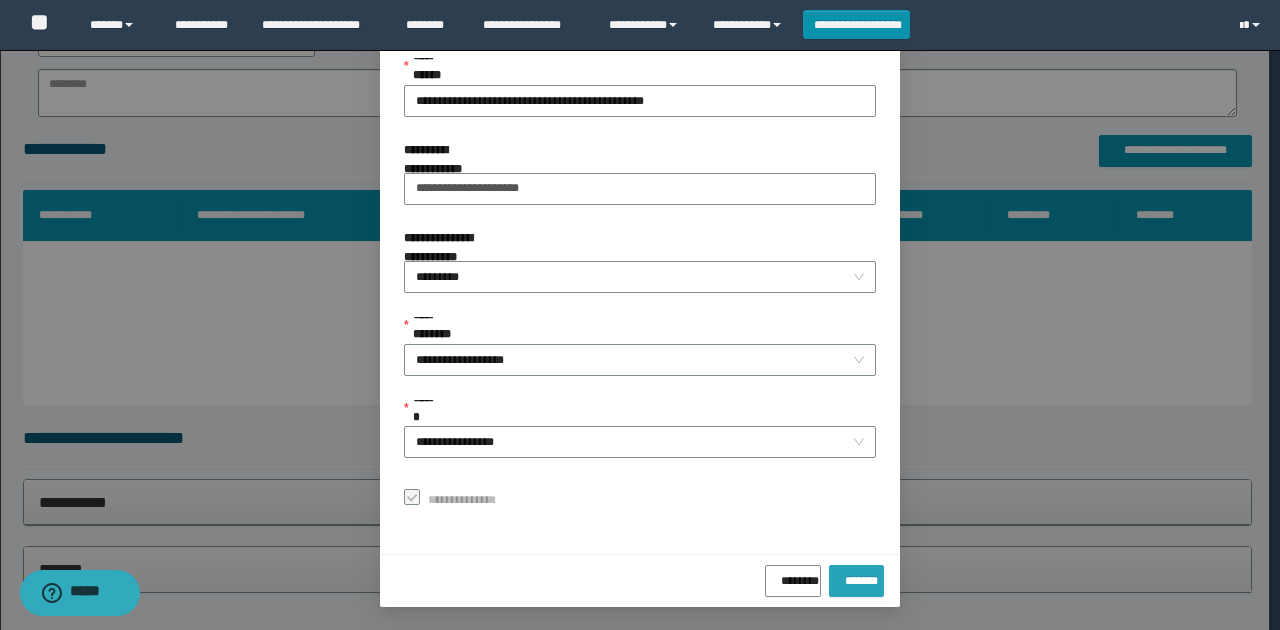click on "*******" at bounding box center (856, 577) 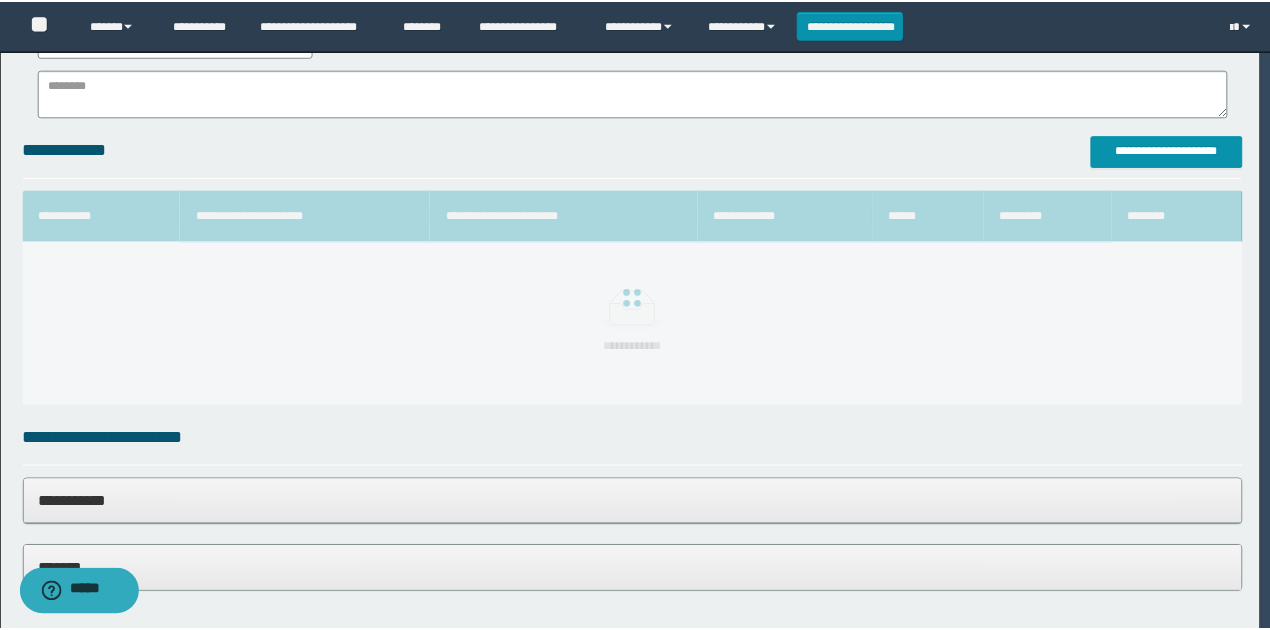 scroll, scrollTop: 73, scrollLeft: 0, axis: vertical 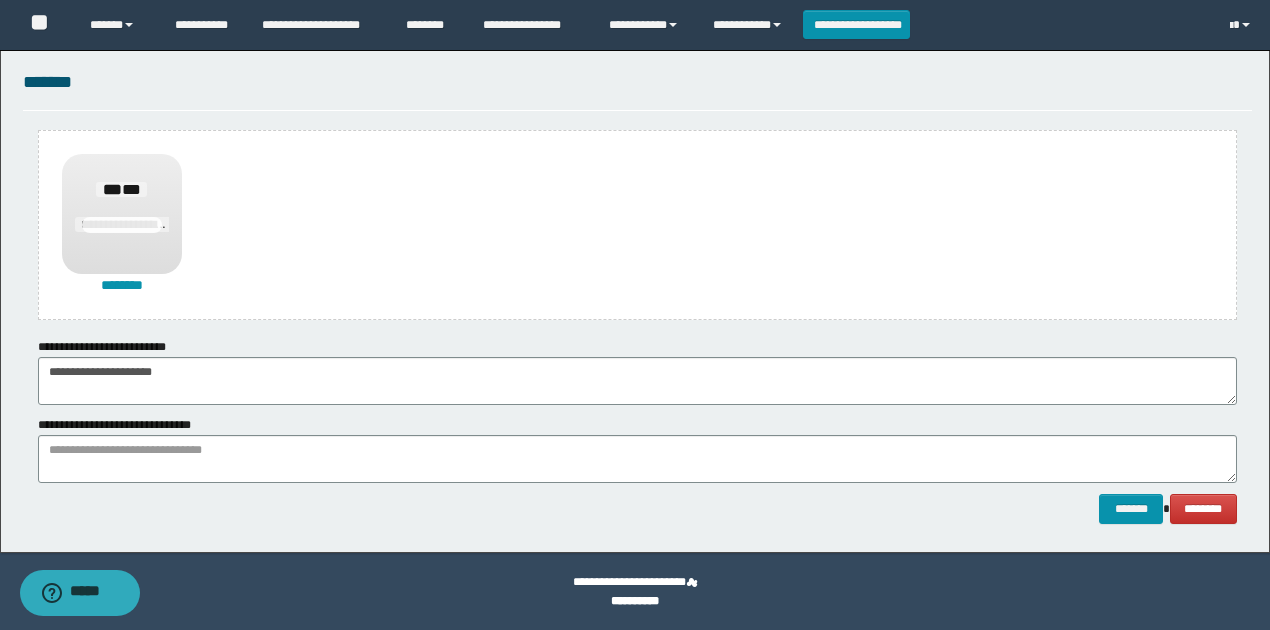 drag, startPoint x: 476, startPoint y: 575, endPoint x: 464, endPoint y: 547, distance: 30.463093 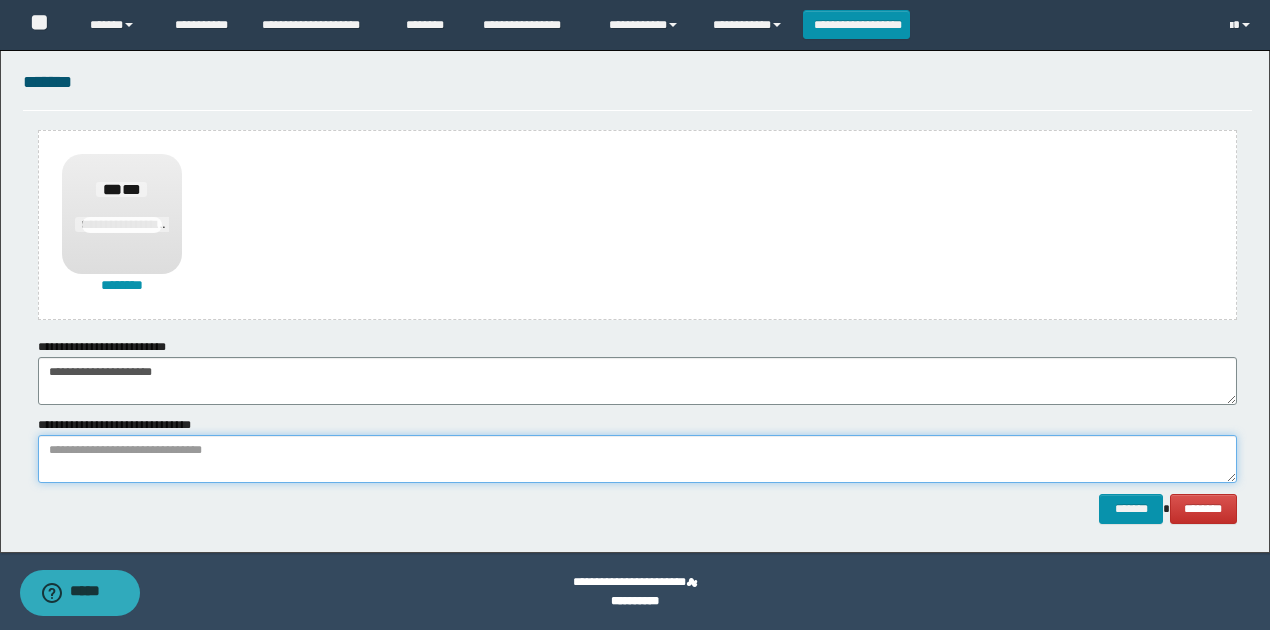 paste on "**********" 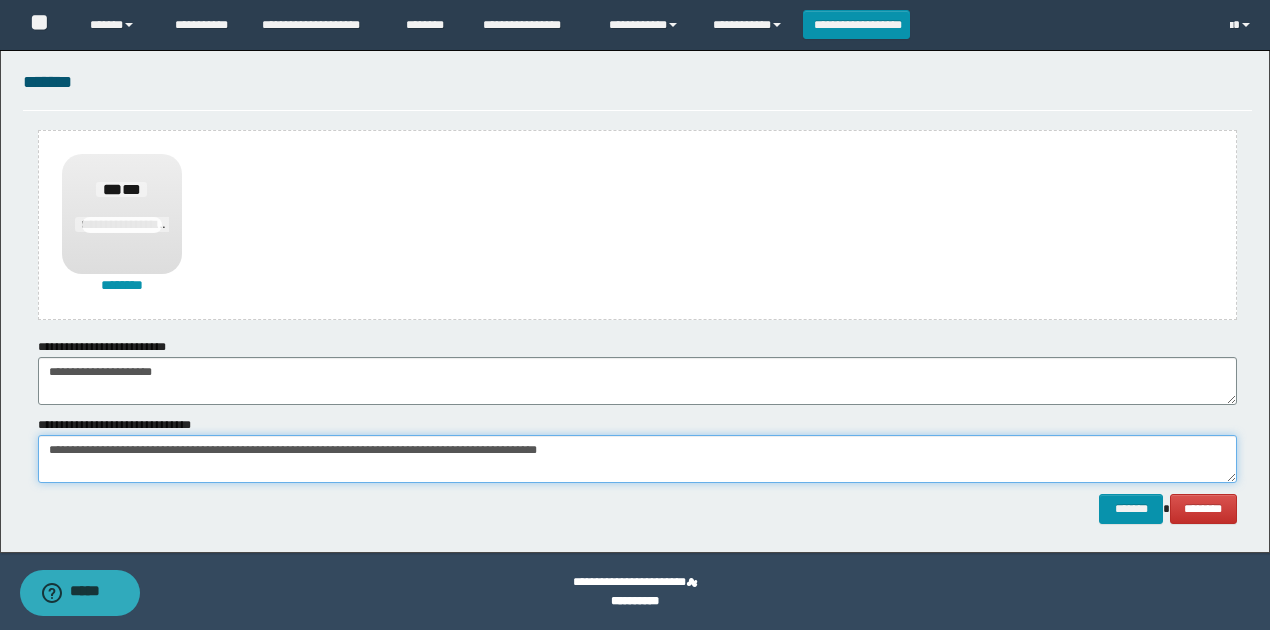 click on "**********" at bounding box center [637, 459] 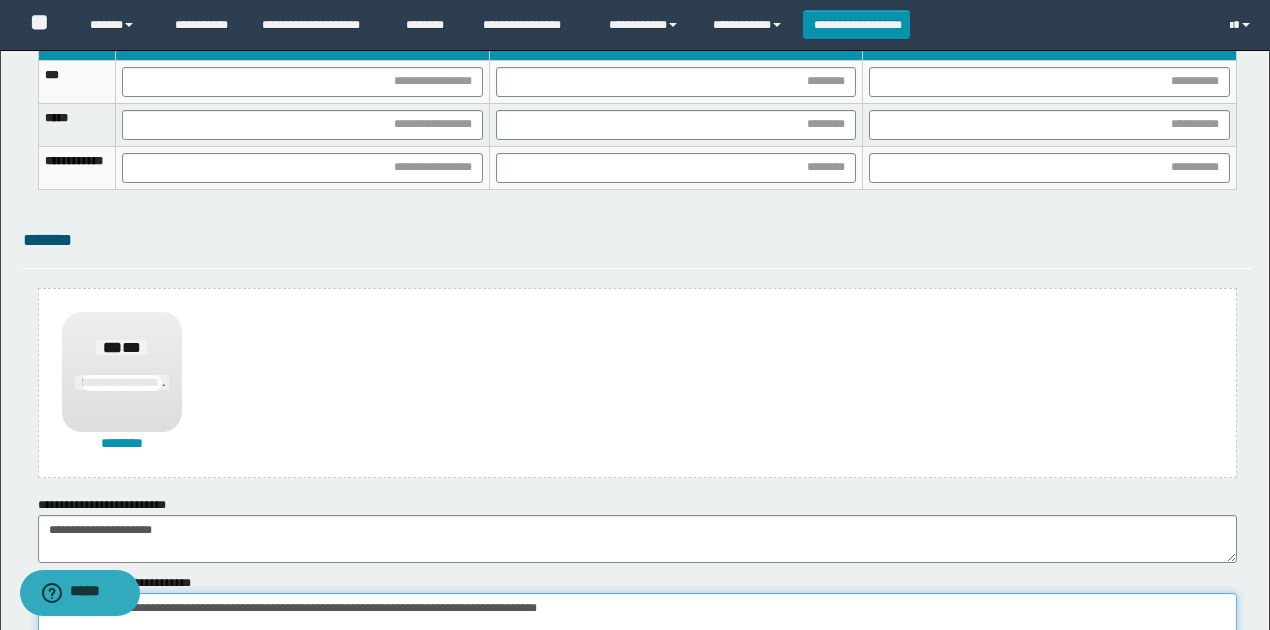 scroll, scrollTop: 1068, scrollLeft: 0, axis: vertical 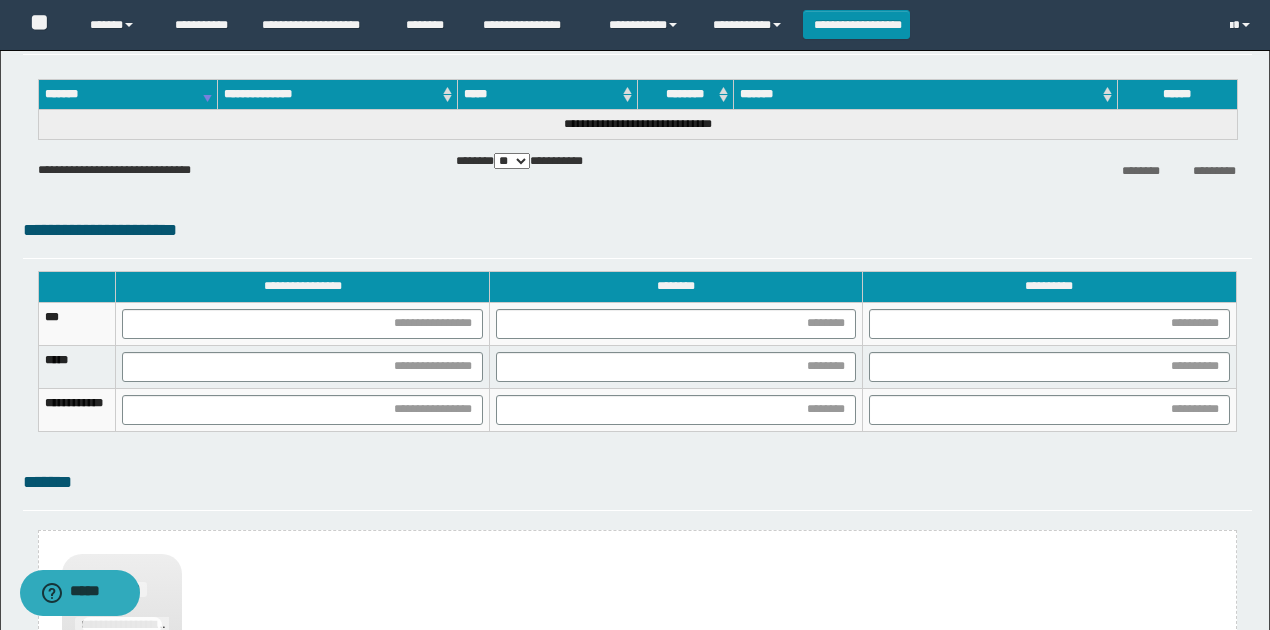 type on "**********" 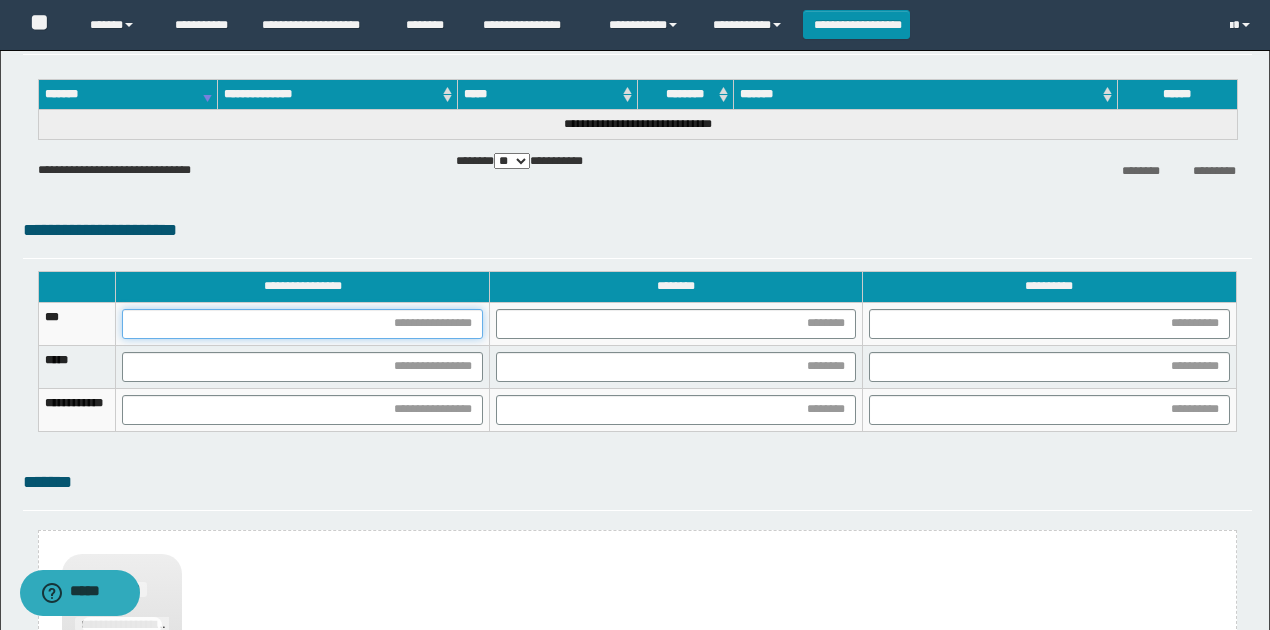 drag, startPoint x: 514, startPoint y: 321, endPoint x: 473, endPoint y: 336, distance: 43.65776 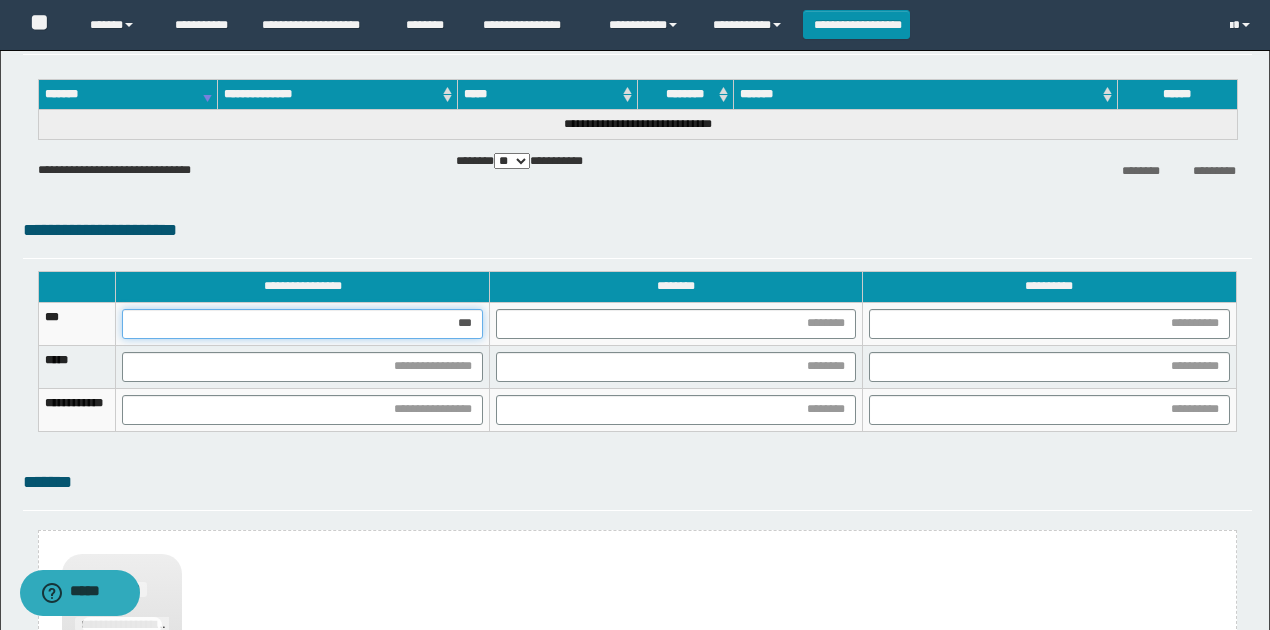 type on "****" 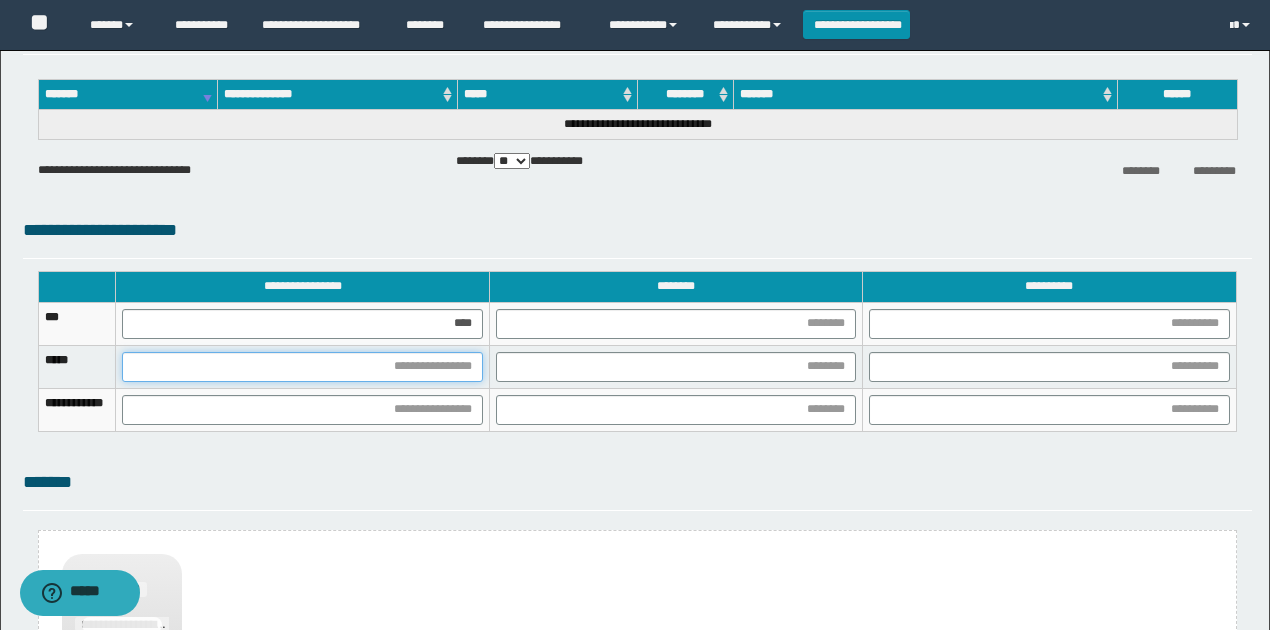click at bounding box center [302, 367] 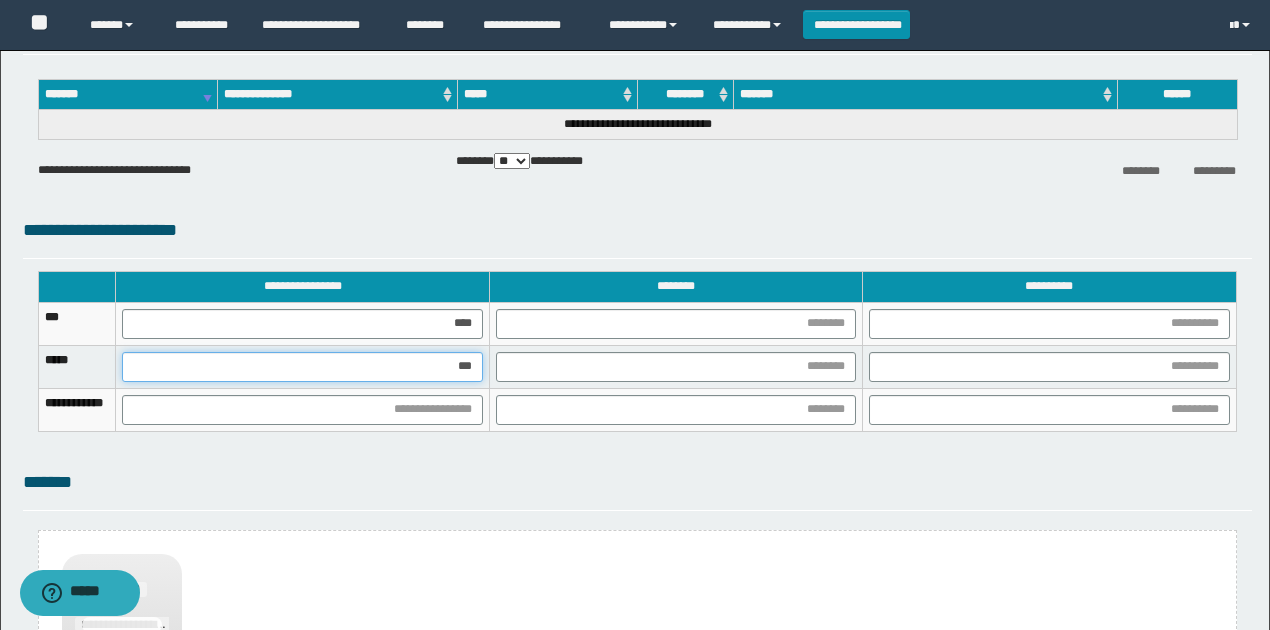 type on "****" 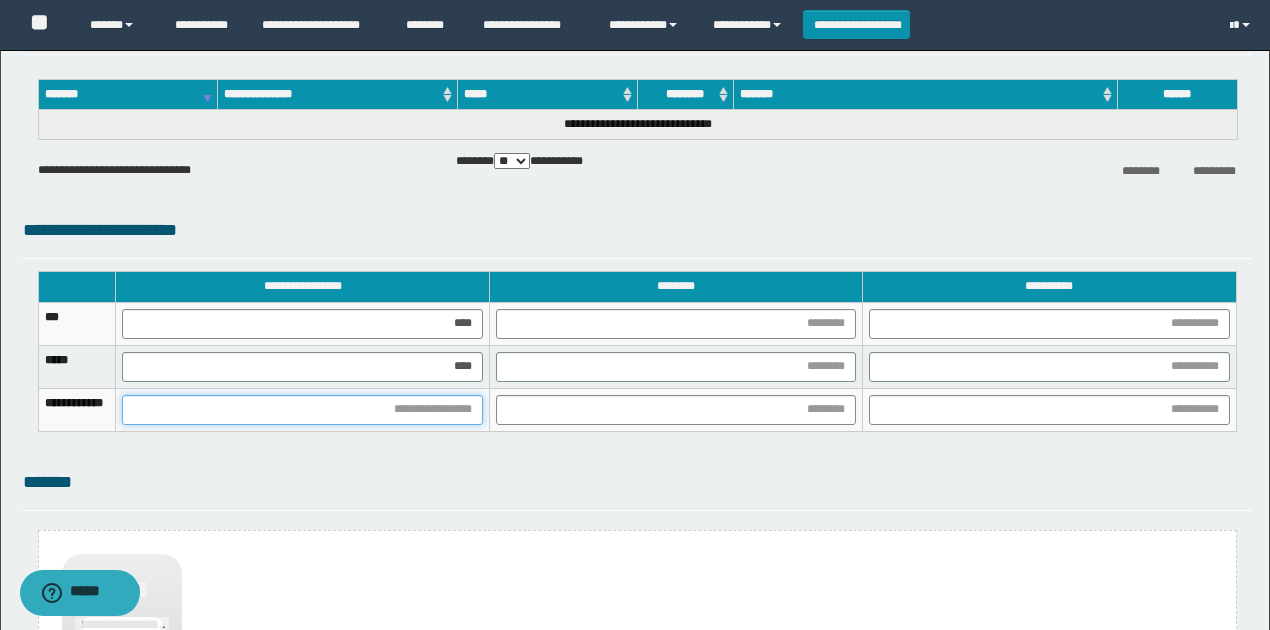 click at bounding box center (302, 410) 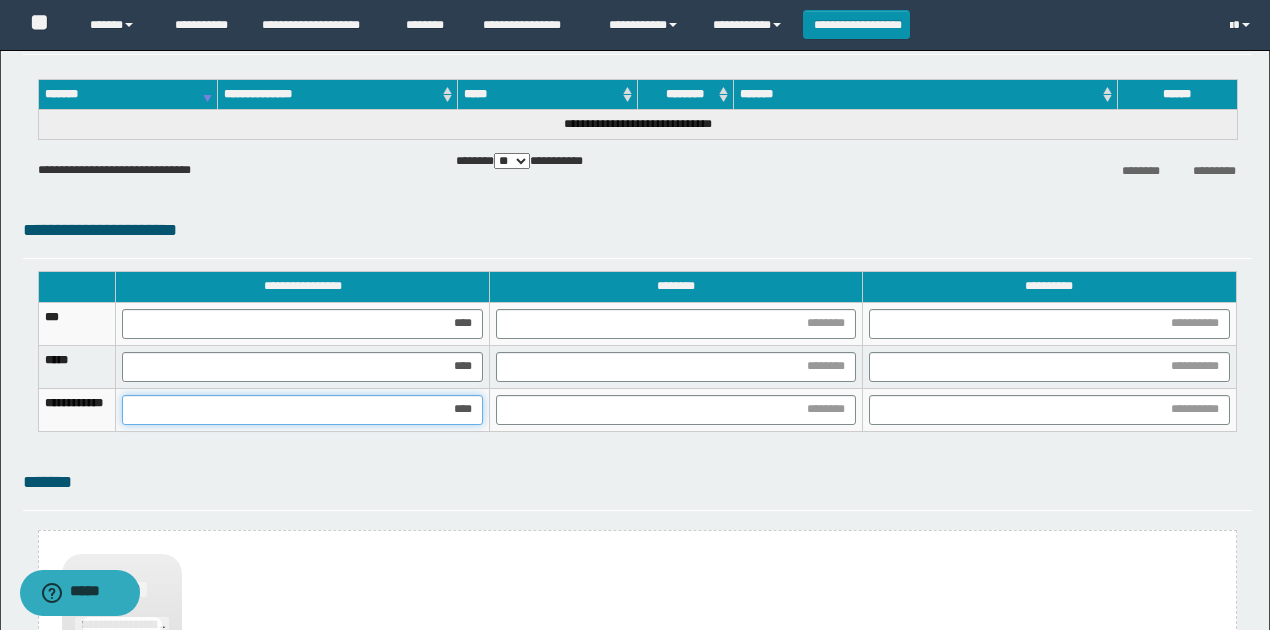 type on "*****" 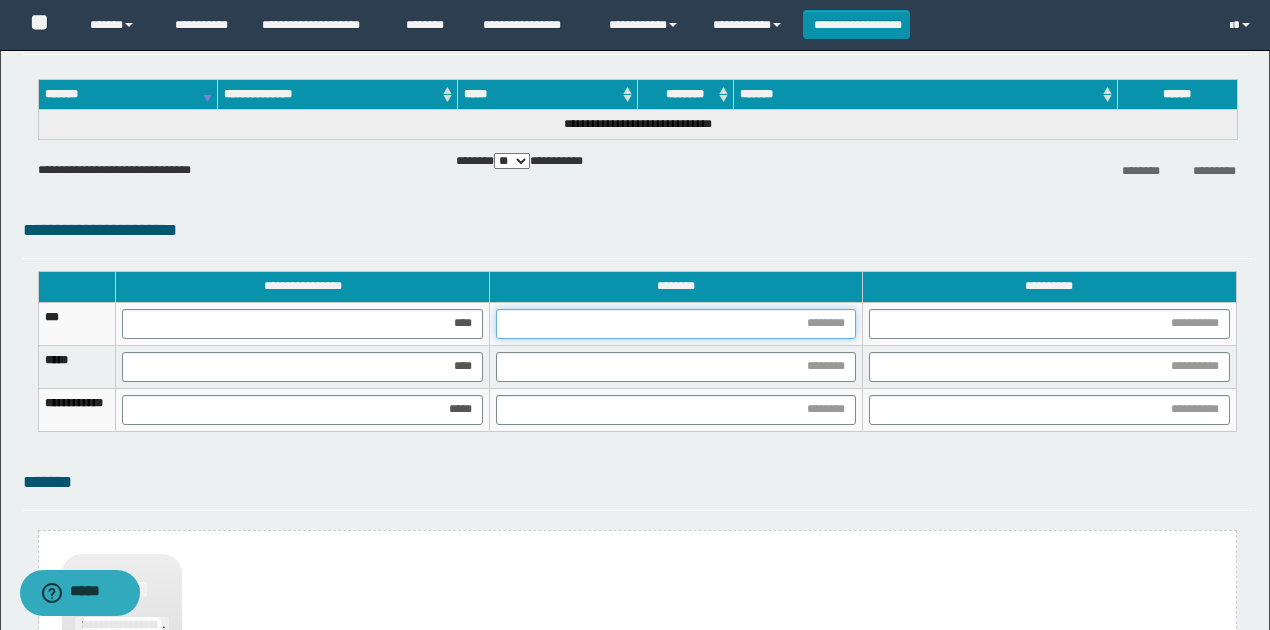 drag, startPoint x: 865, startPoint y: 317, endPoint x: 854, endPoint y: 330, distance: 17.029387 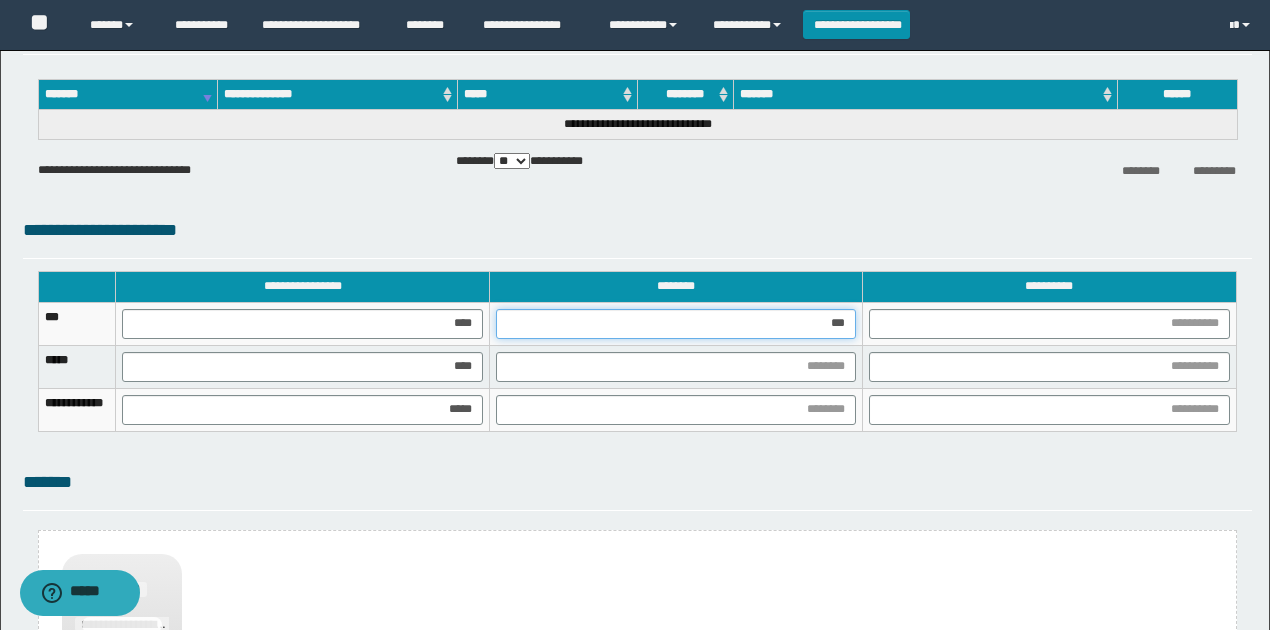 type on "****" 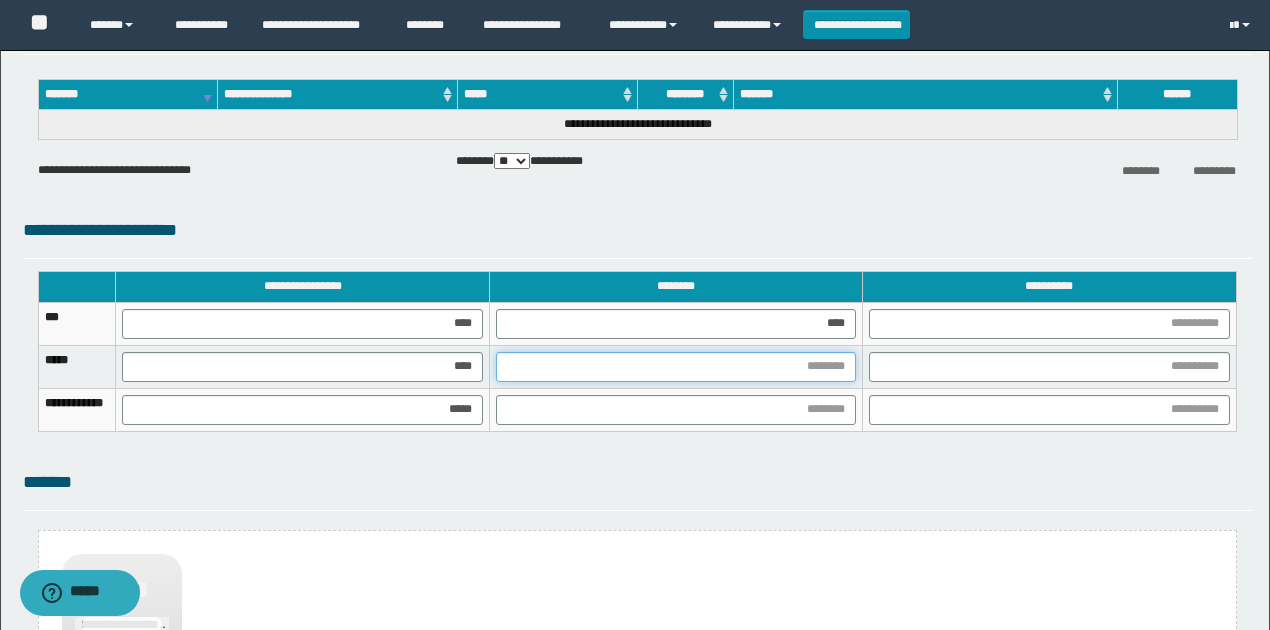 click at bounding box center (676, 367) 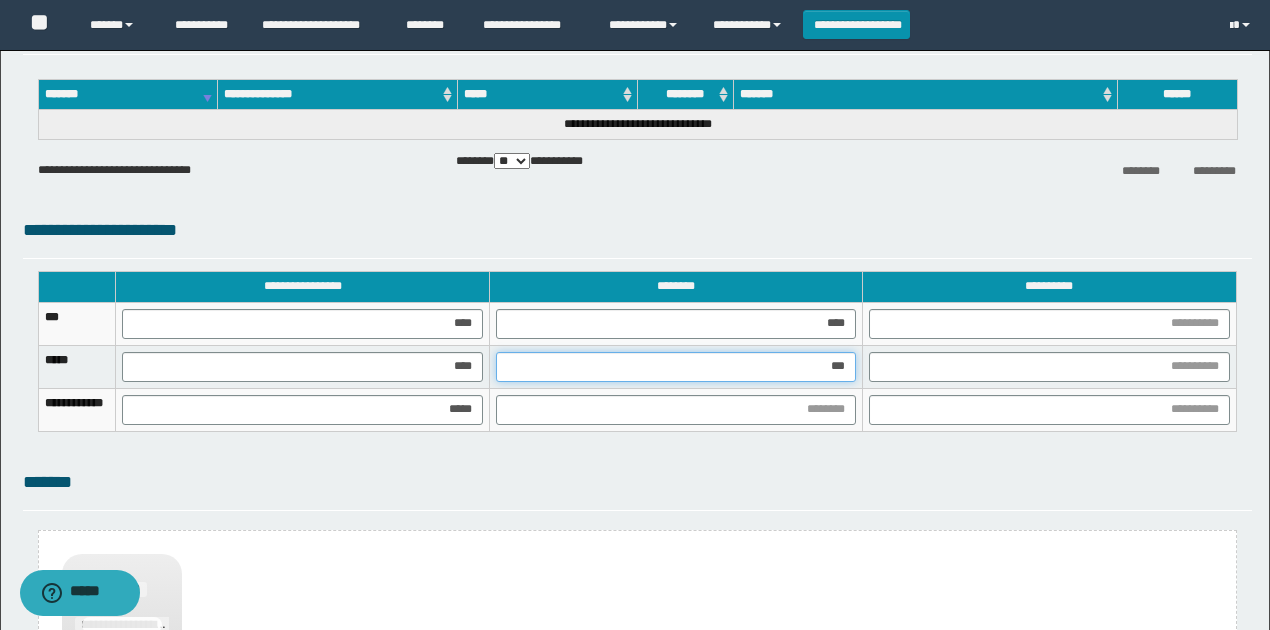 type on "****" 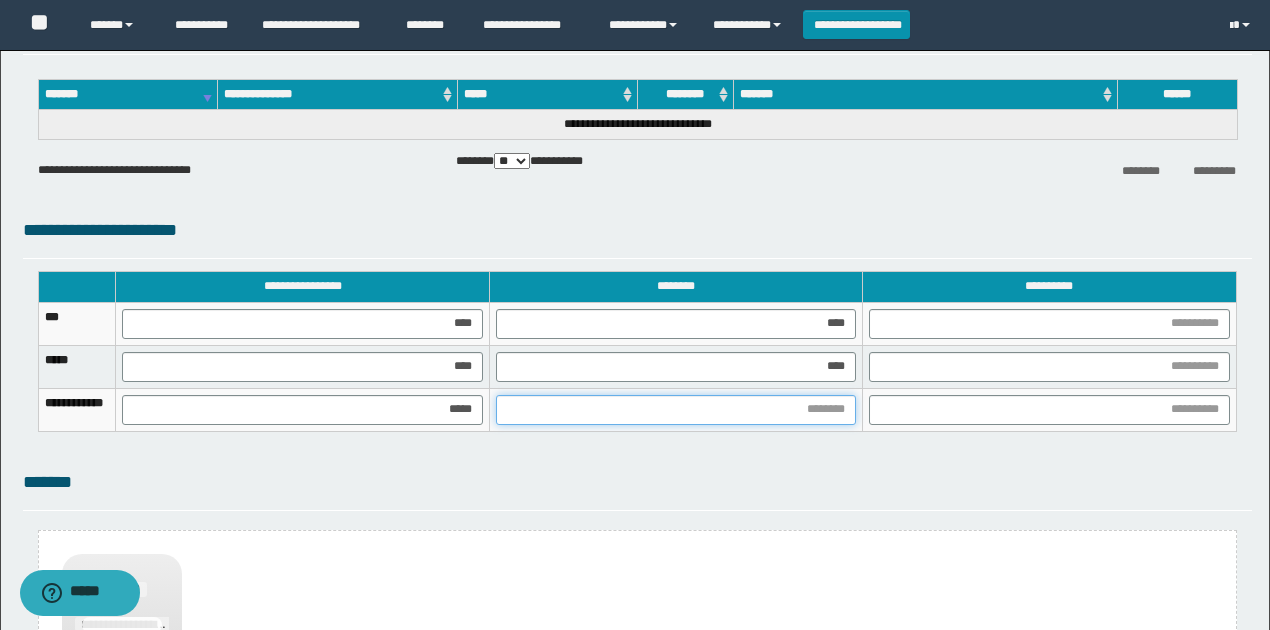 click at bounding box center [676, 410] 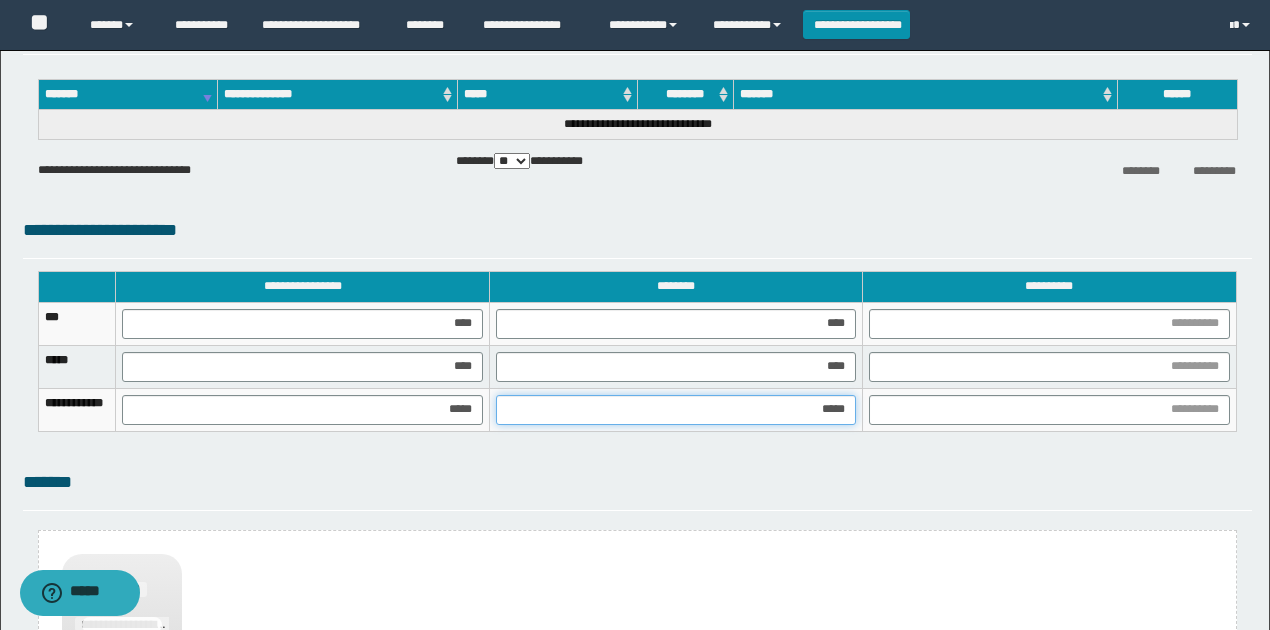 type on "******" 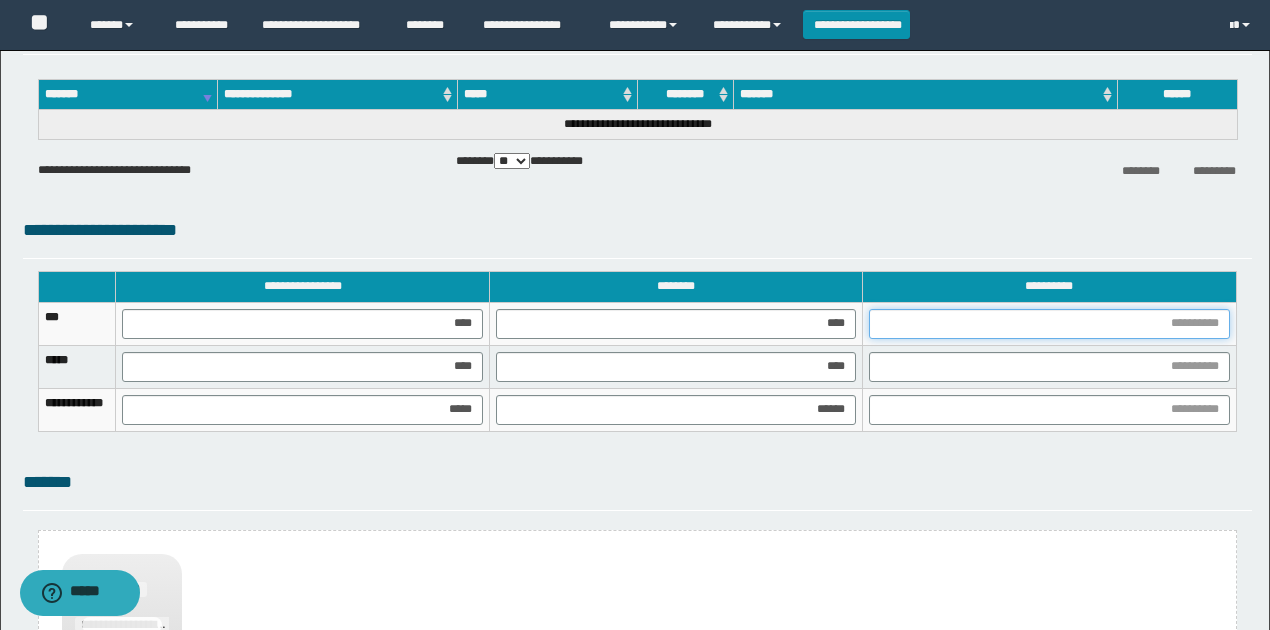 click at bounding box center (1049, 324) 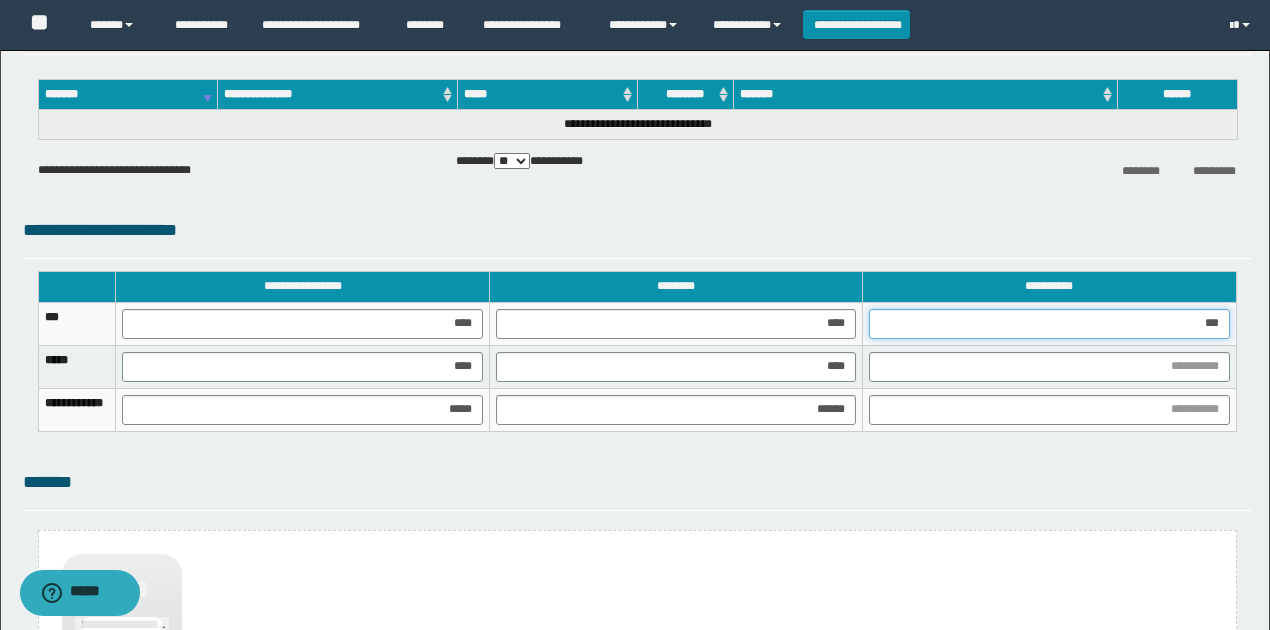 type on "****" 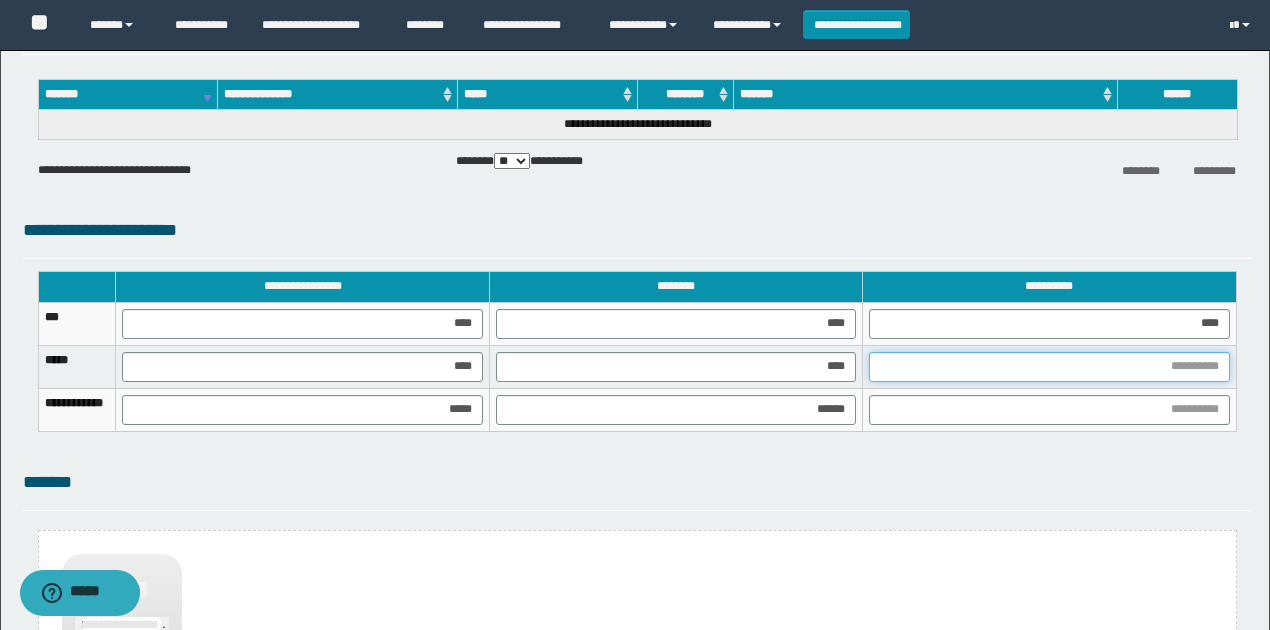 click at bounding box center (1049, 367) 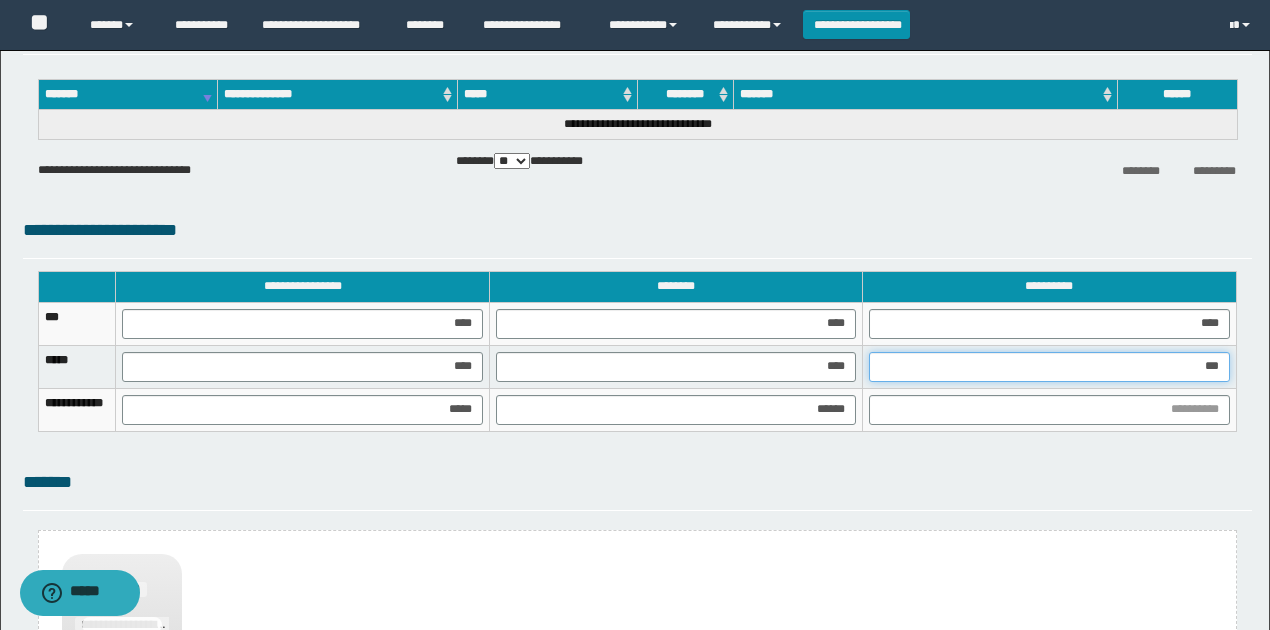type on "****" 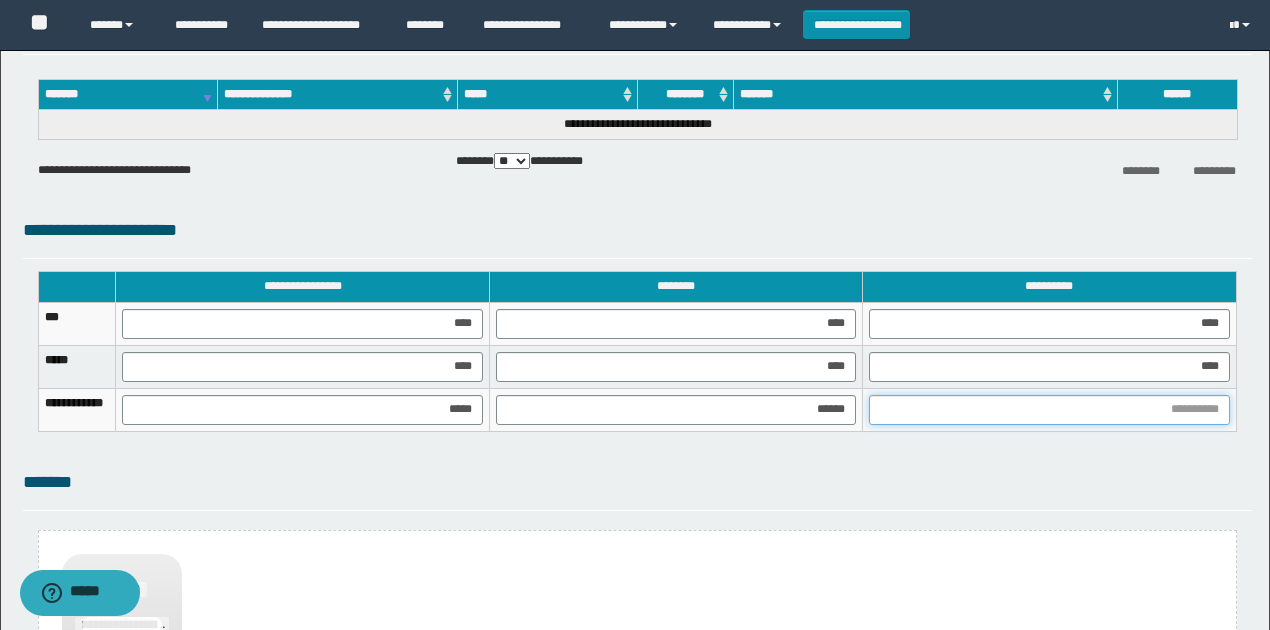 click at bounding box center (1049, 410) 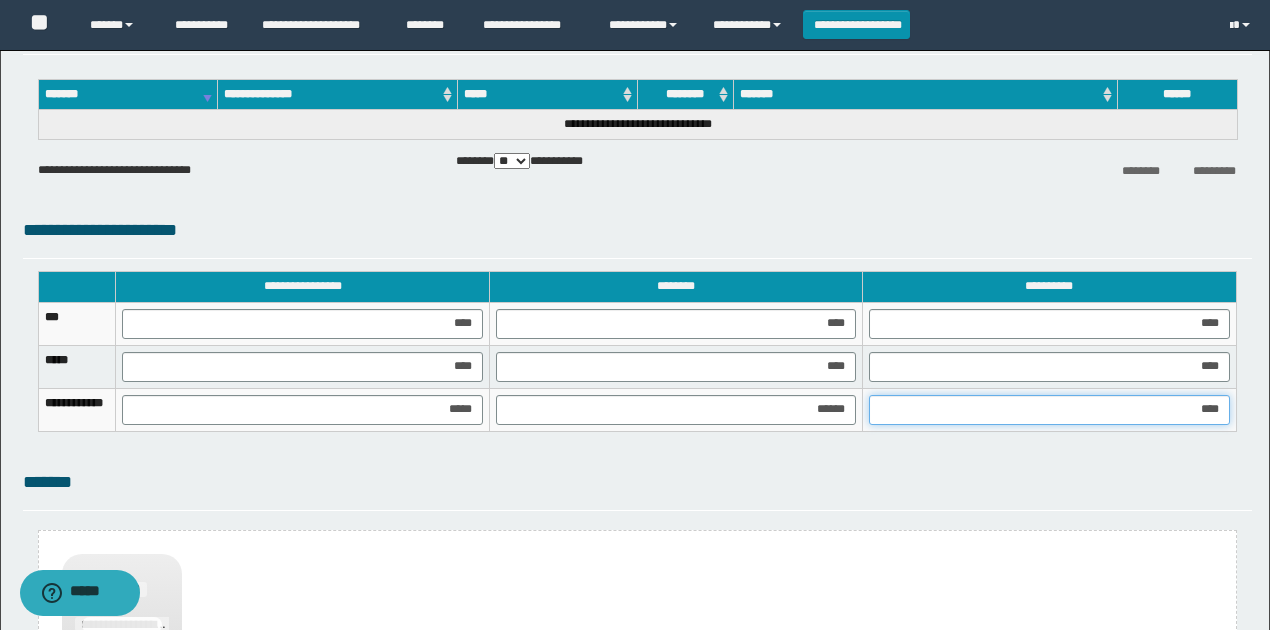 type on "*****" 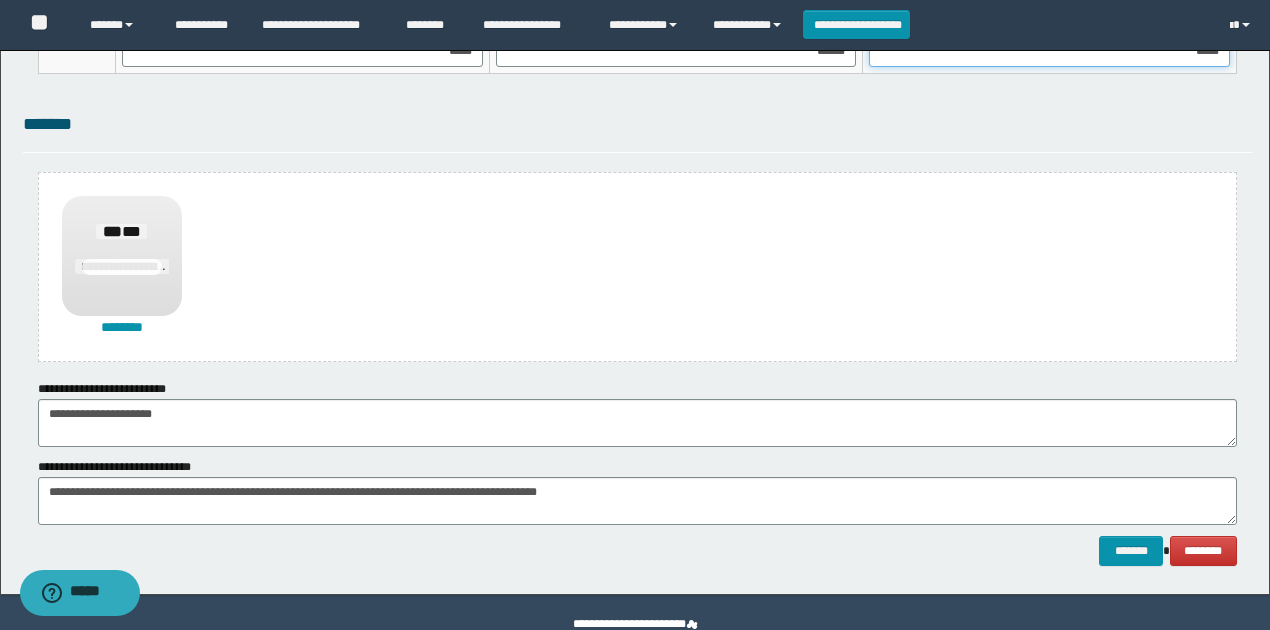 scroll, scrollTop: 1468, scrollLeft: 0, axis: vertical 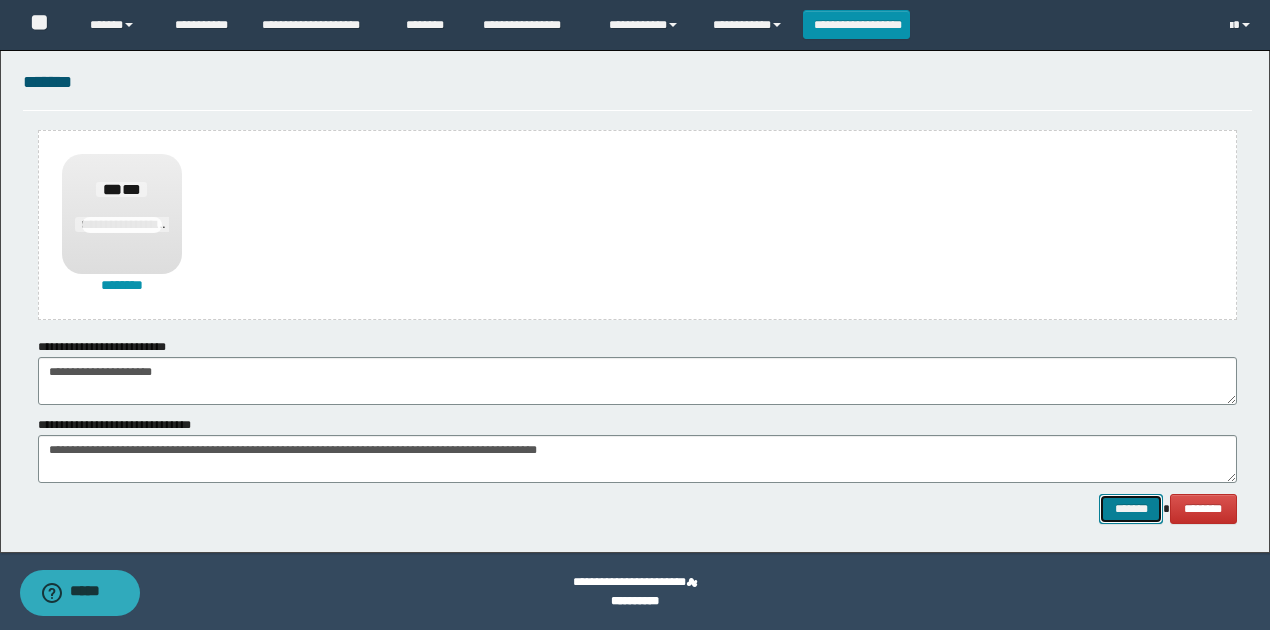 click on "*******" at bounding box center [1131, 508] 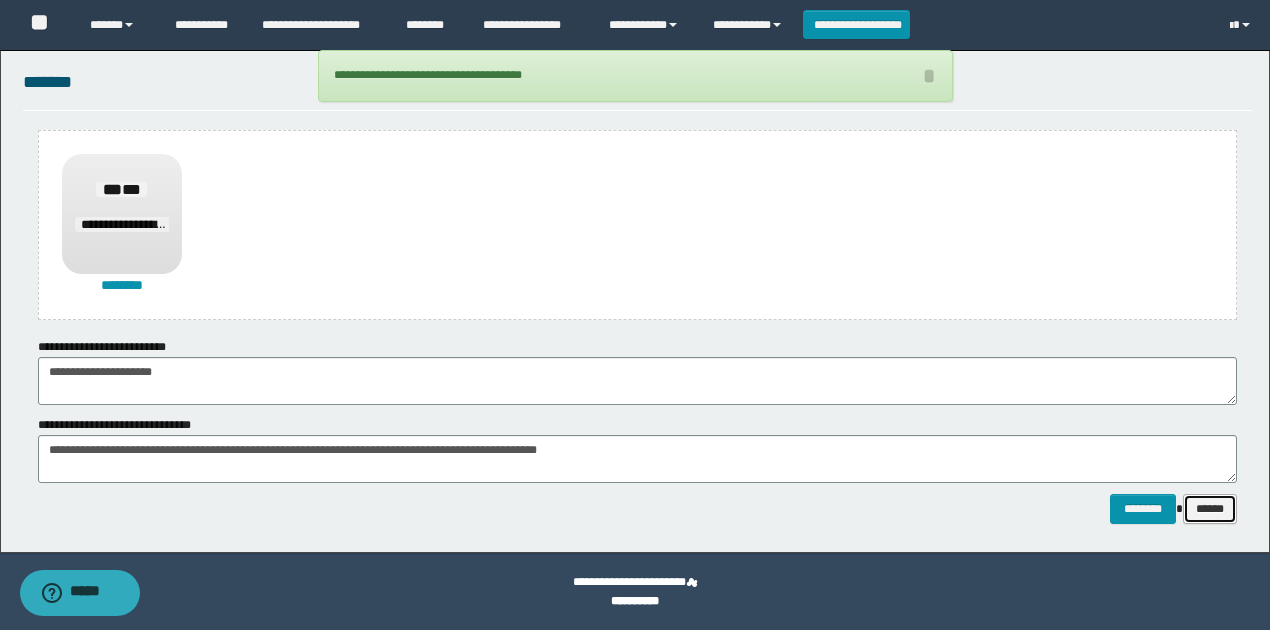 click on "******" at bounding box center [1210, 508] 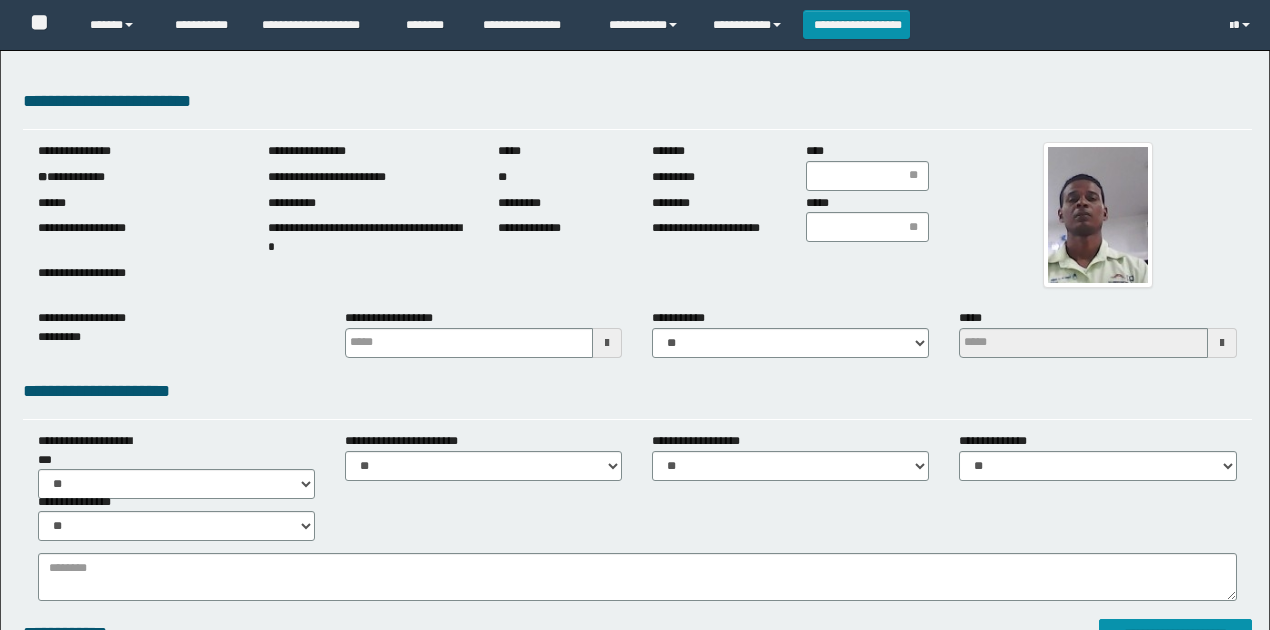 scroll, scrollTop: 0, scrollLeft: 0, axis: both 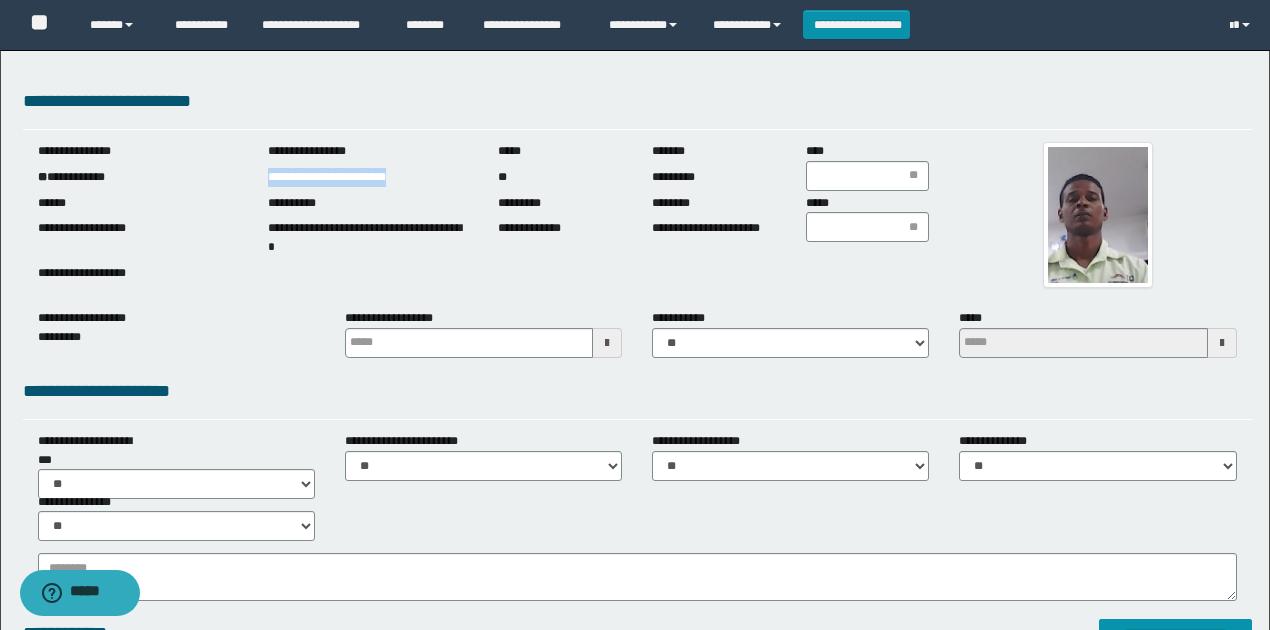 drag, startPoint x: 263, startPoint y: 176, endPoint x: 514, endPoint y: 342, distance: 300.9269 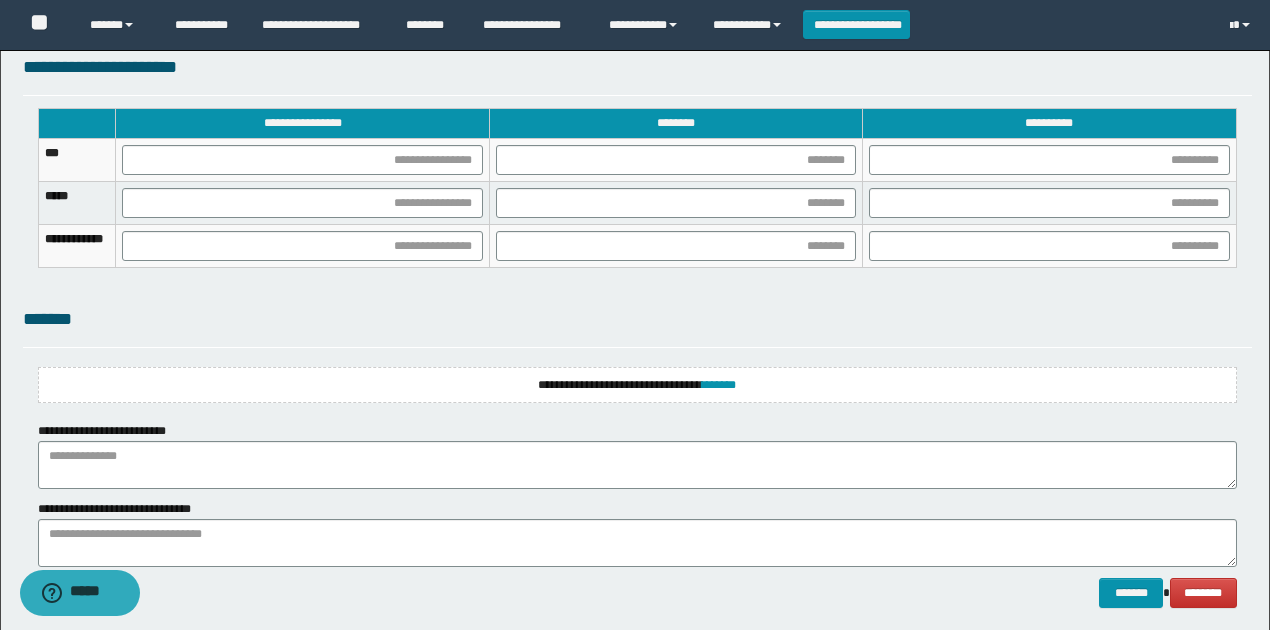 scroll, scrollTop: 1350, scrollLeft: 0, axis: vertical 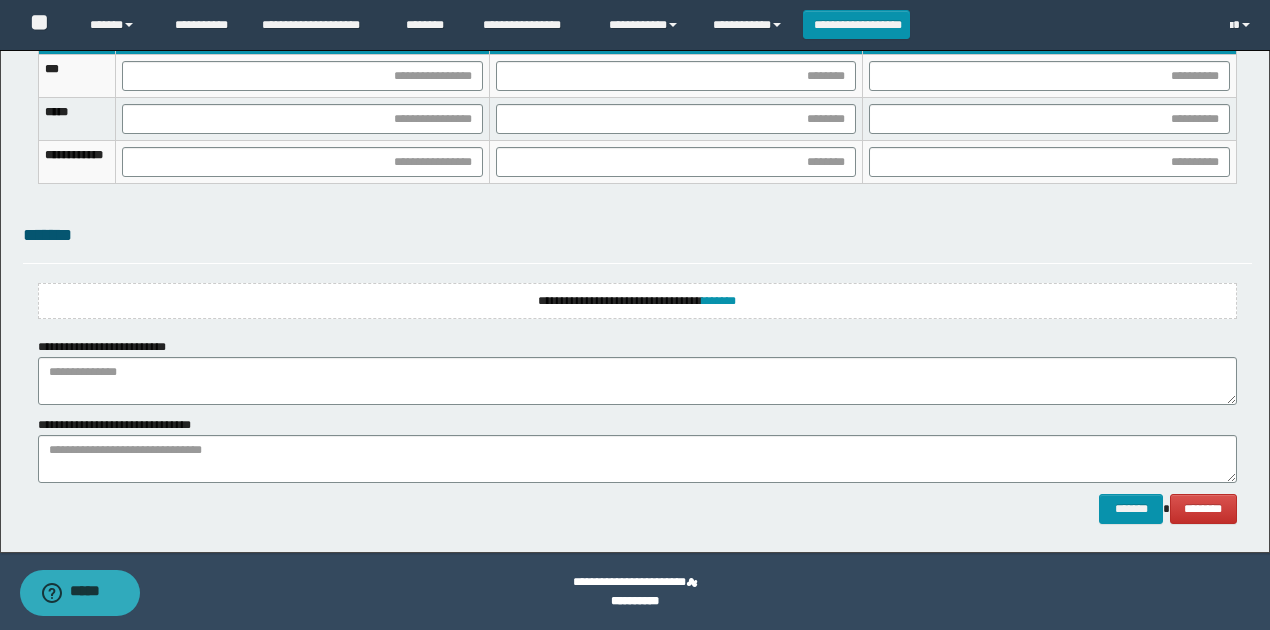 click on "**********" at bounding box center (637, 301) 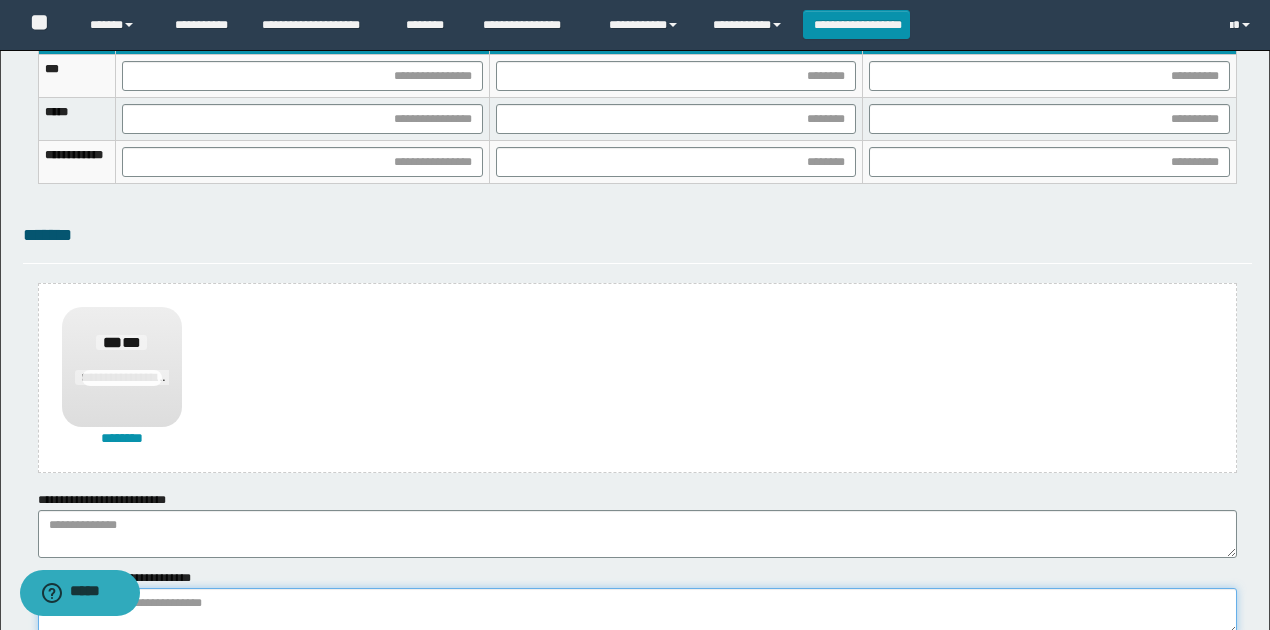 paste on "**********" 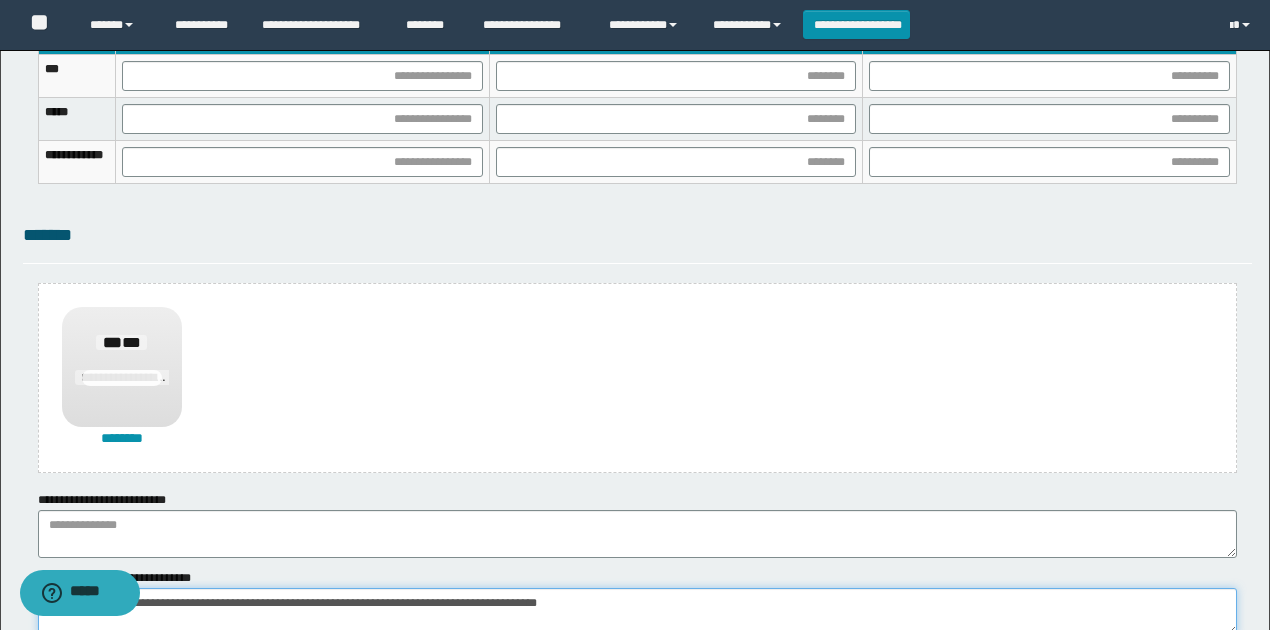 click on "**********" at bounding box center (637, 612) 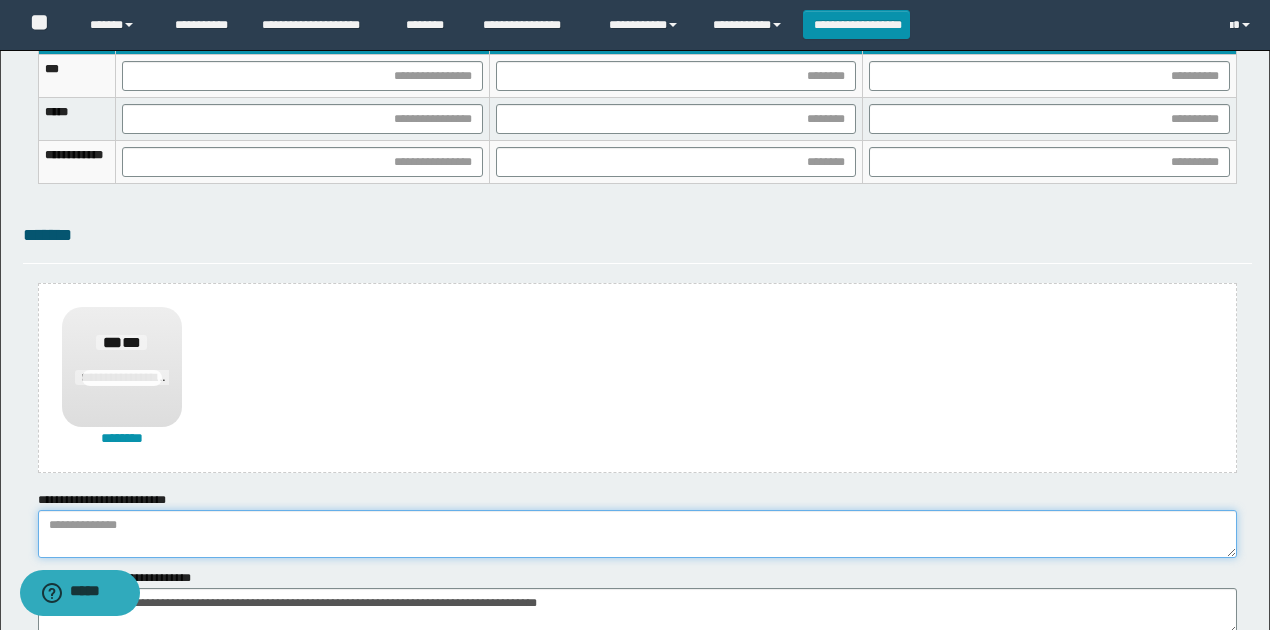 paste on "**********" 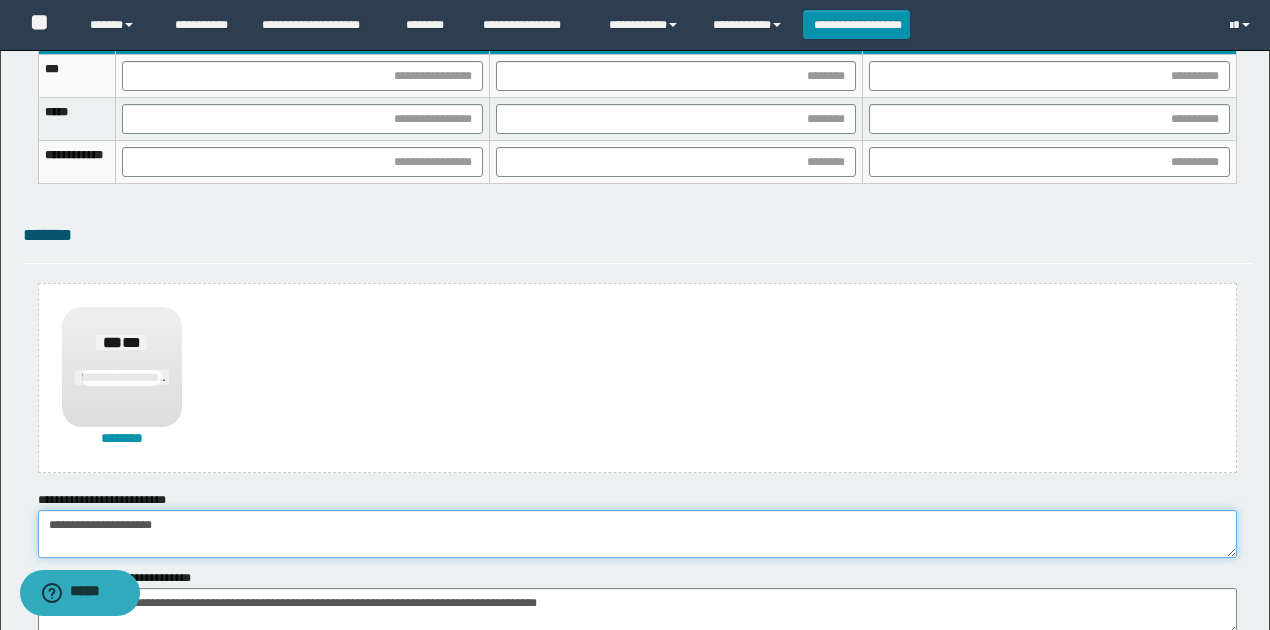 click on "**********" at bounding box center [637, 534] 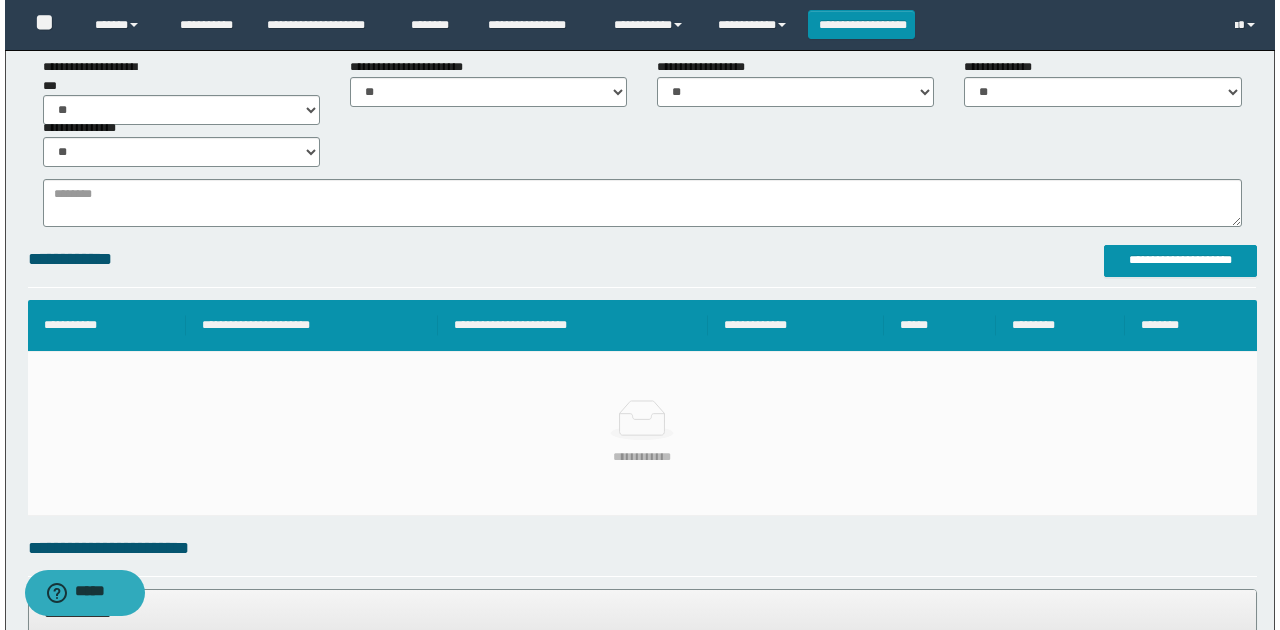 scroll, scrollTop: 350, scrollLeft: 0, axis: vertical 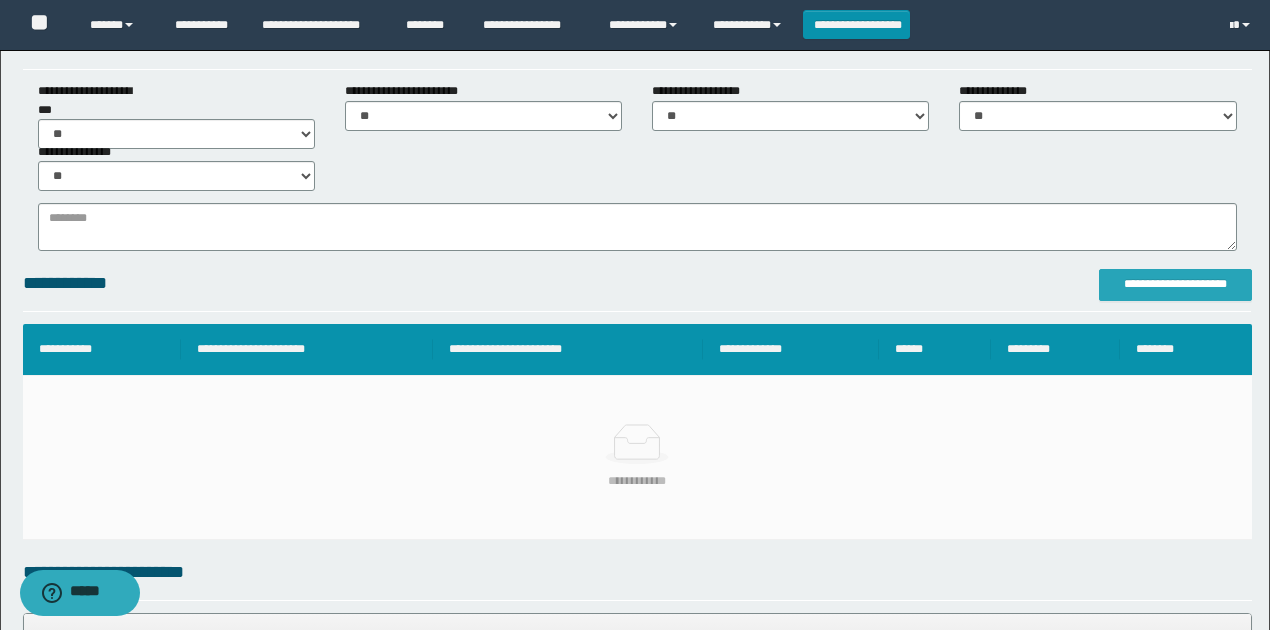 type on "**********" 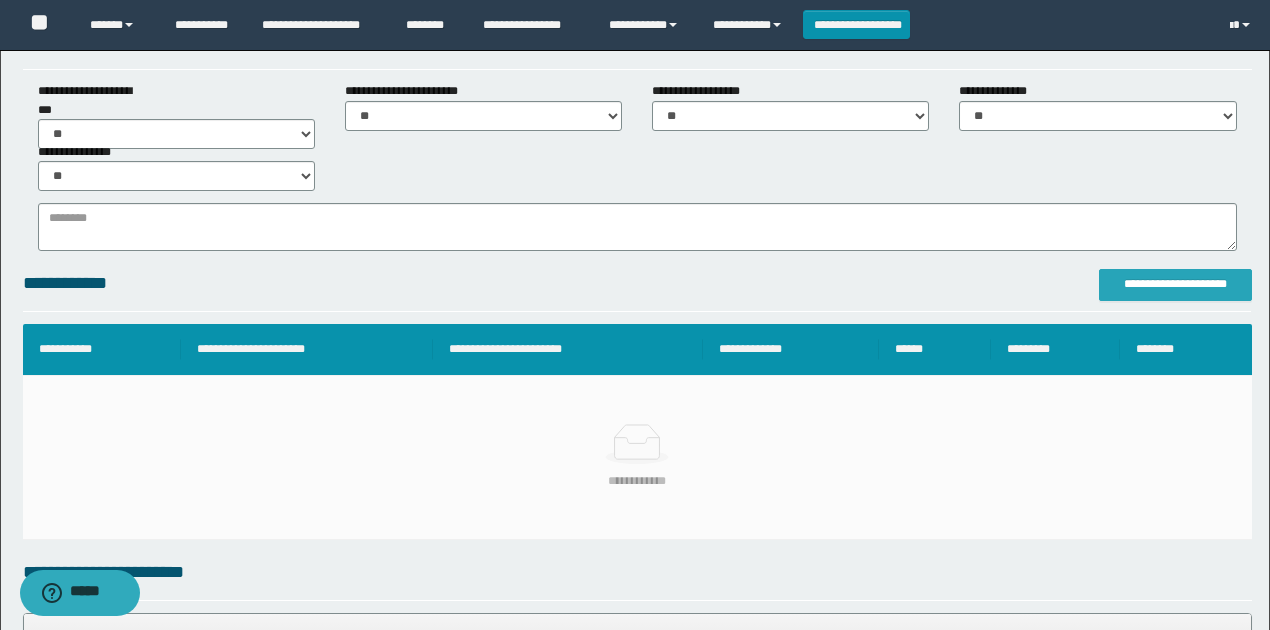 click on "**********" at bounding box center (1175, 285) 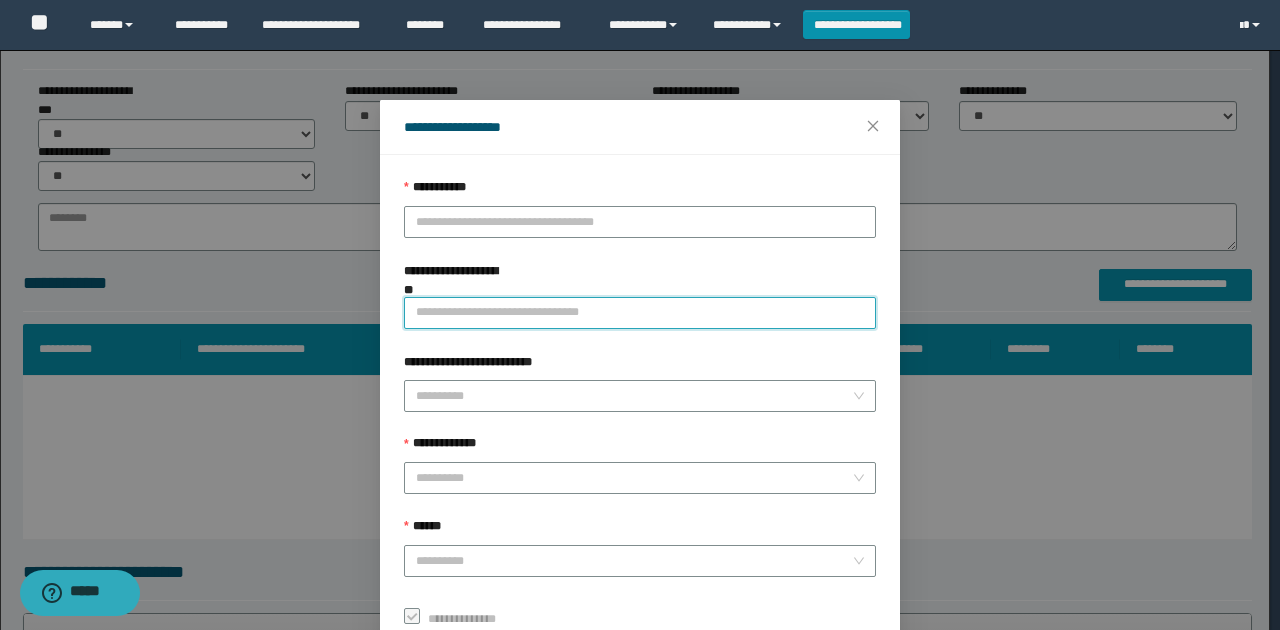 paste on "**********" 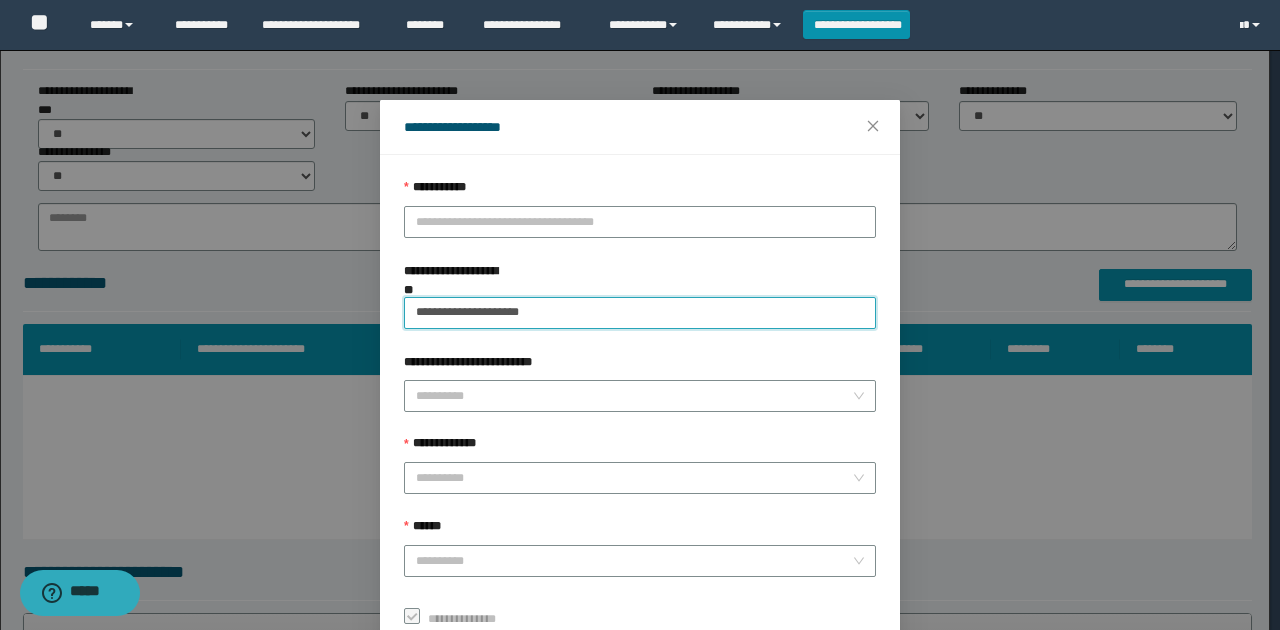 drag, startPoint x: 644, startPoint y: 304, endPoint x: 644, endPoint y: 272, distance: 32 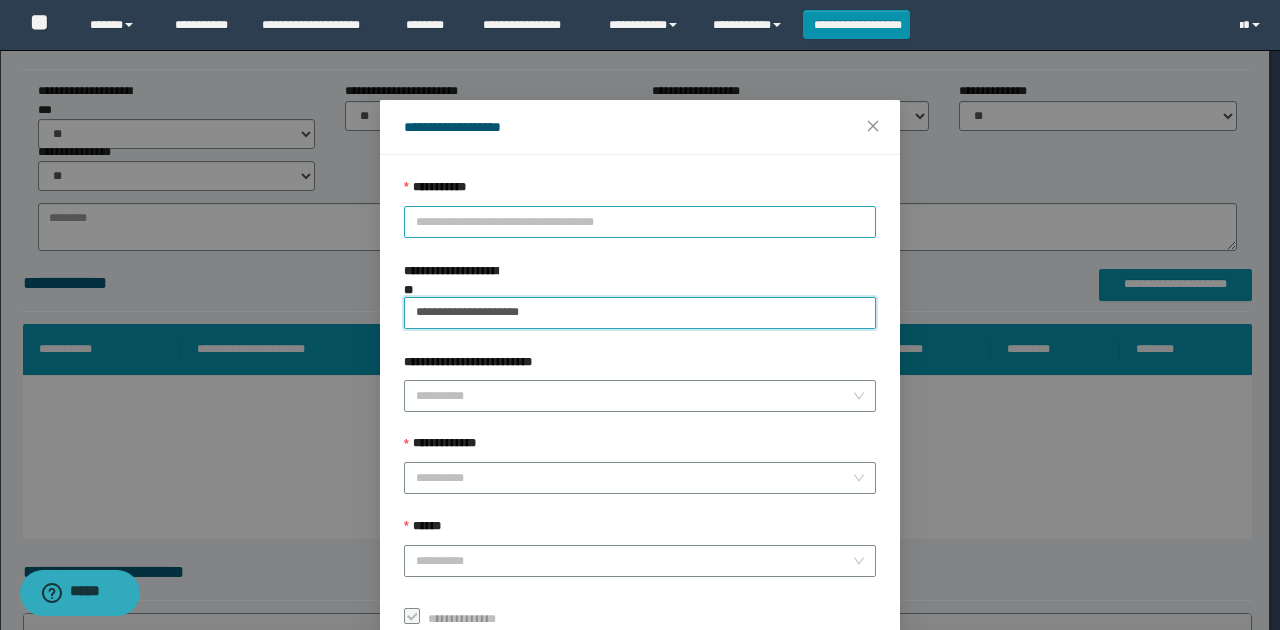 type on "**********" 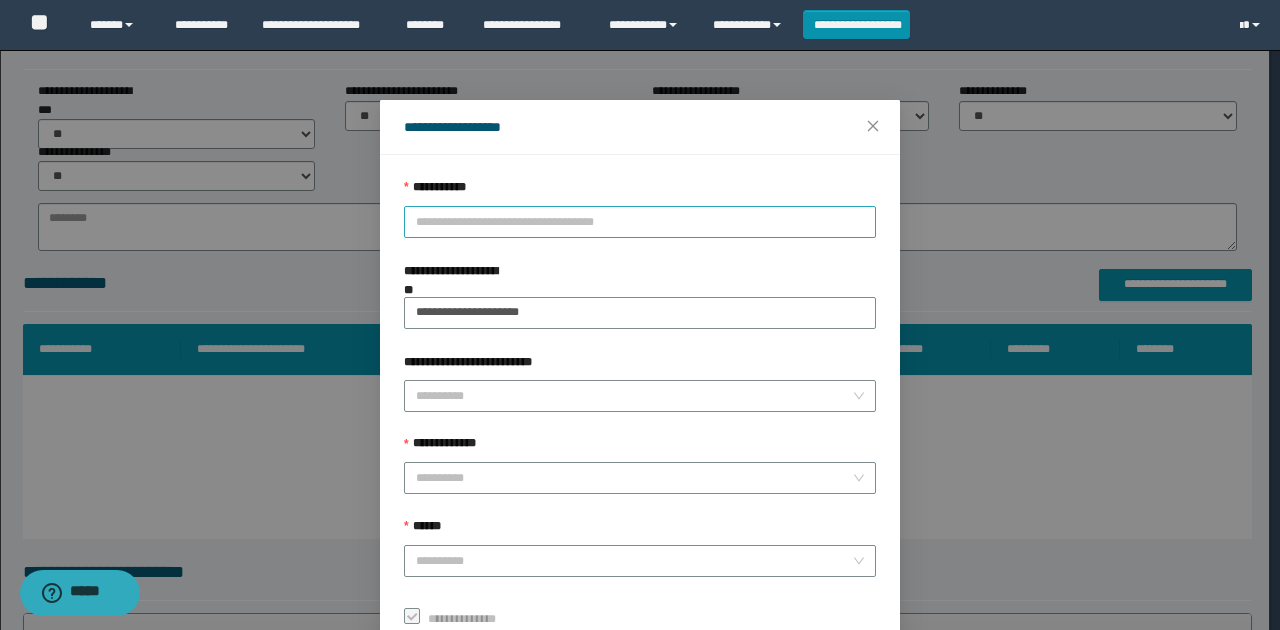 click on "**********" at bounding box center [640, 222] 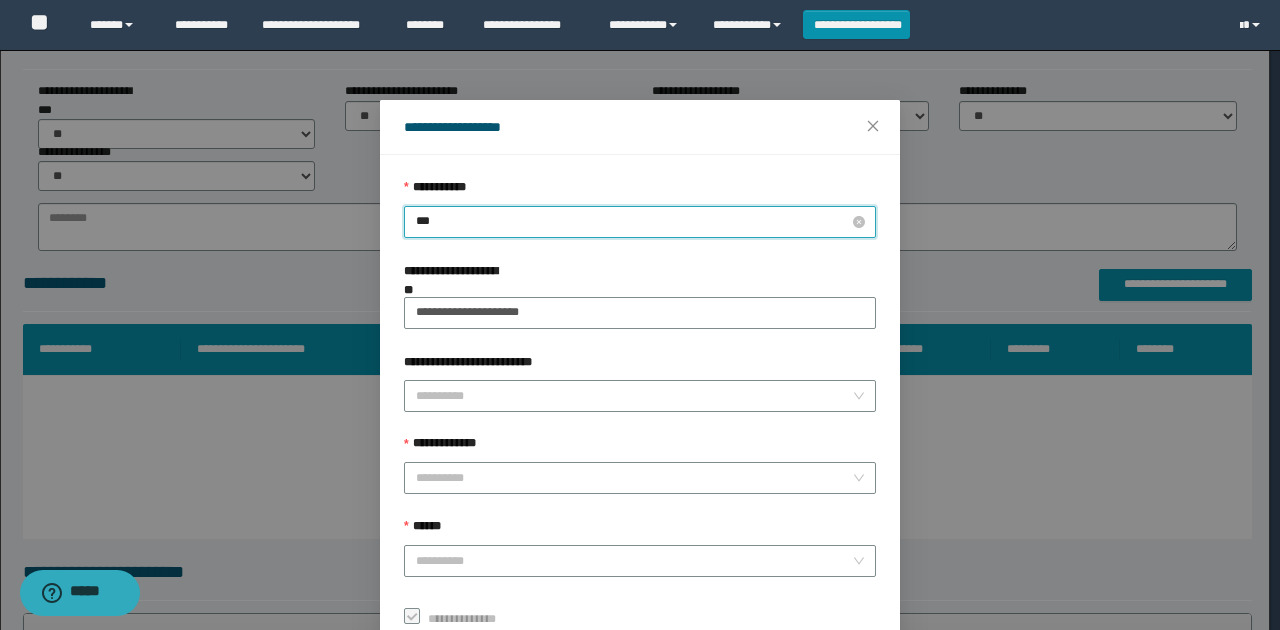 type on "****" 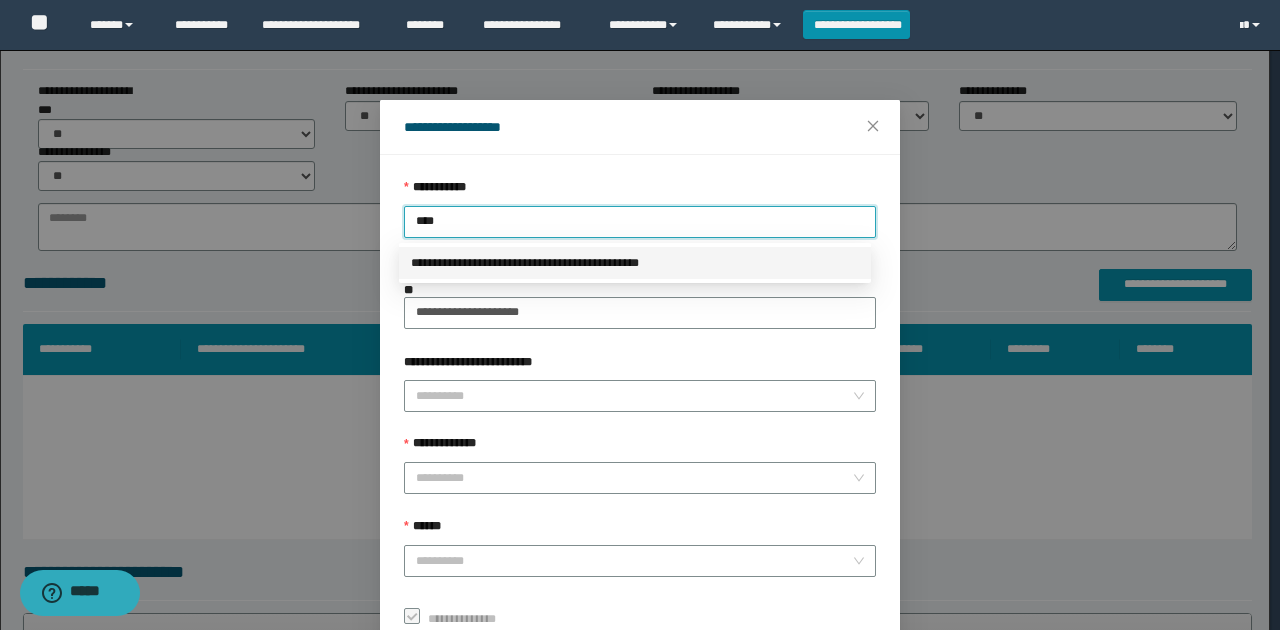 click on "**********" at bounding box center (635, 263) 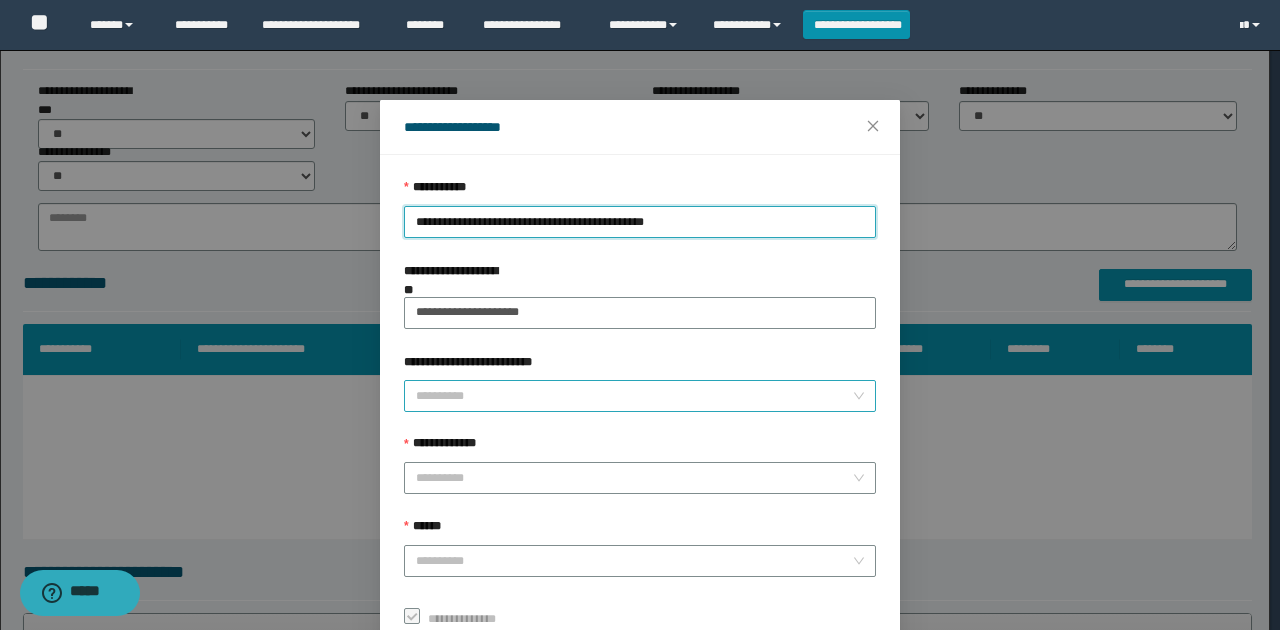 click on "**********" at bounding box center (634, 396) 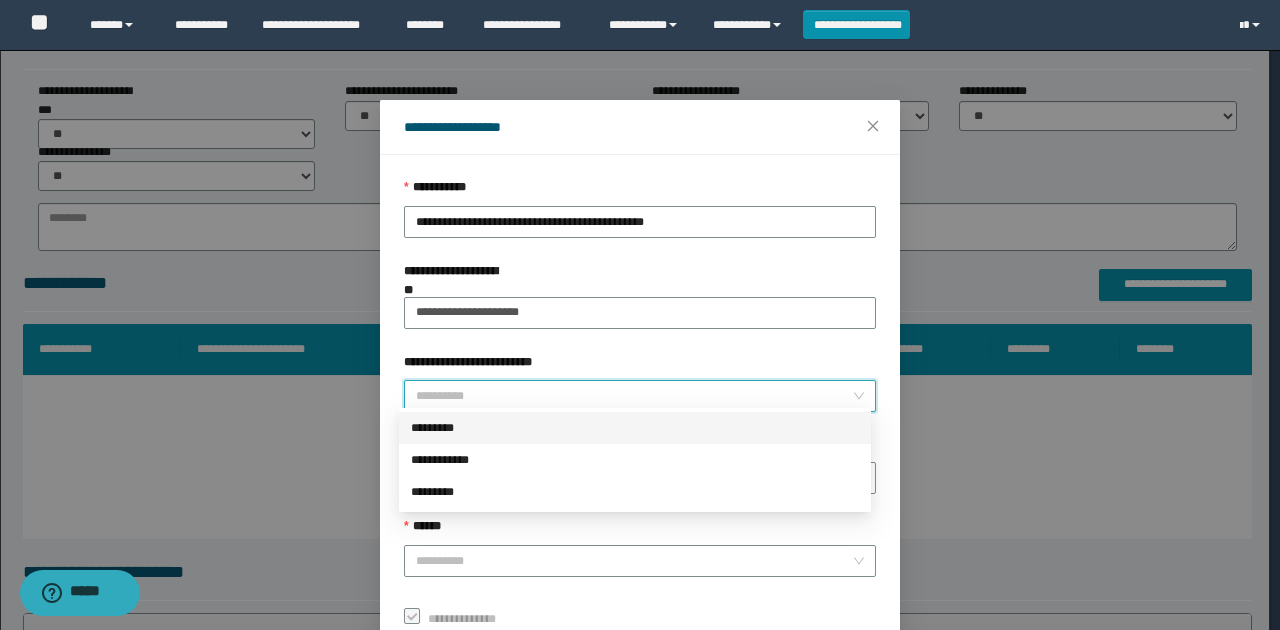 click on "*********" at bounding box center [635, 428] 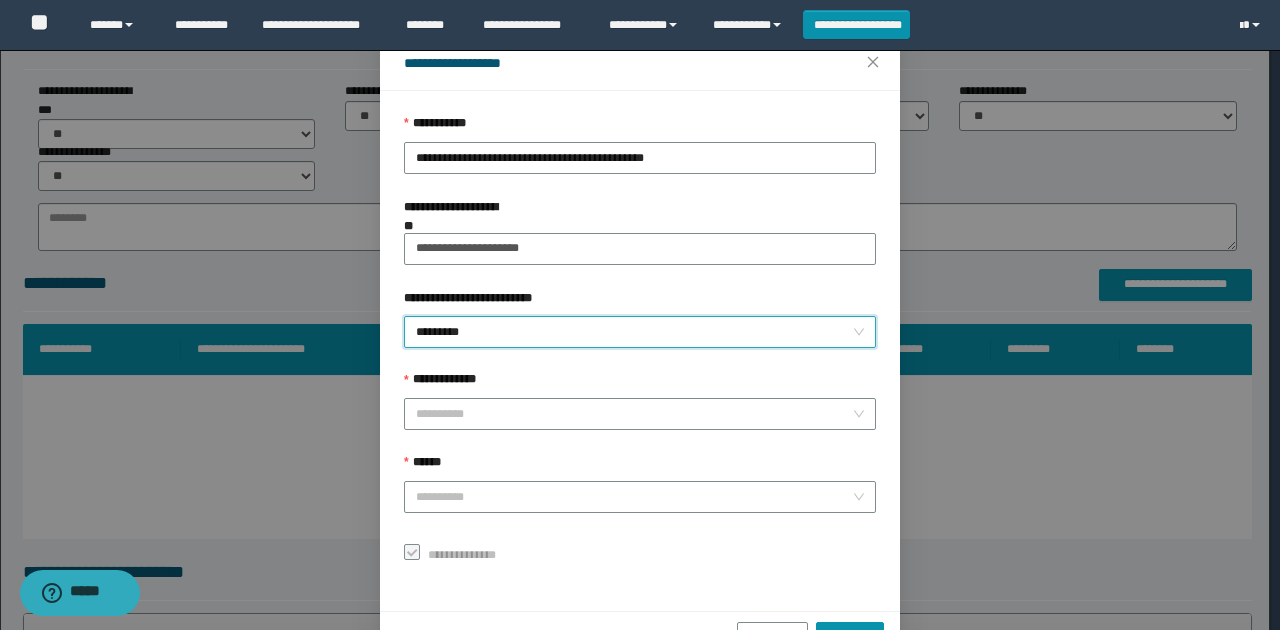 scroll, scrollTop: 121, scrollLeft: 0, axis: vertical 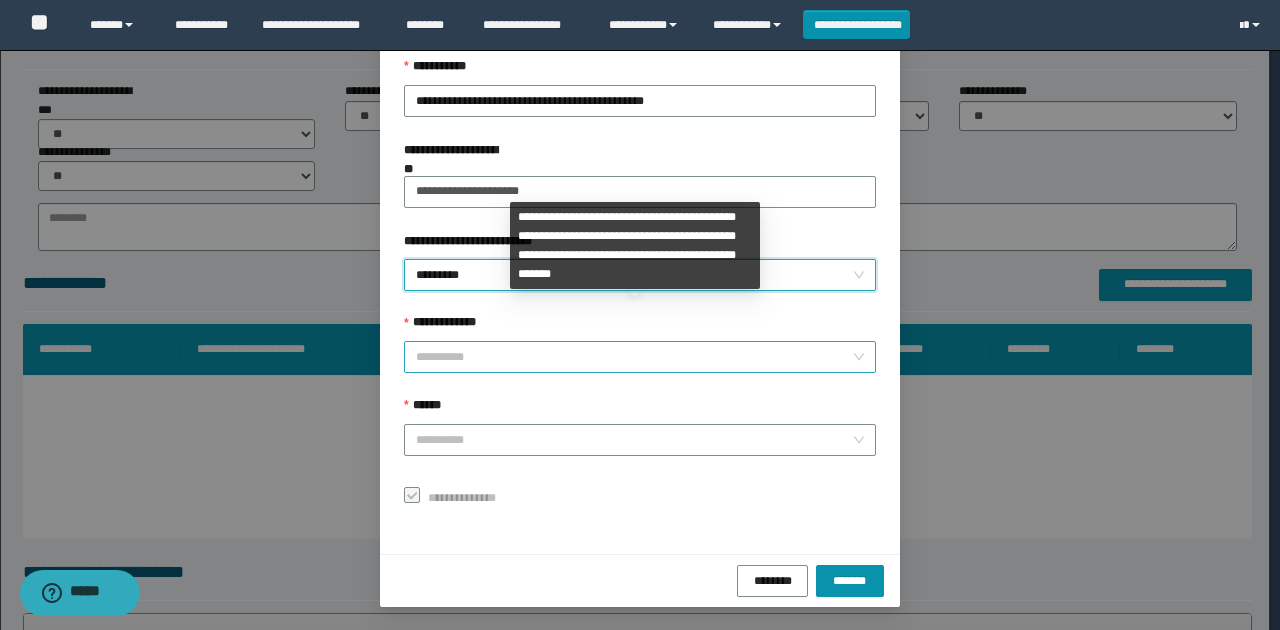 click on "**********" at bounding box center (634, 357) 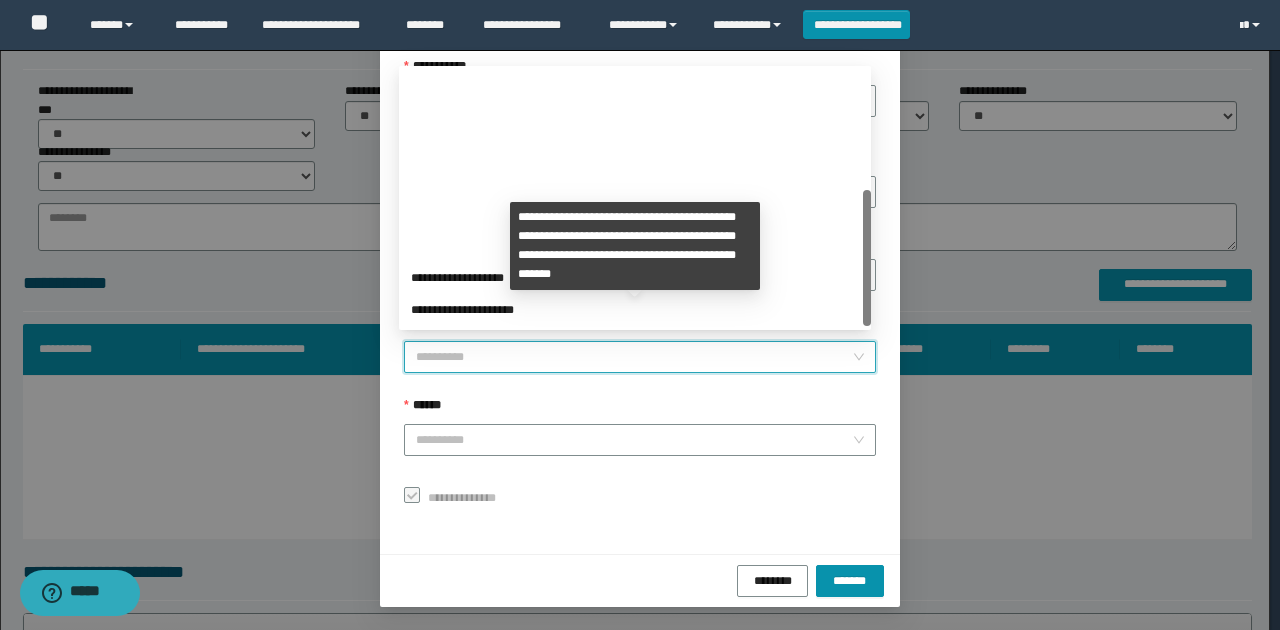 scroll, scrollTop: 224, scrollLeft: 0, axis: vertical 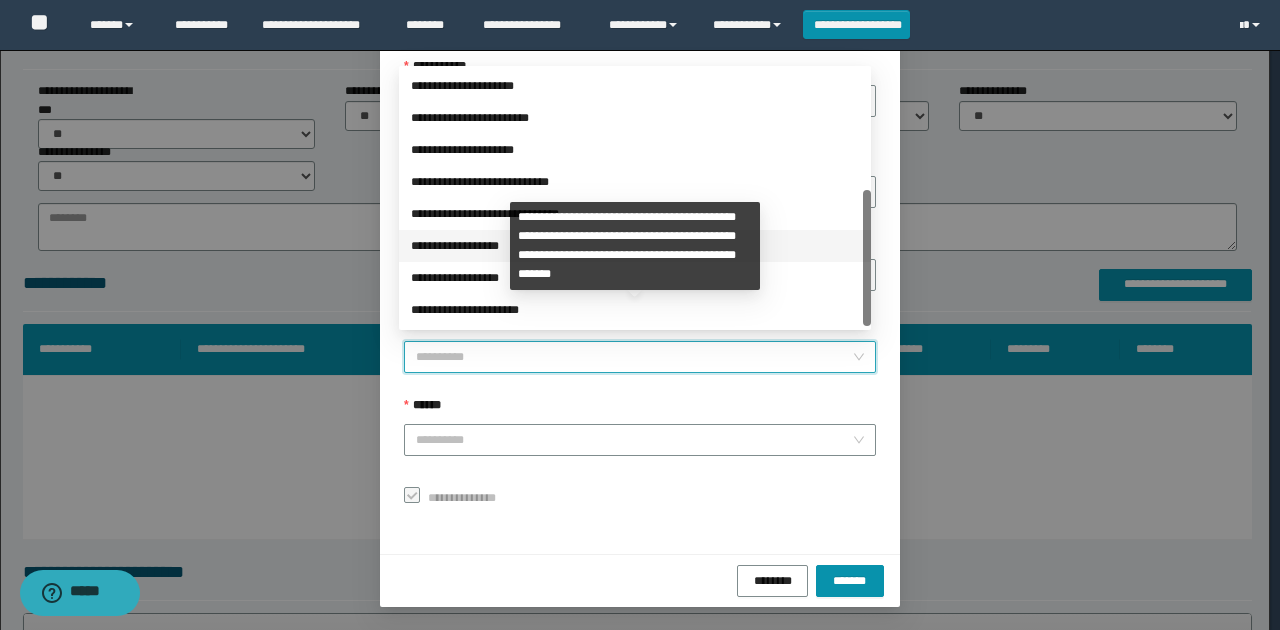 drag, startPoint x: 460, startPoint y: 245, endPoint x: 466, endPoint y: 300, distance: 55.326305 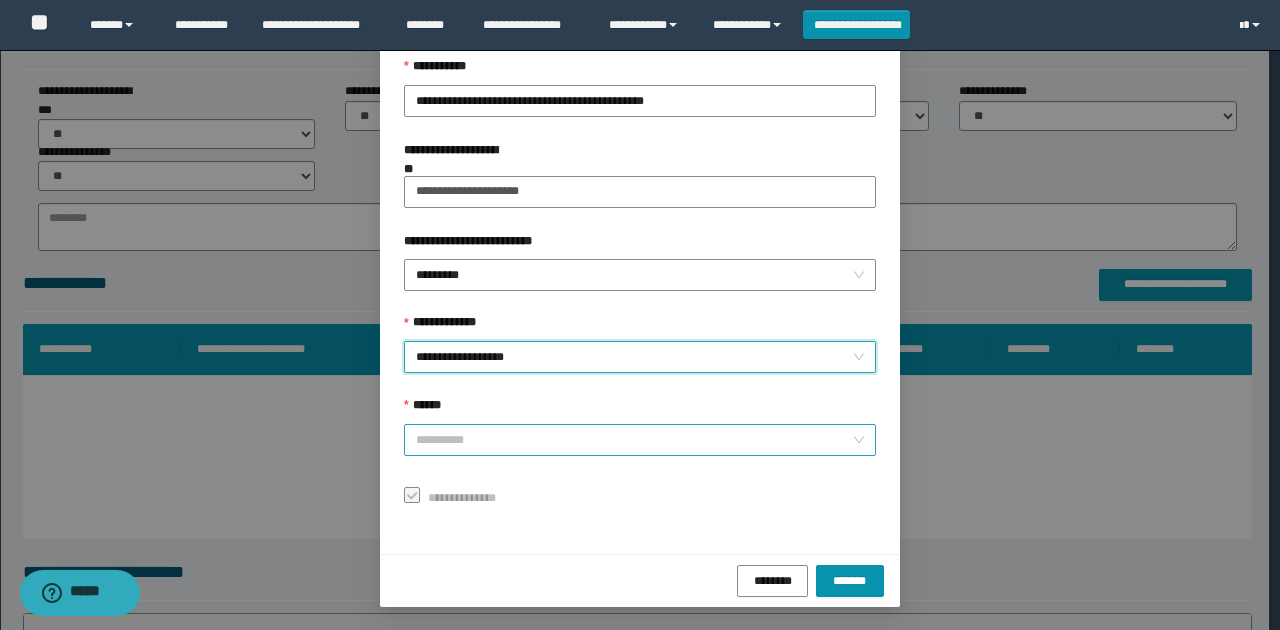 click on "******" at bounding box center [634, 440] 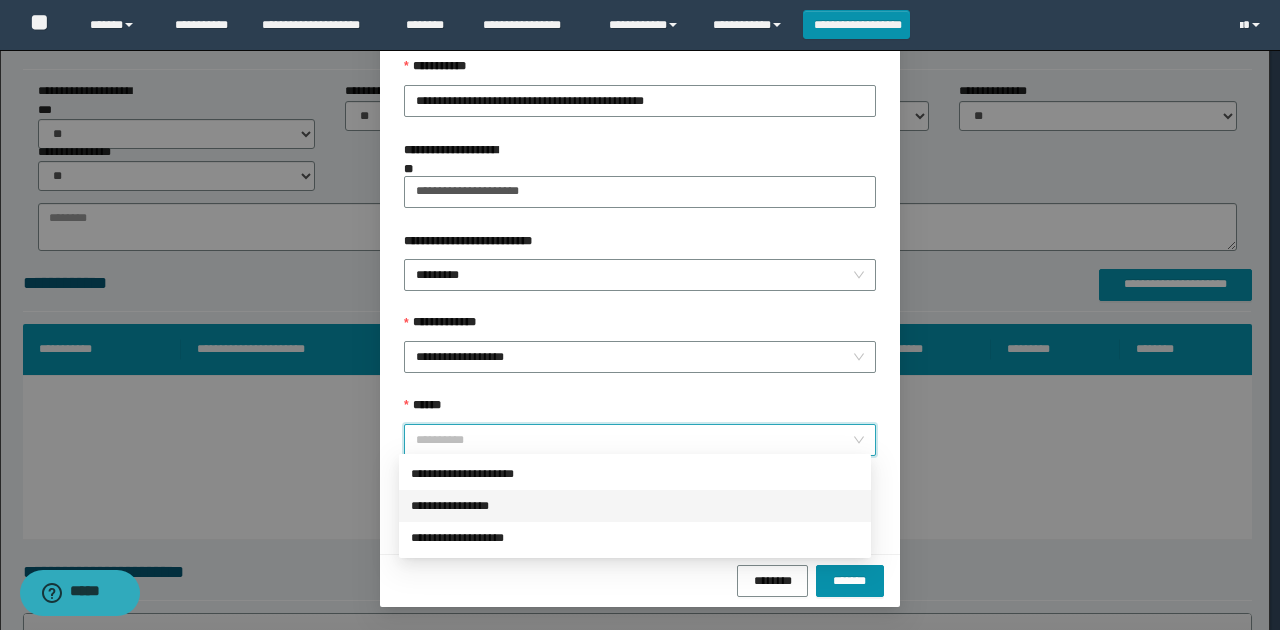 click on "**********" at bounding box center (635, 506) 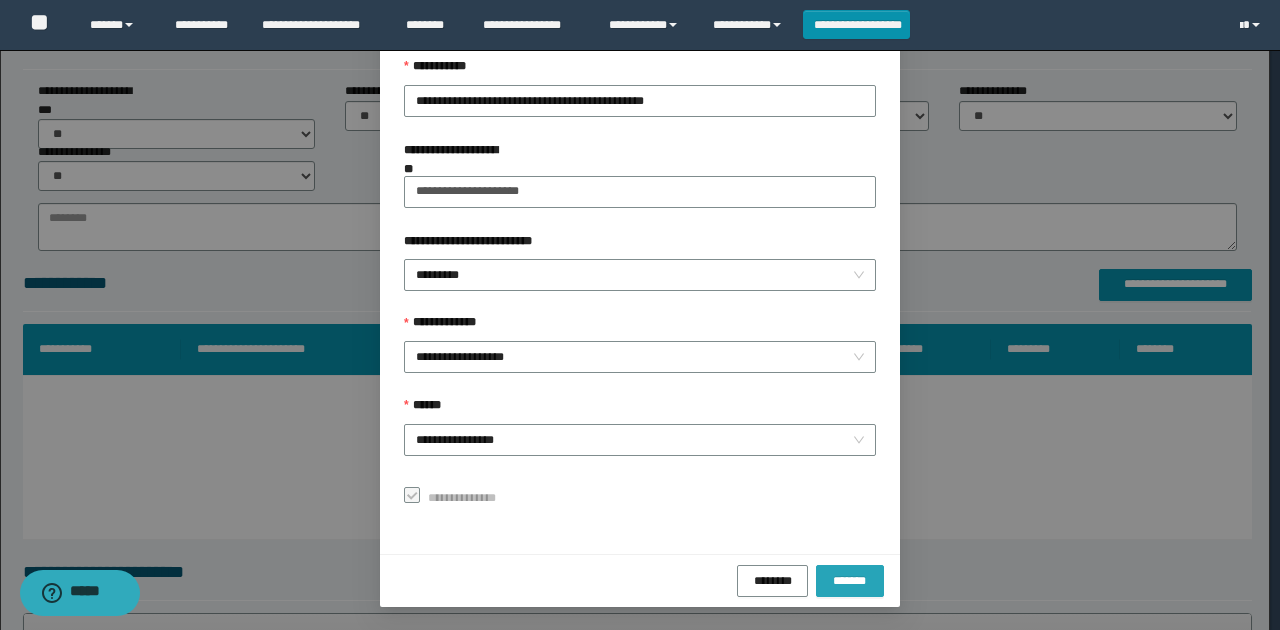 click on "*******" at bounding box center (850, 581) 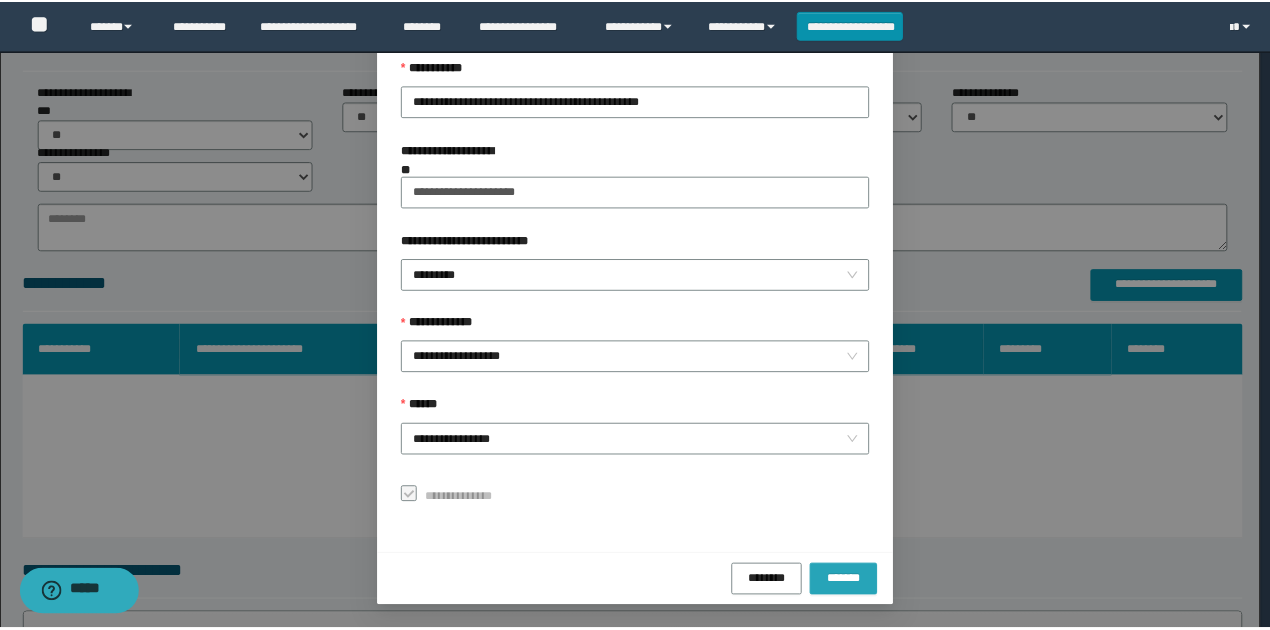 scroll, scrollTop: 73, scrollLeft: 0, axis: vertical 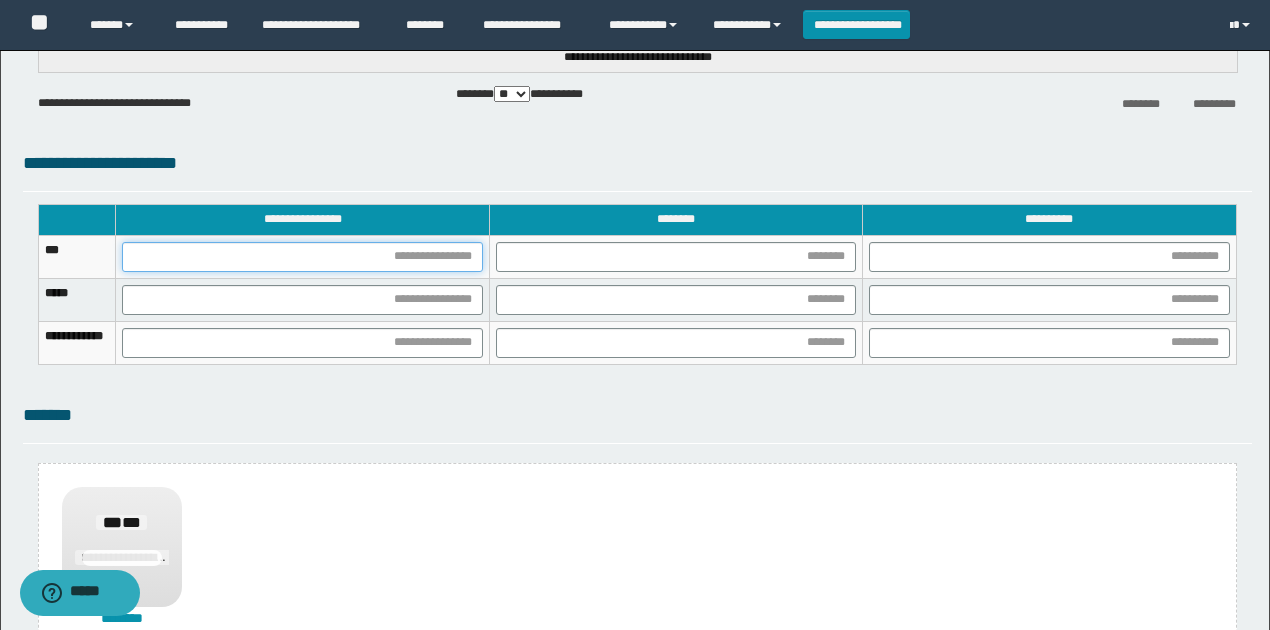 click at bounding box center (302, 257) 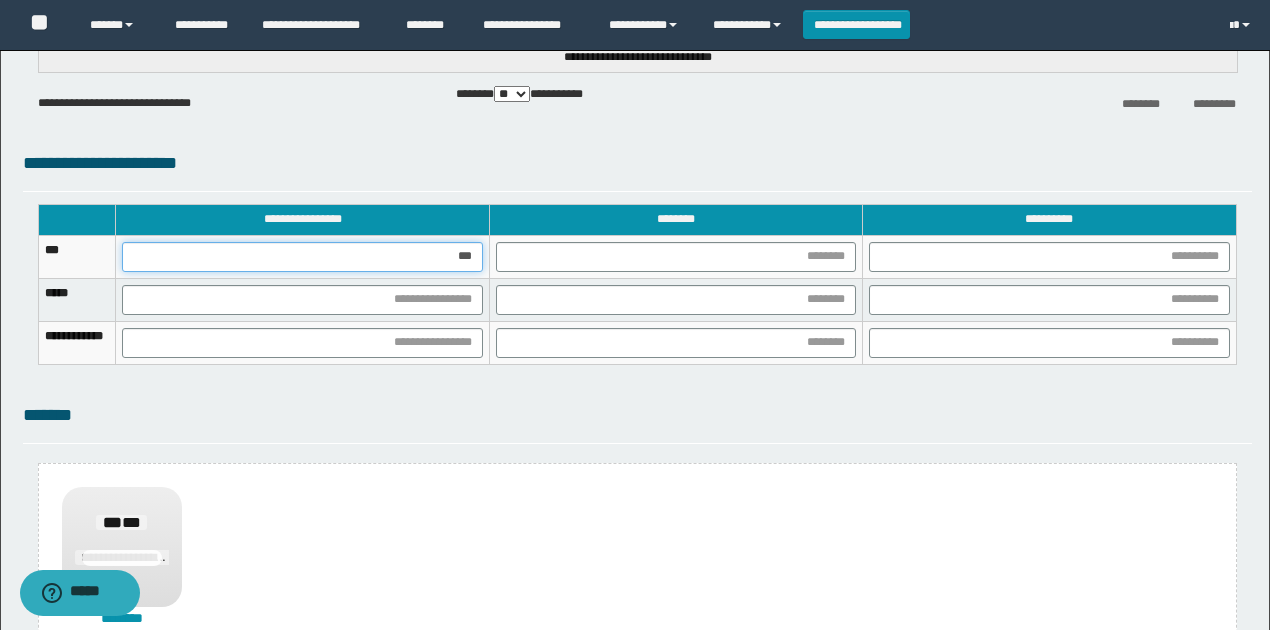 type on "****" 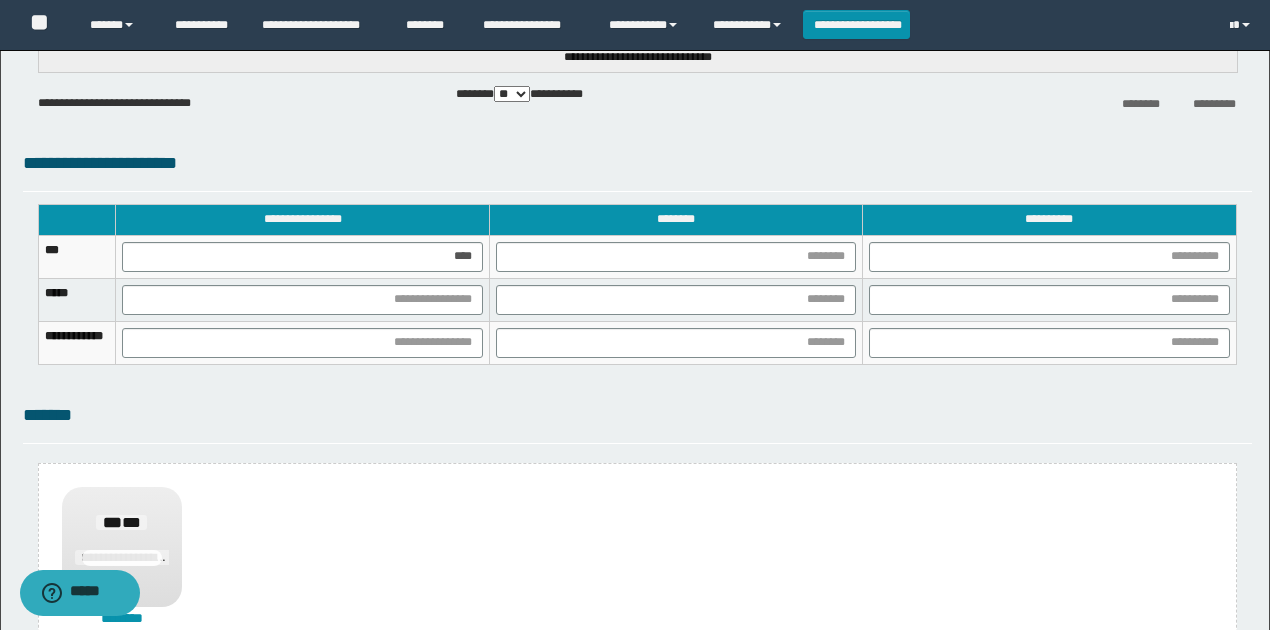 click at bounding box center [302, 299] 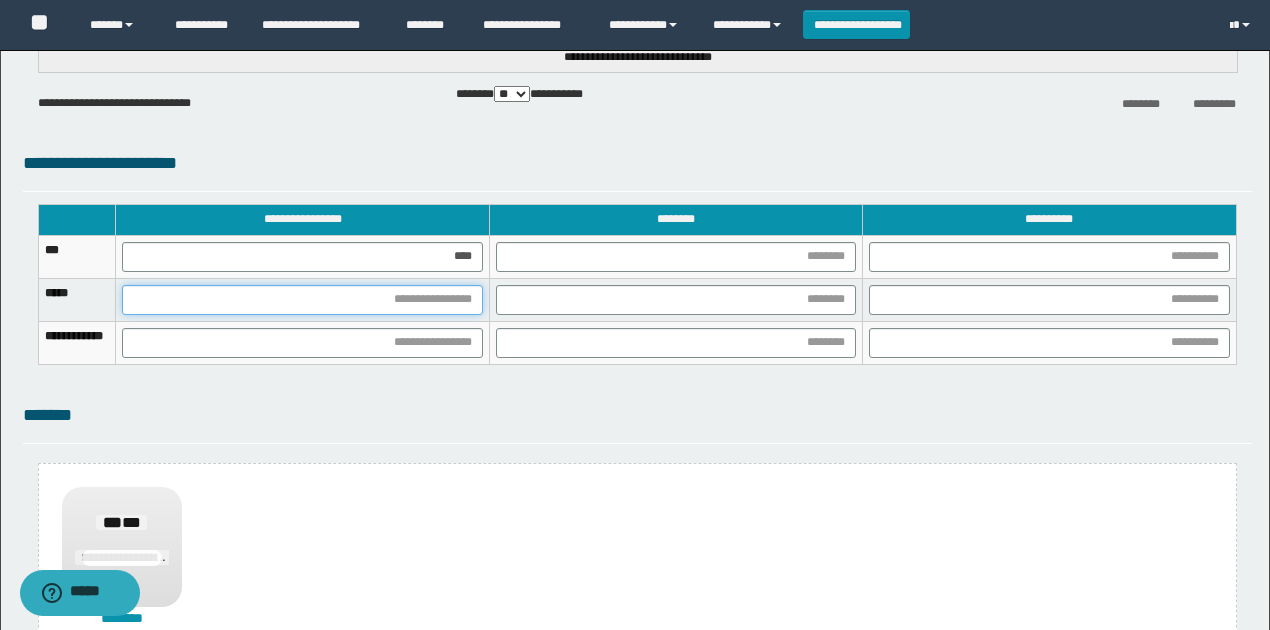click at bounding box center [302, 300] 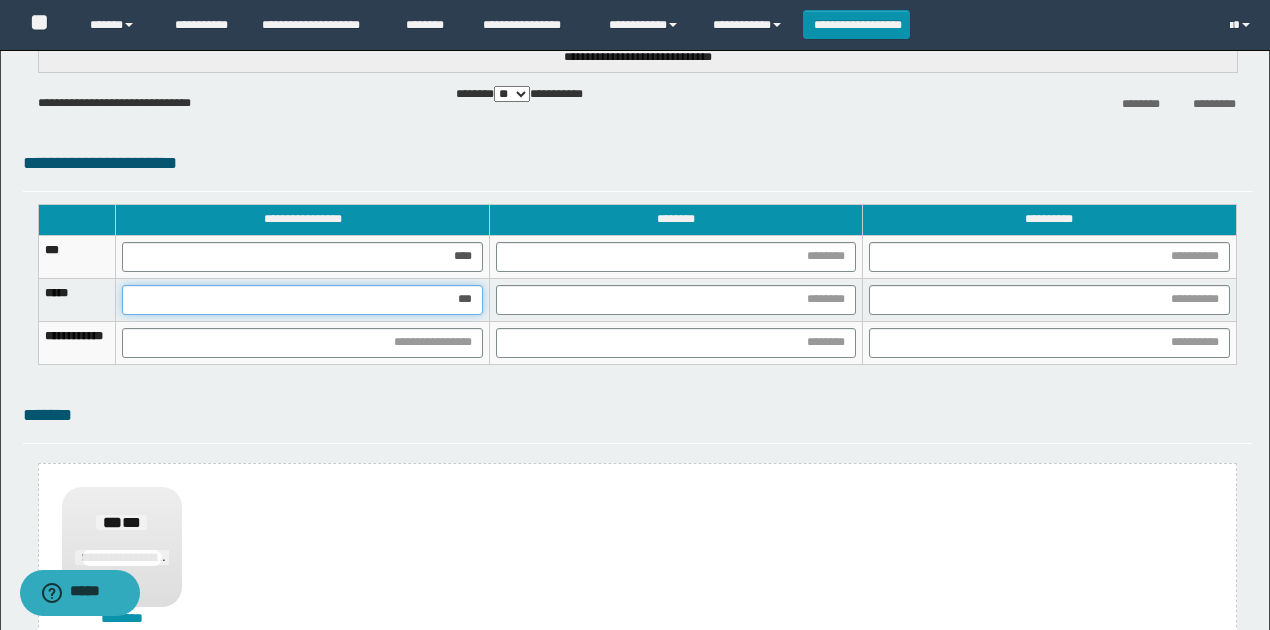 type on "****" 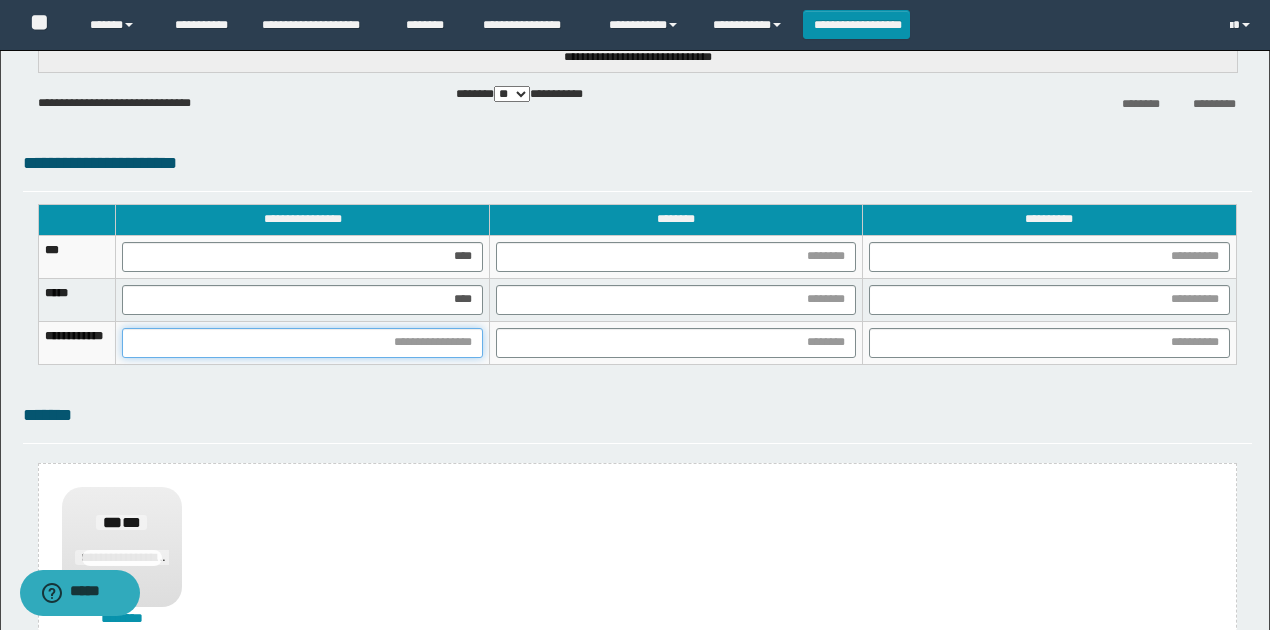 click at bounding box center [302, 343] 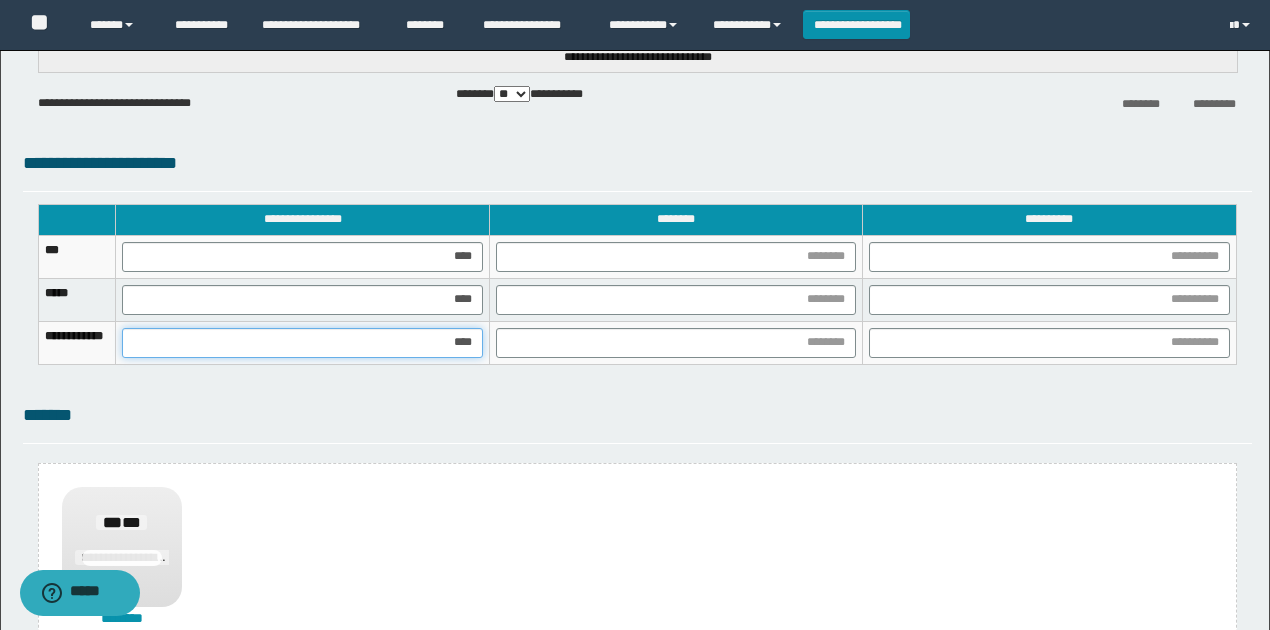 type on "*****" 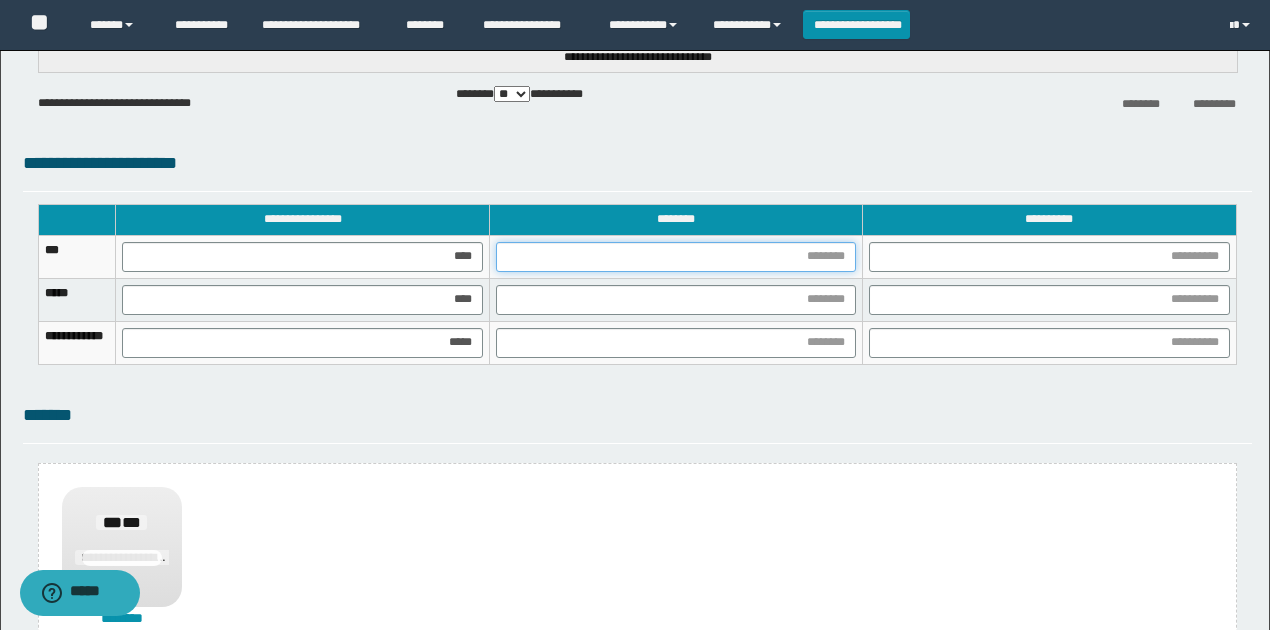 drag, startPoint x: 865, startPoint y: 256, endPoint x: 853, endPoint y: 276, distance: 23.323807 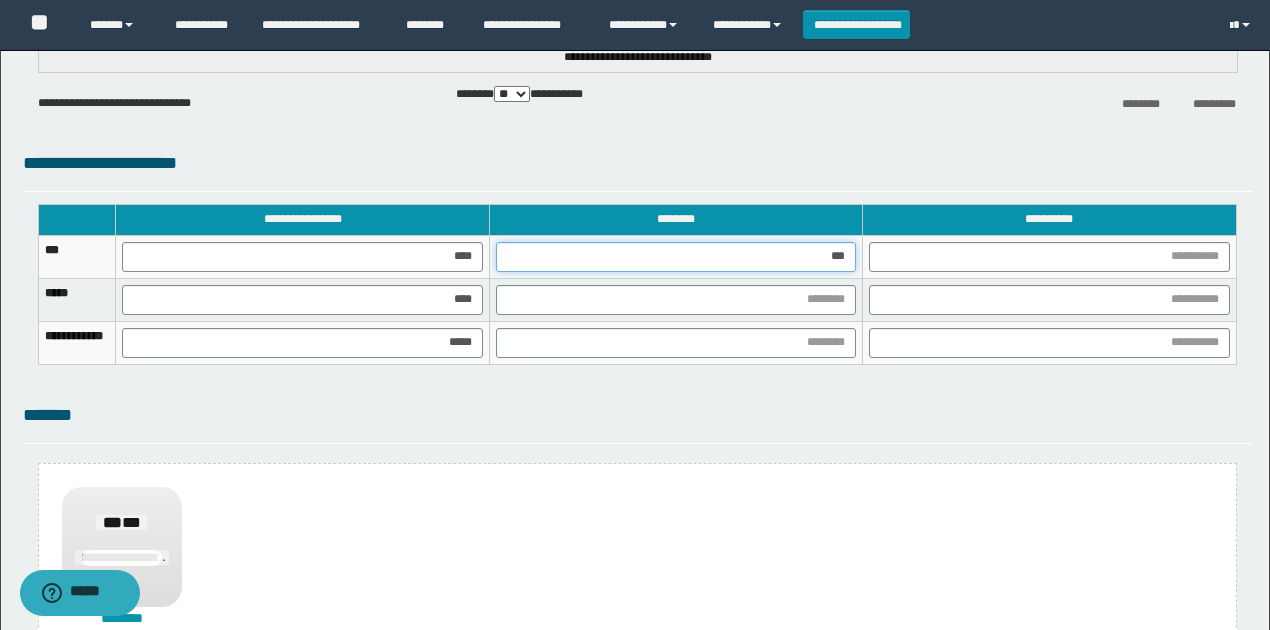 type on "****" 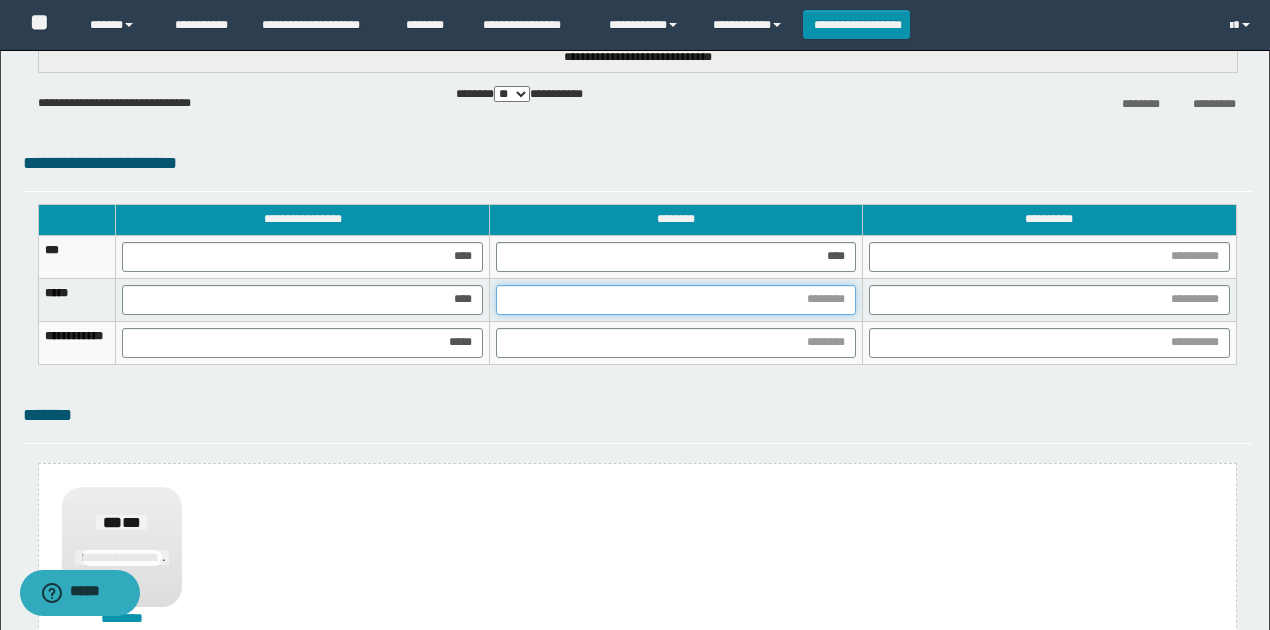 click at bounding box center (676, 300) 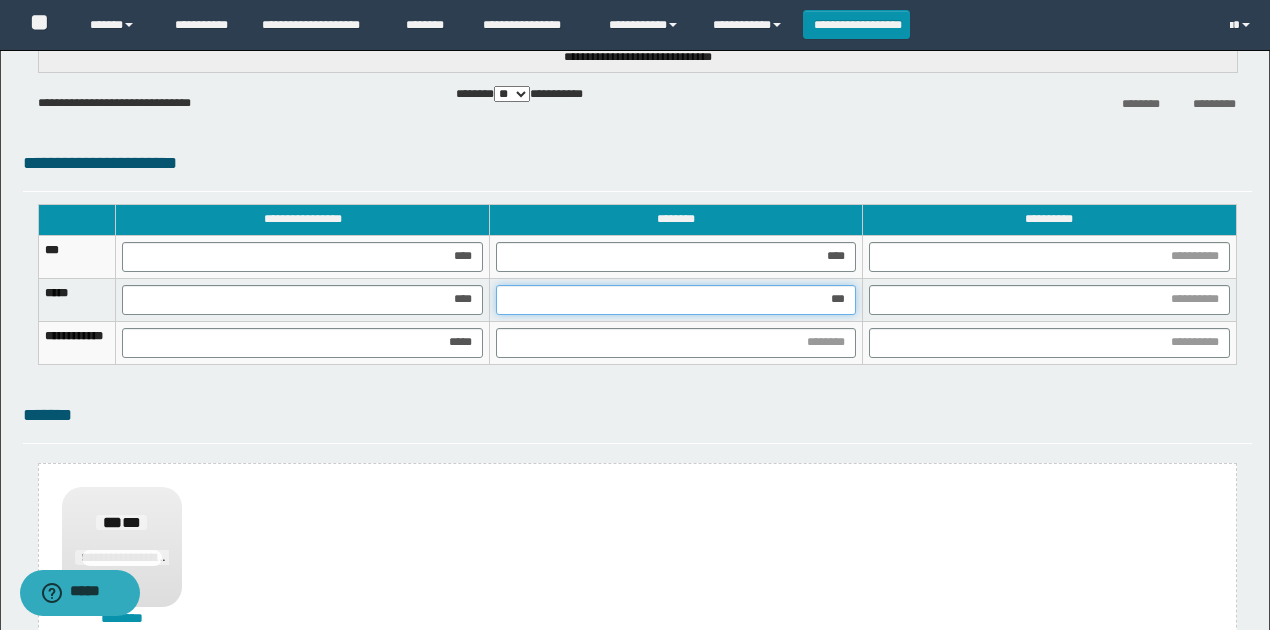 type on "****" 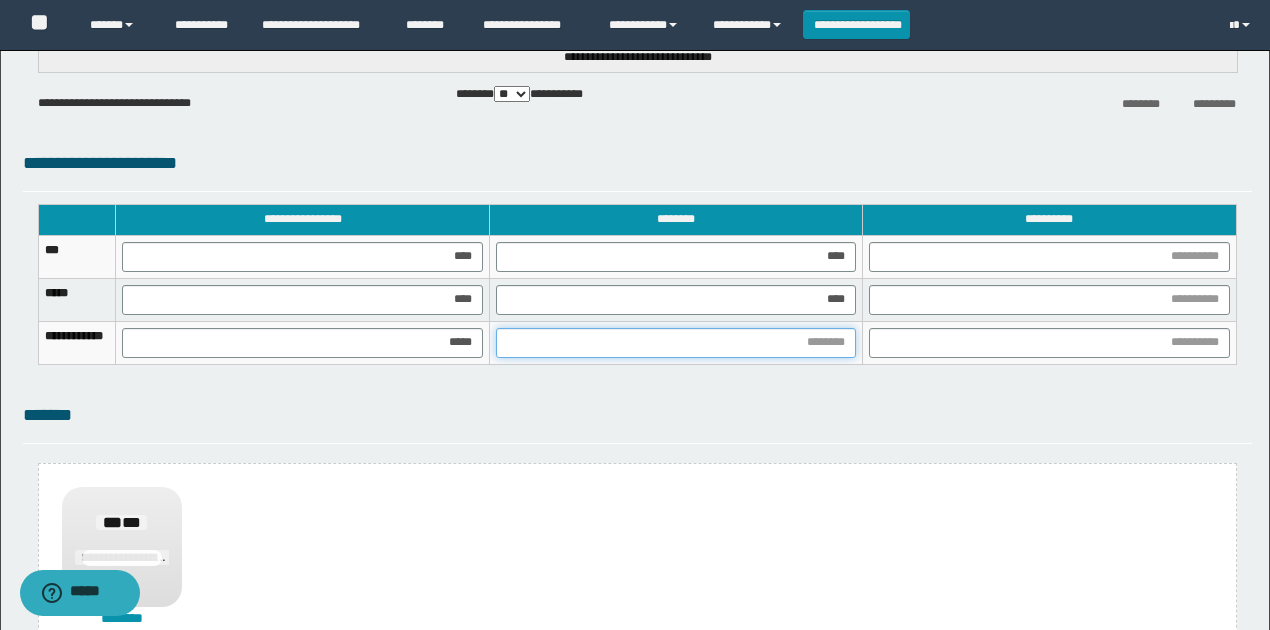 drag, startPoint x: 868, startPoint y: 328, endPoint x: 852, endPoint y: 340, distance: 20 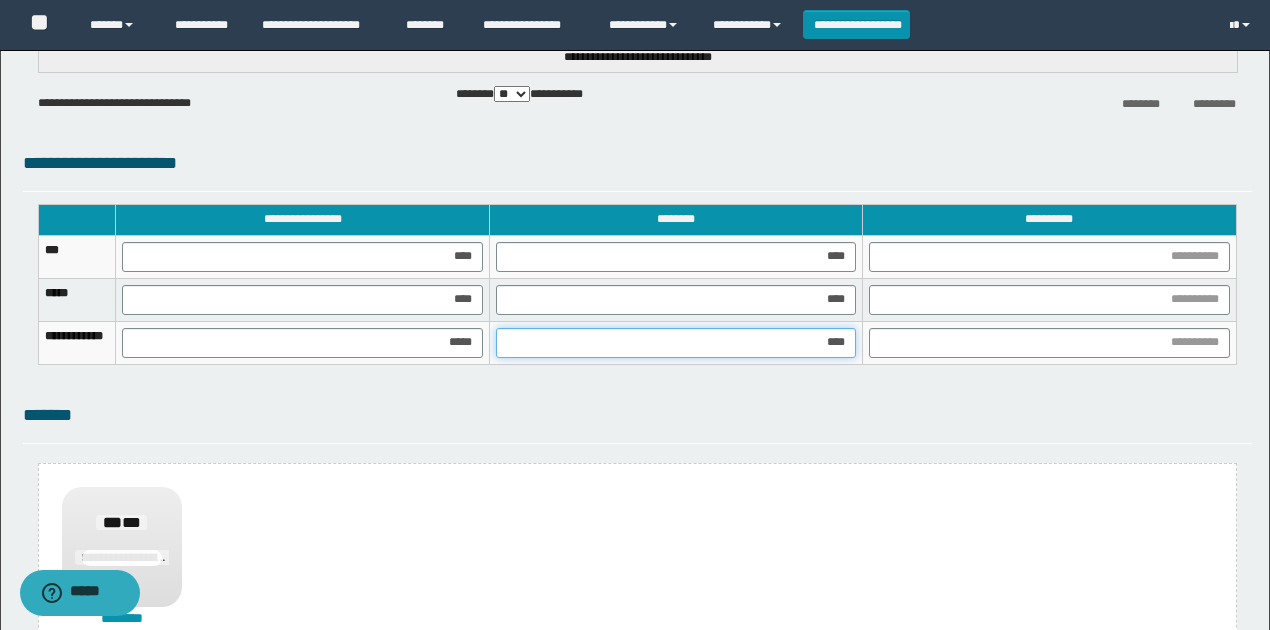 type on "*****" 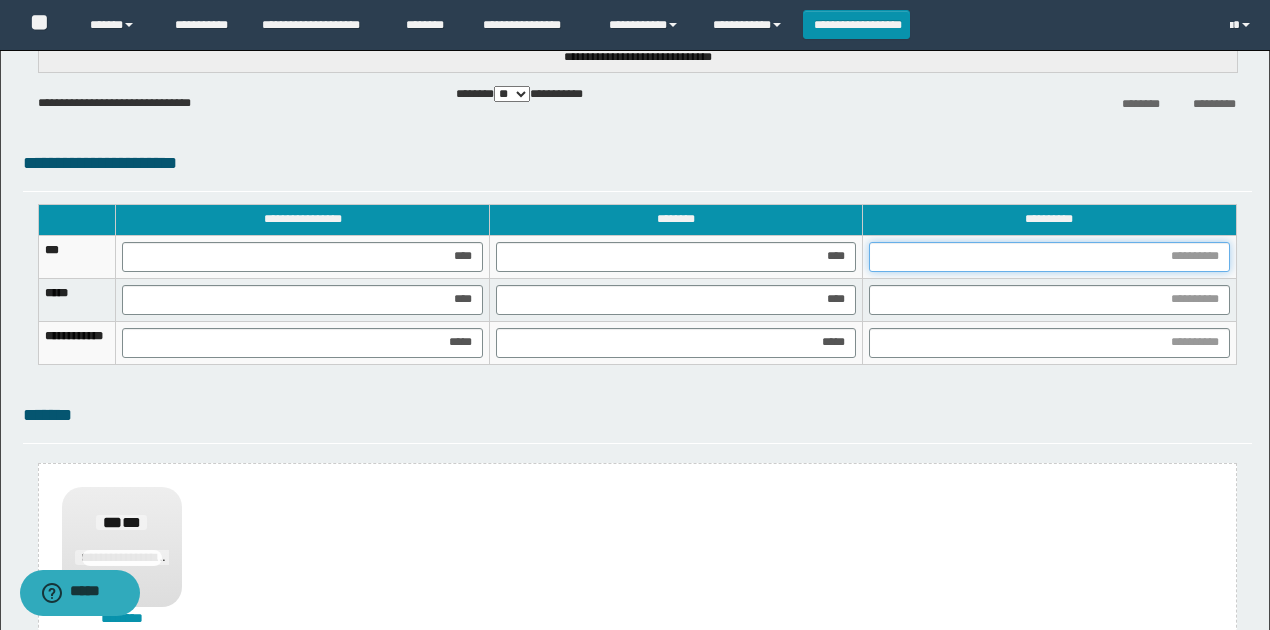 click at bounding box center [1049, 257] 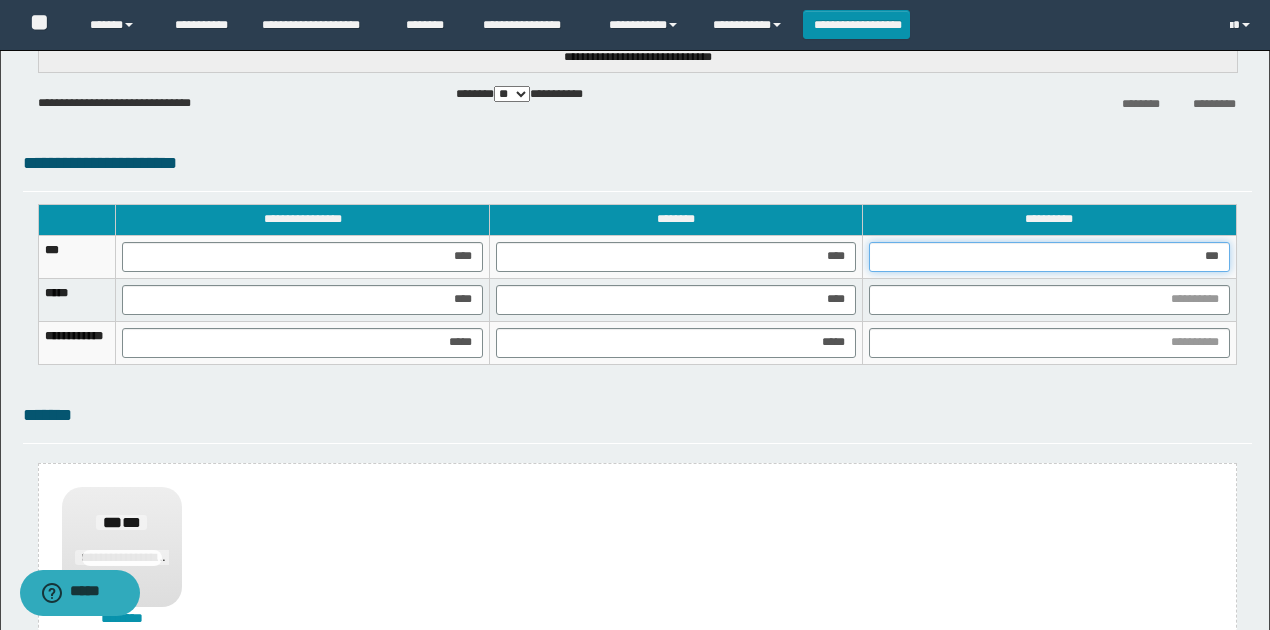 type on "****" 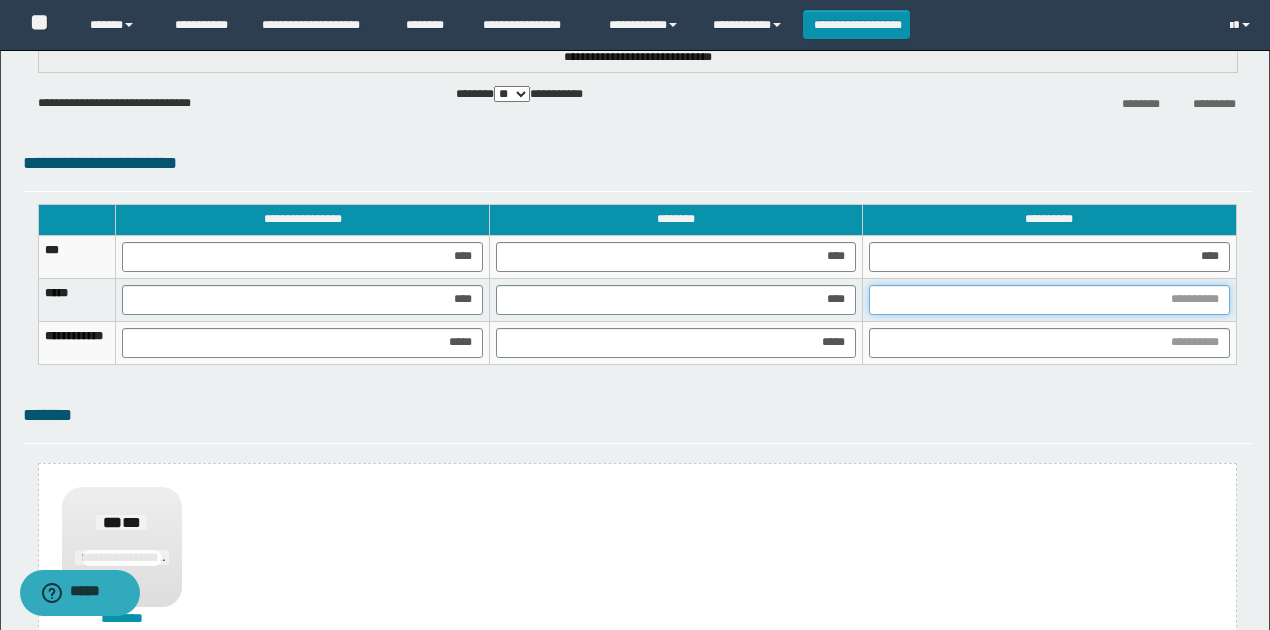 click at bounding box center [1049, 300] 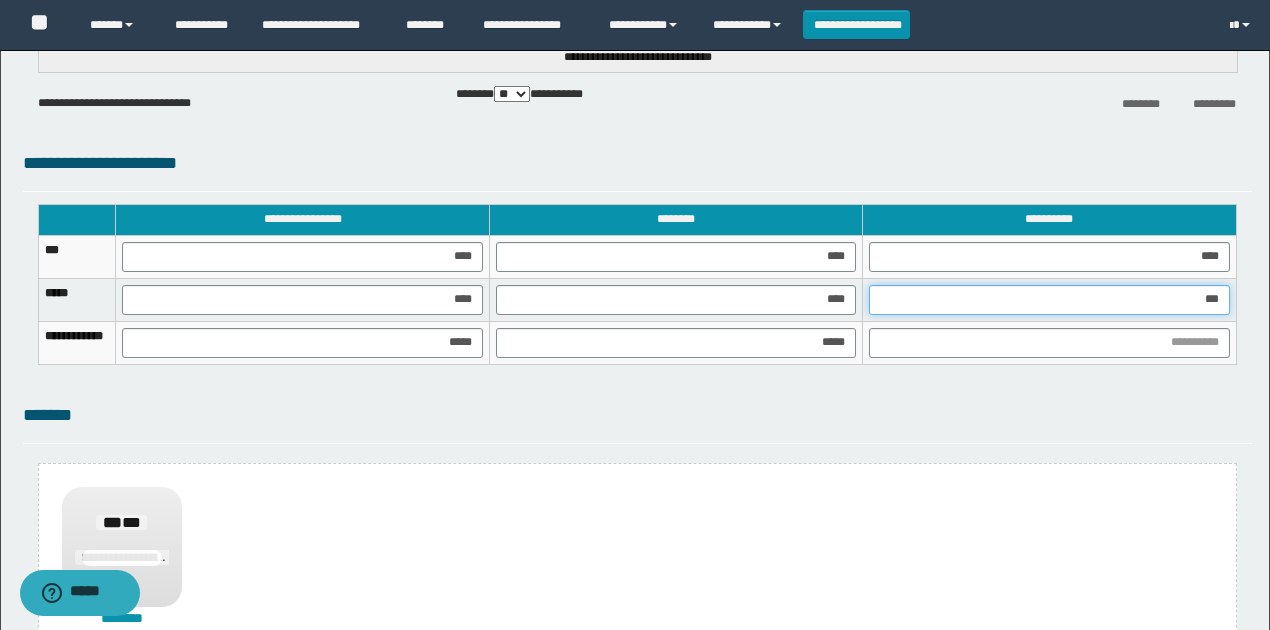 type on "****" 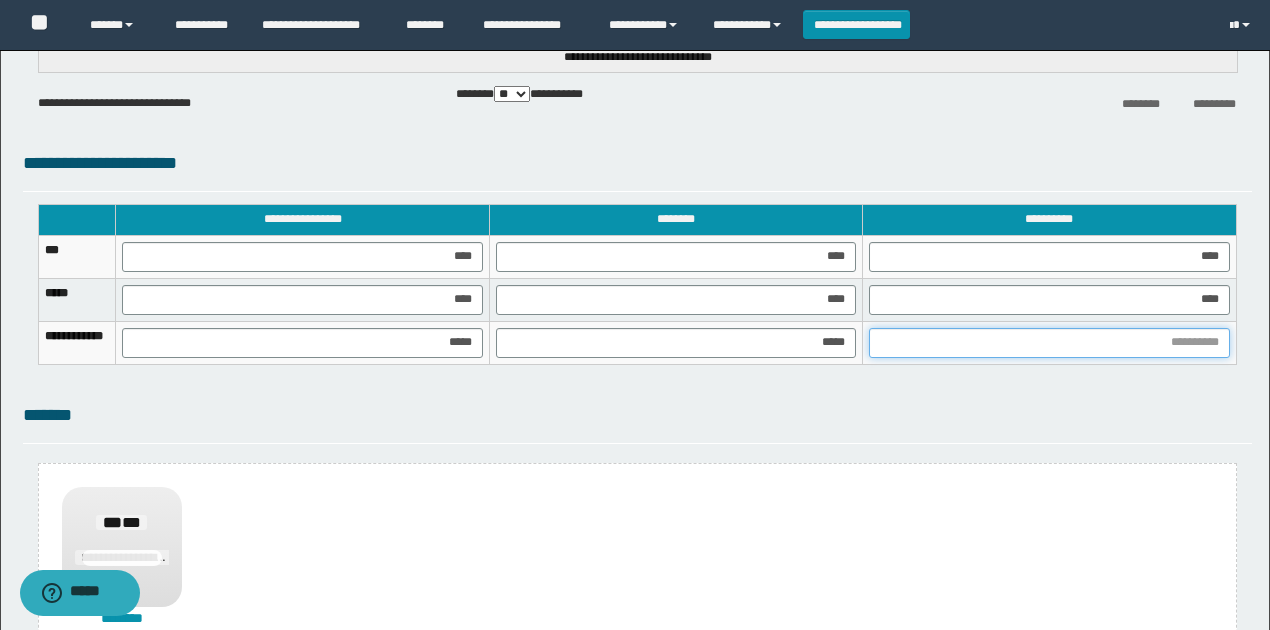 click at bounding box center (1049, 343) 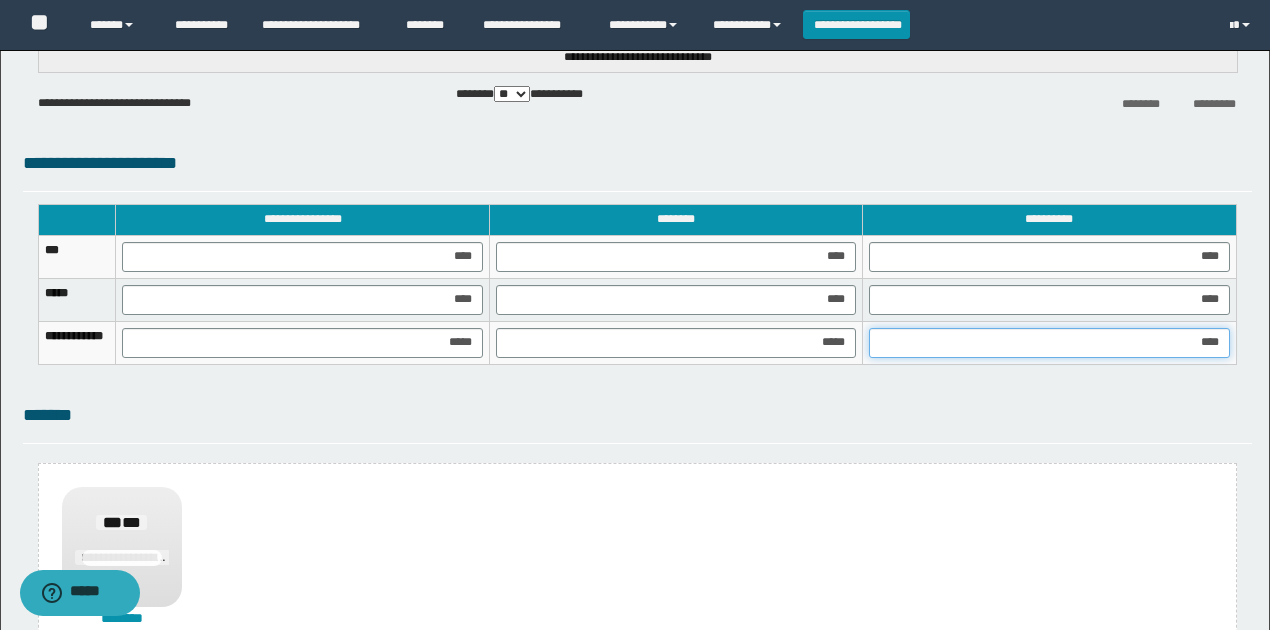 type on "*****" 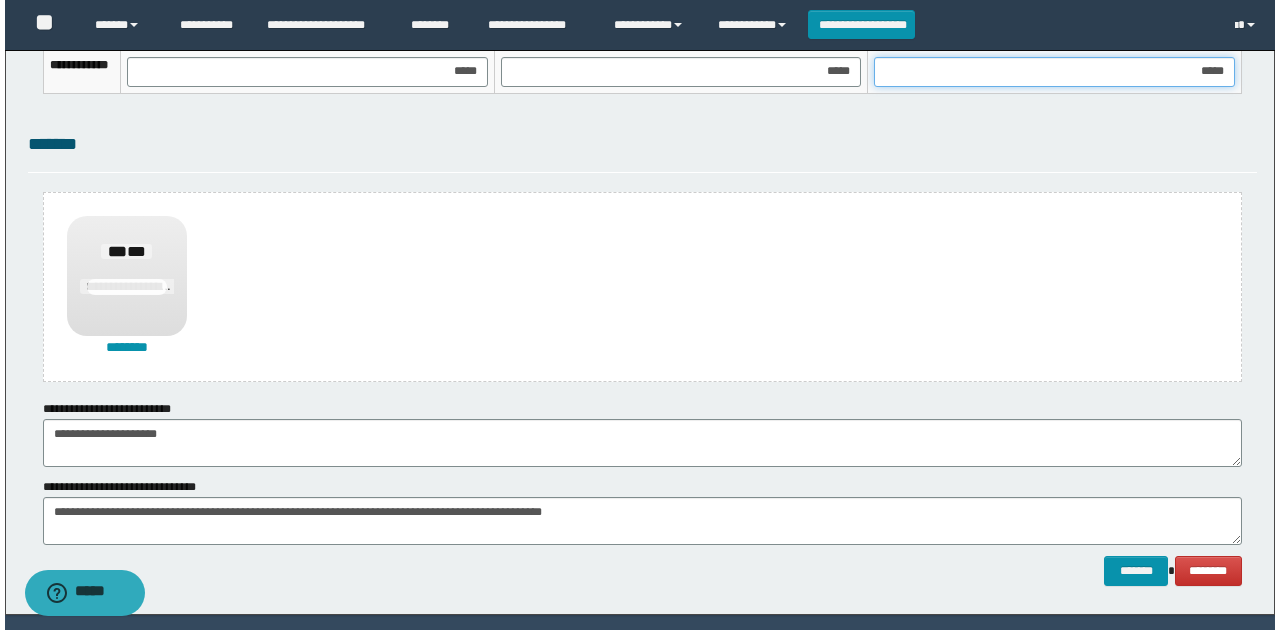 scroll, scrollTop: 1468, scrollLeft: 0, axis: vertical 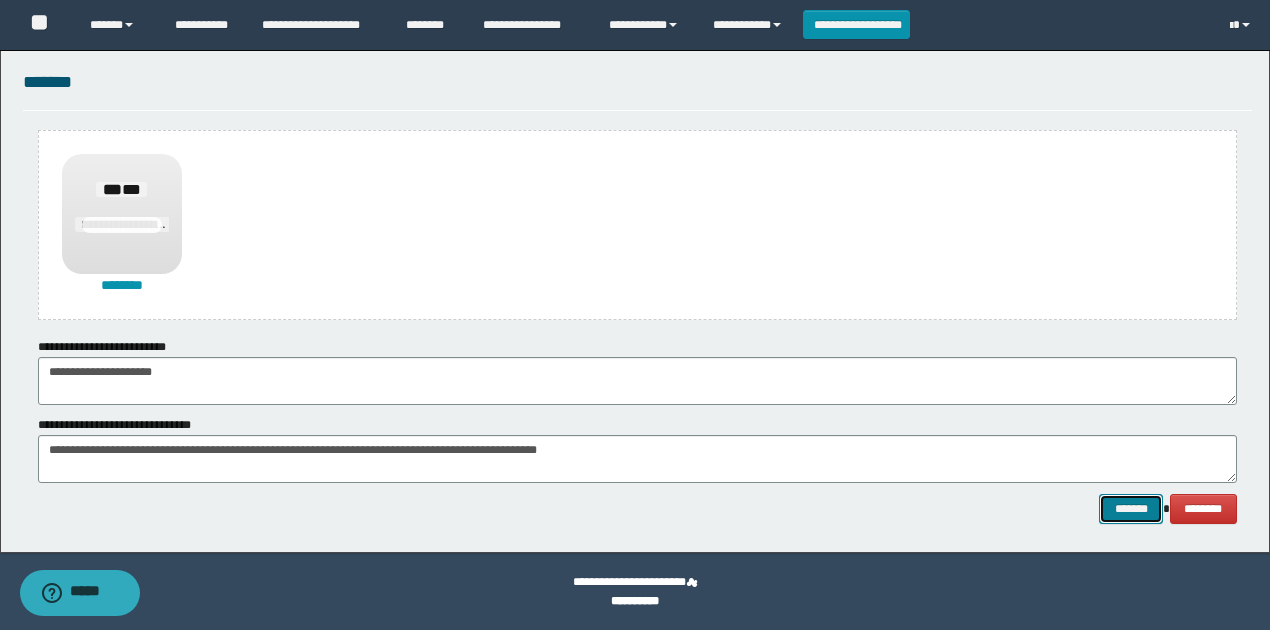 click on "*******" at bounding box center [1131, 508] 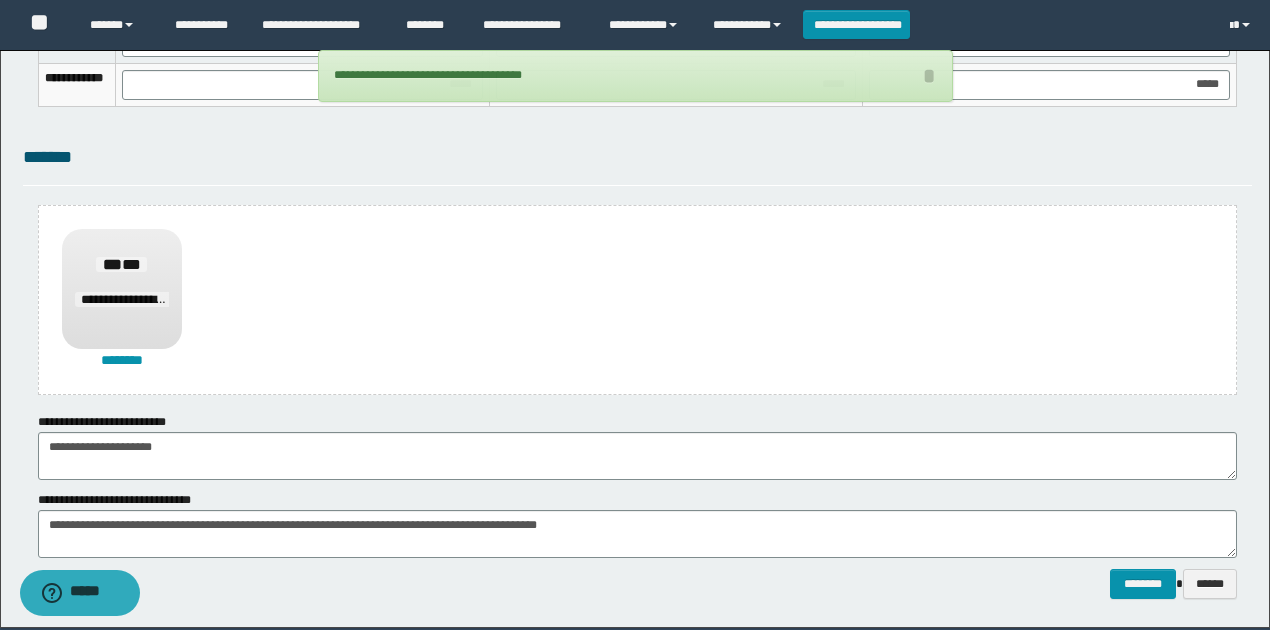 scroll, scrollTop: 1468, scrollLeft: 0, axis: vertical 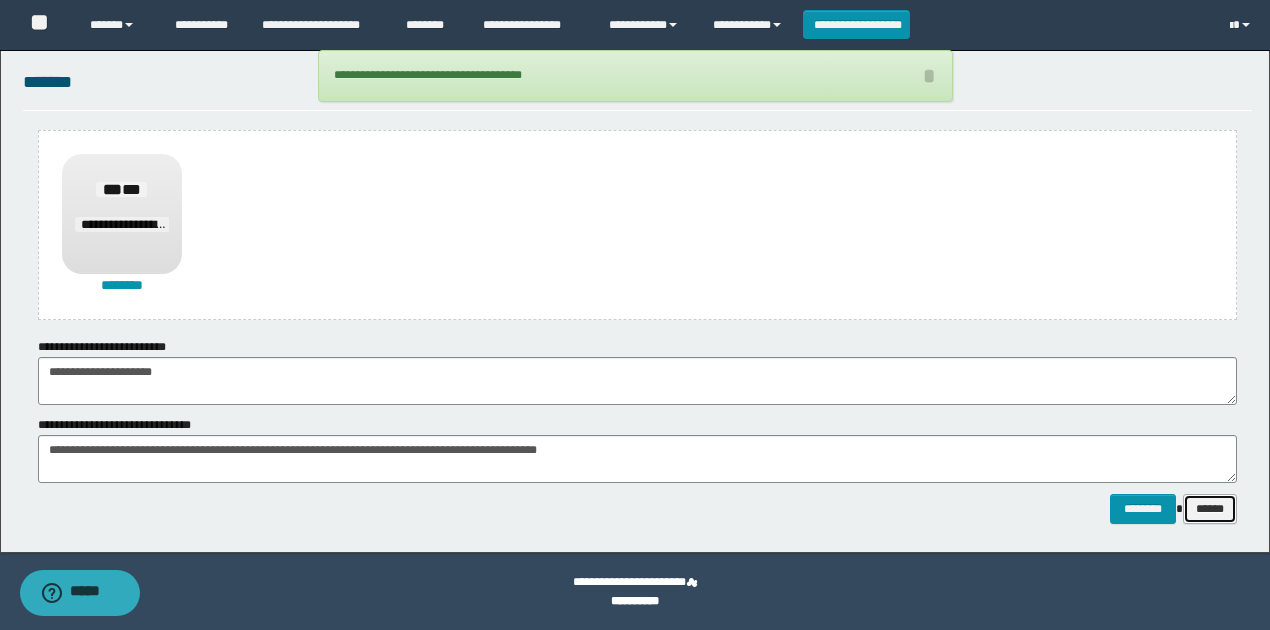 click on "******" at bounding box center [1210, 508] 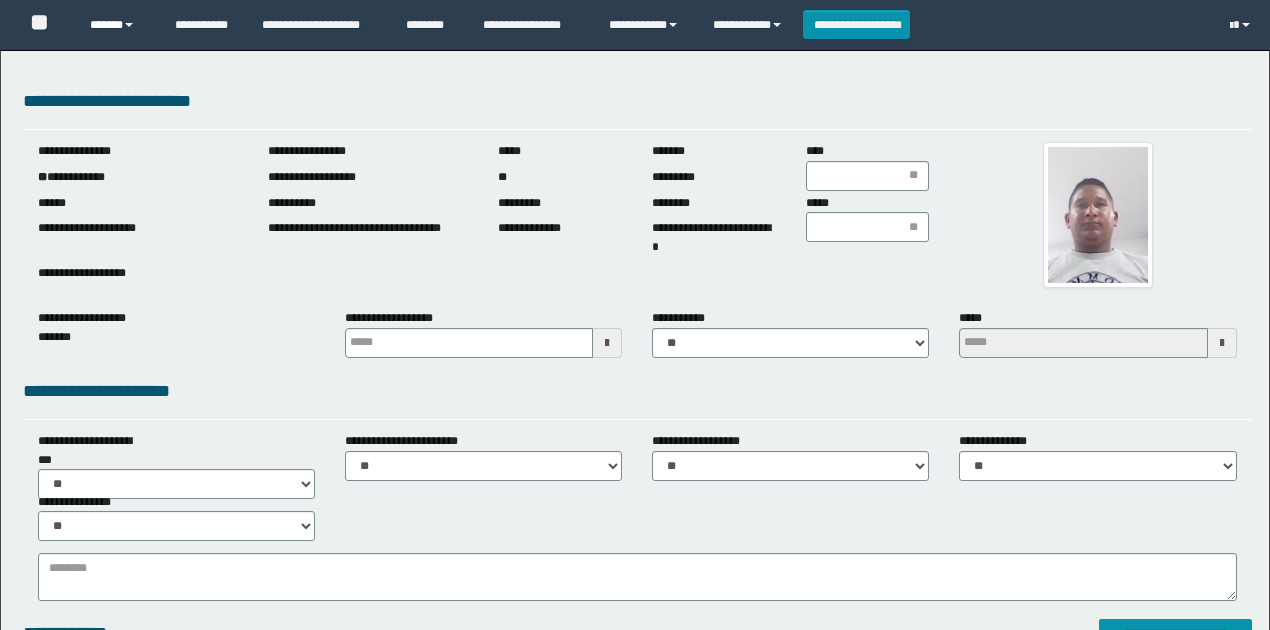 scroll, scrollTop: 0, scrollLeft: 0, axis: both 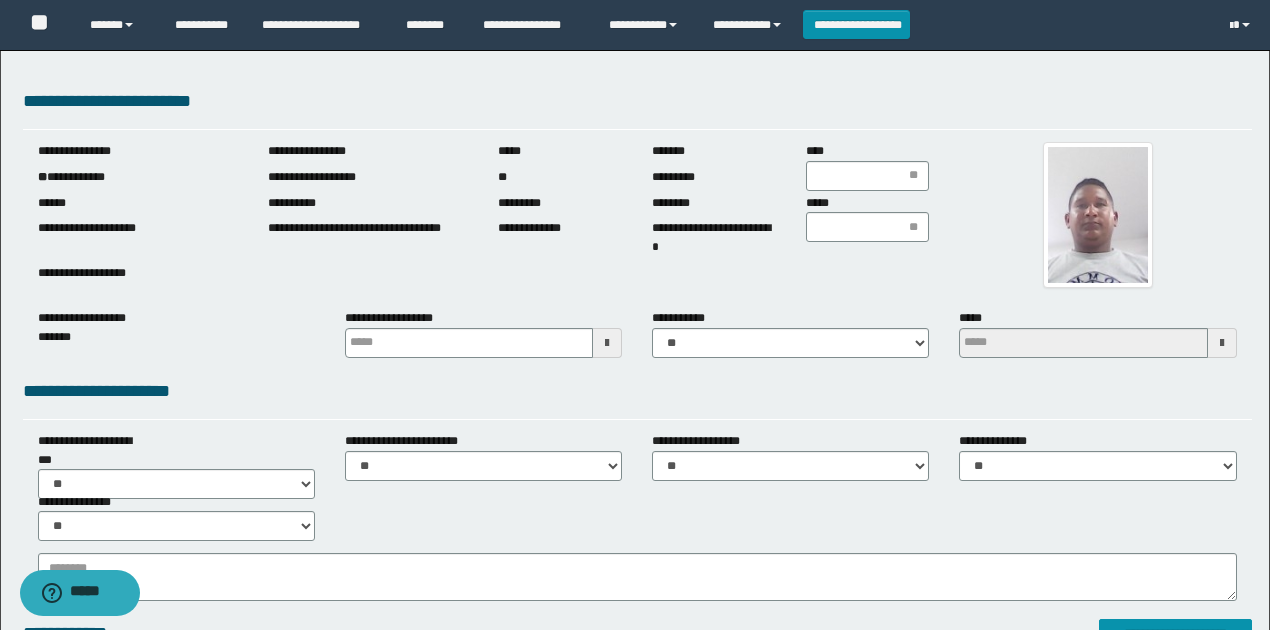 click on "**********" at bounding box center [138, 177] 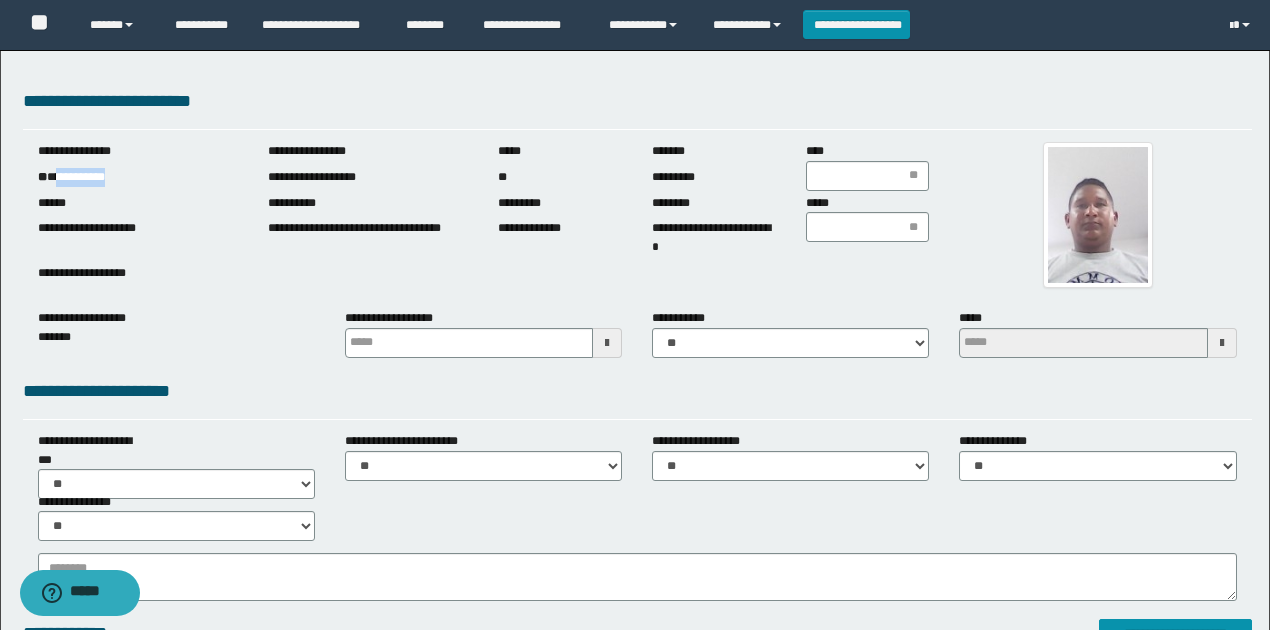 click on "**********" at bounding box center (138, 177) 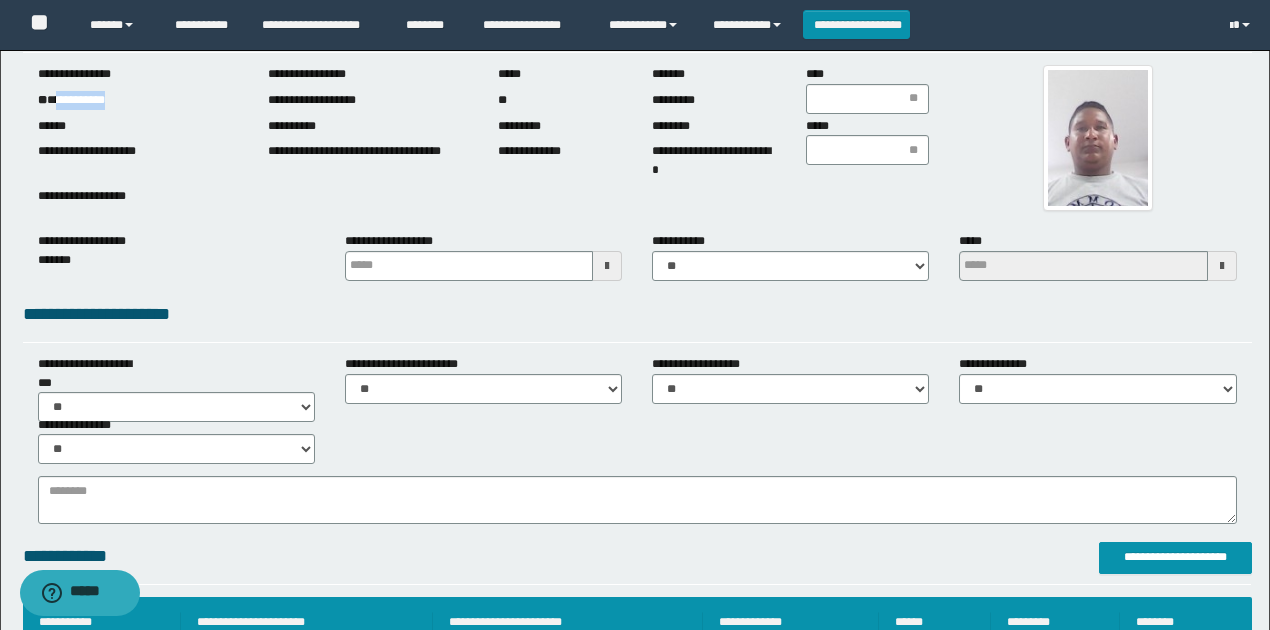 scroll, scrollTop: 0, scrollLeft: 0, axis: both 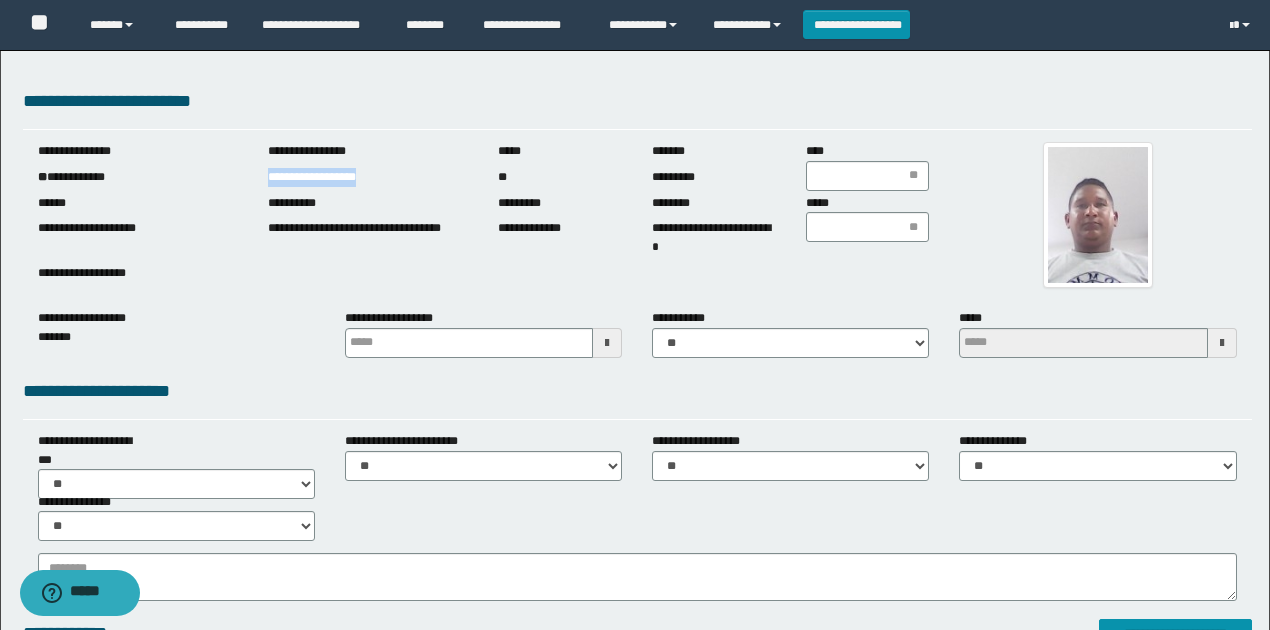 drag, startPoint x: 259, startPoint y: 172, endPoint x: 464, endPoint y: 206, distance: 207.80038 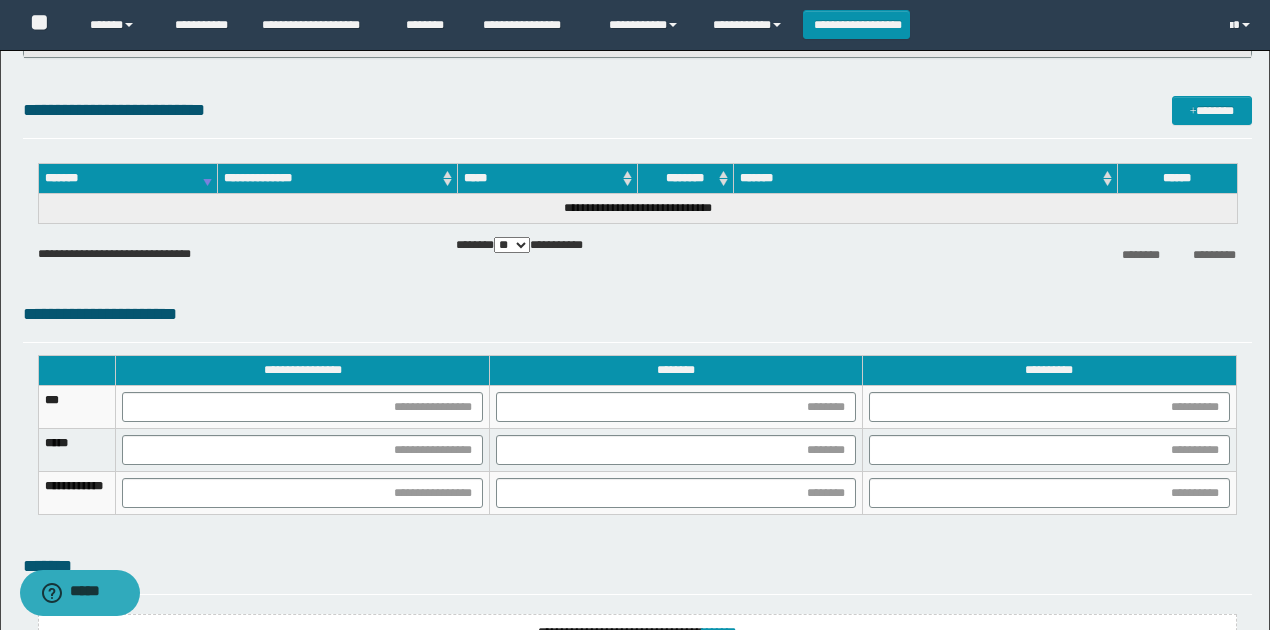 scroll, scrollTop: 1350, scrollLeft: 0, axis: vertical 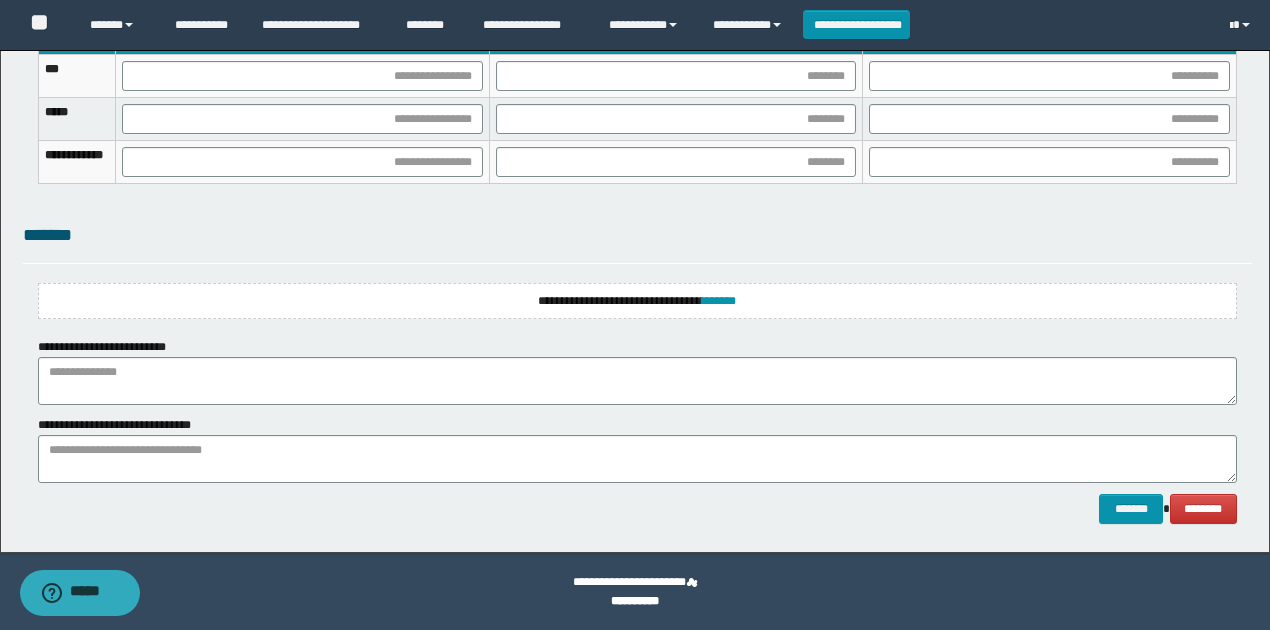 click on "**********" at bounding box center (637, 301) 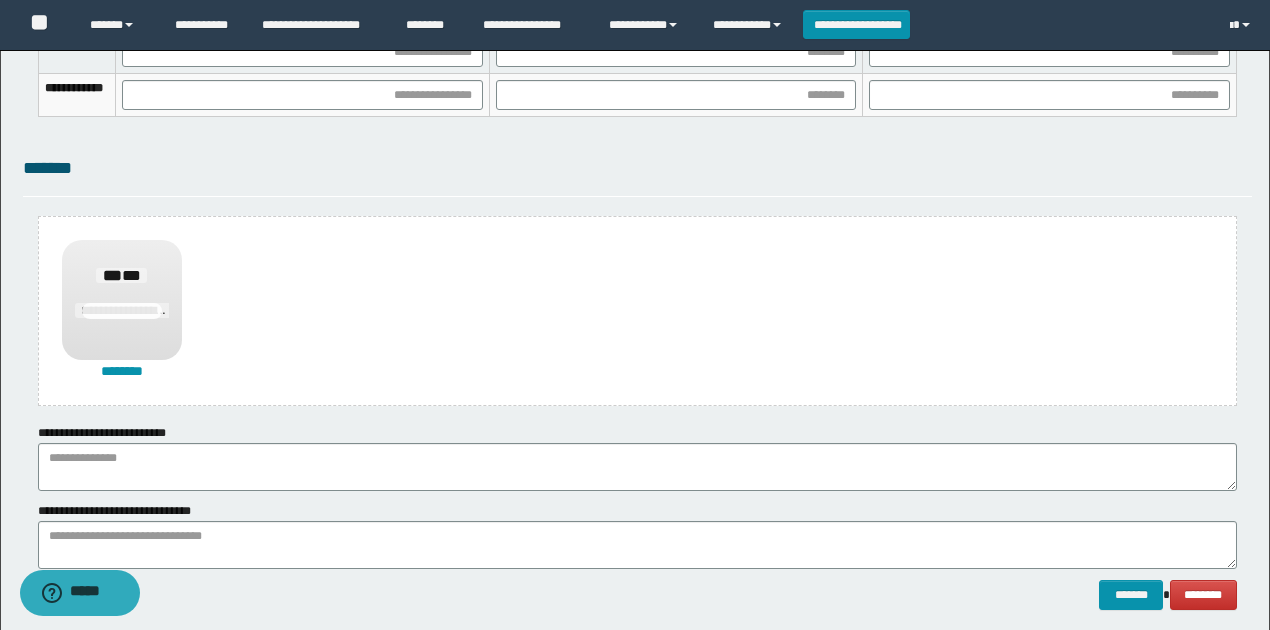 scroll, scrollTop: 1504, scrollLeft: 0, axis: vertical 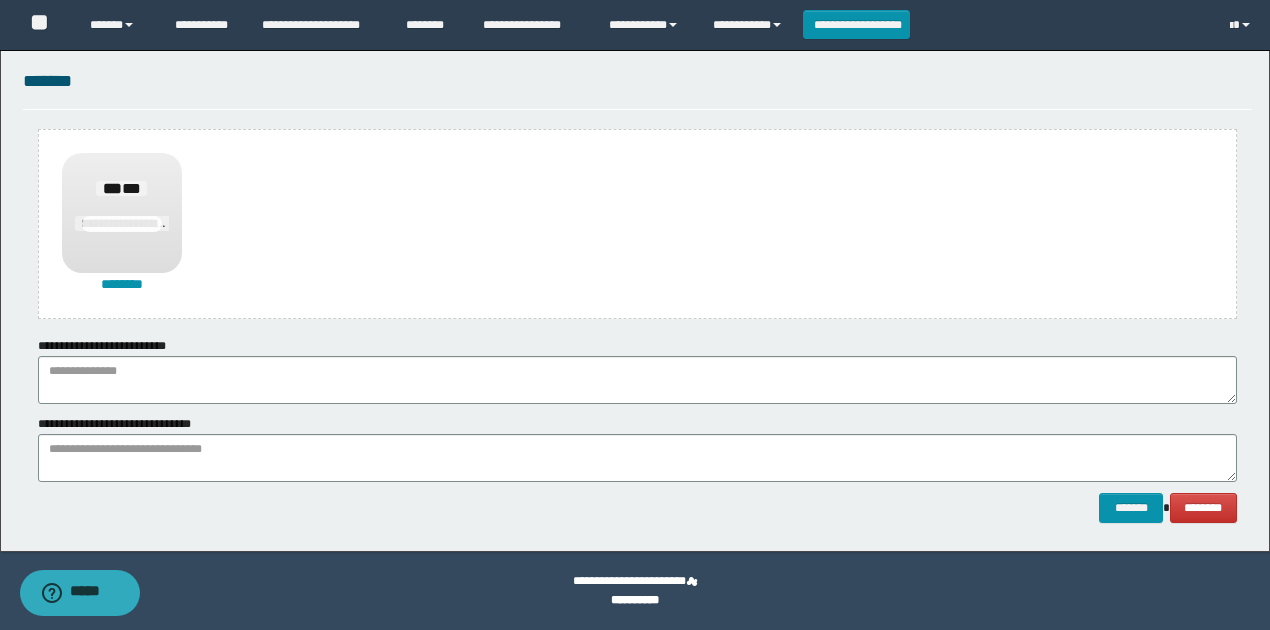 click on "**********" at bounding box center [635, 591] 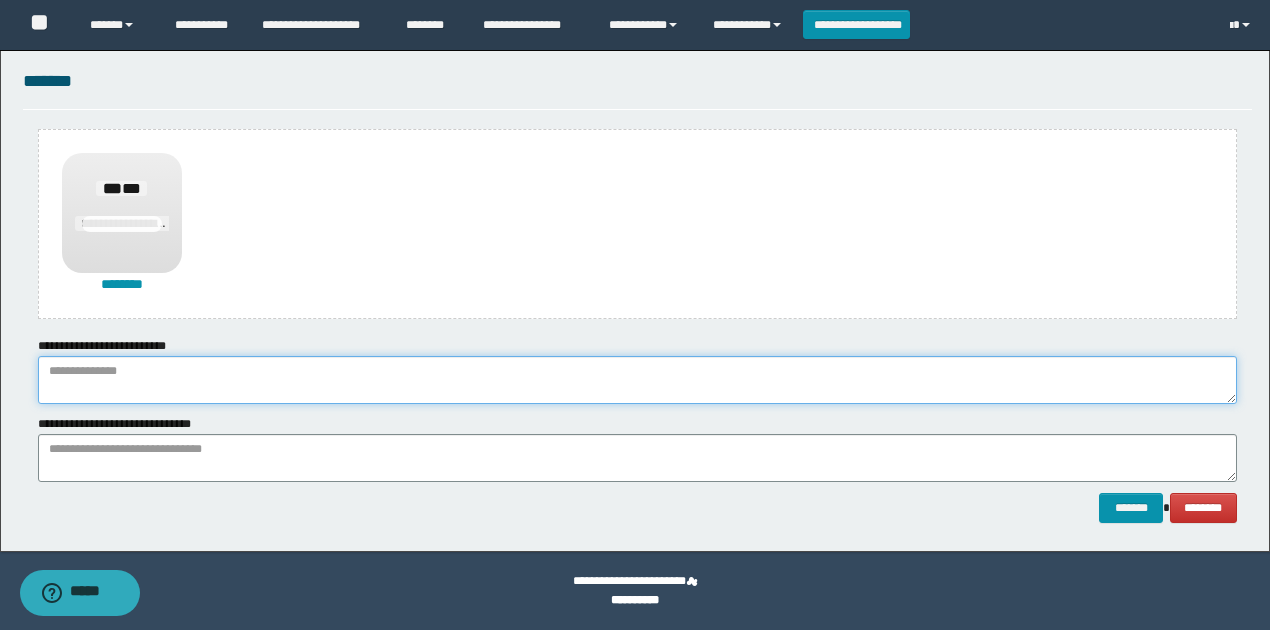 paste on "**********" 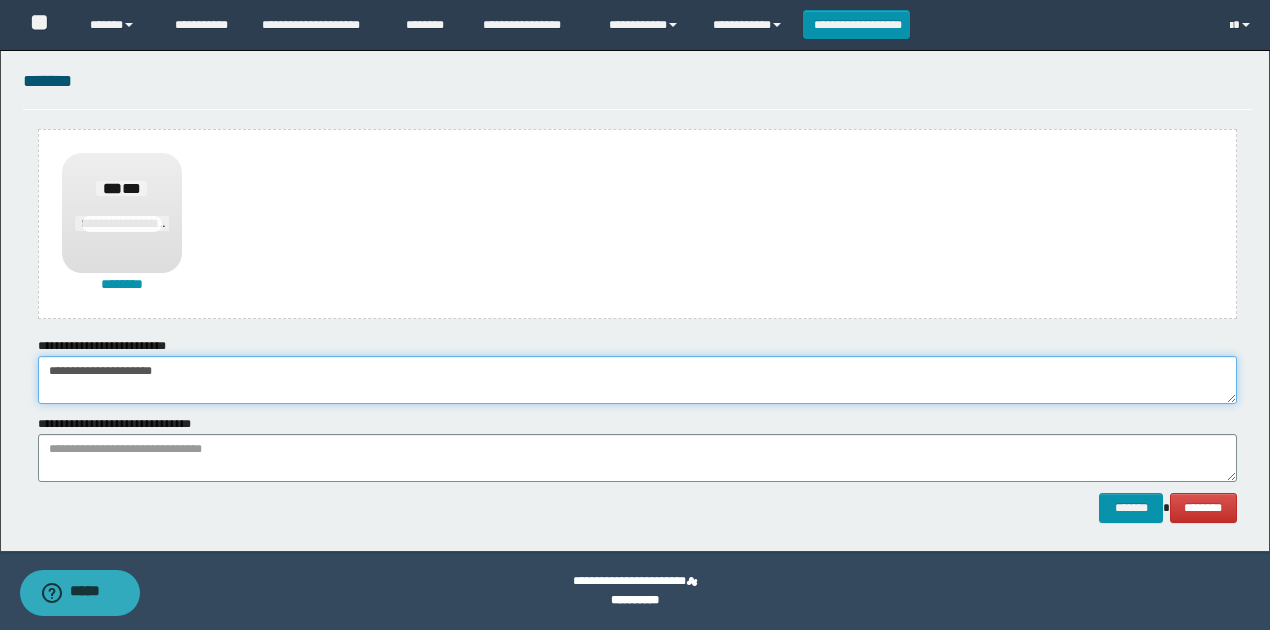 click on "**********" at bounding box center (637, 380) 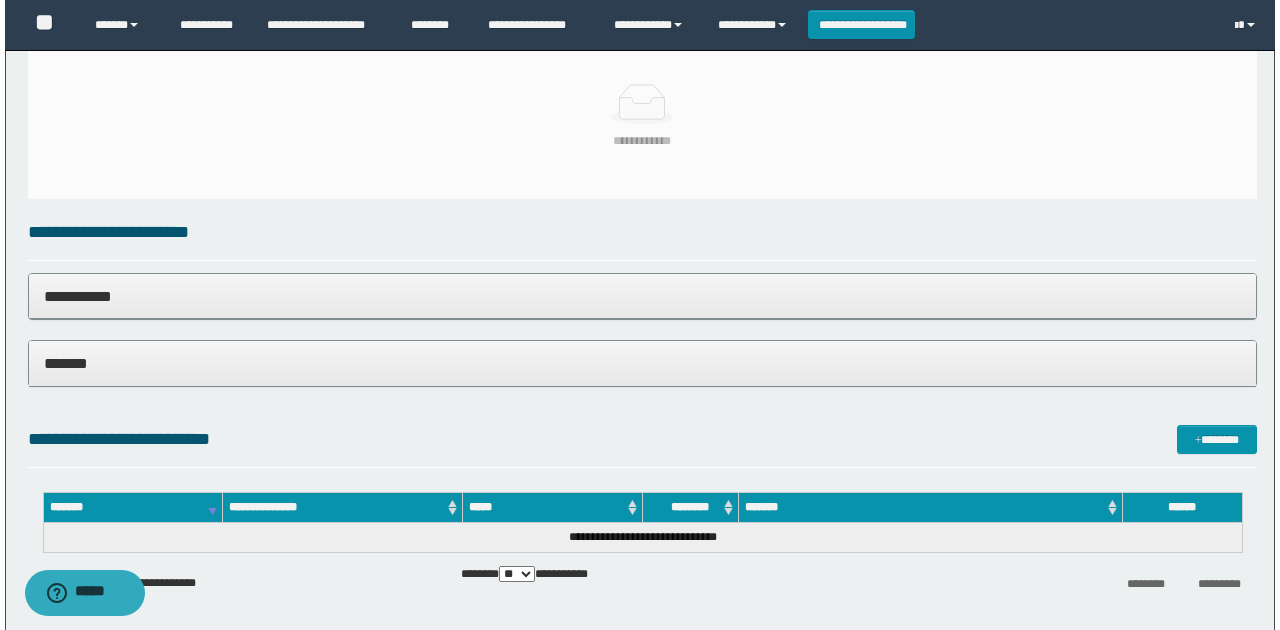 scroll, scrollTop: 504, scrollLeft: 0, axis: vertical 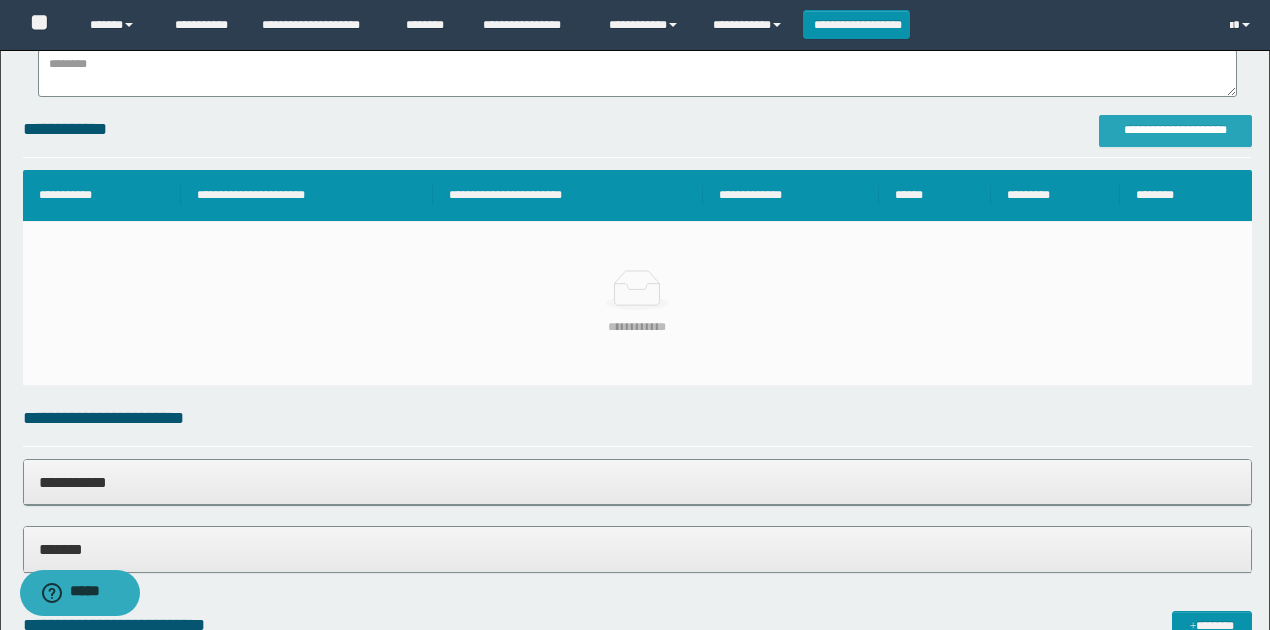 type on "**********" 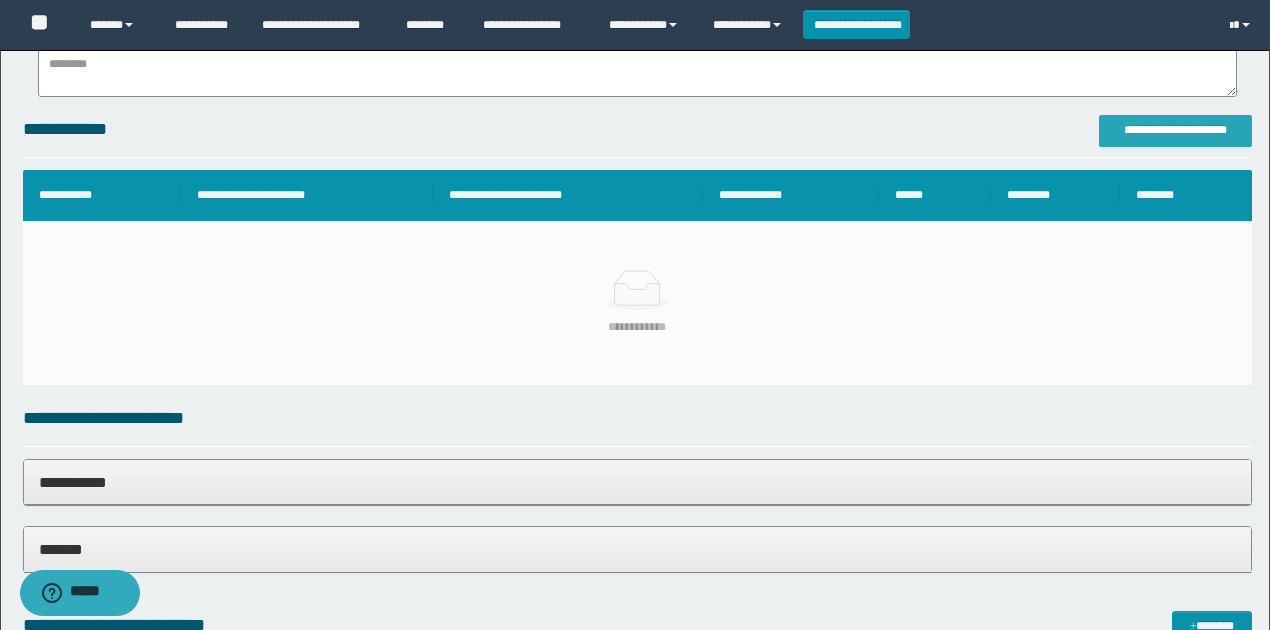 click on "**********" at bounding box center (1175, 130) 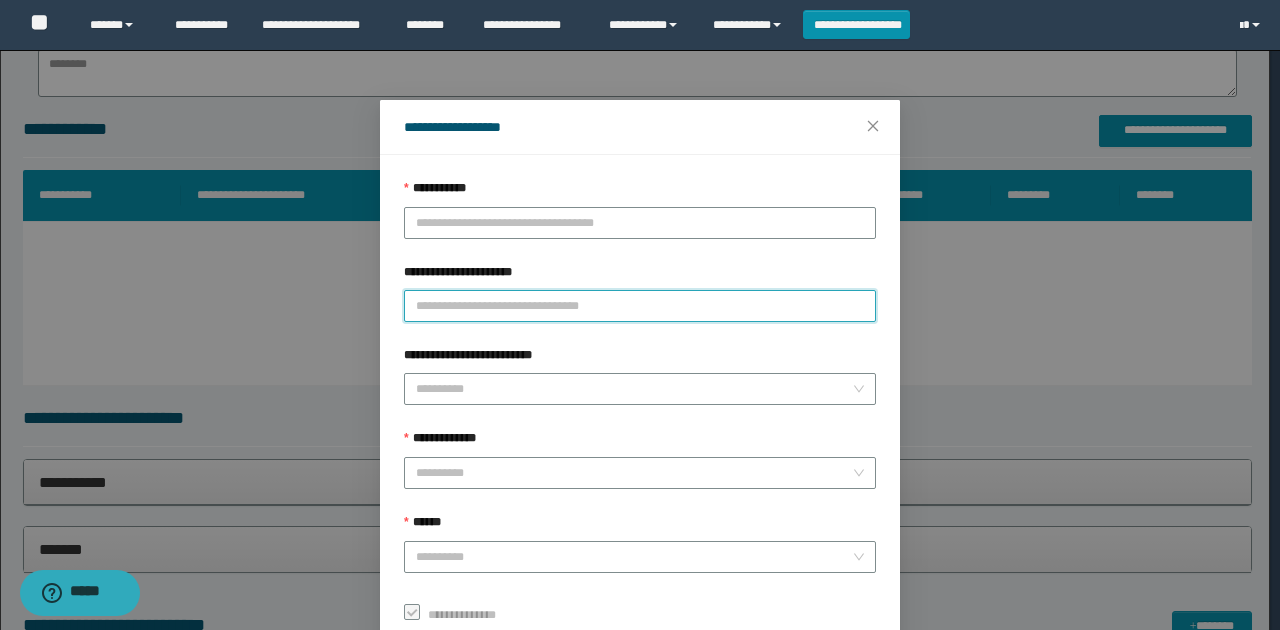 paste on "**********" 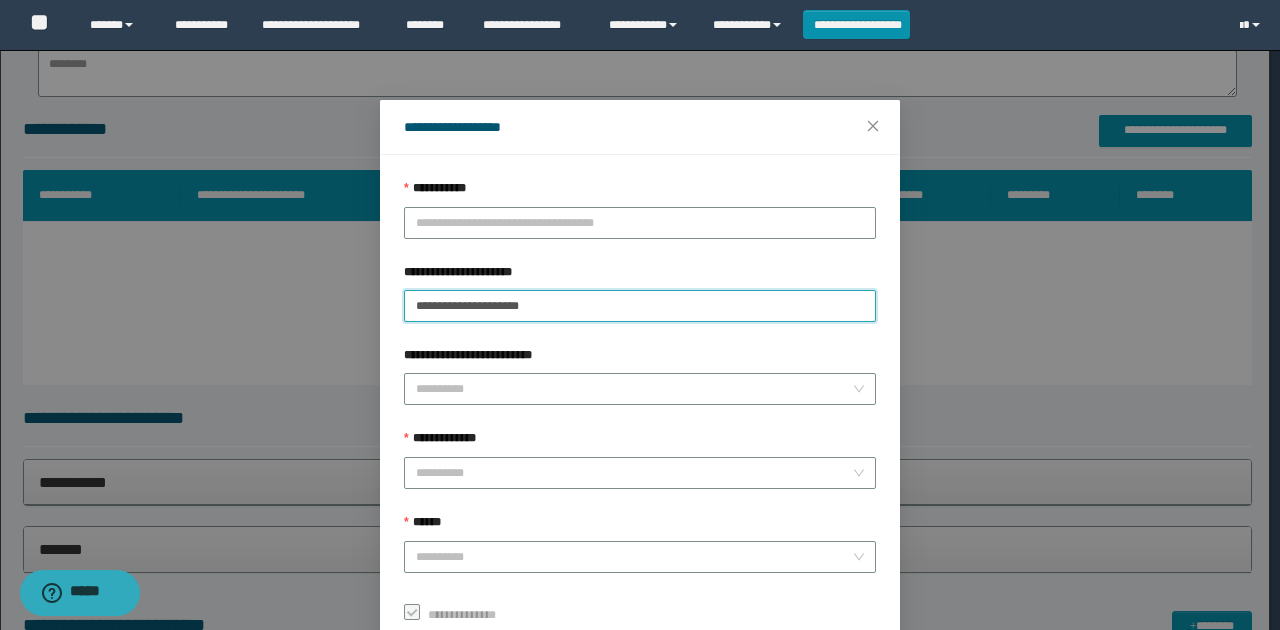 click on "**********" at bounding box center (640, 306) 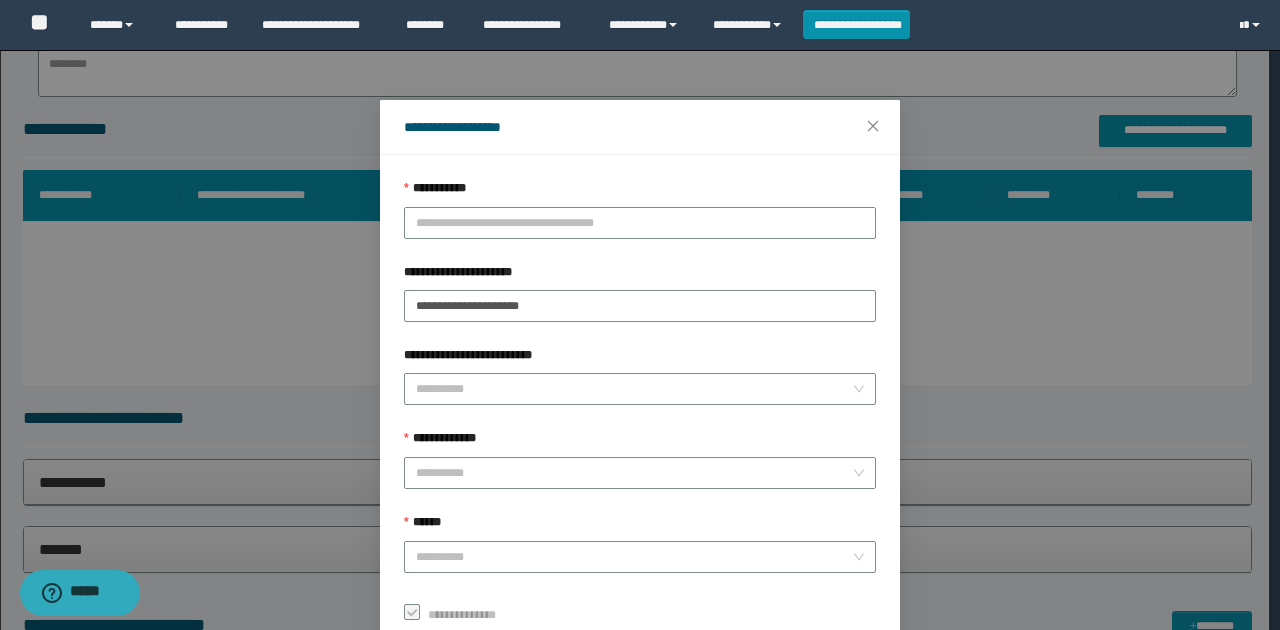 click on "**********" at bounding box center [640, 193] 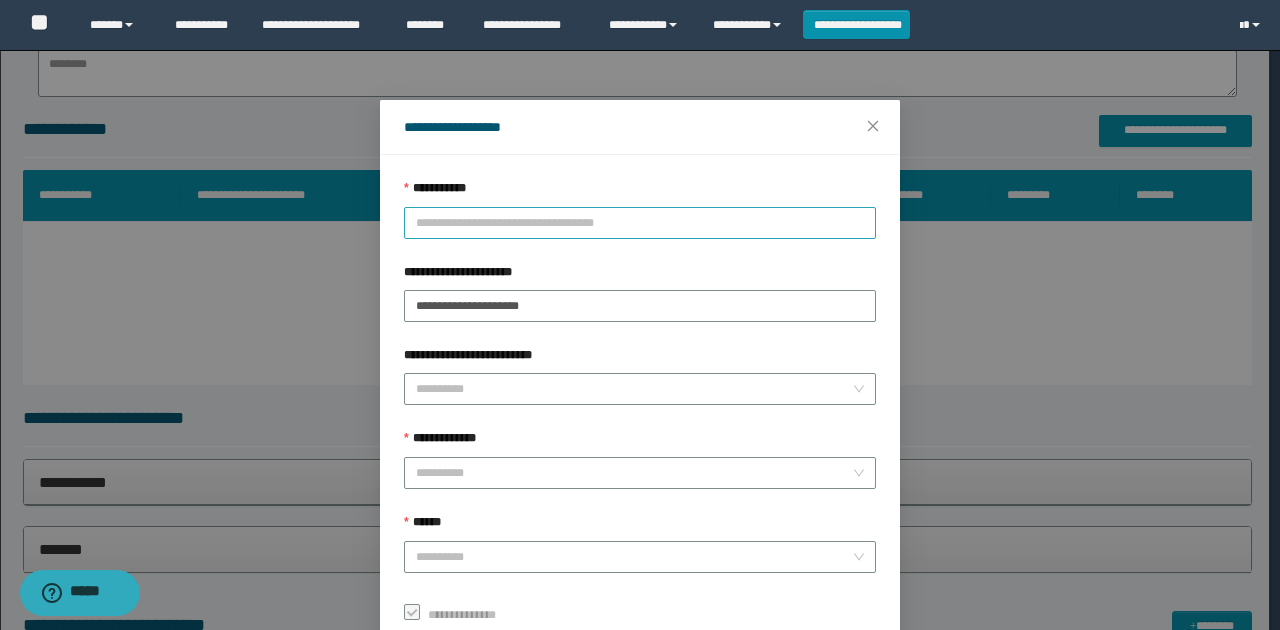 click on "**********" at bounding box center (640, 223) 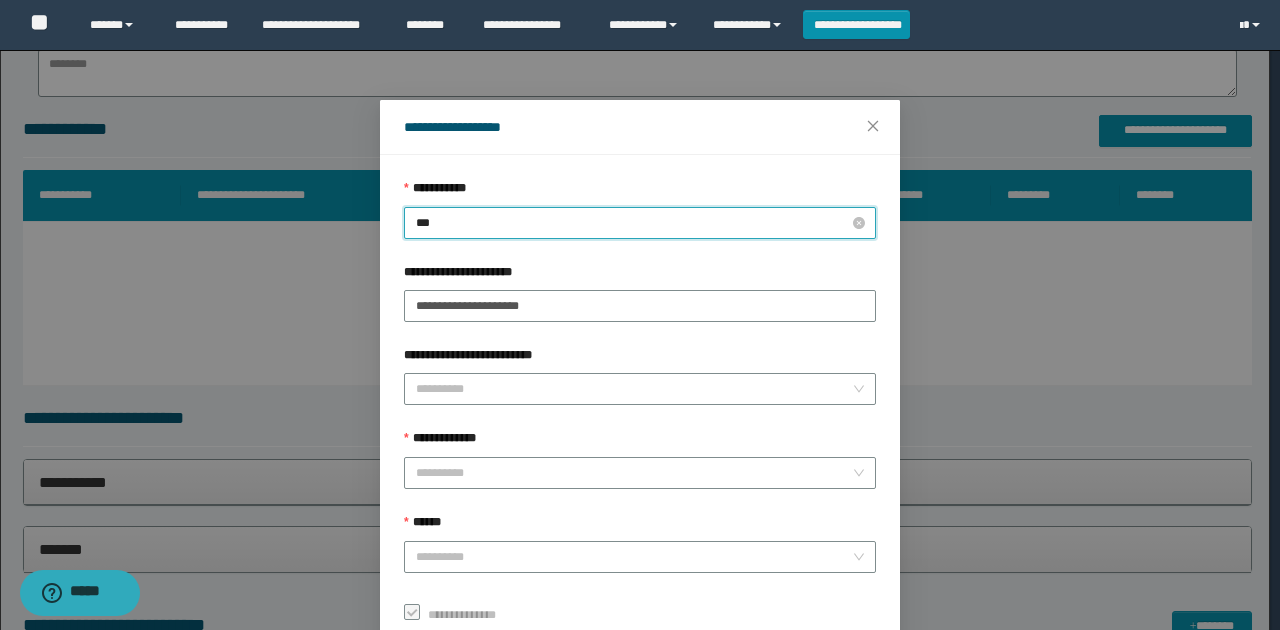 type on "****" 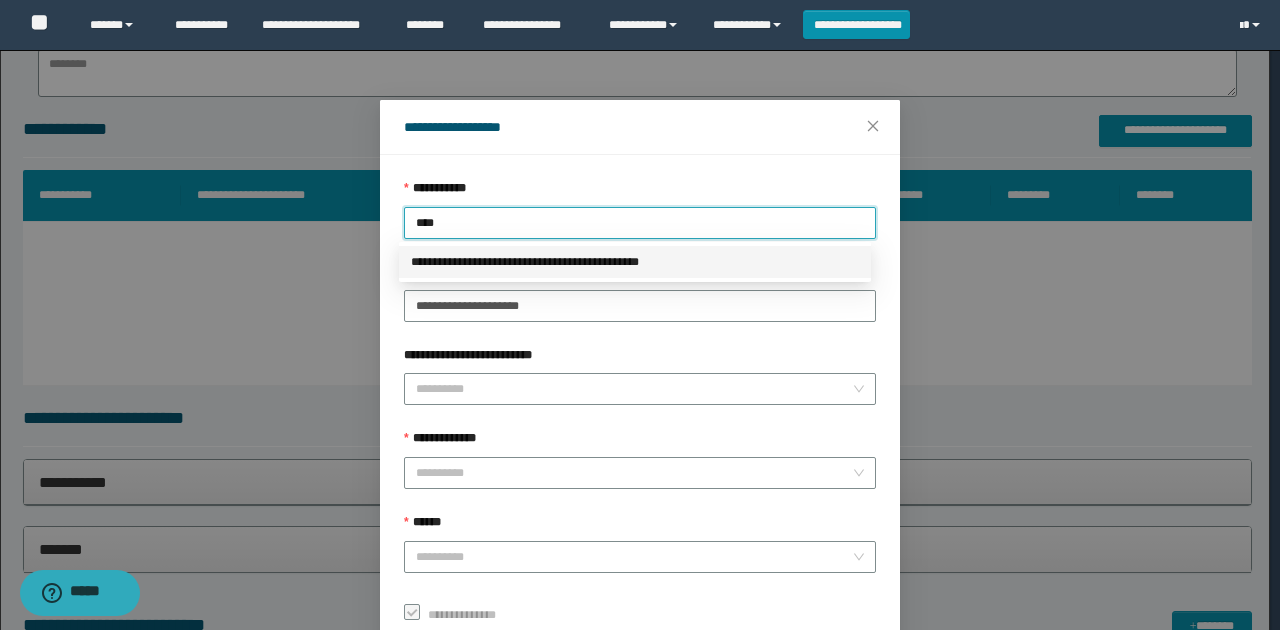 drag, startPoint x: 662, startPoint y: 276, endPoint x: 582, endPoint y: 298, distance: 82.96987 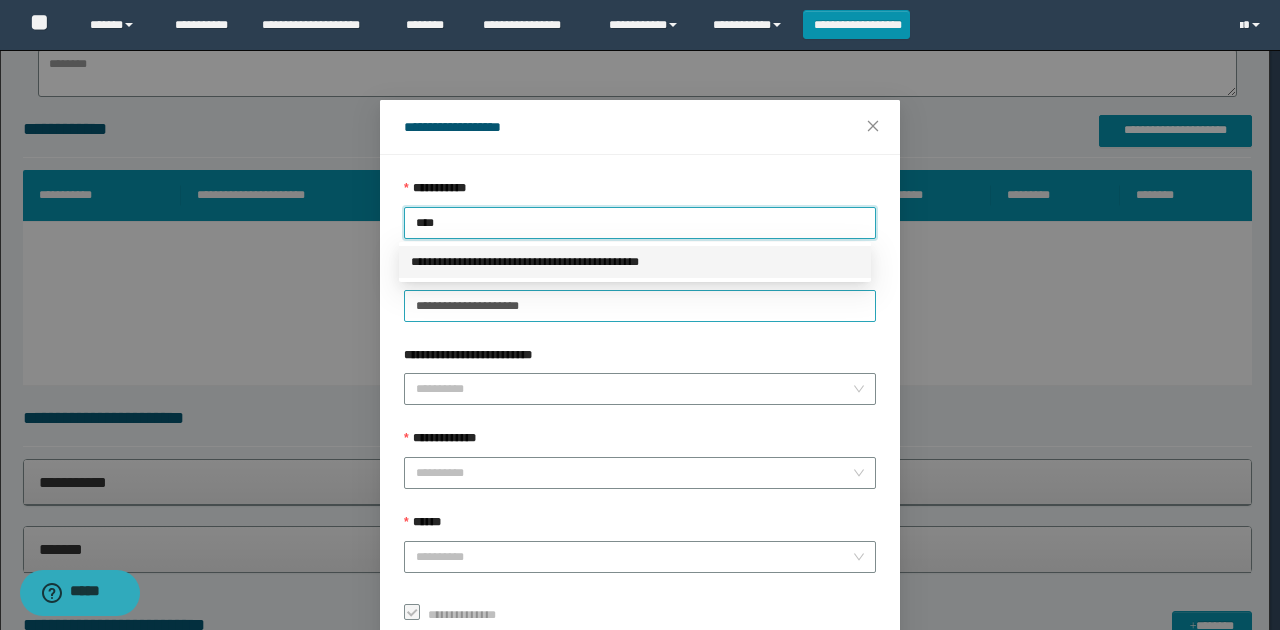 type 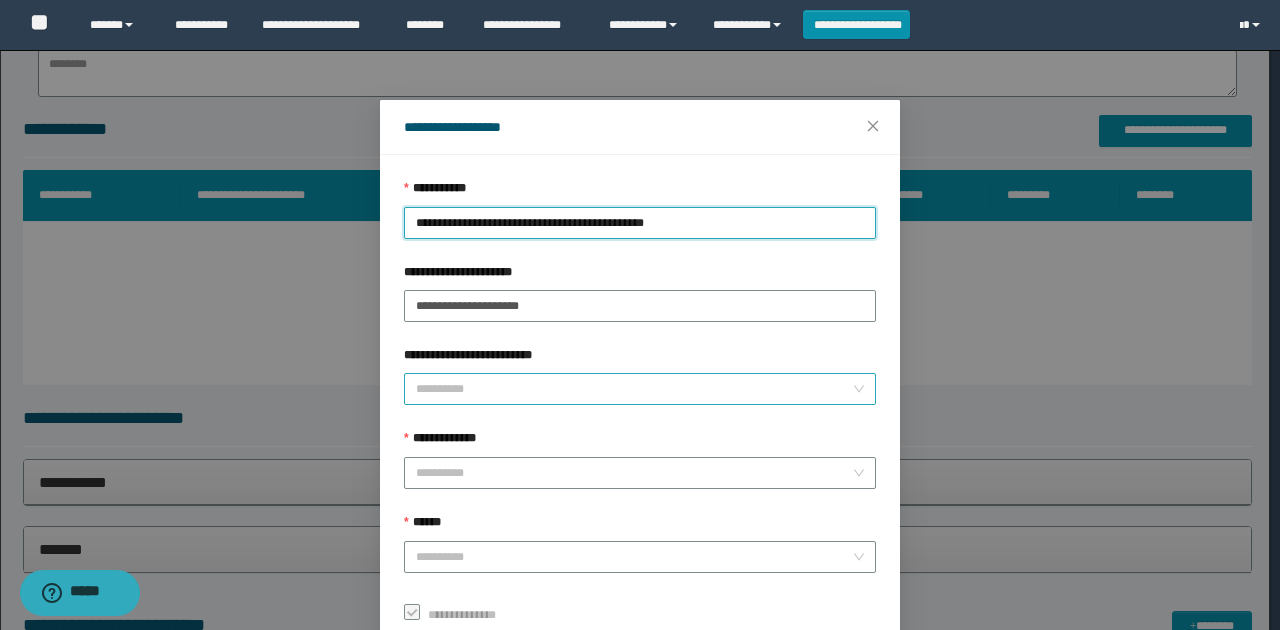 click on "**********" at bounding box center [634, 389] 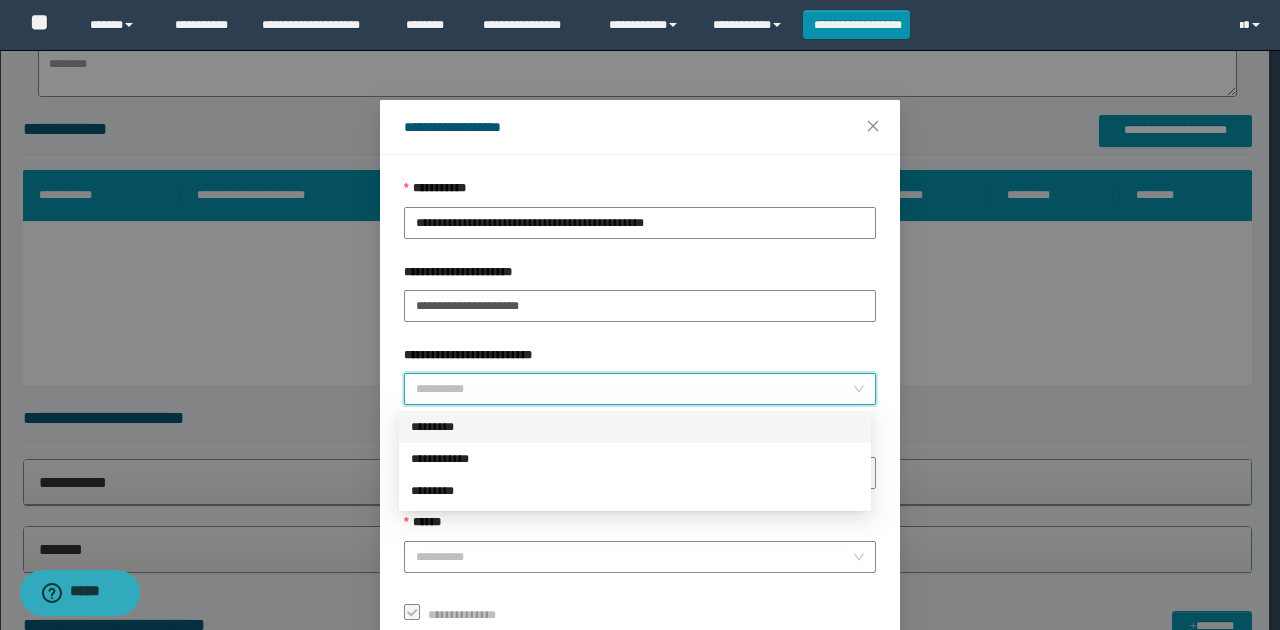 click on "*********" at bounding box center [635, 427] 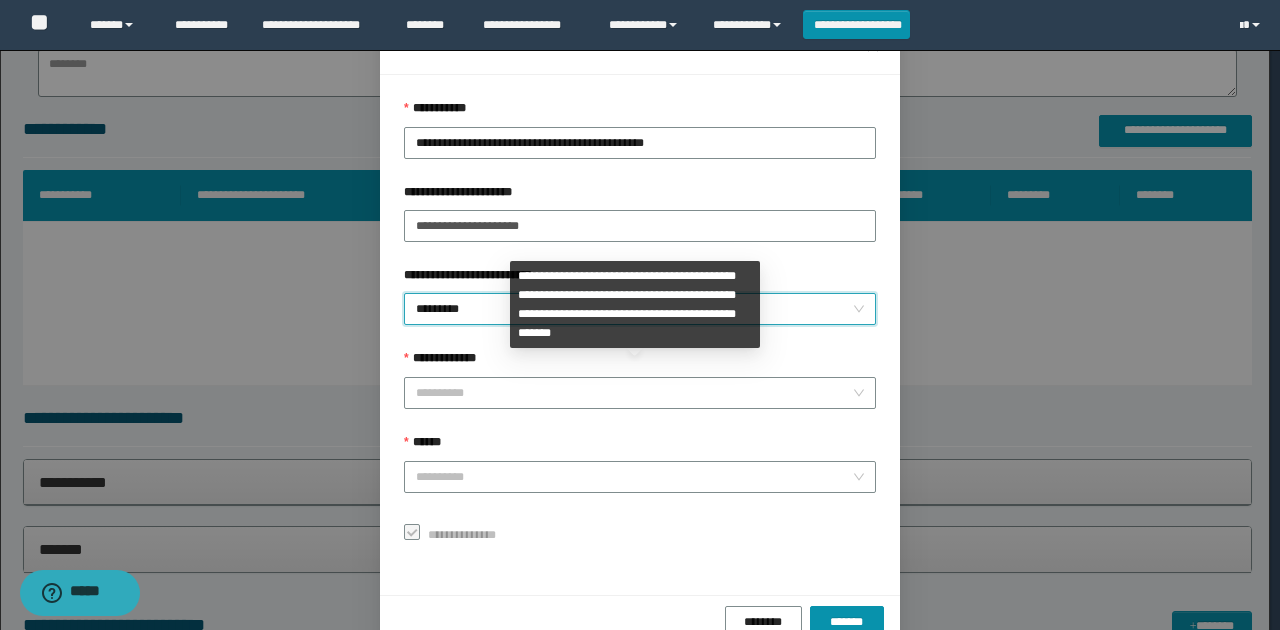 scroll, scrollTop: 121, scrollLeft: 0, axis: vertical 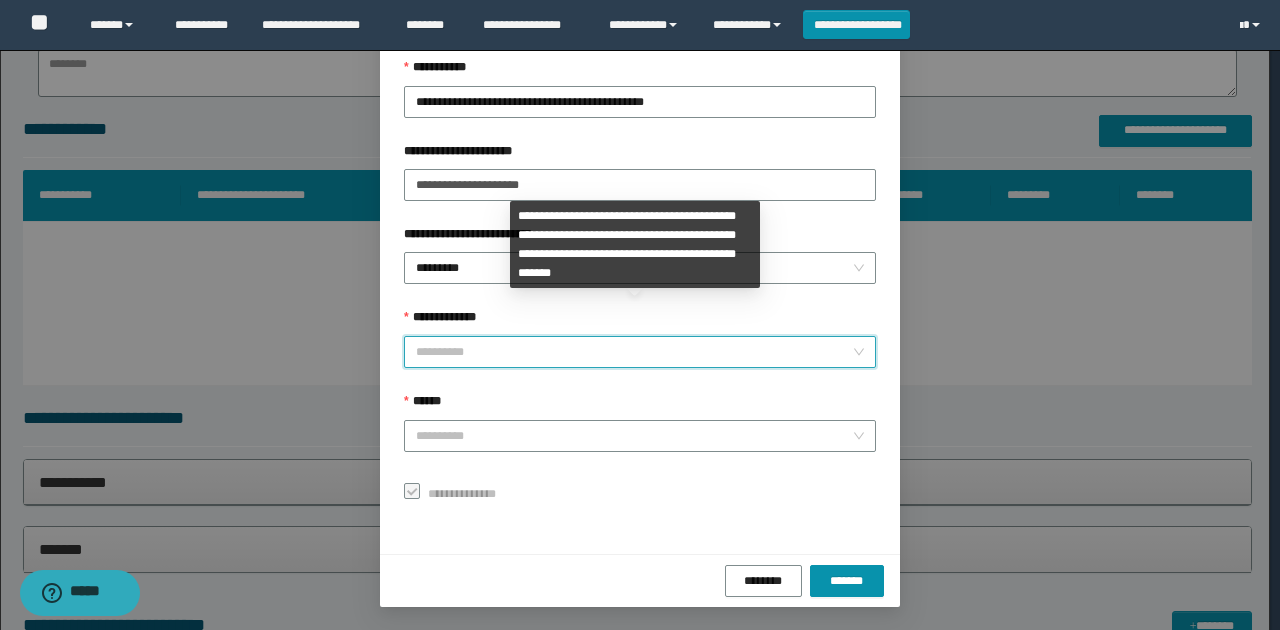 click on "**********" at bounding box center [634, 352] 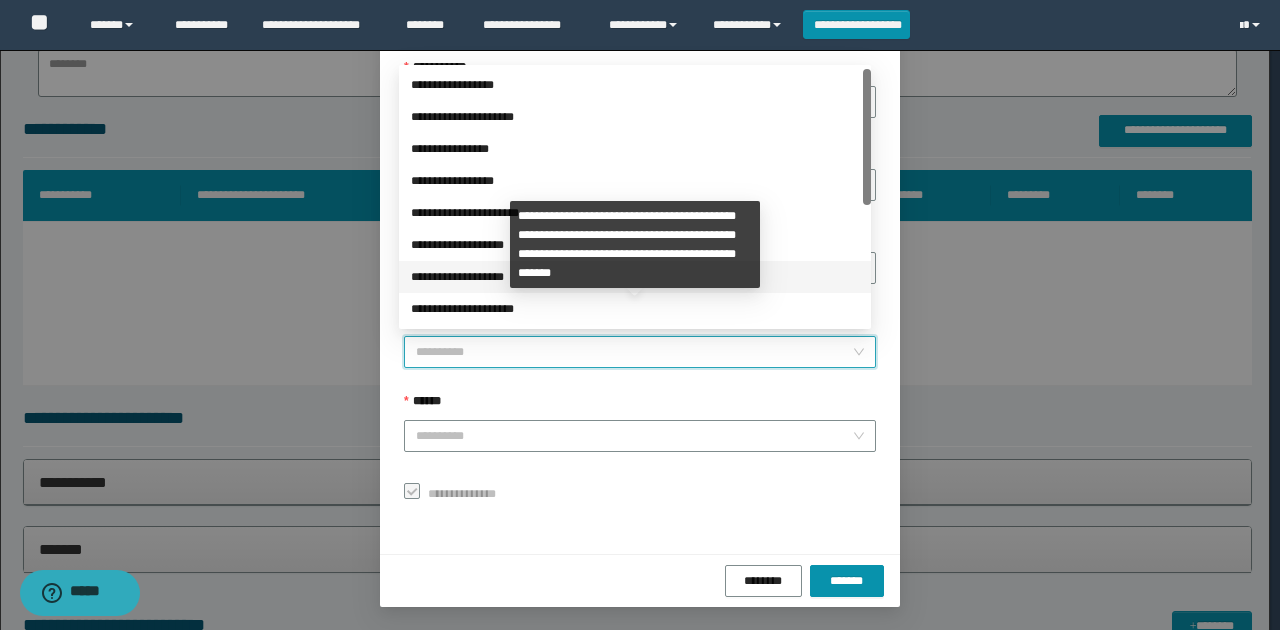 scroll, scrollTop: 224, scrollLeft: 0, axis: vertical 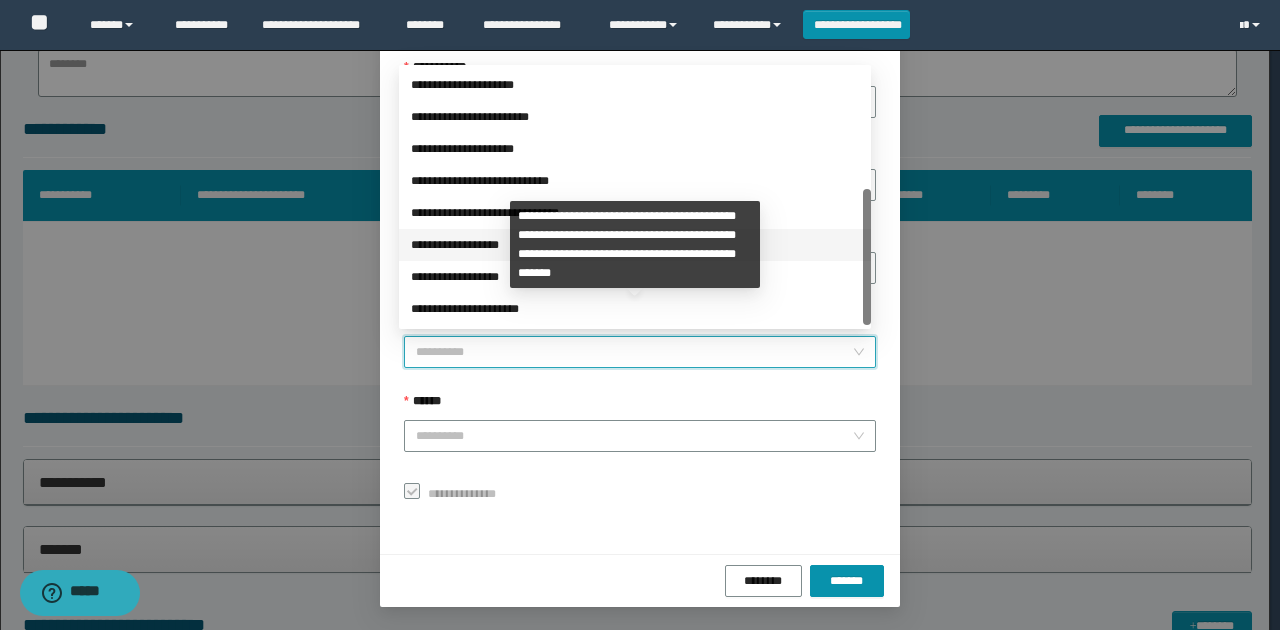 click on "**********" at bounding box center (635, 245) 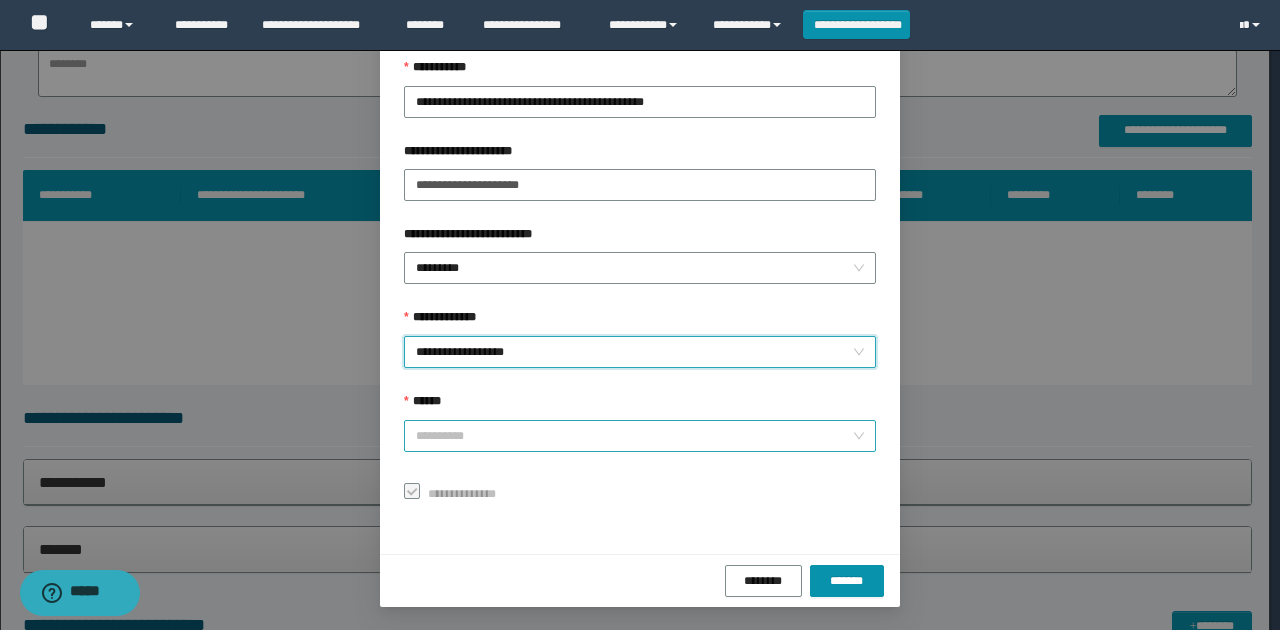 click on "******" at bounding box center (634, 436) 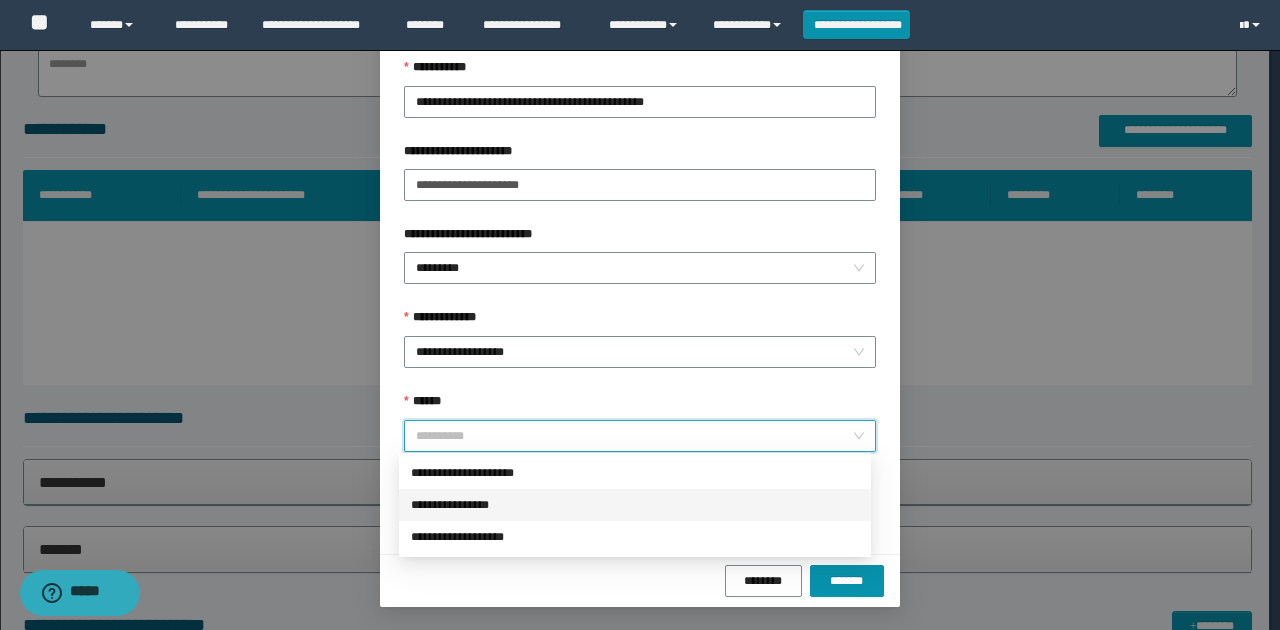 click on "**********" at bounding box center [635, 505] 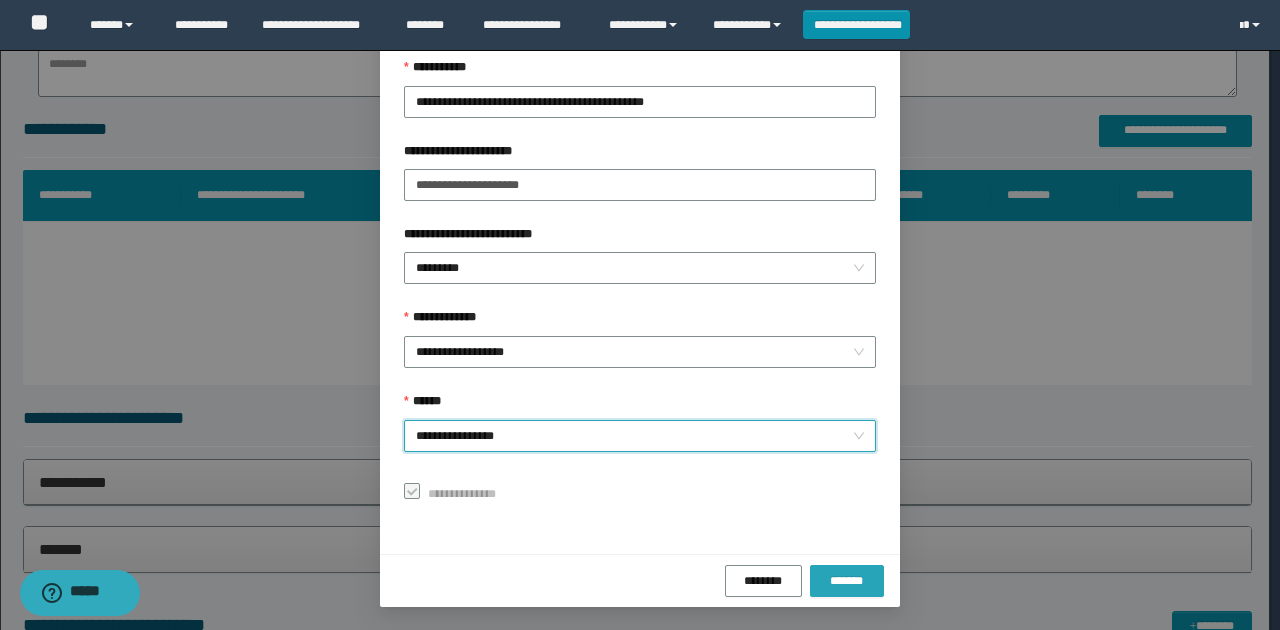 click on "*******" at bounding box center [847, 581] 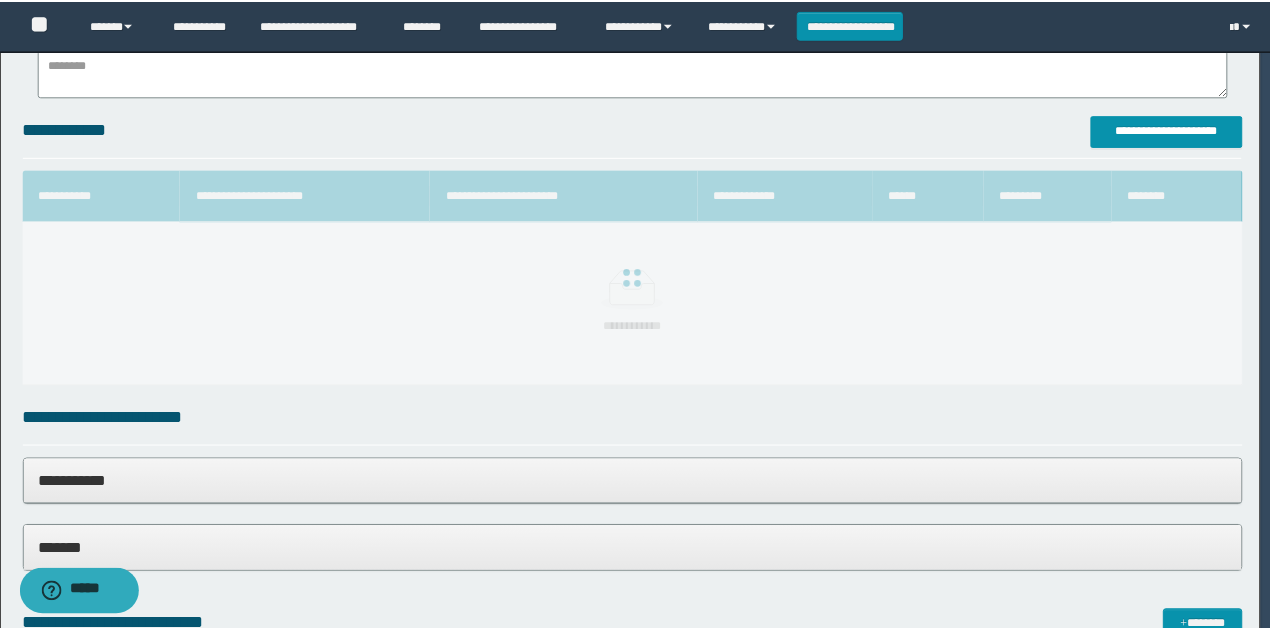 scroll, scrollTop: 73, scrollLeft: 0, axis: vertical 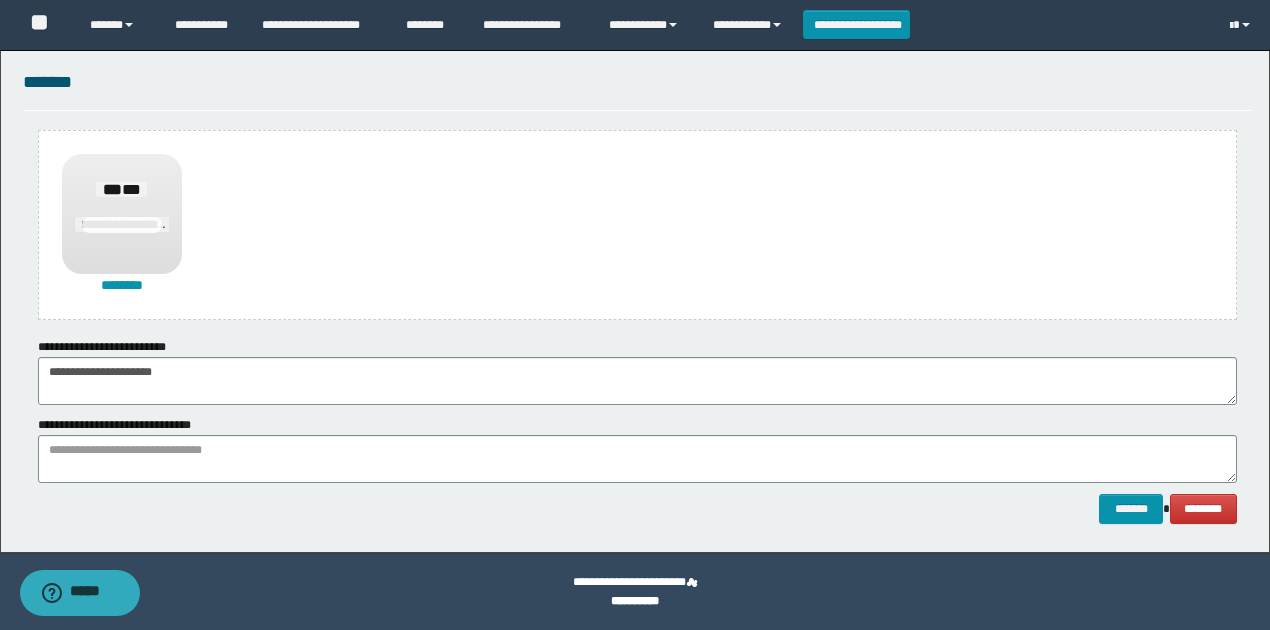 drag, startPoint x: 502, startPoint y: 569, endPoint x: 499, endPoint y: 522, distance: 47.095646 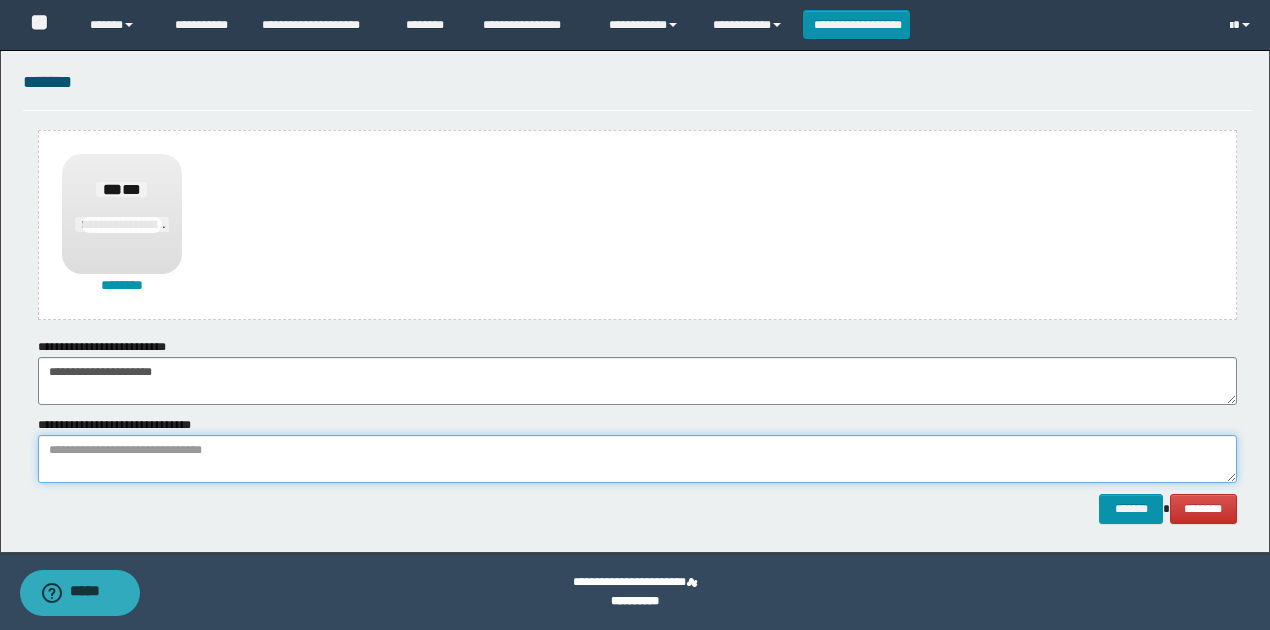 paste on "**********" 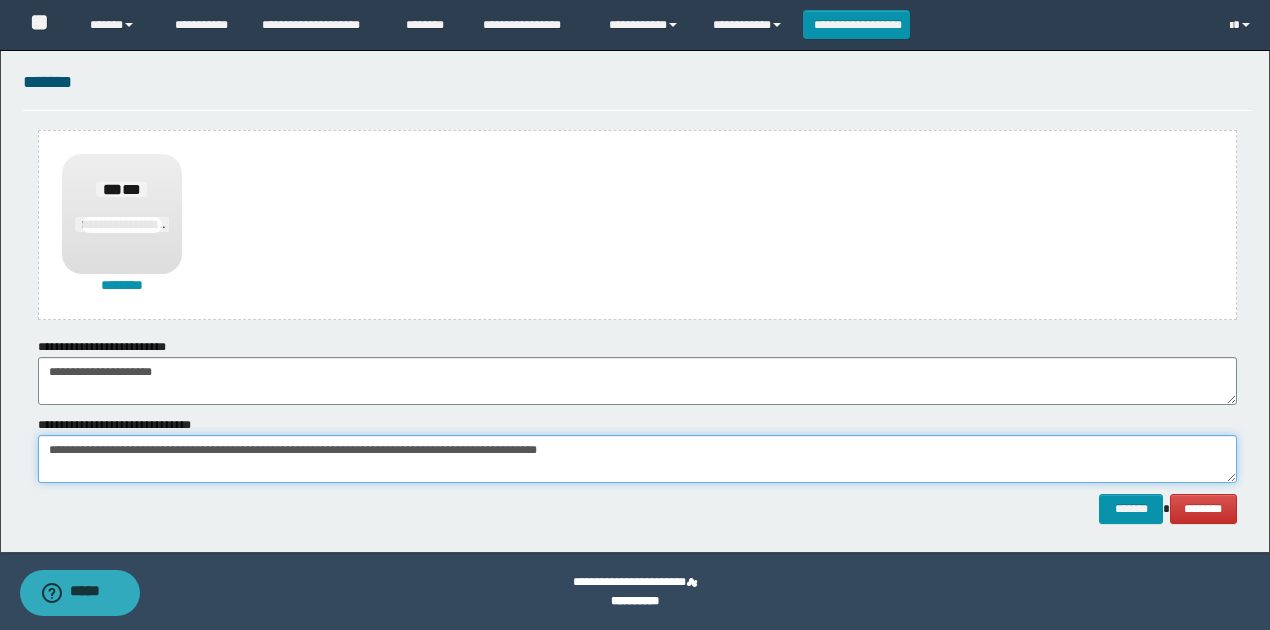 click on "**********" at bounding box center (637, 459) 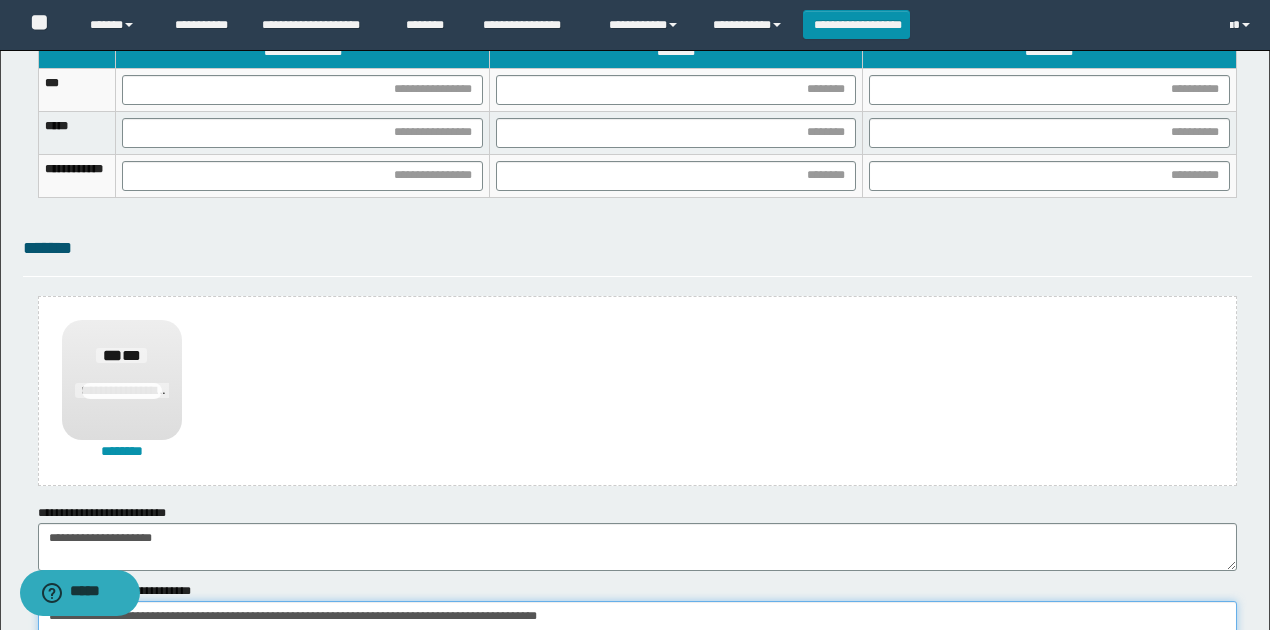 scroll, scrollTop: 1068, scrollLeft: 0, axis: vertical 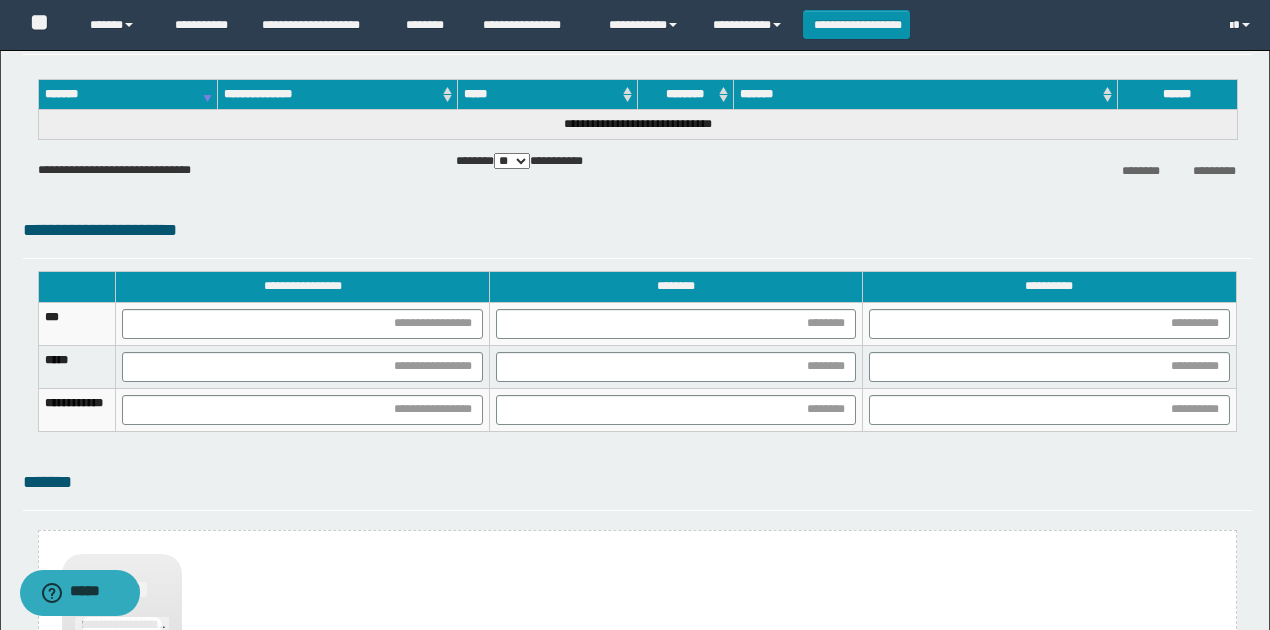 type on "**********" 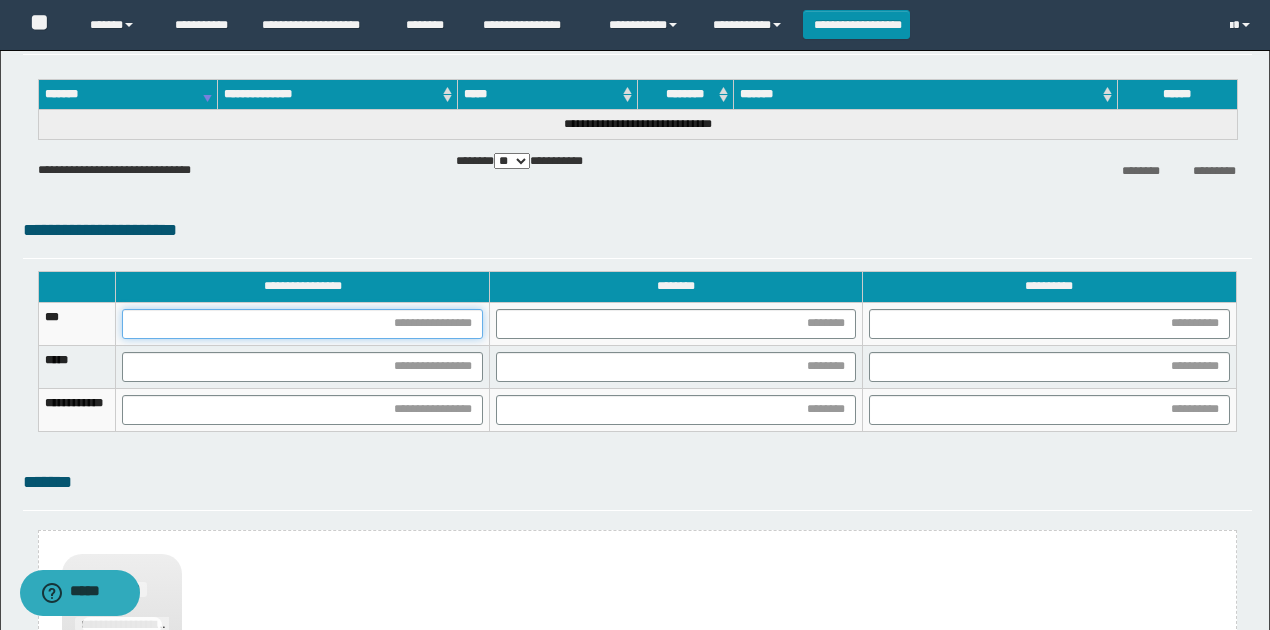 drag, startPoint x: 529, startPoint y: 322, endPoint x: 518, endPoint y: 332, distance: 14.866069 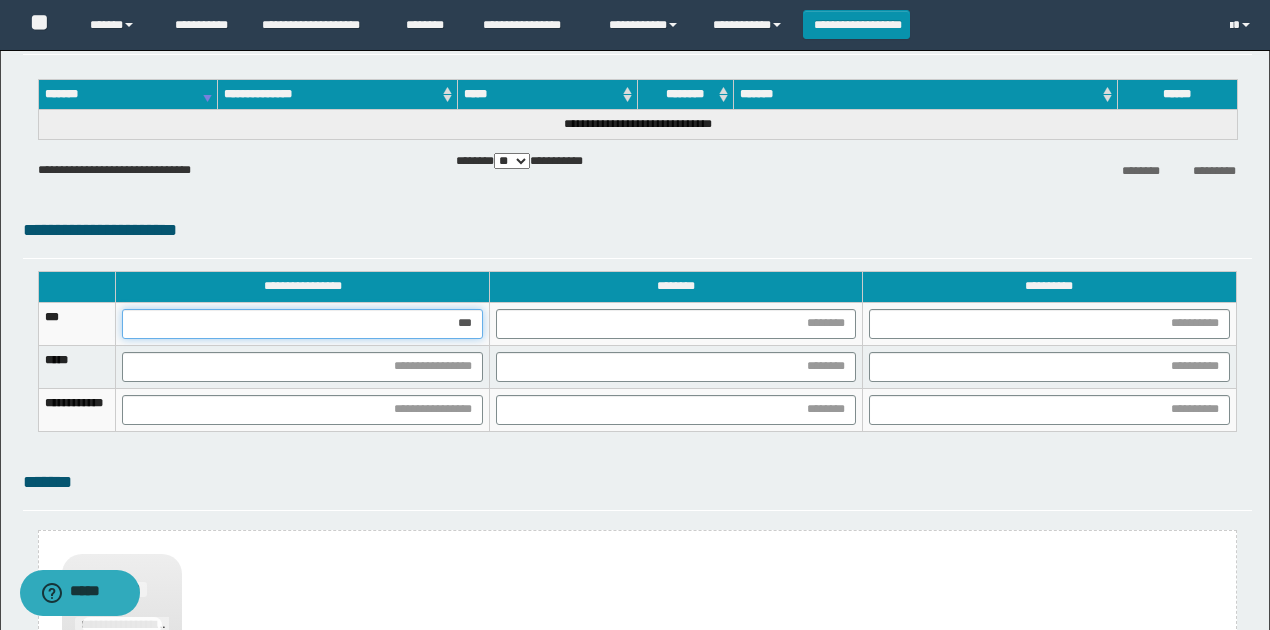 type on "****" 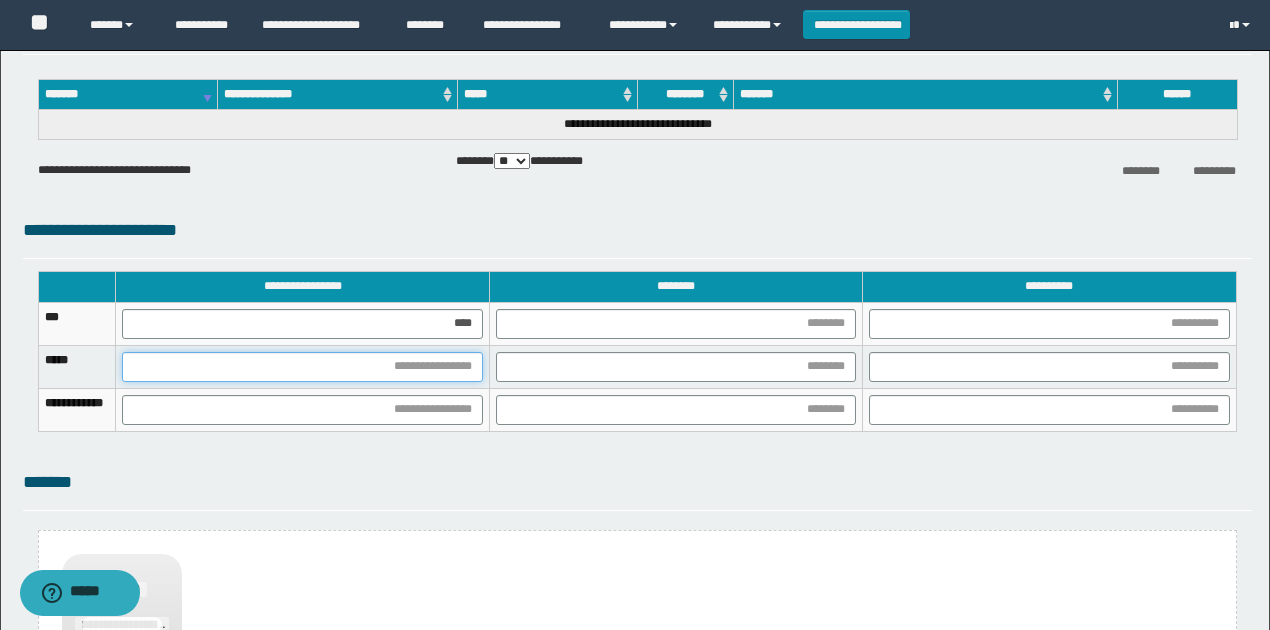 drag, startPoint x: 526, startPoint y: 362, endPoint x: 520, endPoint y: 374, distance: 13.416408 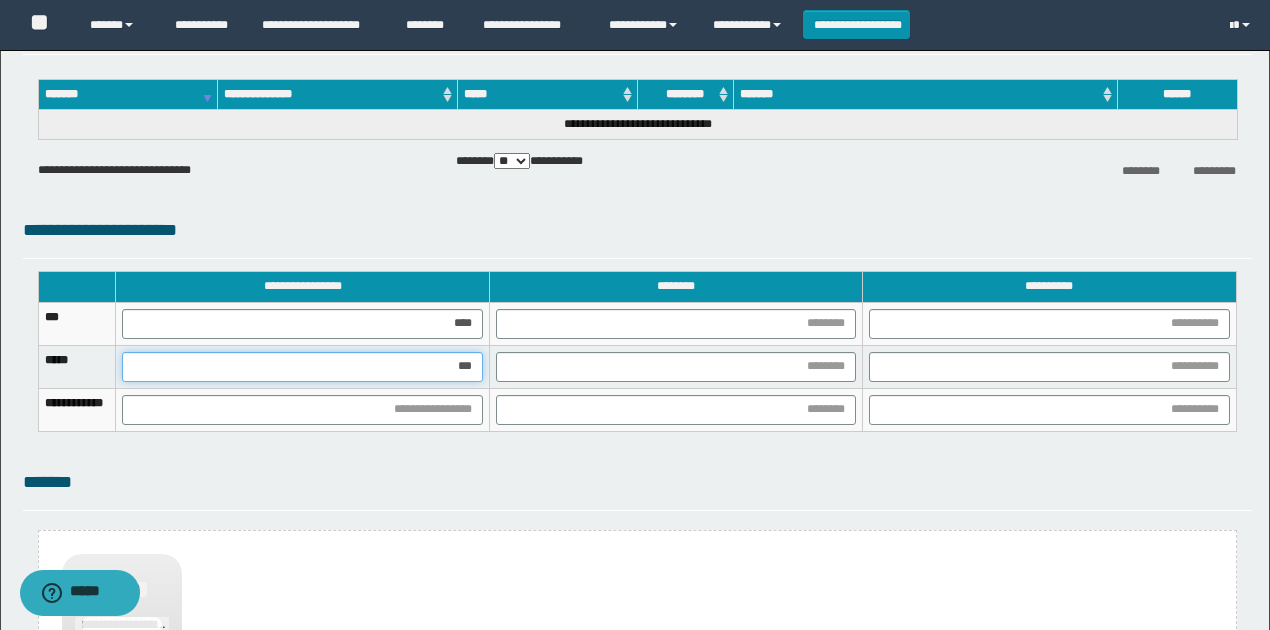 type on "****" 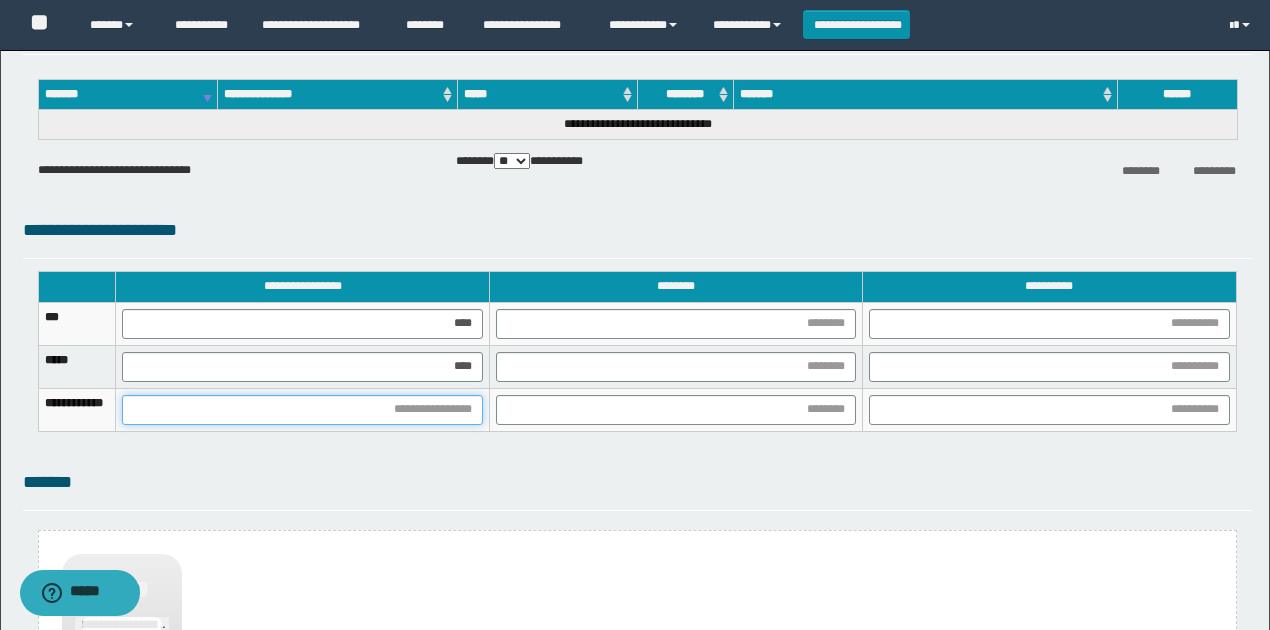 drag, startPoint x: 528, startPoint y: 404, endPoint x: 394, endPoint y: 342, distance: 147.64822 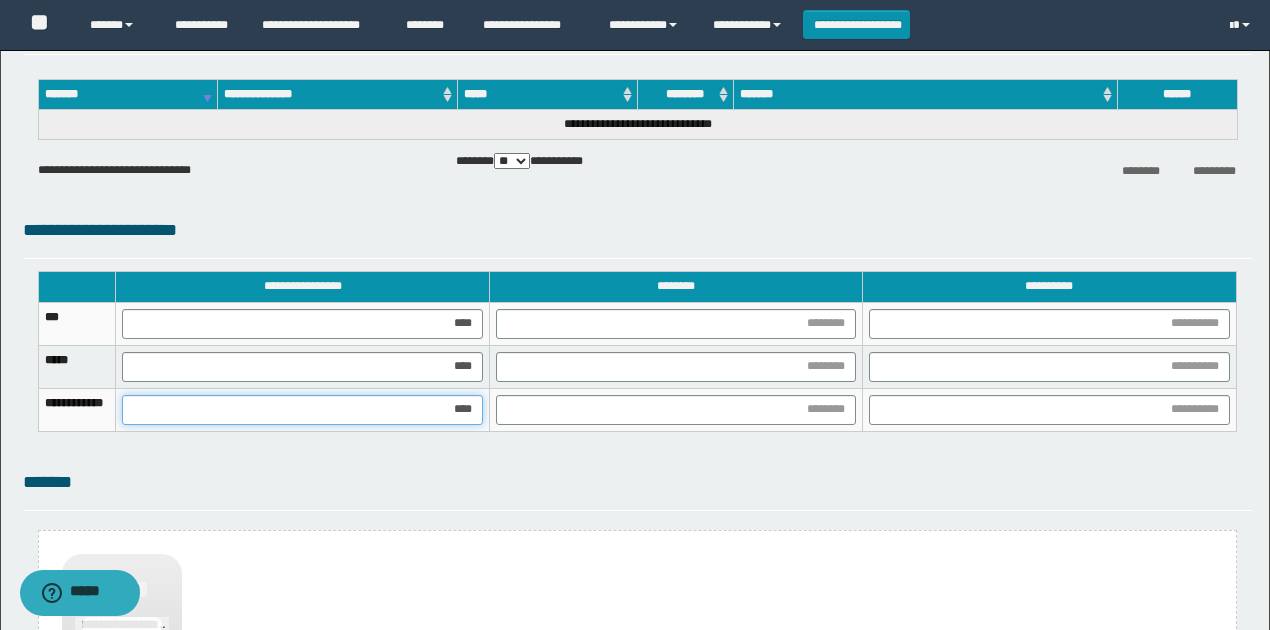 type on "*****" 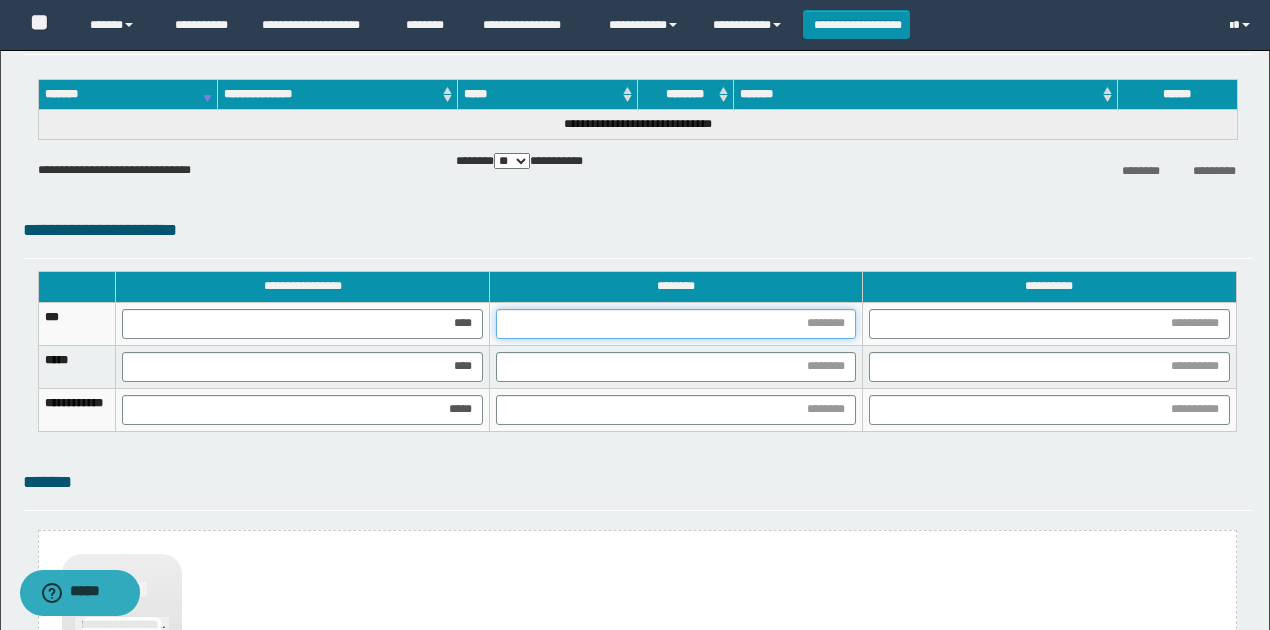 drag, startPoint x: 863, startPoint y: 311, endPoint x: 862, endPoint y: 322, distance: 11.045361 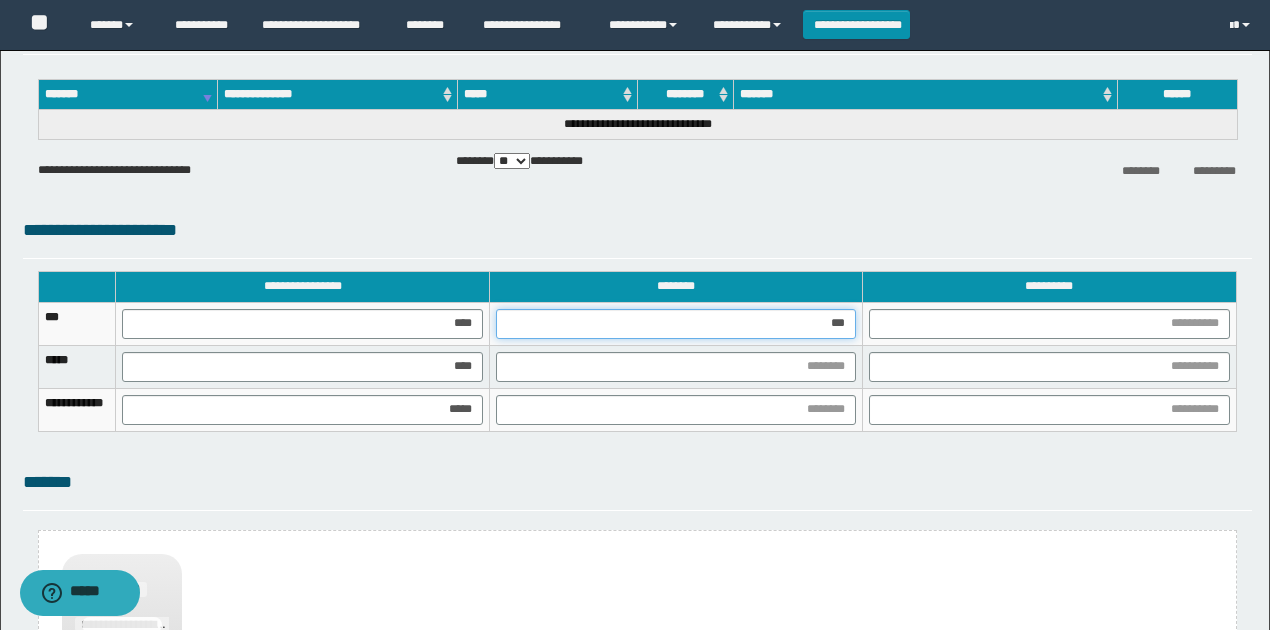 type on "****" 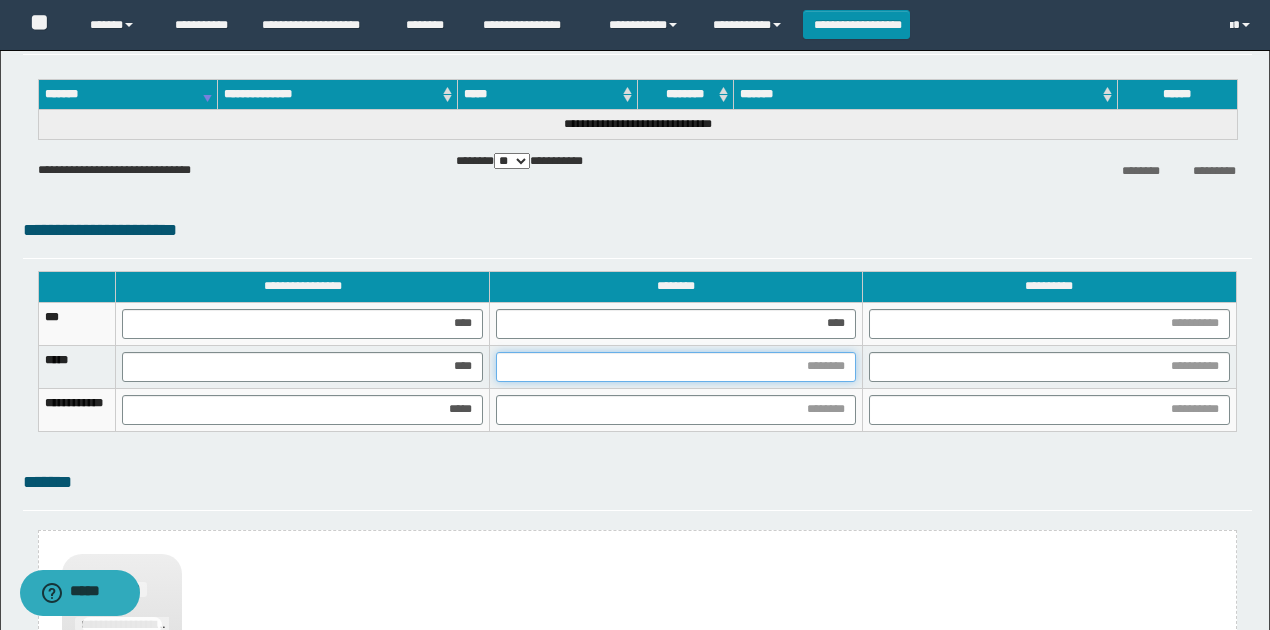 click at bounding box center (676, 367) 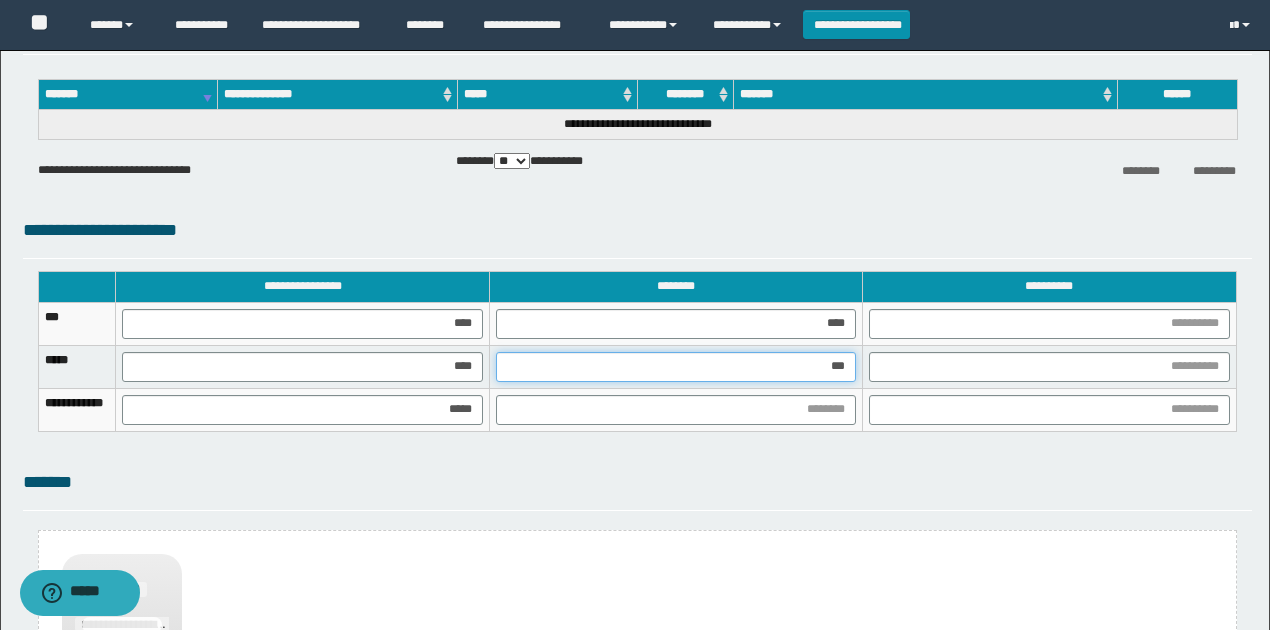 type on "****" 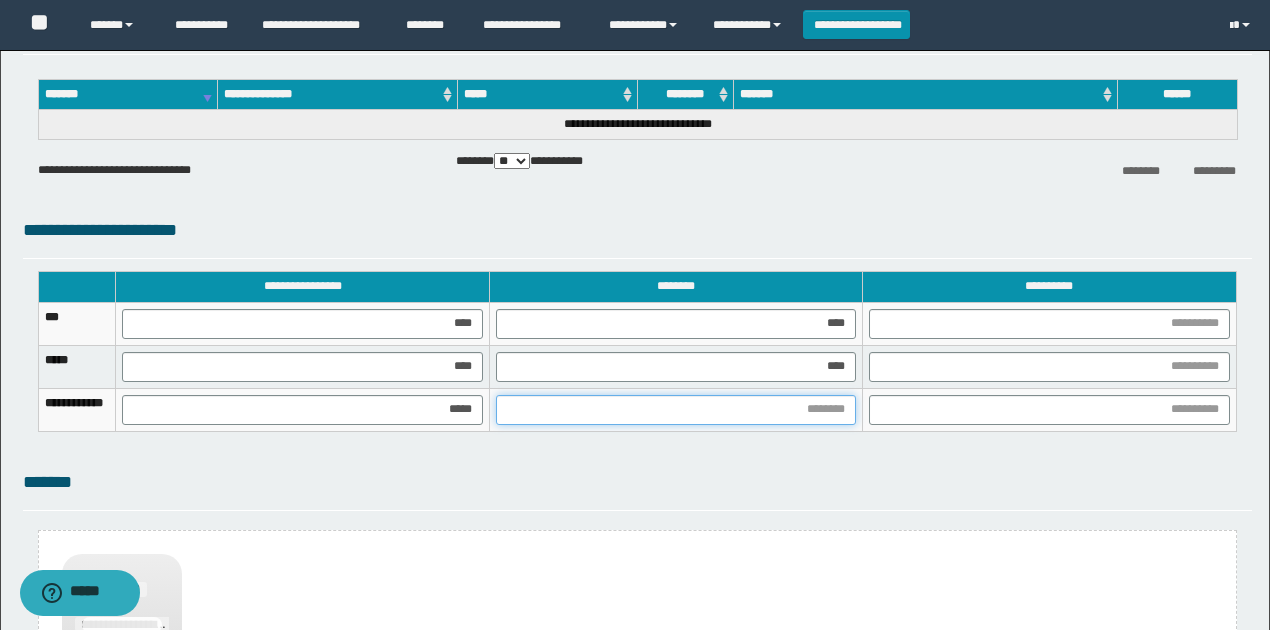 click at bounding box center [676, 410] 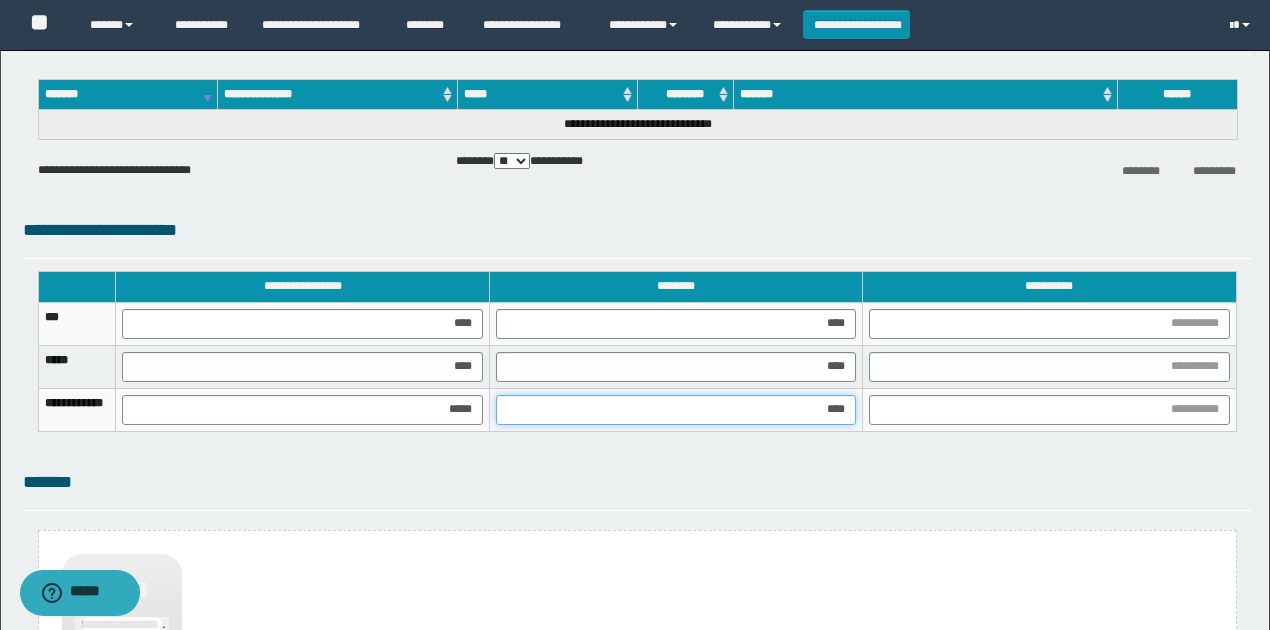 type on "*****" 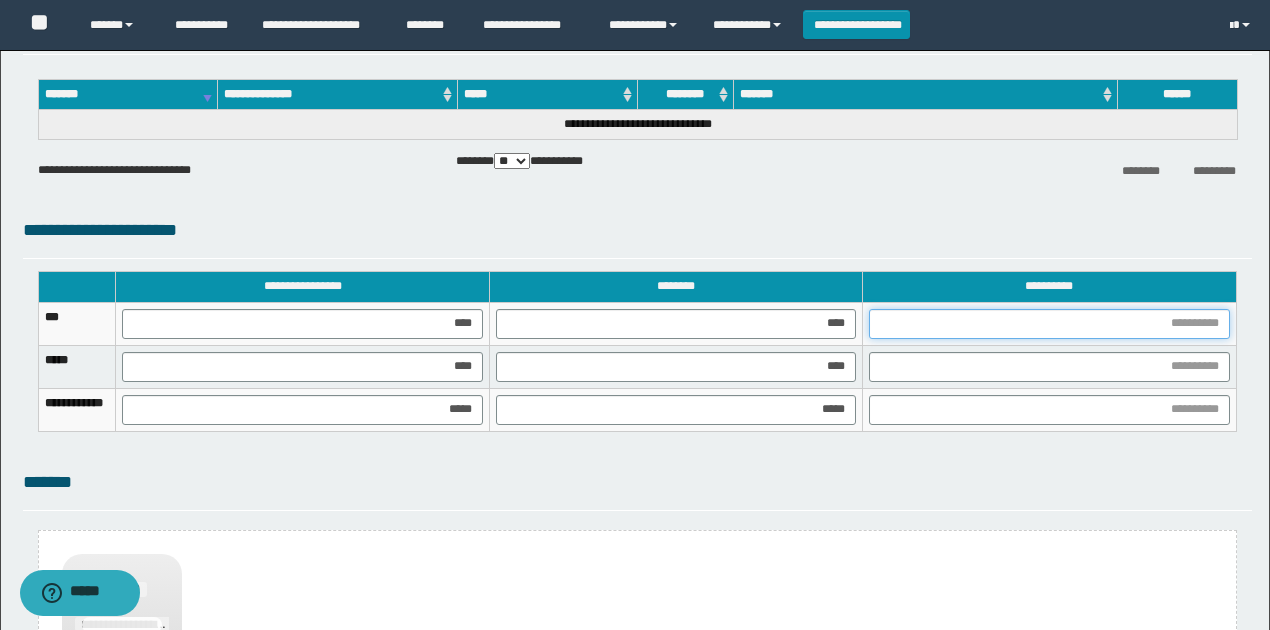 click at bounding box center [1049, 324] 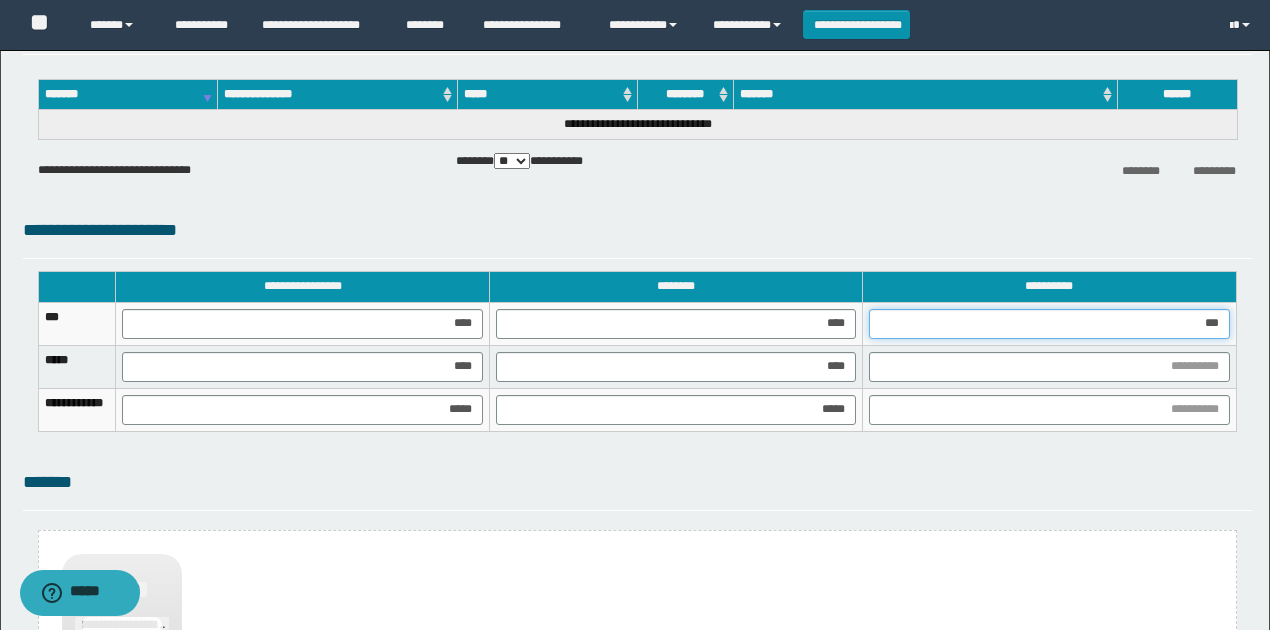 type on "****" 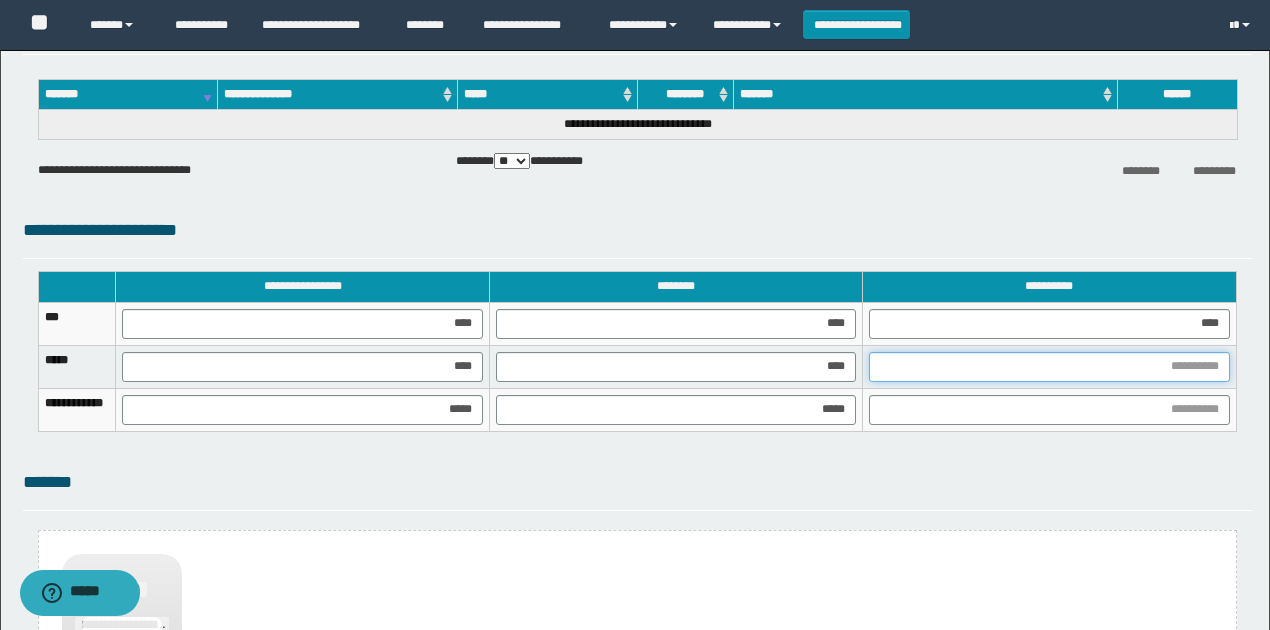 click at bounding box center [1049, 367] 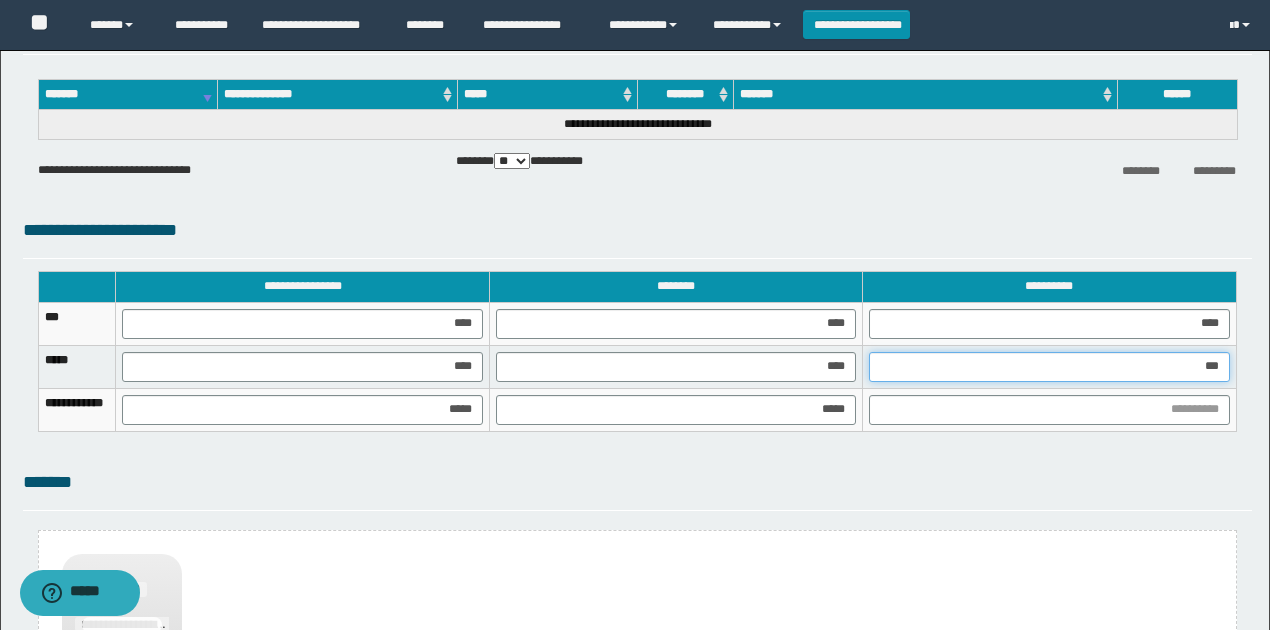 type on "****" 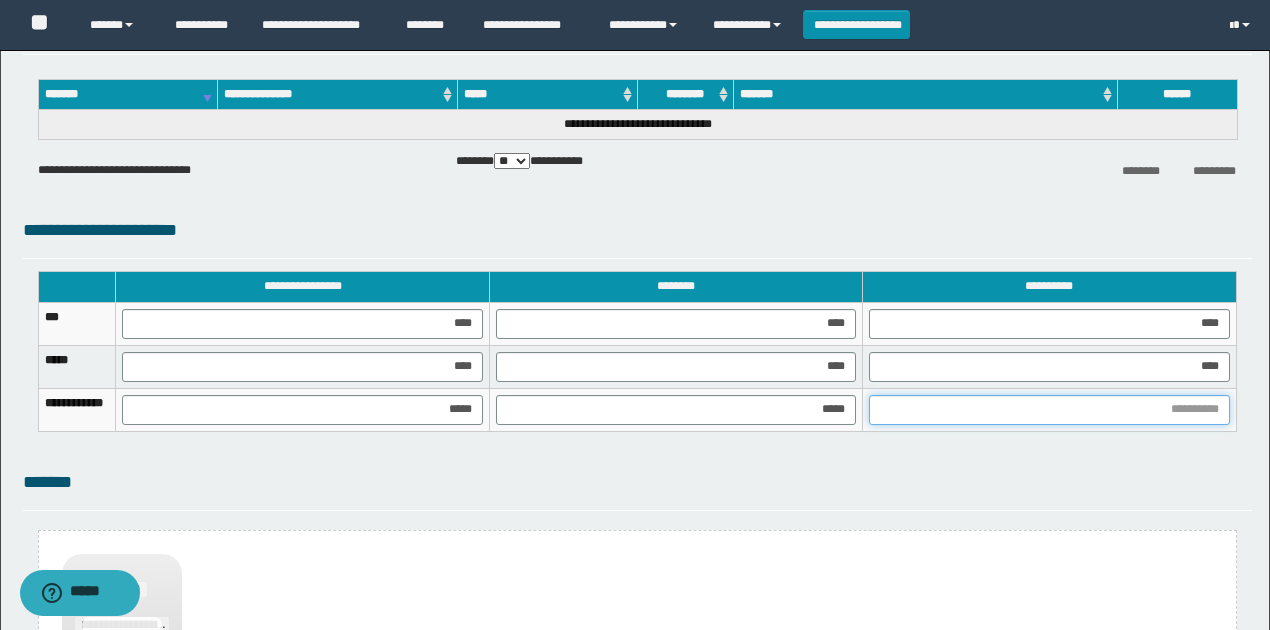 click at bounding box center (1049, 410) 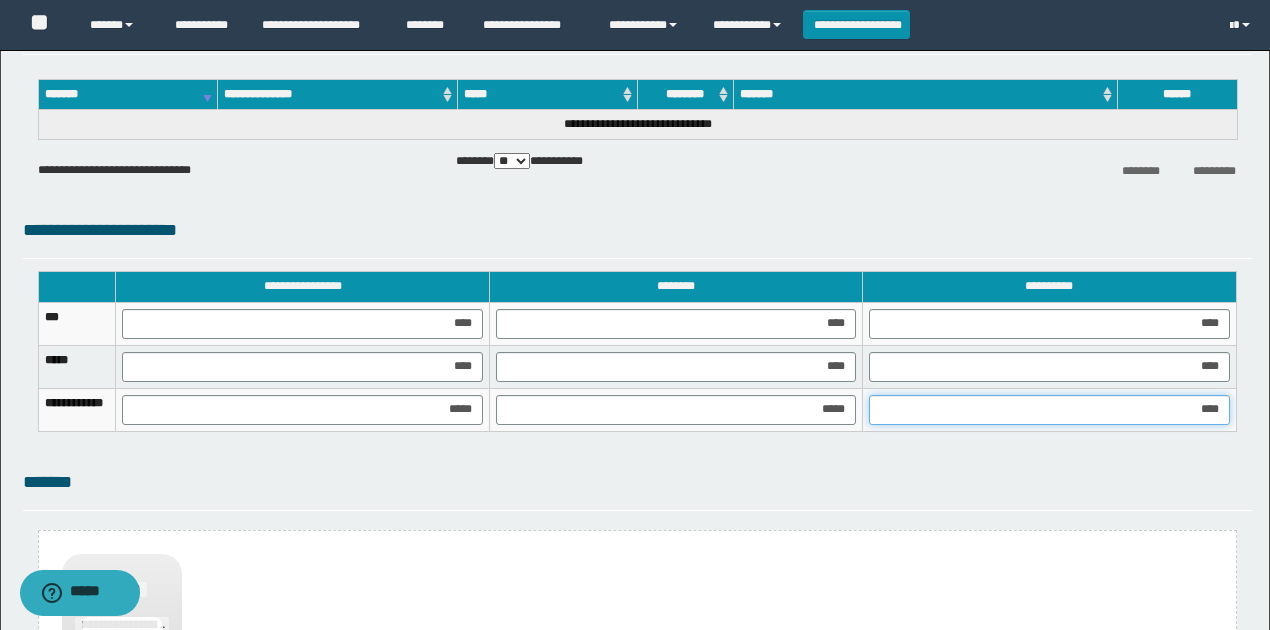 type on "*****" 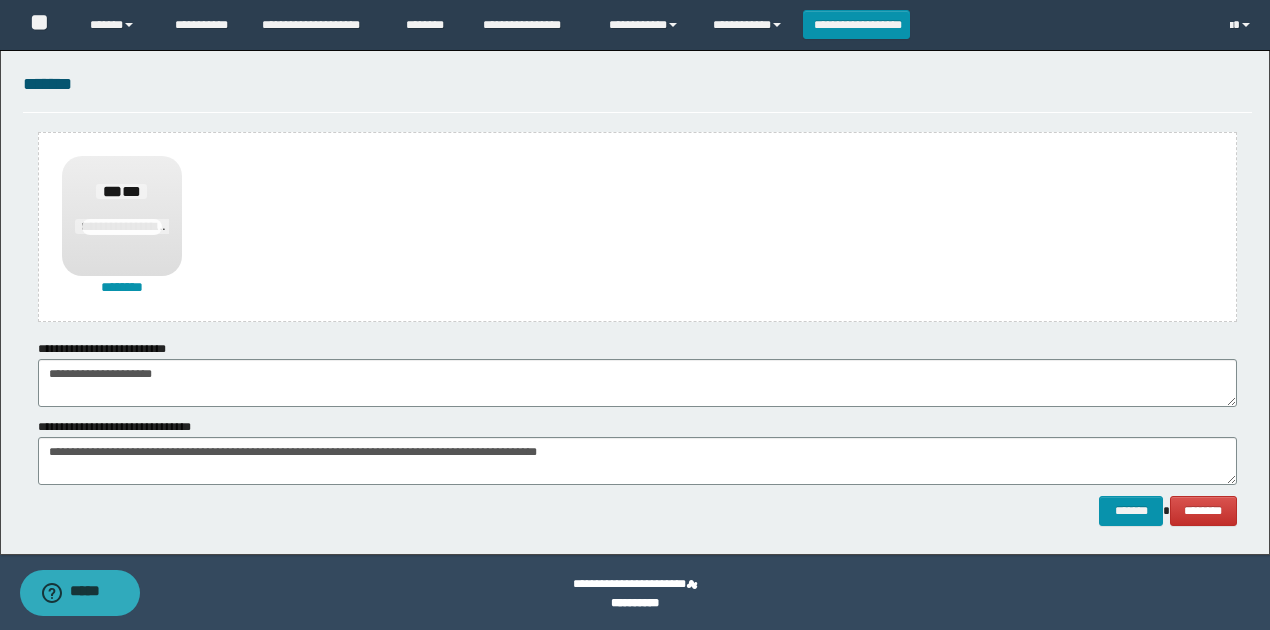 scroll, scrollTop: 1468, scrollLeft: 0, axis: vertical 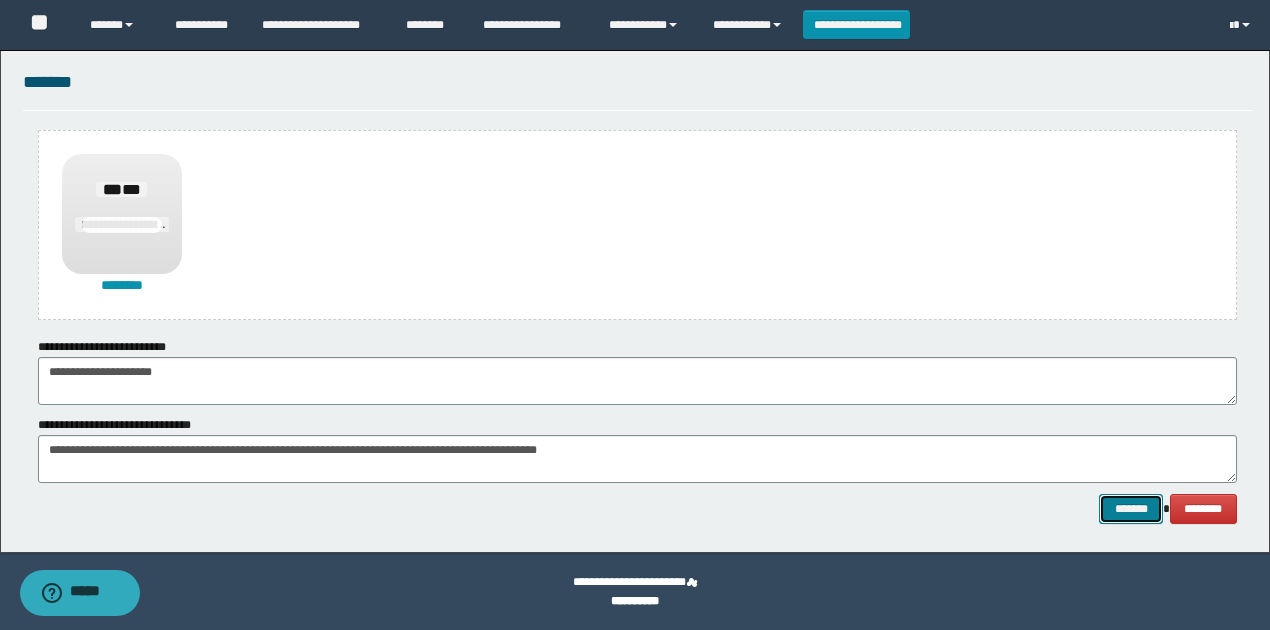 click on "*******" at bounding box center [1131, 508] 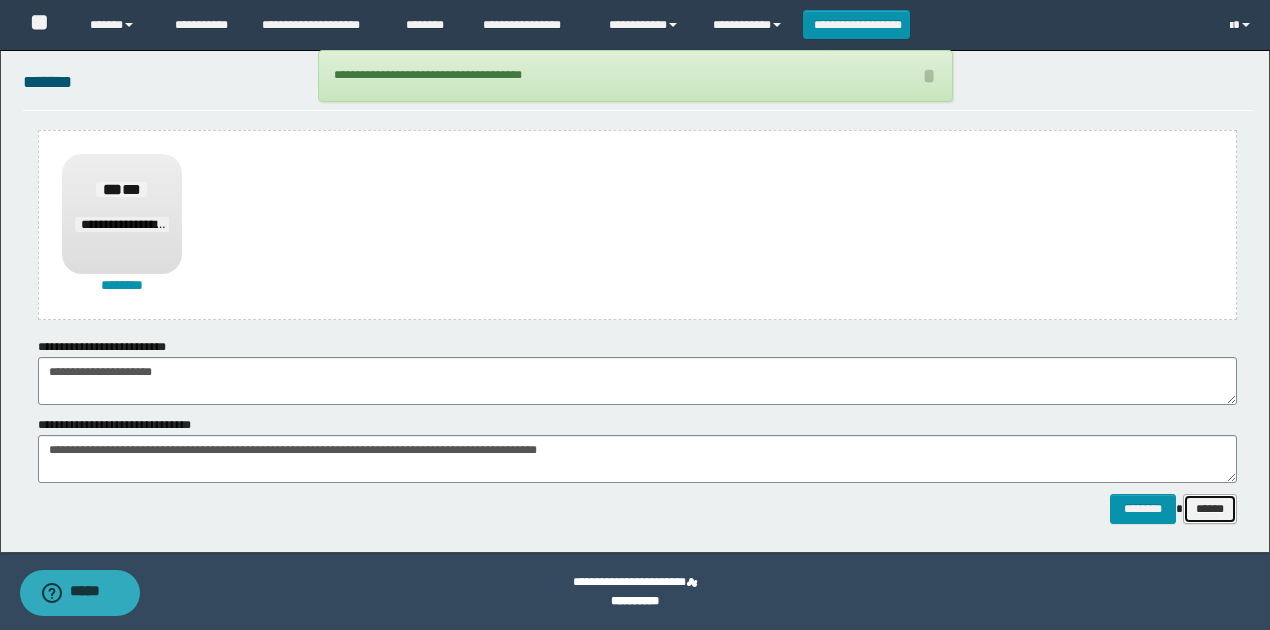 click on "******" at bounding box center (1210, 508) 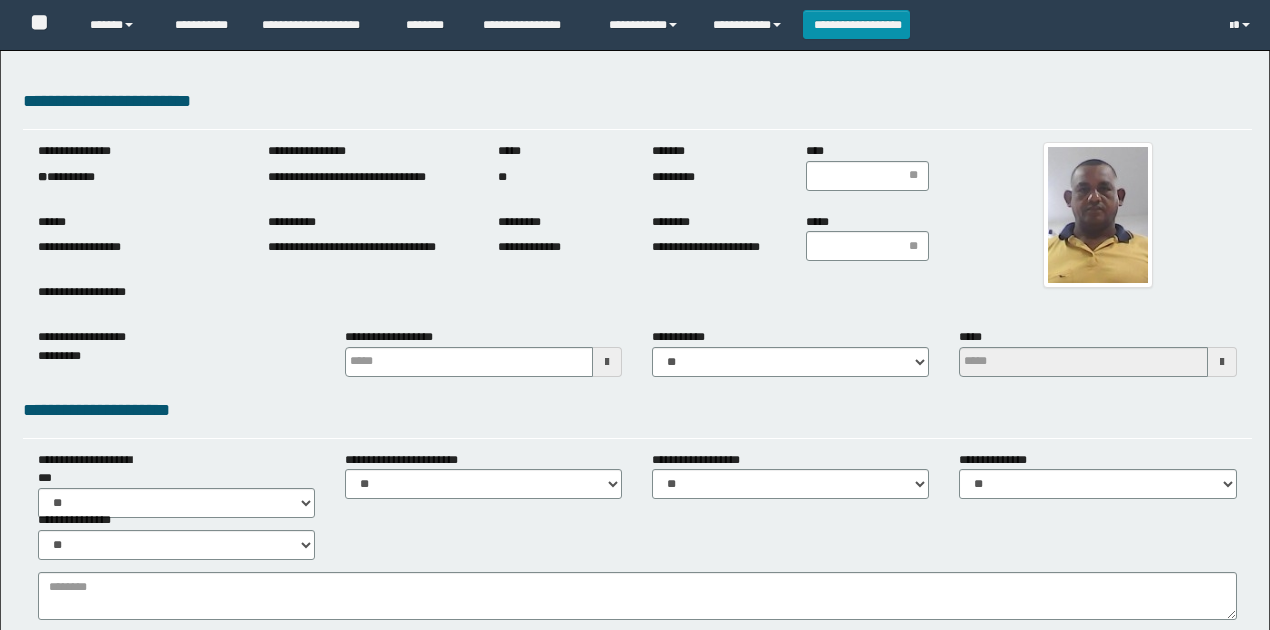 scroll, scrollTop: 0, scrollLeft: 0, axis: both 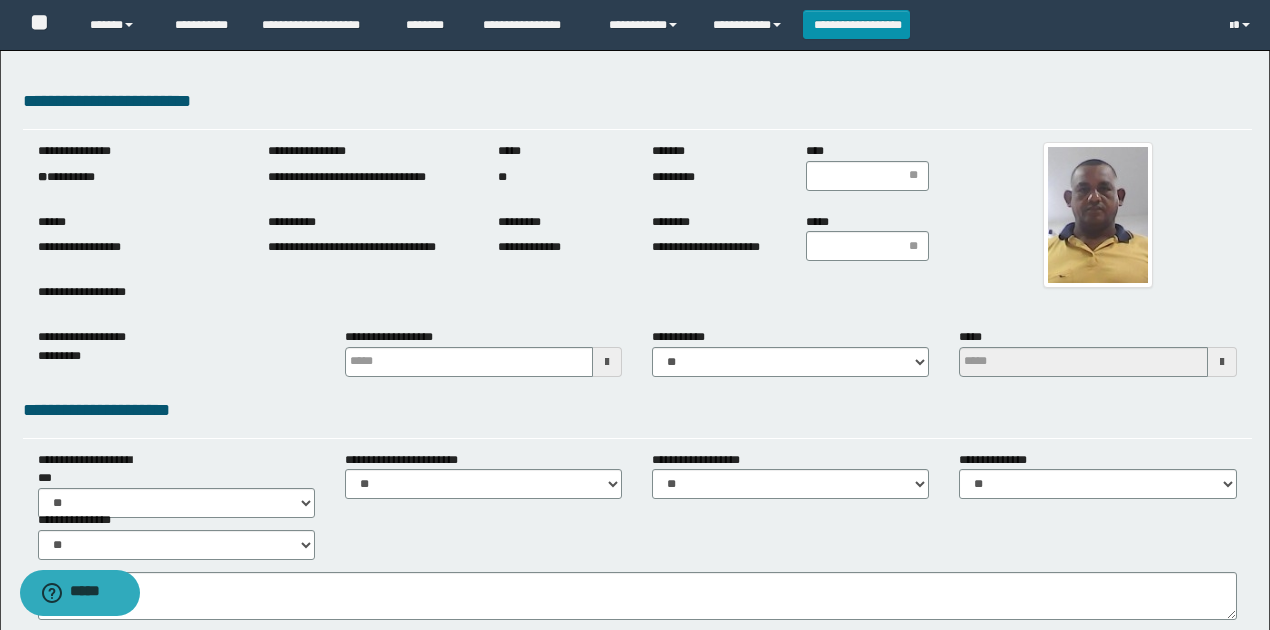 click on "**********" at bounding box center (138, 177) 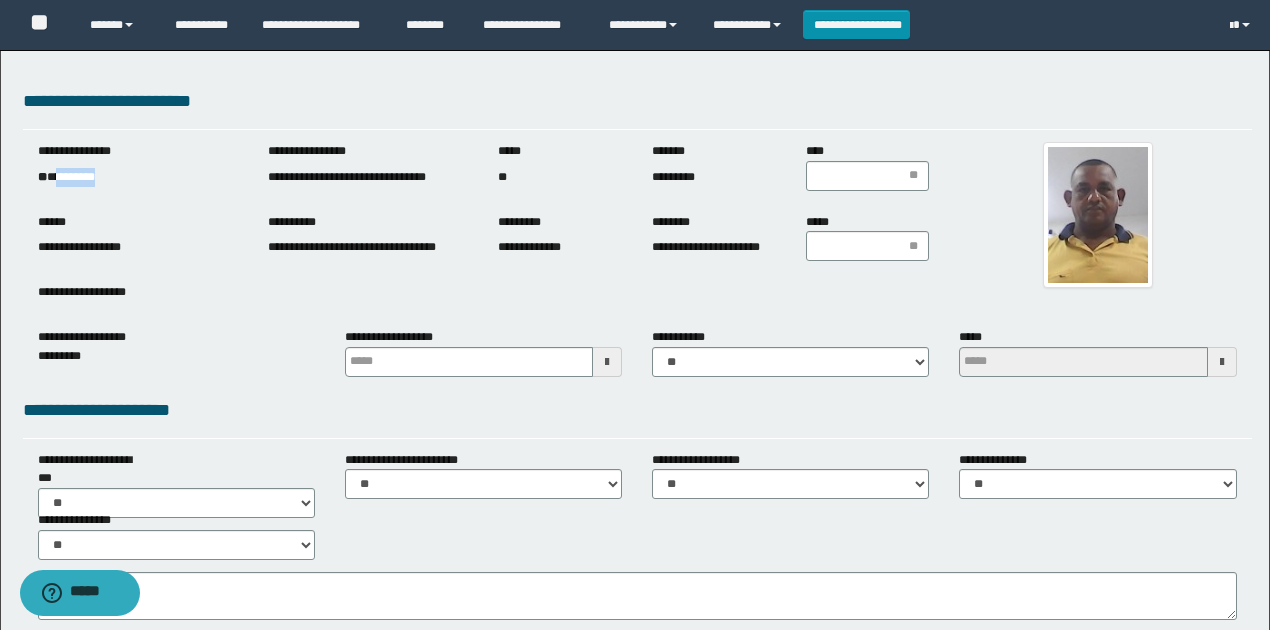 click on "**********" at bounding box center (138, 177) 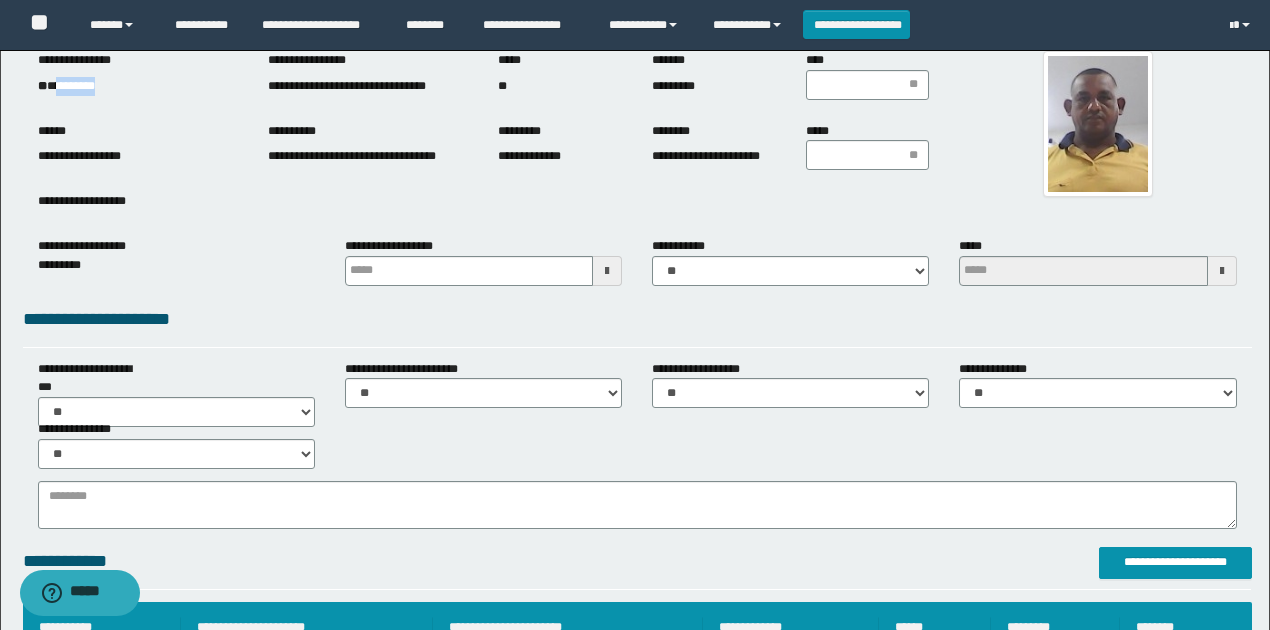 scroll, scrollTop: 0, scrollLeft: 0, axis: both 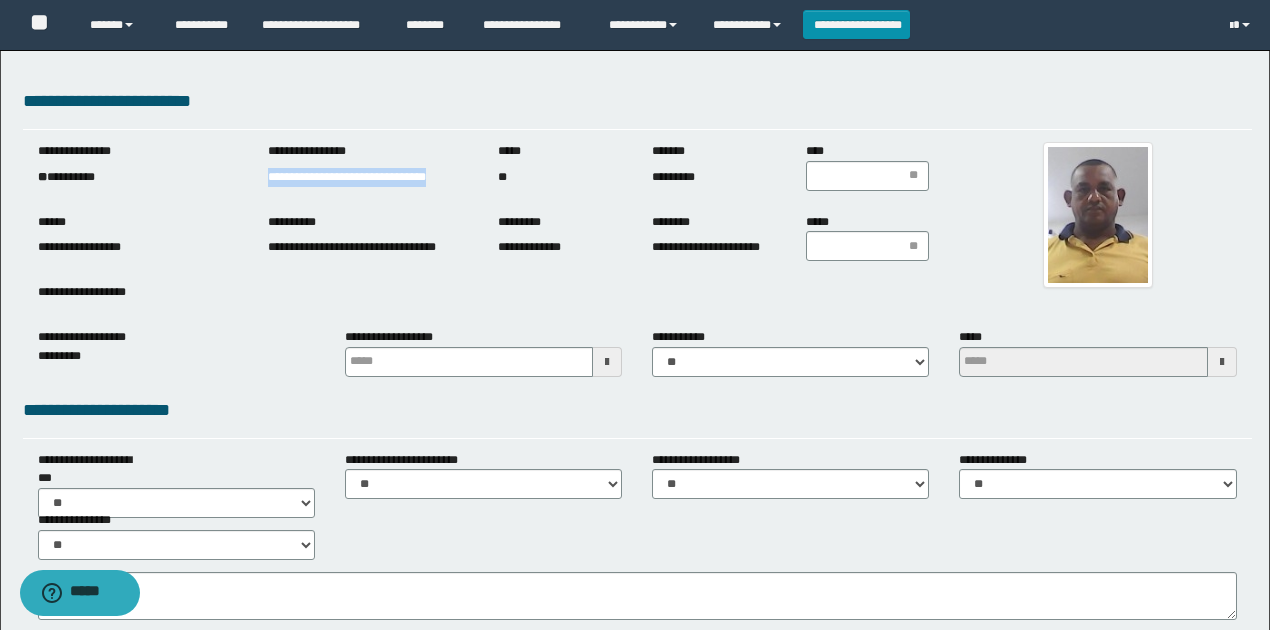 drag, startPoint x: 264, startPoint y: 177, endPoint x: 332, endPoint y: 197, distance: 70.88018 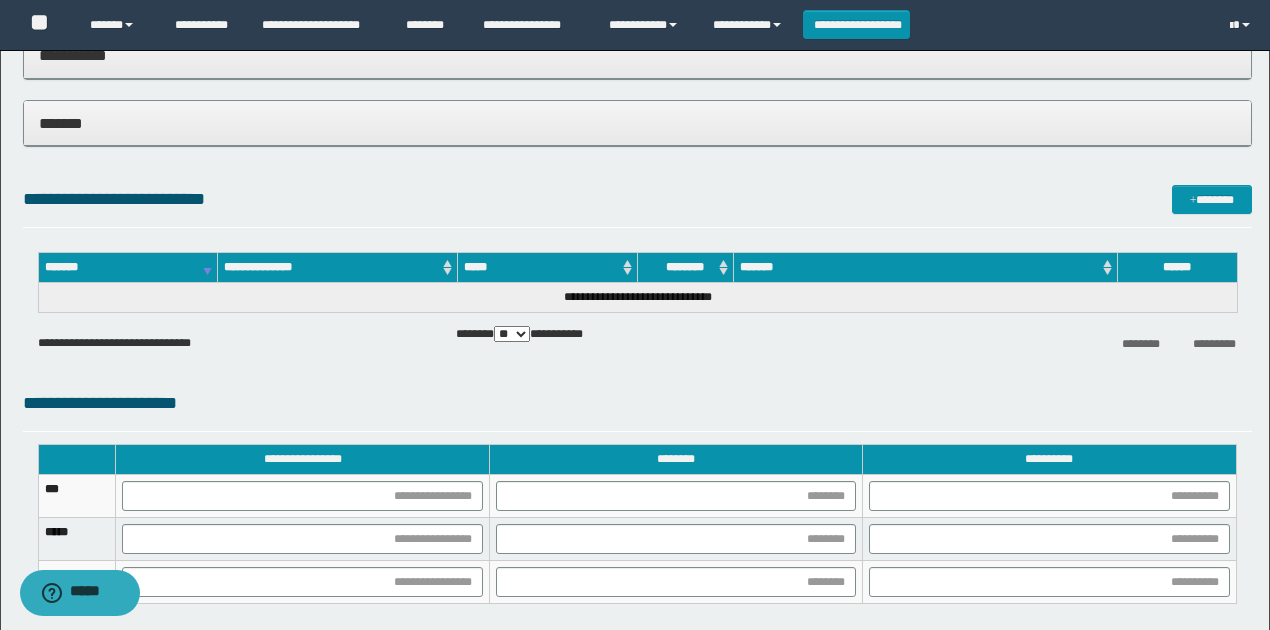 scroll, scrollTop: 1266, scrollLeft: 0, axis: vertical 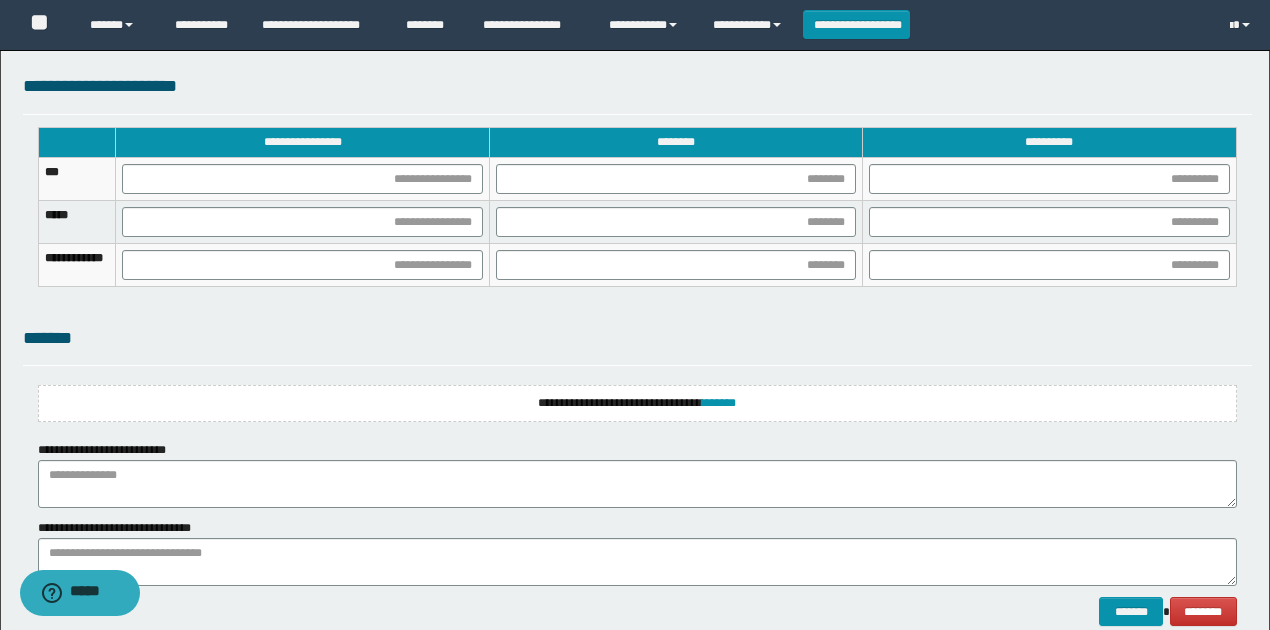 click on "**********" at bounding box center (637, 403) 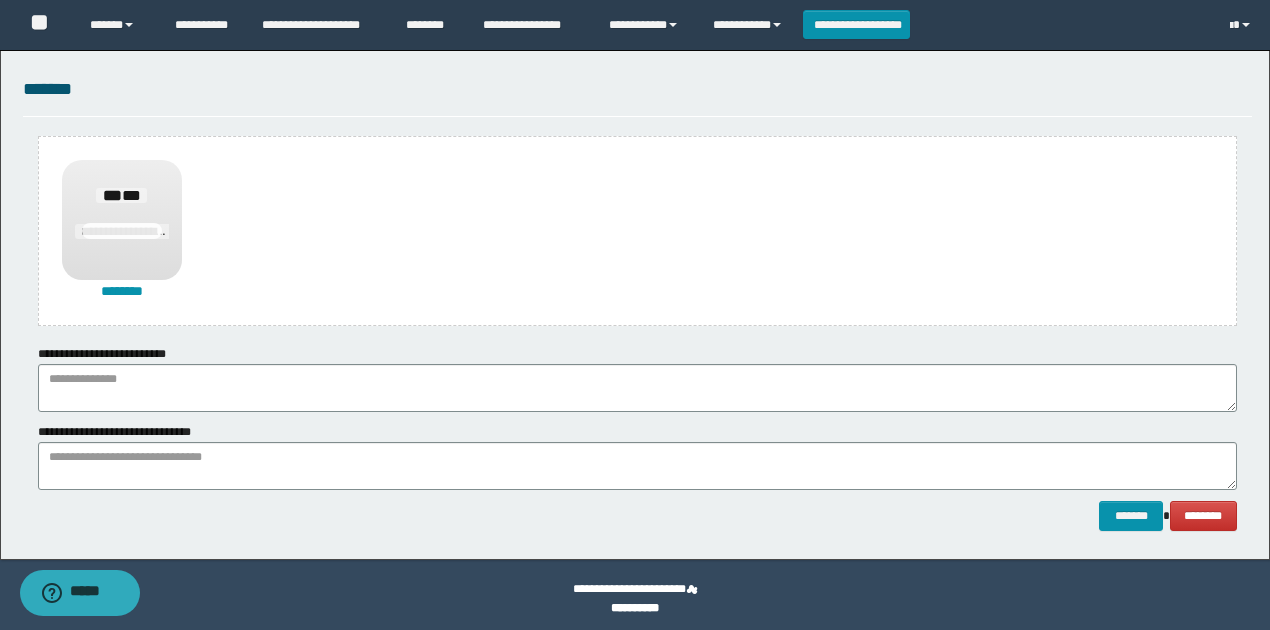 scroll, scrollTop: 1522, scrollLeft: 0, axis: vertical 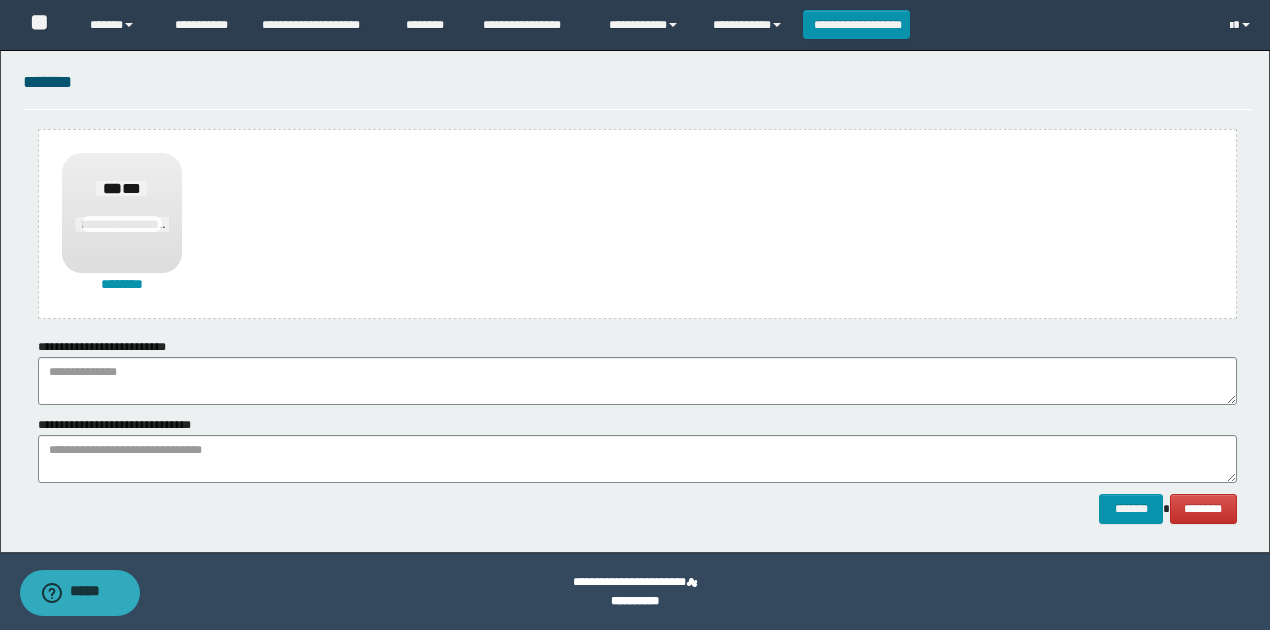drag, startPoint x: 754, startPoint y: 556, endPoint x: 746, endPoint y: 482, distance: 74.431175 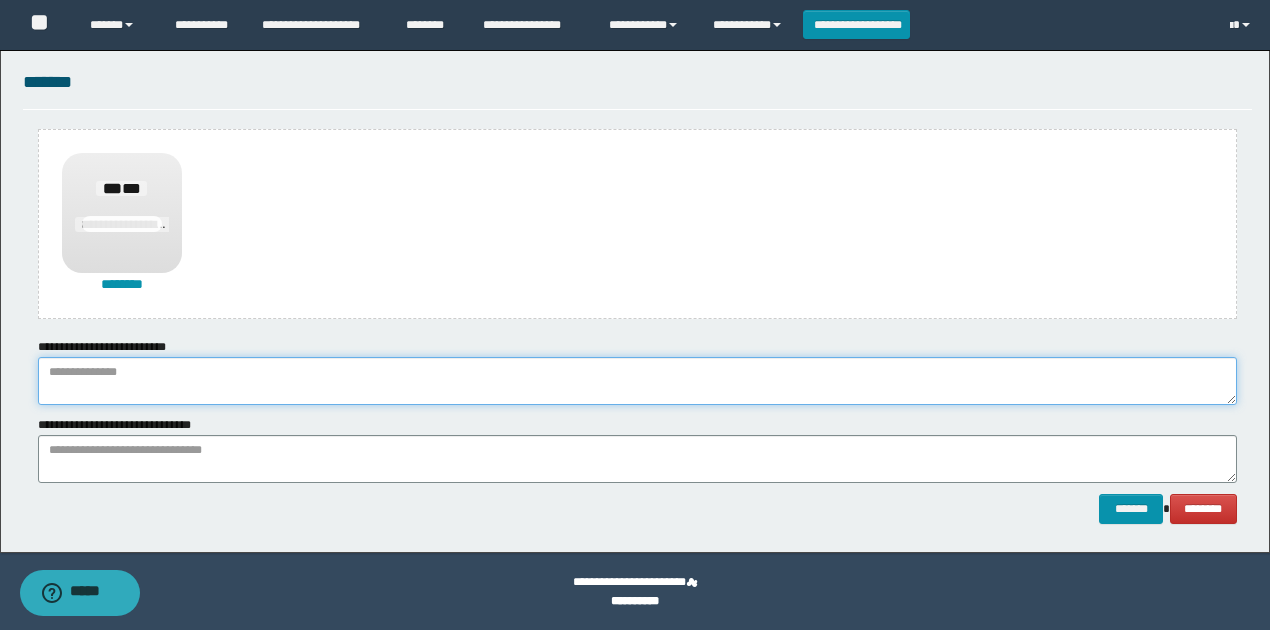 drag, startPoint x: 745, startPoint y: 454, endPoint x: 579, endPoint y: 380, distance: 181.74707 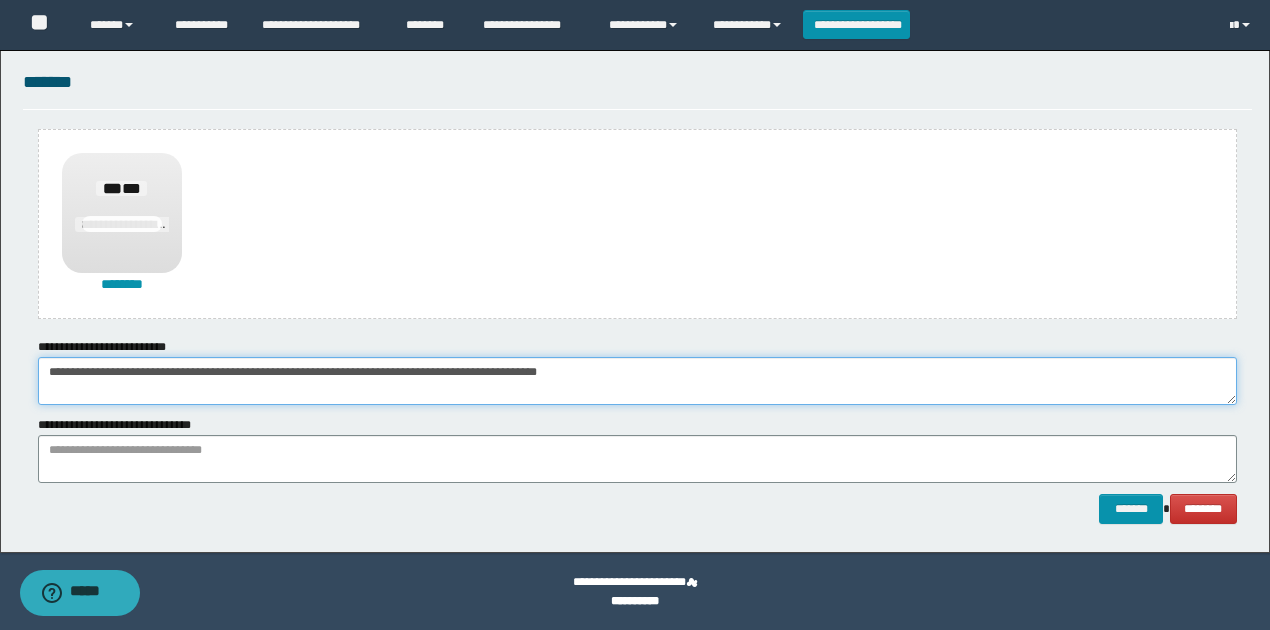 type on "**********" 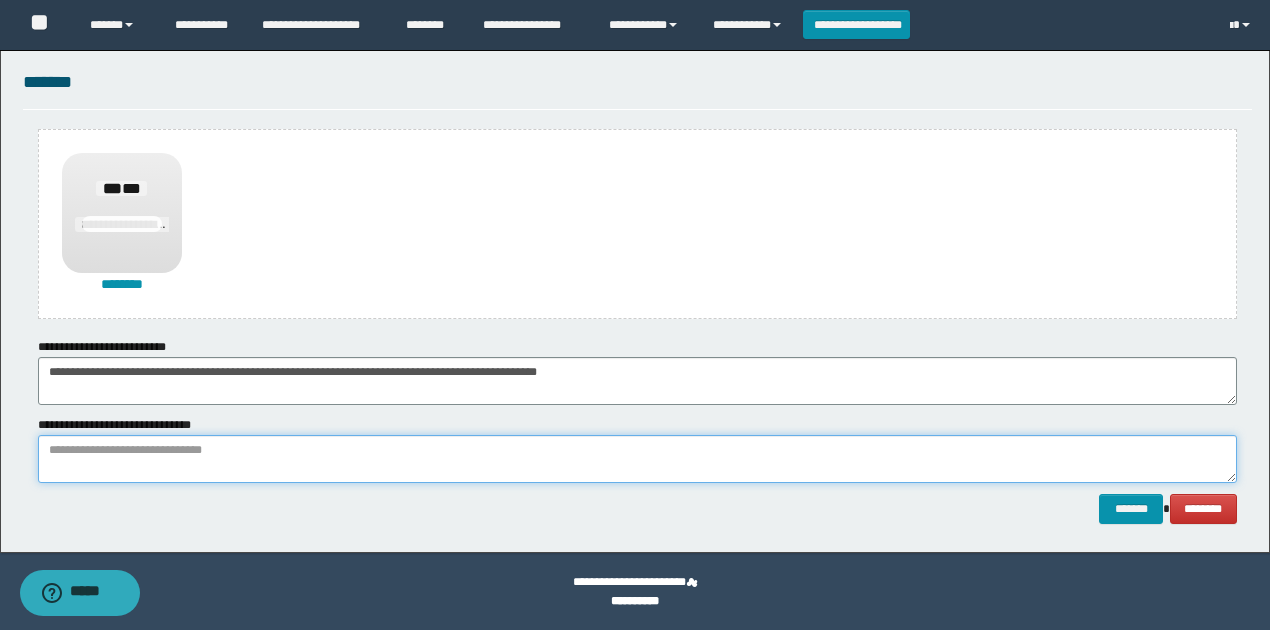 paste on "**********" 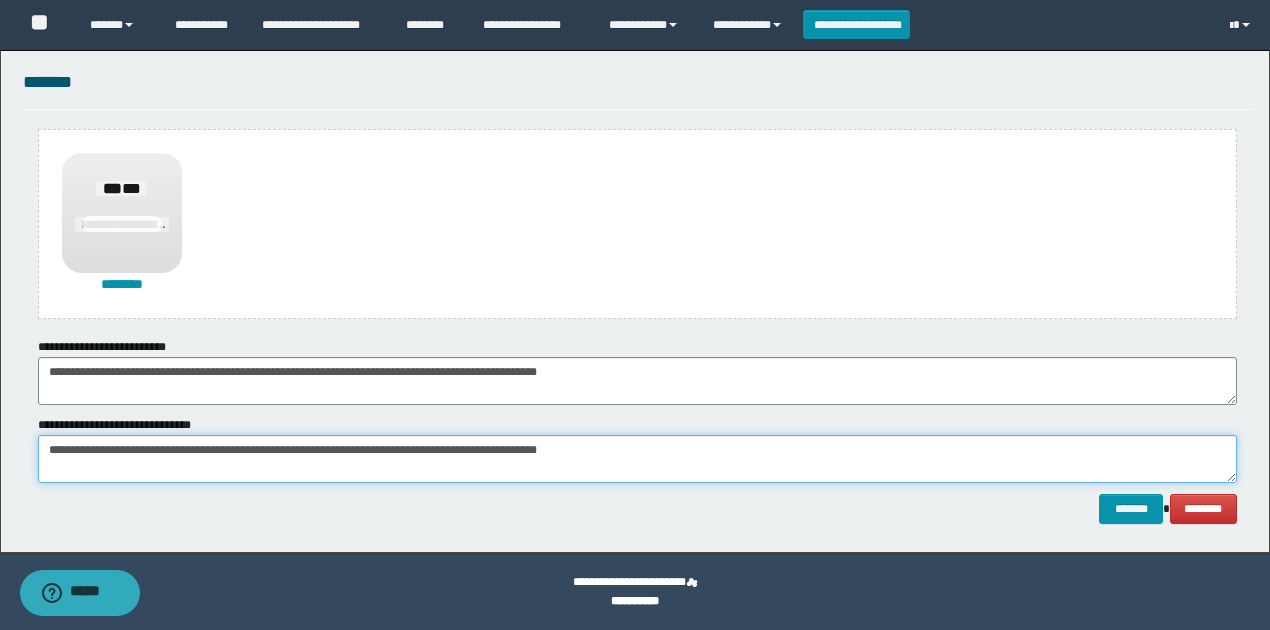 click on "**********" at bounding box center [637, 459] 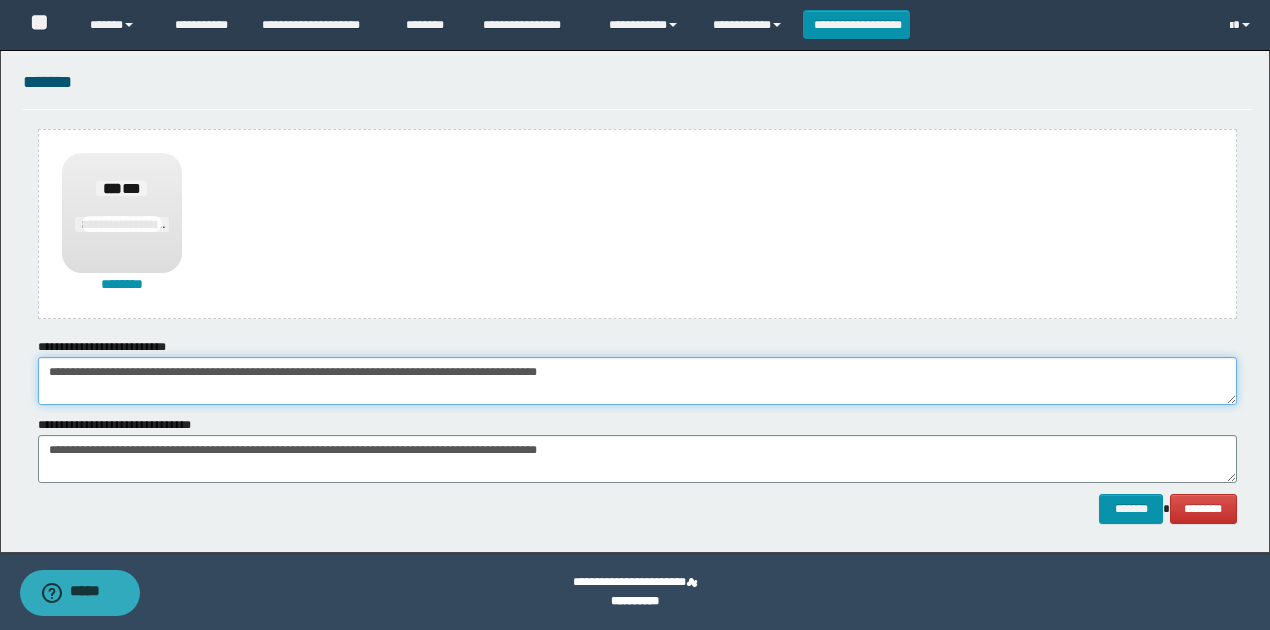 drag, startPoint x: 205, startPoint y: 368, endPoint x: 0, endPoint y: 348, distance: 205.9733 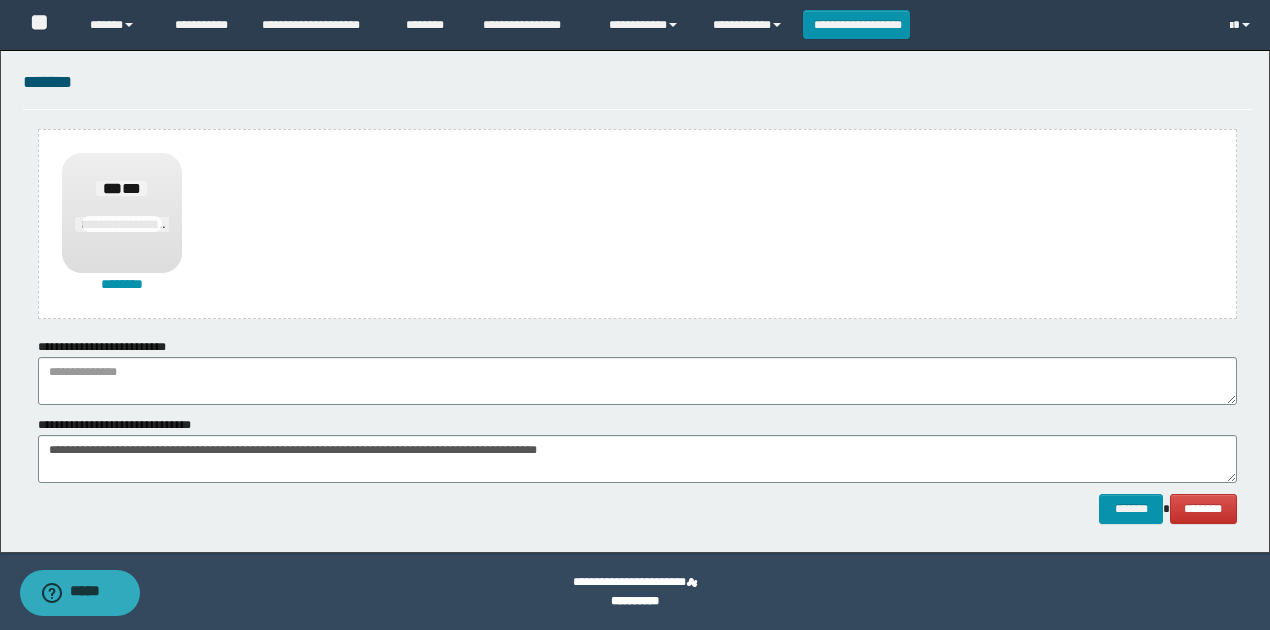 drag, startPoint x: 512, startPoint y: 552, endPoint x: 444, endPoint y: 440, distance: 131.02672 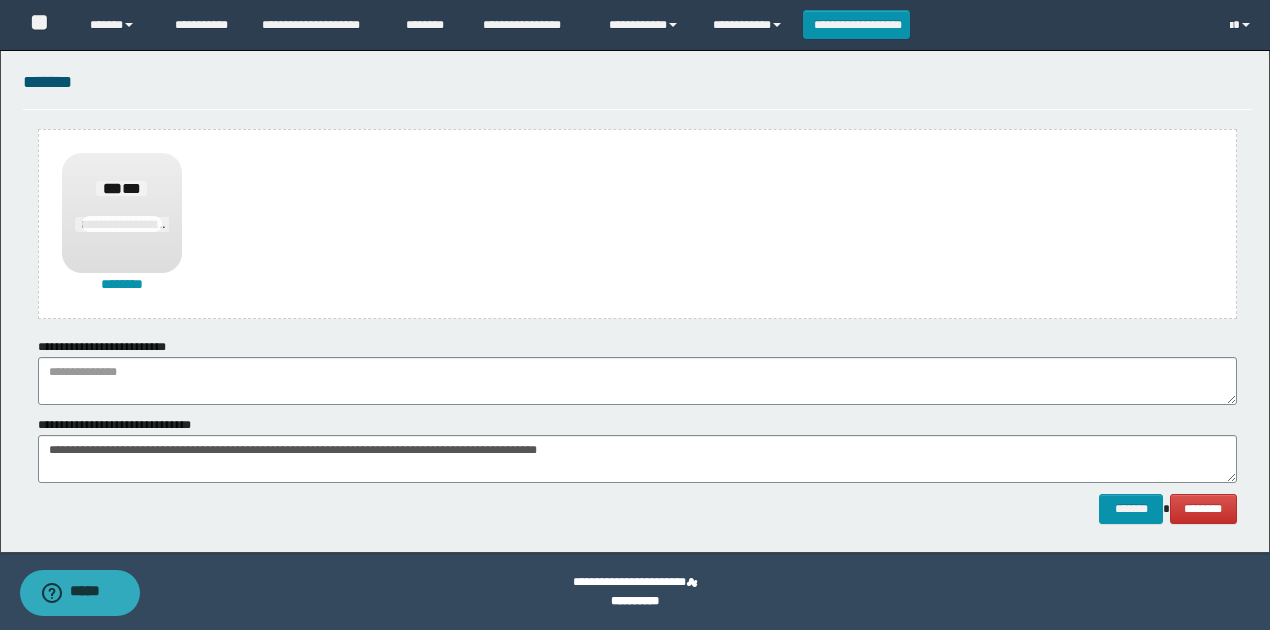 drag, startPoint x: 455, startPoint y: 410, endPoint x: 459, endPoint y: 389, distance: 21.377558 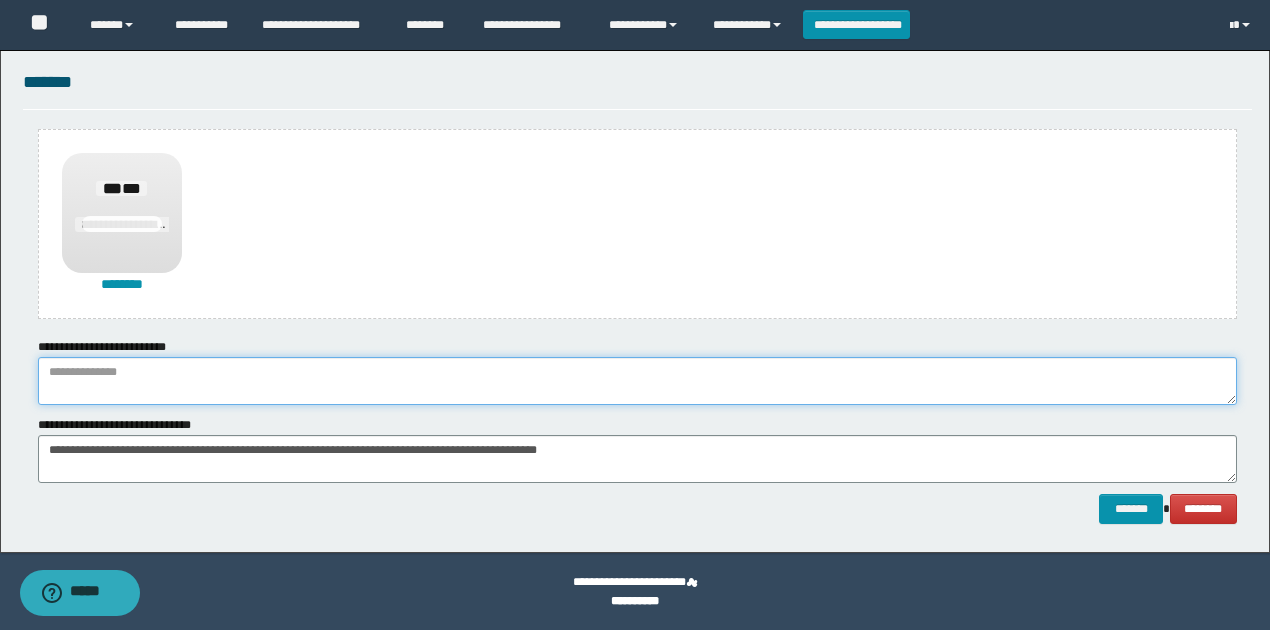paste on "**********" 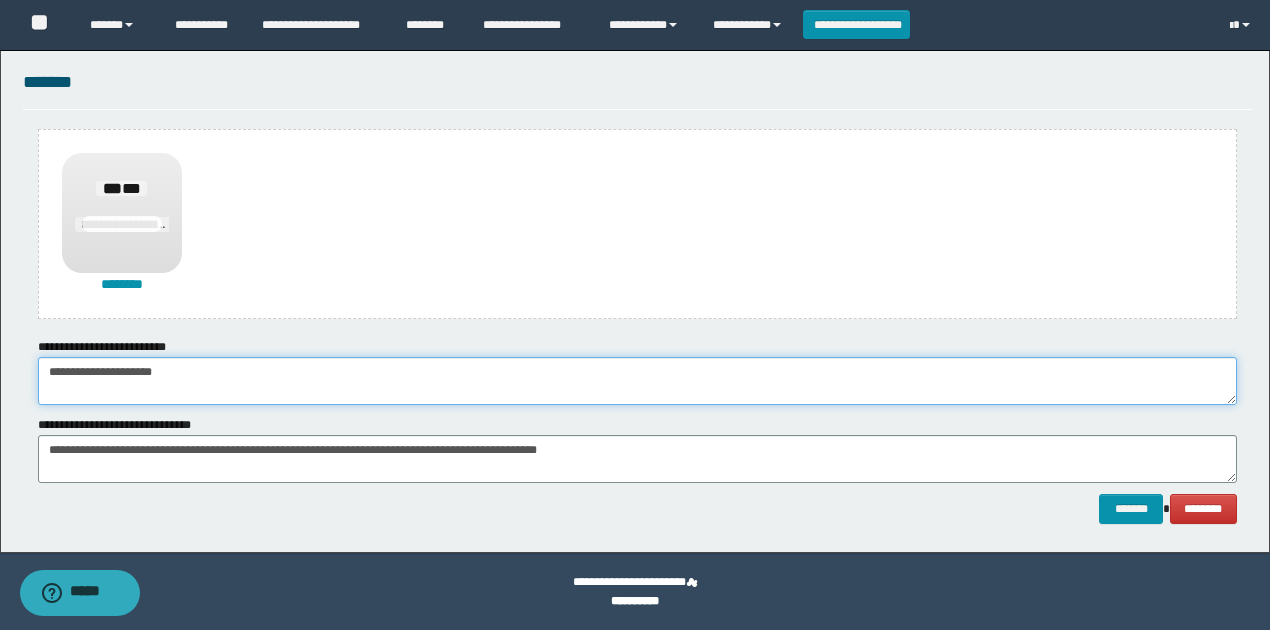 click on "**********" at bounding box center (637, 381) 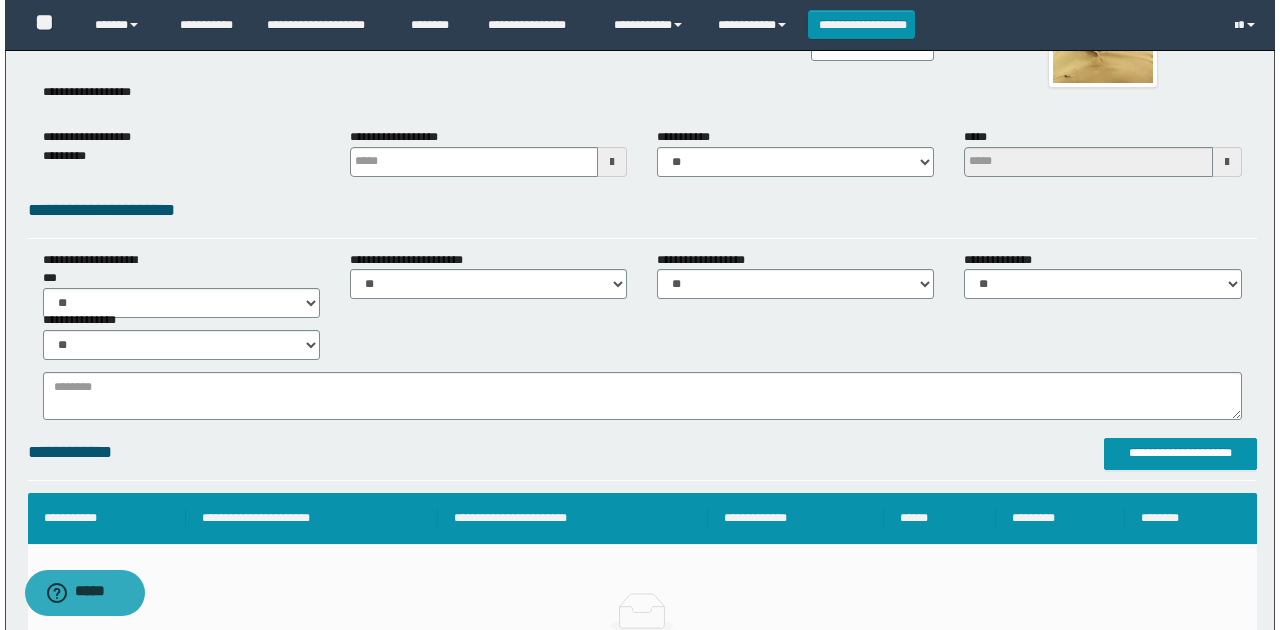 scroll, scrollTop: 322, scrollLeft: 0, axis: vertical 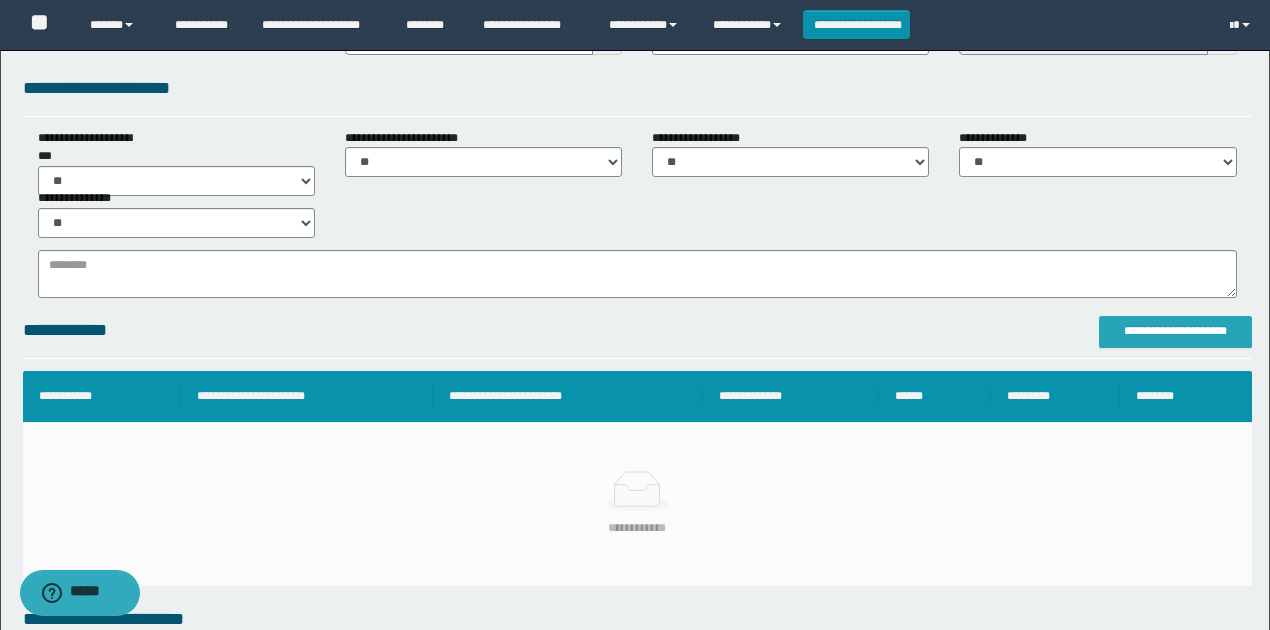 type on "**********" 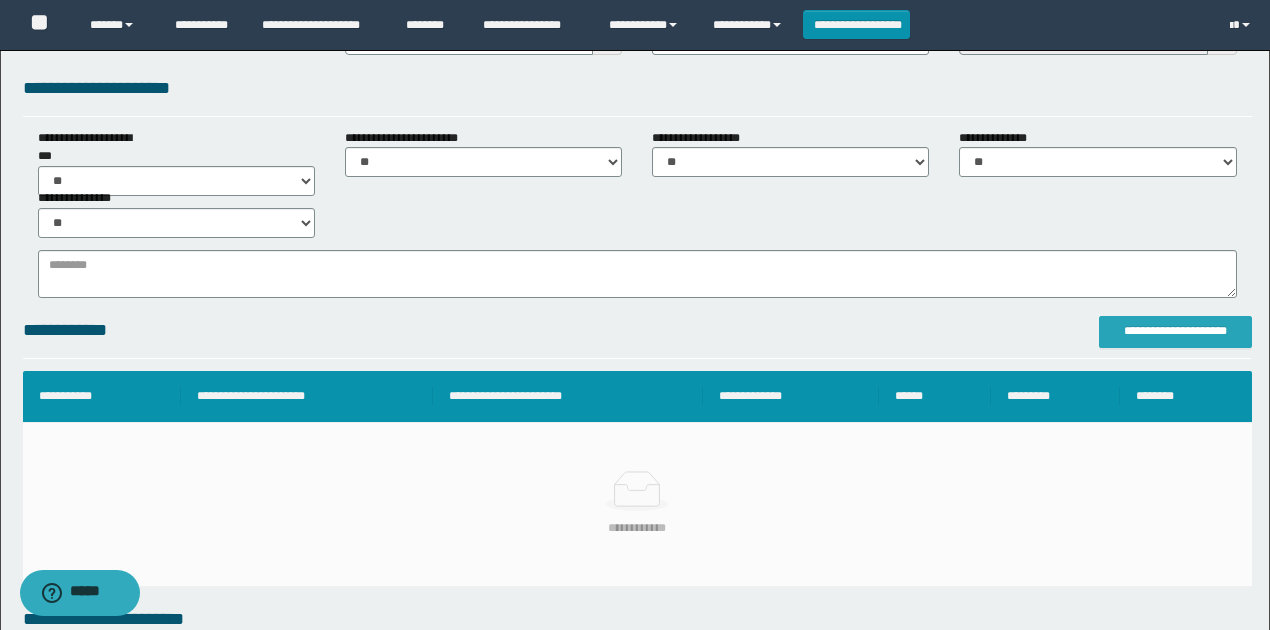 click on "**********" at bounding box center [1175, 331] 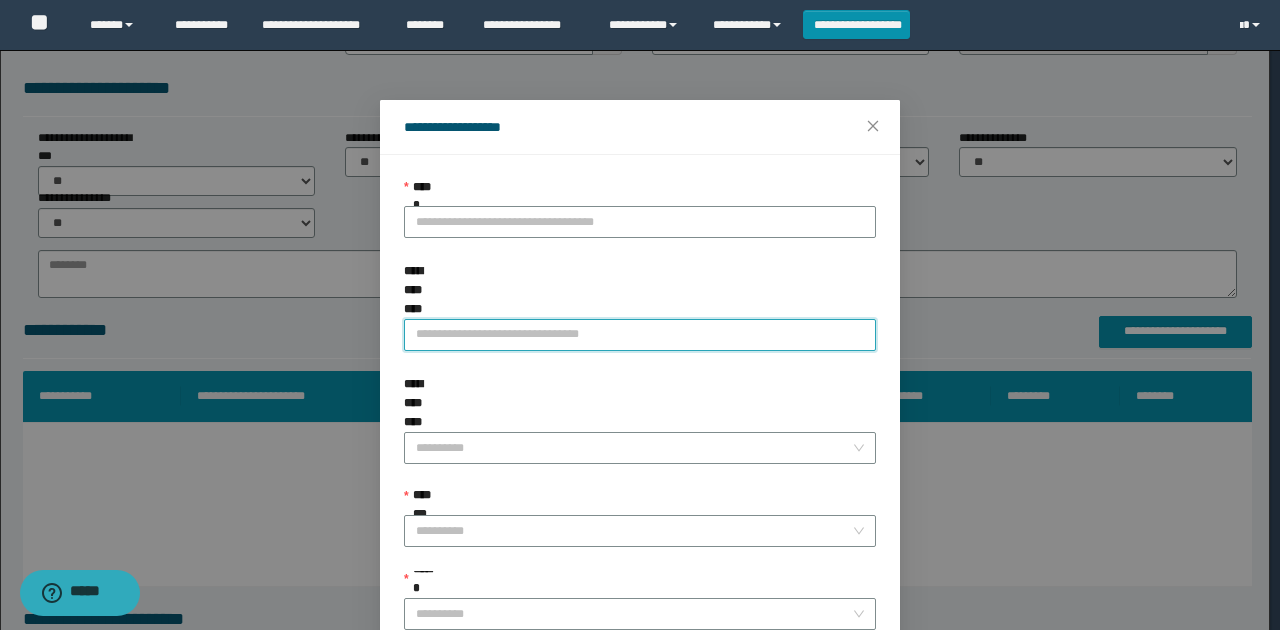 paste on "**********" 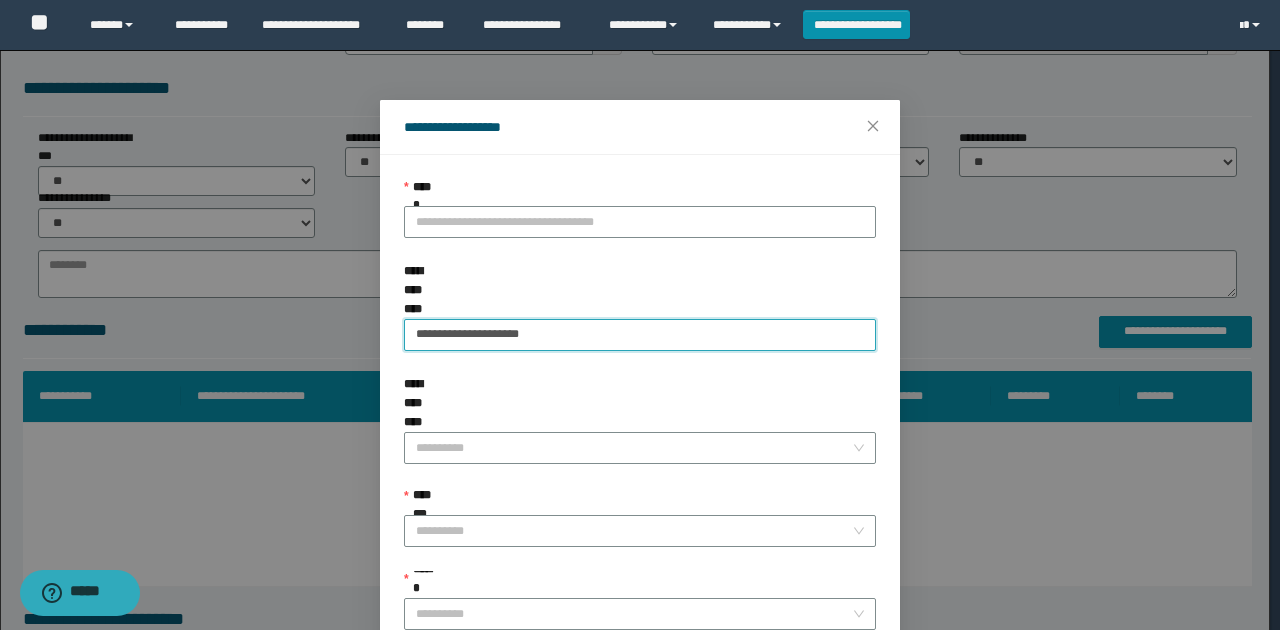 click on "**********" at bounding box center [640, 335] 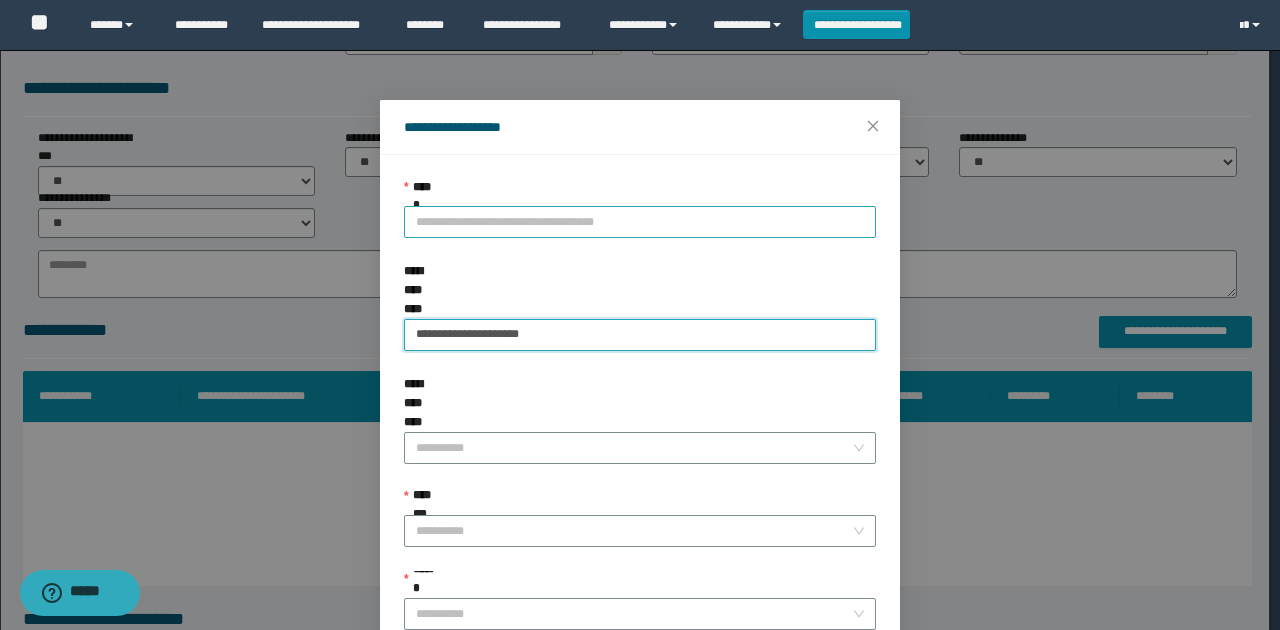 type on "**********" 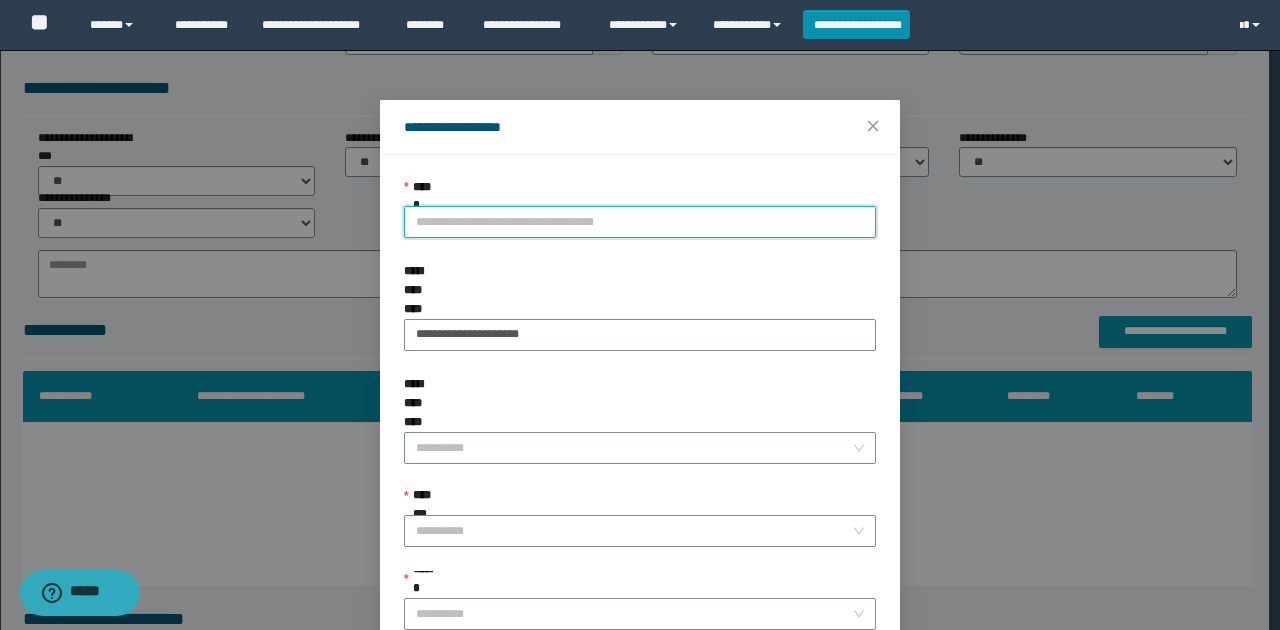 drag, startPoint x: 608, startPoint y: 227, endPoint x: 592, endPoint y: 244, distance: 23.345236 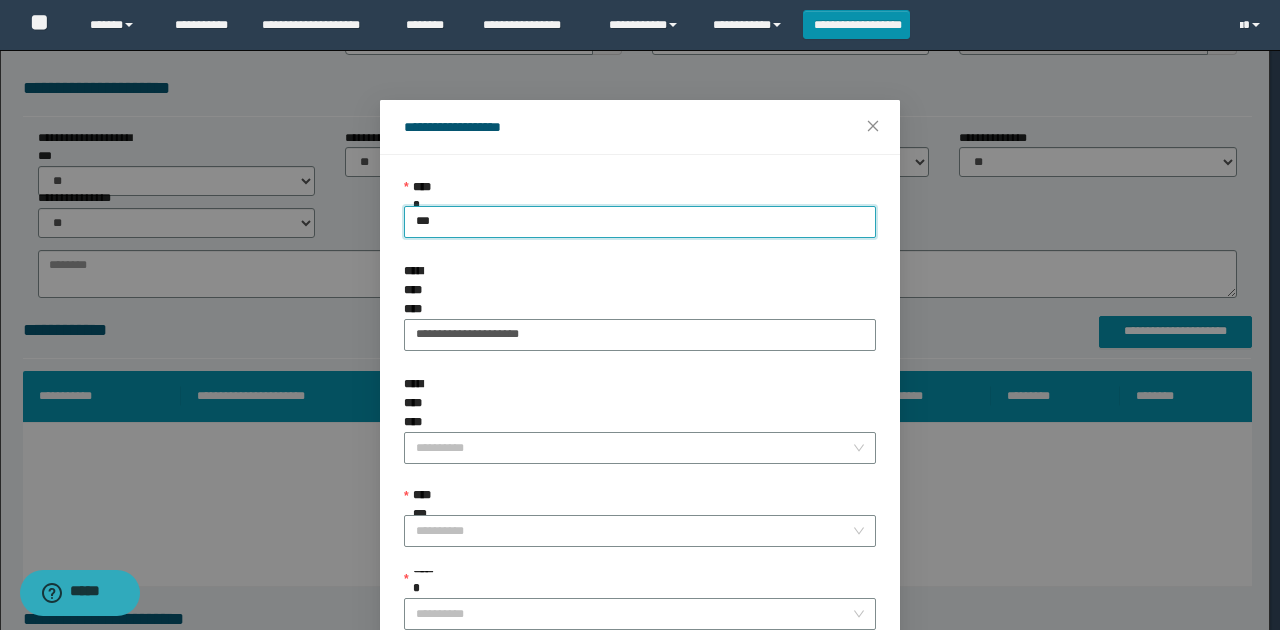 type on "****" 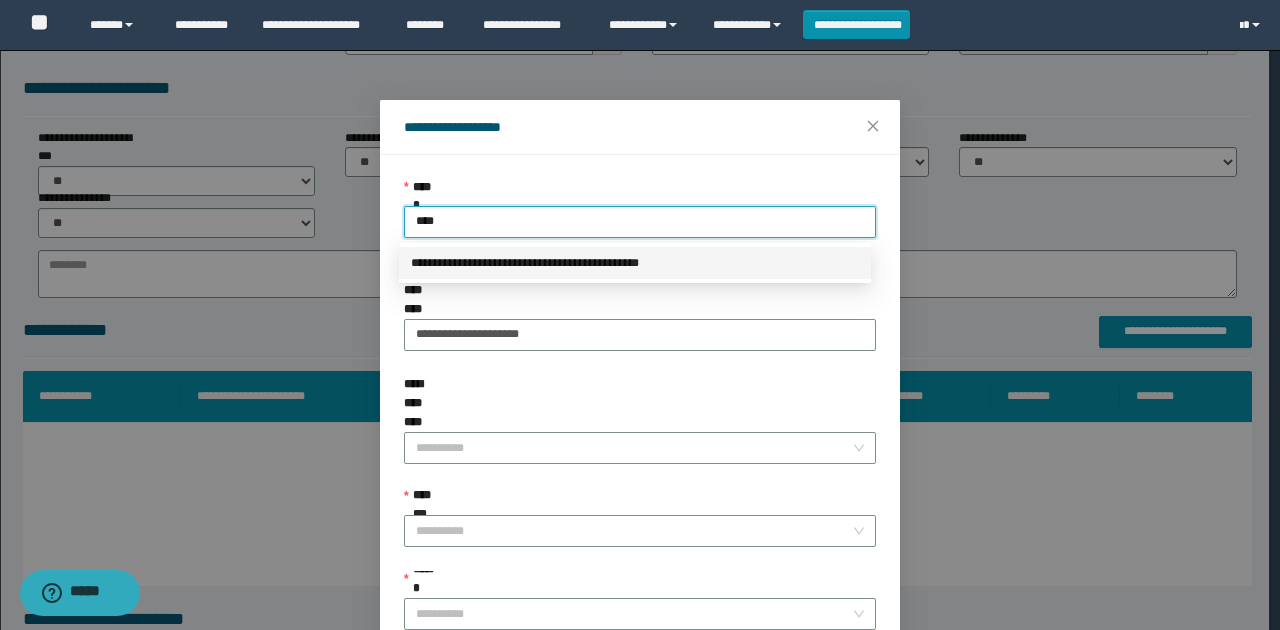 drag, startPoint x: 600, startPoint y: 272, endPoint x: 568, endPoint y: 270, distance: 32.06244 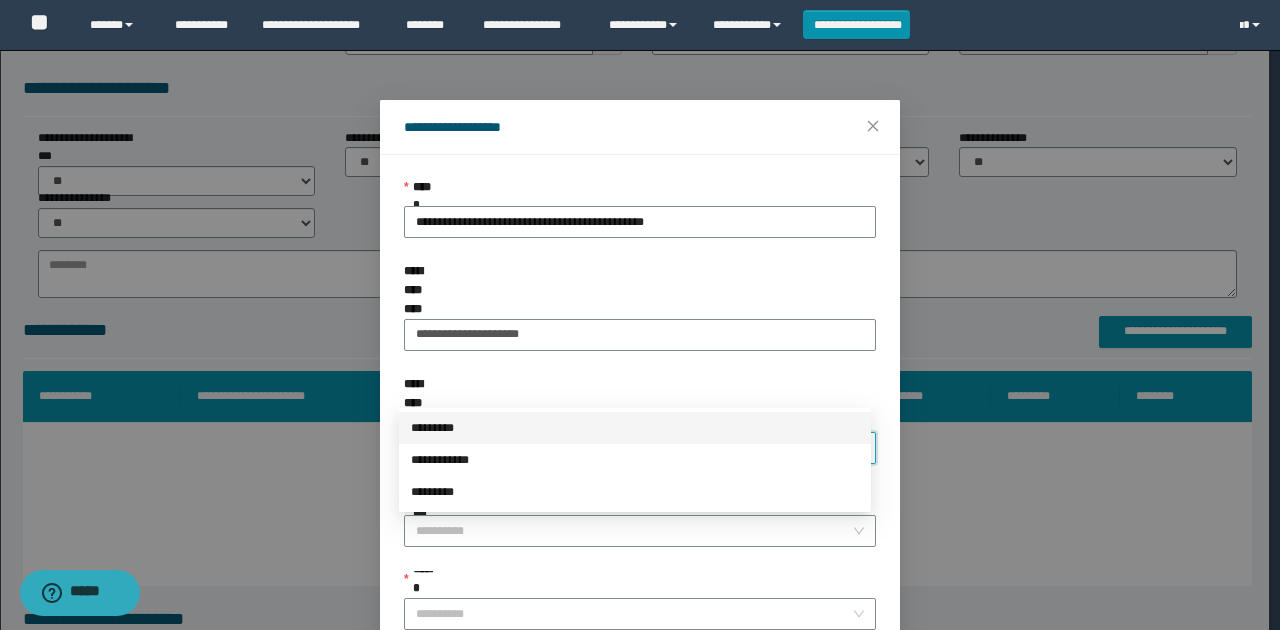 click on "**********" at bounding box center [634, 448] 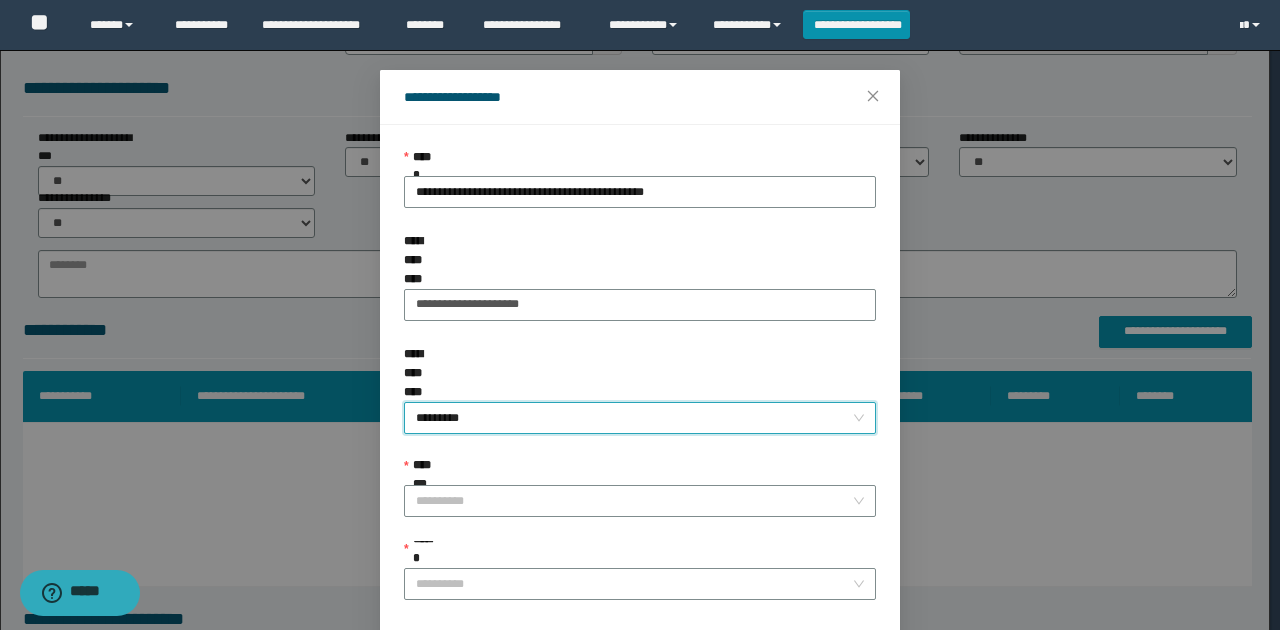 scroll, scrollTop: 121, scrollLeft: 0, axis: vertical 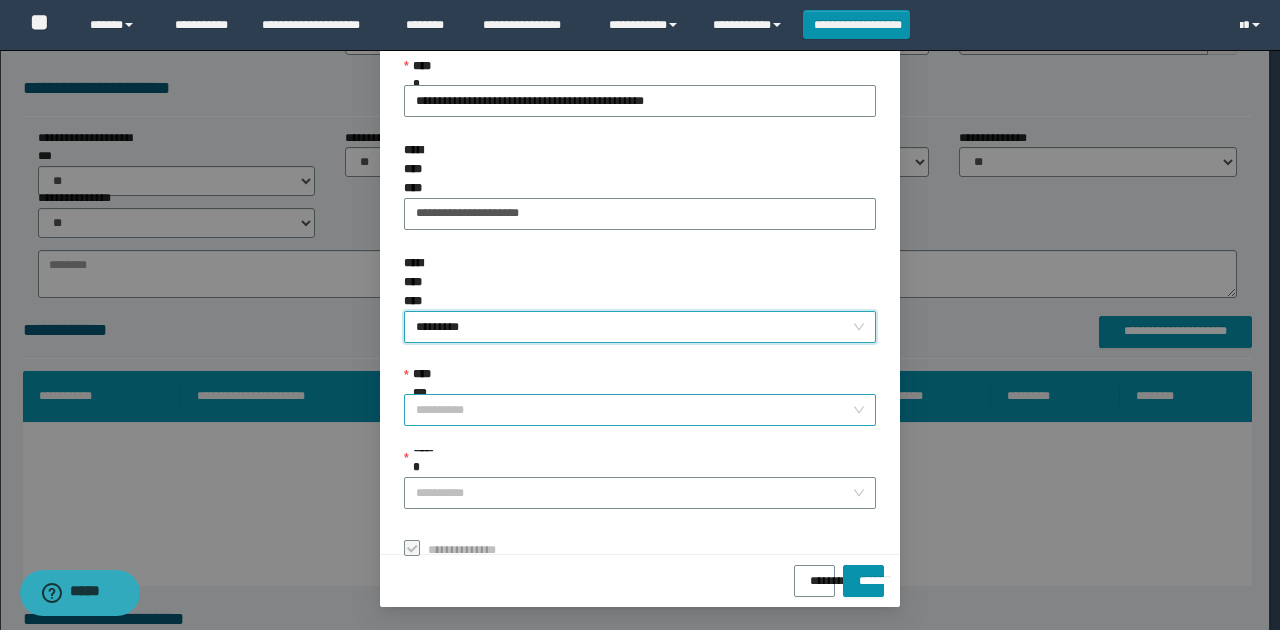click on "**********" at bounding box center (634, 410) 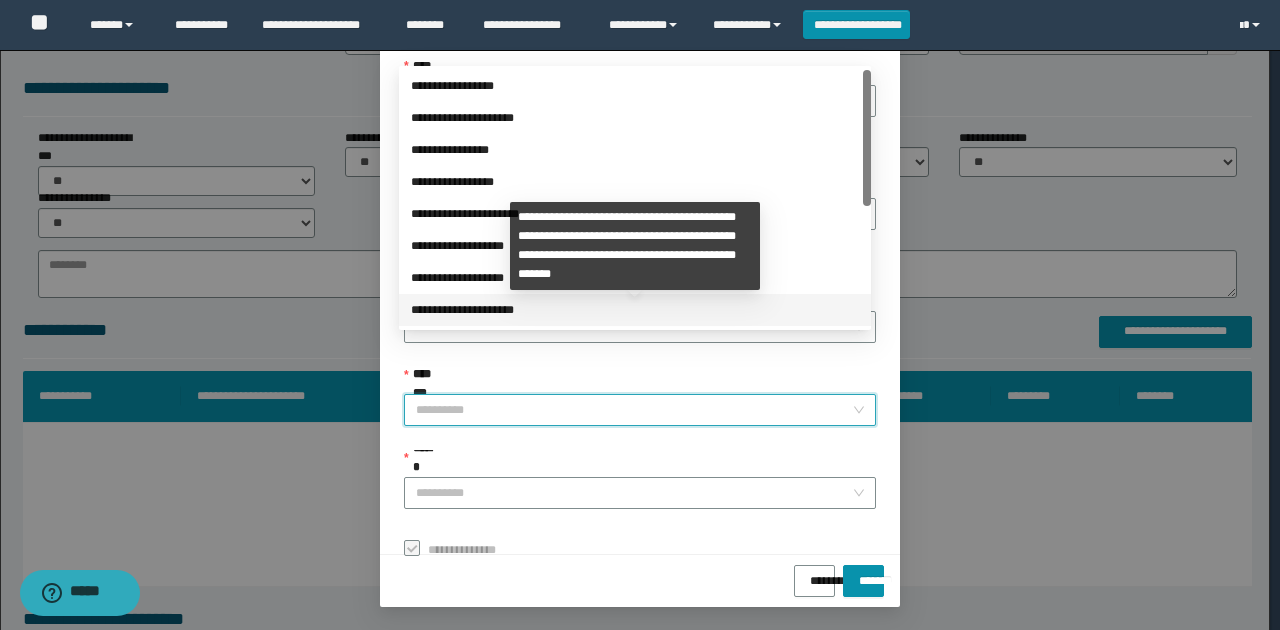 scroll, scrollTop: 224, scrollLeft: 0, axis: vertical 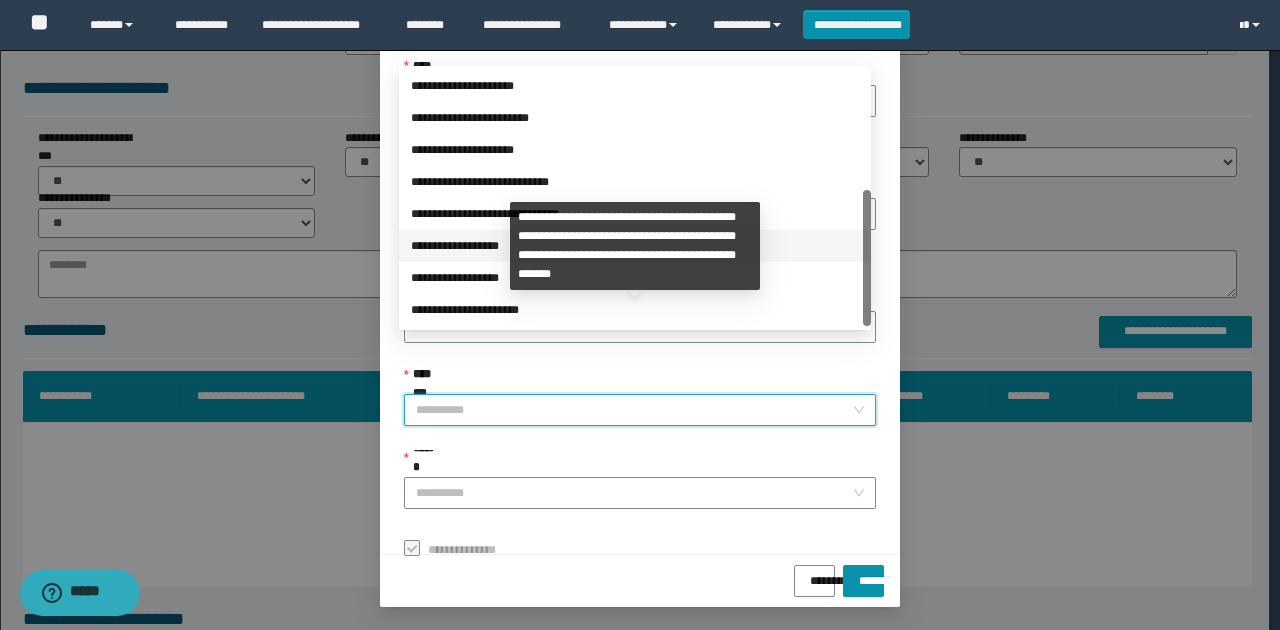 click on "**********" at bounding box center (635, 246) 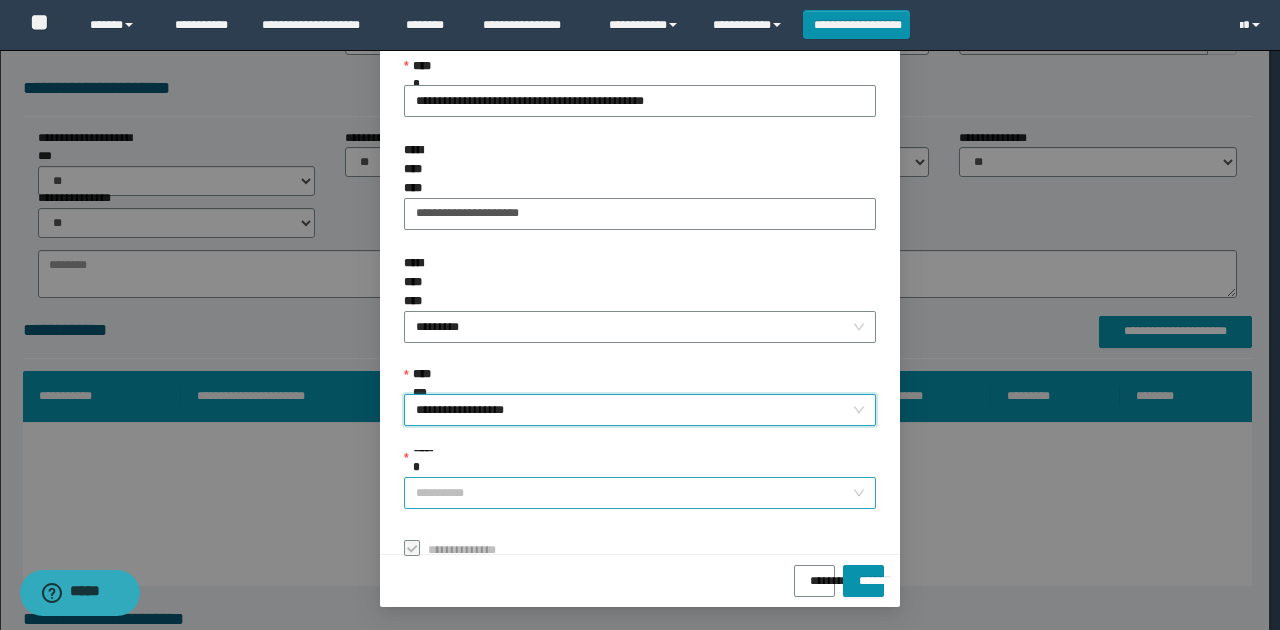 drag, startPoint x: 490, startPoint y: 434, endPoint x: 489, endPoint y: 446, distance: 12.0415945 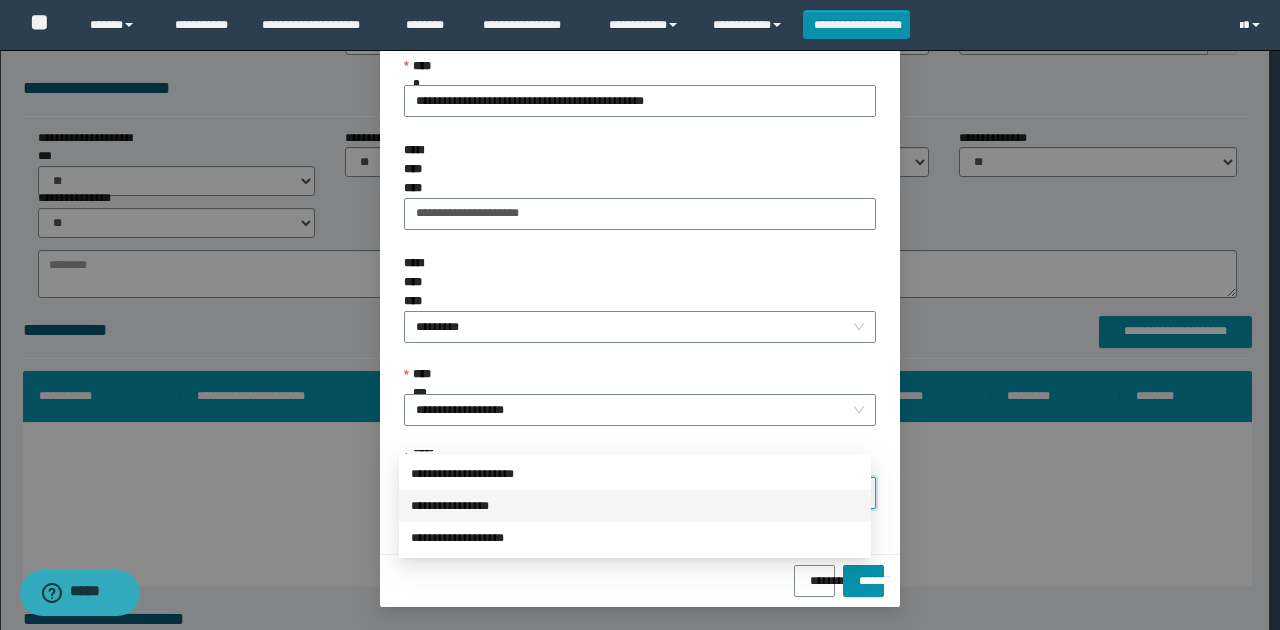 click on "**********" at bounding box center (635, 506) 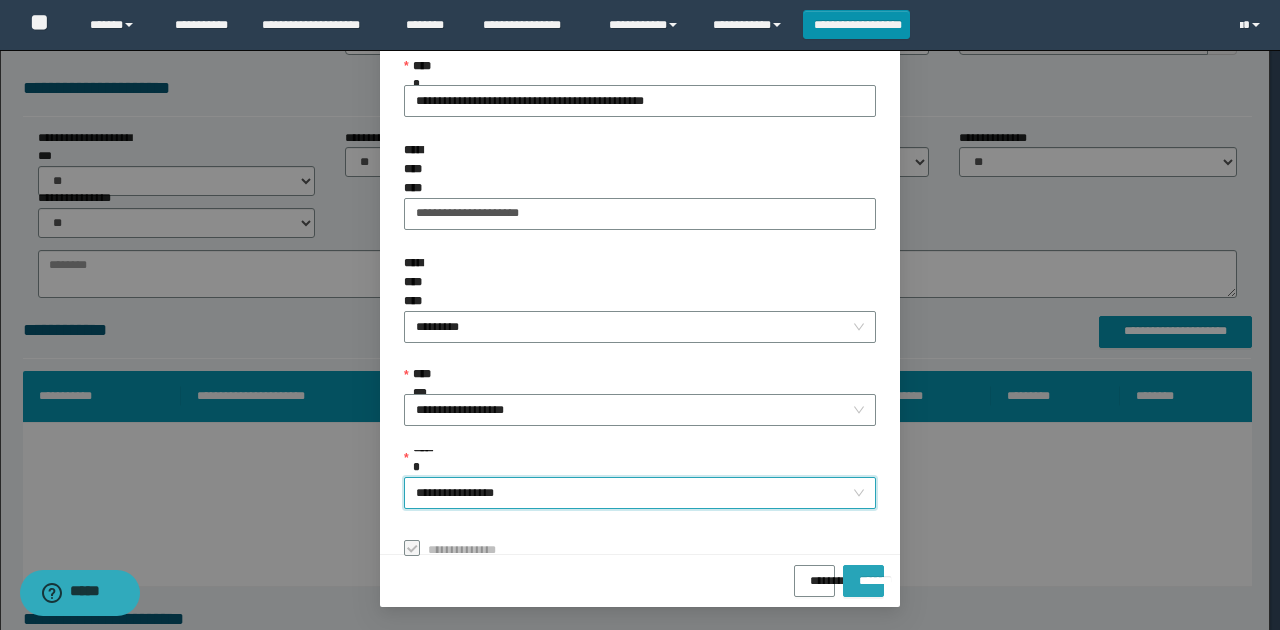 click on "*******" at bounding box center (863, 574) 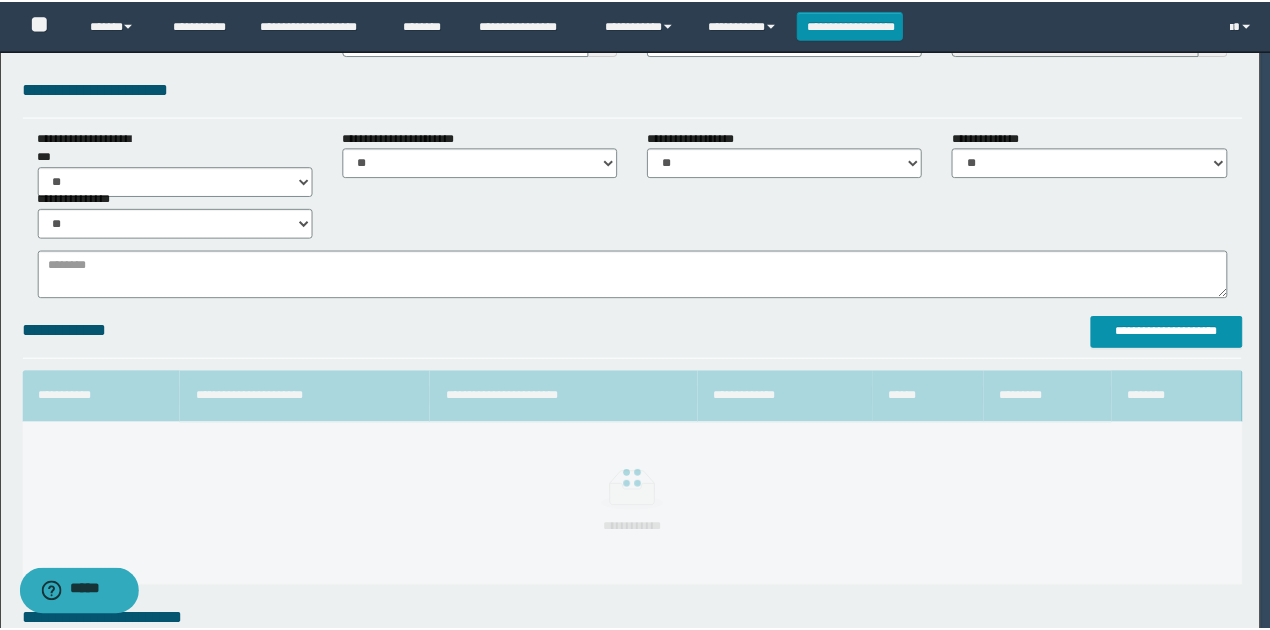scroll, scrollTop: 73, scrollLeft: 0, axis: vertical 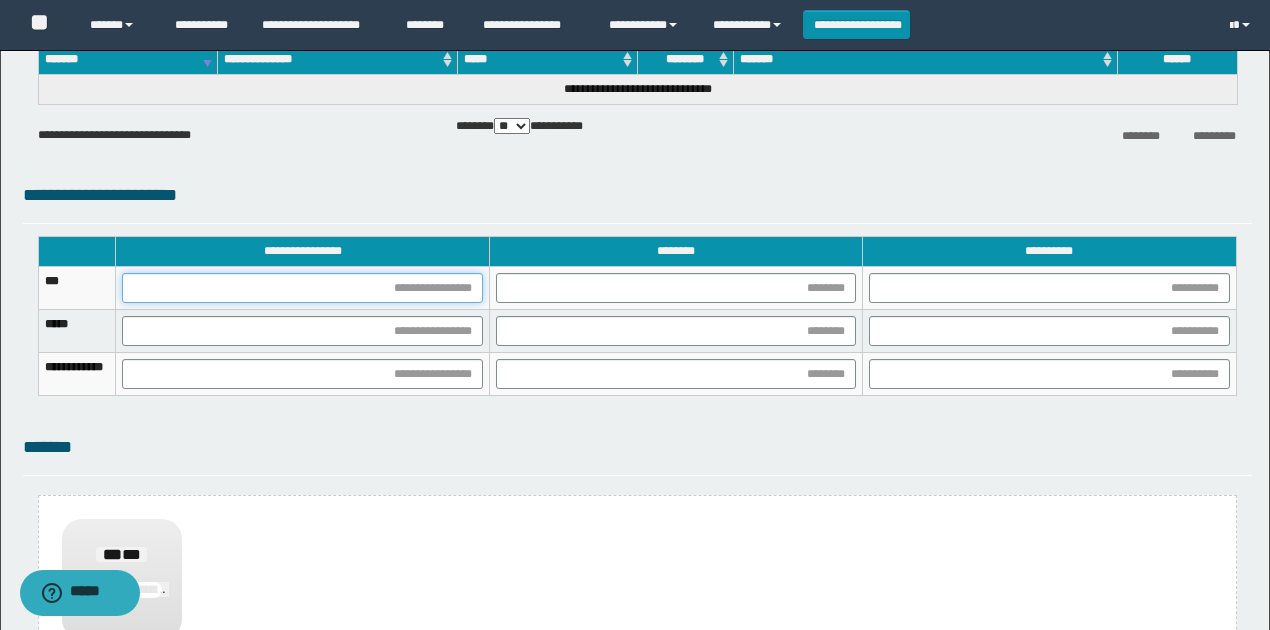 drag, startPoint x: 492, startPoint y: 275, endPoint x: 482, endPoint y: 295, distance: 22.36068 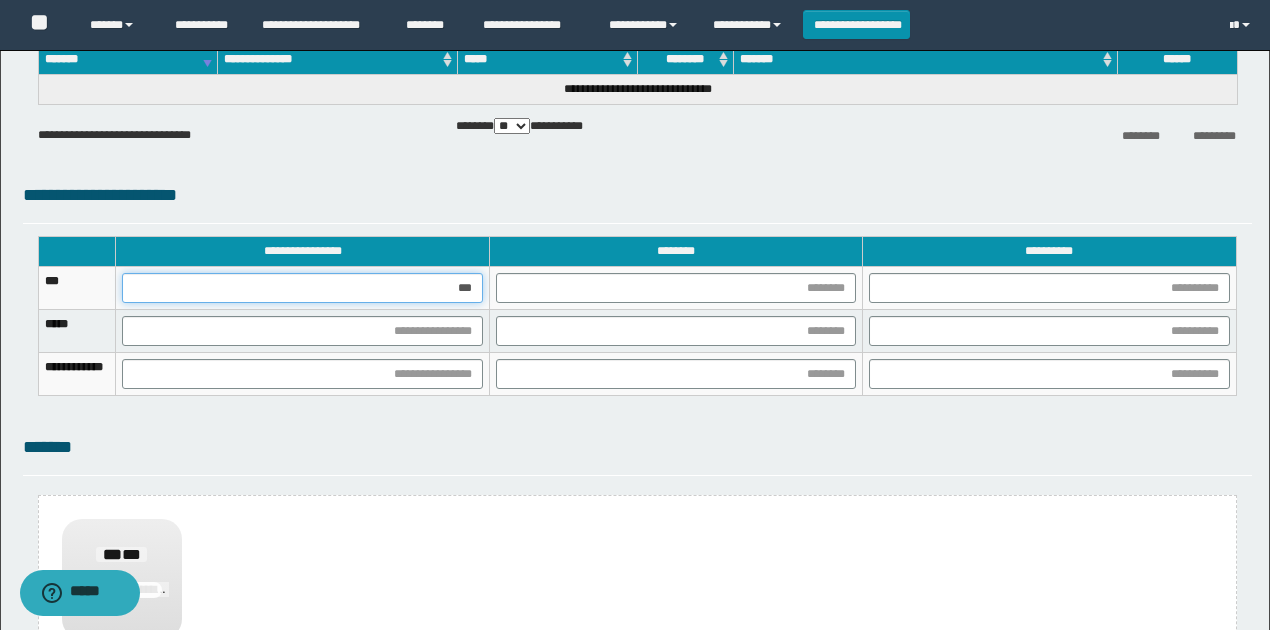 type on "****" 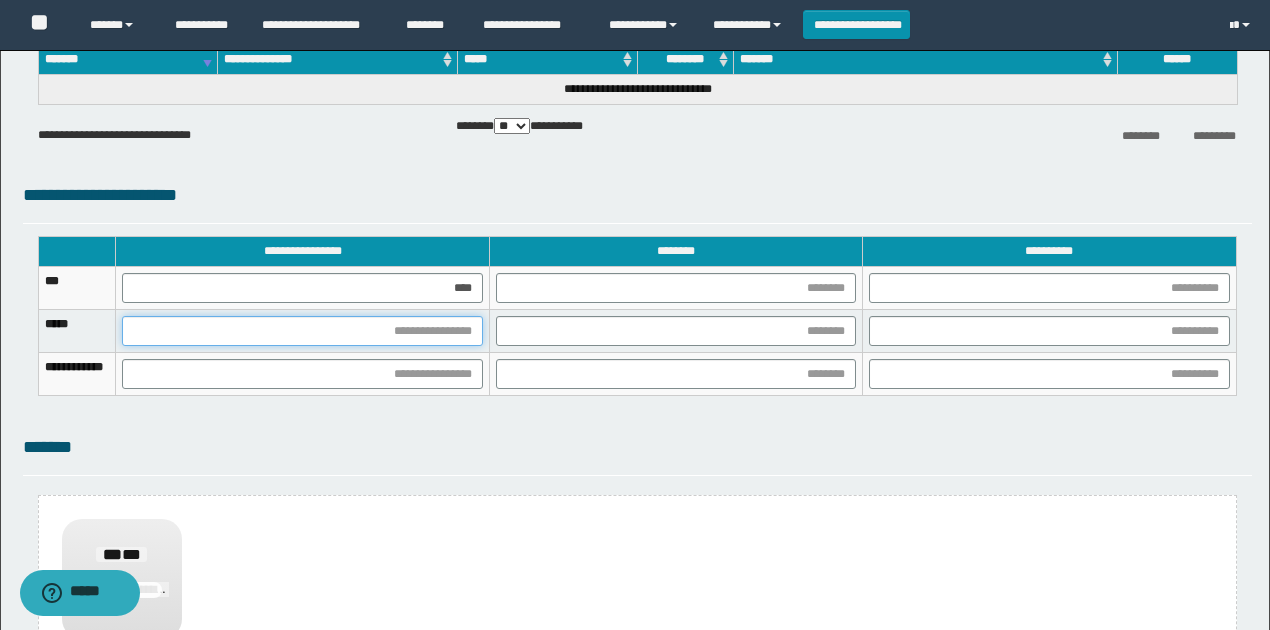 click at bounding box center (302, 331) 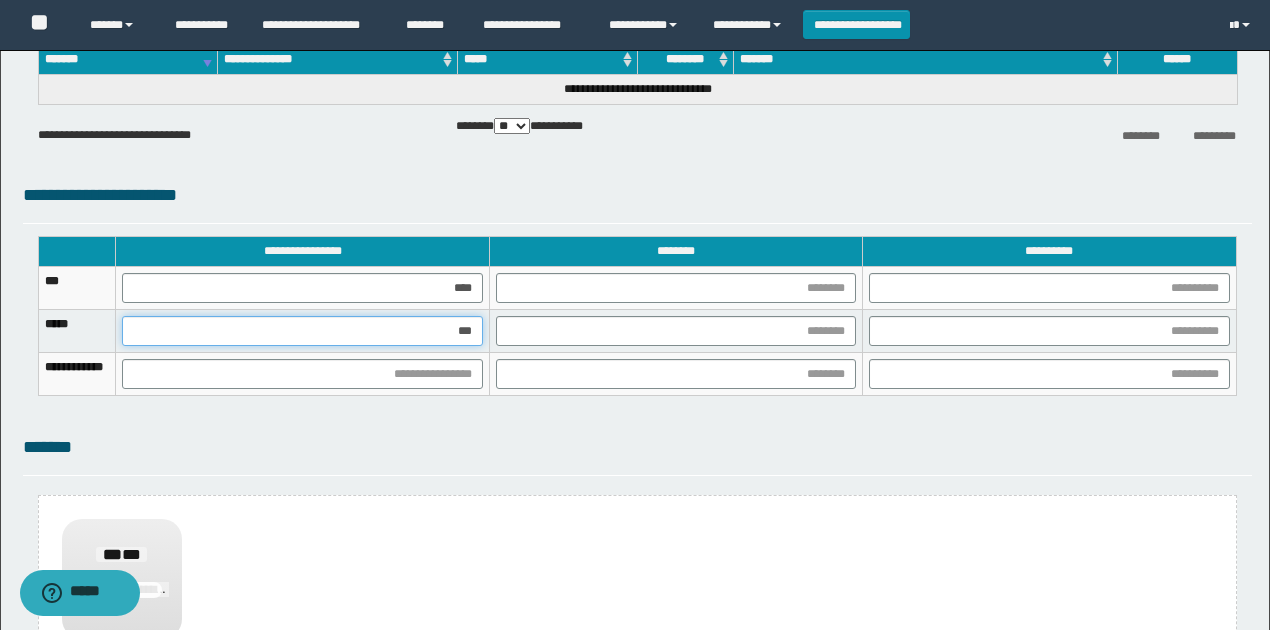type on "****" 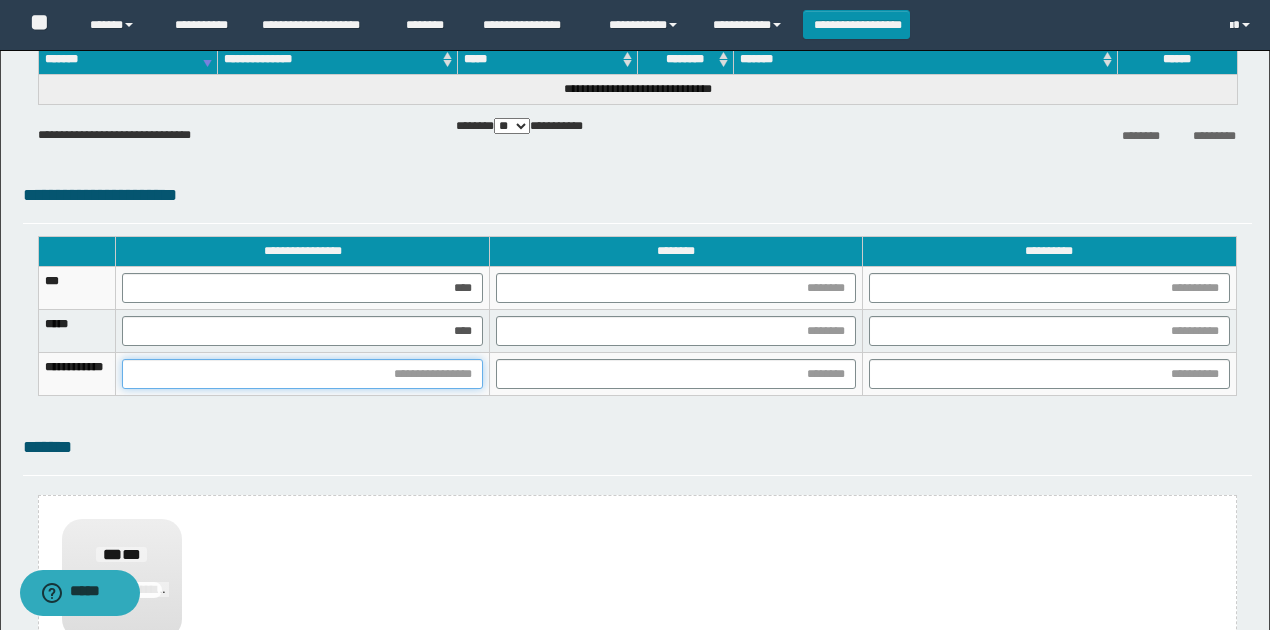 click at bounding box center (302, 374) 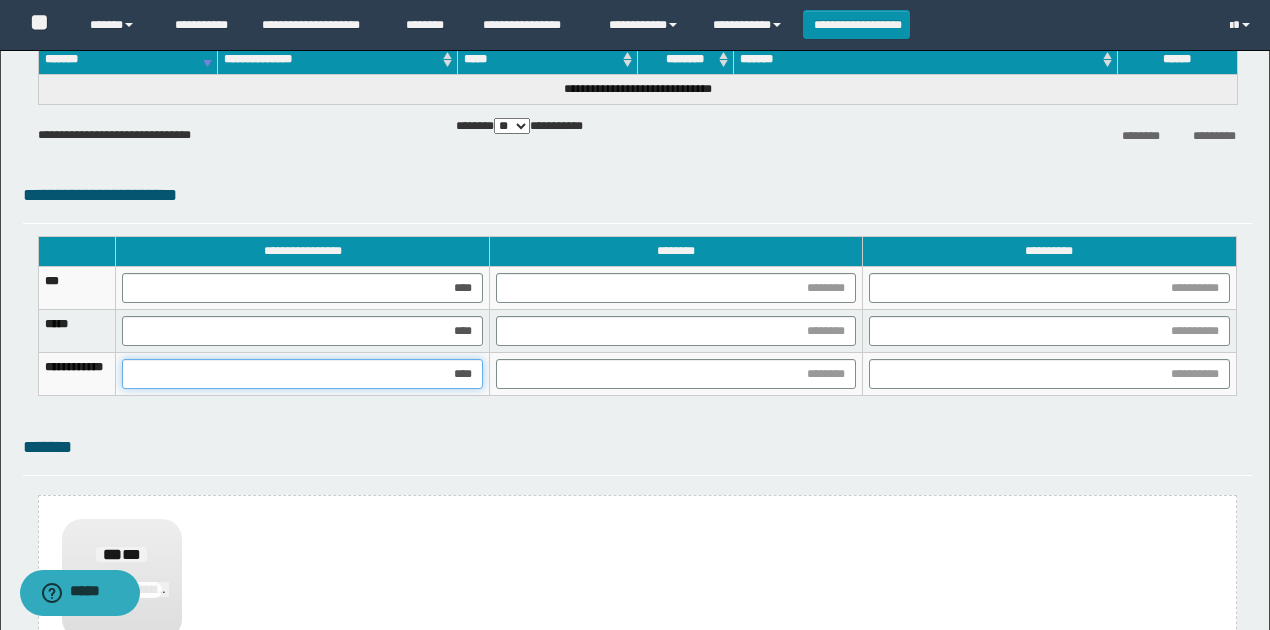 type on "*****" 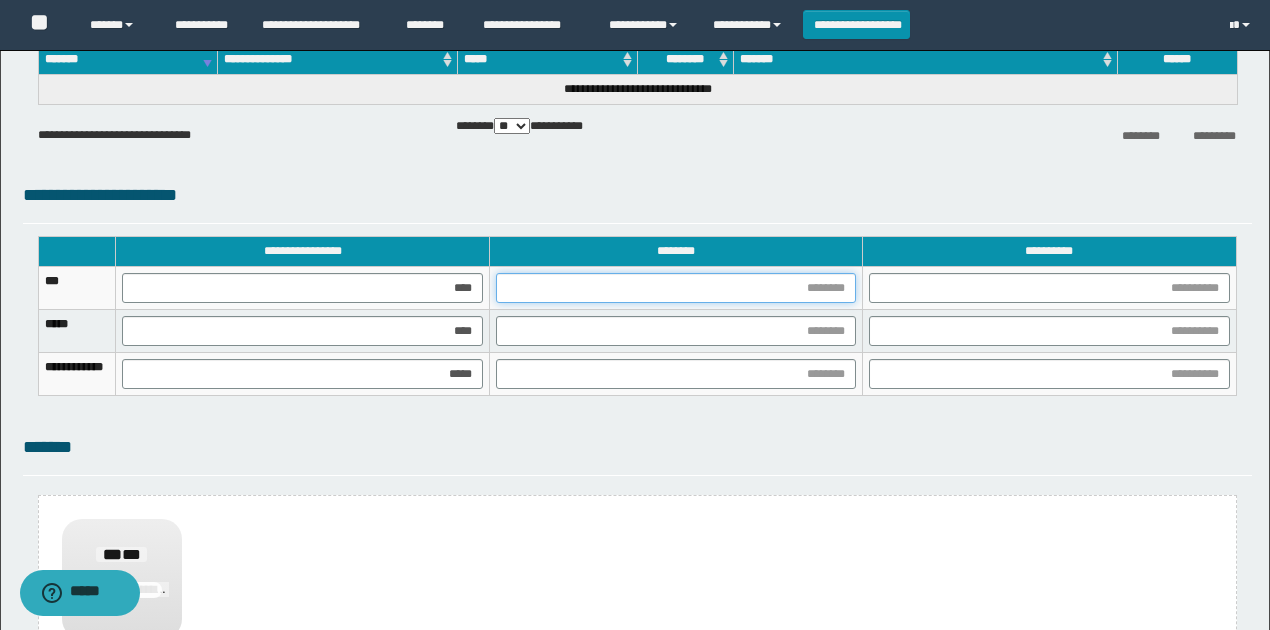 click at bounding box center [676, 288] 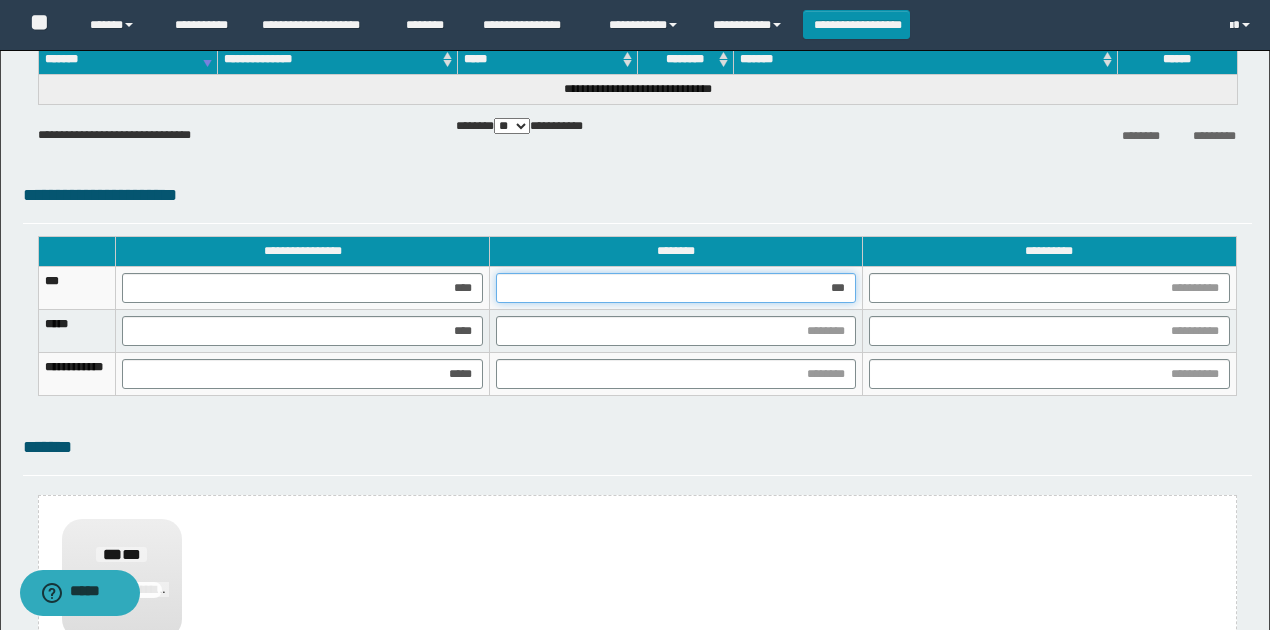 type on "****" 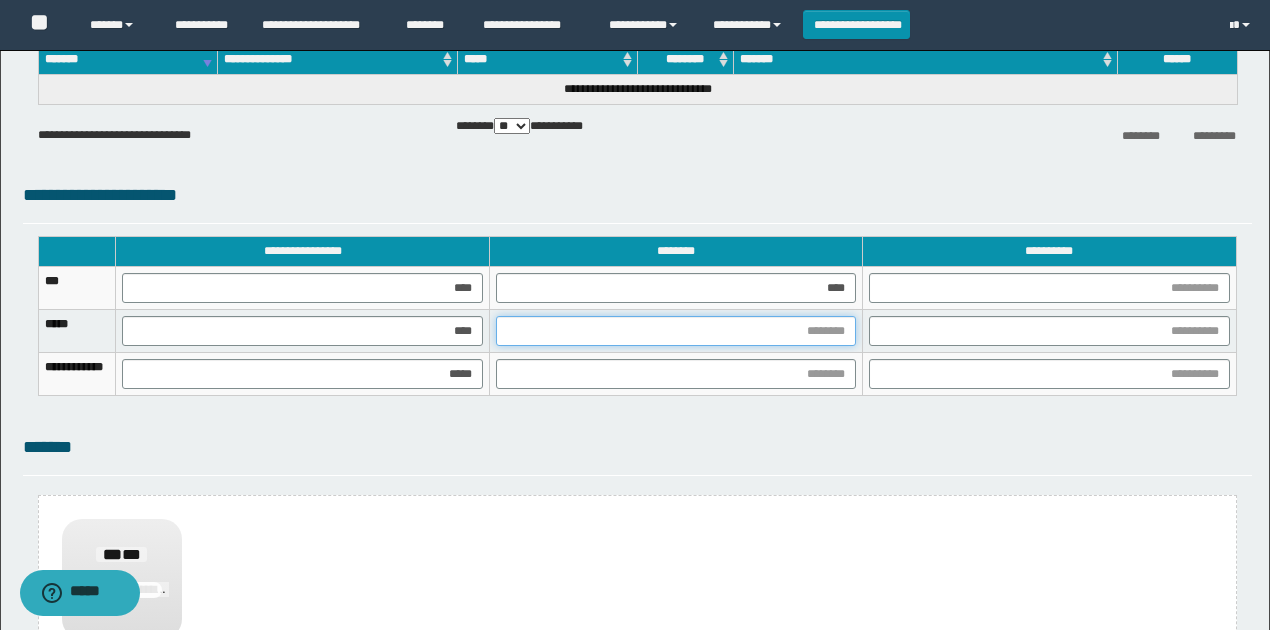 click at bounding box center [676, 331] 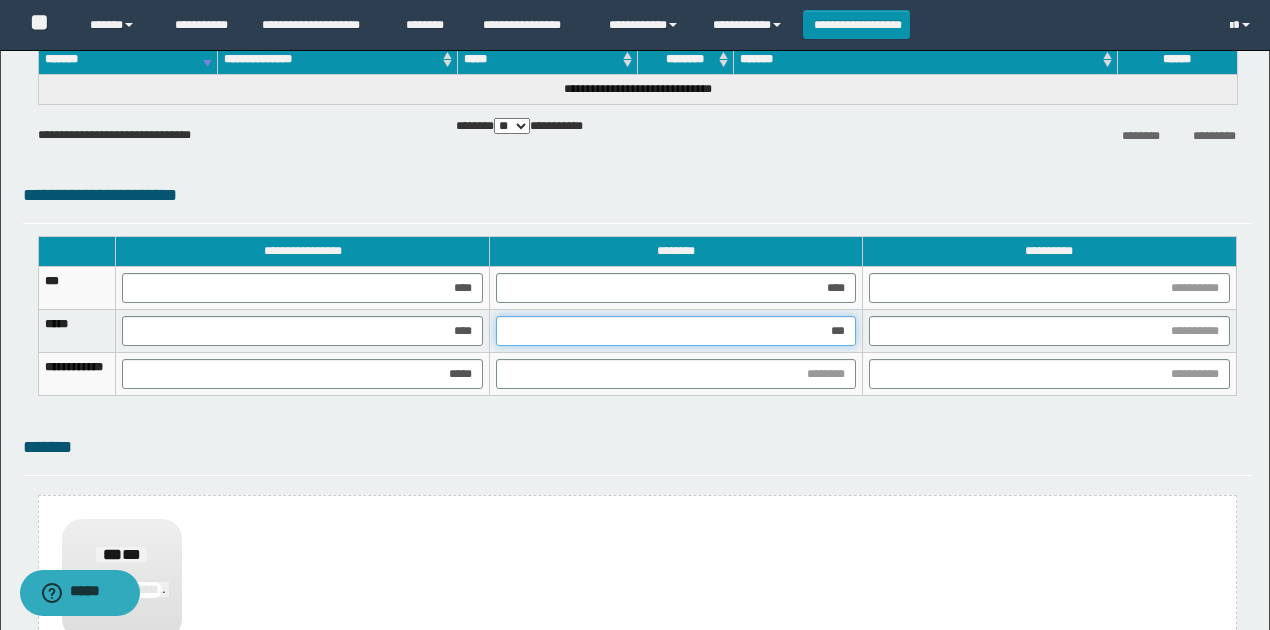 type on "****" 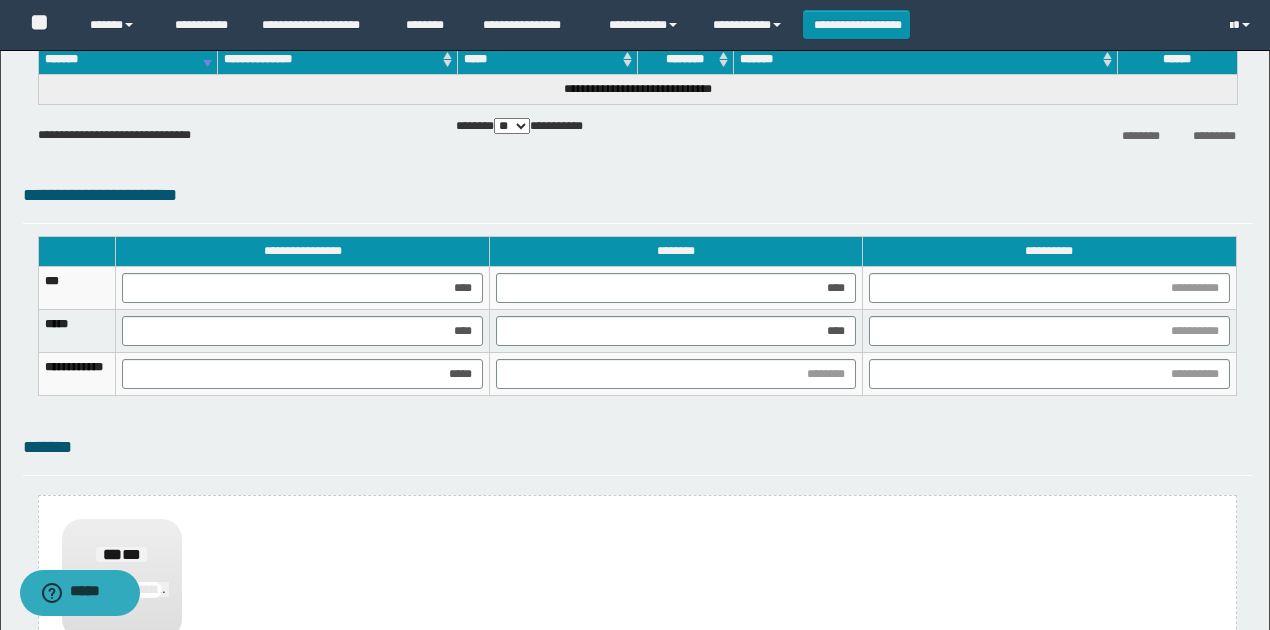 click on "**********" at bounding box center [635, -77] 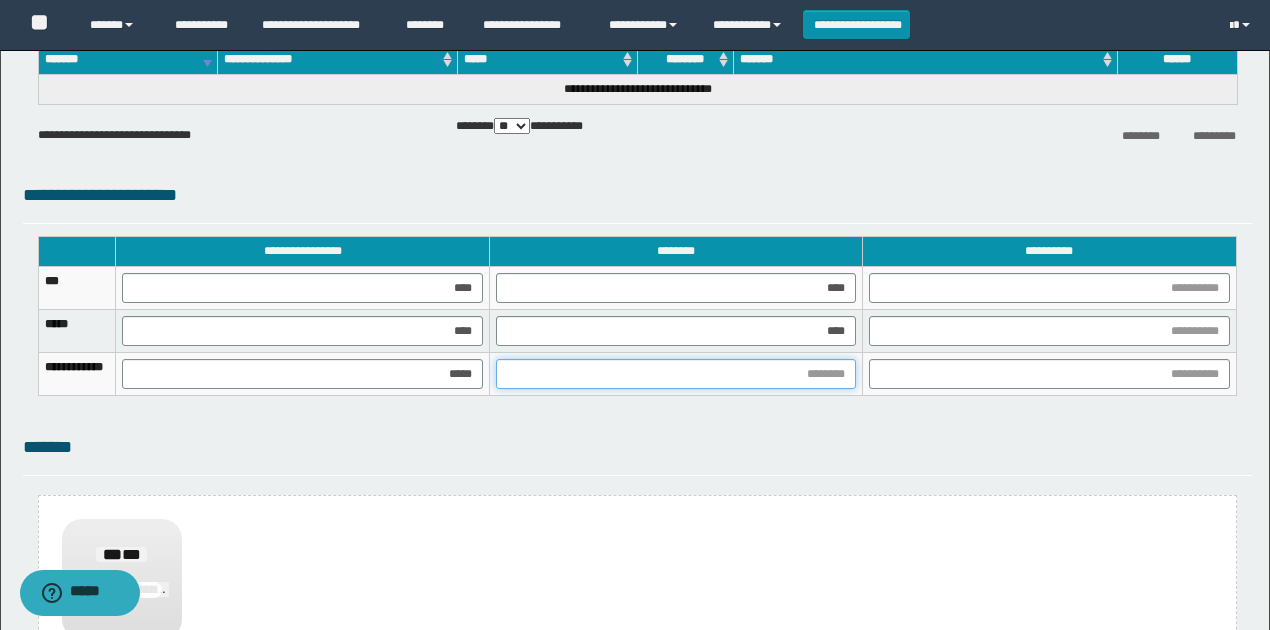 click at bounding box center [676, 374] 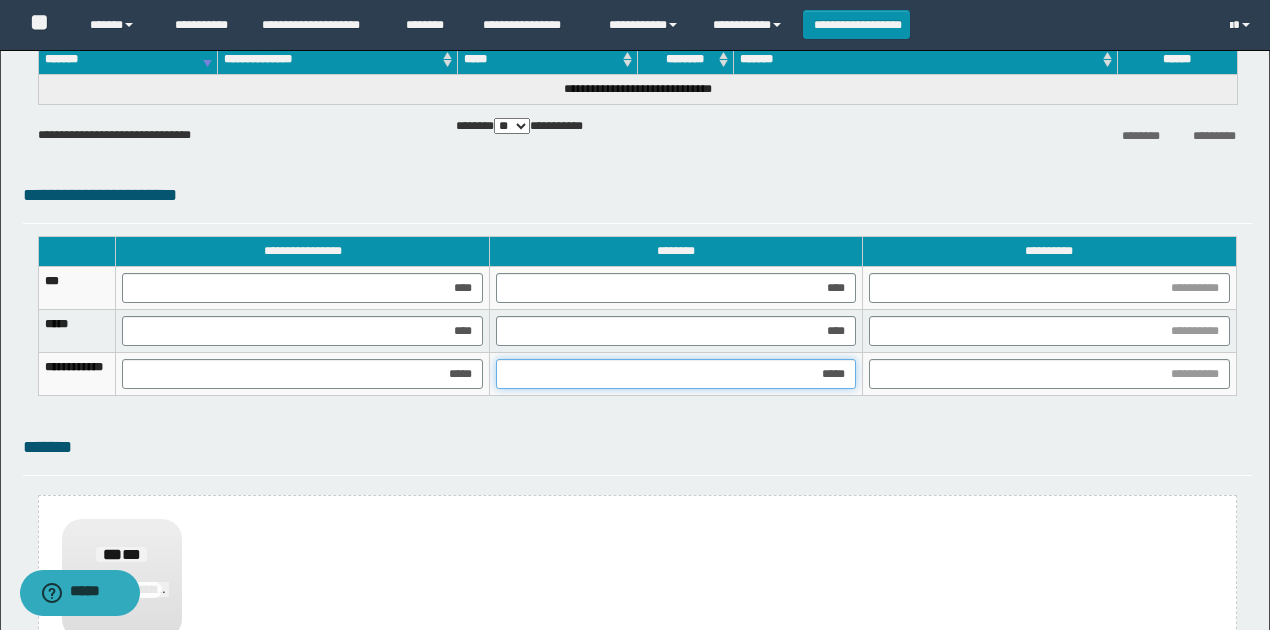 type on "******" 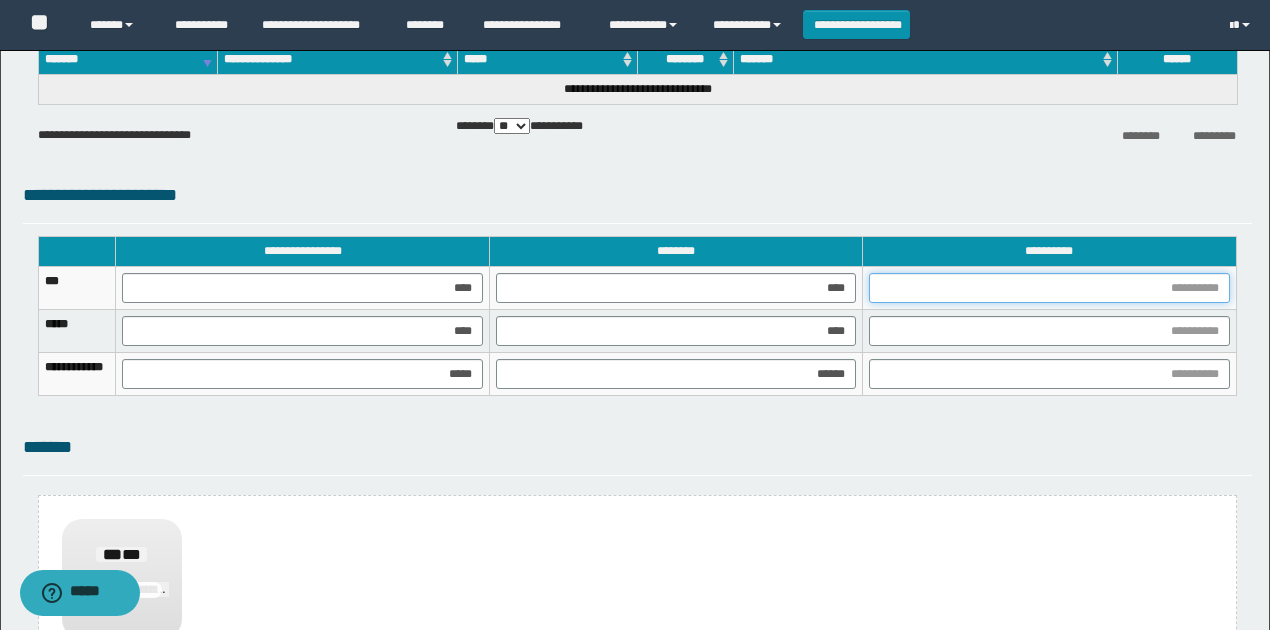 click at bounding box center (1049, 288) 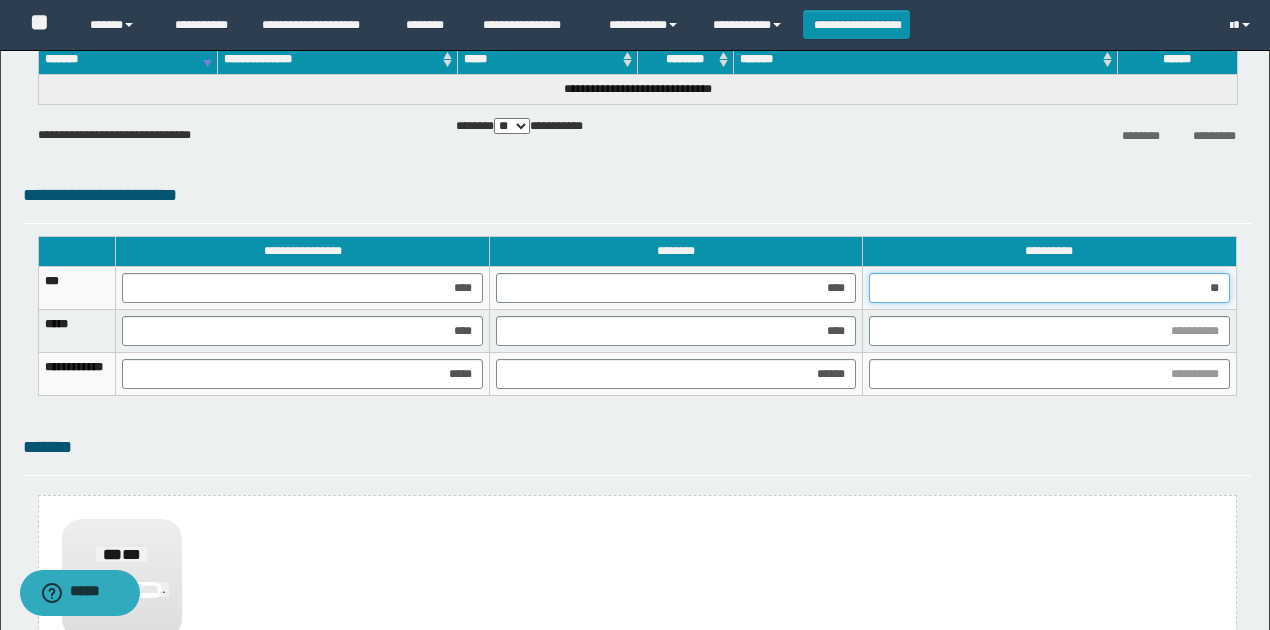 type on "*" 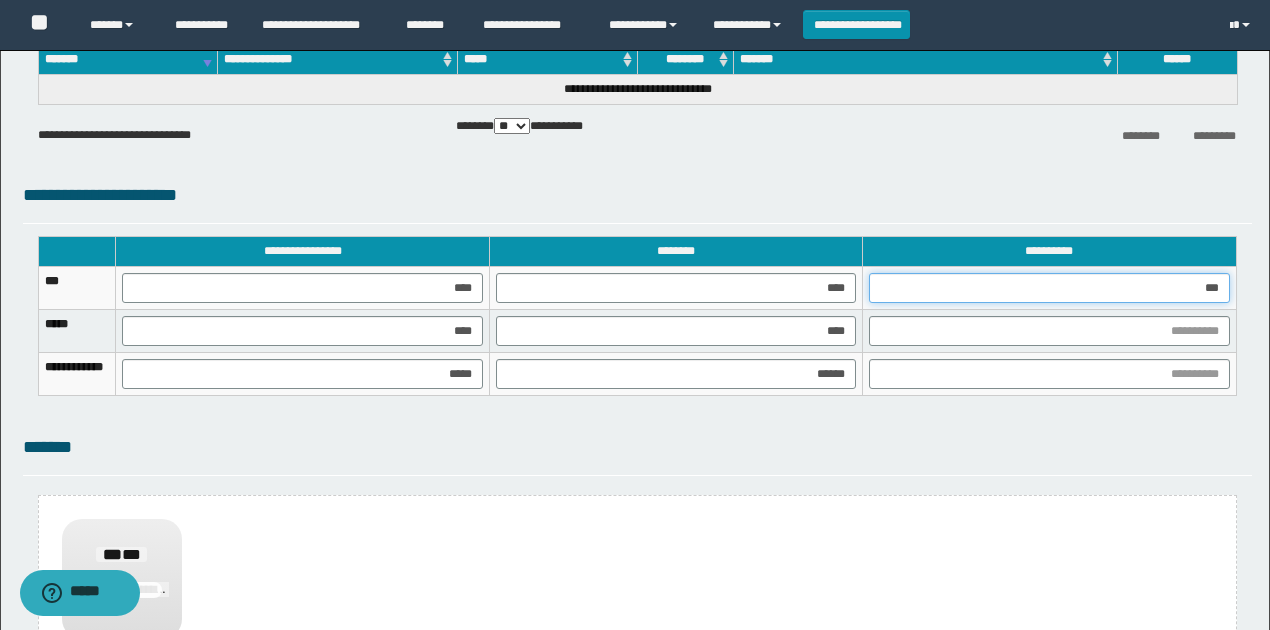 type on "****" 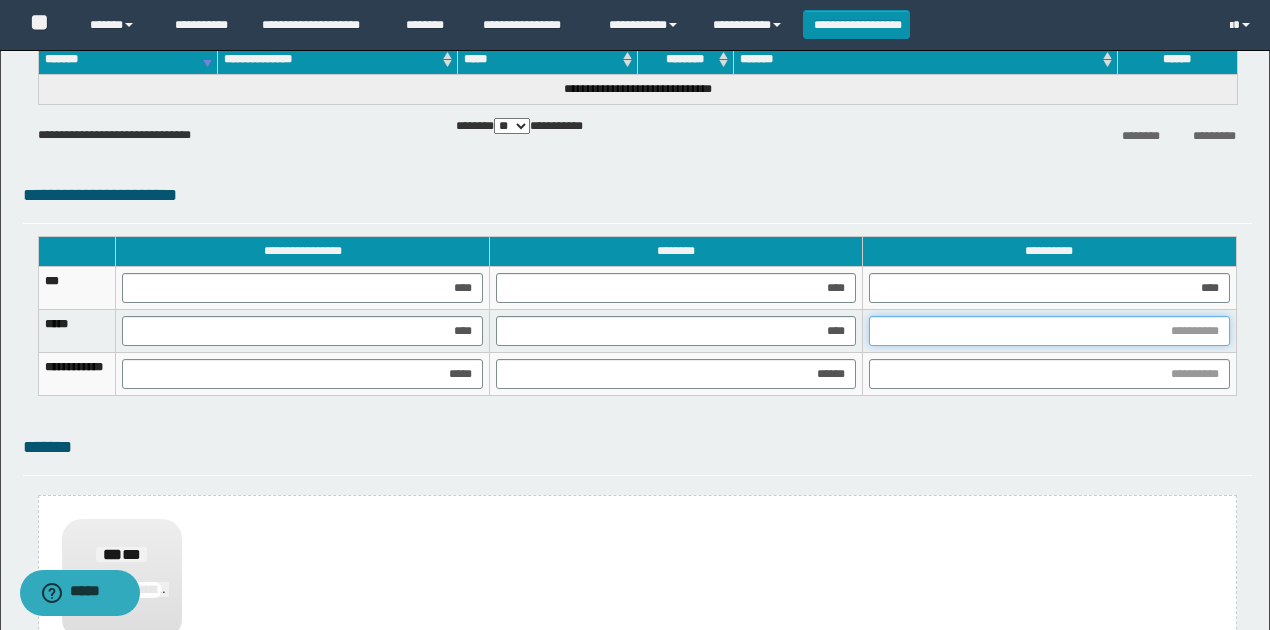 click at bounding box center [1049, 331] 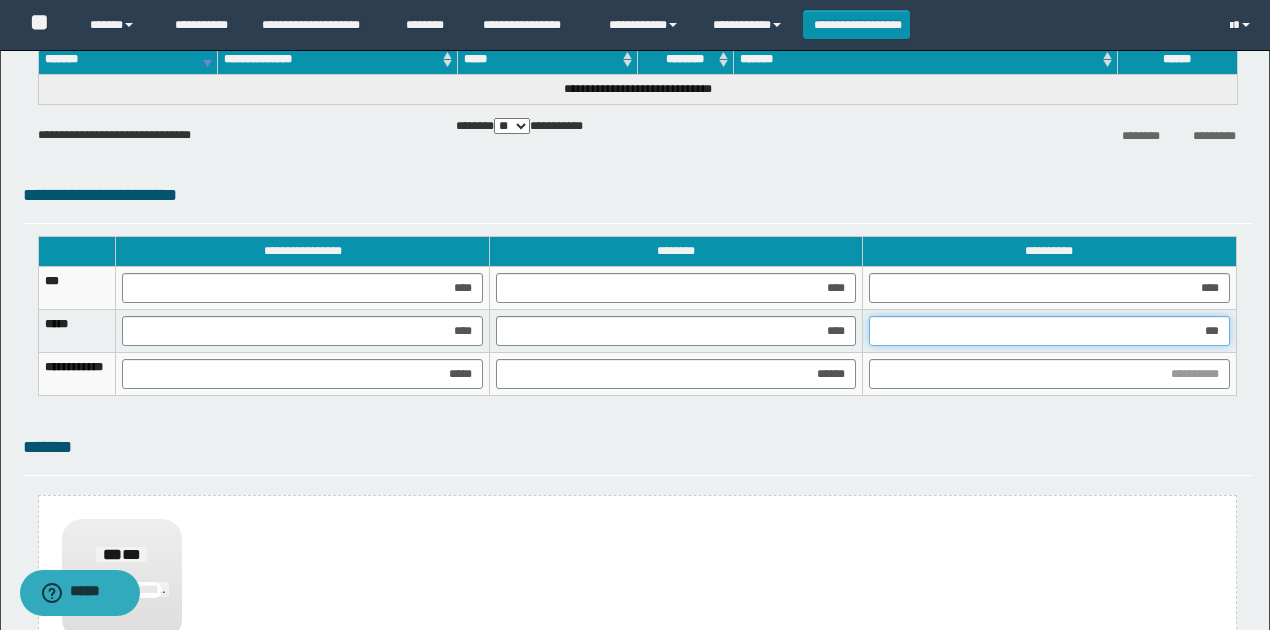 type on "****" 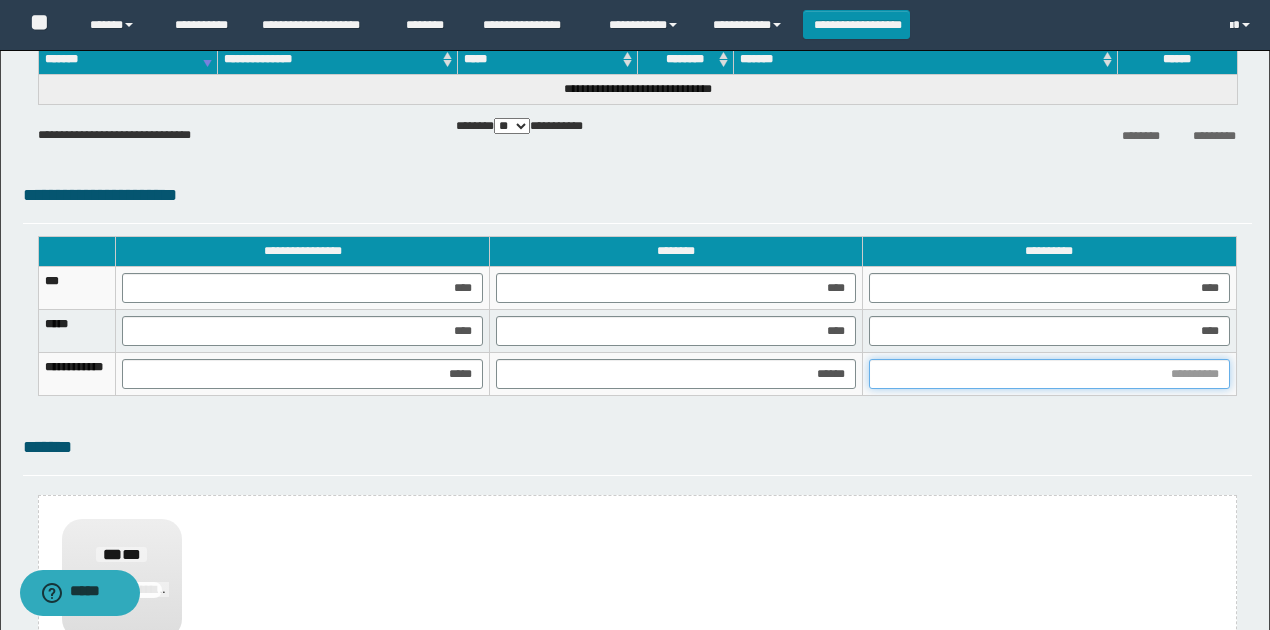 click at bounding box center (1049, 374) 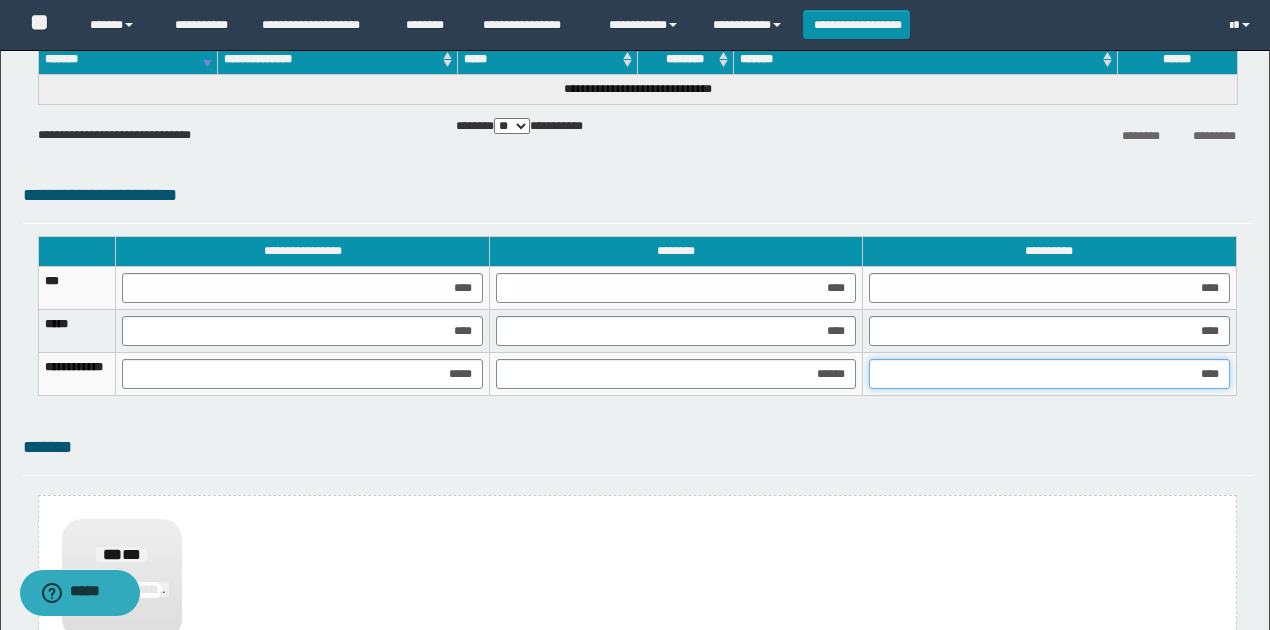 type on "*****" 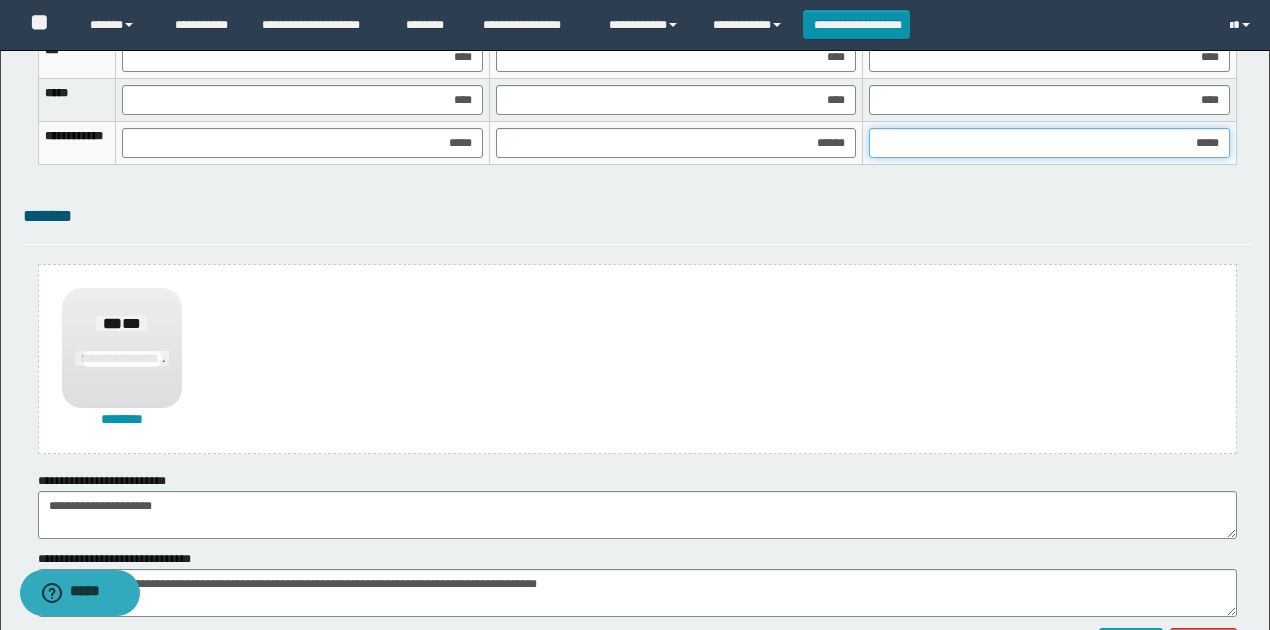 scroll, scrollTop: 1456, scrollLeft: 0, axis: vertical 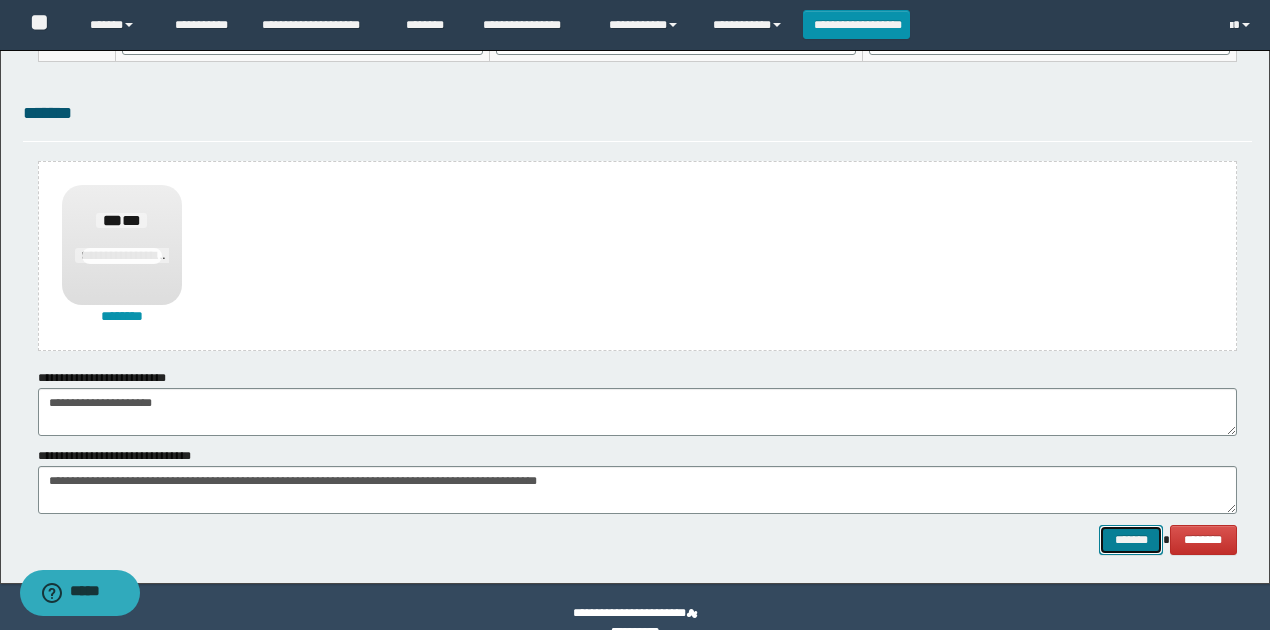 click on "*******" at bounding box center (1131, 539) 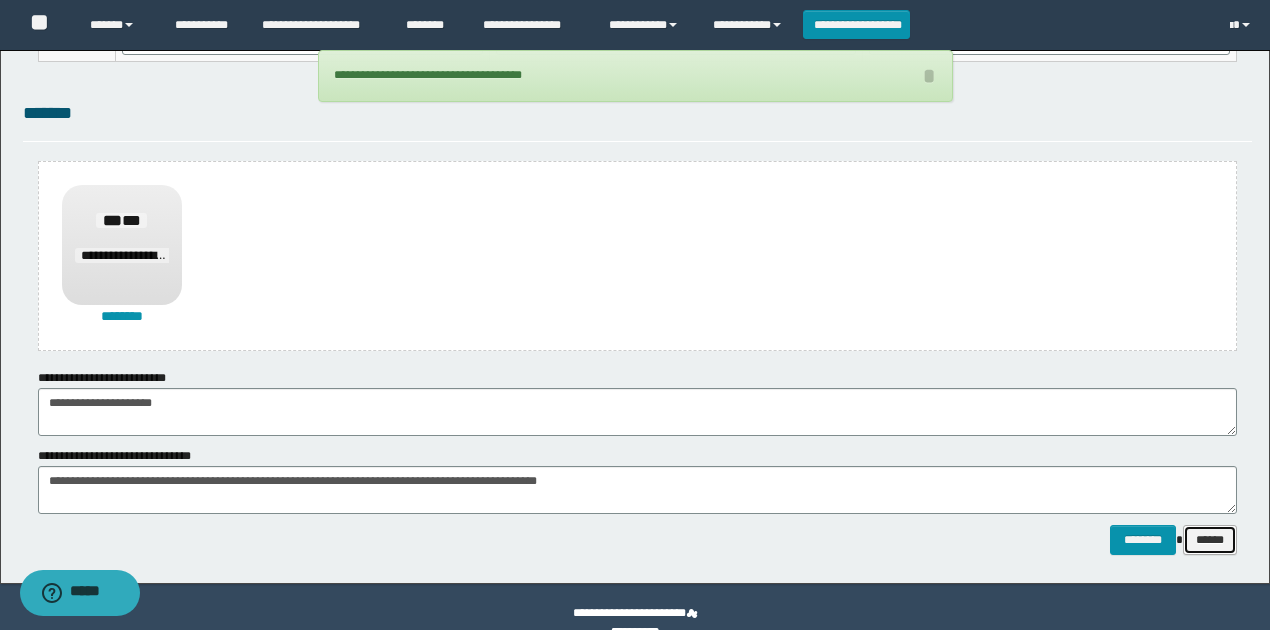 click on "******" at bounding box center [1210, 539] 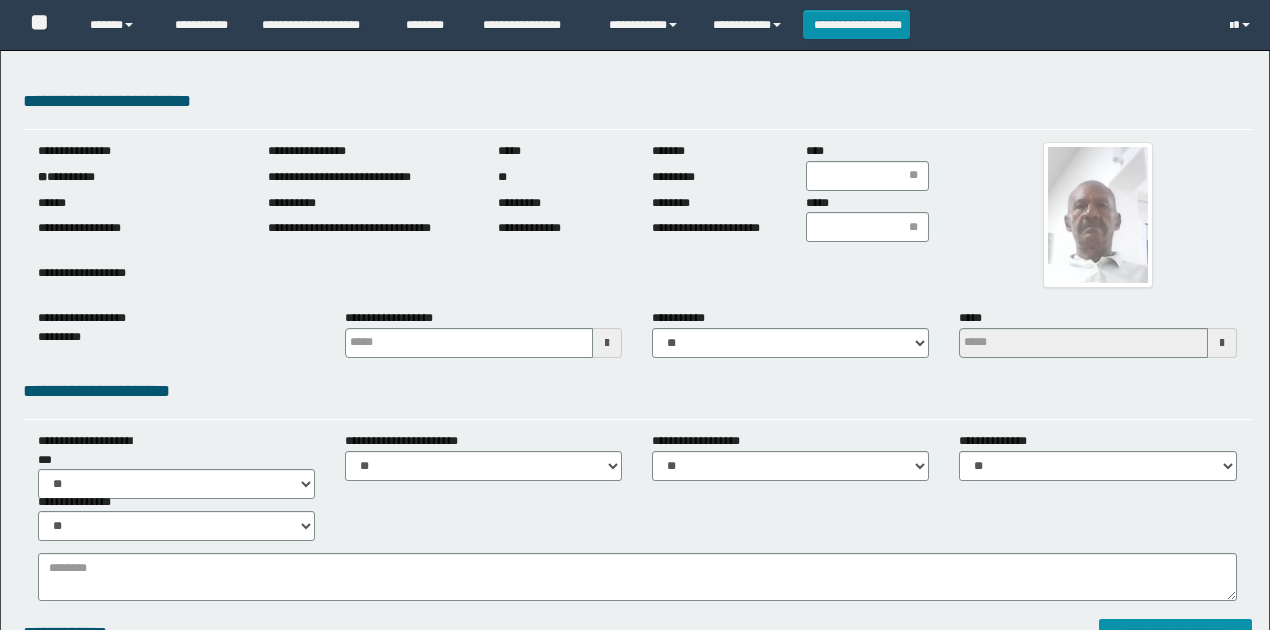 scroll, scrollTop: 0, scrollLeft: 0, axis: both 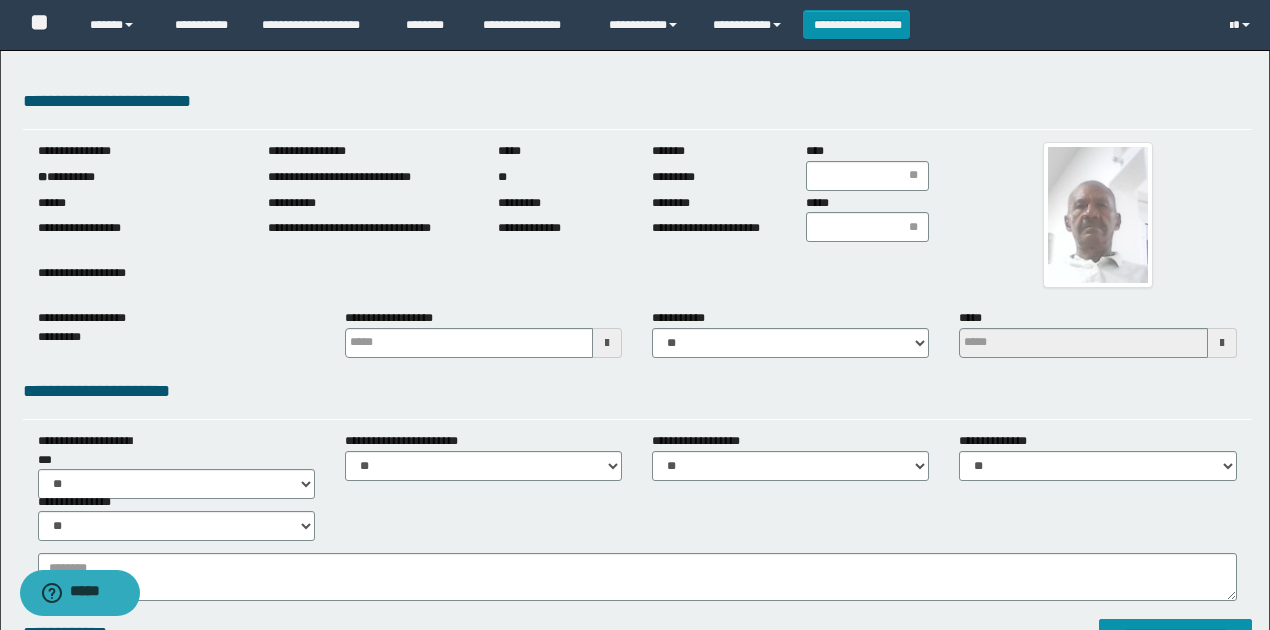 click on "**********" at bounding box center (138, 177) 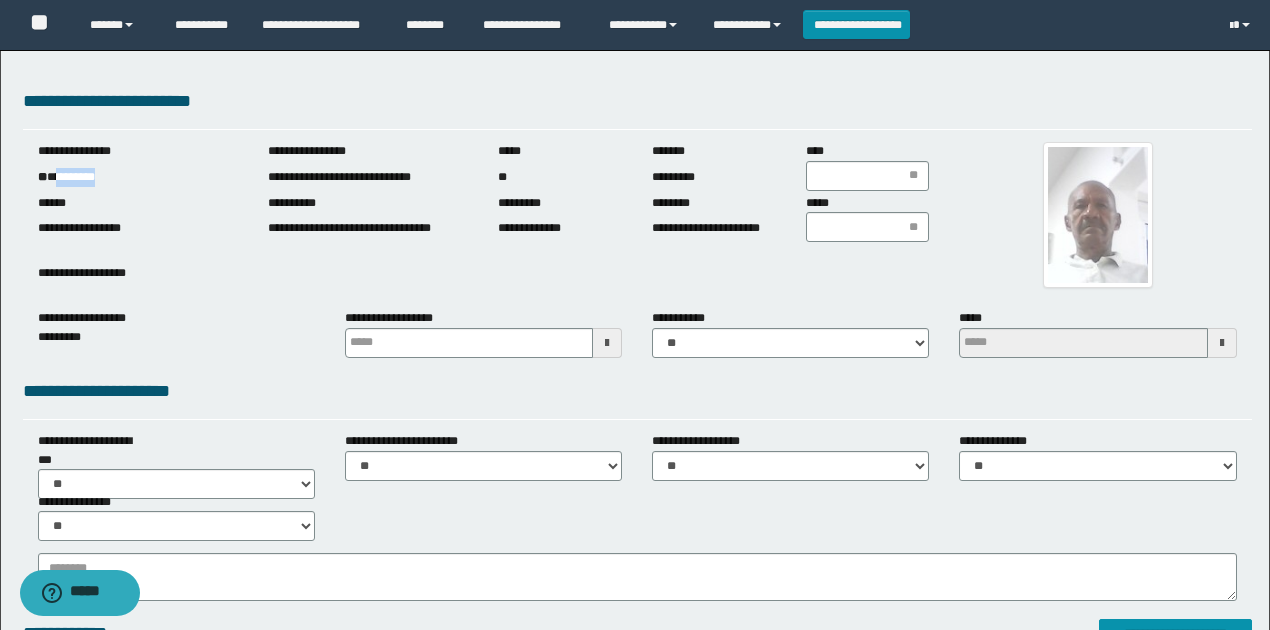 click on "**********" at bounding box center [138, 177] 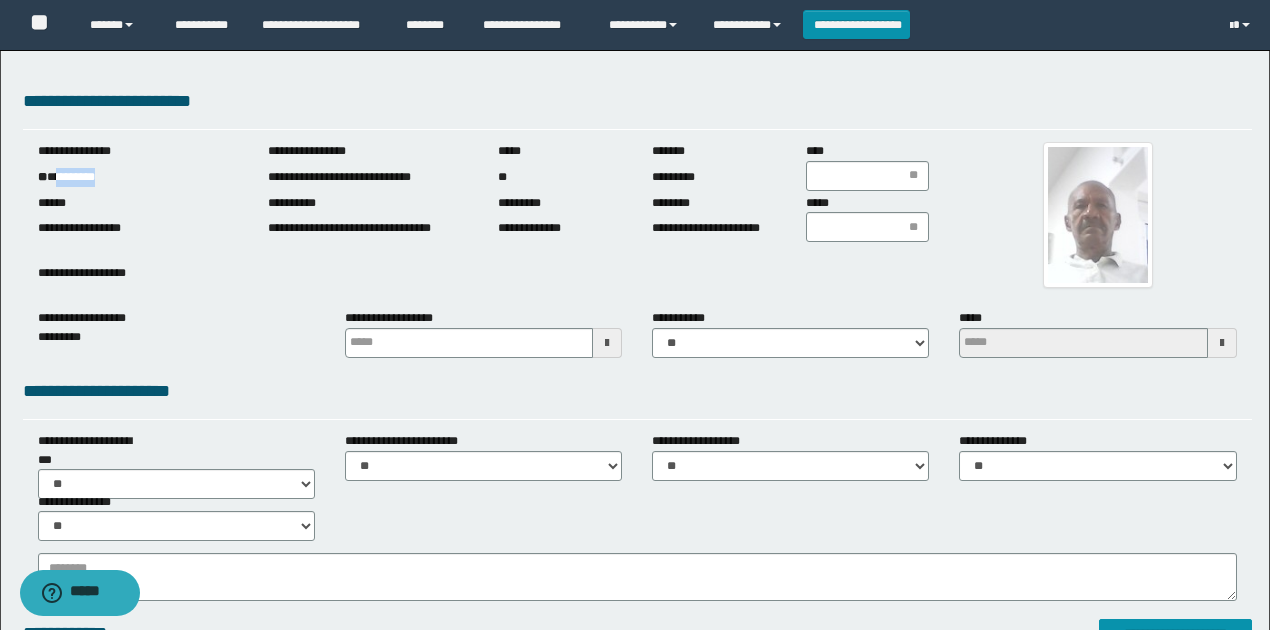 copy on "********" 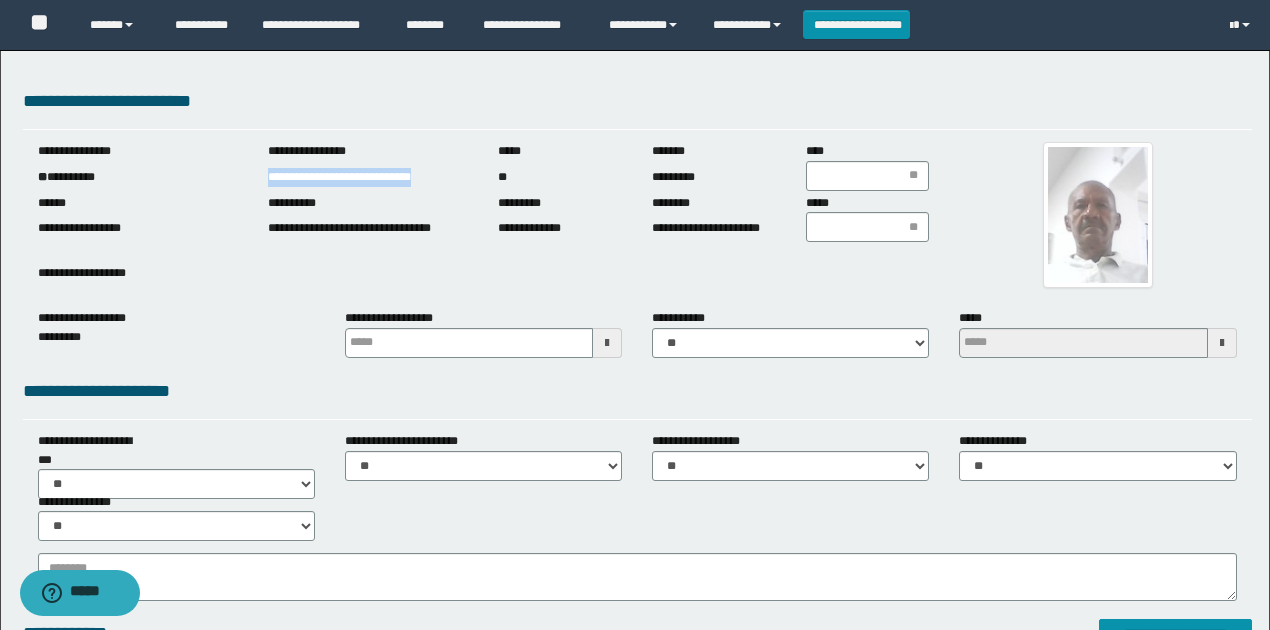 drag, startPoint x: 265, startPoint y: 178, endPoint x: 467, endPoint y: 179, distance: 202.00247 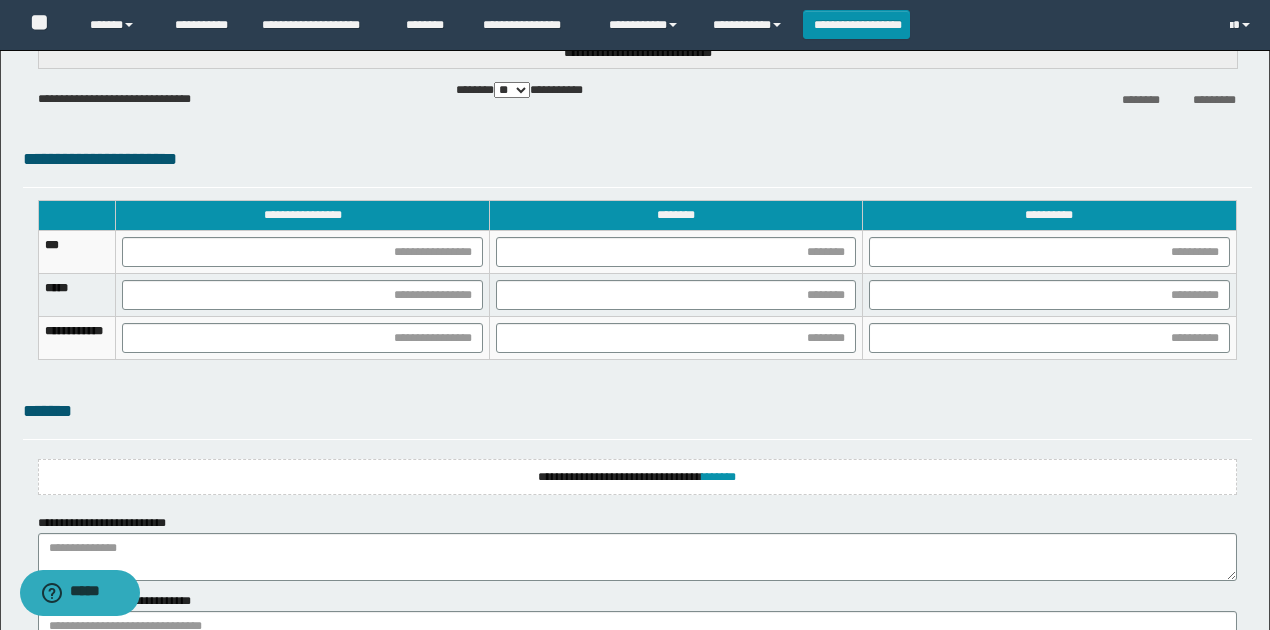 scroll, scrollTop: 1350, scrollLeft: 0, axis: vertical 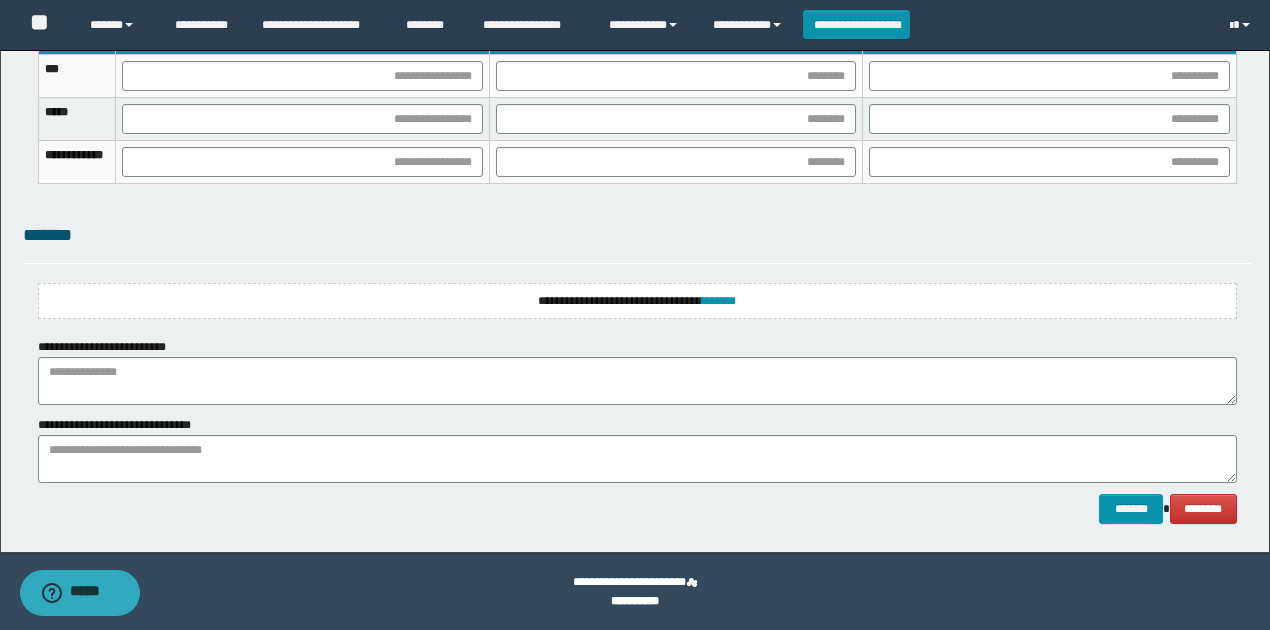 click on "**********" at bounding box center (637, 301) 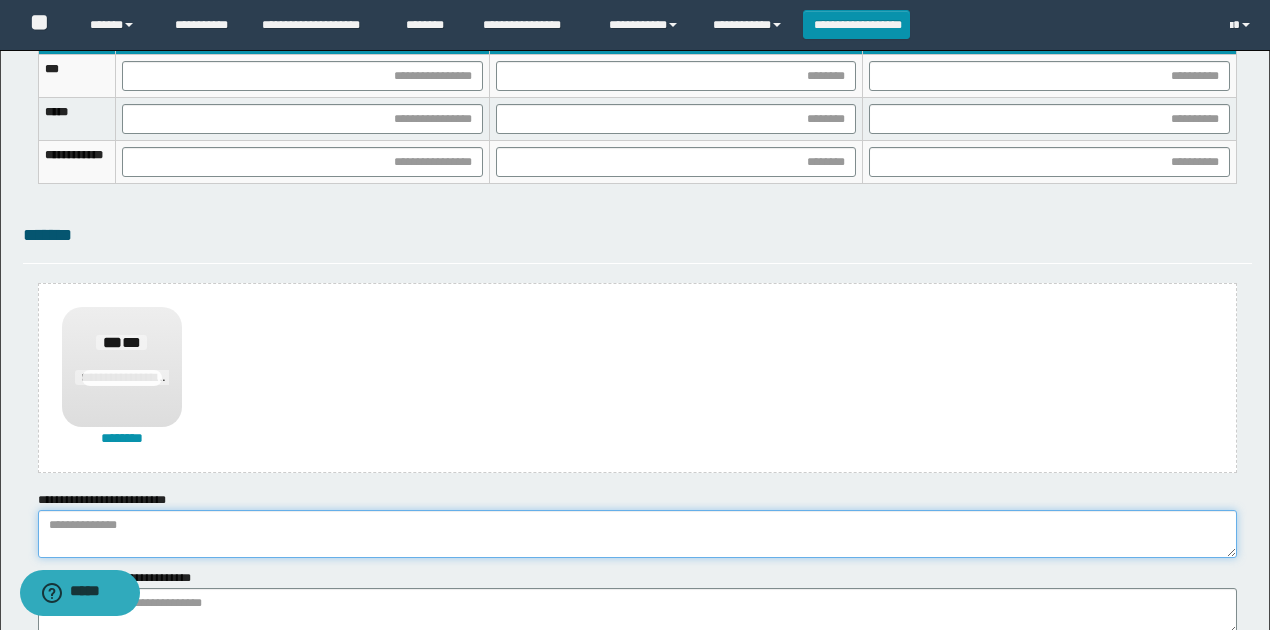 click at bounding box center [637, 534] 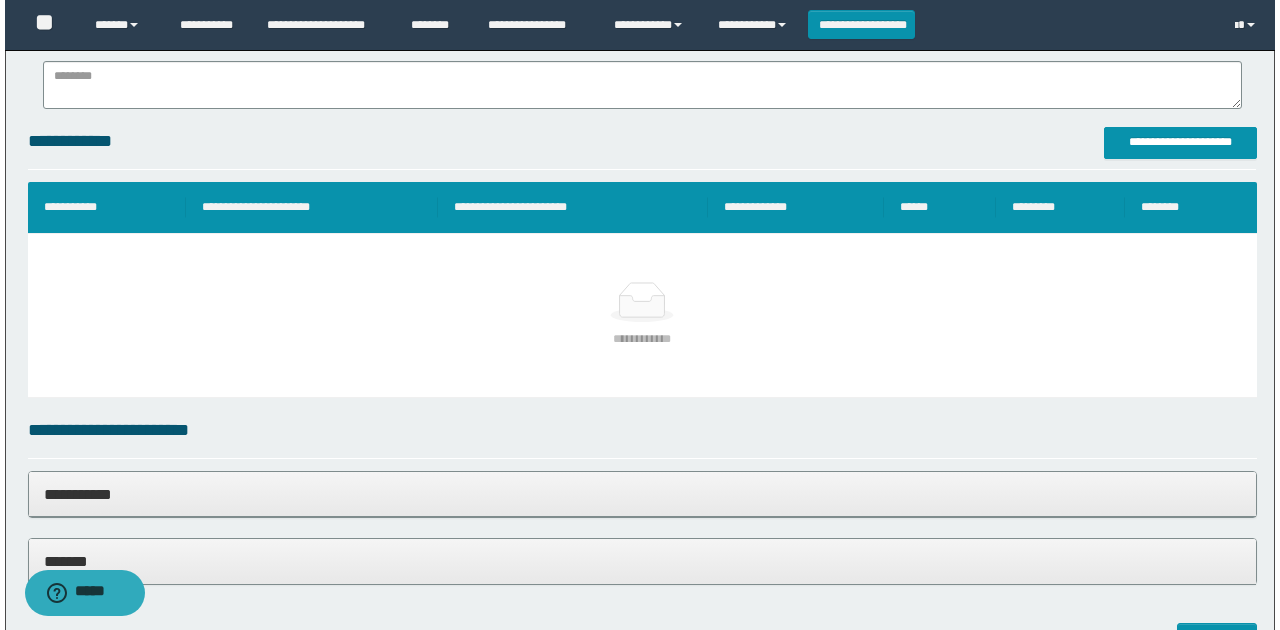 scroll, scrollTop: 417, scrollLeft: 0, axis: vertical 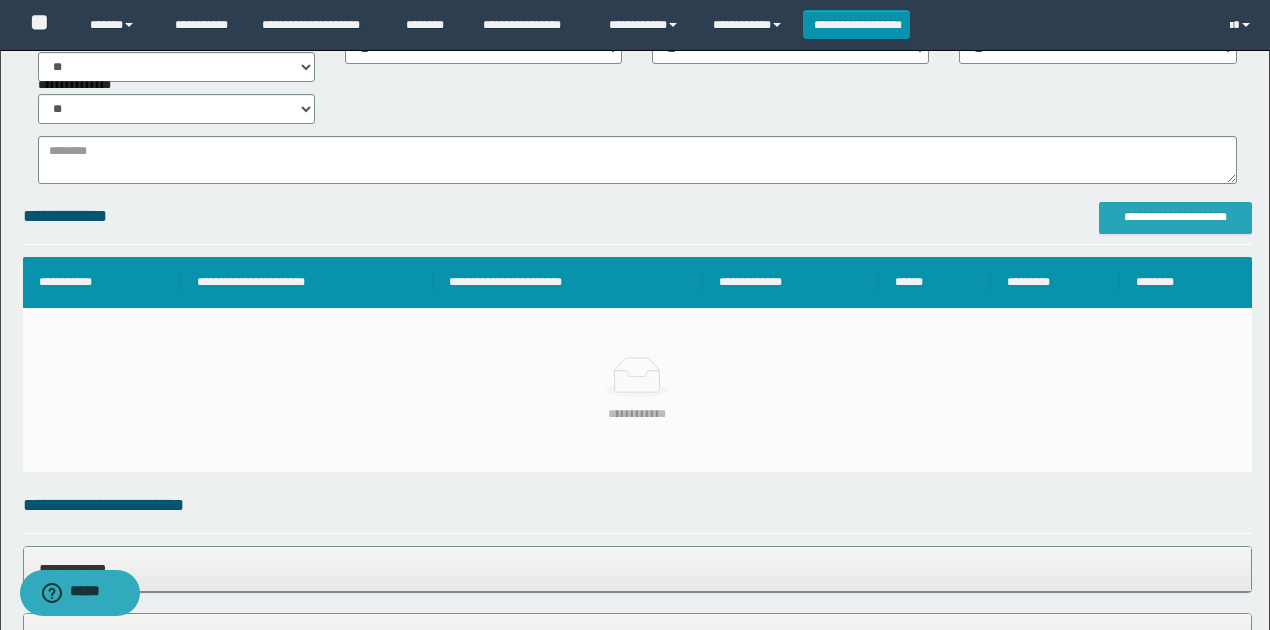 type on "**********" 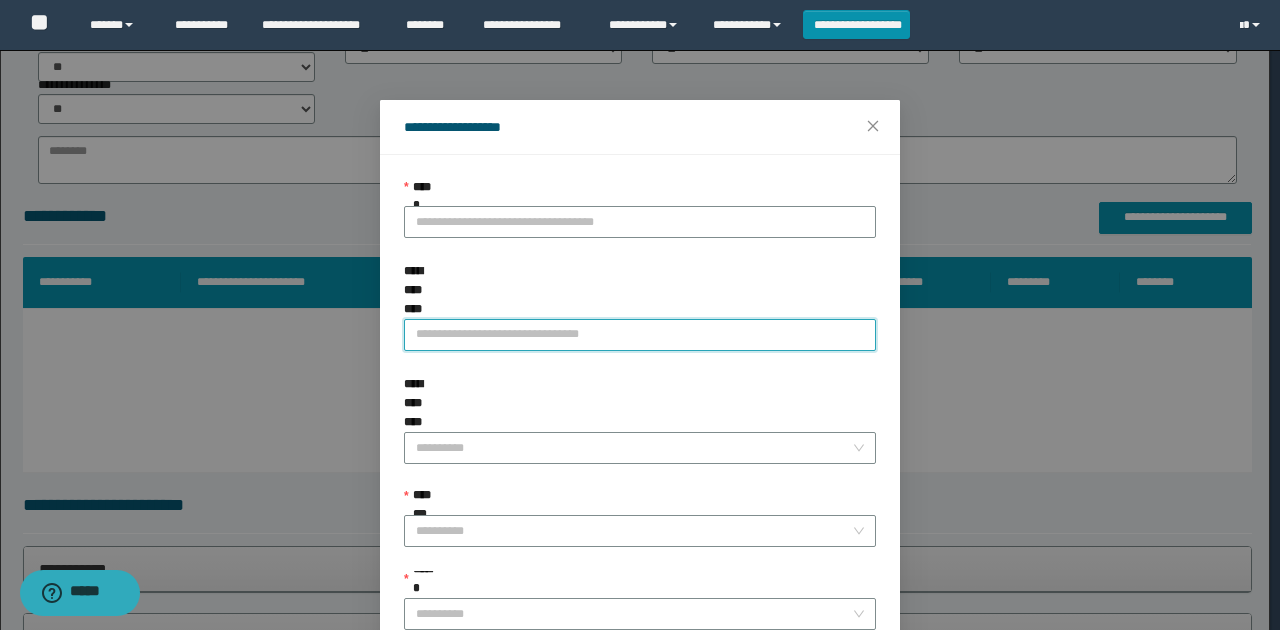 paste on "**********" 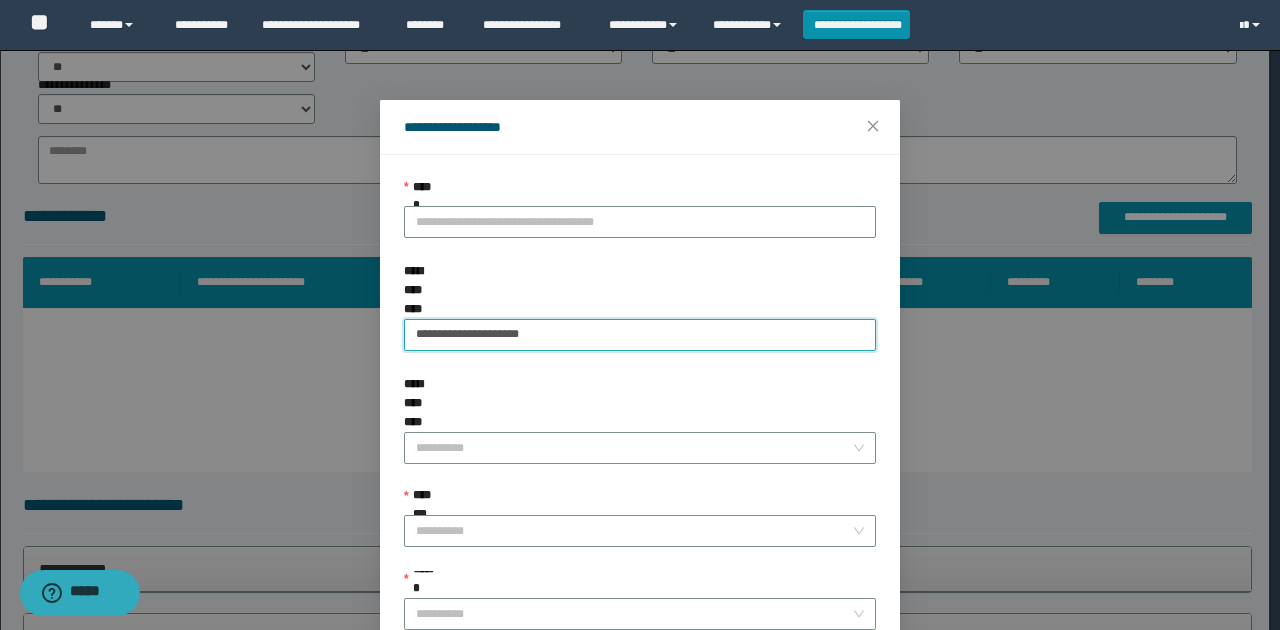 click on "**********" at bounding box center (640, 335) 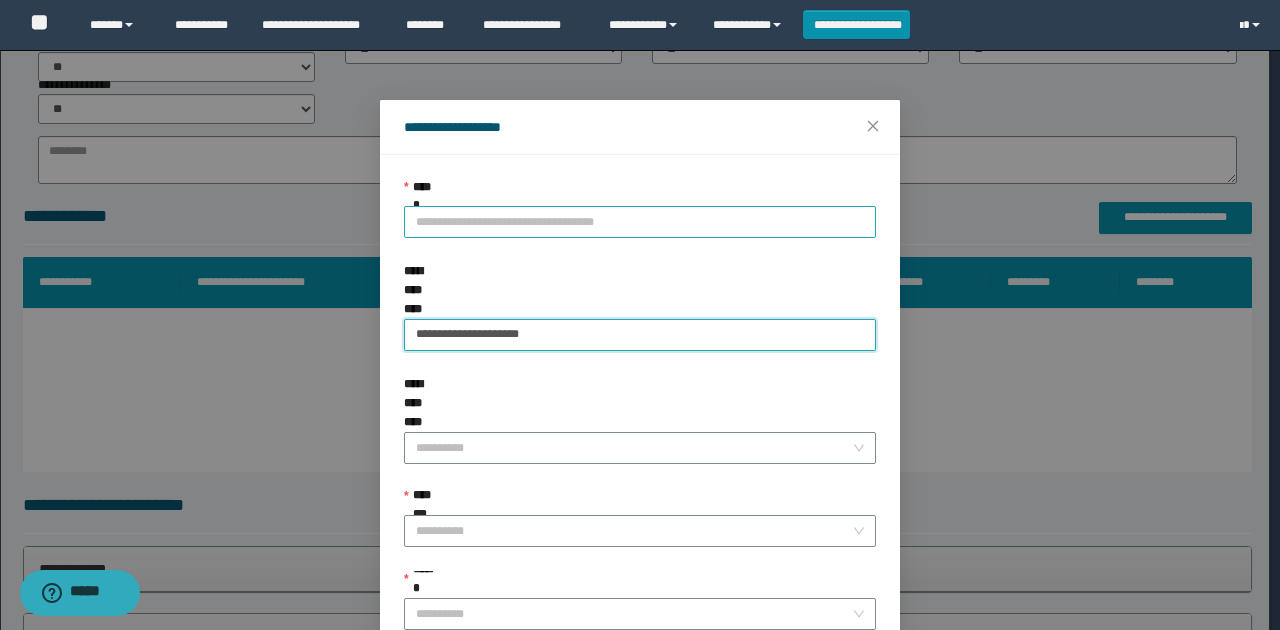 type on "**********" 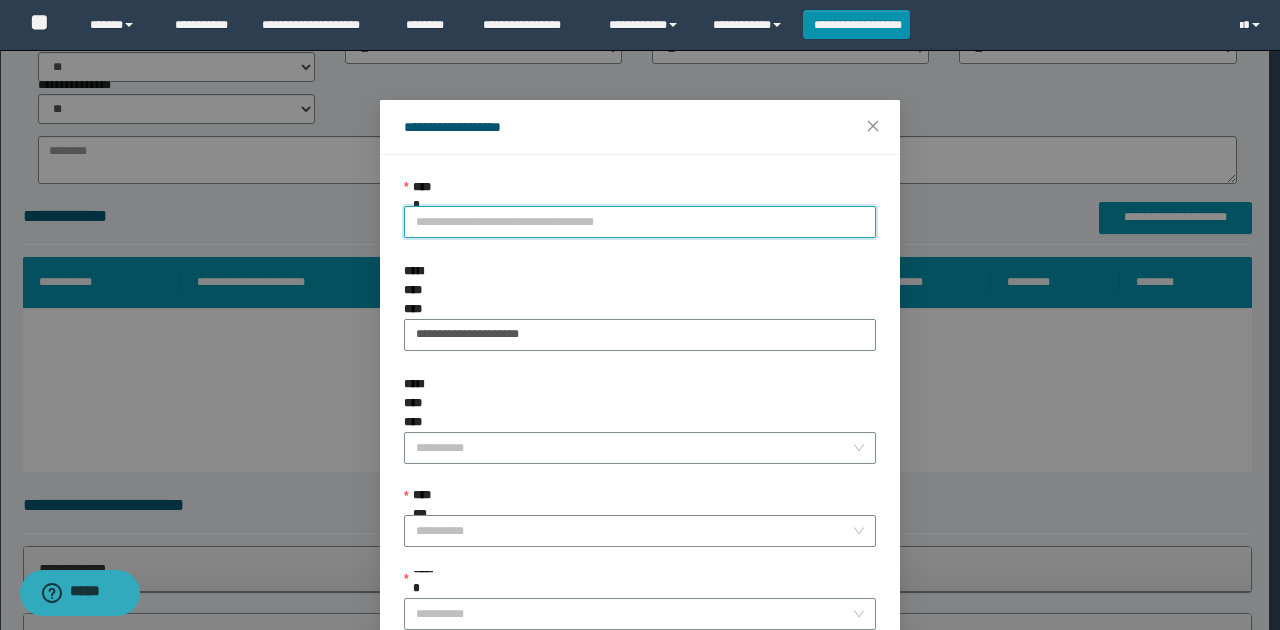 click on "**********" at bounding box center [640, 222] 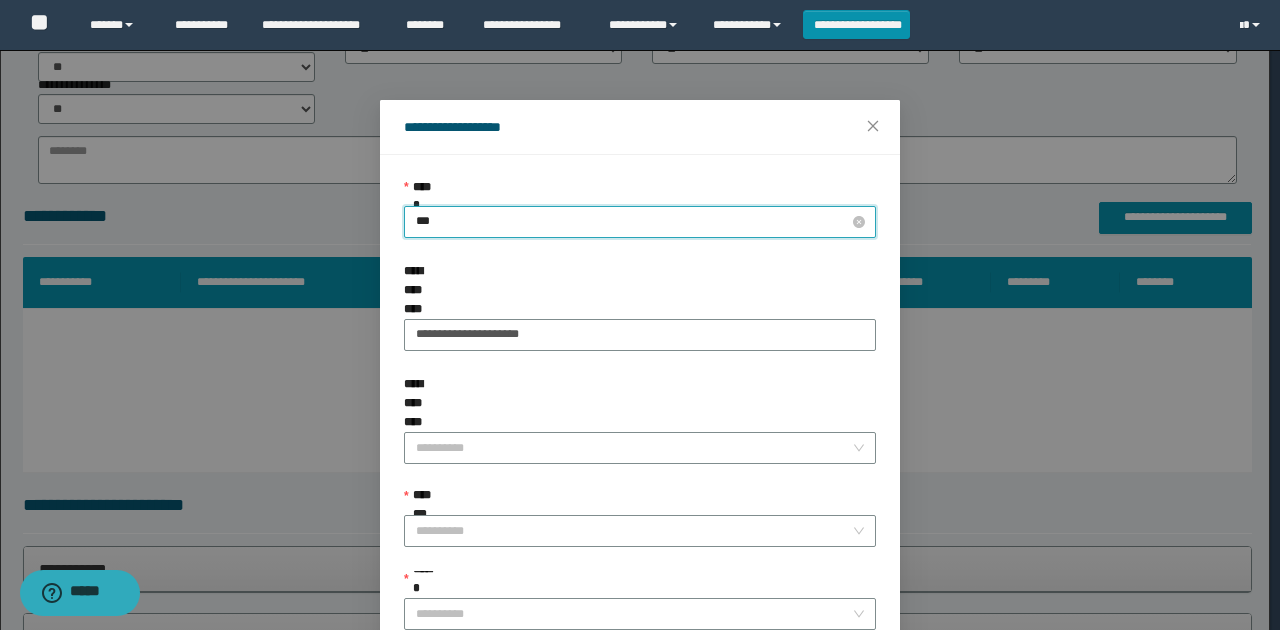 type on "****" 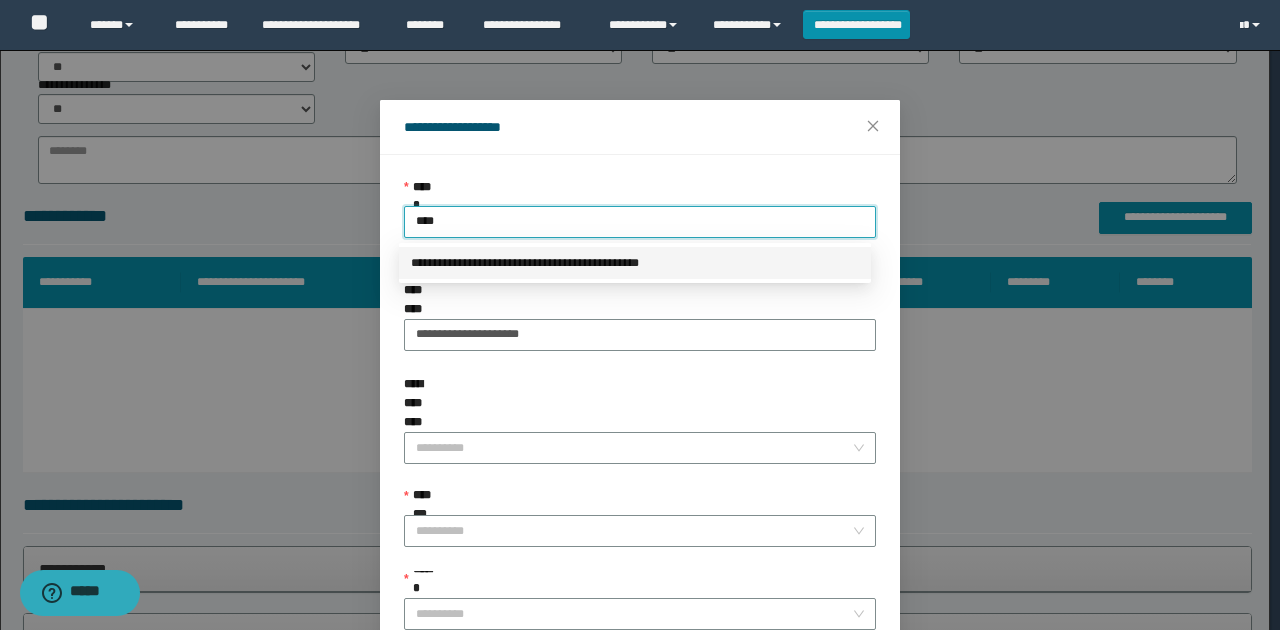 drag, startPoint x: 688, startPoint y: 261, endPoint x: 624, endPoint y: 327, distance: 91.93476 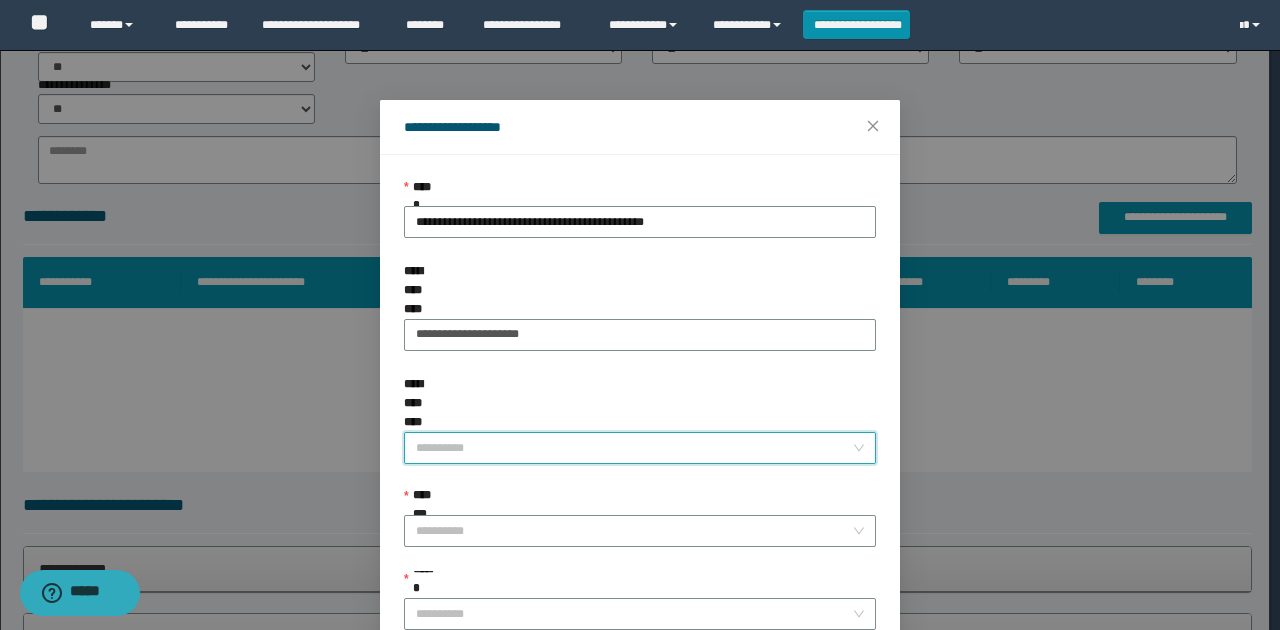 drag, startPoint x: 480, startPoint y: 383, endPoint x: 462, endPoint y: 398, distance: 23.43075 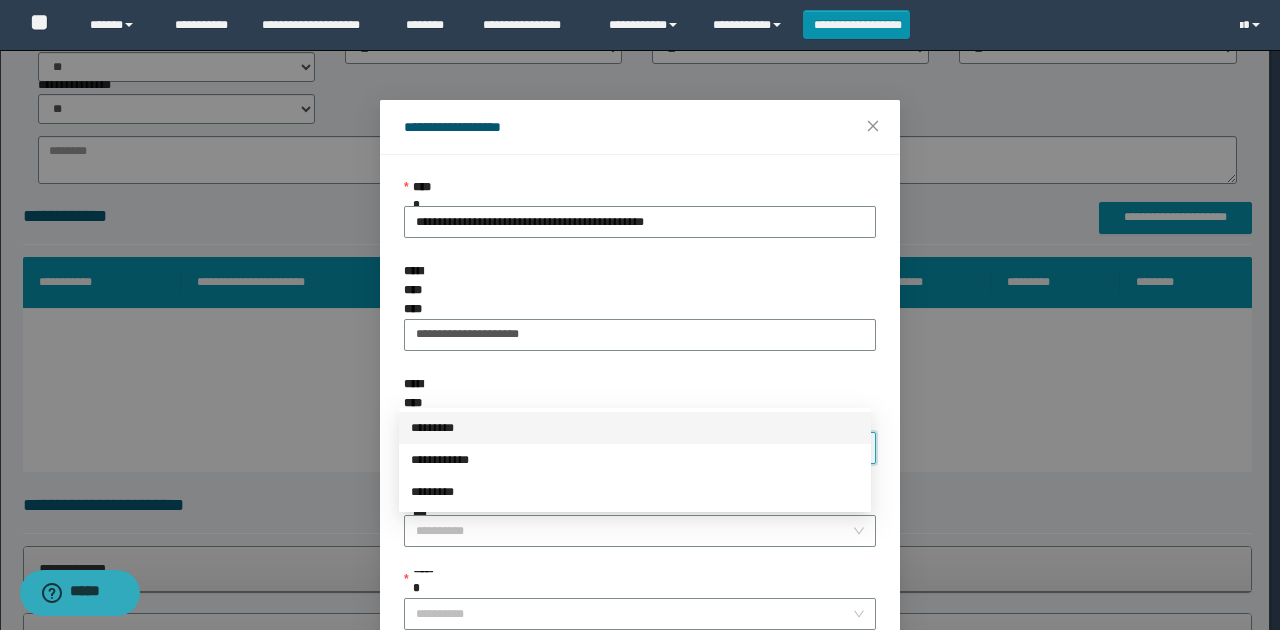 click on "*********" at bounding box center (635, 428) 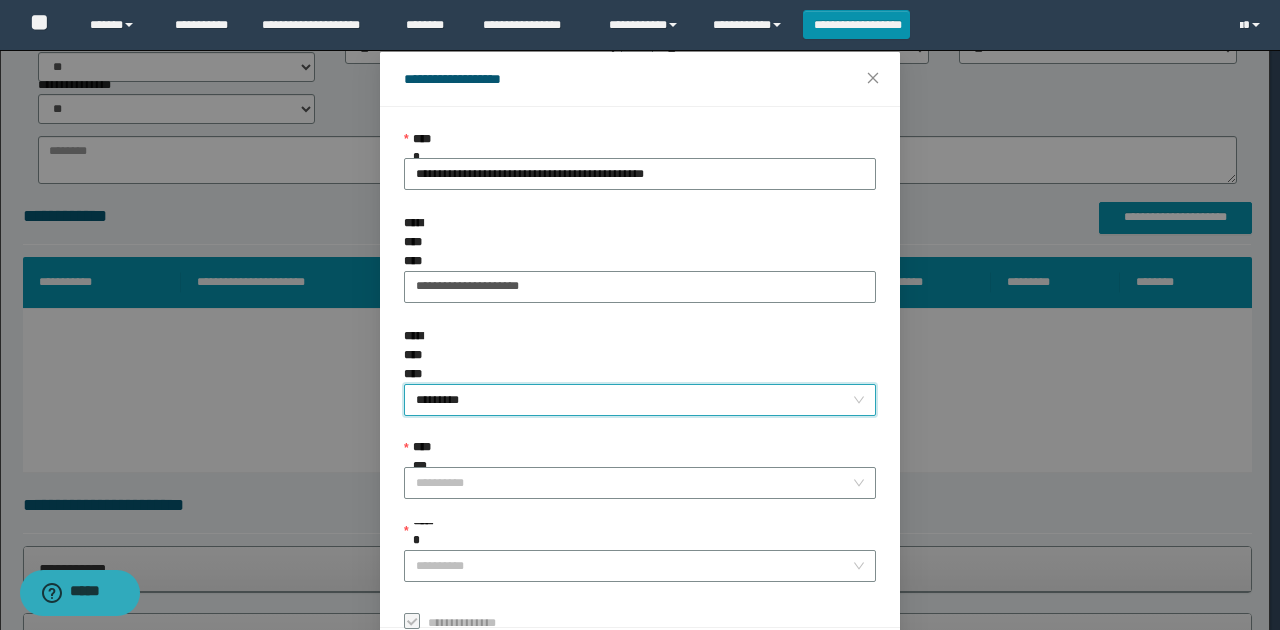 scroll, scrollTop: 121, scrollLeft: 0, axis: vertical 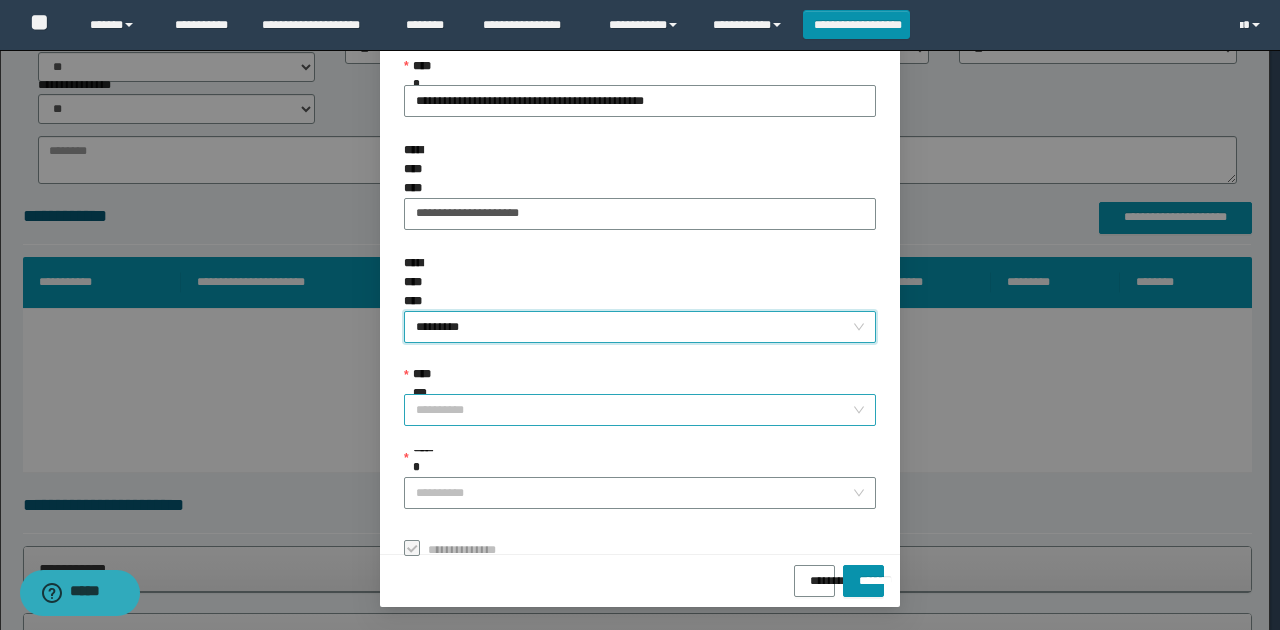 click on "**********" at bounding box center (634, 410) 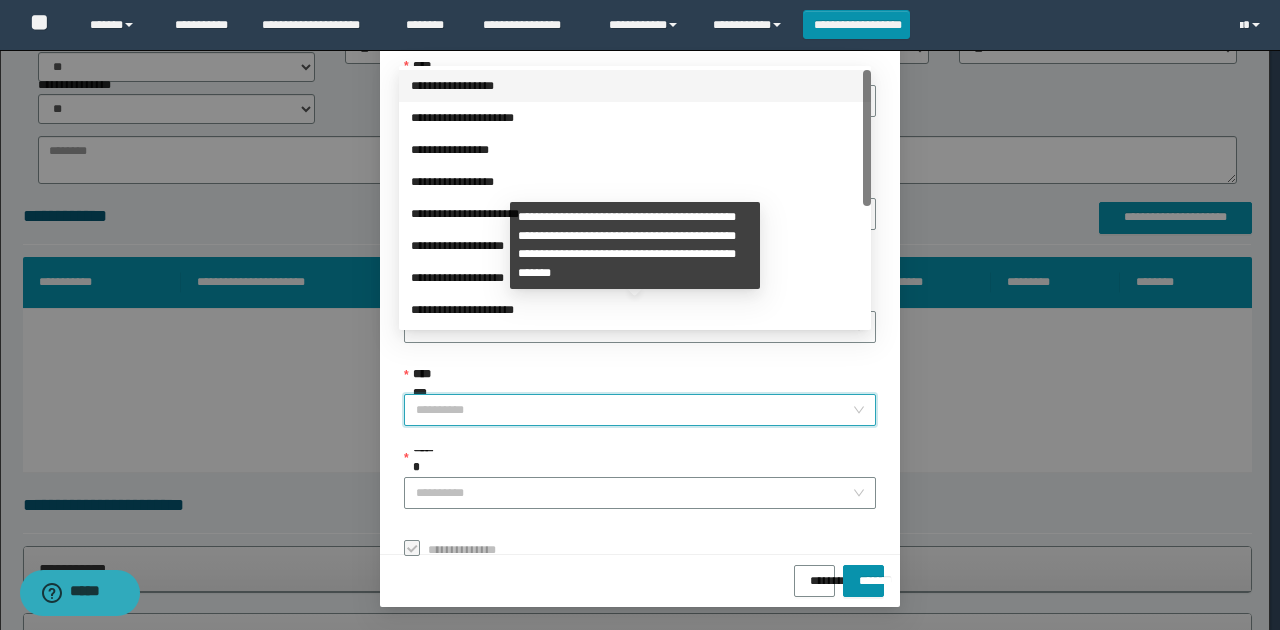 scroll, scrollTop: 224, scrollLeft: 0, axis: vertical 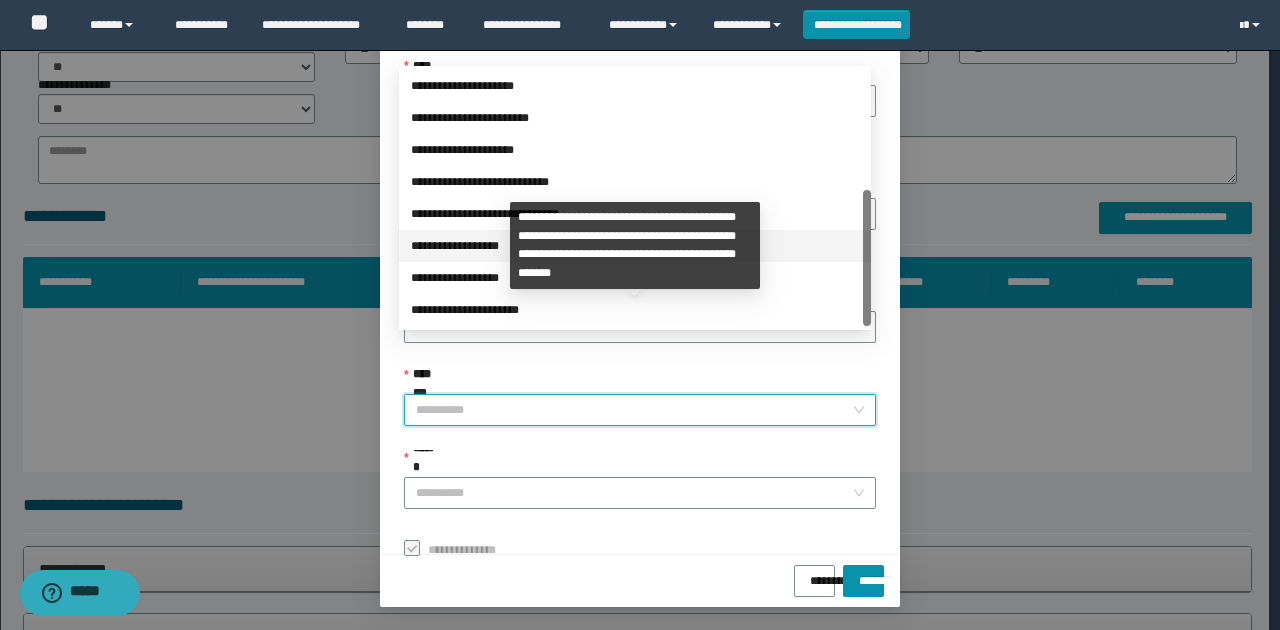click on "**********" at bounding box center [635, 246] 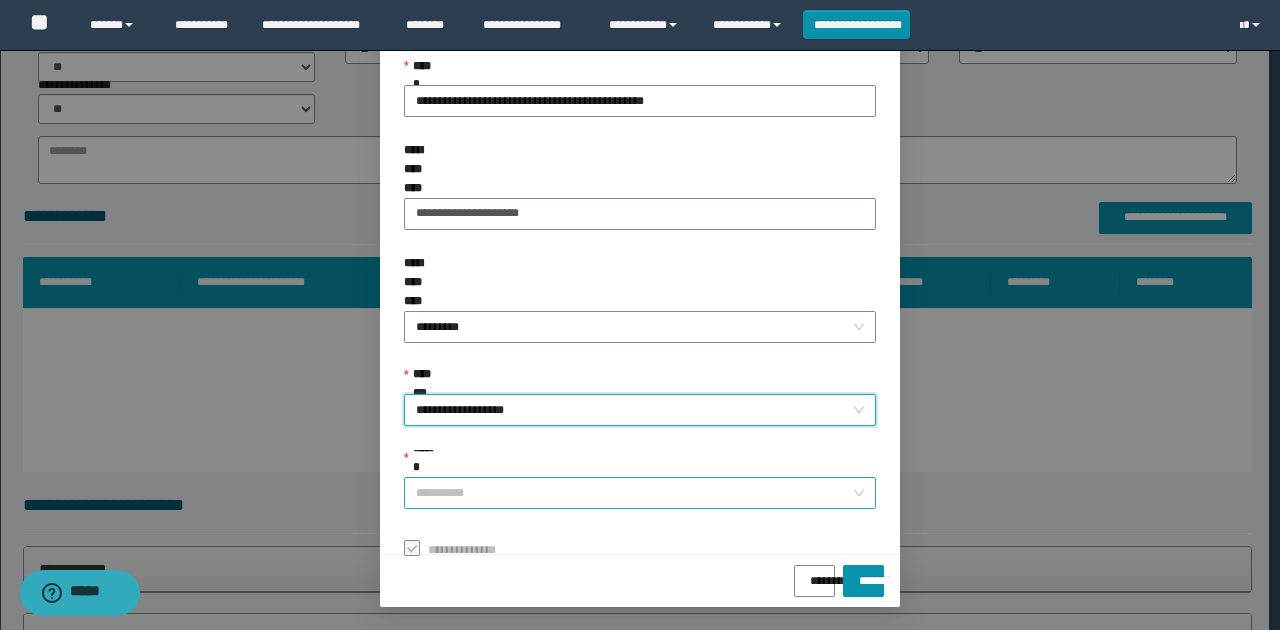 click on "******" at bounding box center [634, 493] 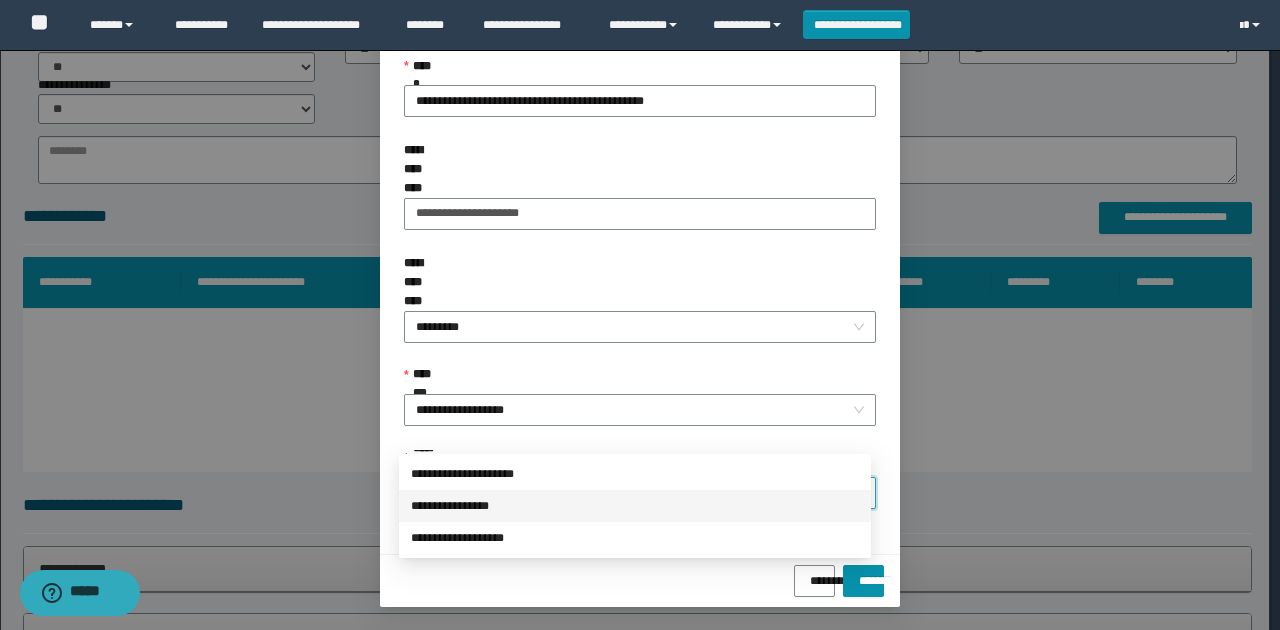 click on "**********" at bounding box center [635, 506] 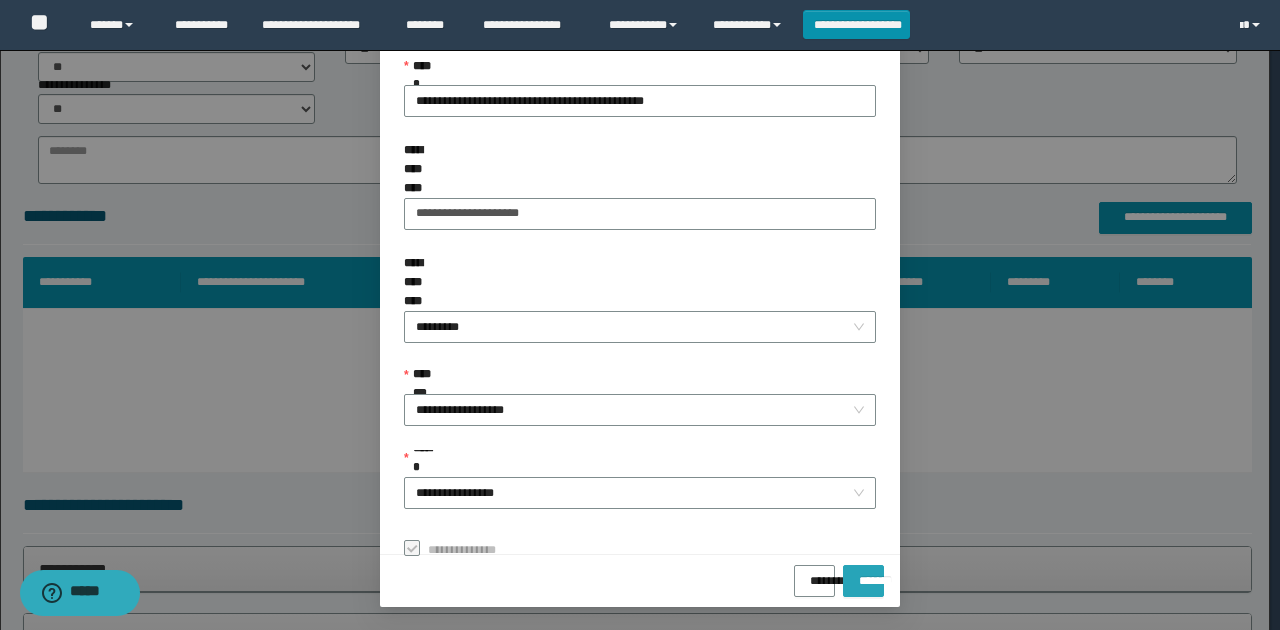 click on "*******" at bounding box center [863, 574] 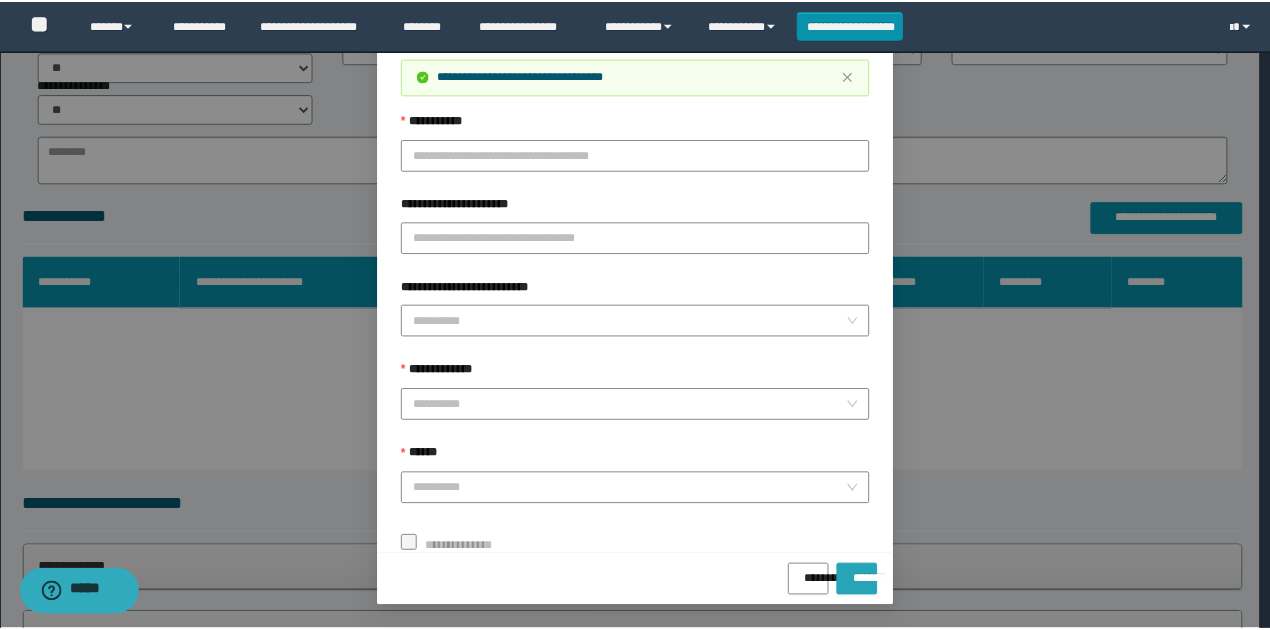 scroll, scrollTop: 73, scrollLeft: 0, axis: vertical 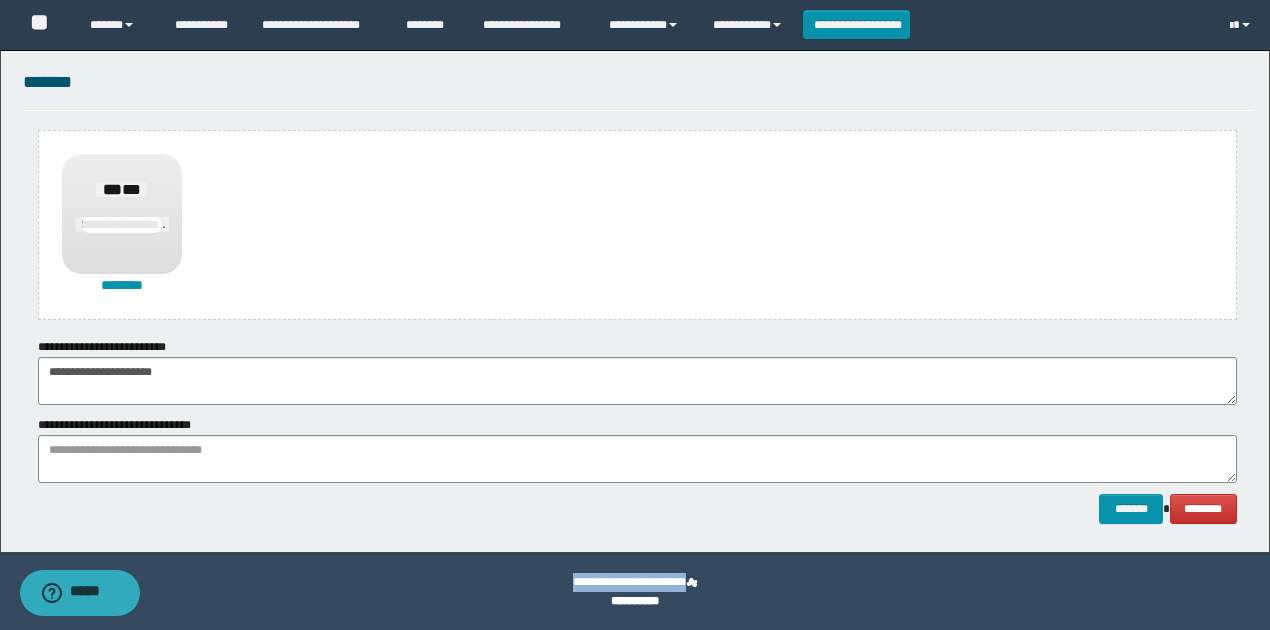 drag, startPoint x: 557, startPoint y: 596, endPoint x: 545, endPoint y: 517, distance: 79.9062 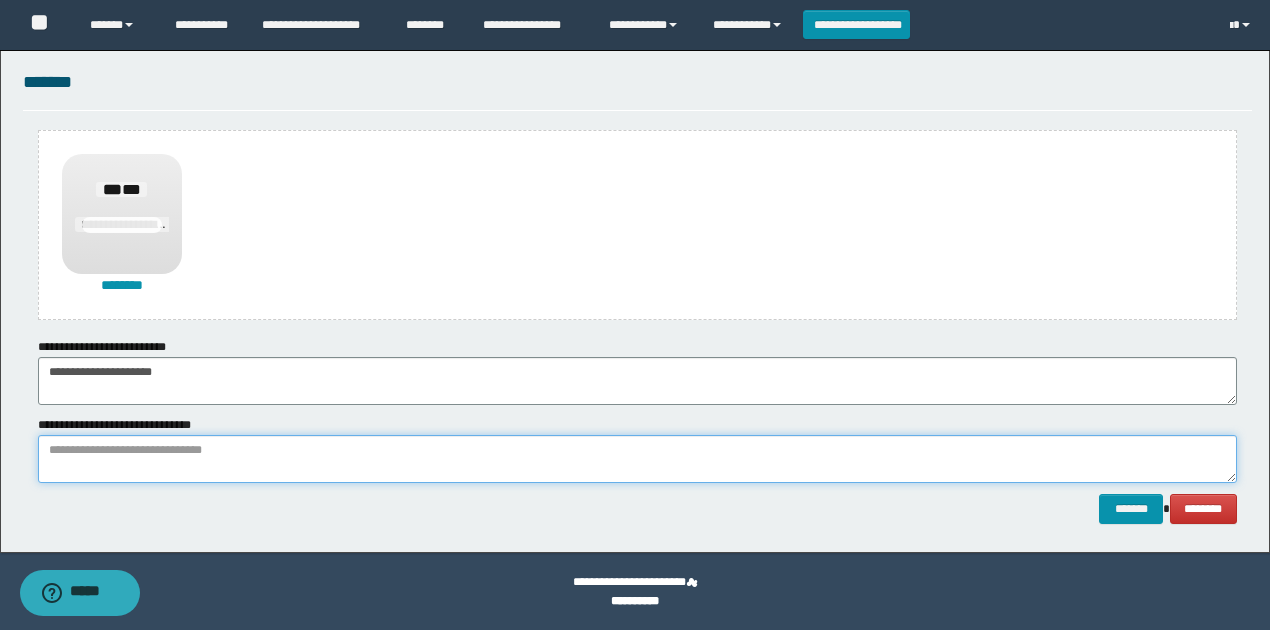 paste on "**********" 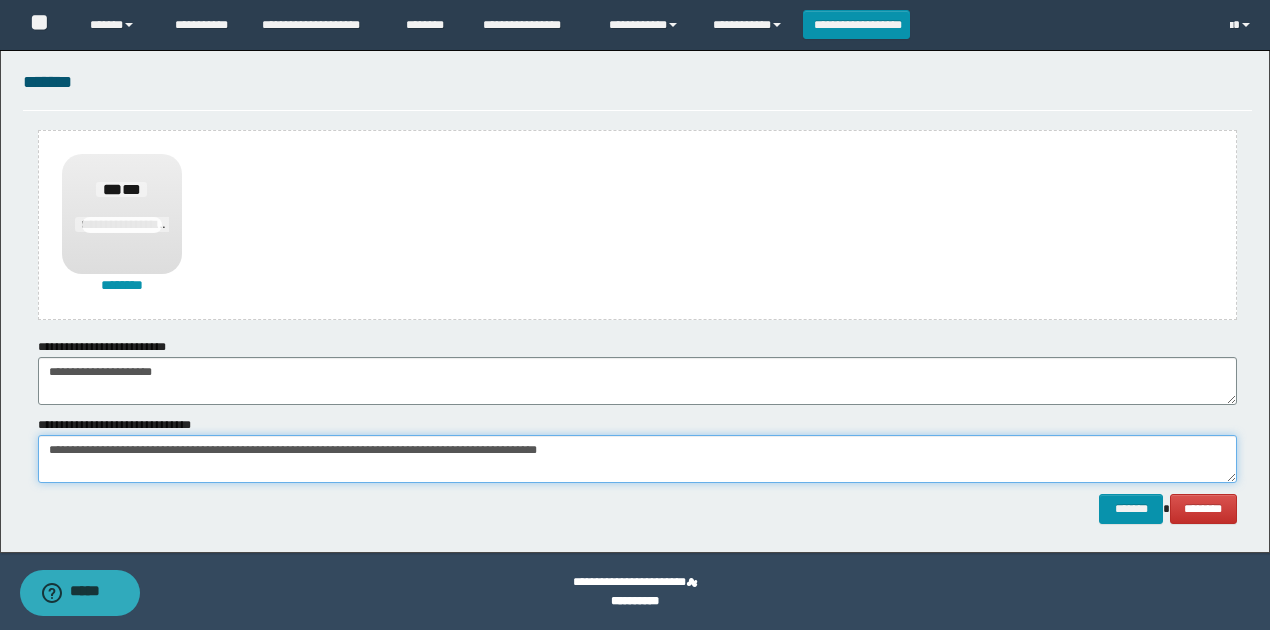 click on "**********" at bounding box center (637, 459) 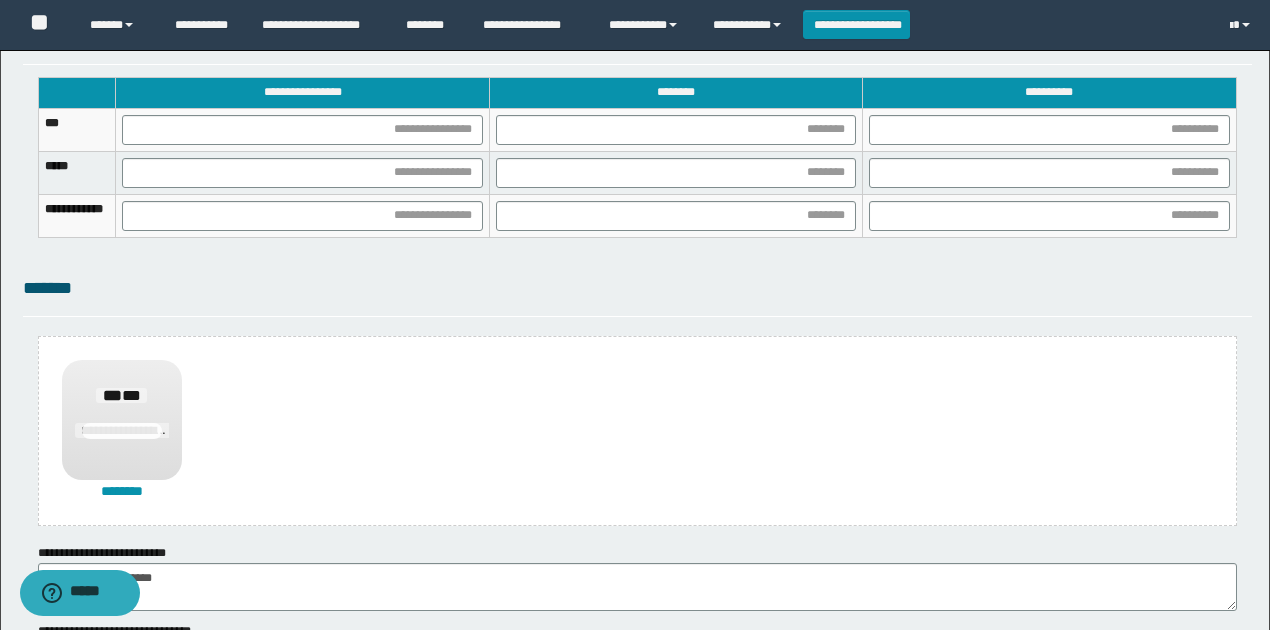 scroll, scrollTop: 1135, scrollLeft: 0, axis: vertical 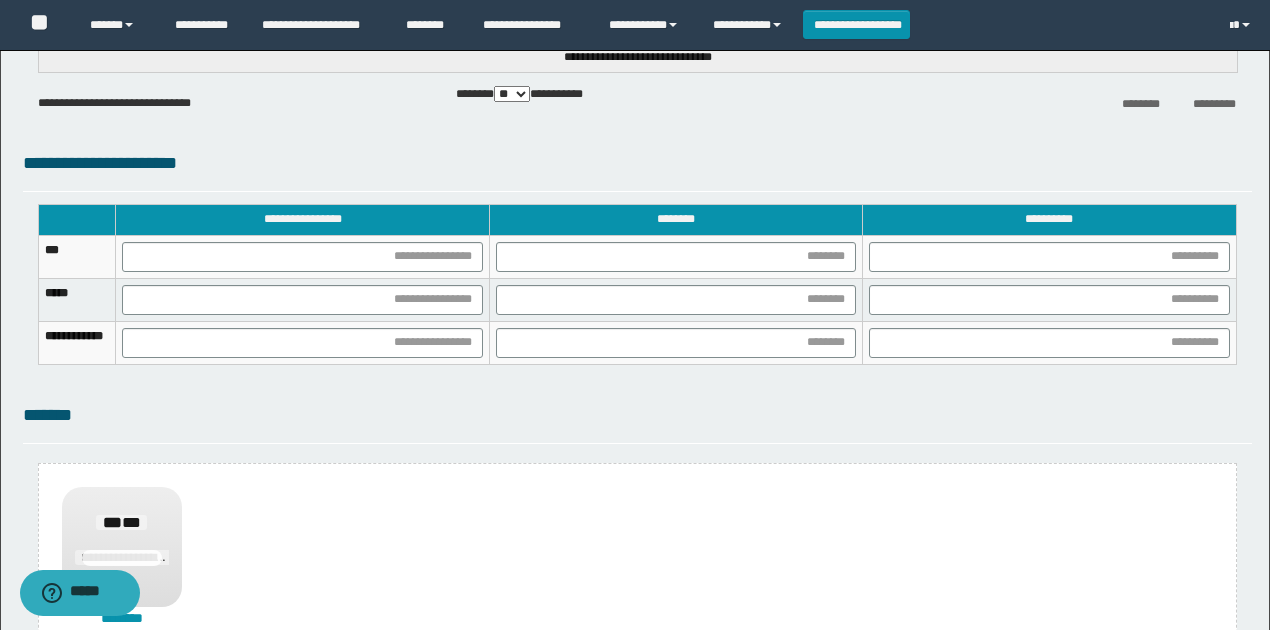 type on "**********" 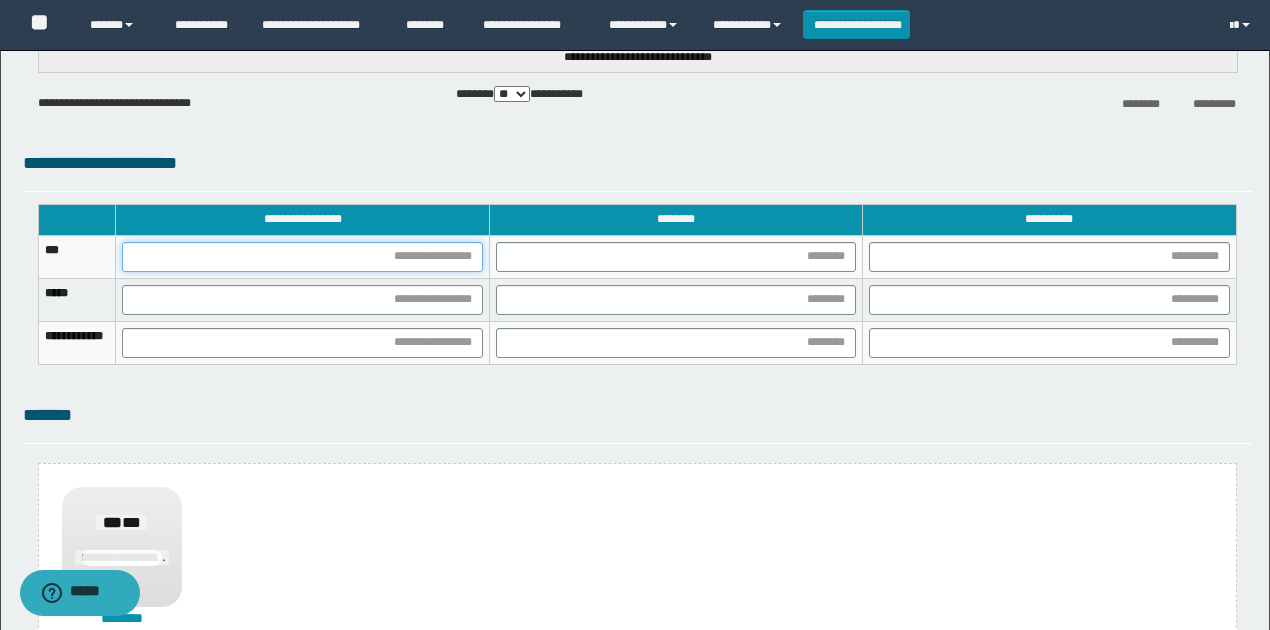 drag, startPoint x: 506, startPoint y: 250, endPoint x: 490, endPoint y: 254, distance: 16.492422 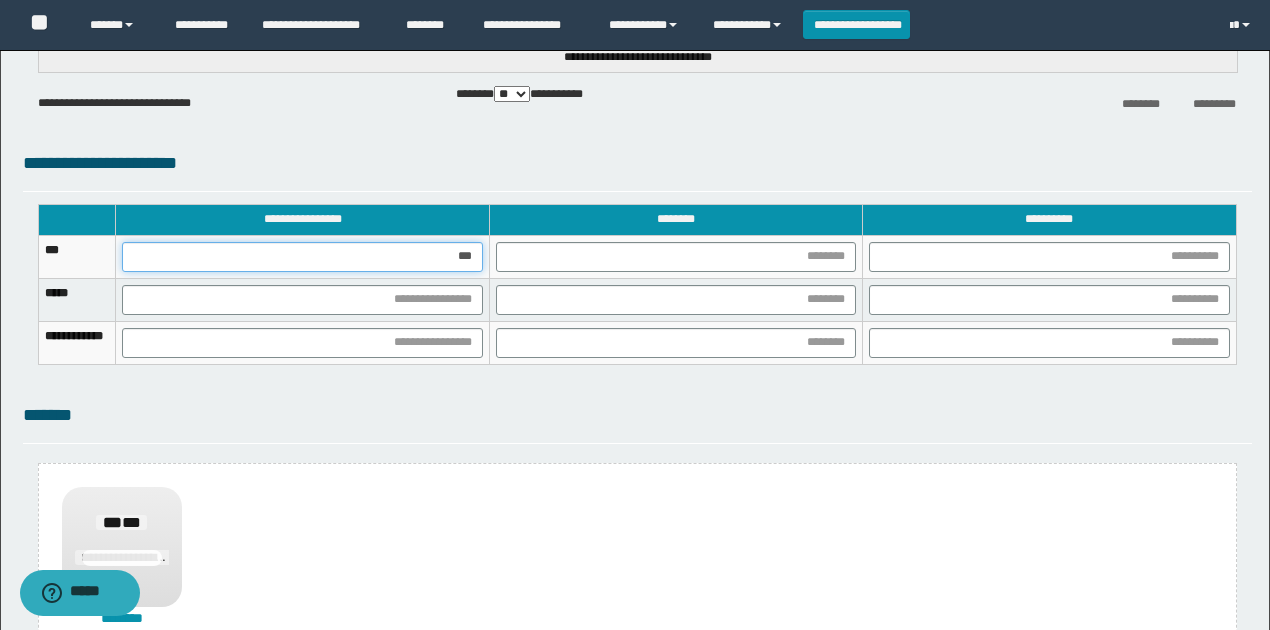 type on "****" 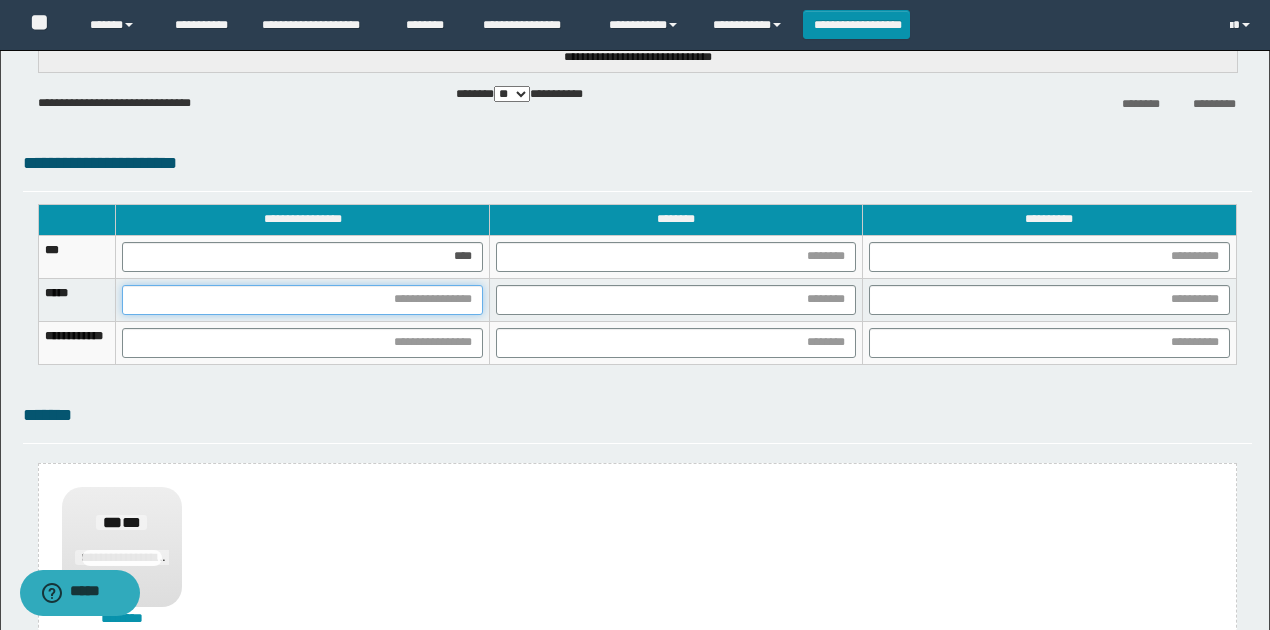 drag, startPoint x: 516, startPoint y: 294, endPoint x: 500, endPoint y: 296, distance: 16.124516 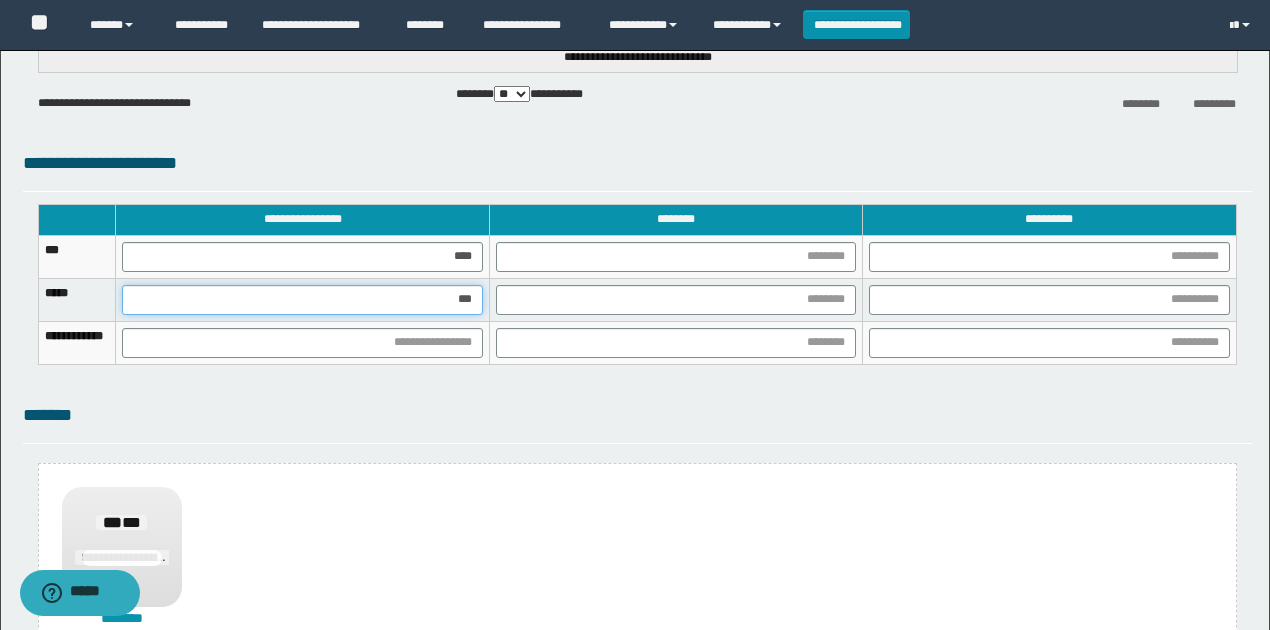 type on "****" 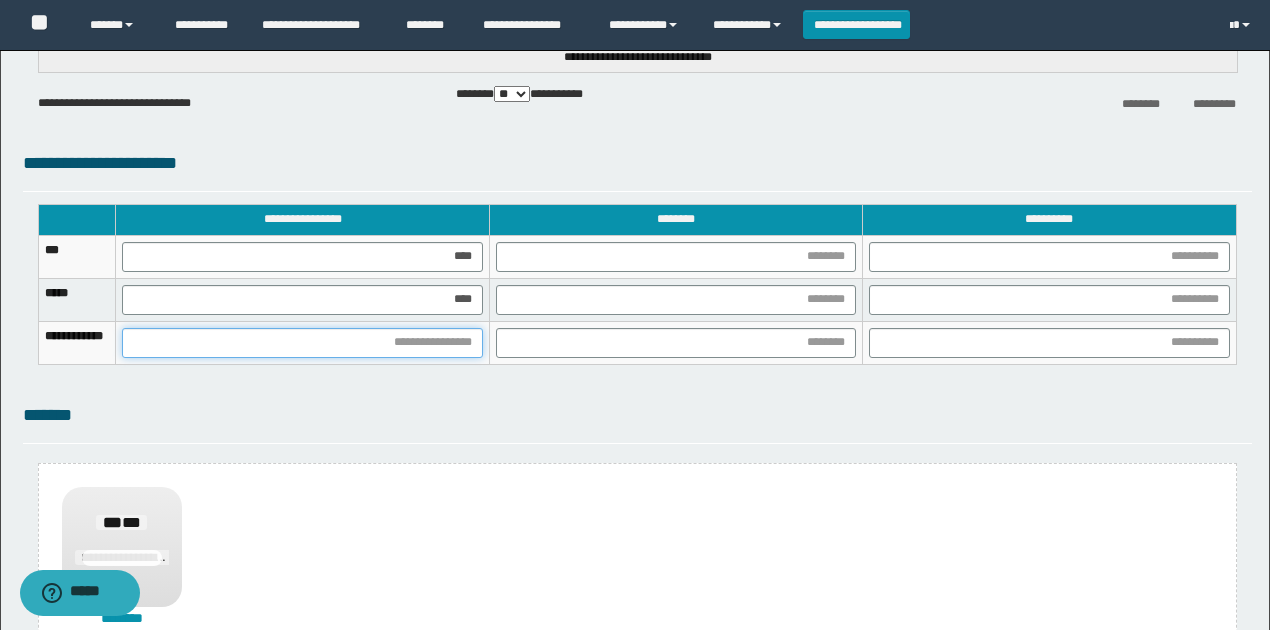 drag, startPoint x: 514, startPoint y: 329, endPoint x: 506, endPoint y: 340, distance: 13.601471 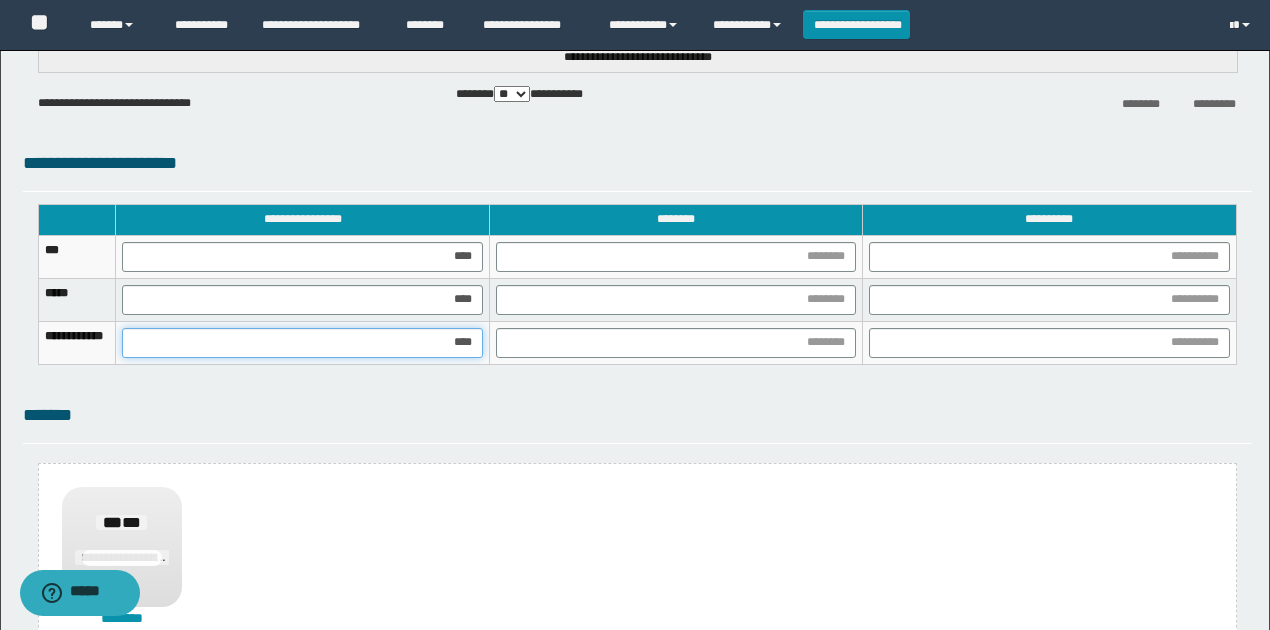 type on "*****" 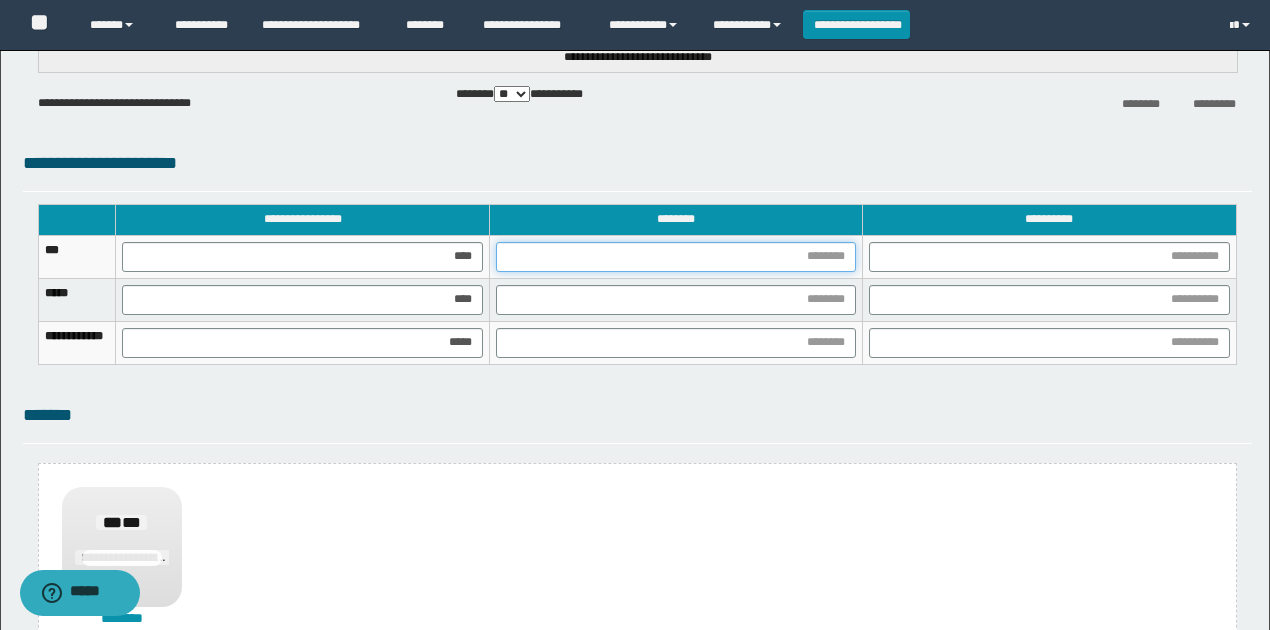 drag, startPoint x: 860, startPoint y: 248, endPoint x: 846, endPoint y: 270, distance: 26.076809 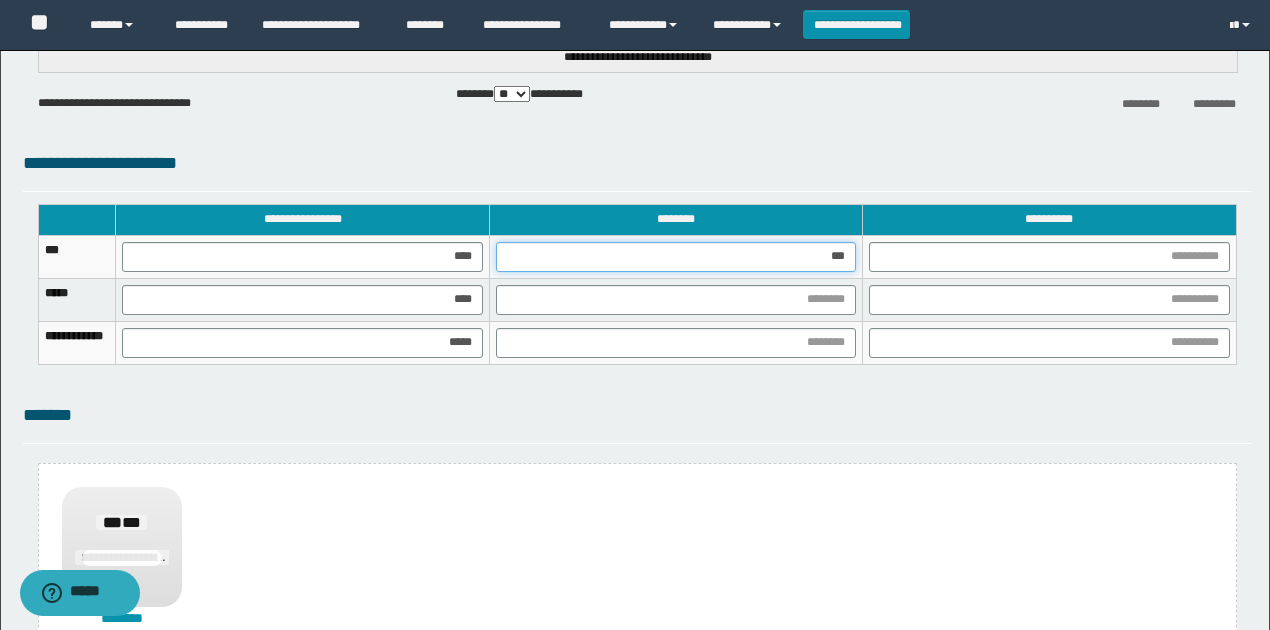 type on "****" 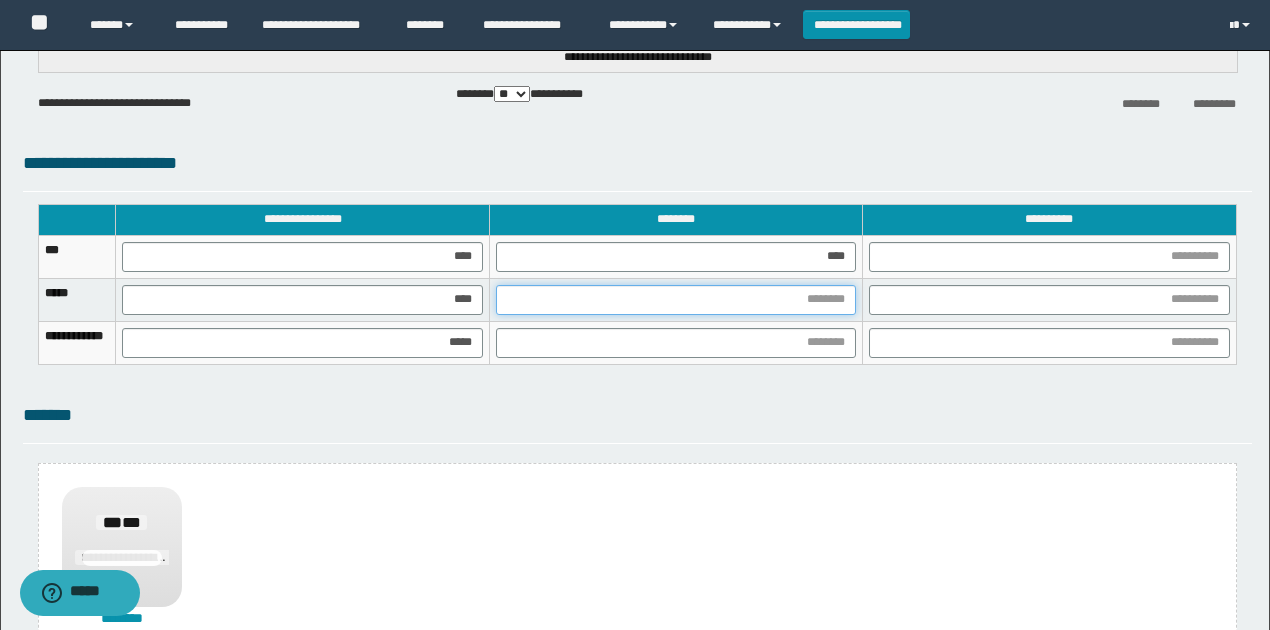 drag, startPoint x: 864, startPoint y: 300, endPoint x: 849, endPoint y: 337, distance: 39.92493 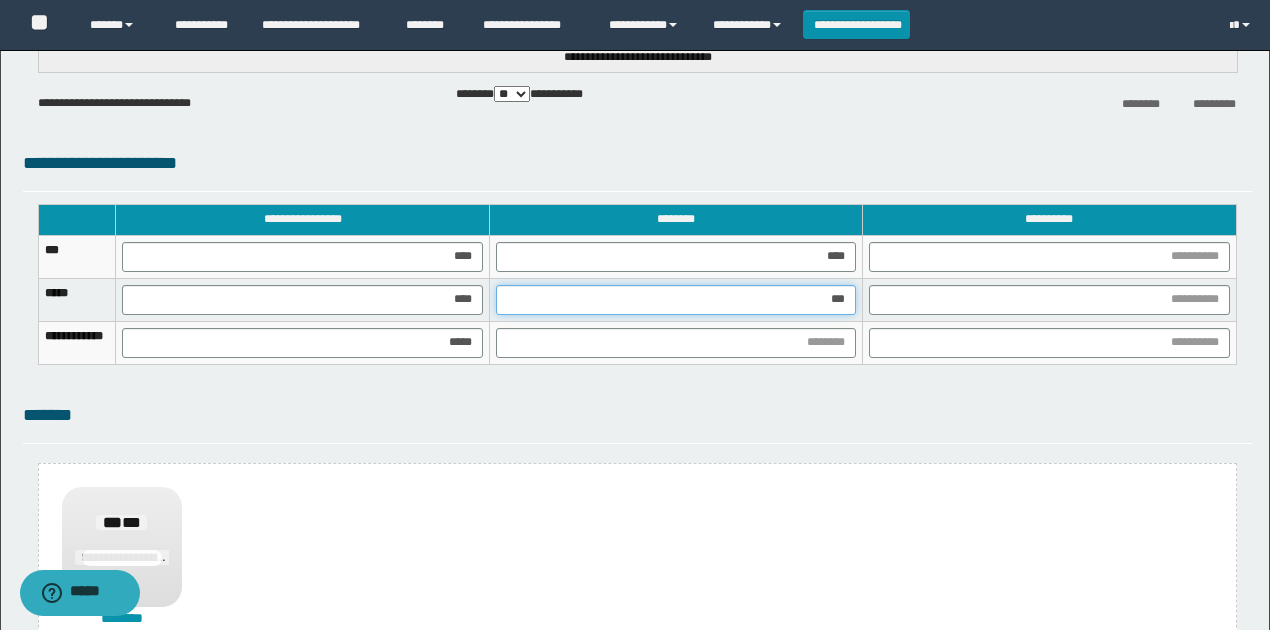 type on "****" 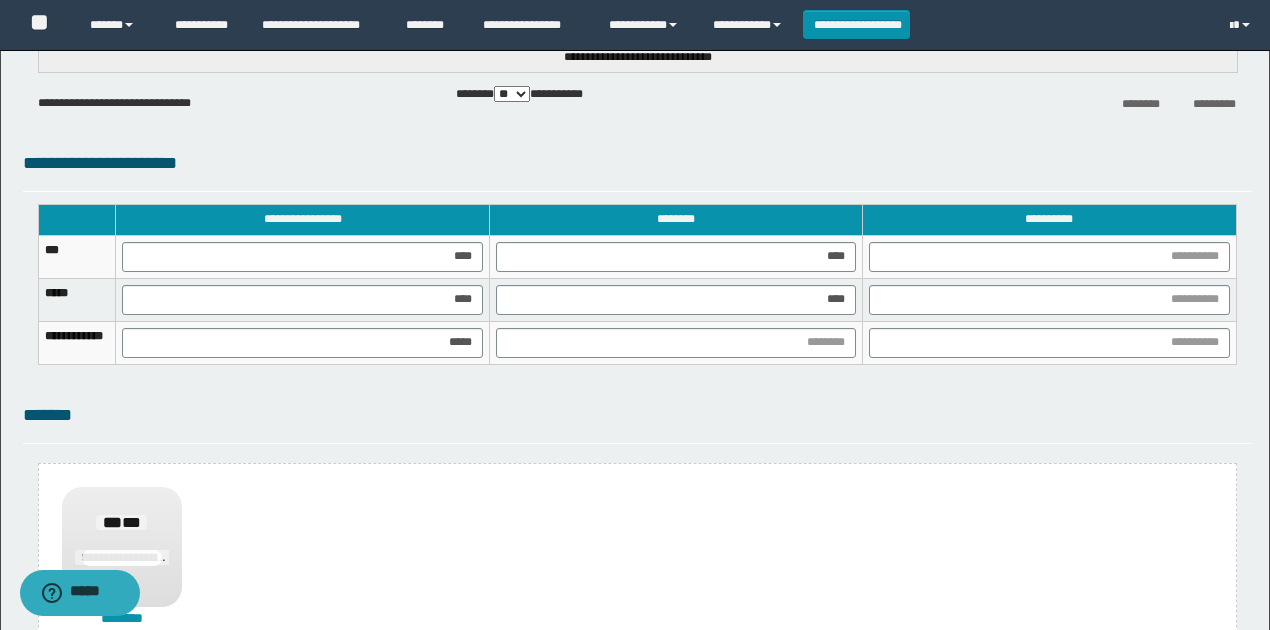 drag, startPoint x: 1201, startPoint y: 376, endPoint x: 1116, endPoint y: 352, distance: 88.32327 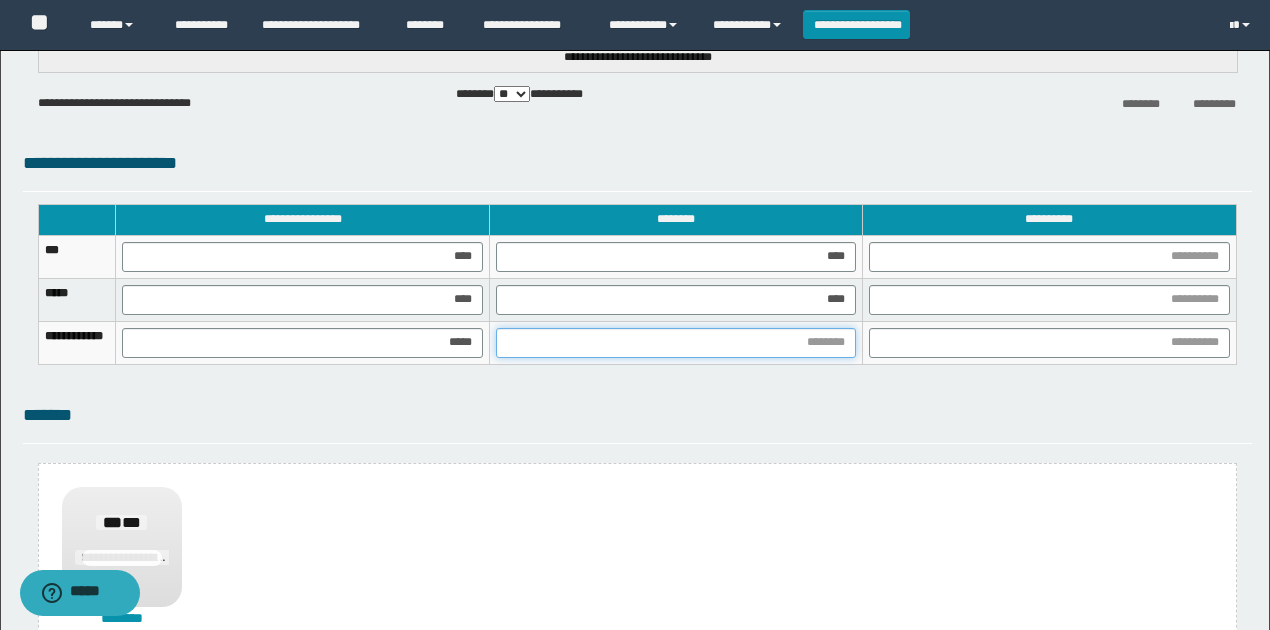 click at bounding box center (676, 343) 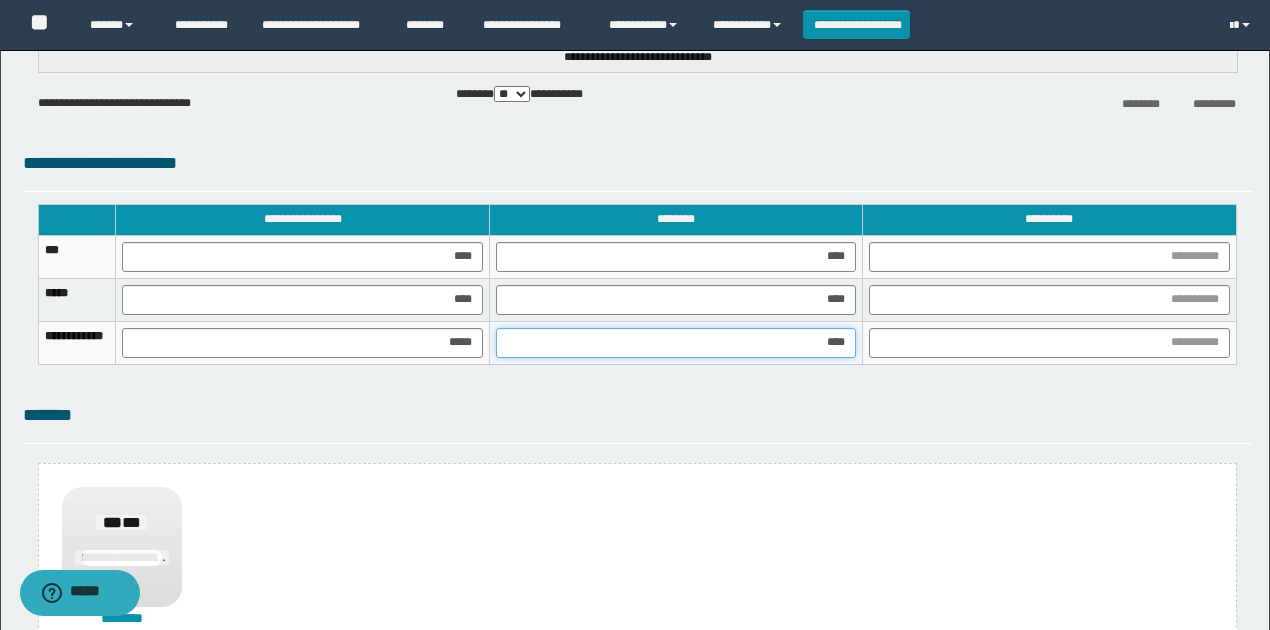 type on "*****" 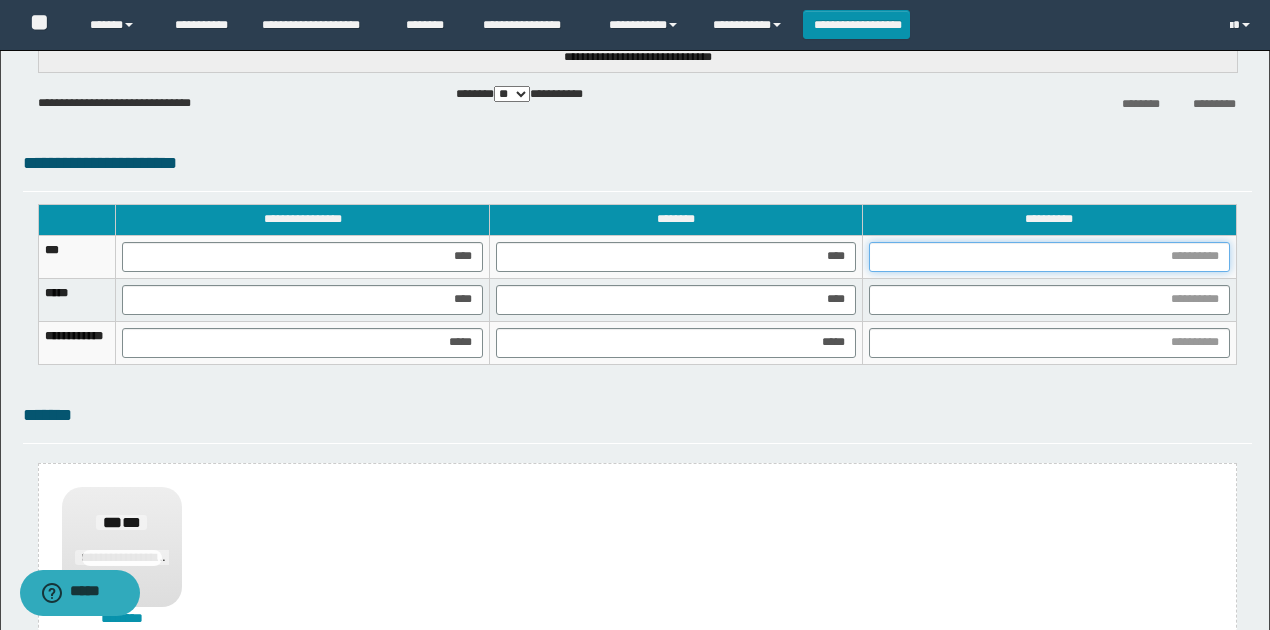 click at bounding box center [1049, 257] 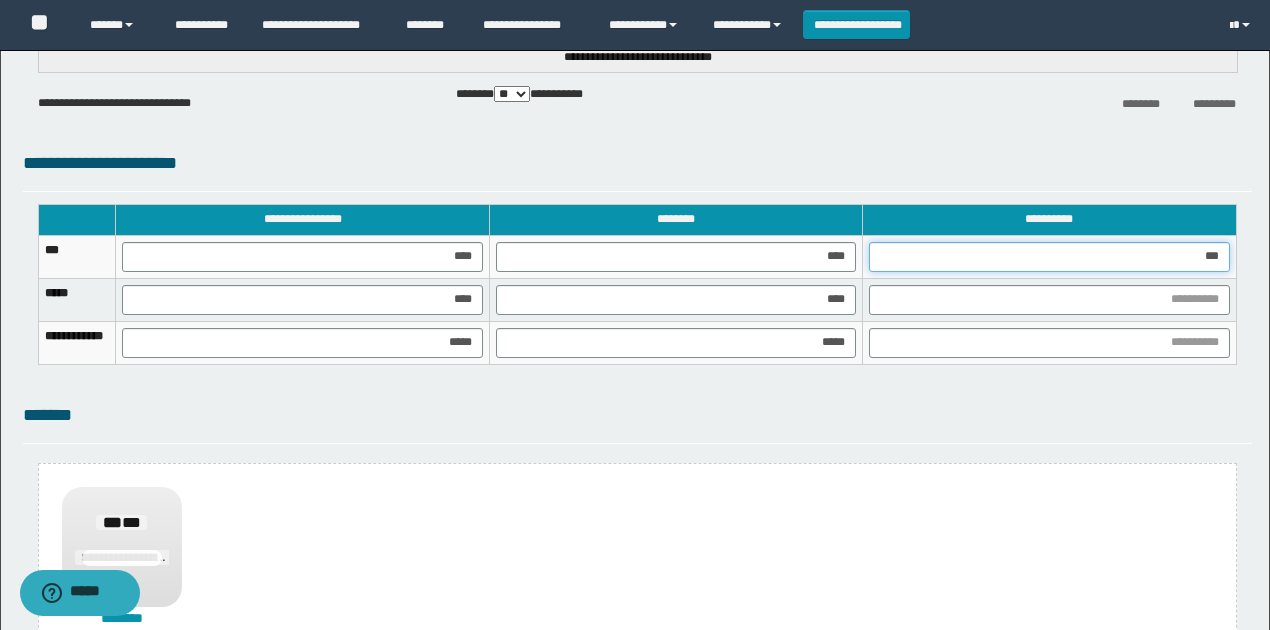 type on "****" 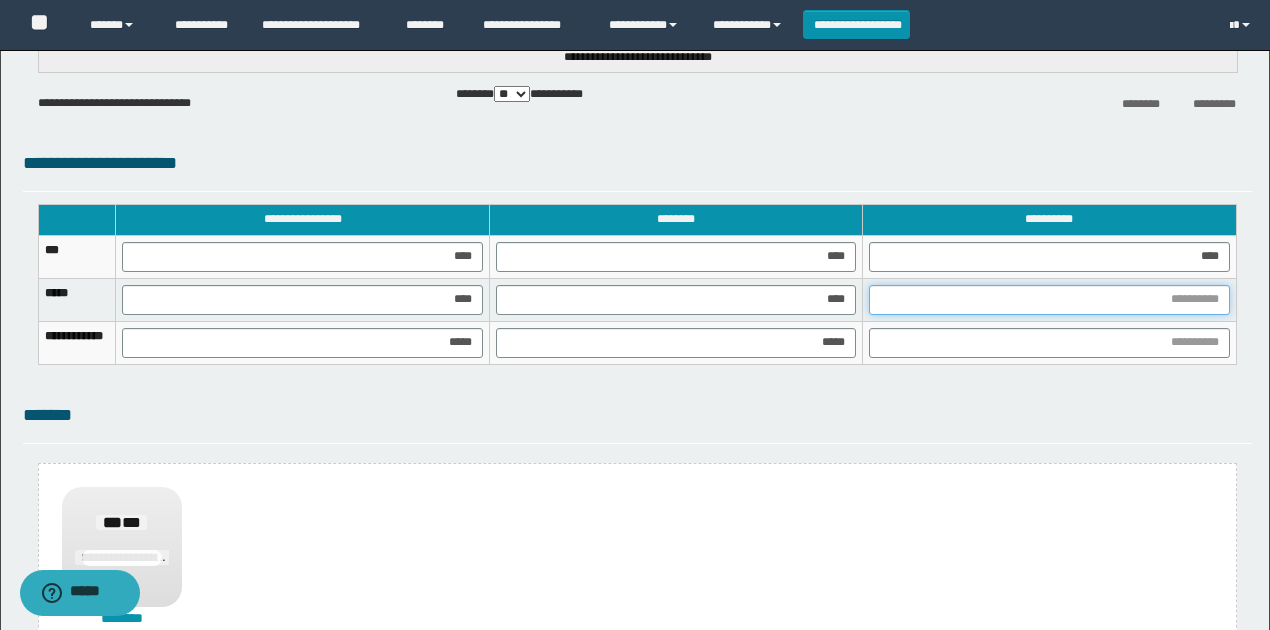 click at bounding box center [1049, 300] 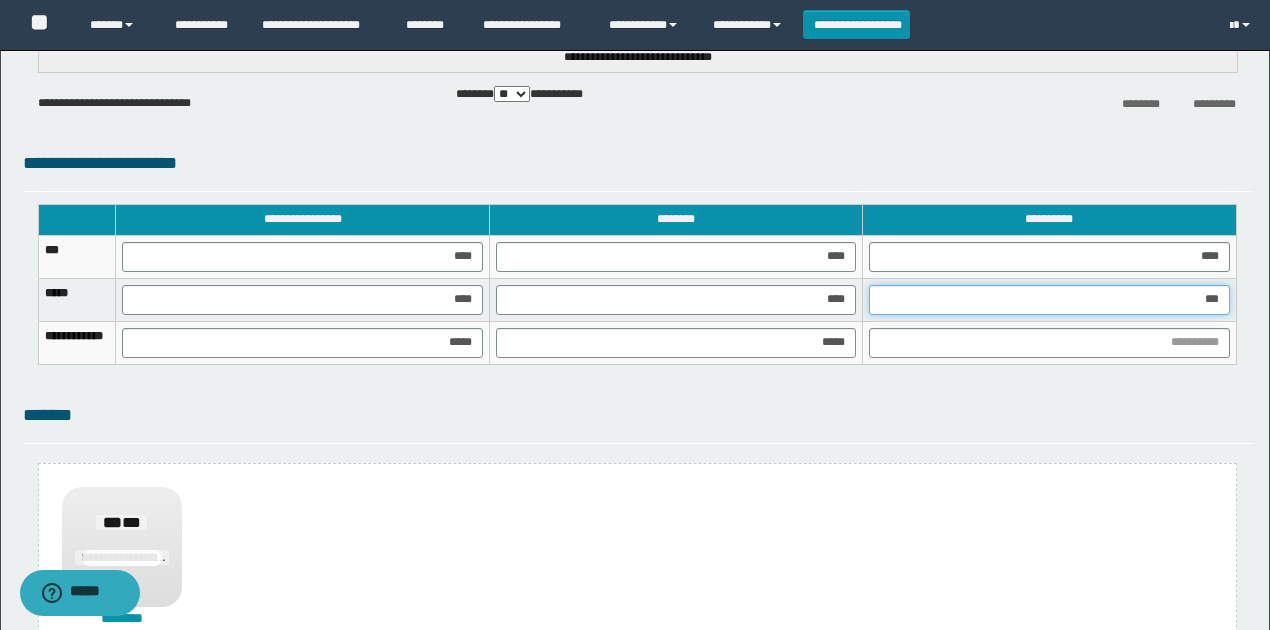 type on "****" 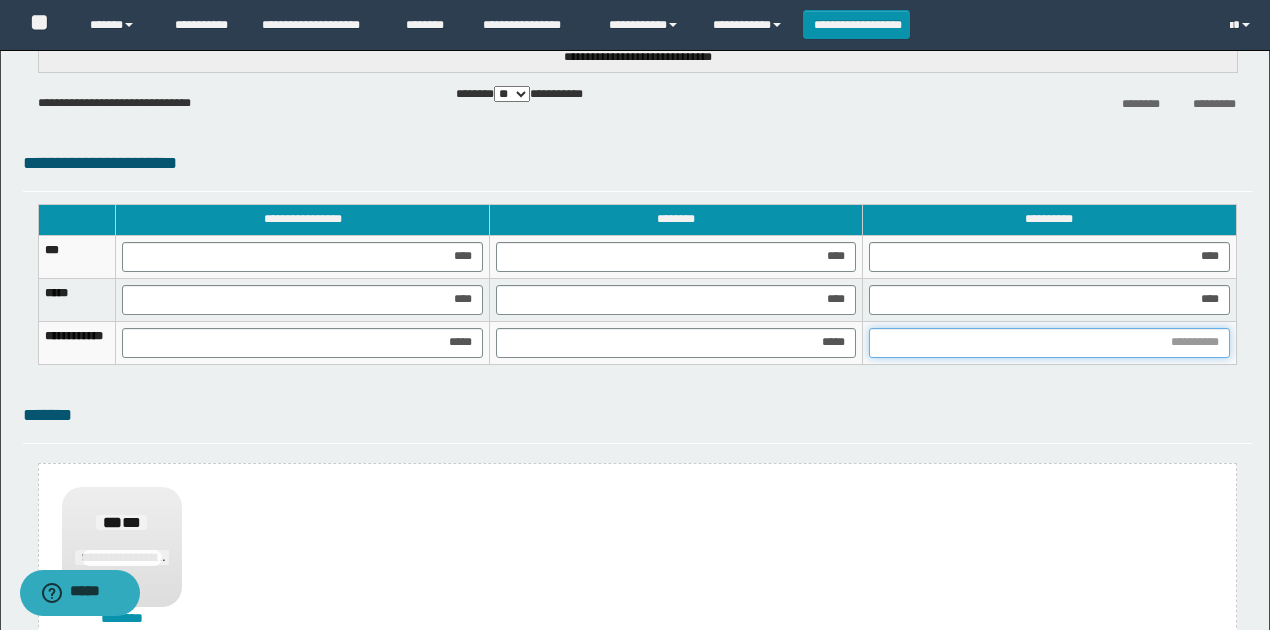 drag, startPoint x: 1178, startPoint y: 342, endPoint x: 1160, endPoint y: 348, distance: 18.973665 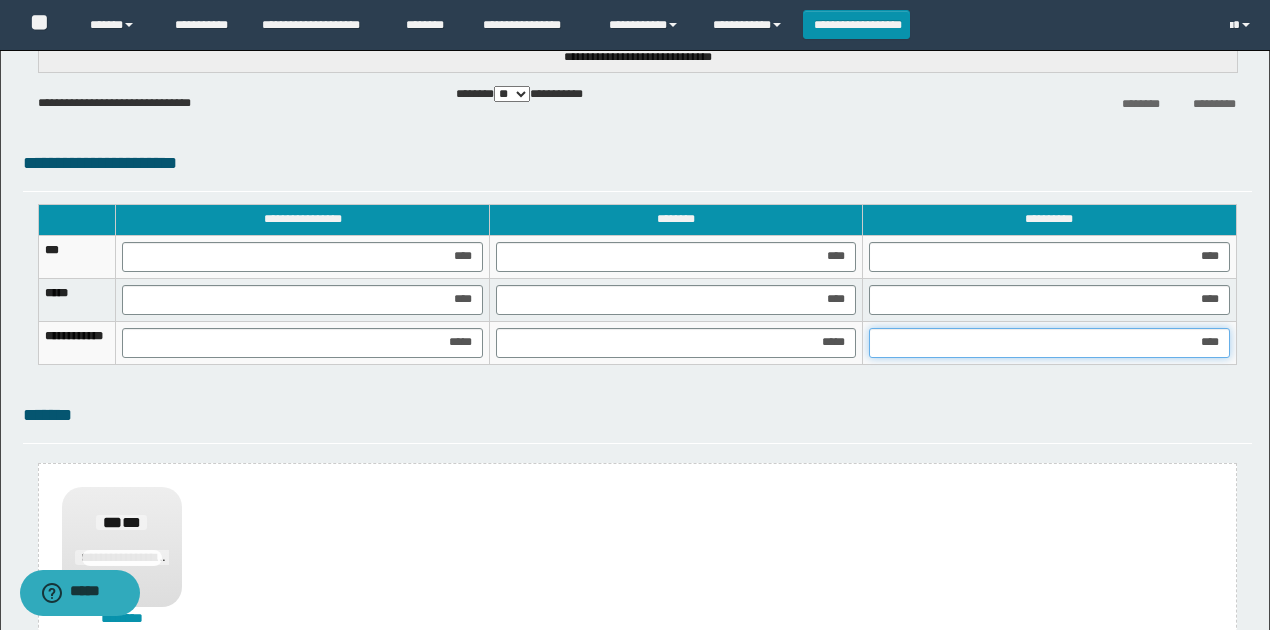 type on "*****" 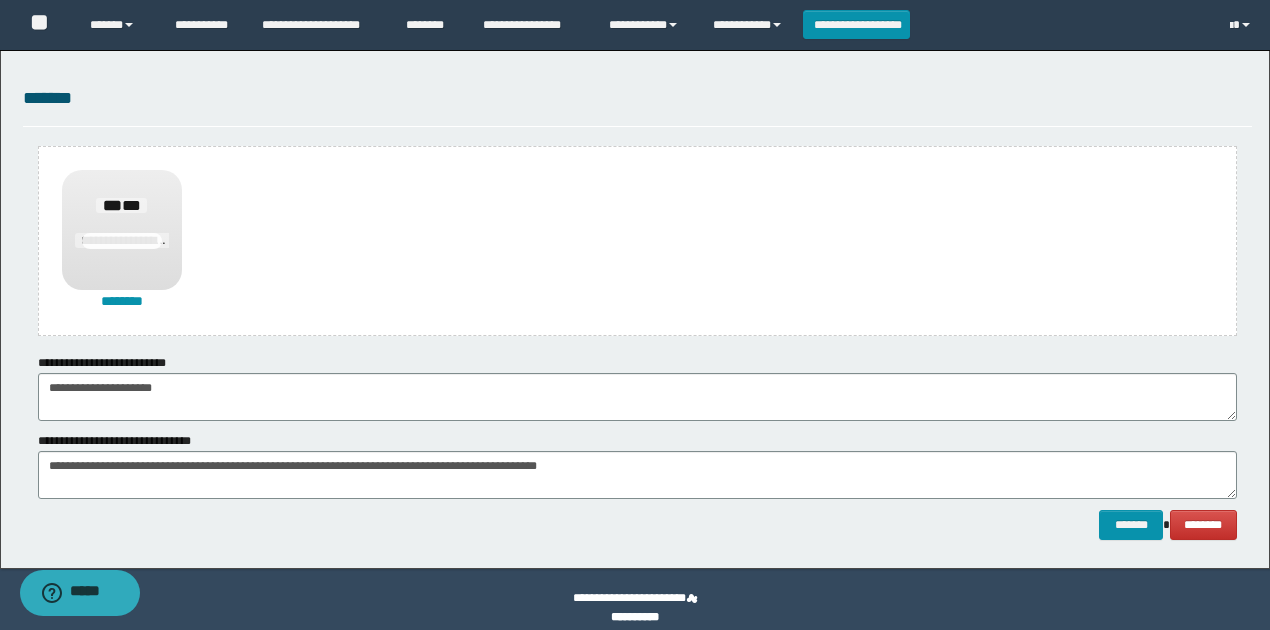 scroll, scrollTop: 1468, scrollLeft: 0, axis: vertical 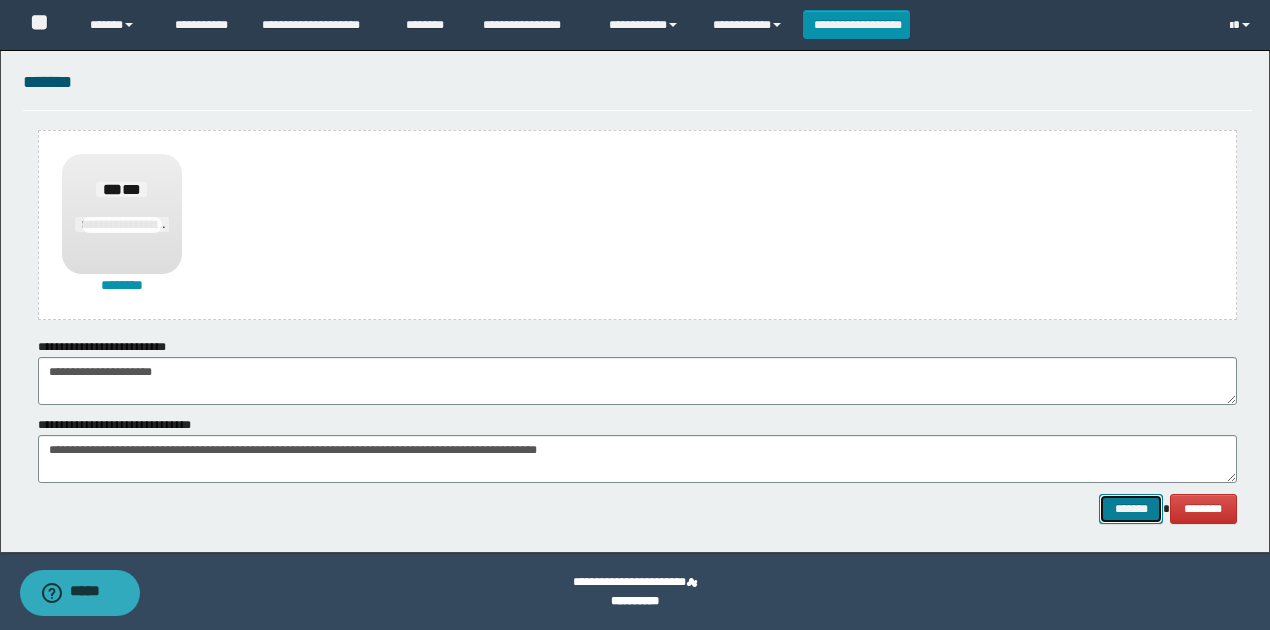 click on "*******" at bounding box center [1131, 508] 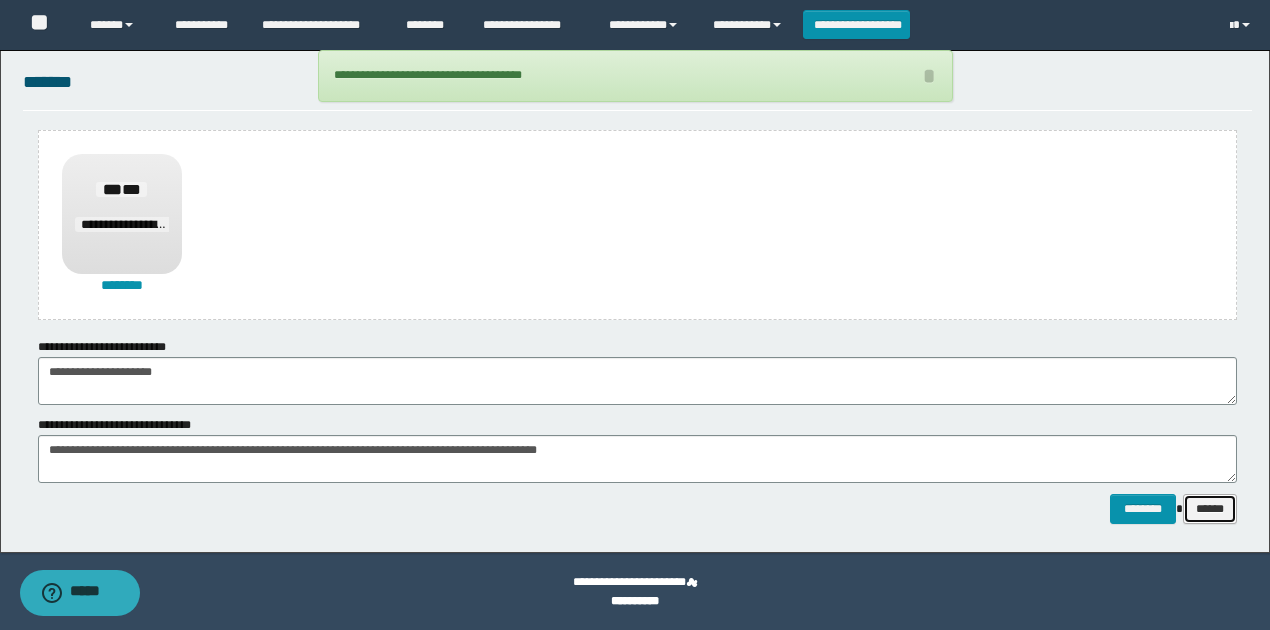 click on "******" at bounding box center (1210, 508) 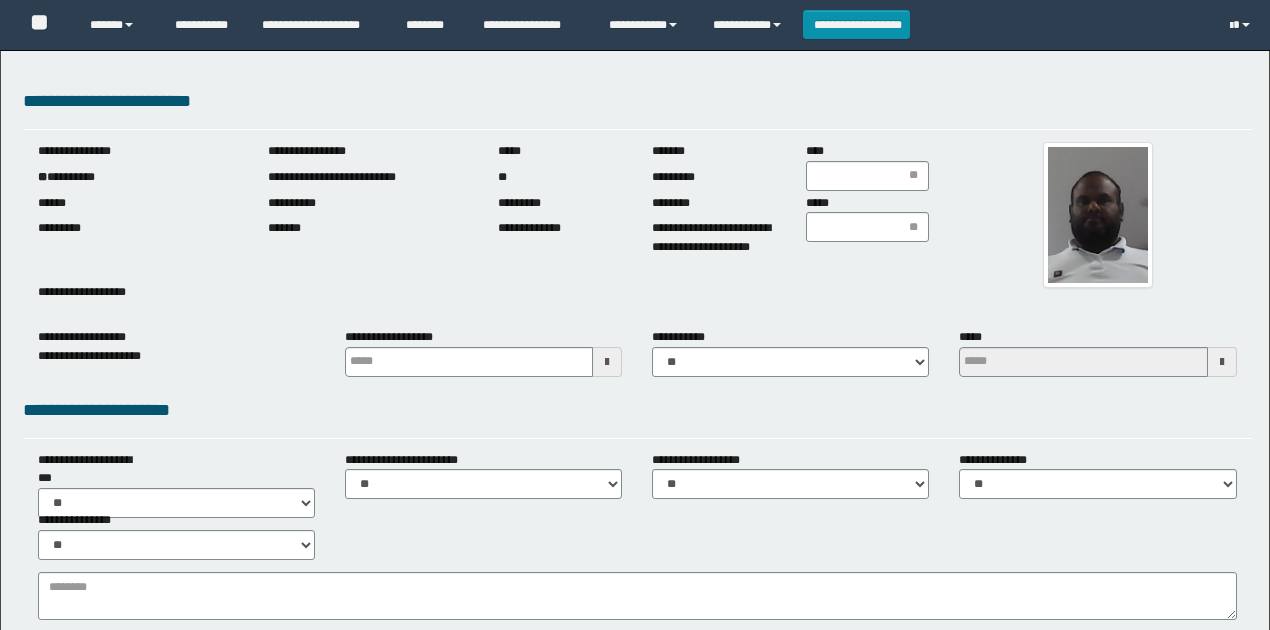 scroll, scrollTop: 0, scrollLeft: 0, axis: both 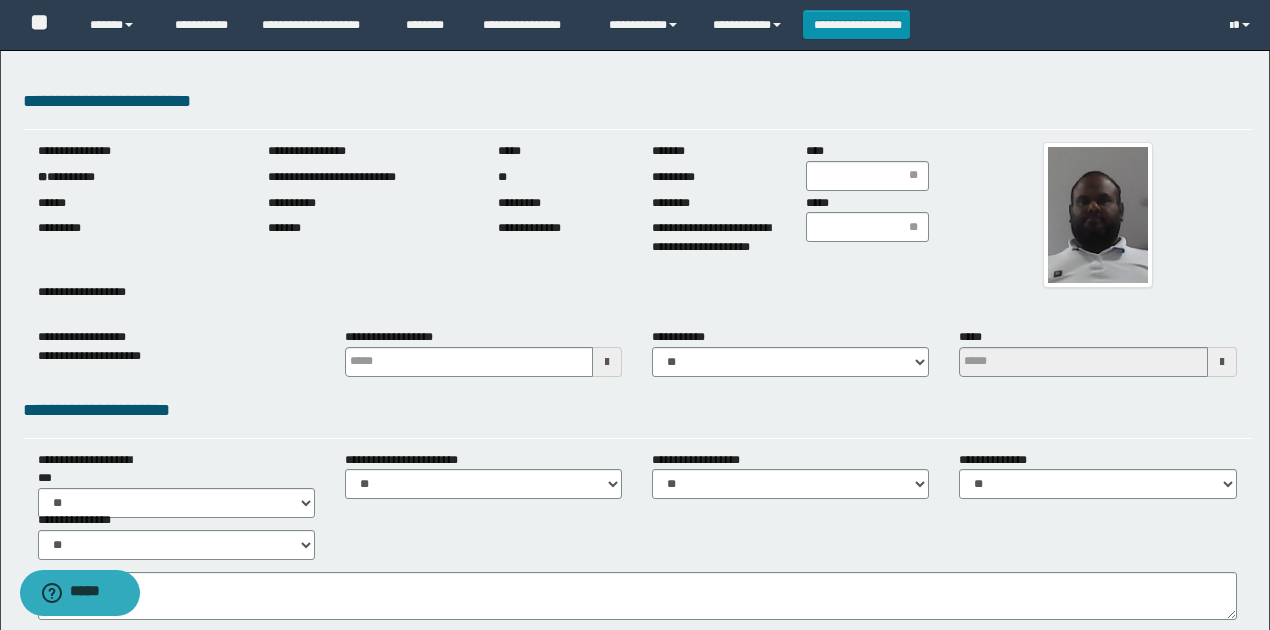 click on "**********" at bounding box center [138, 177] 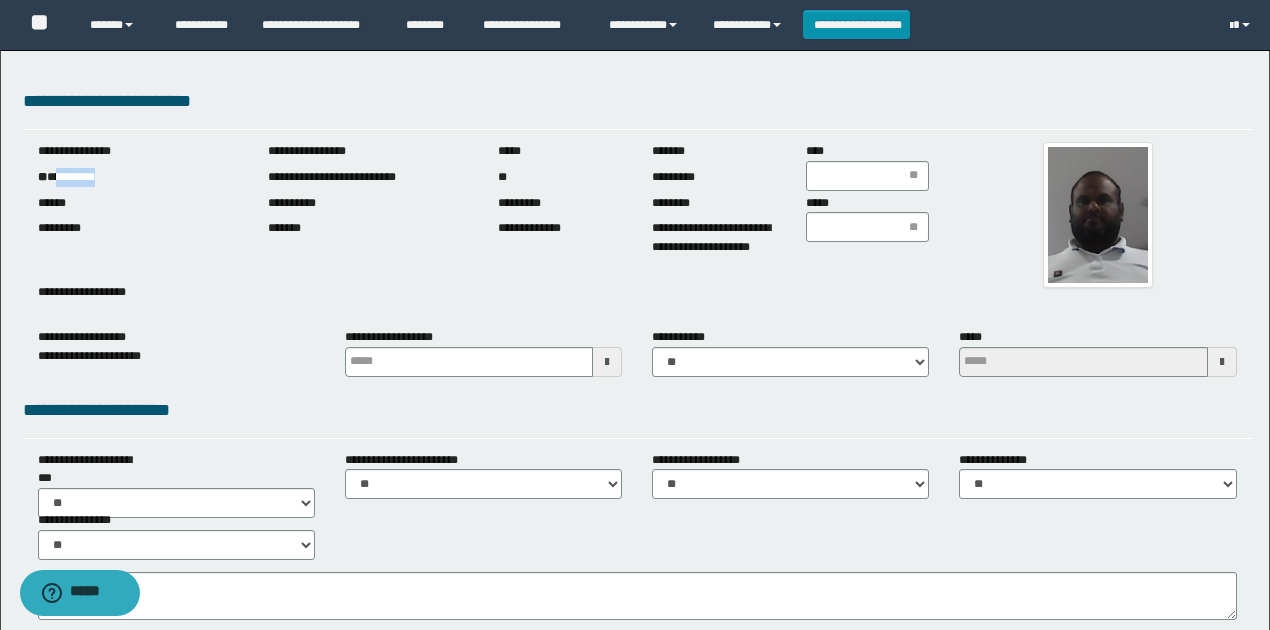 click on "**********" at bounding box center [138, 177] 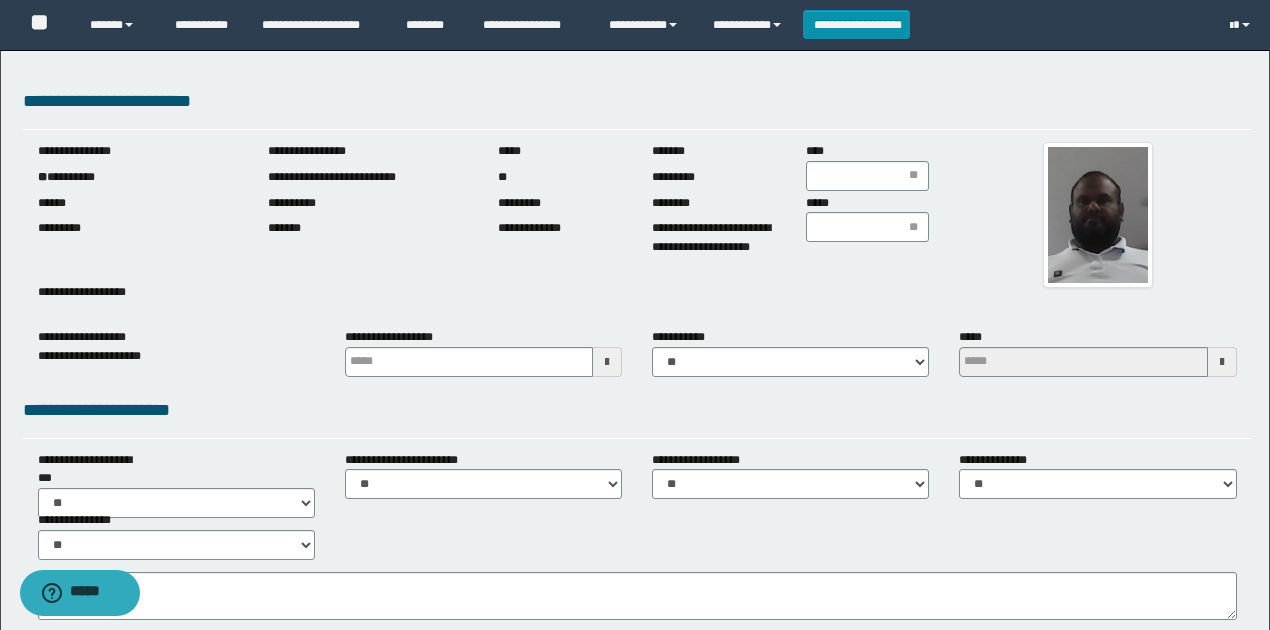 click on "**********" at bounding box center [637, 229] 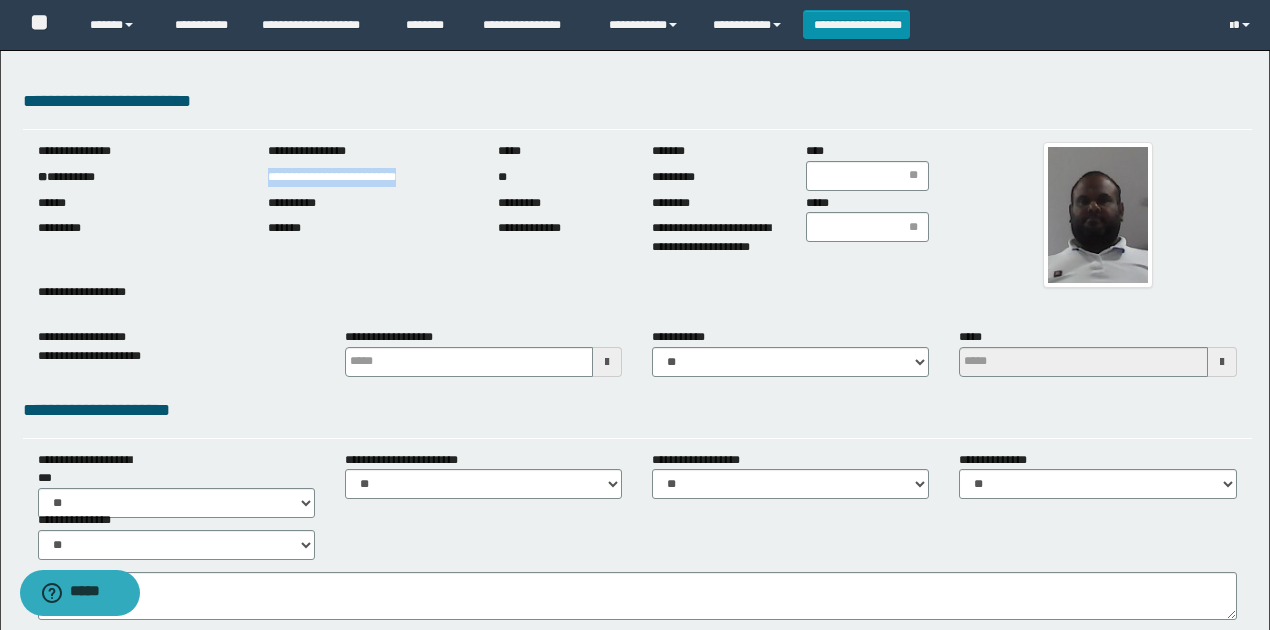 drag, startPoint x: 265, startPoint y: 178, endPoint x: 462, endPoint y: 177, distance: 197.00253 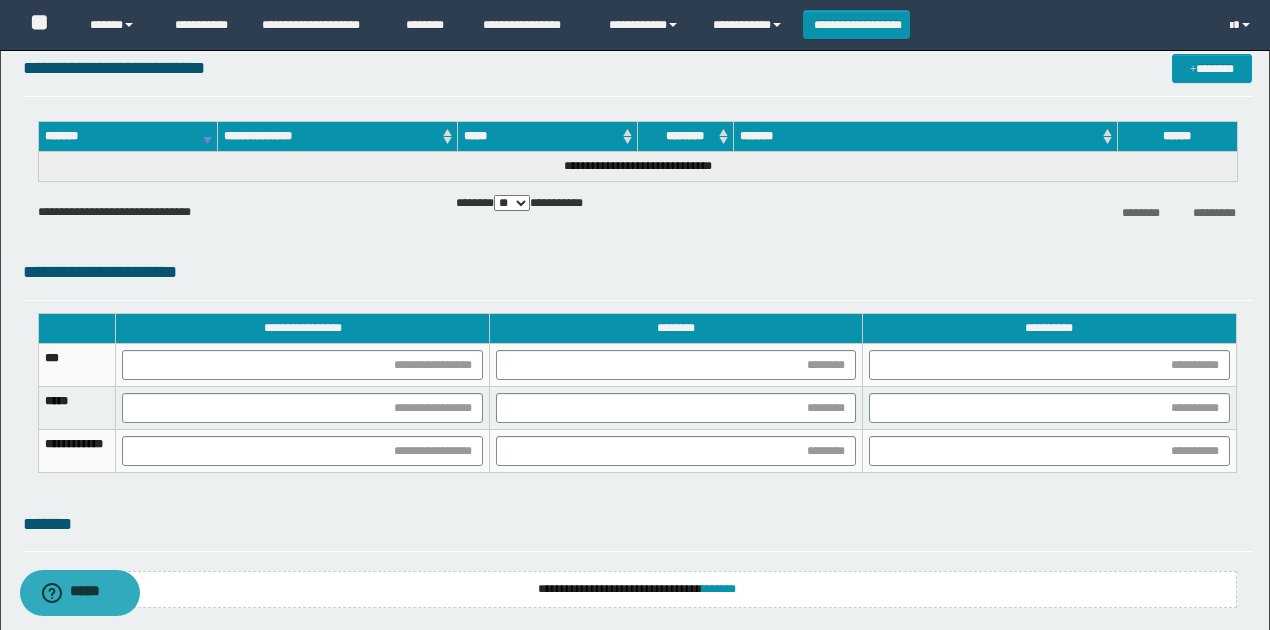 scroll, scrollTop: 1266, scrollLeft: 0, axis: vertical 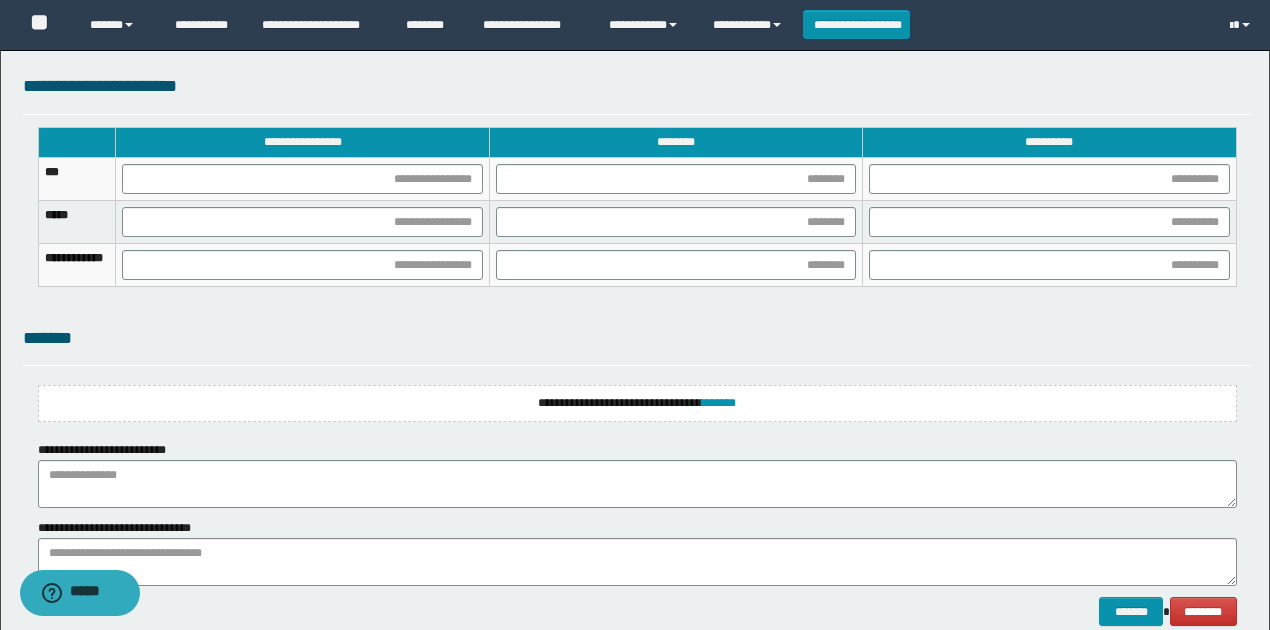click on "**********" at bounding box center (637, 403) 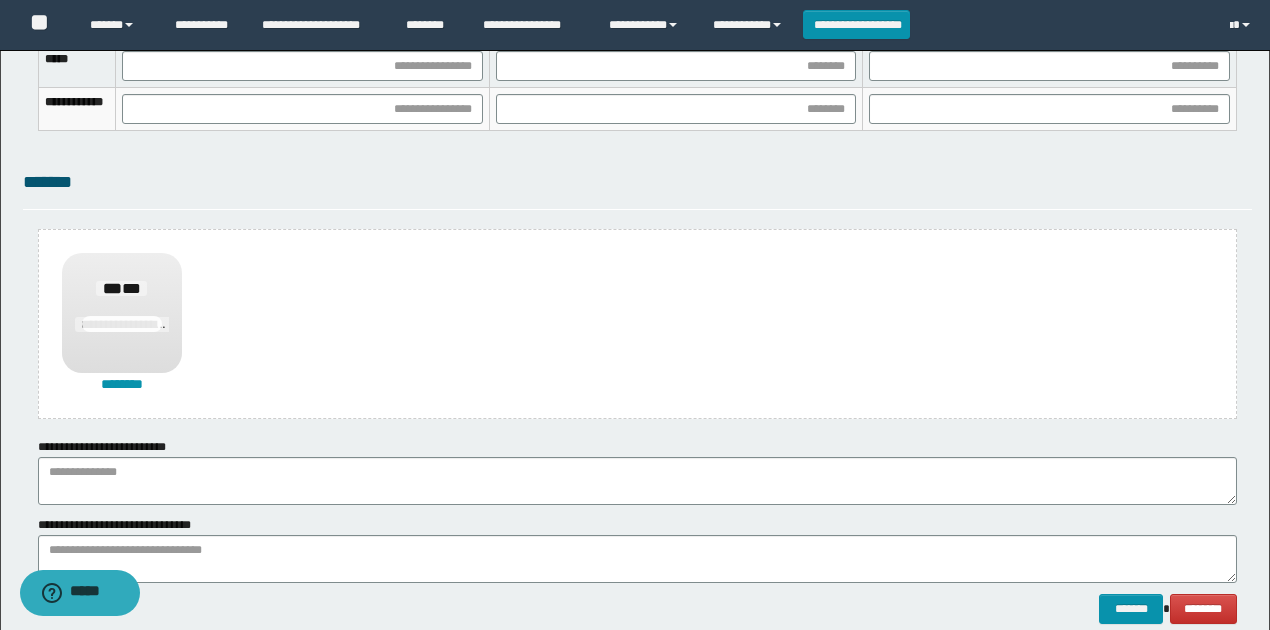 scroll, scrollTop: 1522, scrollLeft: 0, axis: vertical 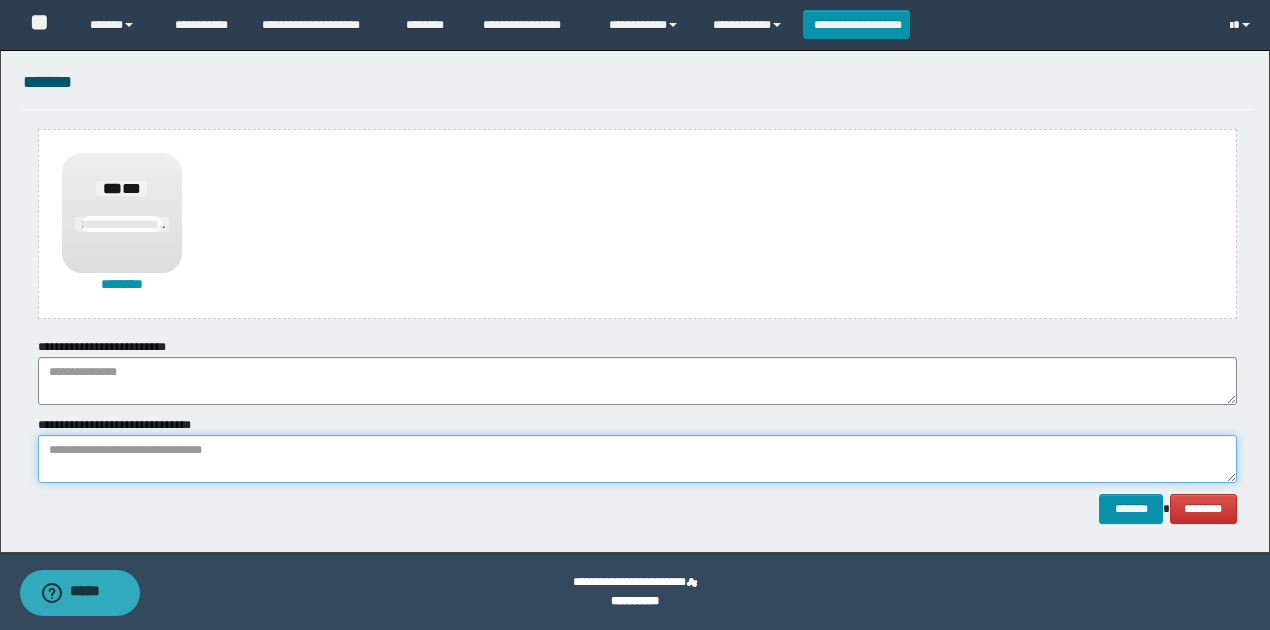 drag, startPoint x: 43, startPoint y: 462, endPoint x: 58, endPoint y: 454, distance: 17 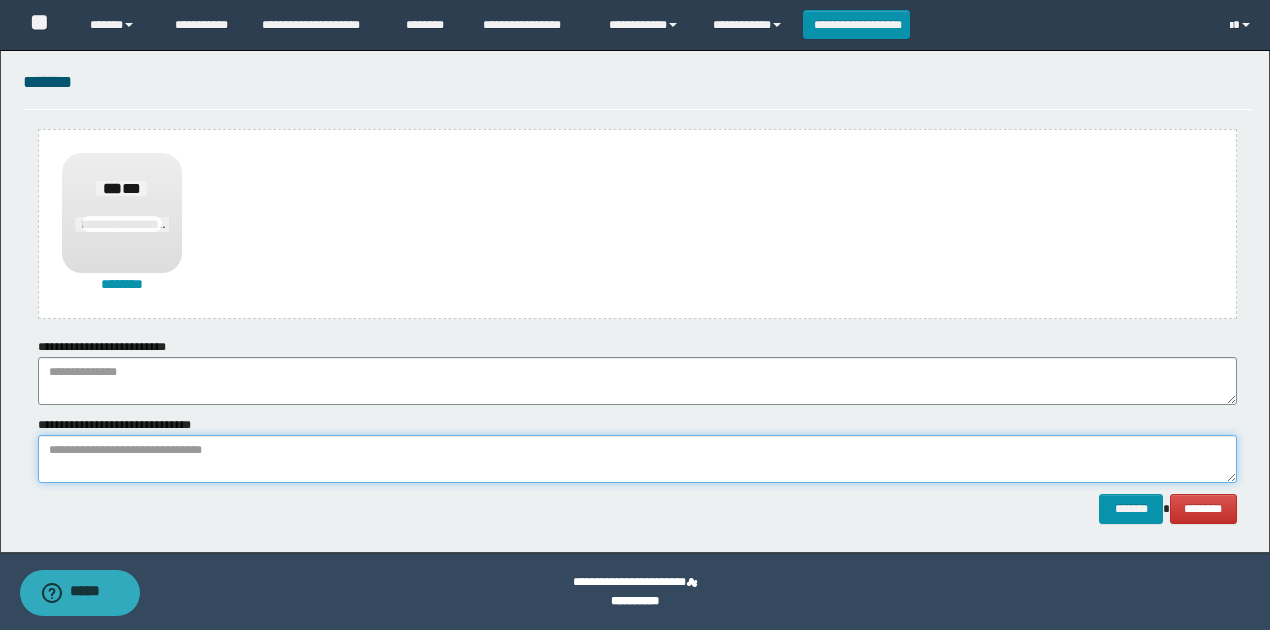 paste on "**********" 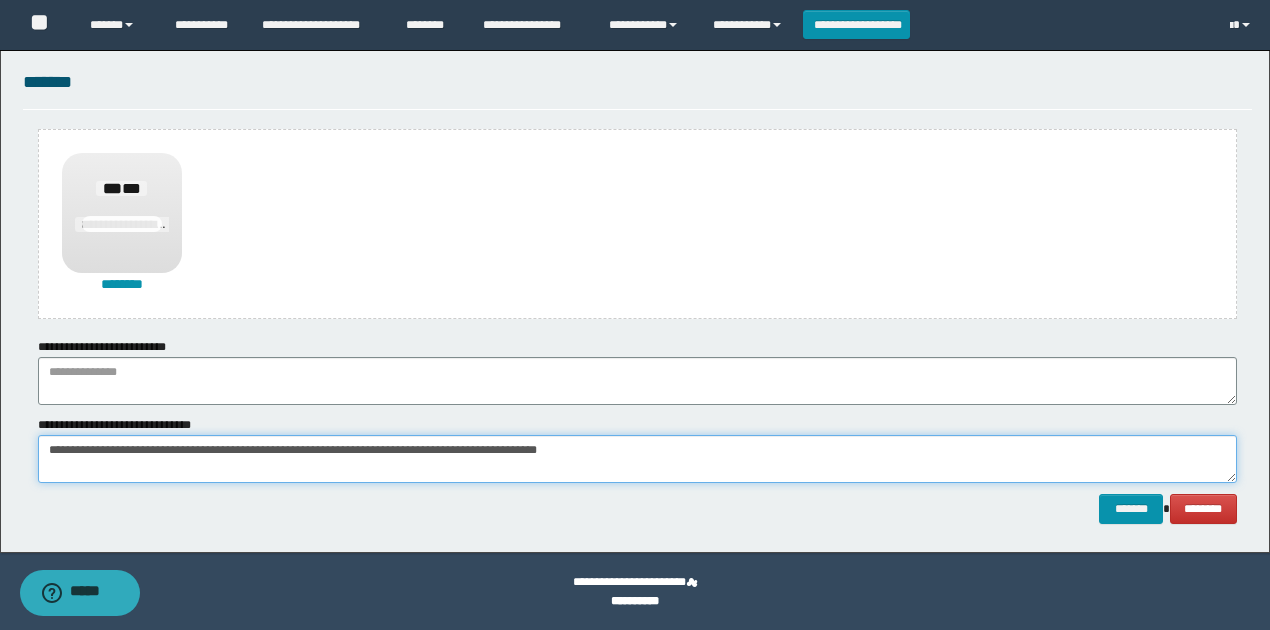 type on "**********" 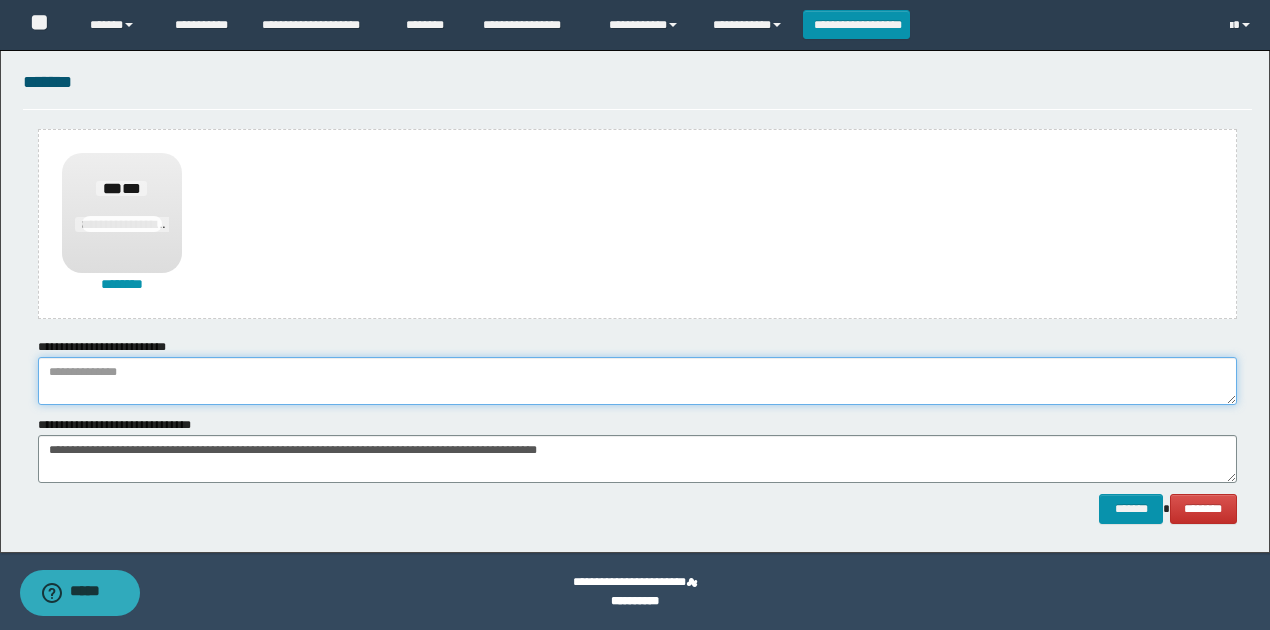 click at bounding box center [637, 381] 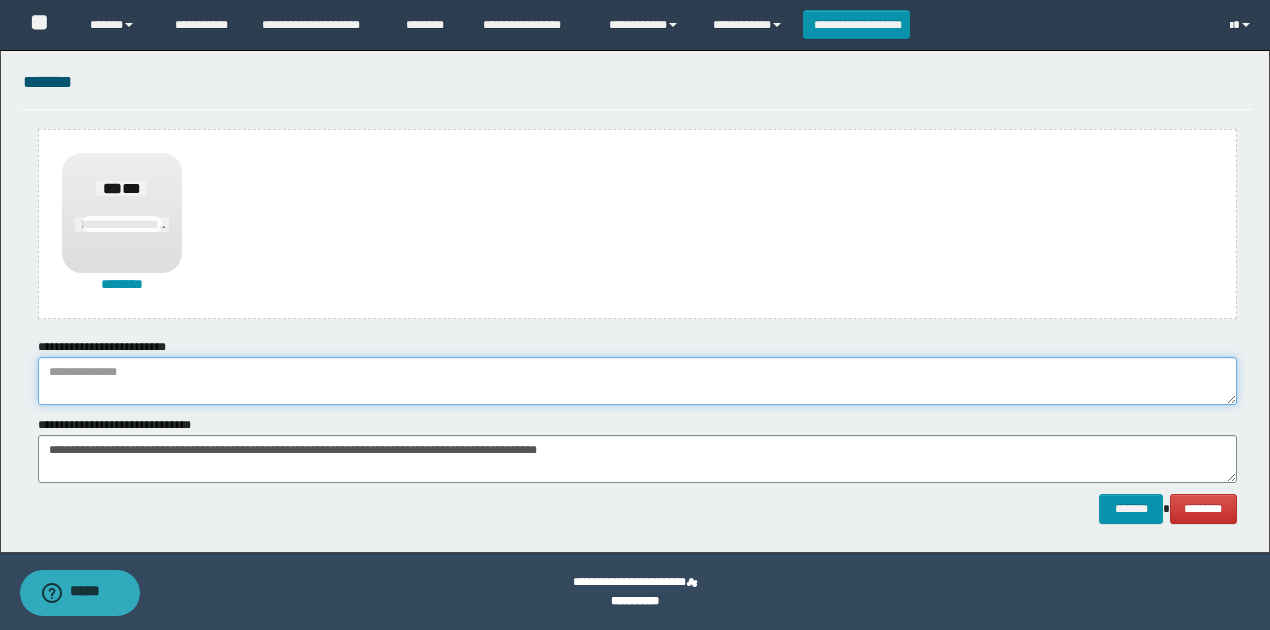 paste on "**********" 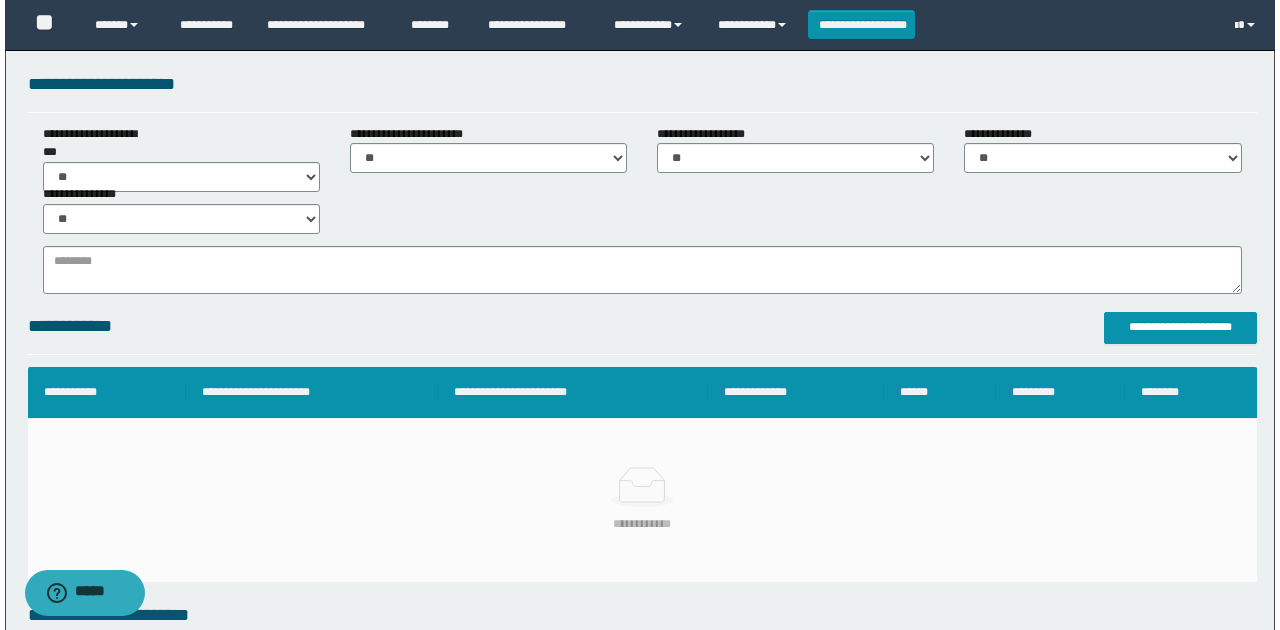 scroll, scrollTop: 322, scrollLeft: 0, axis: vertical 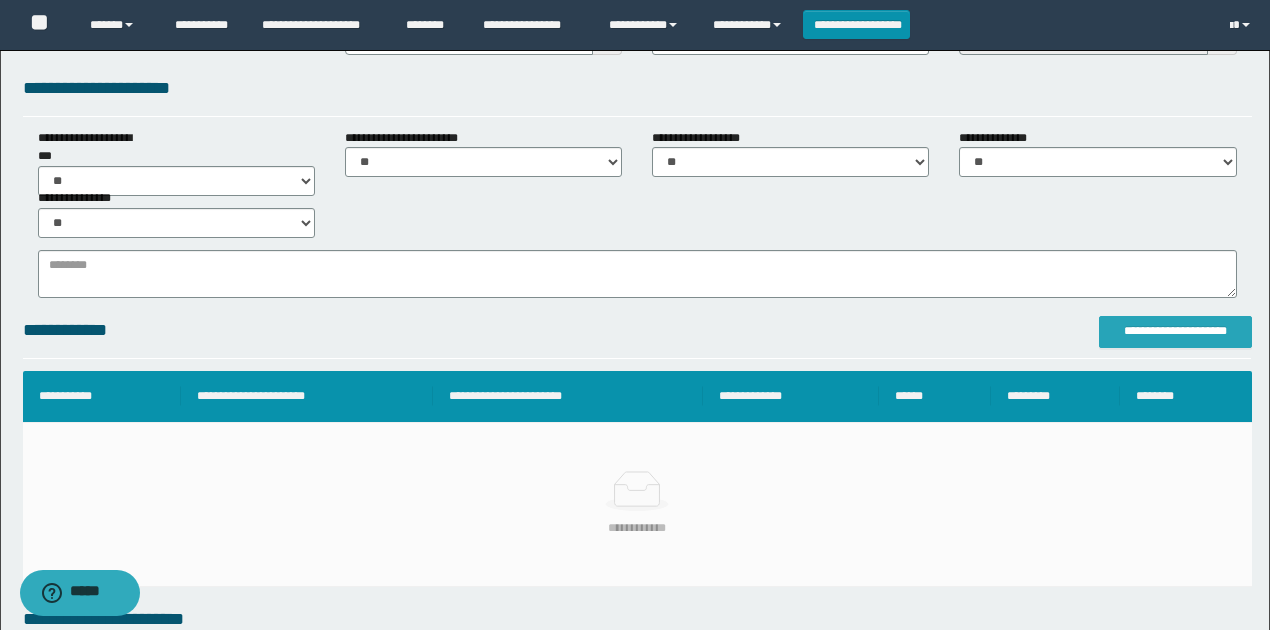 type on "**********" 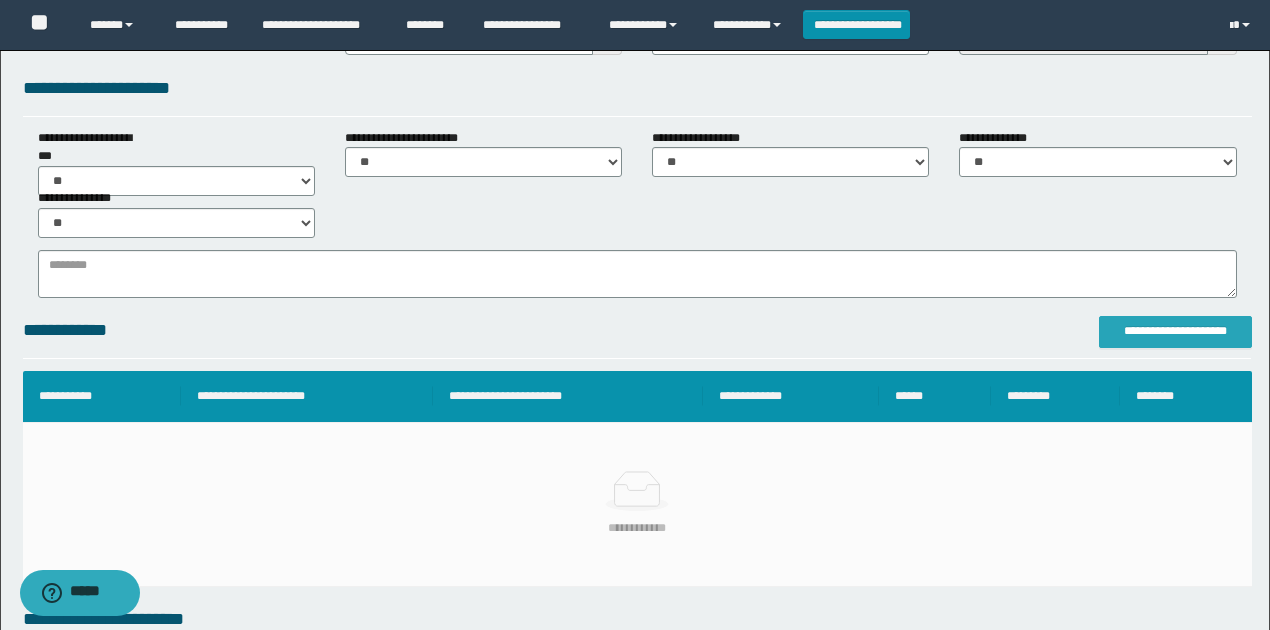 click on "**********" at bounding box center (1175, 332) 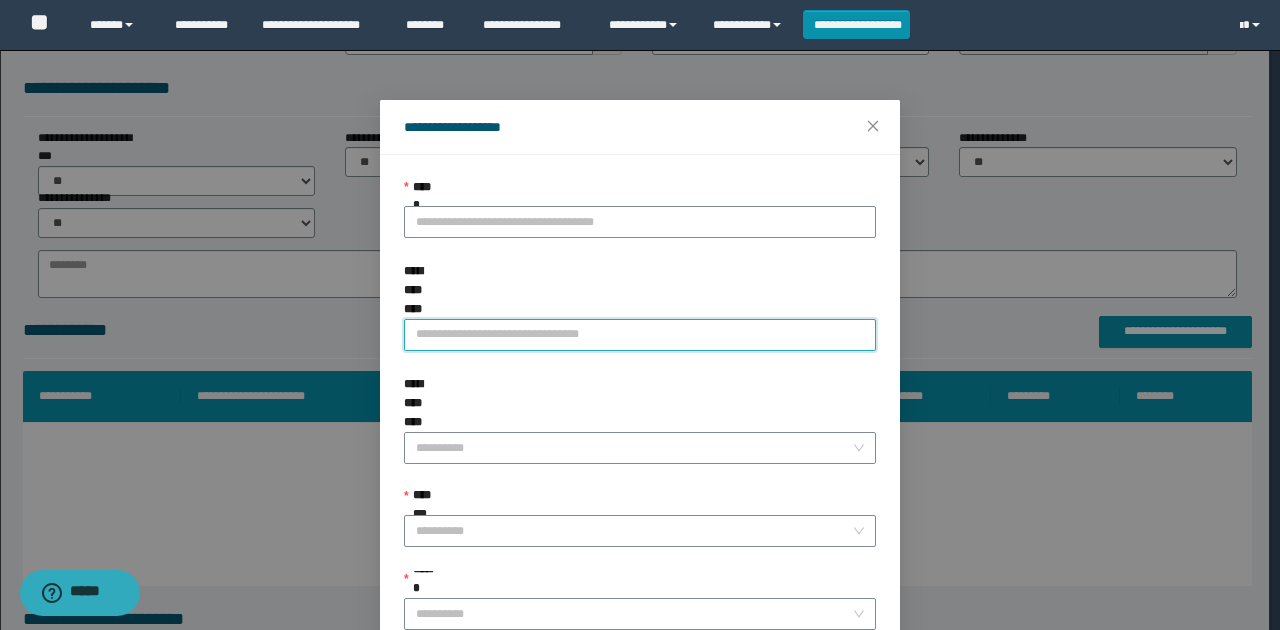 paste on "**********" 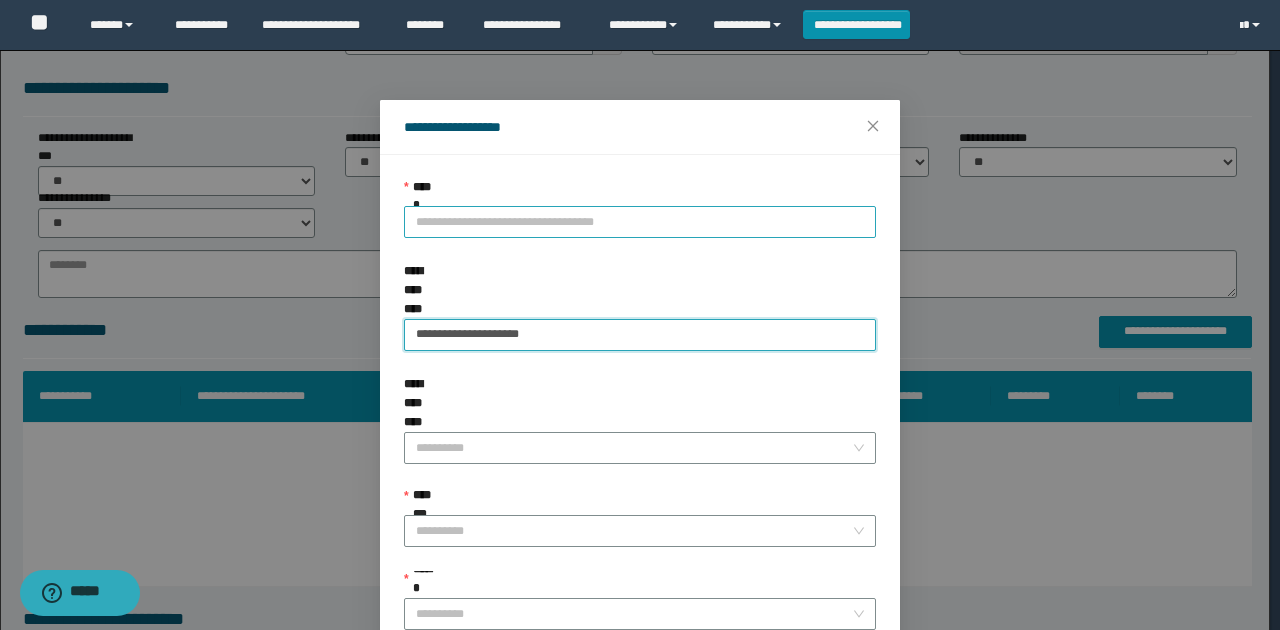 type on "**********" 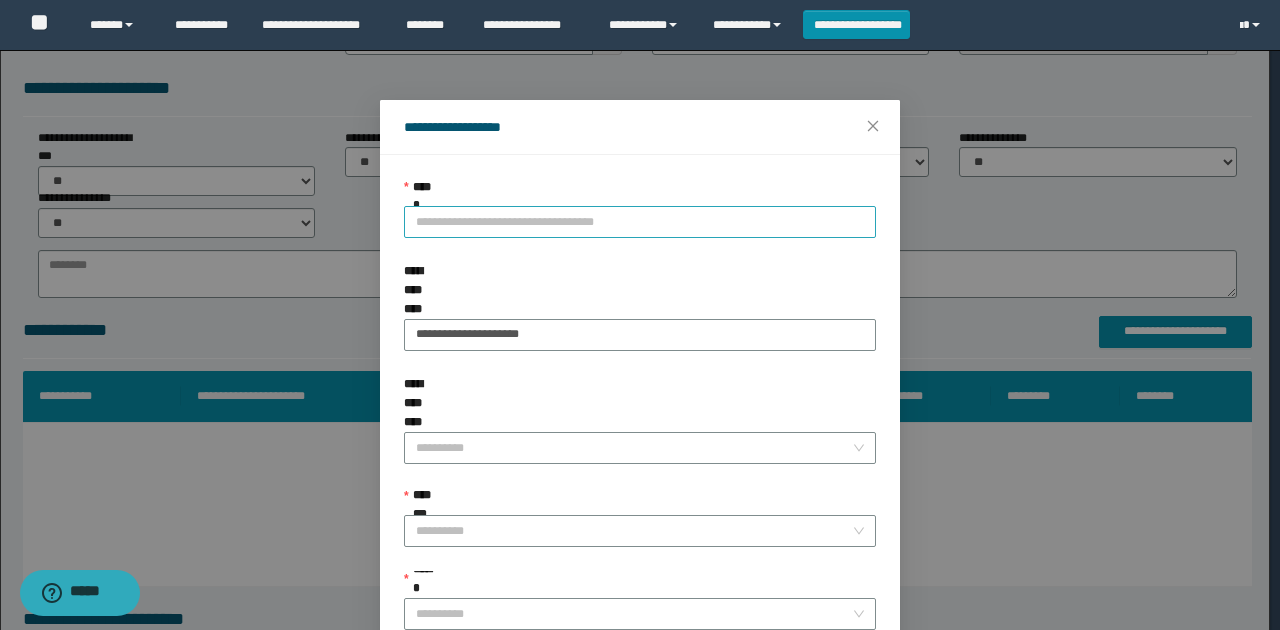 drag, startPoint x: 559, startPoint y: 219, endPoint x: 562, endPoint y: 230, distance: 11.401754 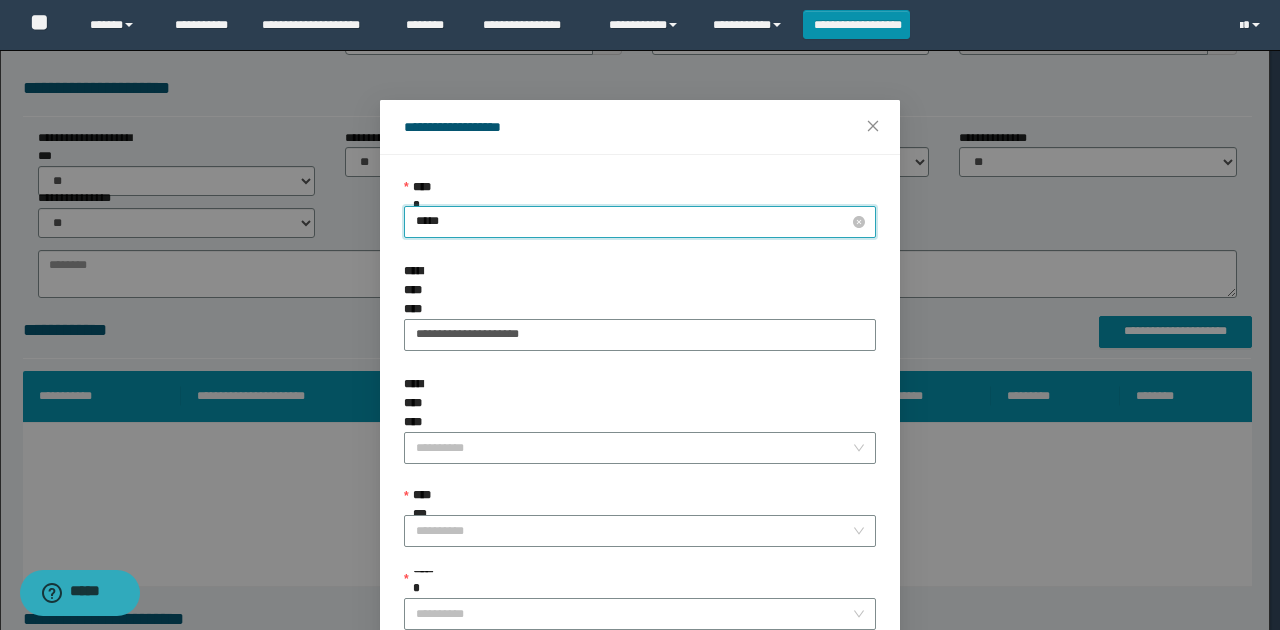 type on "****" 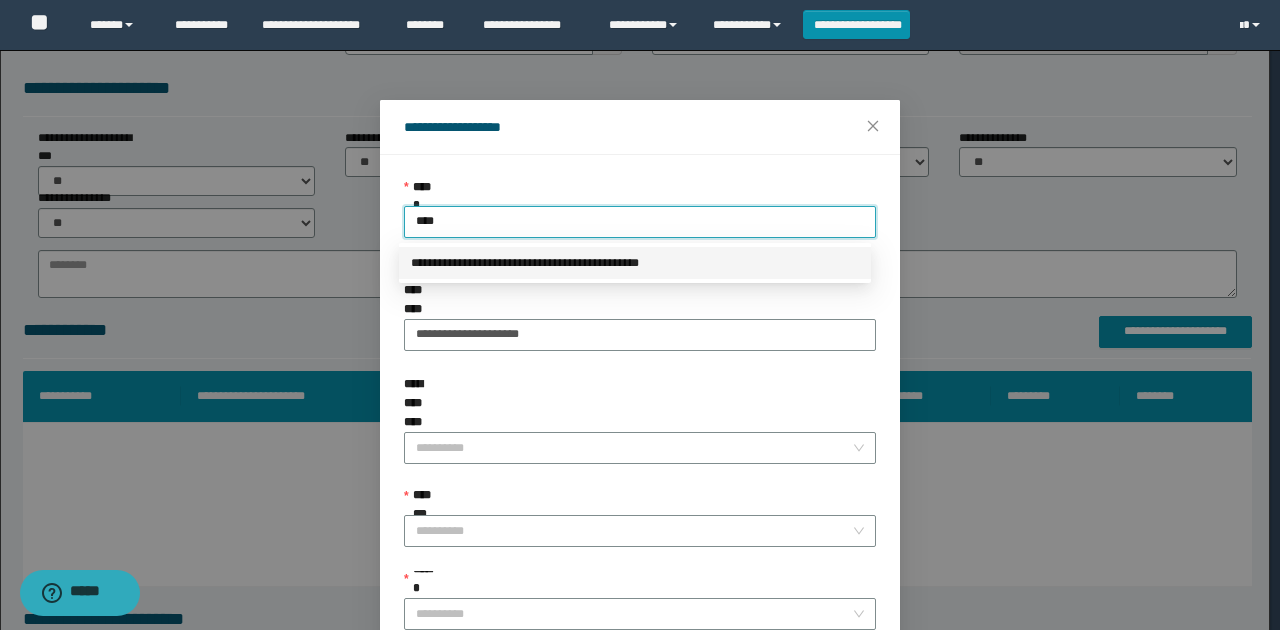 click on "**********" at bounding box center [635, 263] 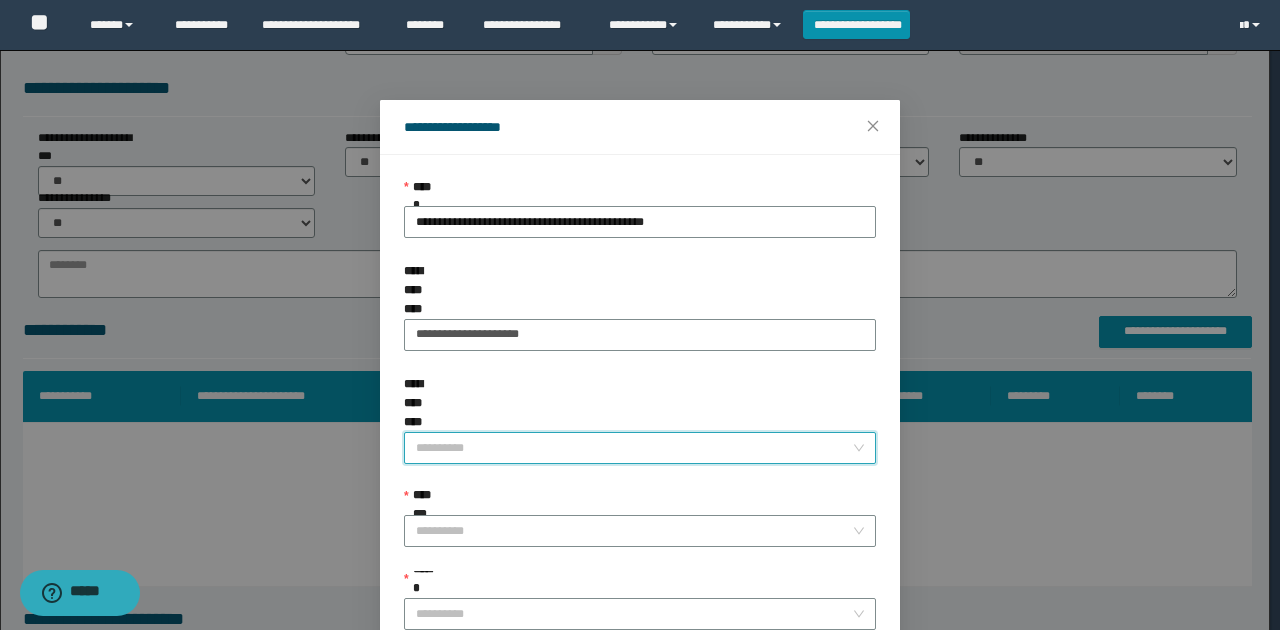 click on "**********" at bounding box center (634, 448) 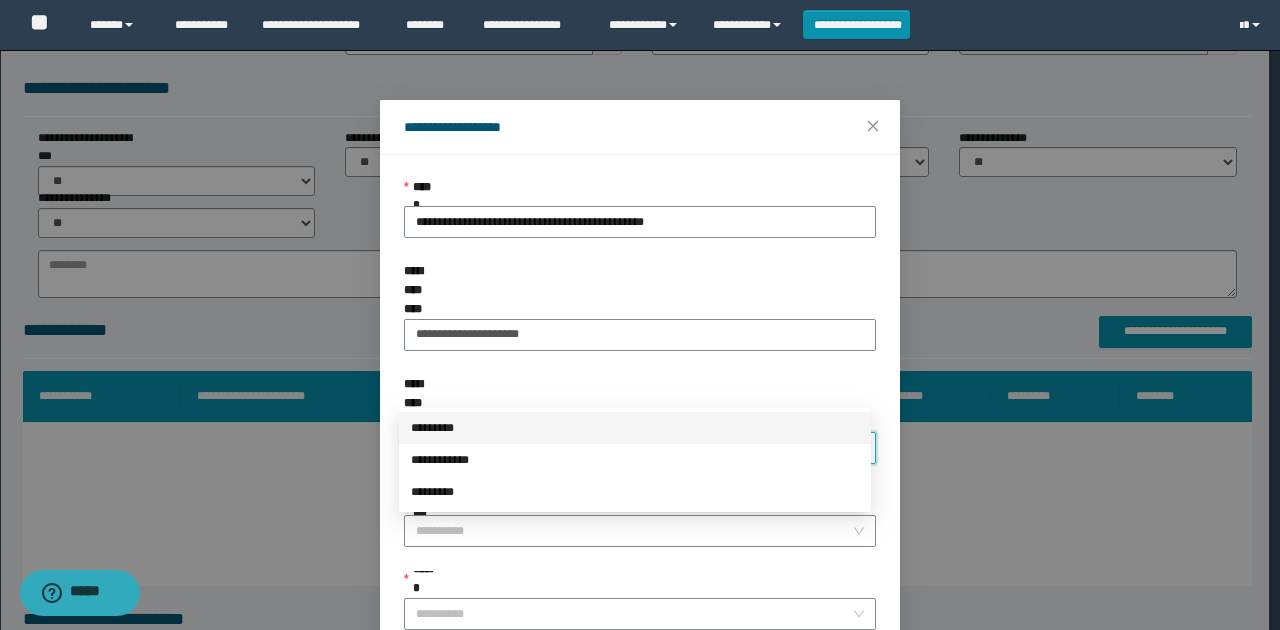 click on "*********" at bounding box center (635, 428) 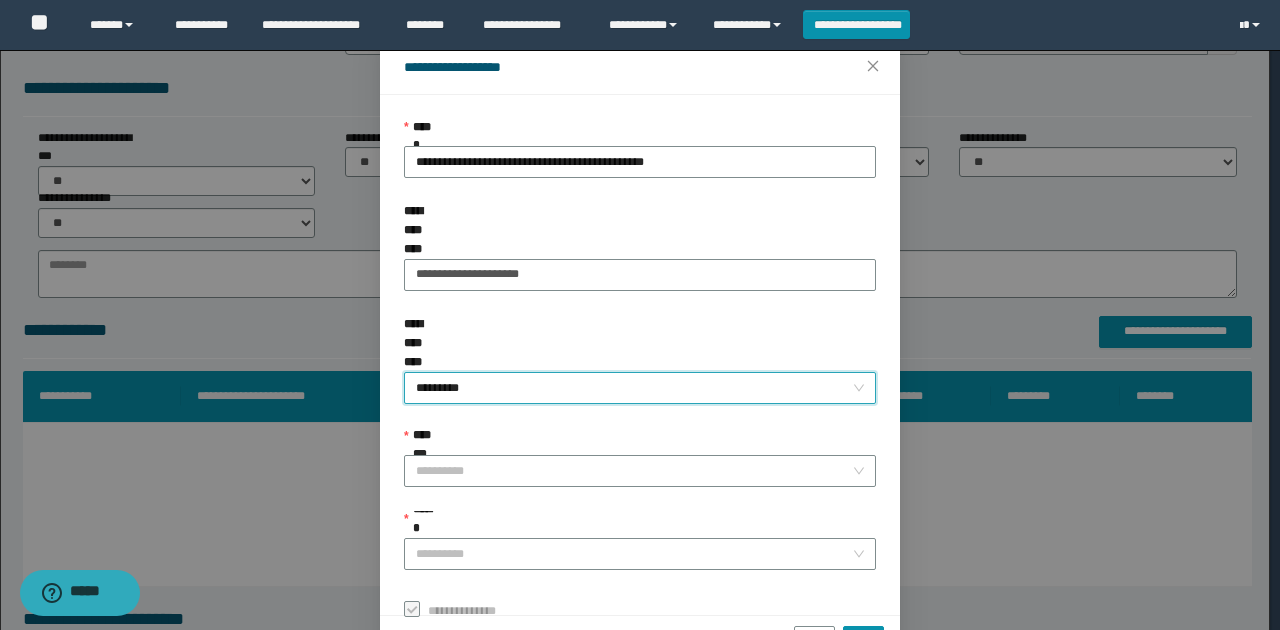 scroll, scrollTop: 121, scrollLeft: 0, axis: vertical 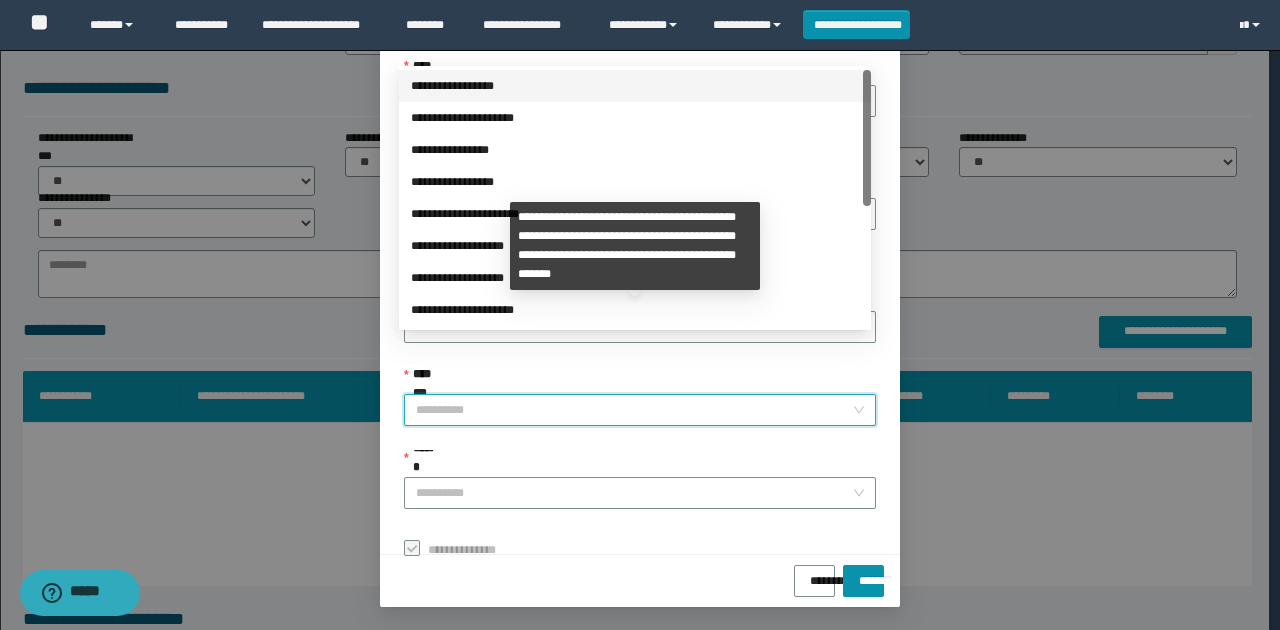 click on "**********" at bounding box center [634, 410] 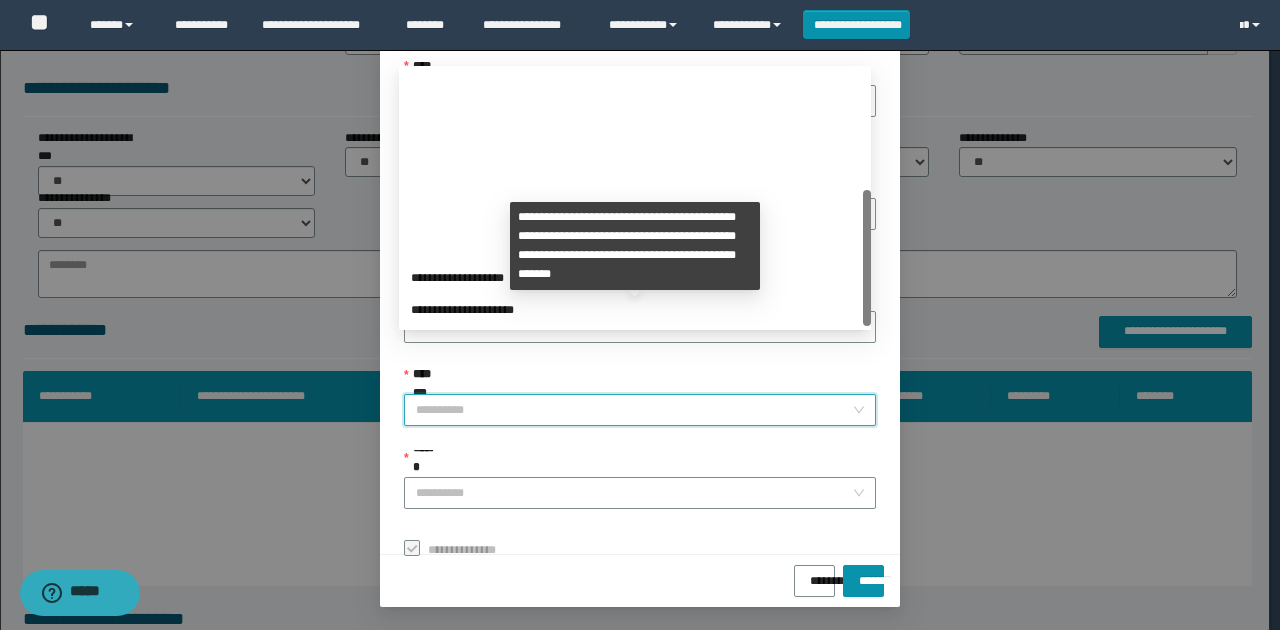 scroll, scrollTop: 224, scrollLeft: 0, axis: vertical 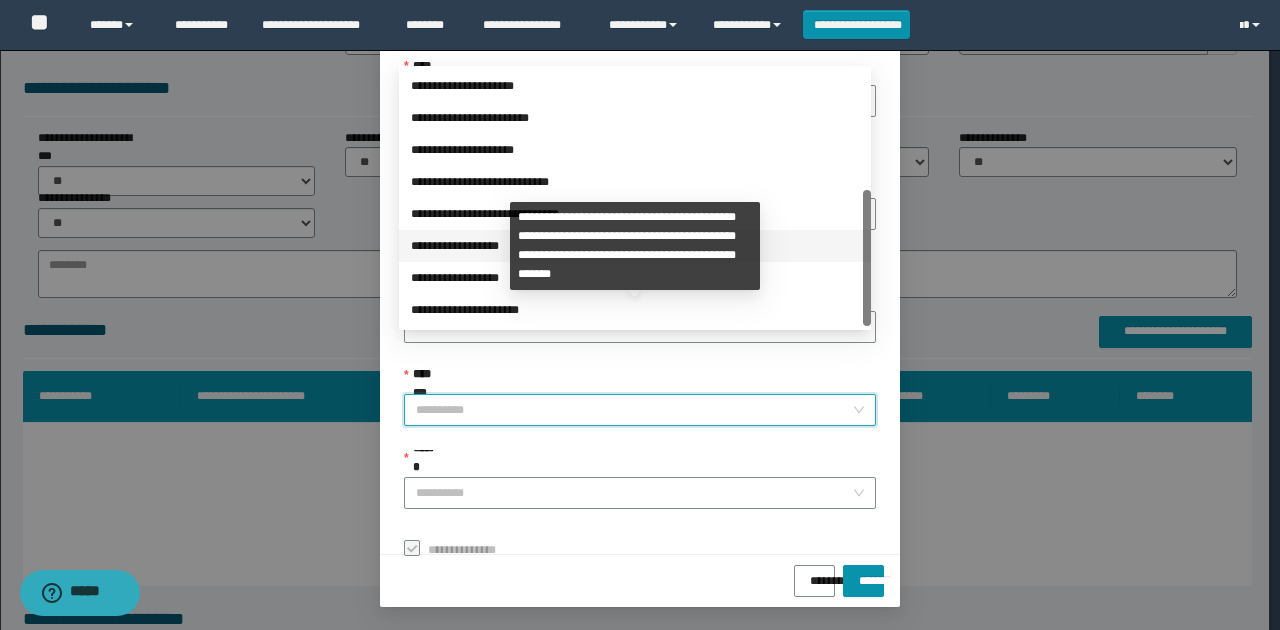click on "**********" at bounding box center [635, 246] 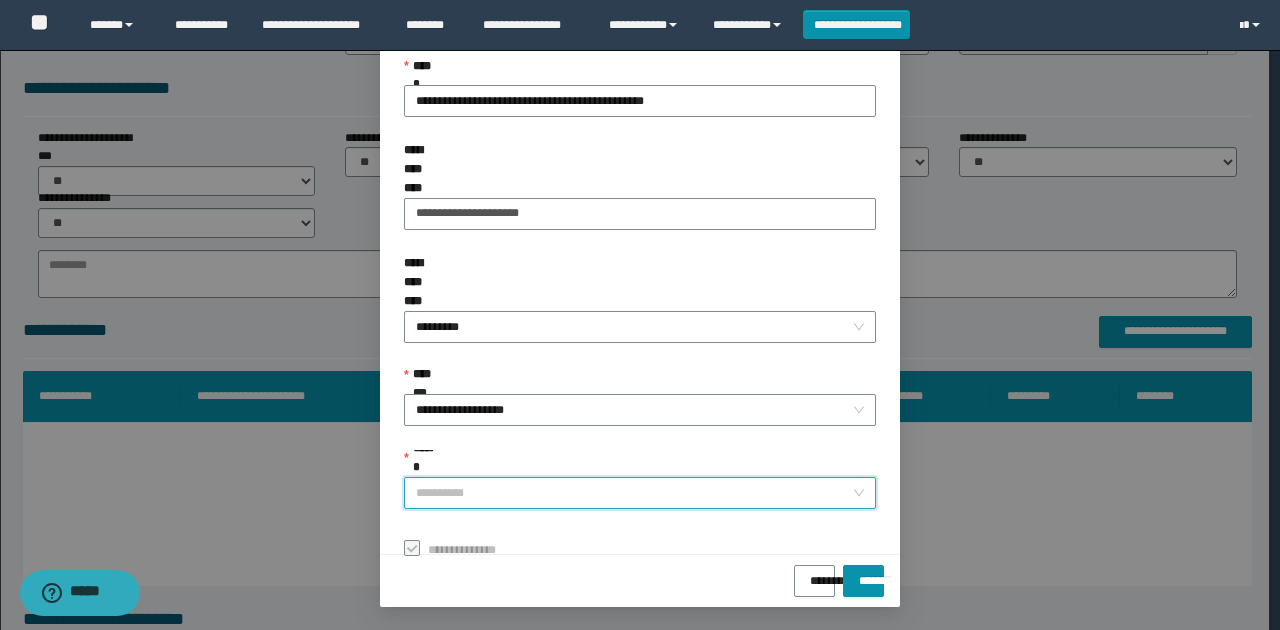 drag, startPoint x: 509, startPoint y: 427, endPoint x: 508, endPoint y: 460, distance: 33.01515 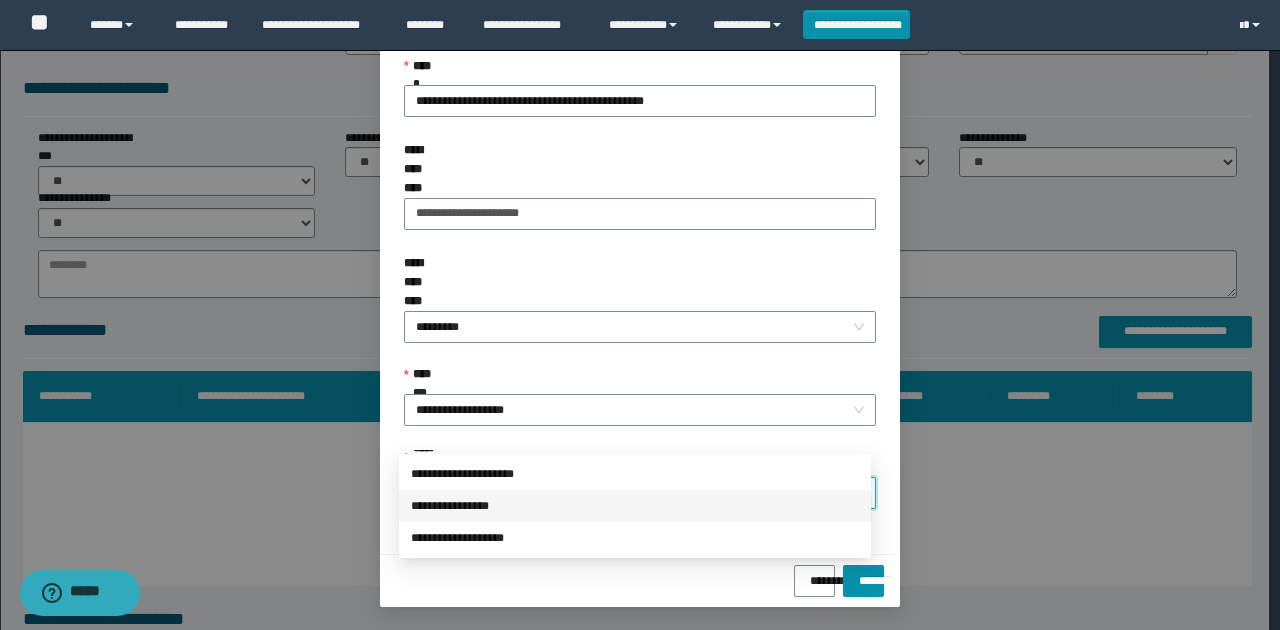 drag, startPoint x: 508, startPoint y: 504, endPoint x: 790, endPoint y: 528, distance: 283.01944 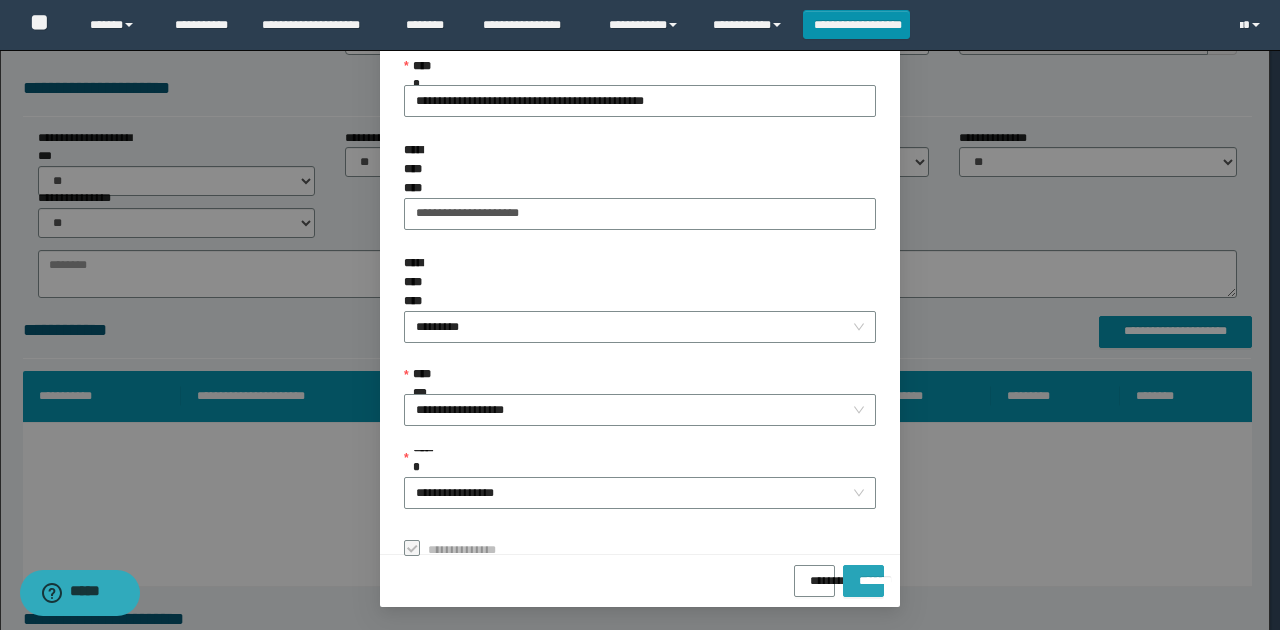 click on "*******" at bounding box center [863, 574] 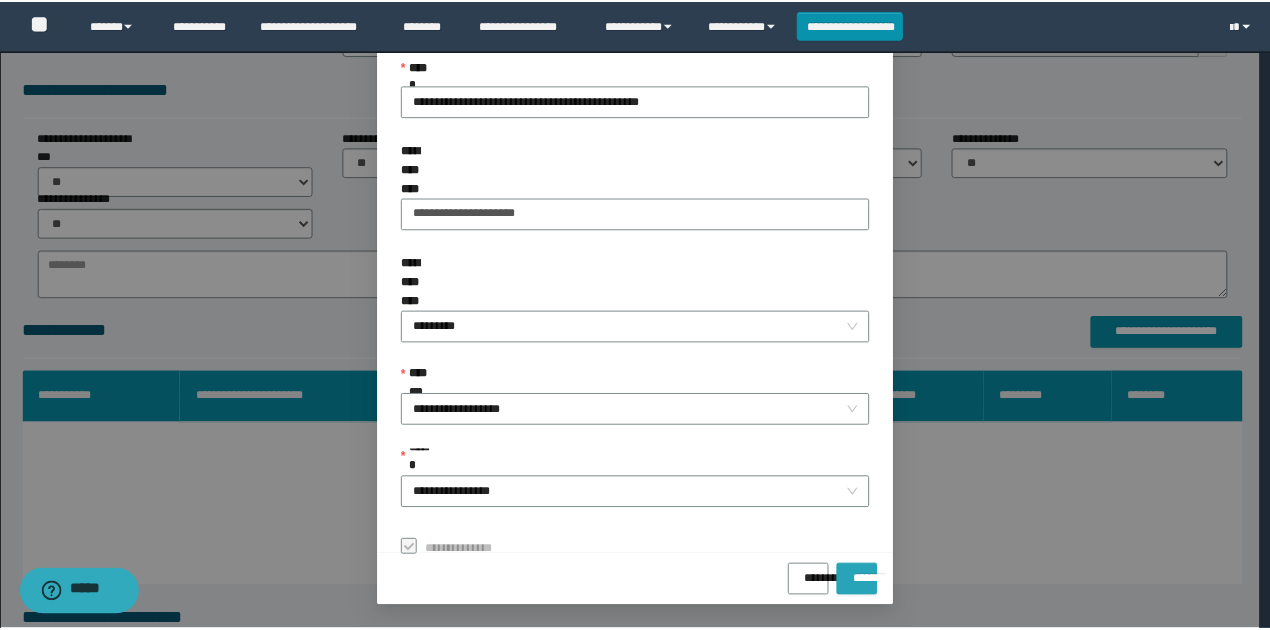 scroll, scrollTop: 73, scrollLeft: 0, axis: vertical 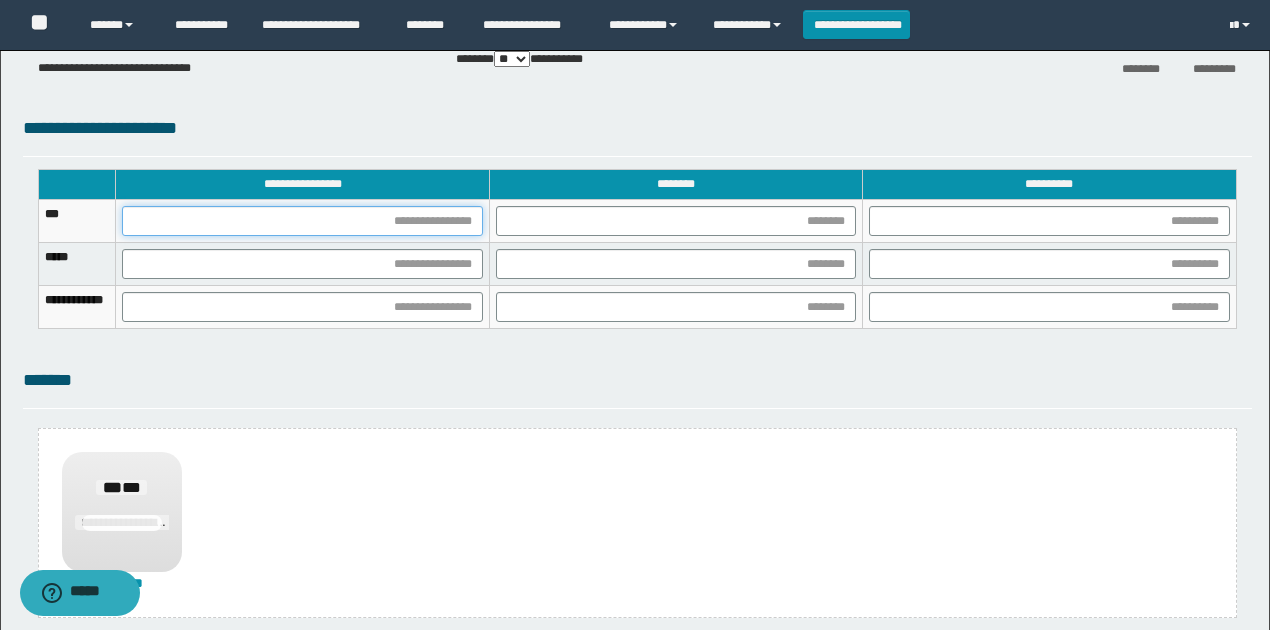 click at bounding box center [302, 221] 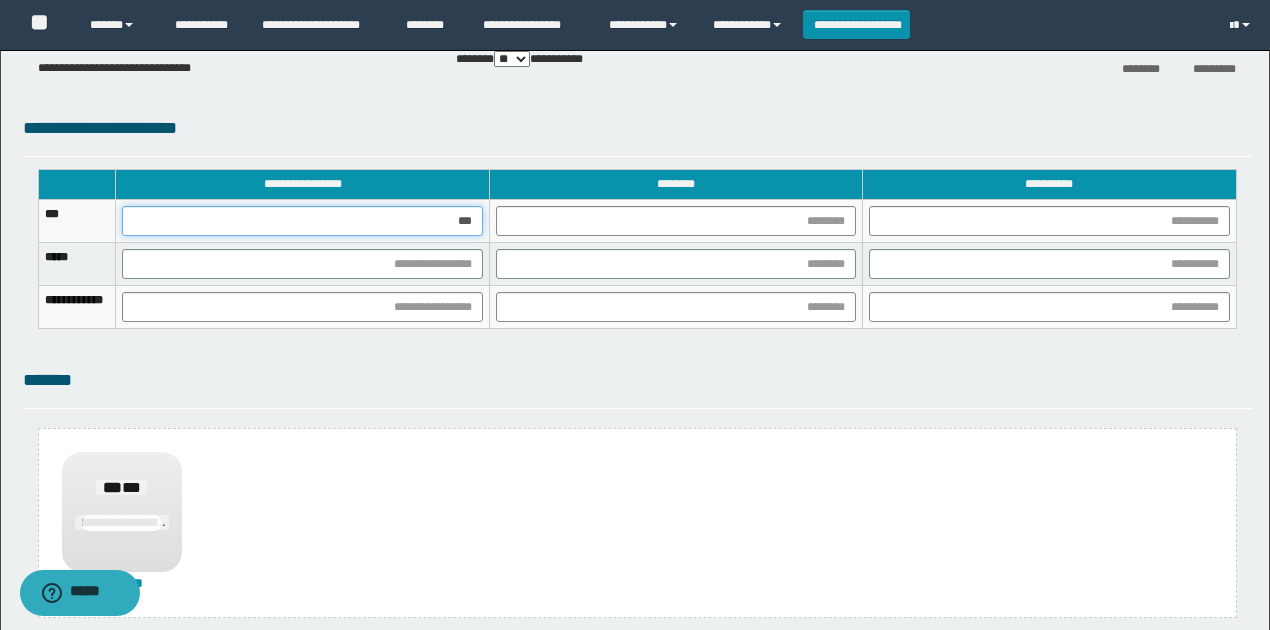 type on "****" 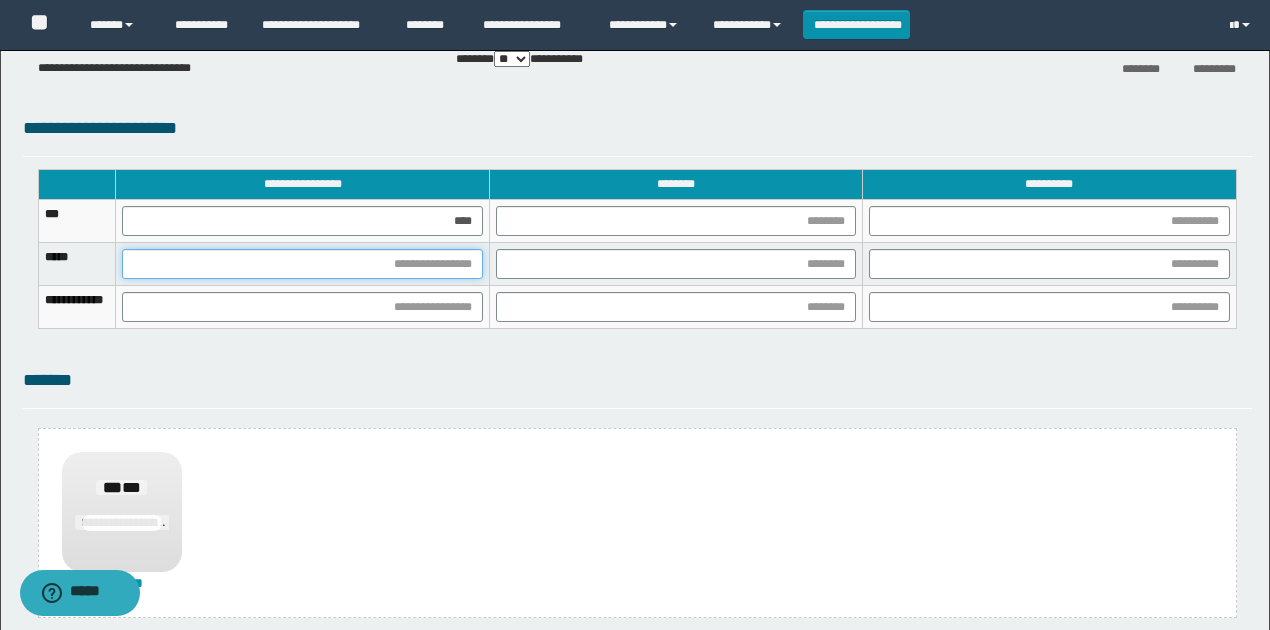 drag, startPoint x: 507, startPoint y: 266, endPoint x: 504, endPoint y: 281, distance: 15.297058 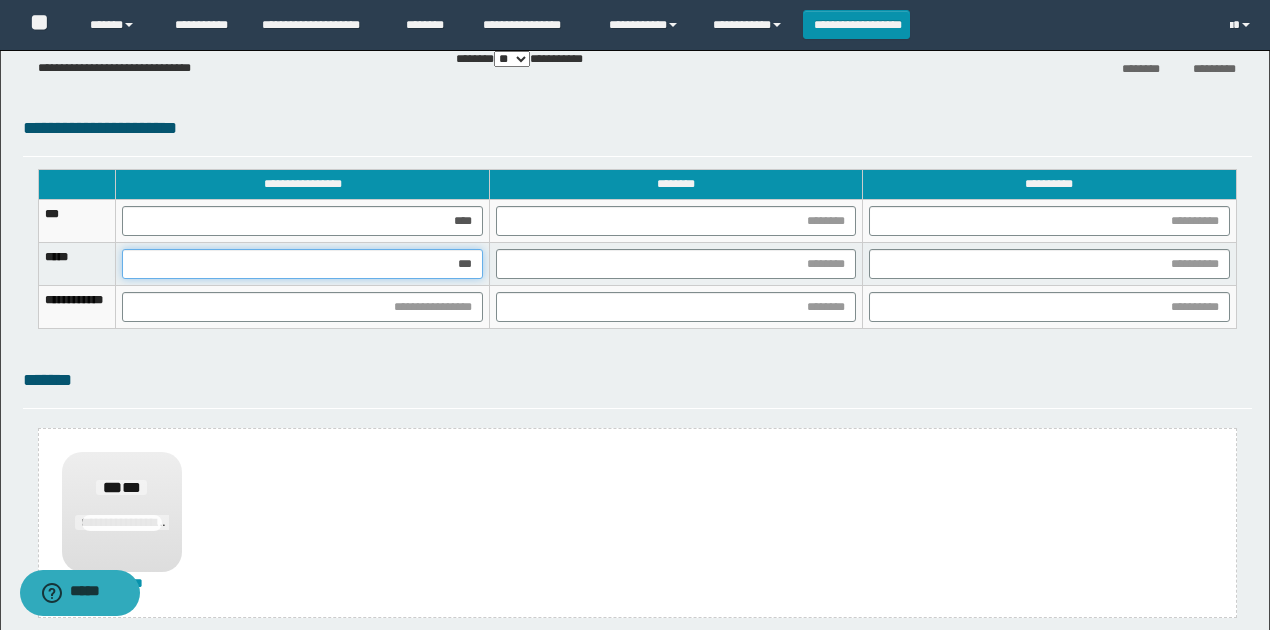 type on "****" 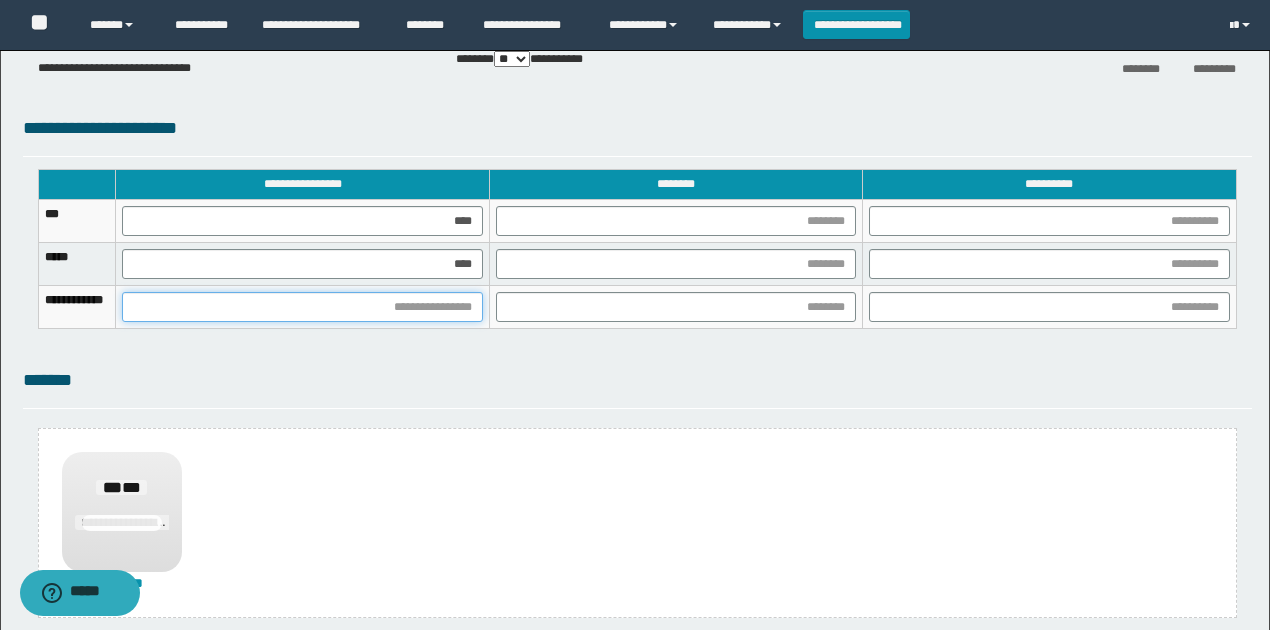 click at bounding box center [302, 307] 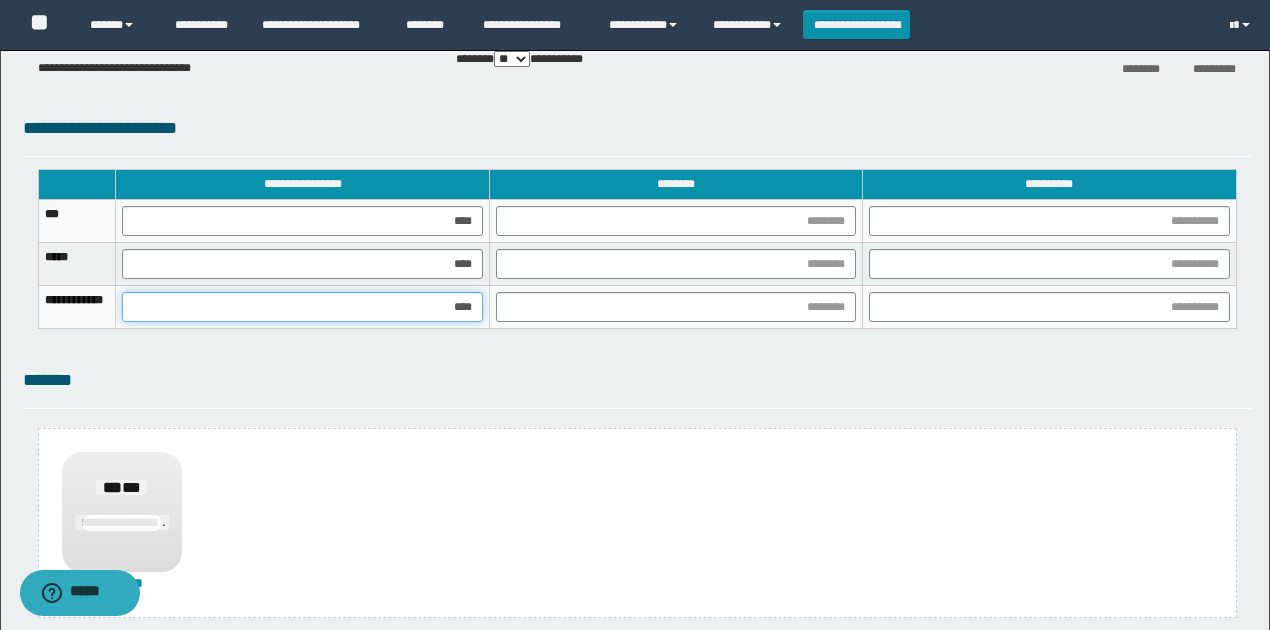type on "*****" 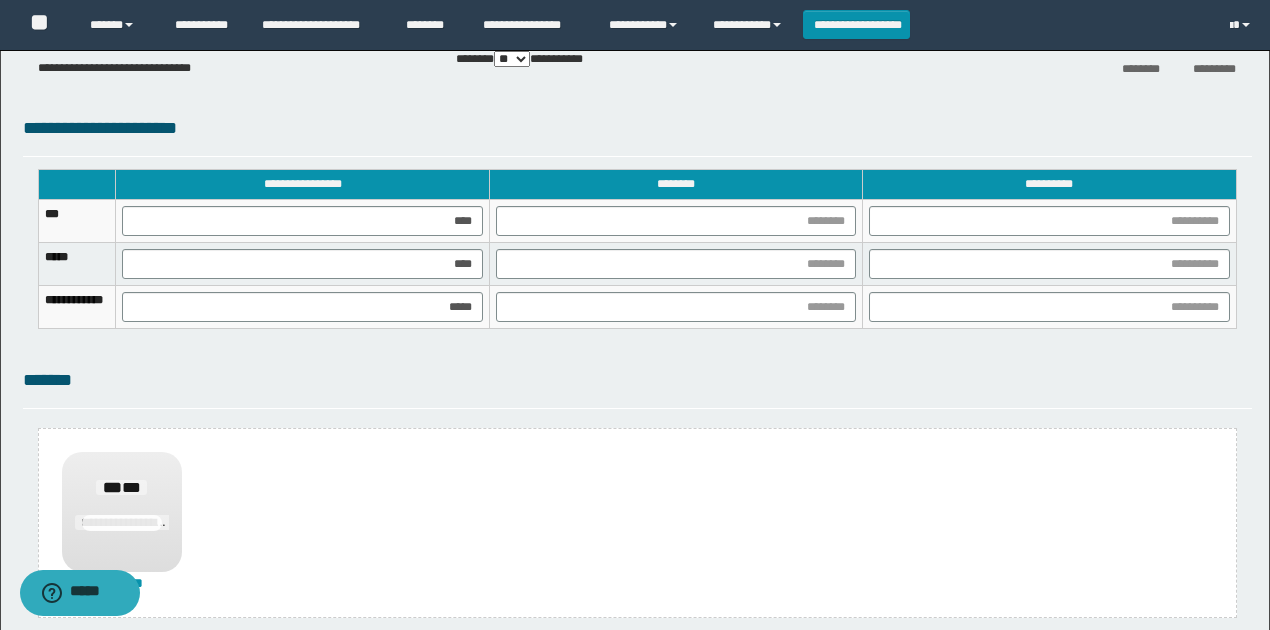 drag, startPoint x: 1164, startPoint y: 356, endPoint x: 1073, endPoint y: 318, distance: 98.61542 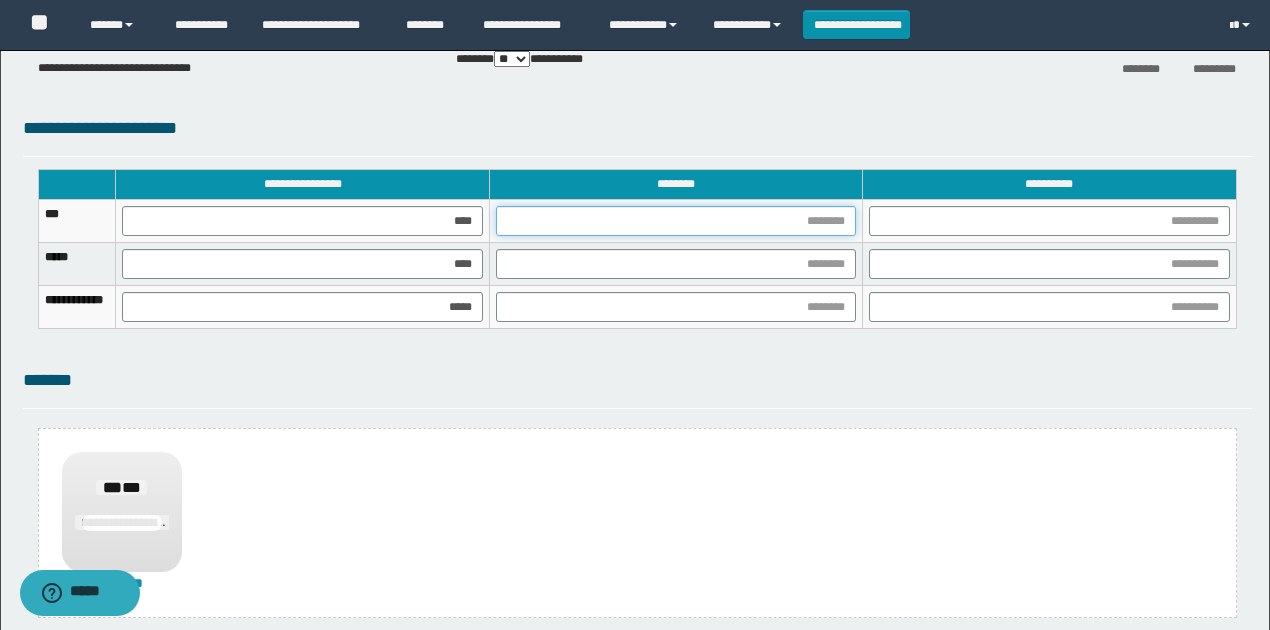 click at bounding box center (676, 221) 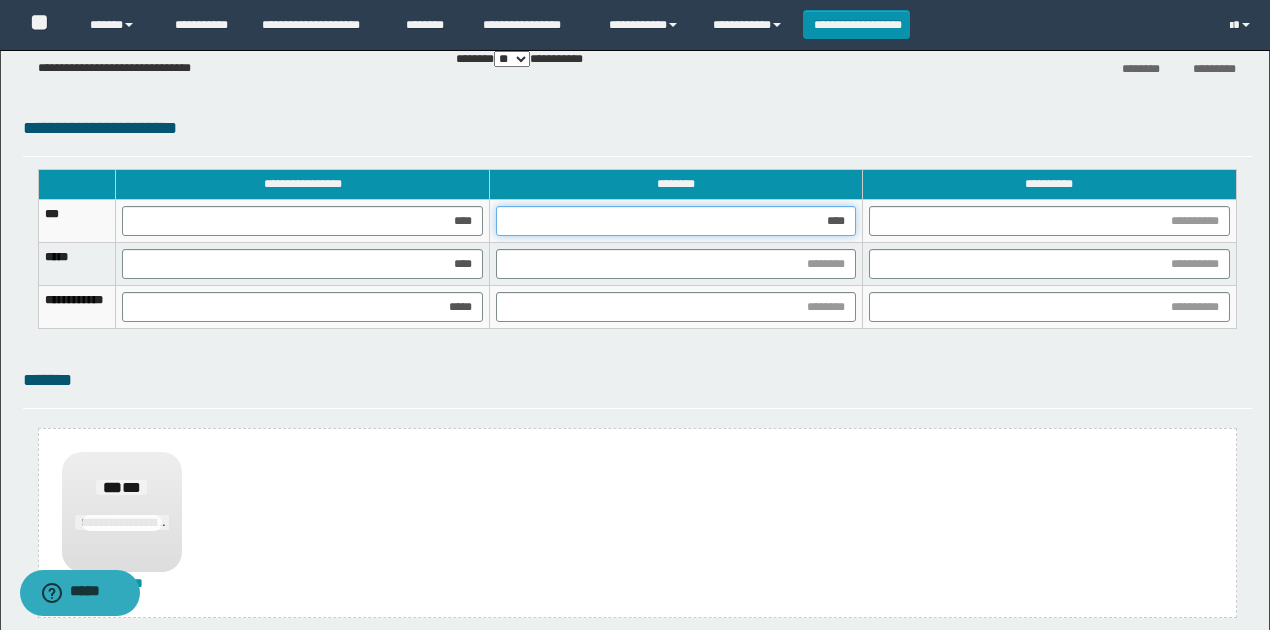 drag, startPoint x: 867, startPoint y: 213, endPoint x: 889, endPoint y: 216, distance: 22.203604 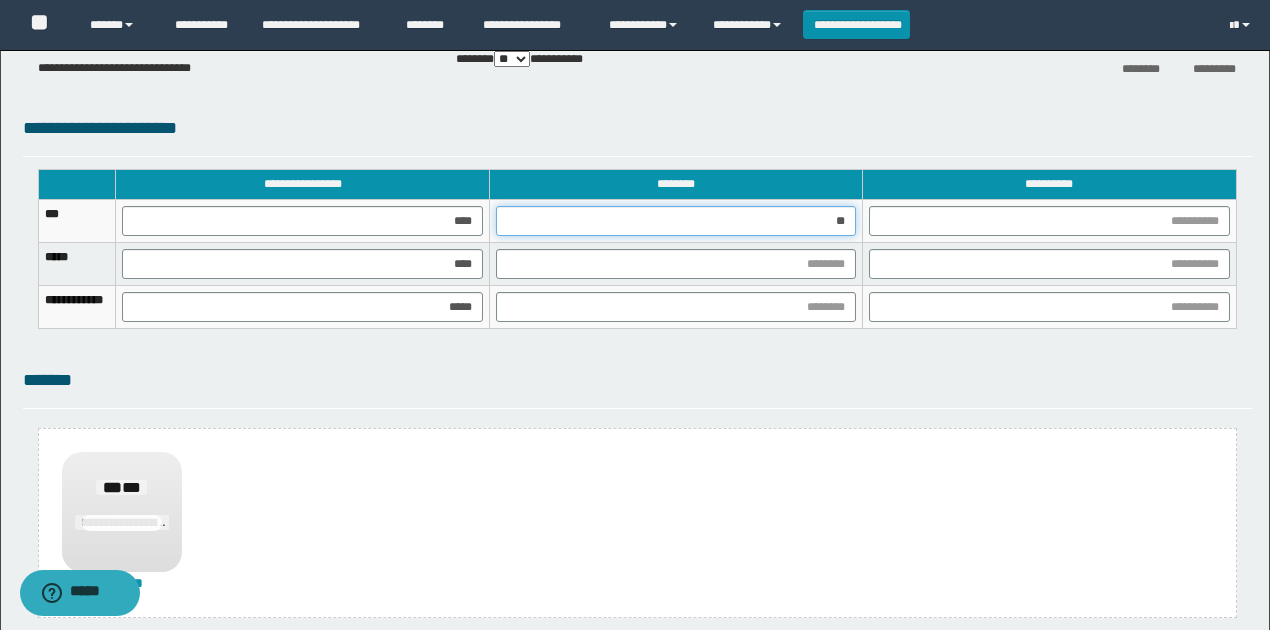 drag, startPoint x: 865, startPoint y: 225, endPoint x: 946, endPoint y: 224, distance: 81.00617 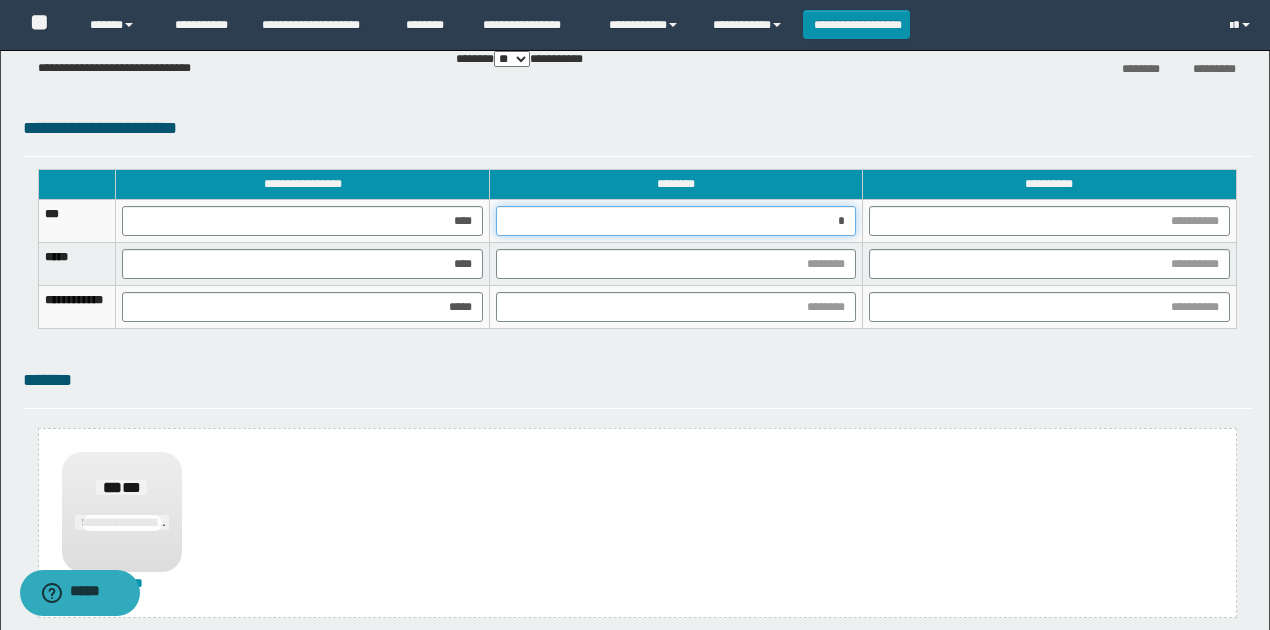 drag, startPoint x: 862, startPoint y: 222, endPoint x: 924, endPoint y: 217, distance: 62.201286 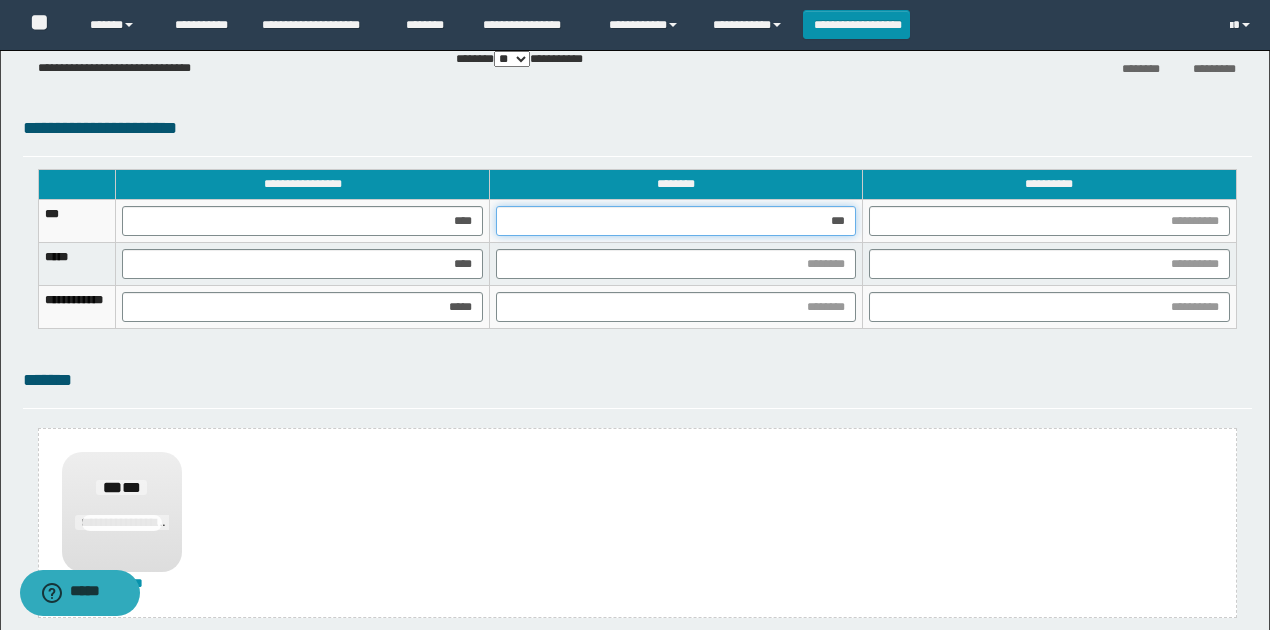 type on "****" 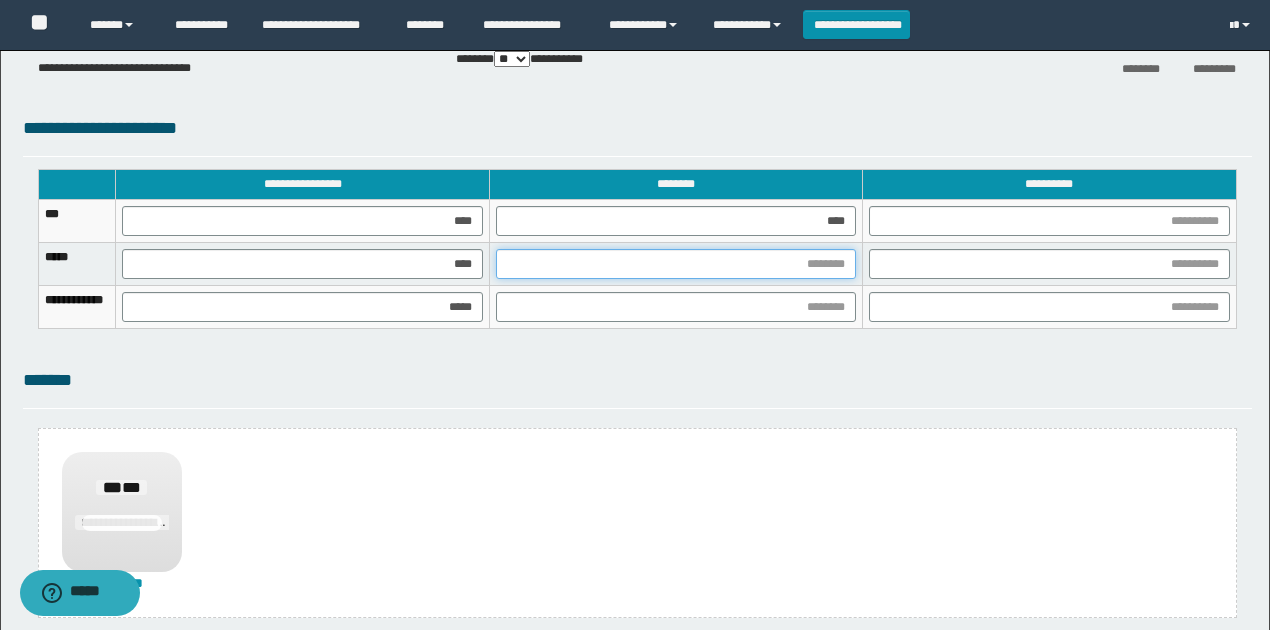 click at bounding box center (676, 264) 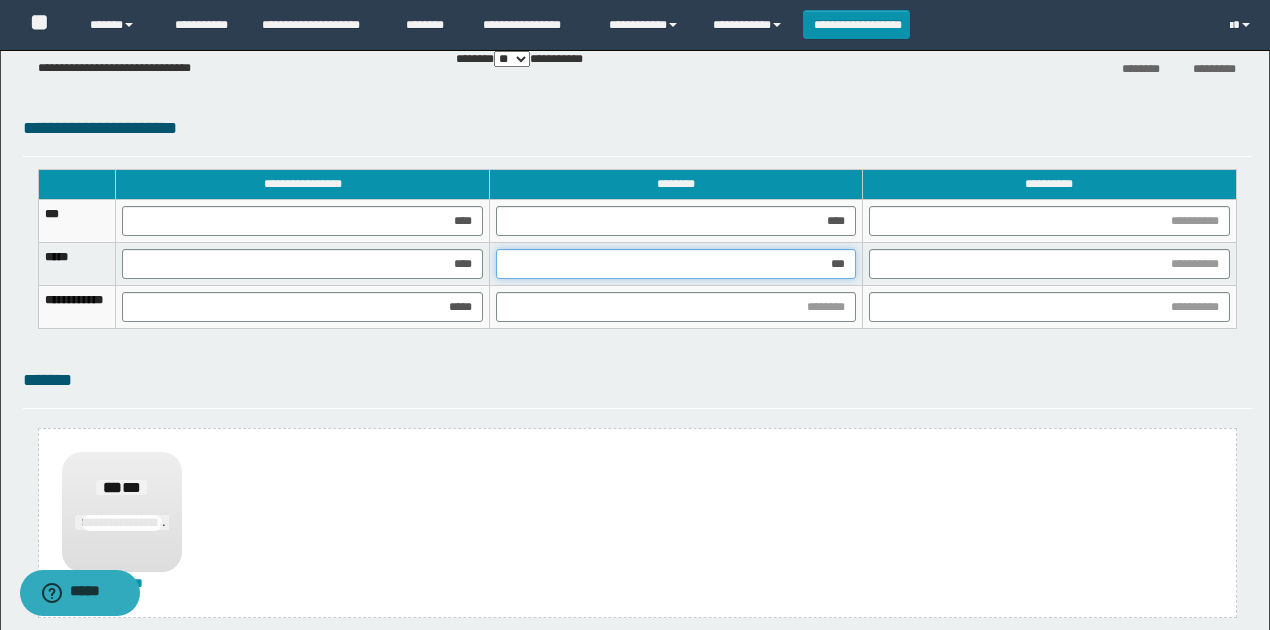 type on "****" 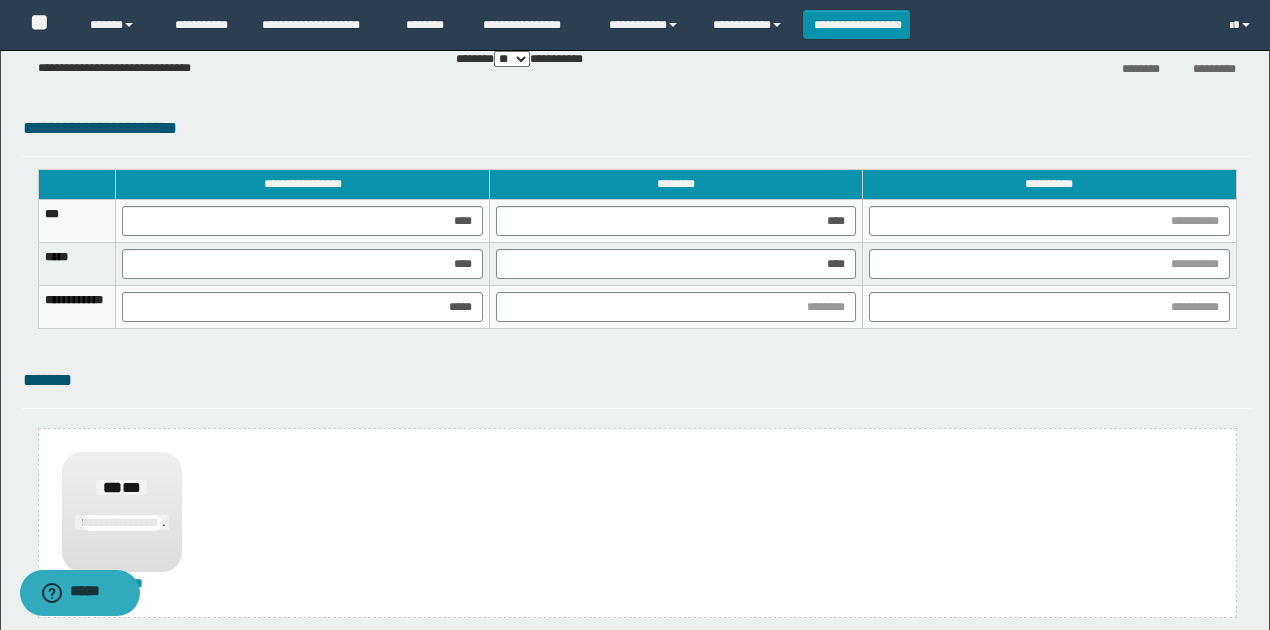 click at bounding box center [675, 307] 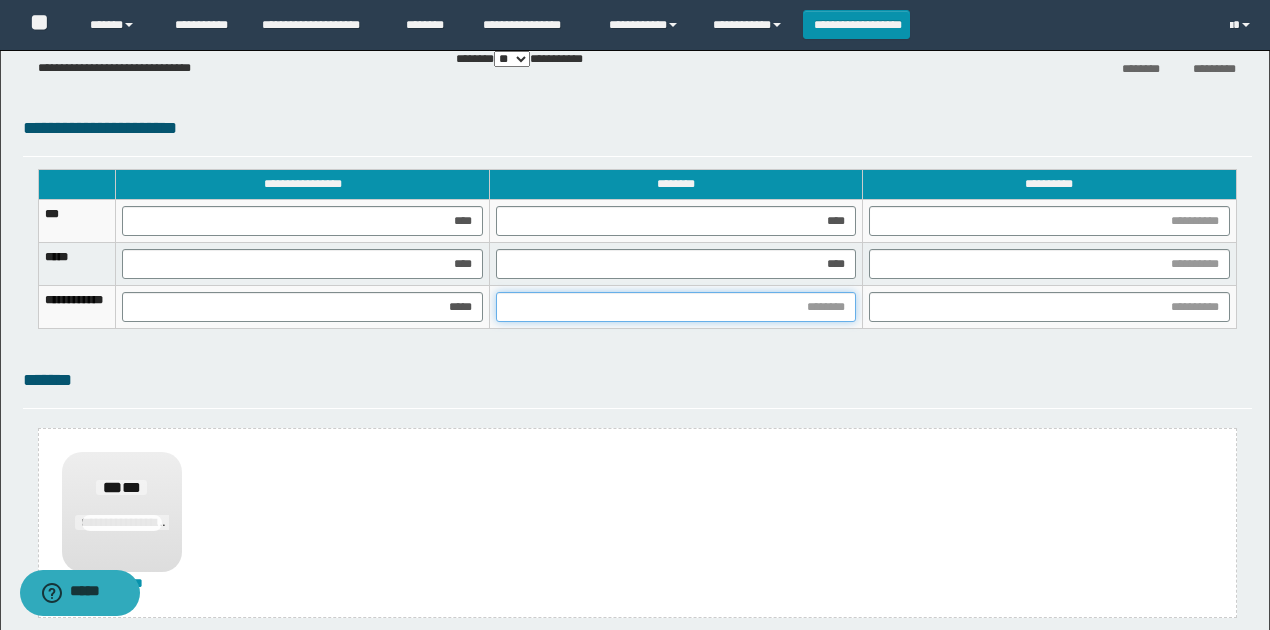 click at bounding box center [676, 307] 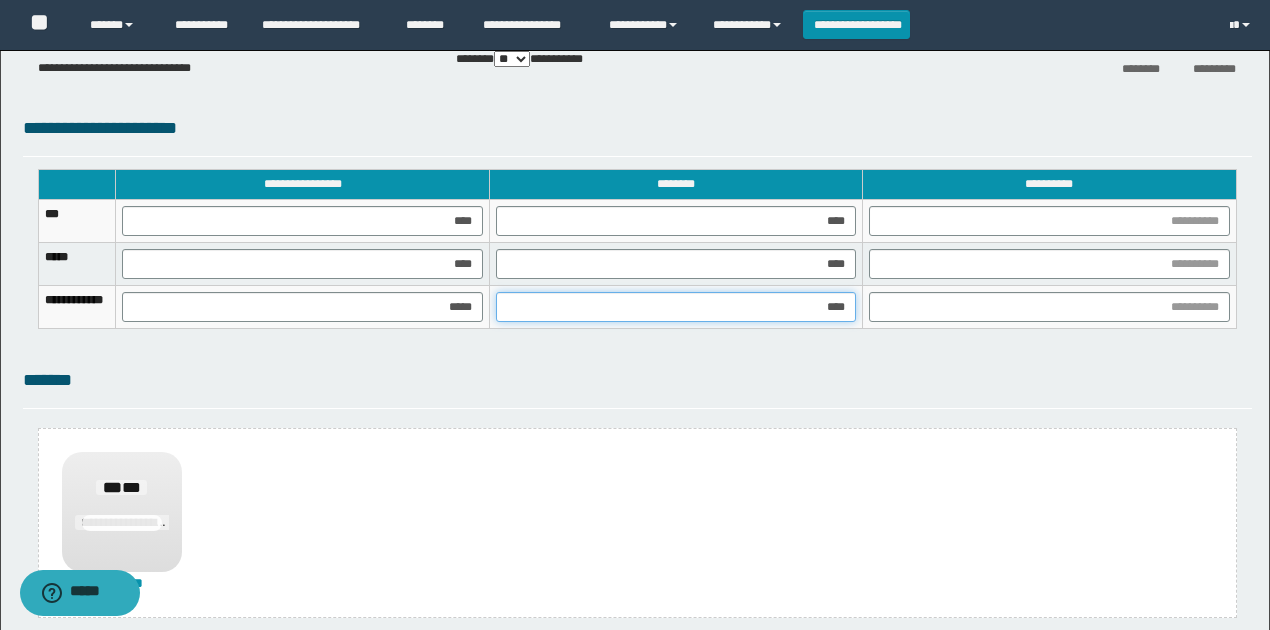 type on "*****" 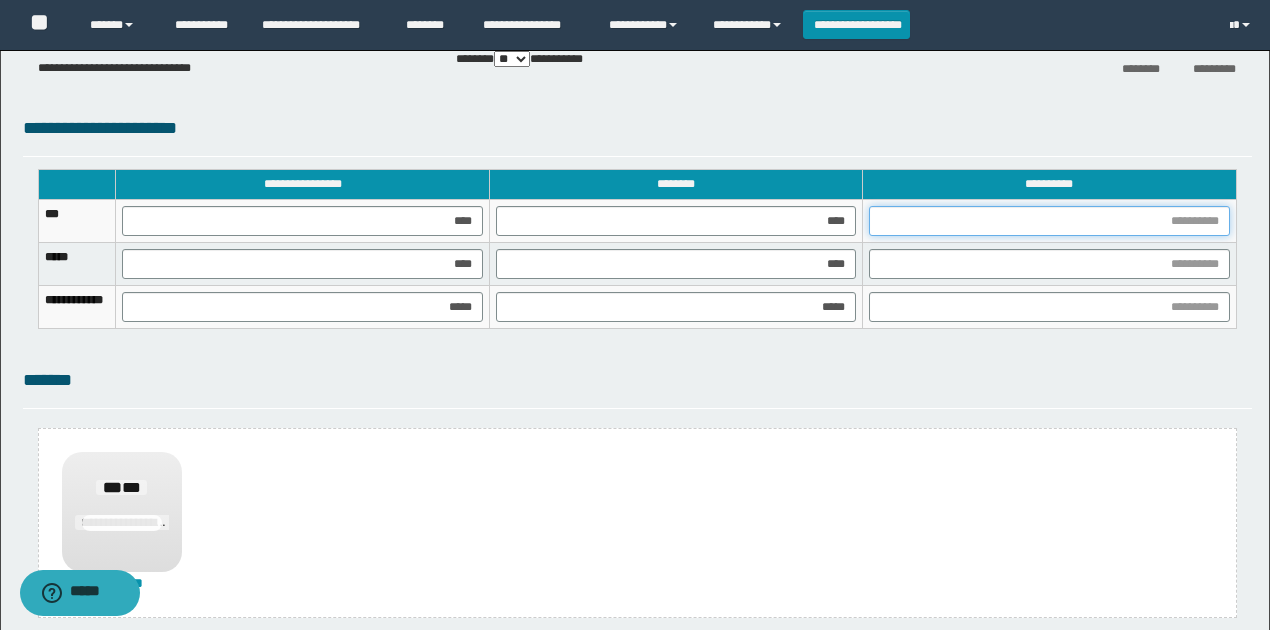 click at bounding box center (1049, 221) 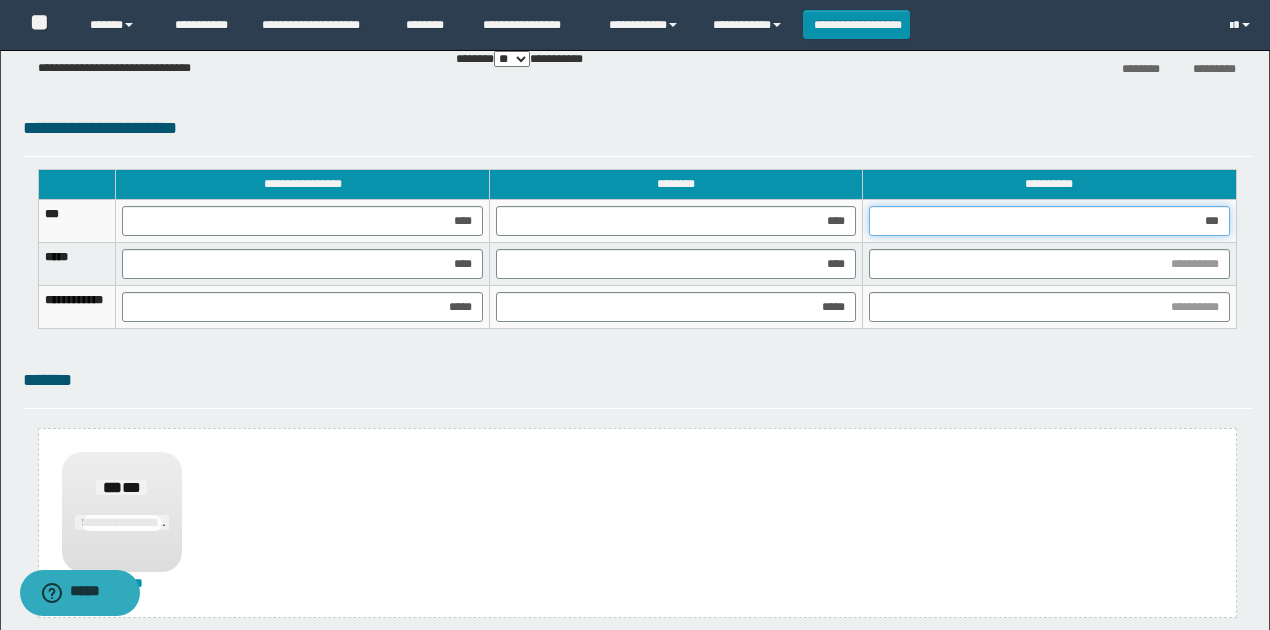 type on "****" 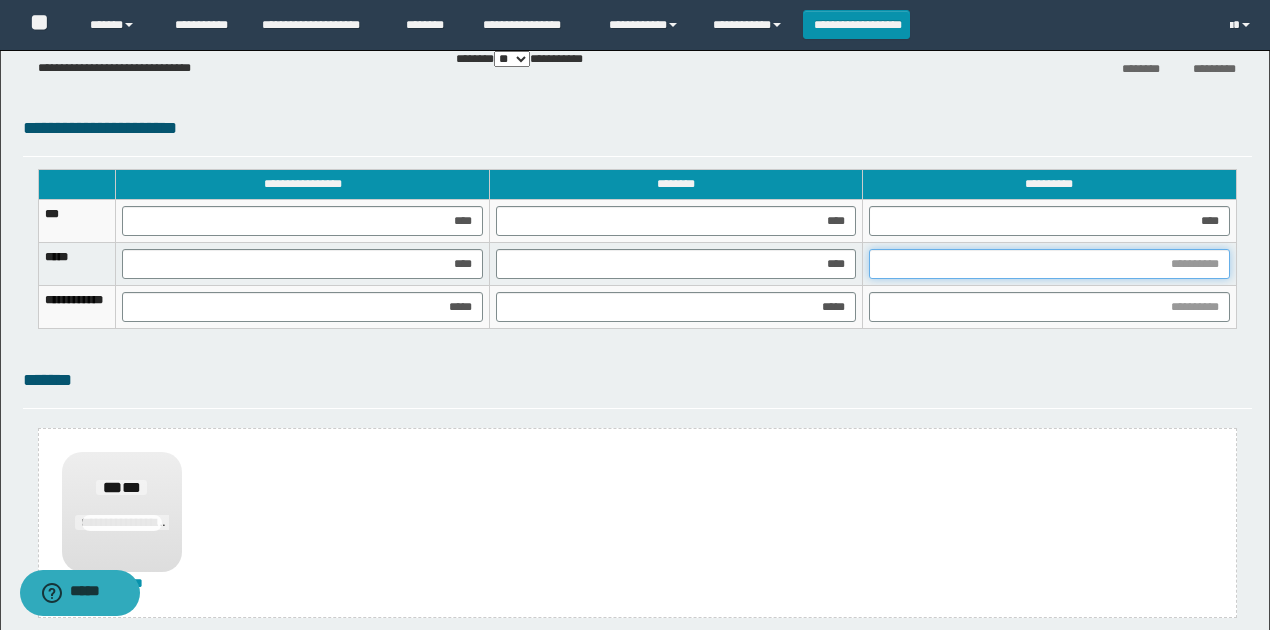 click at bounding box center [1049, 264] 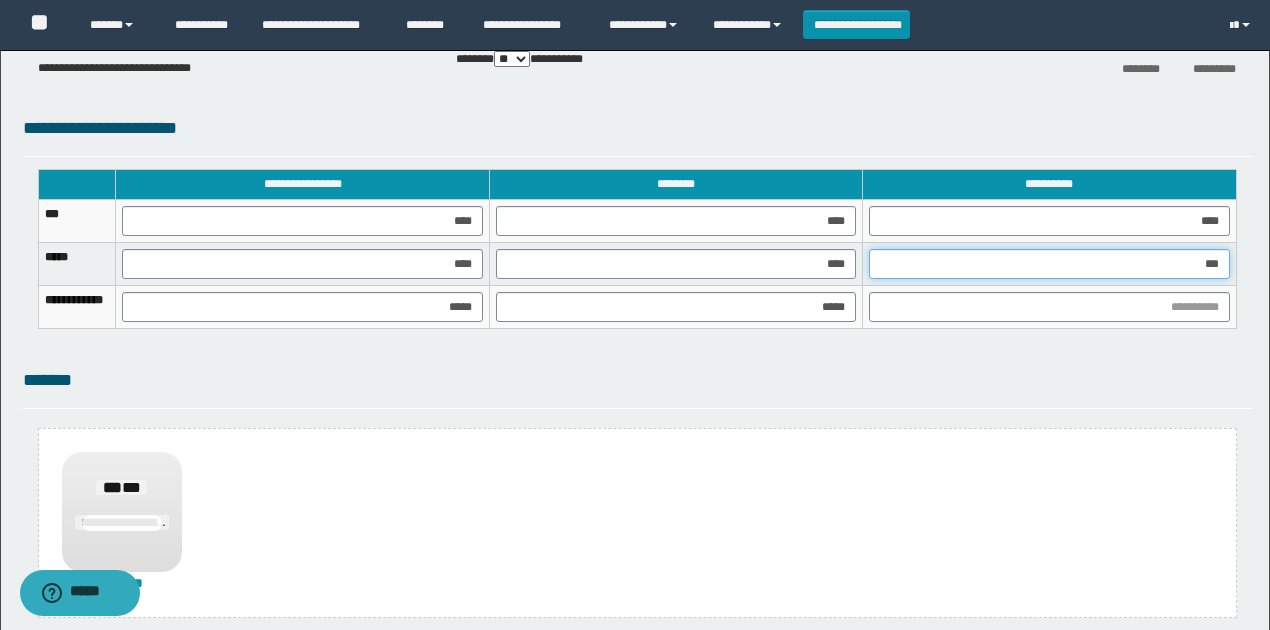 type on "****" 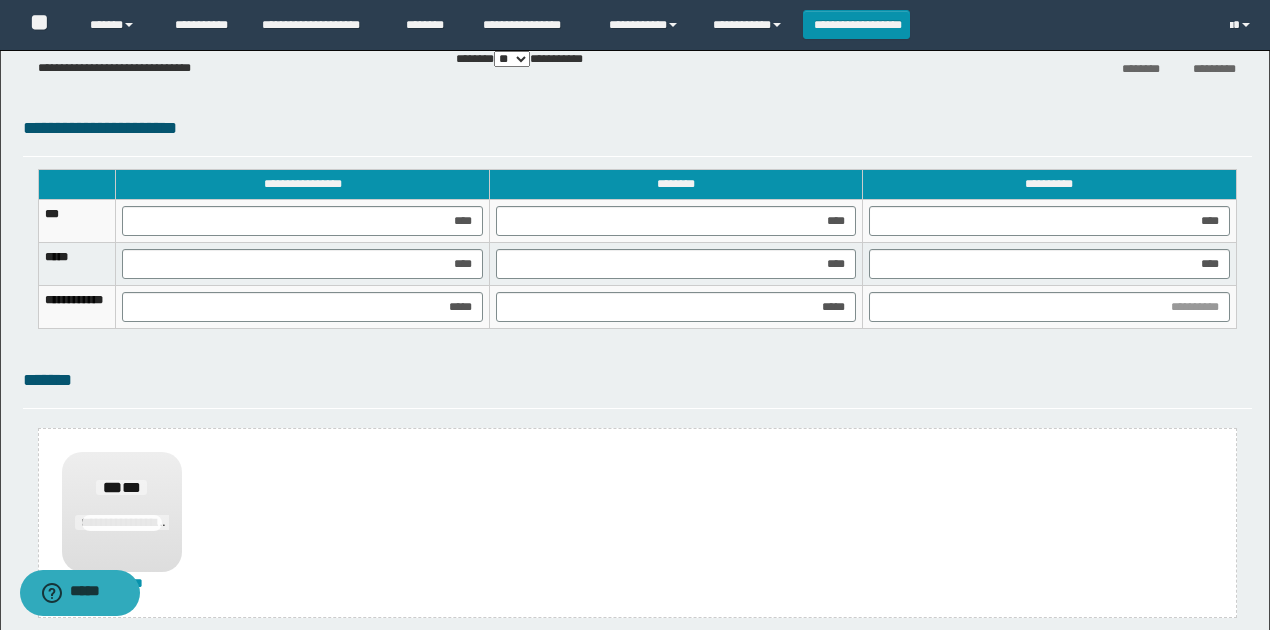 click at bounding box center [1049, 307] 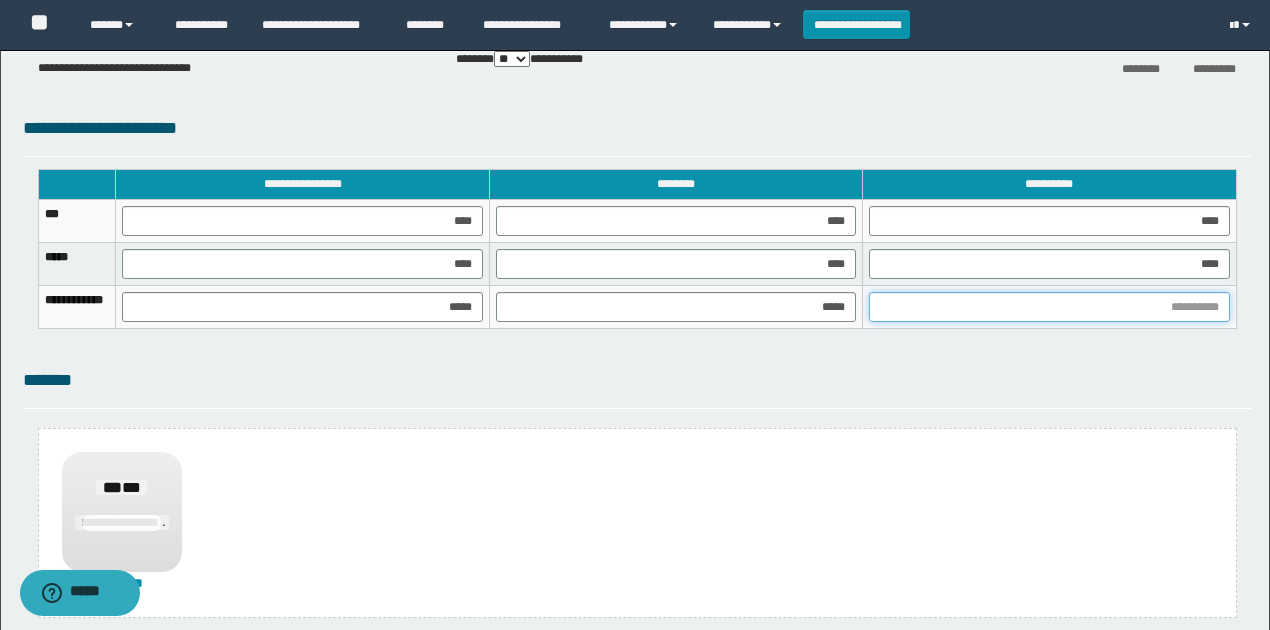 click at bounding box center [1049, 307] 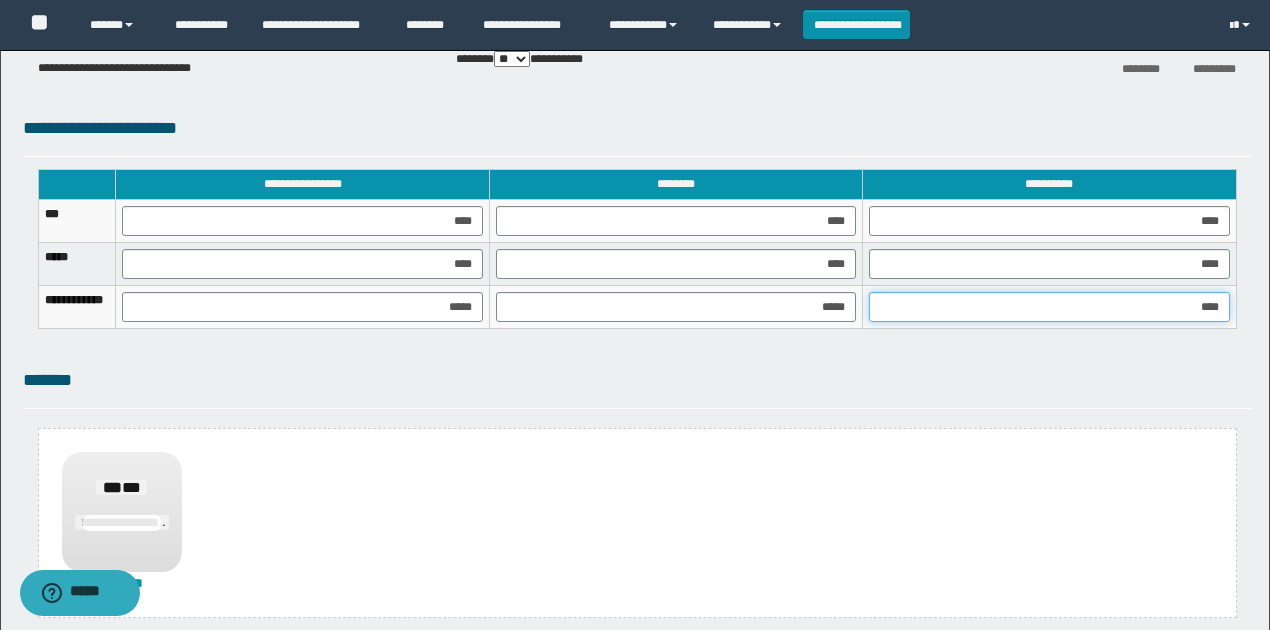 type on "*****" 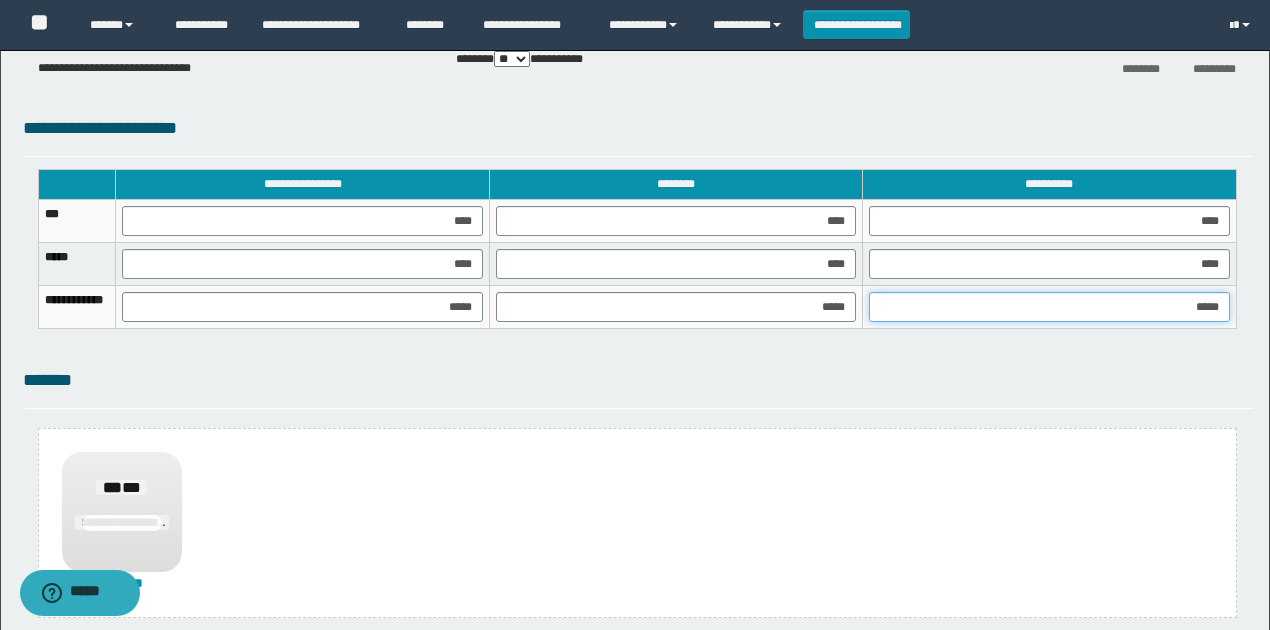 scroll, scrollTop: 1488, scrollLeft: 0, axis: vertical 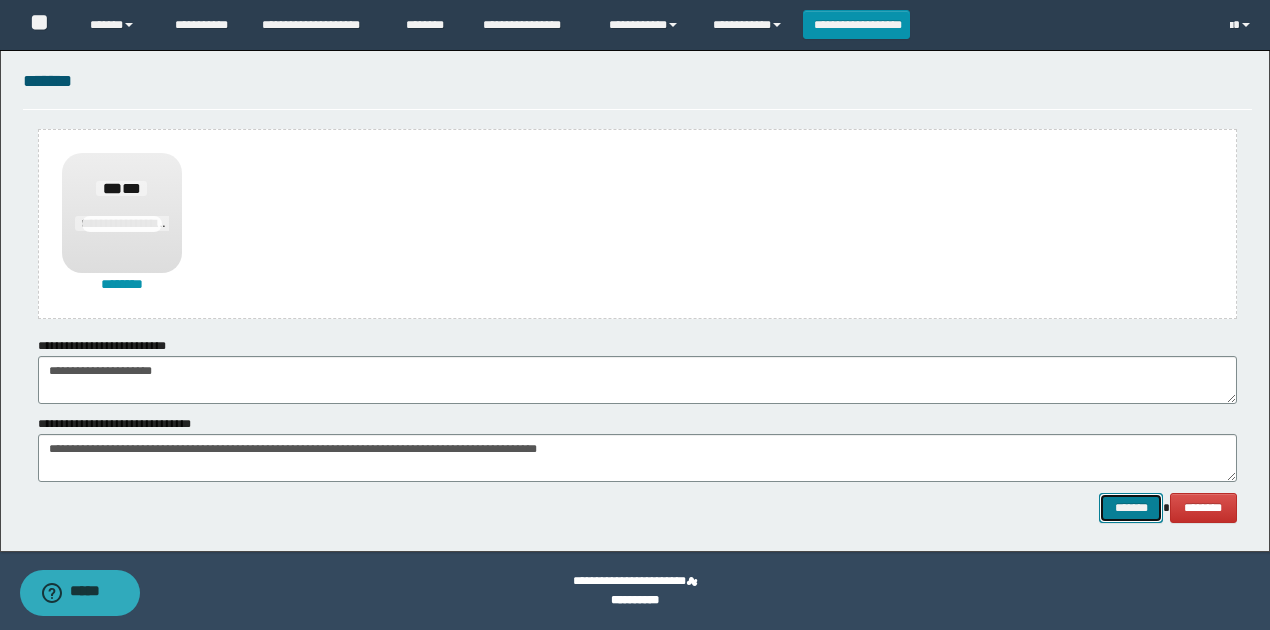 click on "*******" at bounding box center [1131, 507] 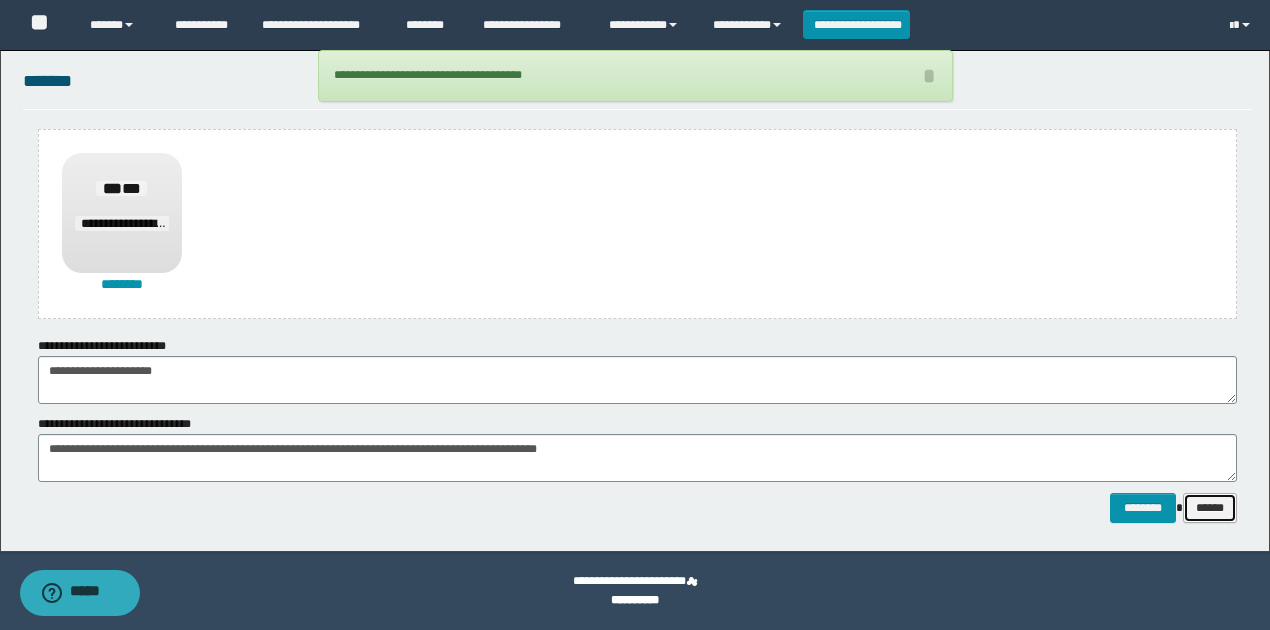 click on "******" at bounding box center [1210, 507] 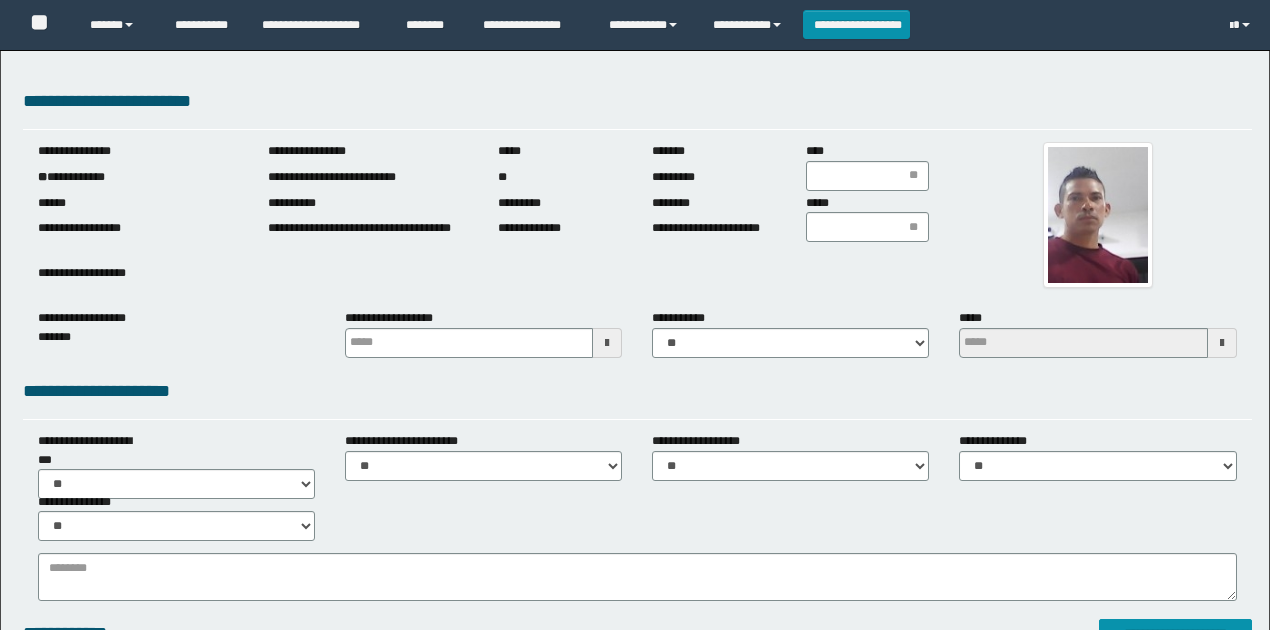 scroll, scrollTop: 0, scrollLeft: 0, axis: both 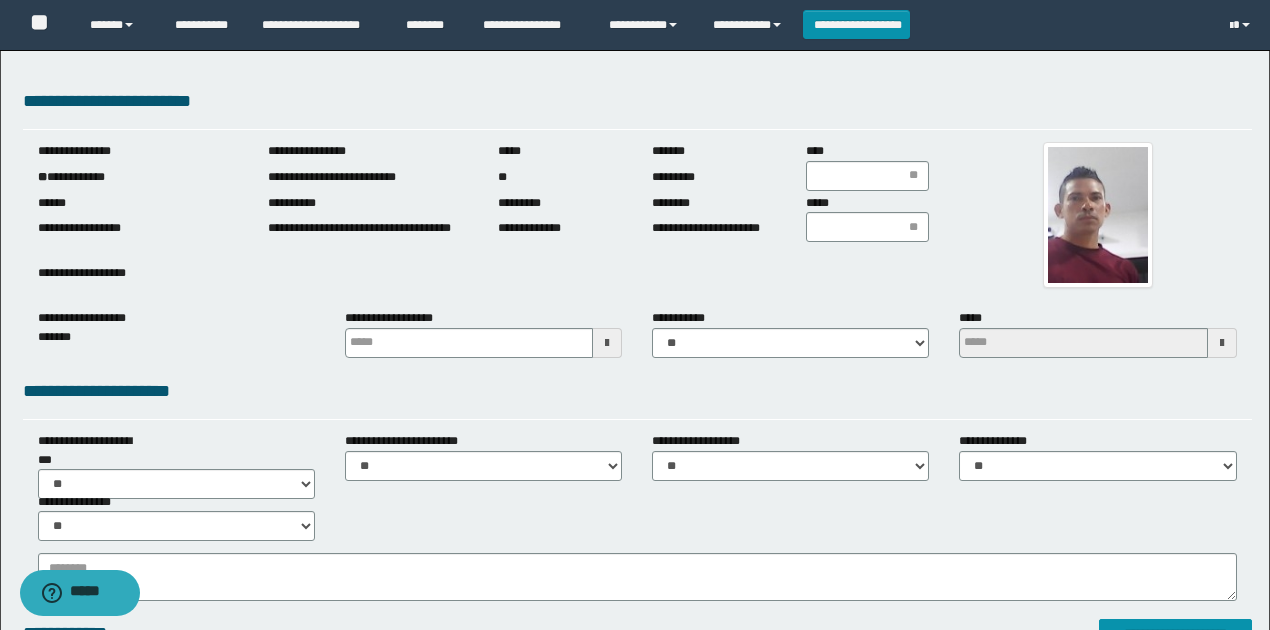 click on "**********" at bounding box center (138, 177) 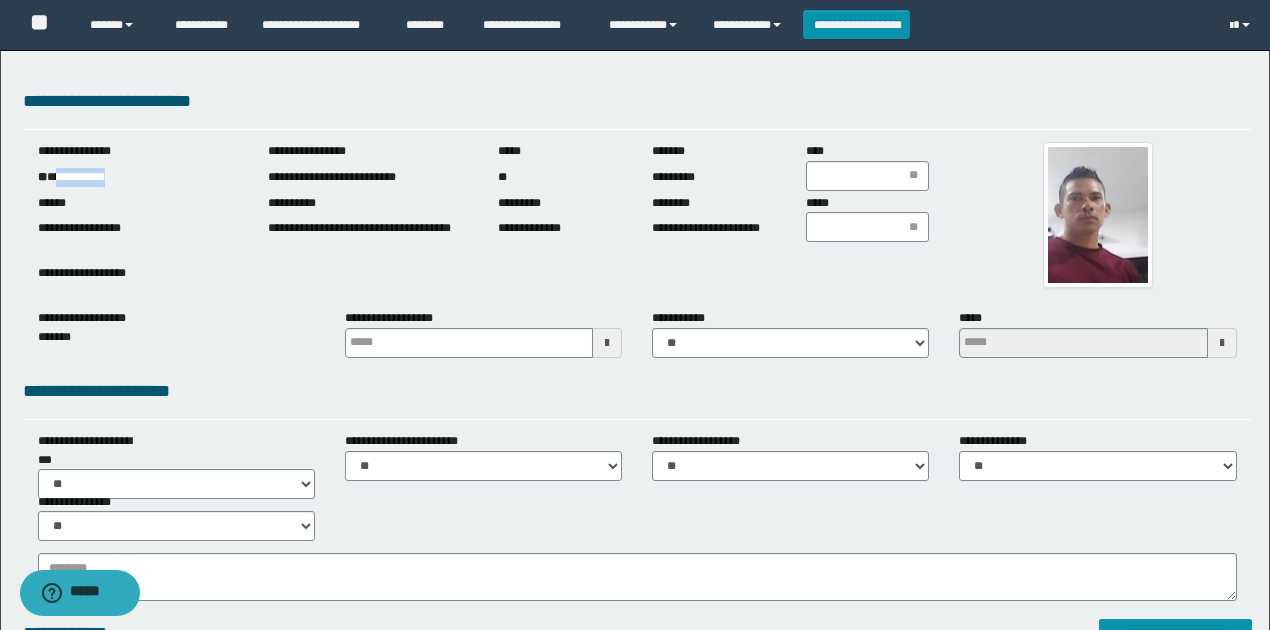 click on "**********" at bounding box center (138, 177) 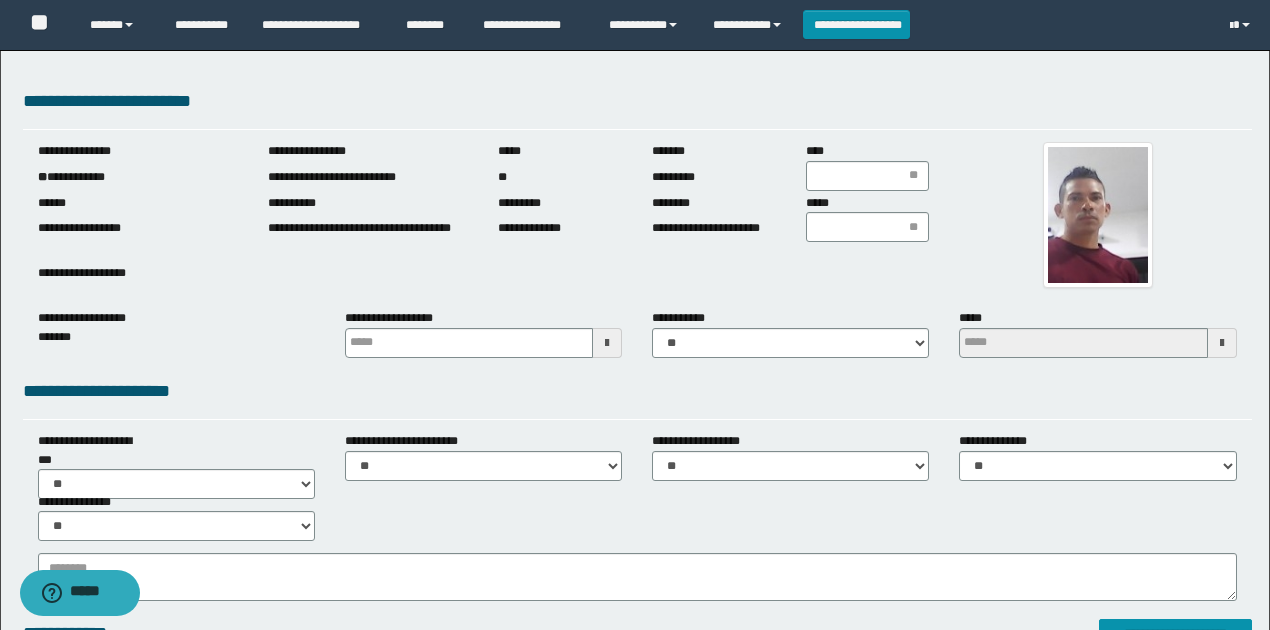 click at bounding box center [1097, 215] 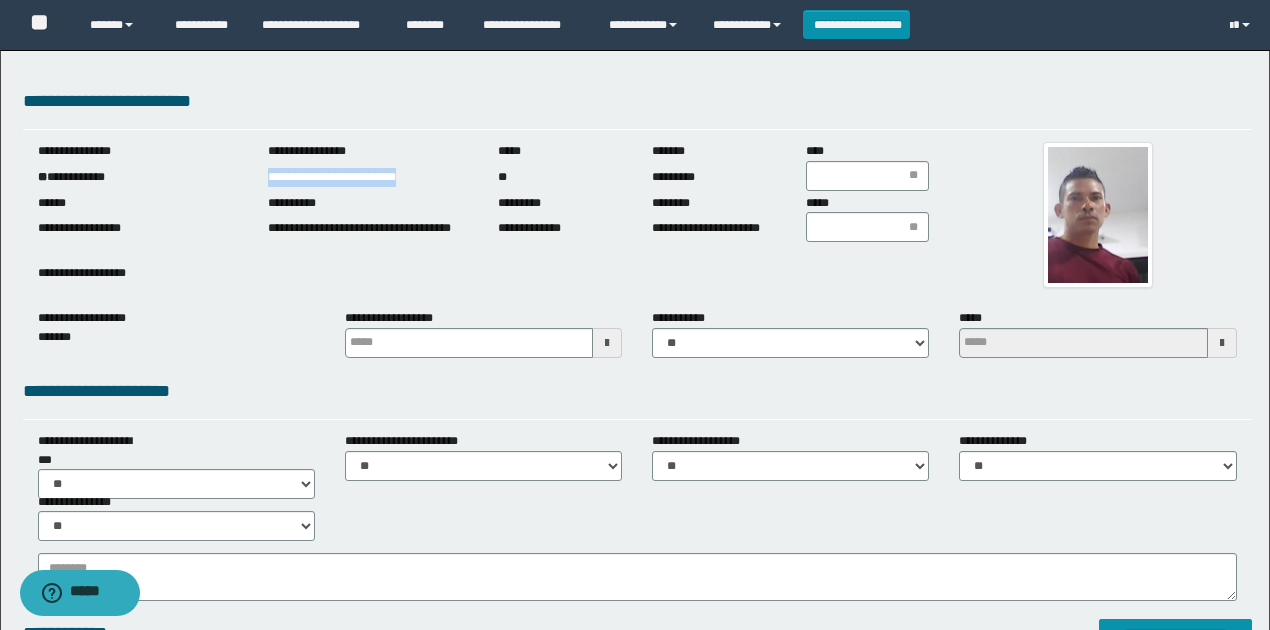 drag, startPoint x: 258, startPoint y: 176, endPoint x: 449, endPoint y: 190, distance: 191.5124 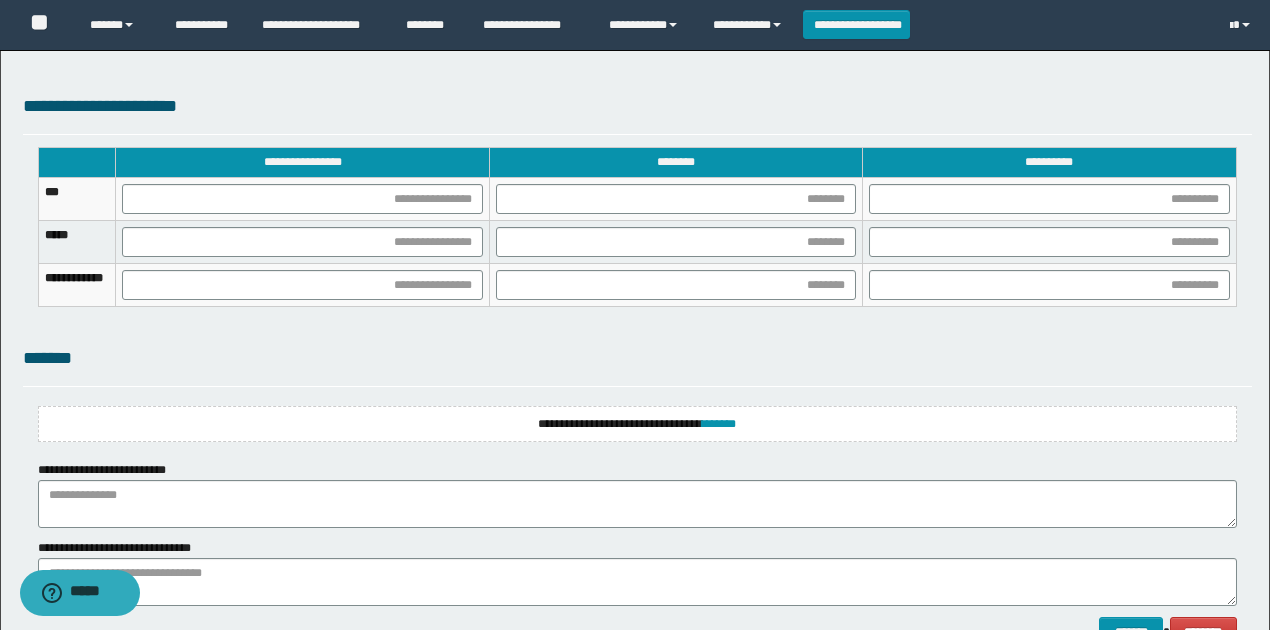 scroll, scrollTop: 1350, scrollLeft: 0, axis: vertical 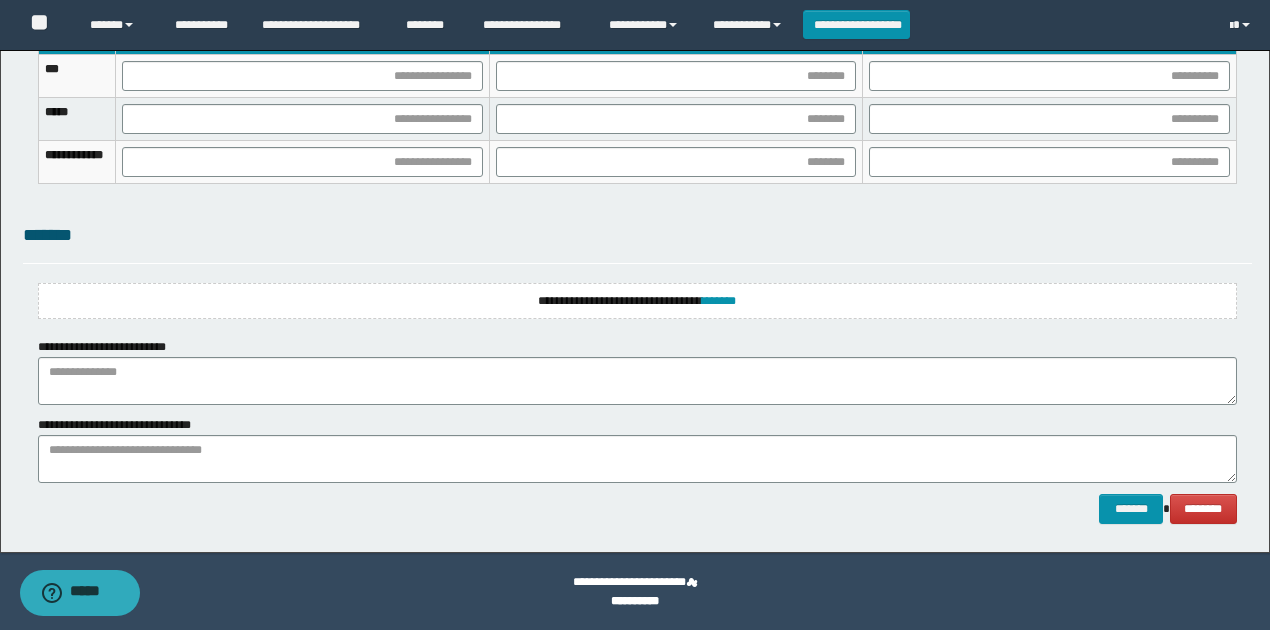 click on "**********" at bounding box center (637, 301) 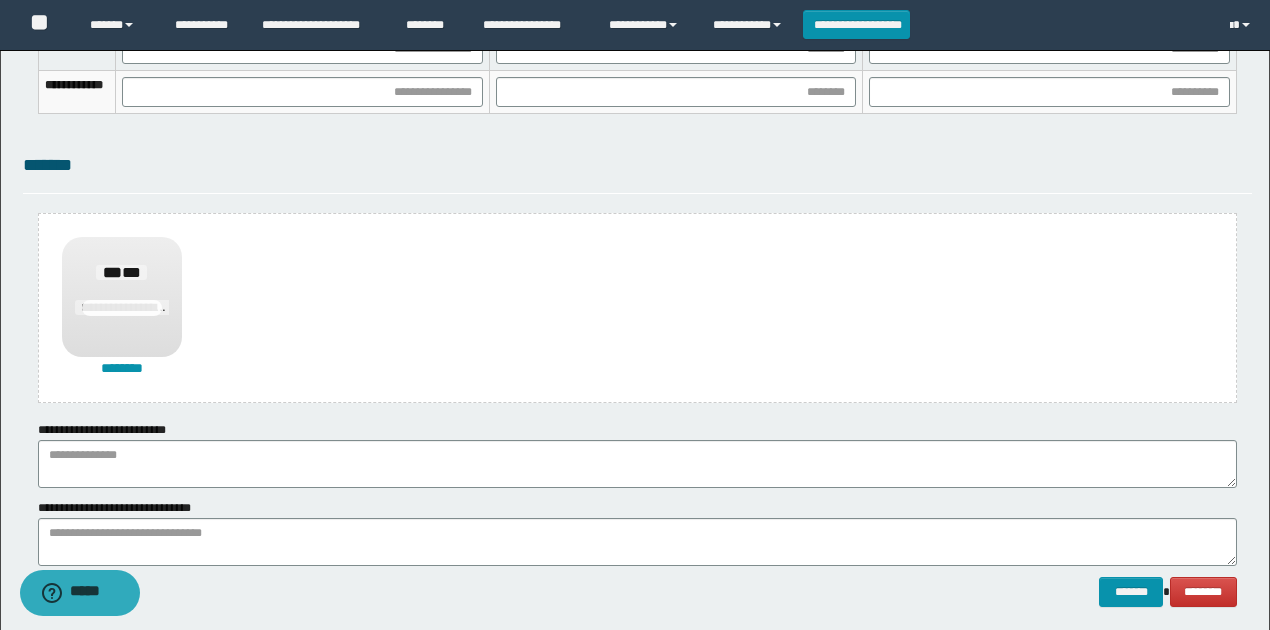 scroll, scrollTop: 1504, scrollLeft: 0, axis: vertical 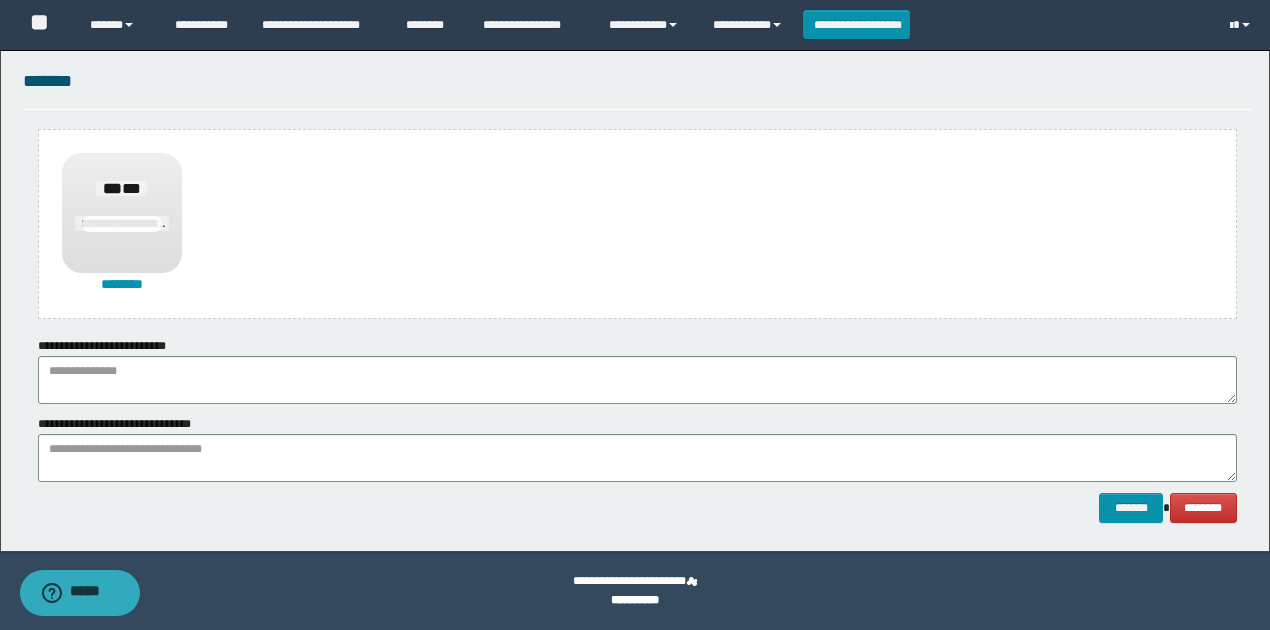 drag, startPoint x: 606, startPoint y: 588, endPoint x: 592, endPoint y: 449, distance: 139.70326 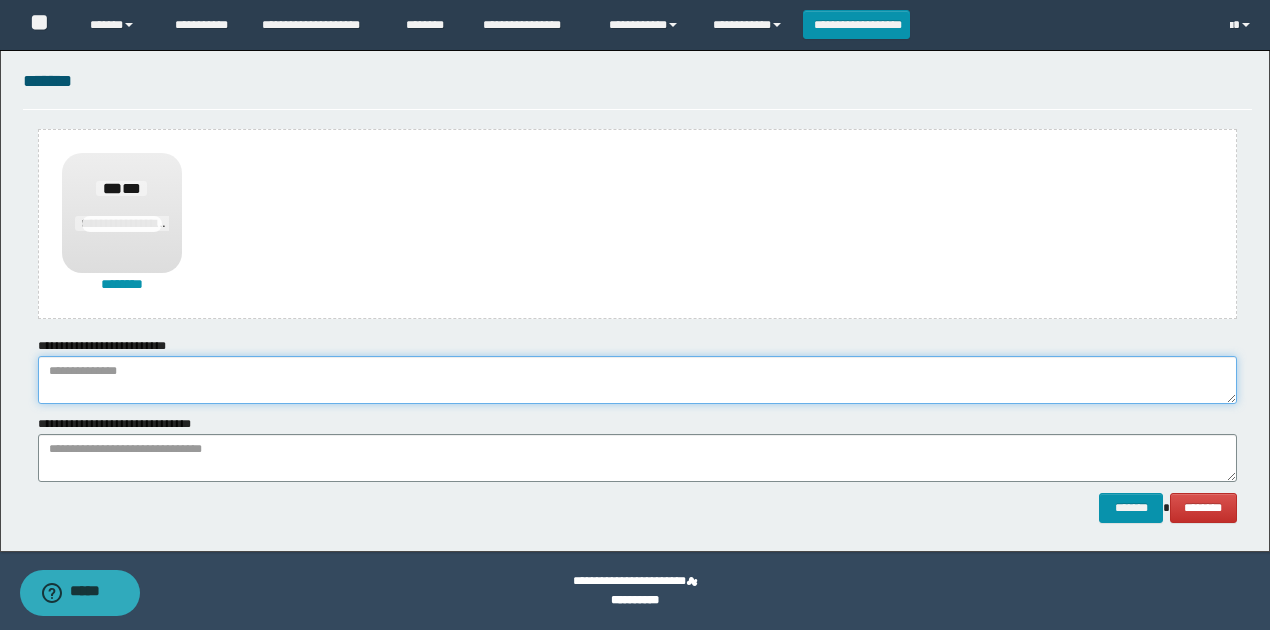 paste on "**********" 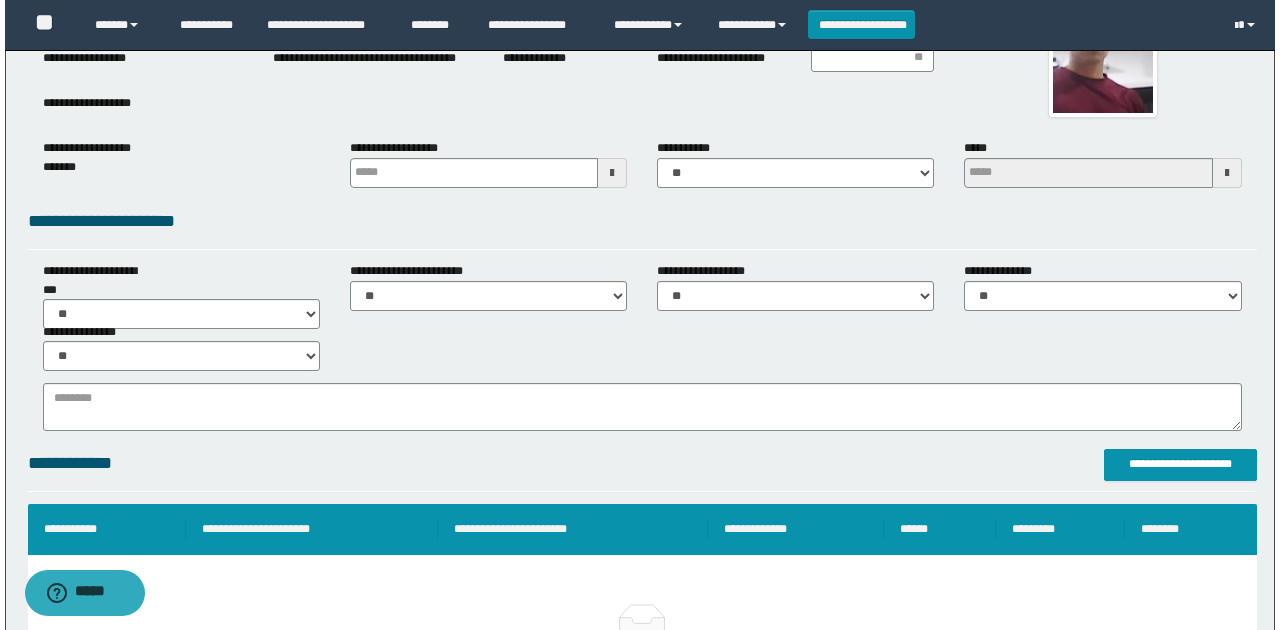 scroll, scrollTop: 437, scrollLeft: 0, axis: vertical 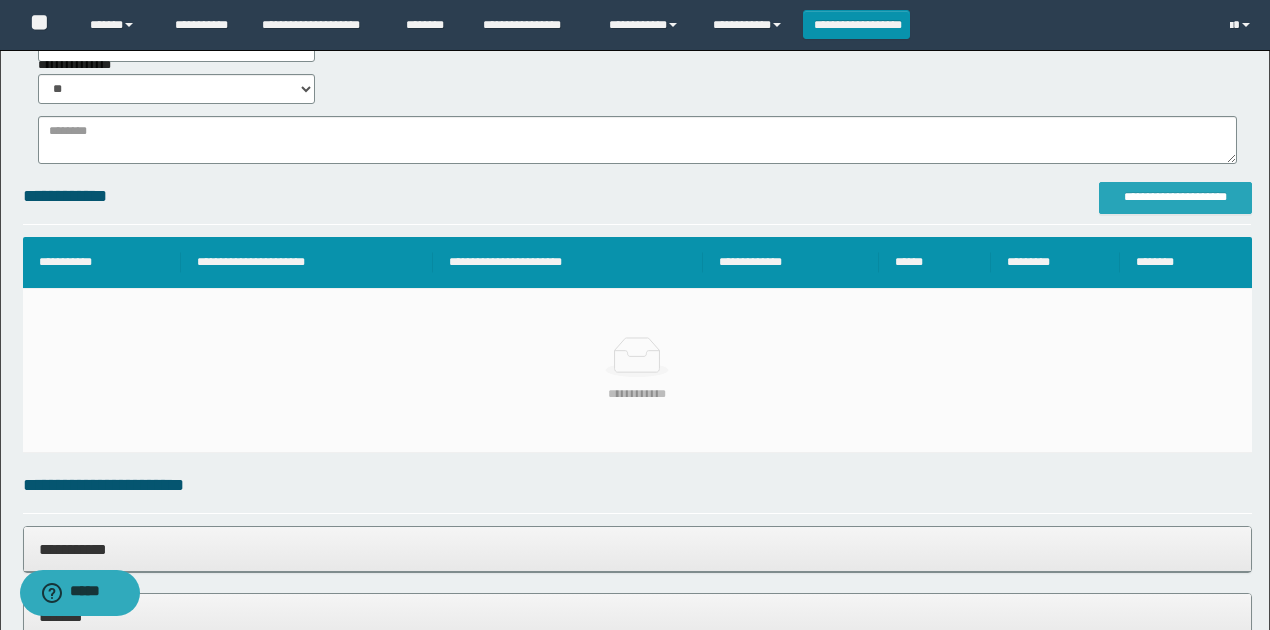 type on "**********" 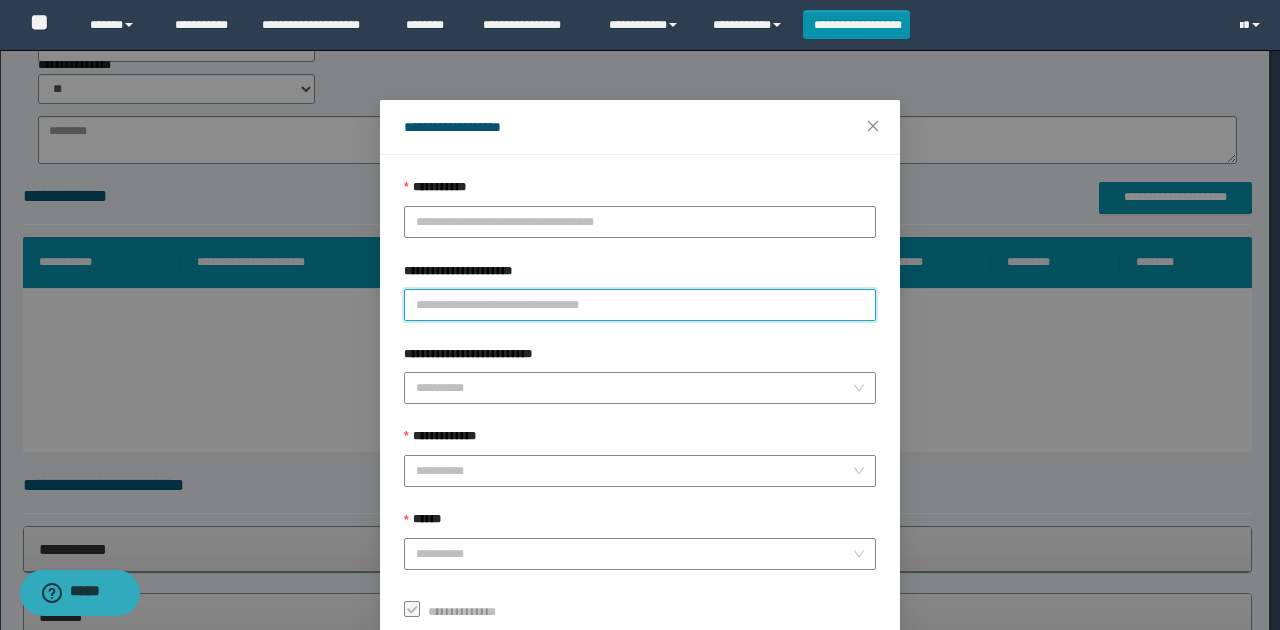 paste on "**********" 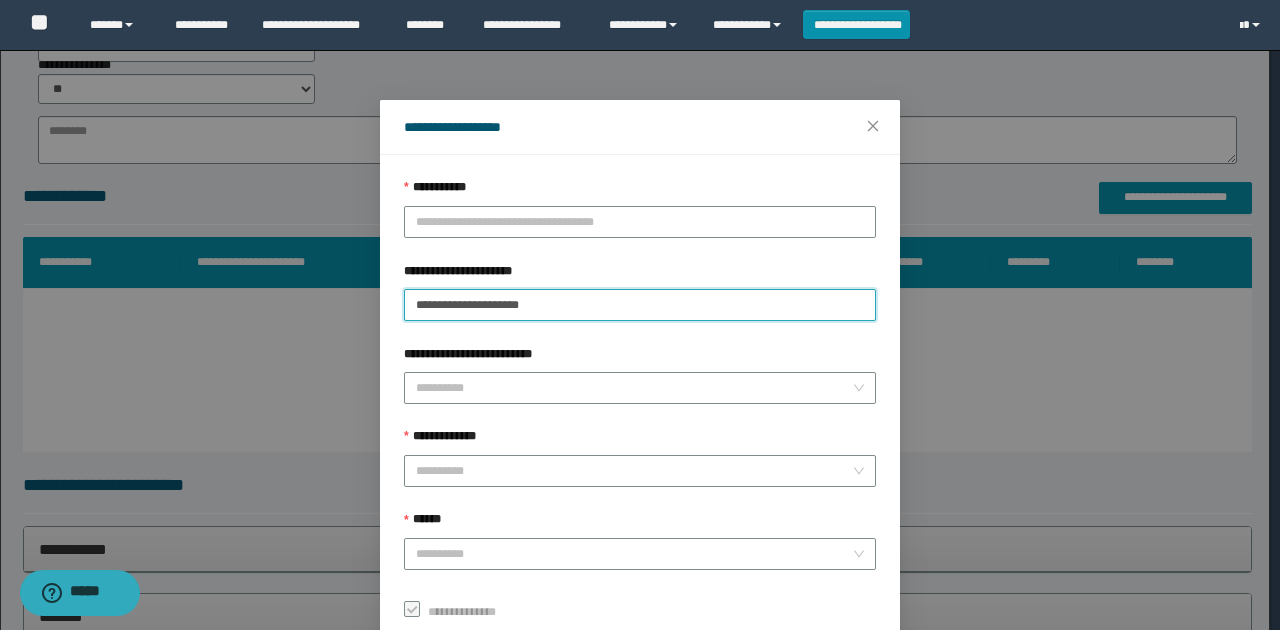 click on "**********" at bounding box center [640, 305] 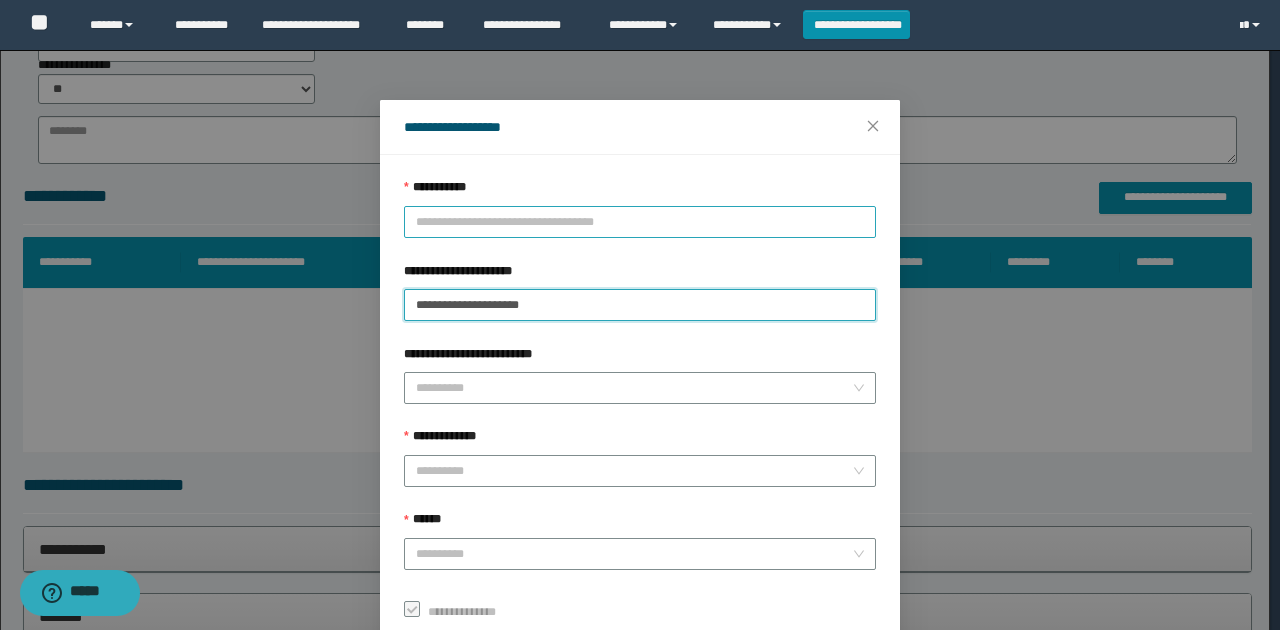 type on "**********" 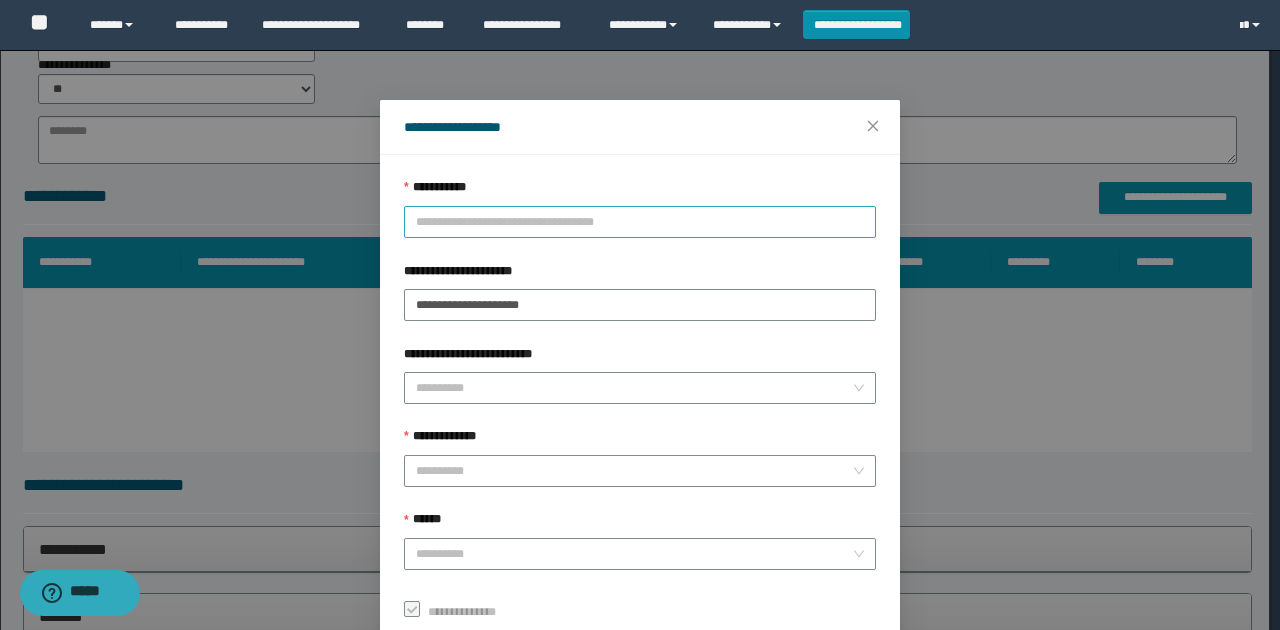 click on "**********" at bounding box center [640, 222] 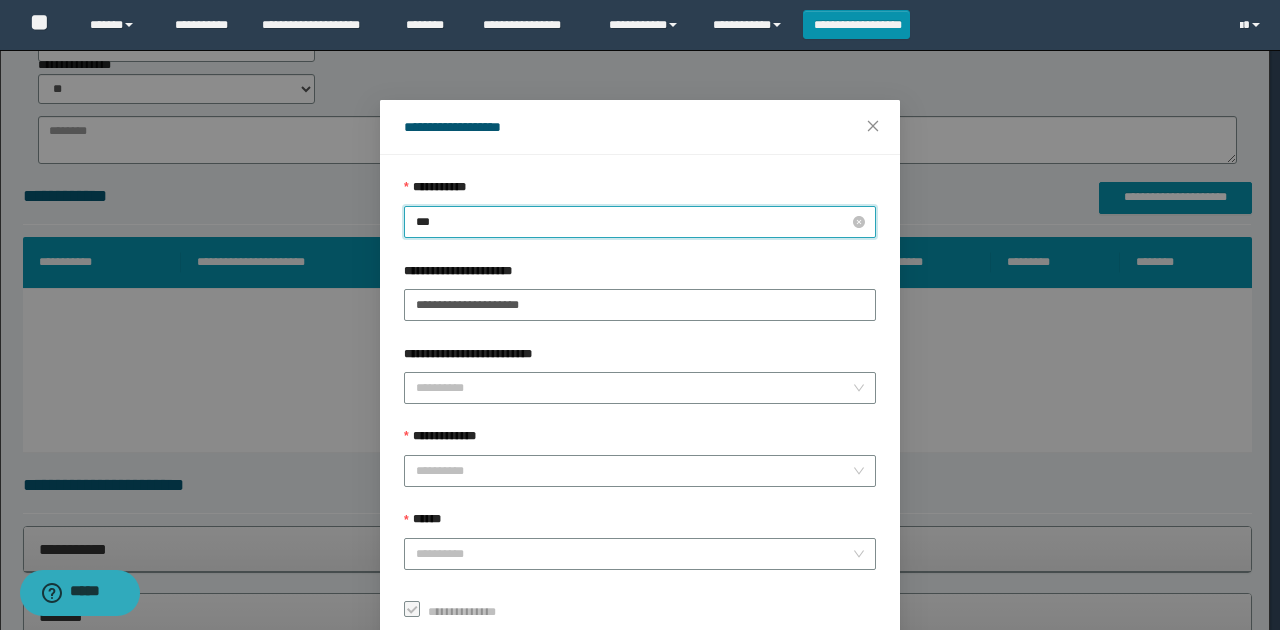type on "****" 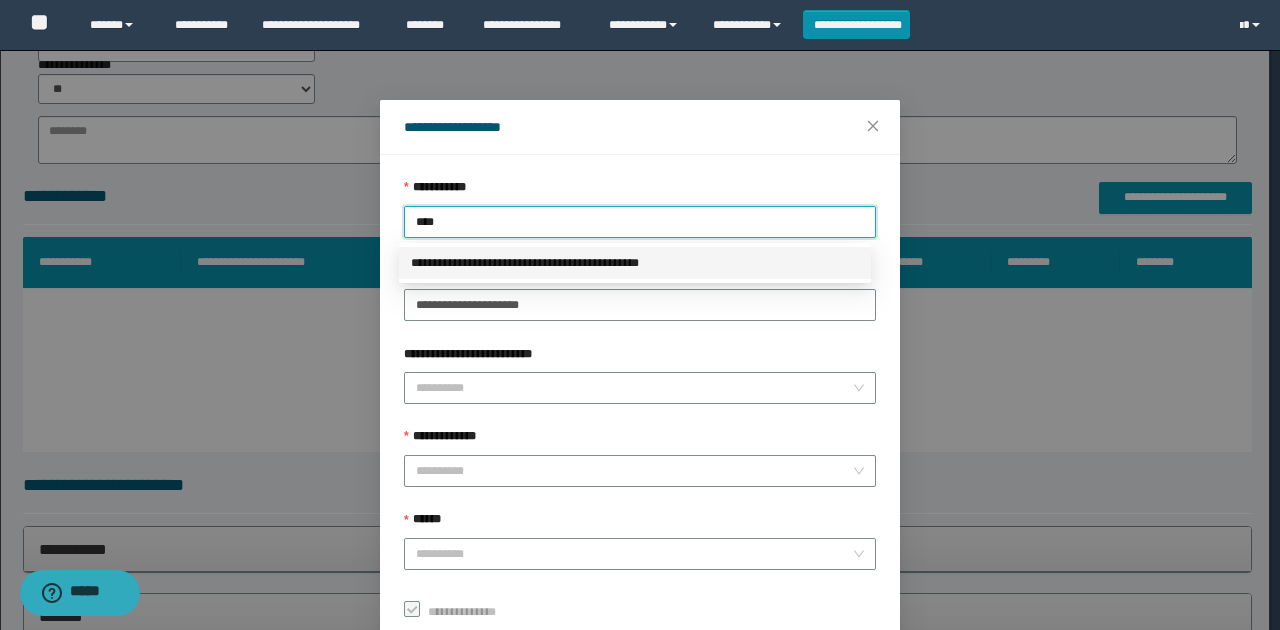 click on "**********" at bounding box center [635, 263] 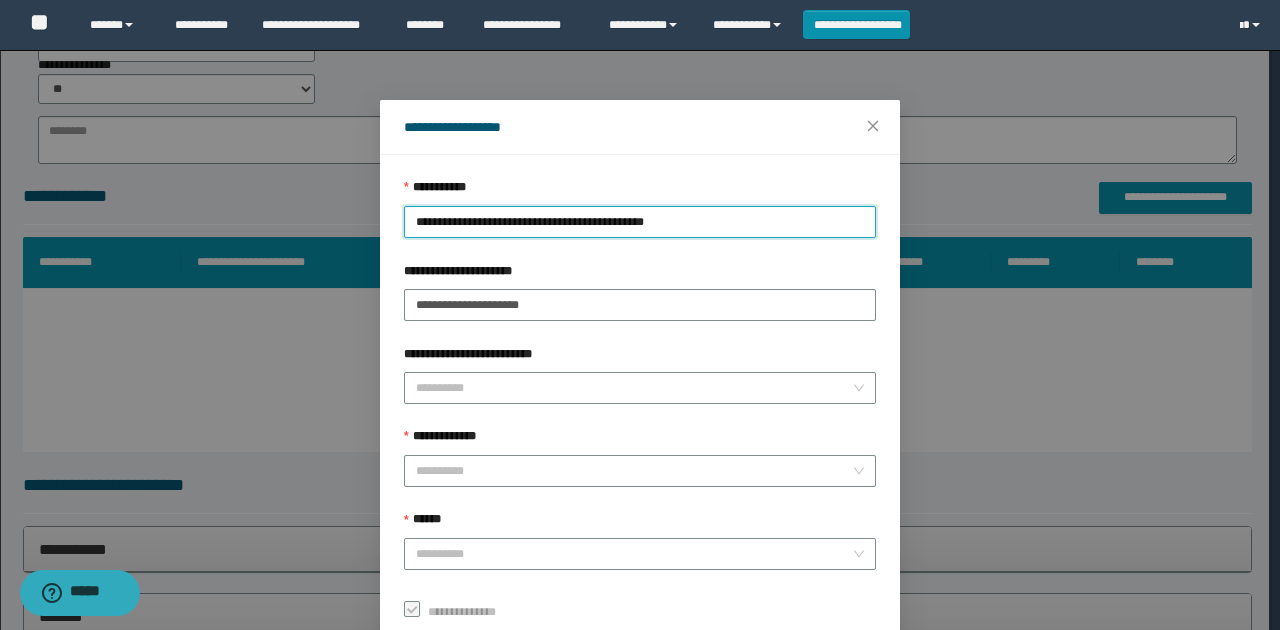 drag, startPoint x: 414, startPoint y: 408, endPoint x: 461, endPoint y: 413, distance: 47.26521 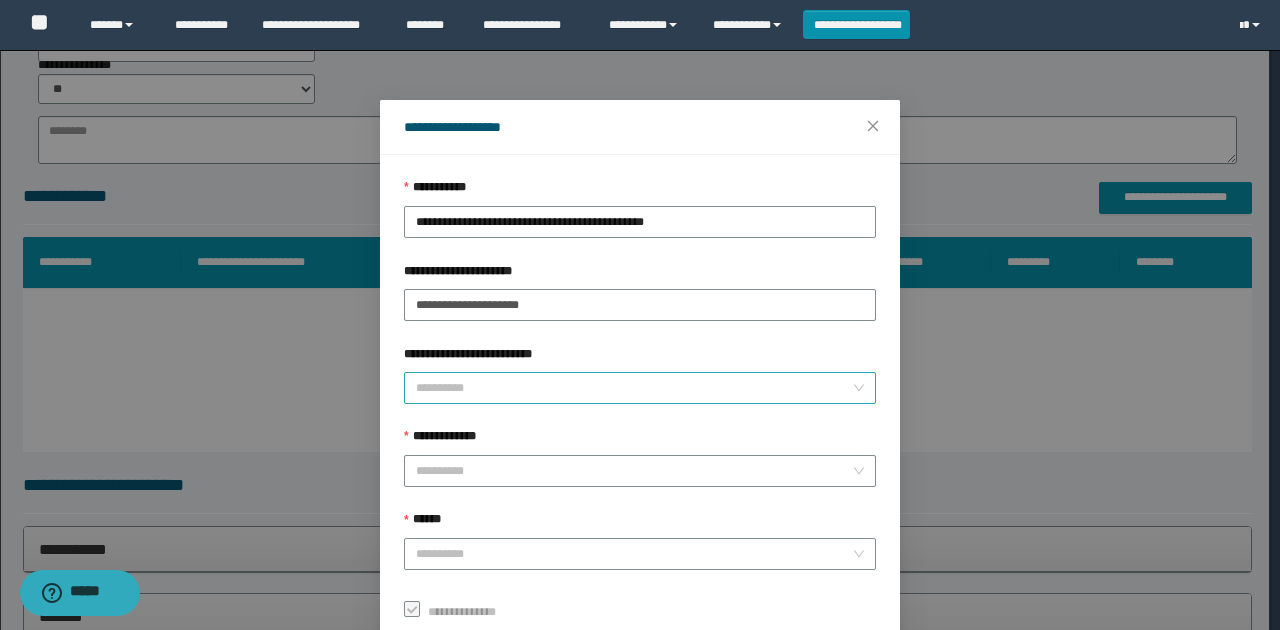 click on "**********" at bounding box center (634, 388) 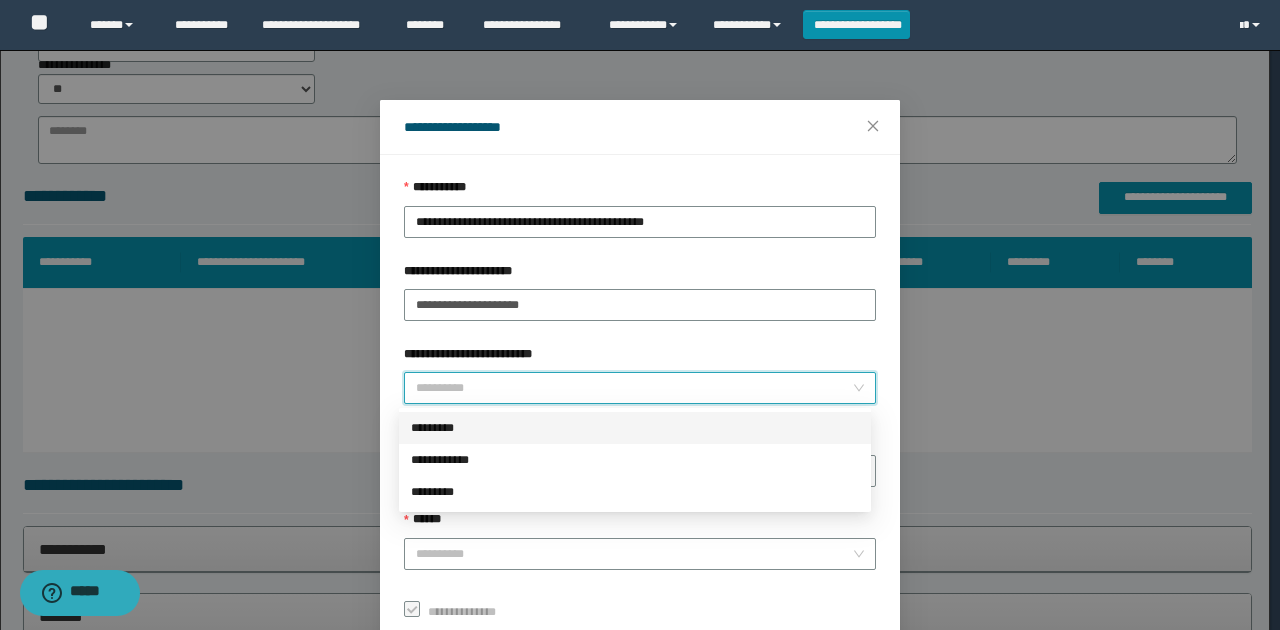 drag, startPoint x: 465, startPoint y: 430, endPoint x: 484, endPoint y: 410, distance: 27.58623 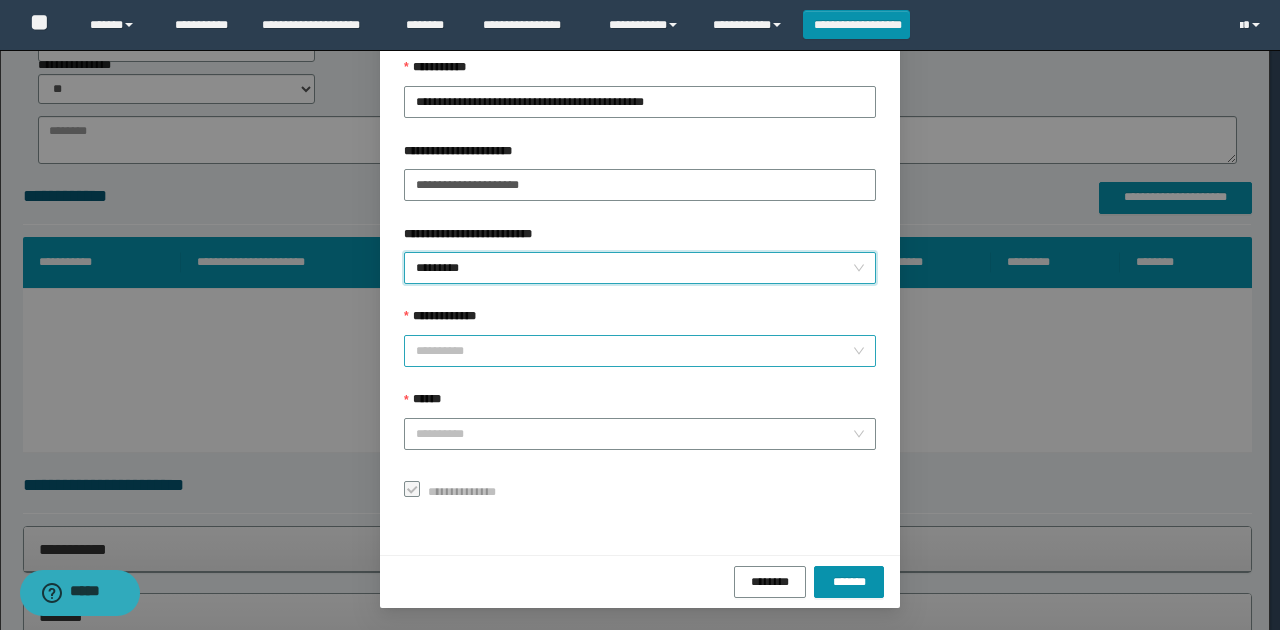 scroll, scrollTop: 121, scrollLeft: 0, axis: vertical 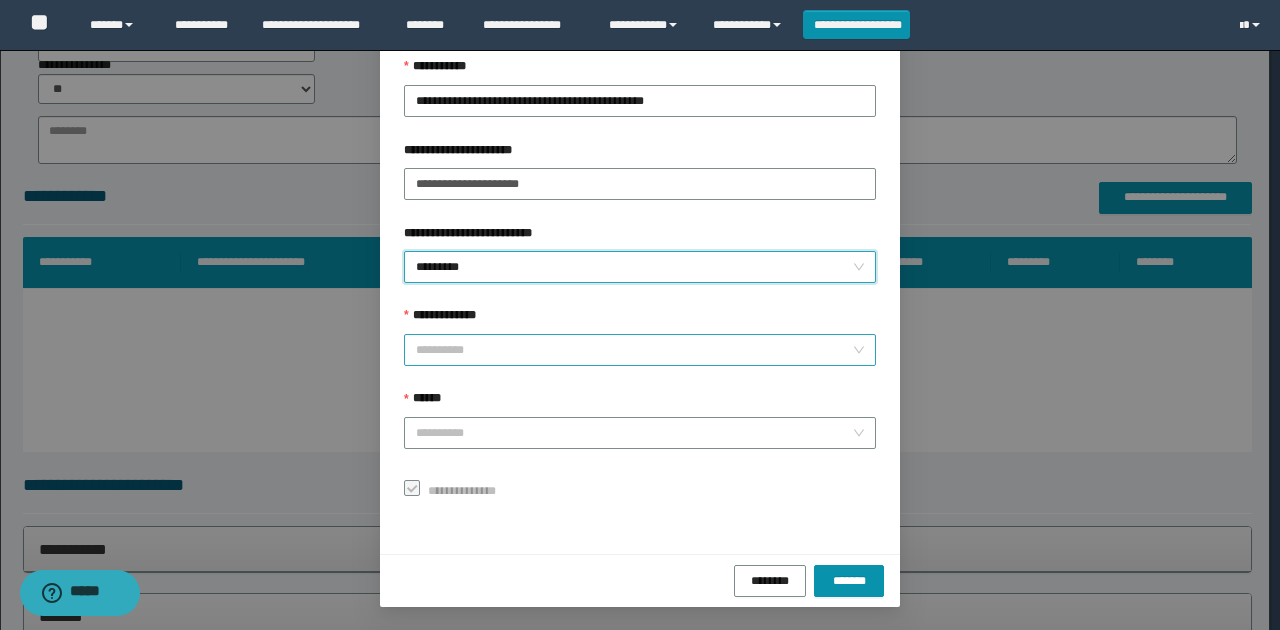 click on "**********" at bounding box center [634, 350] 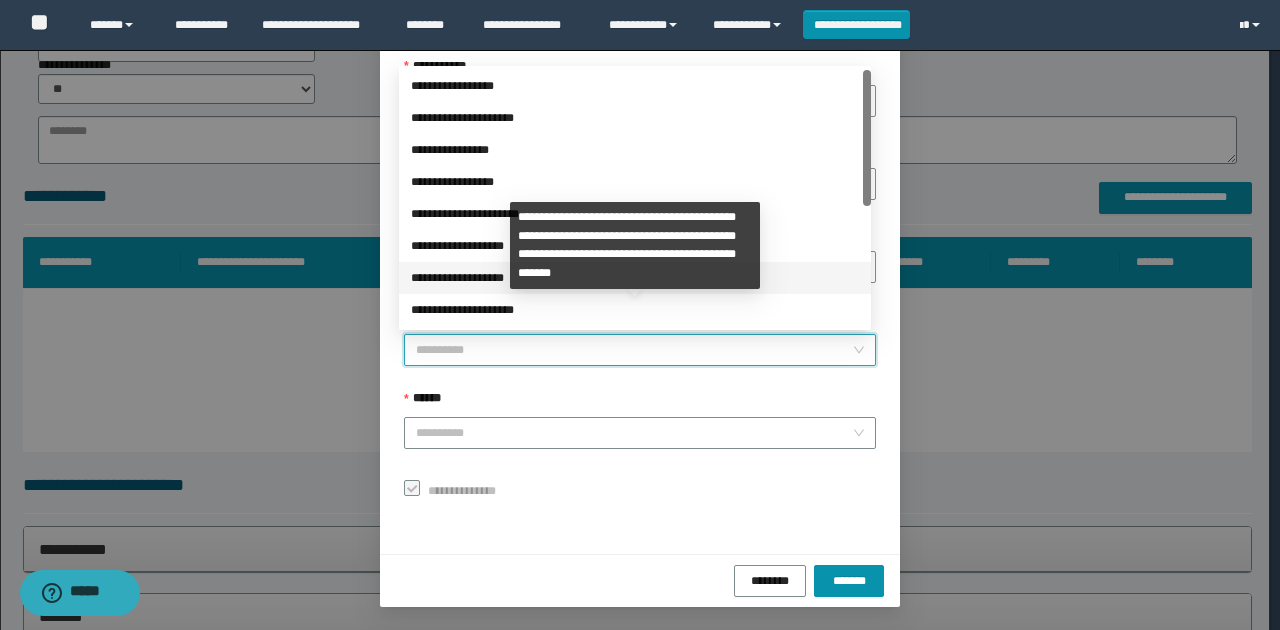 scroll, scrollTop: 224, scrollLeft: 0, axis: vertical 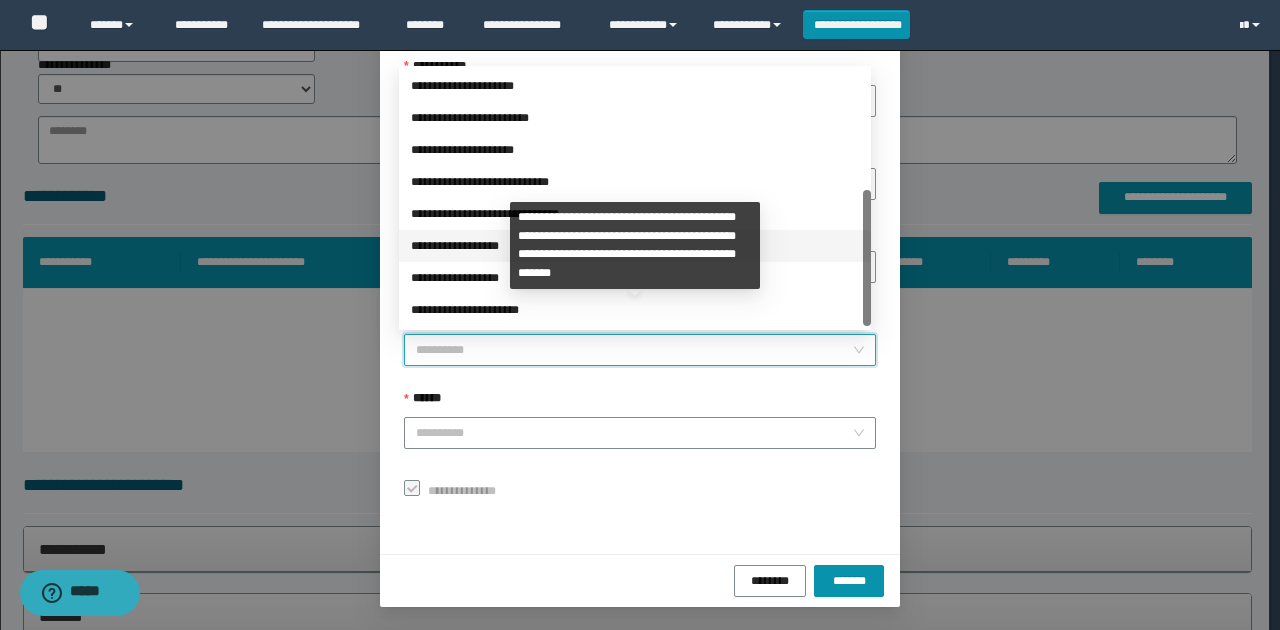 drag, startPoint x: 487, startPoint y: 246, endPoint x: 486, endPoint y: 328, distance: 82.006096 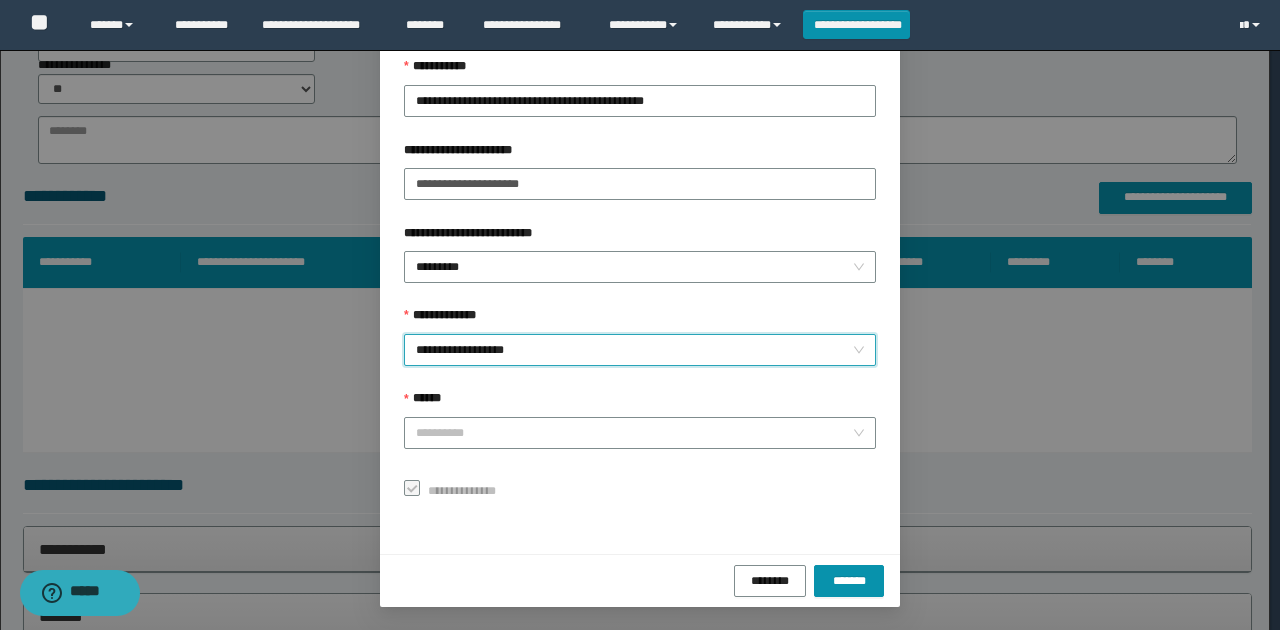 click on "**********" at bounding box center [640, 281] 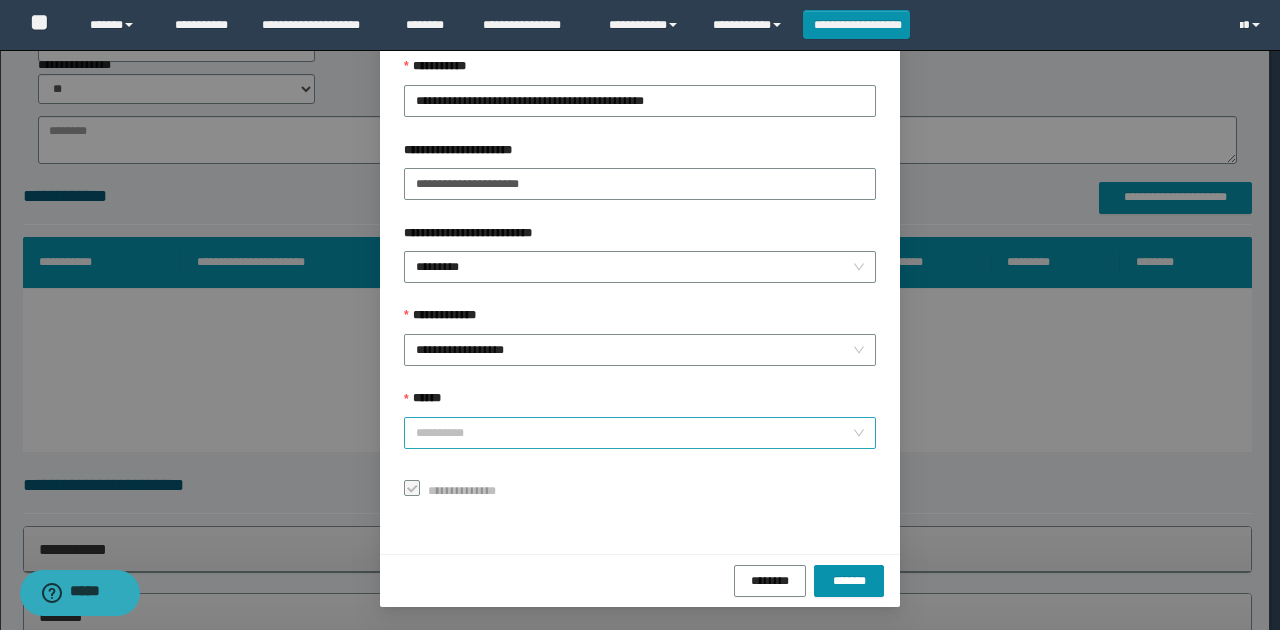 drag, startPoint x: 496, startPoint y: 418, endPoint x: 494, endPoint y: 436, distance: 18.110771 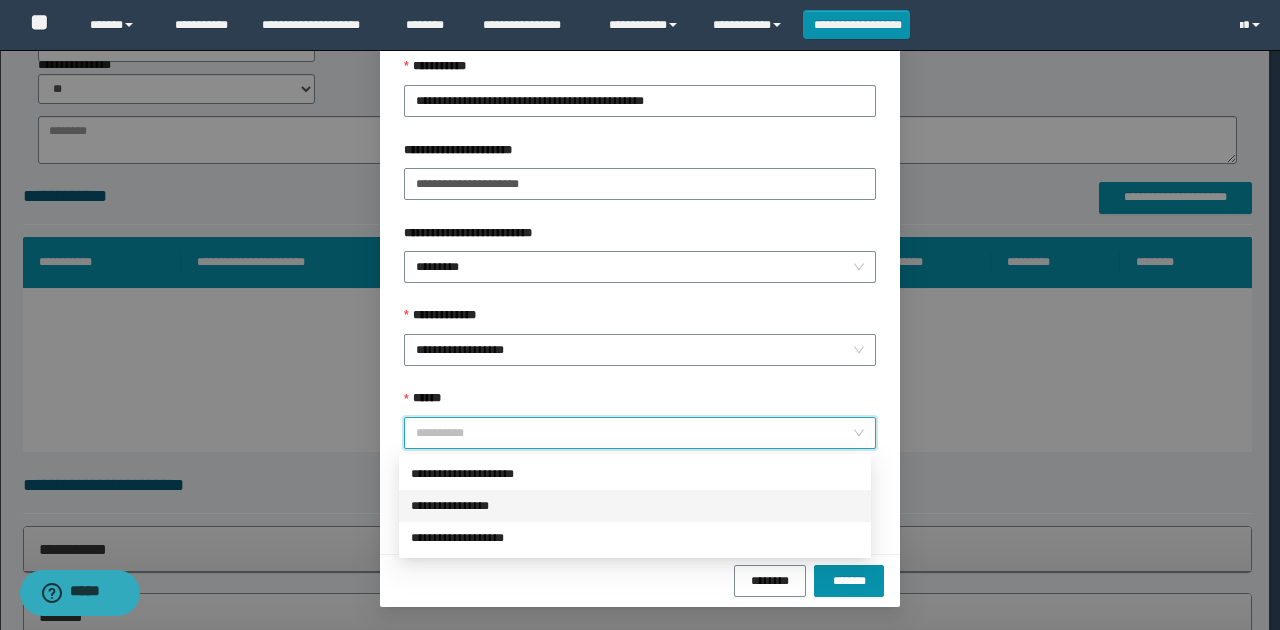 click on "**********" at bounding box center [635, 506] 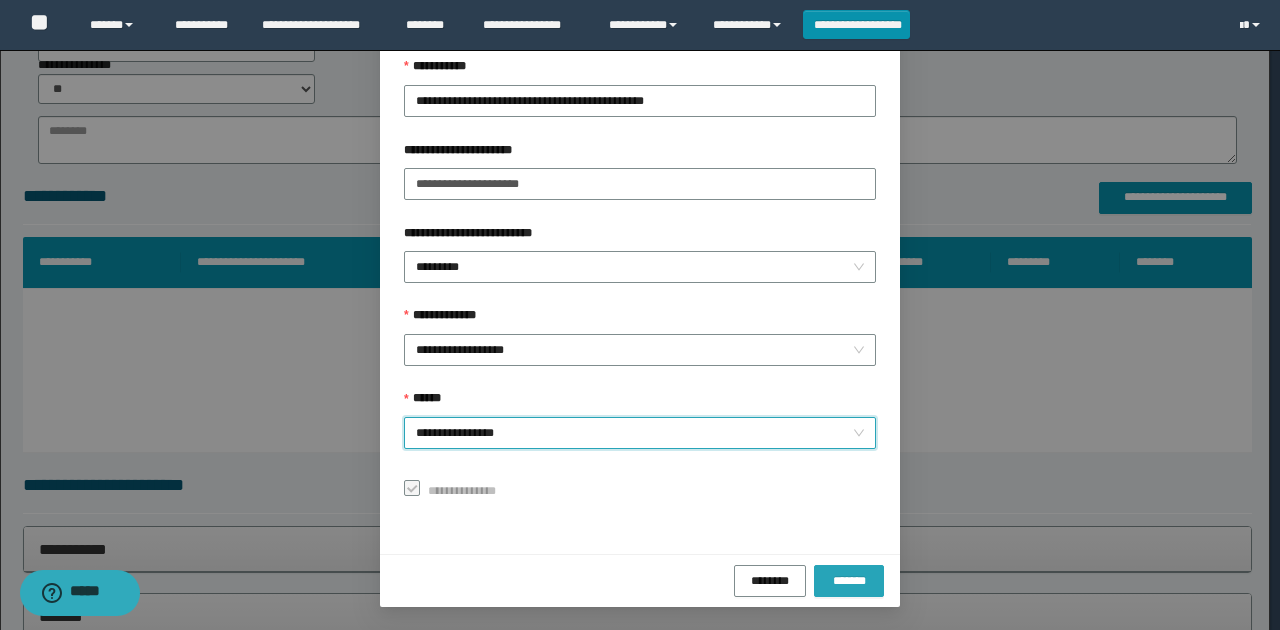 click on "*******" at bounding box center (849, 580) 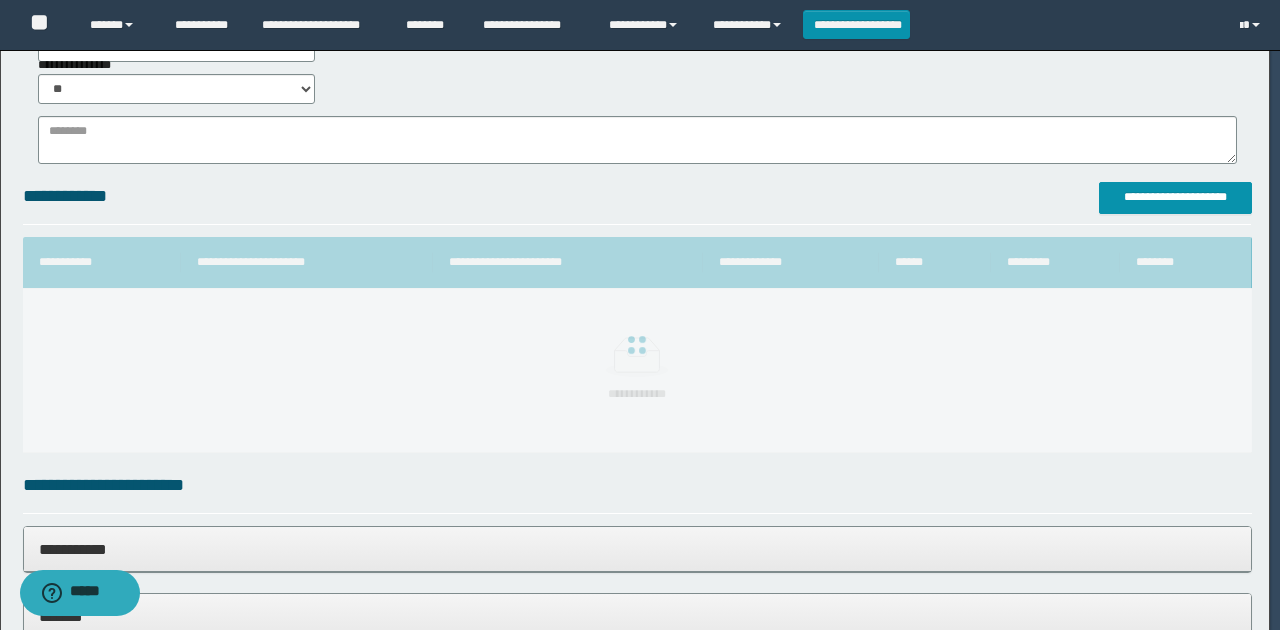 scroll, scrollTop: 73, scrollLeft: 0, axis: vertical 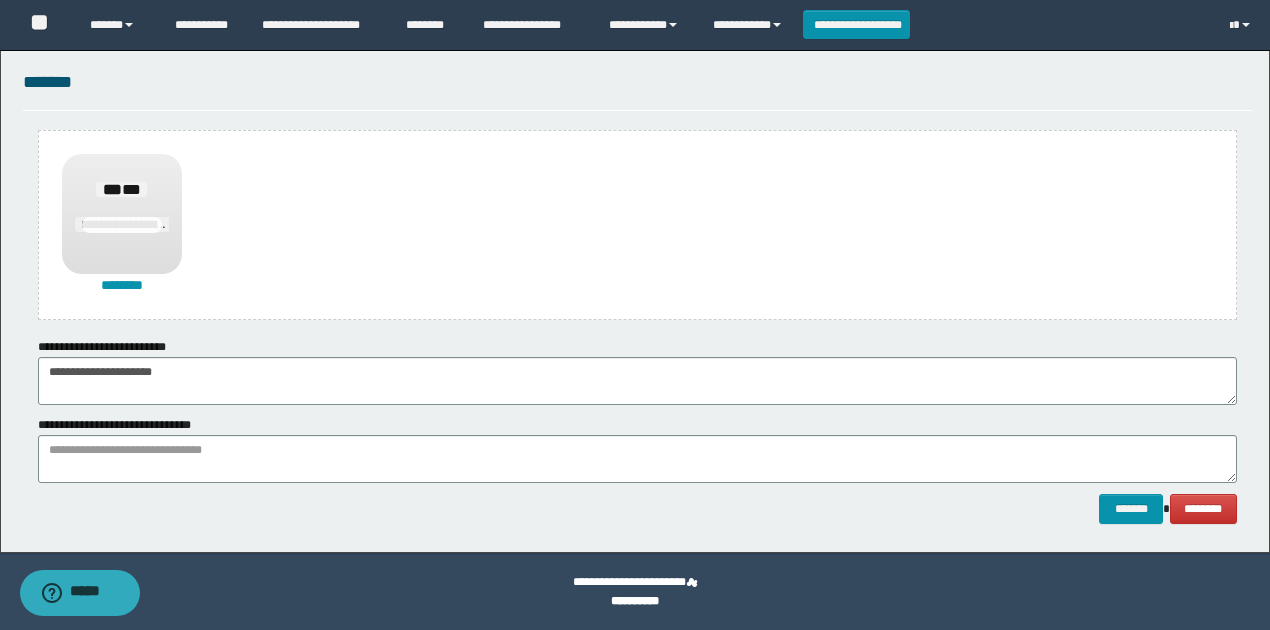 drag, startPoint x: 460, startPoint y: 556, endPoint x: 458, endPoint y: 494, distance: 62.03225 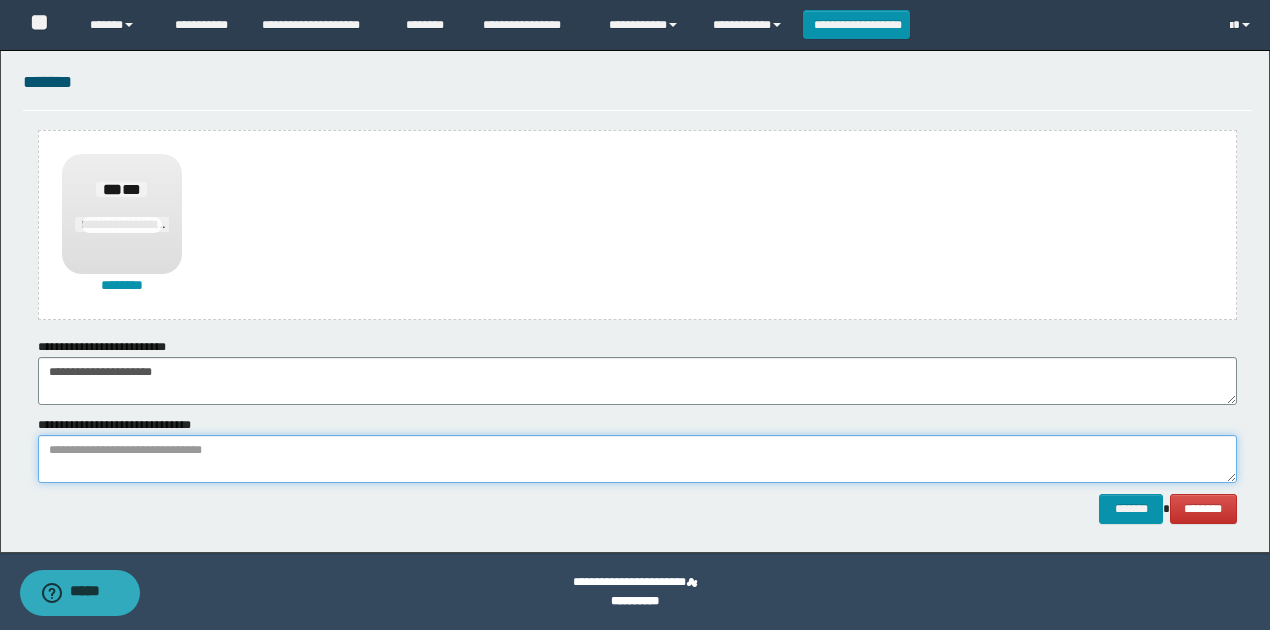 paste on "**********" 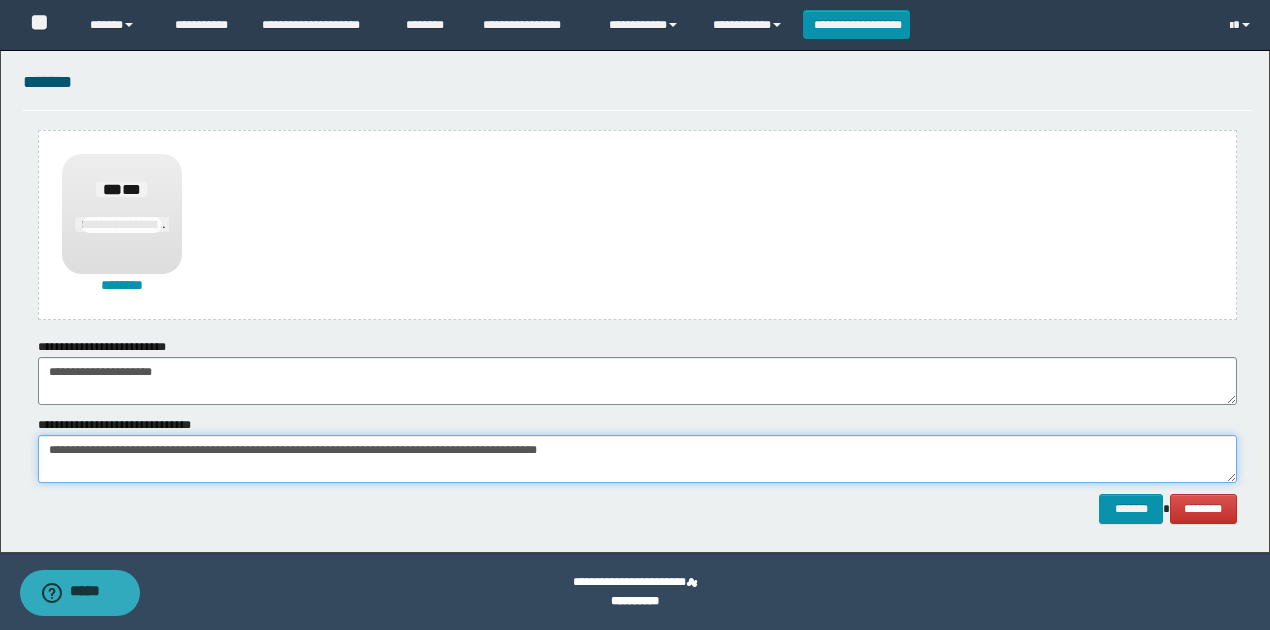 click on "**********" at bounding box center [637, 459] 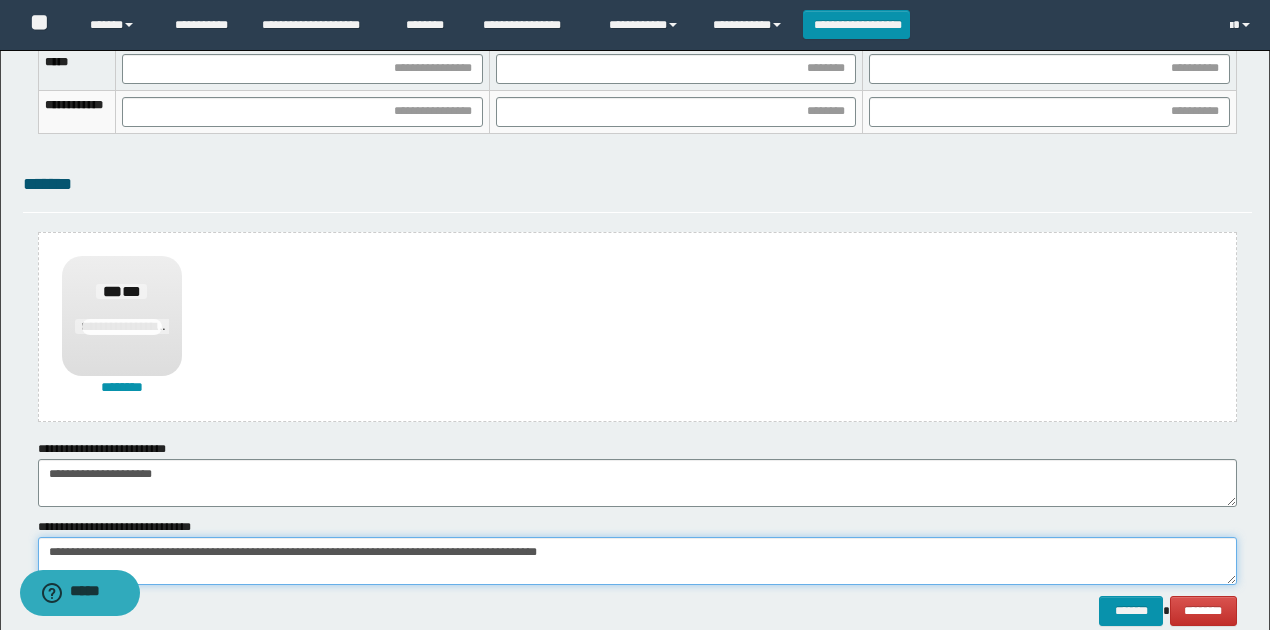 scroll, scrollTop: 1202, scrollLeft: 0, axis: vertical 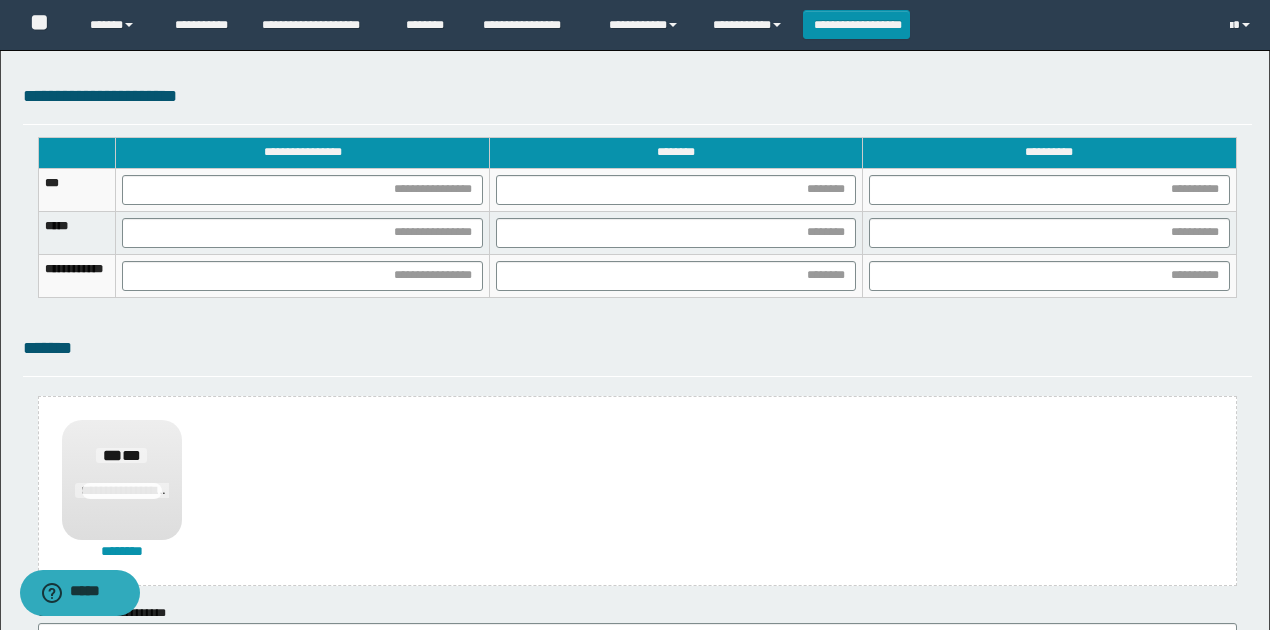 type on "**********" 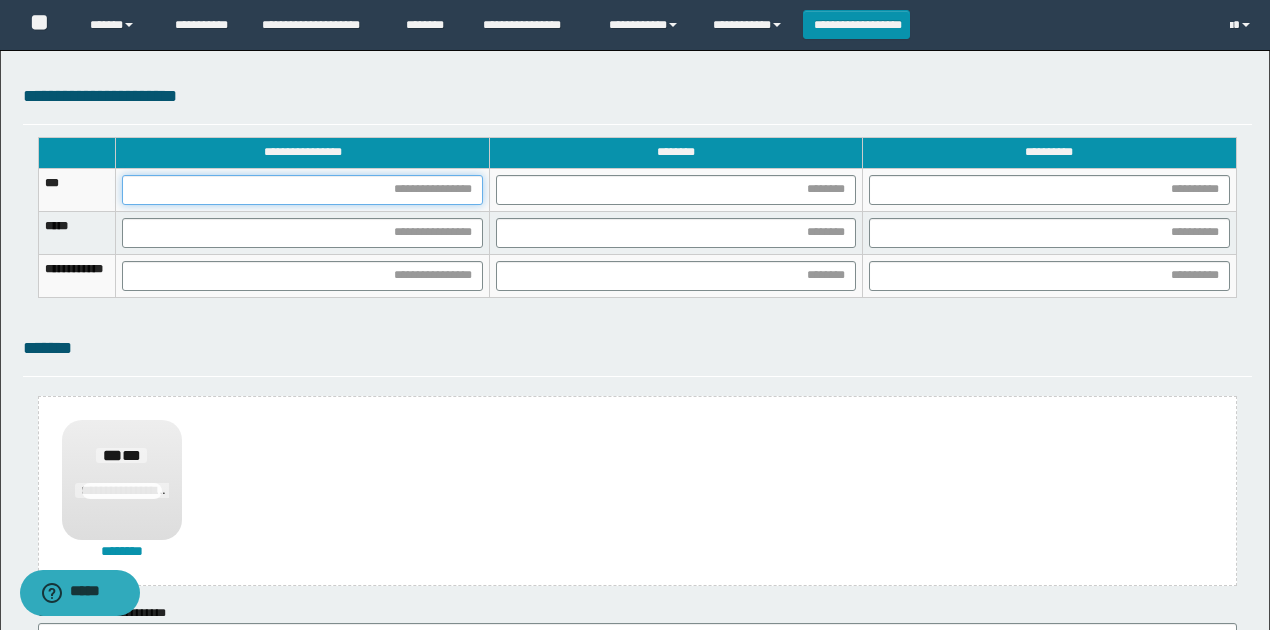 drag, startPoint x: 534, startPoint y: 181, endPoint x: 522, endPoint y: 192, distance: 16.27882 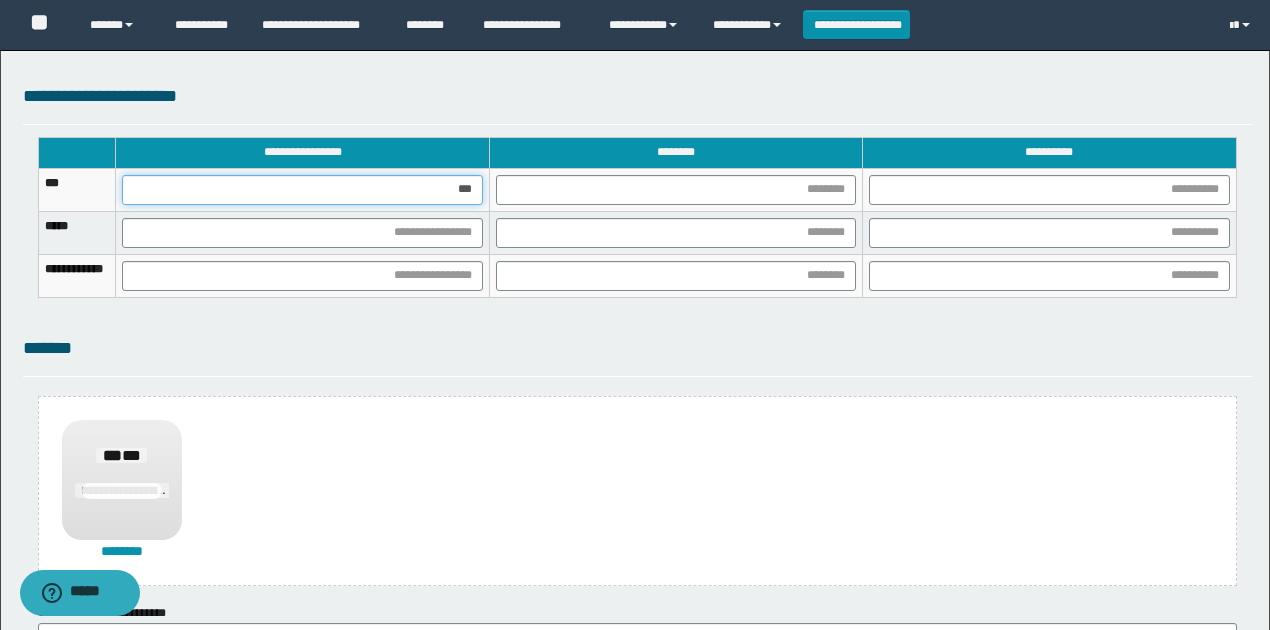 type on "****" 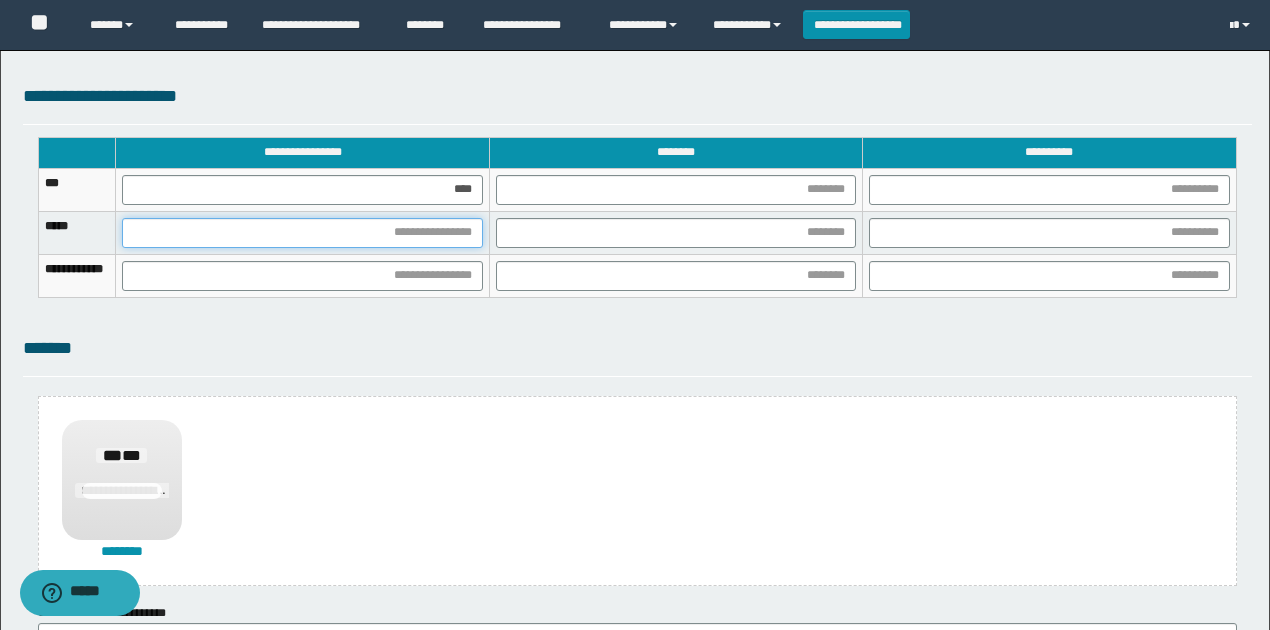 drag, startPoint x: 537, startPoint y: 228, endPoint x: 519, endPoint y: 234, distance: 18.973665 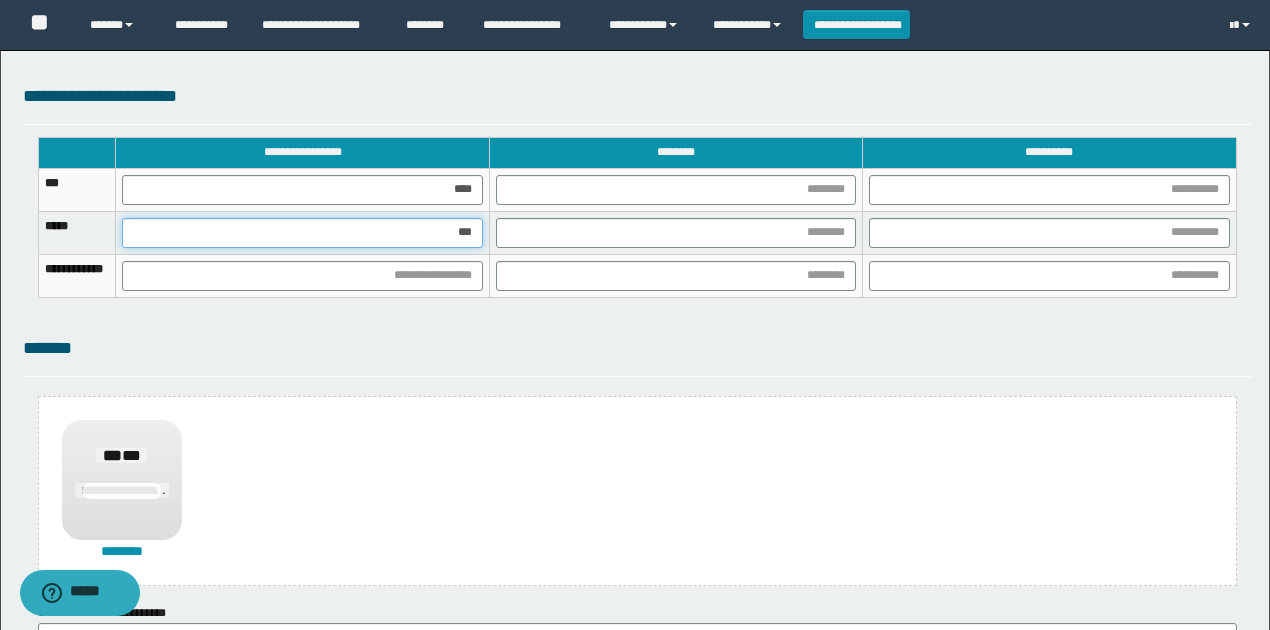 type on "****" 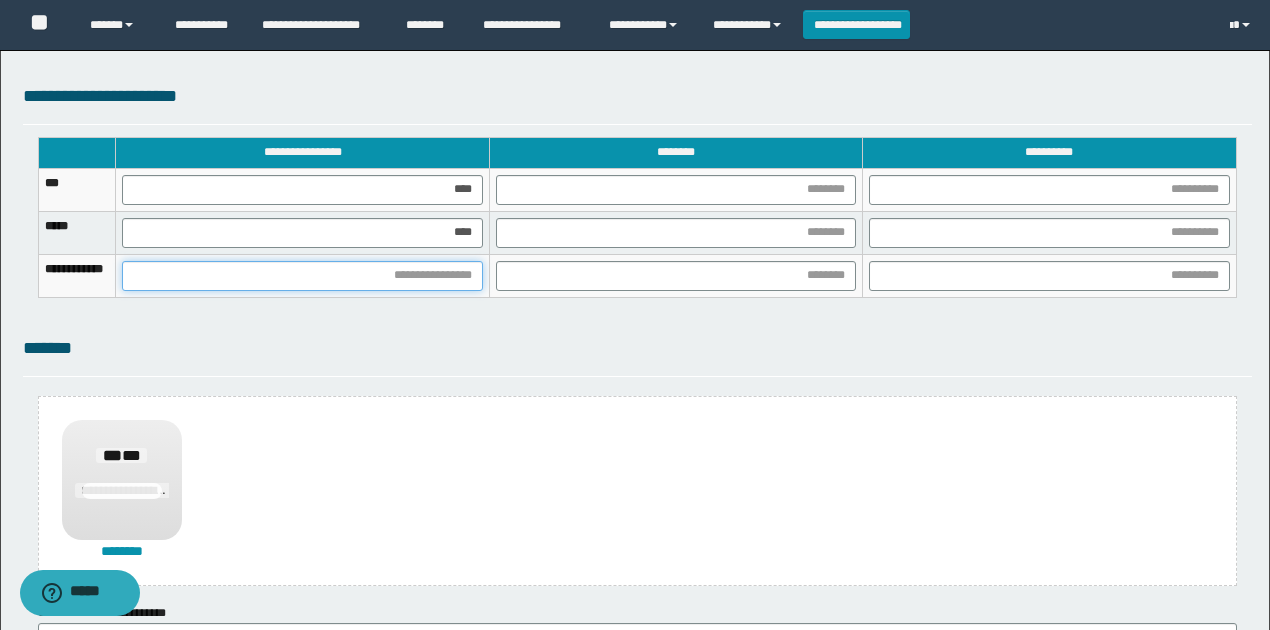 click at bounding box center [302, 276] 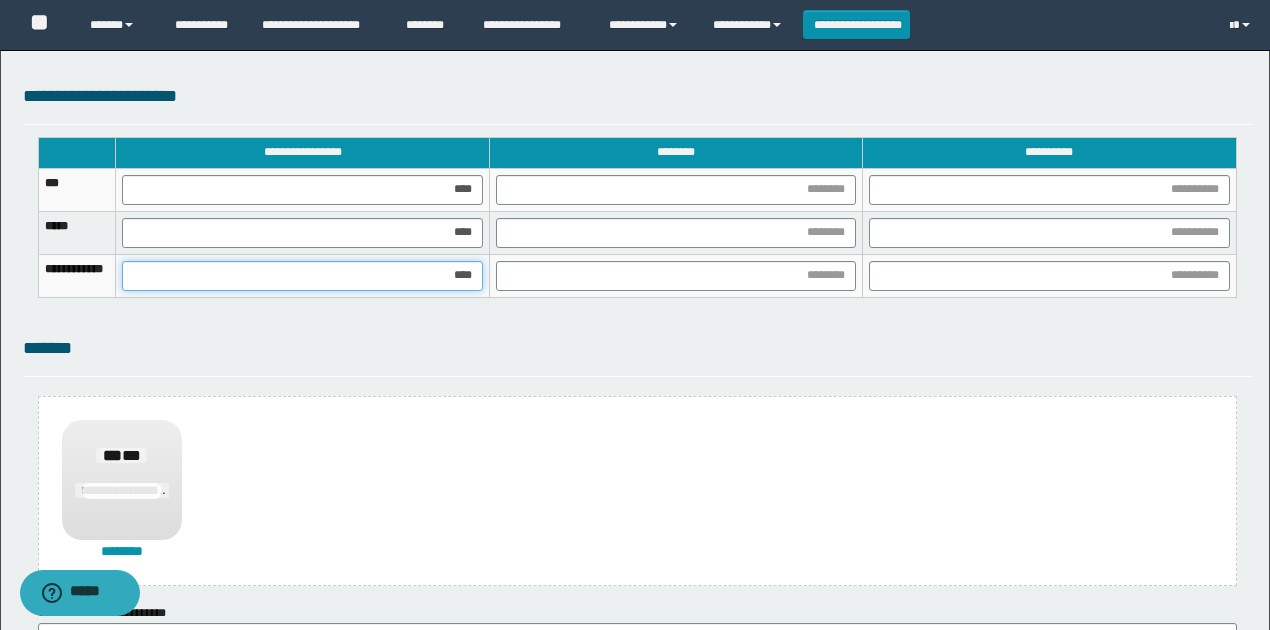 type on "*****" 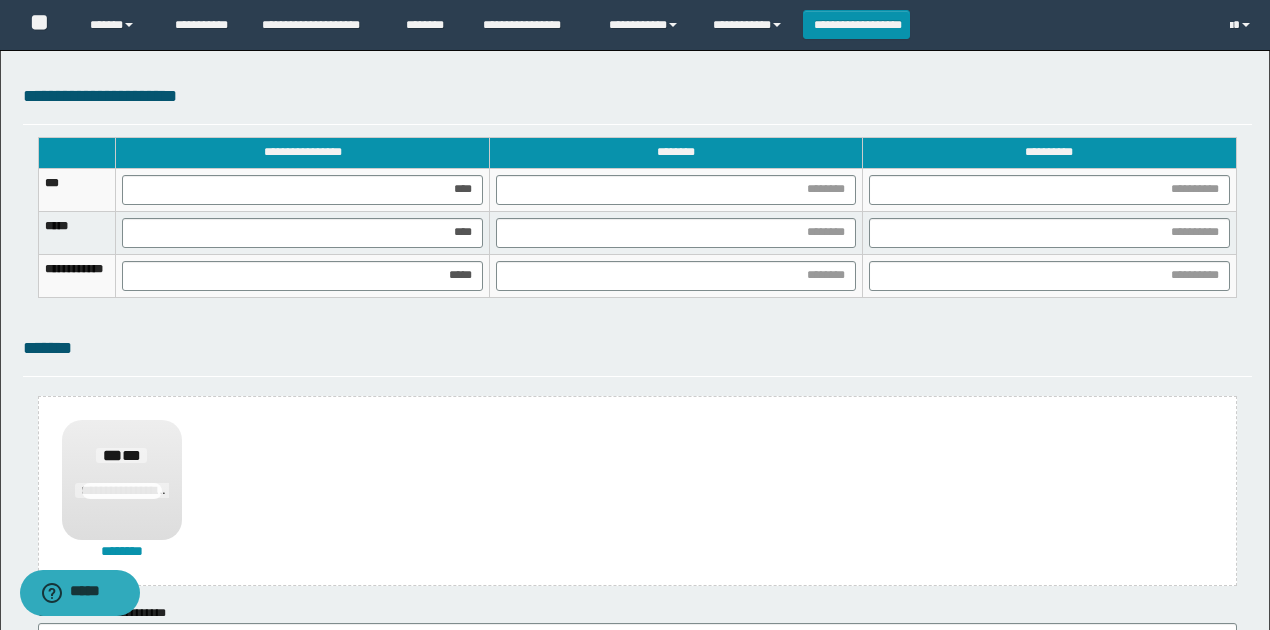 click on "*******" at bounding box center [637, 348] 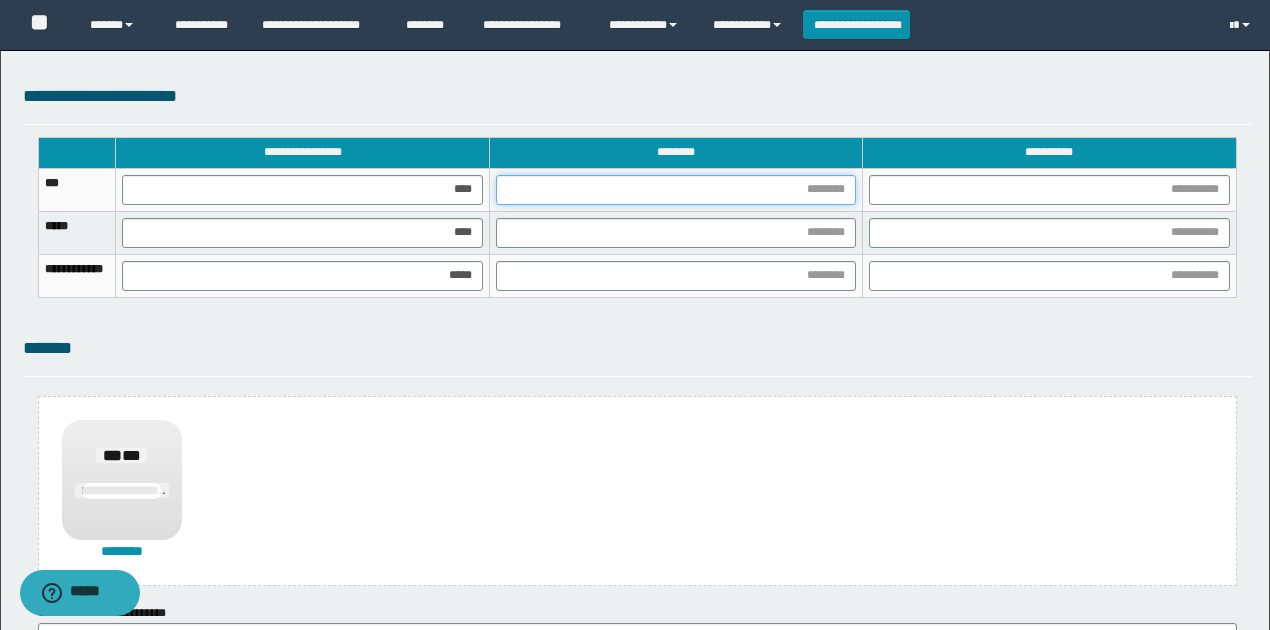 drag, startPoint x: 832, startPoint y: 192, endPoint x: 818, endPoint y: 200, distance: 16.124516 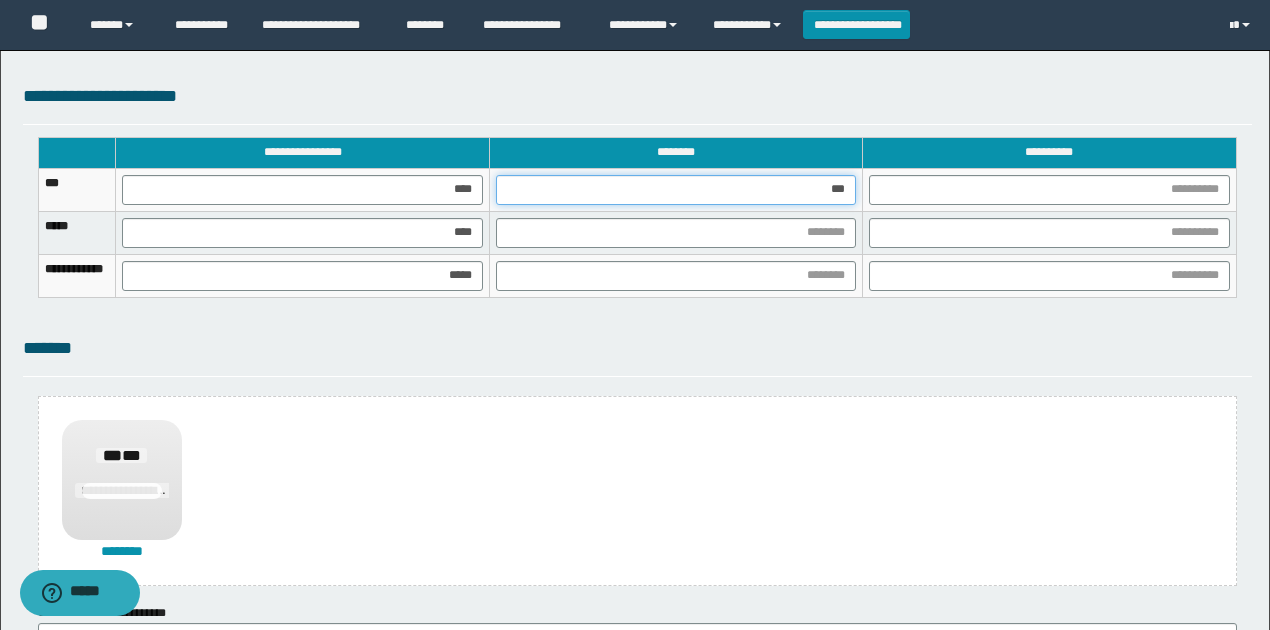 type on "****" 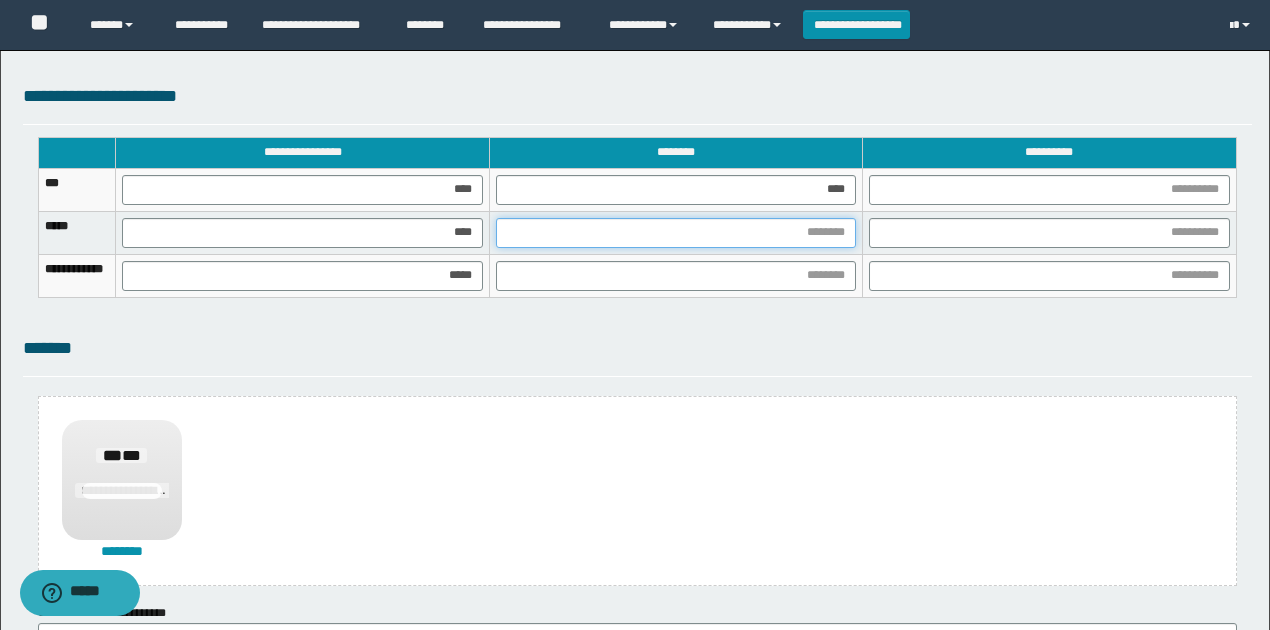 drag, startPoint x: 860, startPoint y: 238, endPoint x: 854, endPoint y: 247, distance: 10.816654 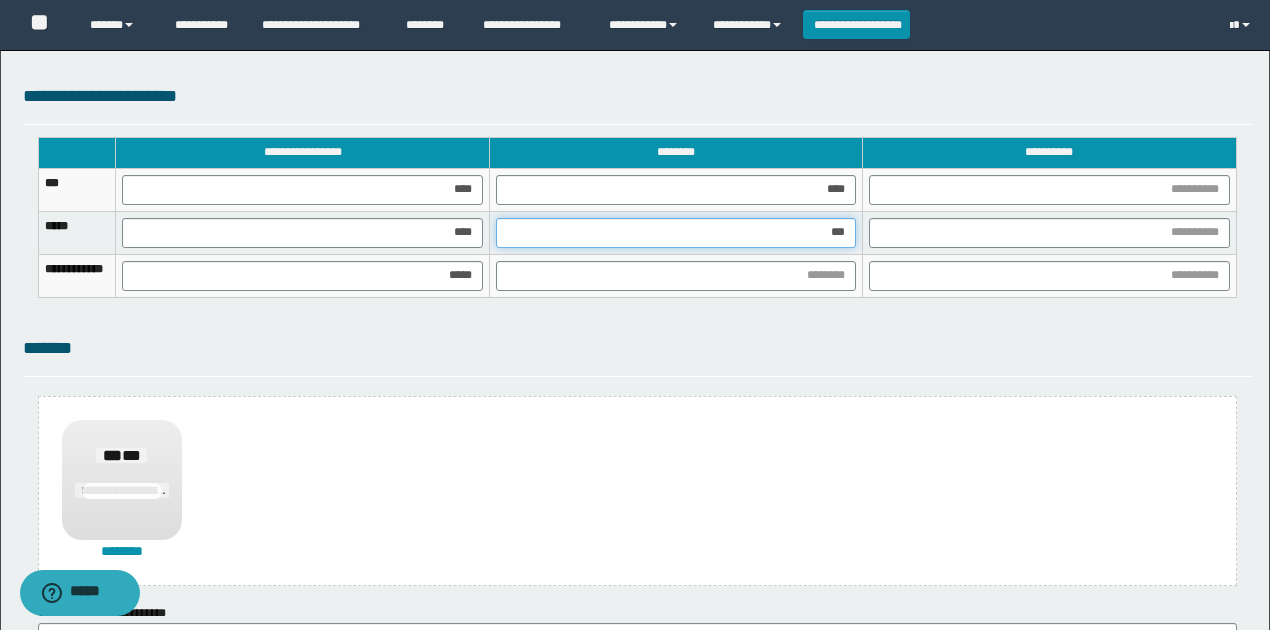 type on "****" 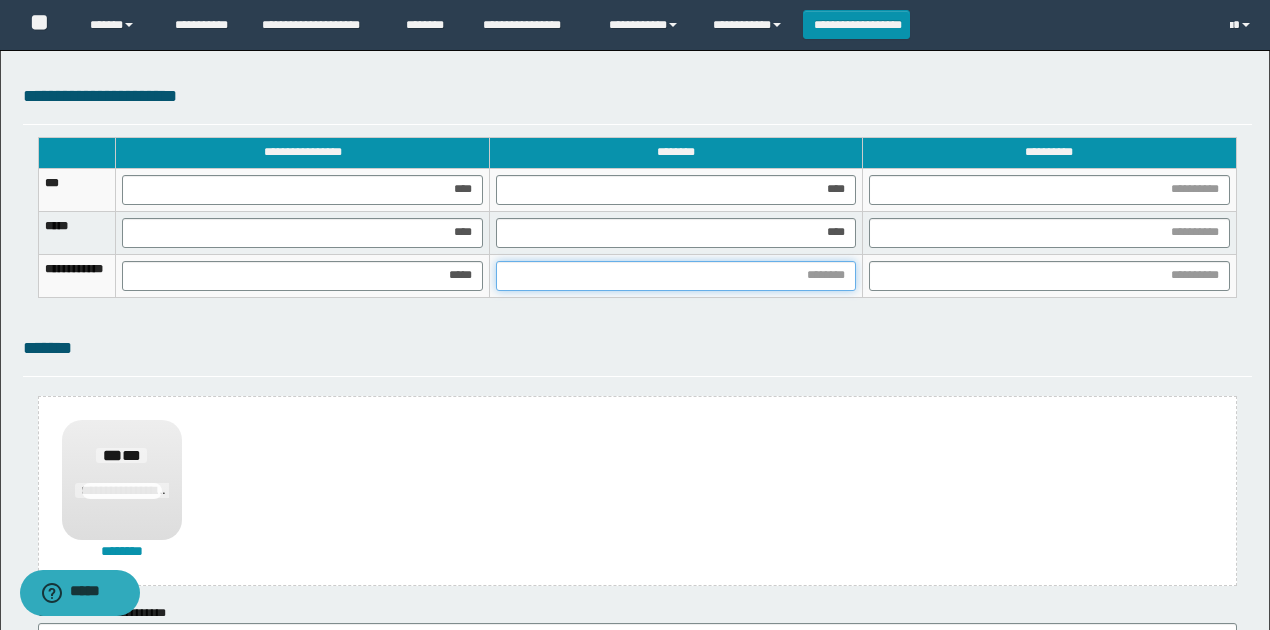 click at bounding box center [676, 276] 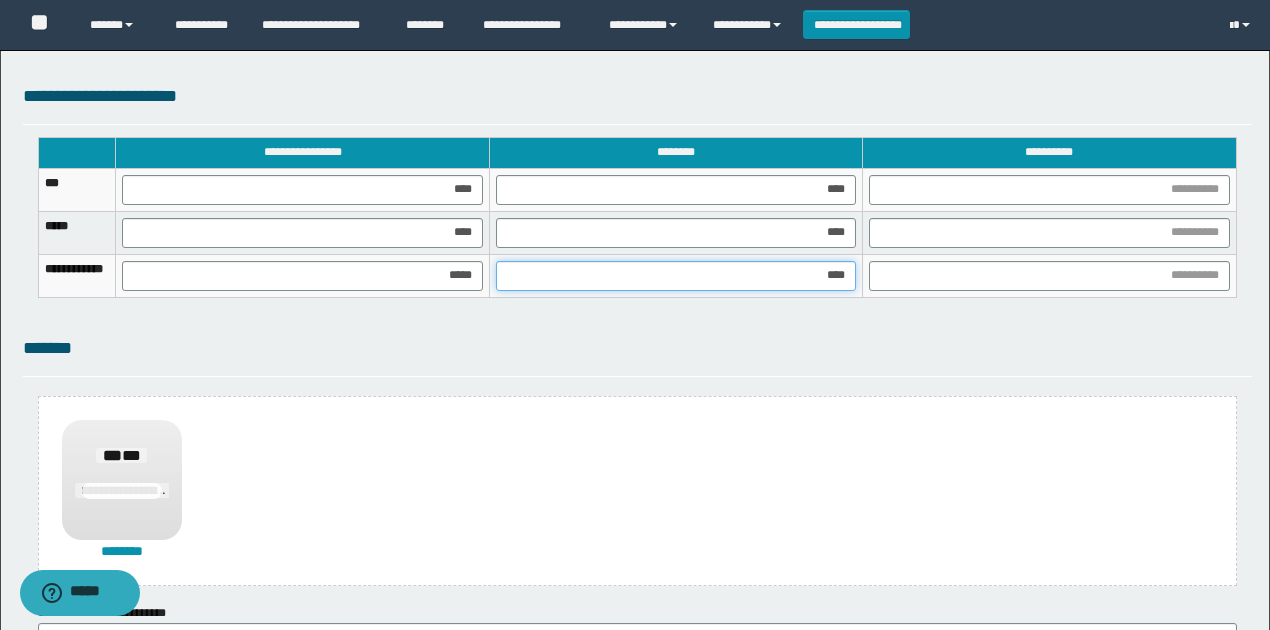 type on "*****" 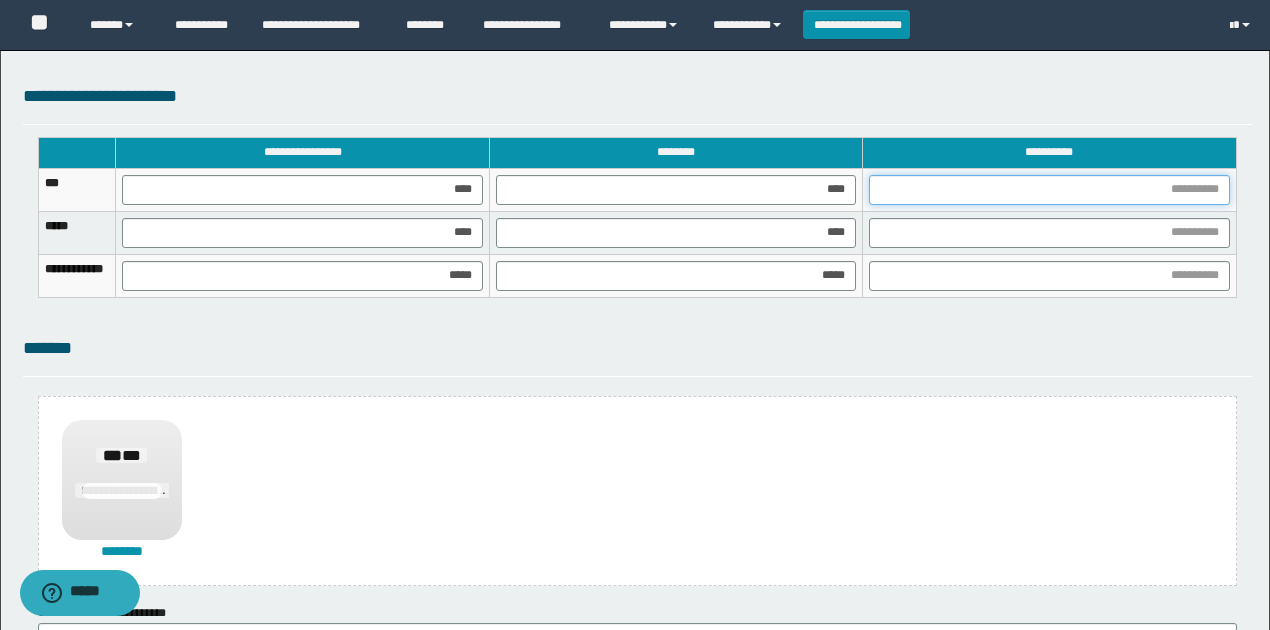 click at bounding box center [1049, 190] 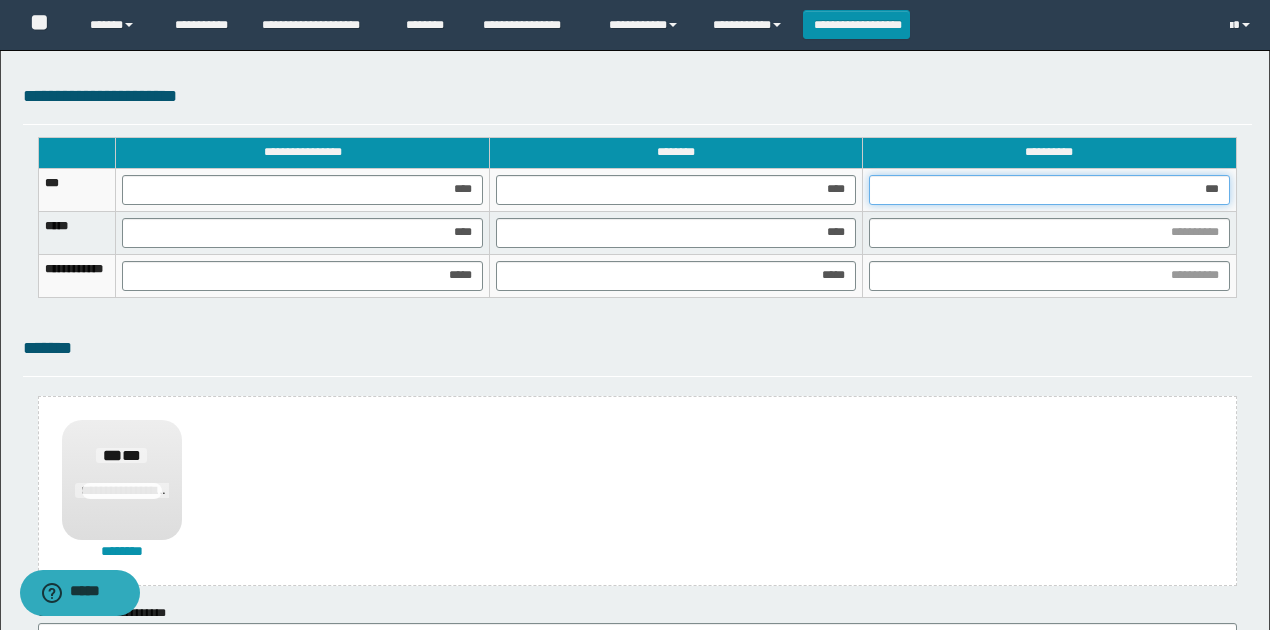 type on "****" 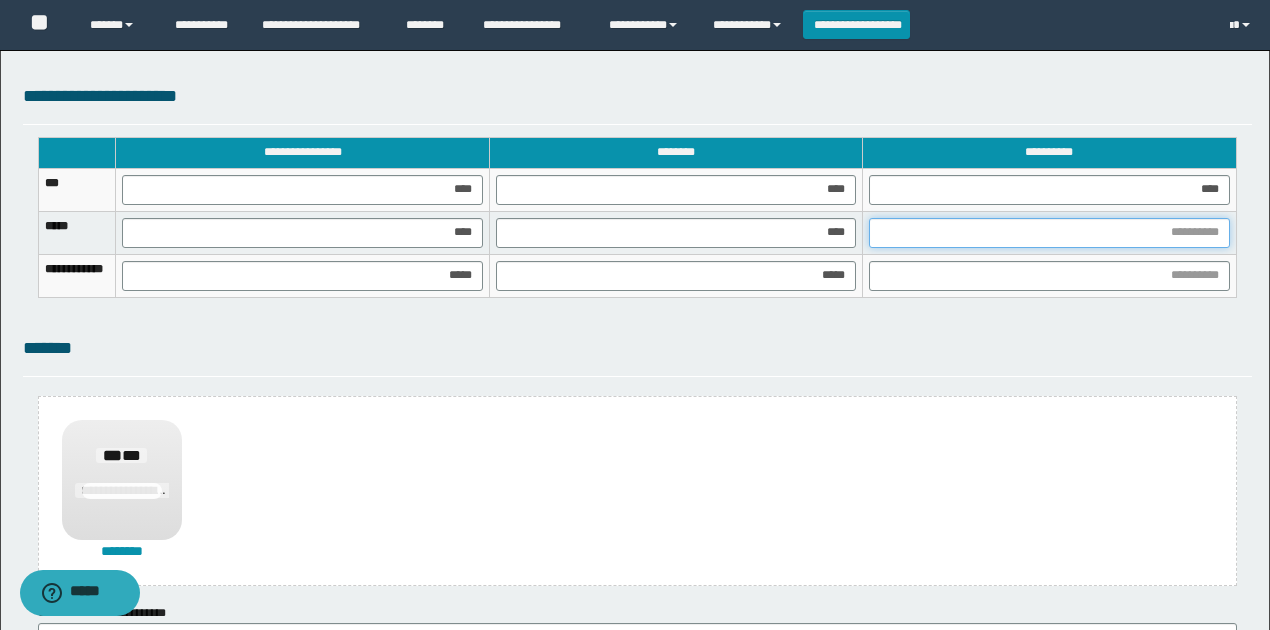 click at bounding box center [1049, 233] 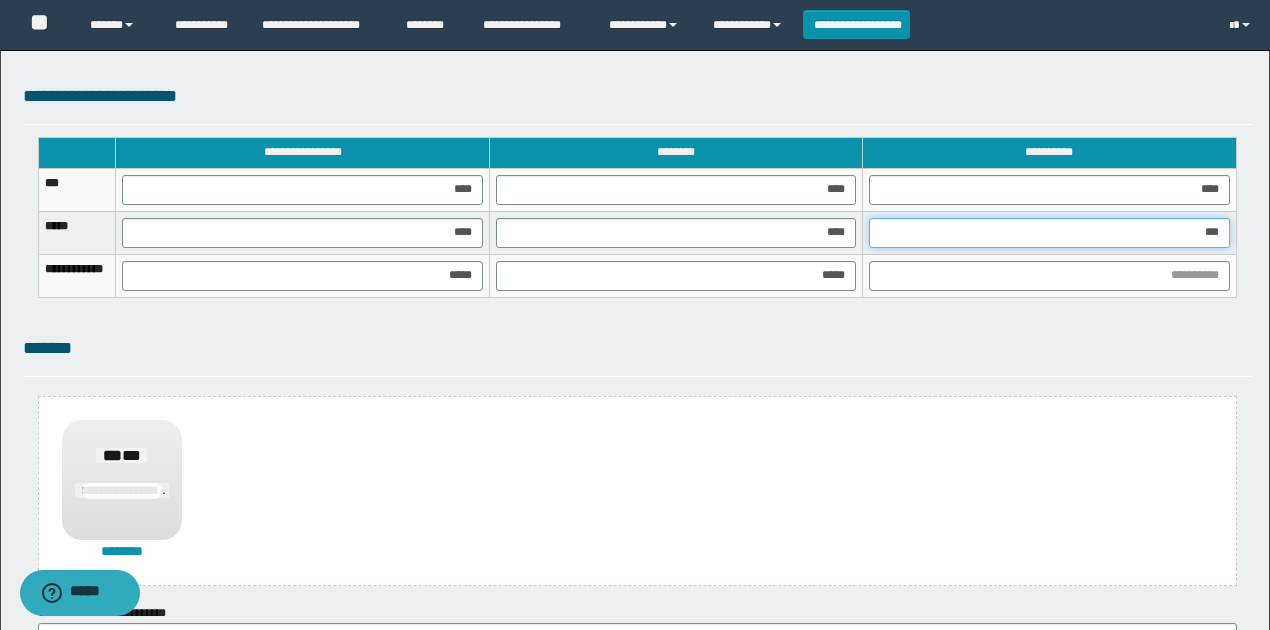 type on "****" 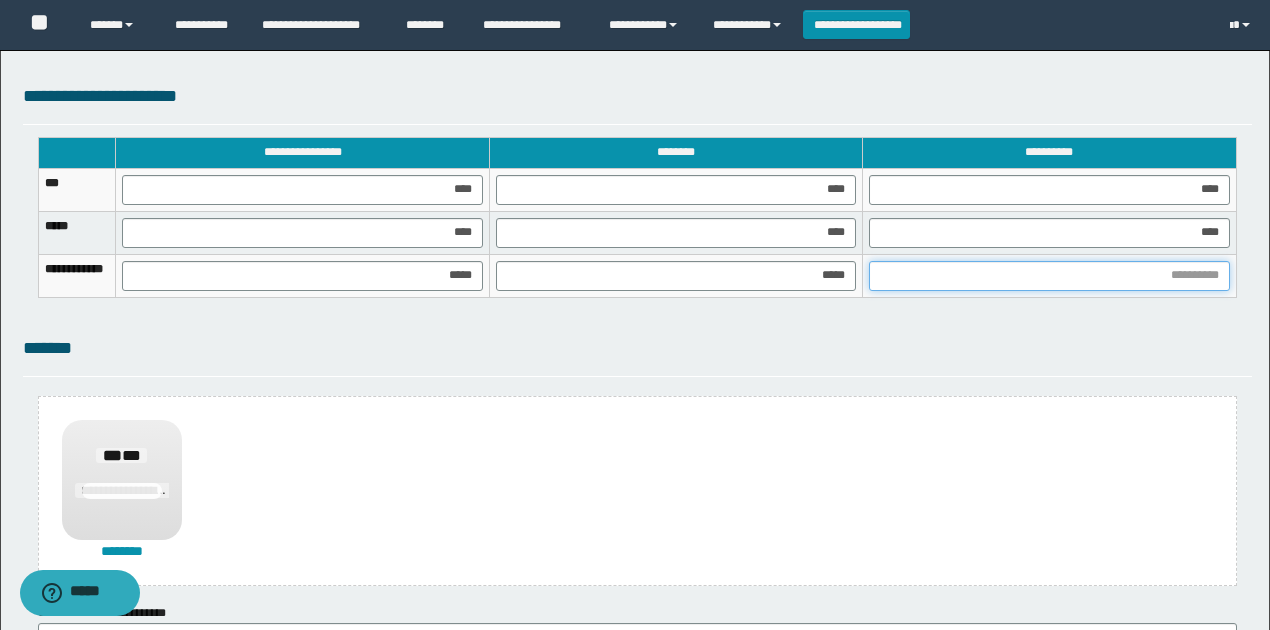 click at bounding box center [1049, 276] 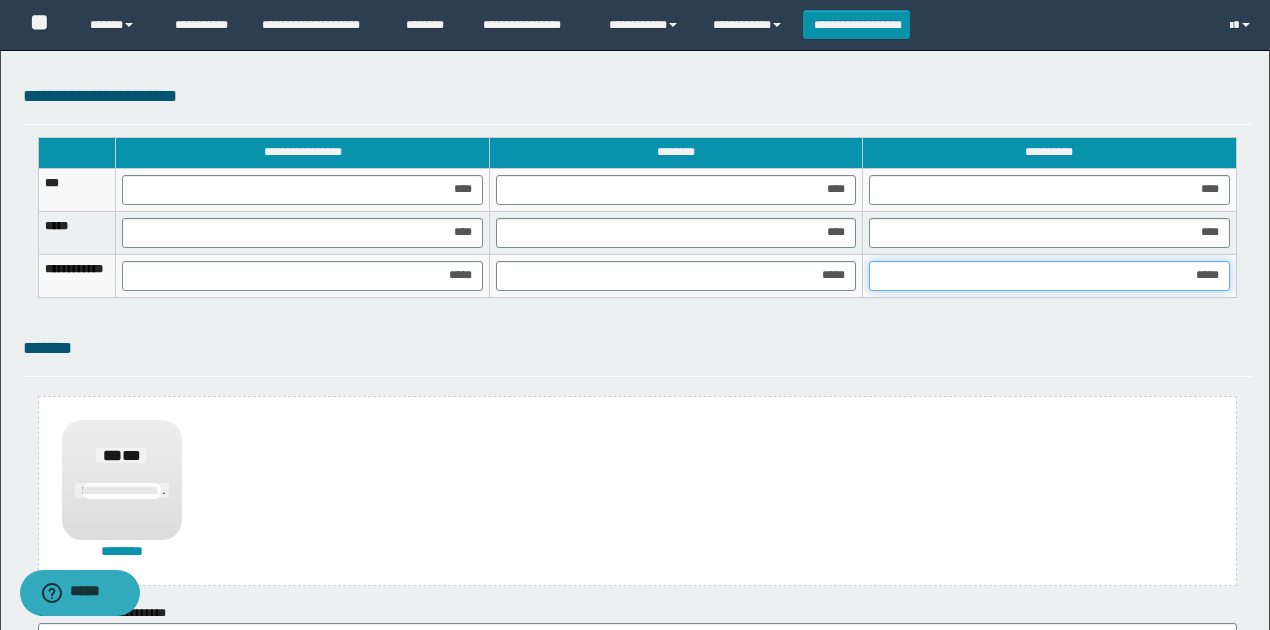 type on "******" 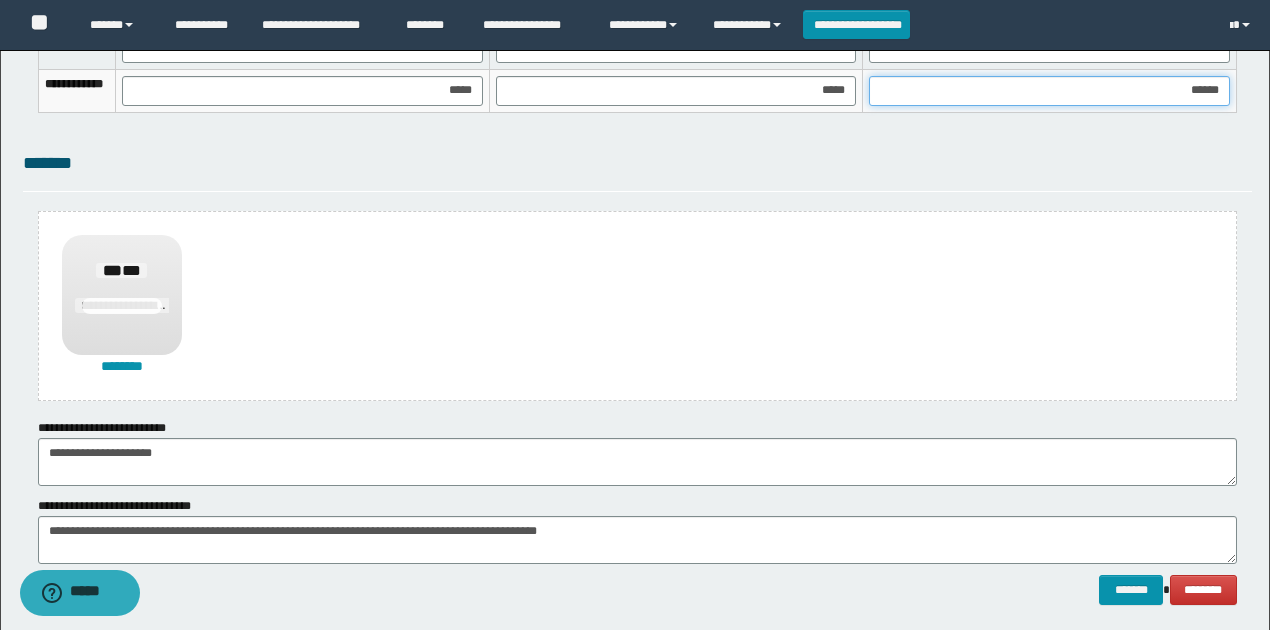 scroll, scrollTop: 1468, scrollLeft: 0, axis: vertical 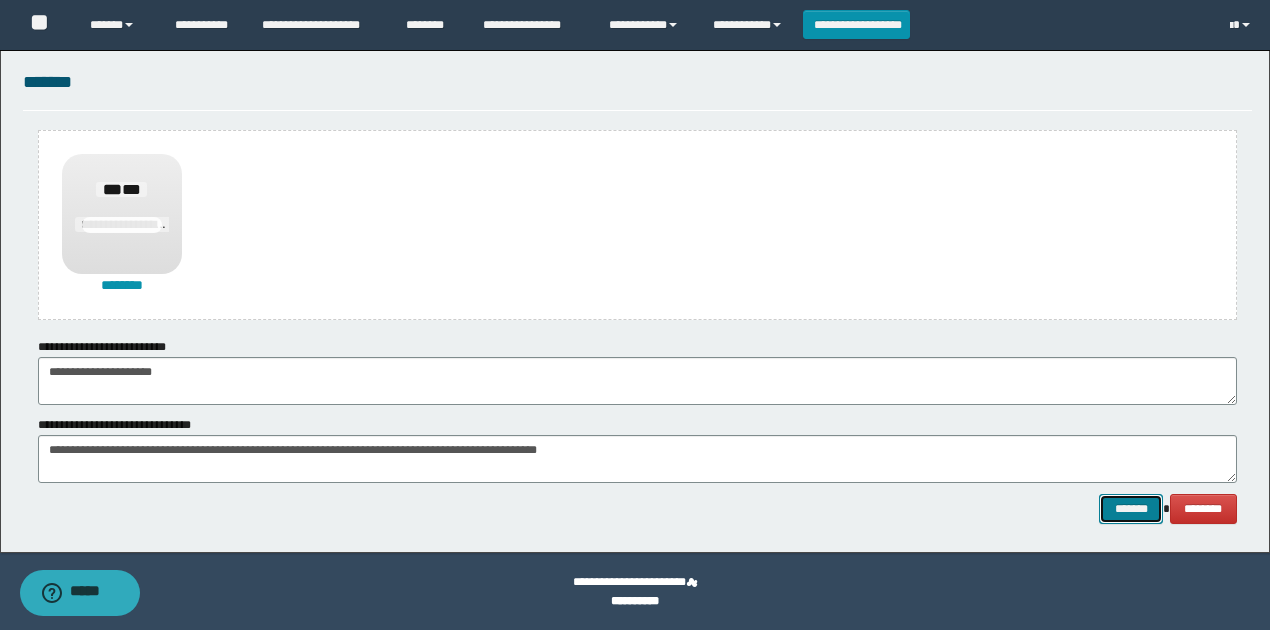click on "*******" at bounding box center [1131, 508] 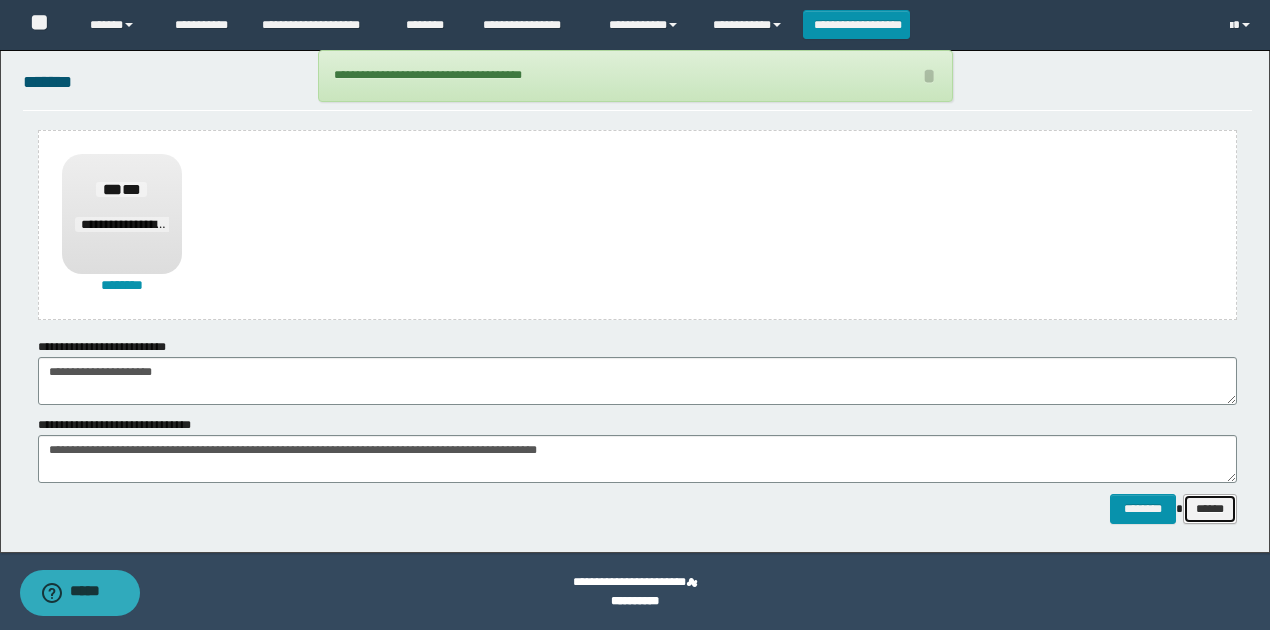 click on "******" at bounding box center [1210, 508] 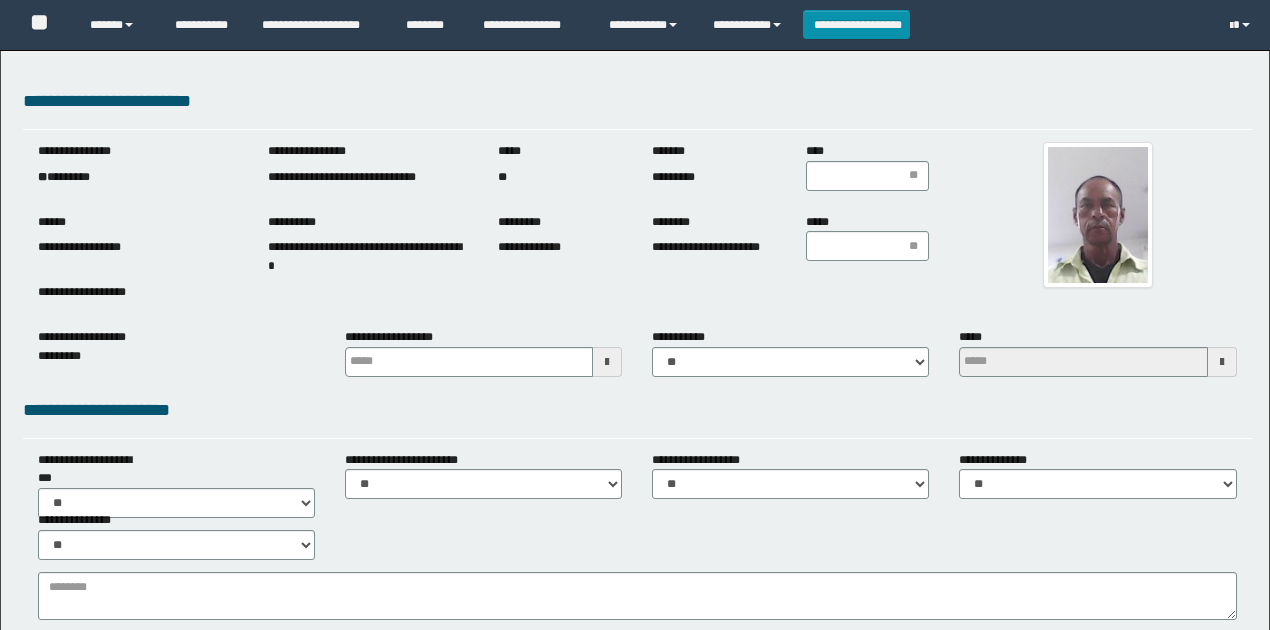 scroll, scrollTop: 0, scrollLeft: 0, axis: both 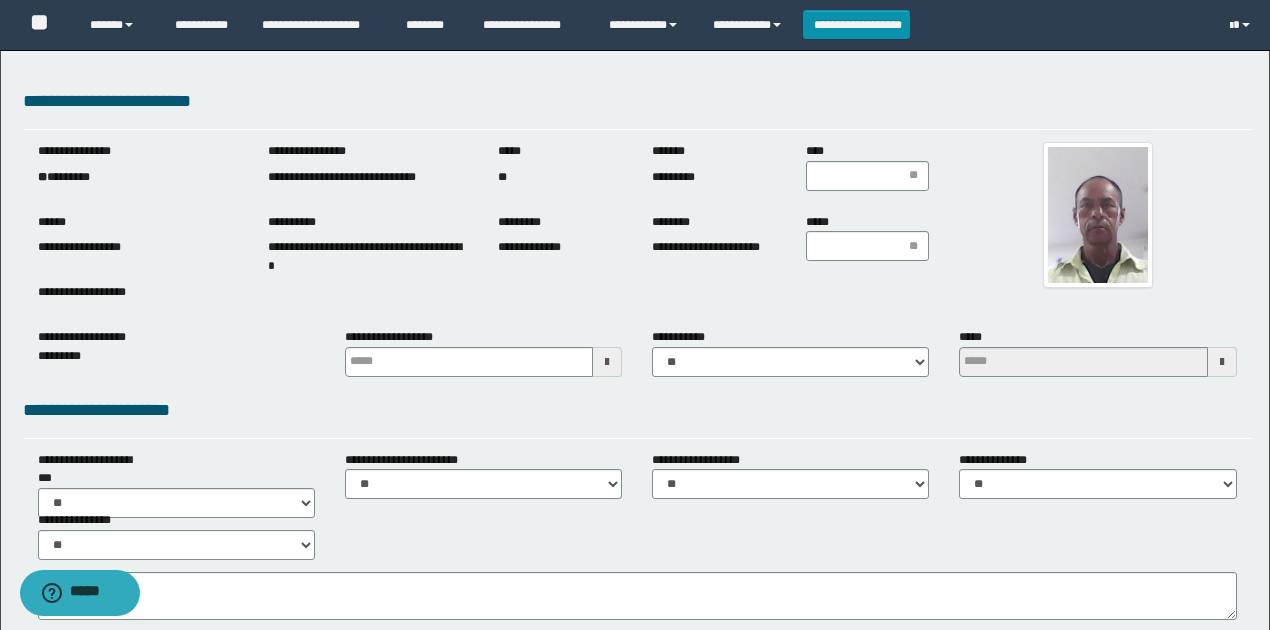 click on "** *********" at bounding box center (138, 177) 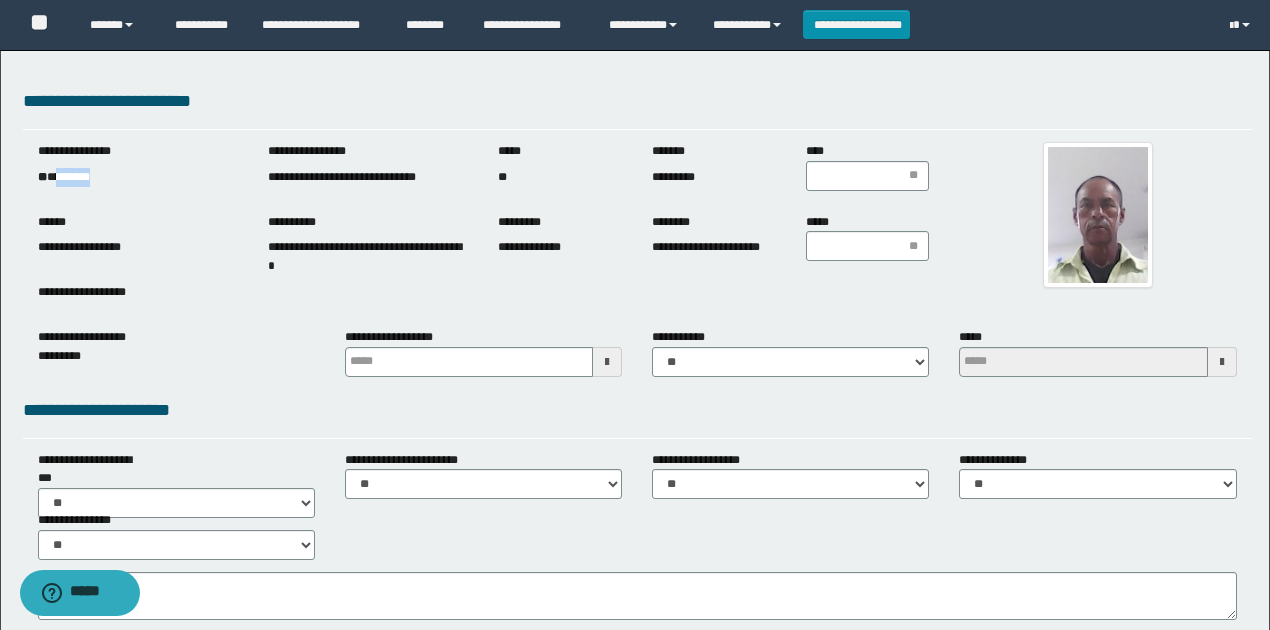 click on "** *********" at bounding box center (138, 177) 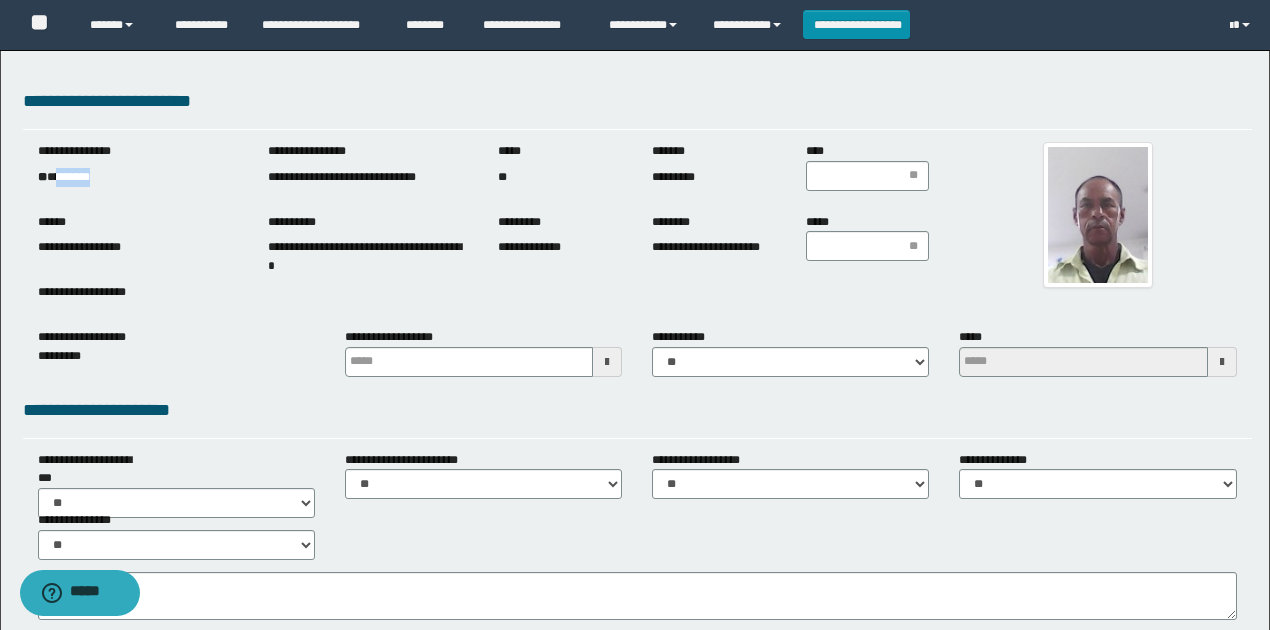 copy on "*******" 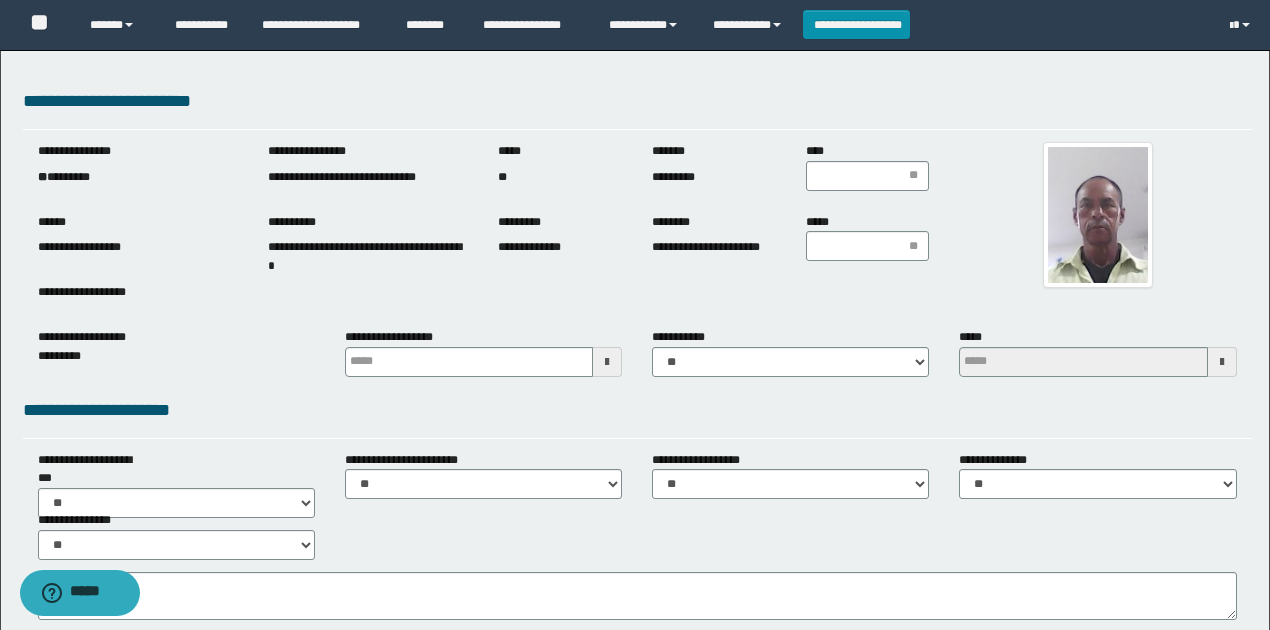 drag, startPoint x: 1218, startPoint y: 337, endPoint x: 783, endPoint y: 195, distance: 457.59042 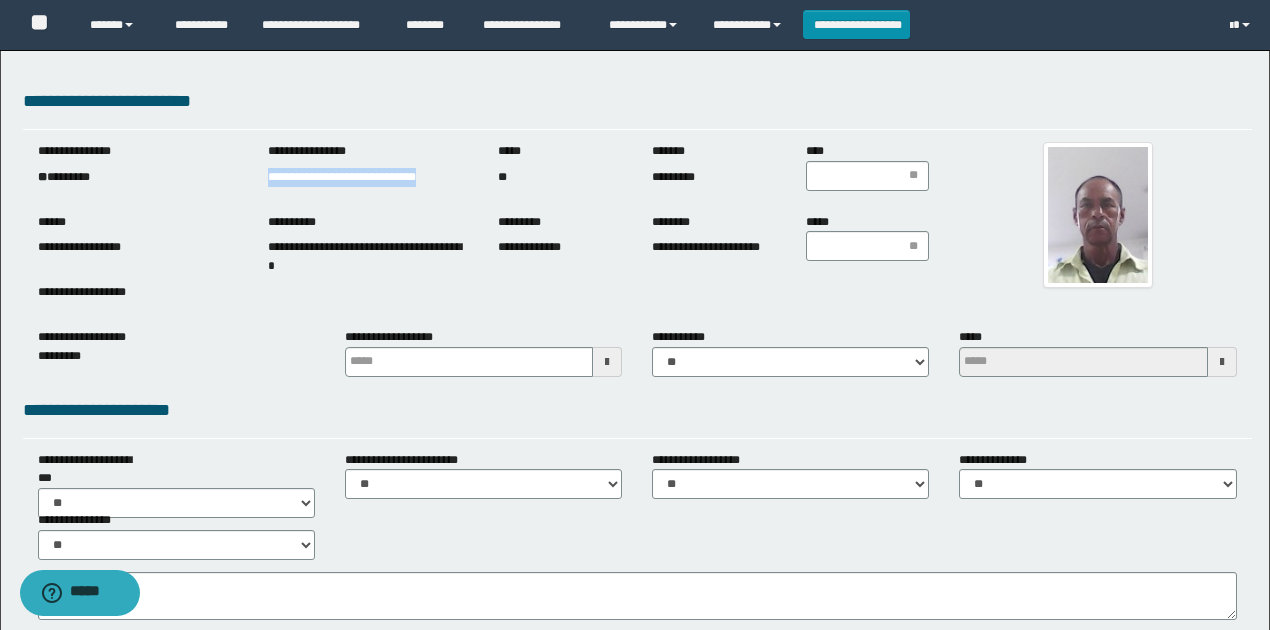 drag, startPoint x: 266, startPoint y: 179, endPoint x: 572, endPoint y: 345, distance: 348.1264 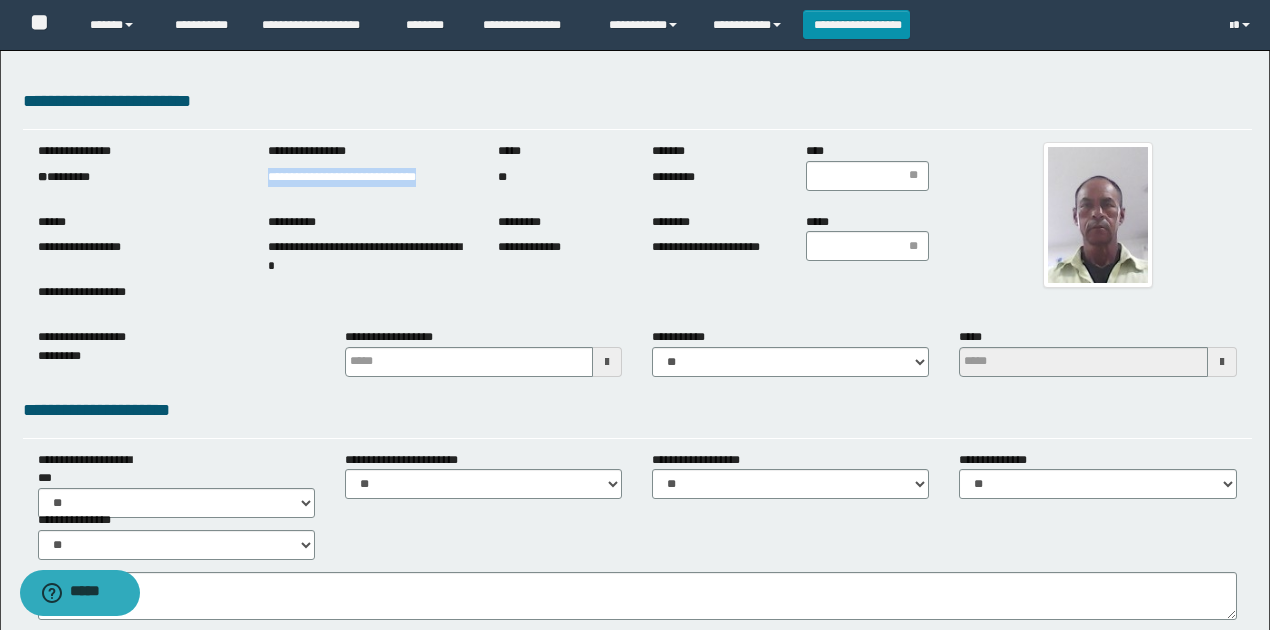 click on "**********" at bounding box center [368, 177] 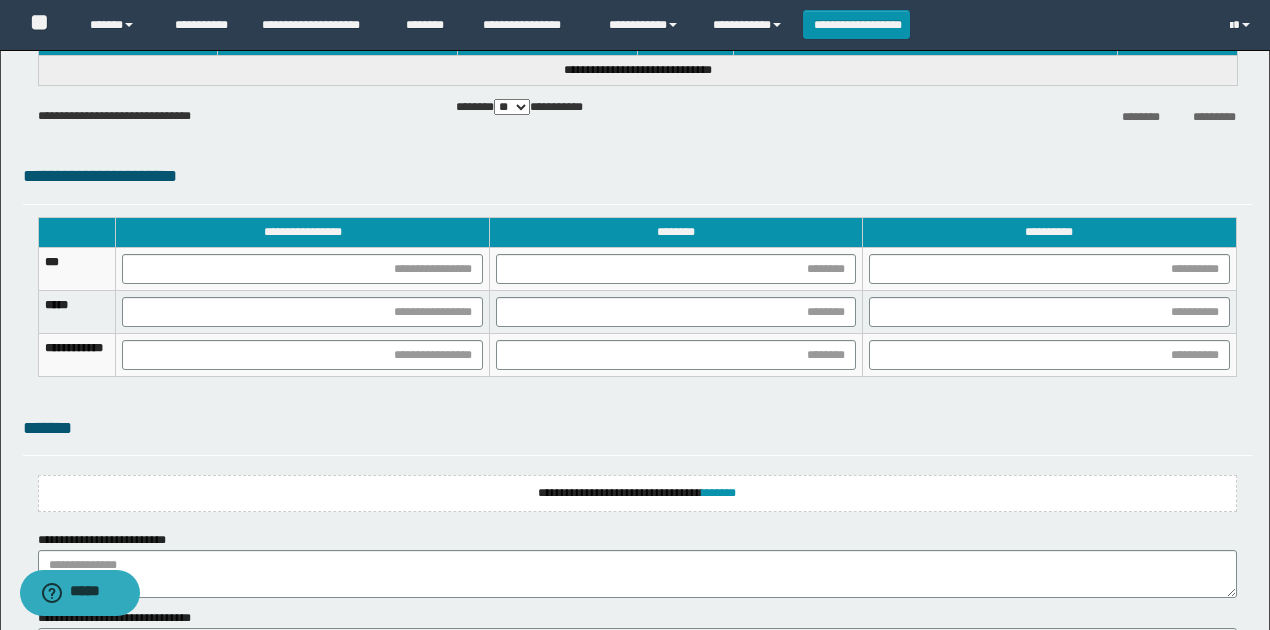 scroll, scrollTop: 1369, scrollLeft: 0, axis: vertical 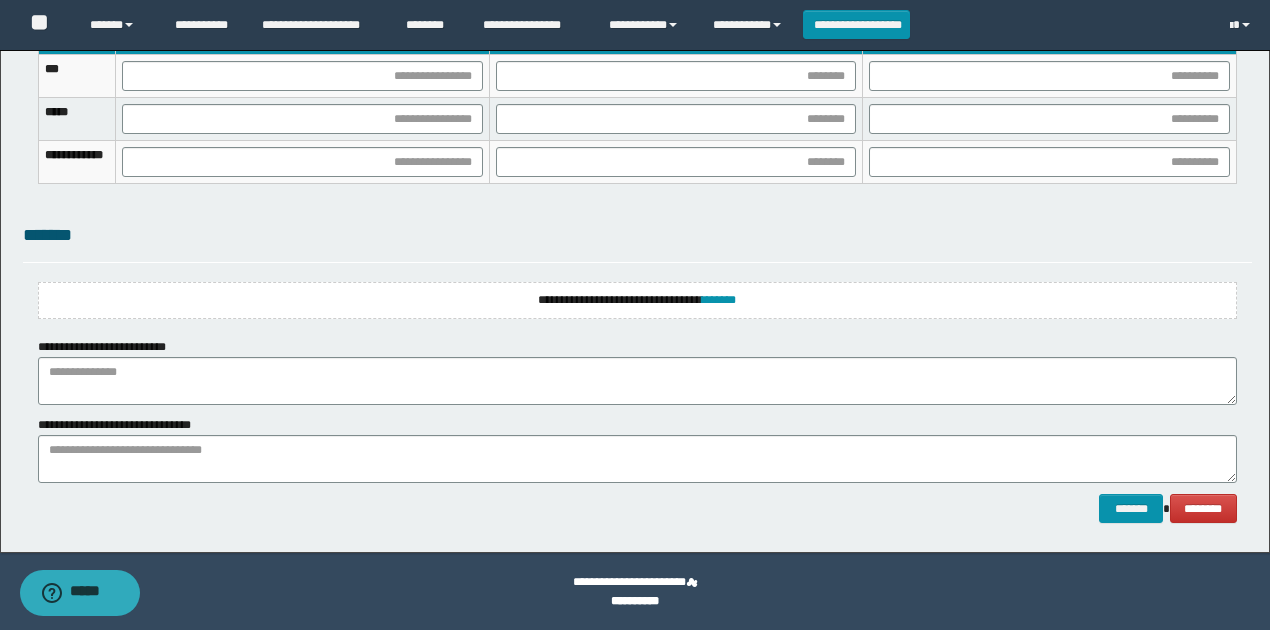 click on "**********" at bounding box center (637, 300) 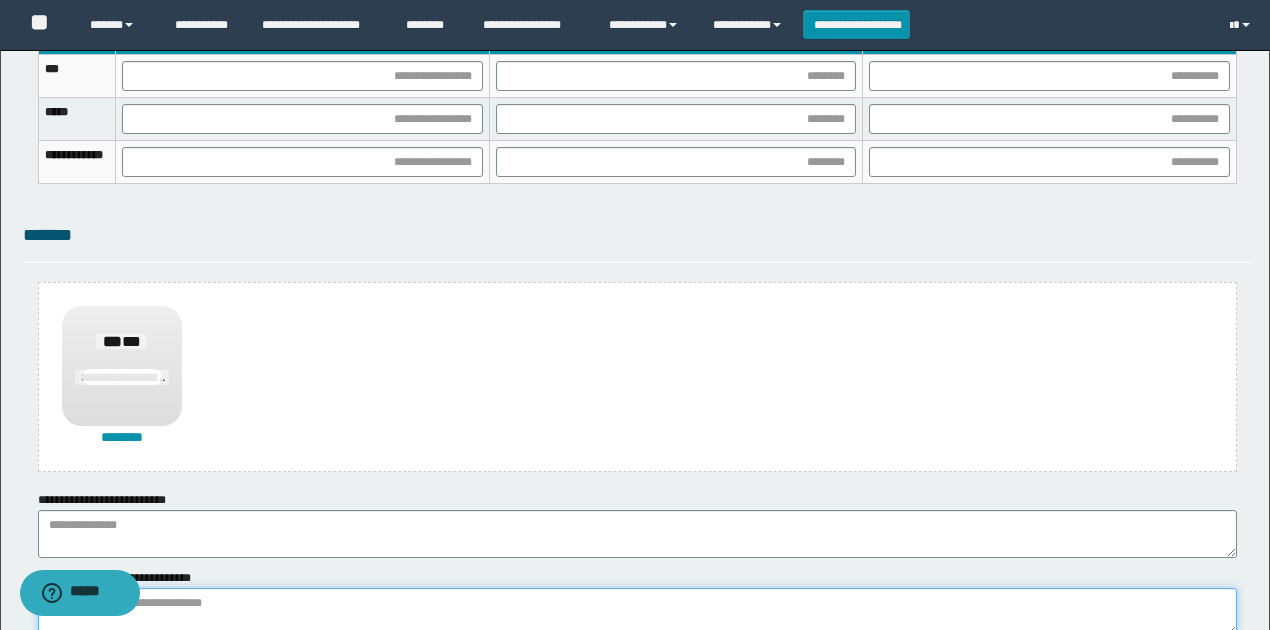 paste on "**********" 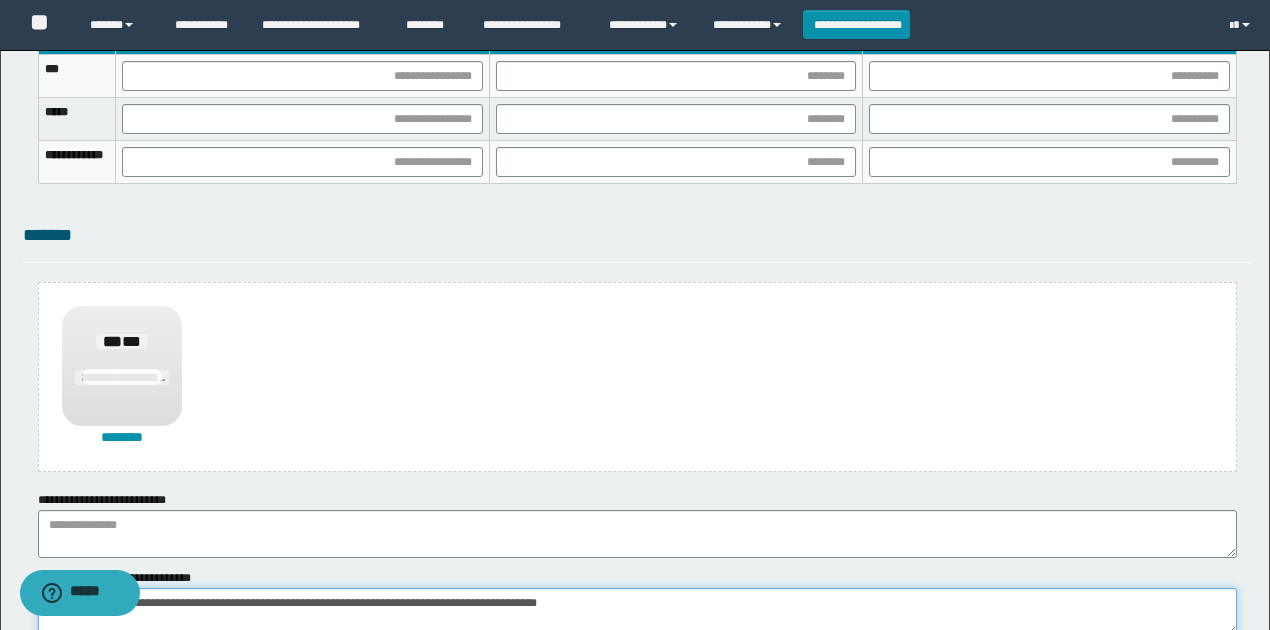 click on "**********" at bounding box center [637, 612] 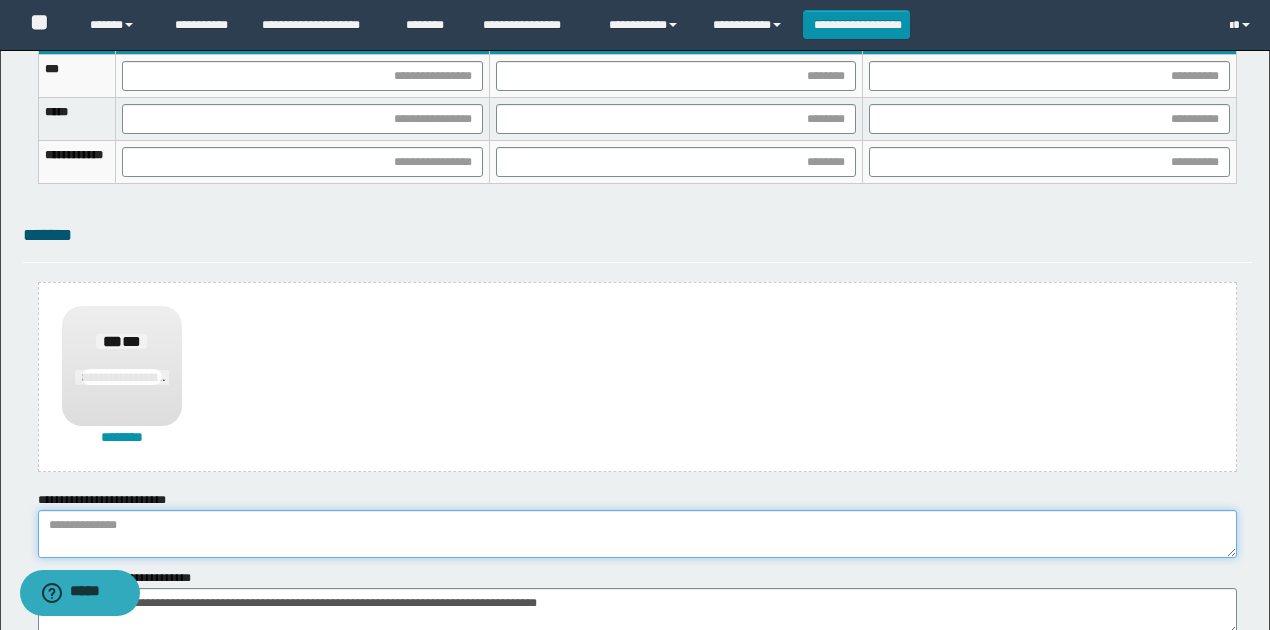 paste on "**********" 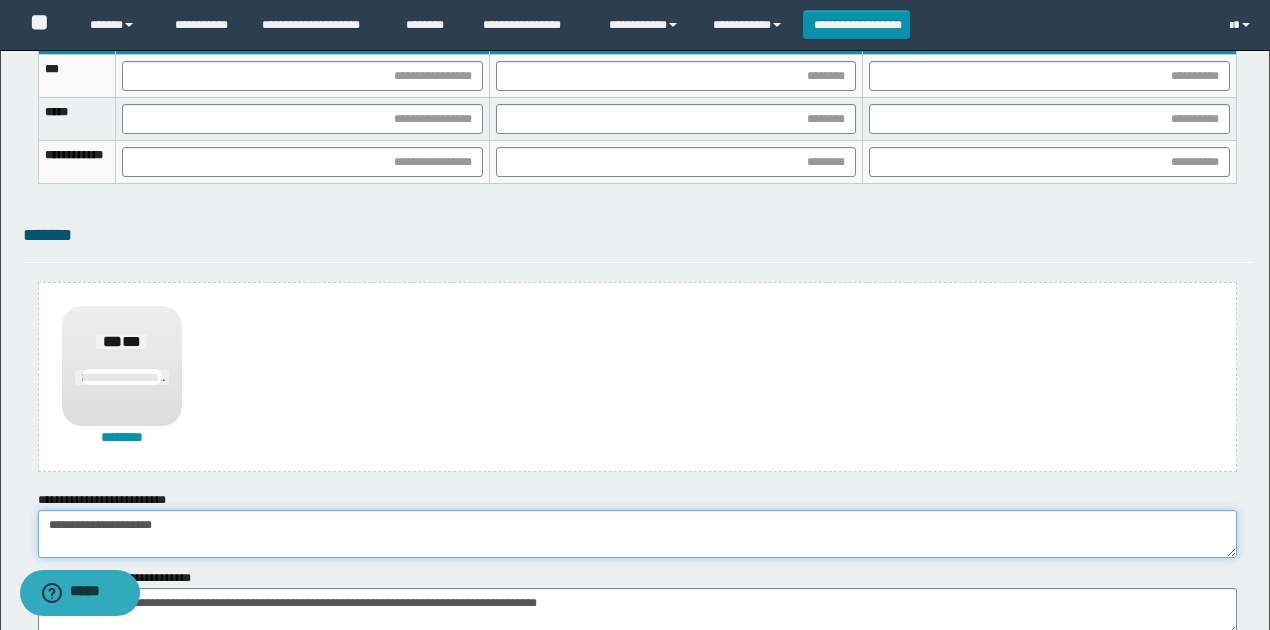 drag, startPoint x: 464, startPoint y: 538, endPoint x: 502, endPoint y: 492, distance: 59.665737 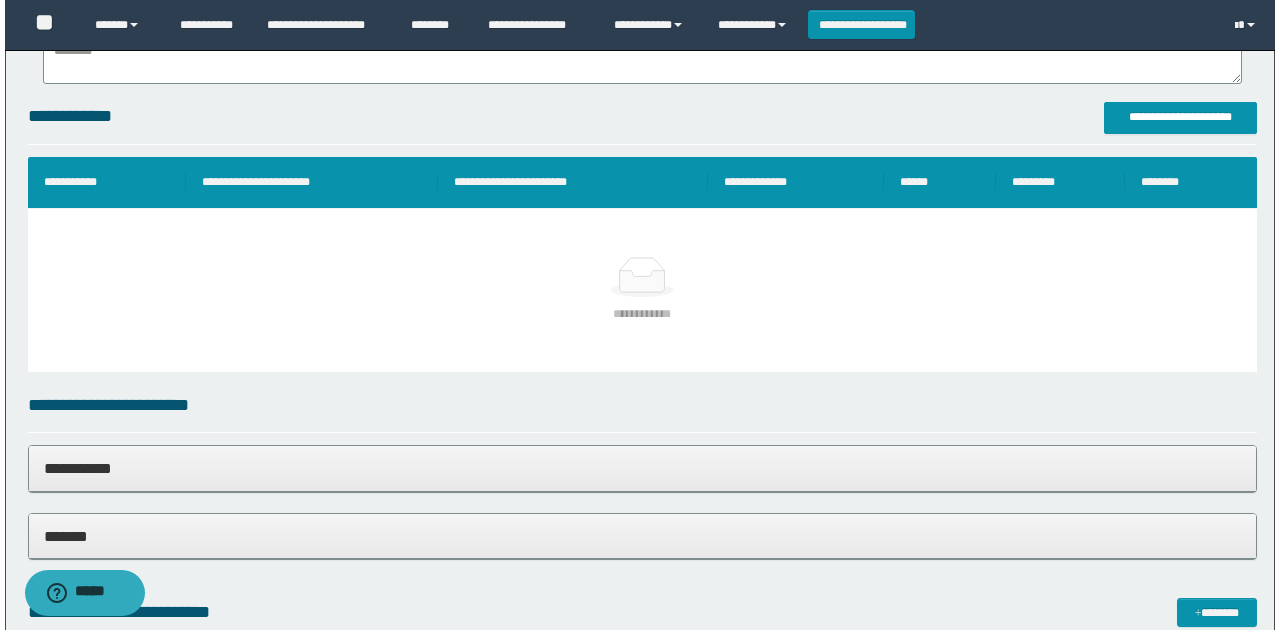 scroll, scrollTop: 369, scrollLeft: 0, axis: vertical 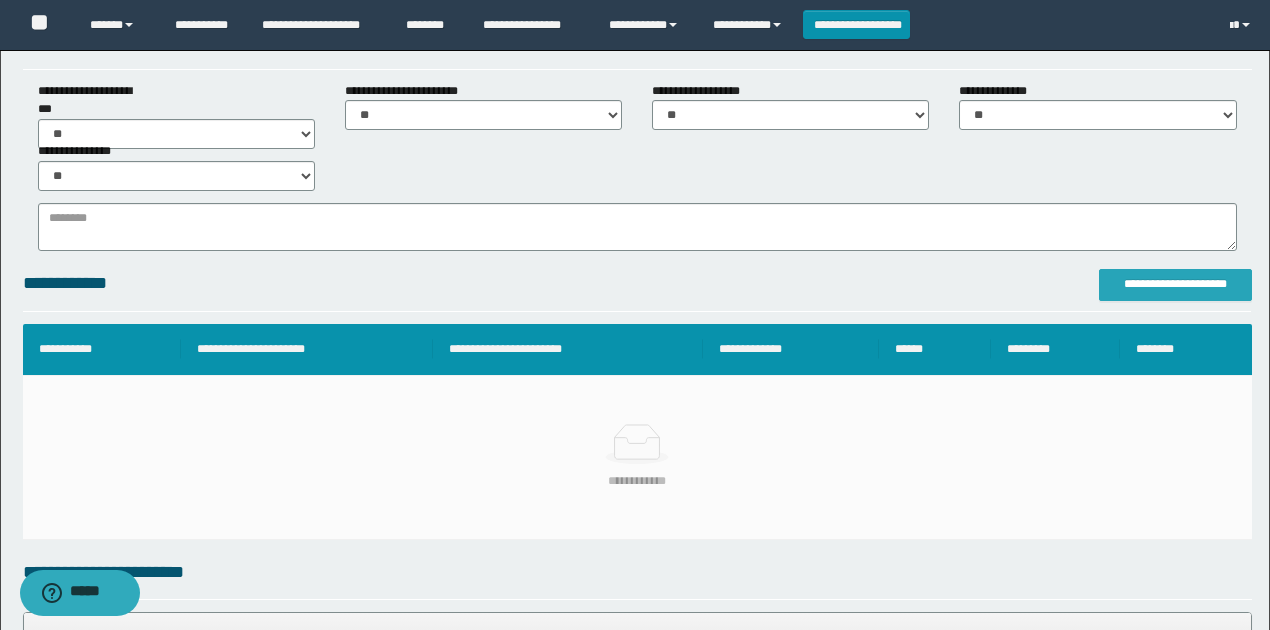type on "**********" 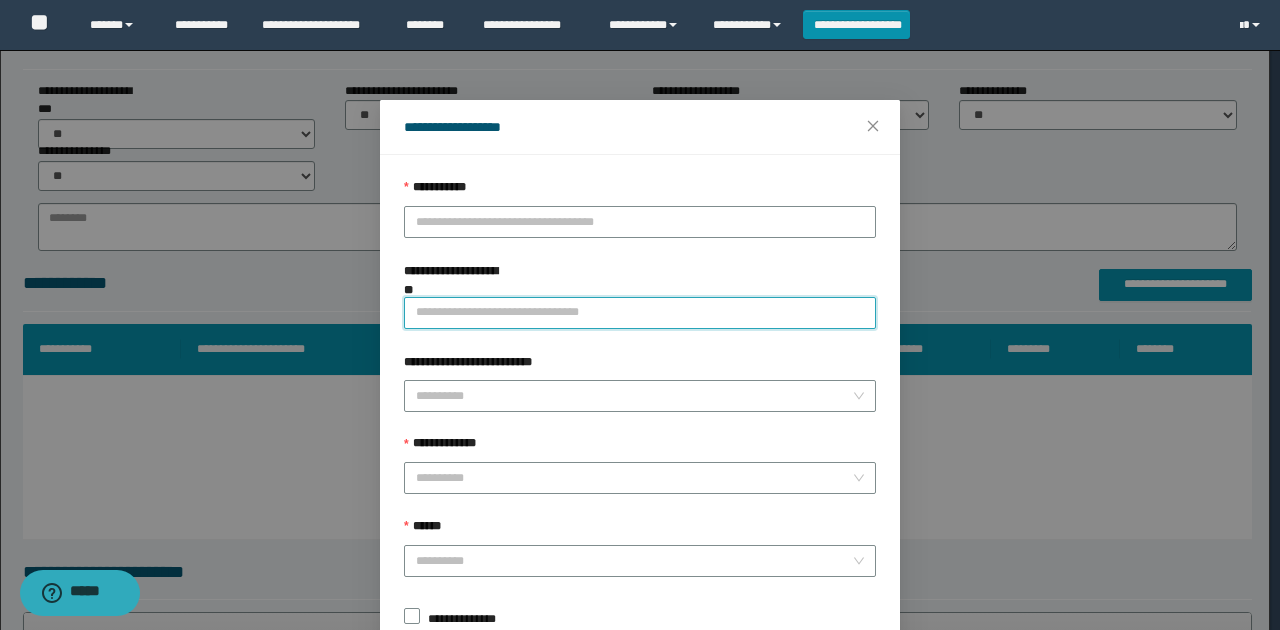 paste on "**********" 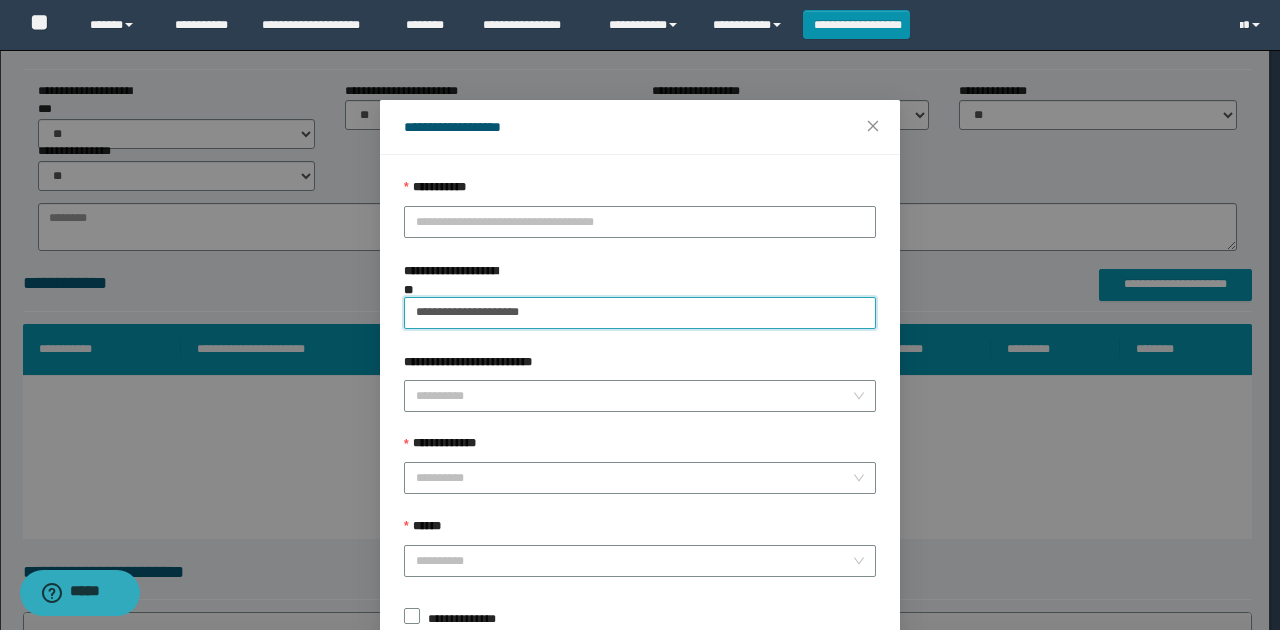 drag, startPoint x: 708, startPoint y: 305, endPoint x: 697, endPoint y: 273, distance: 33.83785 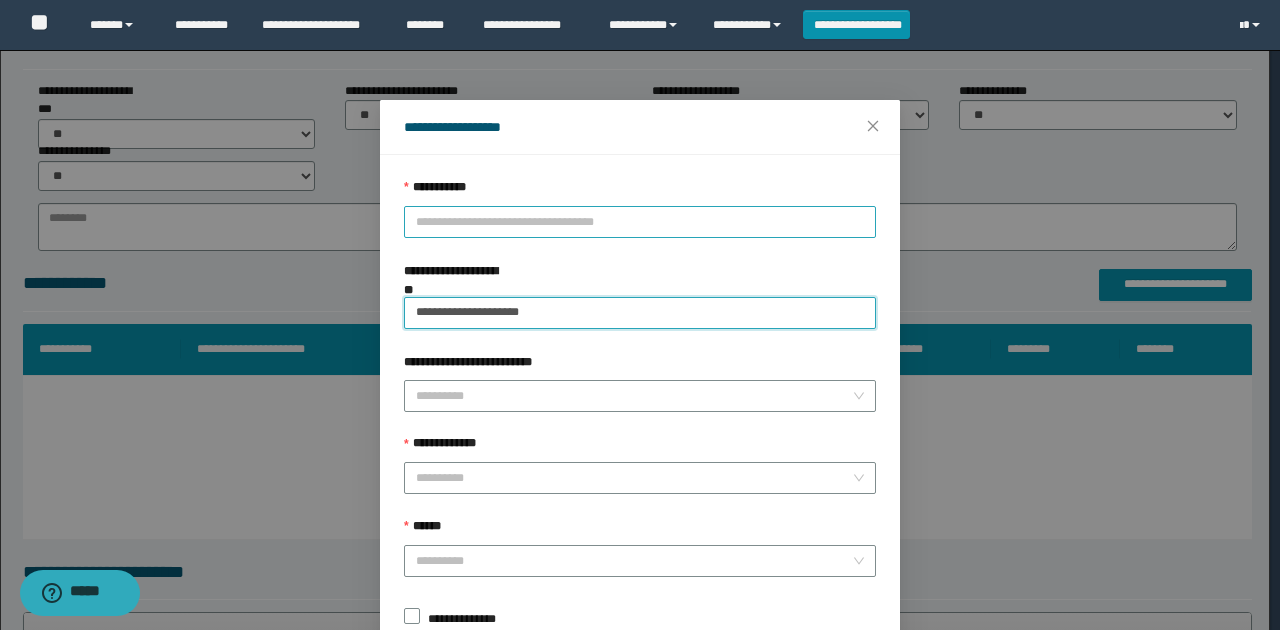 type on "**********" 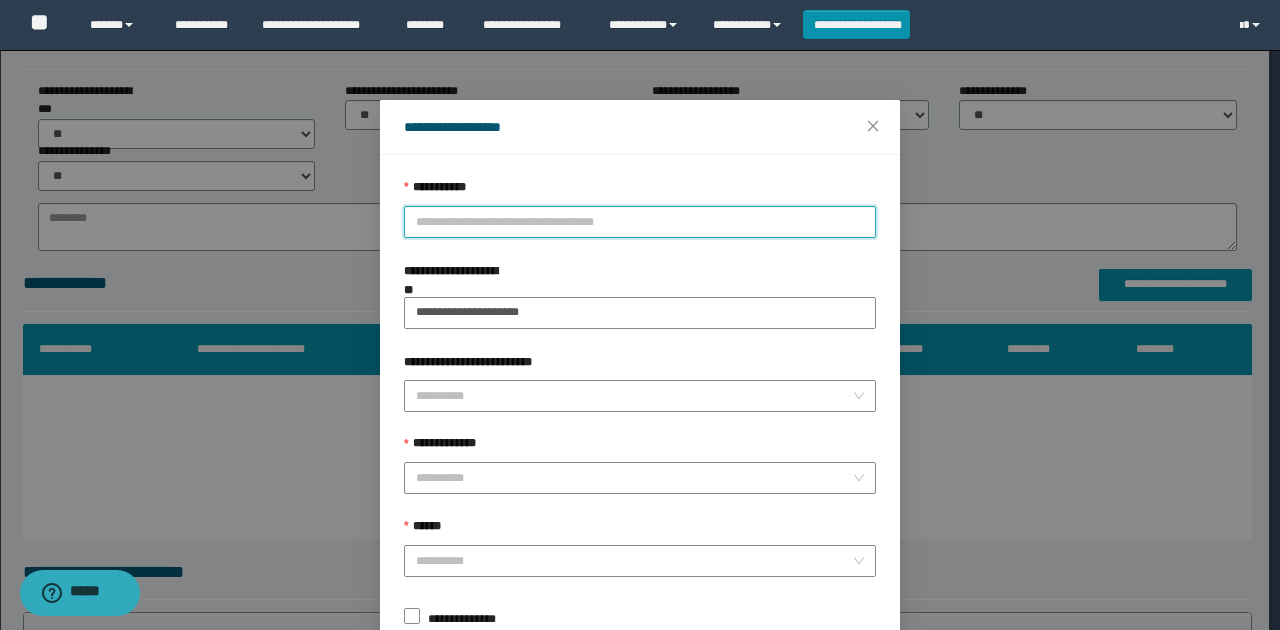 click on "**********" at bounding box center [640, 222] 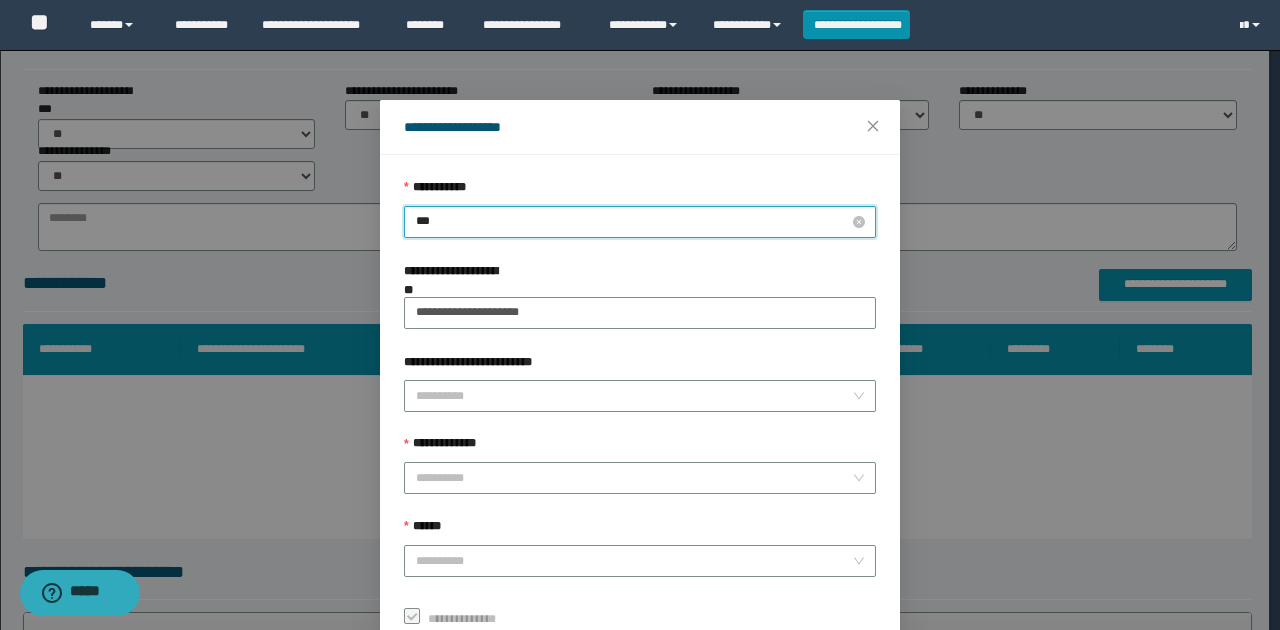 type on "****" 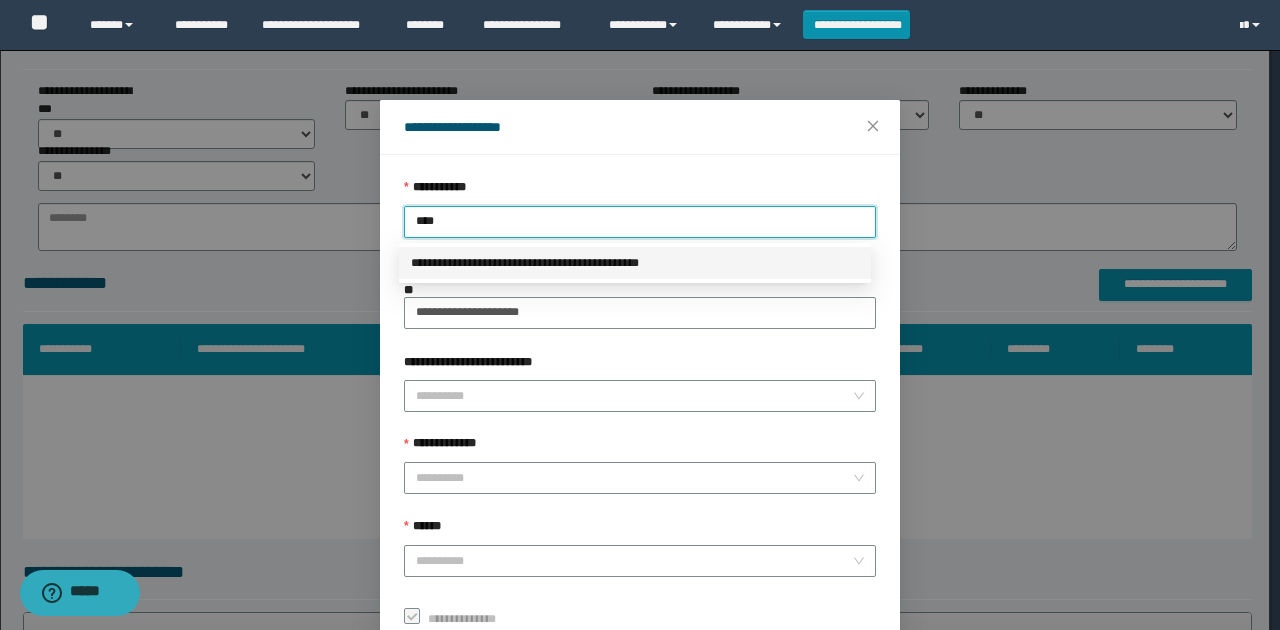 click on "**********" at bounding box center [635, 263] 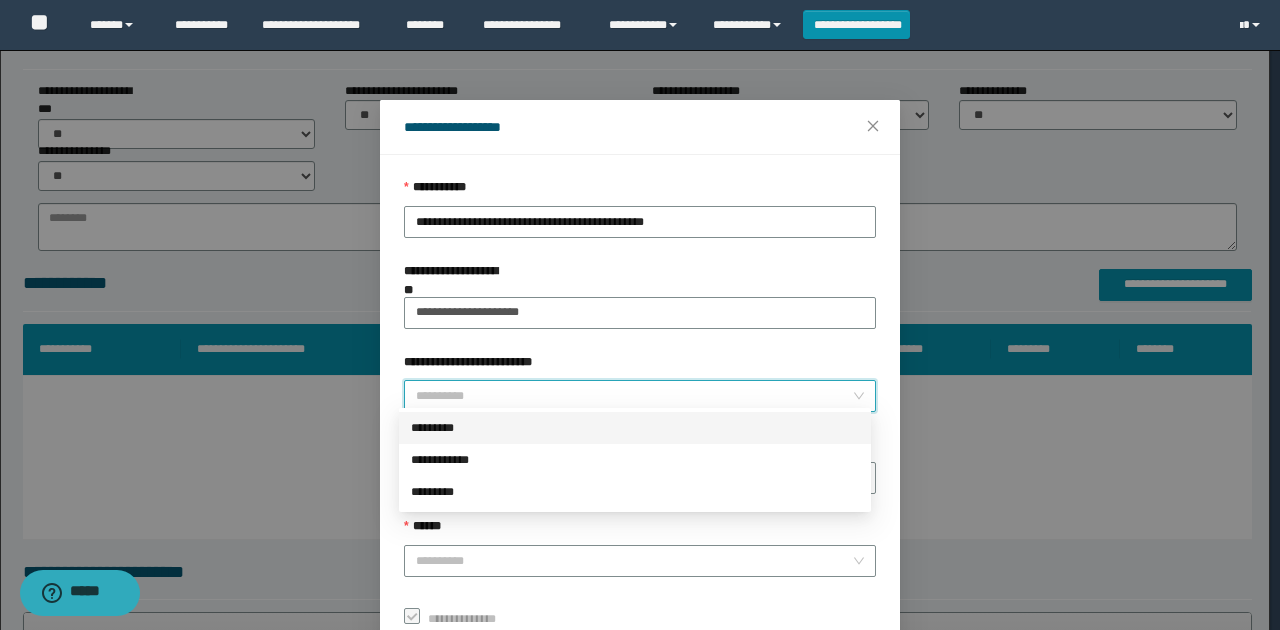 drag, startPoint x: 552, startPoint y: 400, endPoint x: 474, endPoint y: 417, distance: 79.83107 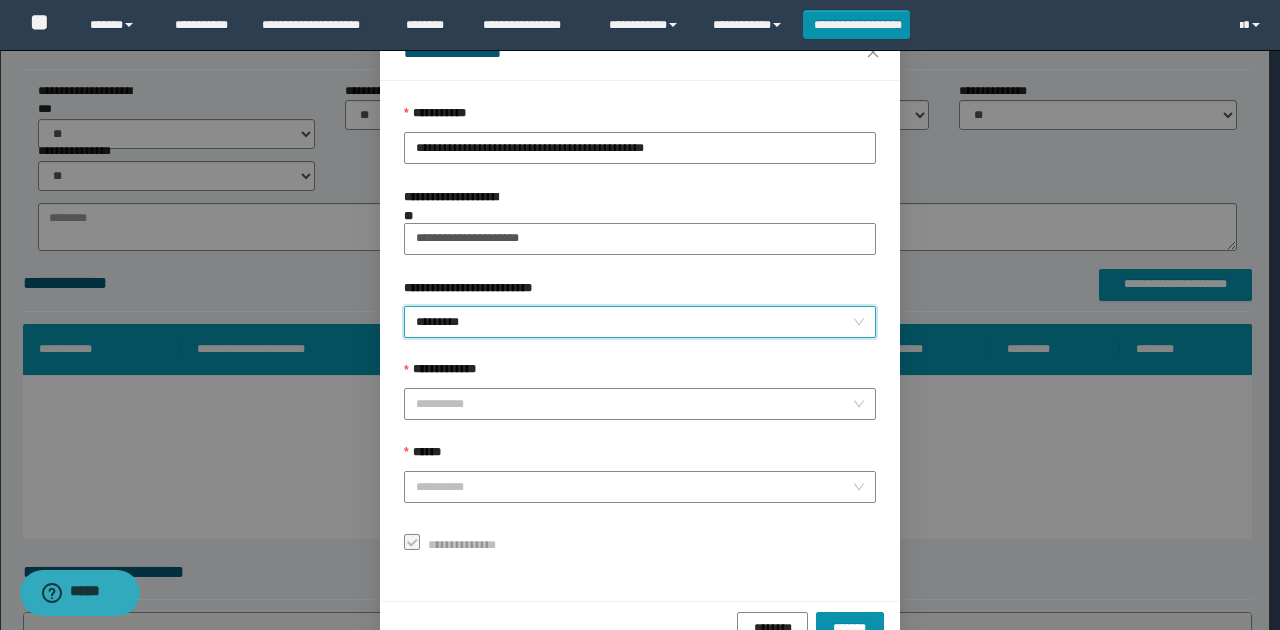 scroll, scrollTop: 121, scrollLeft: 0, axis: vertical 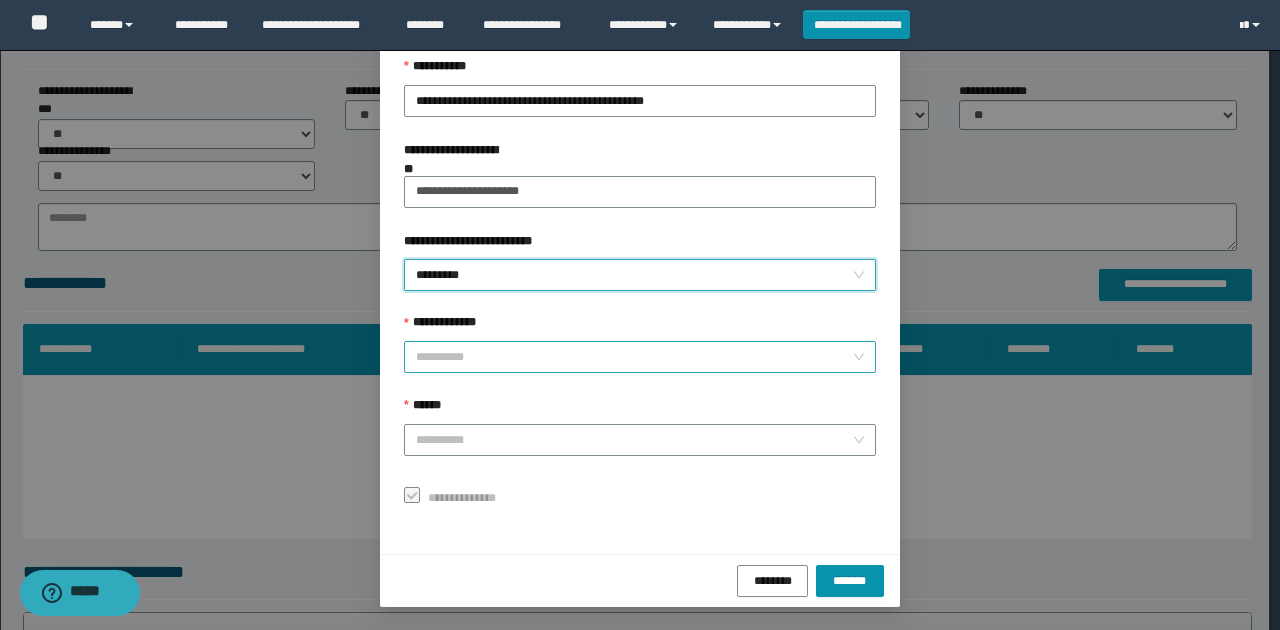 click on "**********" at bounding box center [634, 357] 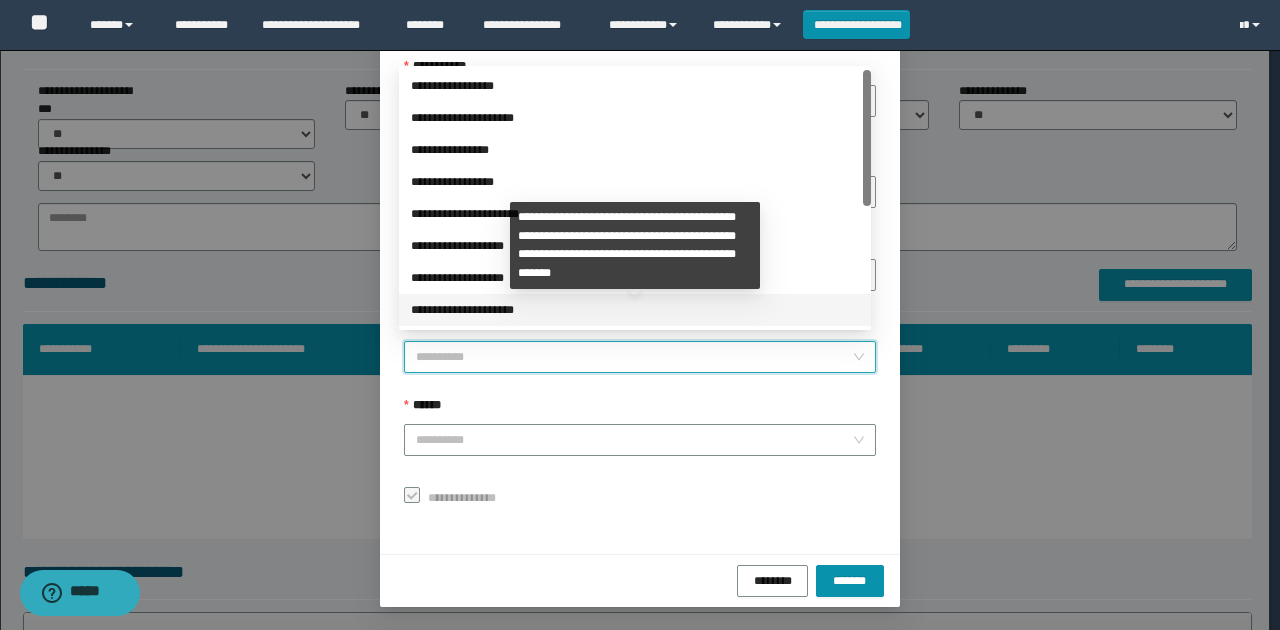 scroll, scrollTop: 224, scrollLeft: 0, axis: vertical 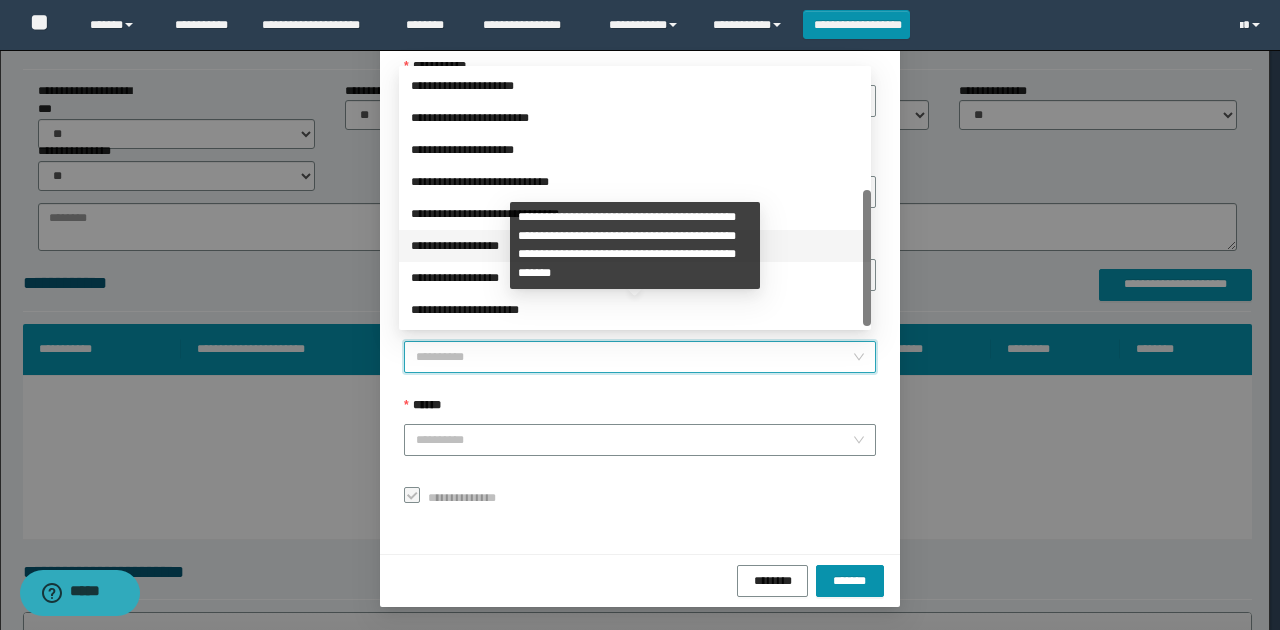 click on "**********" at bounding box center [635, 246] 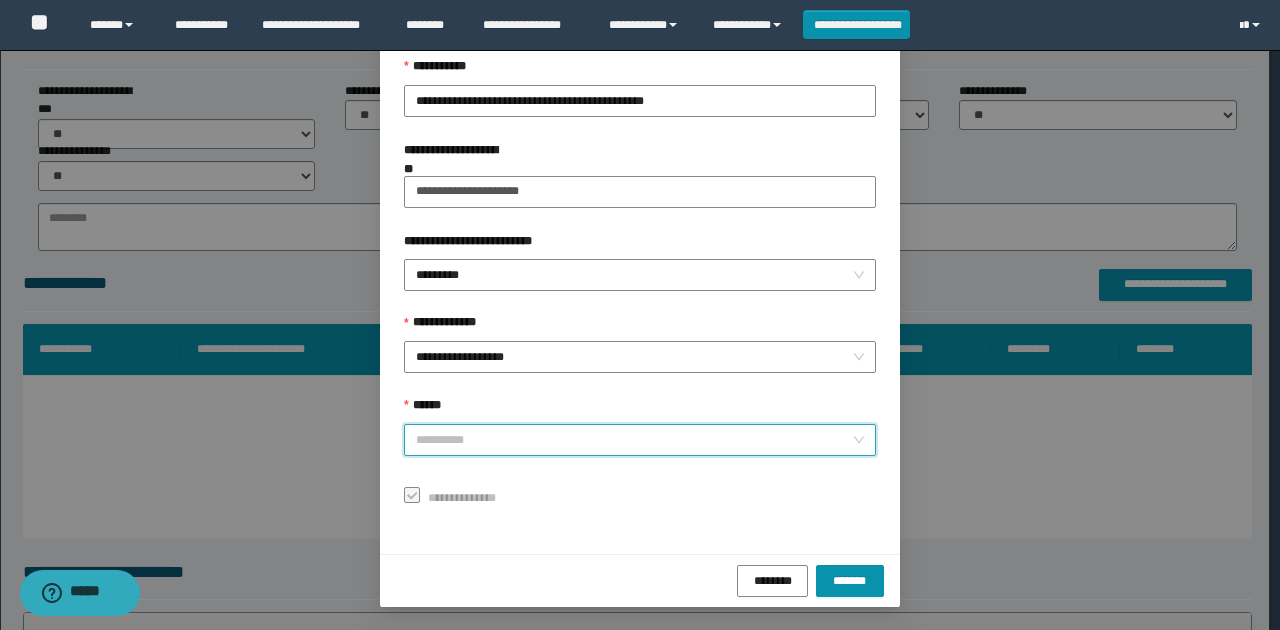 click on "******" at bounding box center [634, 440] 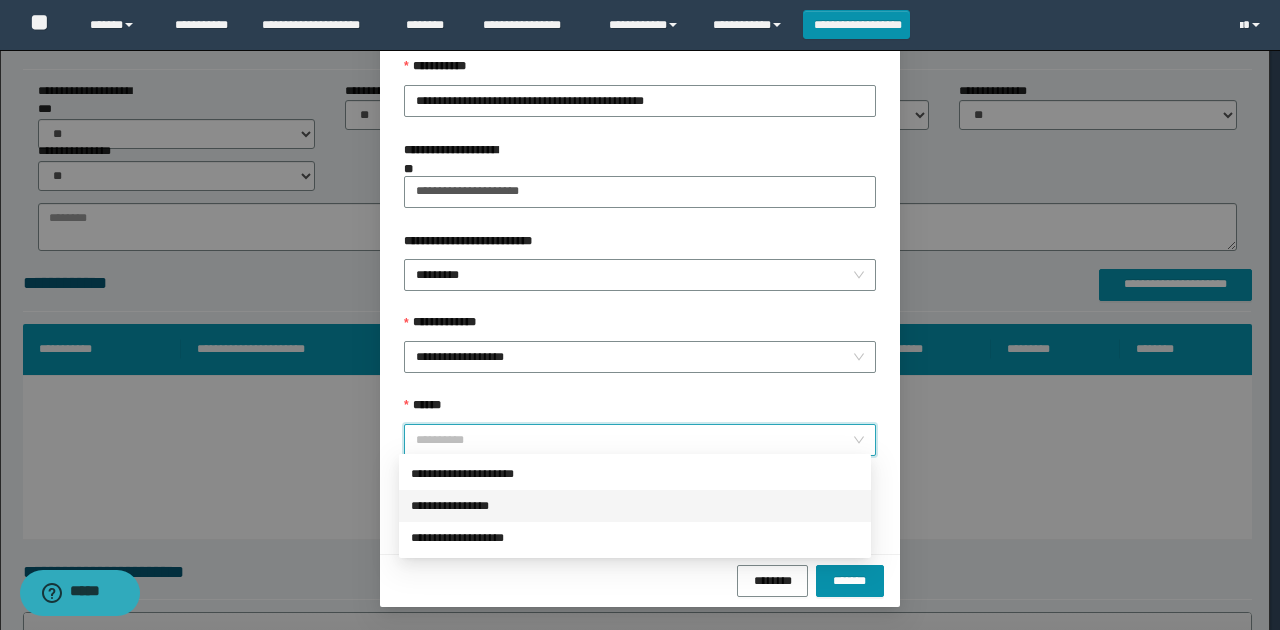click on "**********" at bounding box center [635, 506] 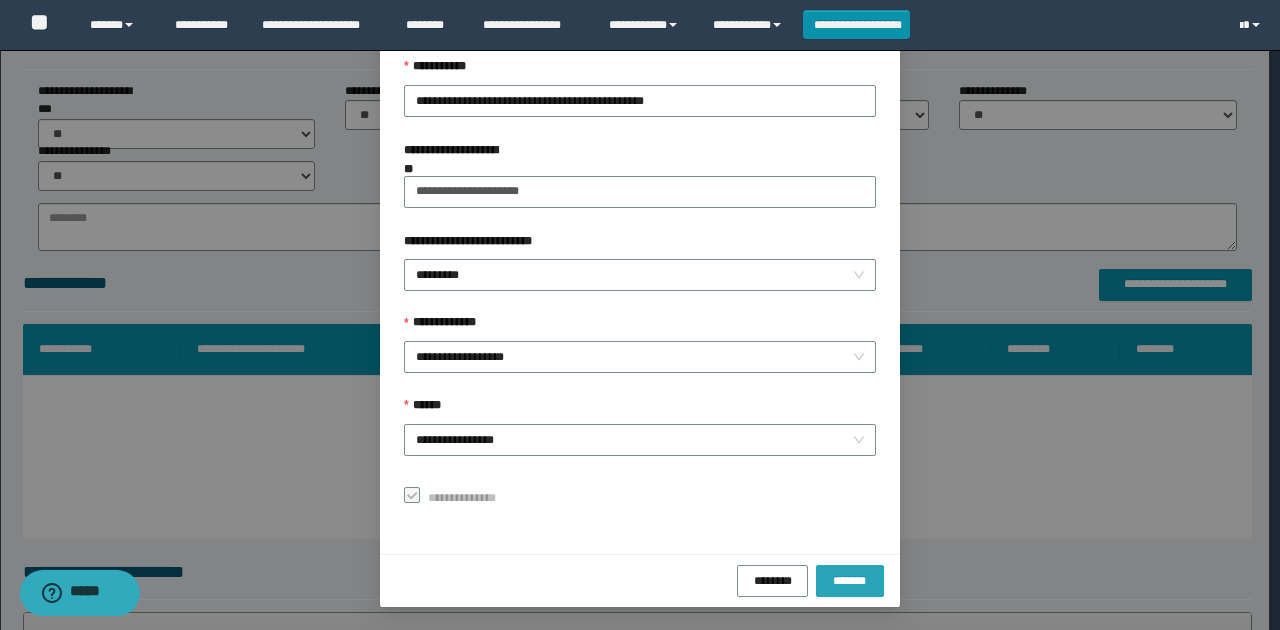 click on "*******" at bounding box center [850, 580] 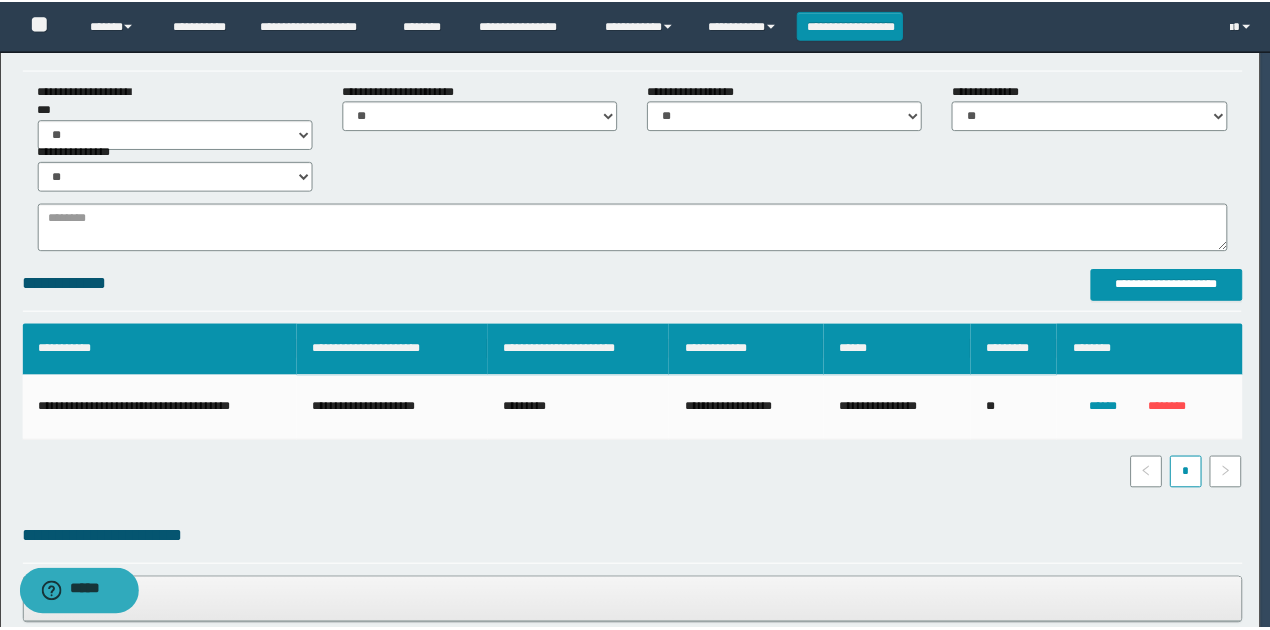 scroll, scrollTop: 73, scrollLeft: 0, axis: vertical 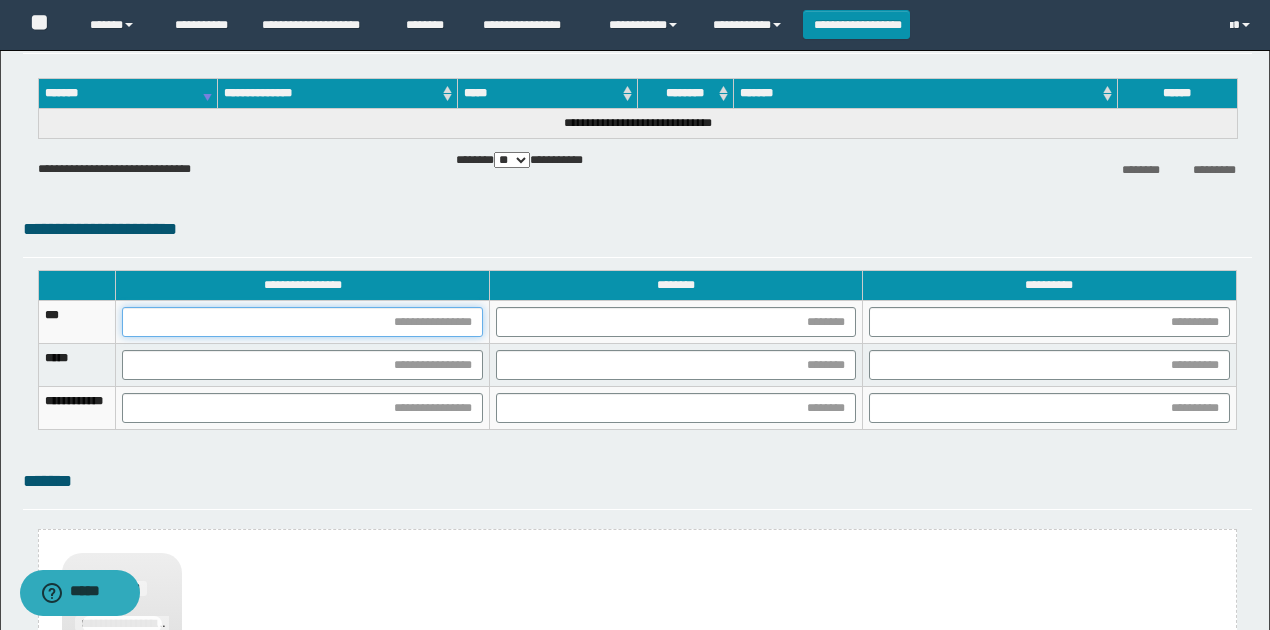 drag, startPoint x: 528, startPoint y: 317, endPoint x: 506, endPoint y: 330, distance: 25.553865 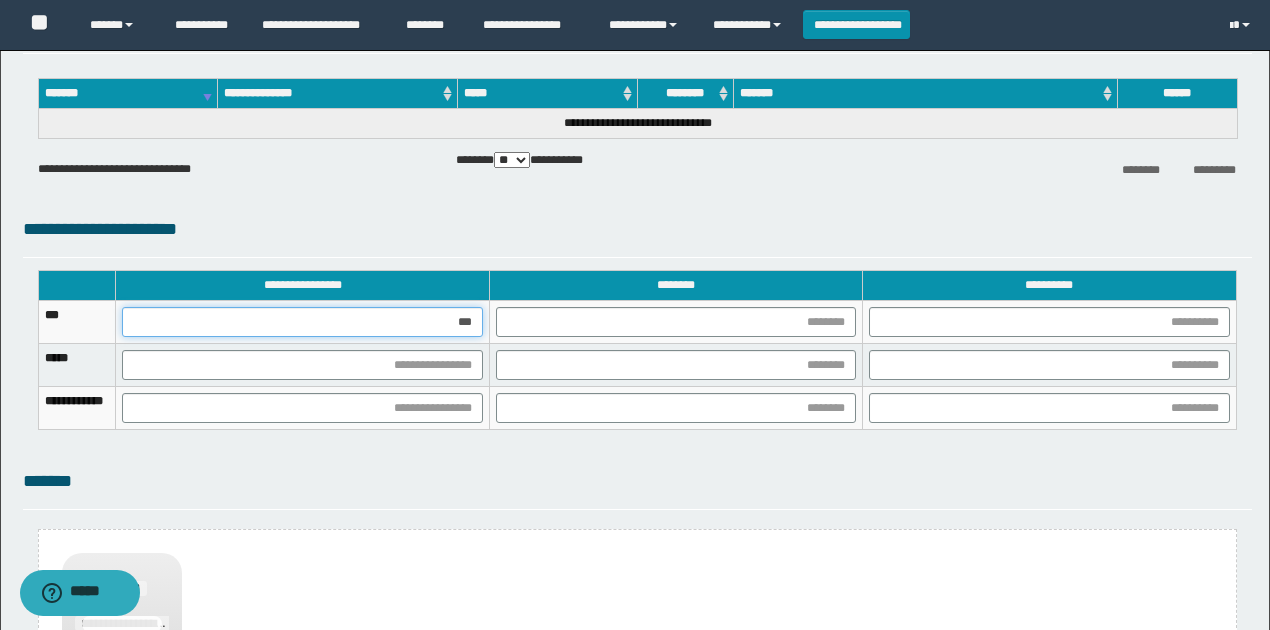 type on "****" 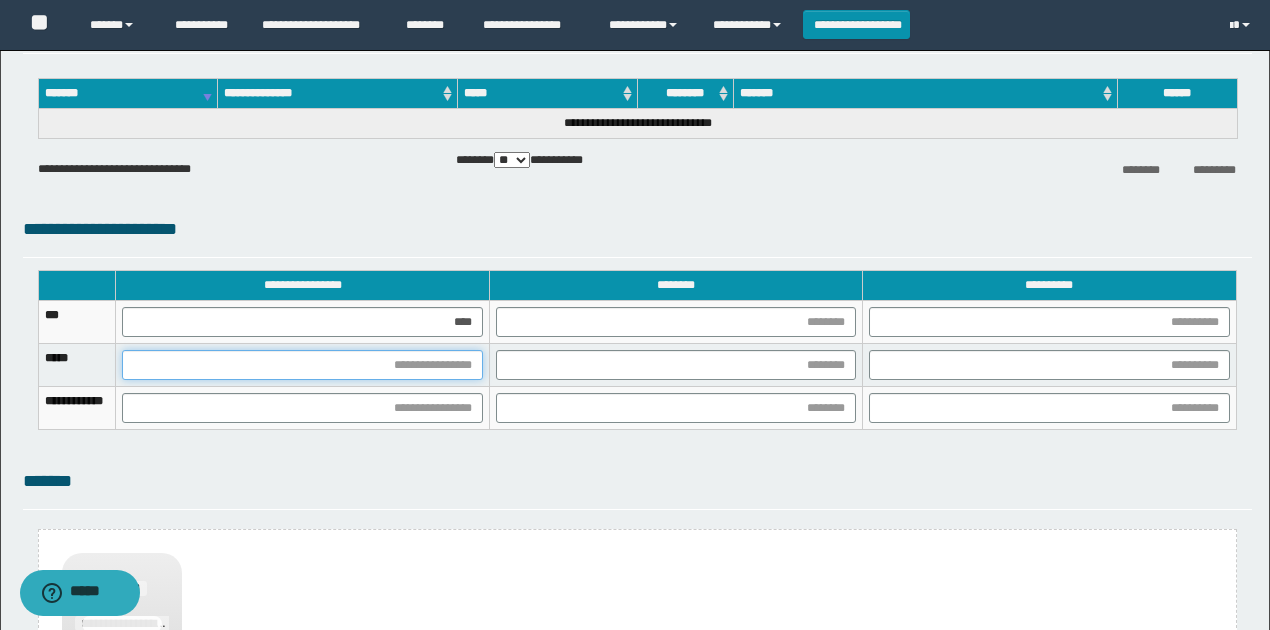 click at bounding box center [302, 365] 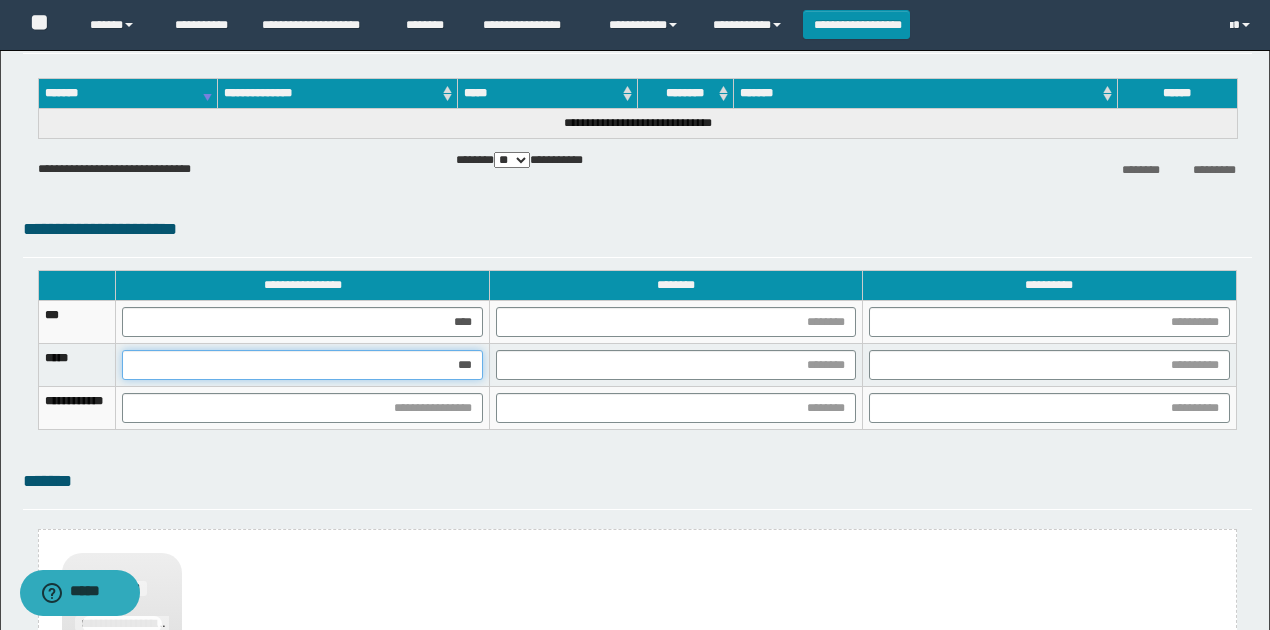 type on "****" 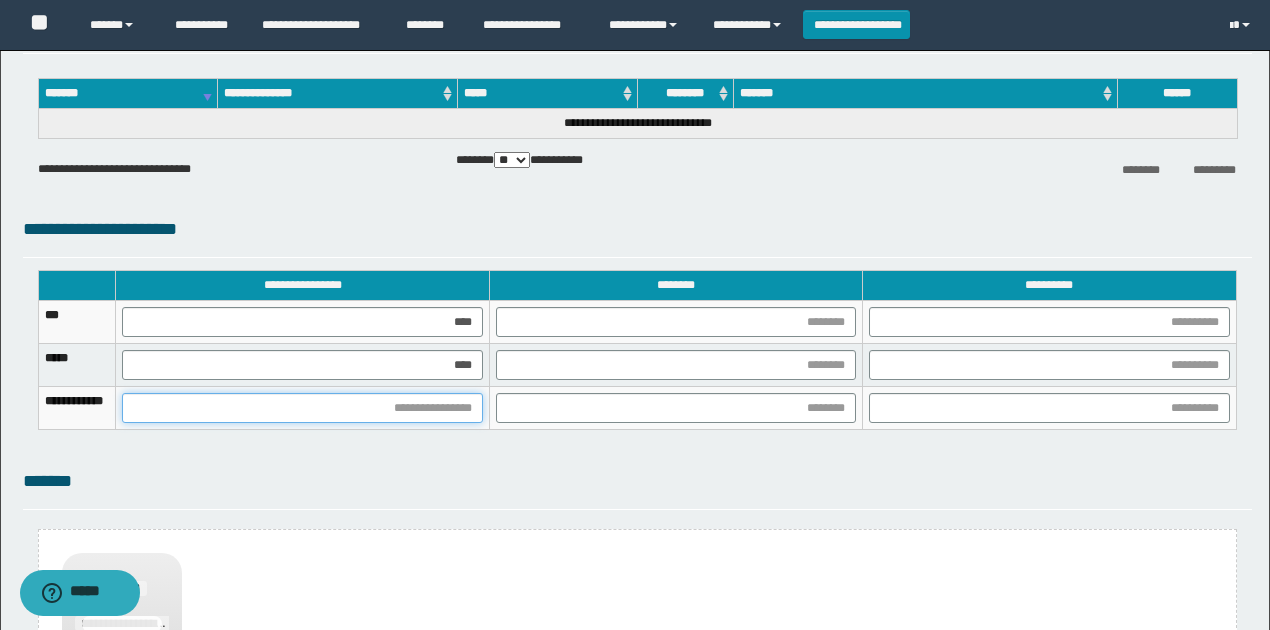 click at bounding box center [302, 408] 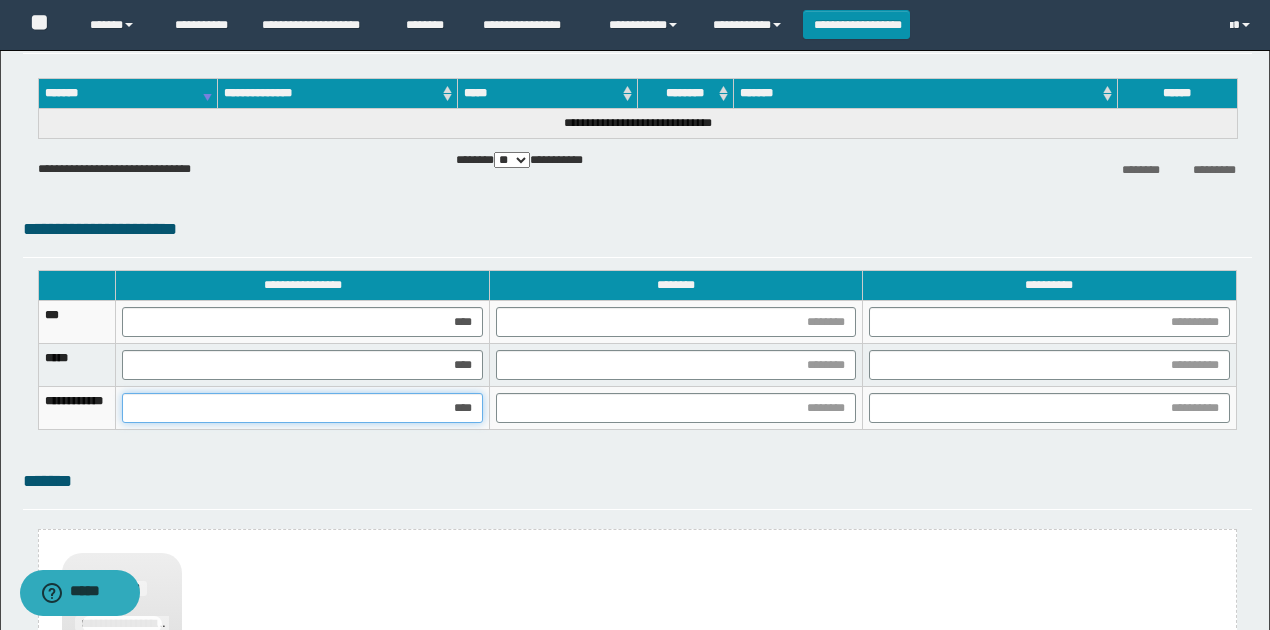 type on "*****" 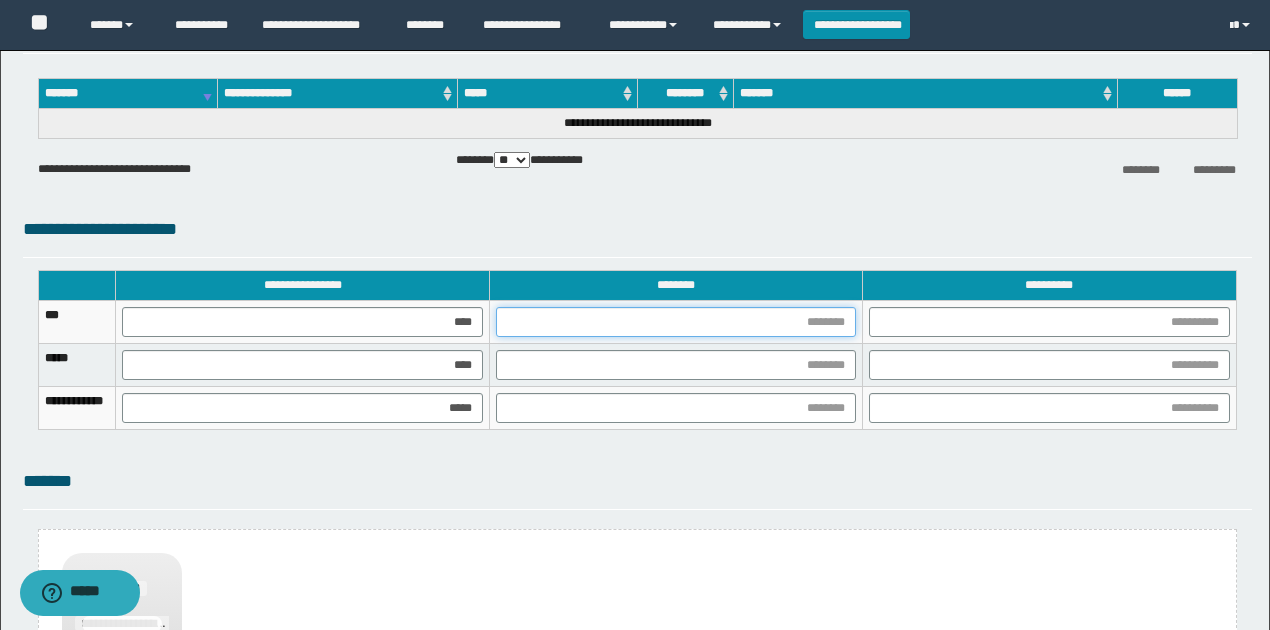 click at bounding box center [676, 322] 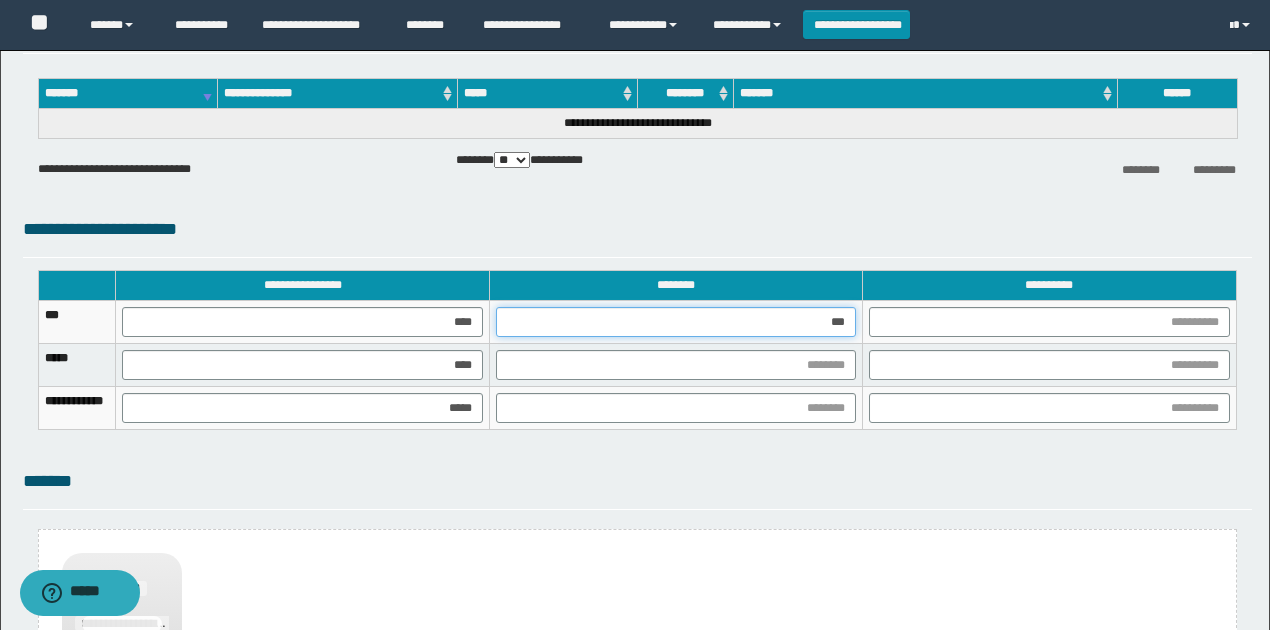 type on "****" 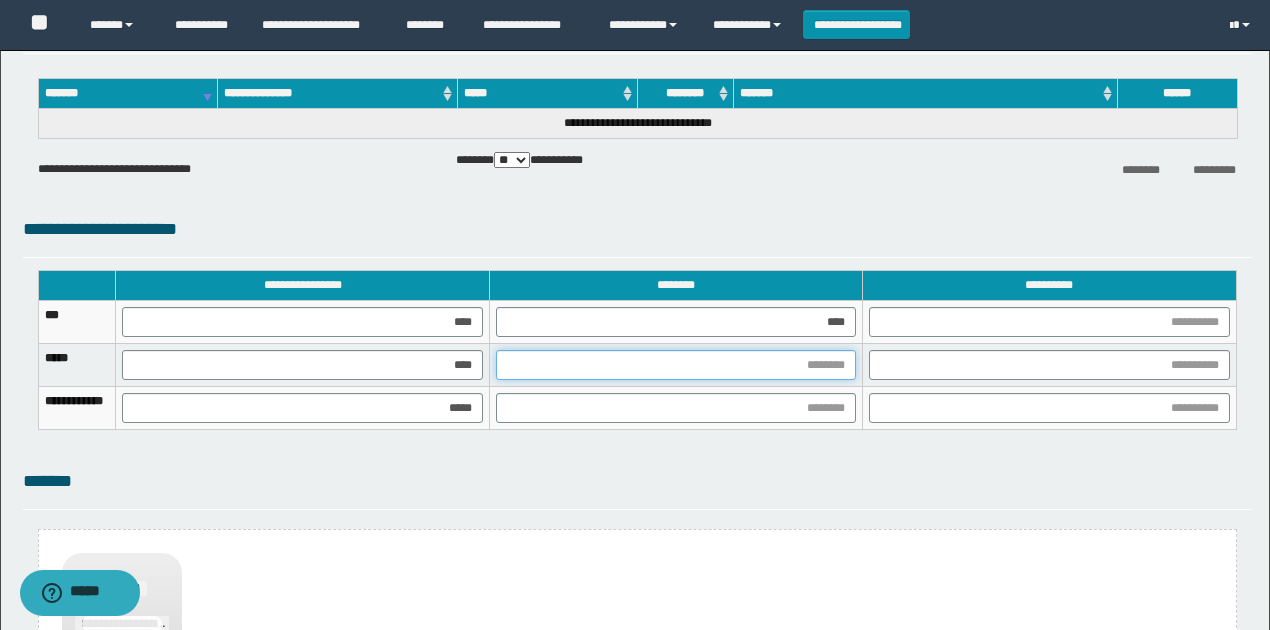 click at bounding box center [676, 365] 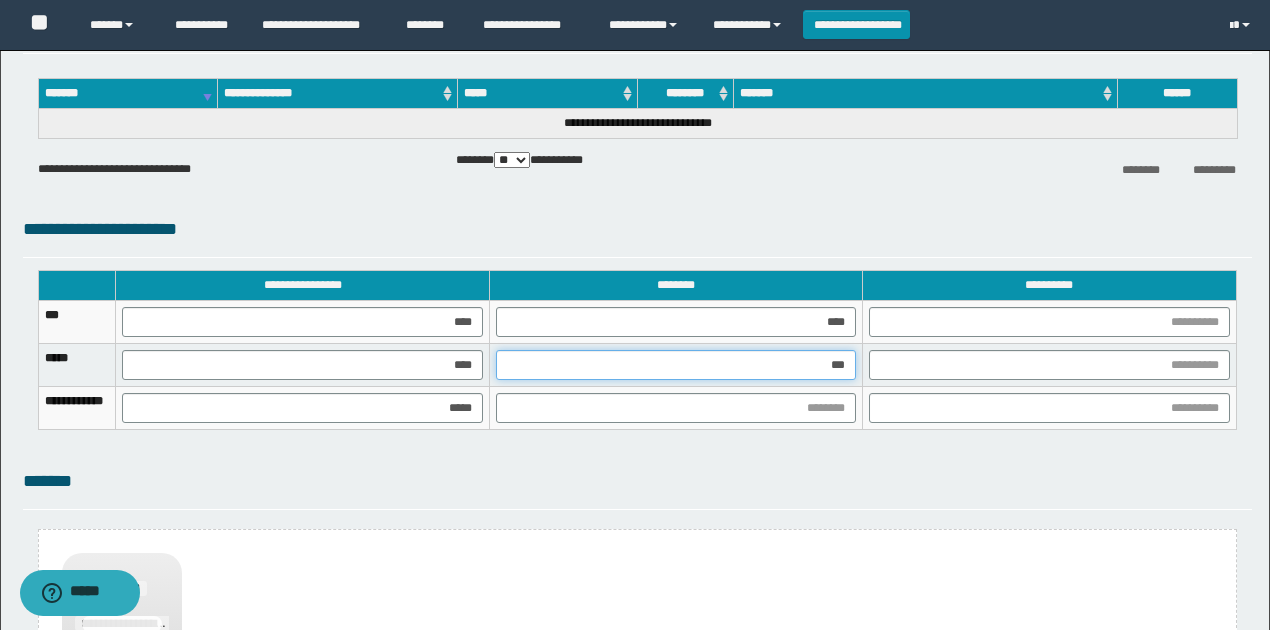 type on "****" 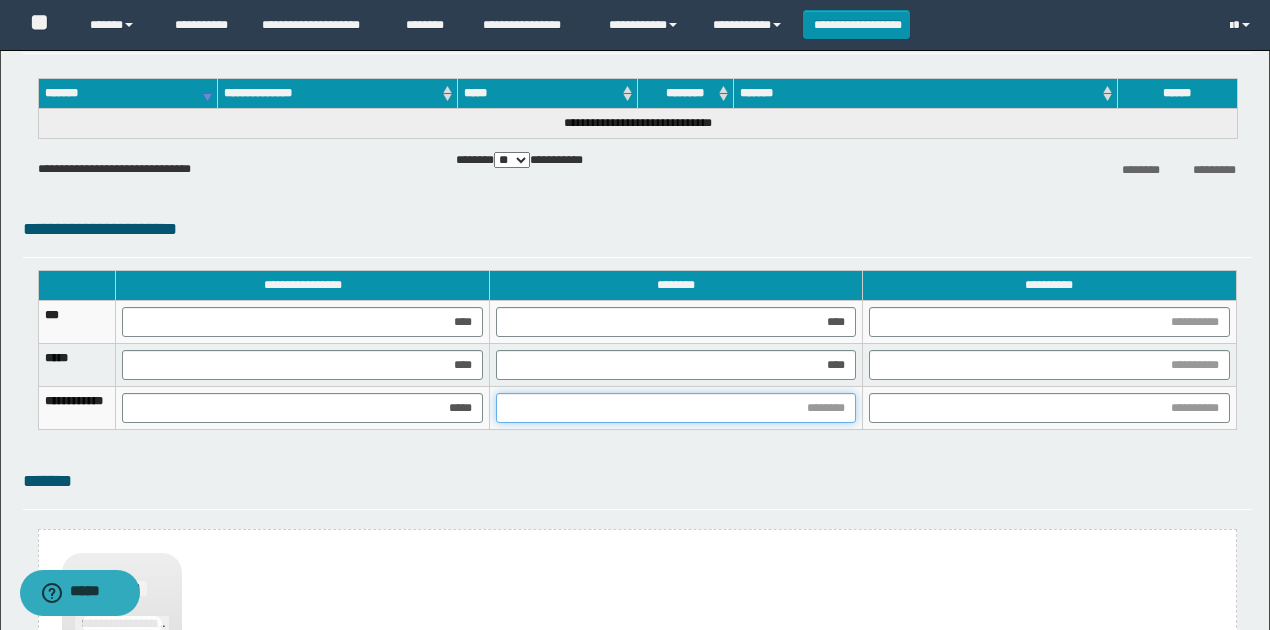 click at bounding box center (676, 408) 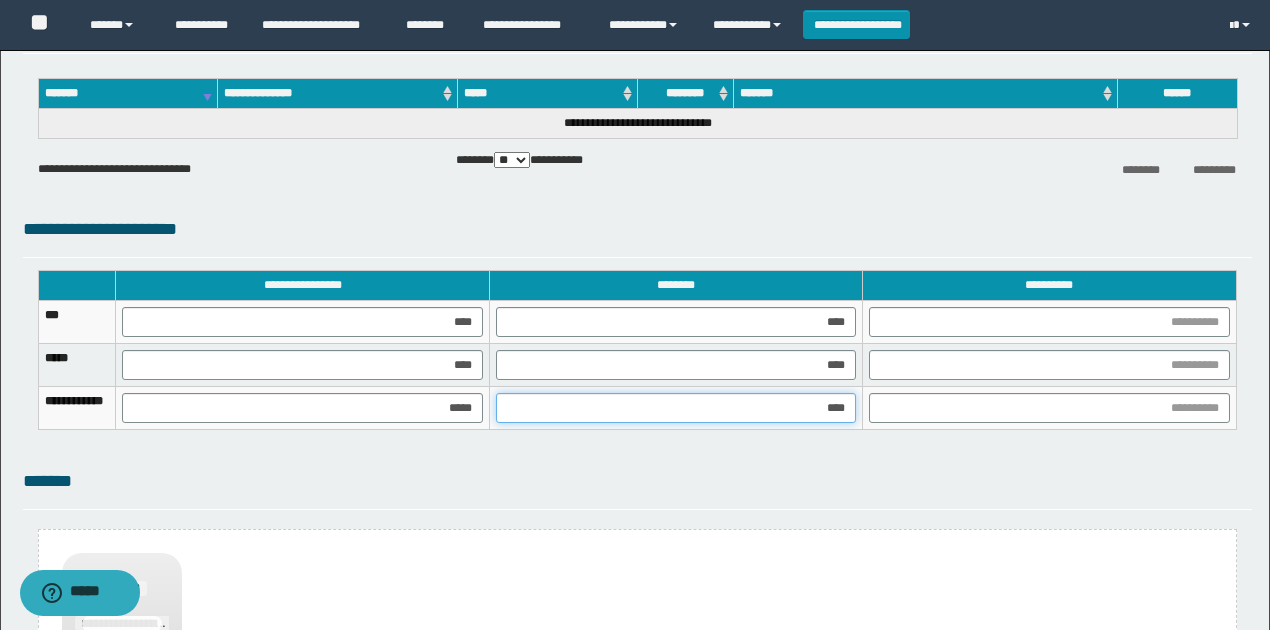 type on "*****" 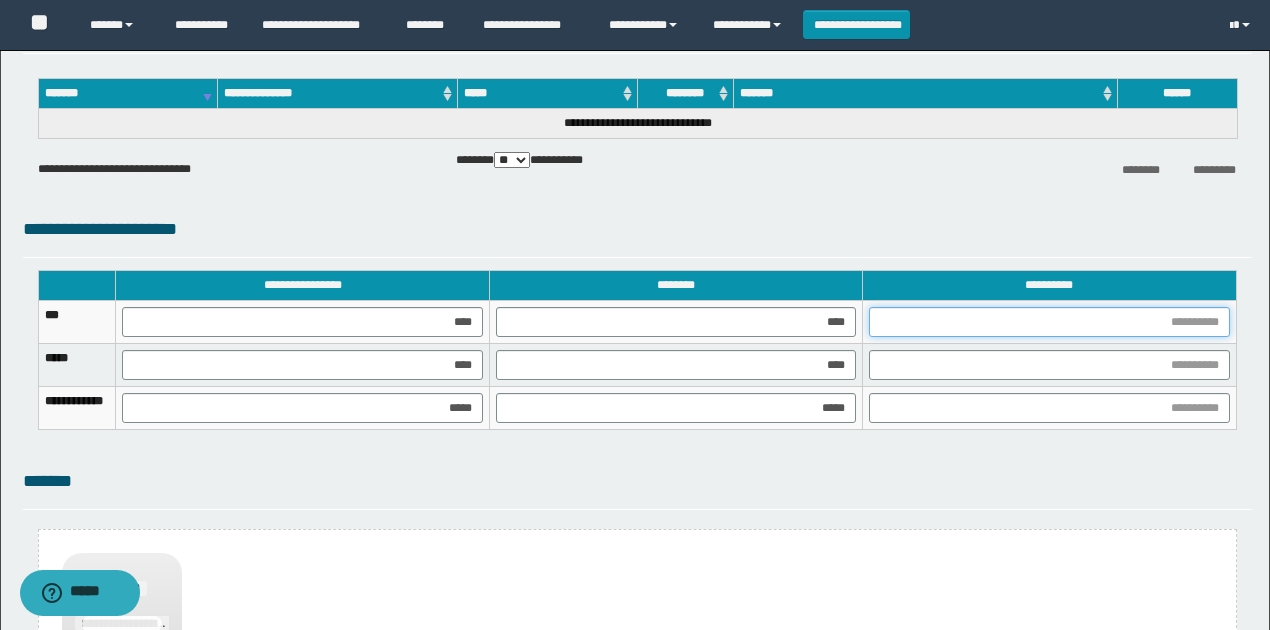 click at bounding box center (1049, 322) 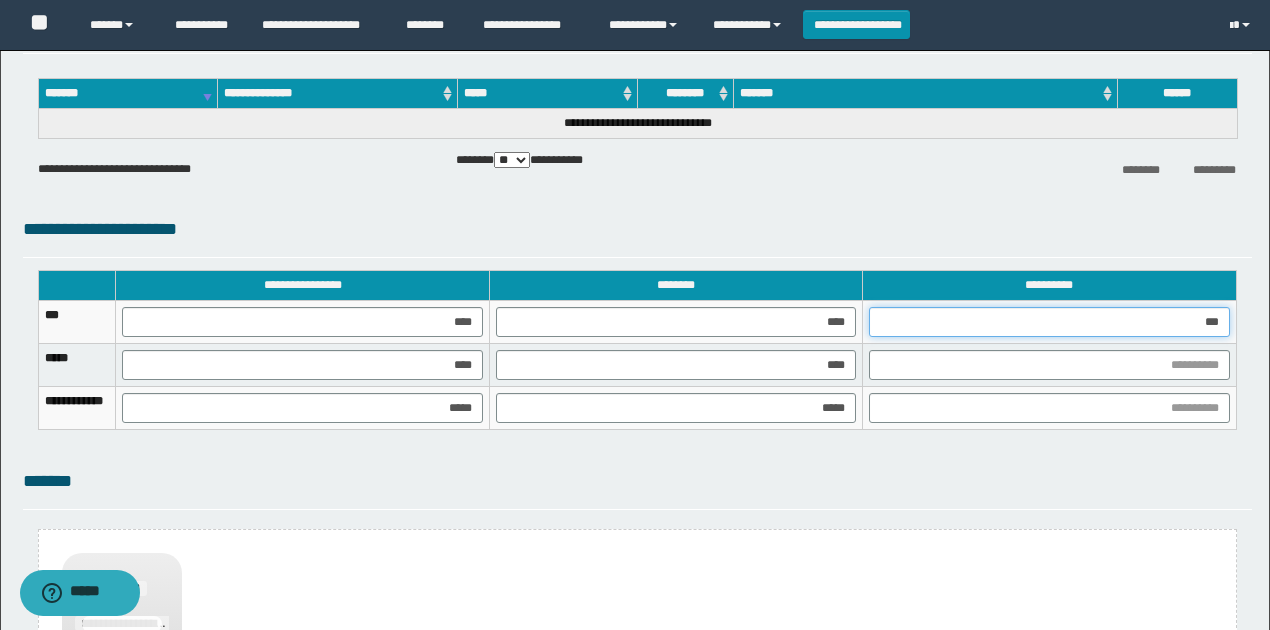 type on "****" 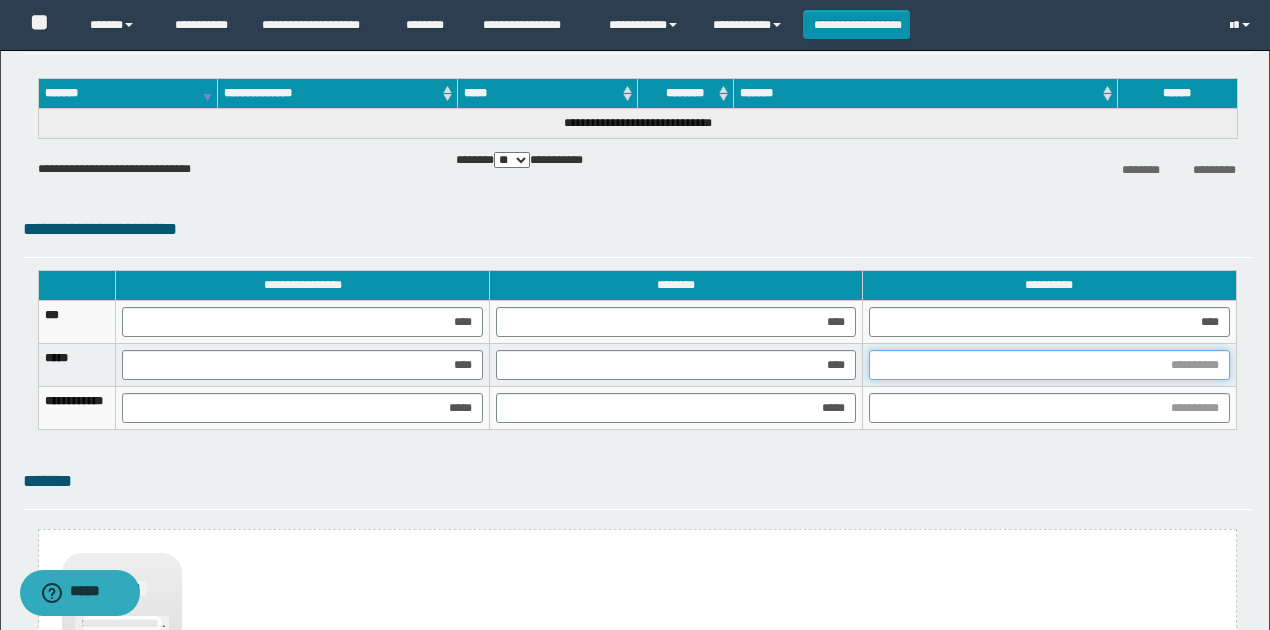 click at bounding box center [1049, 365] 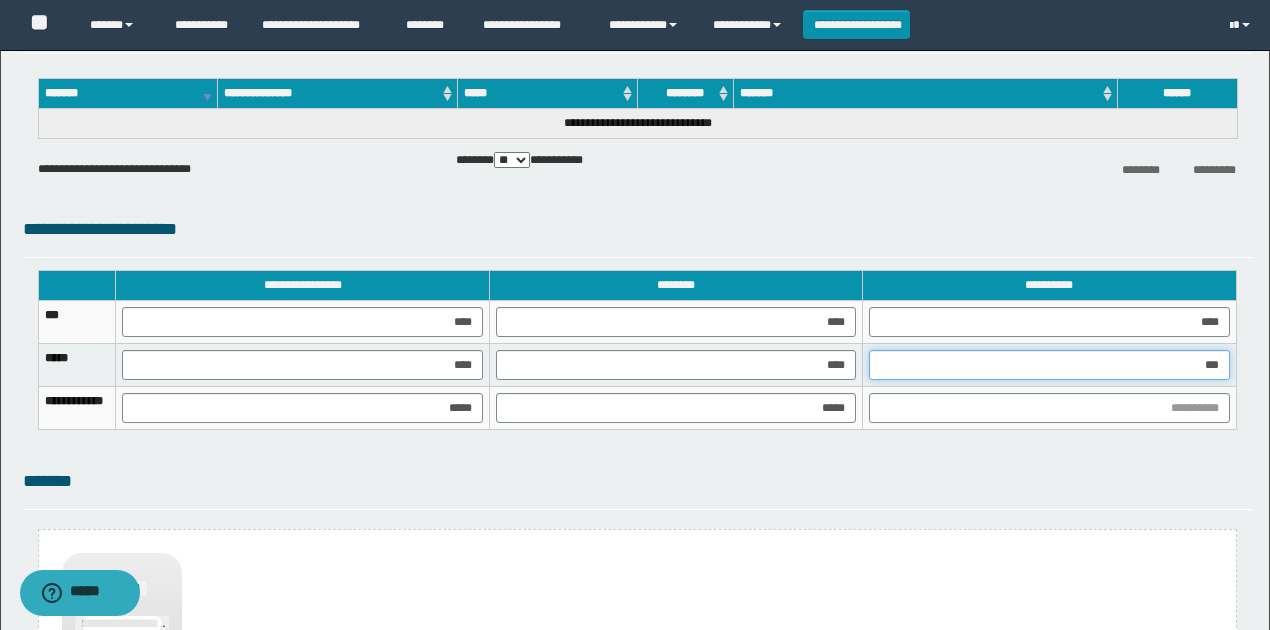 type on "****" 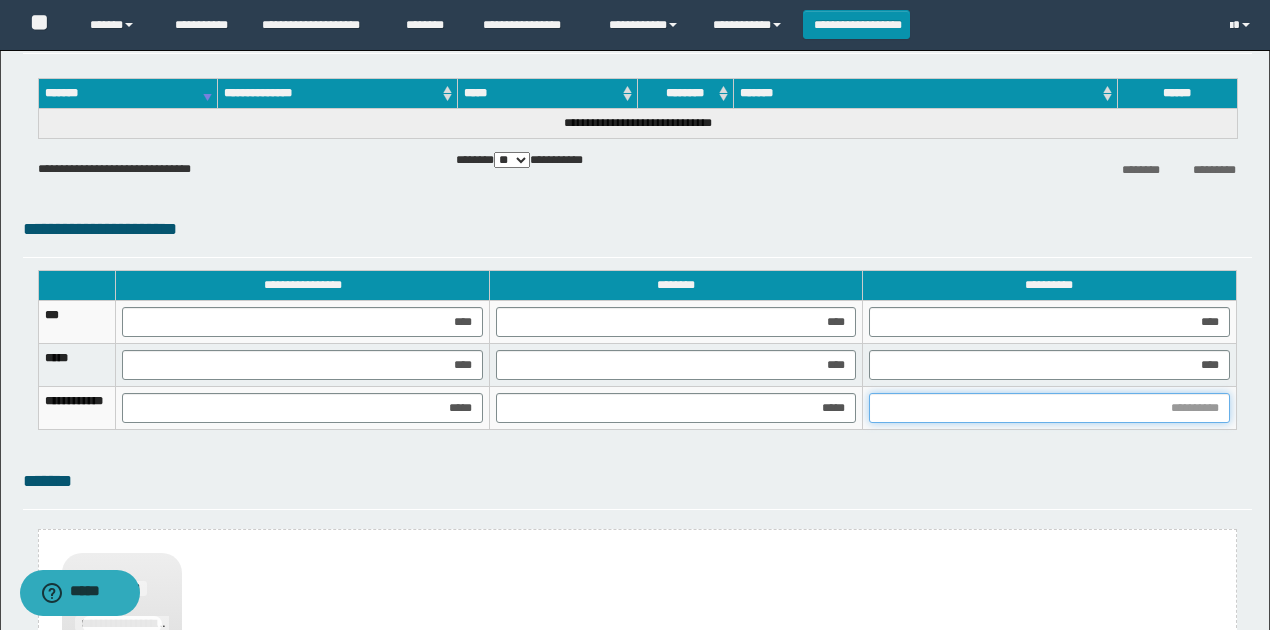 click at bounding box center (1049, 408) 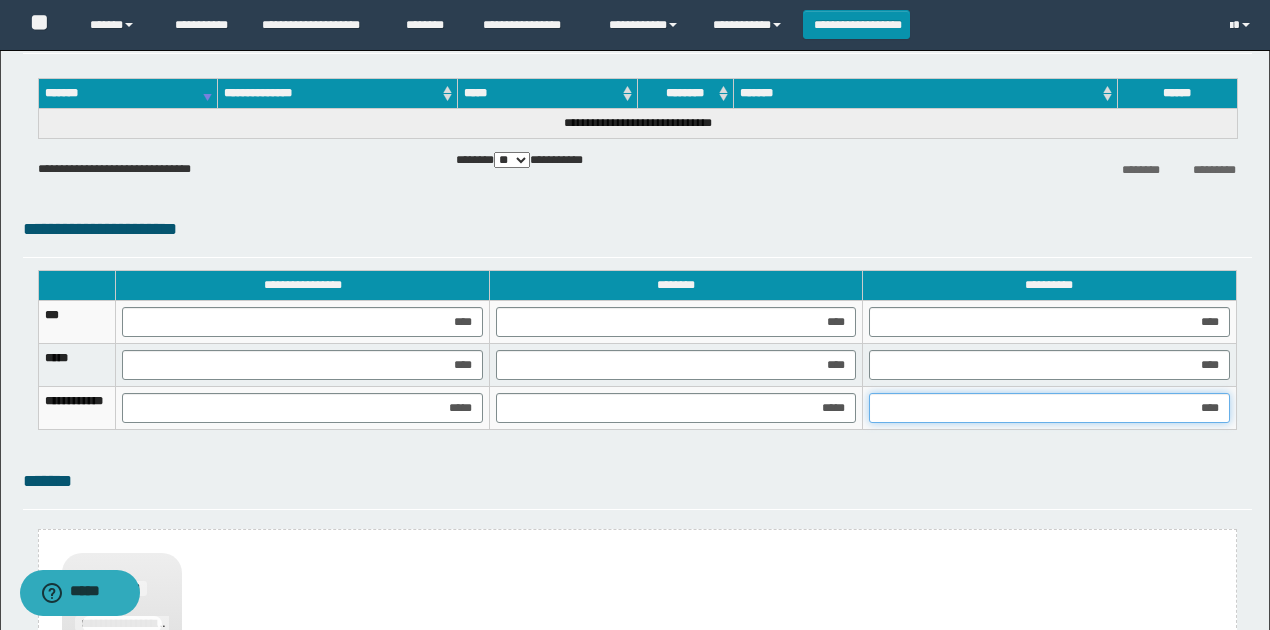 type on "*****" 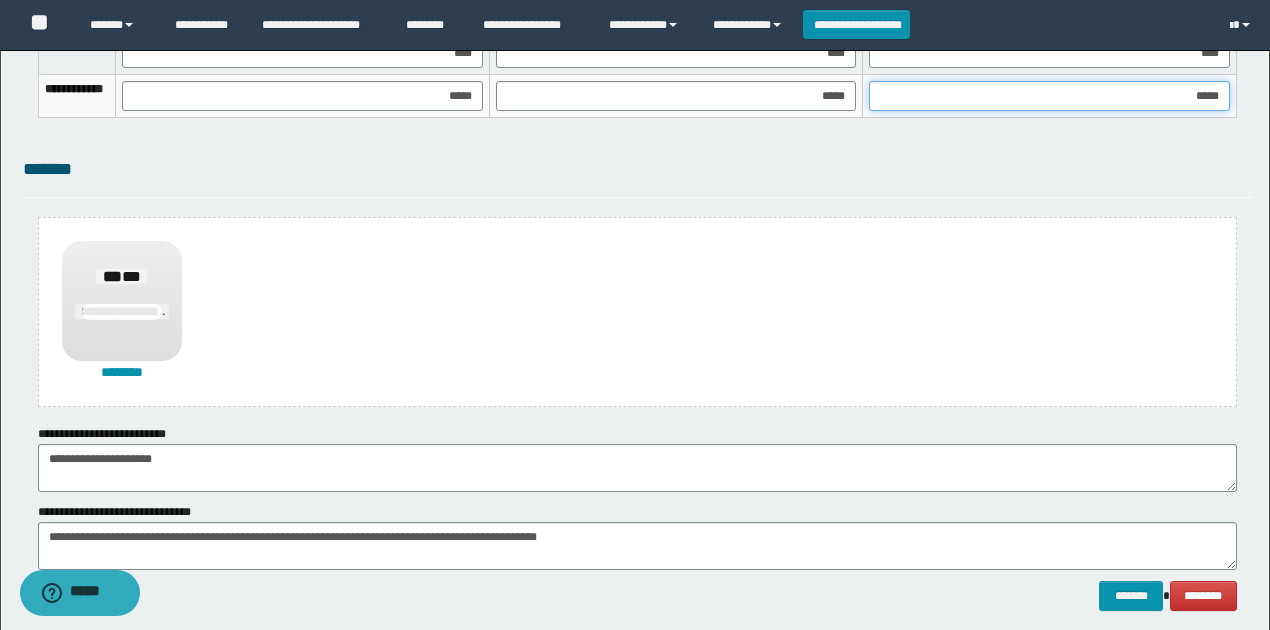 scroll, scrollTop: 1488, scrollLeft: 0, axis: vertical 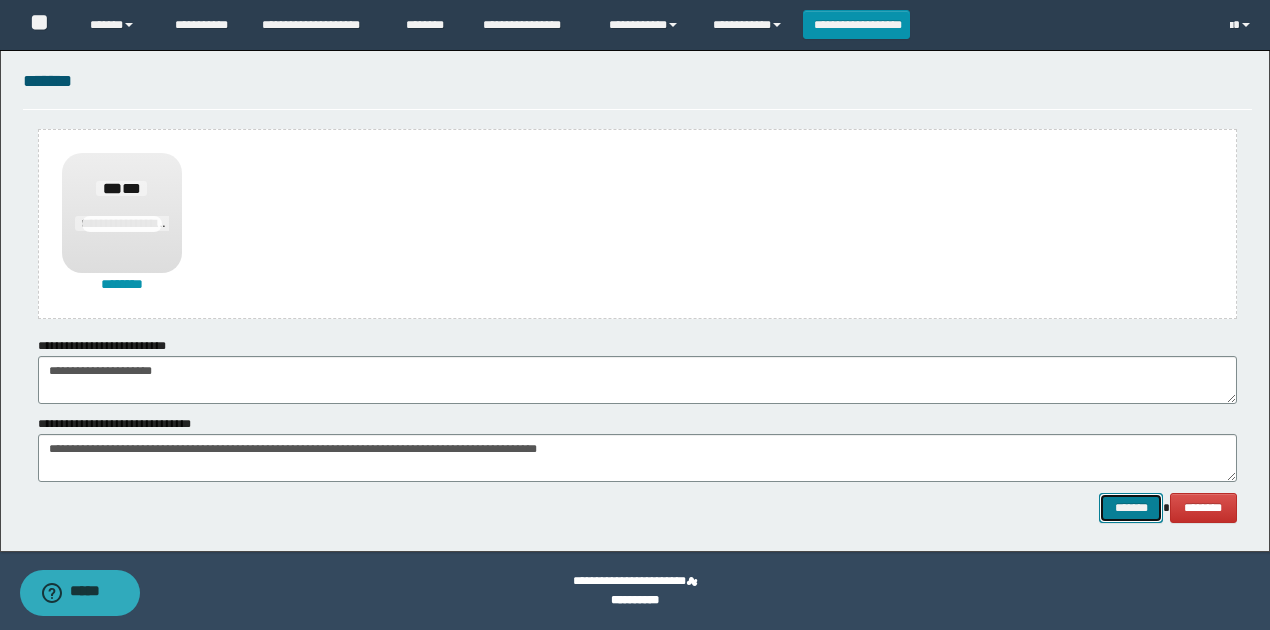 click on "*******" at bounding box center [1131, 507] 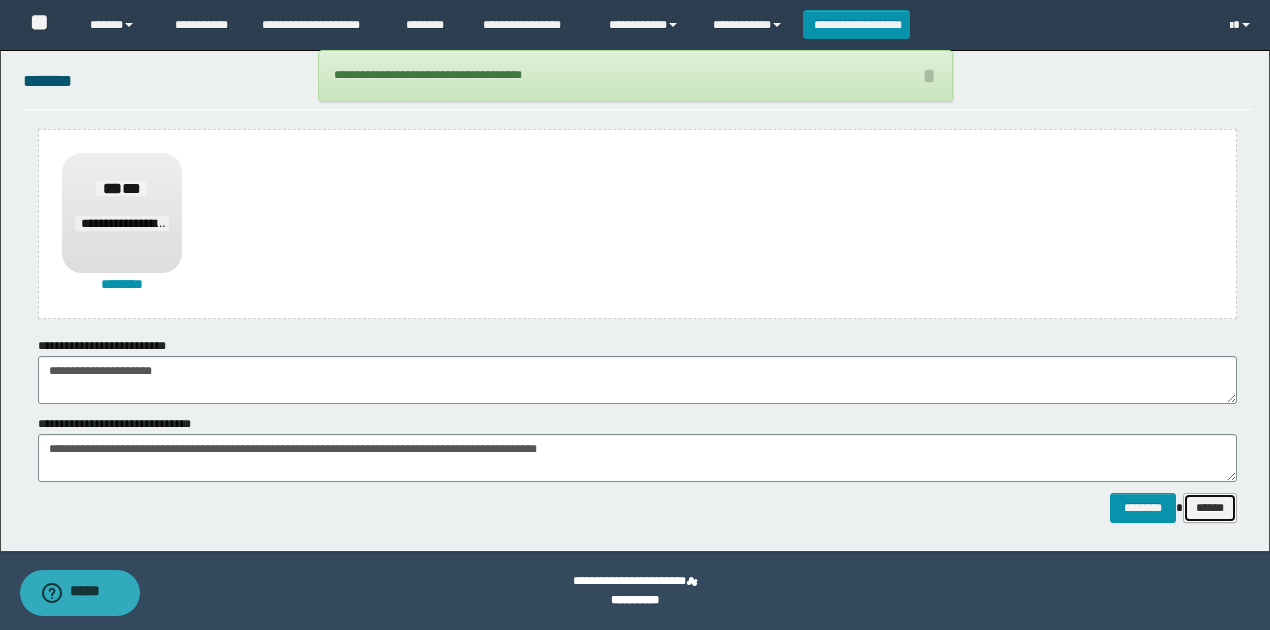click on "******" at bounding box center [1210, 507] 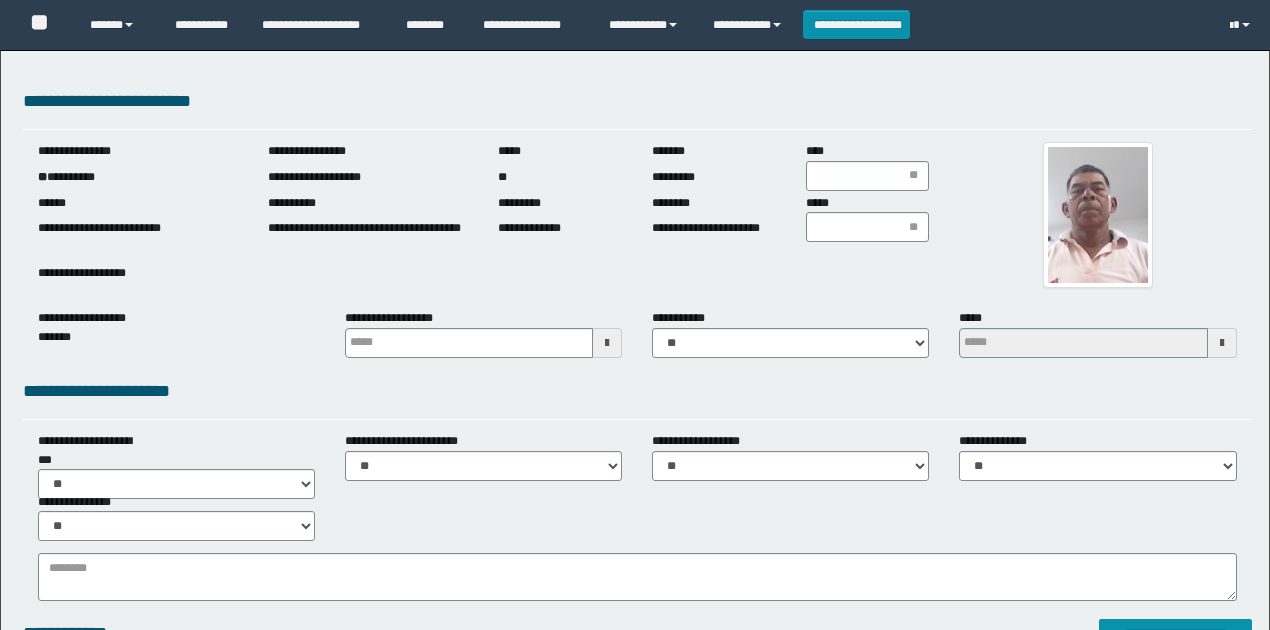 scroll, scrollTop: 0, scrollLeft: 0, axis: both 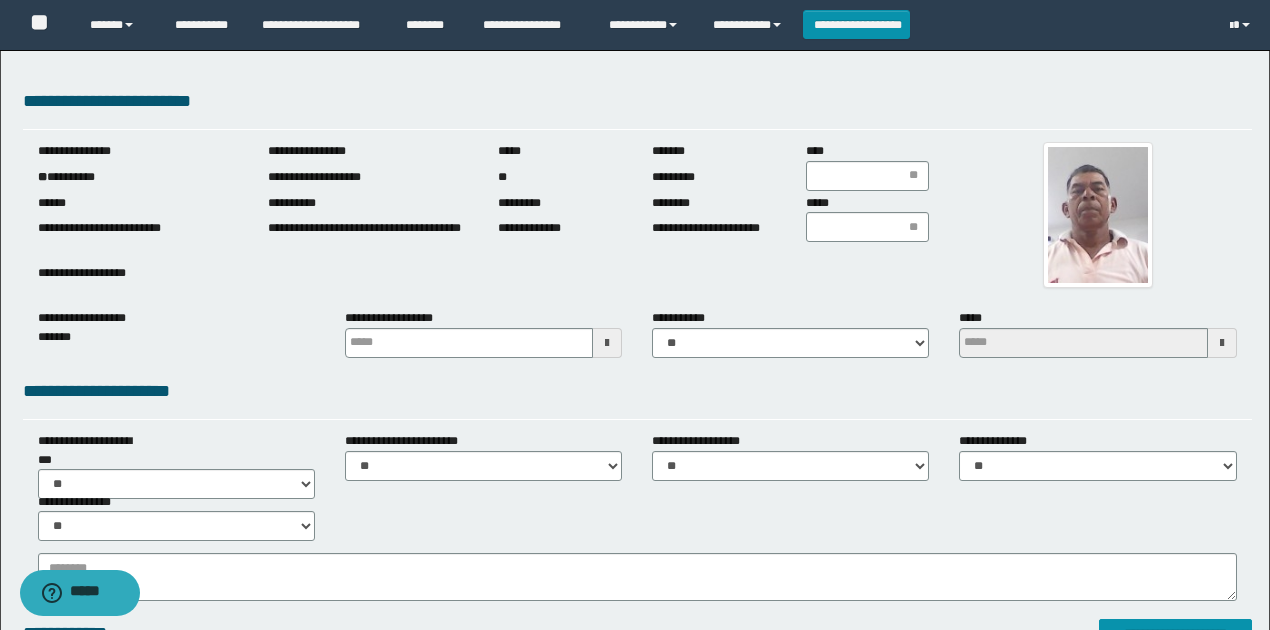 click on "**********" at bounding box center [138, 177] 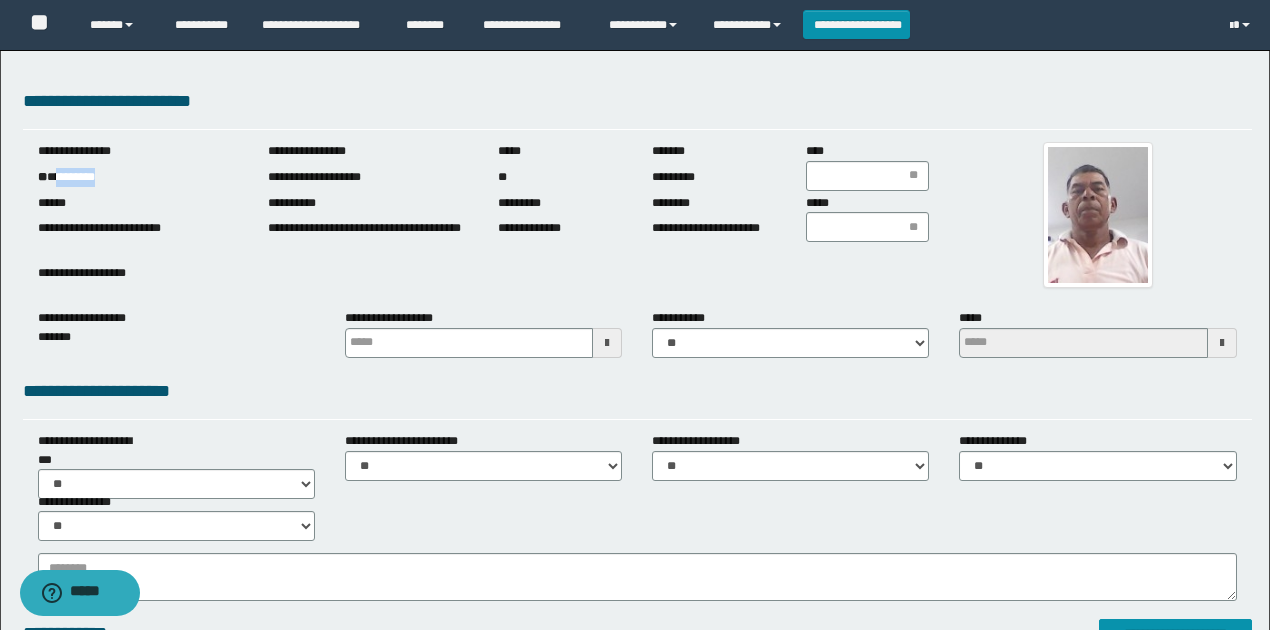 click on "**********" at bounding box center (138, 177) 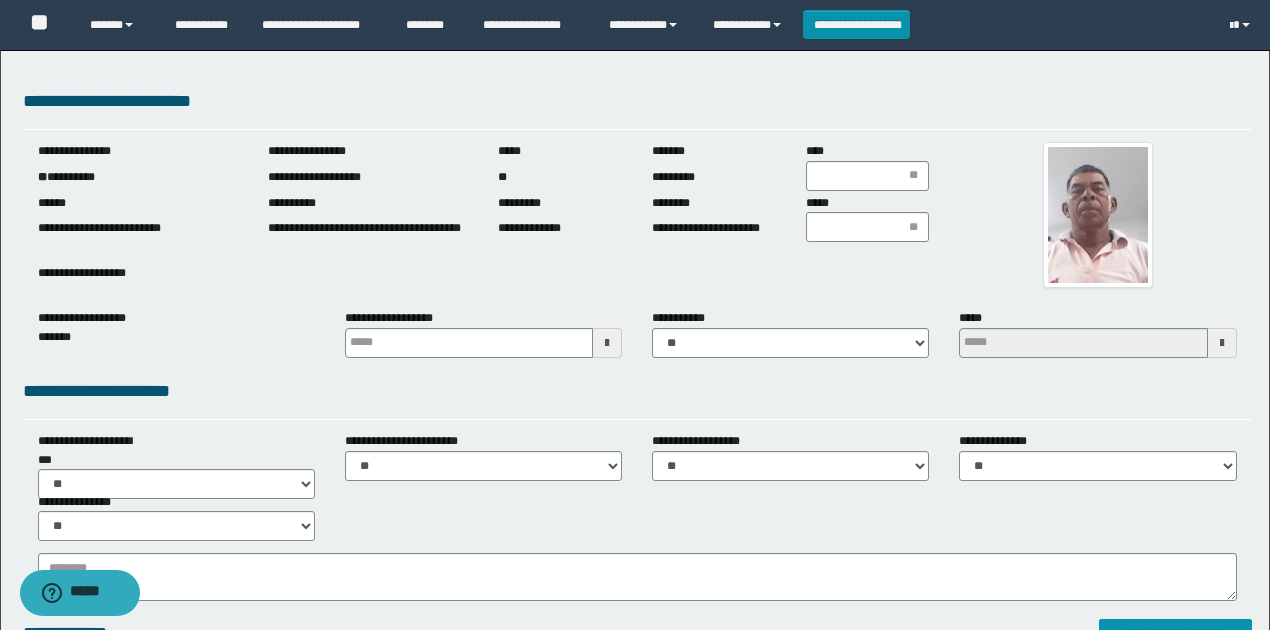 drag, startPoint x: 1210, startPoint y: 258, endPoint x: 1056, endPoint y: 228, distance: 156.89487 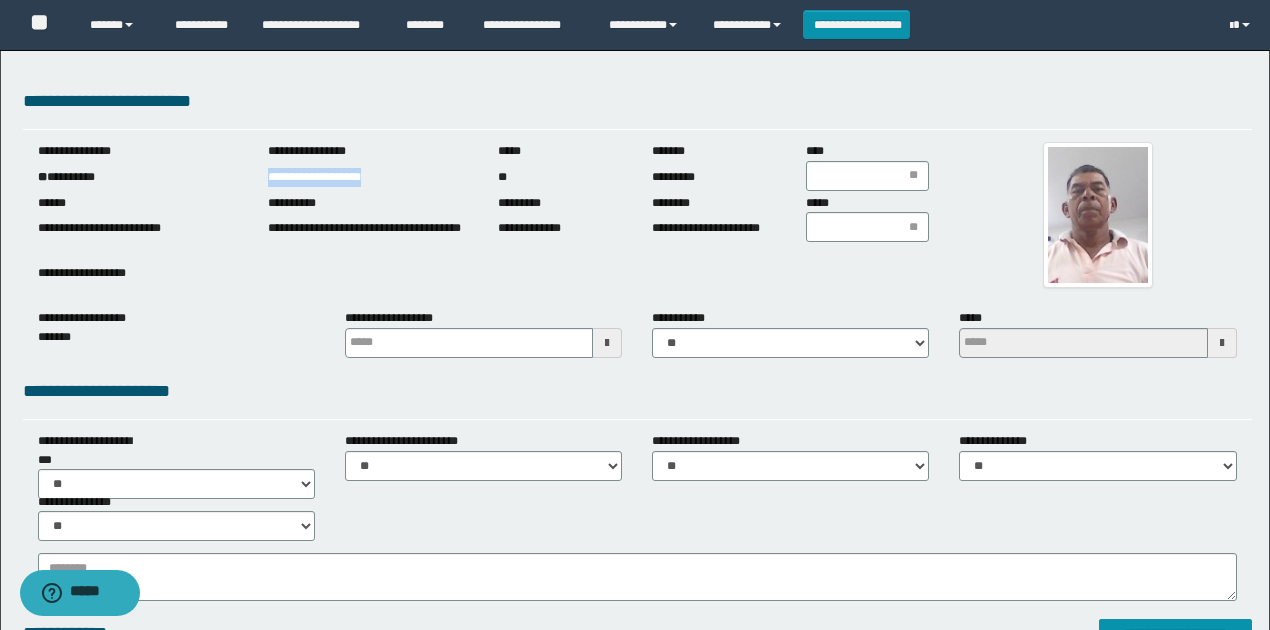 drag, startPoint x: 265, startPoint y: 178, endPoint x: 818, endPoint y: 510, distance: 645.0062 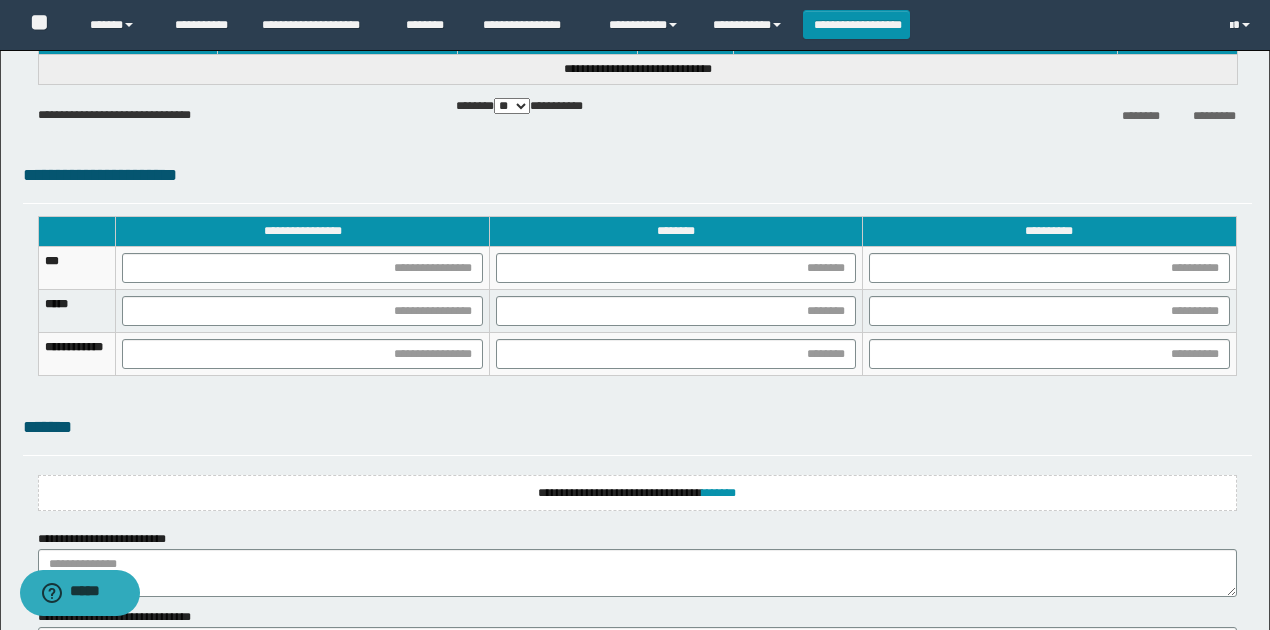 scroll, scrollTop: 1350, scrollLeft: 0, axis: vertical 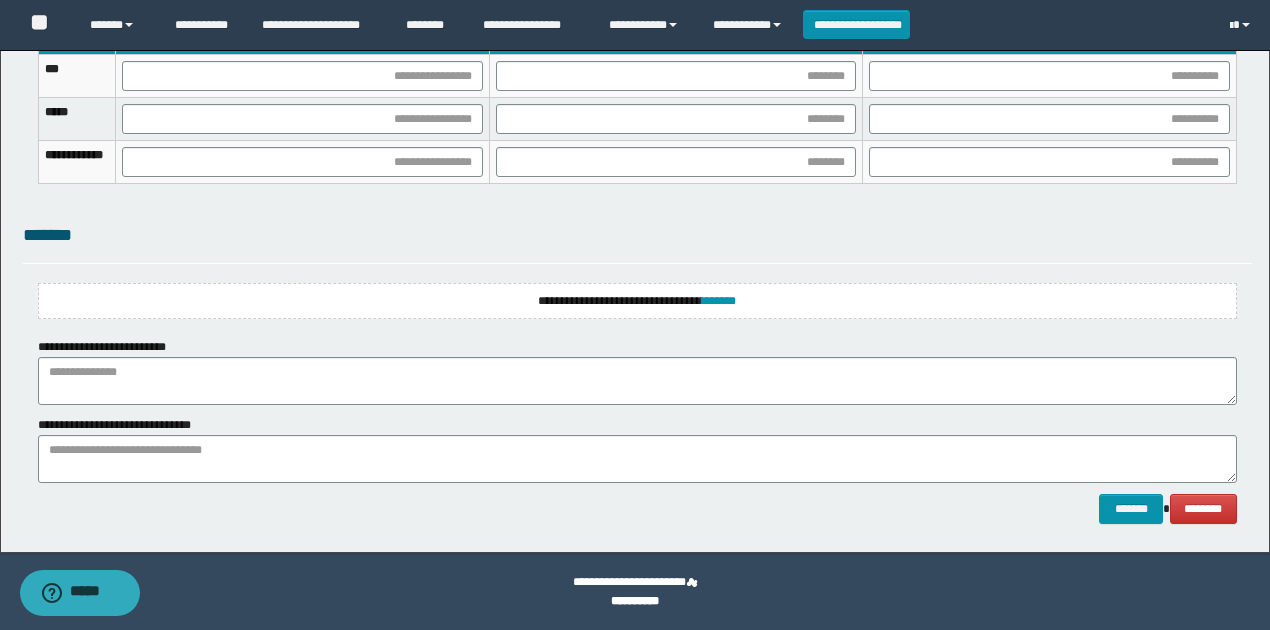 click on "**********" at bounding box center [637, 301] 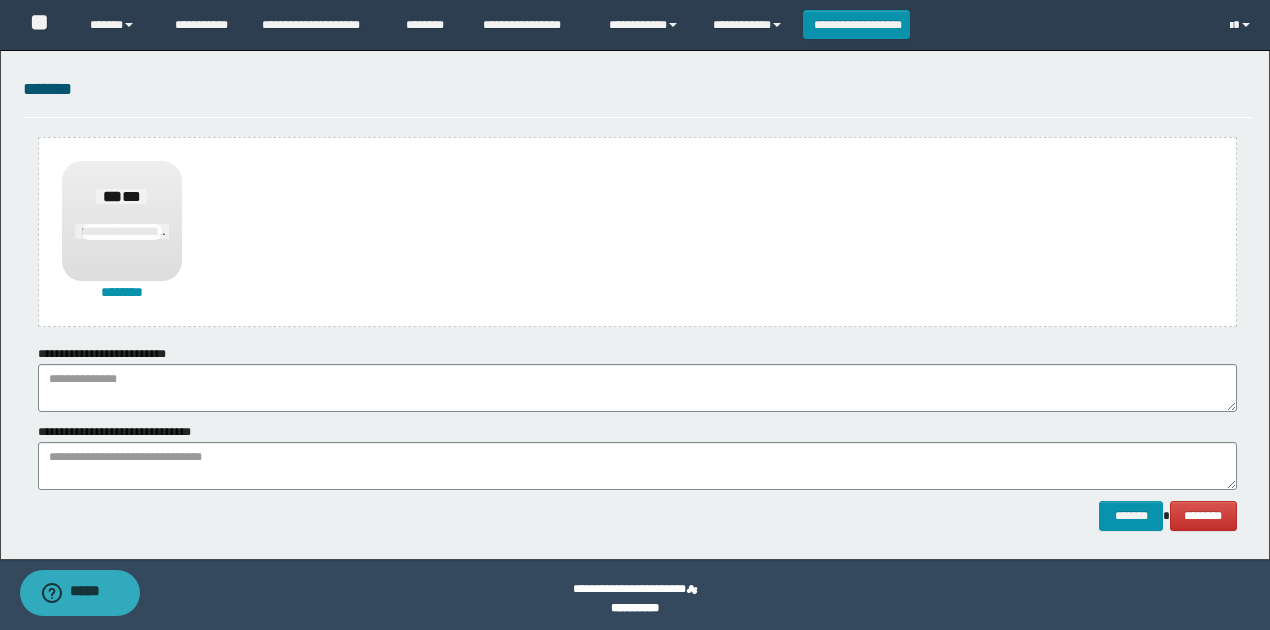 scroll, scrollTop: 1504, scrollLeft: 0, axis: vertical 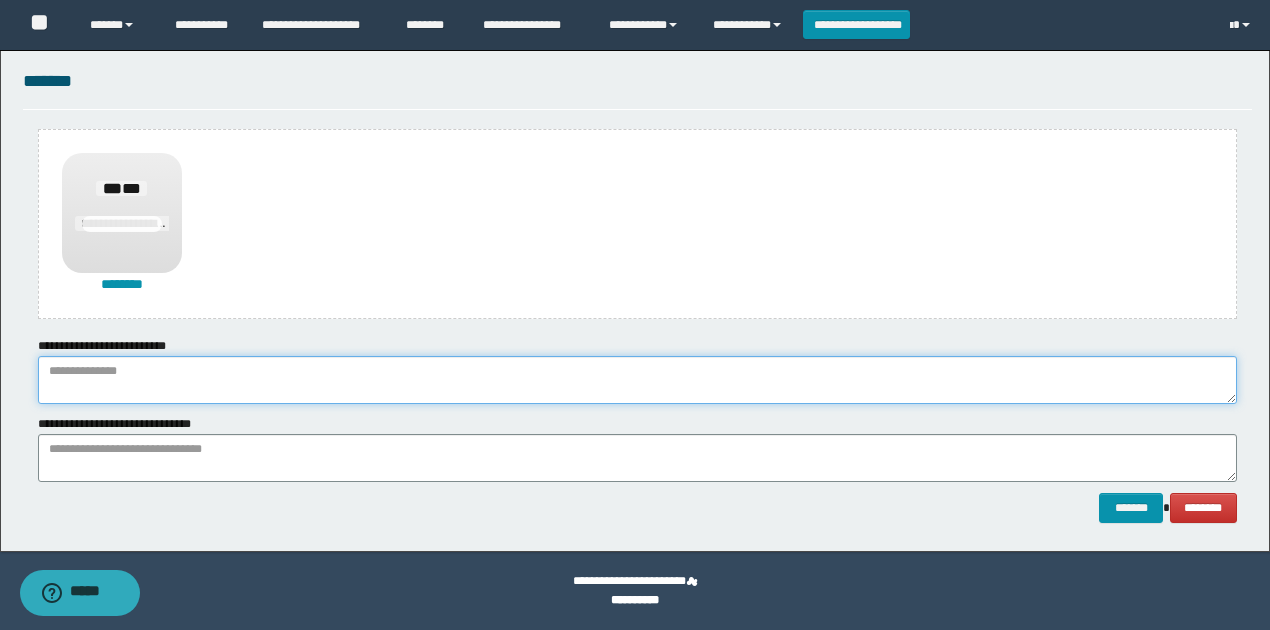 click at bounding box center [637, 380] 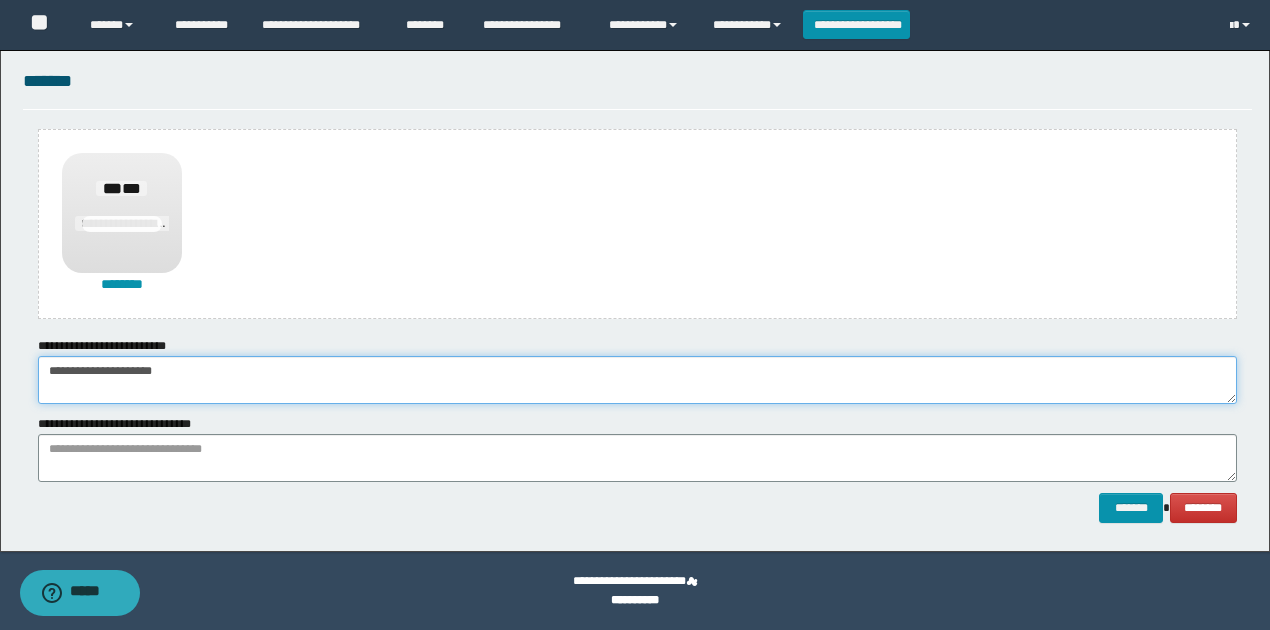 type on "**********" 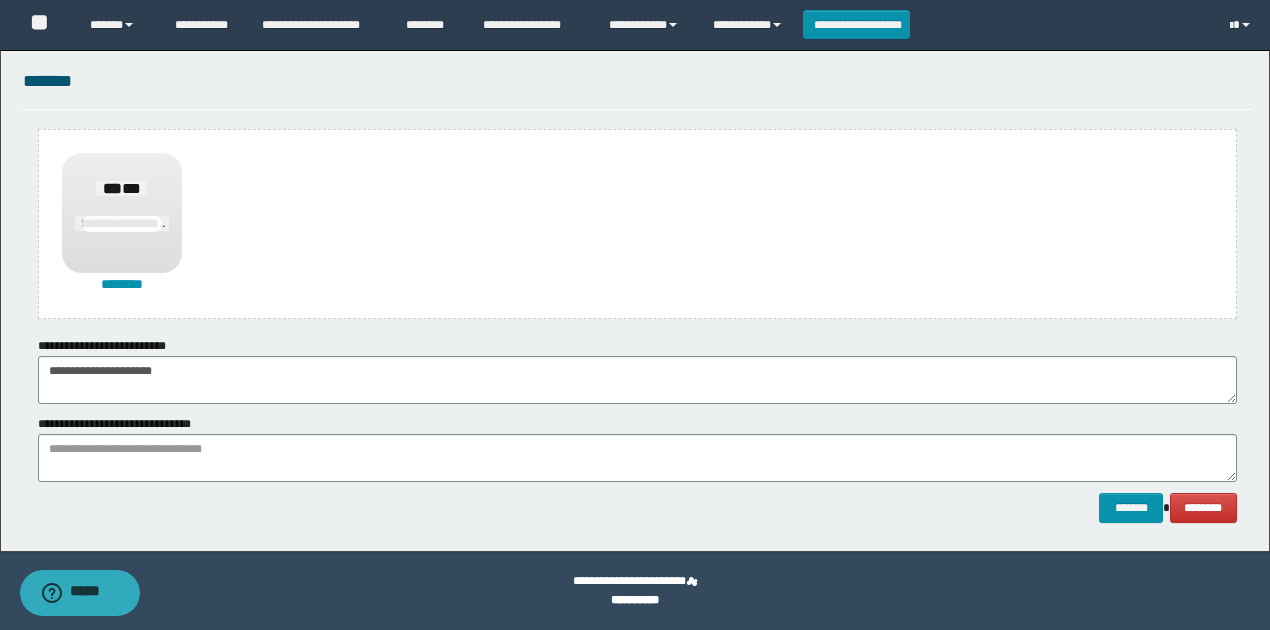 drag, startPoint x: 294, startPoint y: 586, endPoint x: 302, endPoint y: 532, distance: 54.589375 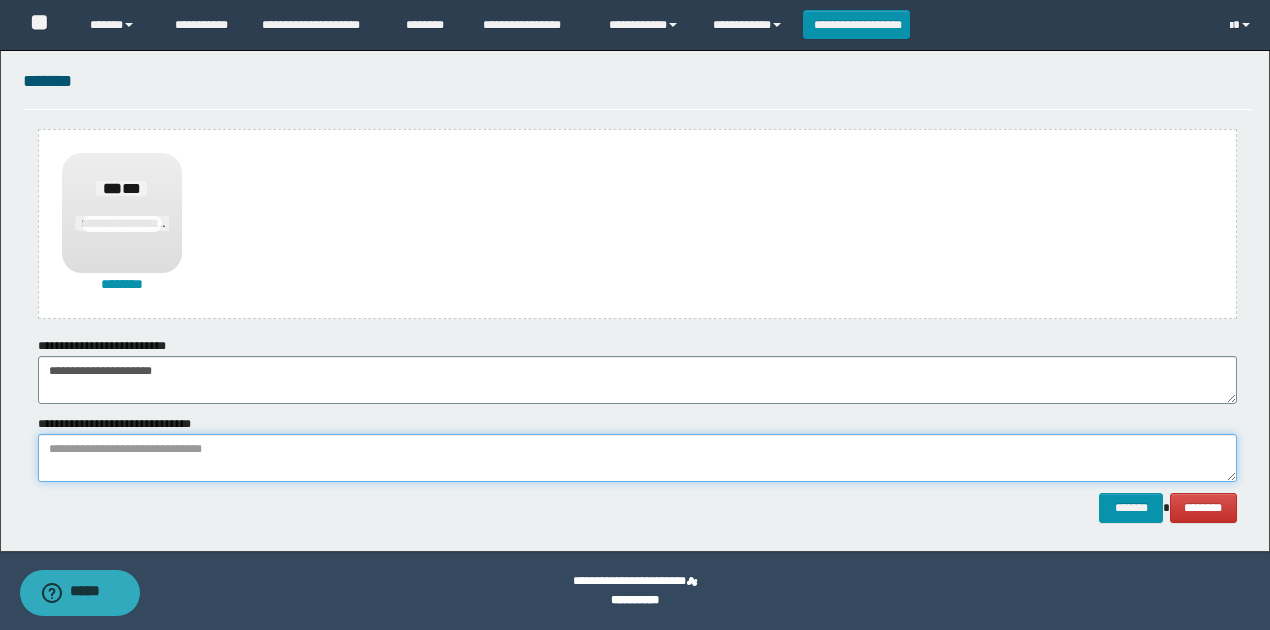 paste on "**********" 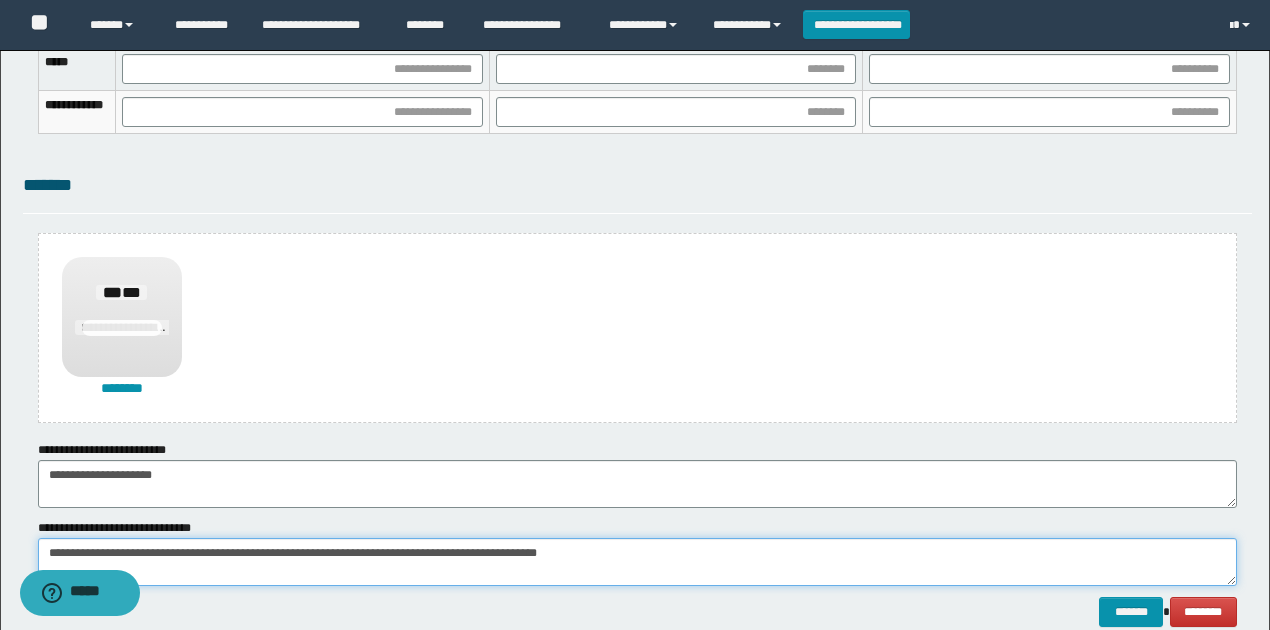 scroll, scrollTop: 1304, scrollLeft: 0, axis: vertical 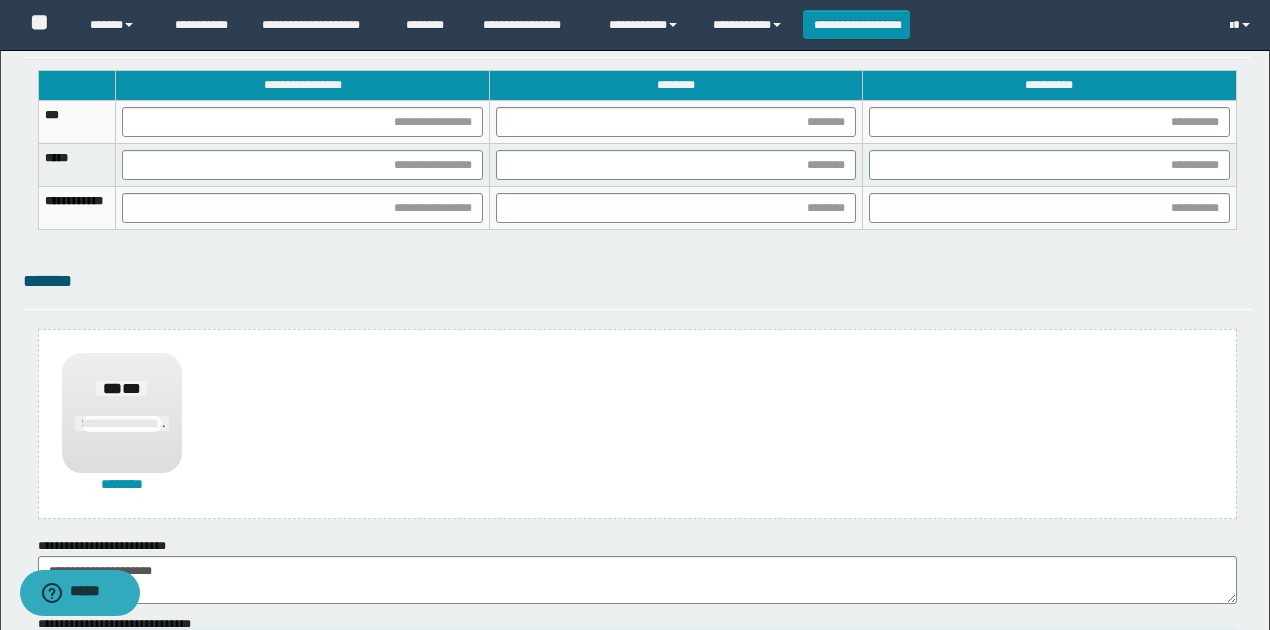 type on "**********" 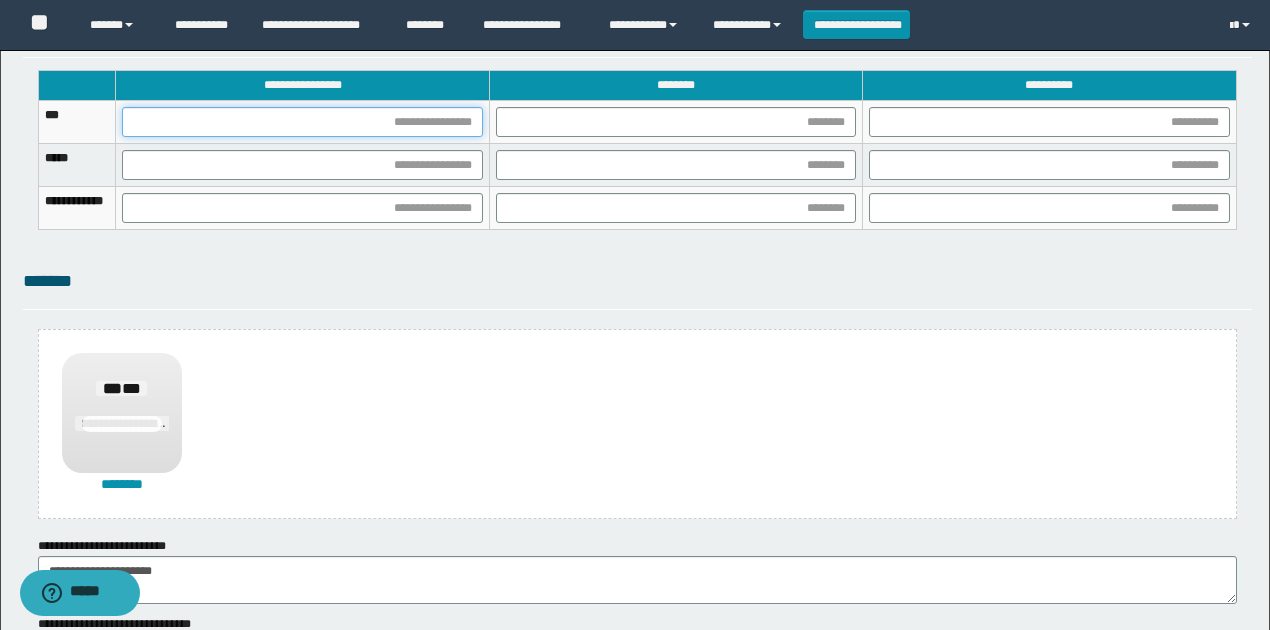click at bounding box center (302, 122) 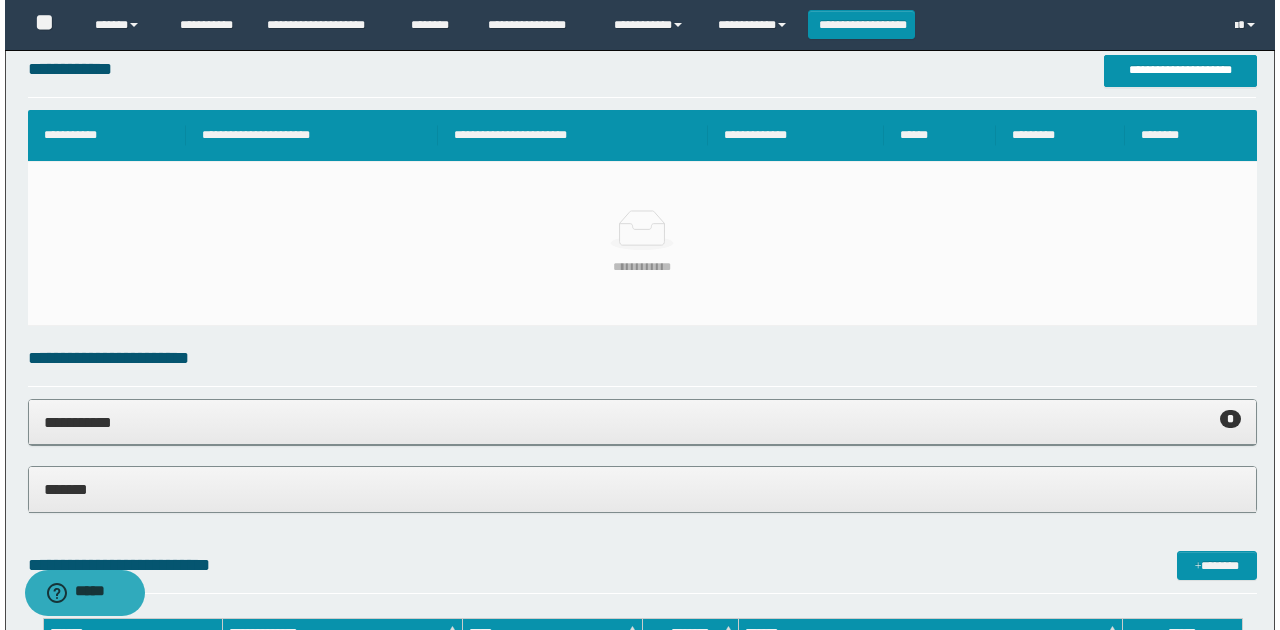 scroll, scrollTop: 370, scrollLeft: 0, axis: vertical 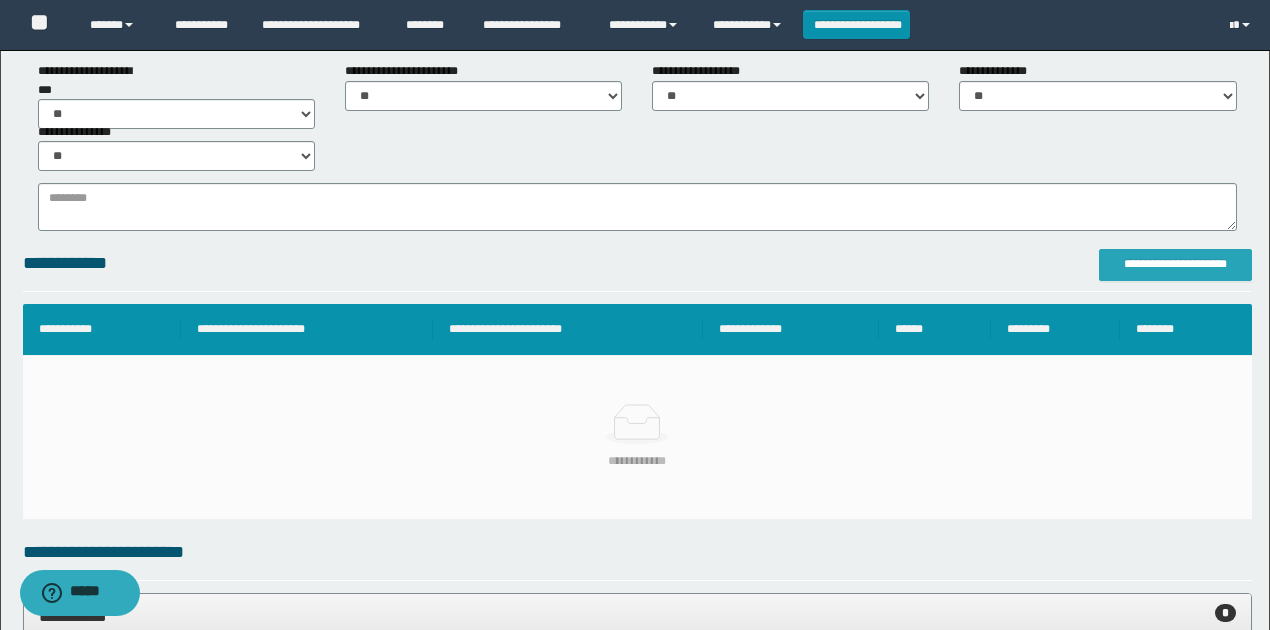 click on "**********" at bounding box center (1175, 265) 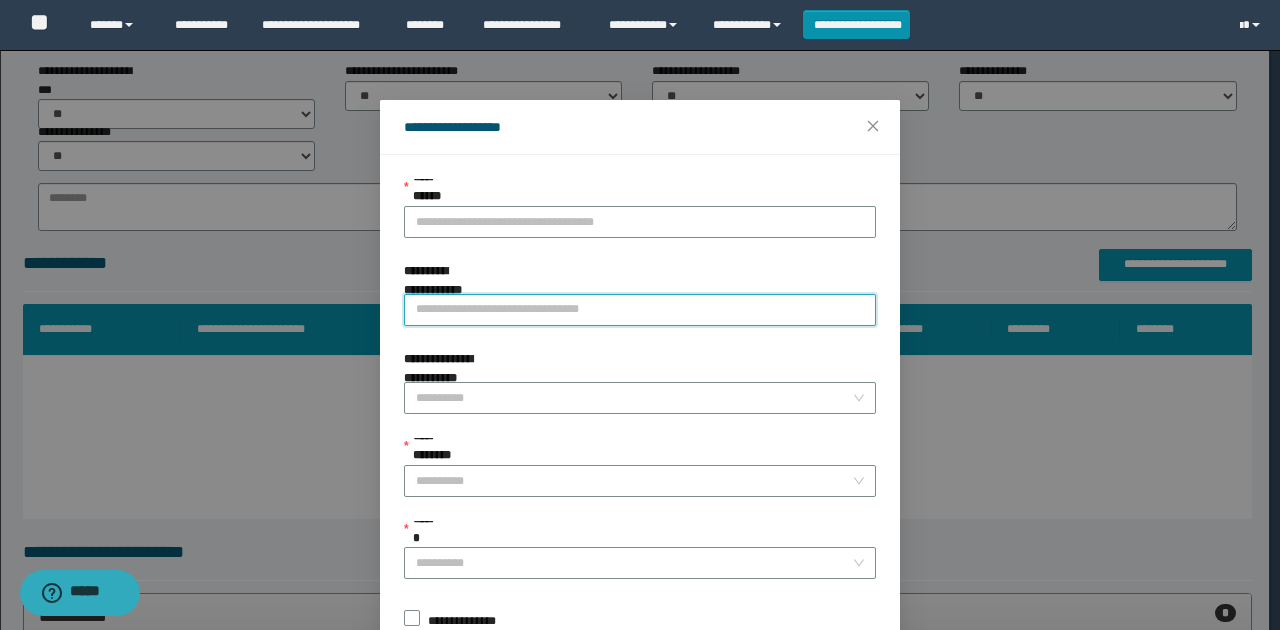 paste on "**********" 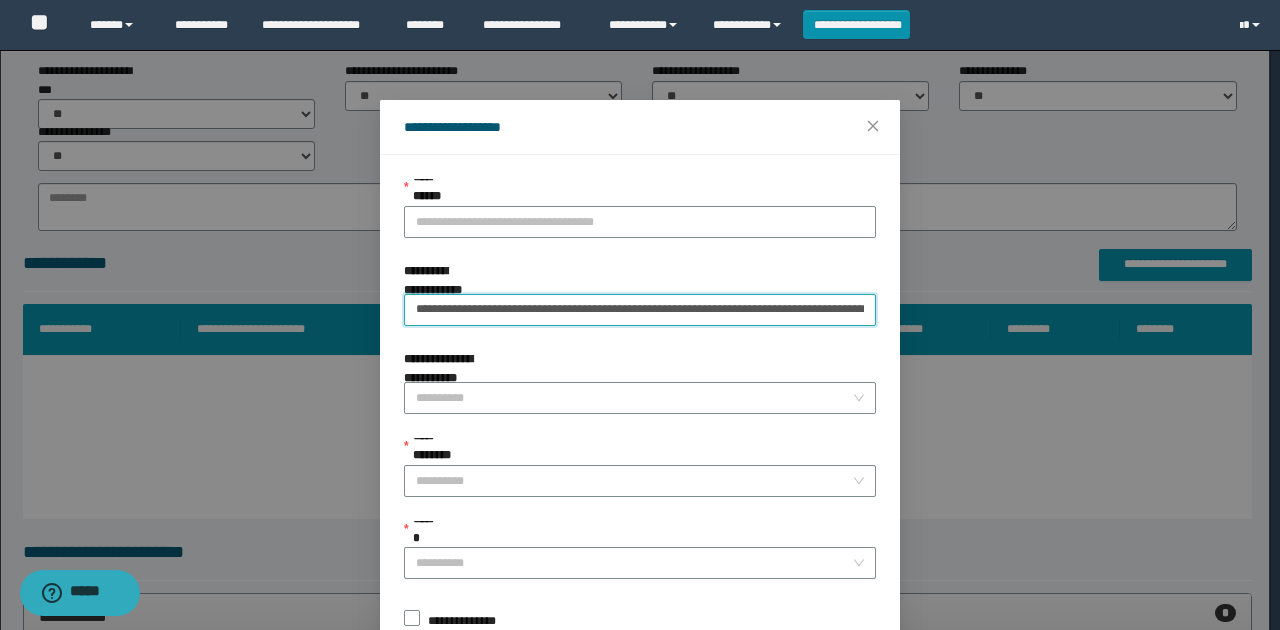 click on "**********" at bounding box center (640, 310) 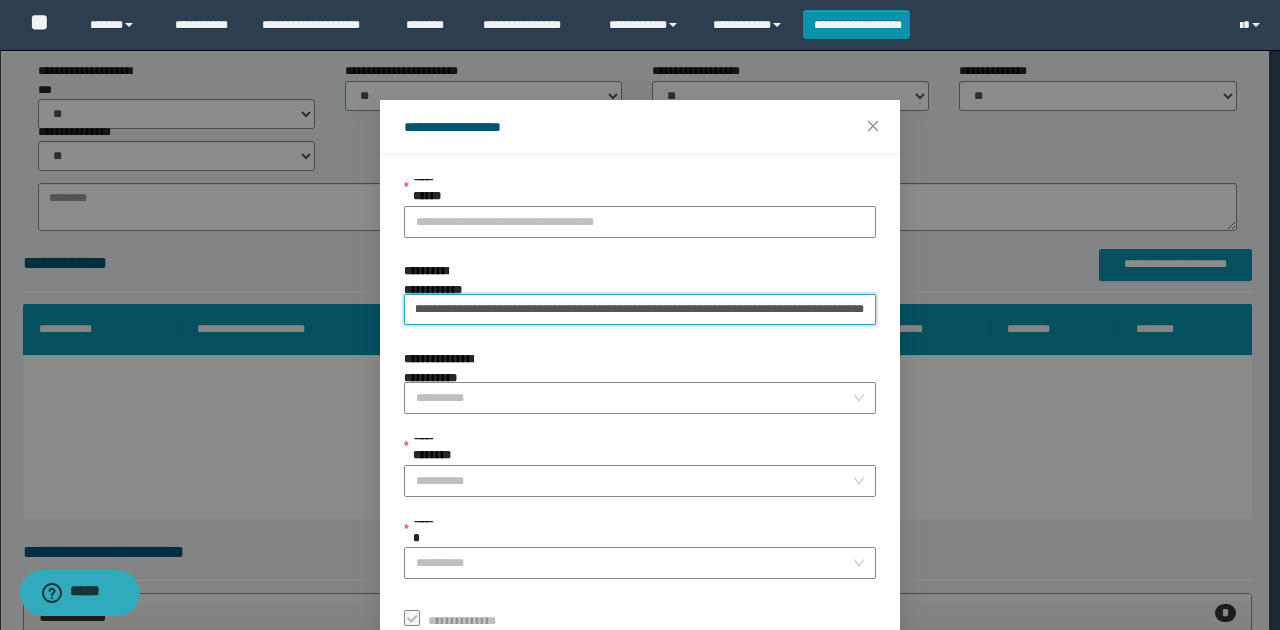 scroll, scrollTop: 0, scrollLeft: 0, axis: both 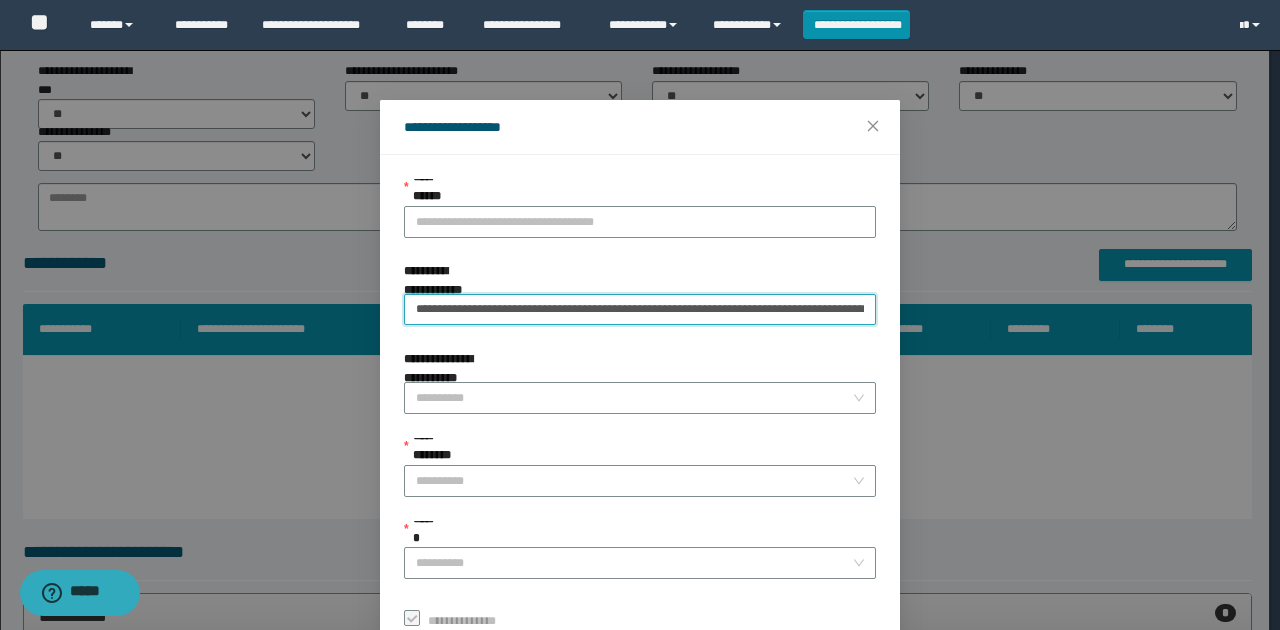 drag, startPoint x: 868, startPoint y: 305, endPoint x: 115, endPoint y: 286, distance: 753.2397 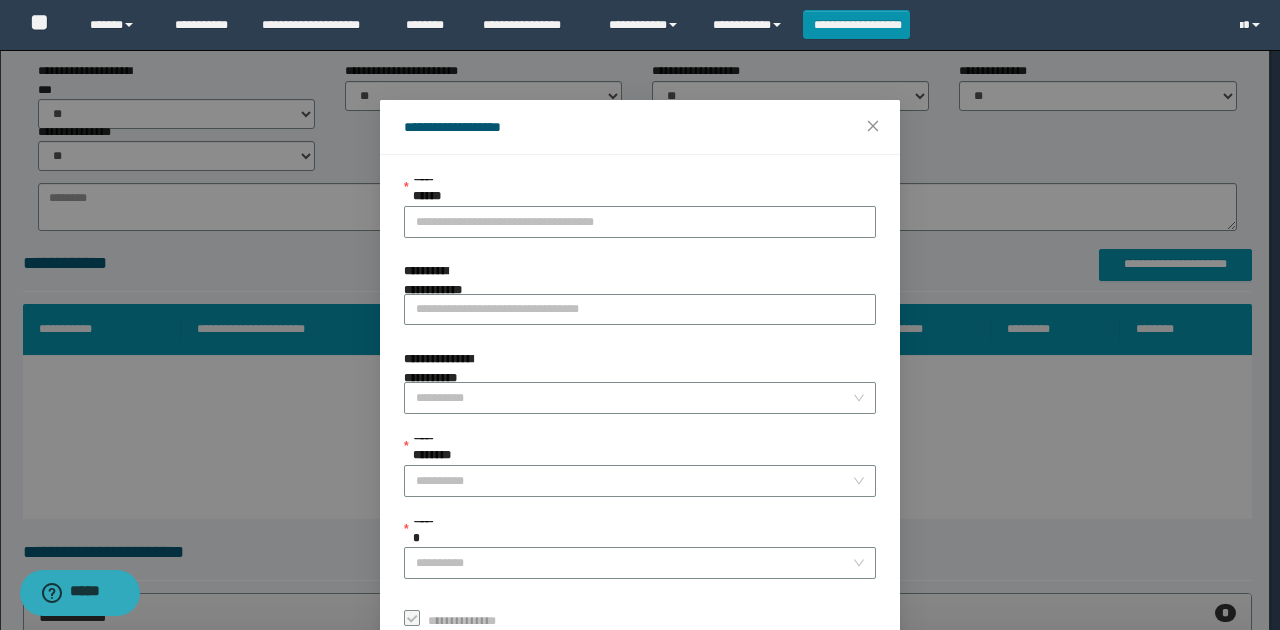 drag, startPoint x: 755, startPoint y: 530, endPoint x: 650, endPoint y: 419, distance: 152.79398 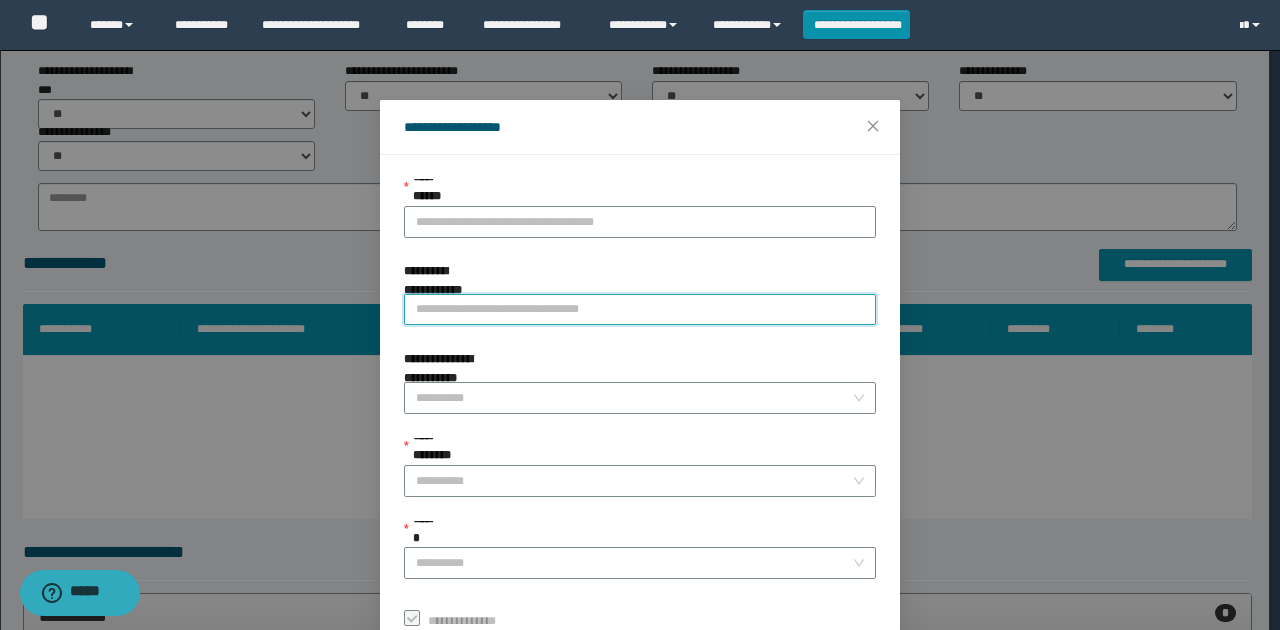paste on "**********" 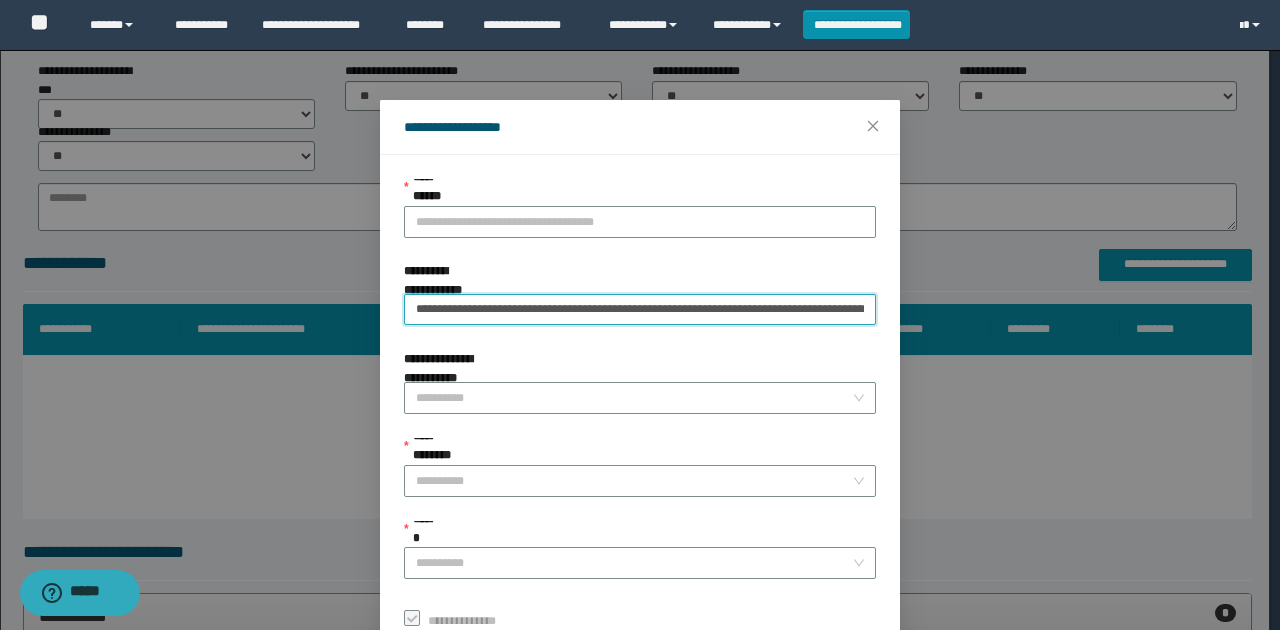 click on "**********" at bounding box center [640, 309] 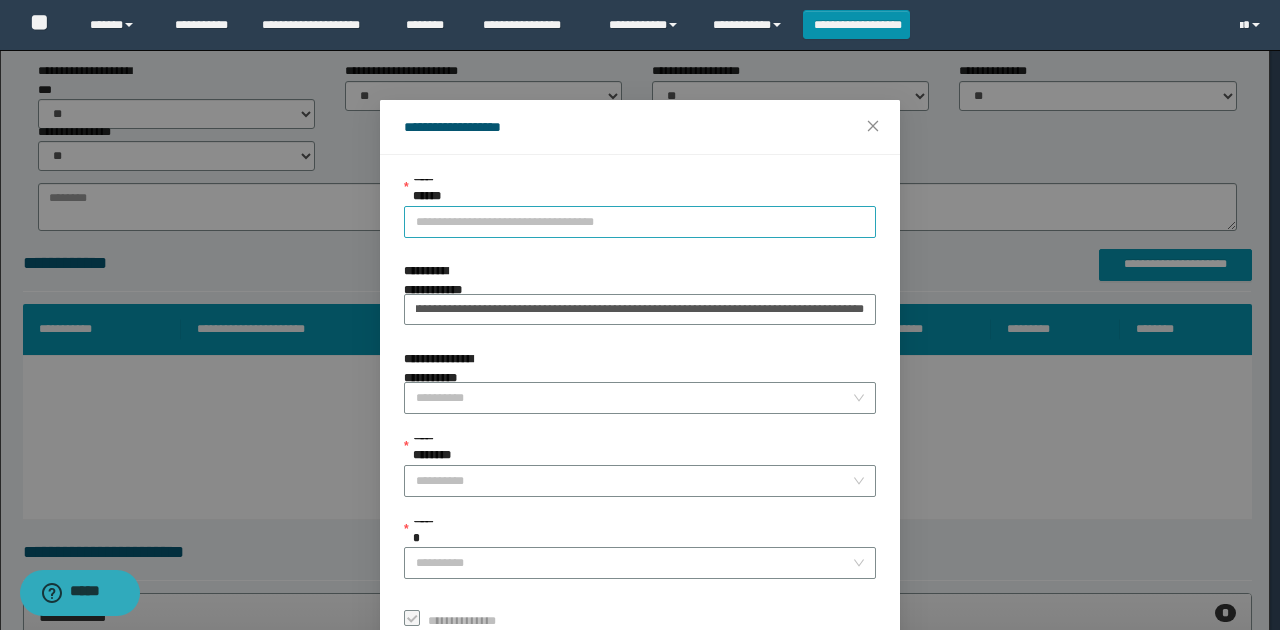 scroll, scrollTop: 0, scrollLeft: 0, axis: both 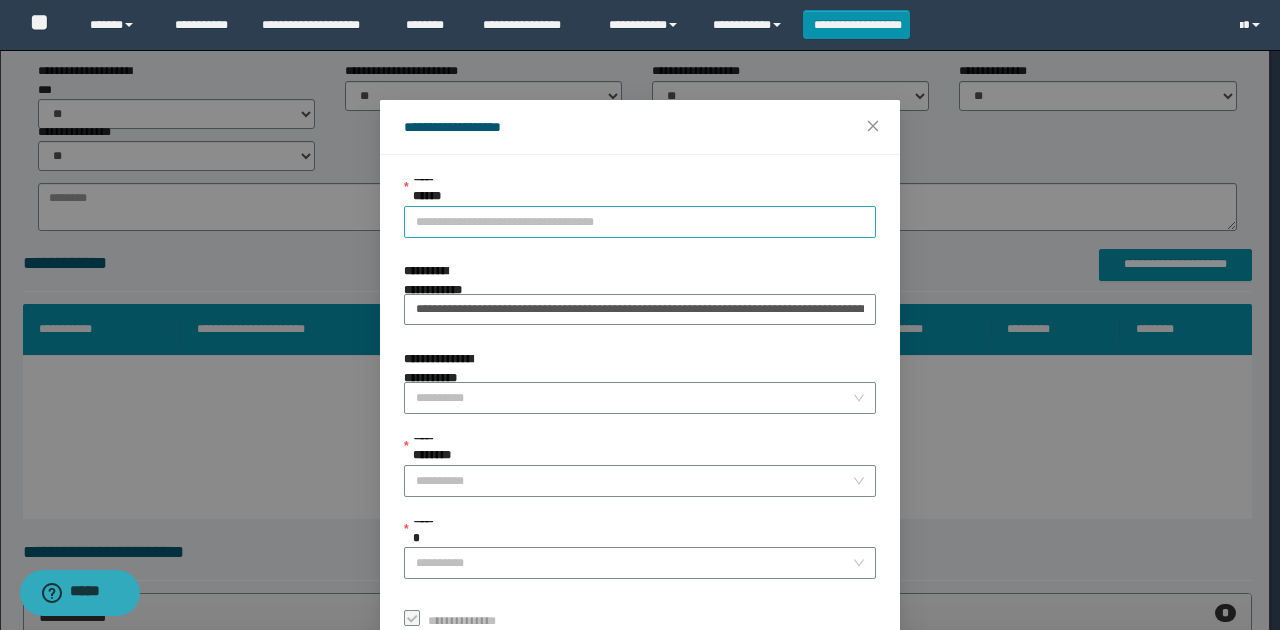 click on "**********" at bounding box center [640, 222] 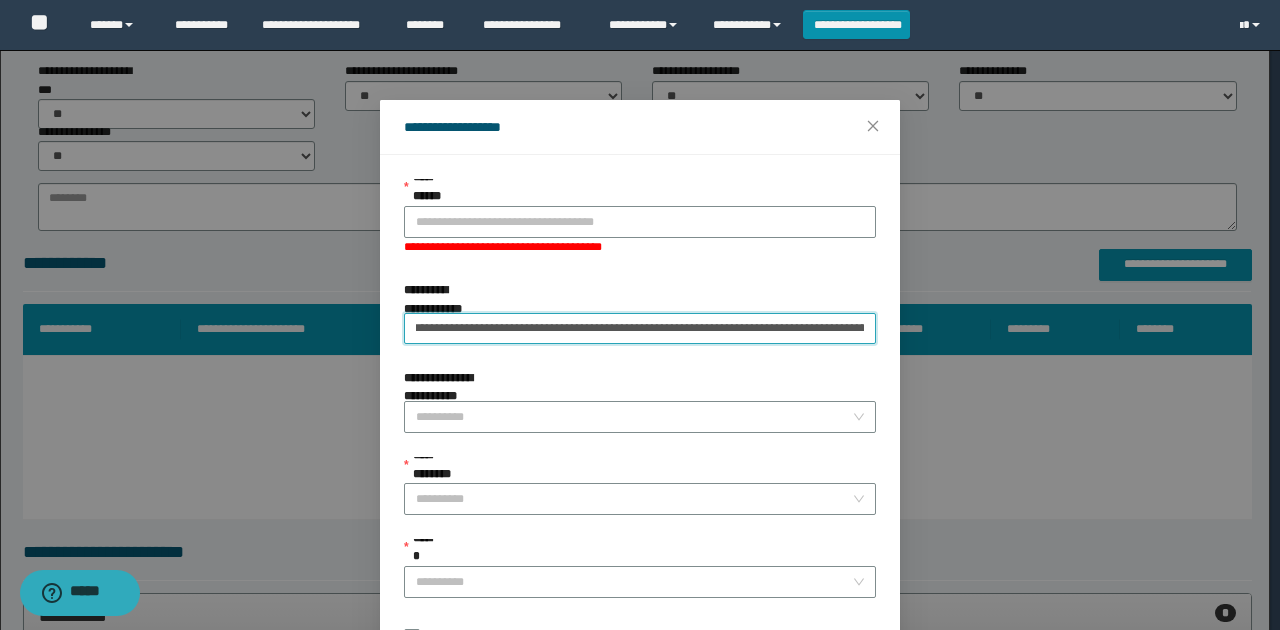 scroll, scrollTop: 0, scrollLeft: 0, axis: both 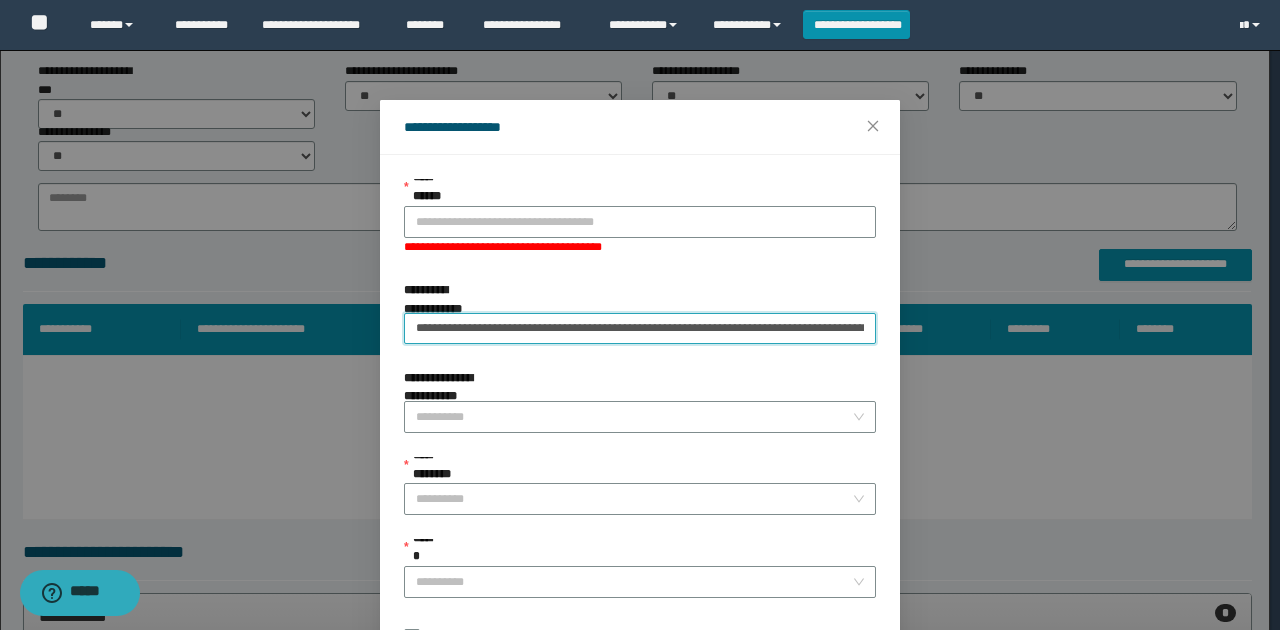 drag, startPoint x: 863, startPoint y: 308, endPoint x: 25, endPoint y: 312, distance: 838.0095 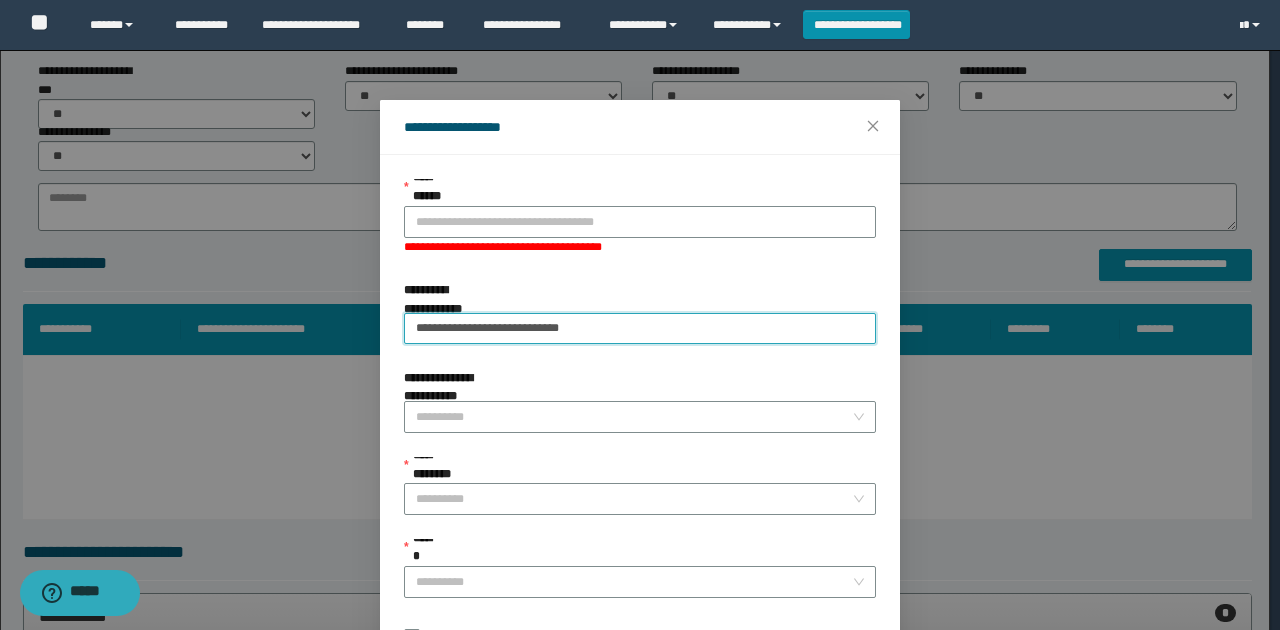 drag, startPoint x: 602, startPoint y: 314, endPoint x: 230, endPoint y: 306, distance: 372.086 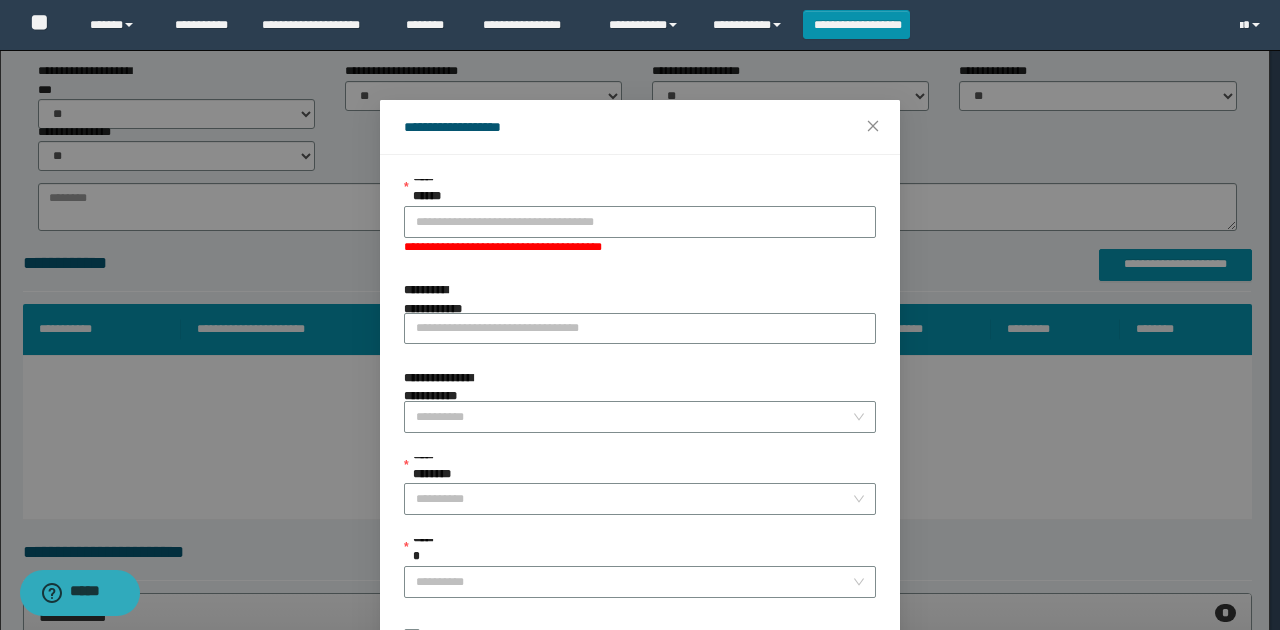 click on "**********" at bounding box center [640, 416] 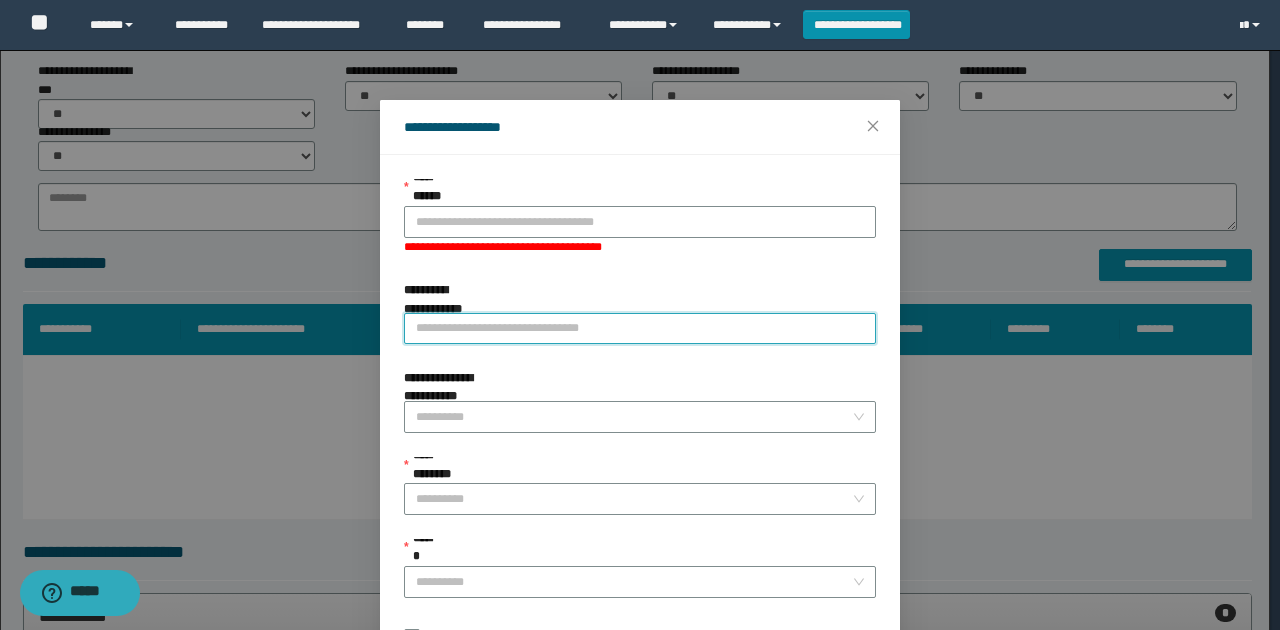 paste on "**********" 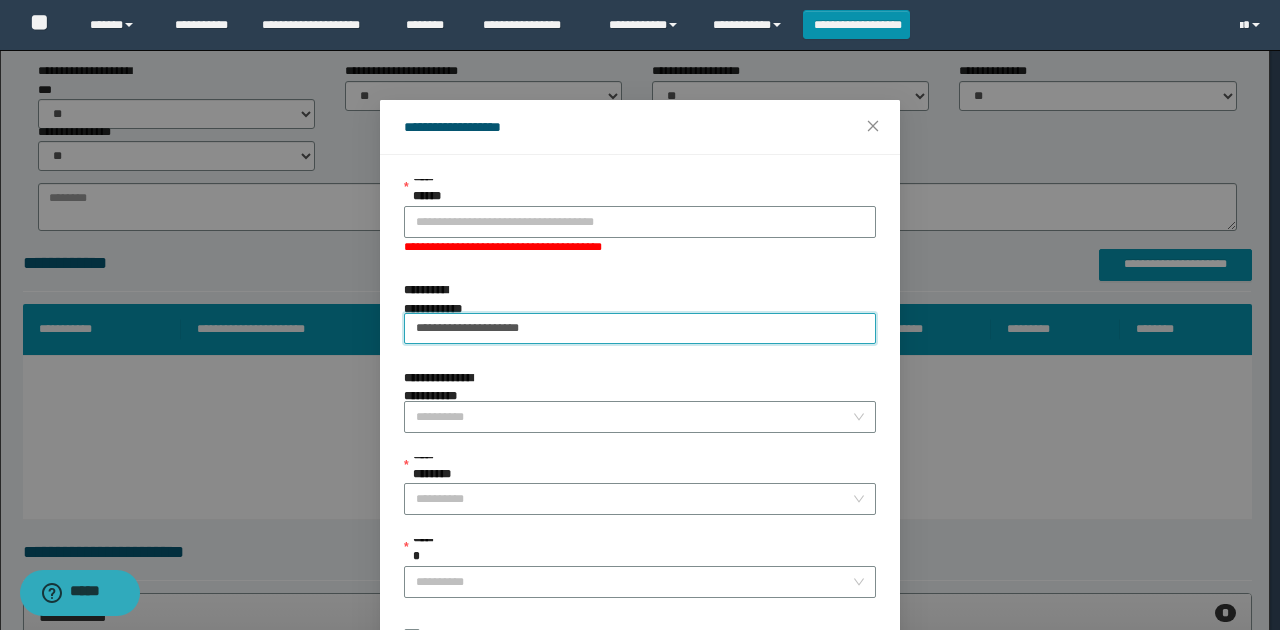 click on "**********" at bounding box center (640, 328) 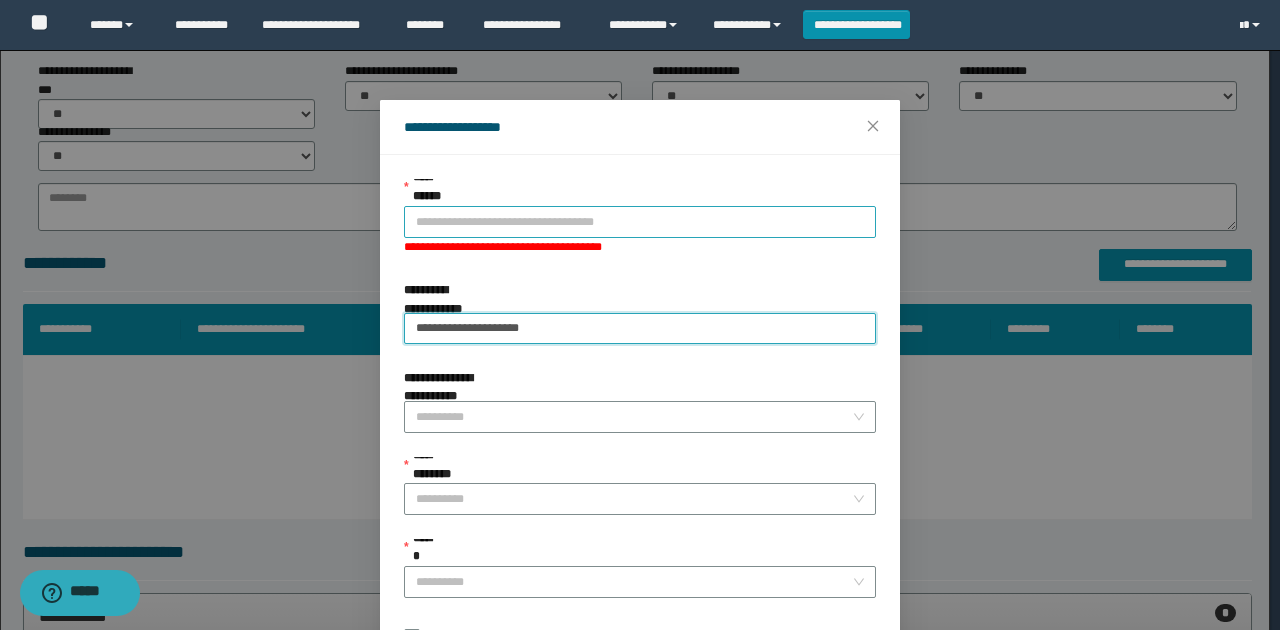 type on "**********" 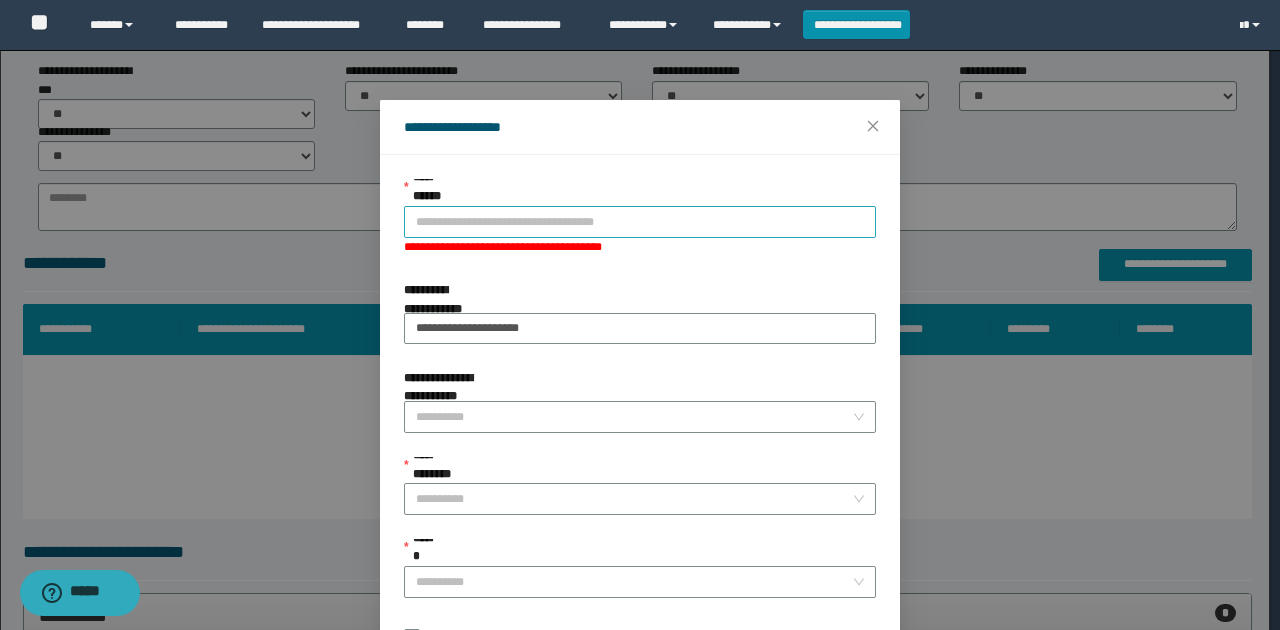 click on "**********" at bounding box center [640, 222] 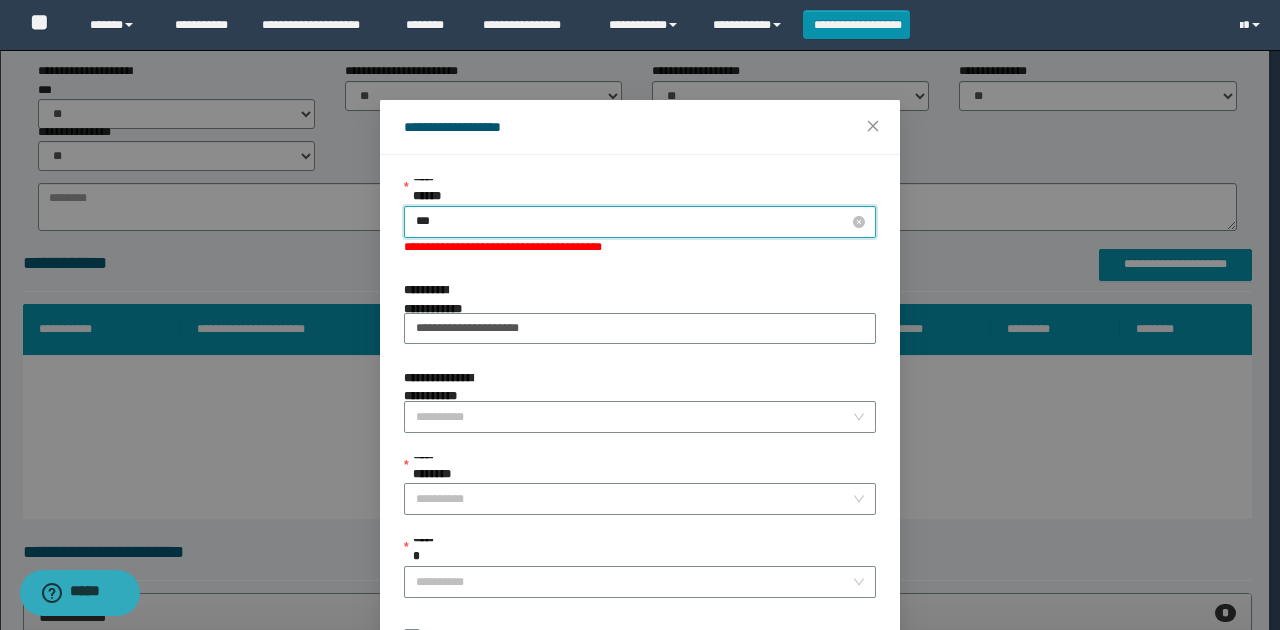 type on "****" 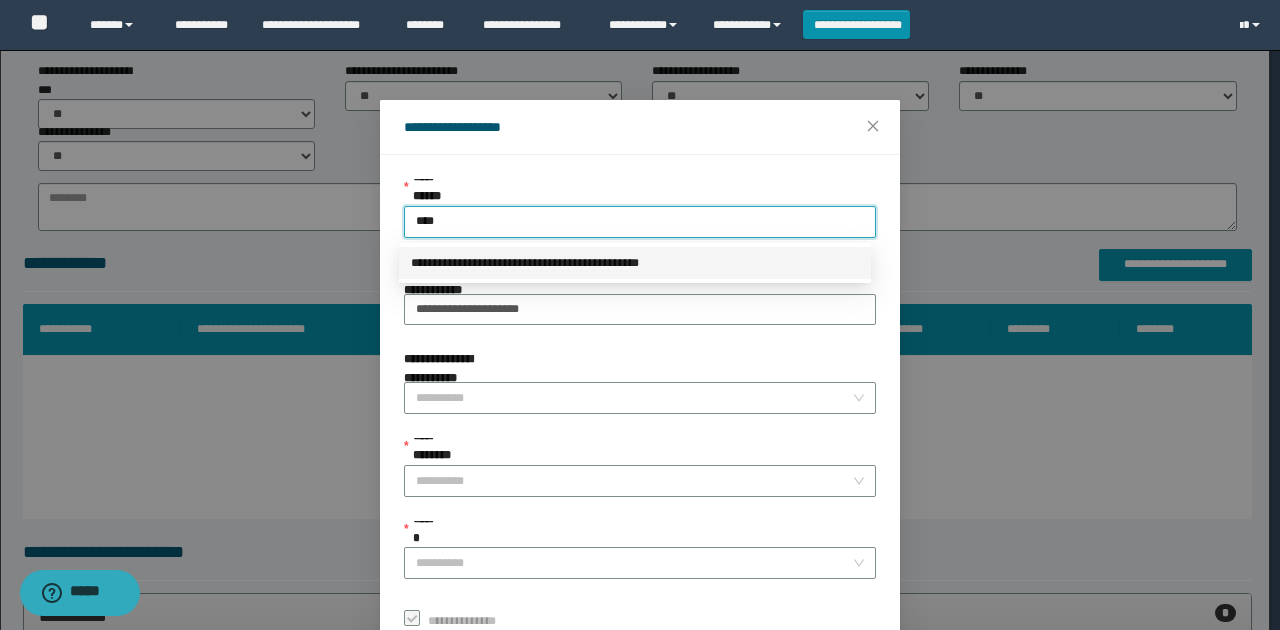 click on "**********" at bounding box center (635, 263) 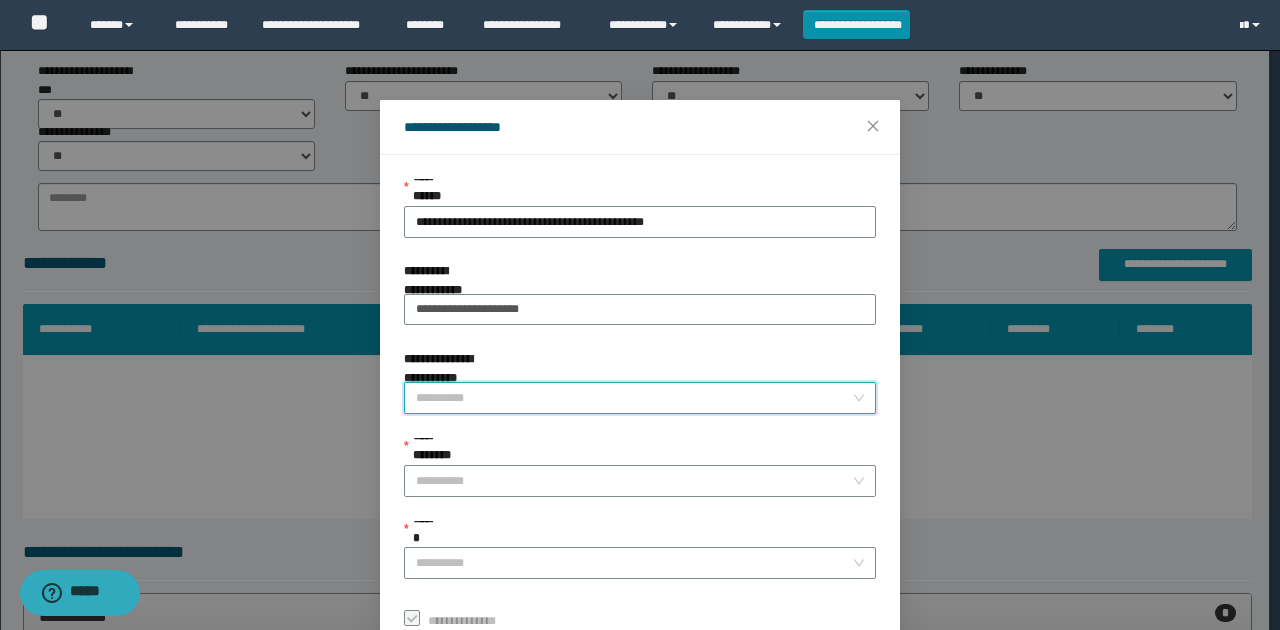 click on "**********" at bounding box center [634, 398] 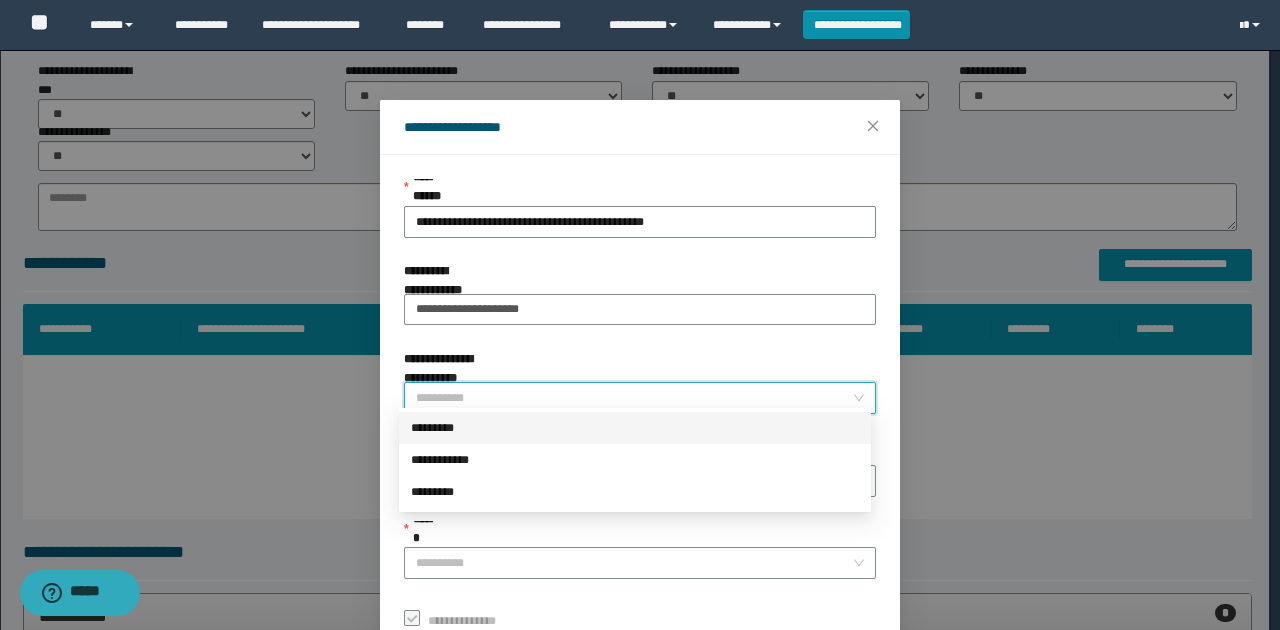 click on "*********" at bounding box center [635, 428] 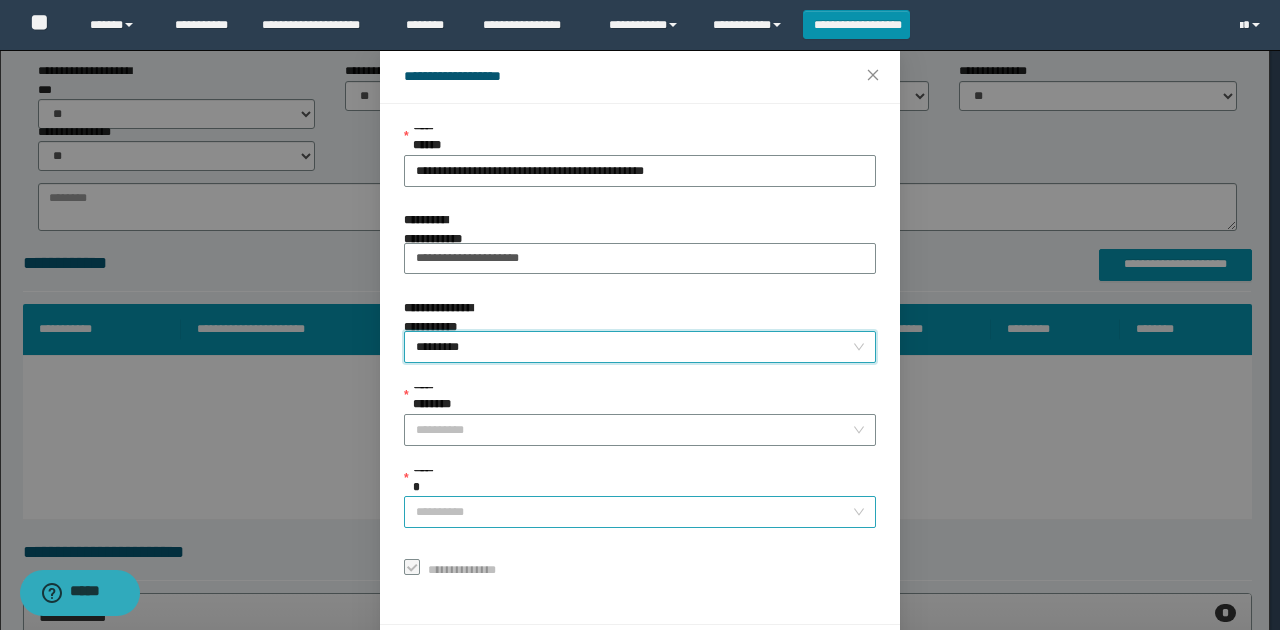 scroll, scrollTop: 121, scrollLeft: 0, axis: vertical 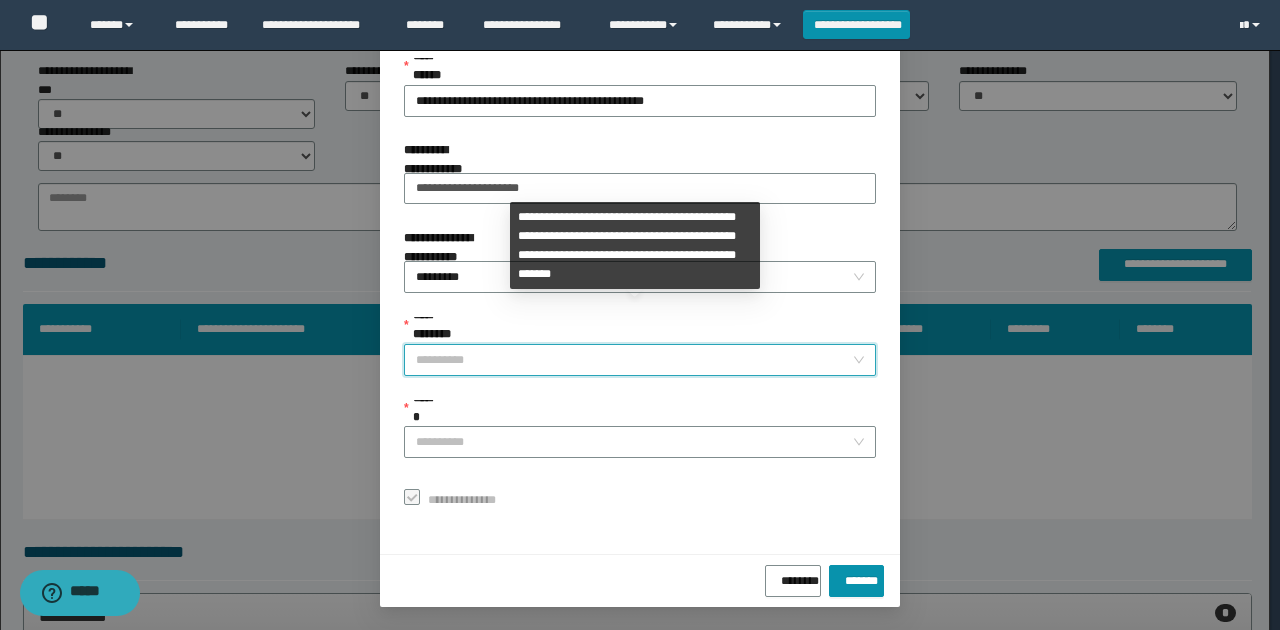click on "**********" at bounding box center (634, 360) 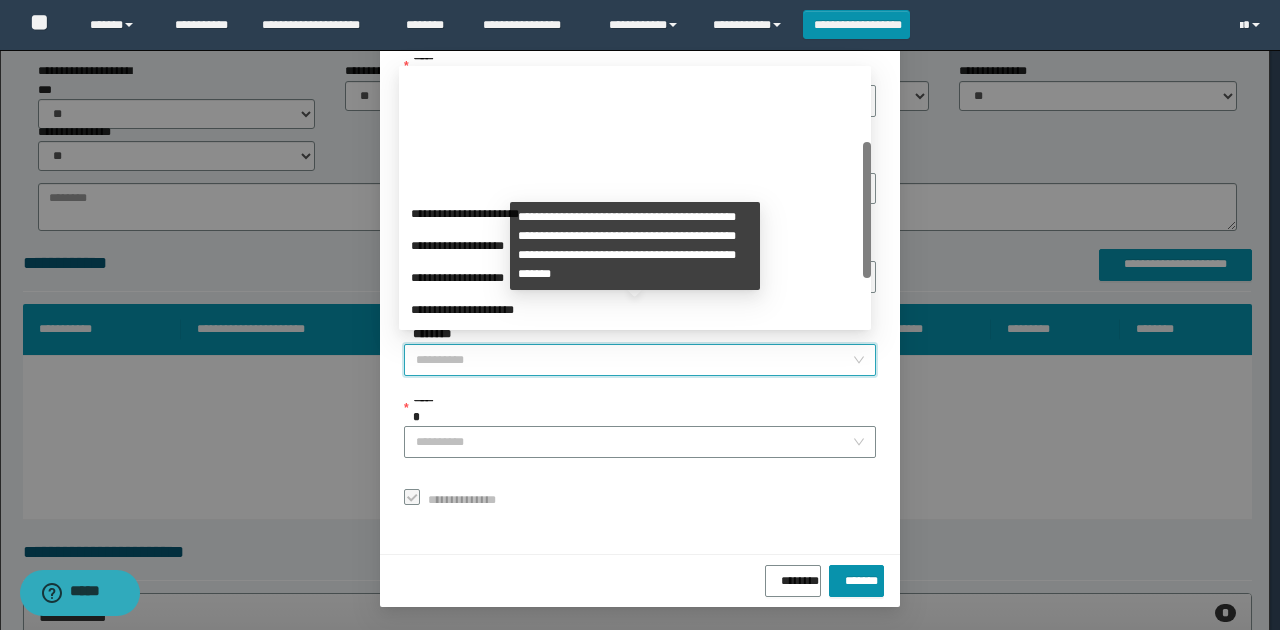 scroll, scrollTop: 224, scrollLeft: 0, axis: vertical 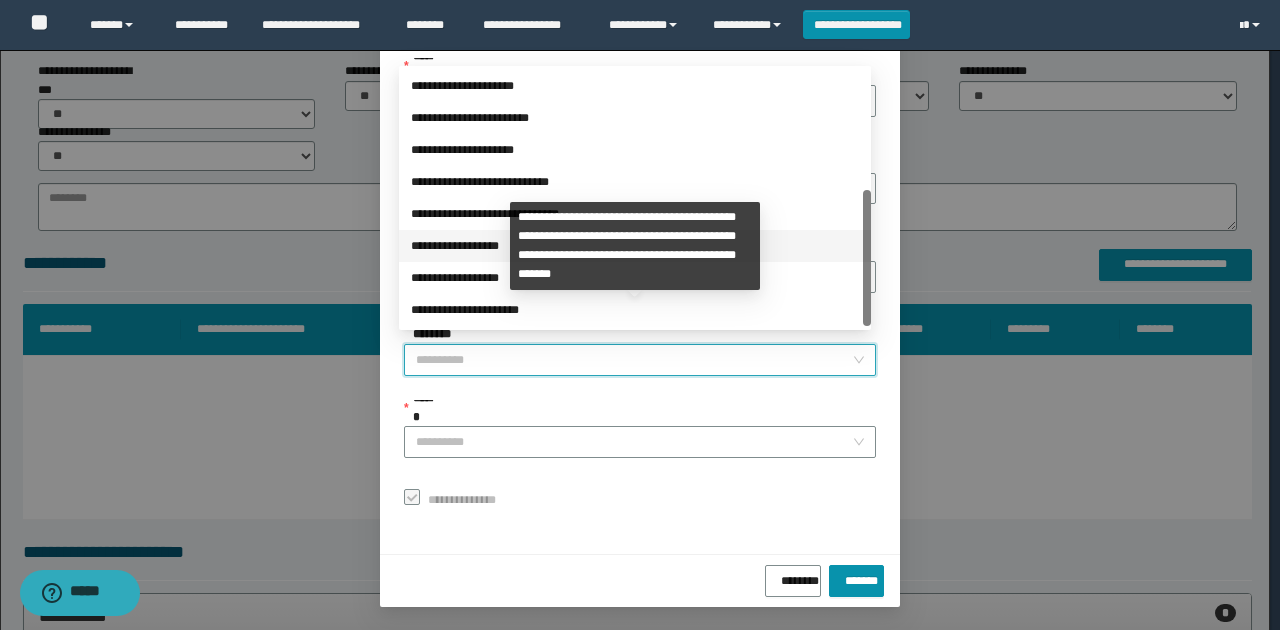 click on "**********" at bounding box center [635, 246] 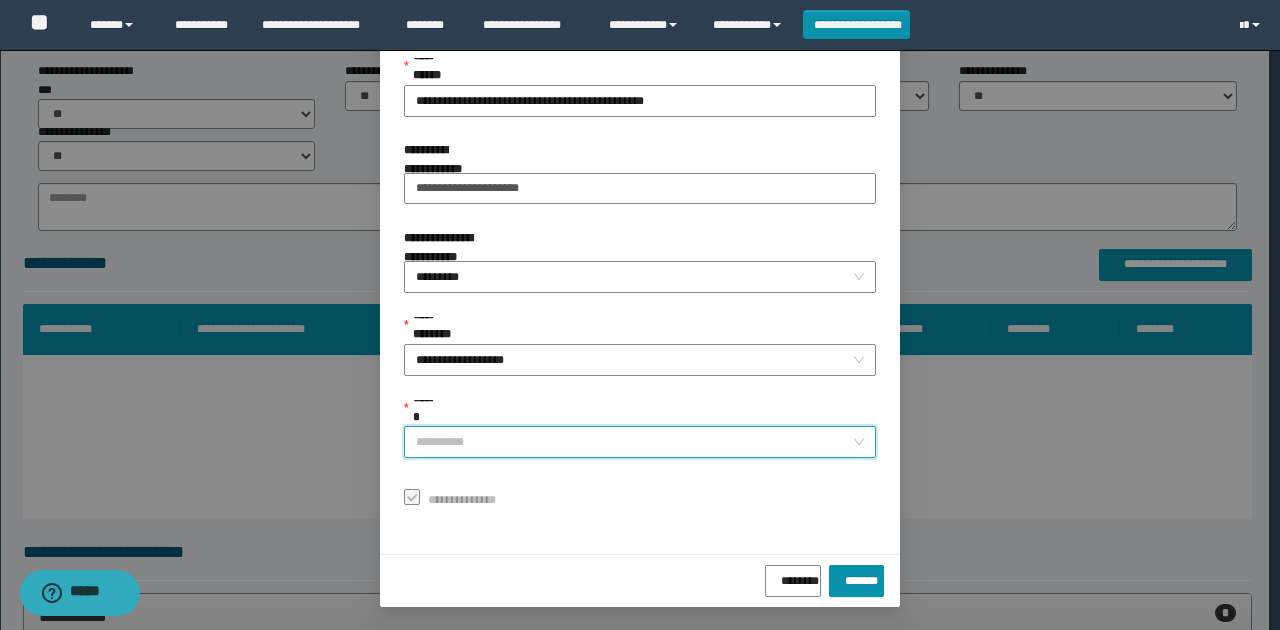 click on "******" at bounding box center [634, 442] 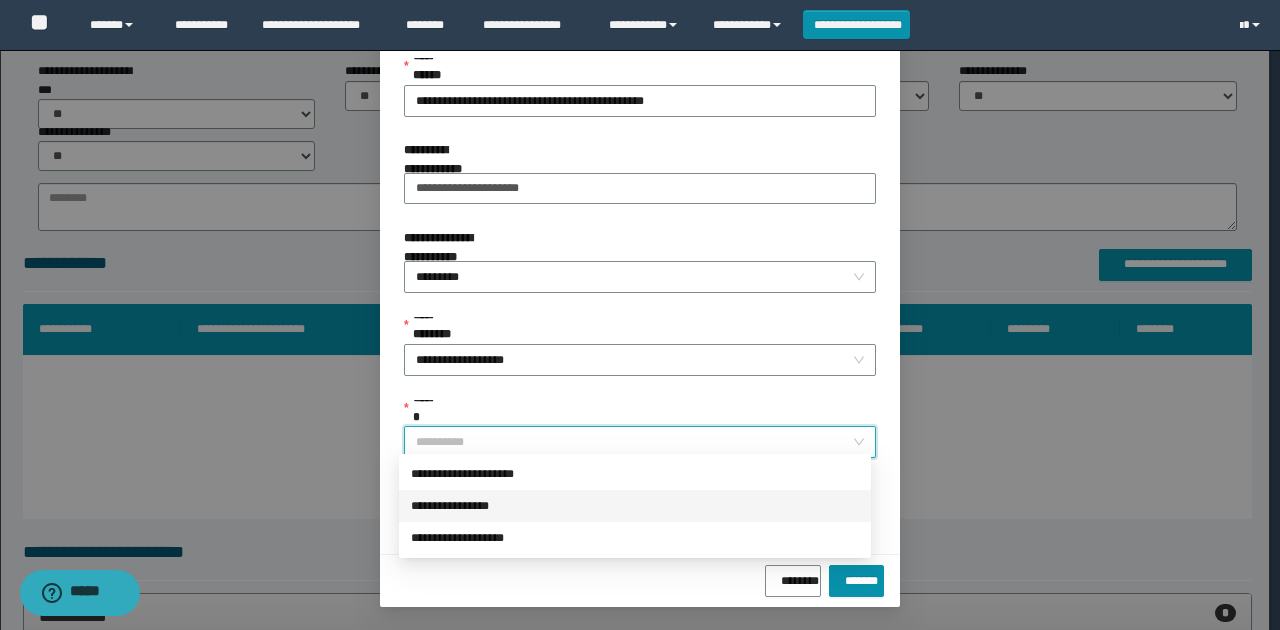 click on "**********" at bounding box center [635, 506] 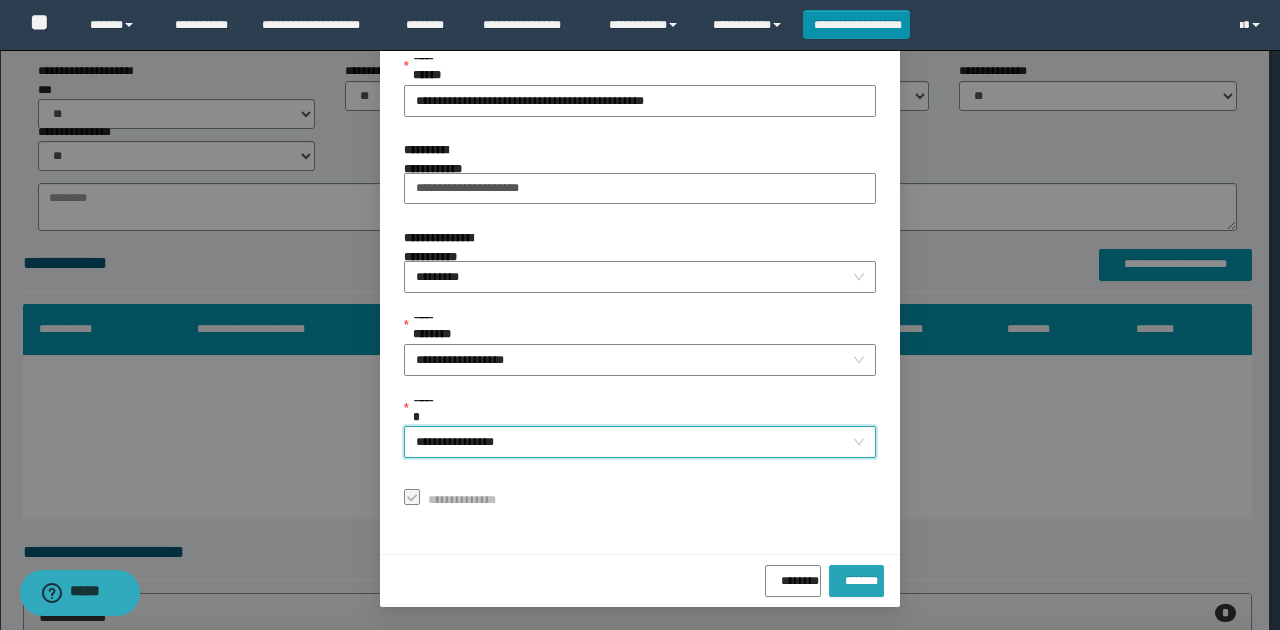 click on "*******" at bounding box center [856, 577] 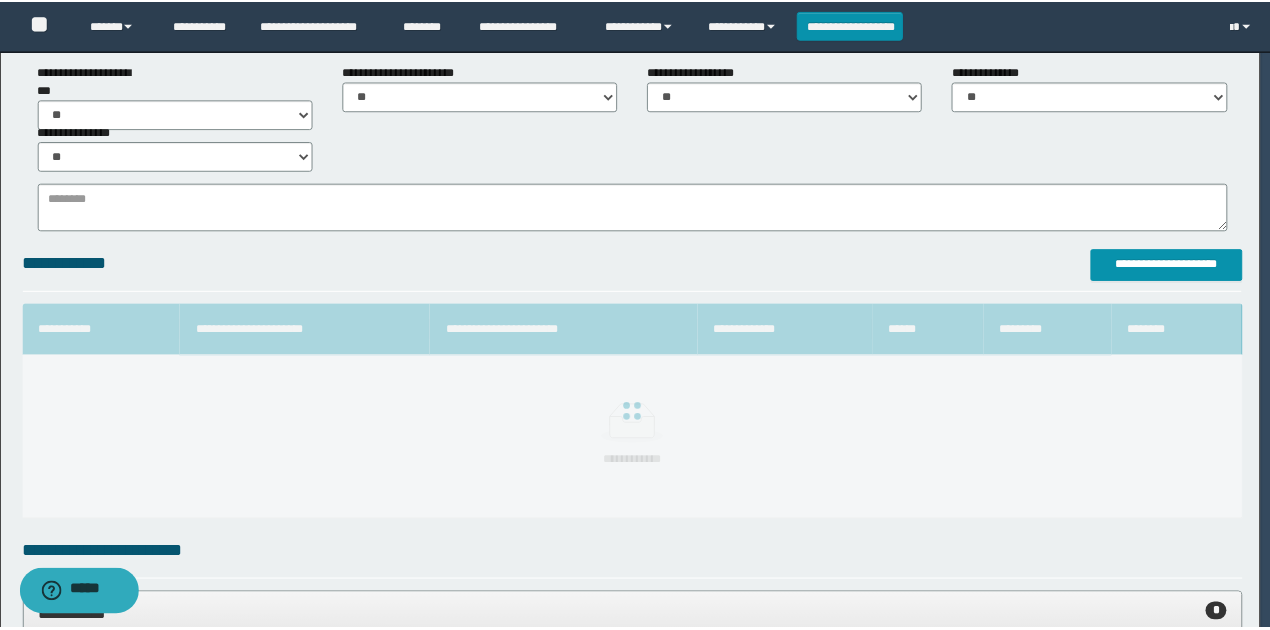 scroll, scrollTop: 73, scrollLeft: 0, axis: vertical 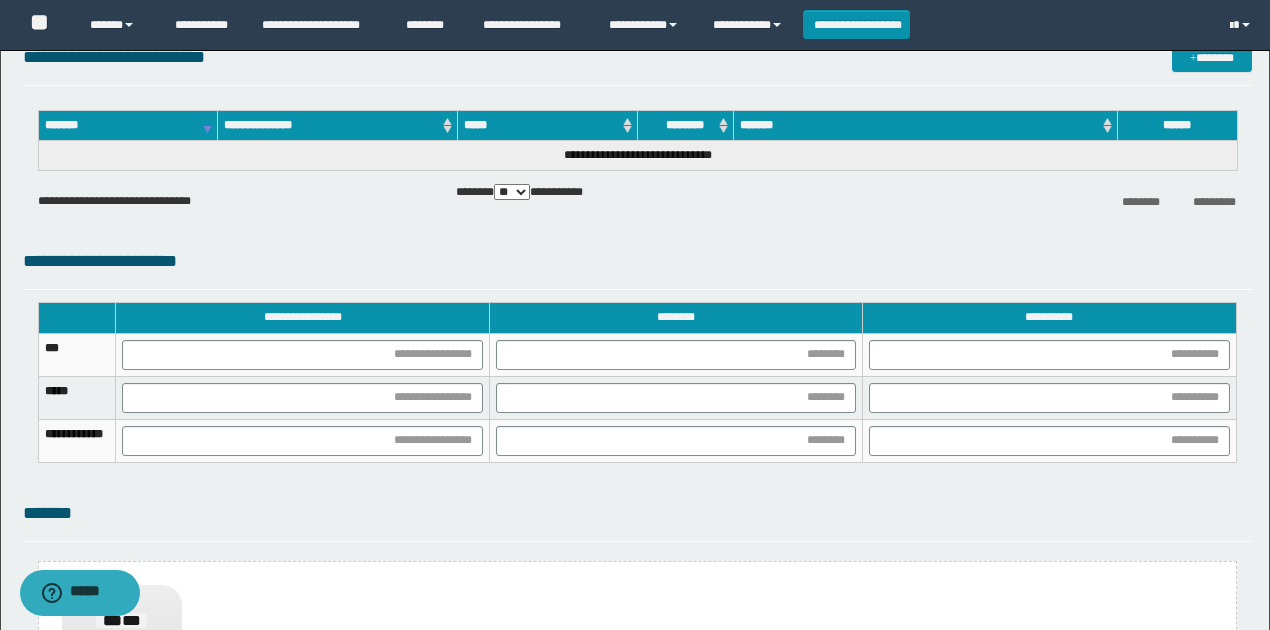 click on "**********" at bounding box center [635, -2] 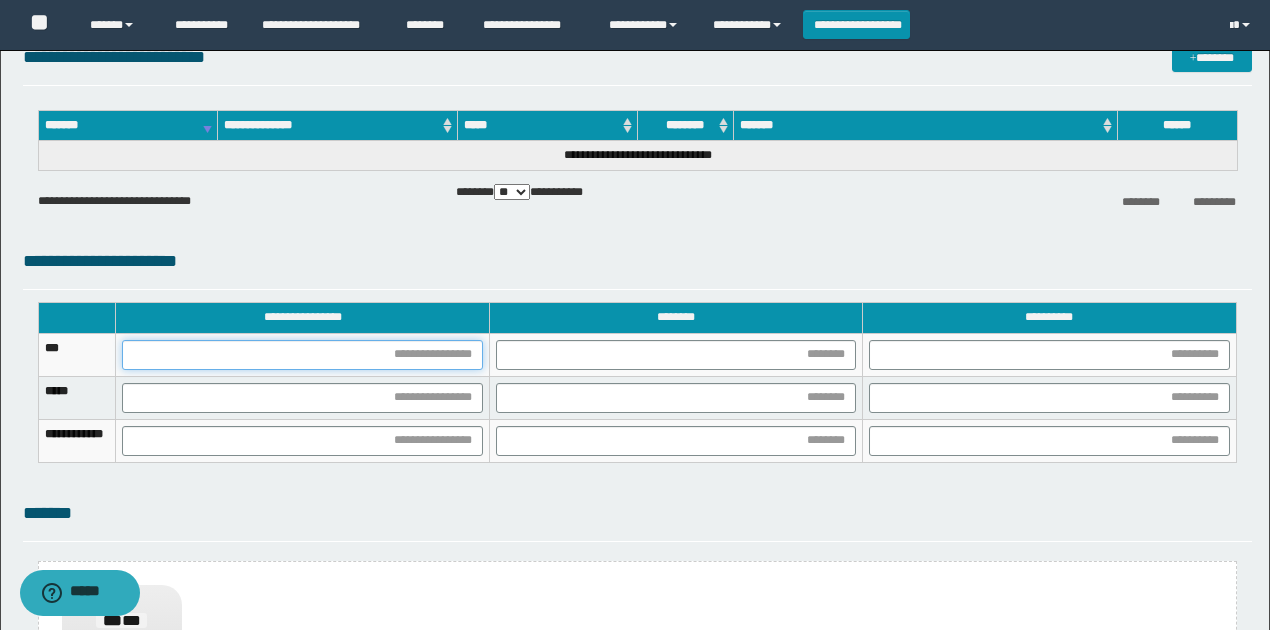 click at bounding box center (302, 355) 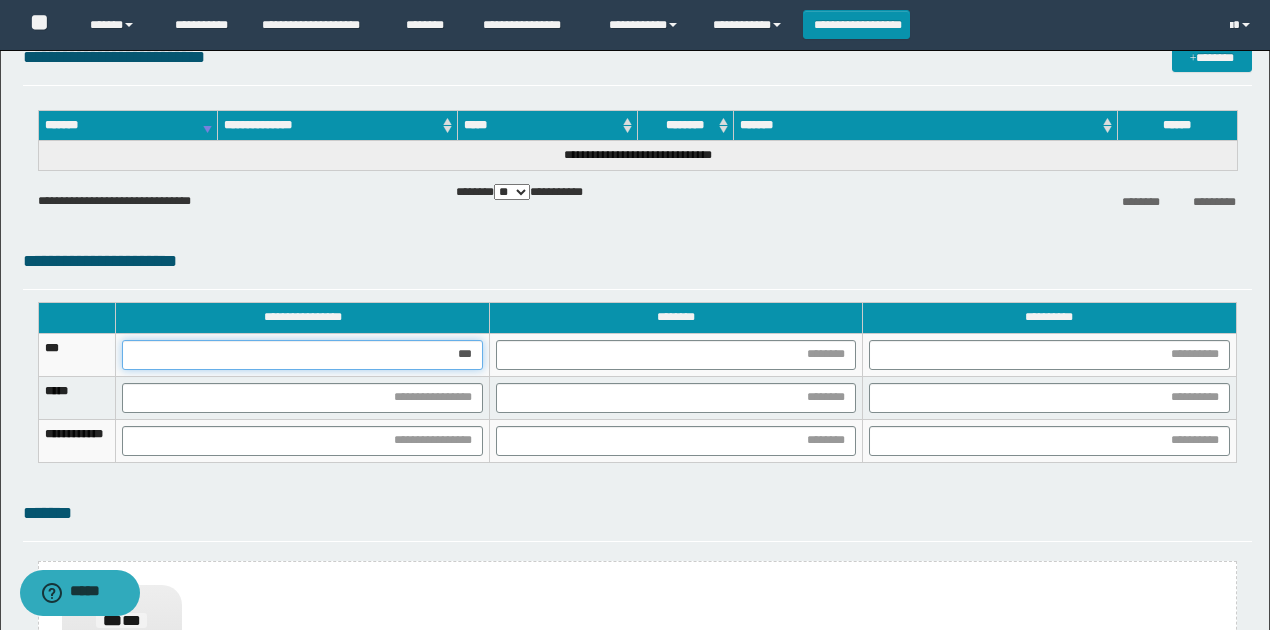 type on "****" 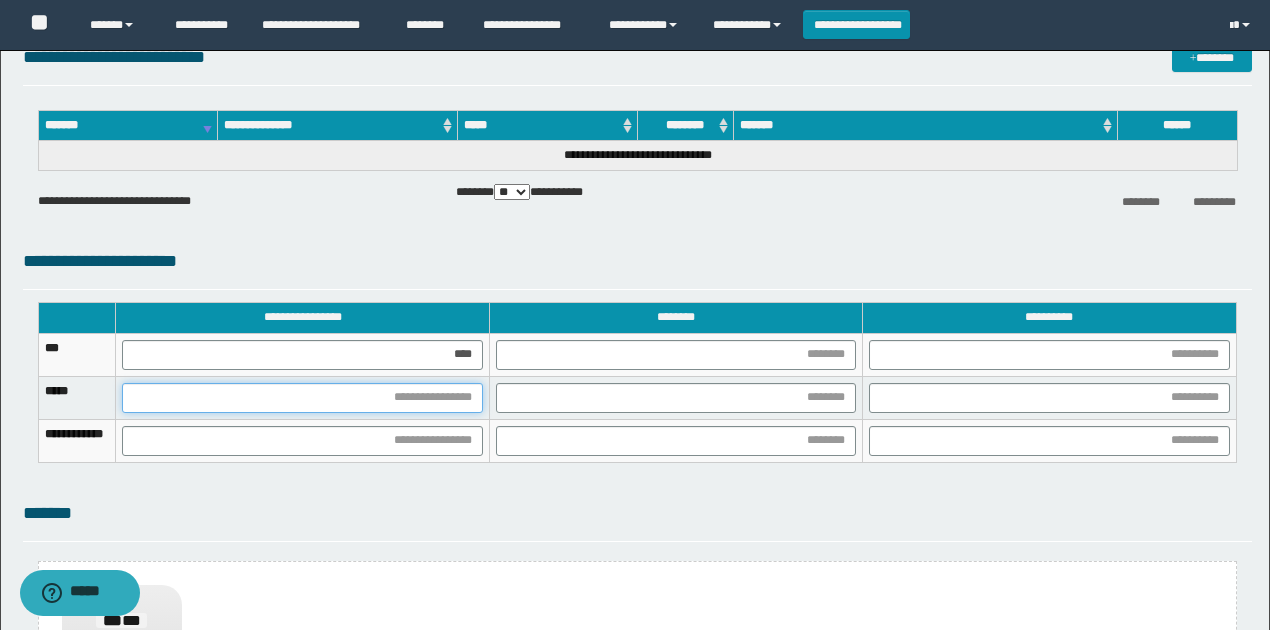 click at bounding box center (302, 398) 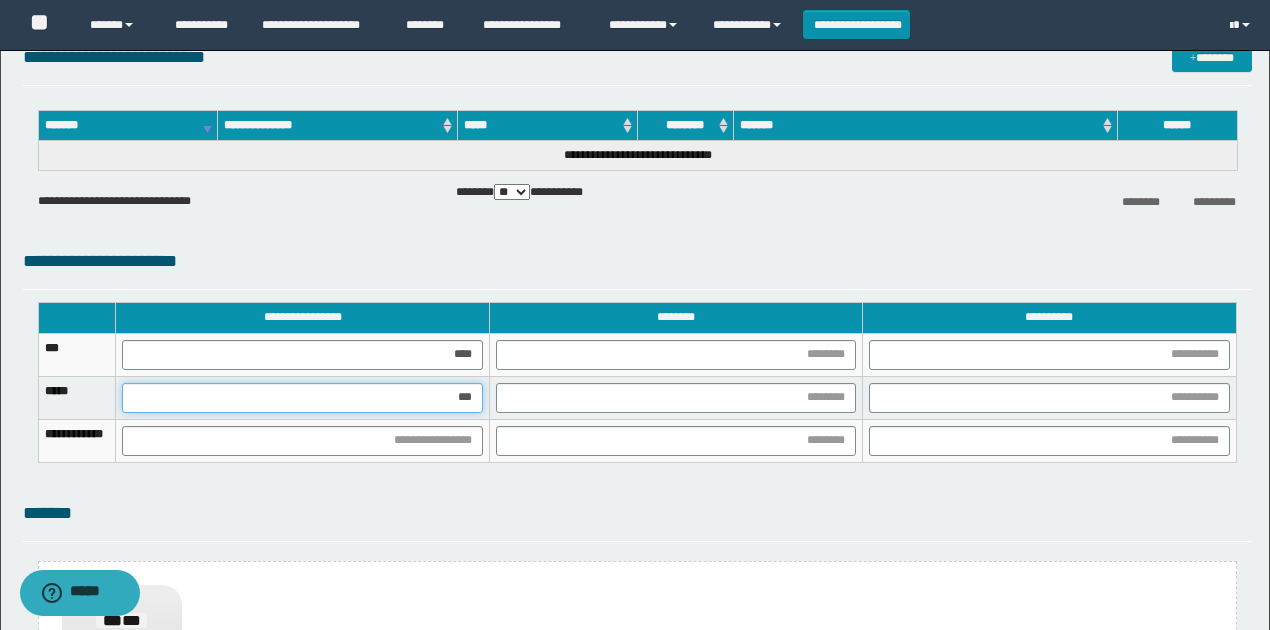 type on "****" 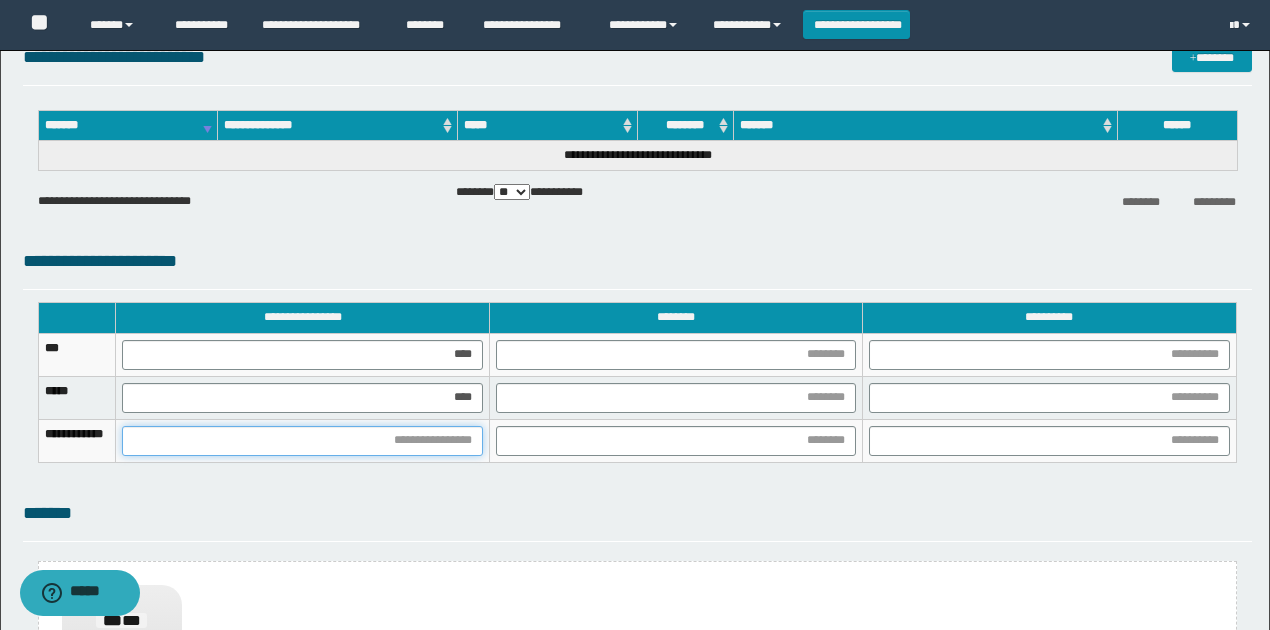 click at bounding box center [302, 441] 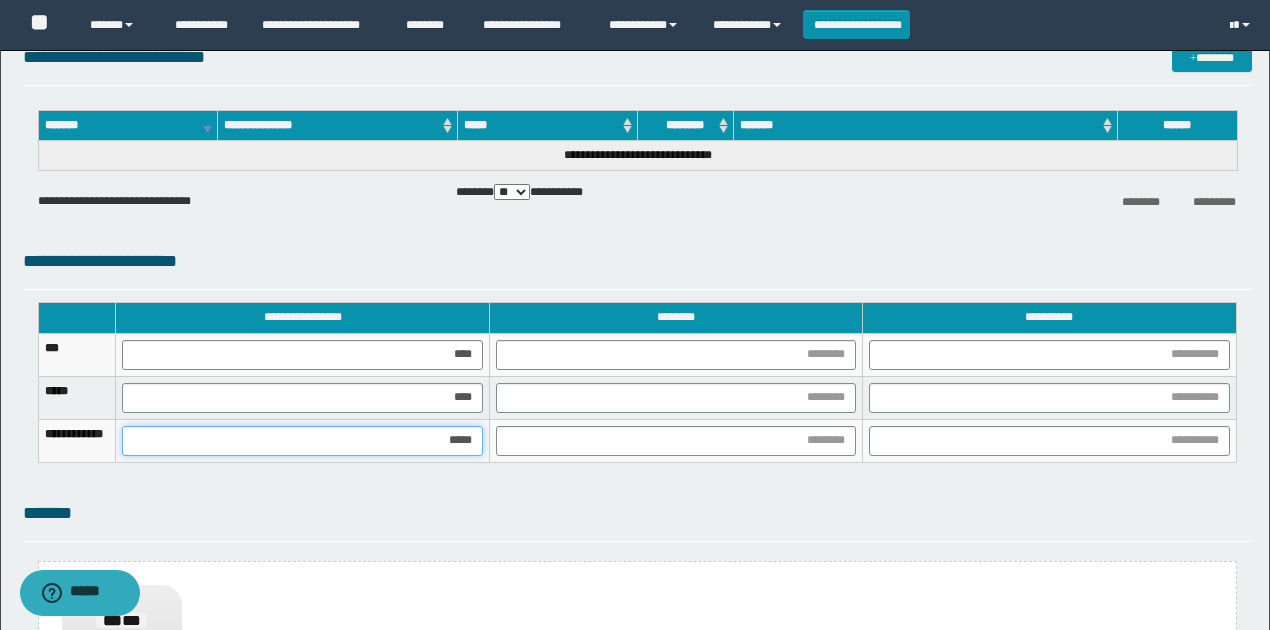 type on "******" 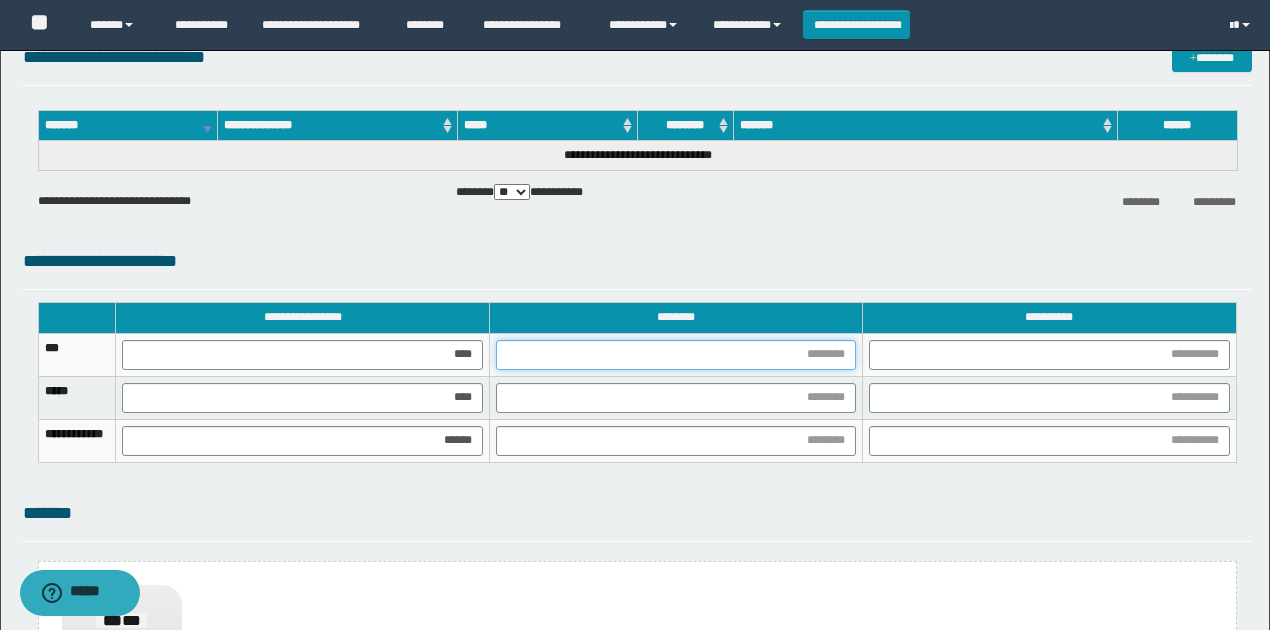click at bounding box center (676, 355) 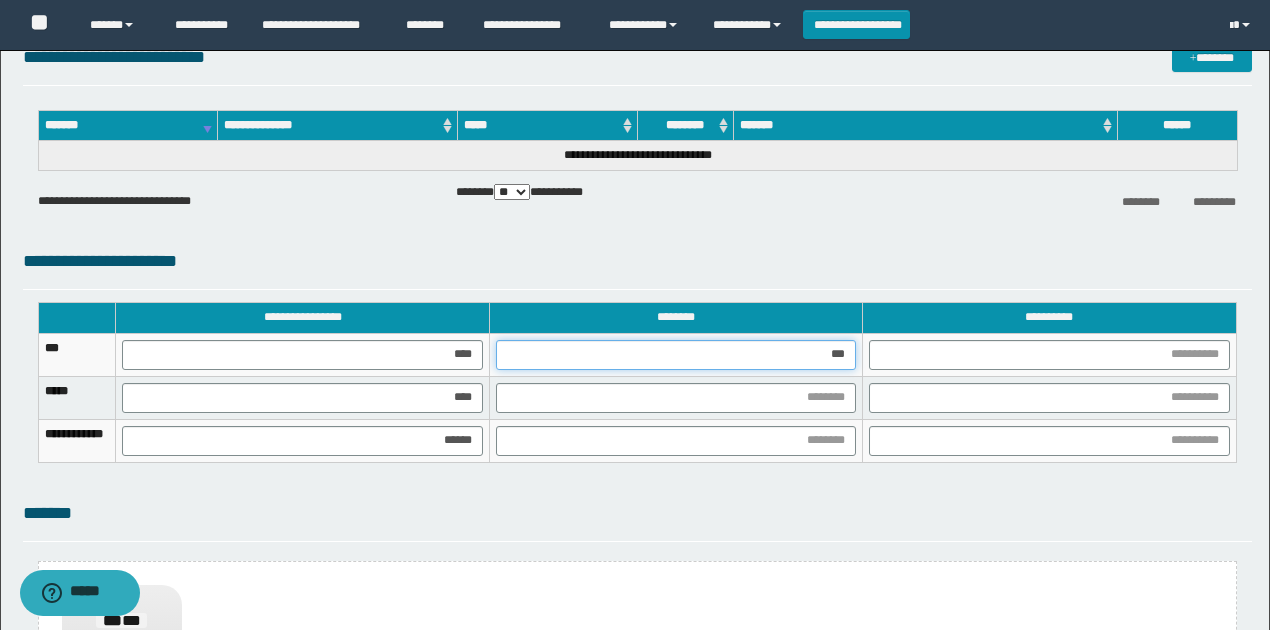 type on "****" 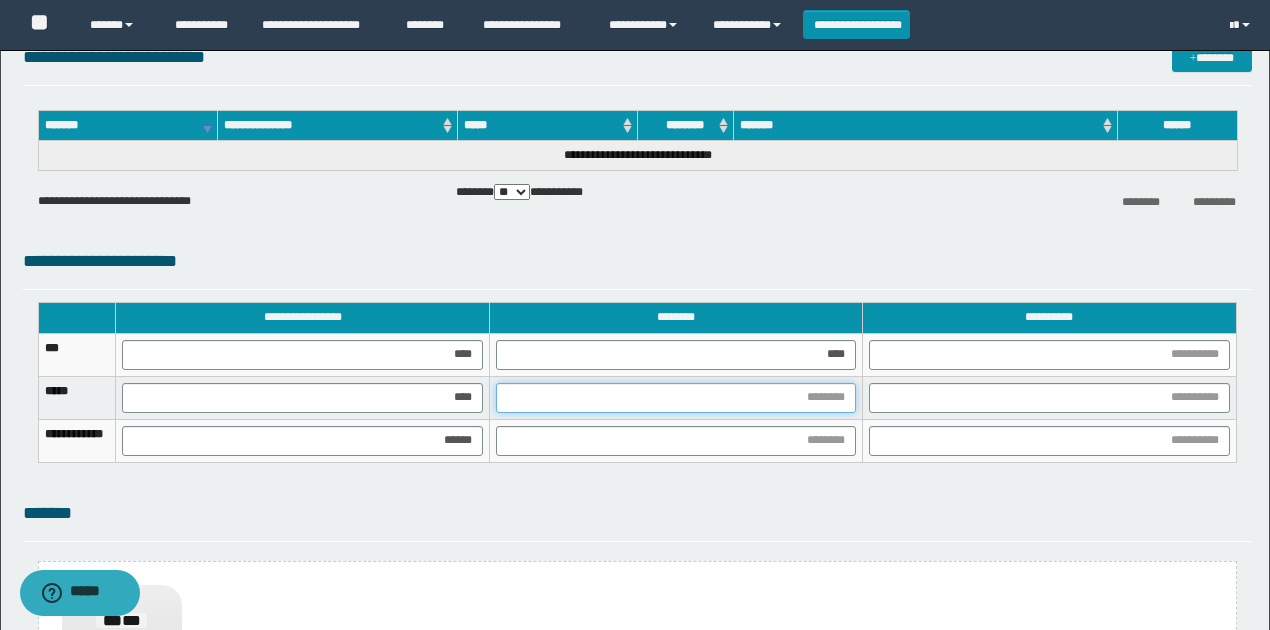 click at bounding box center [676, 398] 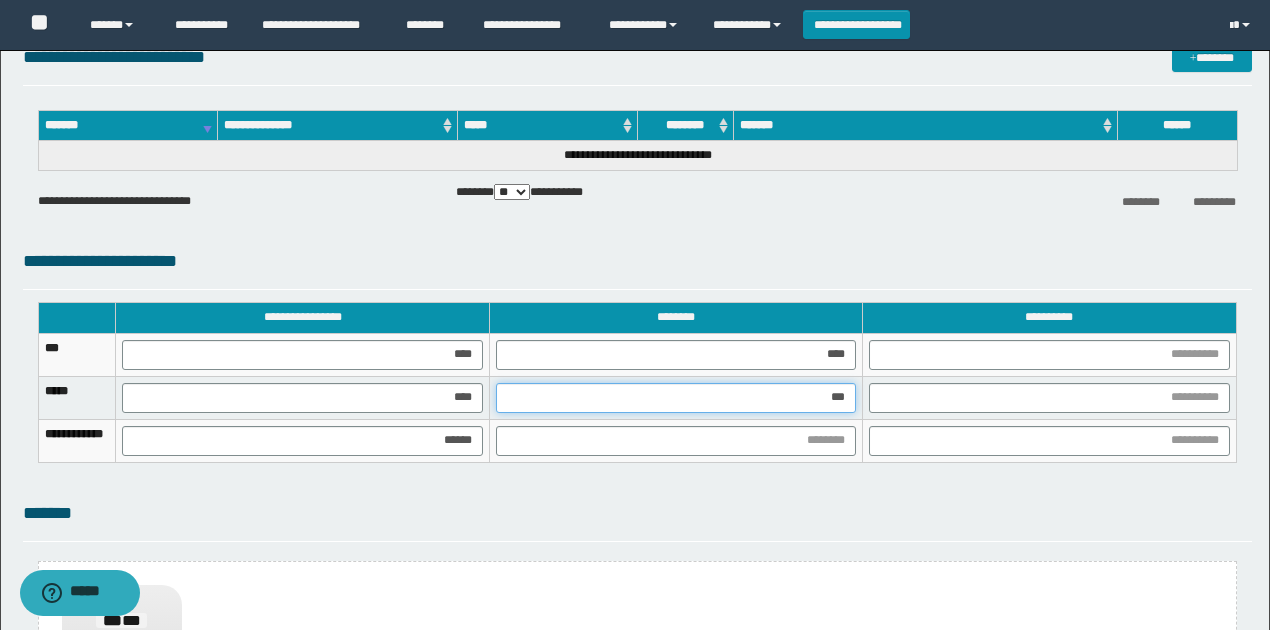 type on "****" 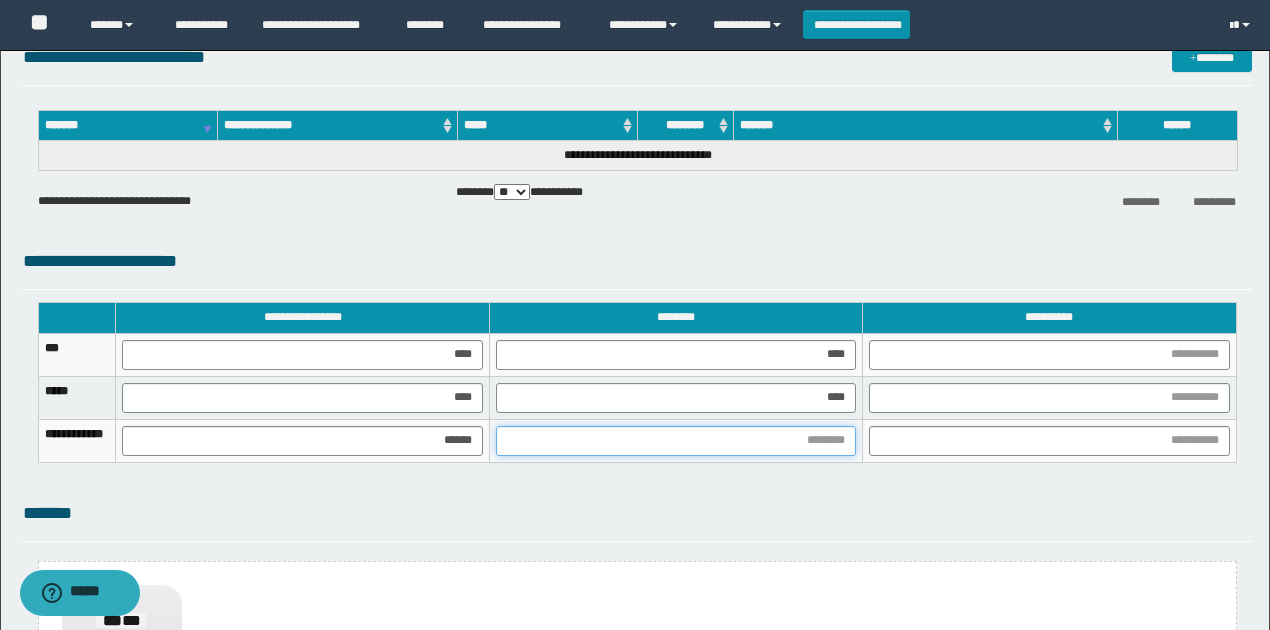 click at bounding box center (676, 441) 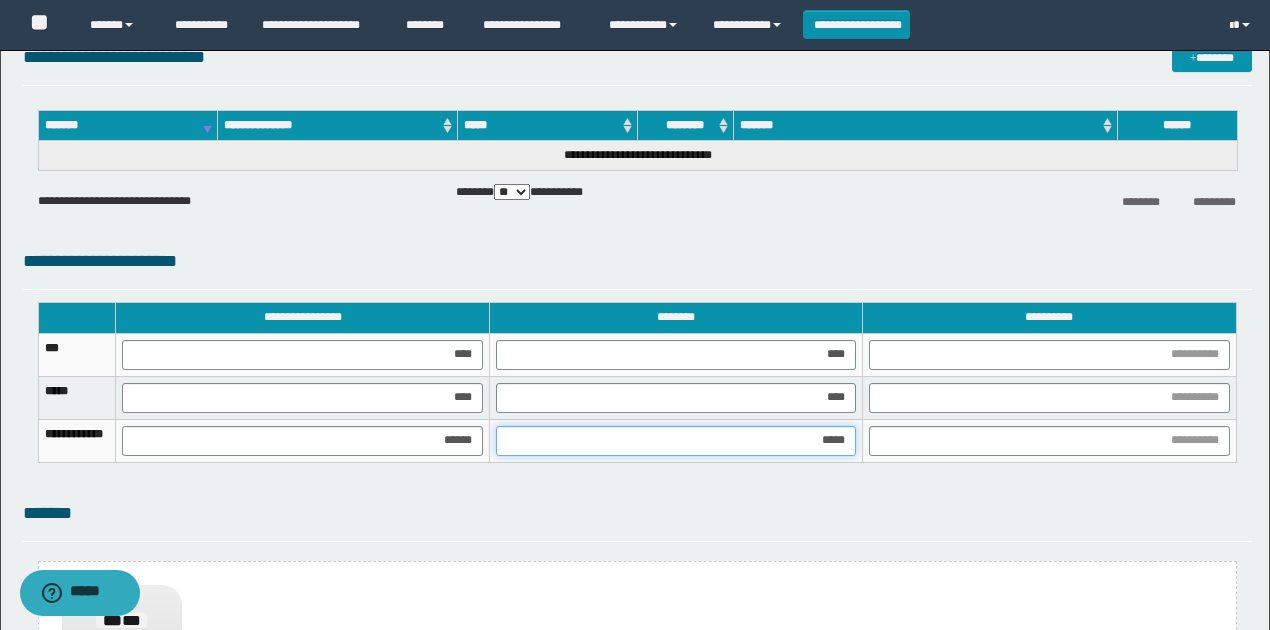 type on "******" 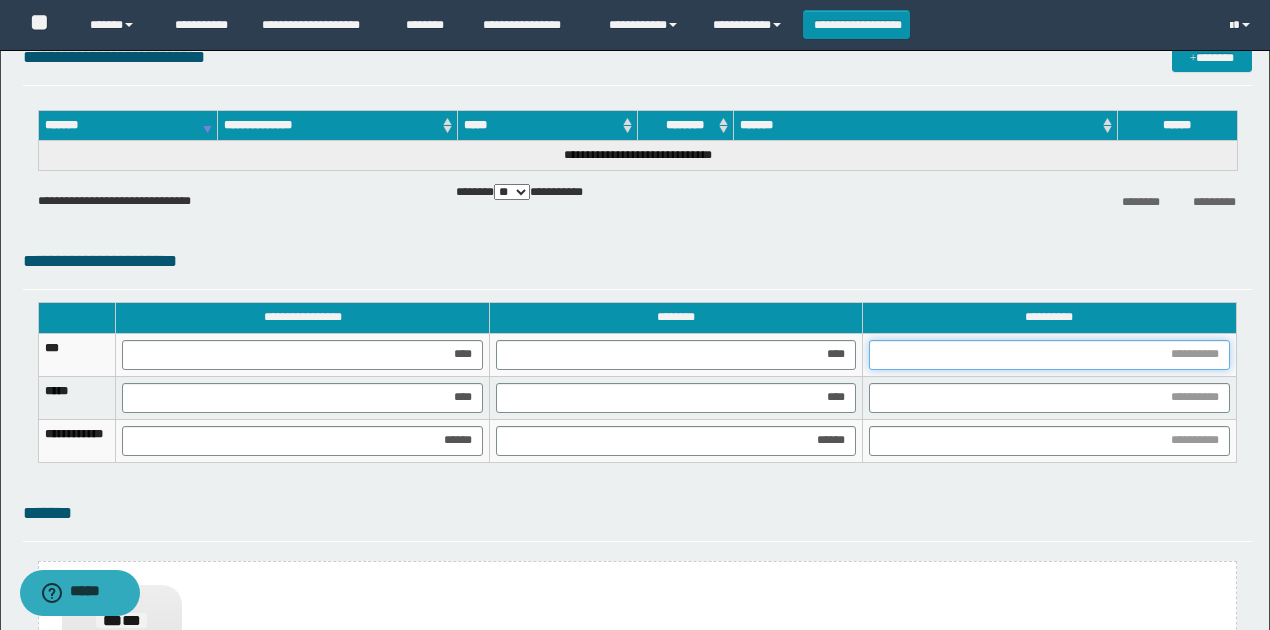 click at bounding box center [1049, 355] 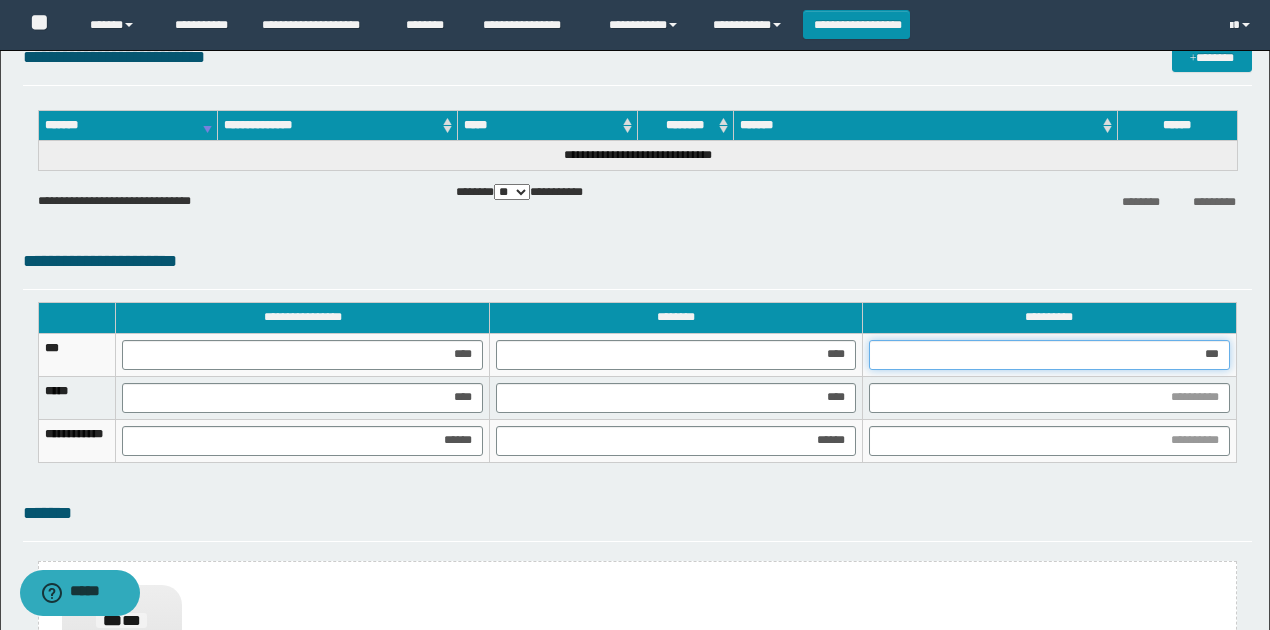 type on "****" 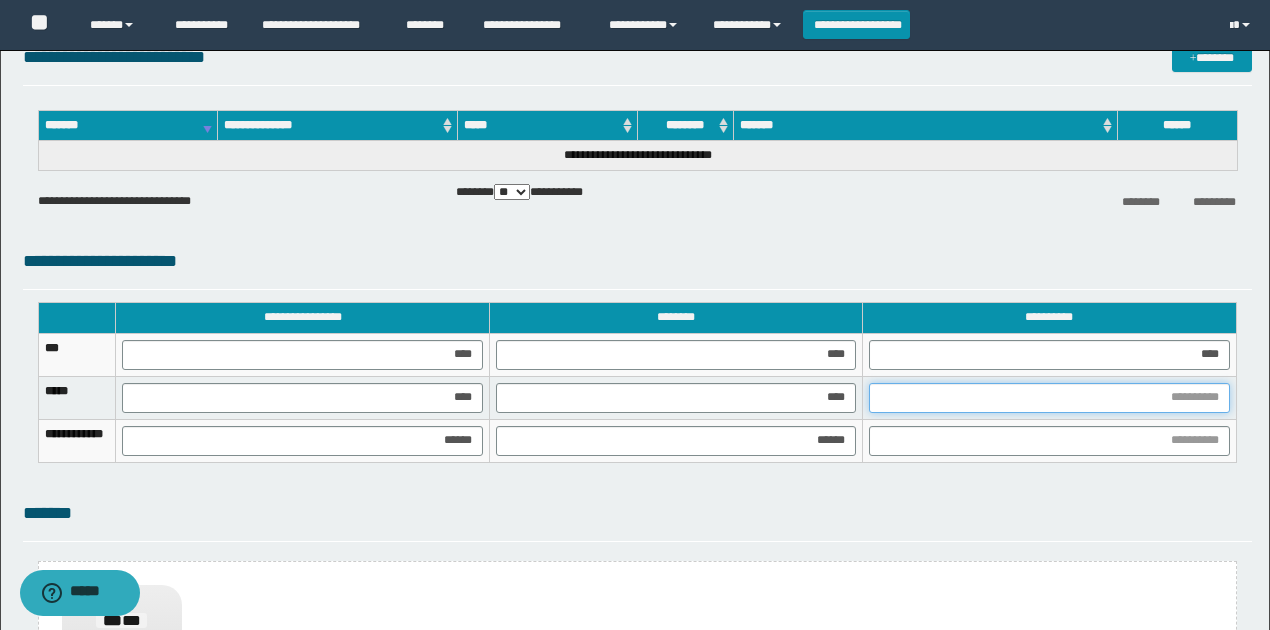 click at bounding box center [1049, 398] 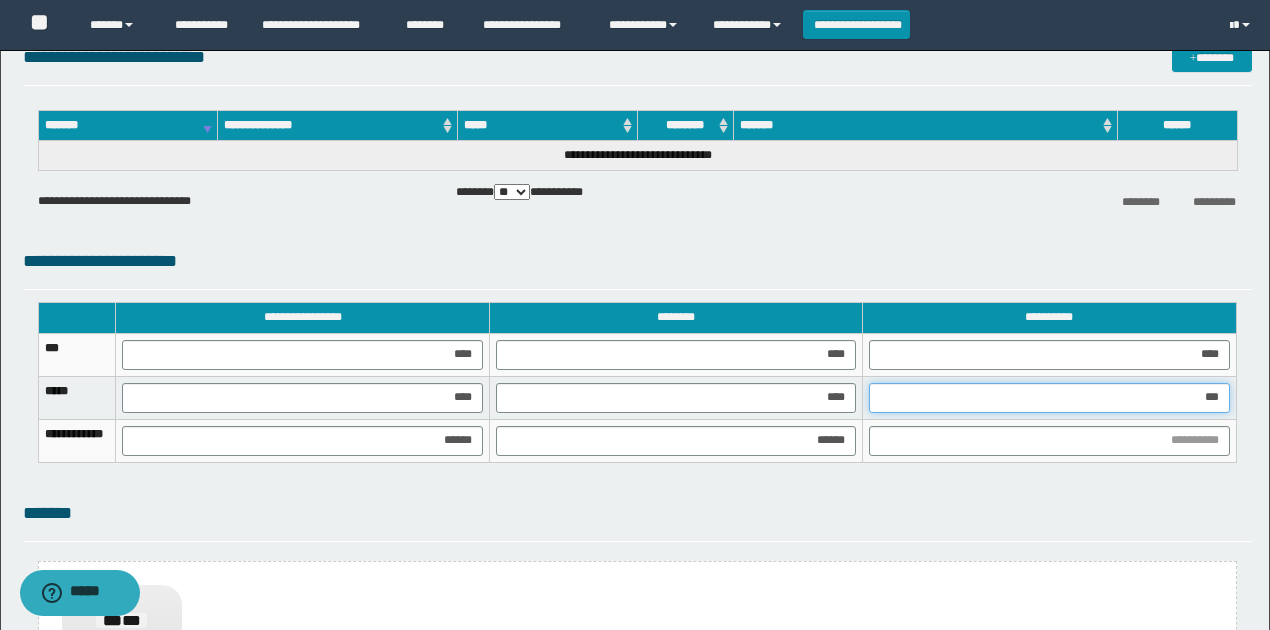 type on "****" 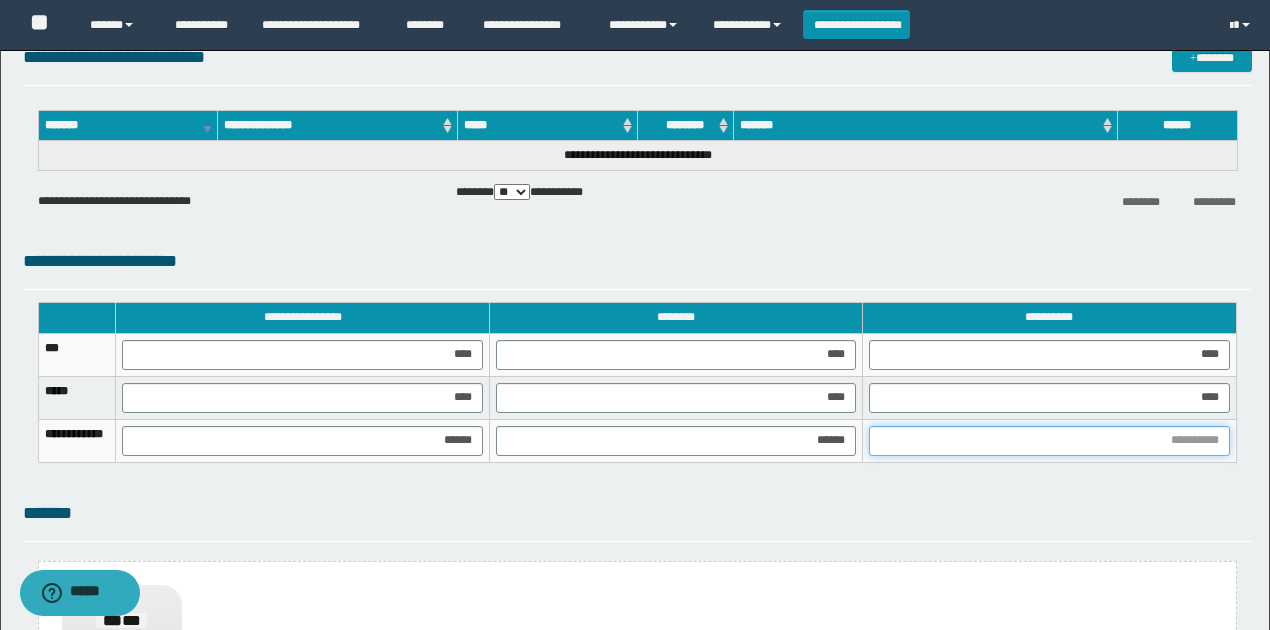 click at bounding box center (1049, 441) 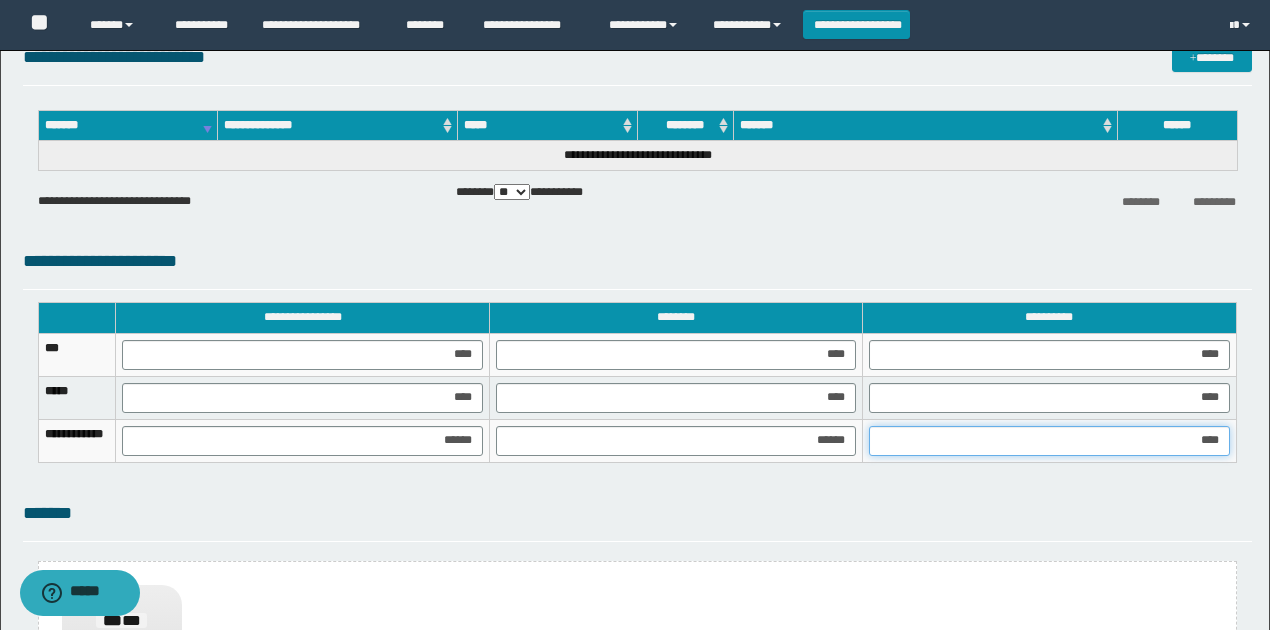 type on "*****" 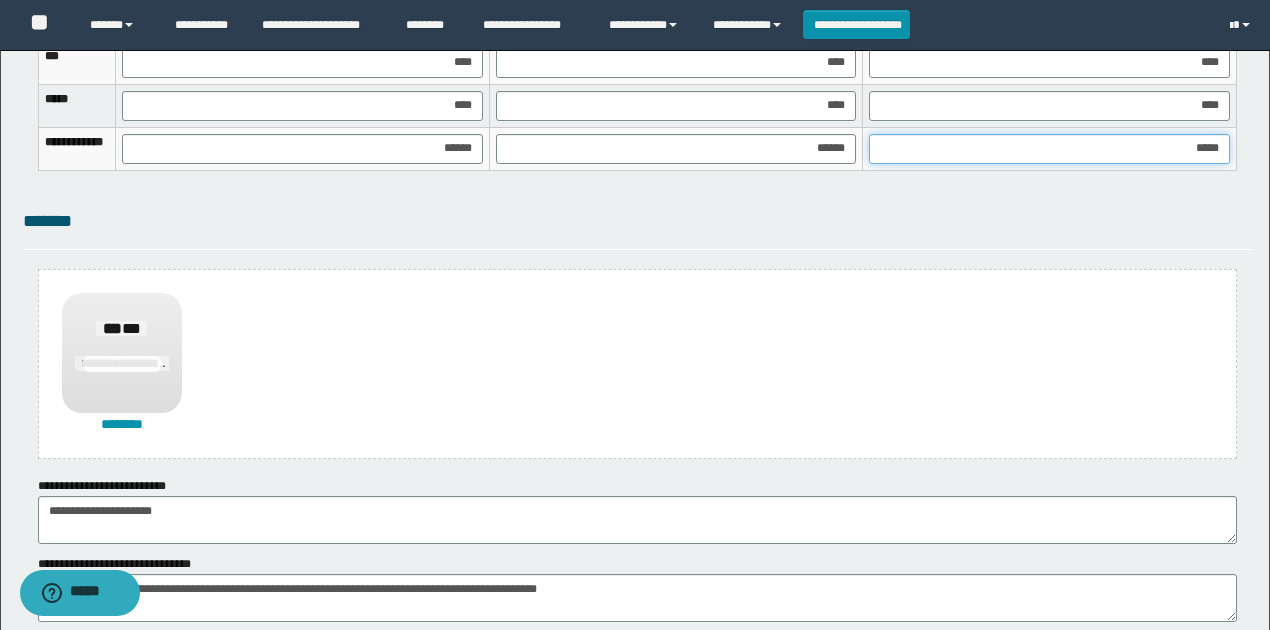 scroll, scrollTop: 1468, scrollLeft: 0, axis: vertical 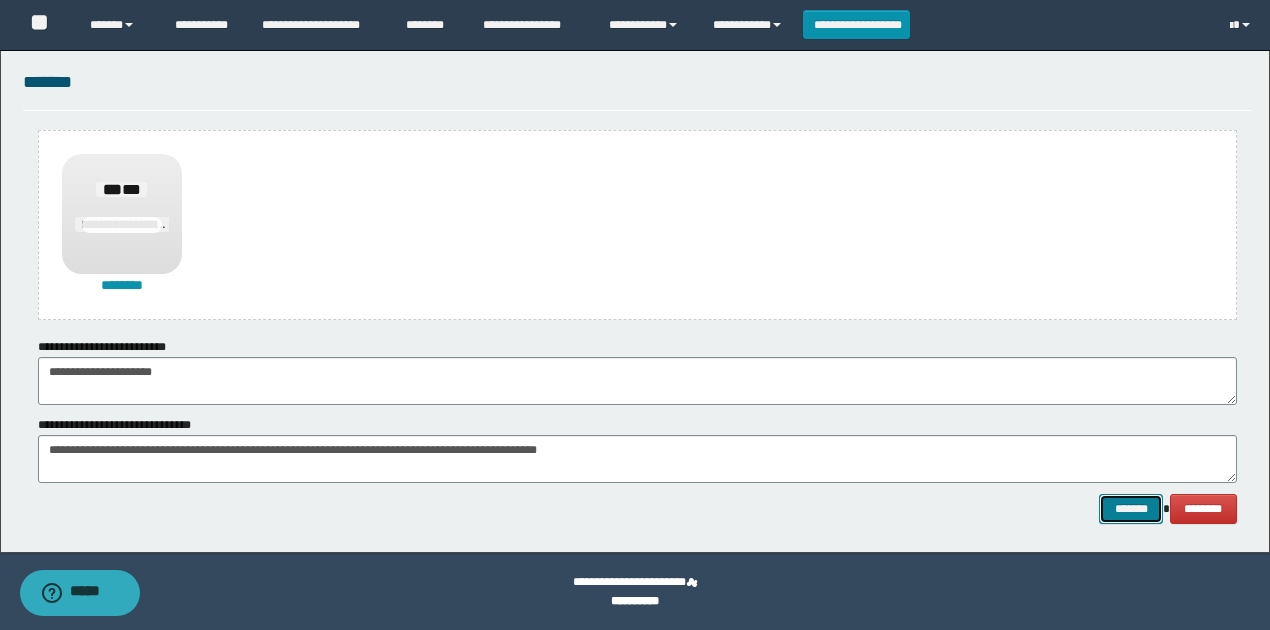 click on "*******" at bounding box center (1131, 508) 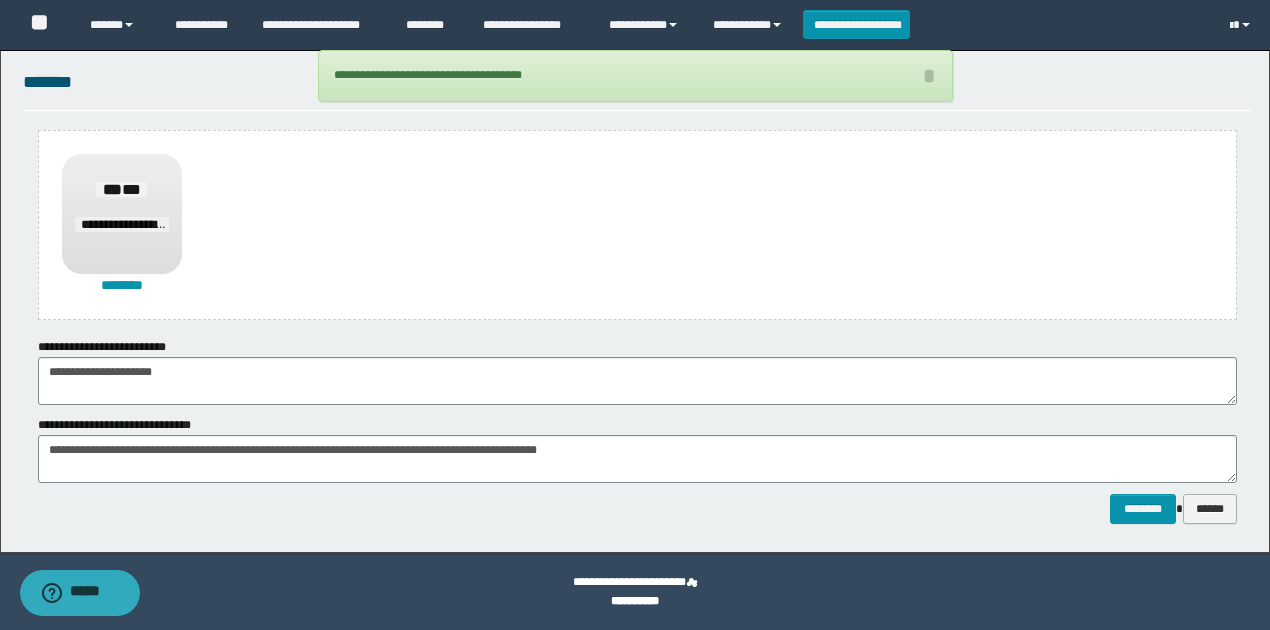 click on "**********" at bounding box center (637, 508) 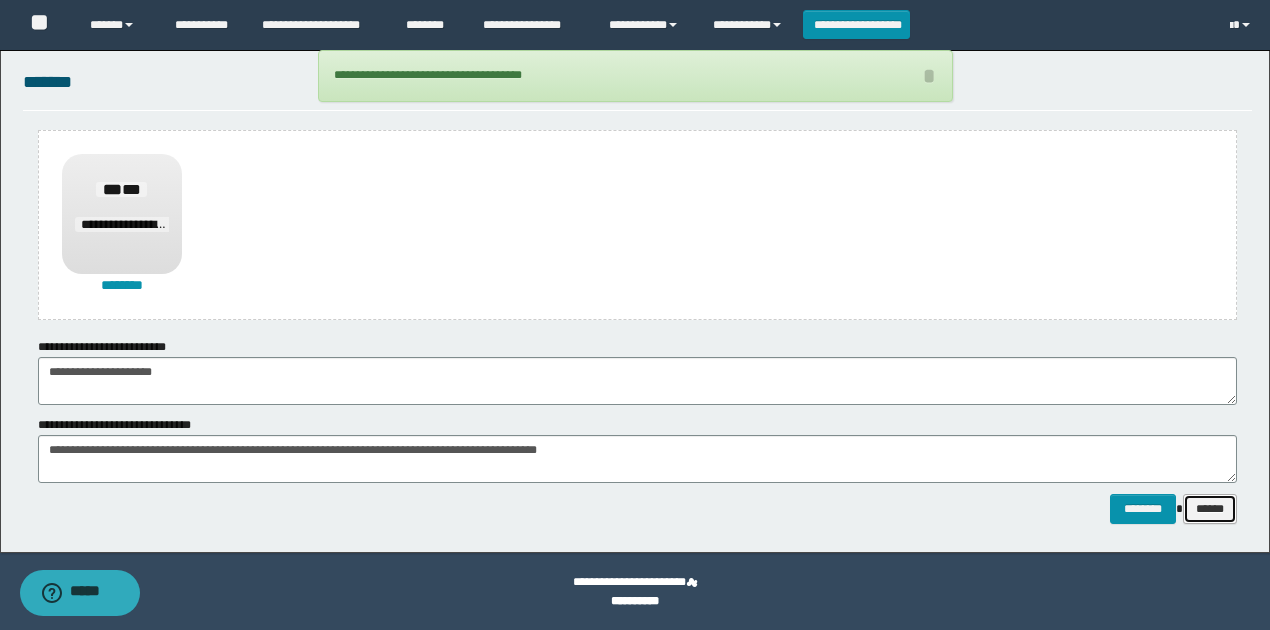 click on "******" at bounding box center (1210, 508) 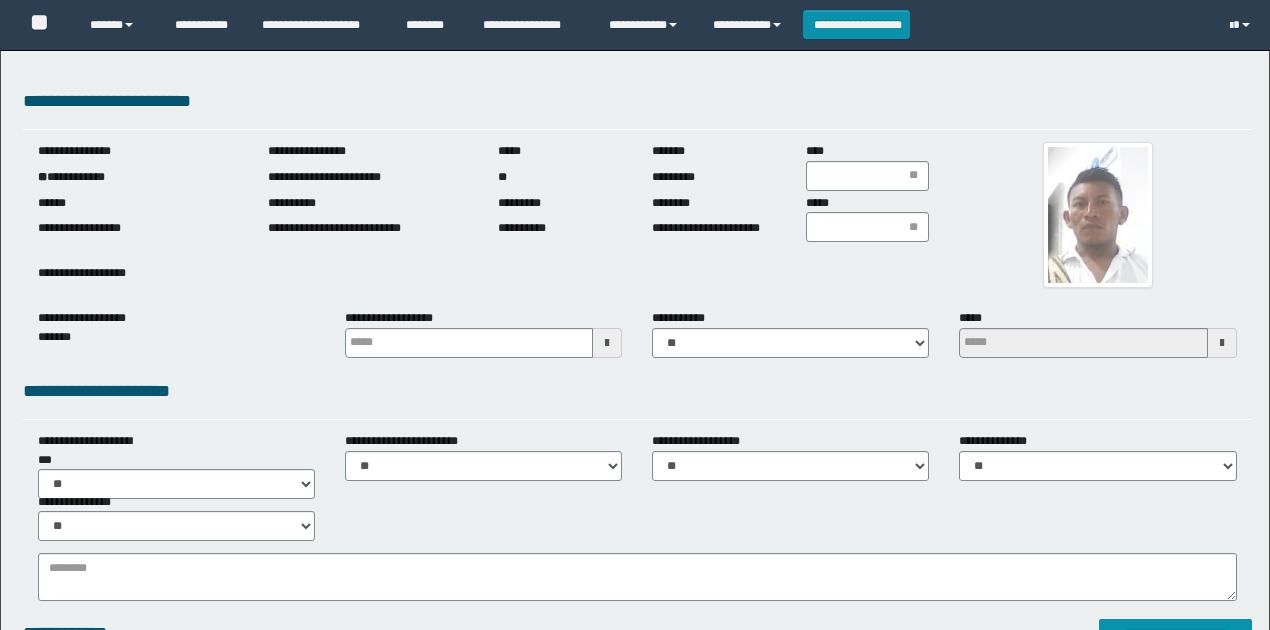scroll, scrollTop: 0, scrollLeft: 0, axis: both 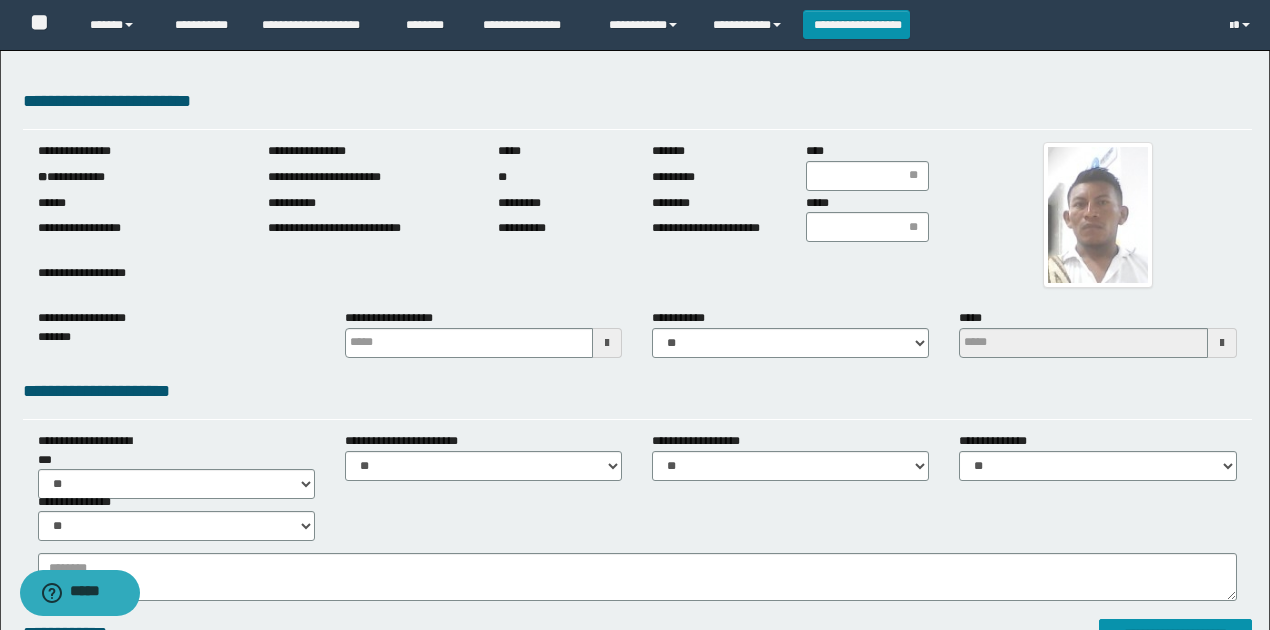 click on "**********" at bounding box center [138, 177] 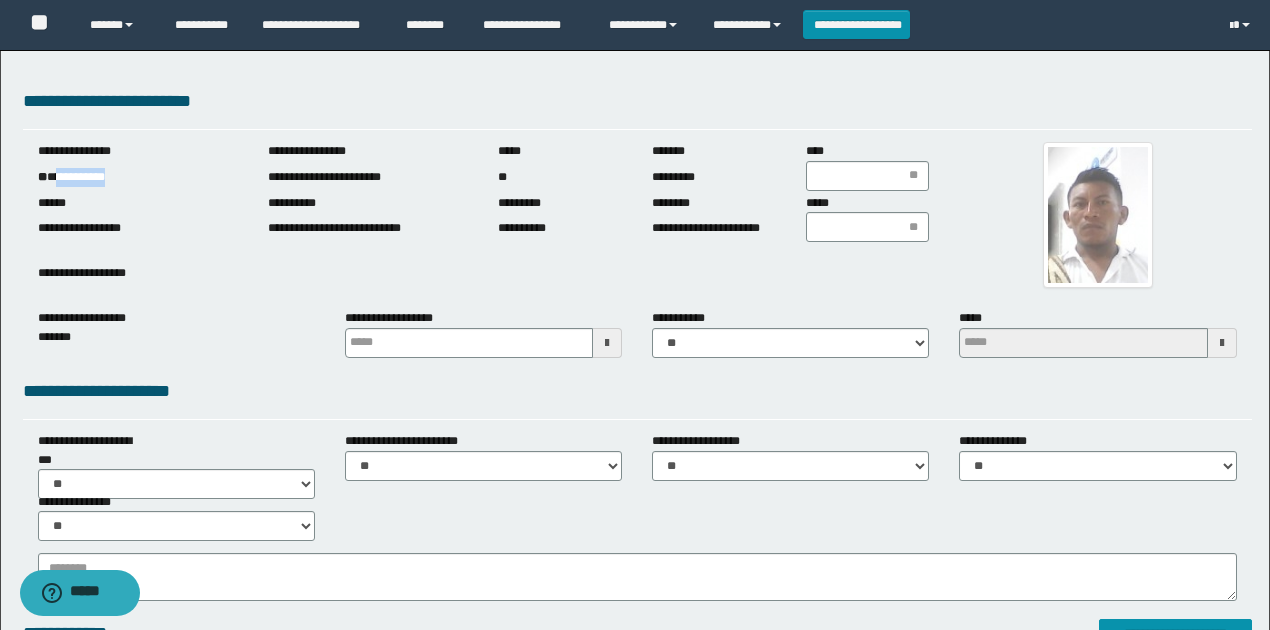 click on "**********" at bounding box center (138, 177) 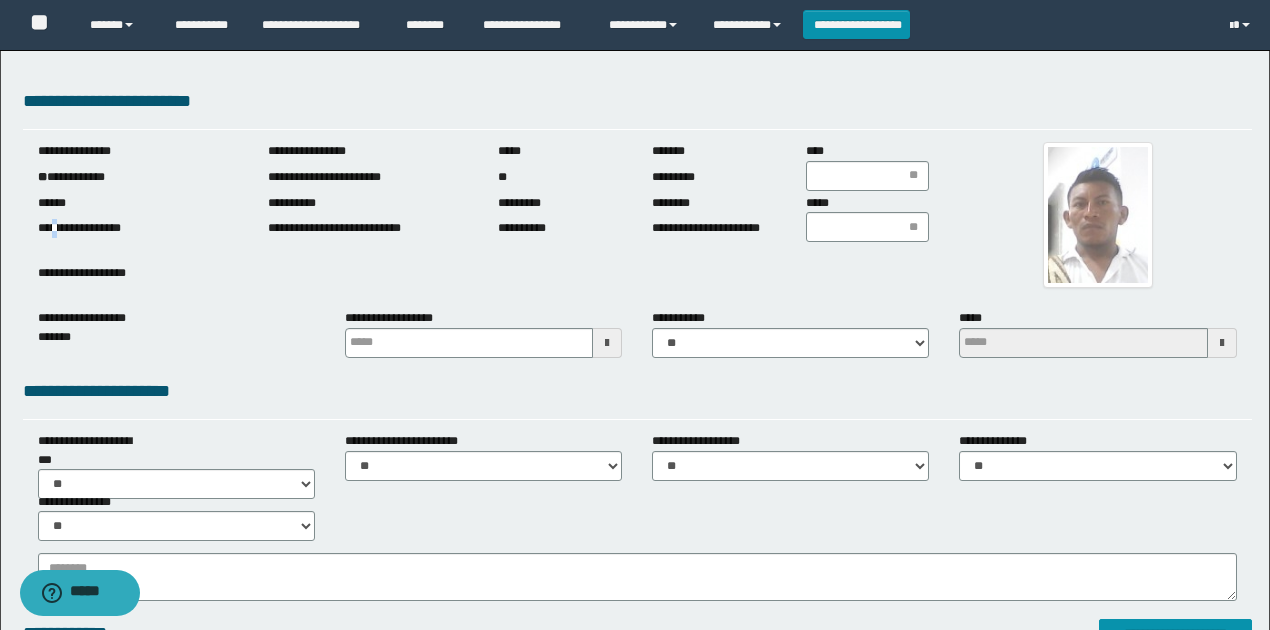 drag, startPoint x: 60, startPoint y: 217, endPoint x: 90, endPoint y: 212, distance: 30.413813 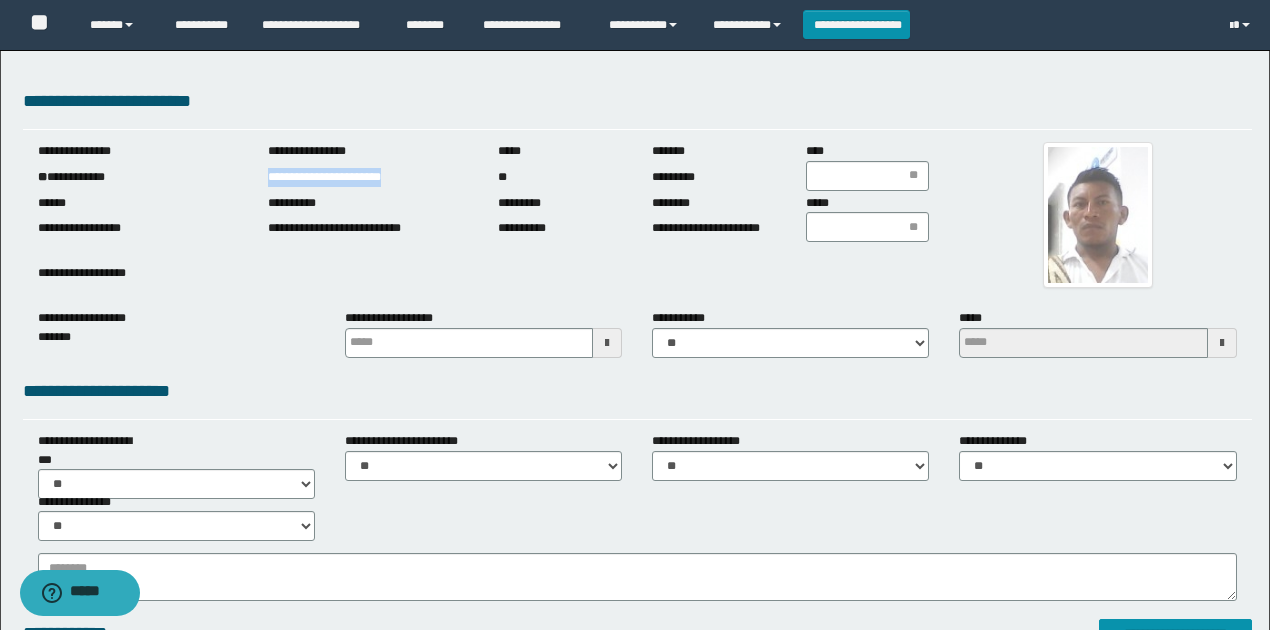 drag, startPoint x: 284, startPoint y: 180, endPoint x: 426, endPoint y: 180, distance: 142 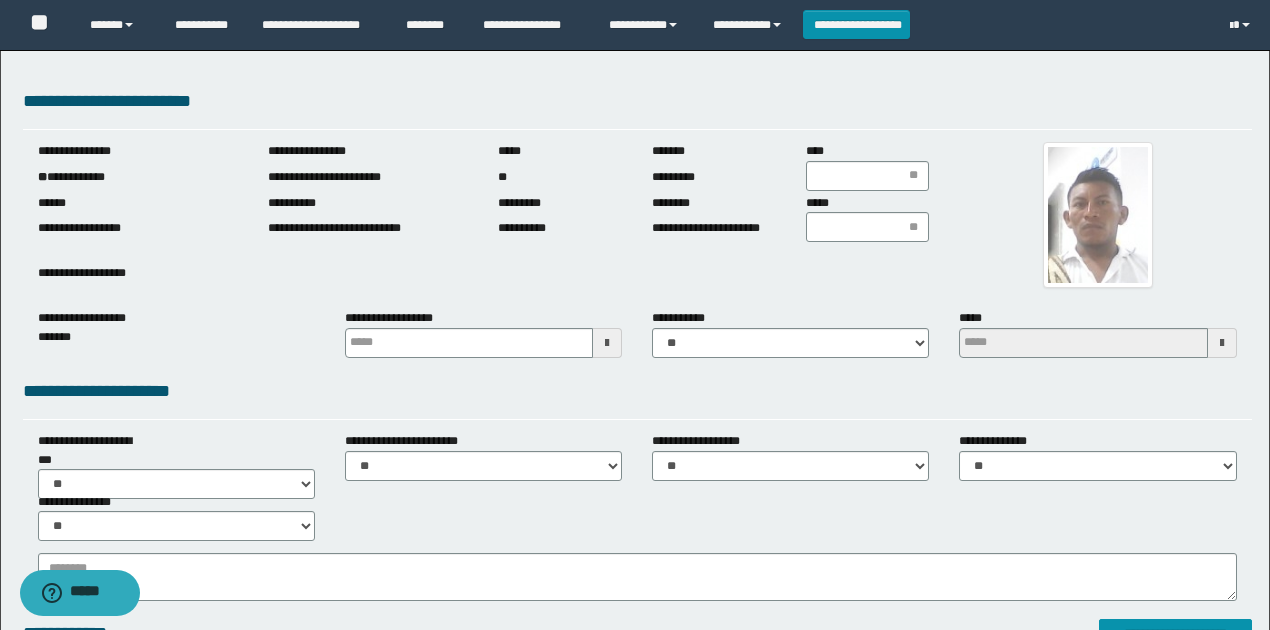 click on "**********" at bounding box center [635, 976] 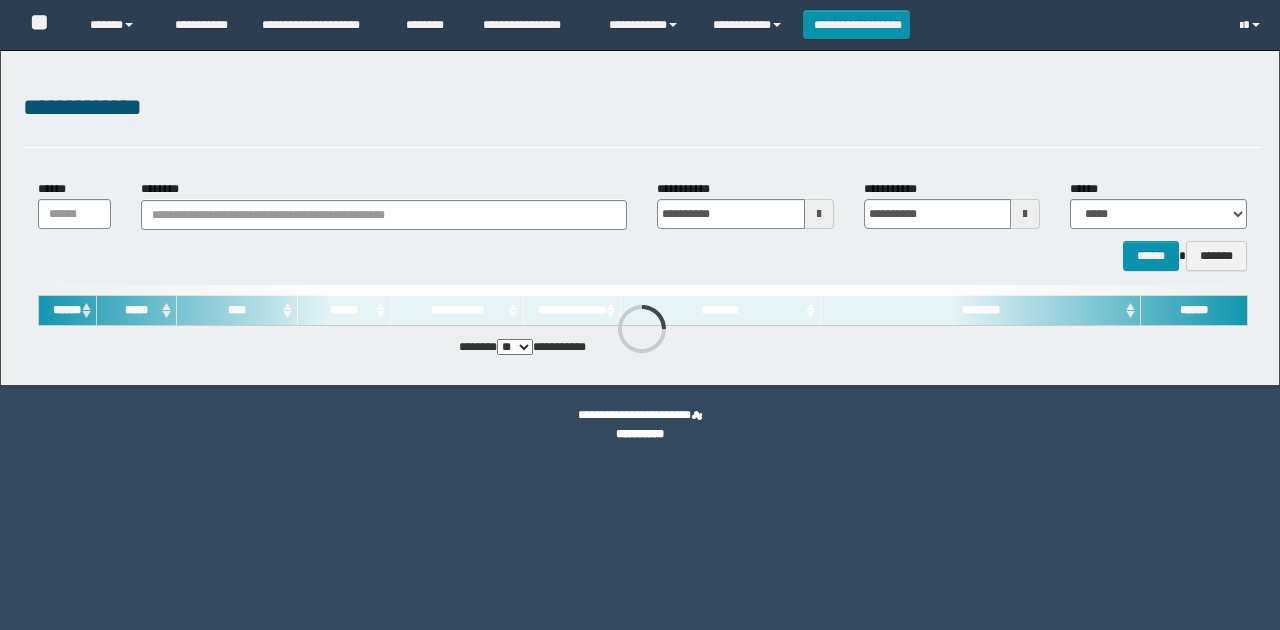 scroll, scrollTop: 0, scrollLeft: 0, axis: both 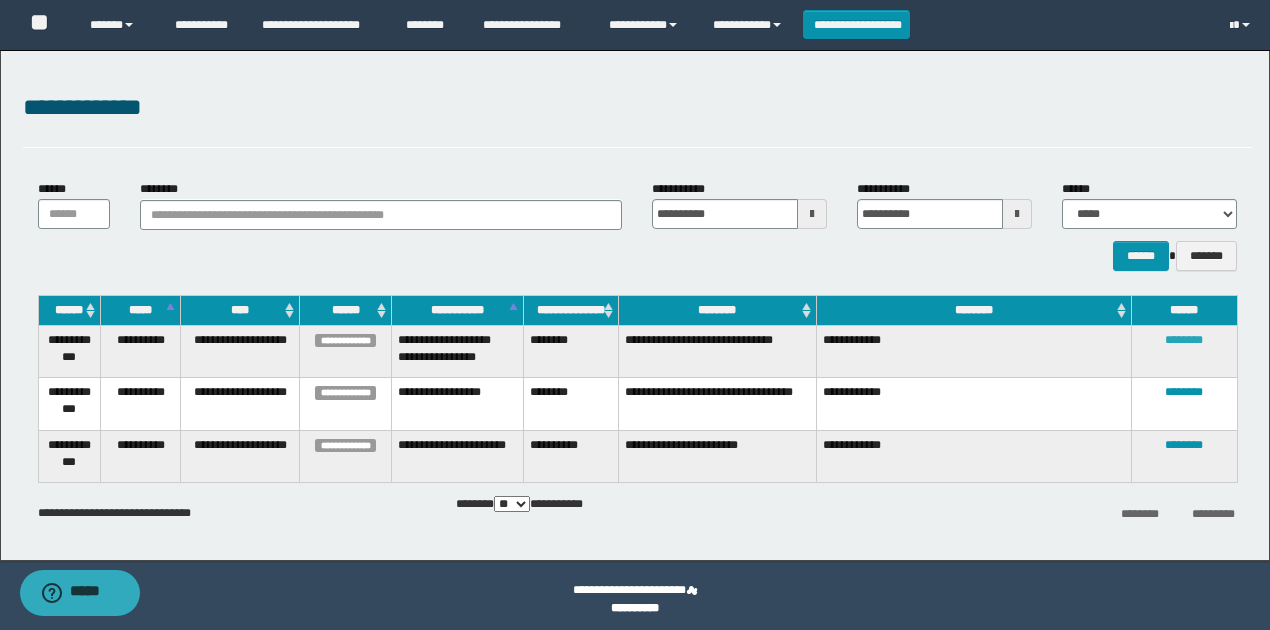 click on "********" at bounding box center [1184, 340] 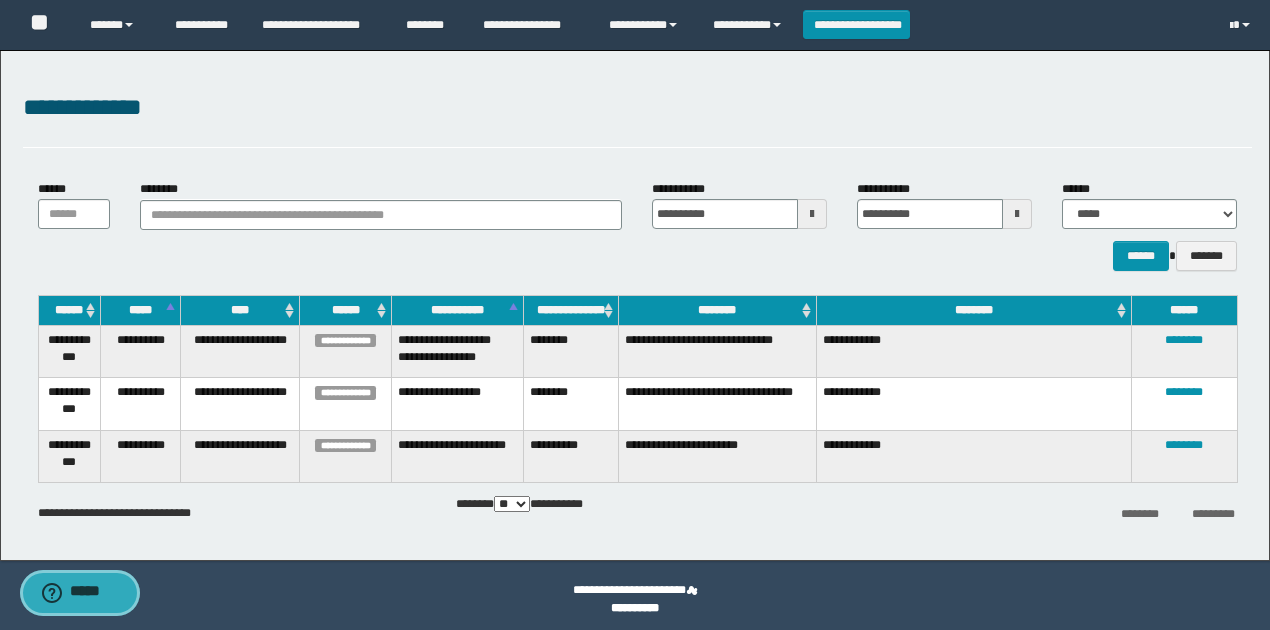 click on "*****" at bounding box center (94, 593) 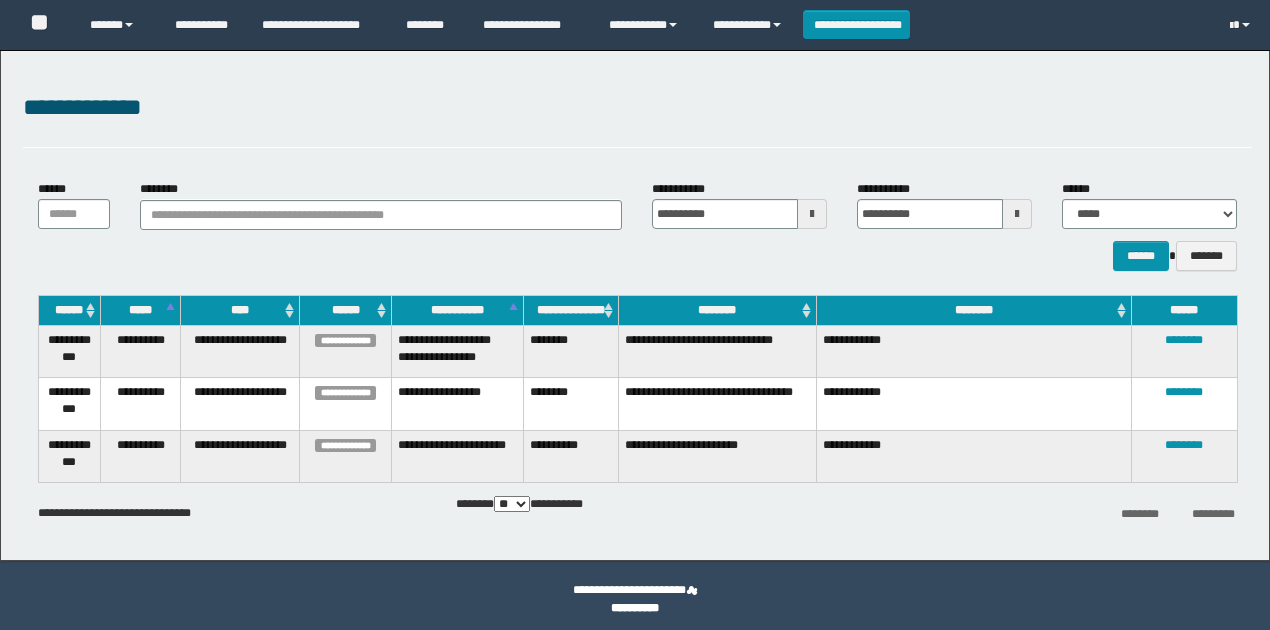 scroll, scrollTop: 0, scrollLeft: 0, axis: both 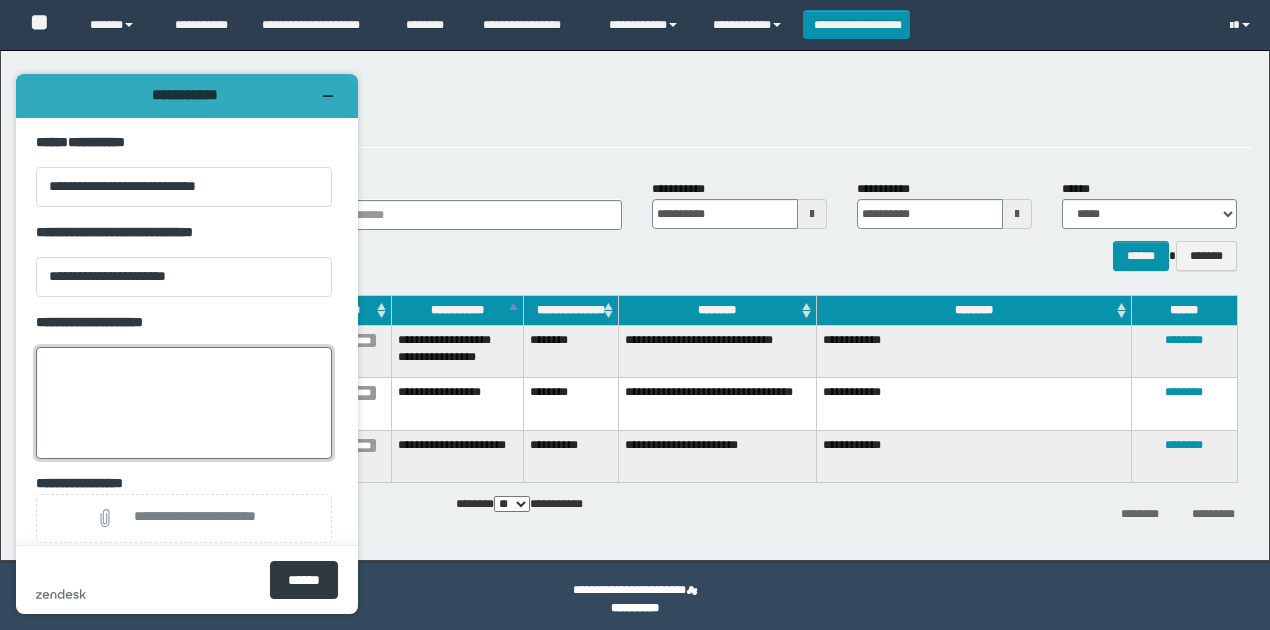 click on "**********" at bounding box center (184, 403) 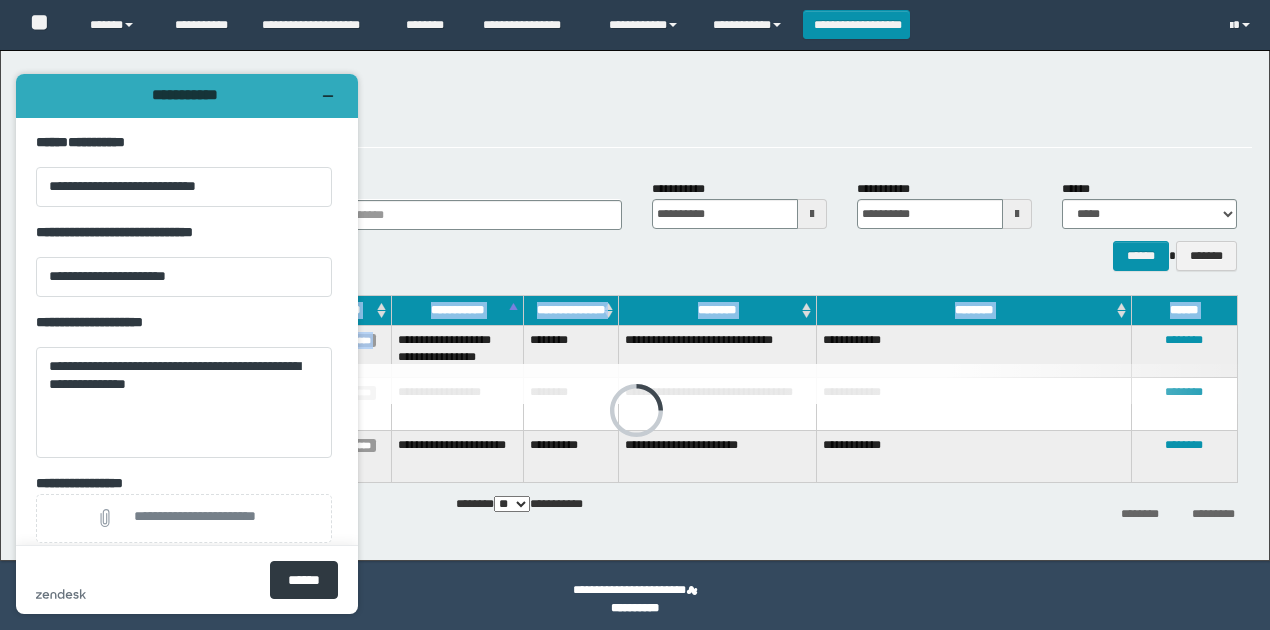 drag, startPoint x: 397, startPoint y: 340, endPoint x: 696, endPoint y: 383, distance: 302.07614 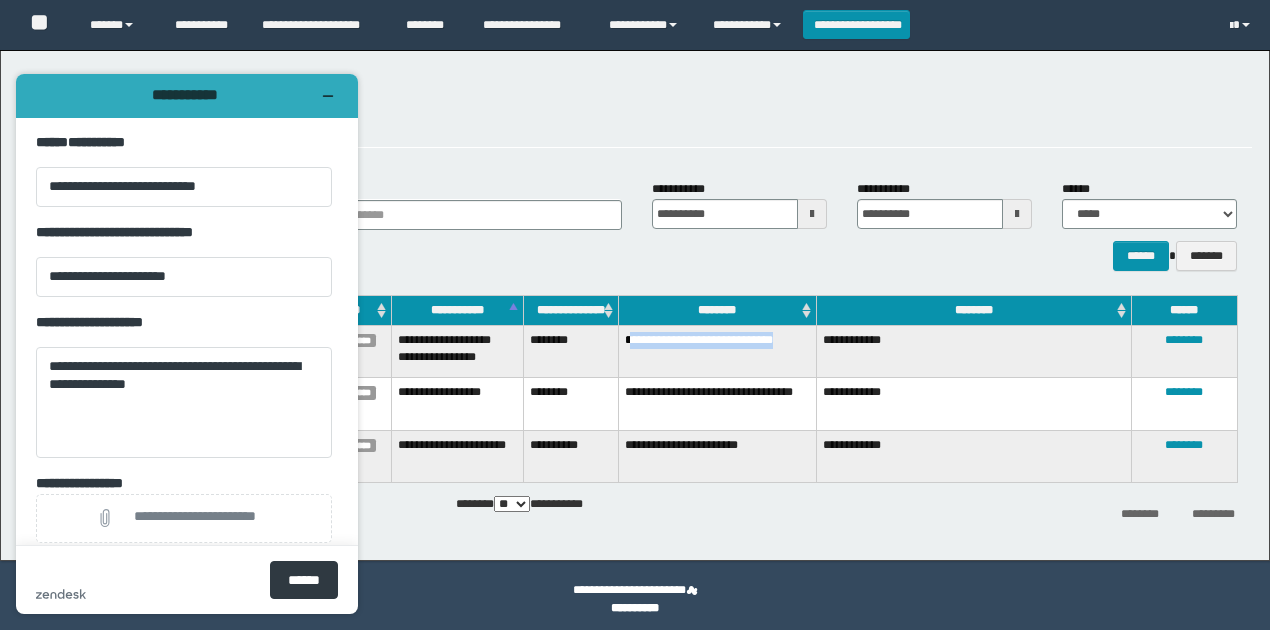 drag, startPoint x: 628, startPoint y: 335, endPoint x: 703, endPoint y: 361, distance: 79.37884 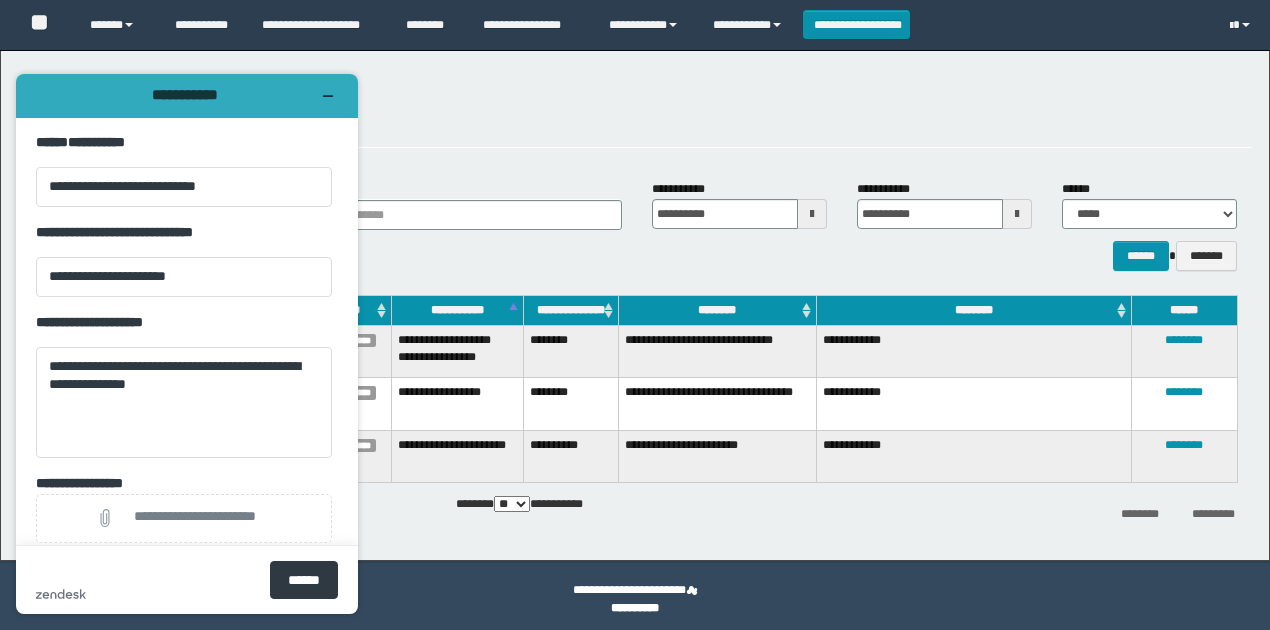 click on "**********" at bounding box center (718, 404) 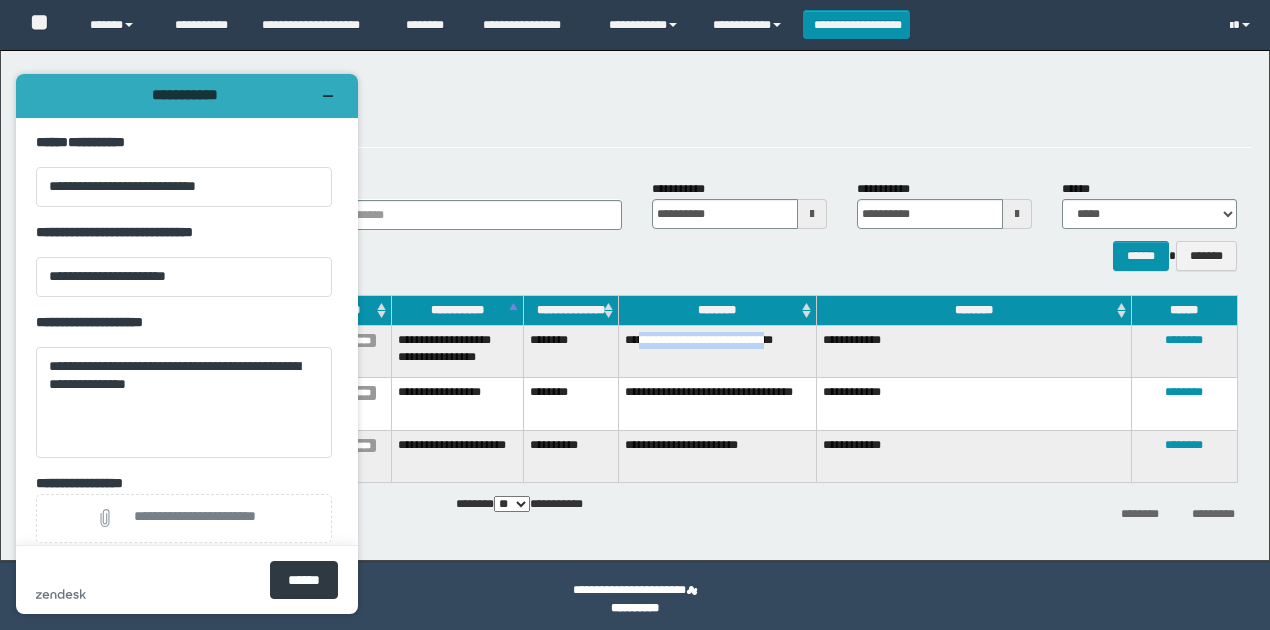 click on "**********" at bounding box center [718, 351] 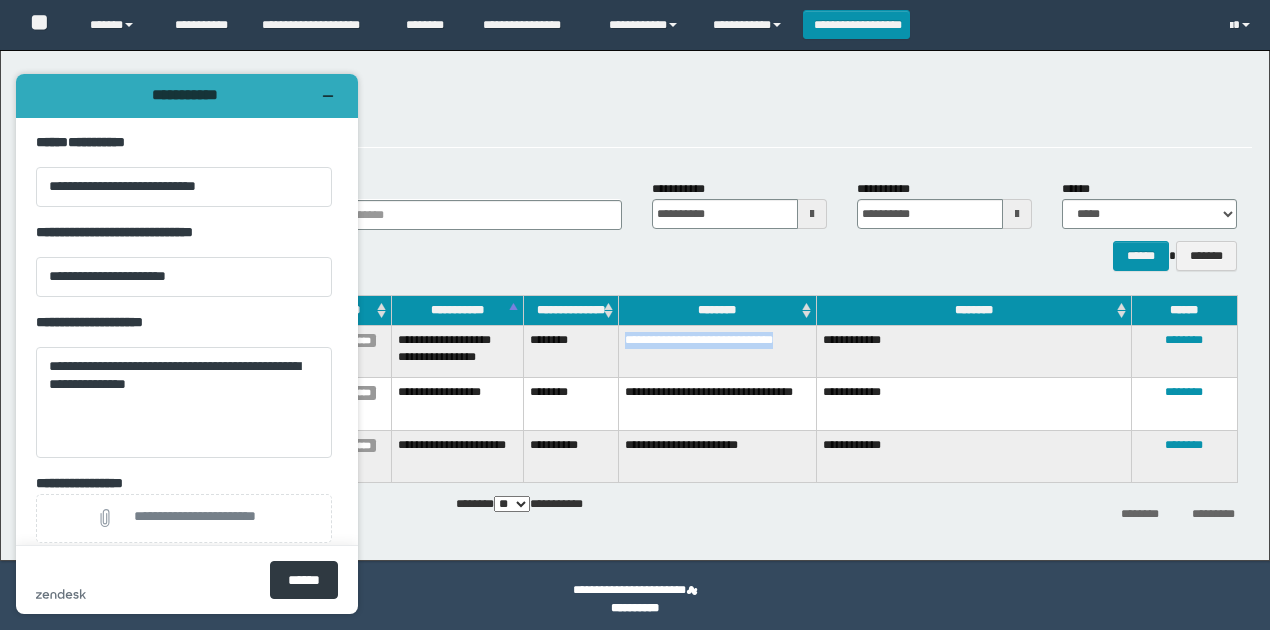 drag, startPoint x: 626, startPoint y: 336, endPoint x: 689, endPoint y: 359, distance: 67.06713 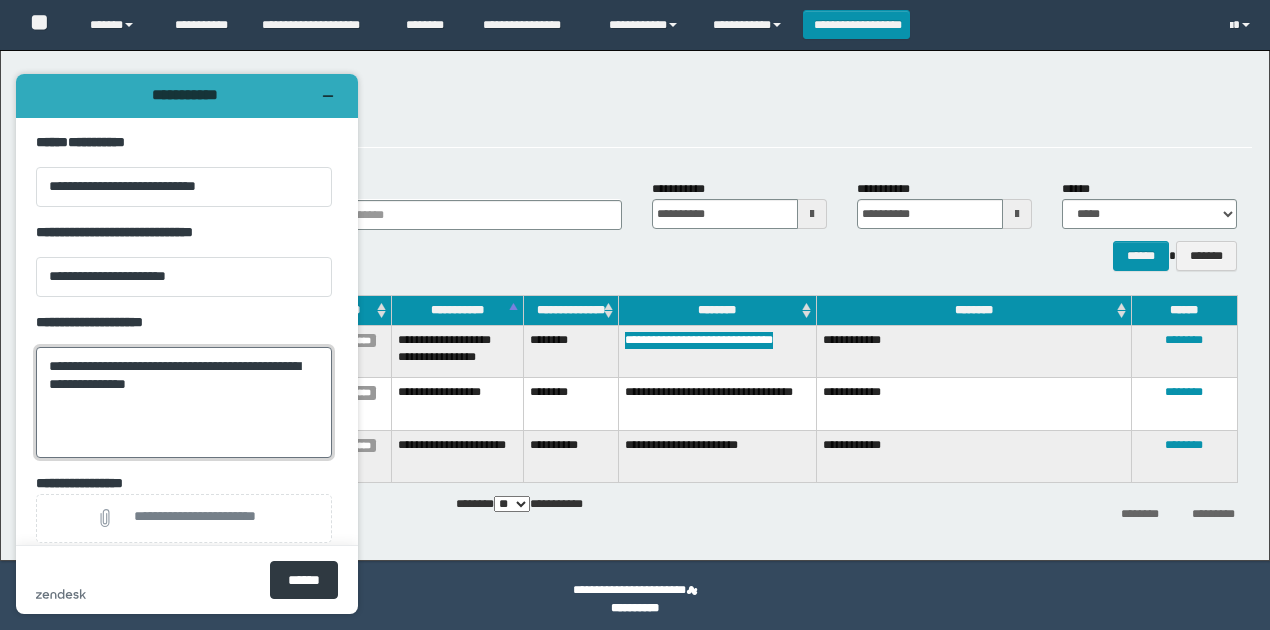 click on "**********" at bounding box center (184, 402) 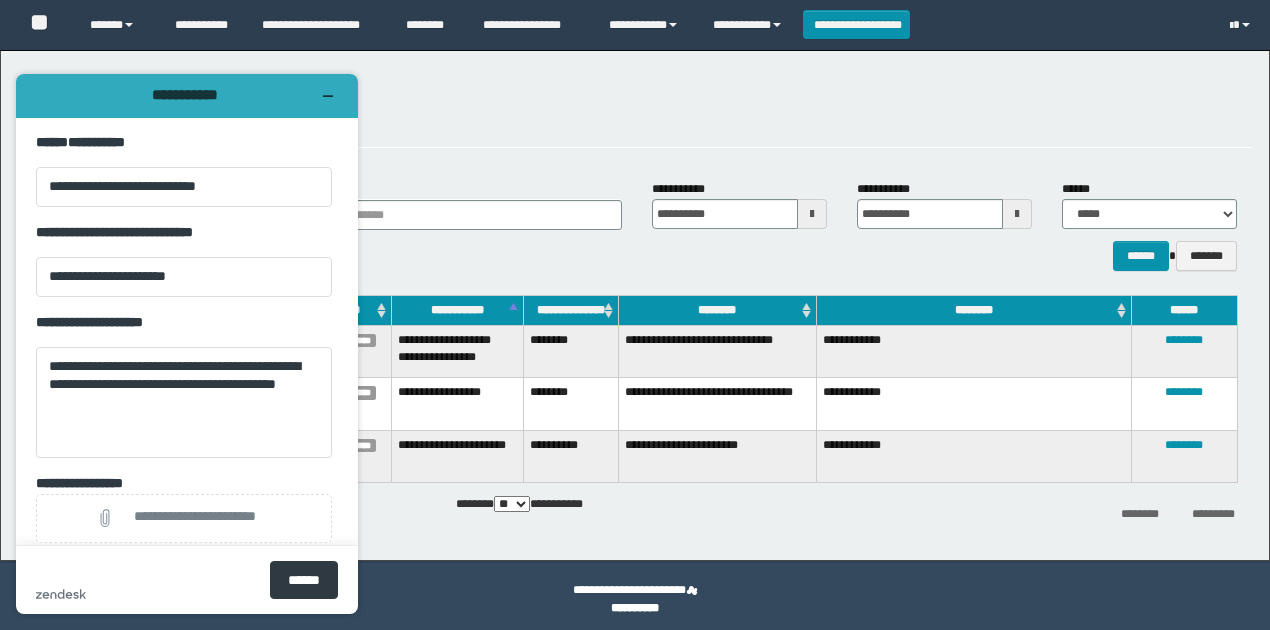 drag, startPoint x: 540, startPoint y: 337, endPoint x: 590, endPoint y: 359, distance: 54.626 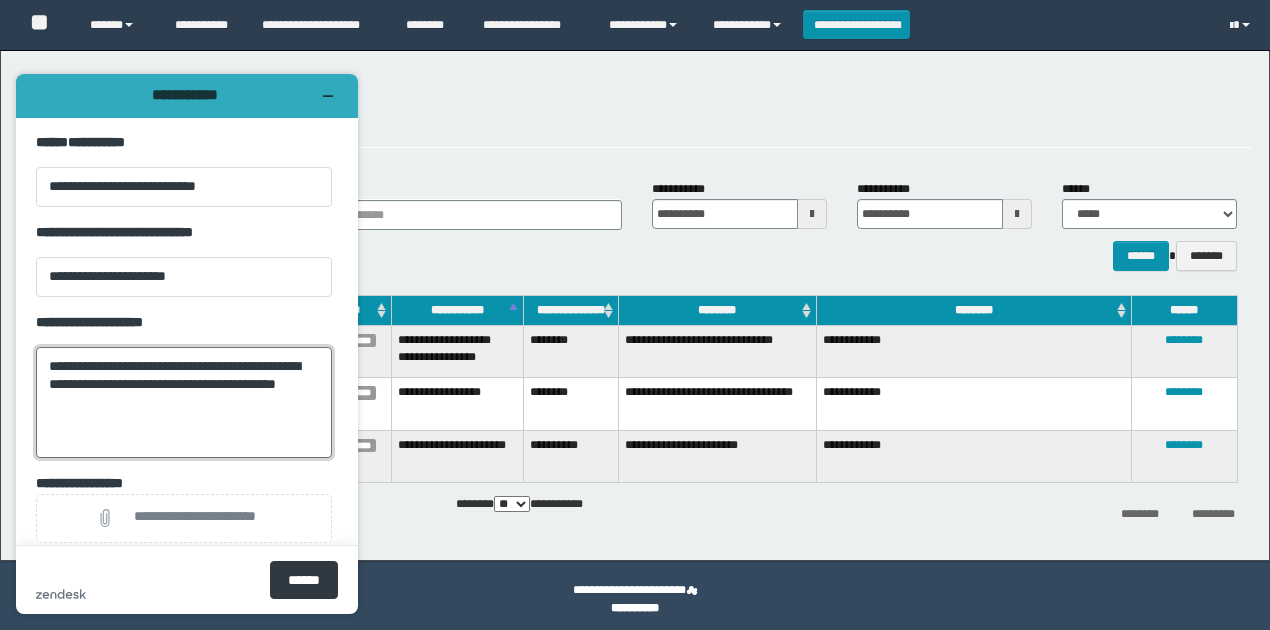 click on "**********" at bounding box center (184, 402) 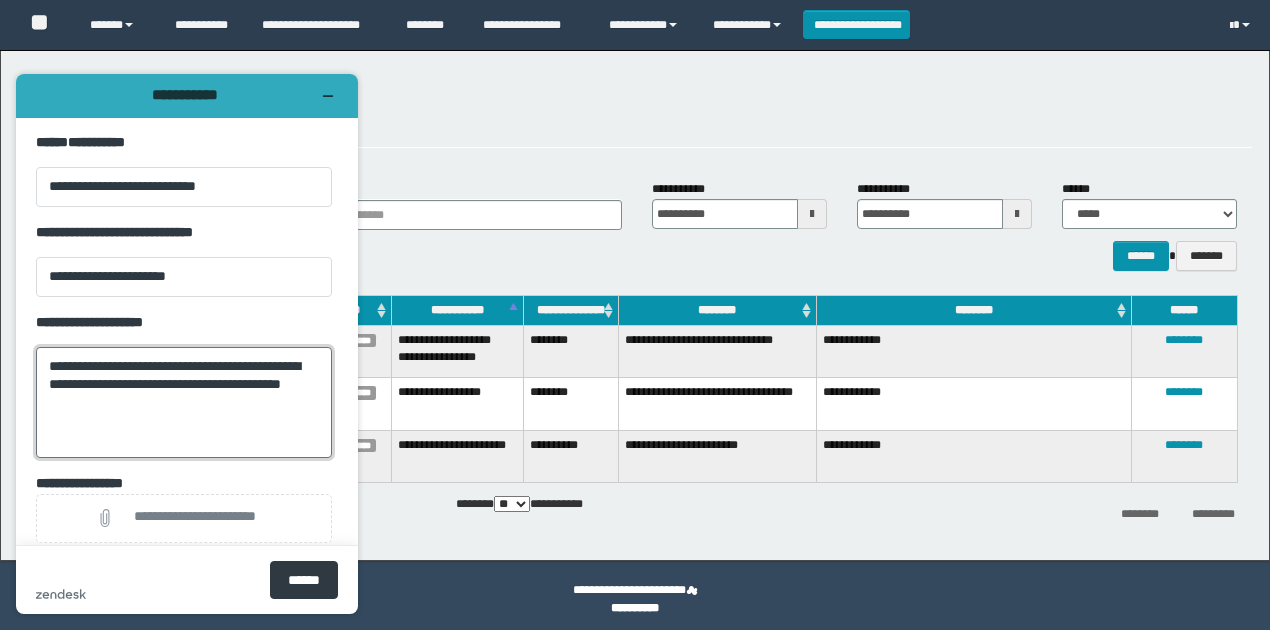 paste on "**********" 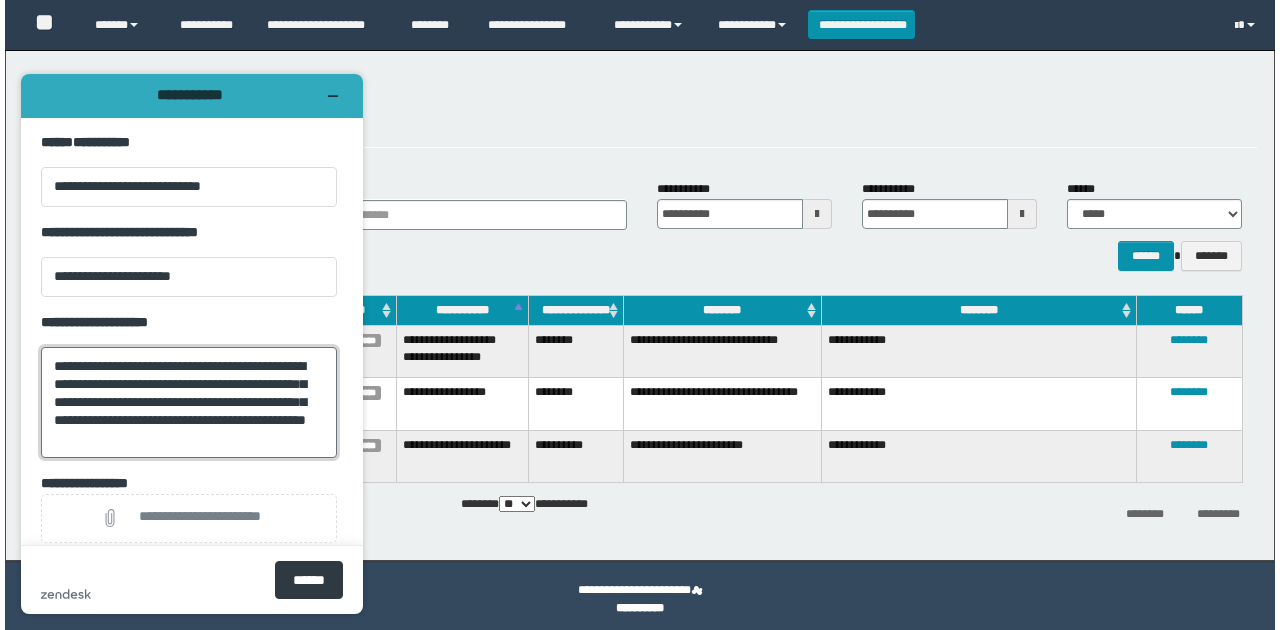 scroll, scrollTop: 18, scrollLeft: 0, axis: vertical 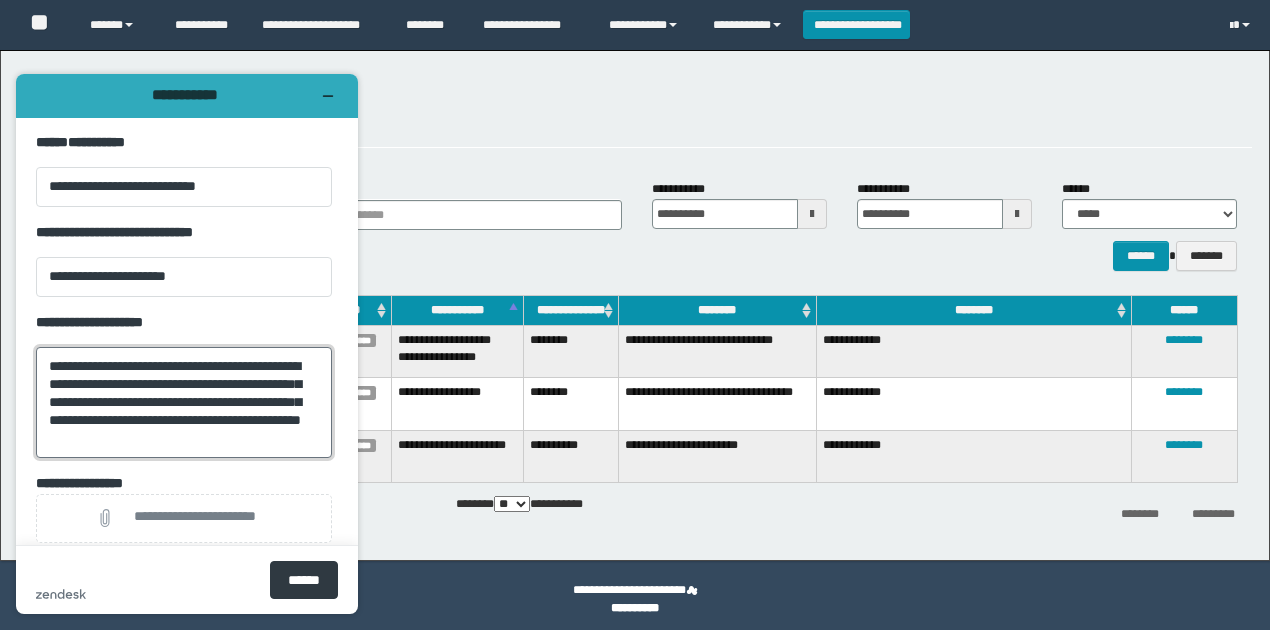 type on "**********" 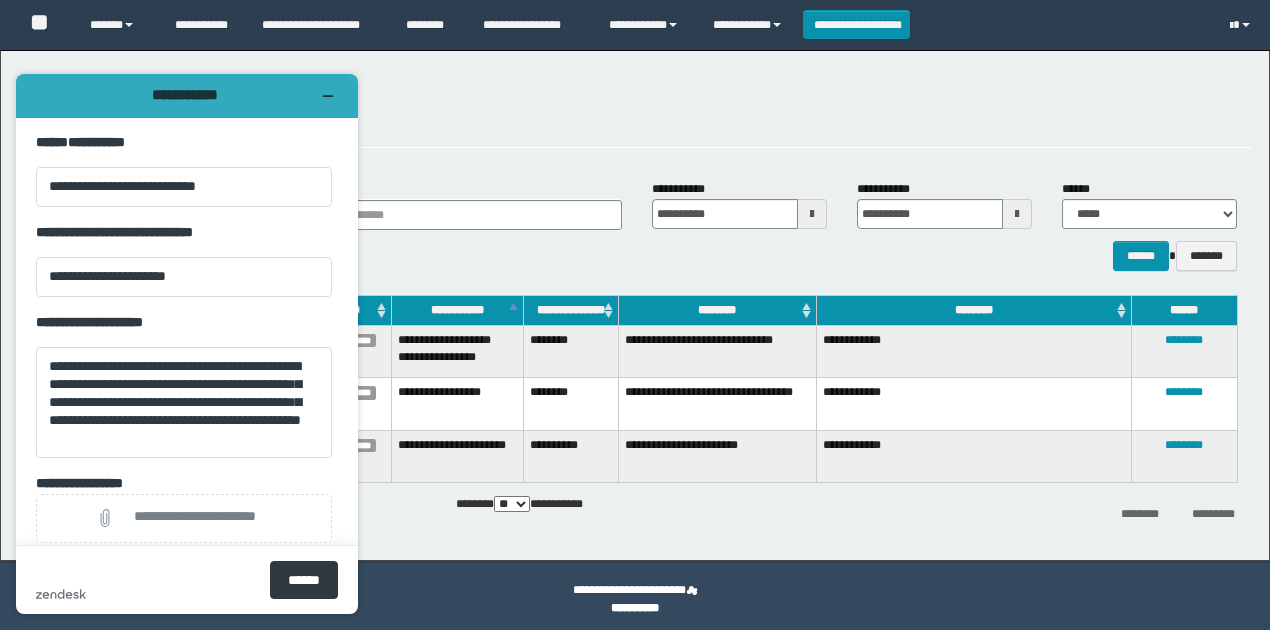click on "**********" at bounding box center [635, 305] 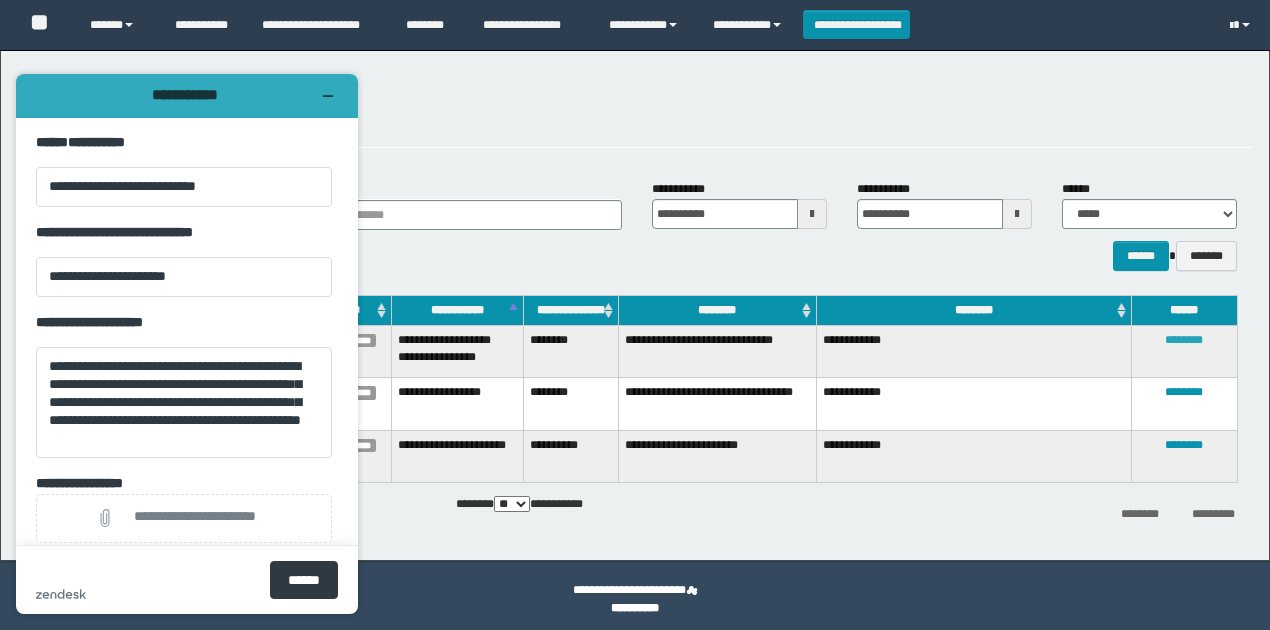 click on "********" at bounding box center (1184, 340) 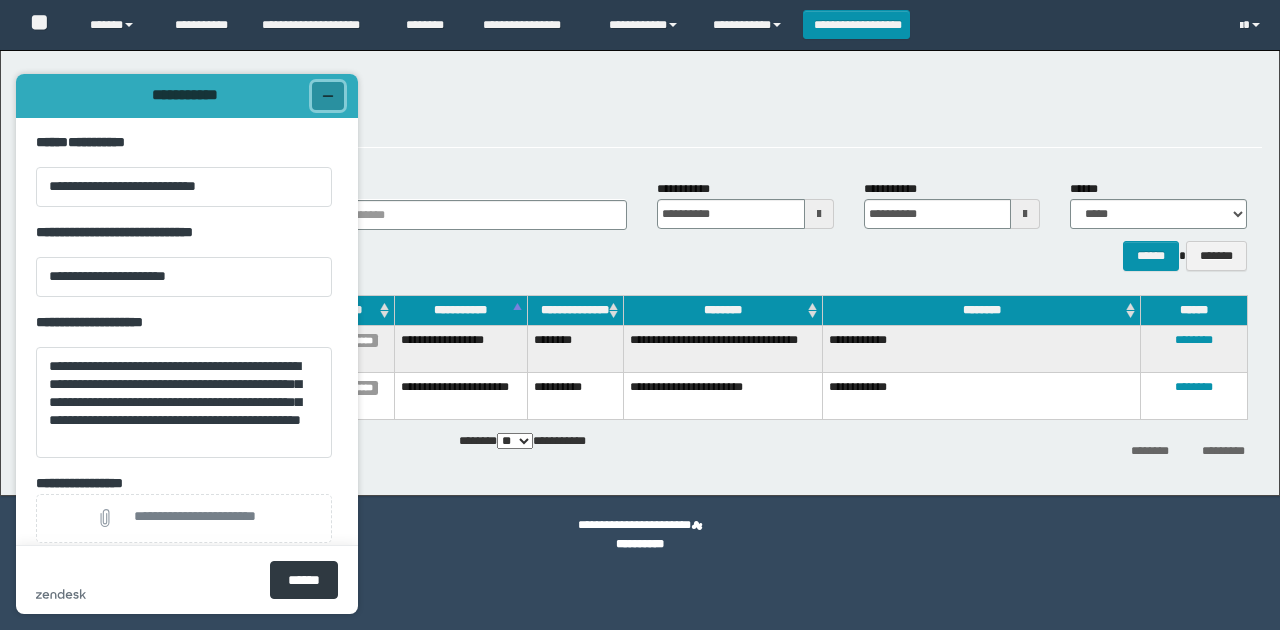 click 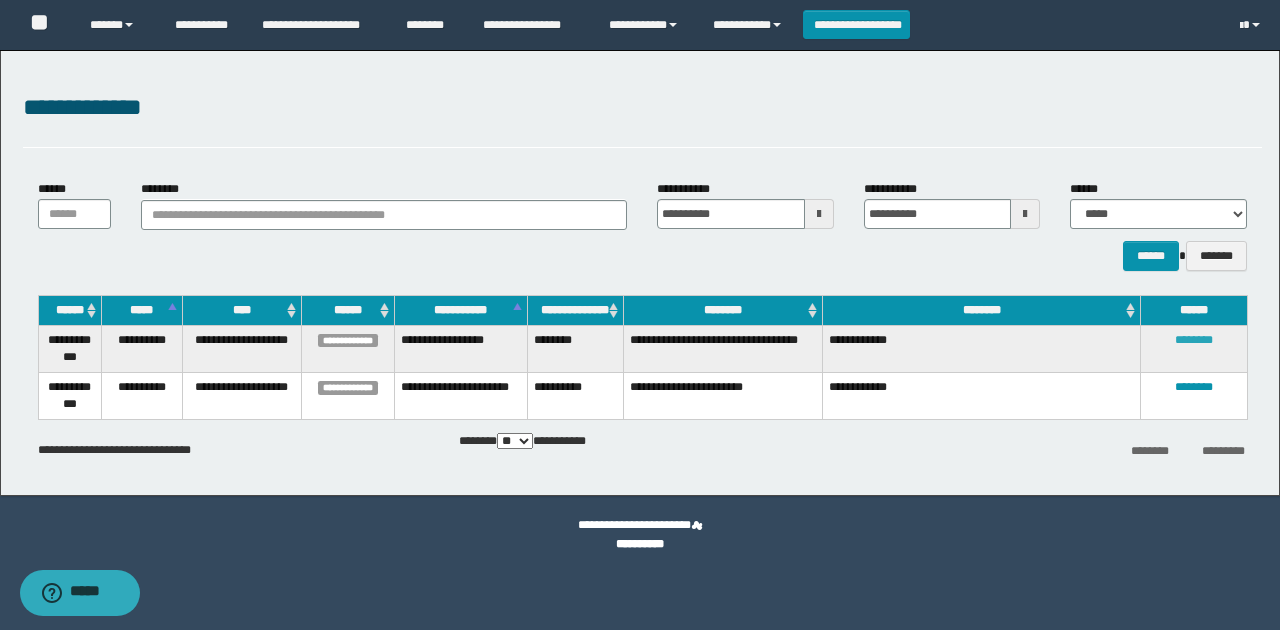 click on "[FIRST] [LAST] [PHONE] [EMAIL] [ADDRESS] [CITY] [STATE] [ZIP]
[CREDIT_CARD] [FIRST] [LAST] [PHONE] [EMAIL] [ADDRESS] [CITY] [STATE] [ZIP] [CREDIT_CARD] [FIRST] [LAST] [PHONE] [EMAIL] [ADDRESS] [CITY] [STATE] [ZIP] [CREDIT_CARD] [FIRST] [LAST] [PHONE] [EMAIL] [ADDRESS] [CITY] [STATE] [ZIP]" at bounding box center (642, 358) 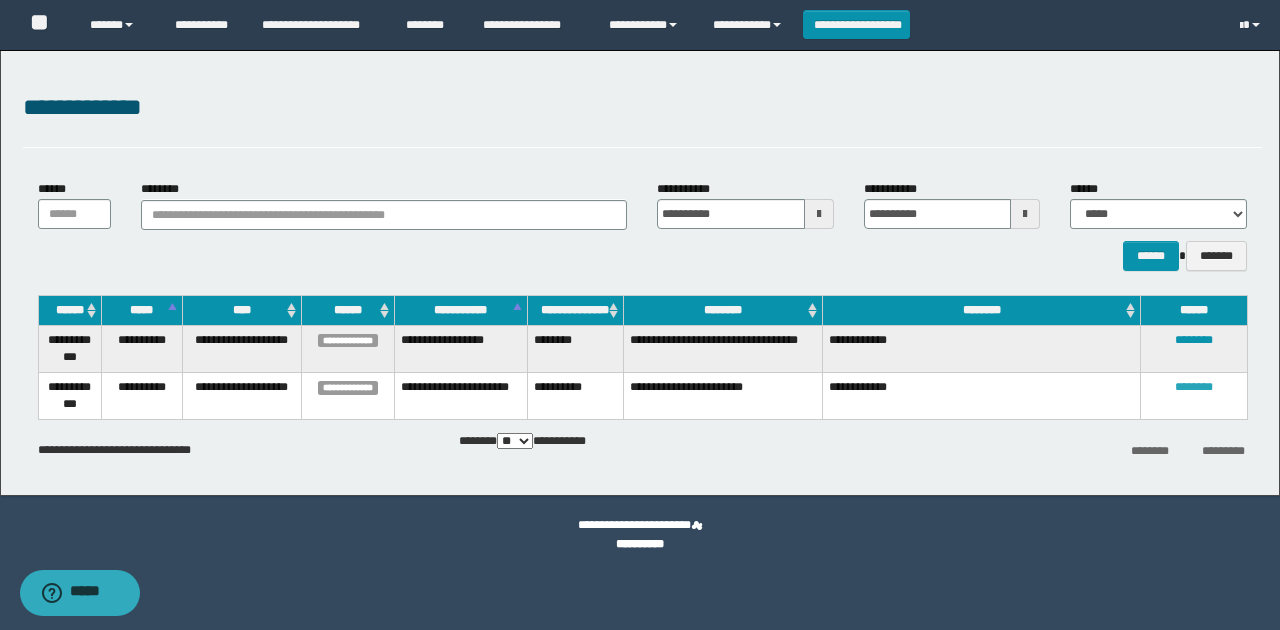 click on "********" at bounding box center [1194, 387] 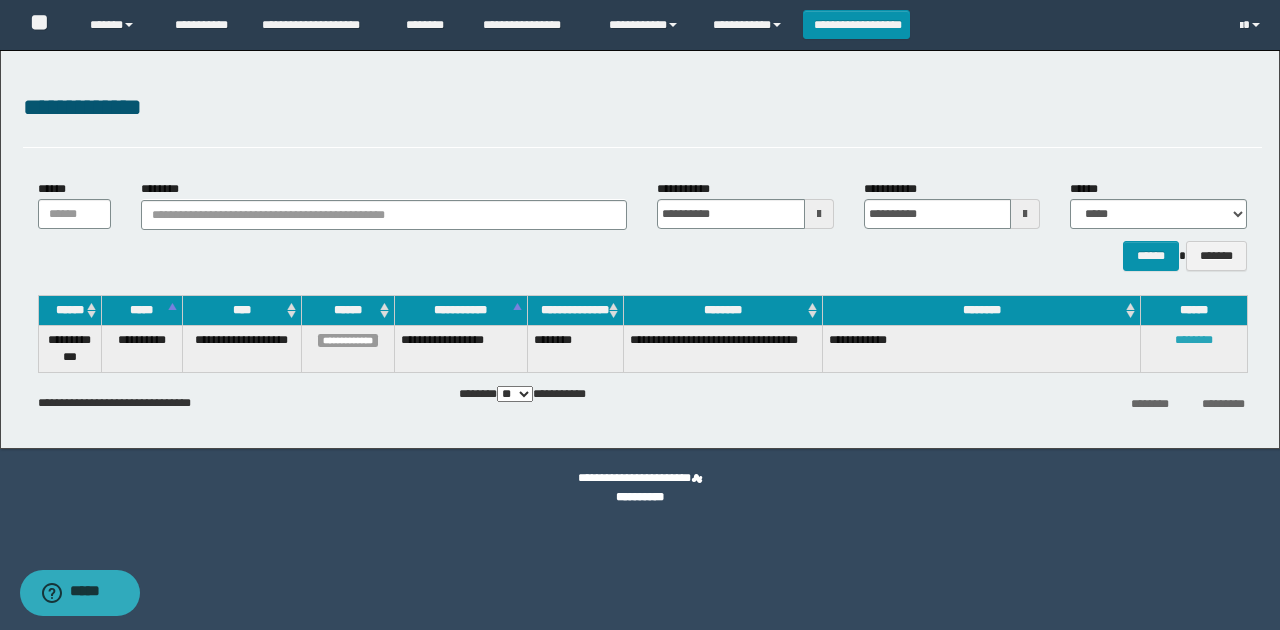 click on "********" at bounding box center (1194, 340) 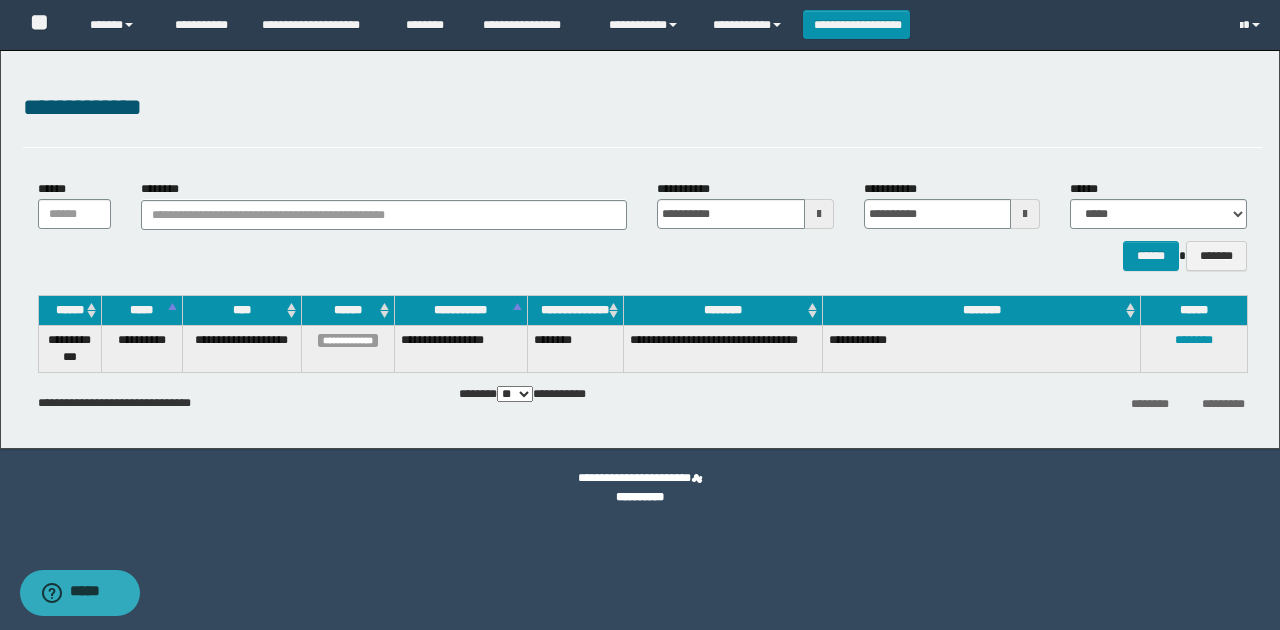 click on "********" at bounding box center (575, 348) 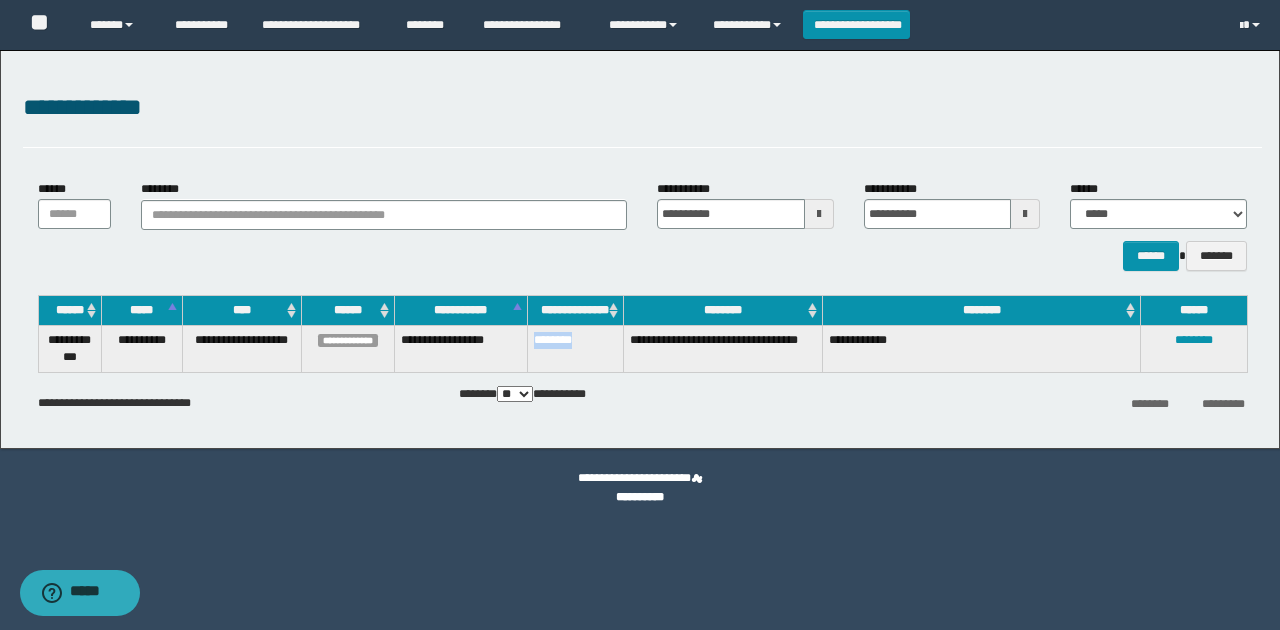 click on "********" at bounding box center [575, 348] 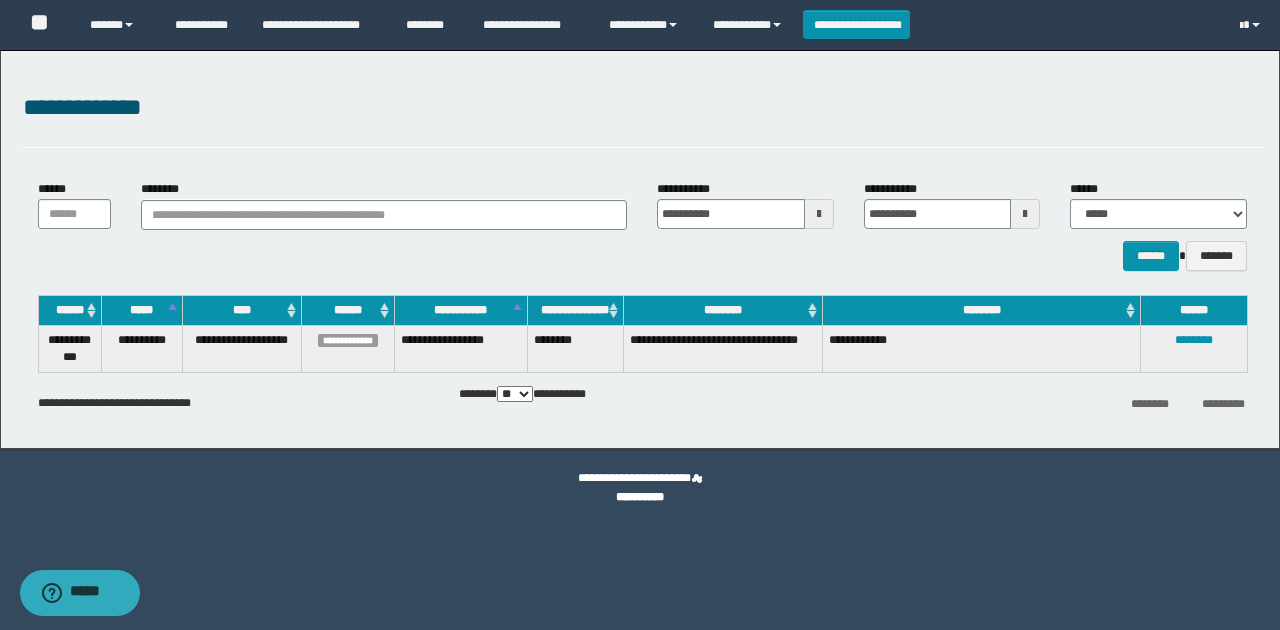 drag, startPoint x: 1251, startPoint y: 478, endPoint x: 1078, endPoint y: 345, distance: 218.21548 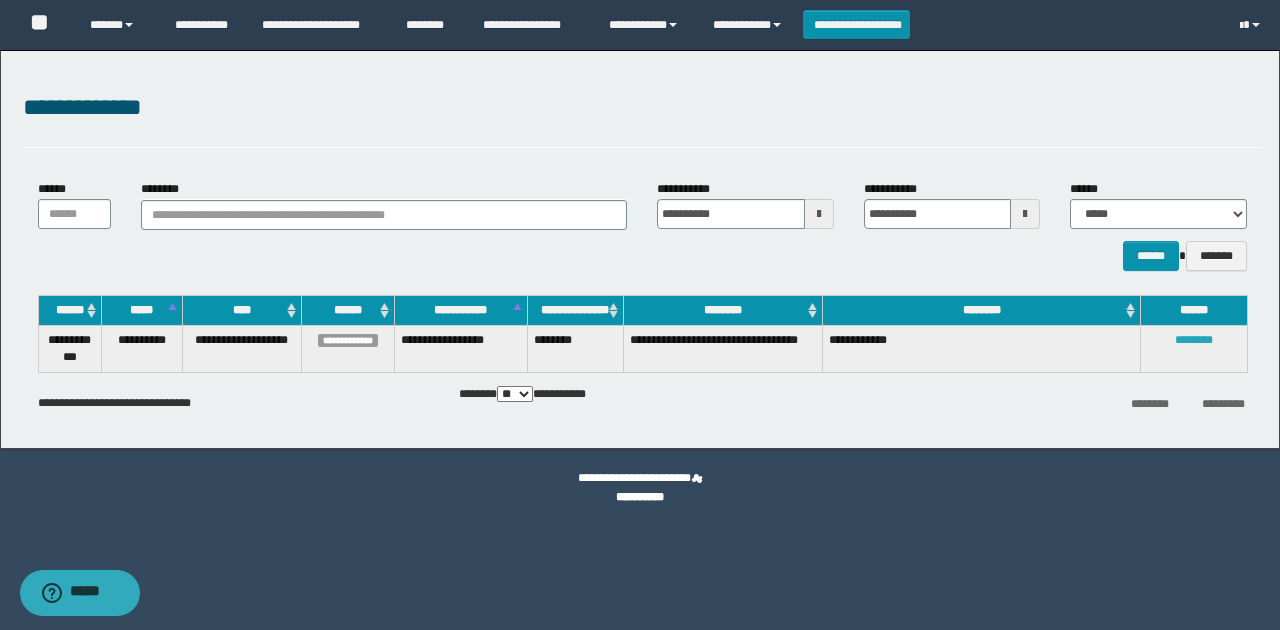 click on "********" at bounding box center [1194, 340] 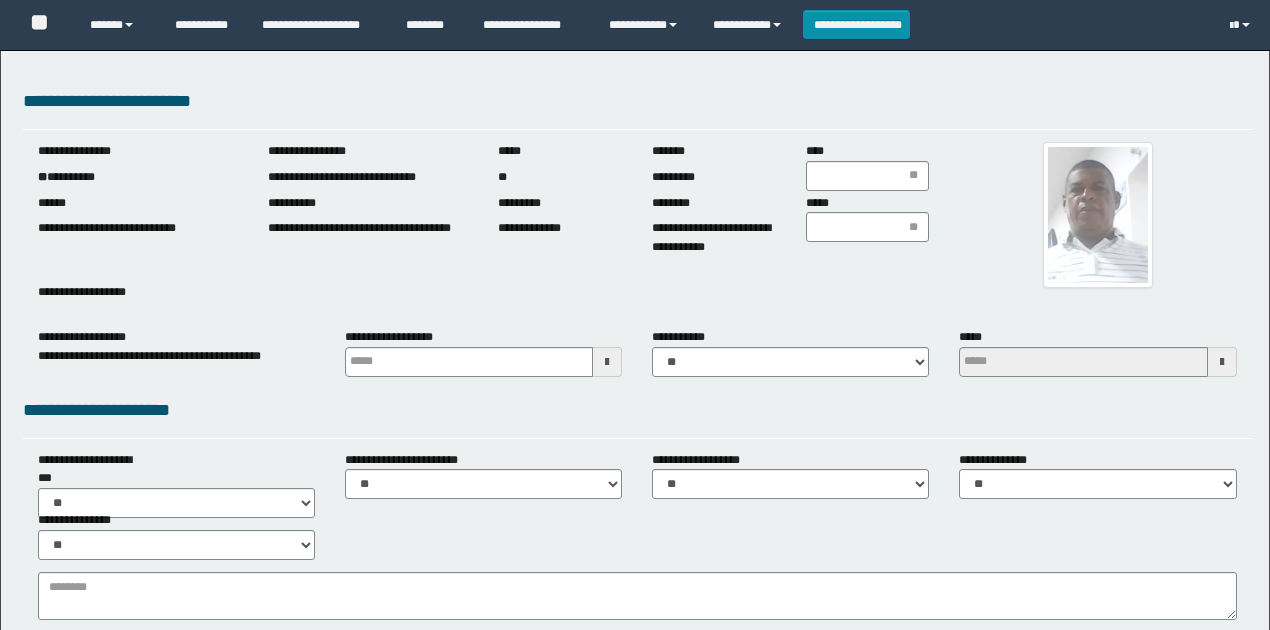 scroll, scrollTop: 0, scrollLeft: 0, axis: both 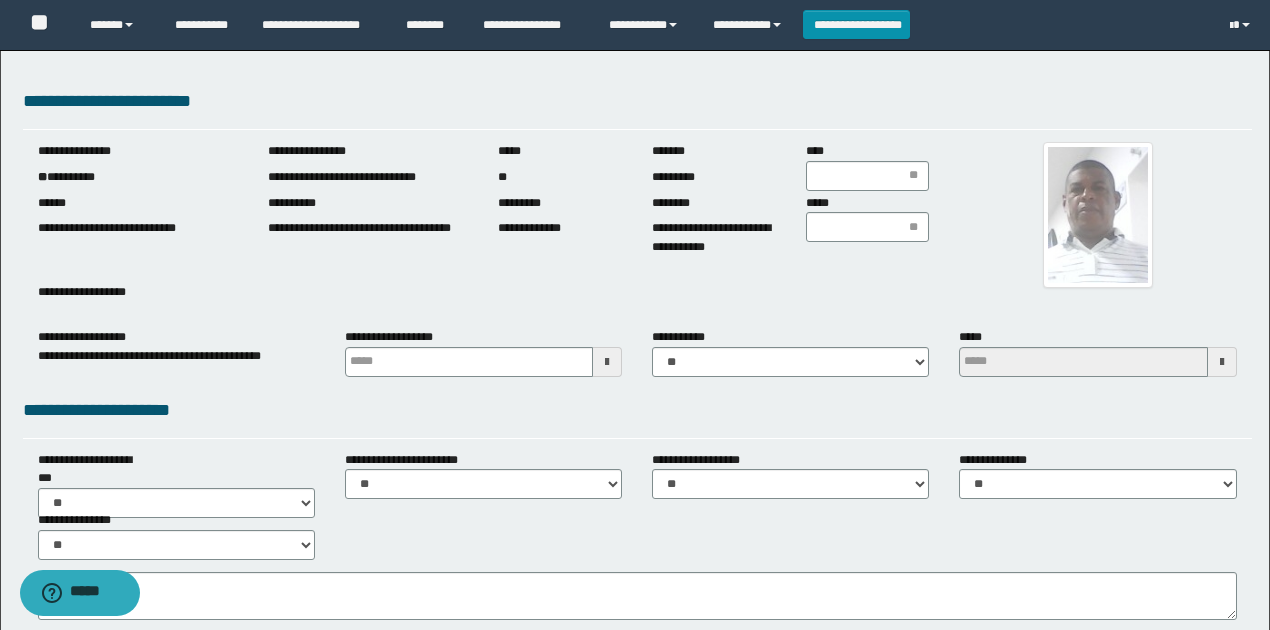 click on "**********" at bounding box center (138, 177) 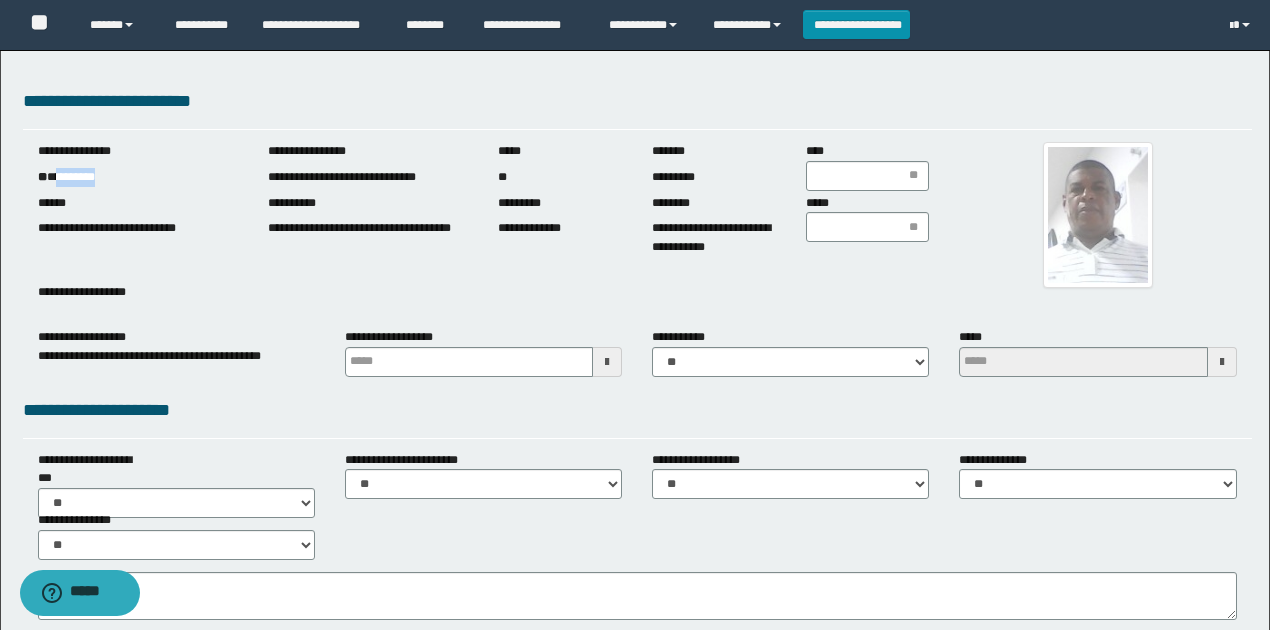 click on "**********" at bounding box center (138, 177) 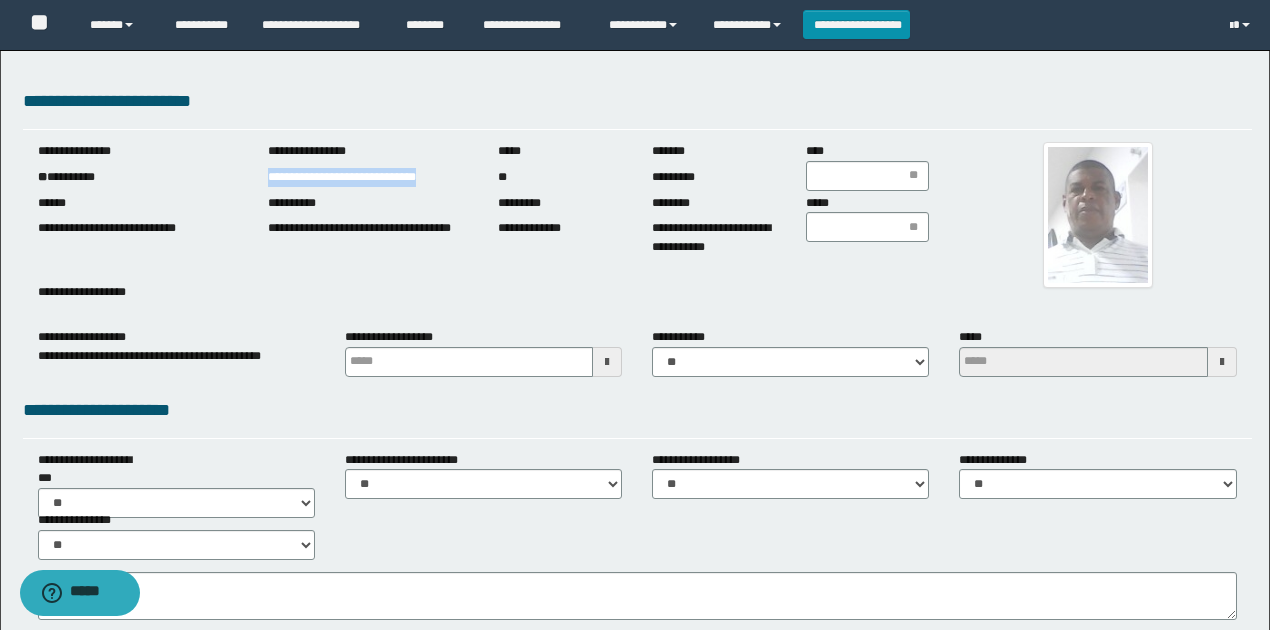 drag, startPoint x: 256, startPoint y: 172, endPoint x: 478, endPoint y: 182, distance: 222.22511 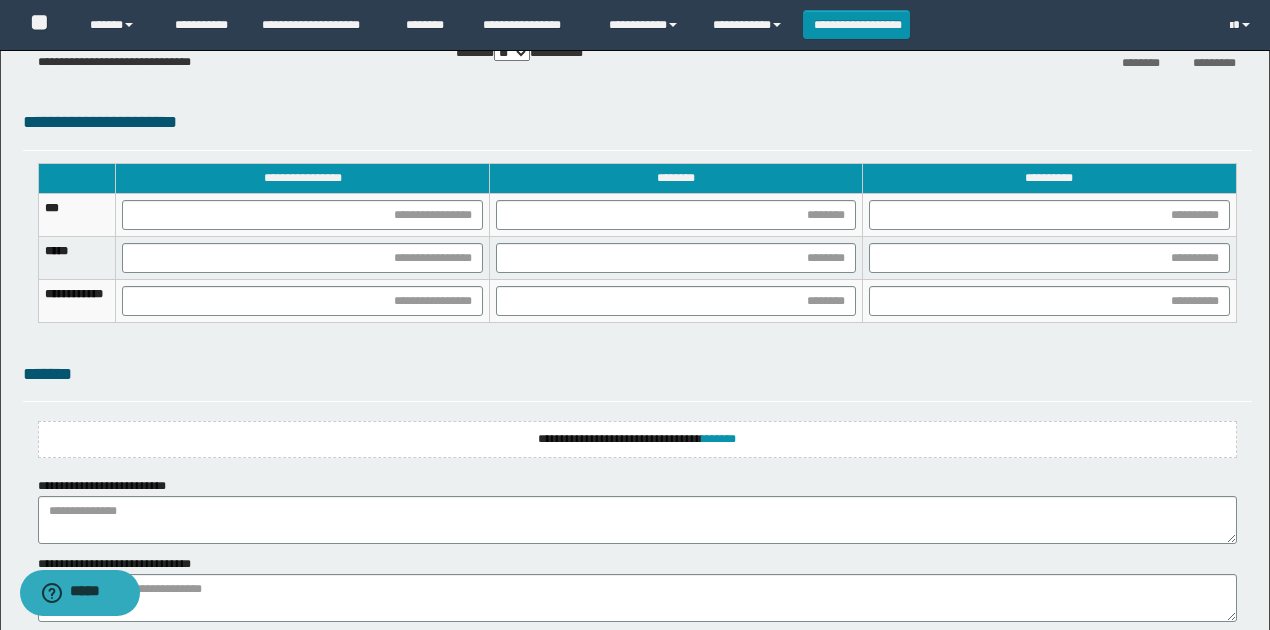 scroll, scrollTop: 1333, scrollLeft: 0, axis: vertical 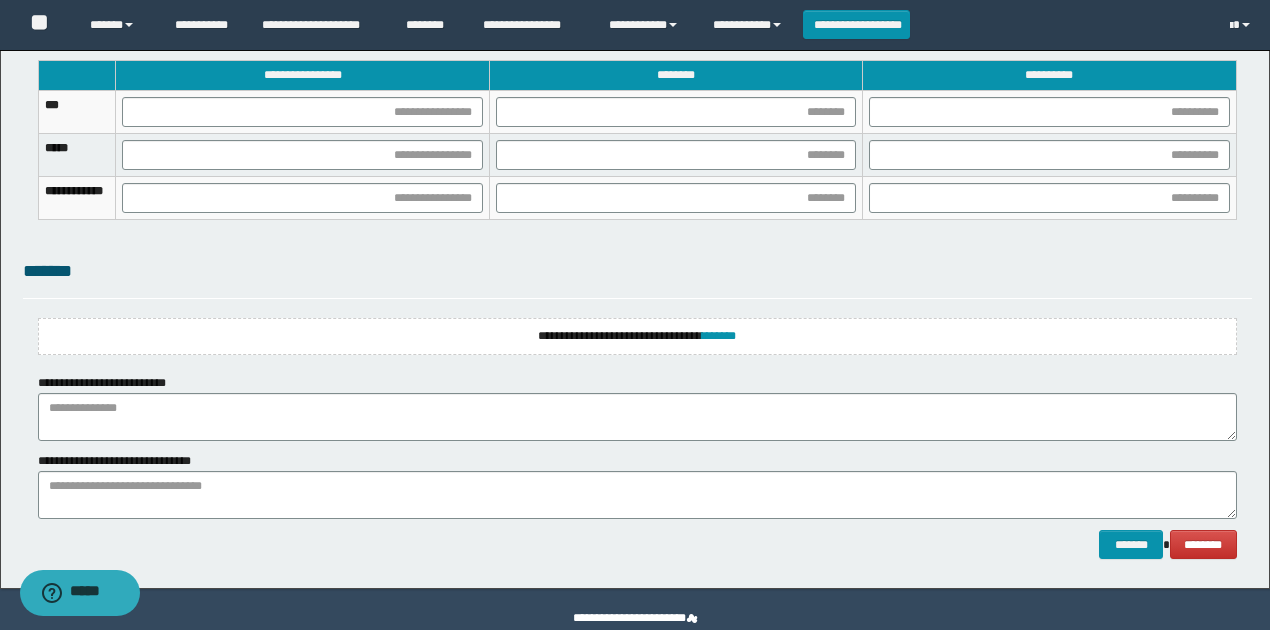 click on "**********" at bounding box center [637, 336] 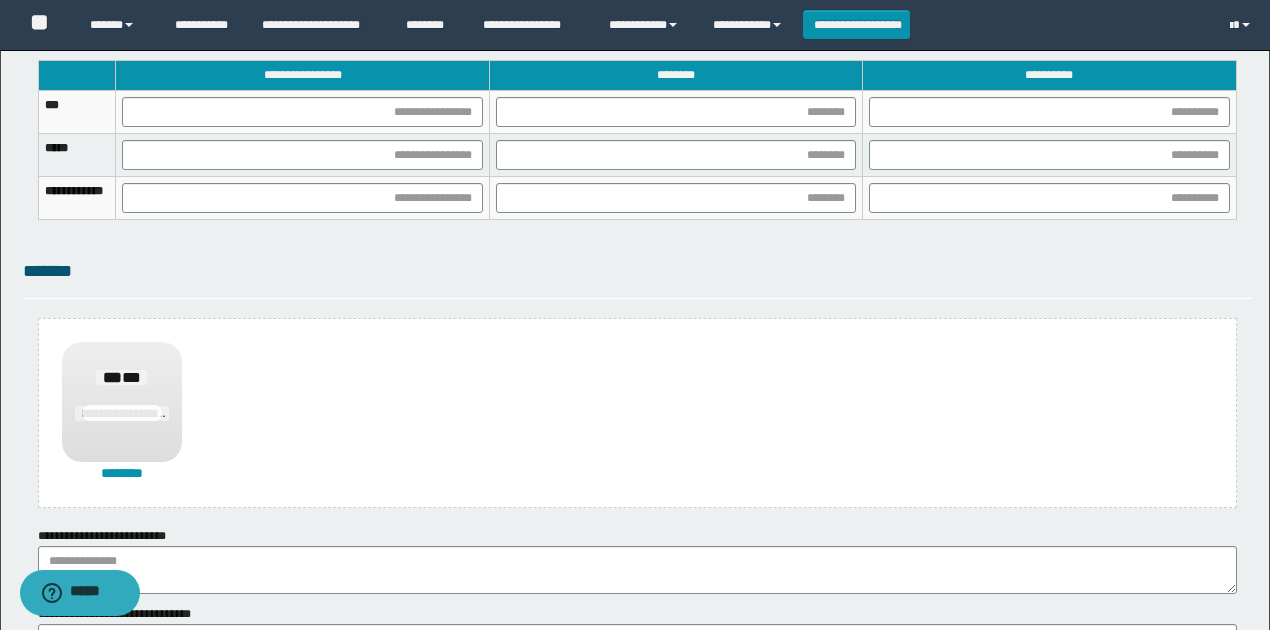 drag, startPoint x: 1140, startPoint y: 256, endPoint x: 1130, endPoint y: 262, distance: 11.661903 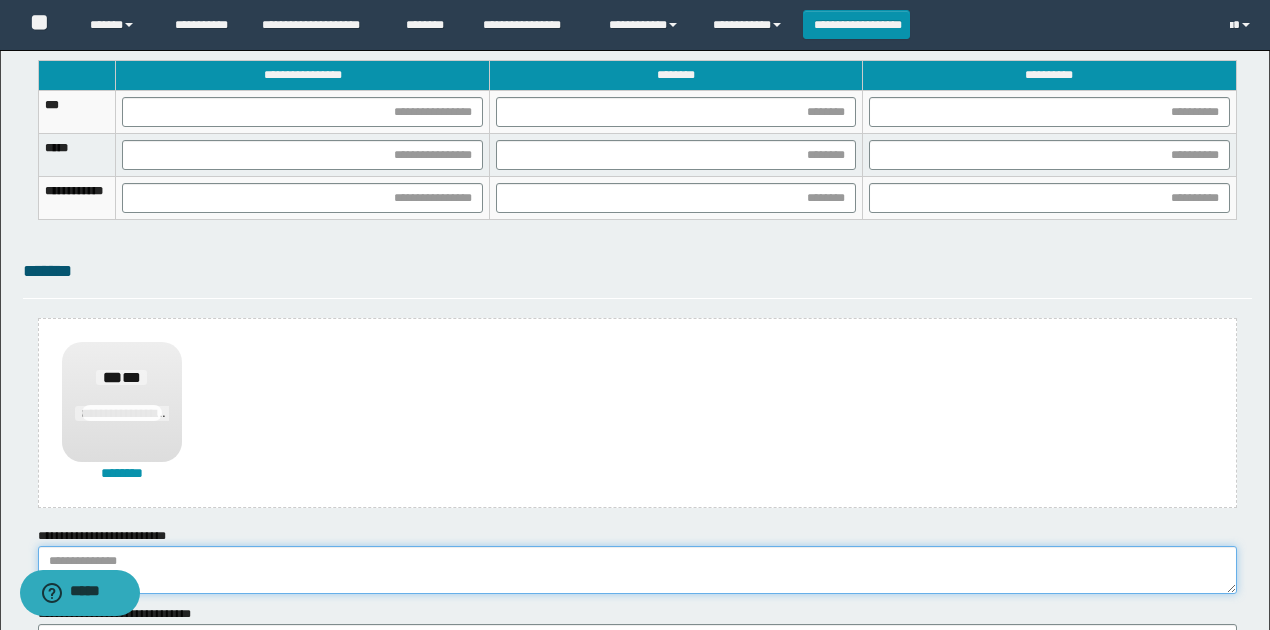 paste on "**********" 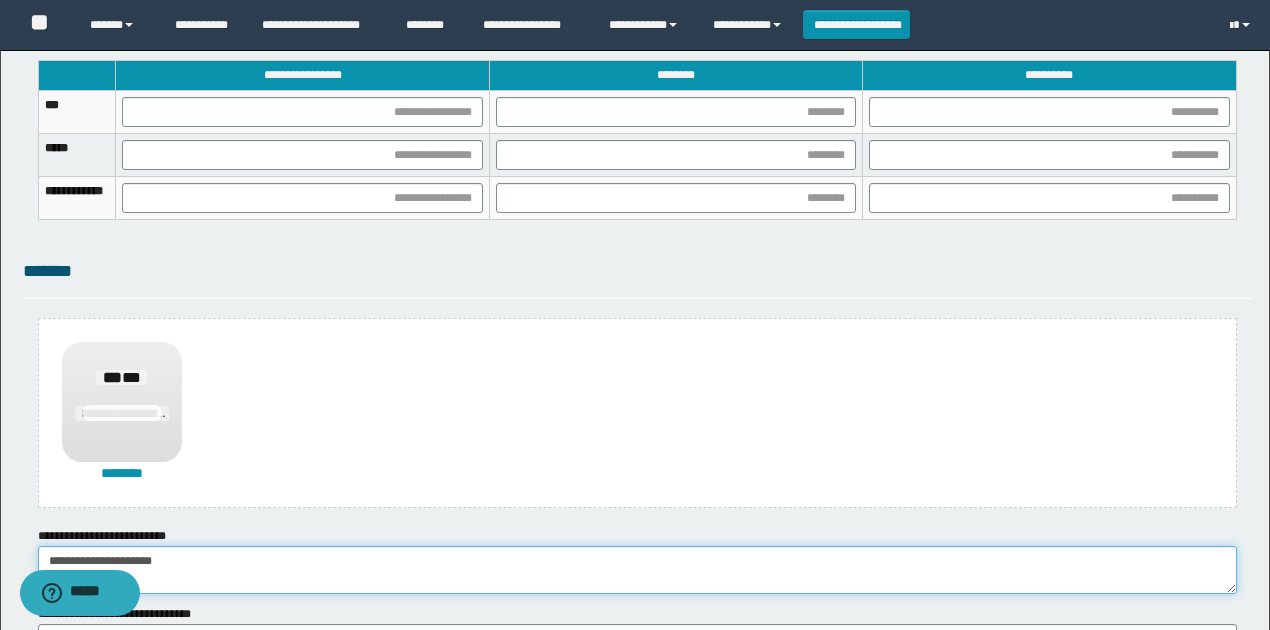 click on "**********" at bounding box center [637, 570] 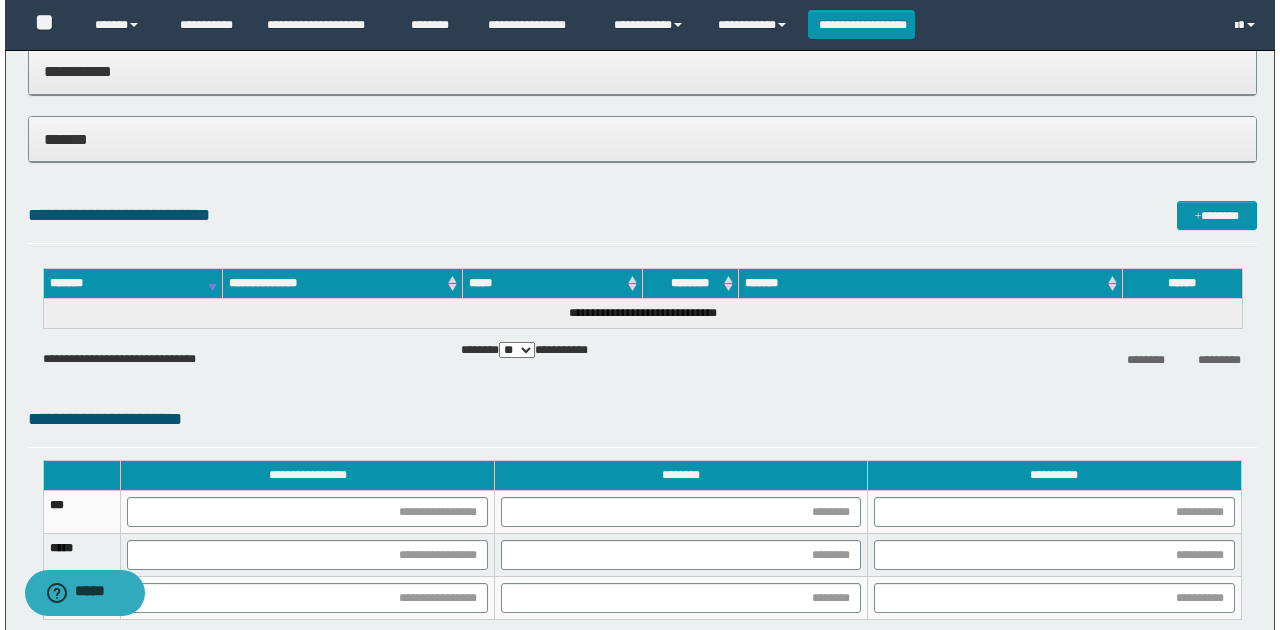 scroll, scrollTop: 533, scrollLeft: 0, axis: vertical 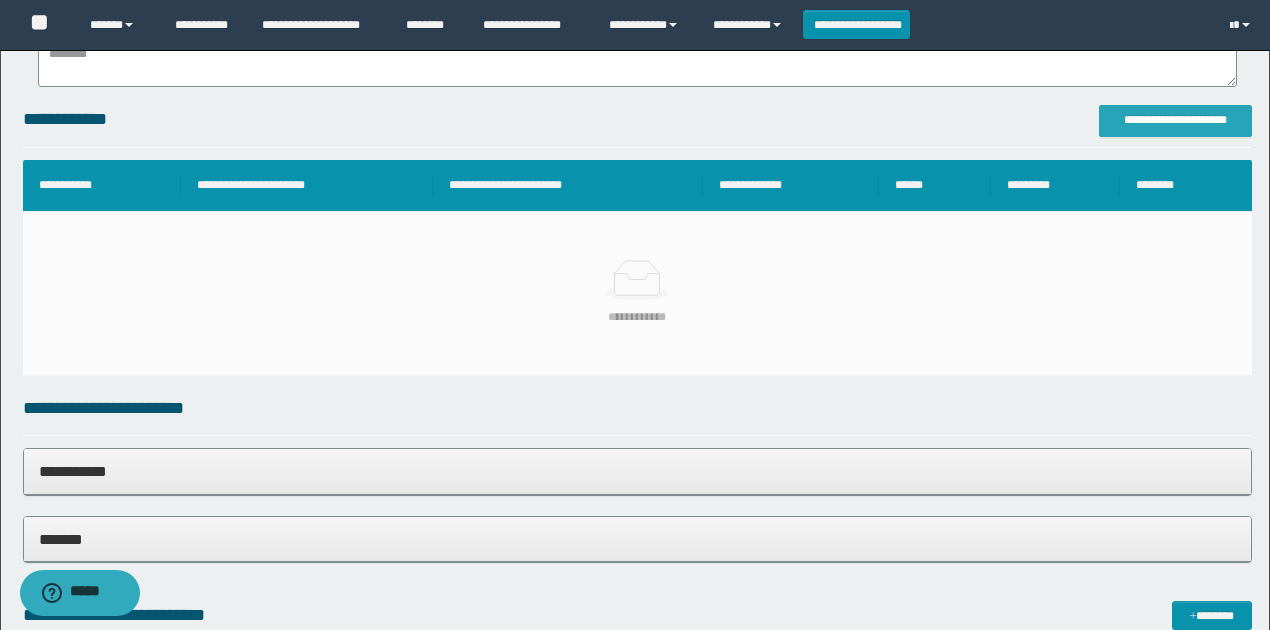 type on "**********" 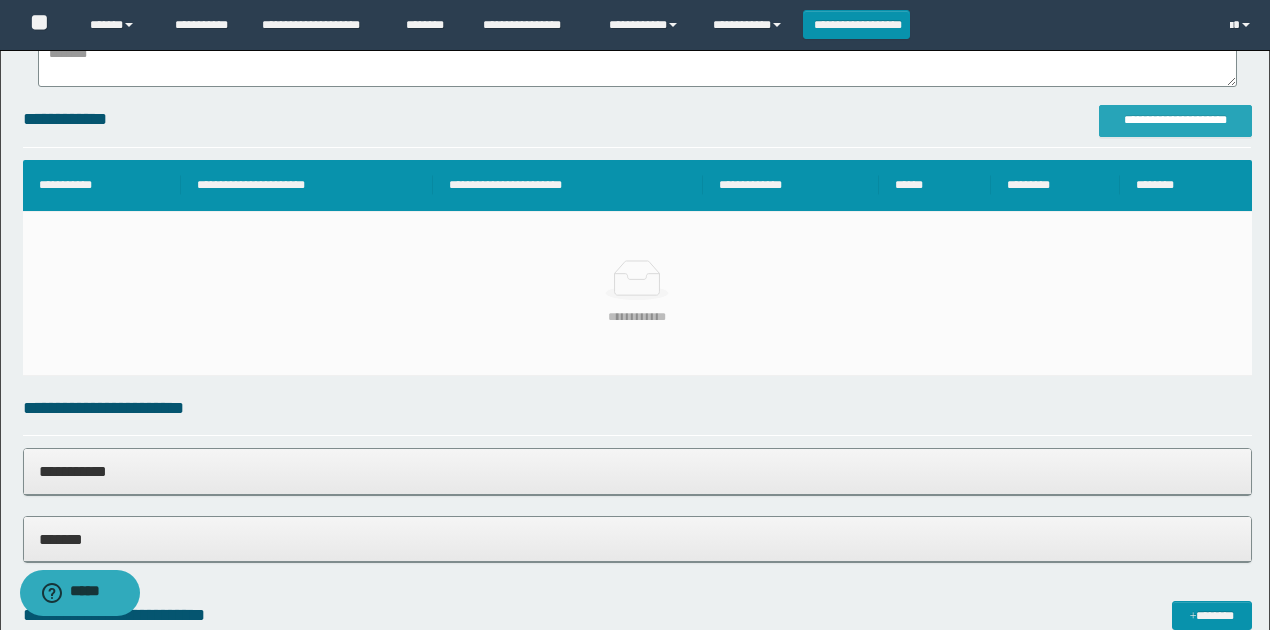 click on "**********" at bounding box center (1175, 120) 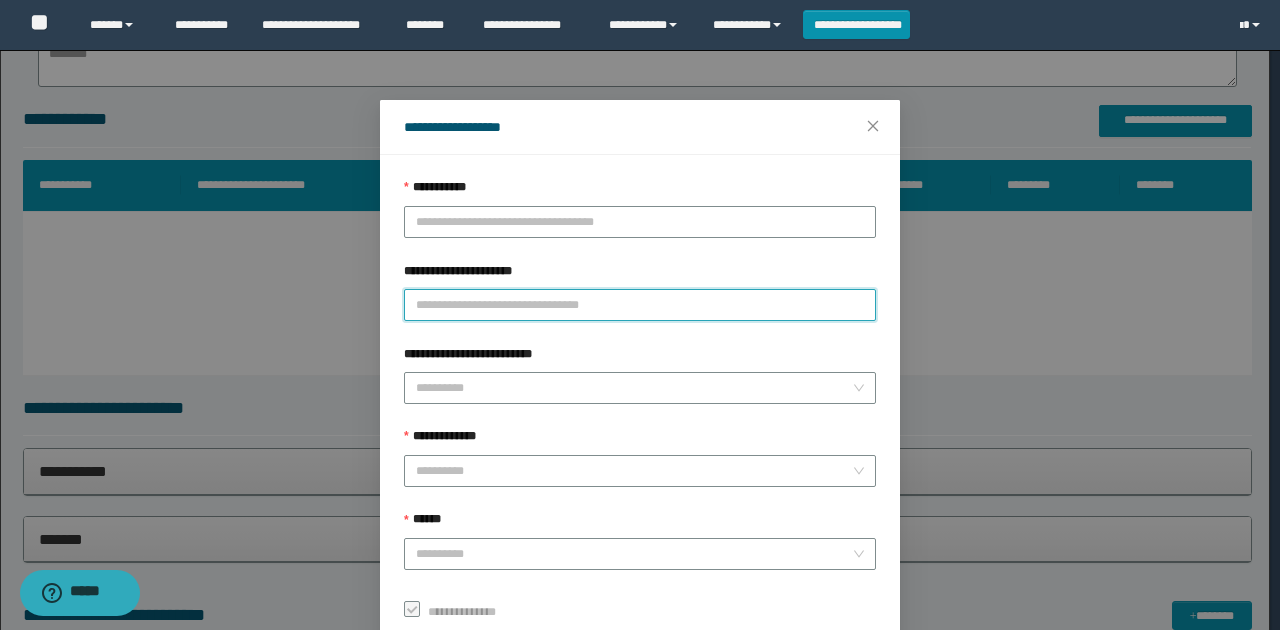 paste on "**********" 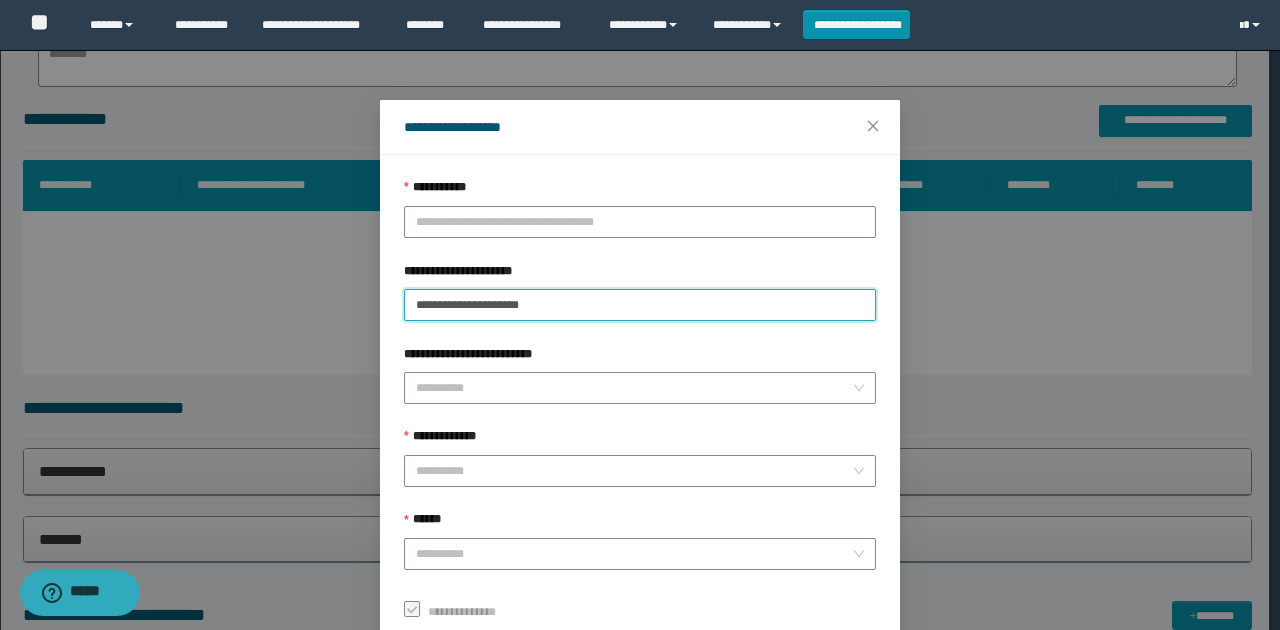 click on "**********" at bounding box center (640, 305) 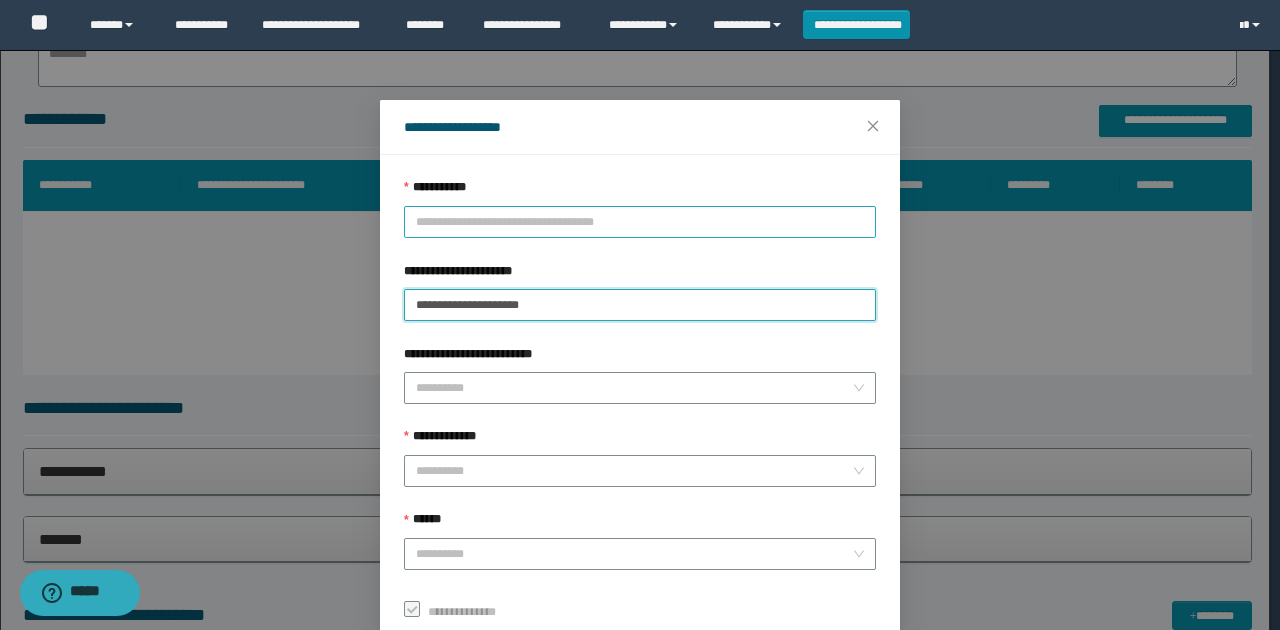type on "**********" 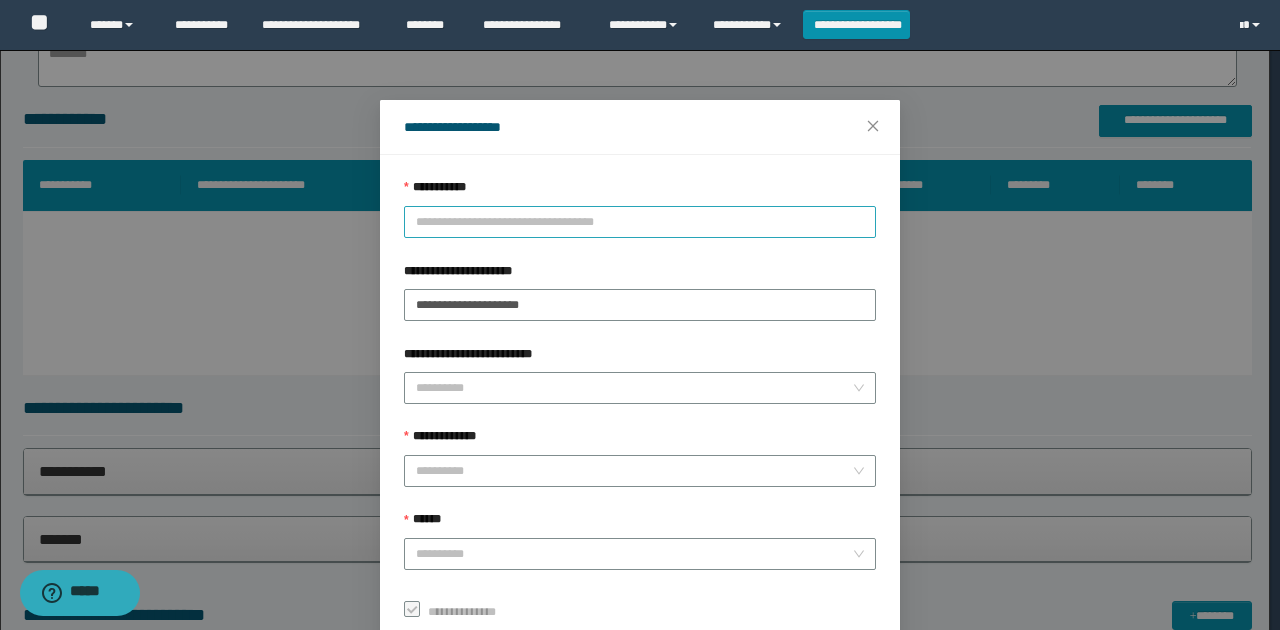click on "**********" at bounding box center [640, 222] 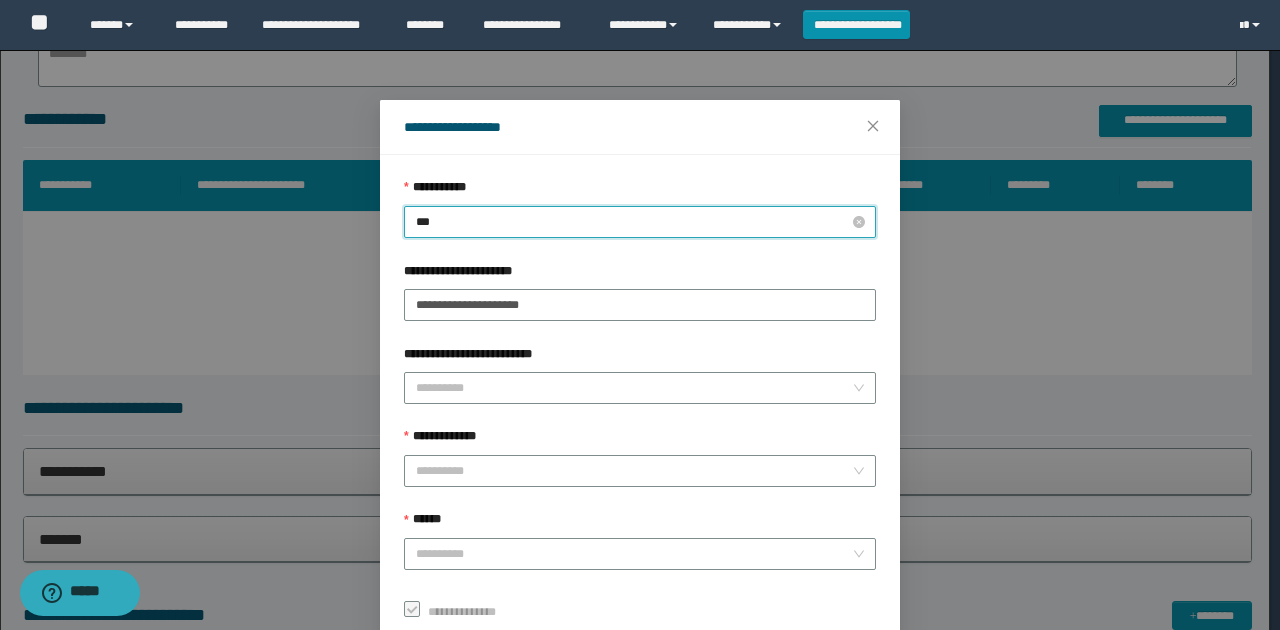 type on "****" 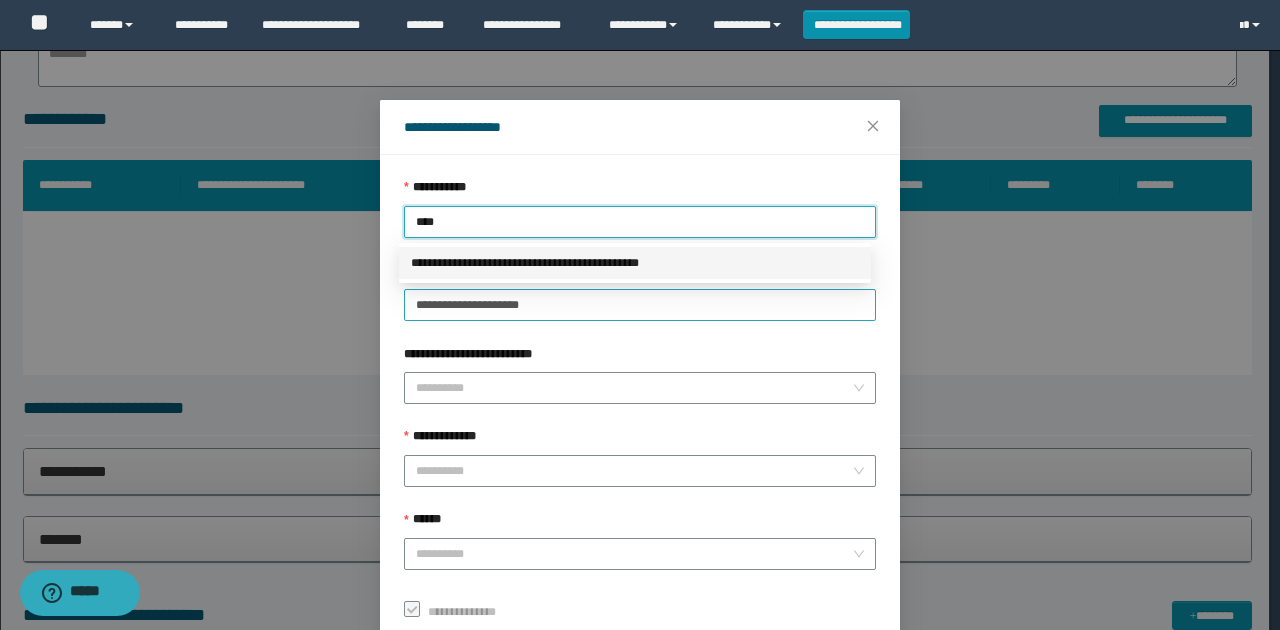 drag, startPoint x: 682, startPoint y: 259, endPoint x: 590, endPoint y: 303, distance: 101.98039 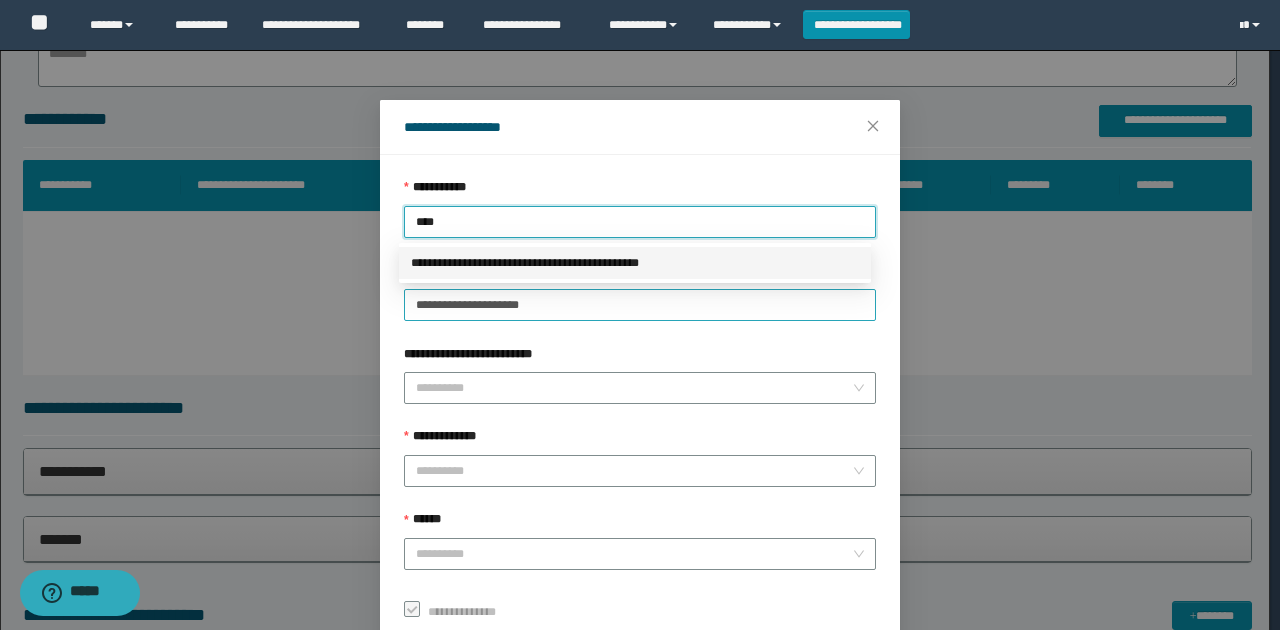 click on "**********" at bounding box center [635, 263] 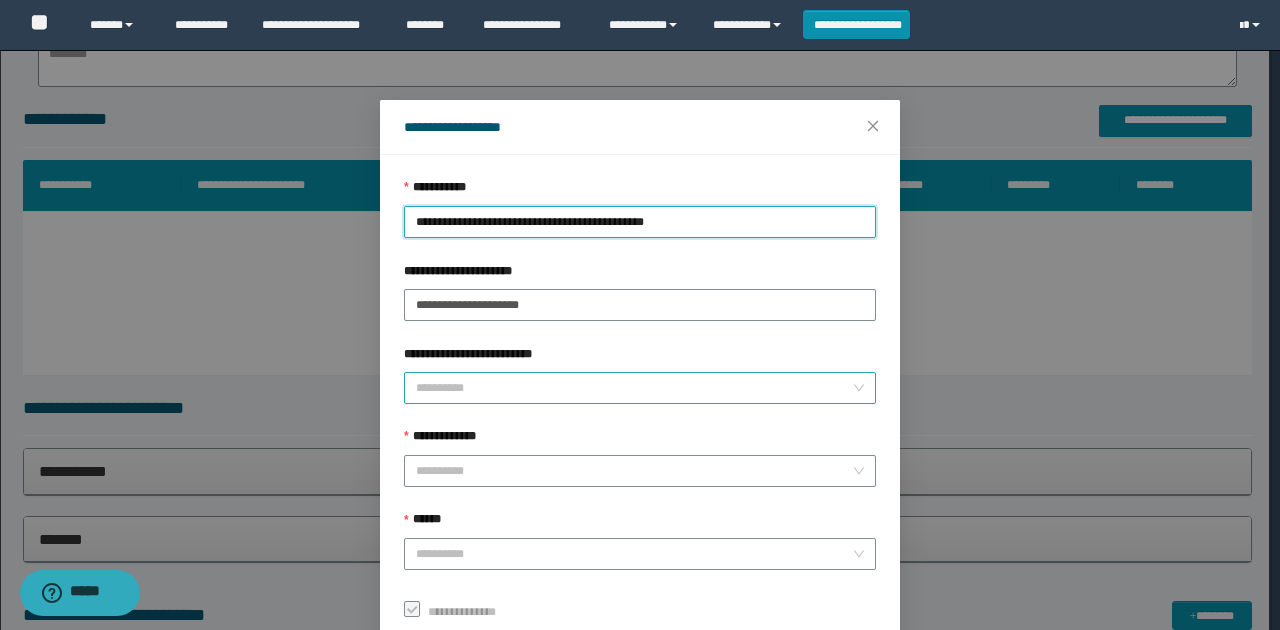 click on "**********" at bounding box center [634, 388] 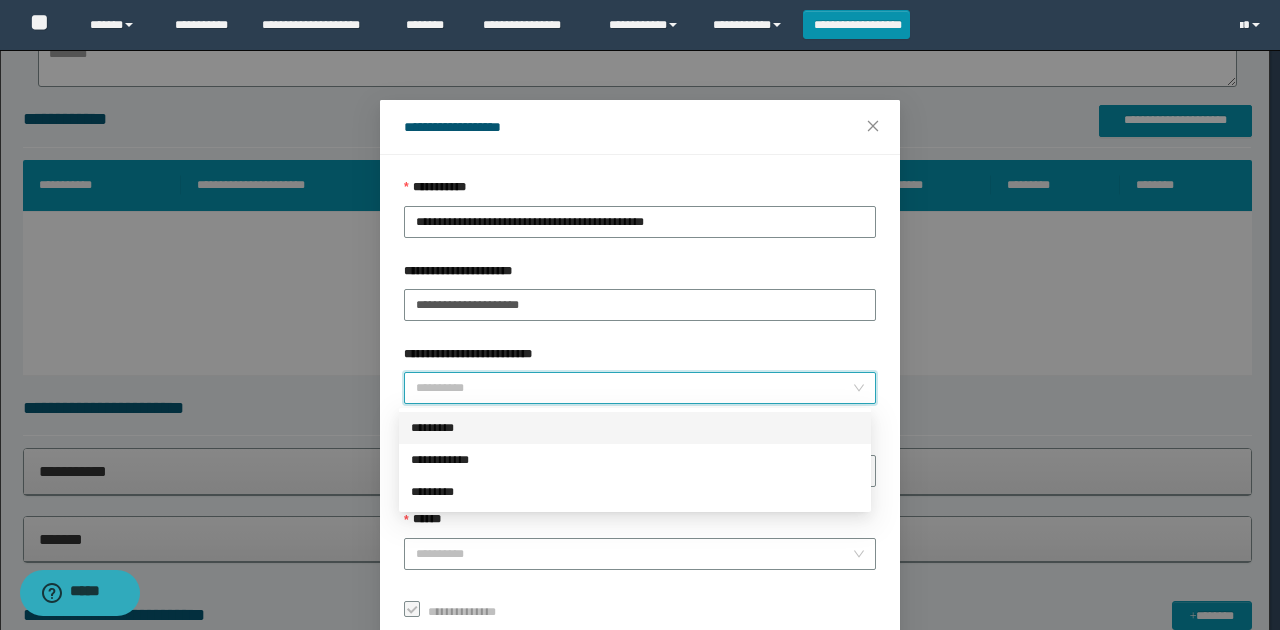 click on "*********" at bounding box center (635, 428) 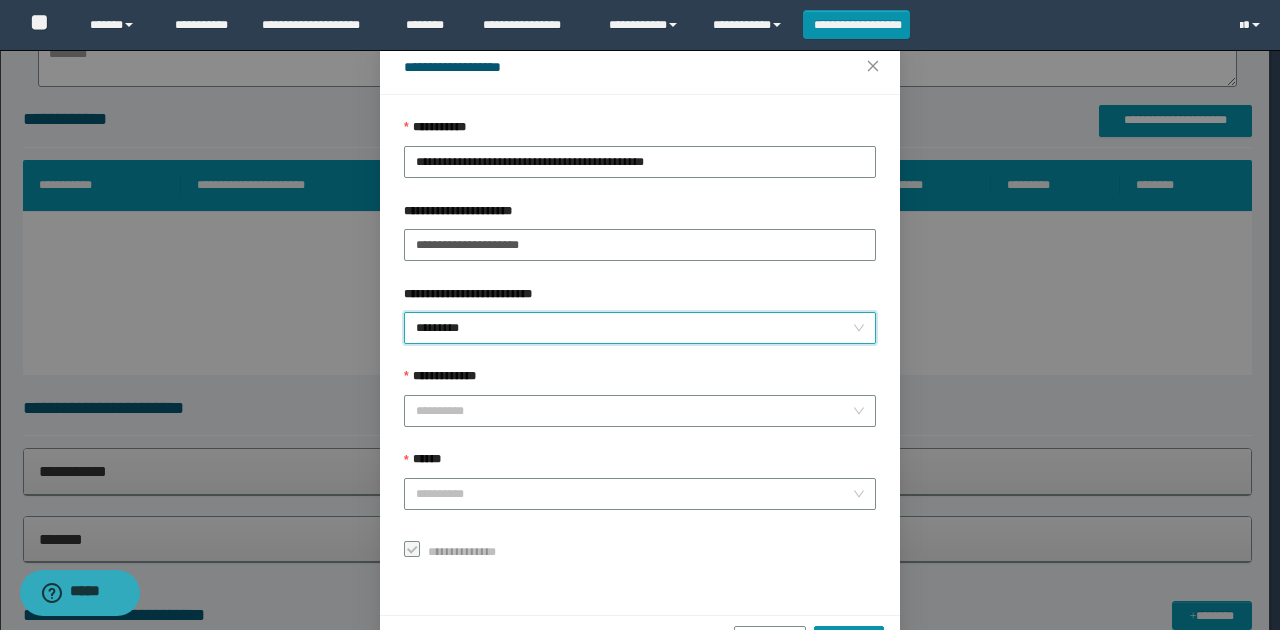 scroll, scrollTop: 121, scrollLeft: 0, axis: vertical 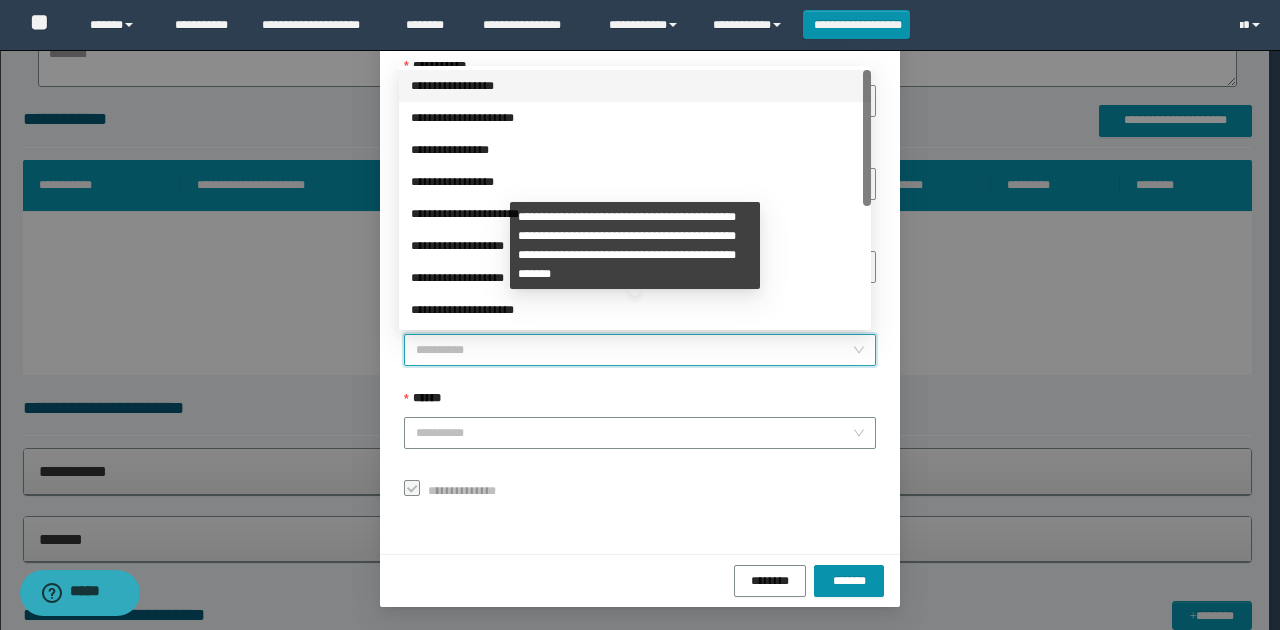 drag, startPoint x: 468, startPoint y: 348, endPoint x: 442, endPoint y: 302, distance: 52.83938 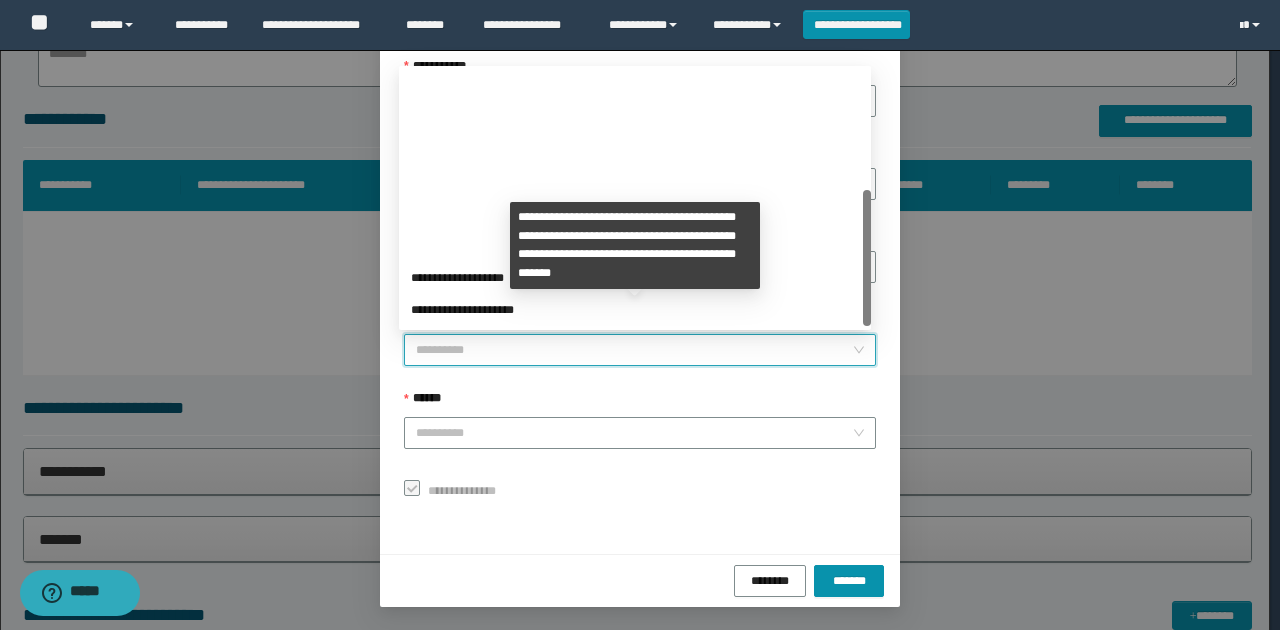 scroll, scrollTop: 224, scrollLeft: 0, axis: vertical 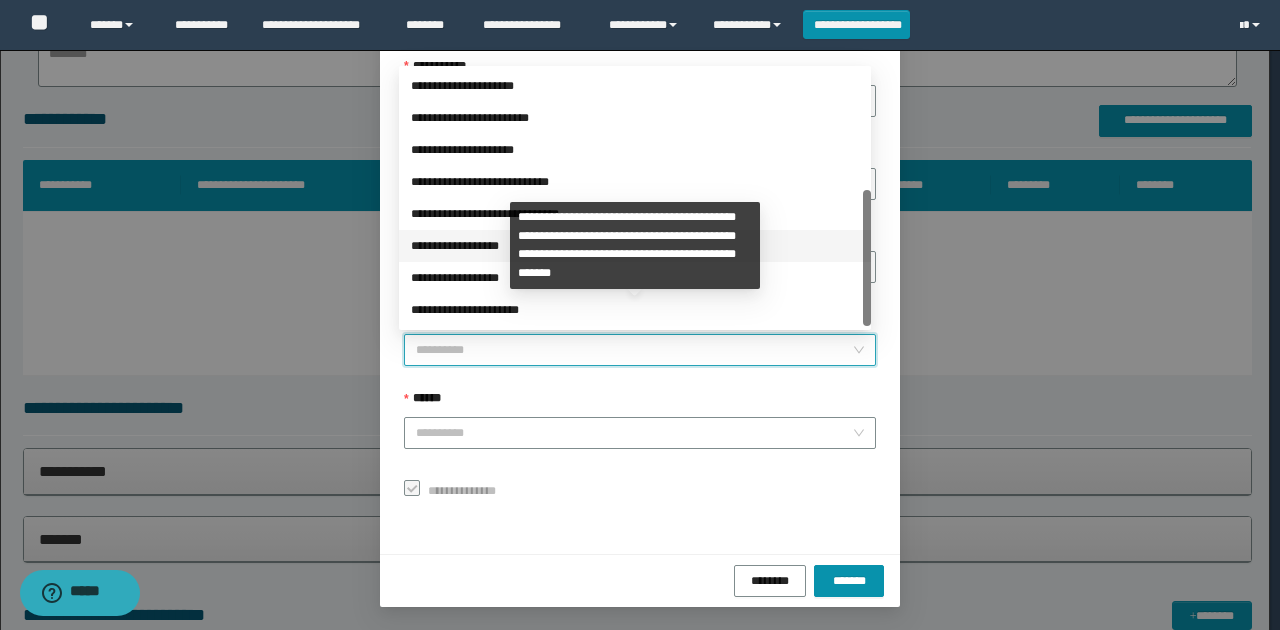 click on "**********" at bounding box center [635, 246] 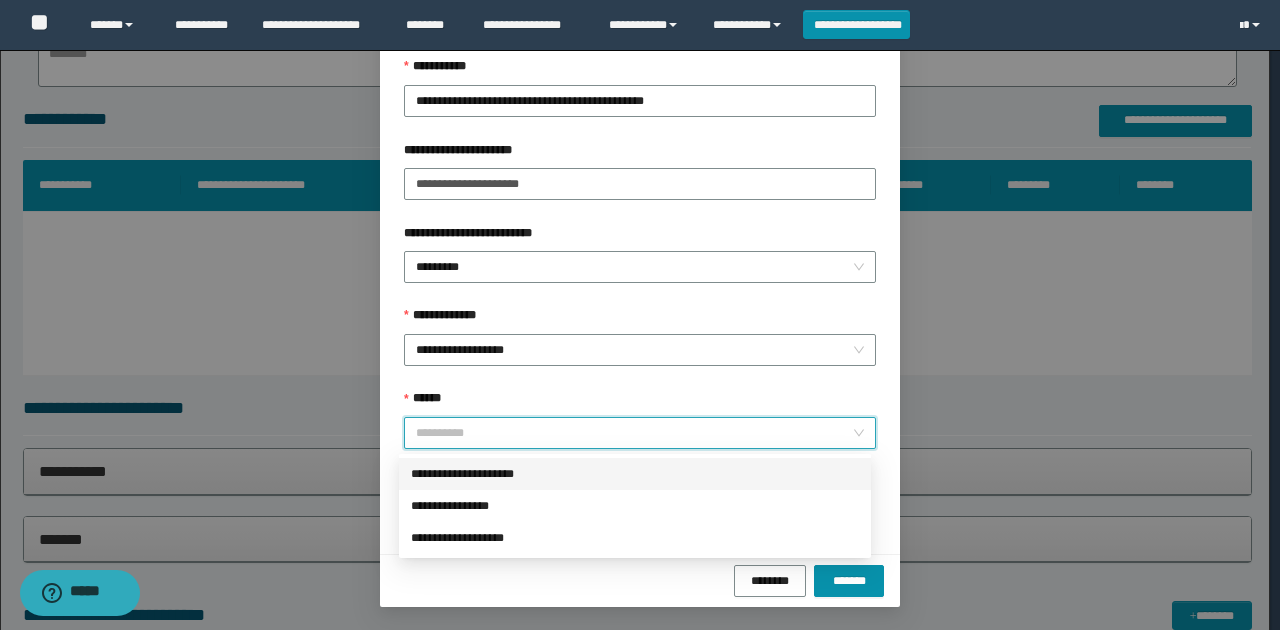 drag, startPoint x: 532, startPoint y: 434, endPoint x: 520, endPoint y: 464, distance: 32.31099 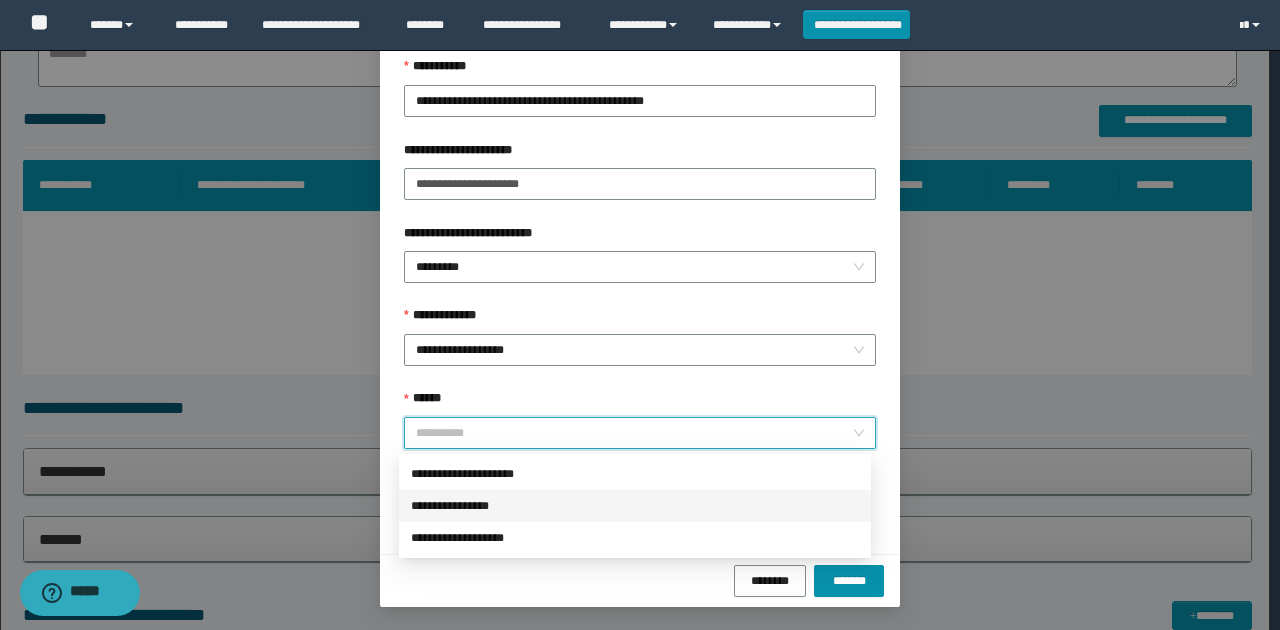 click on "**********" at bounding box center [635, 506] 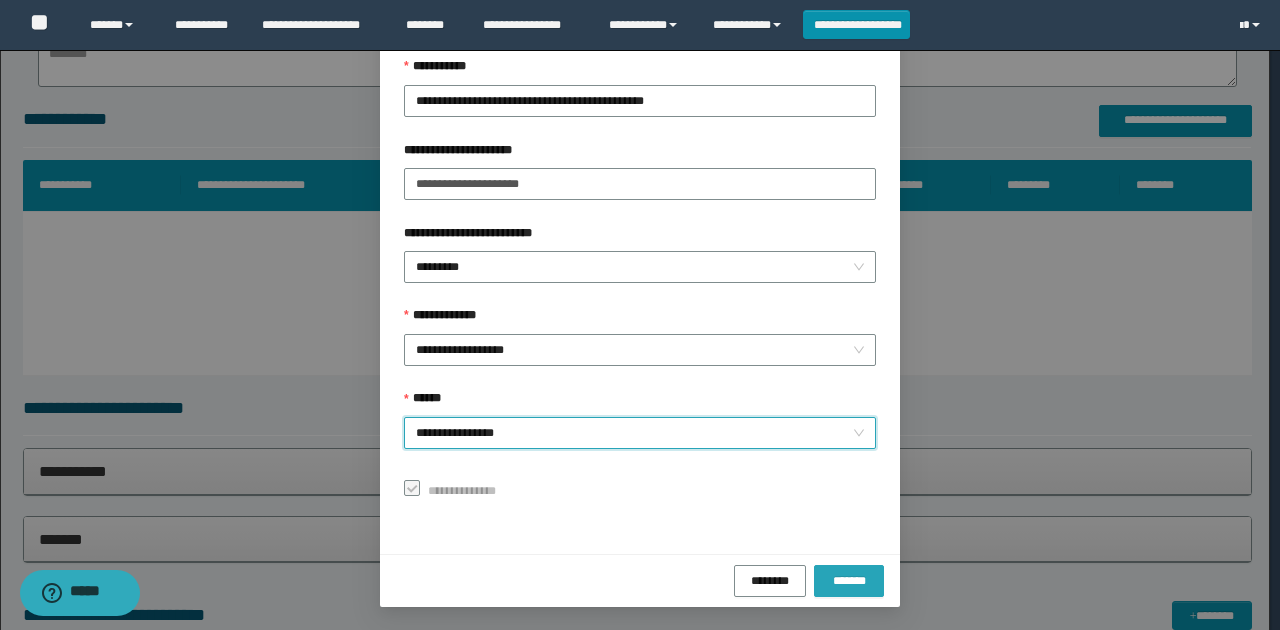 drag, startPoint x: 870, startPoint y: 590, endPoint x: 836, endPoint y: 540, distance: 60.464867 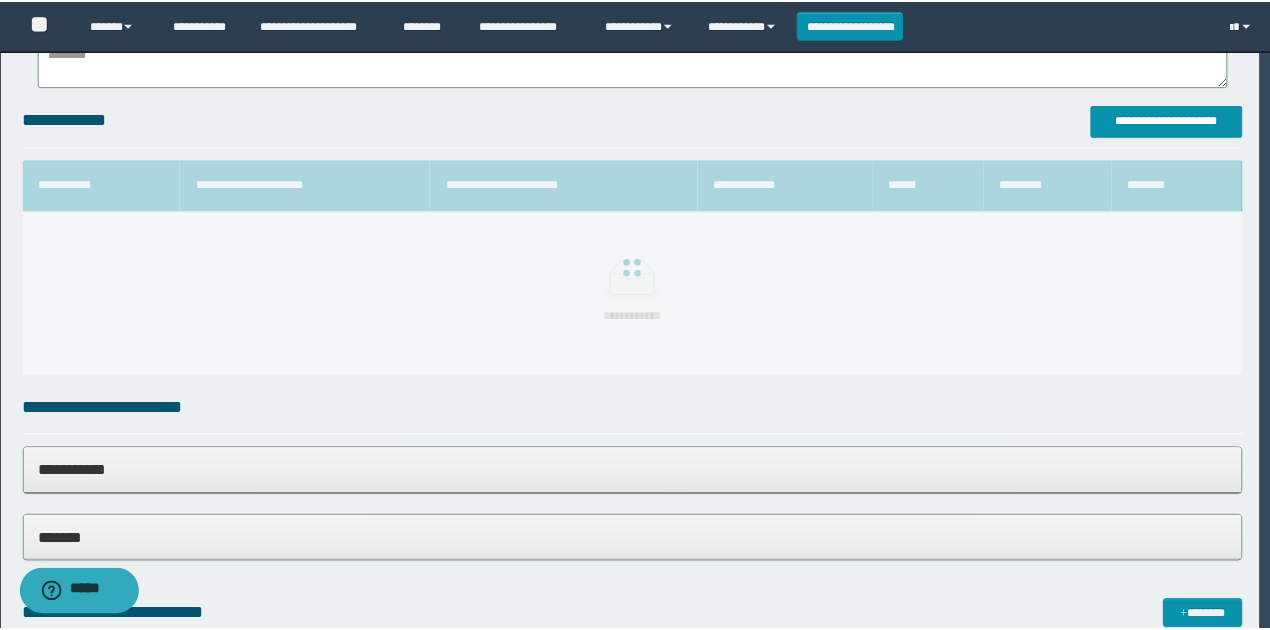 scroll, scrollTop: 73, scrollLeft: 0, axis: vertical 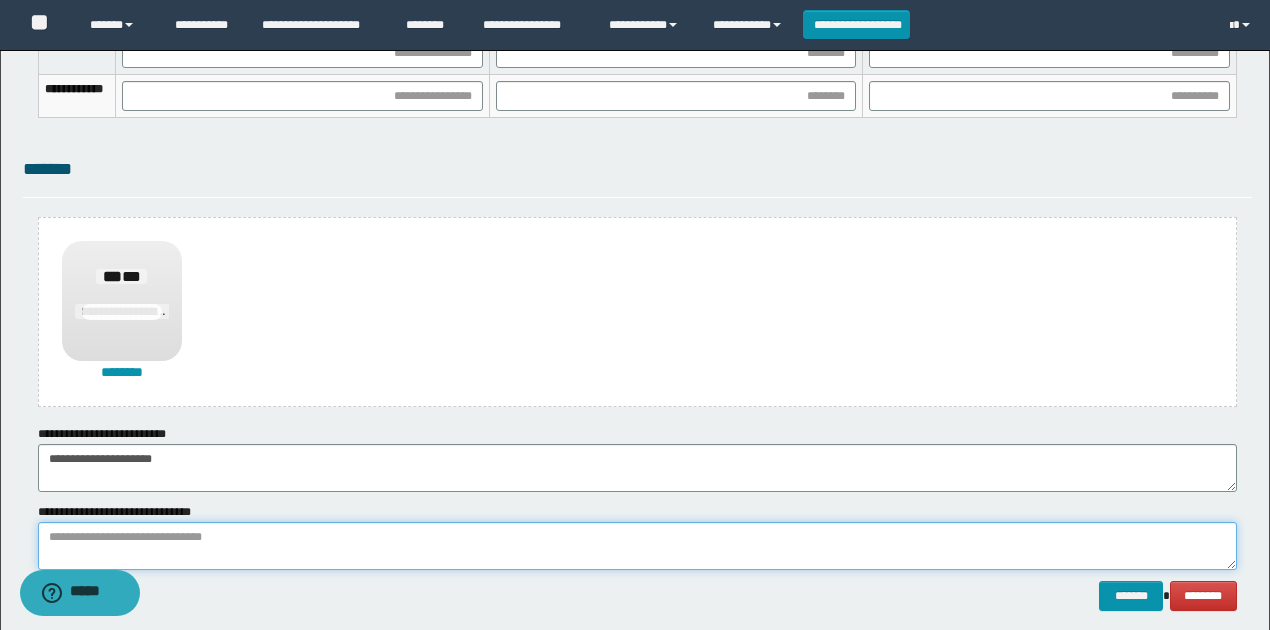 click at bounding box center [637, 546] 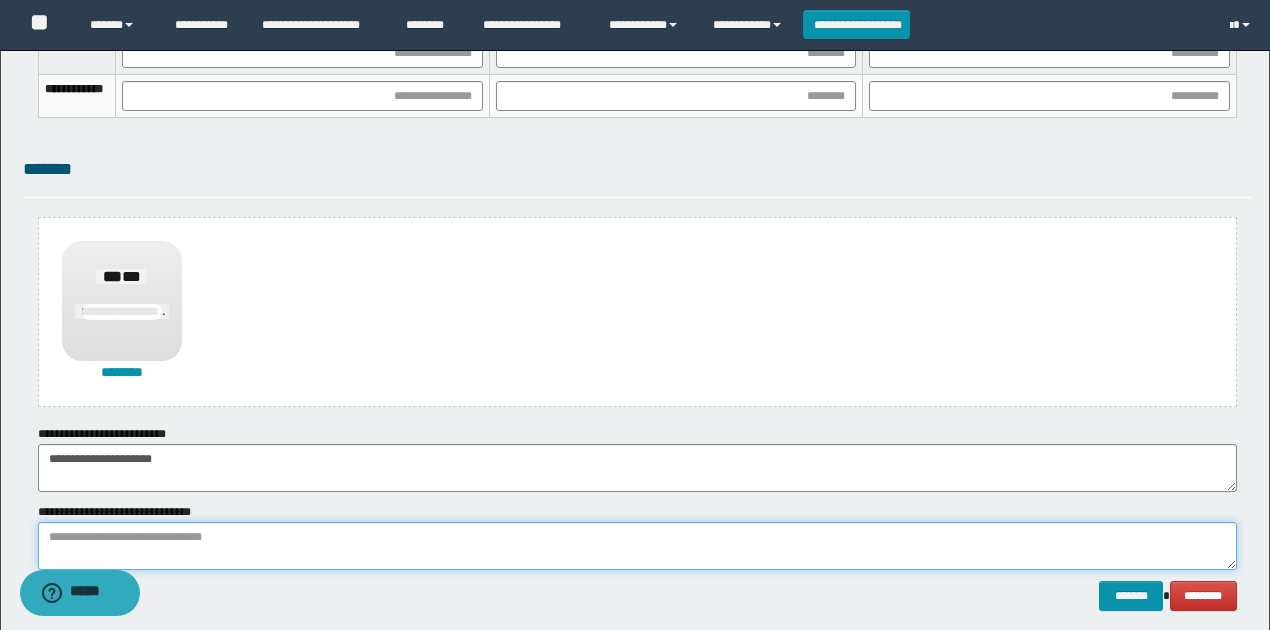paste on "**********" 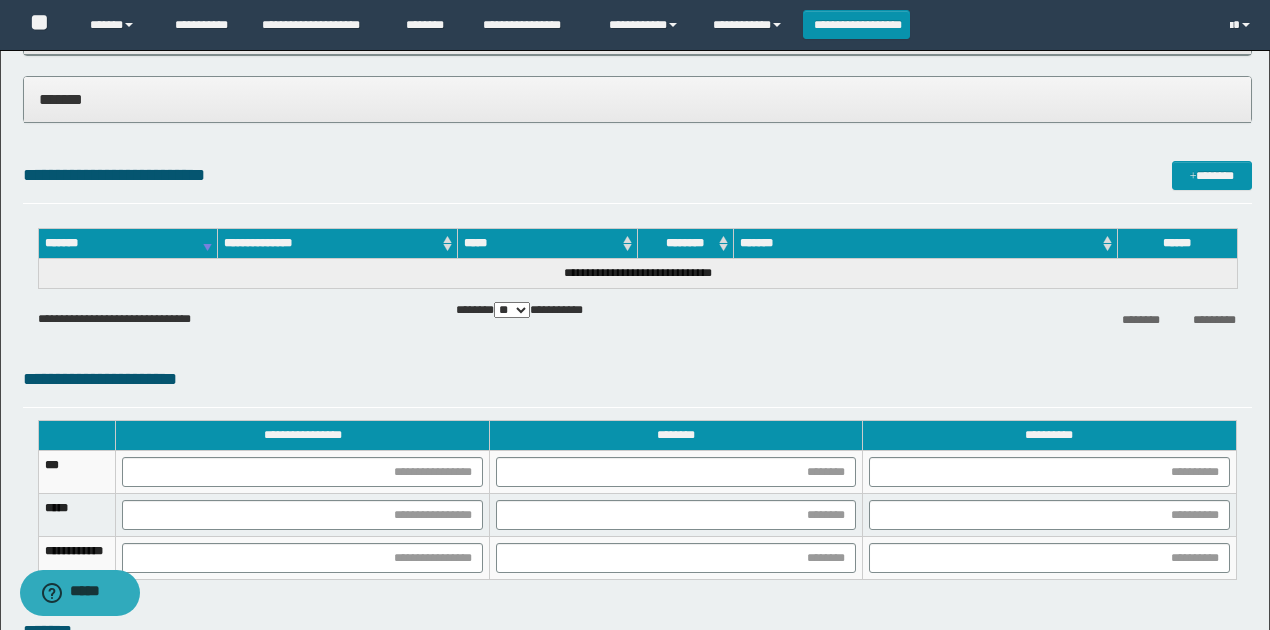 scroll, scrollTop: 933, scrollLeft: 0, axis: vertical 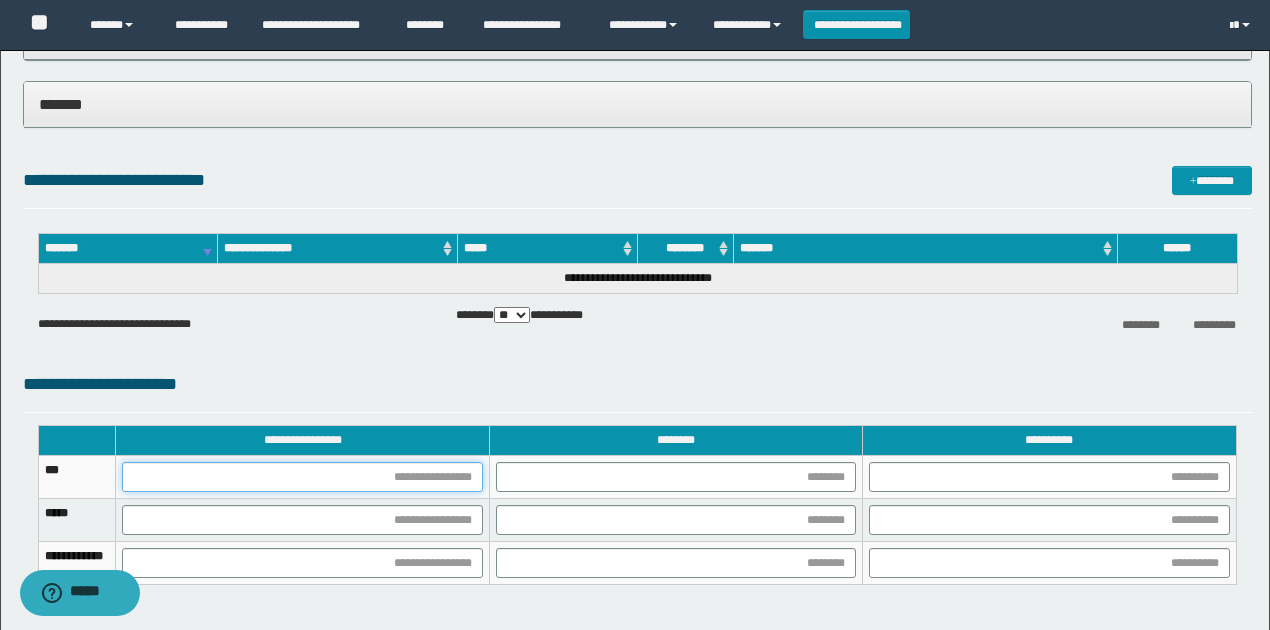 drag, startPoint x: 514, startPoint y: 478, endPoint x: 471, endPoint y: 506, distance: 51.312767 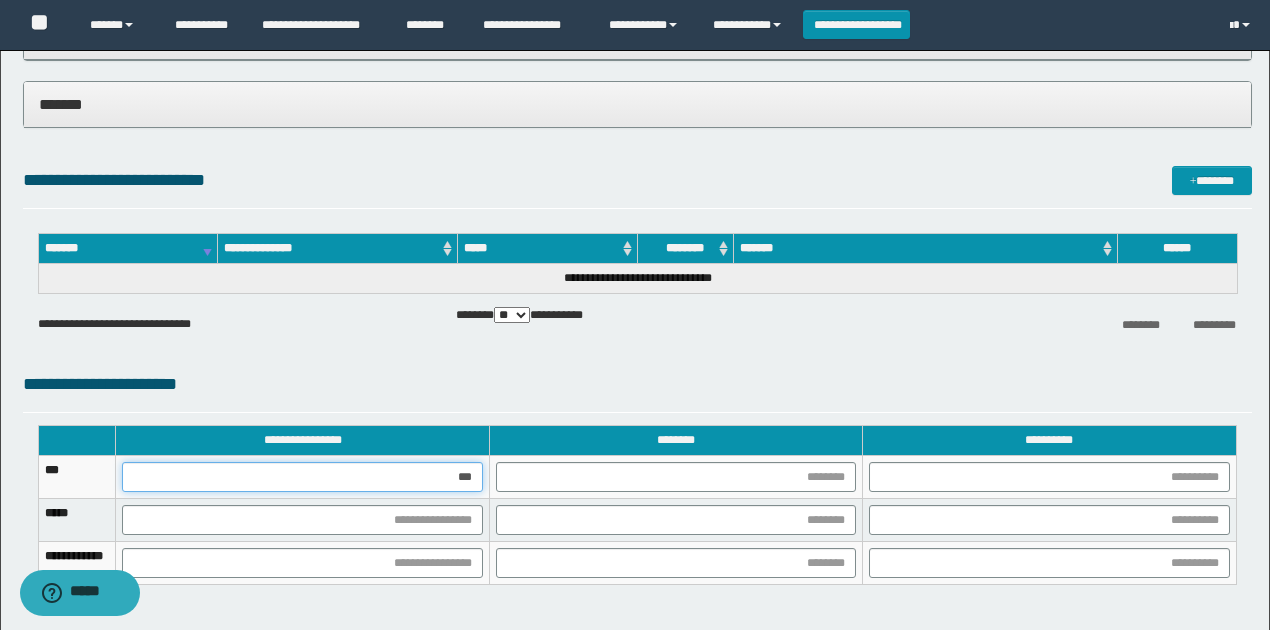 type on "****" 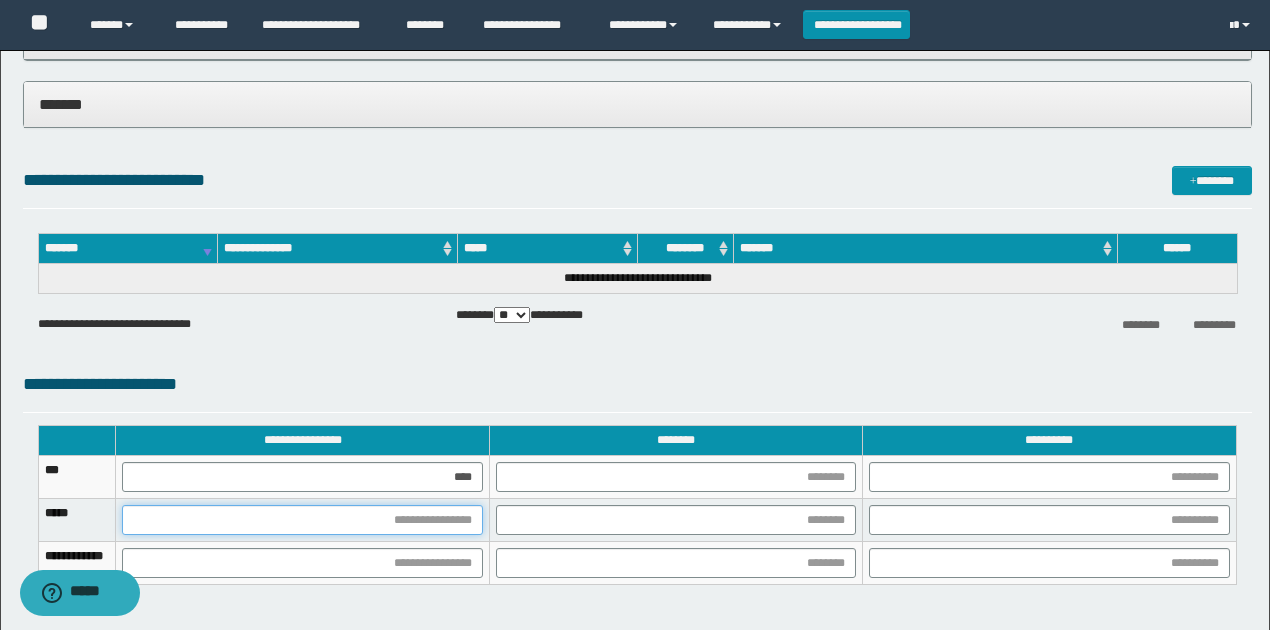 drag, startPoint x: 510, startPoint y: 504, endPoint x: 493, endPoint y: 518, distance: 22.022715 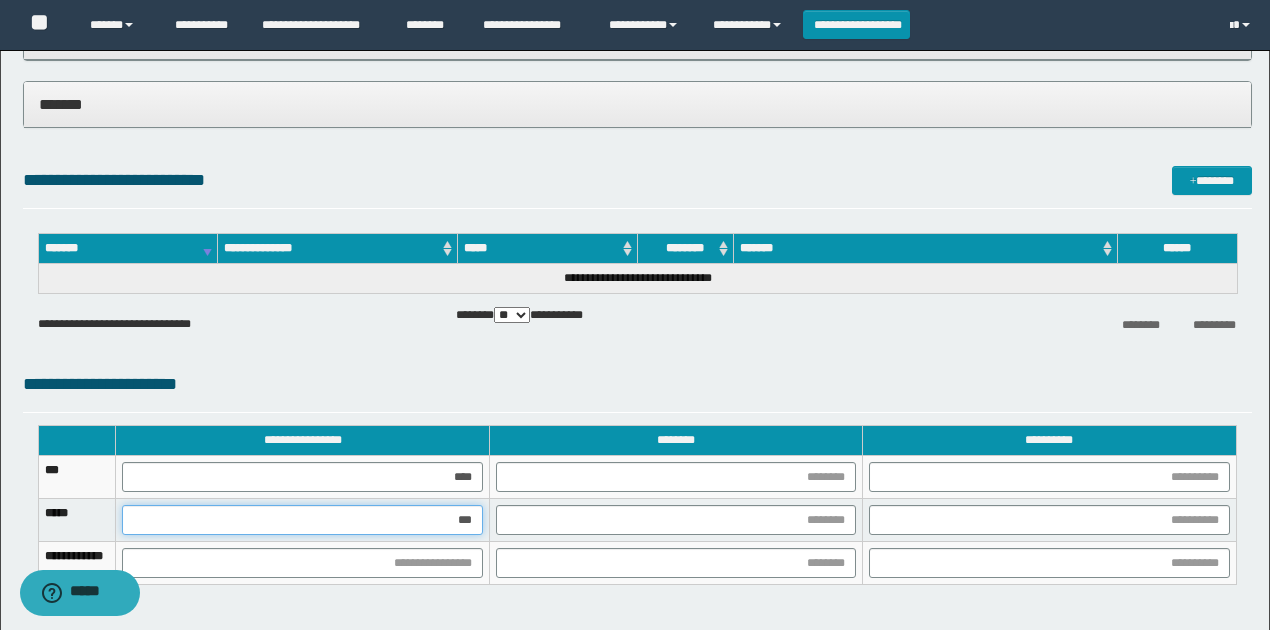 type on "****" 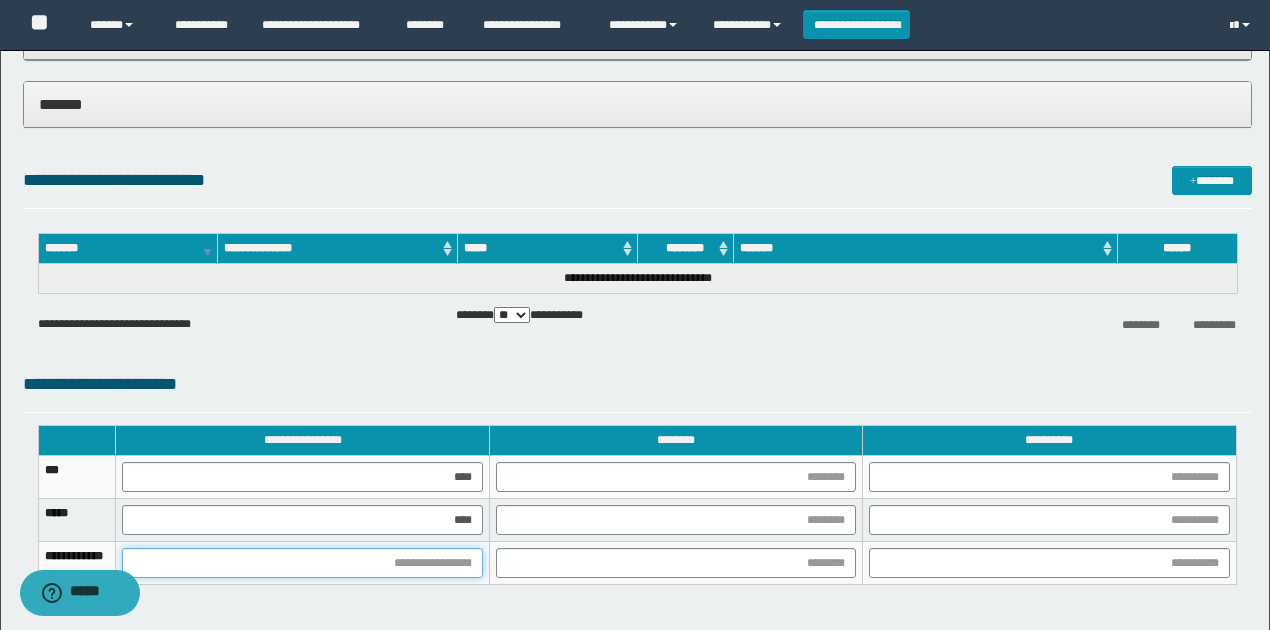 click at bounding box center [302, 563] 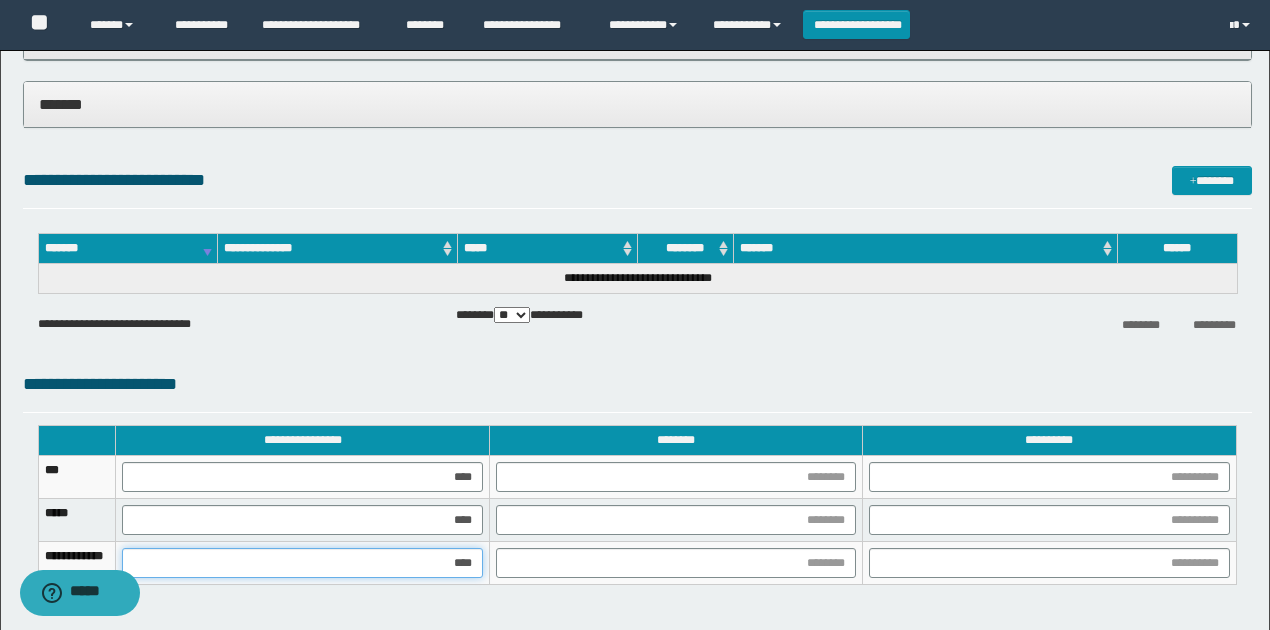 type on "*****" 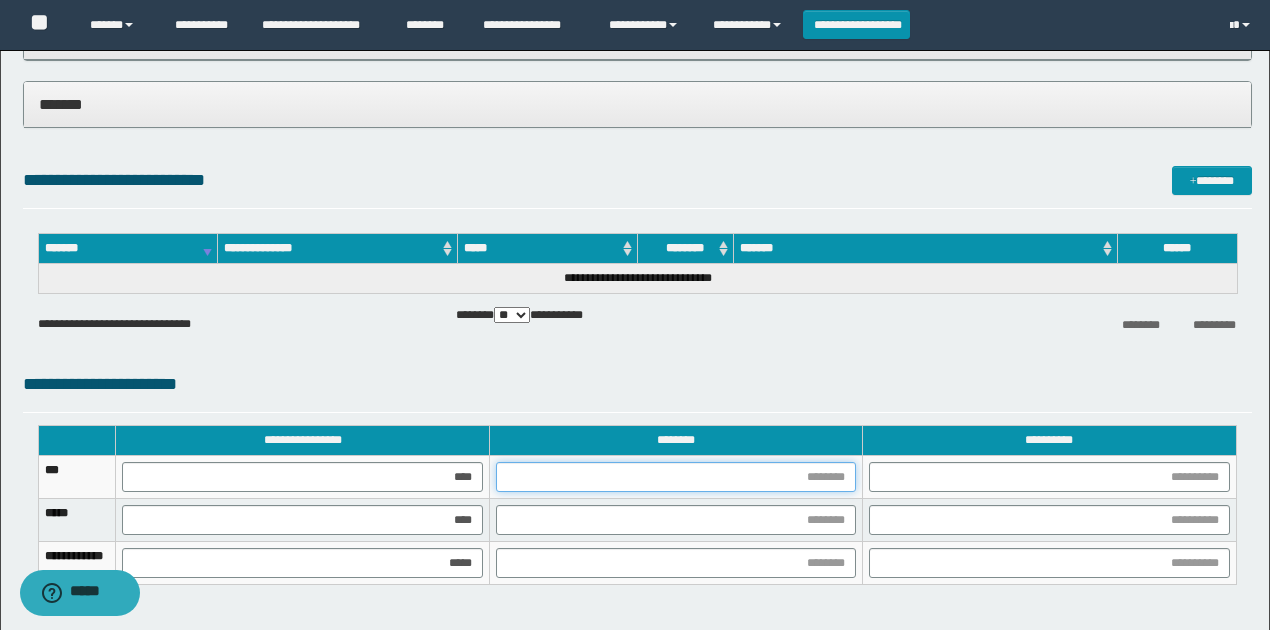 drag, startPoint x: 863, startPoint y: 486, endPoint x: 854, endPoint y: 510, distance: 25.632011 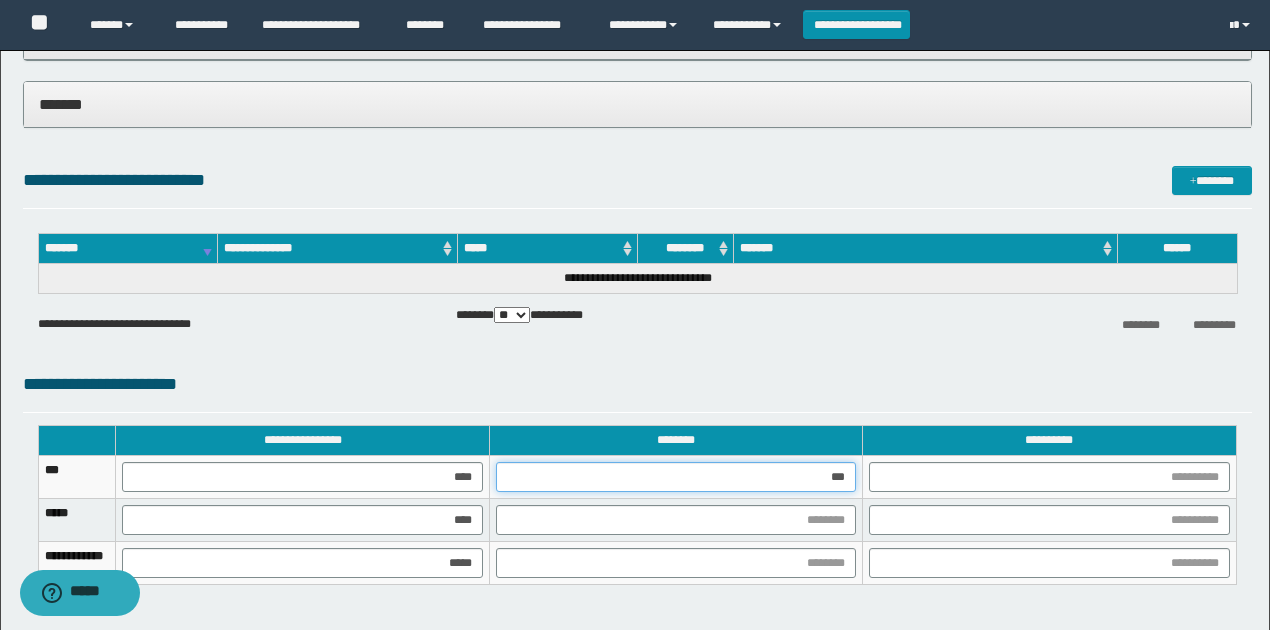 type on "****" 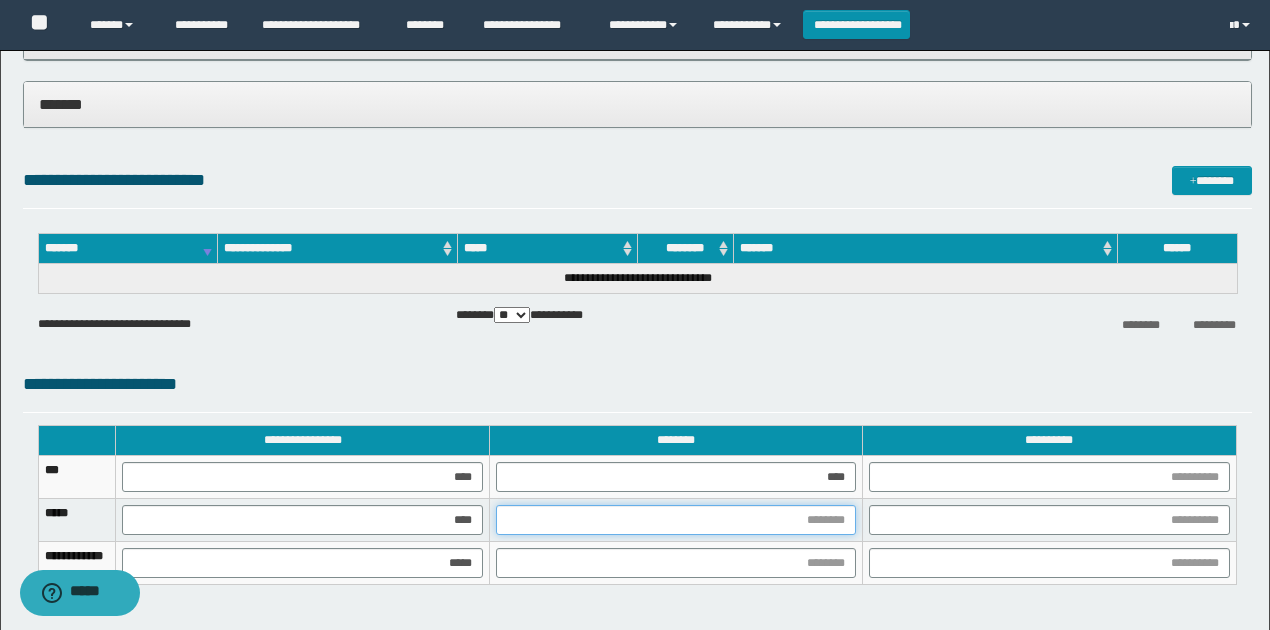 drag, startPoint x: 864, startPoint y: 514, endPoint x: 853, endPoint y: 526, distance: 16.27882 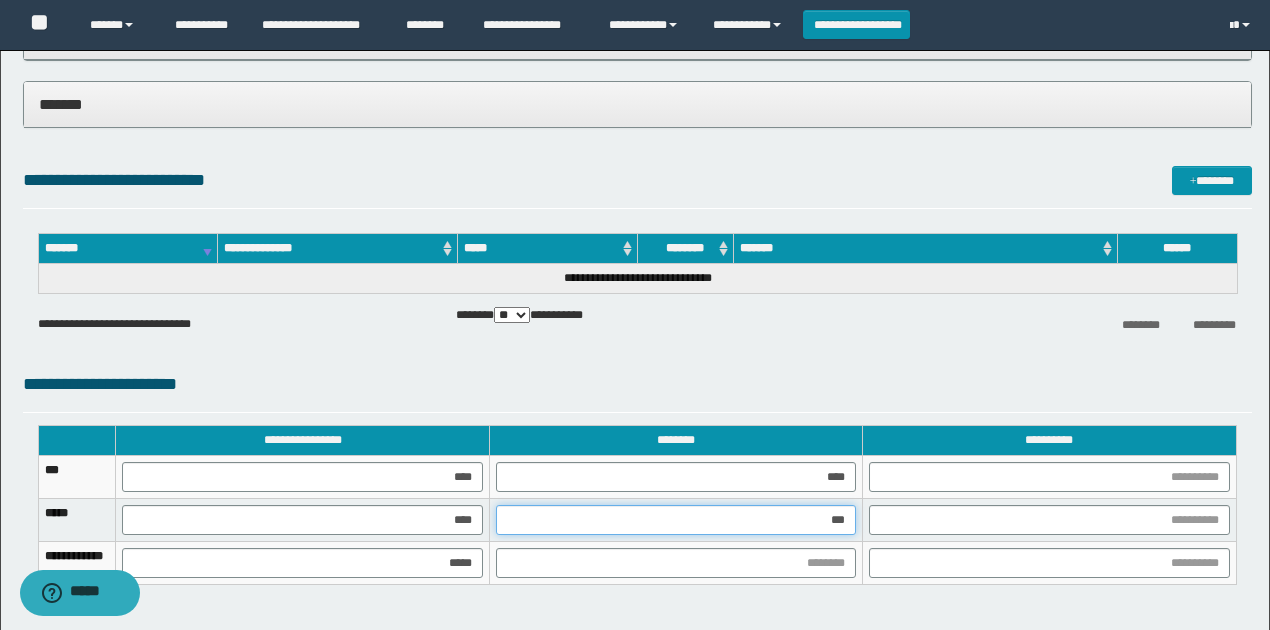 type on "****" 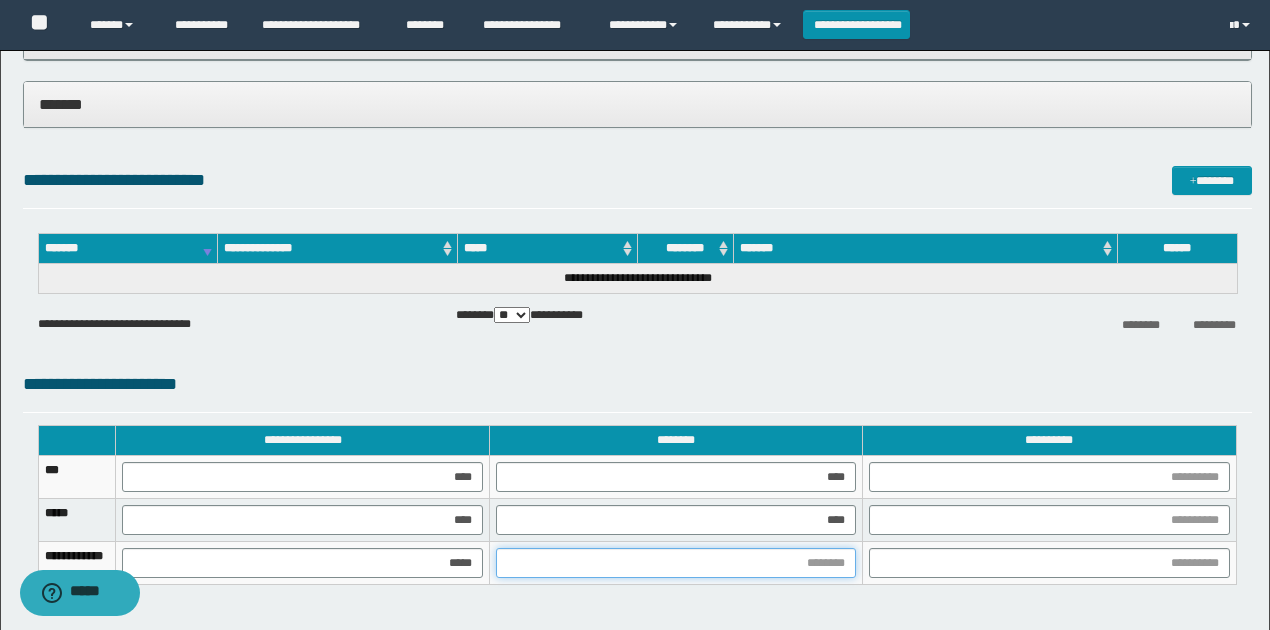 click at bounding box center (676, 563) 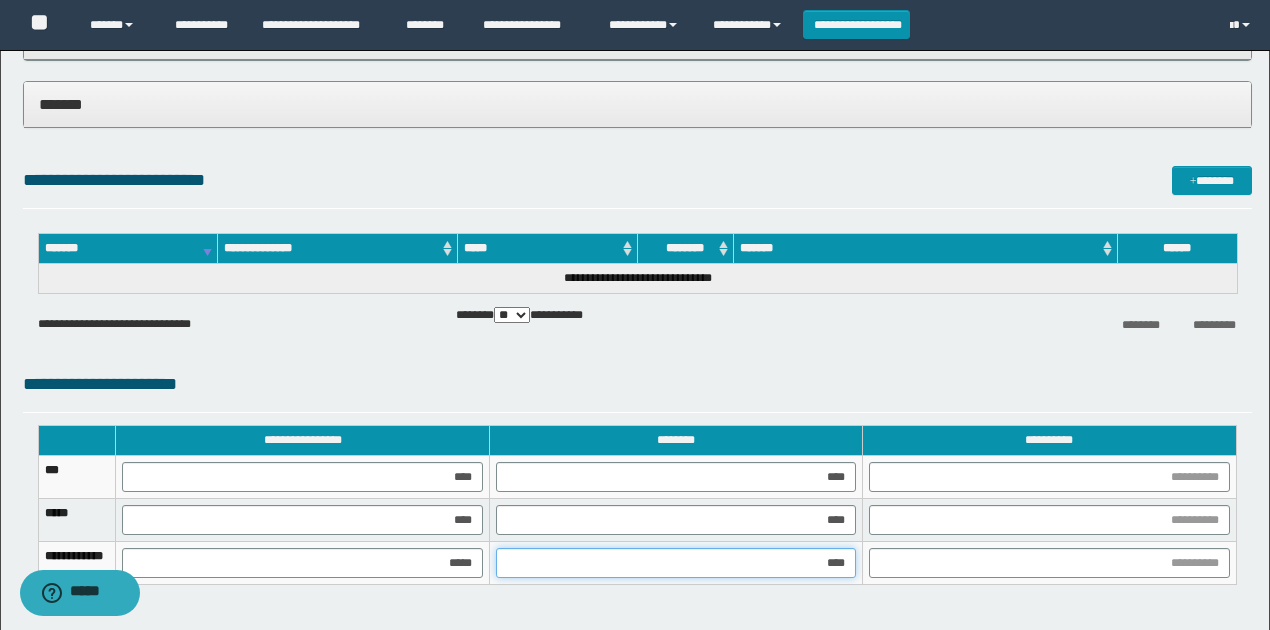type on "*****" 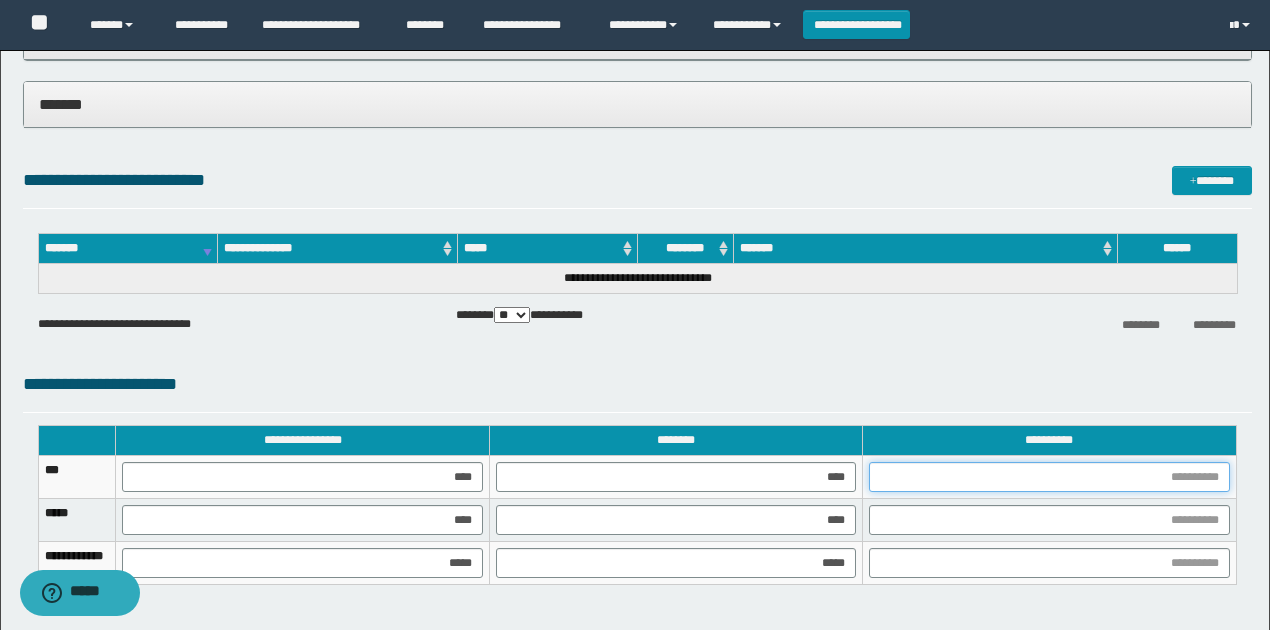 drag, startPoint x: 1208, startPoint y: 463, endPoint x: 1159, endPoint y: 490, distance: 55.946404 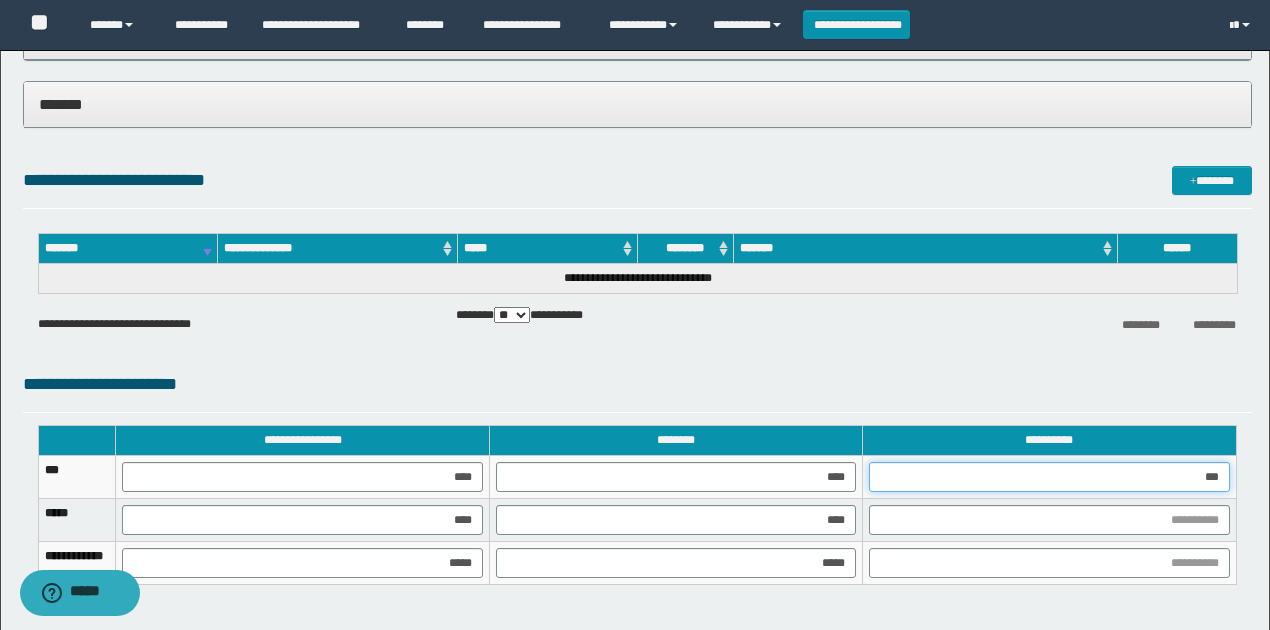 type on "****" 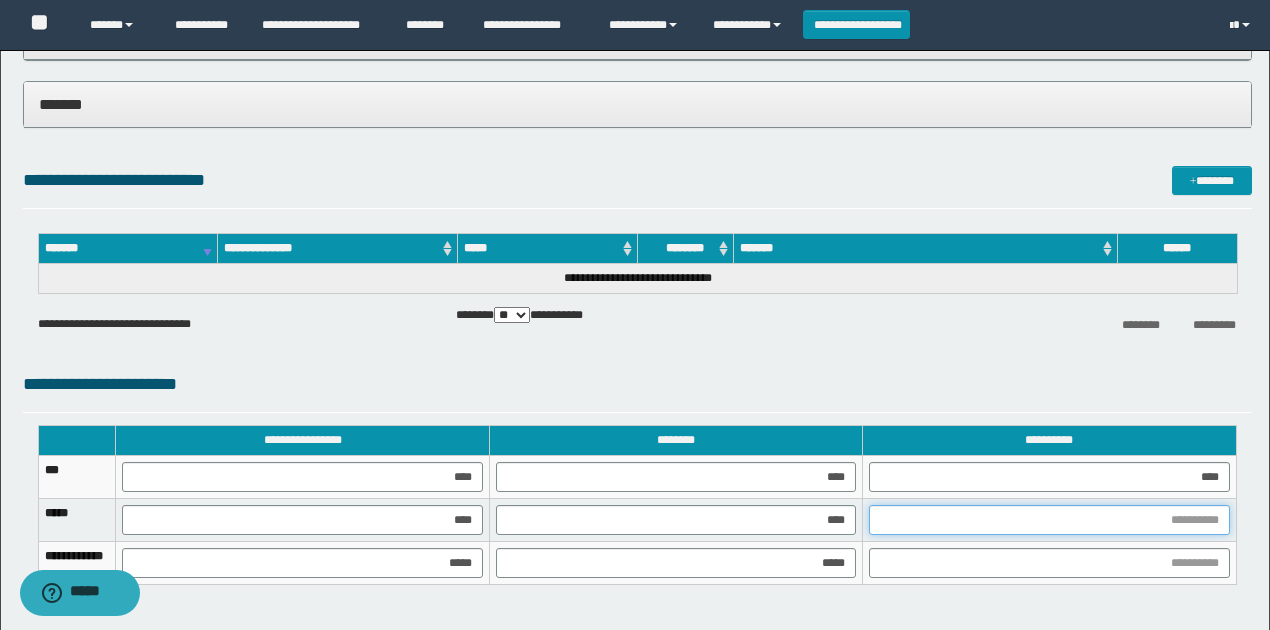 click at bounding box center [1049, 520] 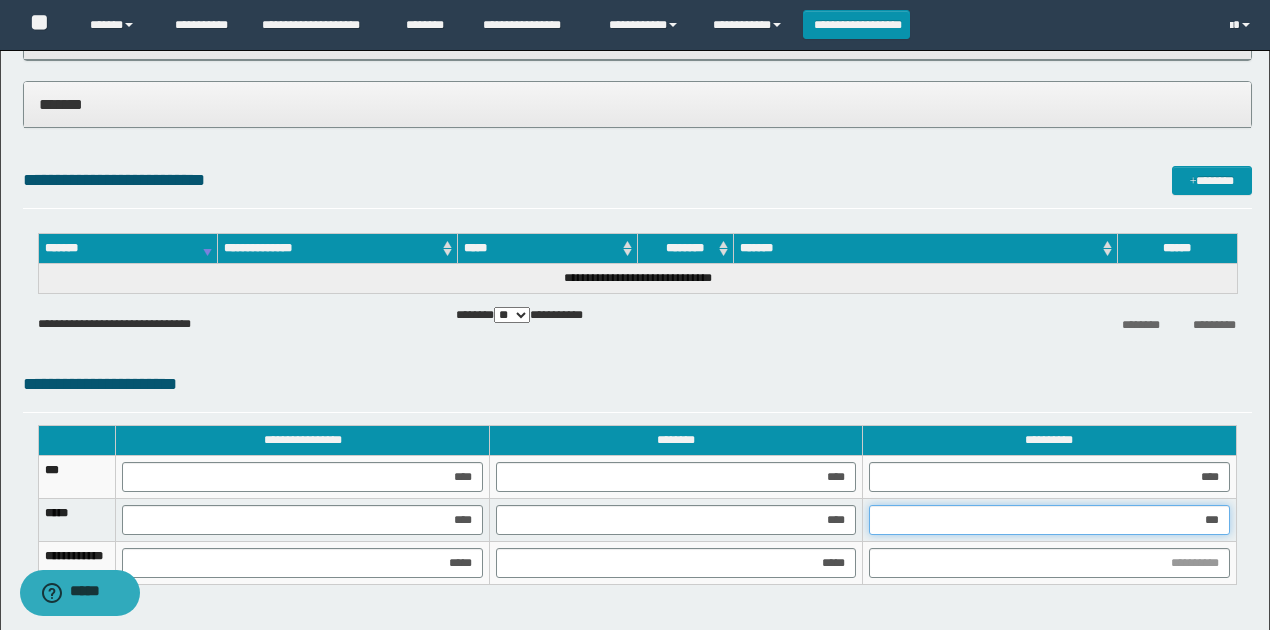 type on "****" 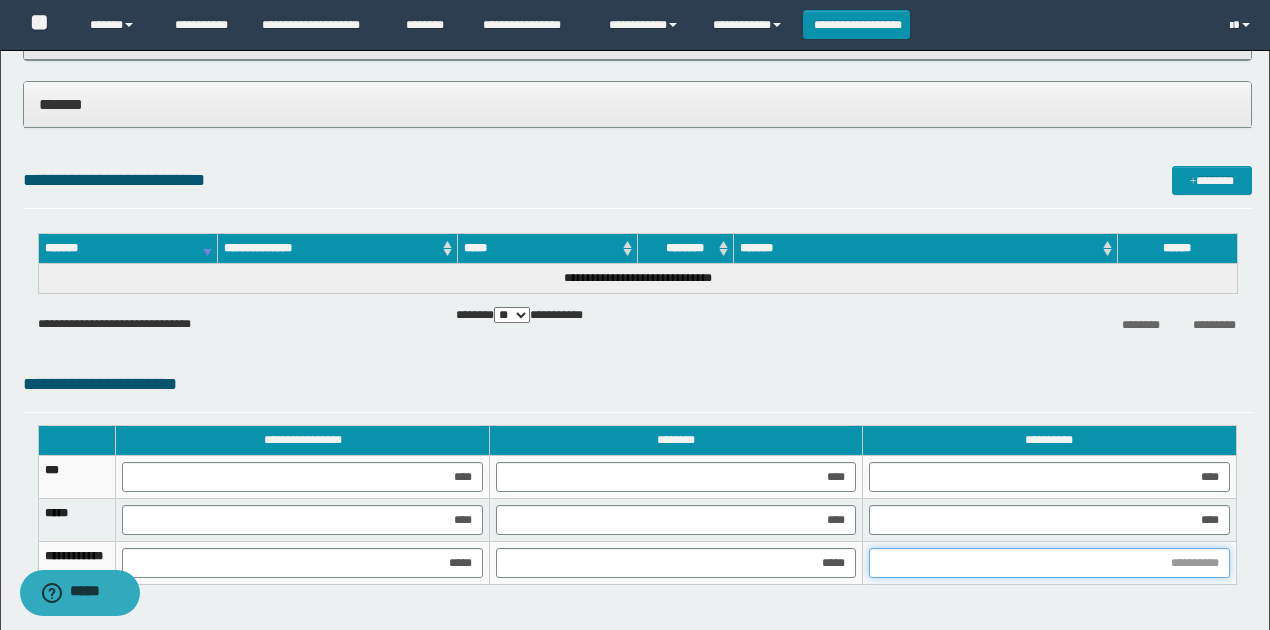 click at bounding box center (1049, 563) 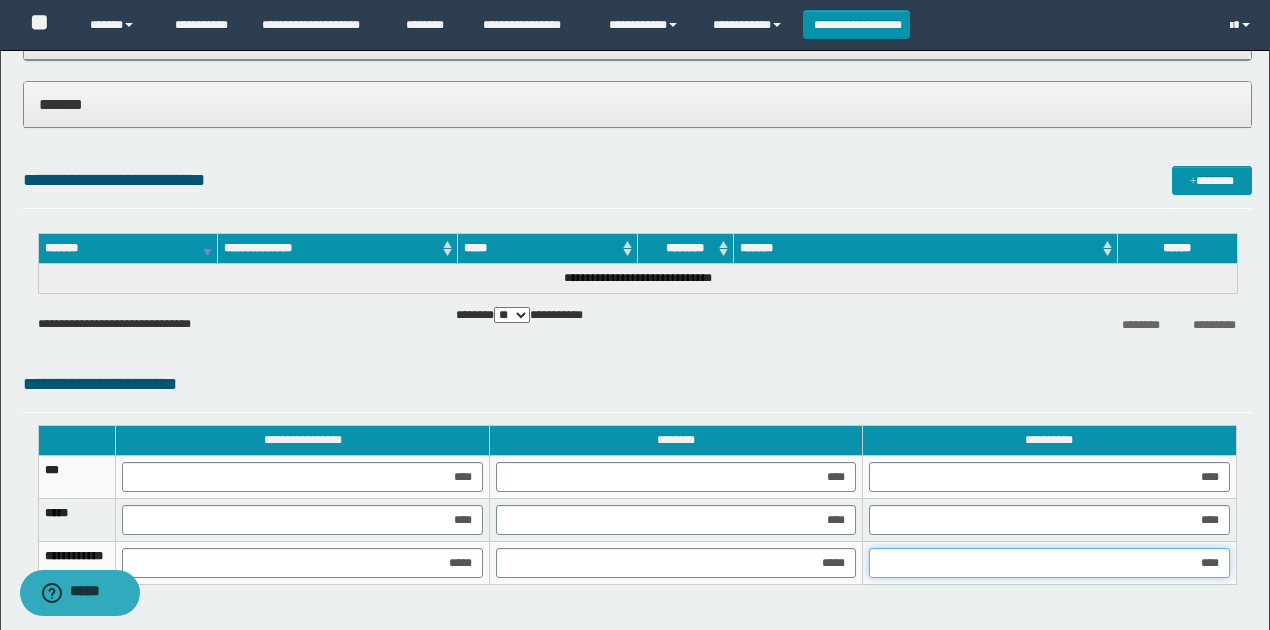 type on "*****" 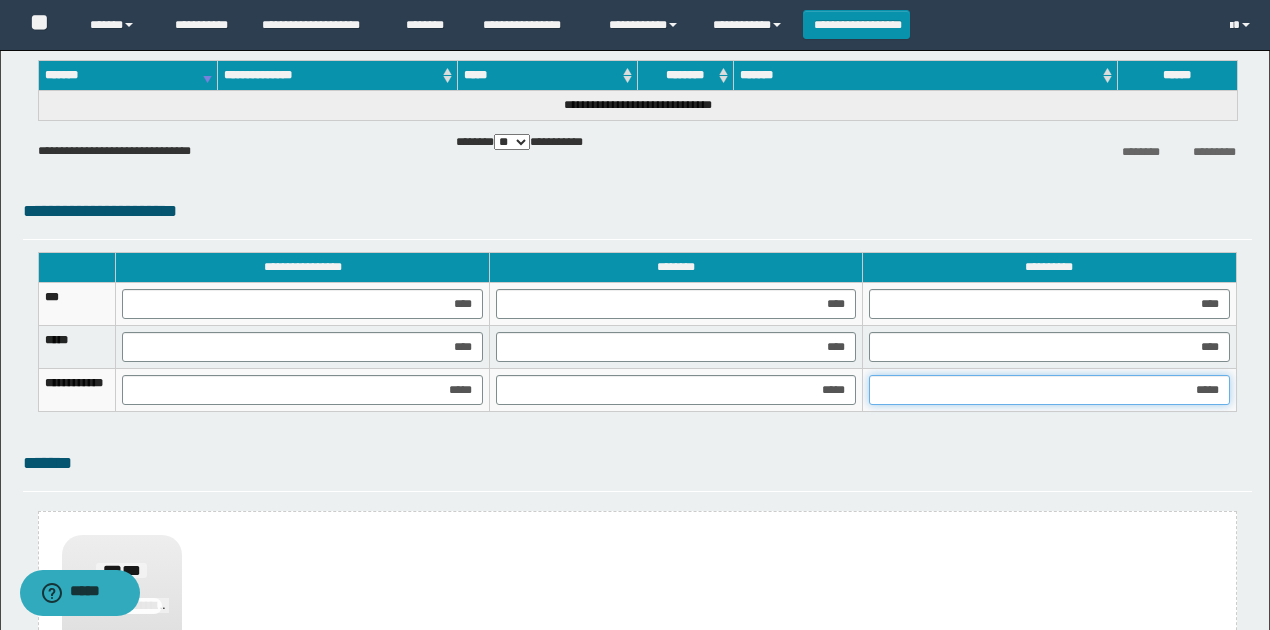 scroll, scrollTop: 1400, scrollLeft: 0, axis: vertical 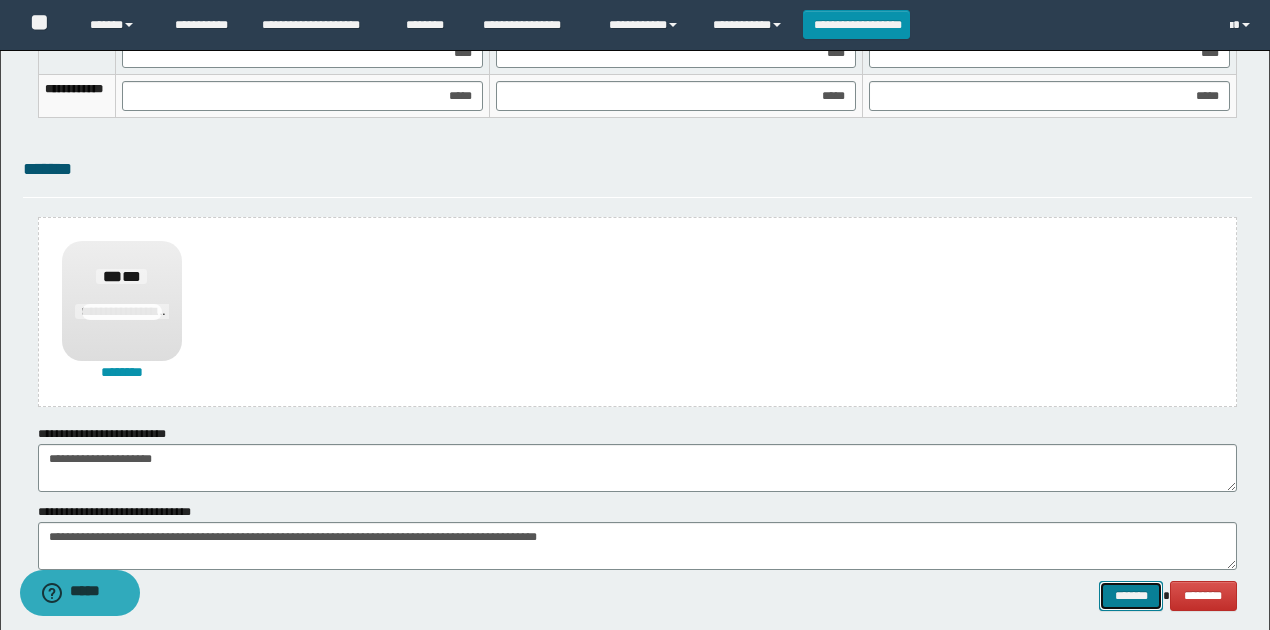 click on "*******" at bounding box center (1131, 595) 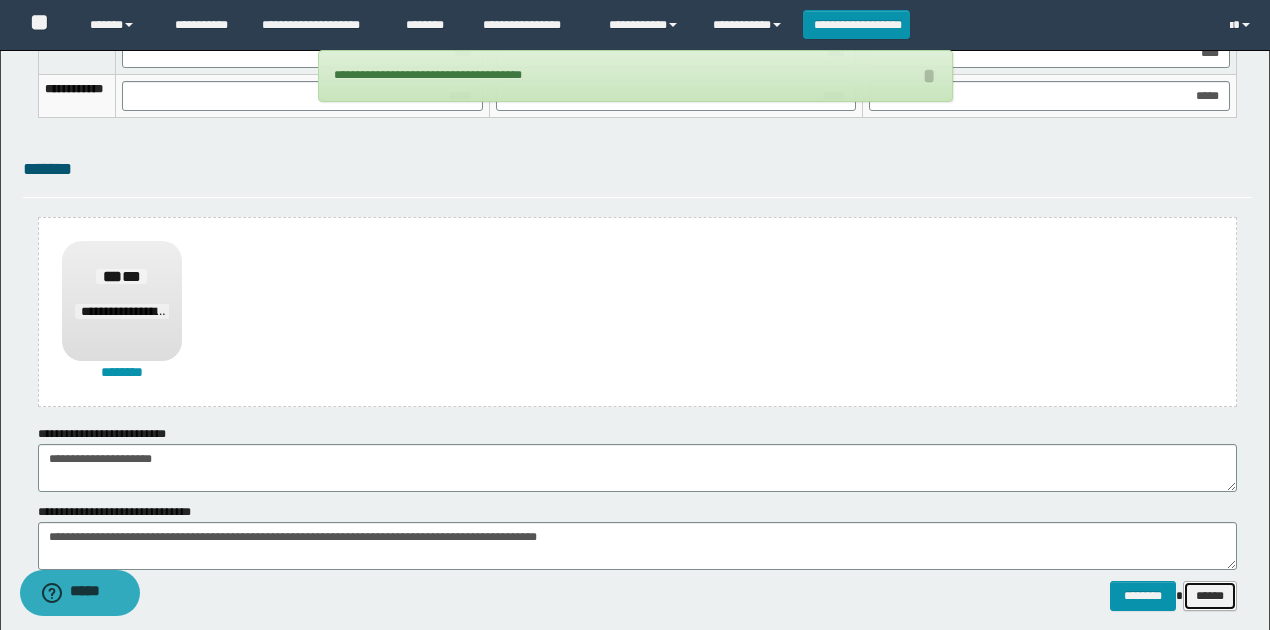 click on "******" at bounding box center (1210, 595) 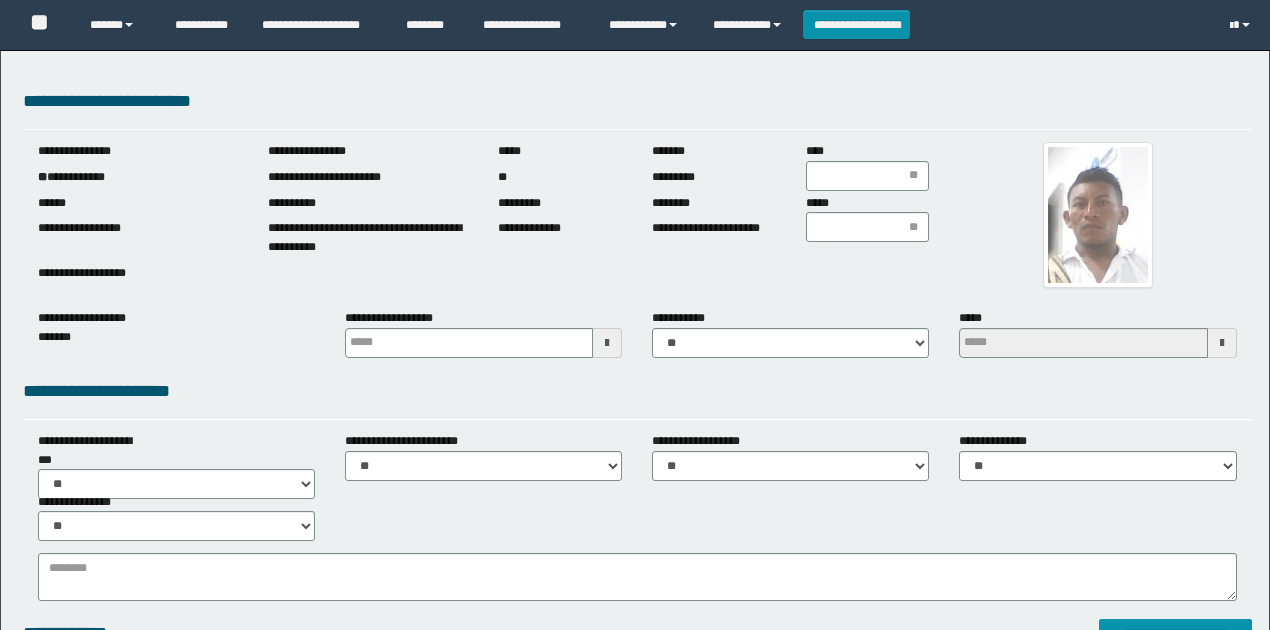 scroll, scrollTop: 0, scrollLeft: 0, axis: both 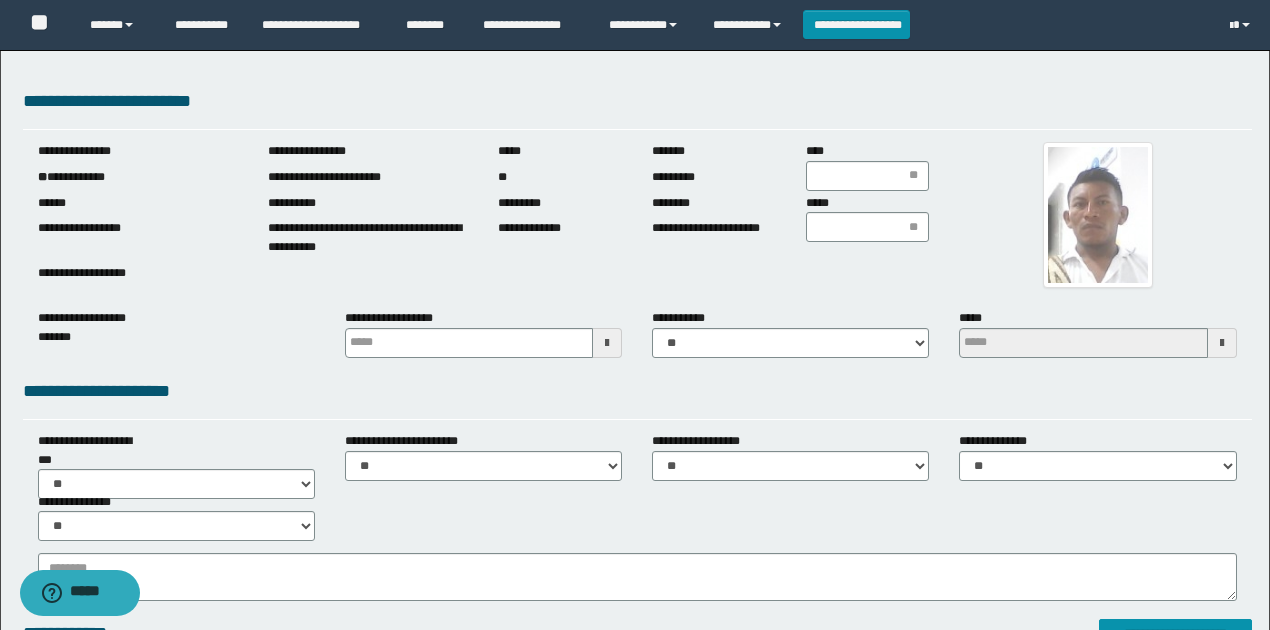 click on "**********" at bounding box center (138, 177) 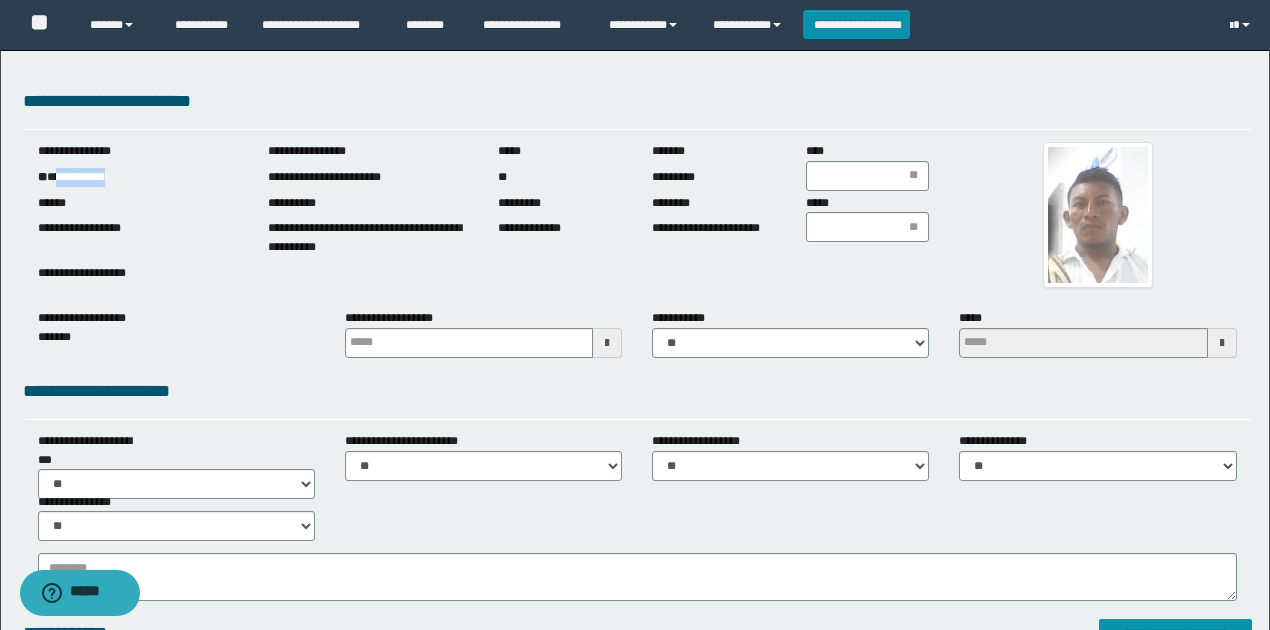 click on "**********" at bounding box center [138, 177] 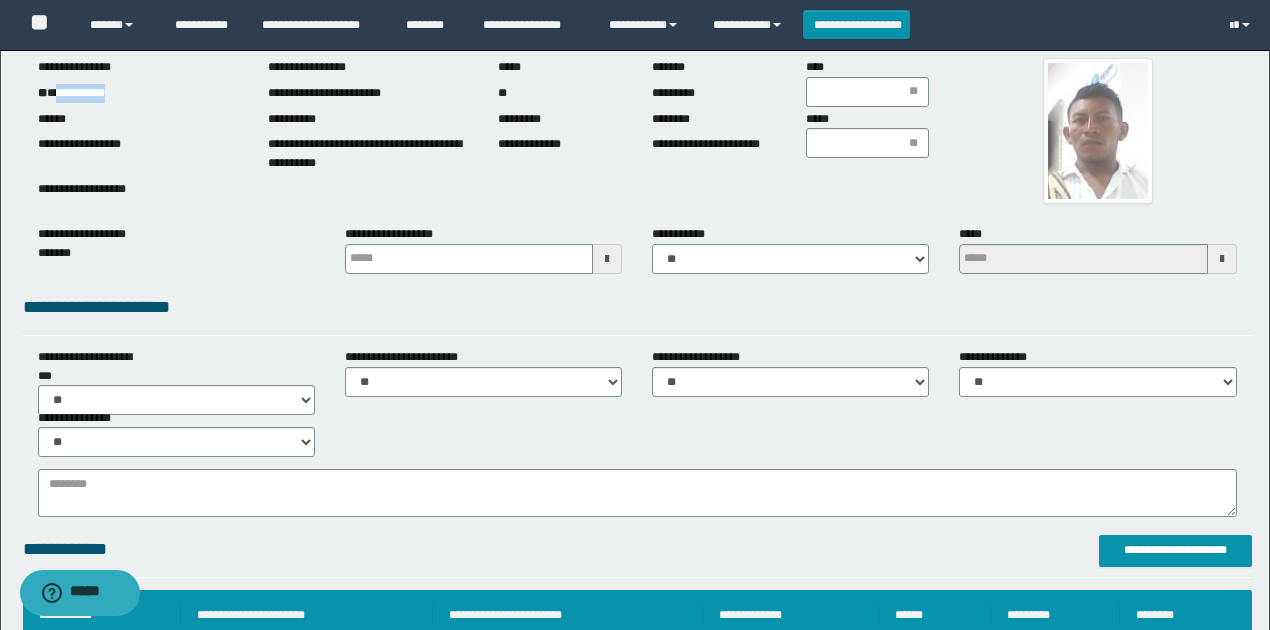scroll, scrollTop: 0, scrollLeft: 0, axis: both 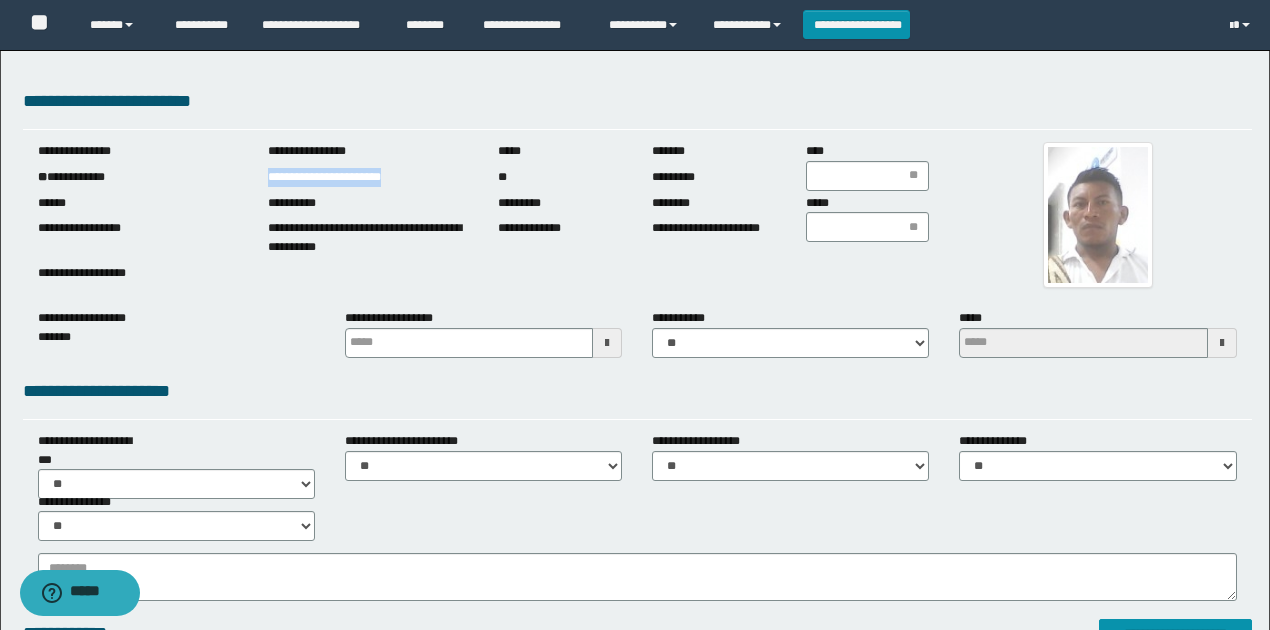 drag, startPoint x: 264, startPoint y: 178, endPoint x: 472, endPoint y: 178, distance: 208 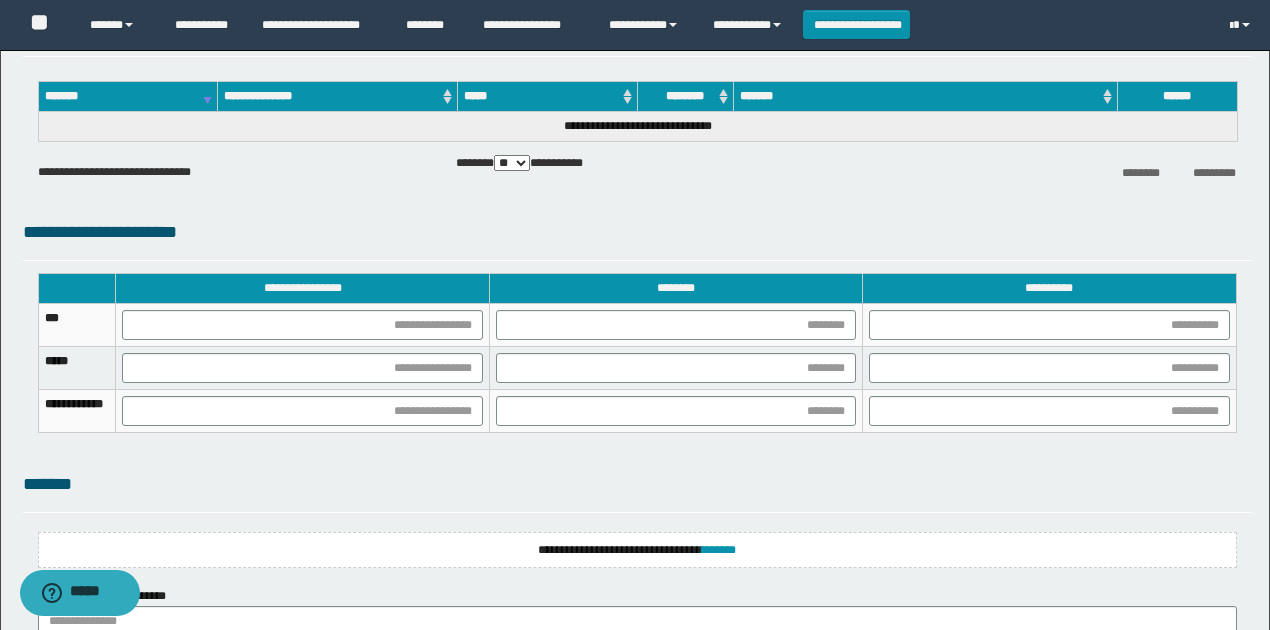scroll, scrollTop: 1333, scrollLeft: 0, axis: vertical 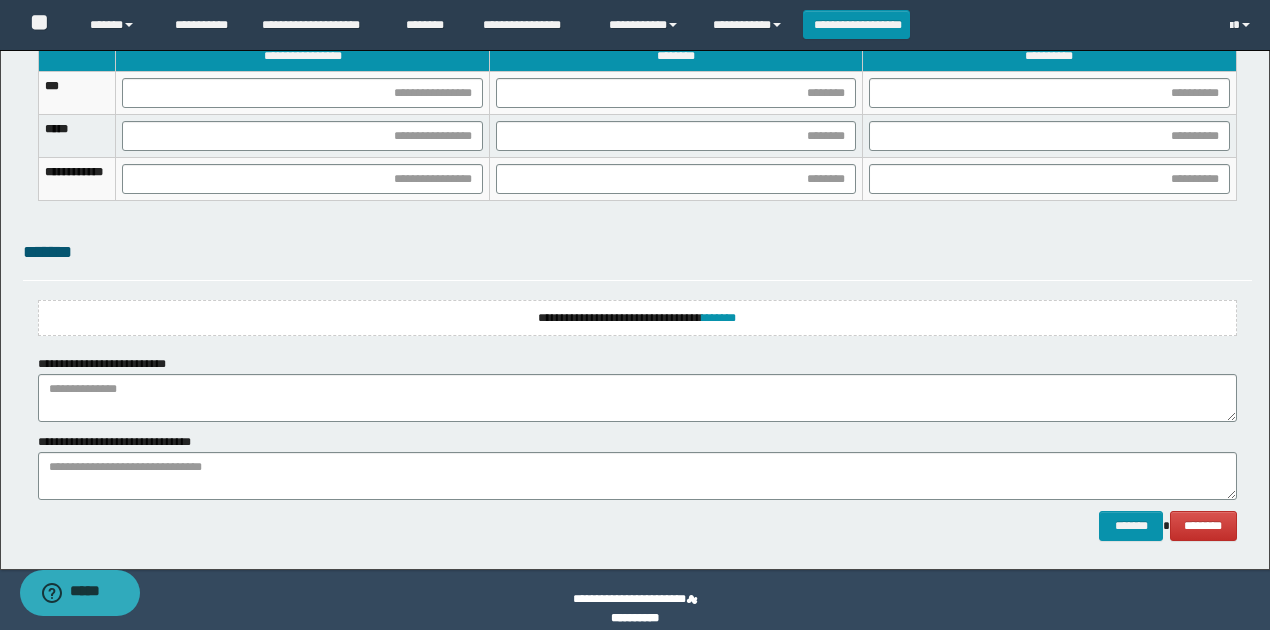 drag, startPoint x: 646, startPoint y: 352, endPoint x: 646, endPoint y: 324, distance: 28 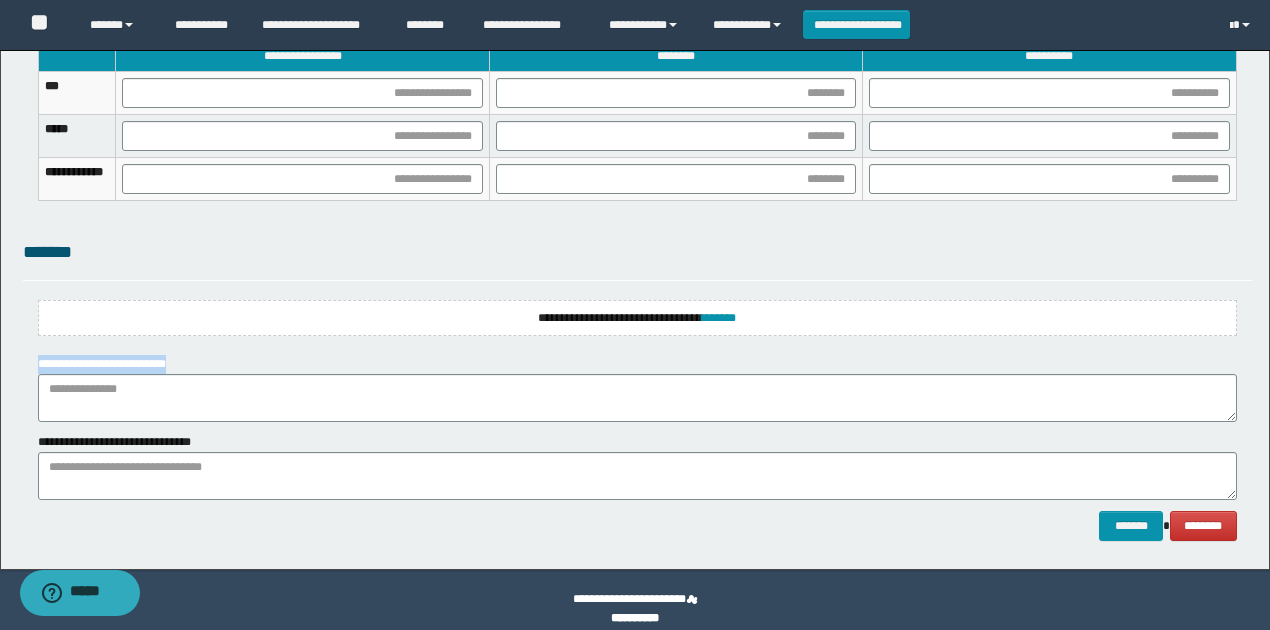 click on "**********" at bounding box center [637, 318] 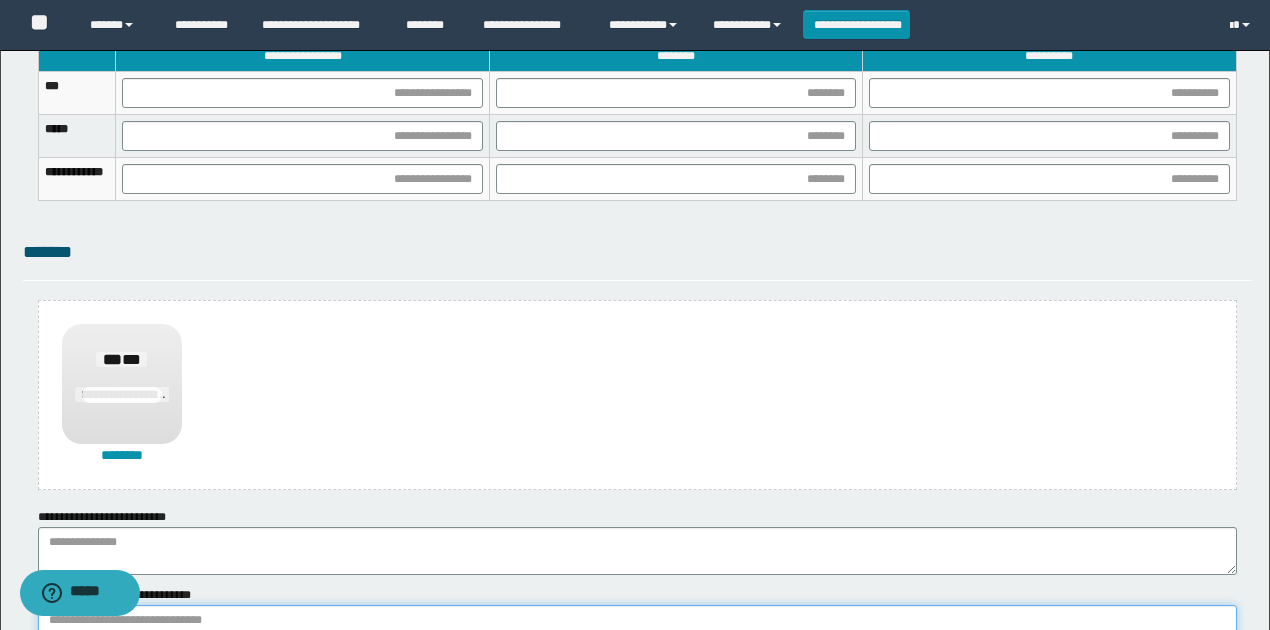 paste on "**********" 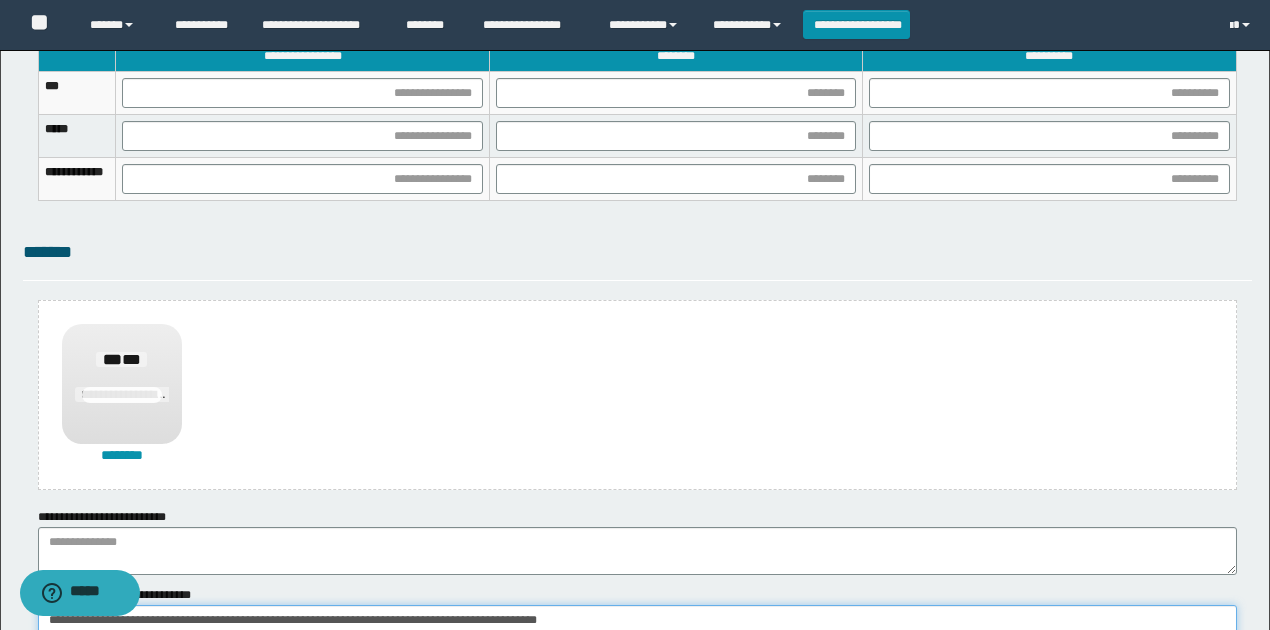 click on "**********" at bounding box center (637, 629) 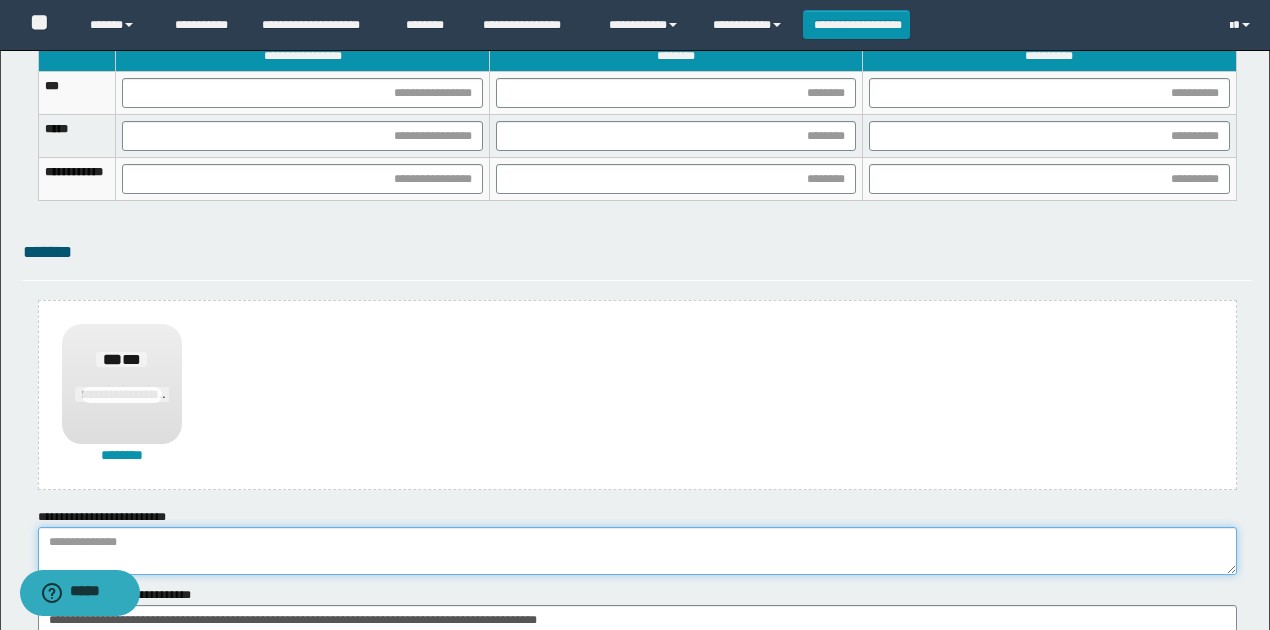 click at bounding box center (637, 551) 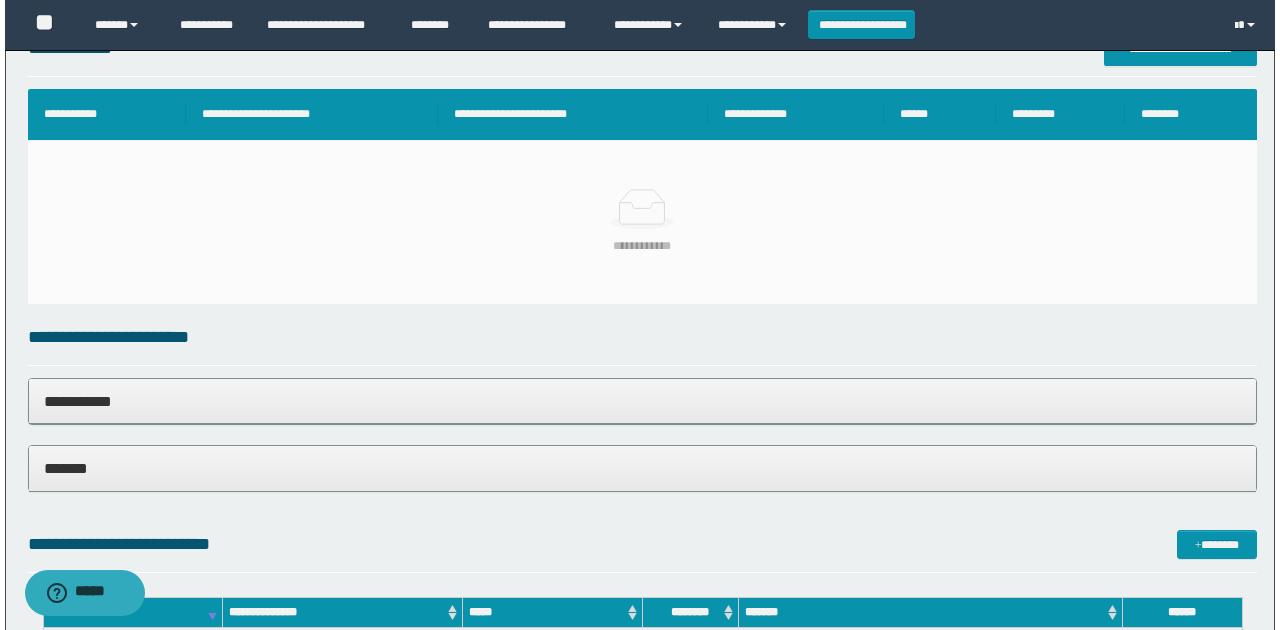 scroll, scrollTop: 400, scrollLeft: 0, axis: vertical 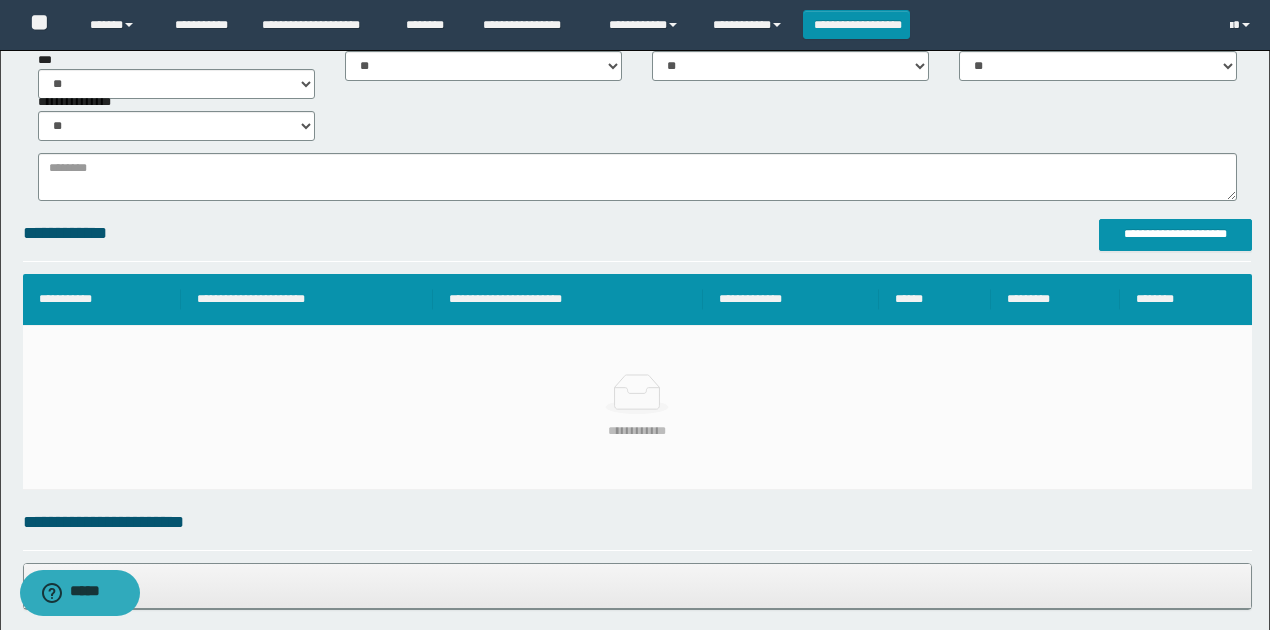 type on "**********" 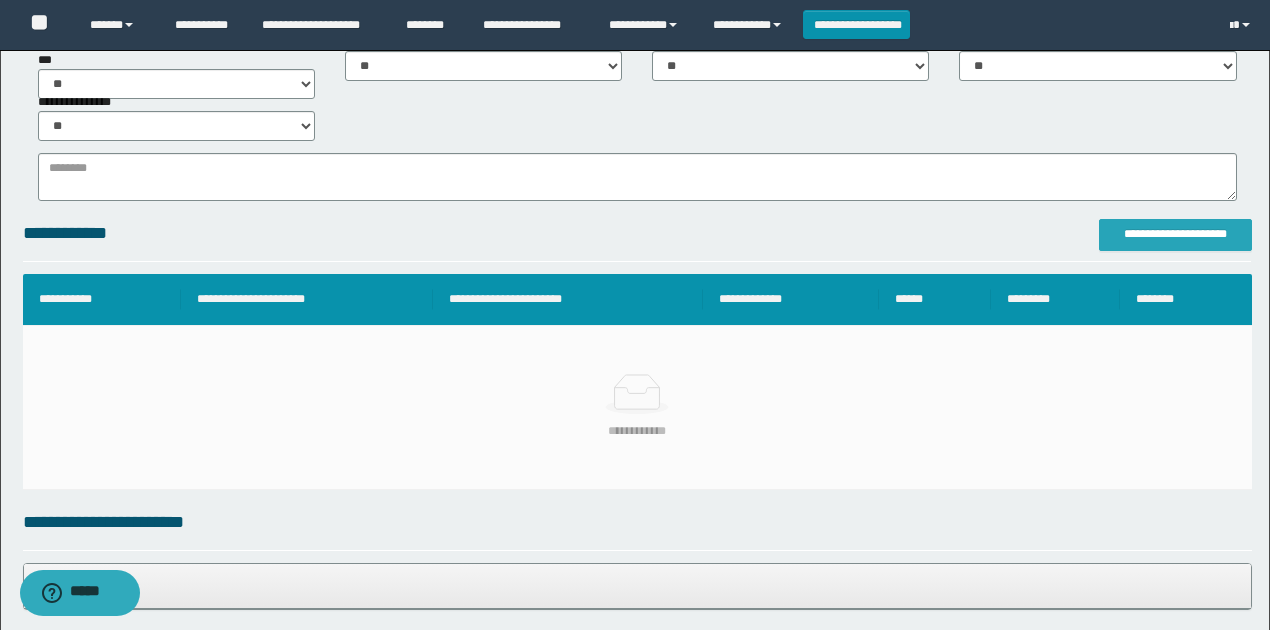 drag, startPoint x: 1118, startPoint y: 260, endPoint x: 1146, endPoint y: 240, distance: 34.4093 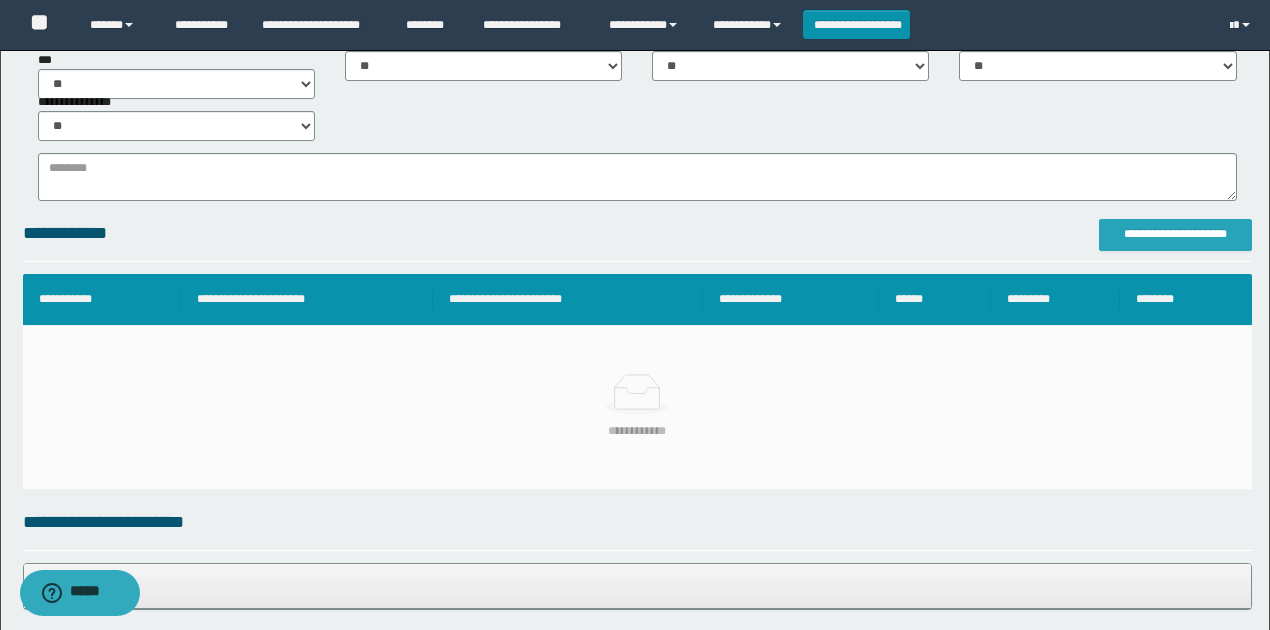 click on "**********" at bounding box center [1175, 234] 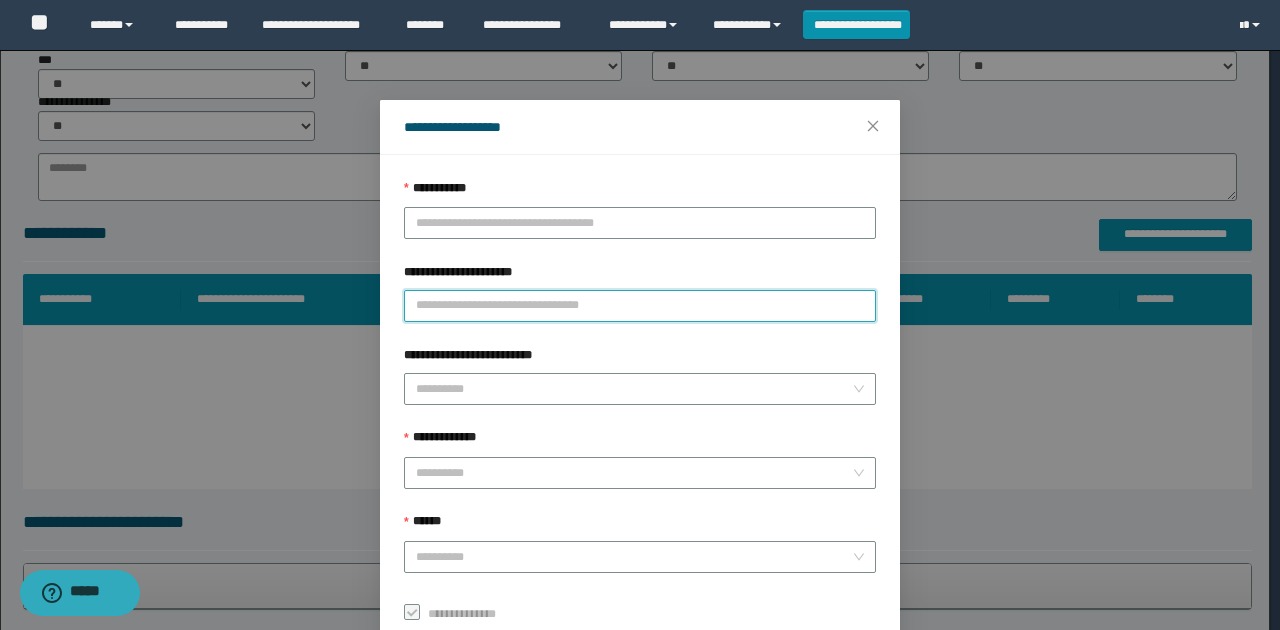 paste on "**********" 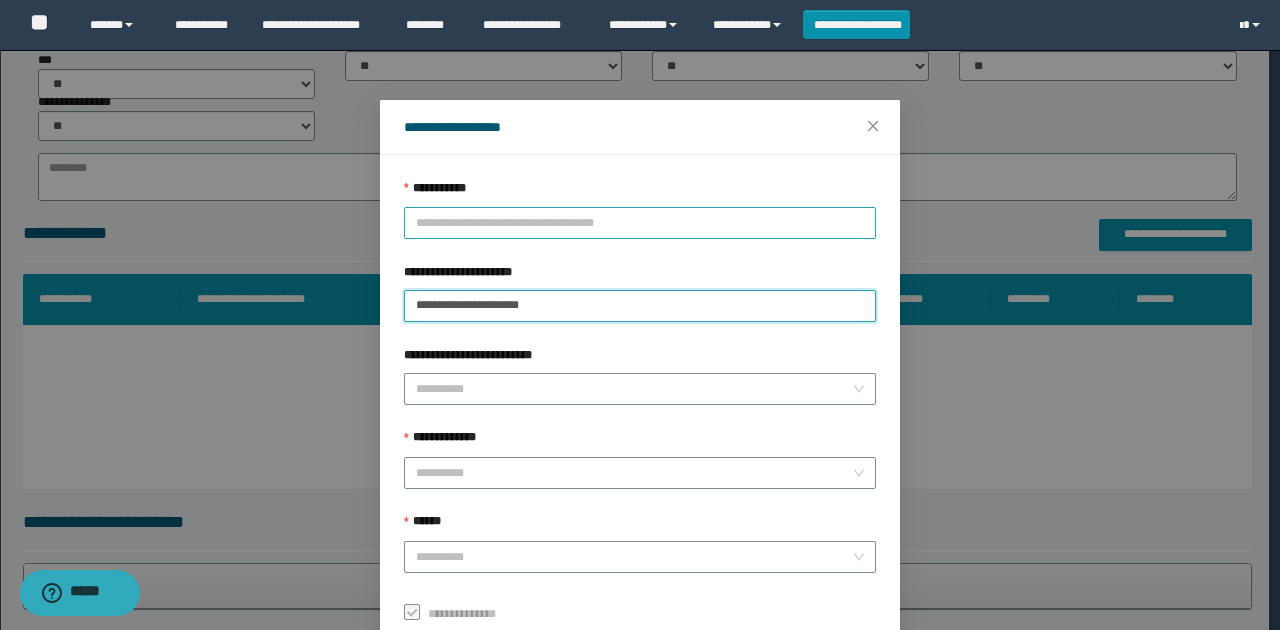type on "**********" 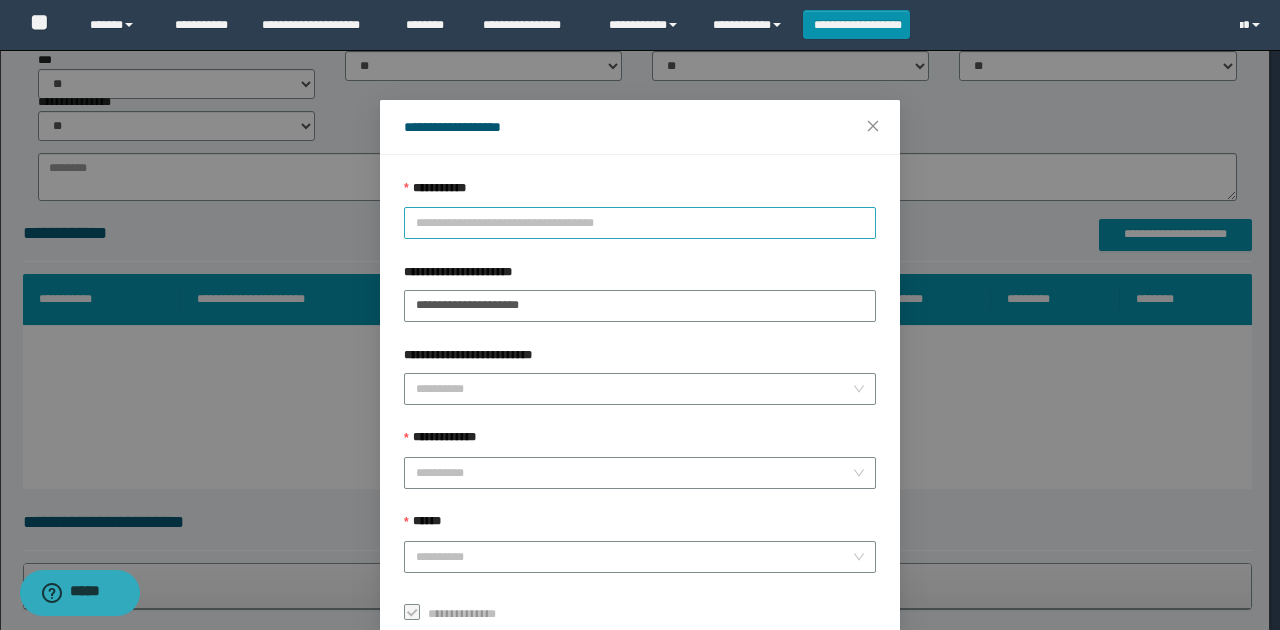 click on "**********" at bounding box center (640, 223) 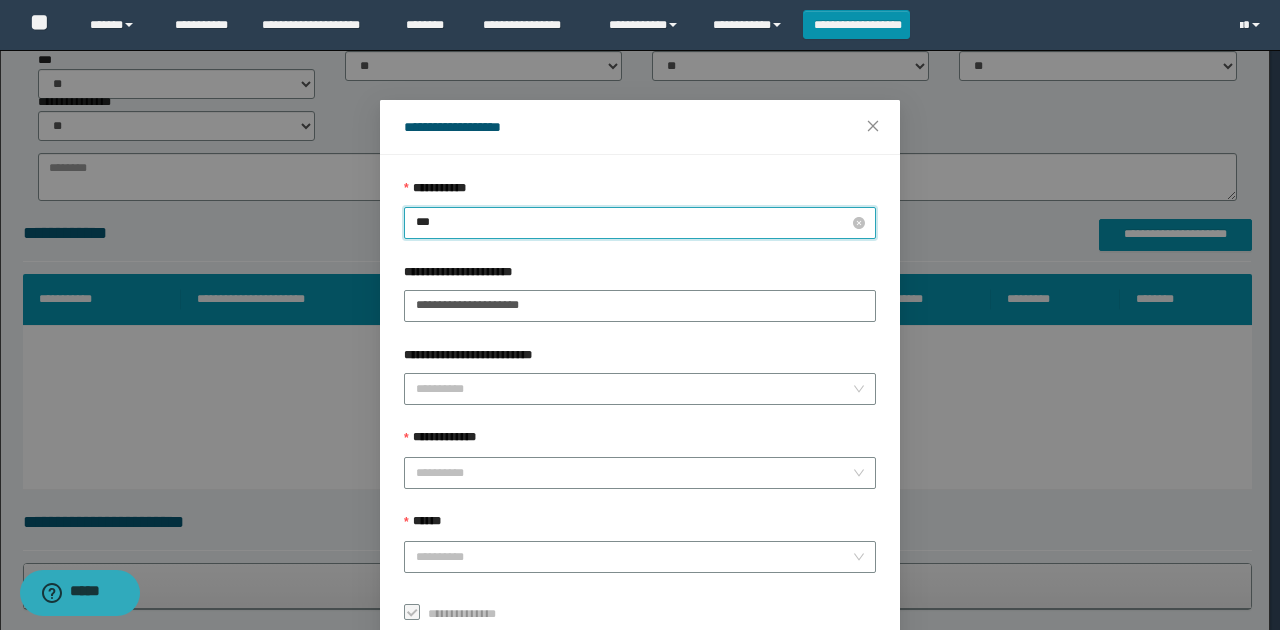 type on "****" 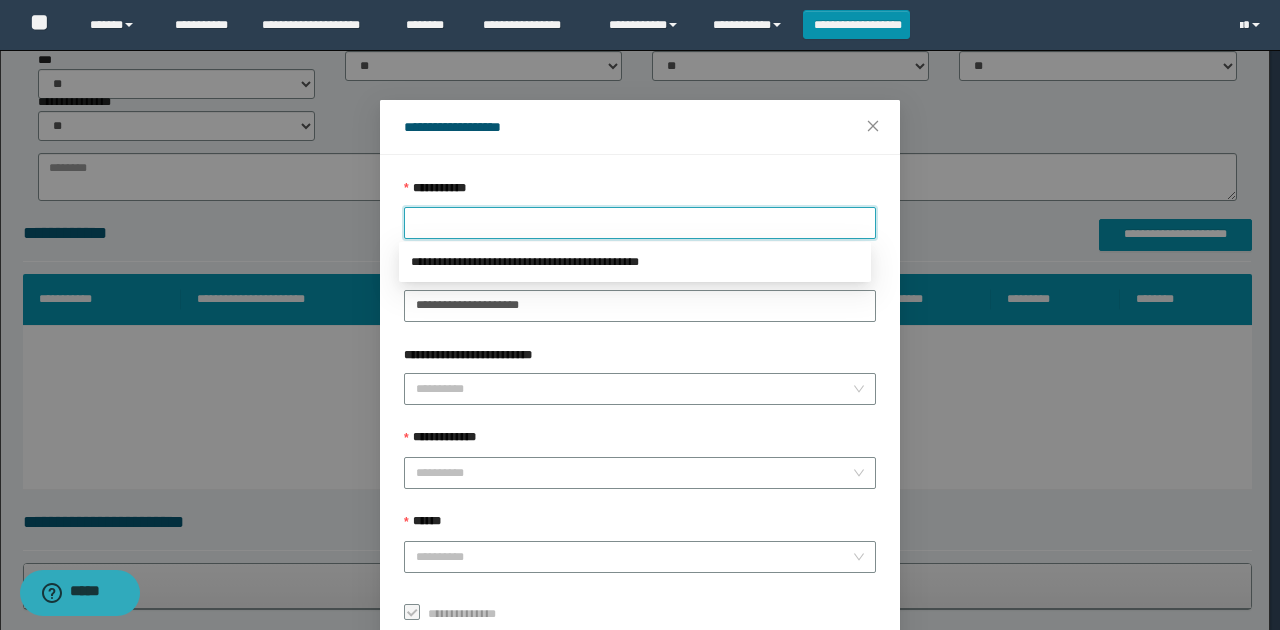 click on "**********" at bounding box center (635, -85) 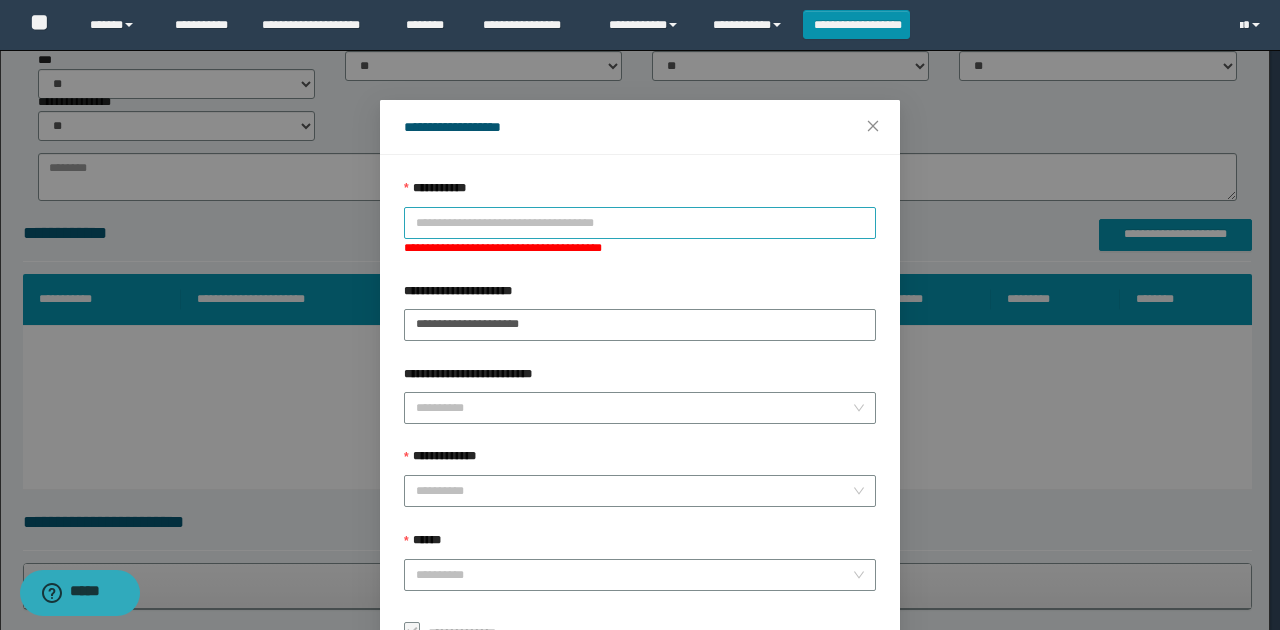 click on "**********" at bounding box center (640, 223) 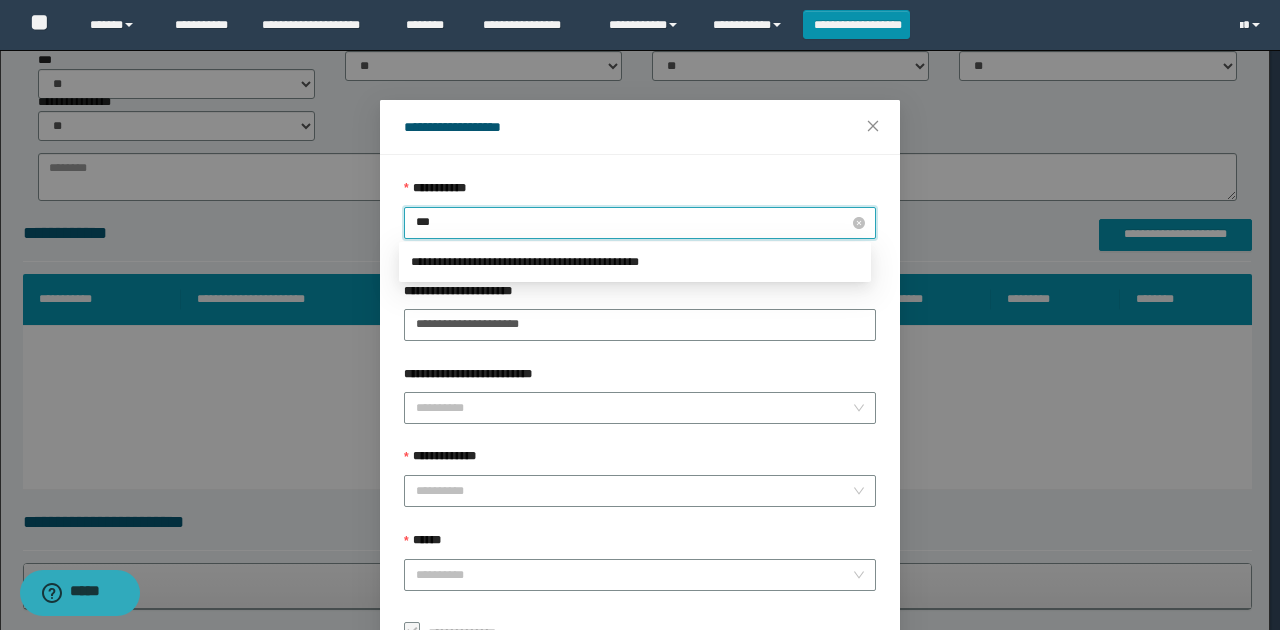type on "****" 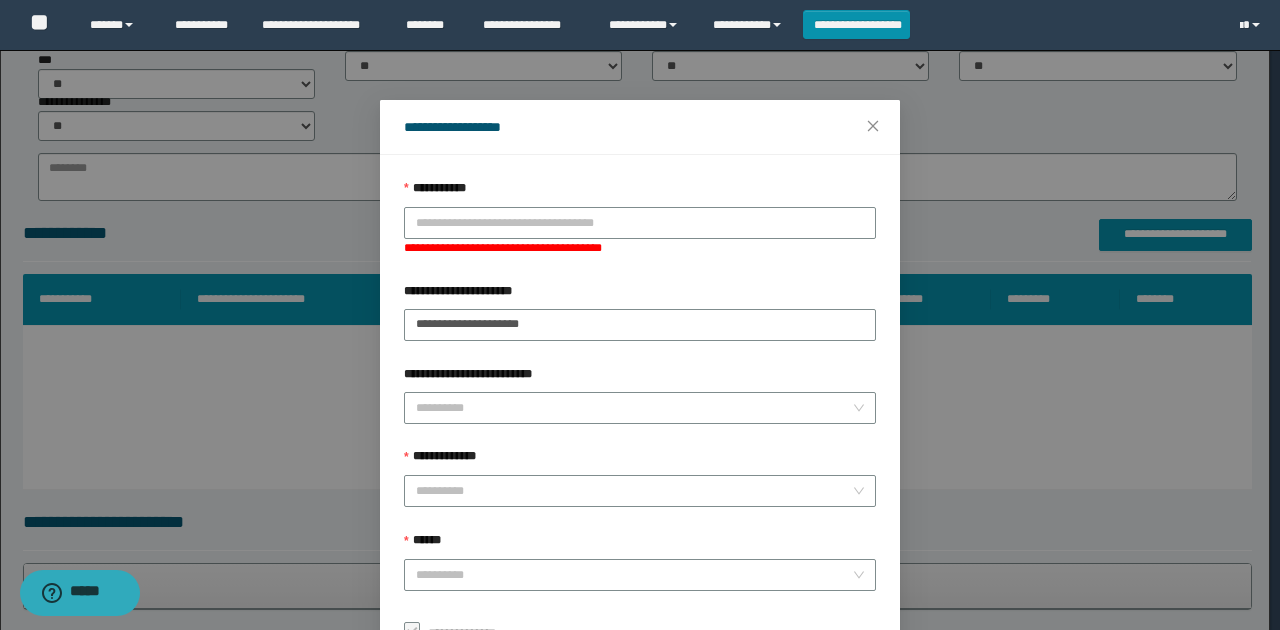click on "**********" at bounding box center [635, -85] 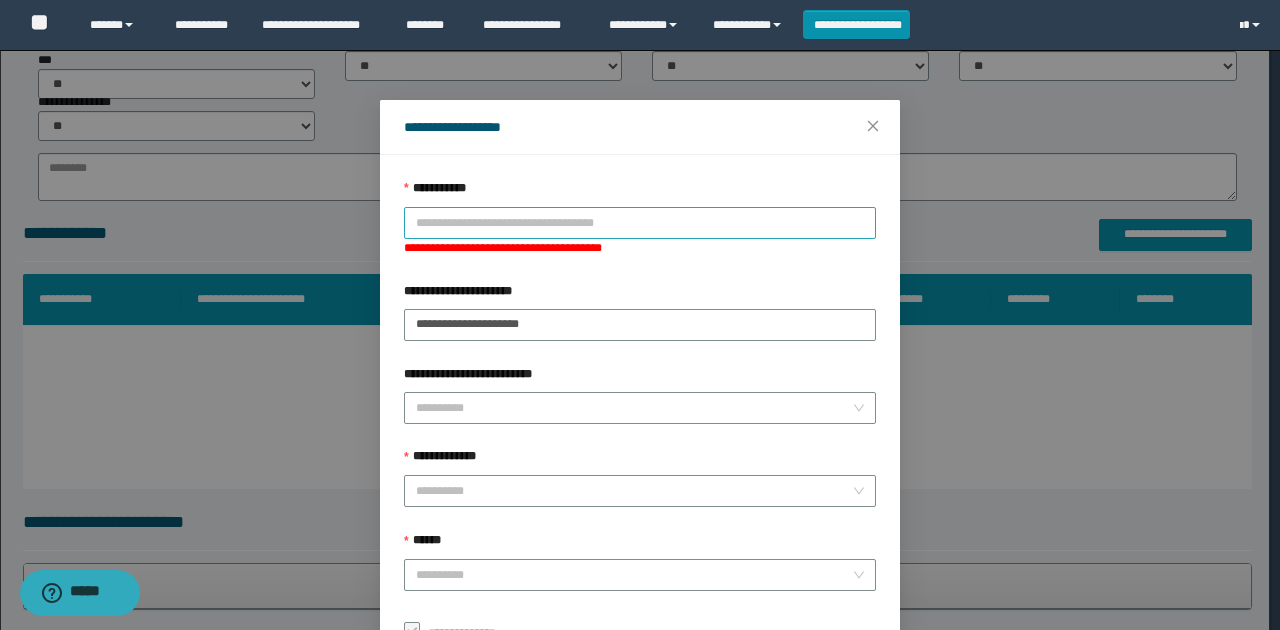 drag, startPoint x: 644, startPoint y: 222, endPoint x: 634, endPoint y: 226, distance: 10.770329 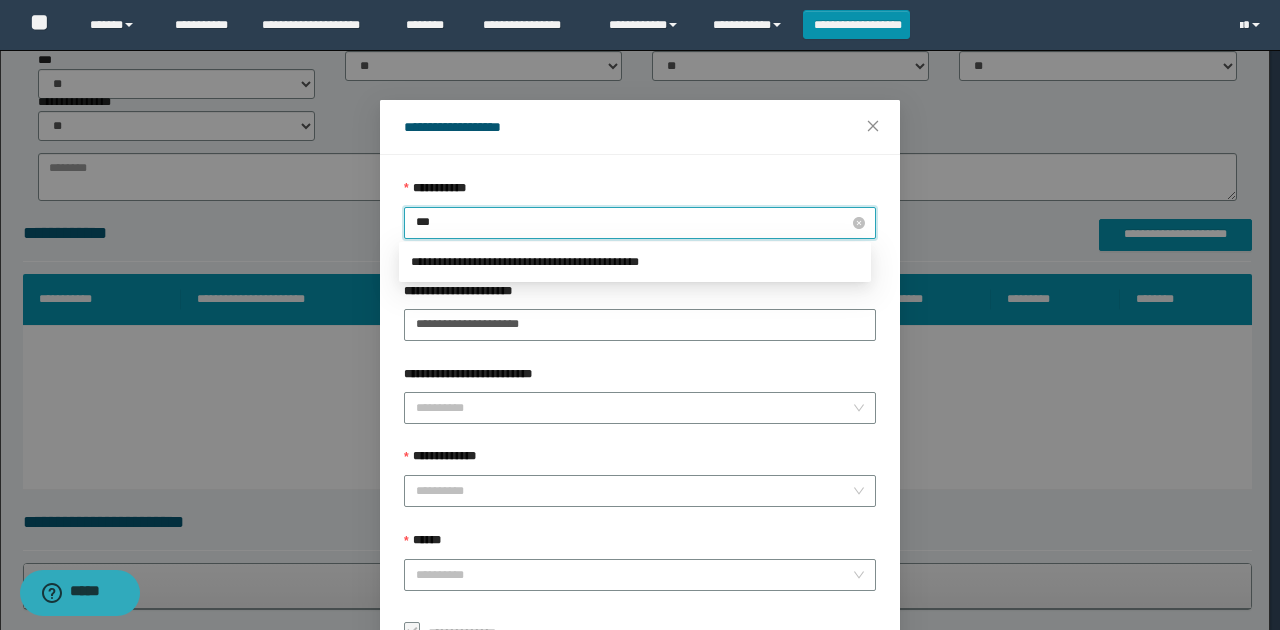type on "****" 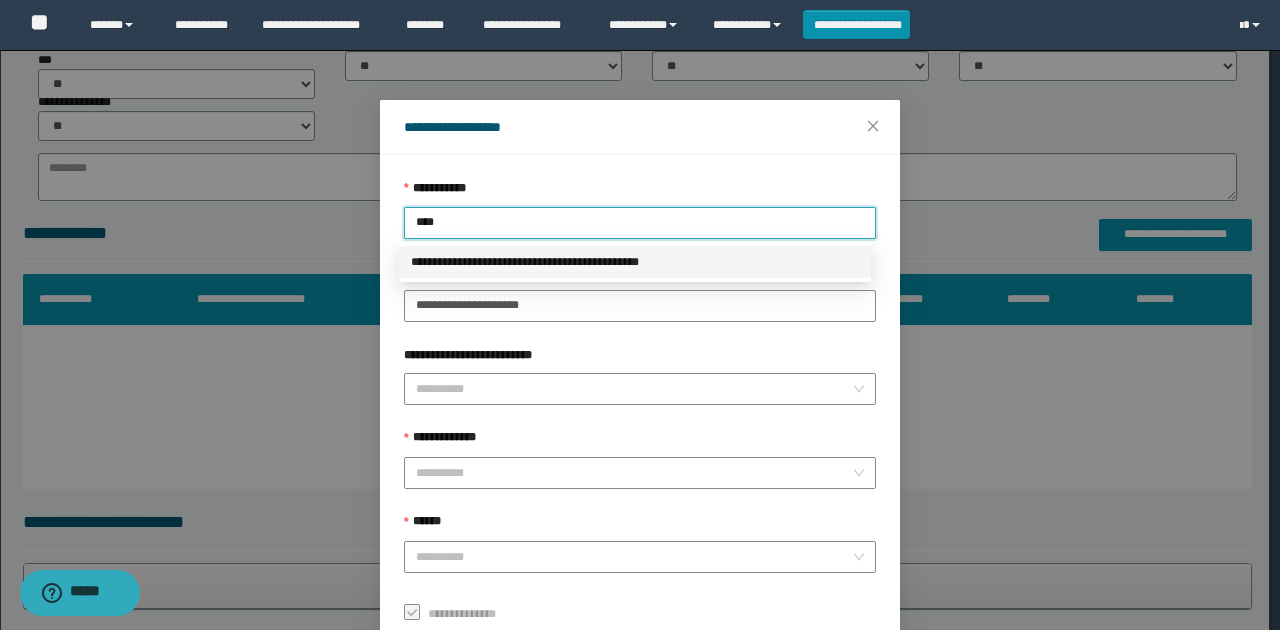 click on "**********" at bounding box center [635, 262] 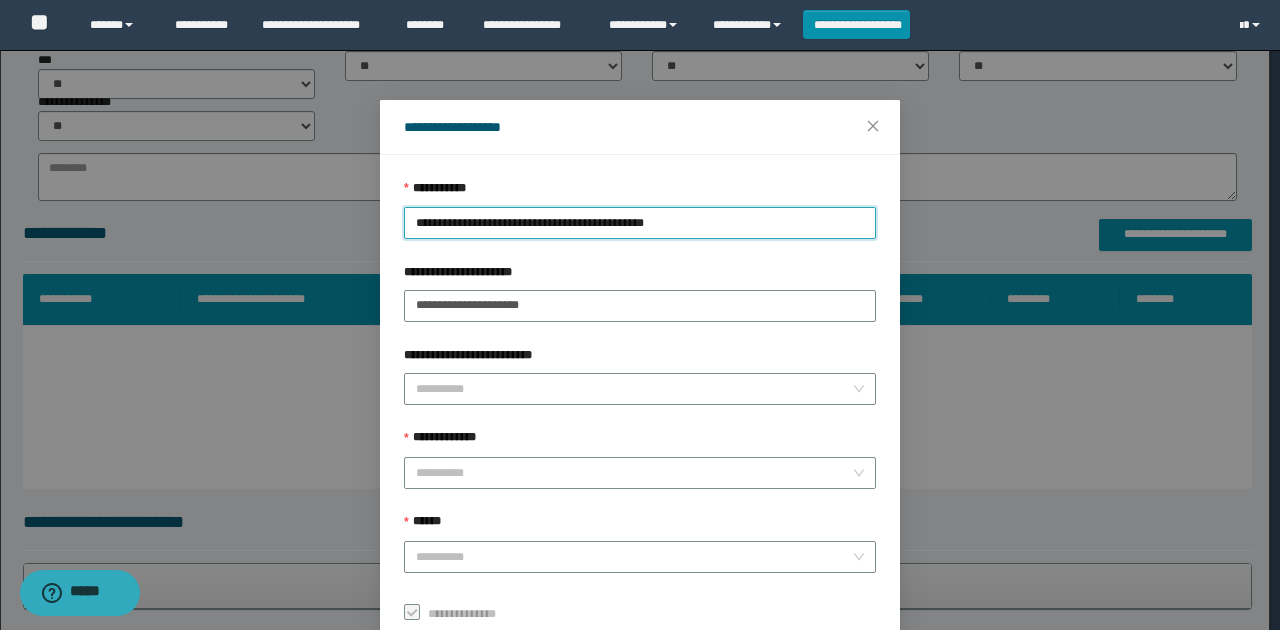 drag, startPoint x: 518, startPoint y: 384, endPoint x: 488, endPoint y: 405, distance: 36.619667 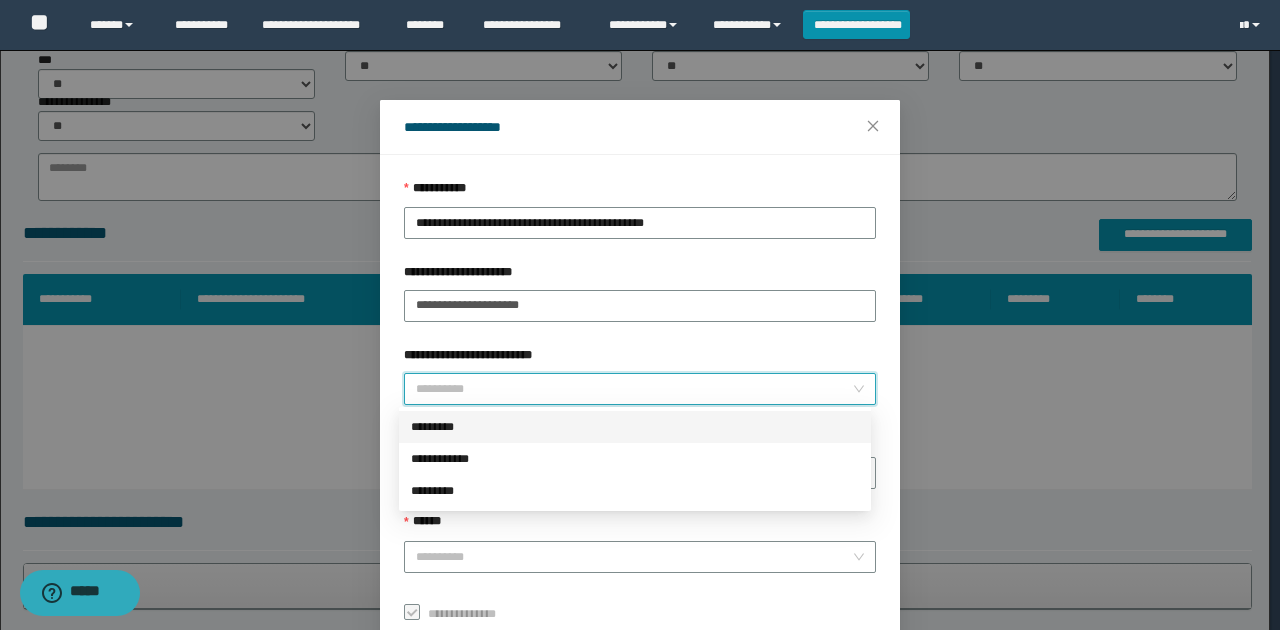 drag, startPoint x: 456, startPoint y: 422, endPoint x: 680, endPoint y: 404, distance: 224.72205 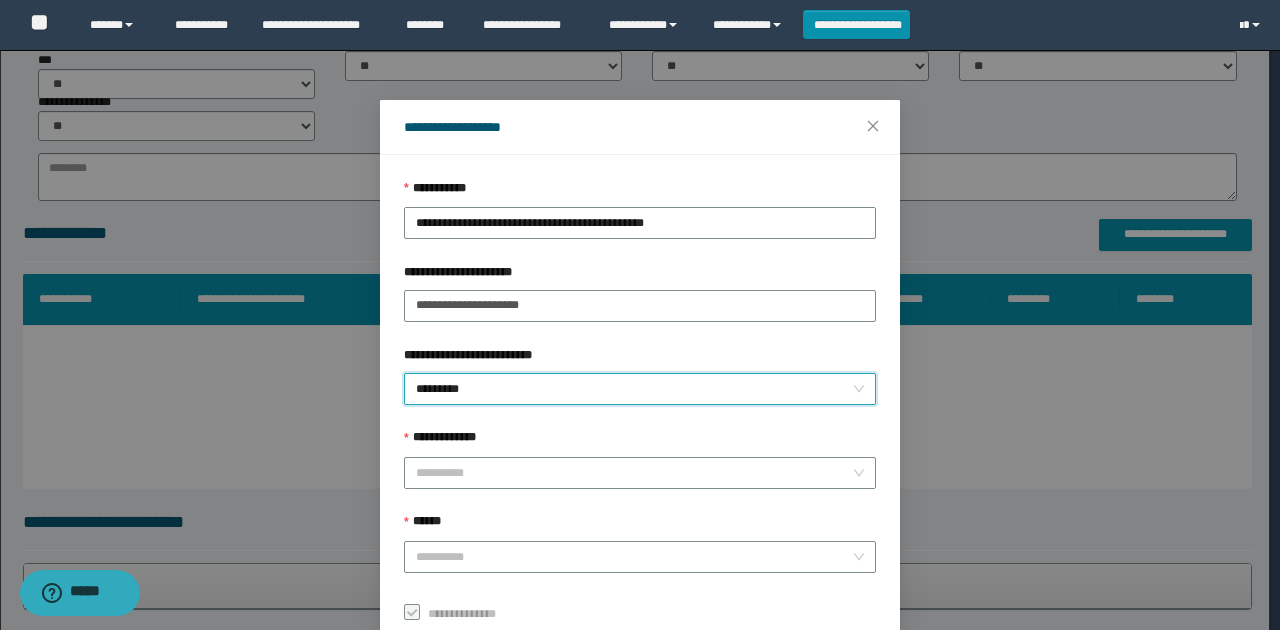 scroll, scrollTop: 121, scrollLeft: 0, axis: vertical 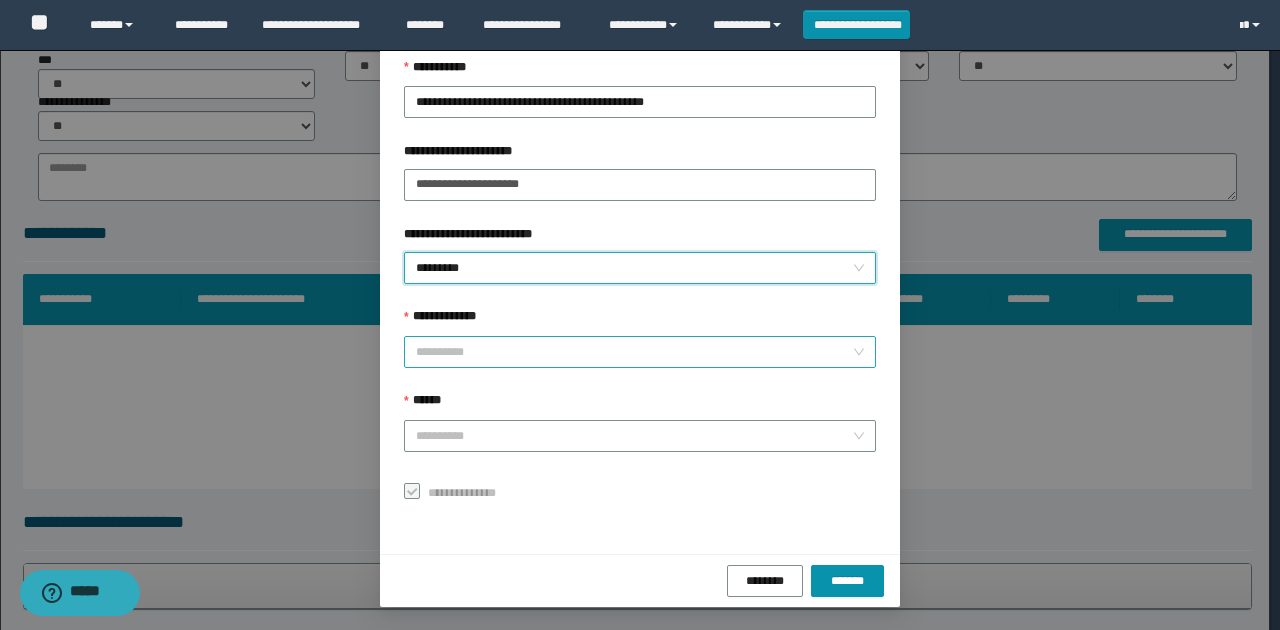 drag, startPoint x: 528, startPoint y: 356, endPoint x: 524, endPoint y: 342, distance: 14.56022 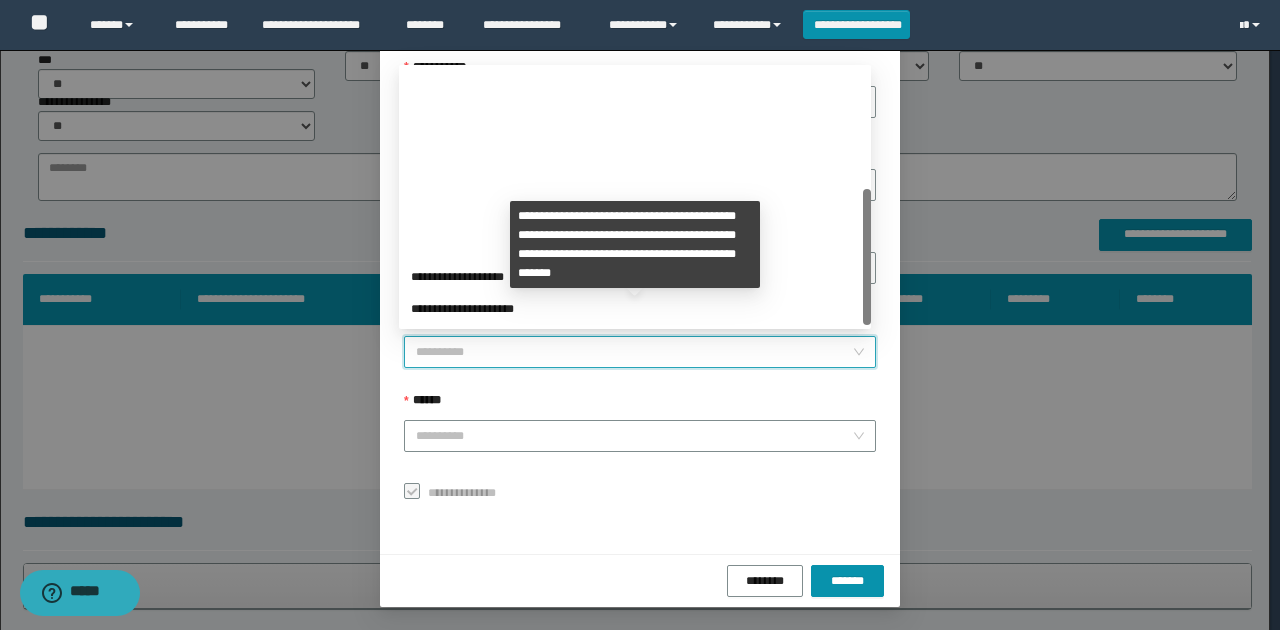 scroll, scrollTop: 224, scrollLeft: 0, axis: vertical 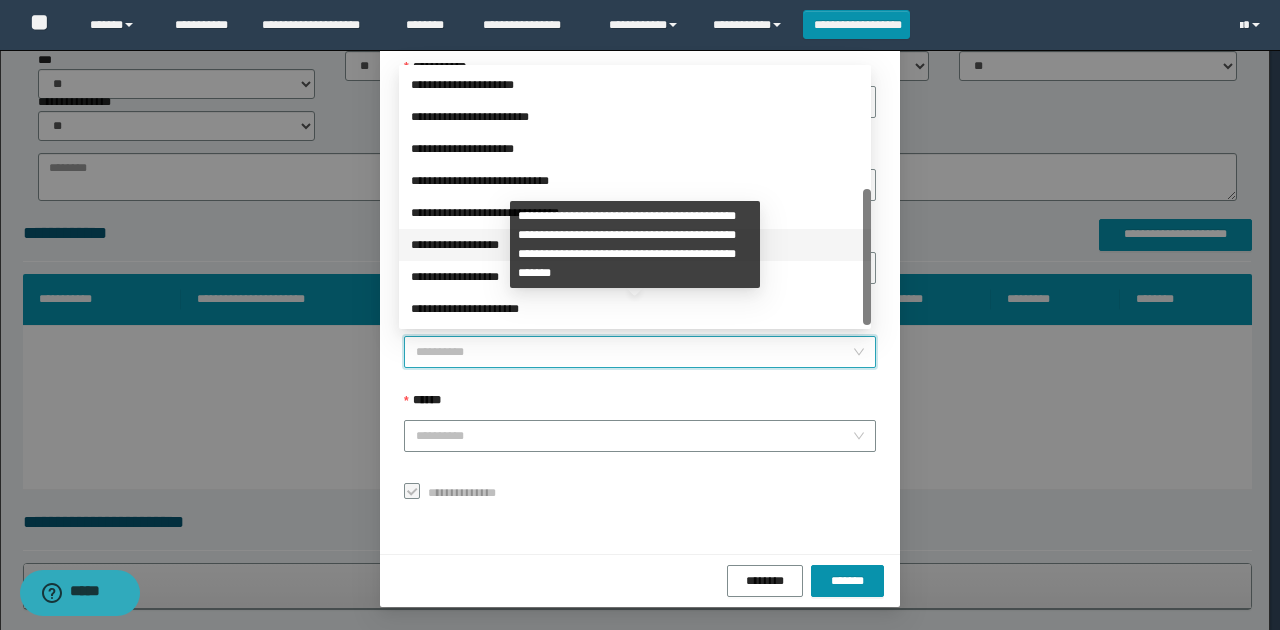 drag, startPoint x: 474, startPoint y: 238, endPoint x: 481, endPoint y: 297, distance: 59.413803 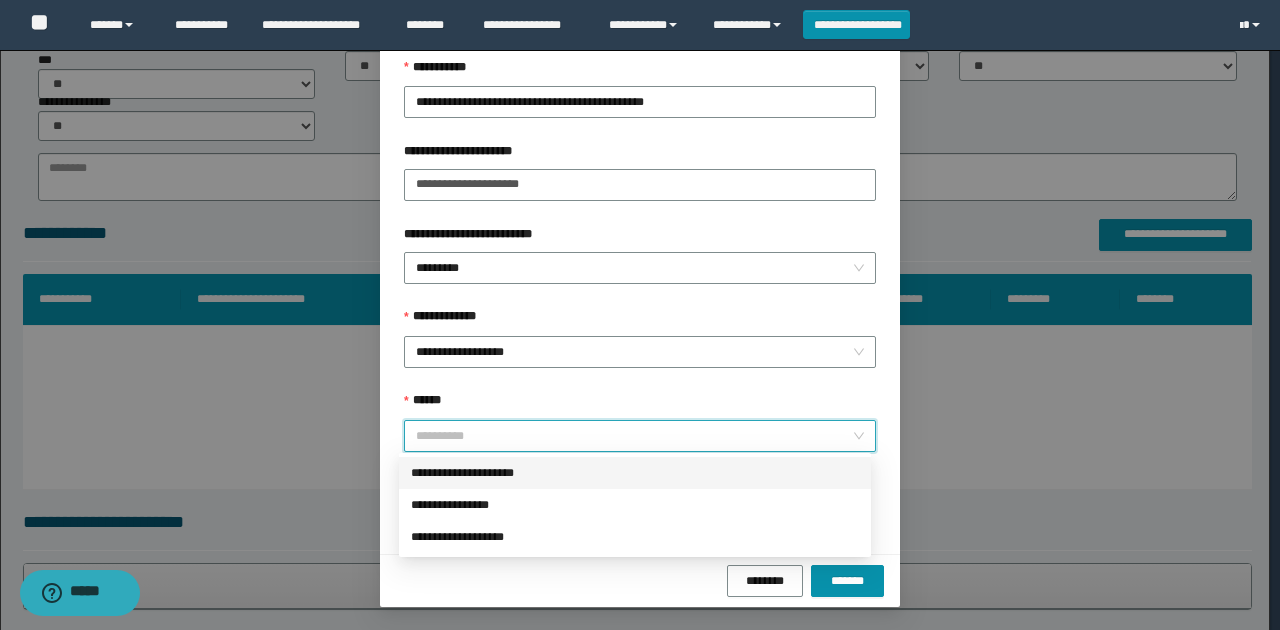 drag, startPoint x: 491, startPoint y: 438, endPoint x: 499, endPoint y: 502, distance: 64.49806 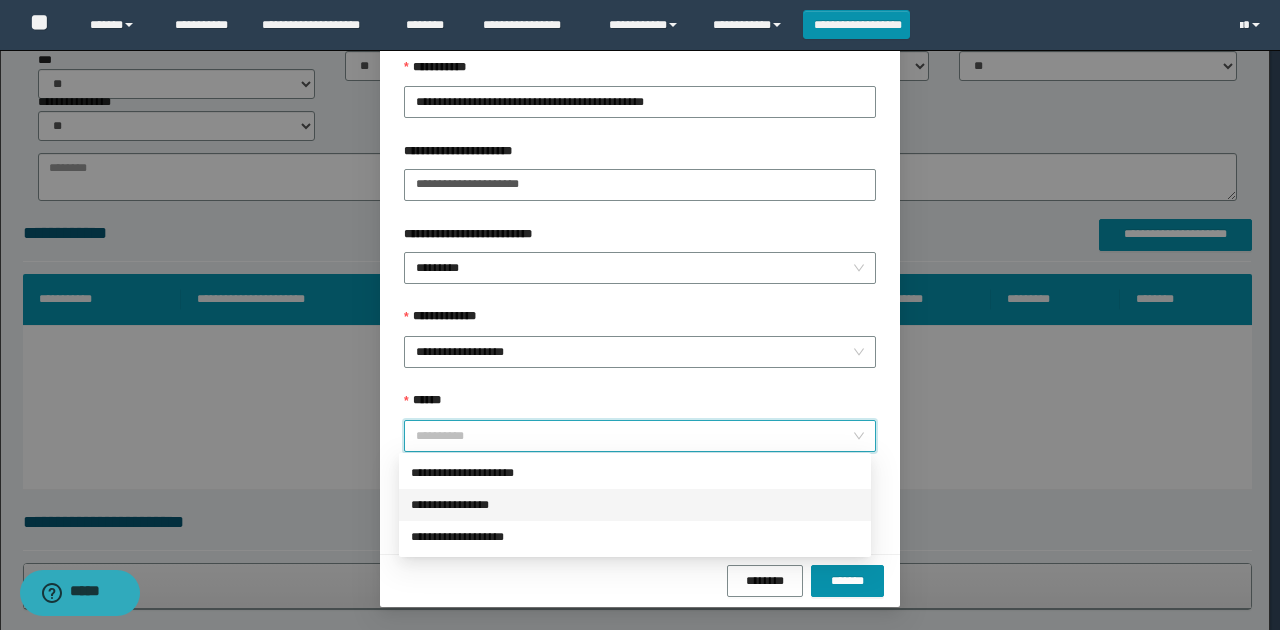 drag, startPoint x: 499, startPoint y: 503, endPoint x: 566, endPoint y: 508, distance: 67.18631 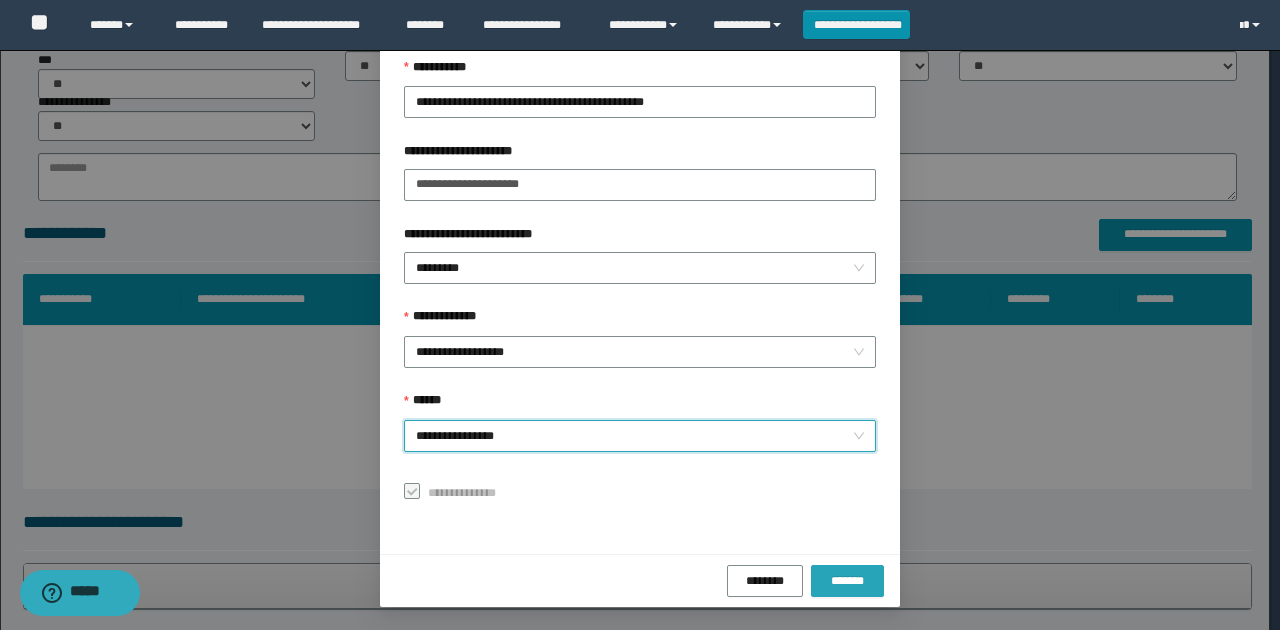 click on "*******" at bounding box center (847, 581) 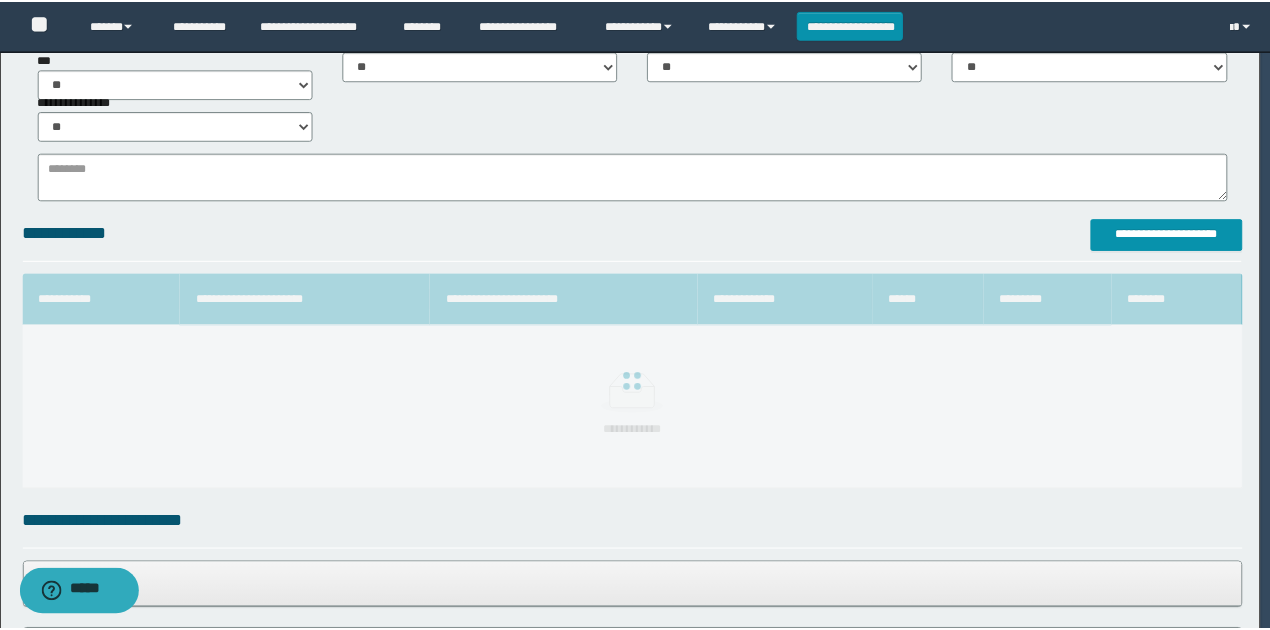 scroll, scrollTop: 73, scrollLeft: 0, axis: vertical 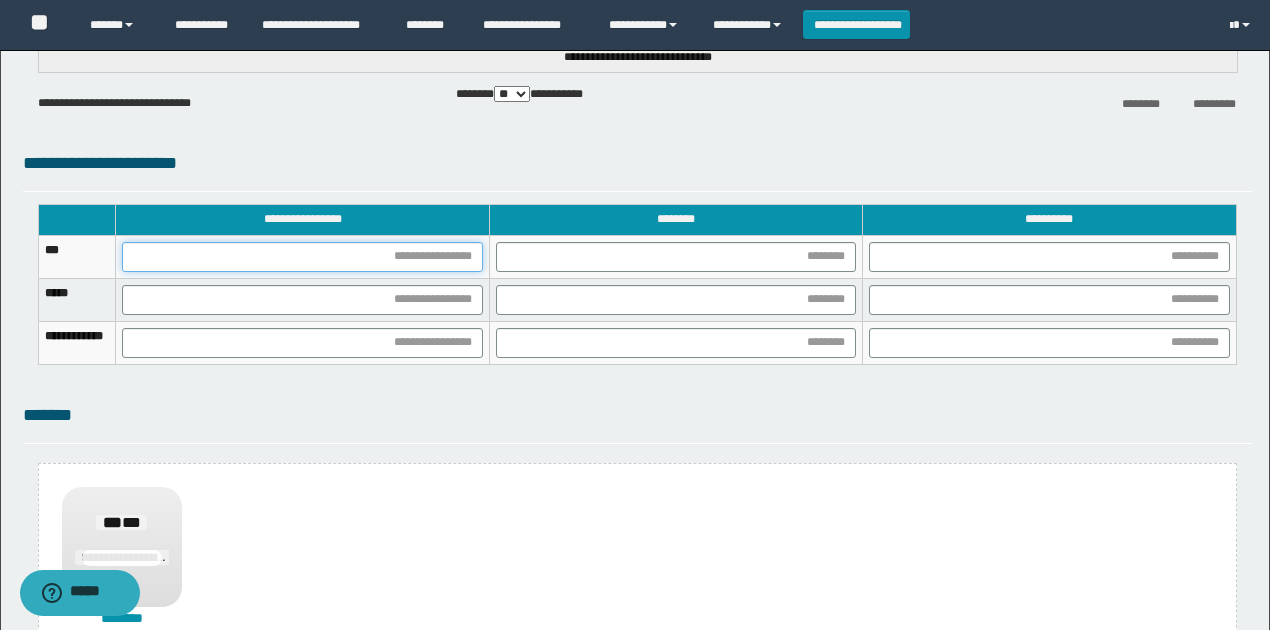 click at bounding box center (302, 257) 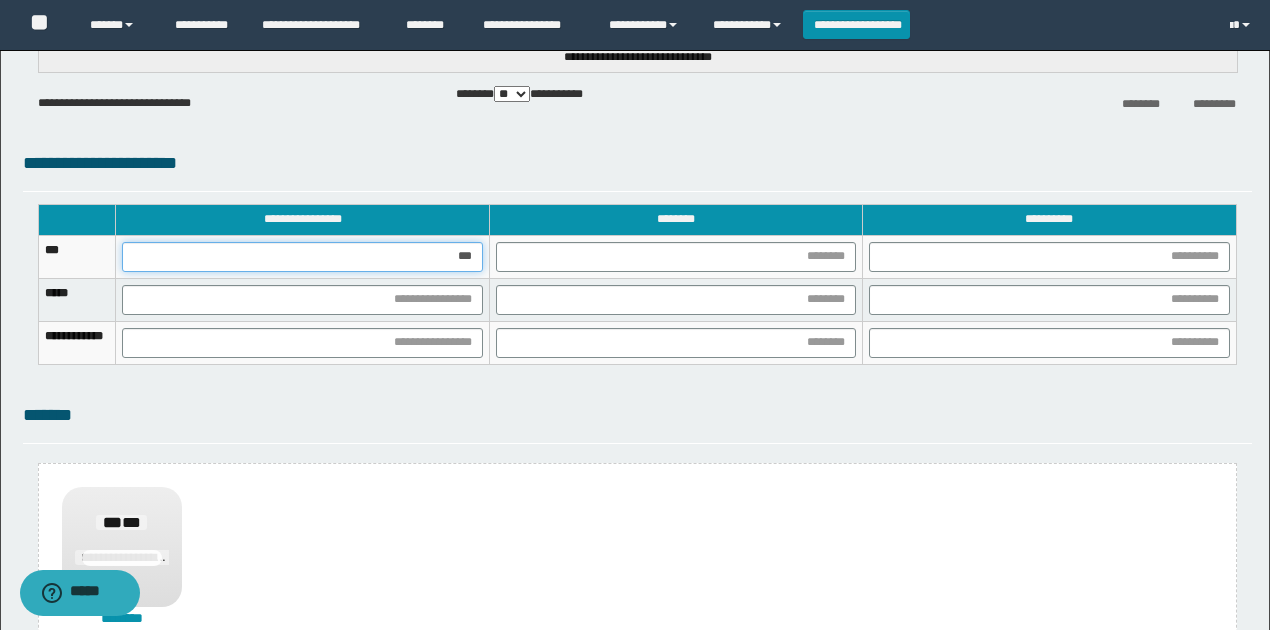 type on "****" 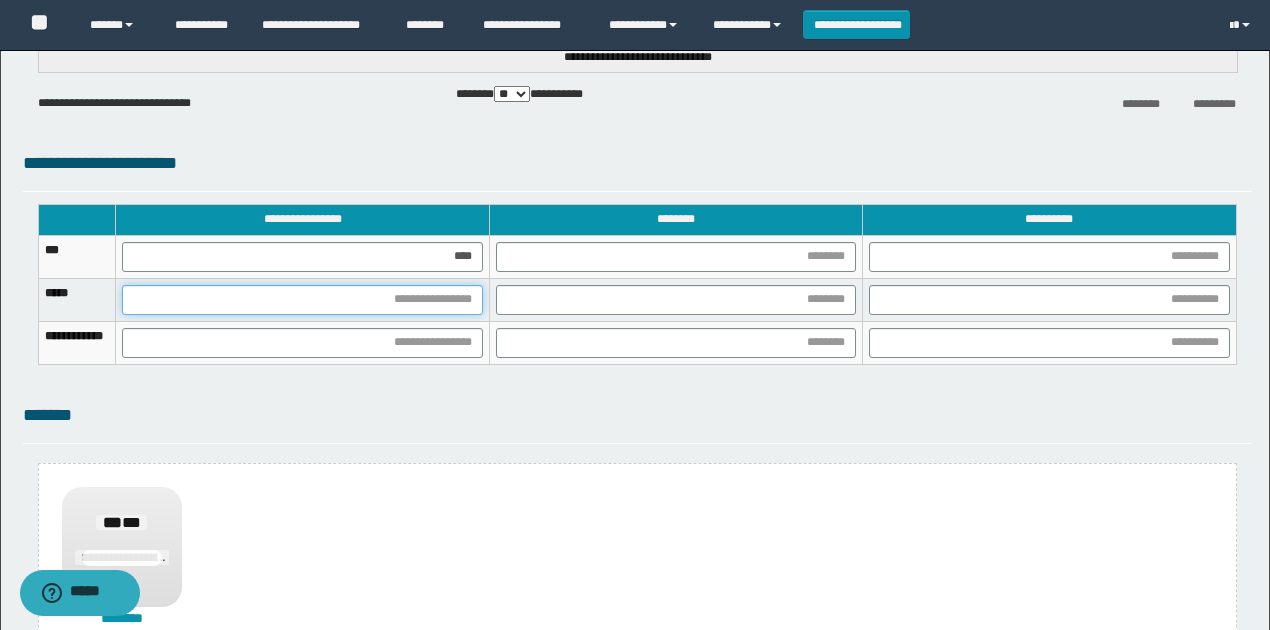 click at bounding box center [302, 300] 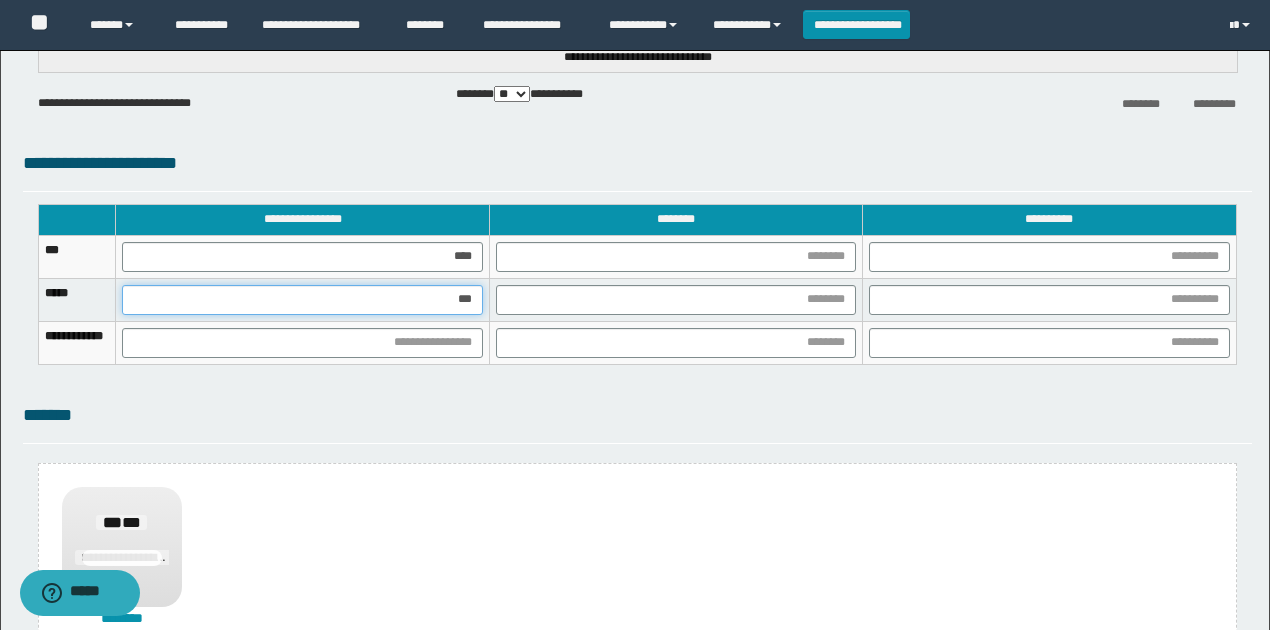 type on "****" 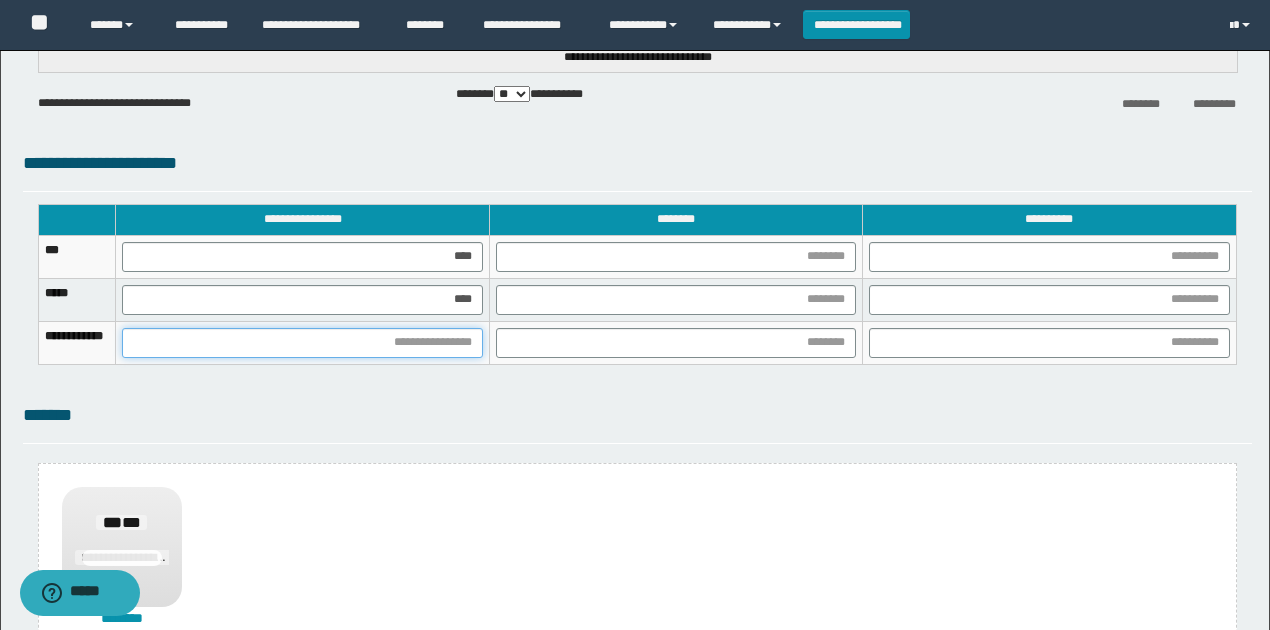 drag, startPoint x: 530, startPoint y: 350, endPoint x: 518, endPoint y: 358, distance: 14.422205 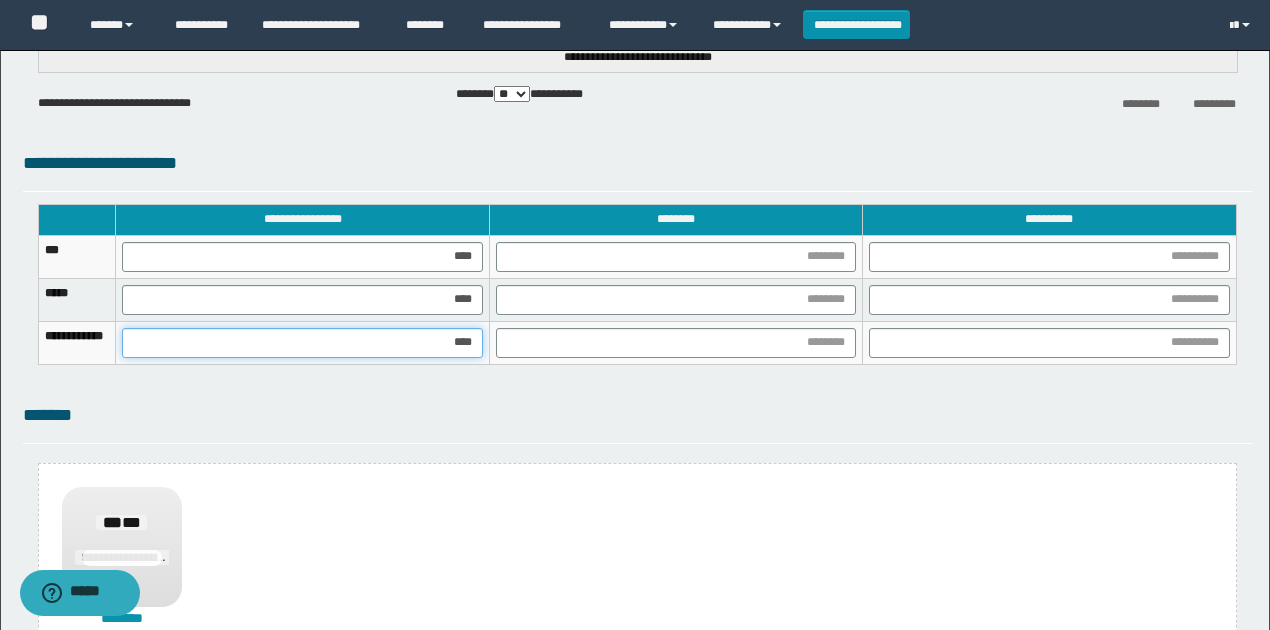 type on "*****" 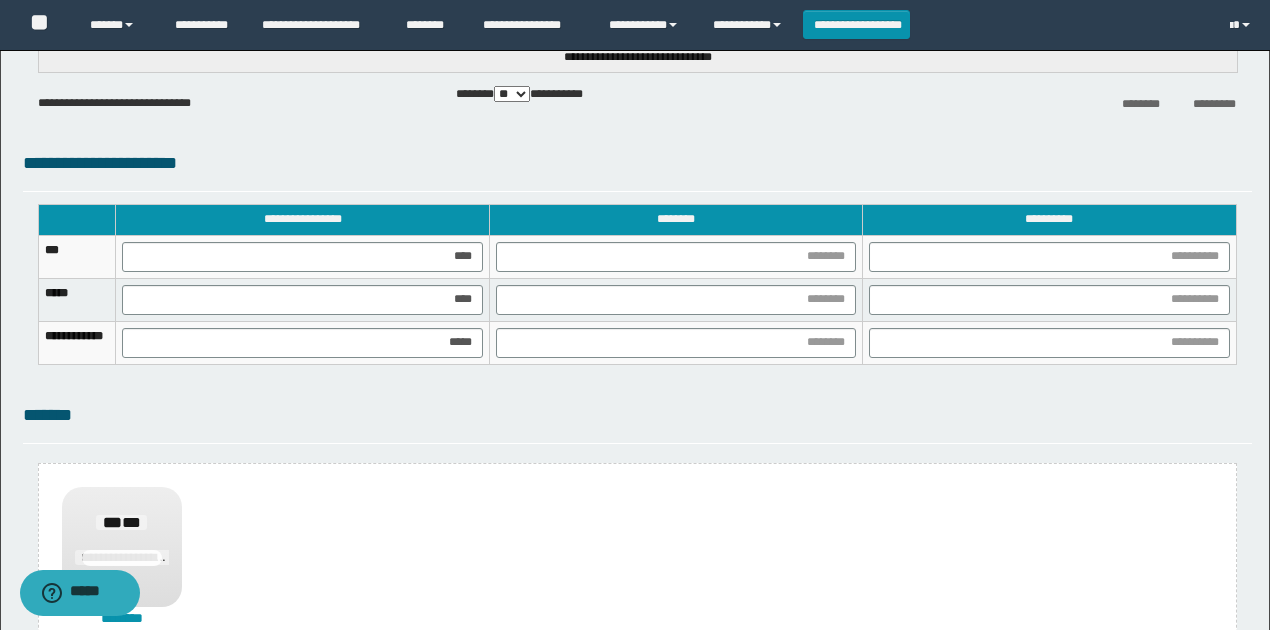 drag, startPoint x: 1207, startPoint y: 362, endPoint x: 1184, endPoint y: 362, distance: 23 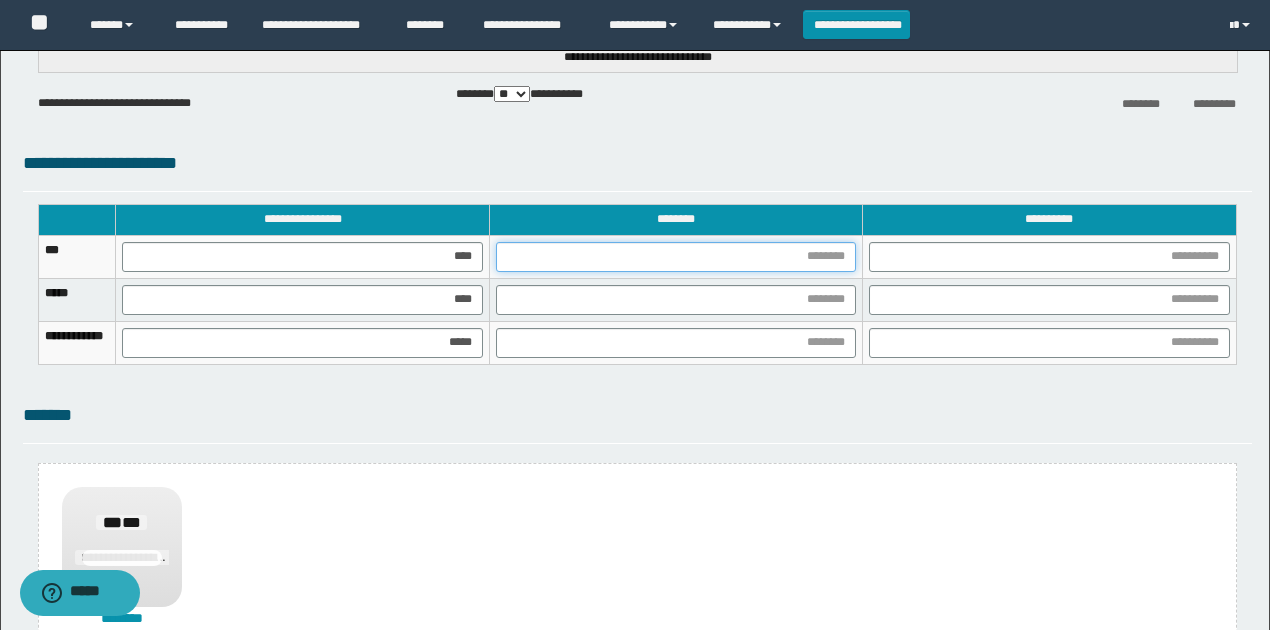 click at bounding box center (676, 257) 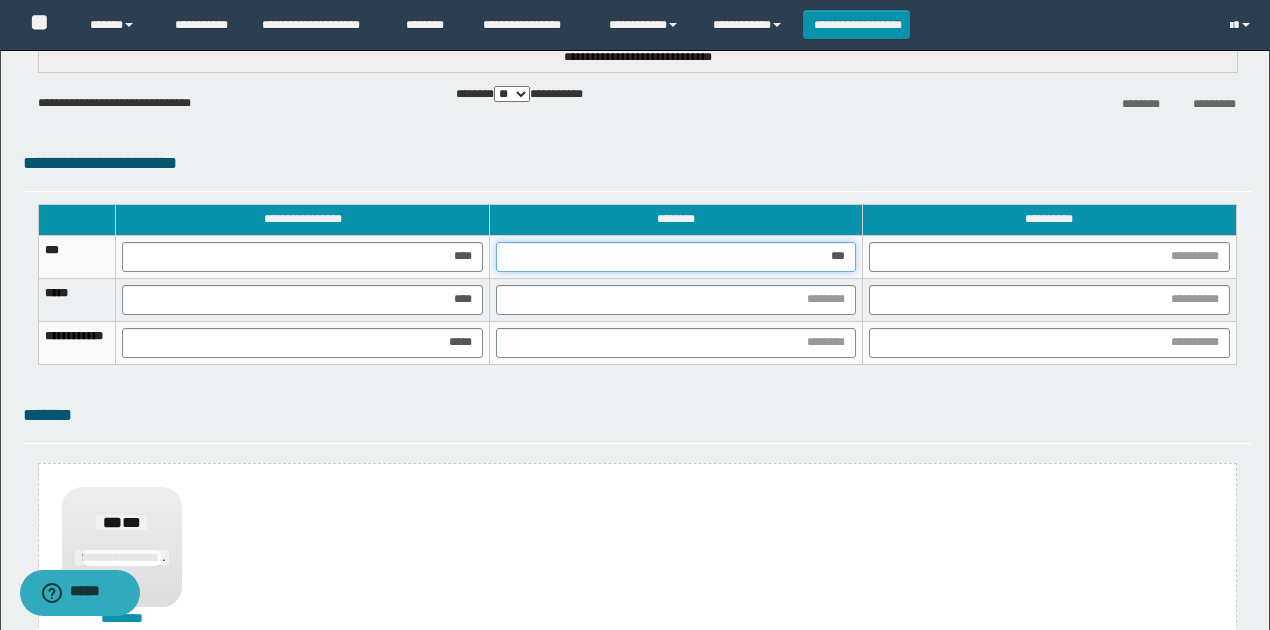 type on "****" 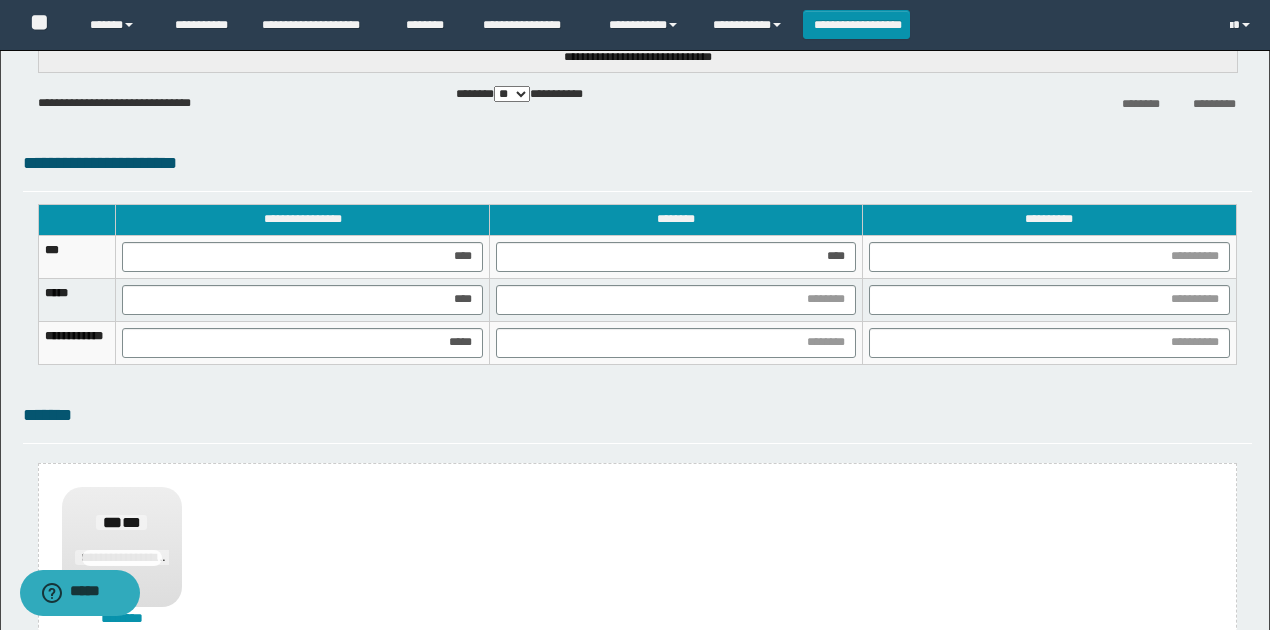 drag, startPoint x: 1243, startPoint y: 364, endPoint x: 1202, endPoint y: 371, distance: 41.59327 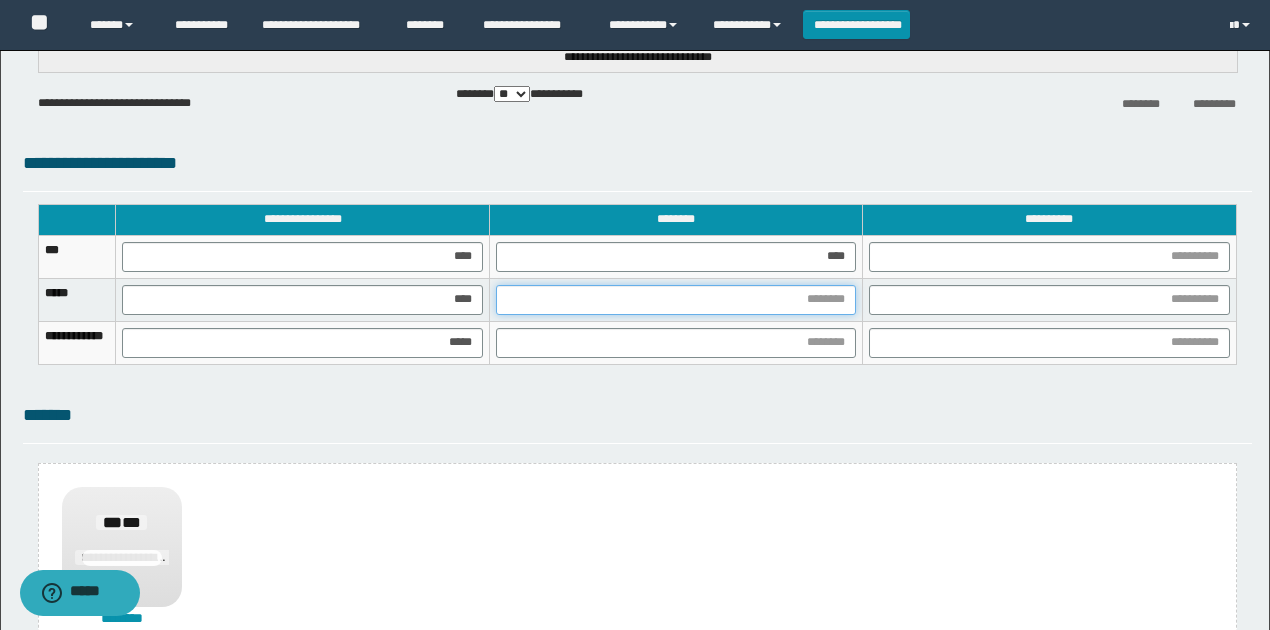 drag, startPoint x: 870, startPoint y: 303, endPoint x: 861, endPoint y: 312, distance: 12.727922 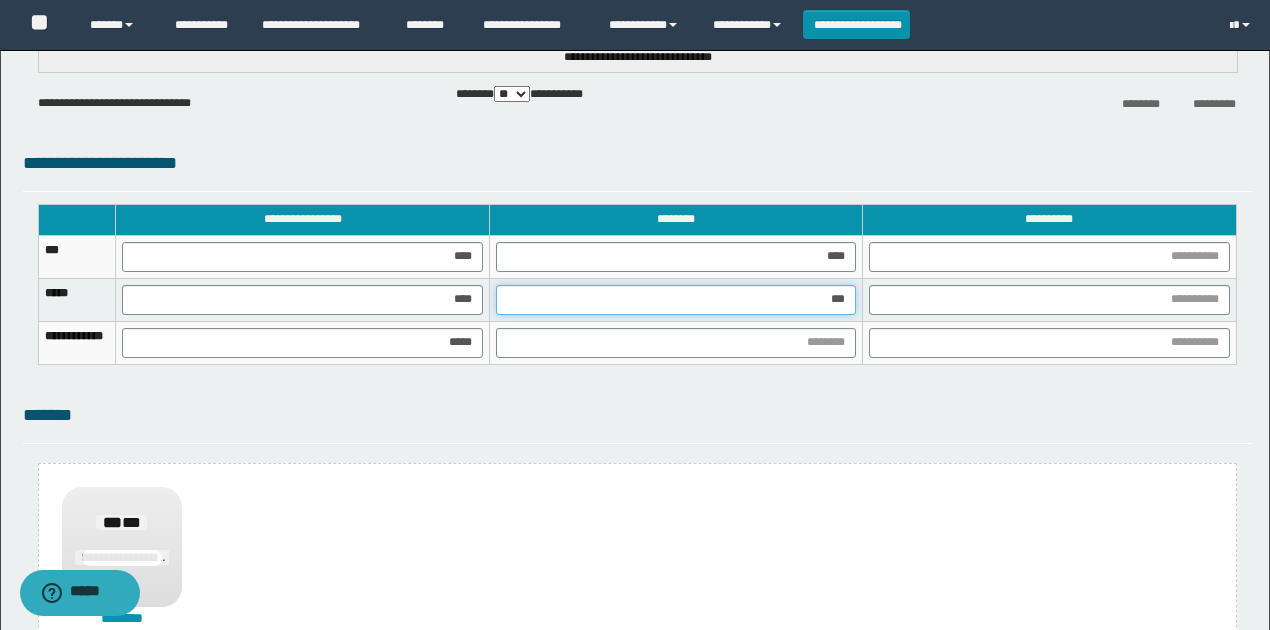 type on "****" 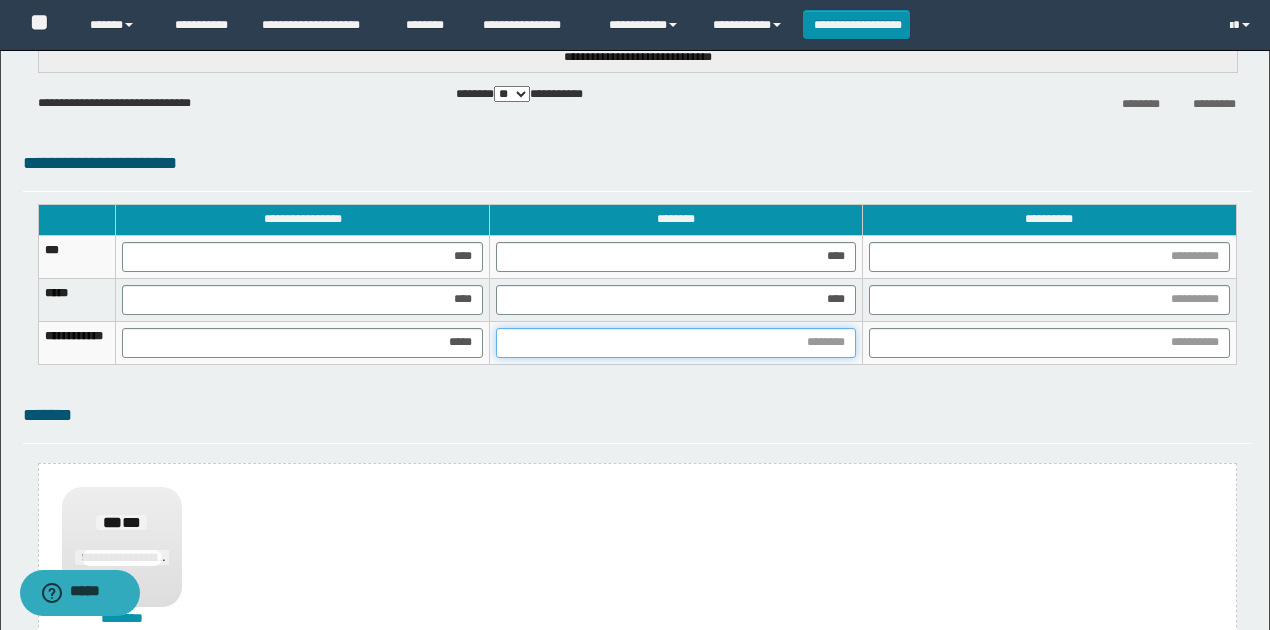 drag, startPoint x: 835, startPoint y: 344, endPoint x: 816, endPoint y: 352, distance: 20.615528 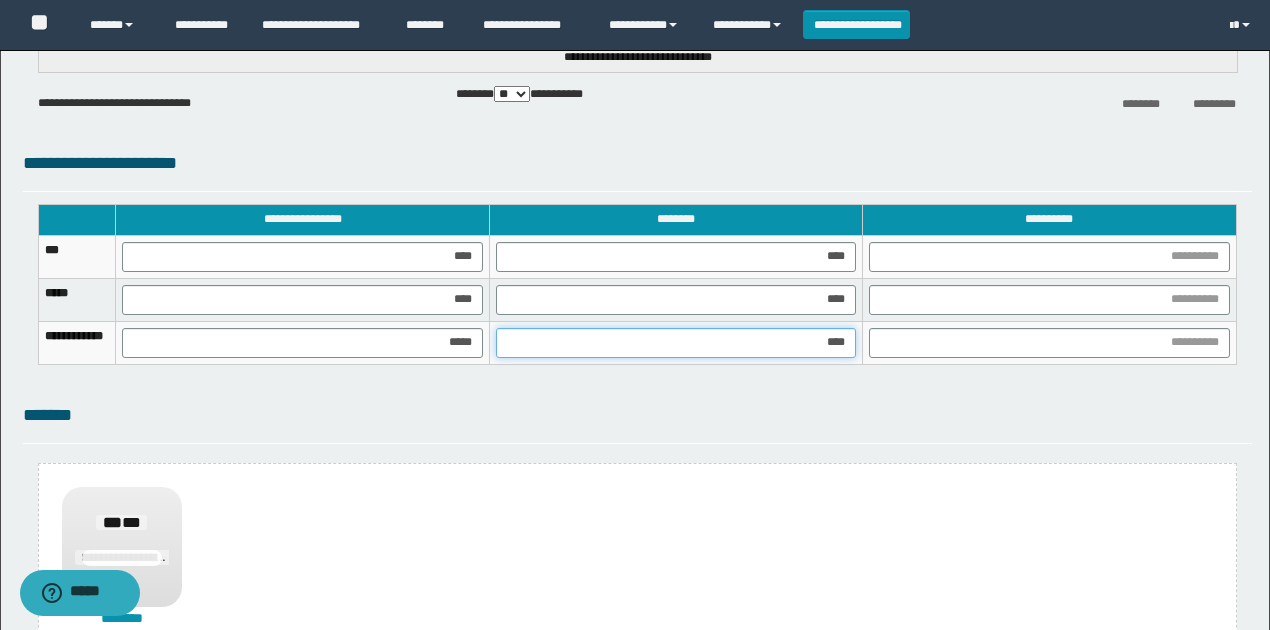 type on "*****" 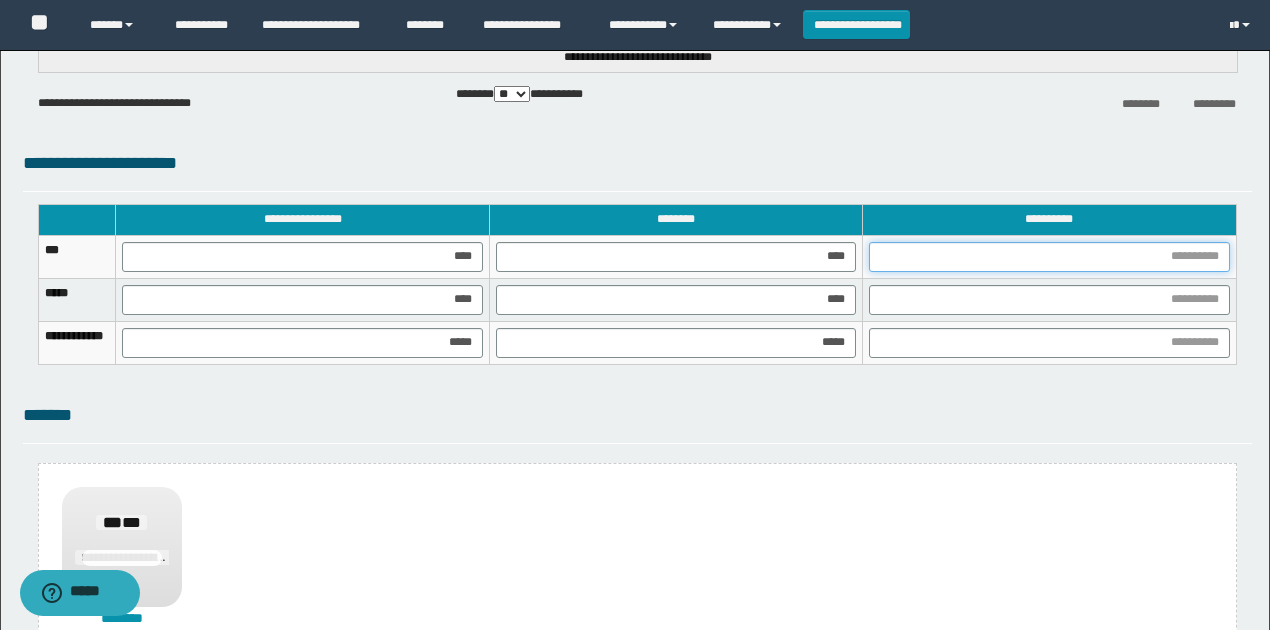 click at bounding box center (1049, 257) 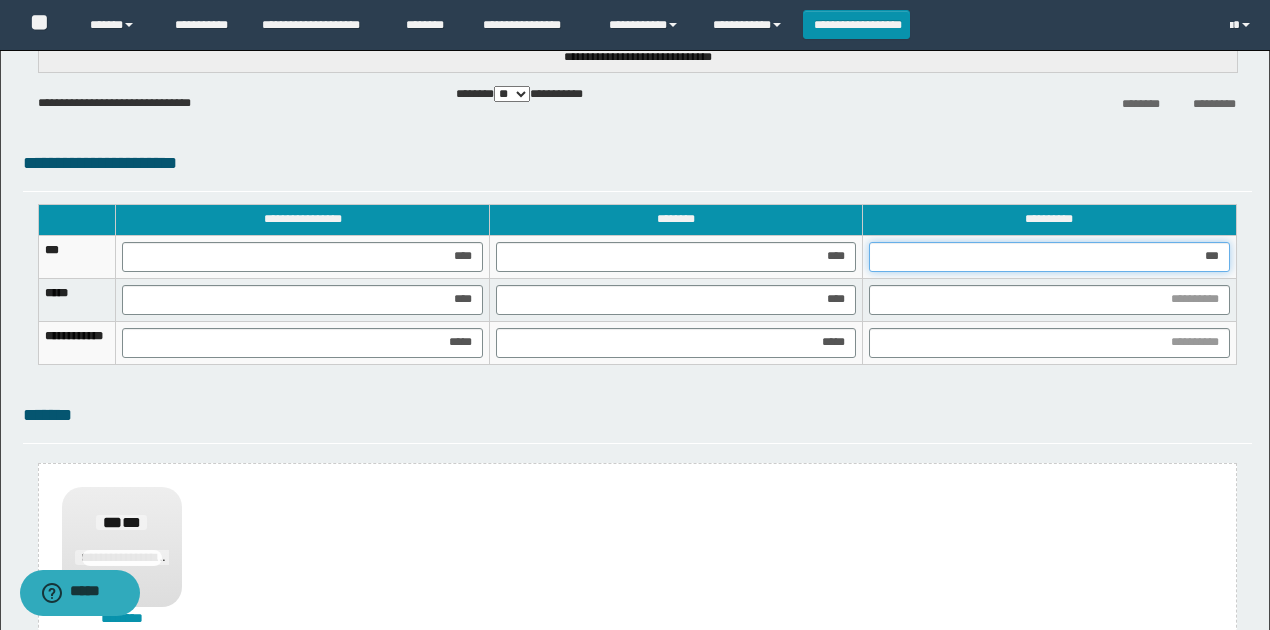 type on "****" 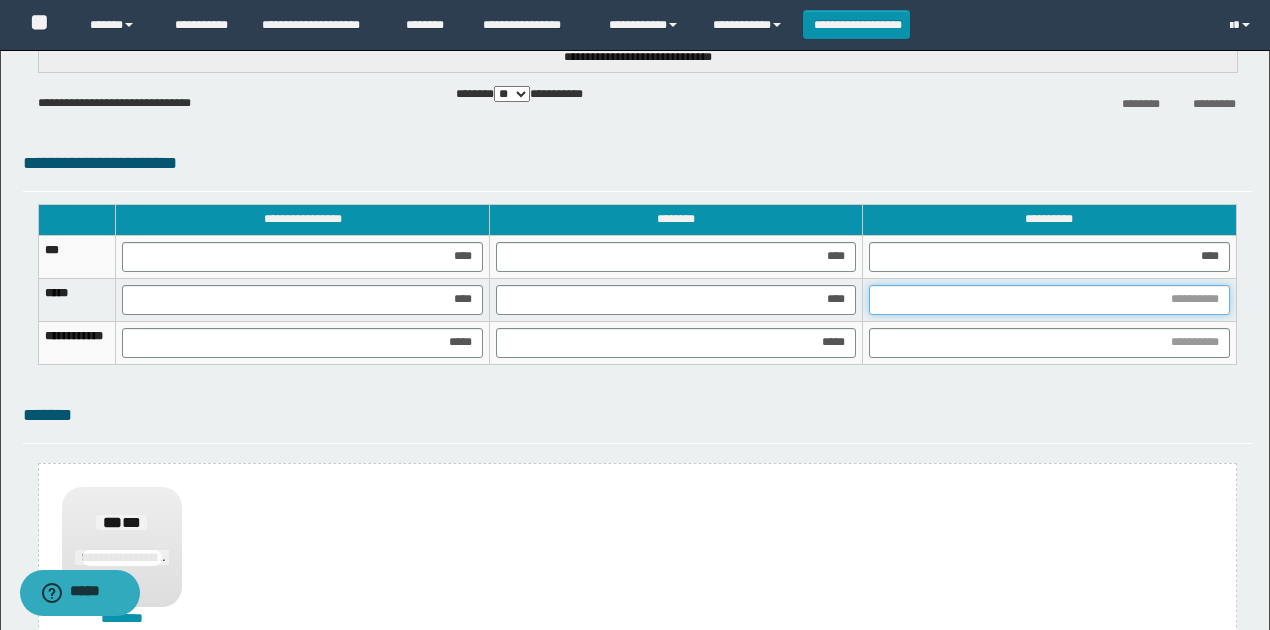 click at bounding box center (1049, 300) 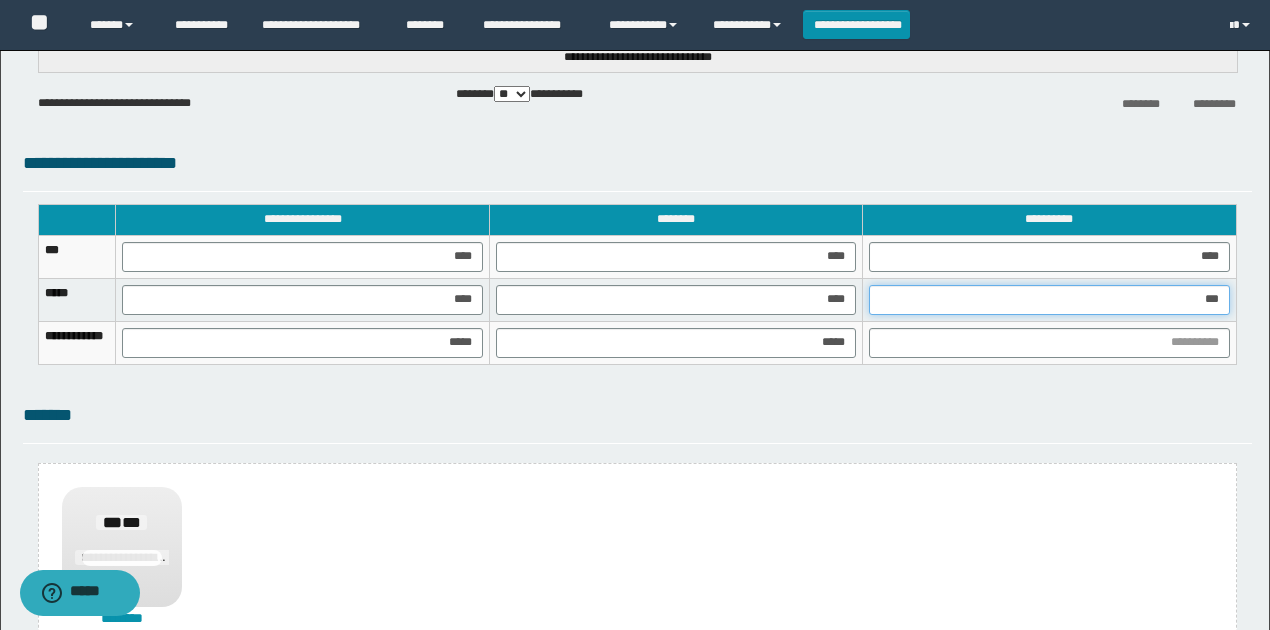 type on "****" 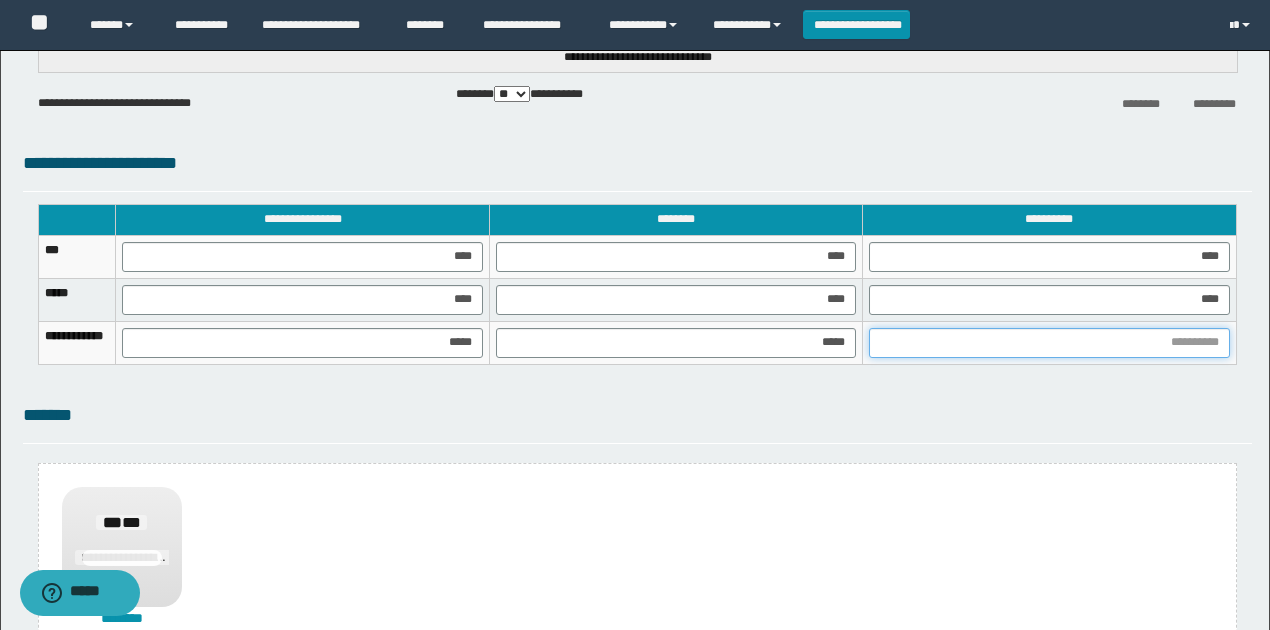 click at bounding box center [1049, 343] 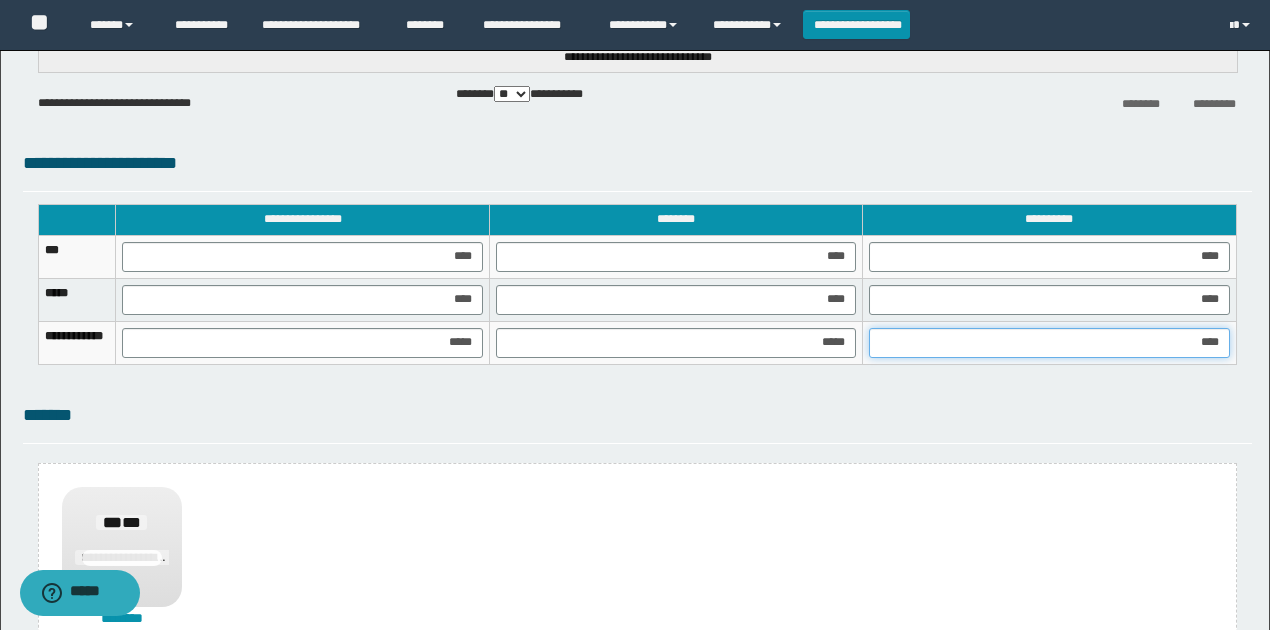 type on "*****" 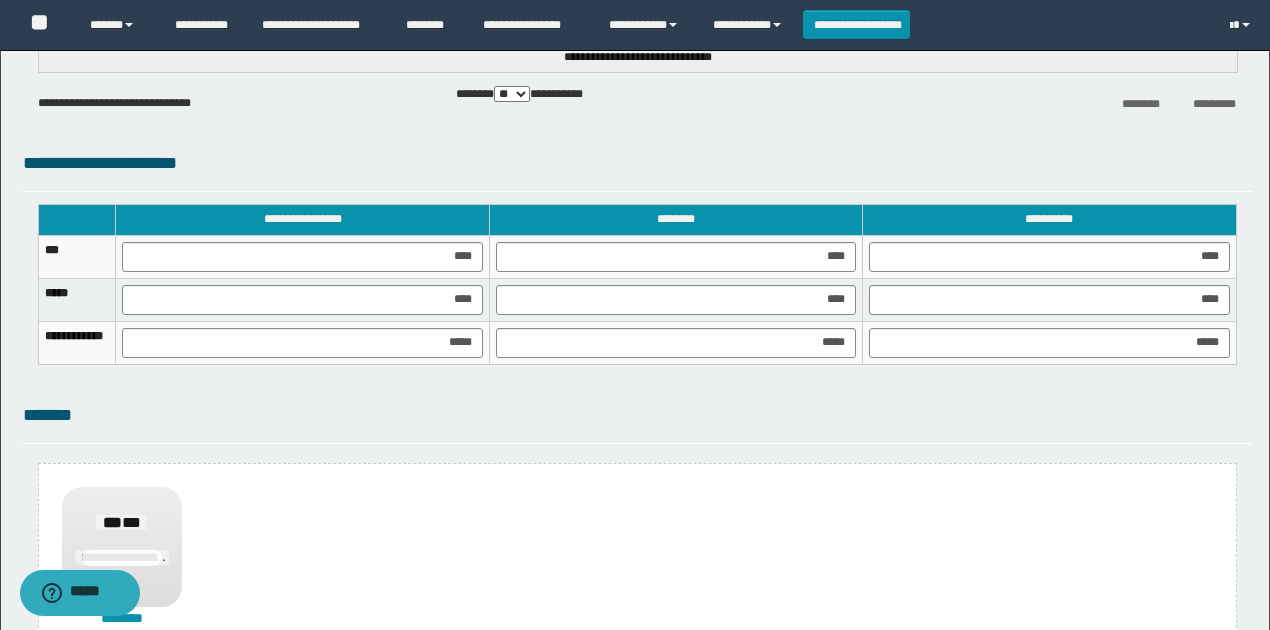 click on "*******" at bounding box center (637, 415) 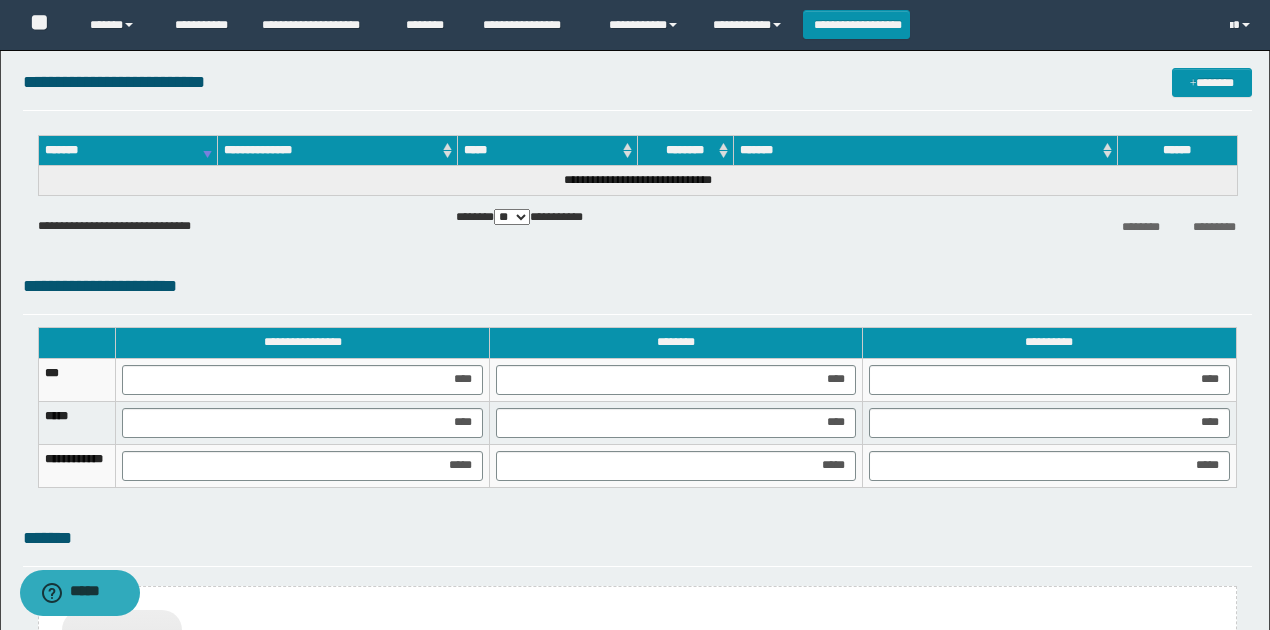 scroll, scrollTop: 1468, scrollLeft: 0, axis: vertical 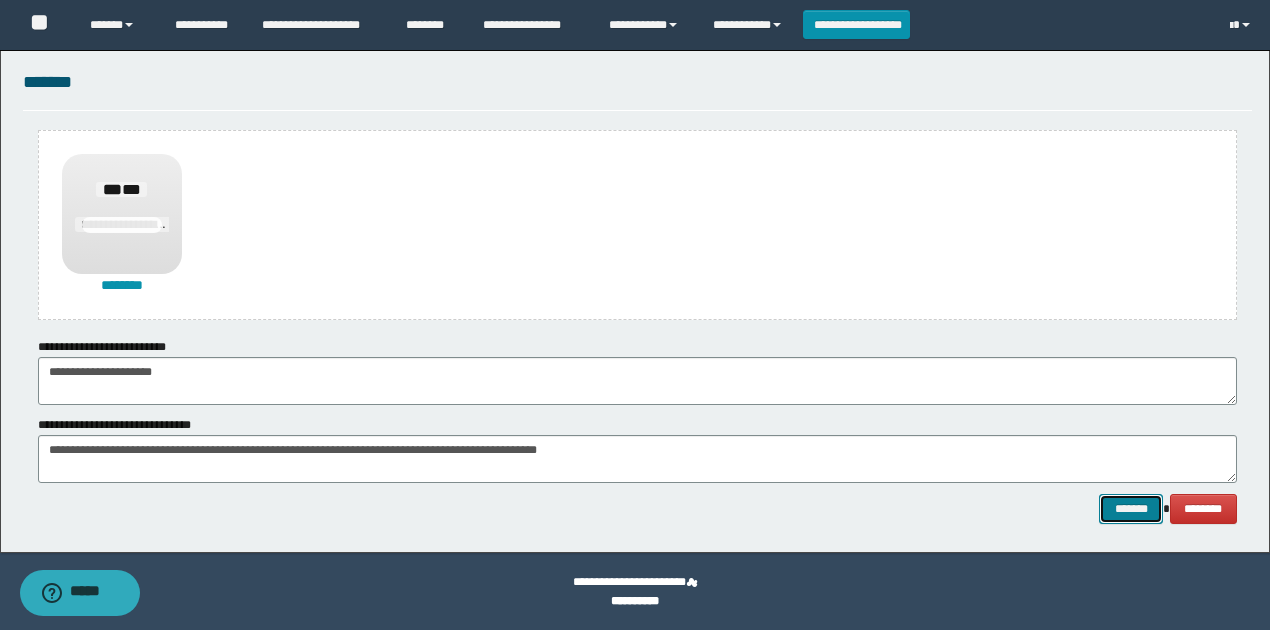 click on "*******" at bounding box center [1131, 508] 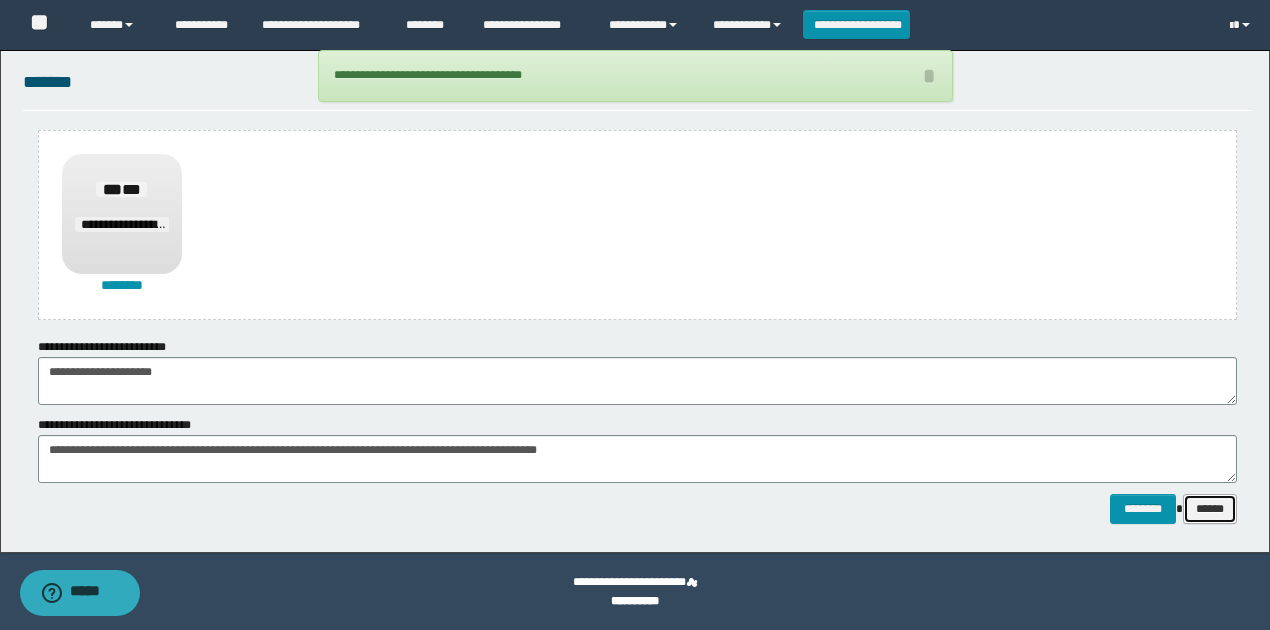 click on "******" at bounding box center [1210, 508] 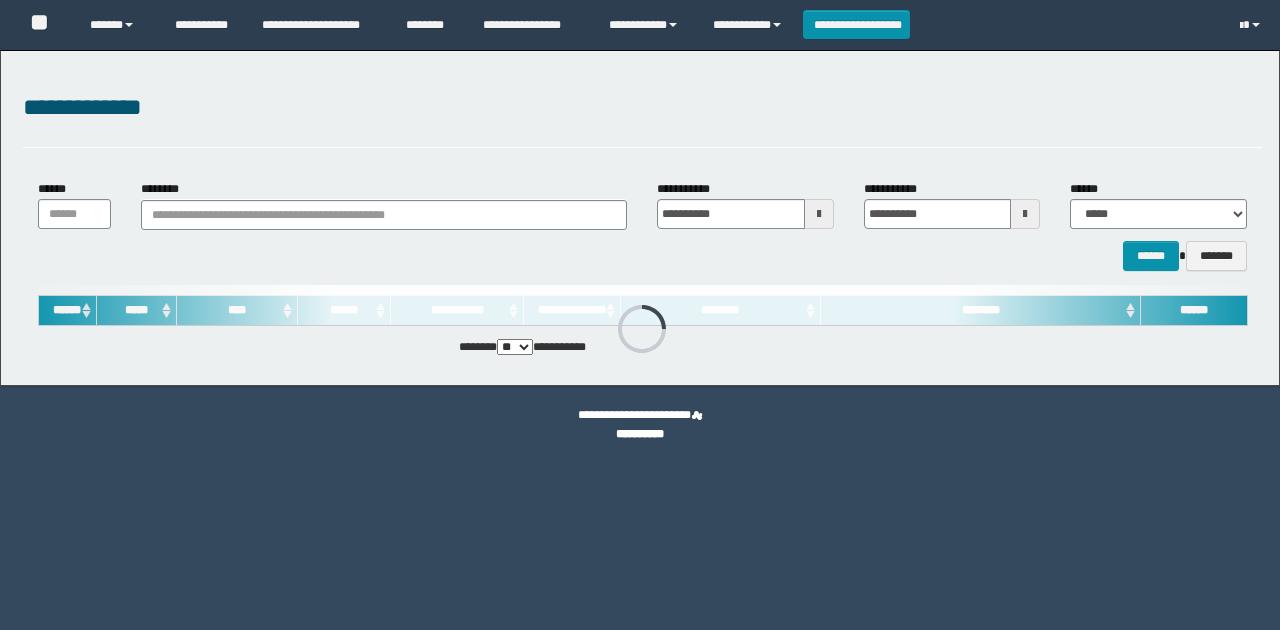 scroll, scrollTop: 0, scrollLeft: 0, axis: both 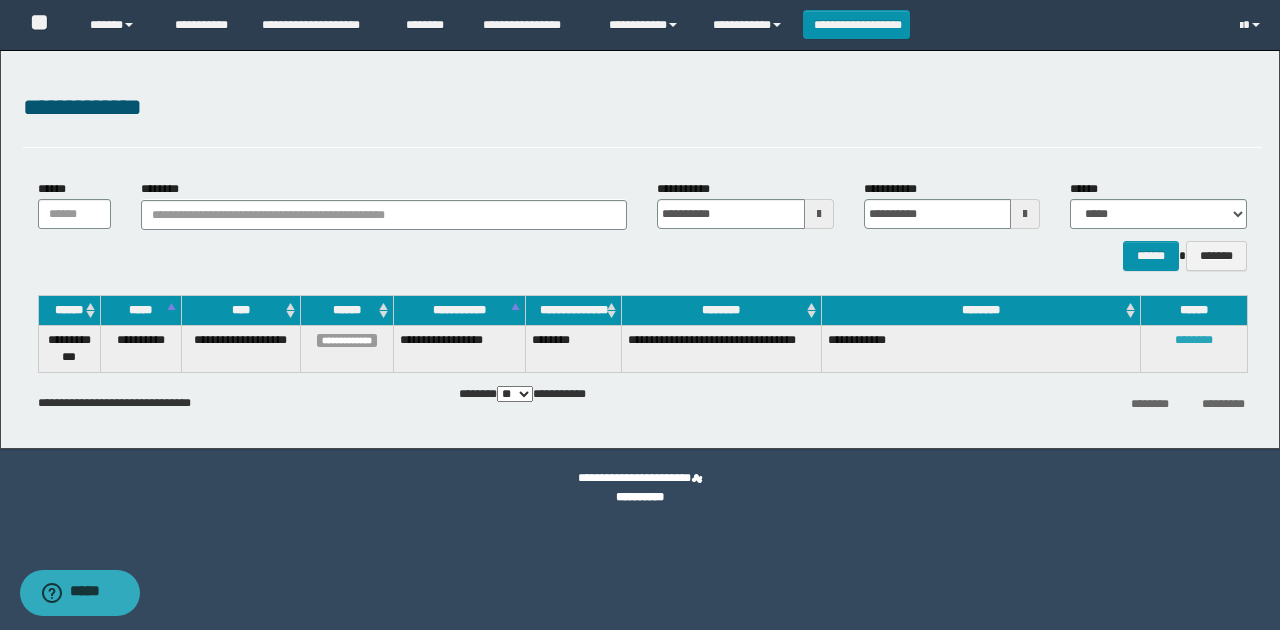 click on "********" at bounding box center (1194, 340) 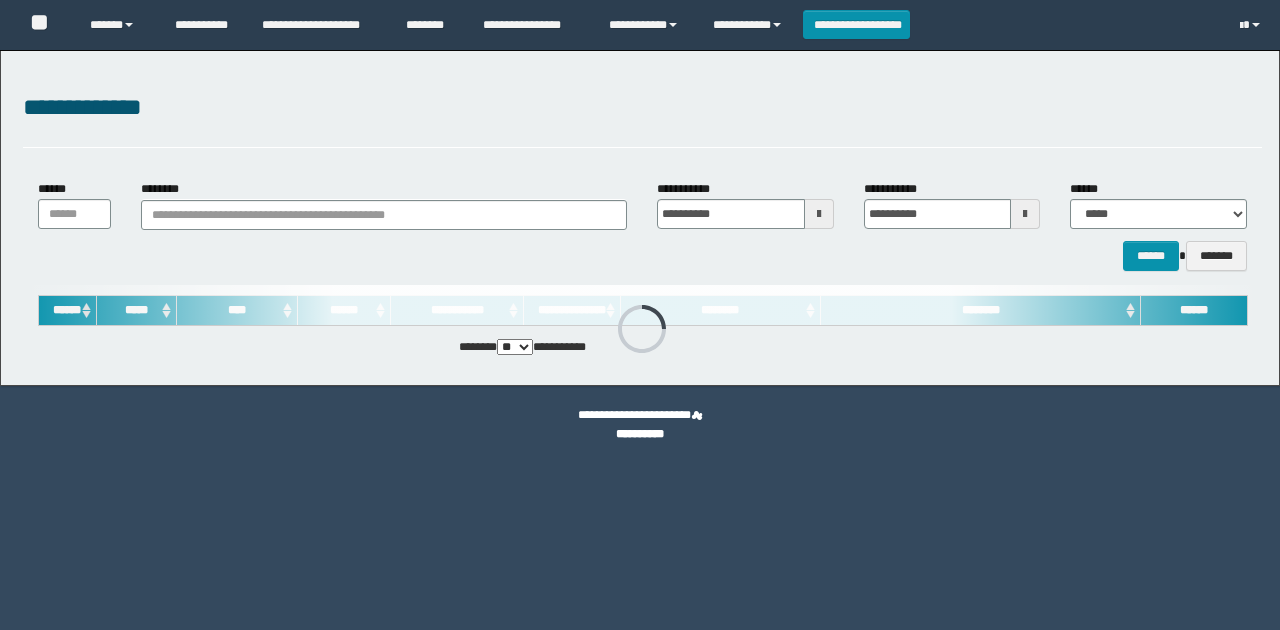 scroll, scrollTop: 0, scrollLeft: 0, axis: both 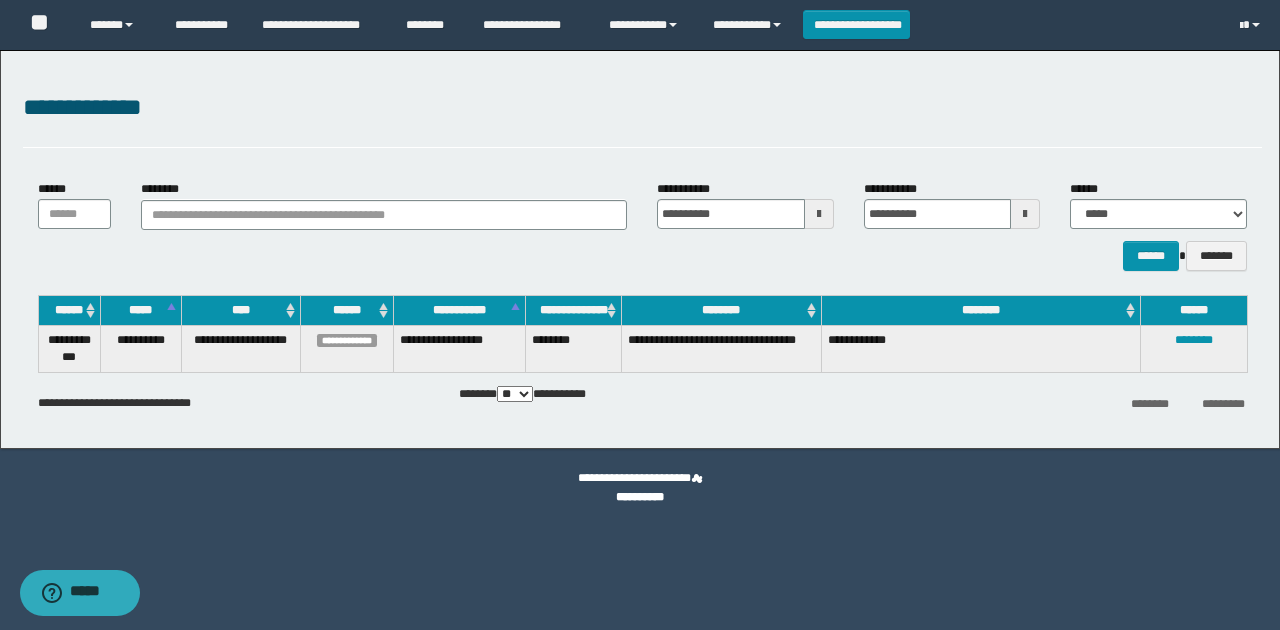 click at bounding box center (0, 0) 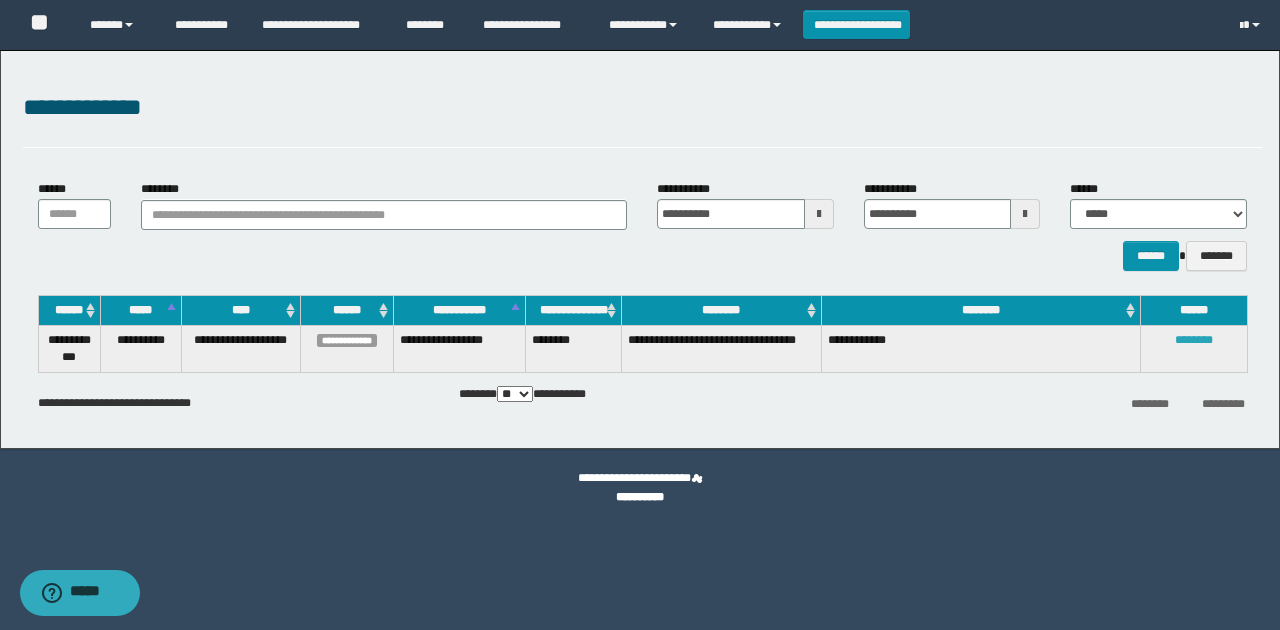 click on "********" at bounding box center (1194, 340) 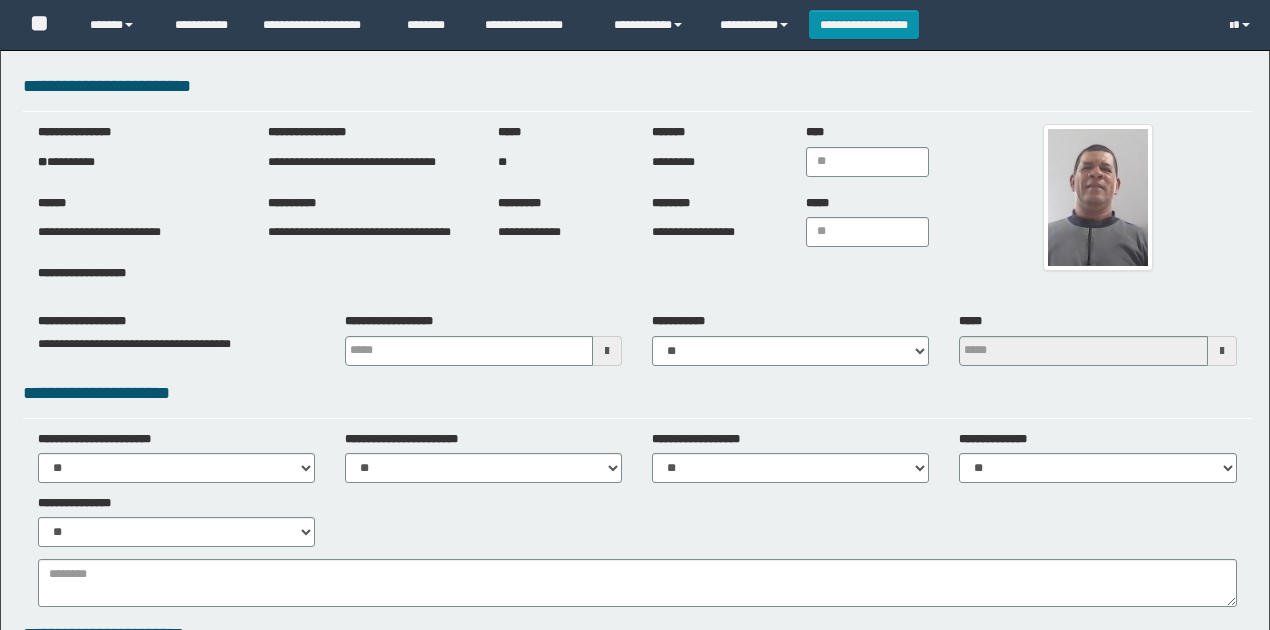 scroll, scrollTop: 0, scrollLeft: 0, axis: both 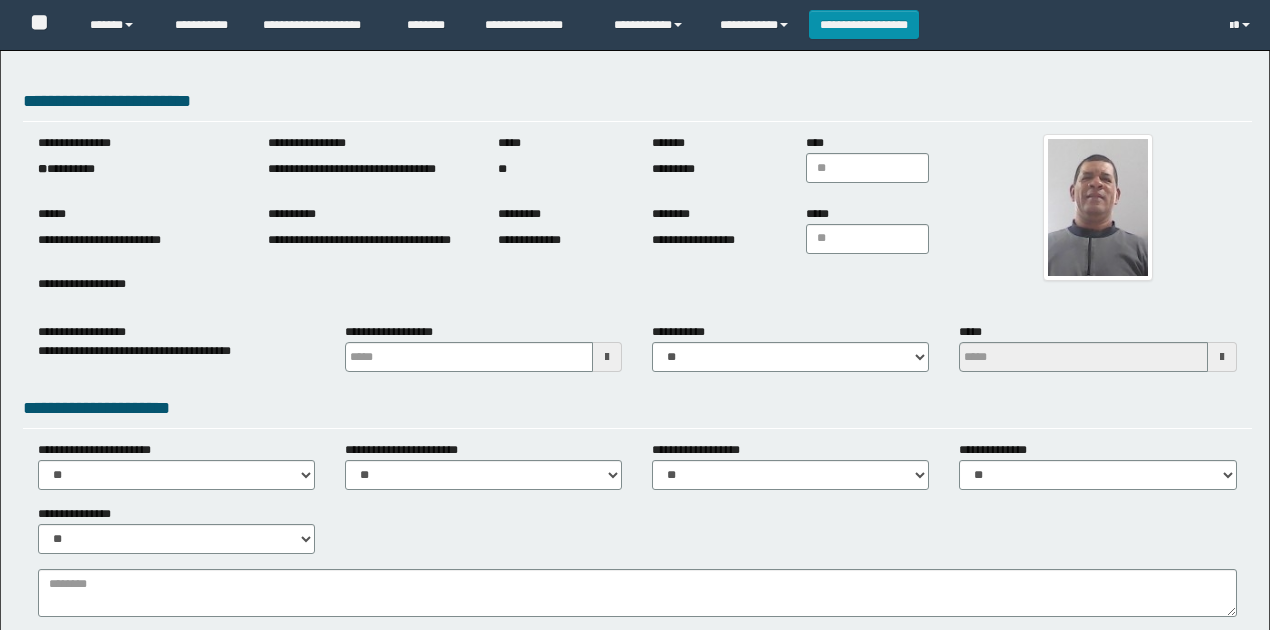 type 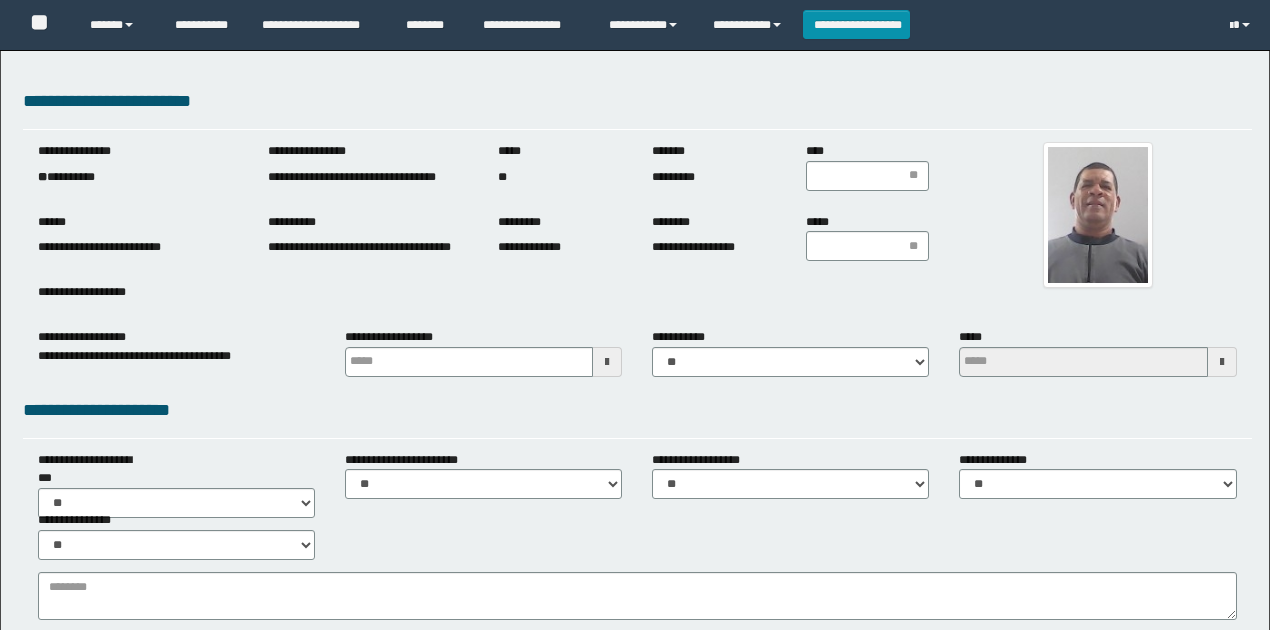scroll, scrollTop: 0, scrollLeft: 0, axis: both 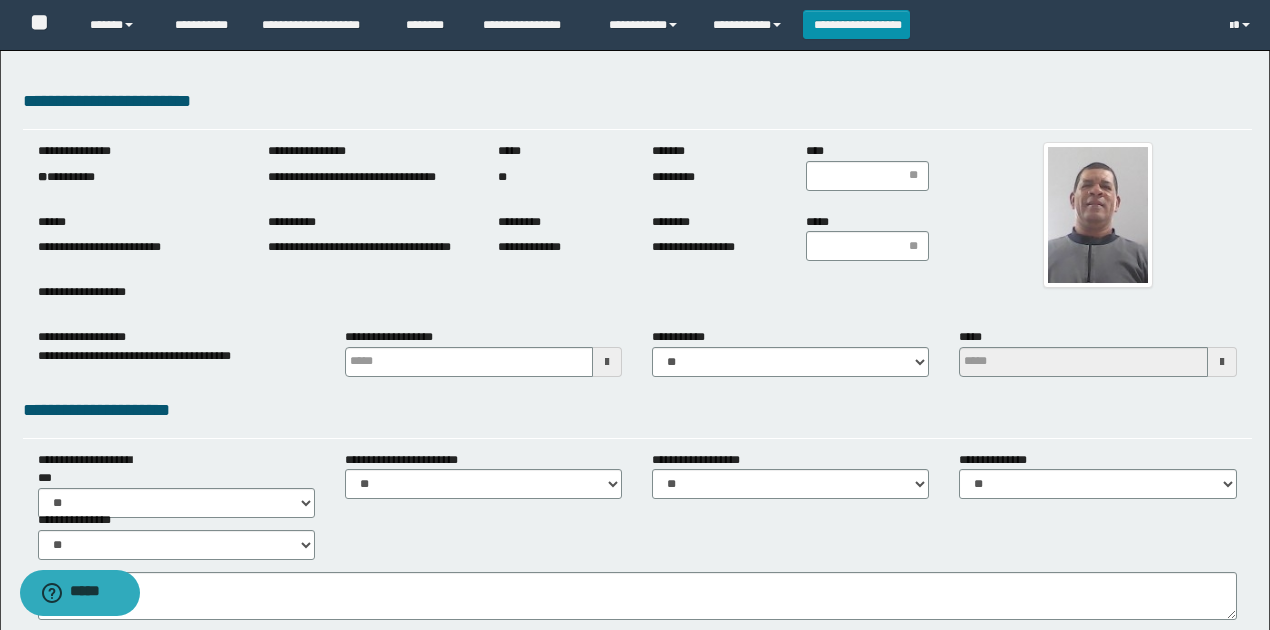 click on "**********" at bounding box center [138, 177] 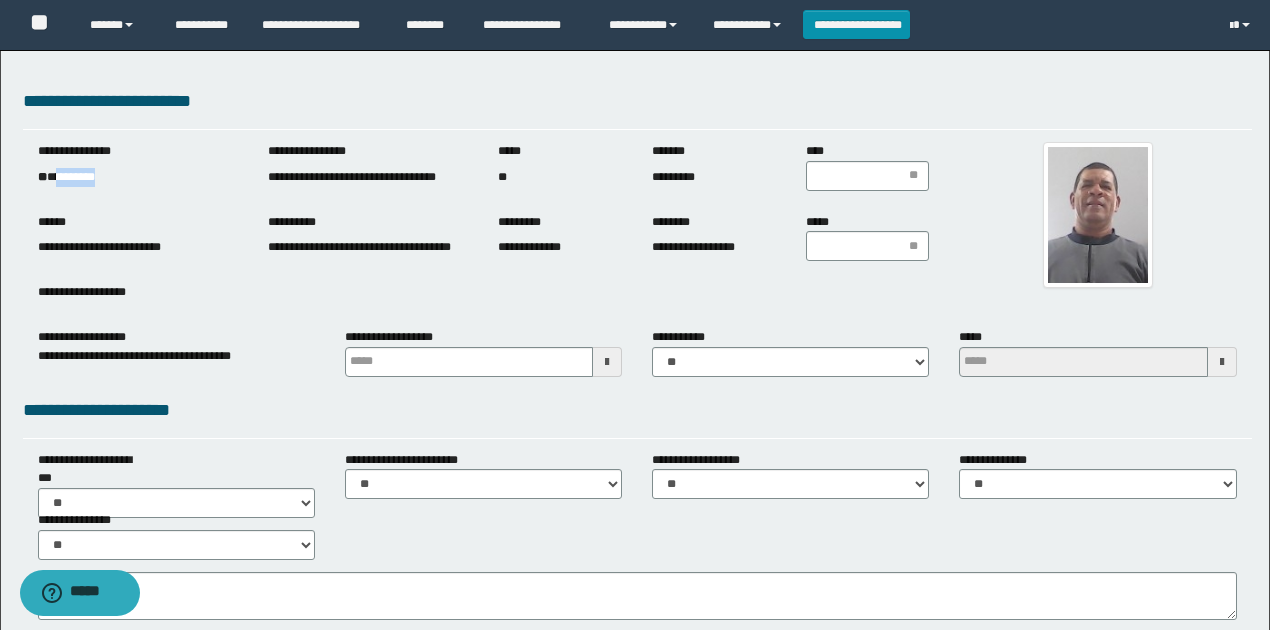 click on "**********" at bounding box center (138, 177) 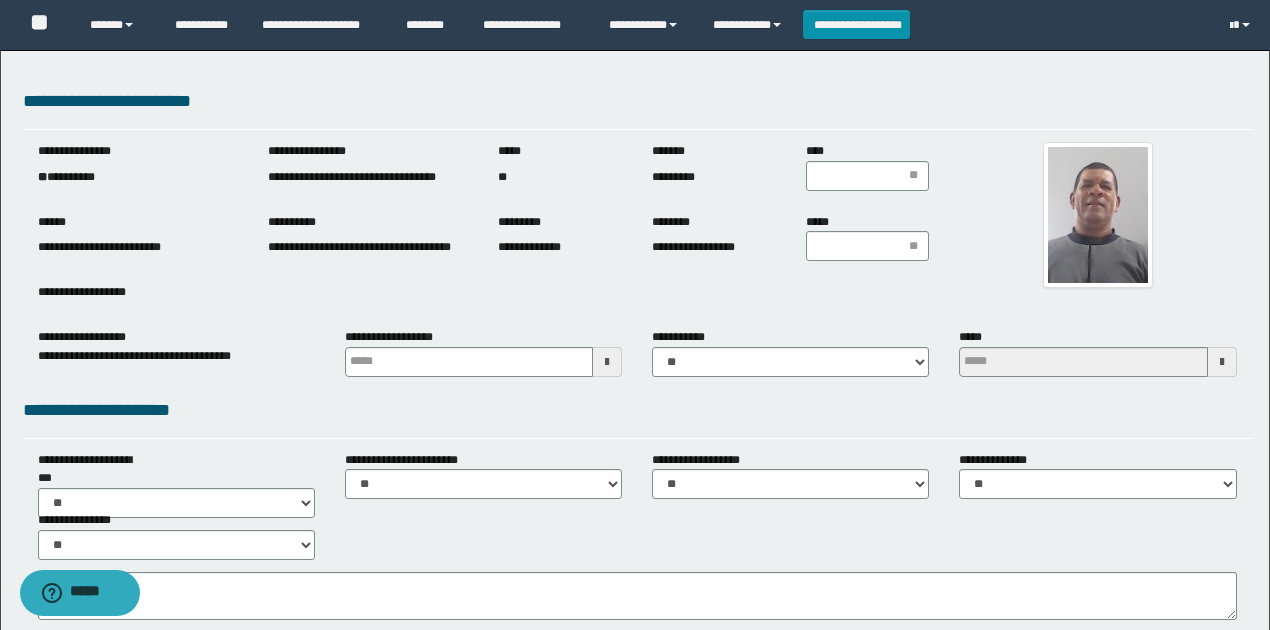 click at bounding box center [1097, 215] 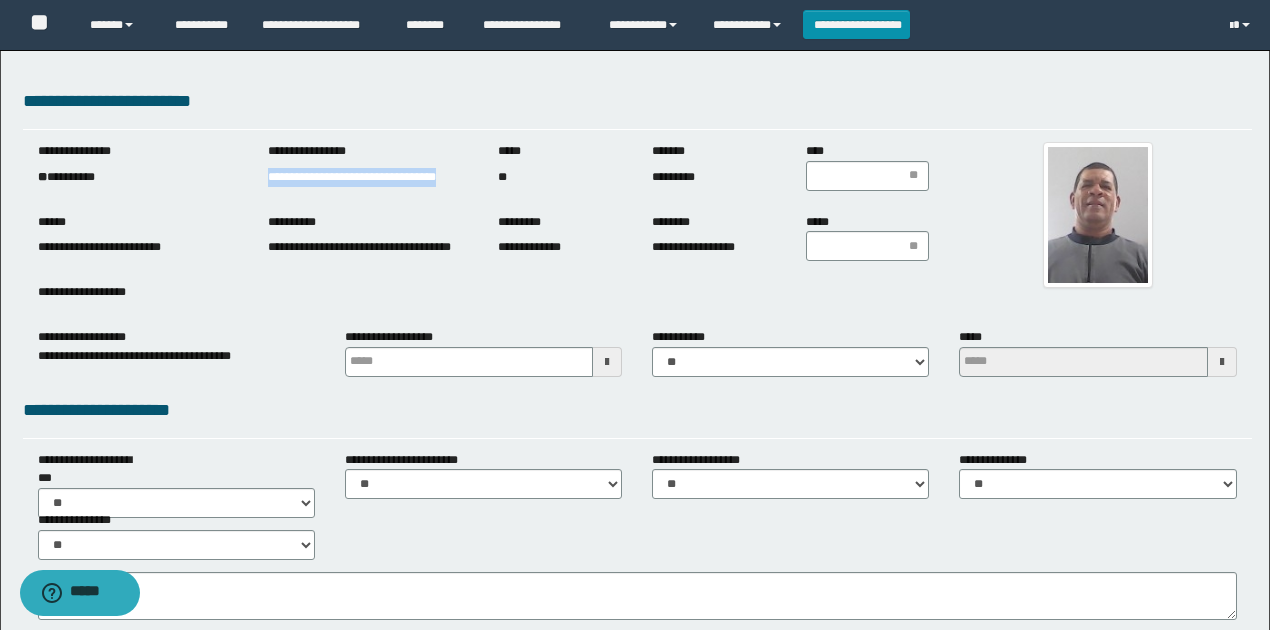 drag, startPoint x: 260, startPoint y: 170, endPoint x: 348, endPoint y: 196, distance: 91.76056 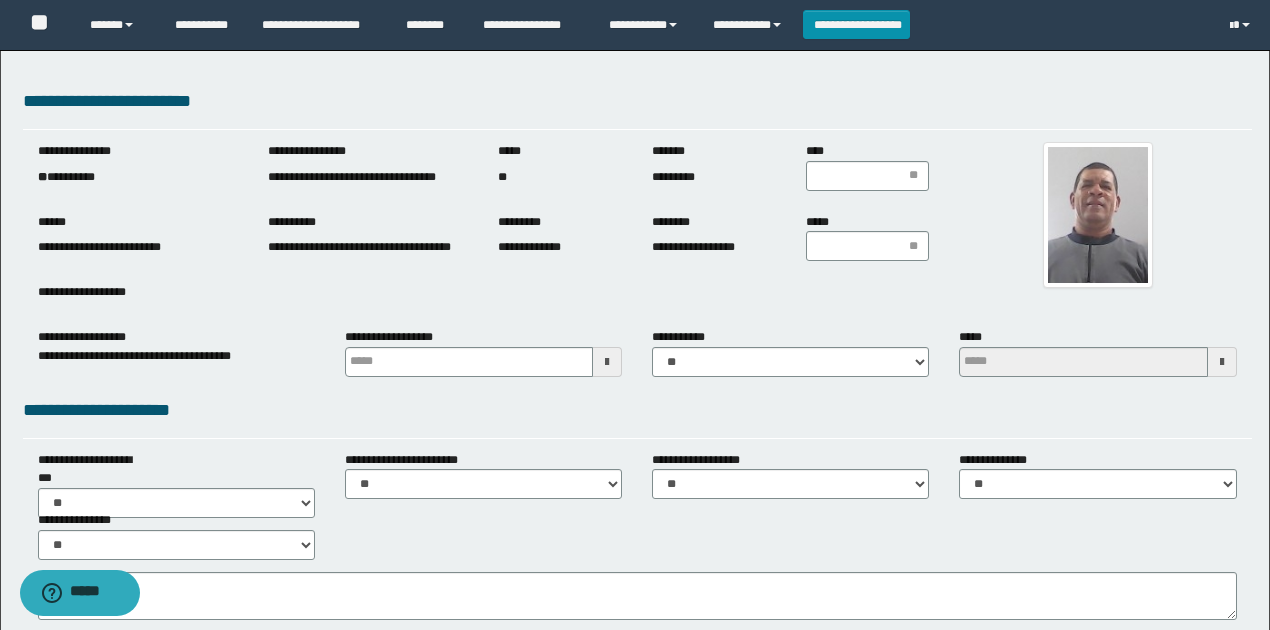 click at bounding box center (1097, 215) 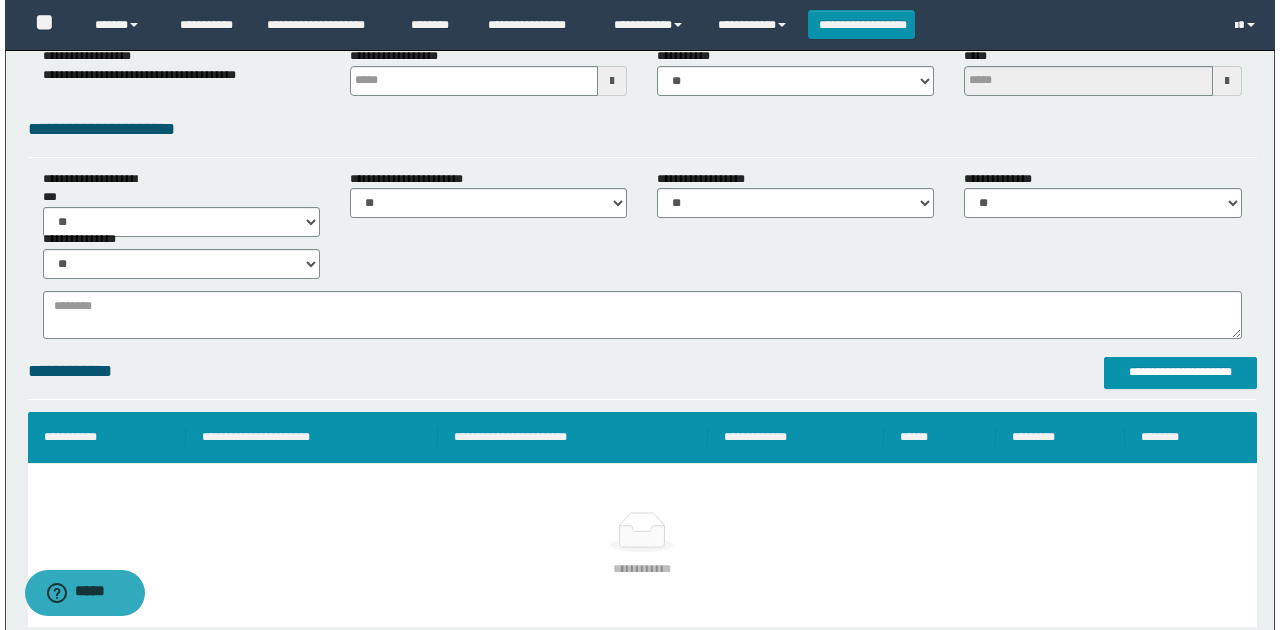 scroll, scrollTop: 400, scrollLeft: 0, axis: vertical 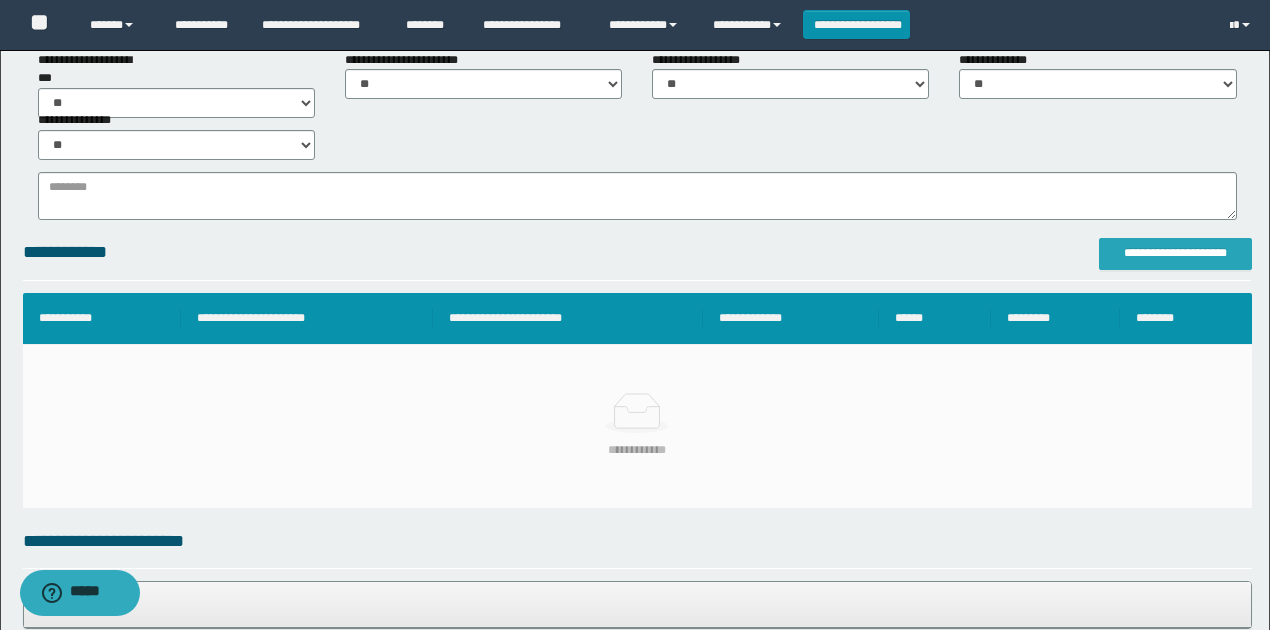 click on "**********" at bounding box center (1175, 253) 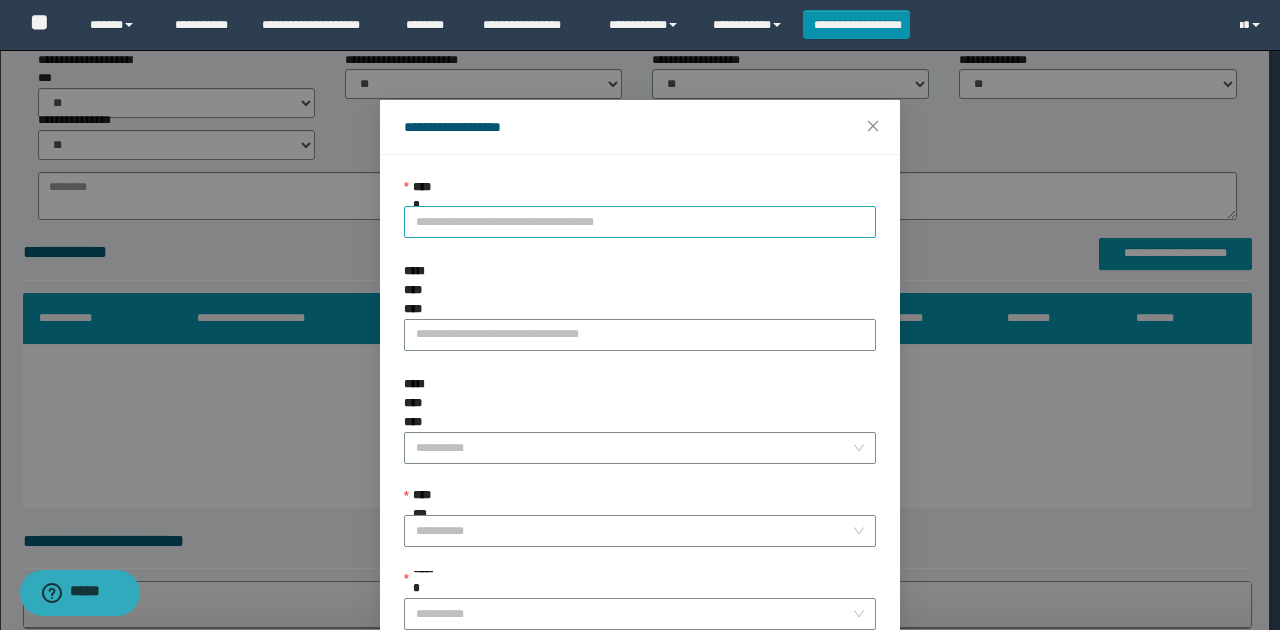 click on "**********" at bounding box center [640, 222] 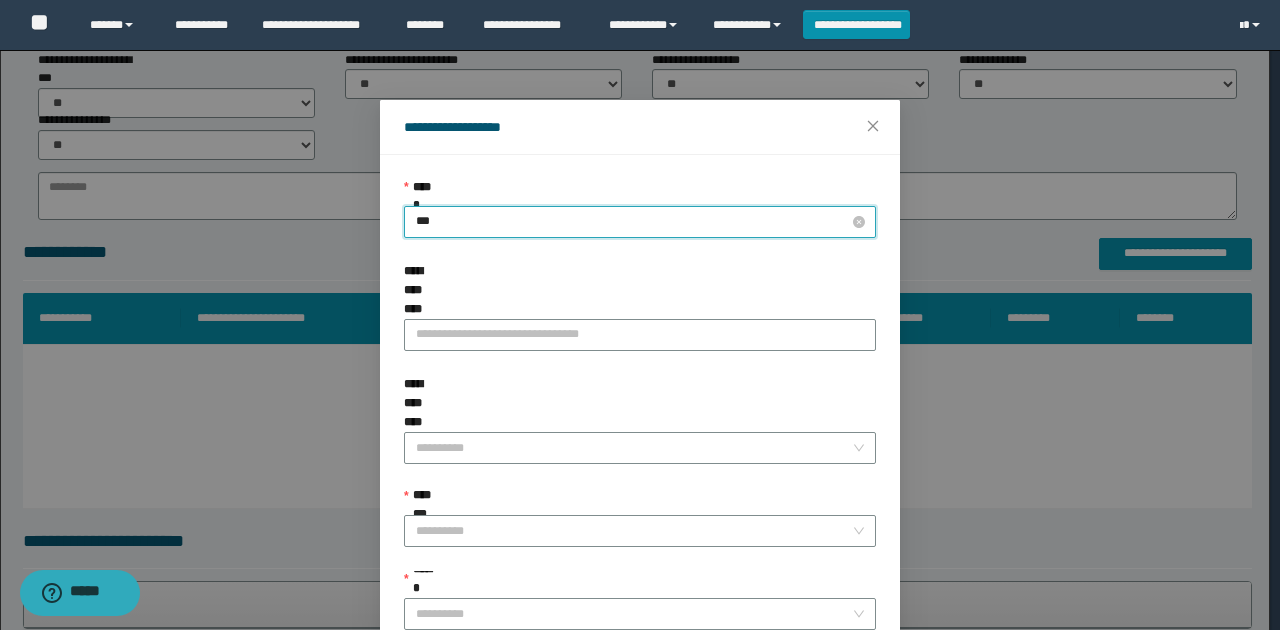 type on "****" 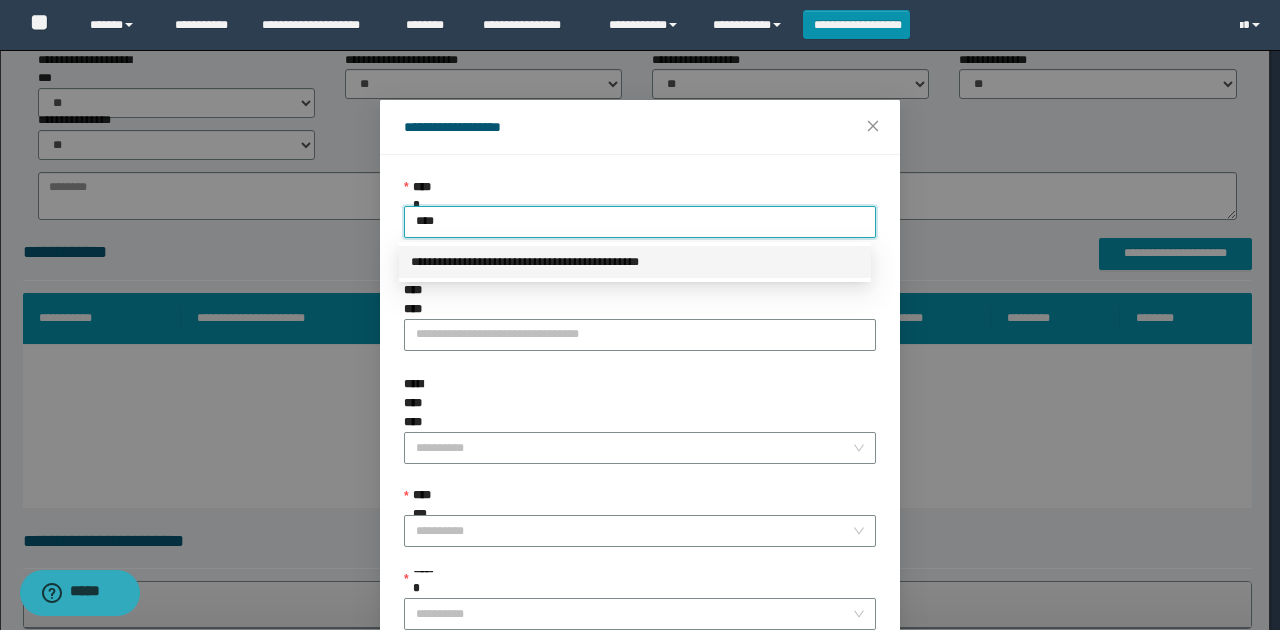click on "**********" at bounding box center (635, 262) 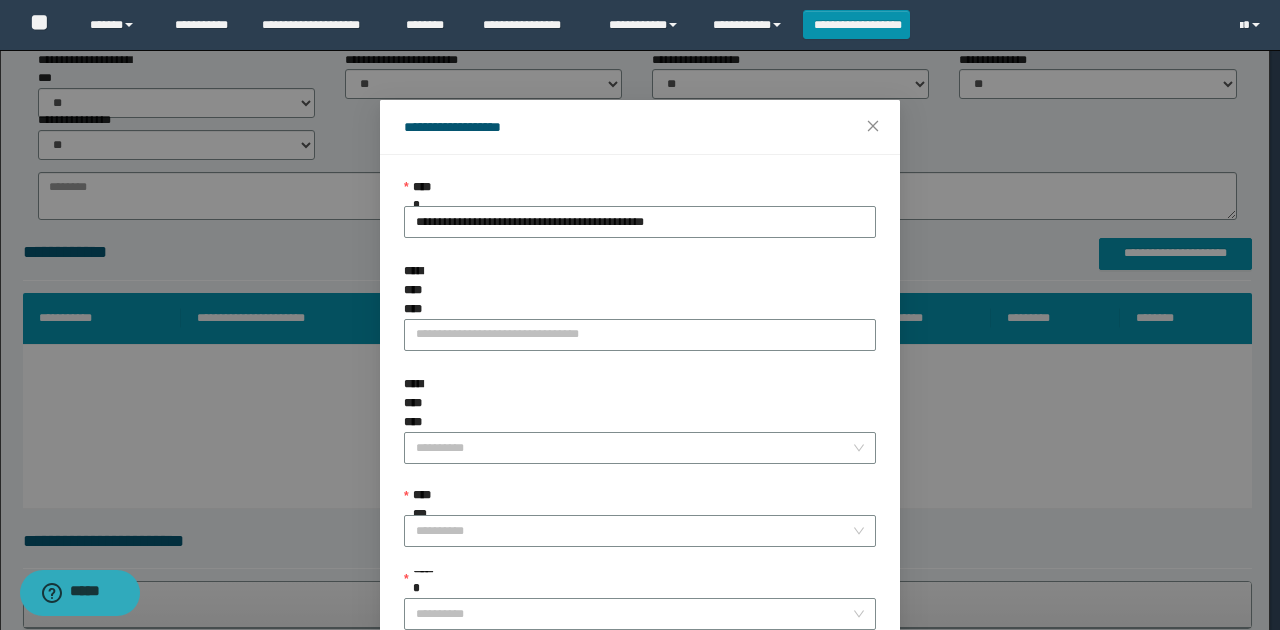 click on "******" at bounding box center (640, 584) 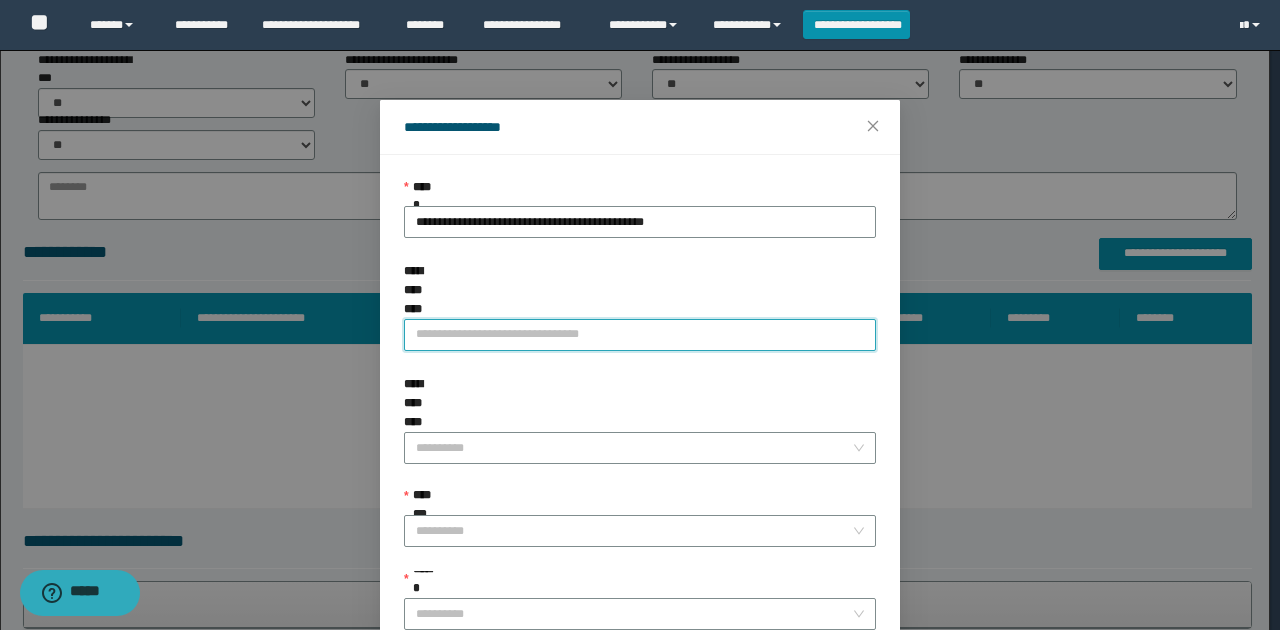 paste on "**********" 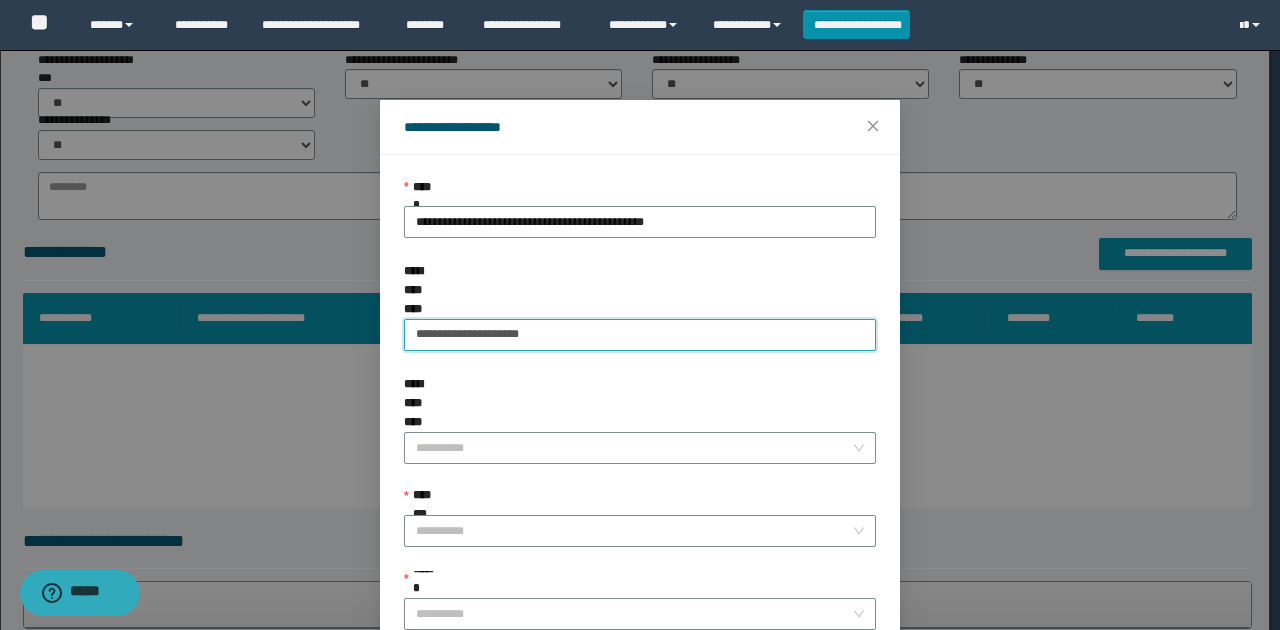 click on "**********" at bounding box center (640, 335) 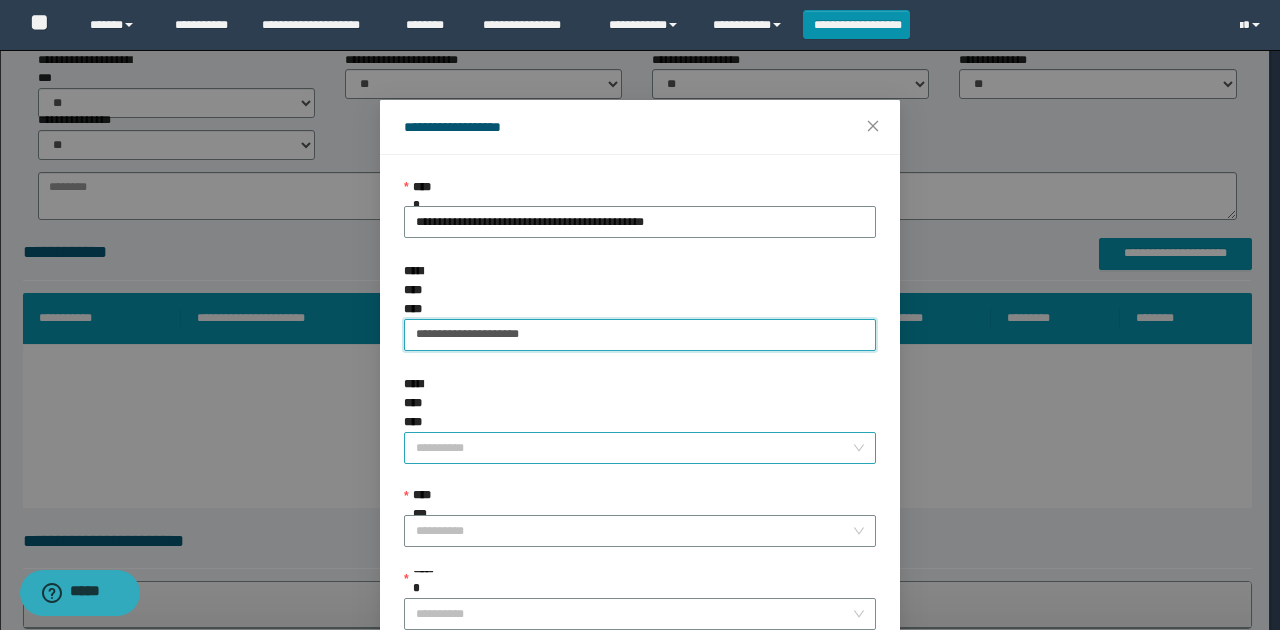 type on "**********" 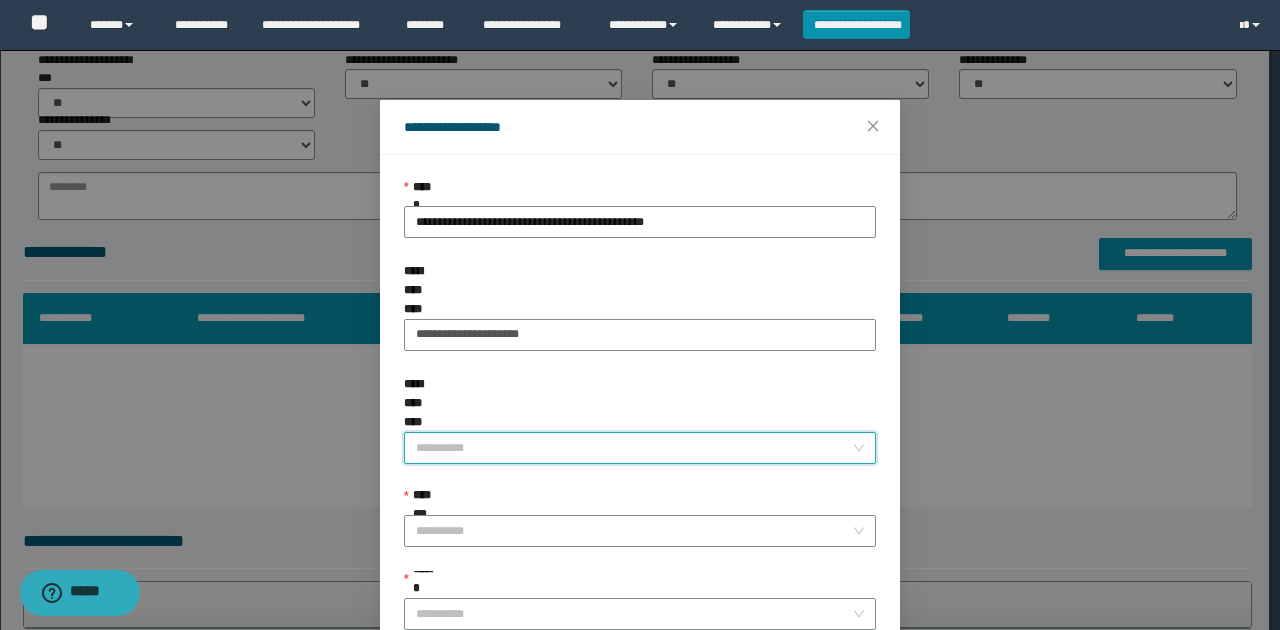 click on "**********" at bounding box center [634, 448] 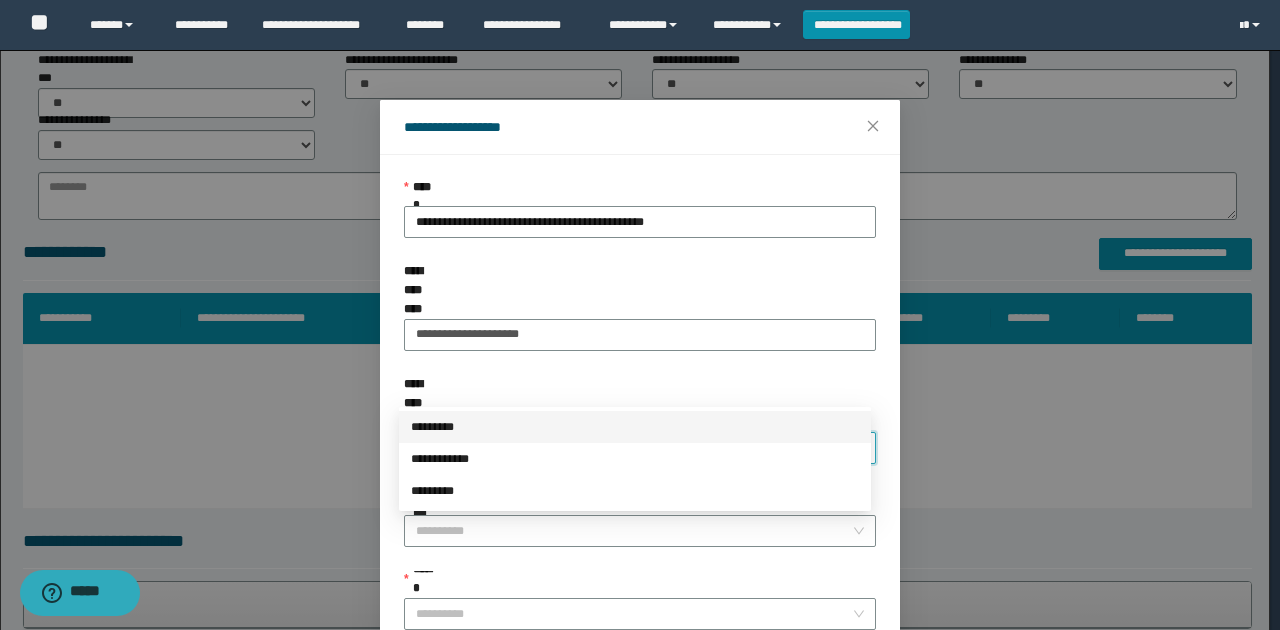 click on "*********" at bounding box center (635, 427) 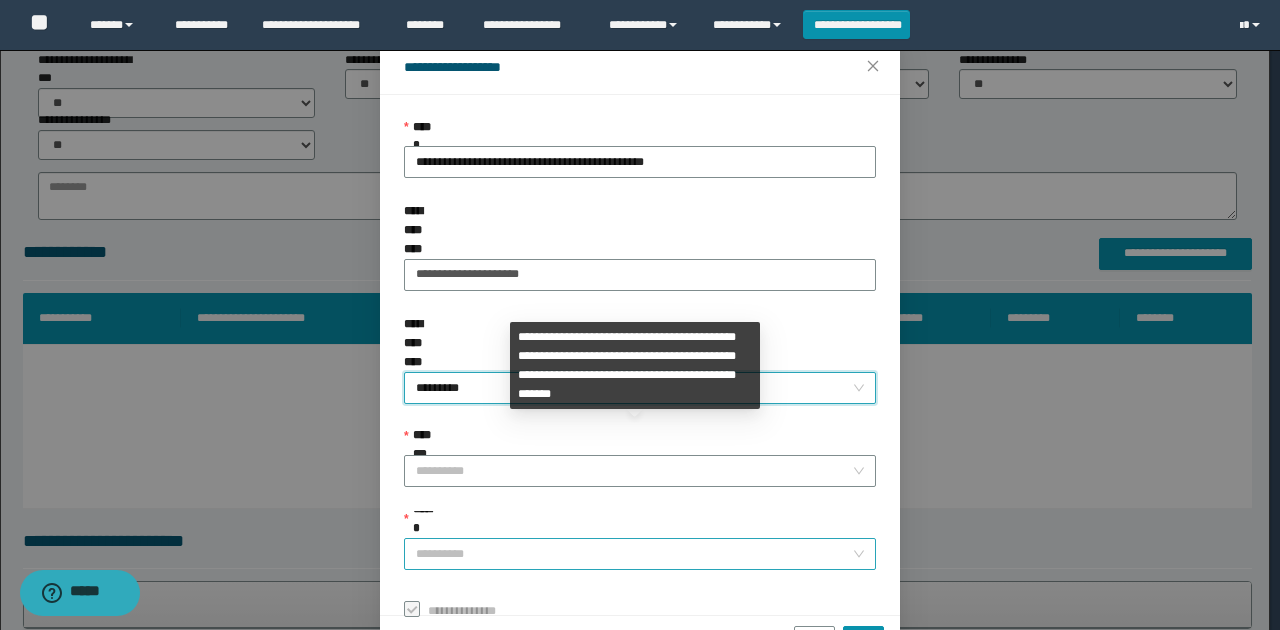 scroll, scrollTop: 121, scrollLeft: 0, axis: vertical 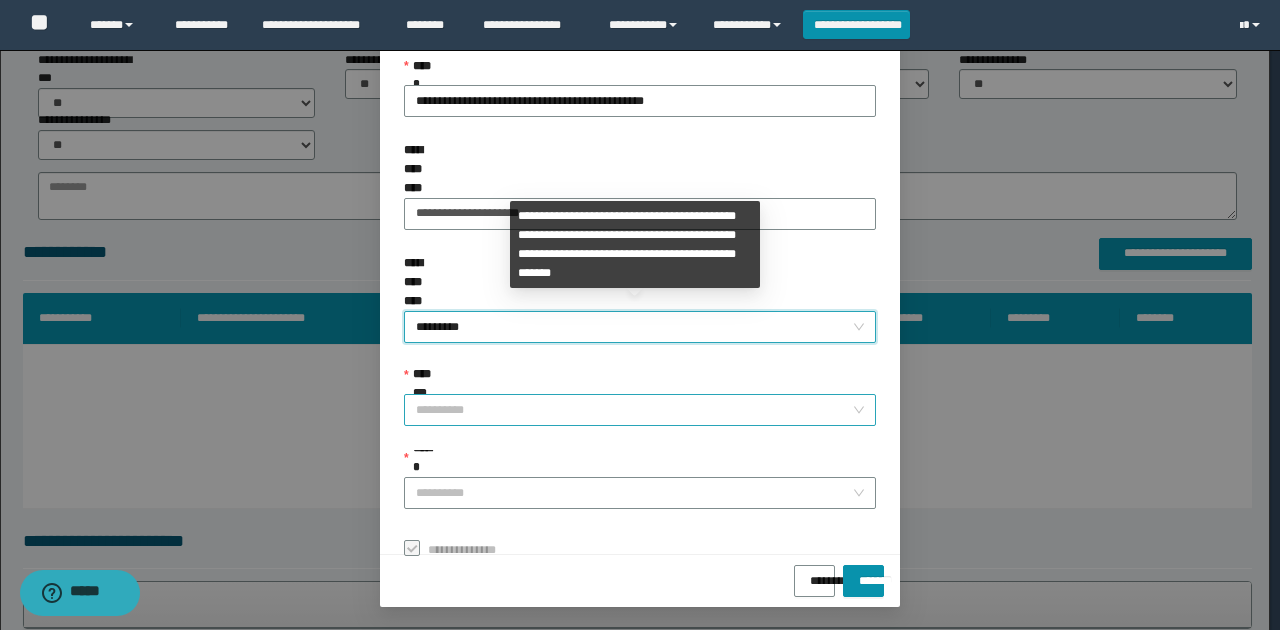 drag, startPoint x: 450, startPoint y: 340, endPoint x: 483, endPoint y: 320, distance: 38.587563 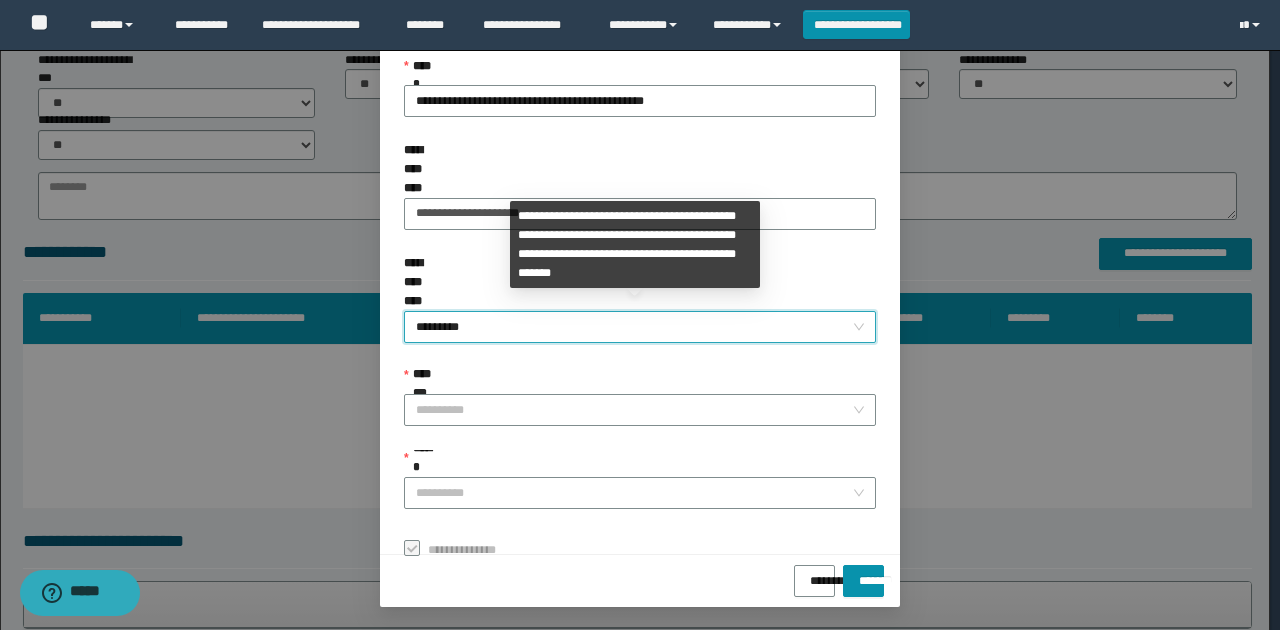 click on "**********" at bounding box center (634, 410) 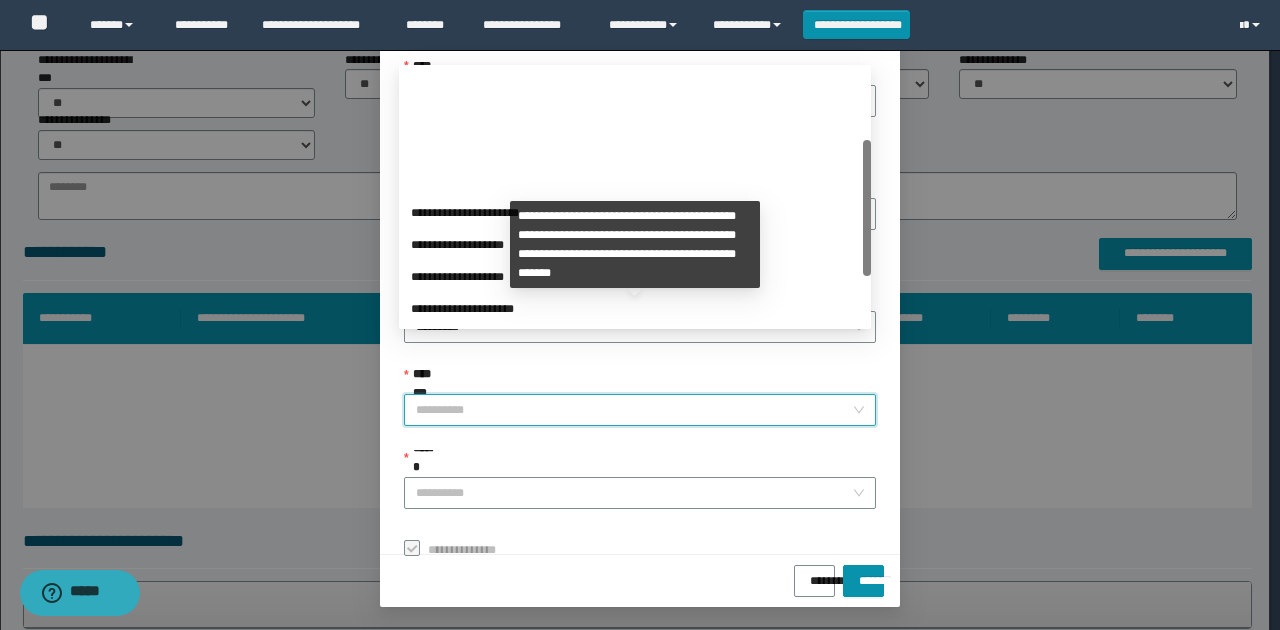 scroll, scrollTop: 224, scrollLeft: 0, axis: vertical 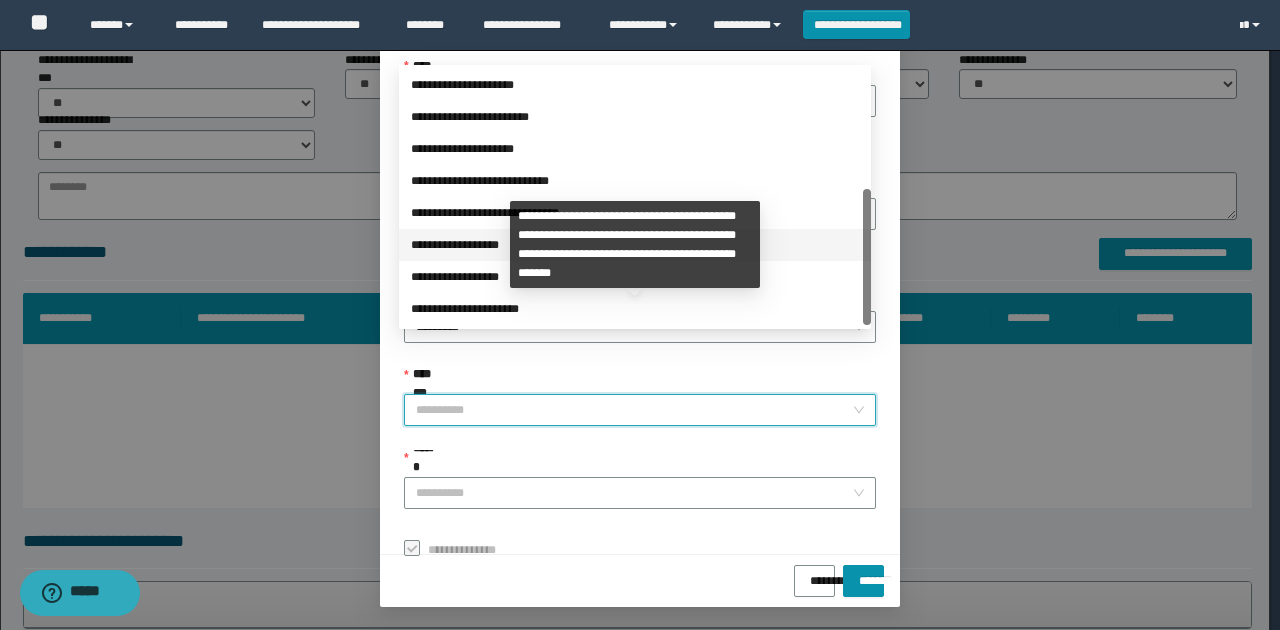 click on "**********" at bounding box center [635, 245] 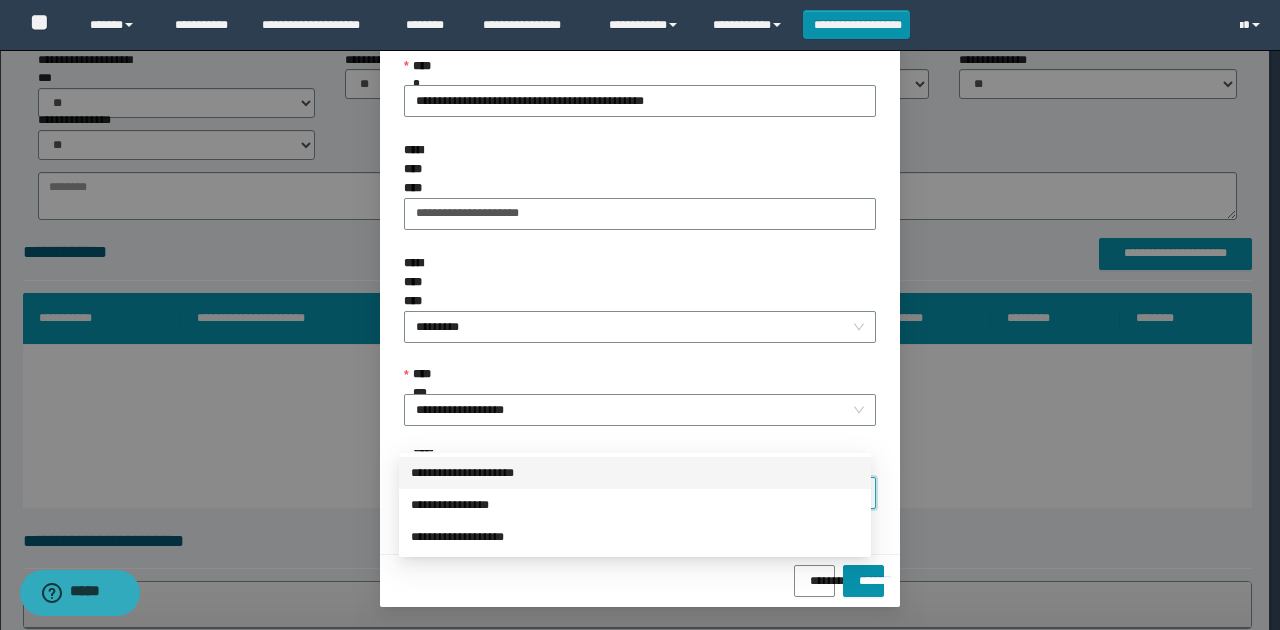 click on "******" at bounding box center [634, 493] 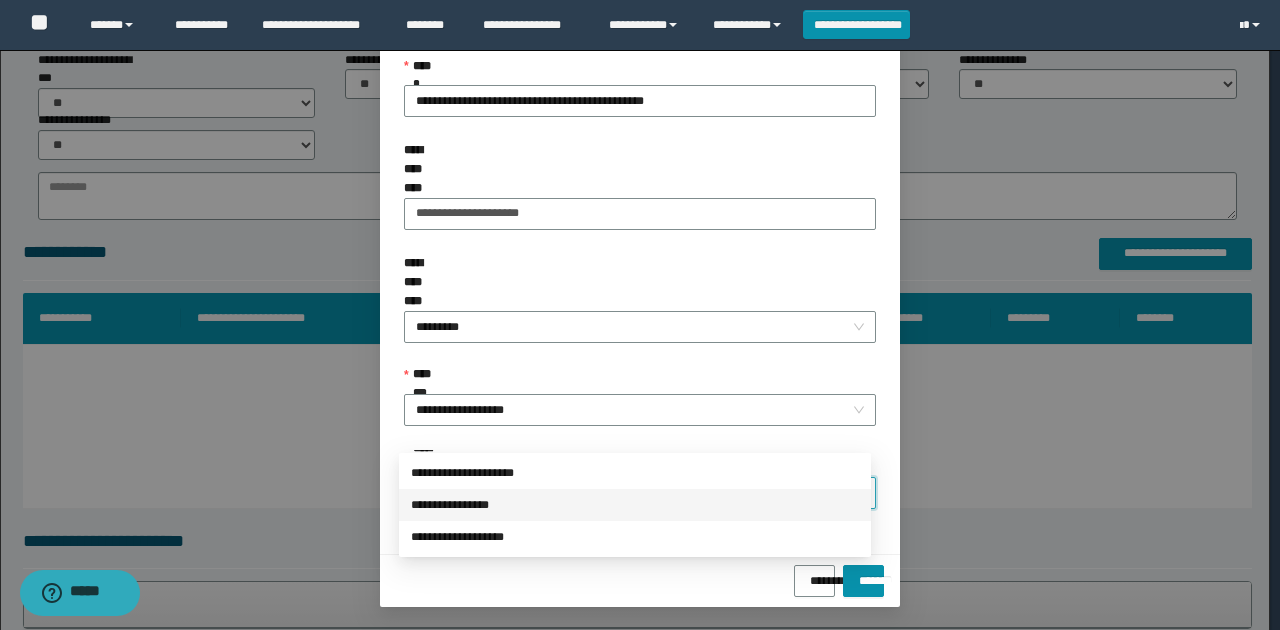 click on "**********" at bounding box center [635, 505] 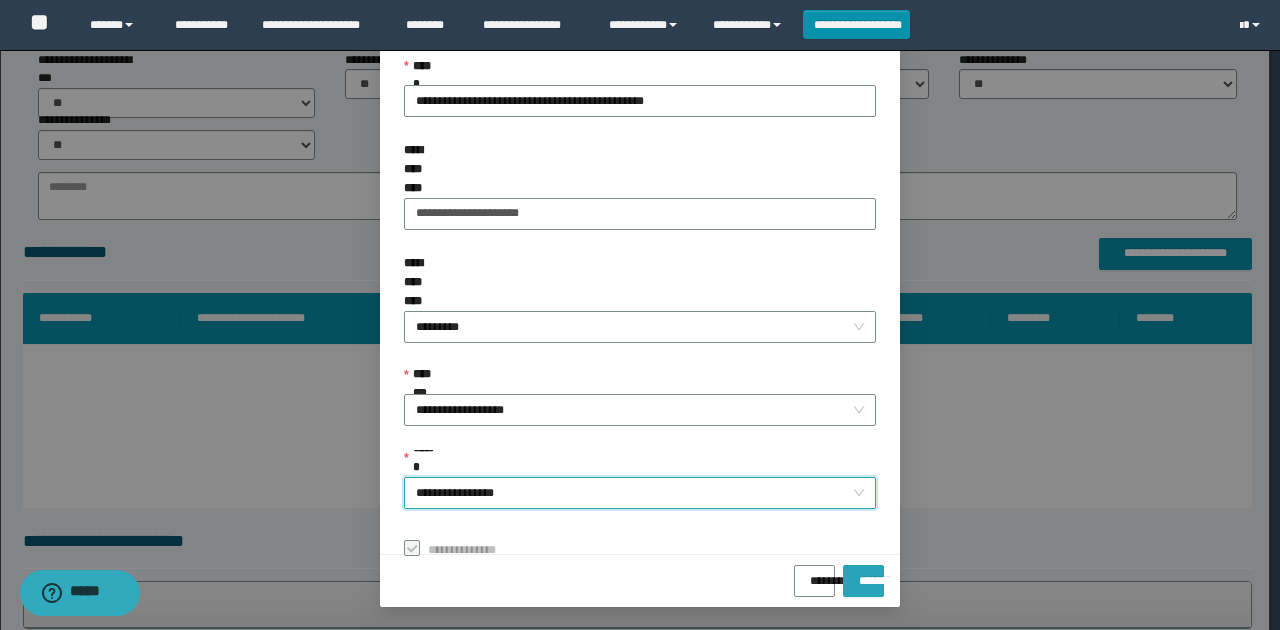 click on "*******" at bounding box center [863, 581] 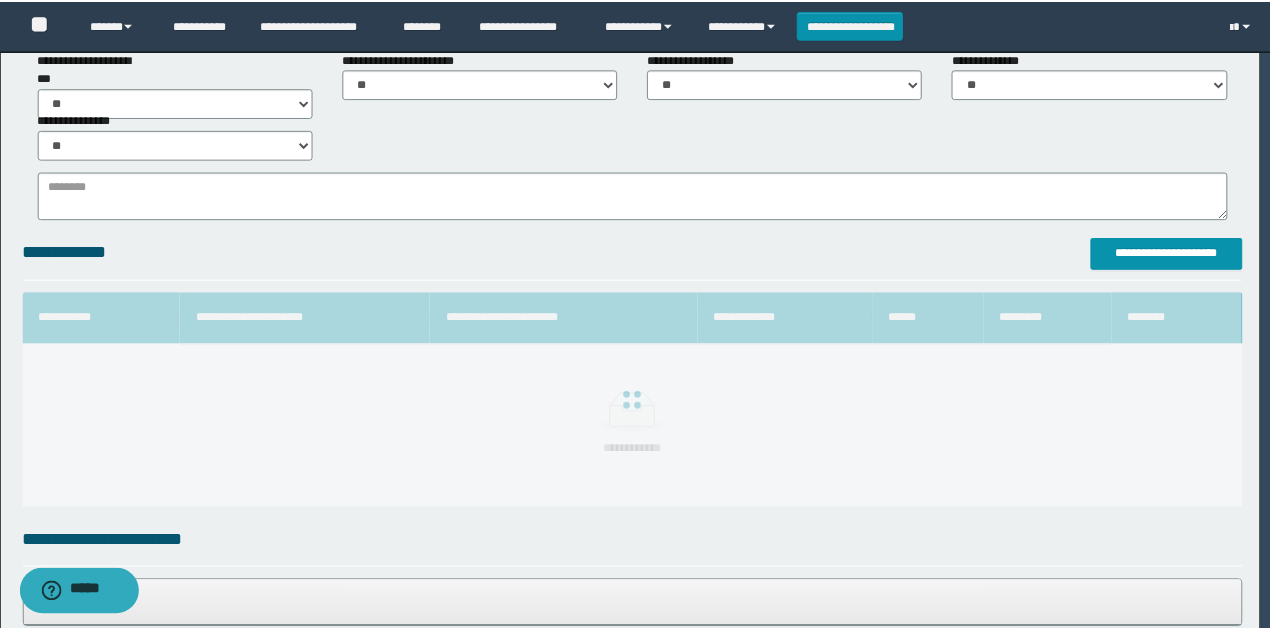 scroll, scrollTop: 73, scrollLeft: 0, axis: vertical 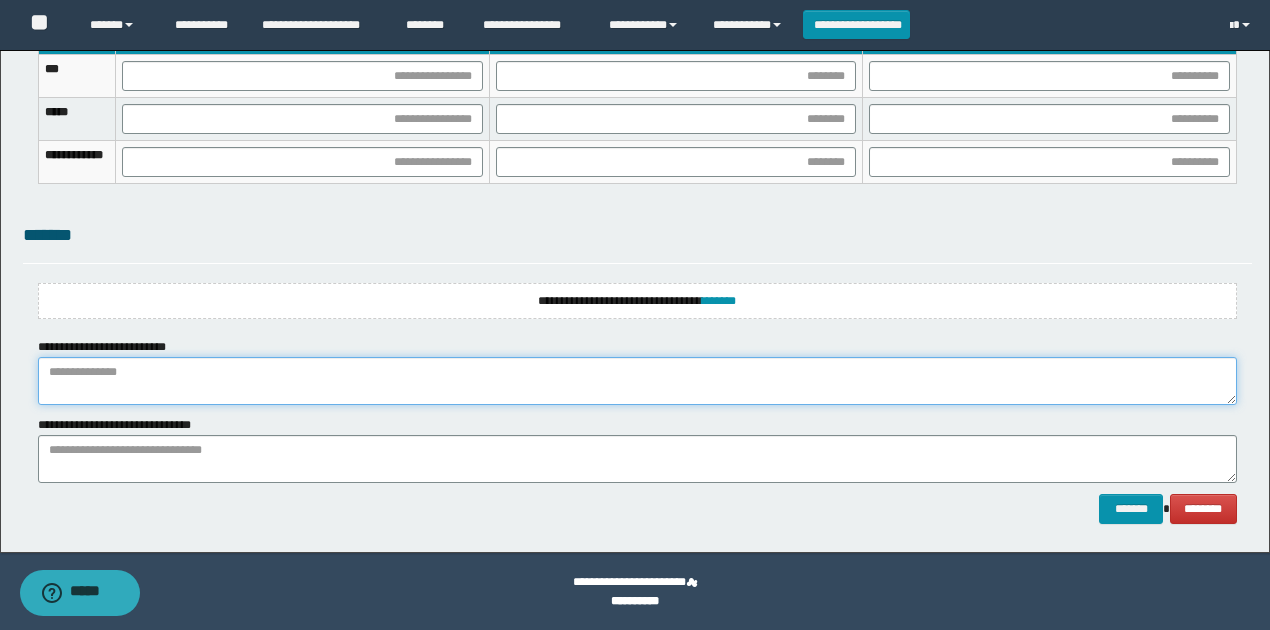click at bounding box center [637, 381] 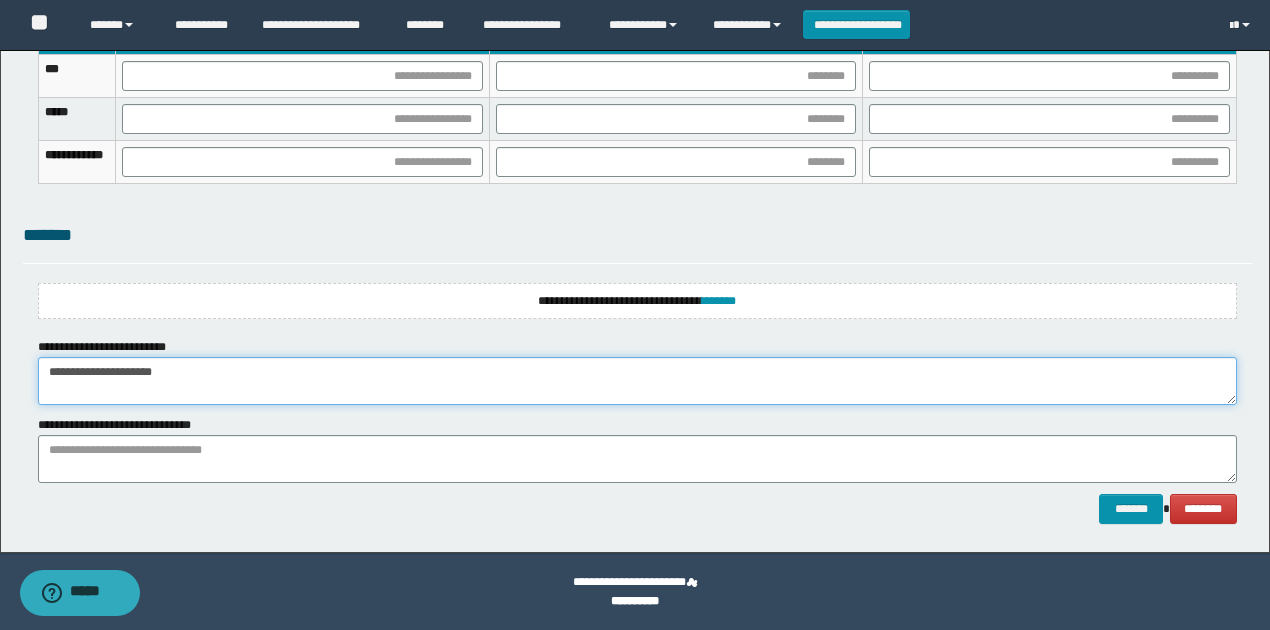 type on "**********" 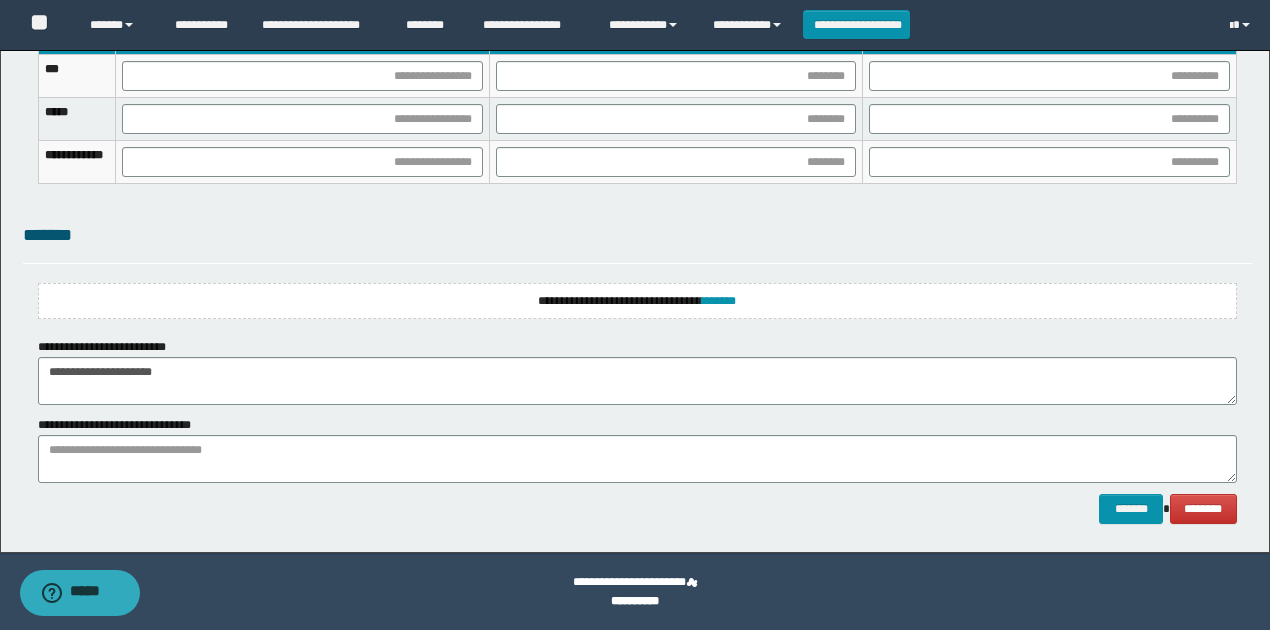 drag, startPoint x: 525, startPoint y: 574, endPoint x: 506, endPoint y: 492, distance: 84.17244 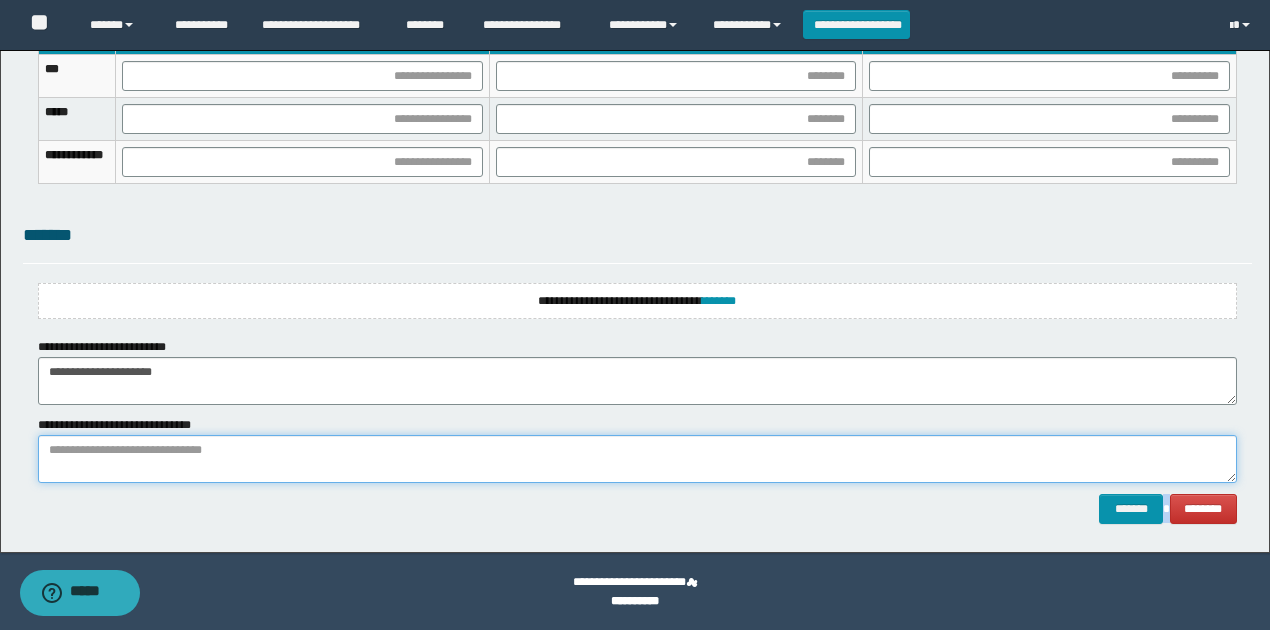 paste on "**********" 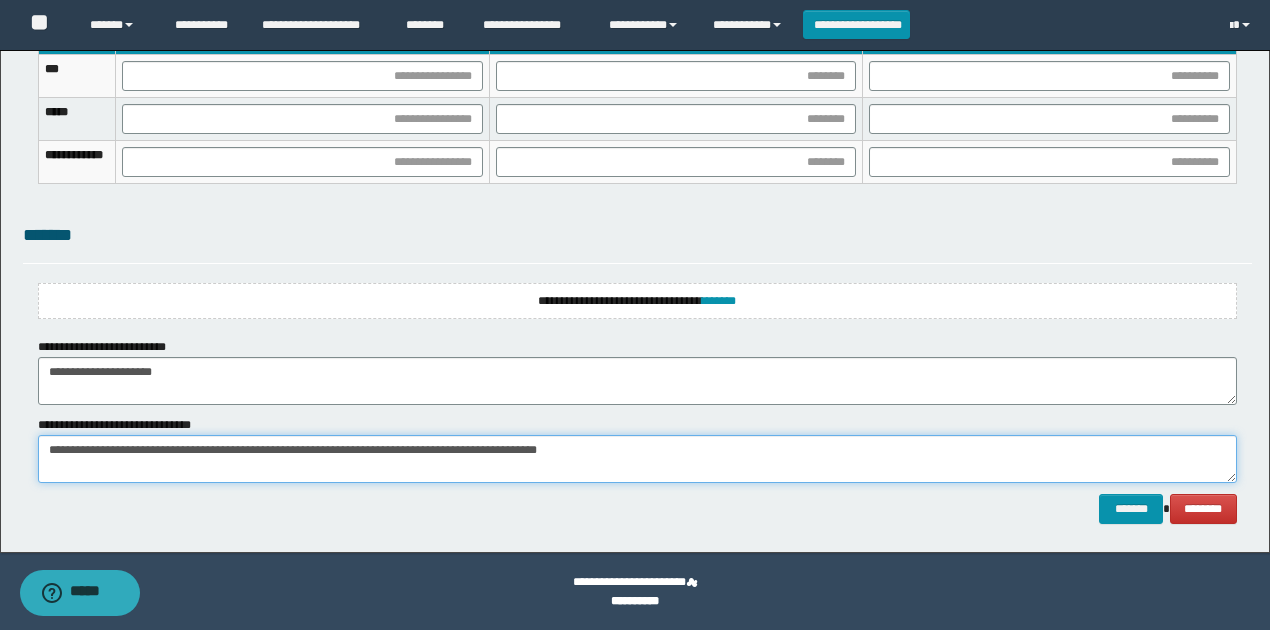click on "**********" at bounding box center [637, 459] 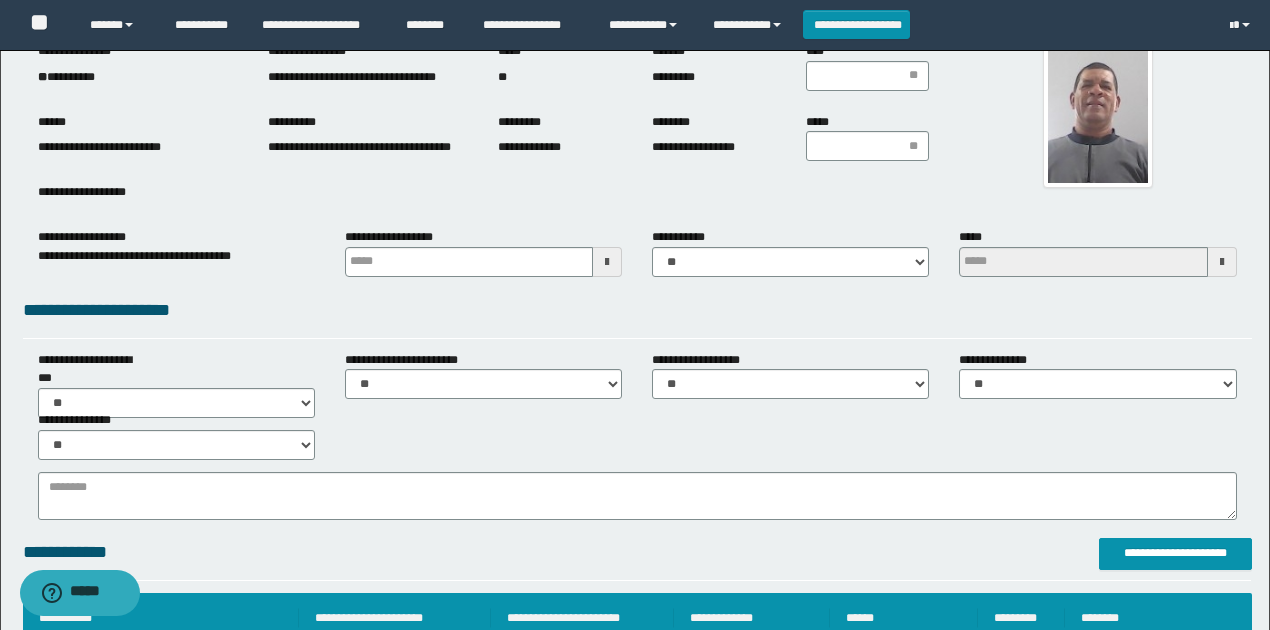 scroll, scrollTop: 0, scrollLeft: 0, axis: both 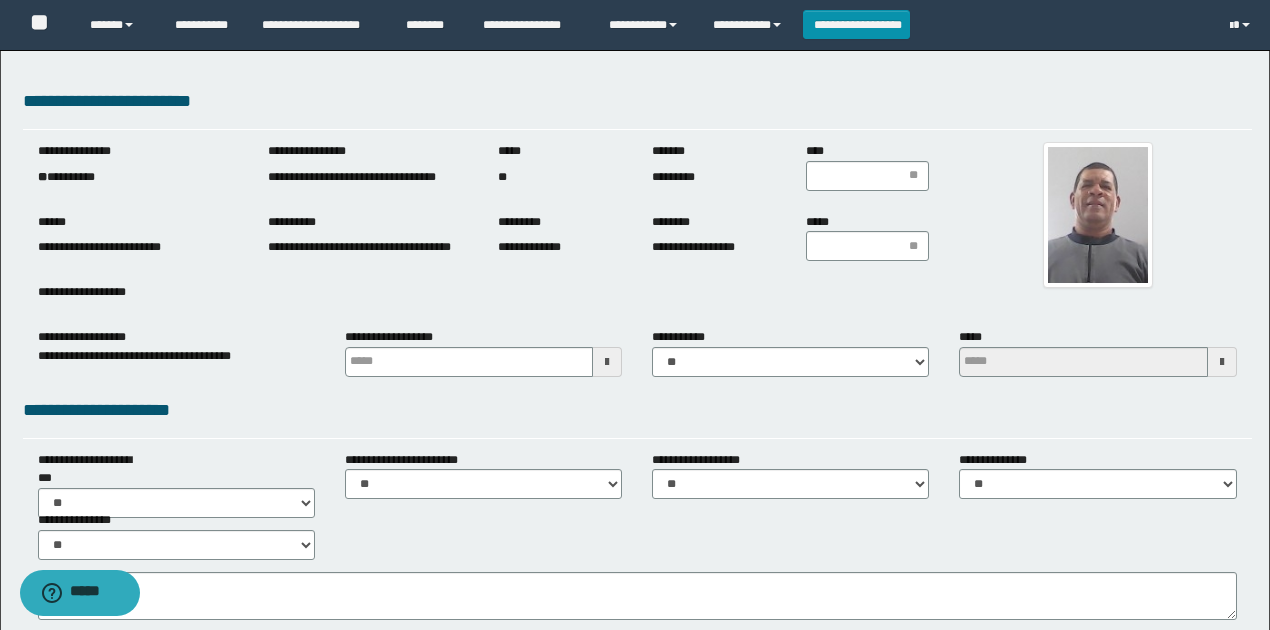 type 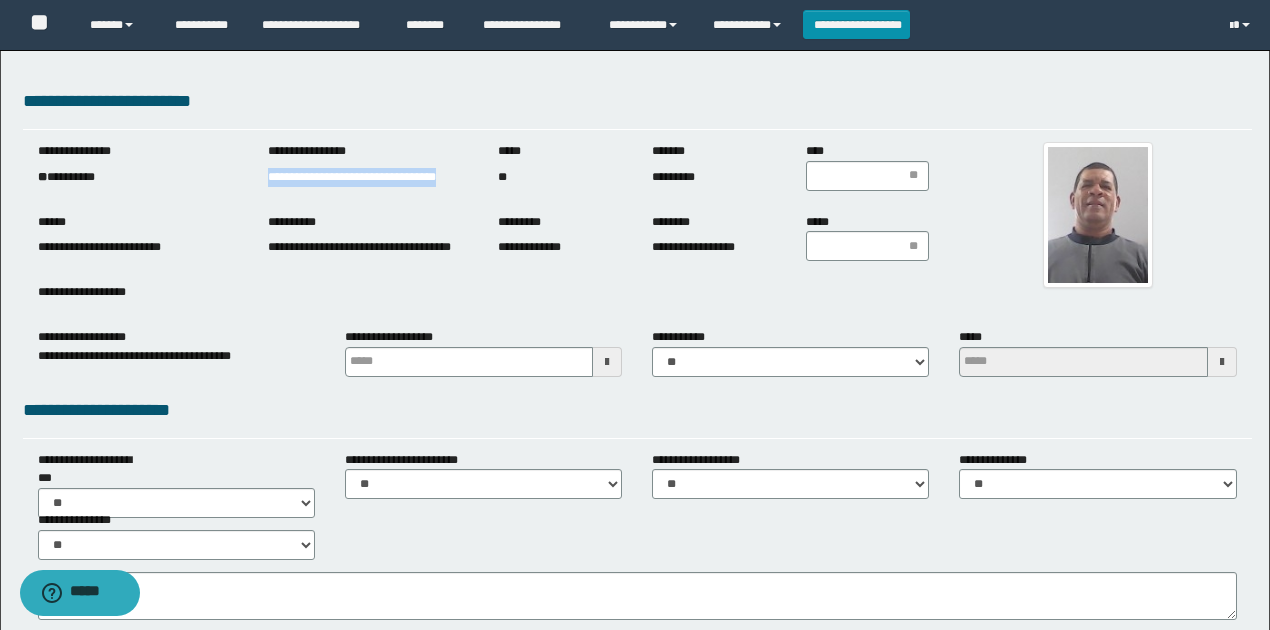 drag, startPoint x: 278, startPoint y: 178, endPoint x: 343, endPoint y: 196, distance: 67.44627 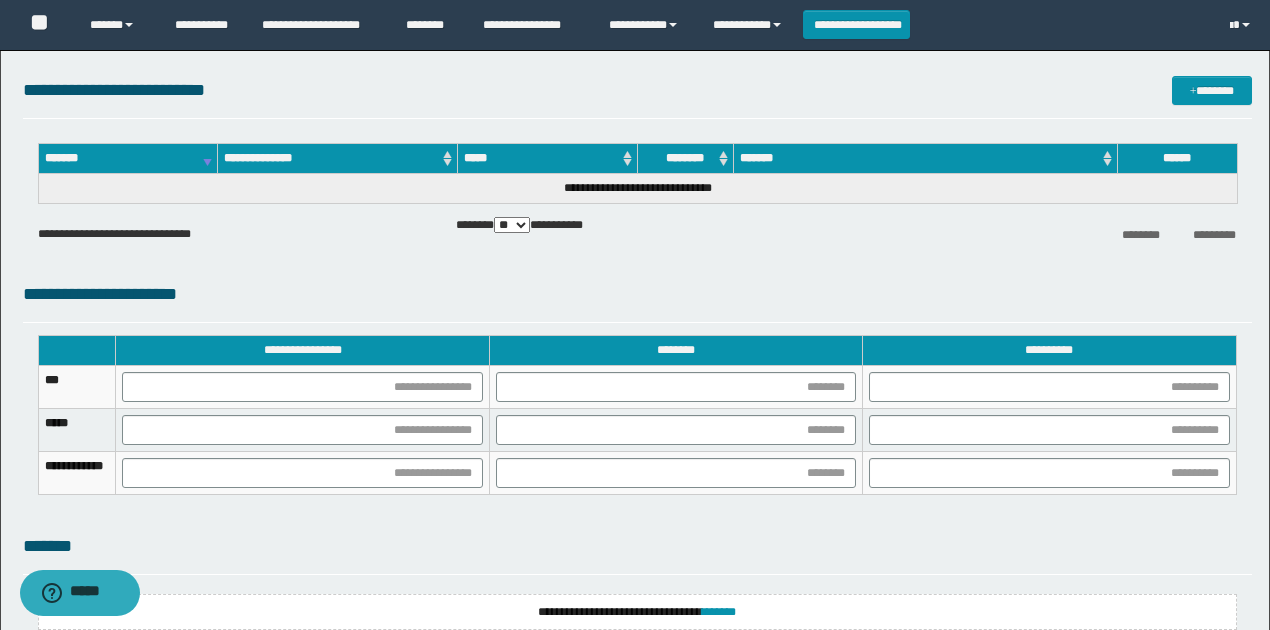 scroll, scrollTop: 1200, scrollLeft: 0, axis: vertical 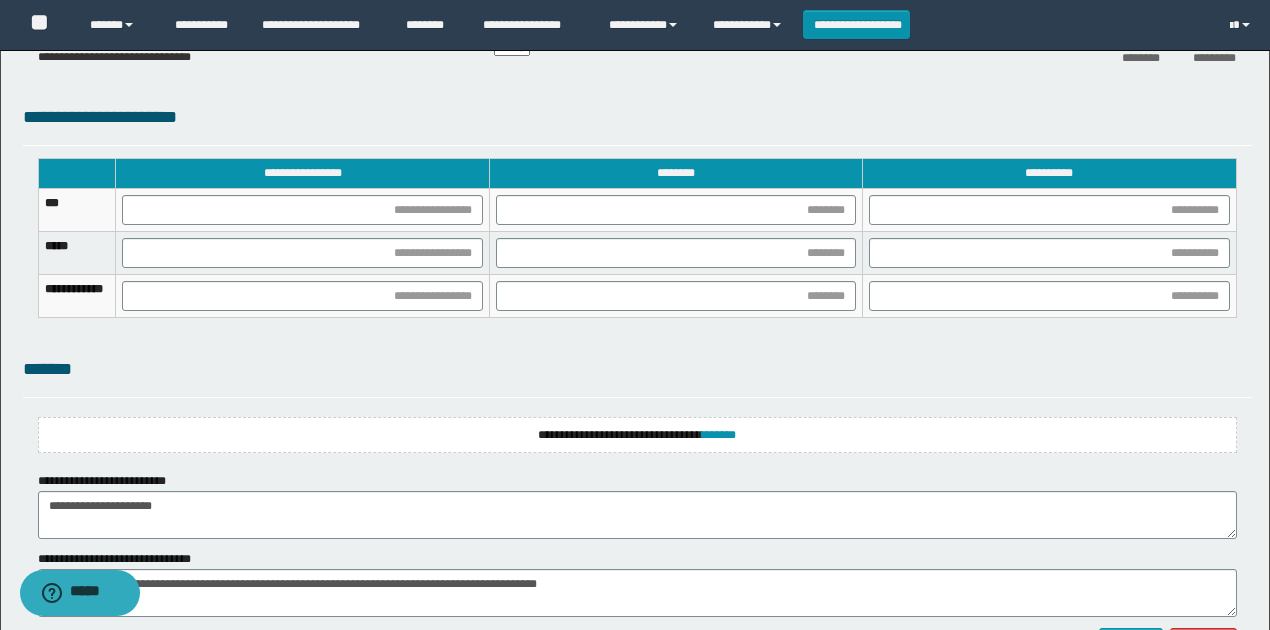 click on "**********" at bounding box center [637, 435] 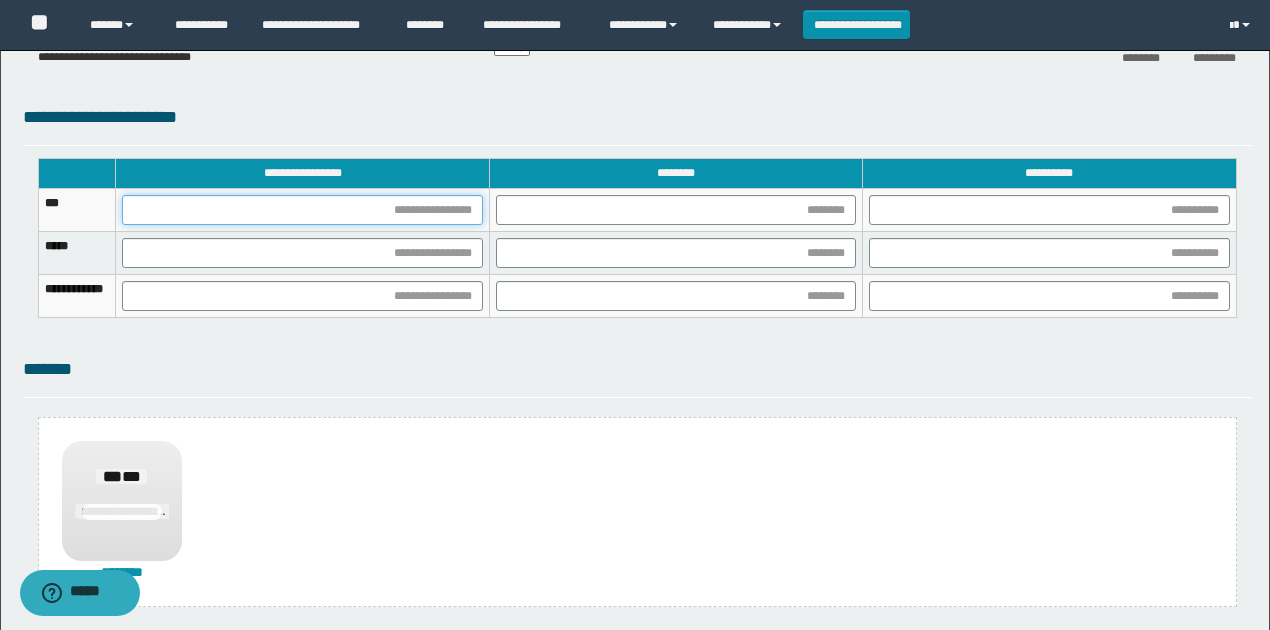 click at bounding box center [302, 210] 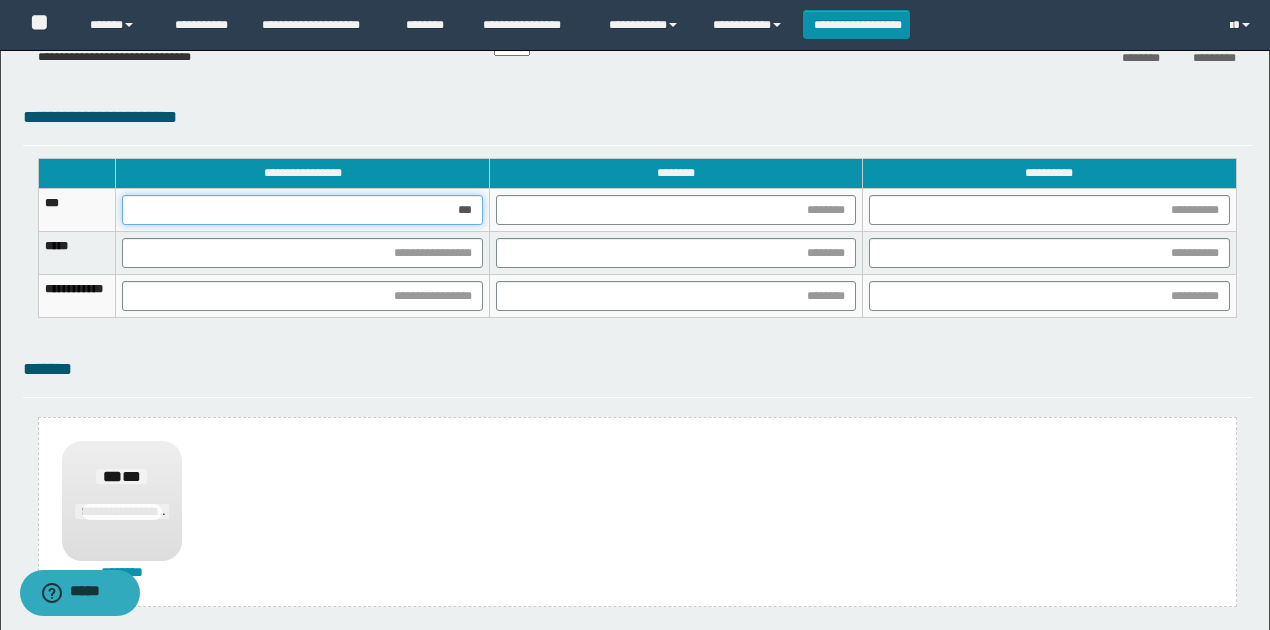 type on "****" 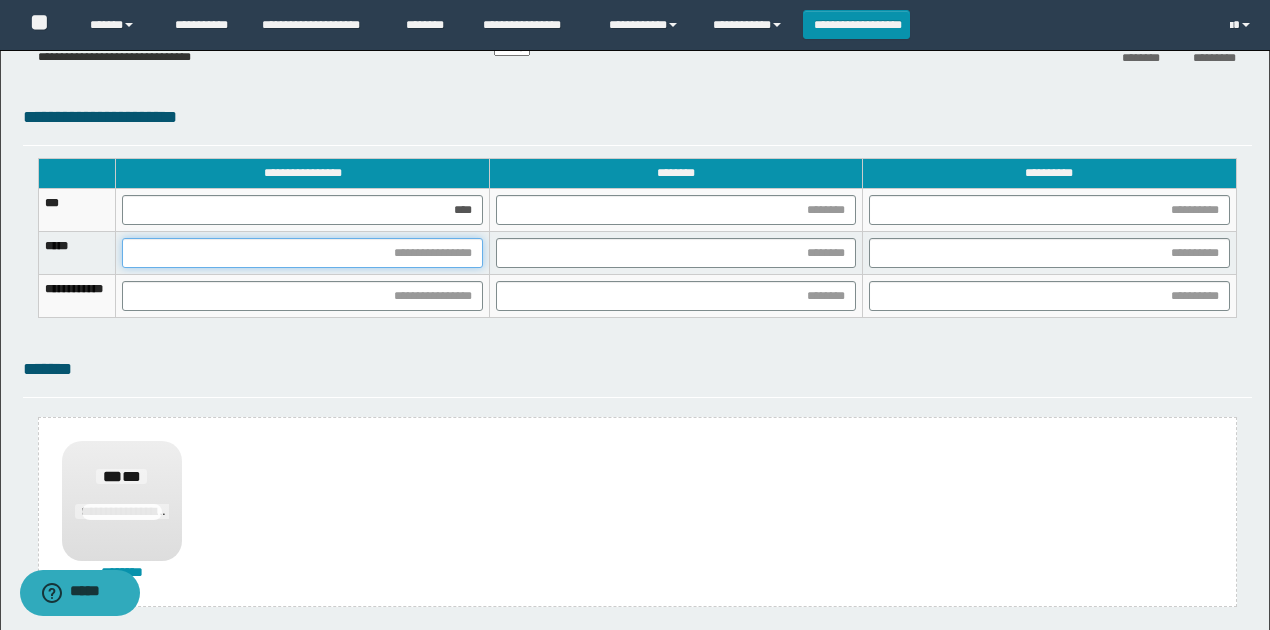 drag, startPoint x: 526, startPoint y: 250, endPoint x: 515, endPoint y: 246, distance: 11.7046995 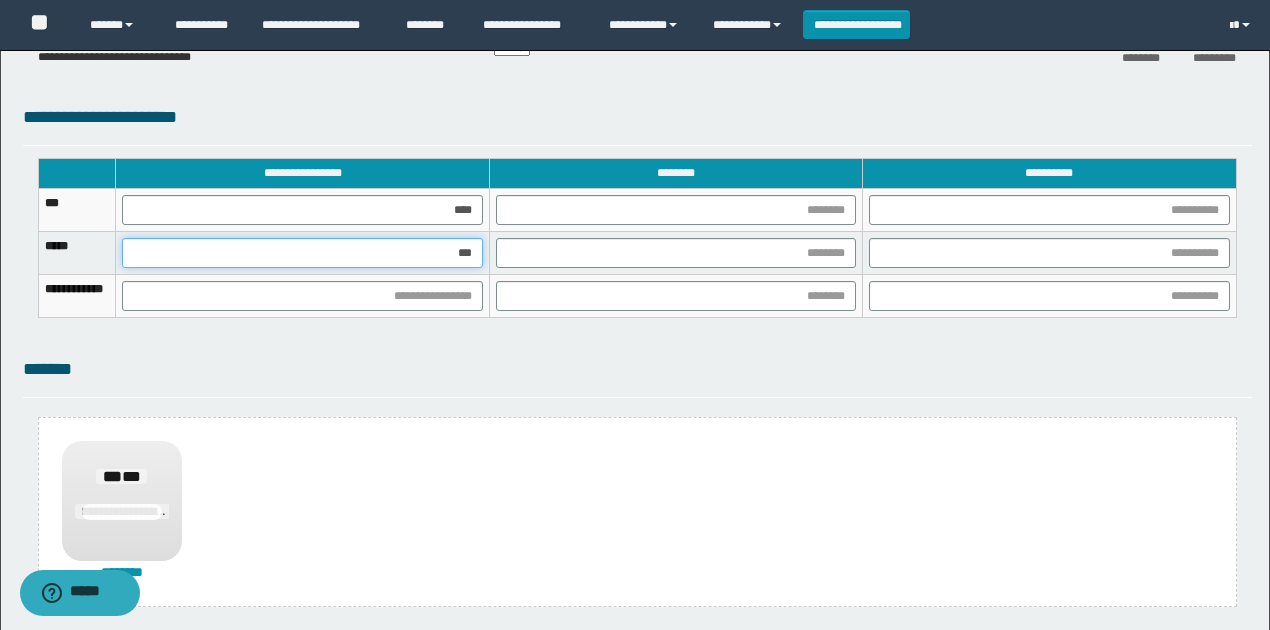 type on "****" 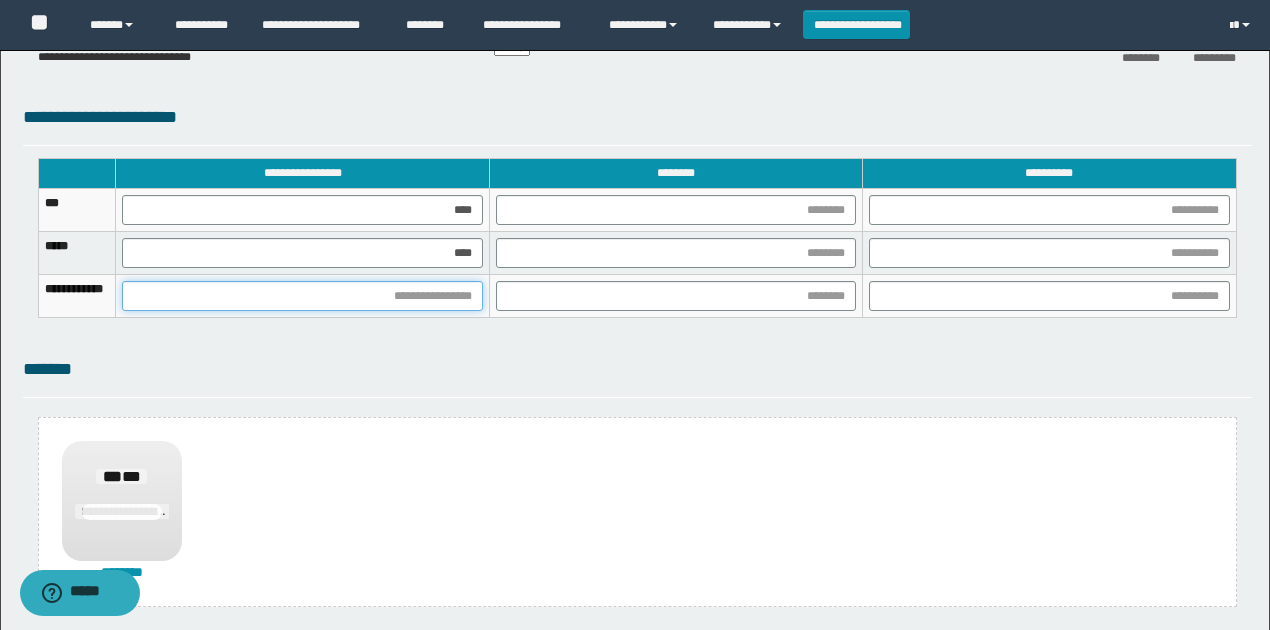 click at bounding box center (302, 296) 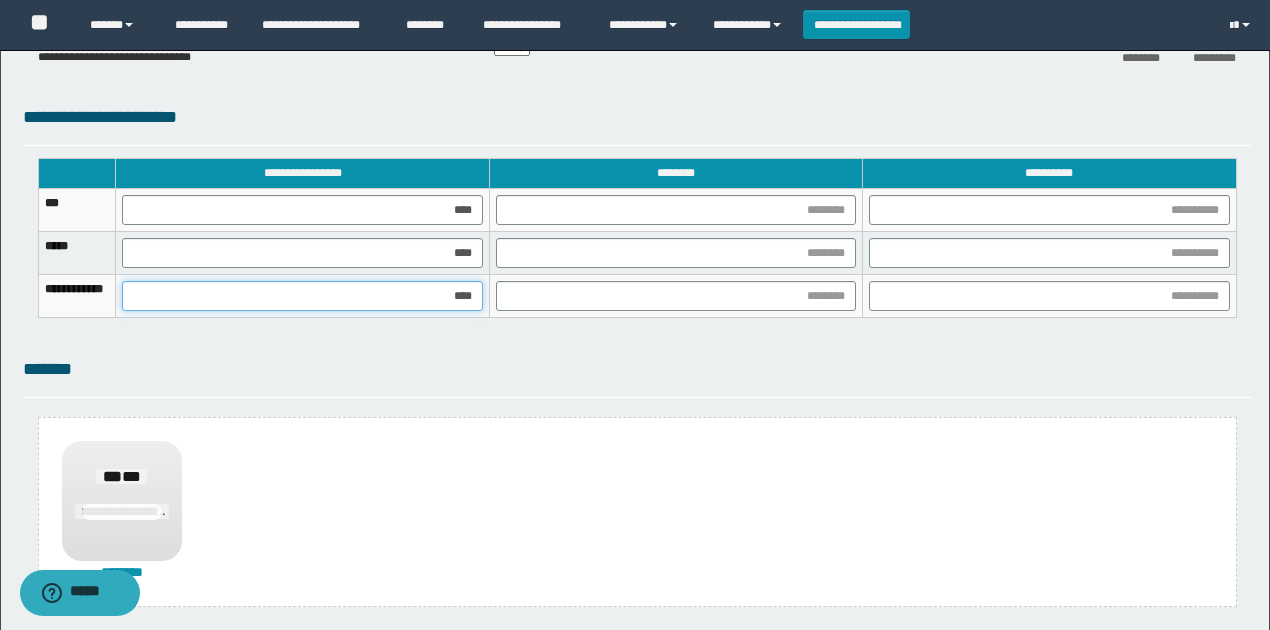 type on "*****" 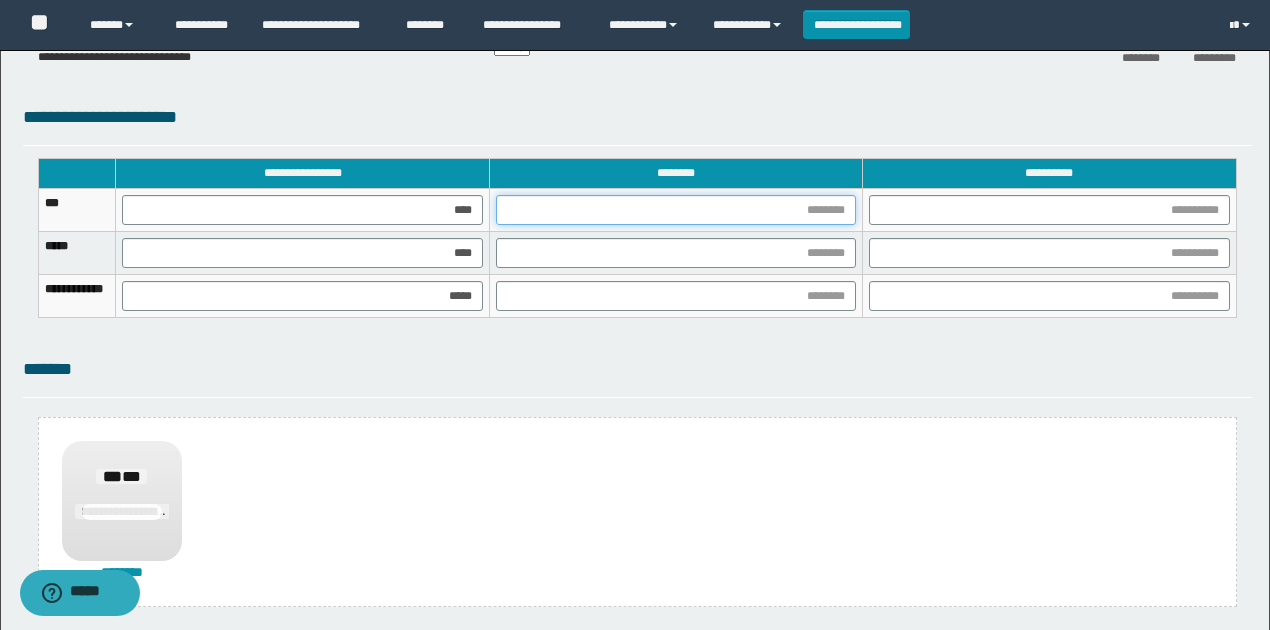 click at bounding box center [676, 210] 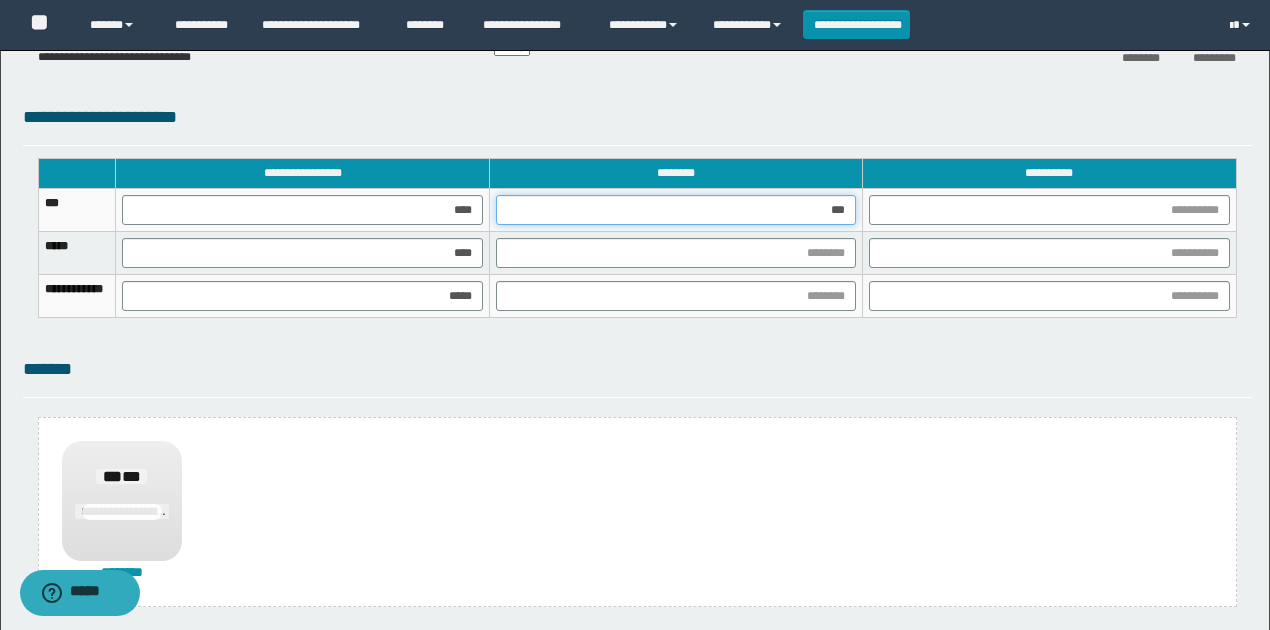 type on "****" 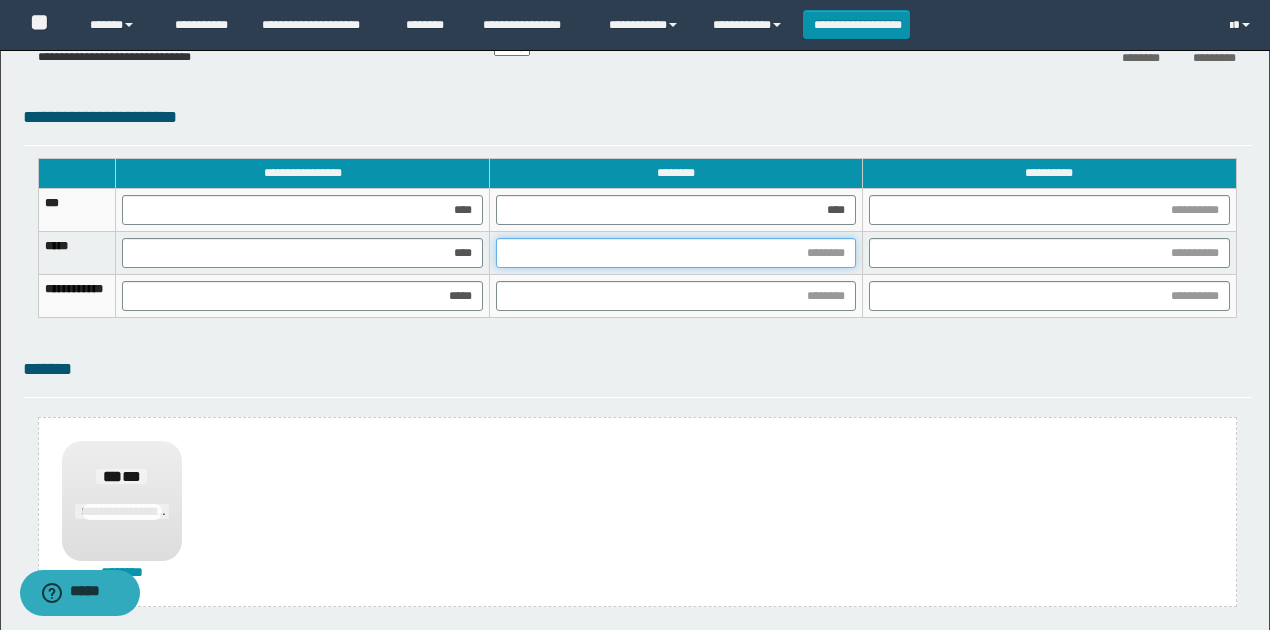 click at bounding box center [676, 253] 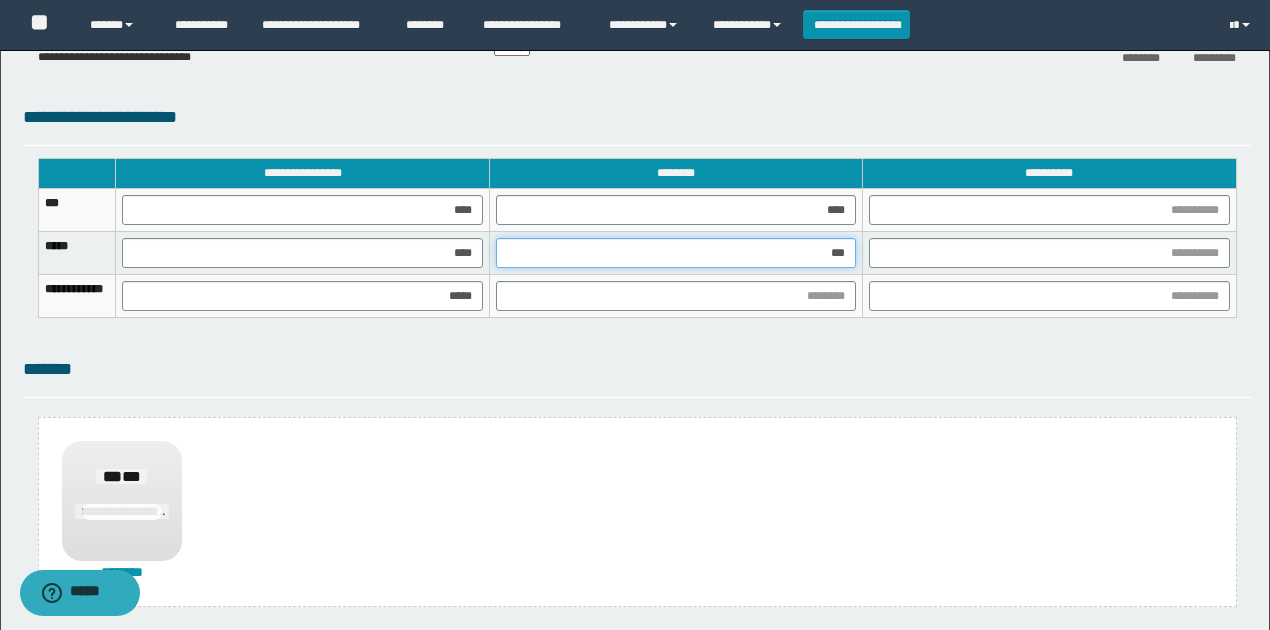 type on "****" 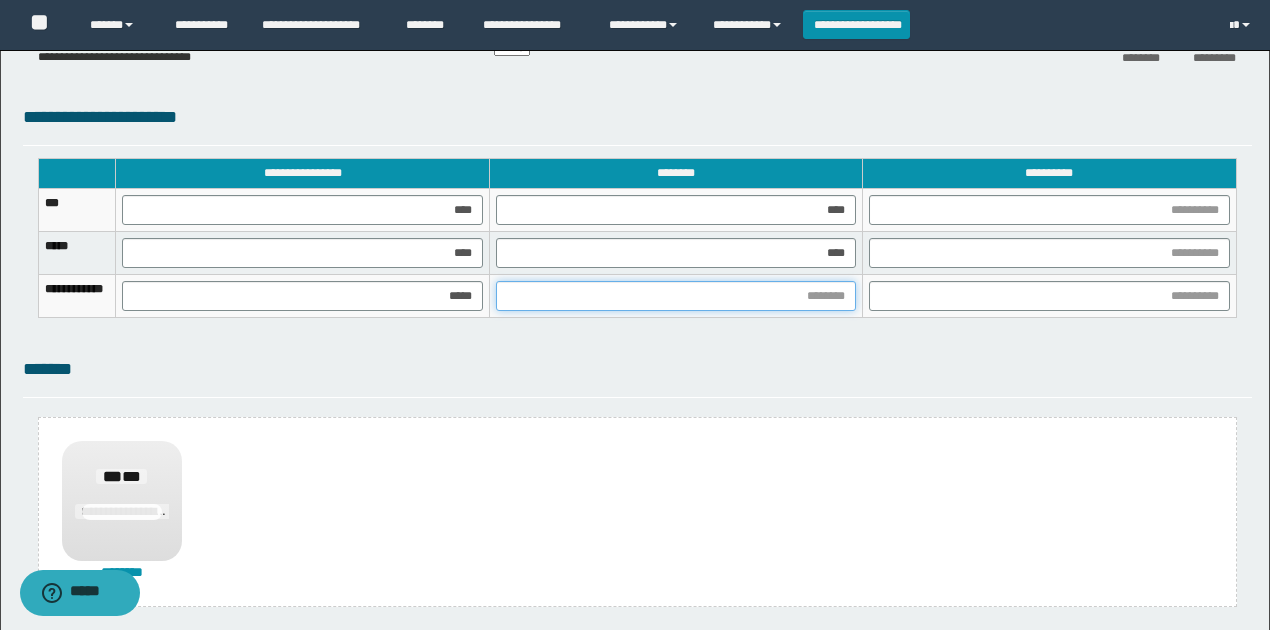 click at bounding box center [676, 296] 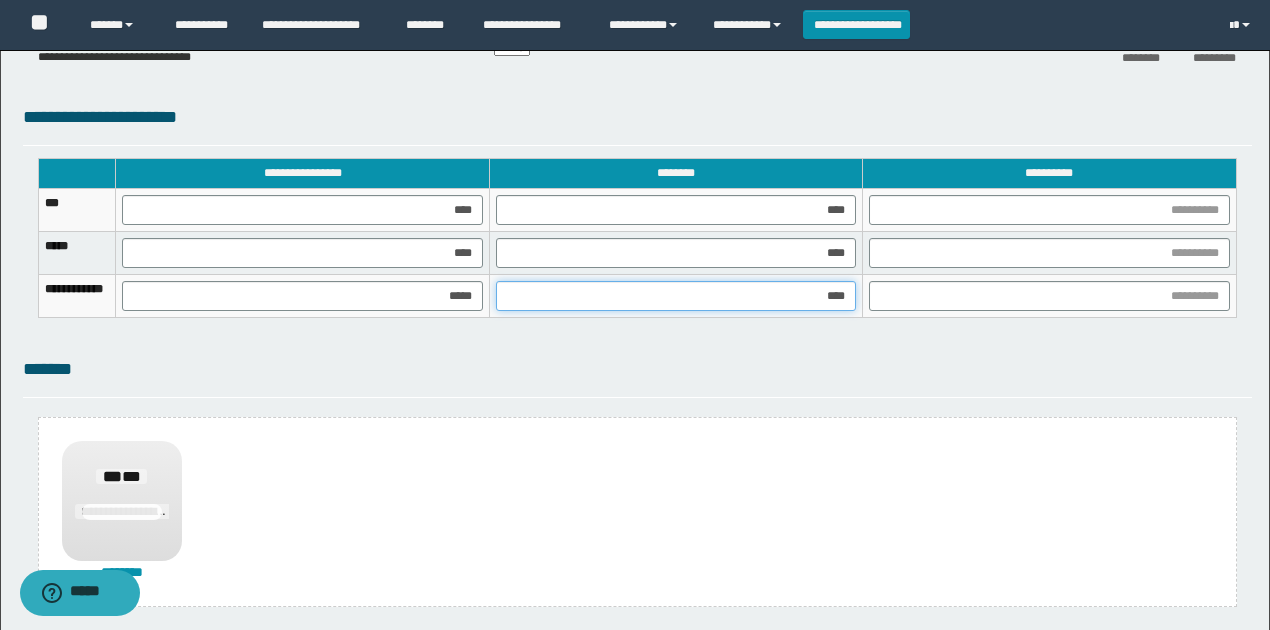 type on "*****" 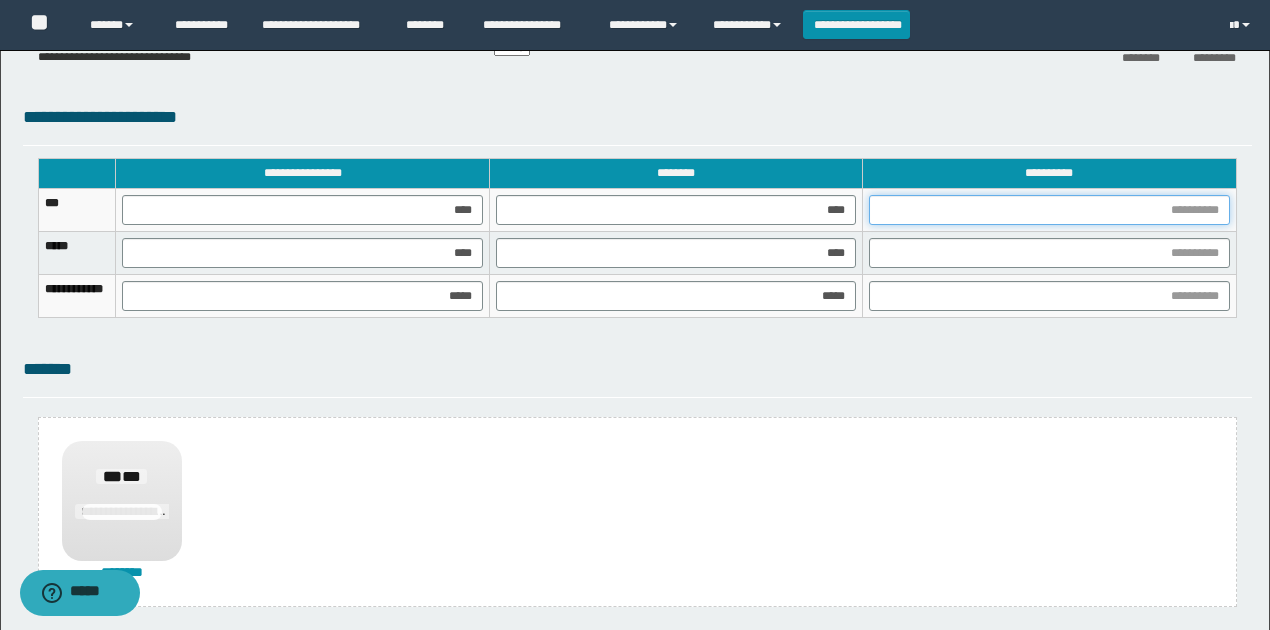 drag, startPoint x: 1208, startPoint y: 199, endPoint x: 1200, endPoint y: 221, distance: 23.409399 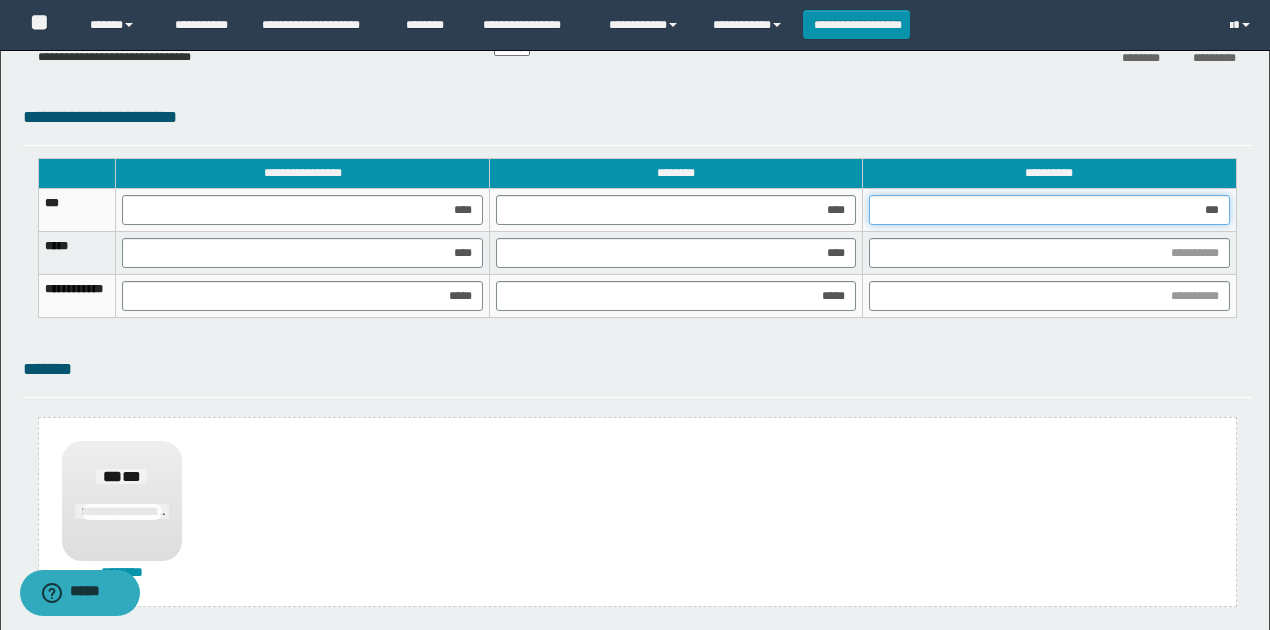 type on "****" 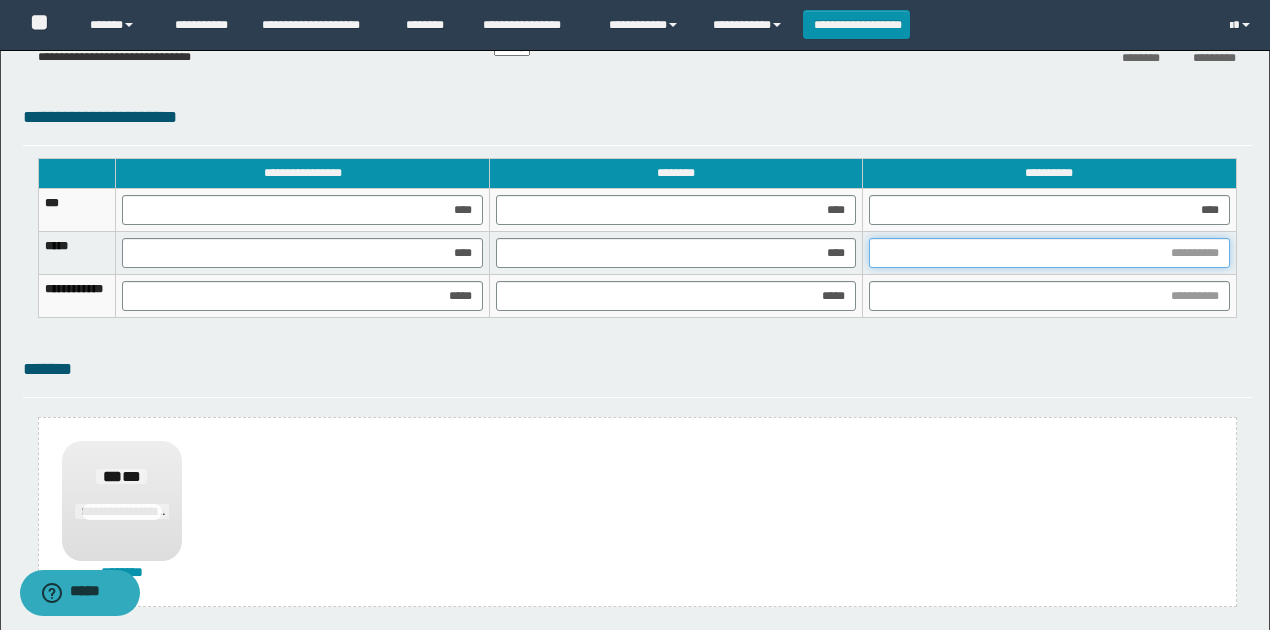 click at bounding box center [1049, 253] 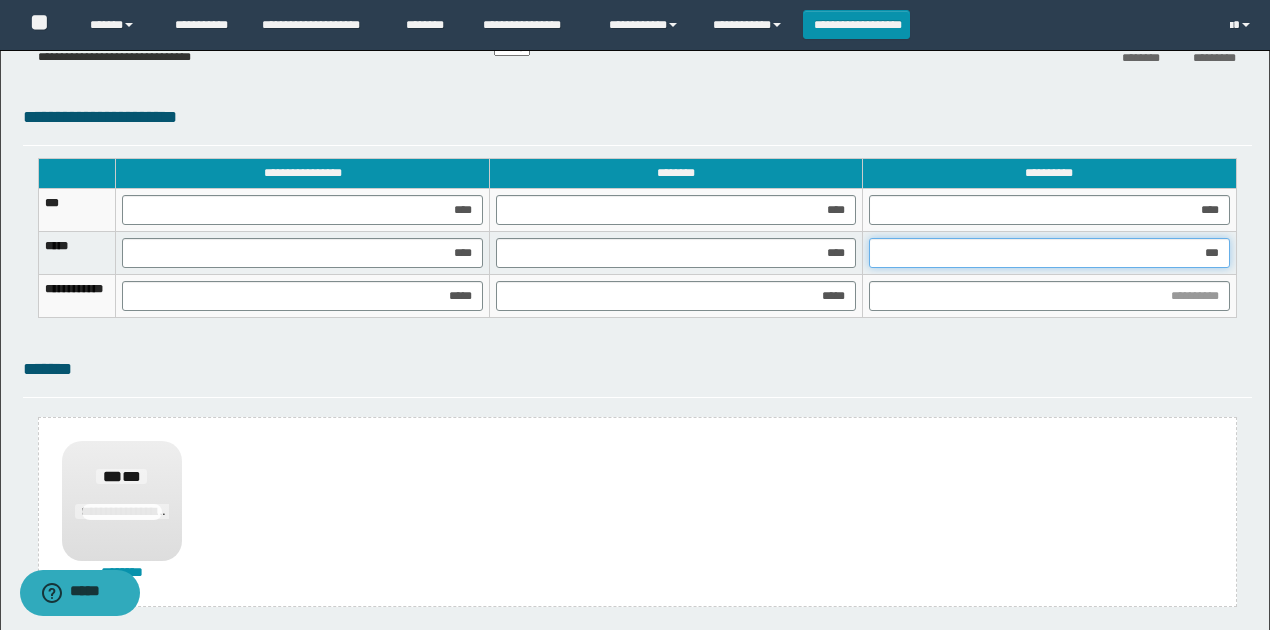 type on "****" 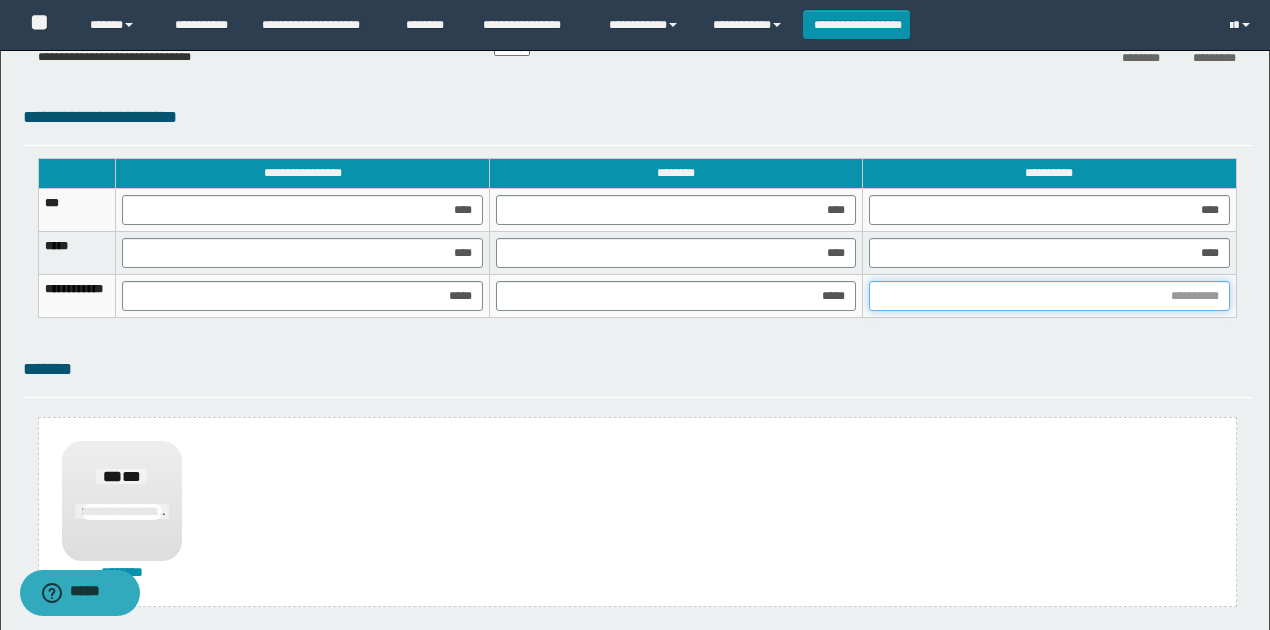 click at bounding box center [1049, 296] 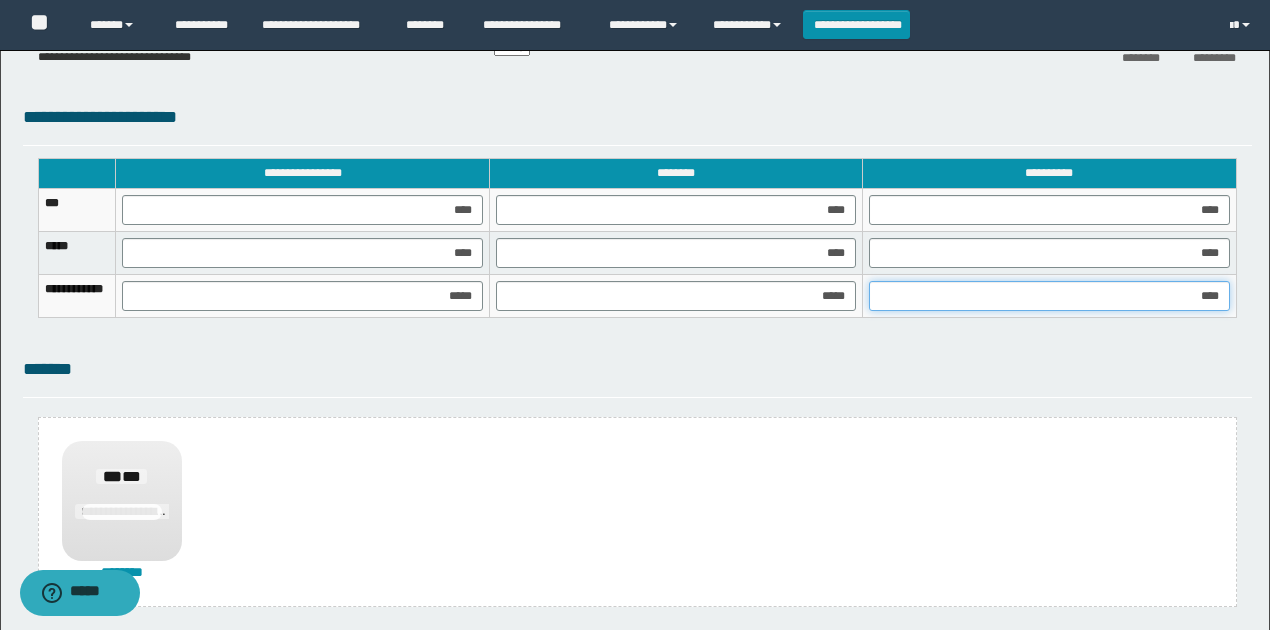type on "*****" 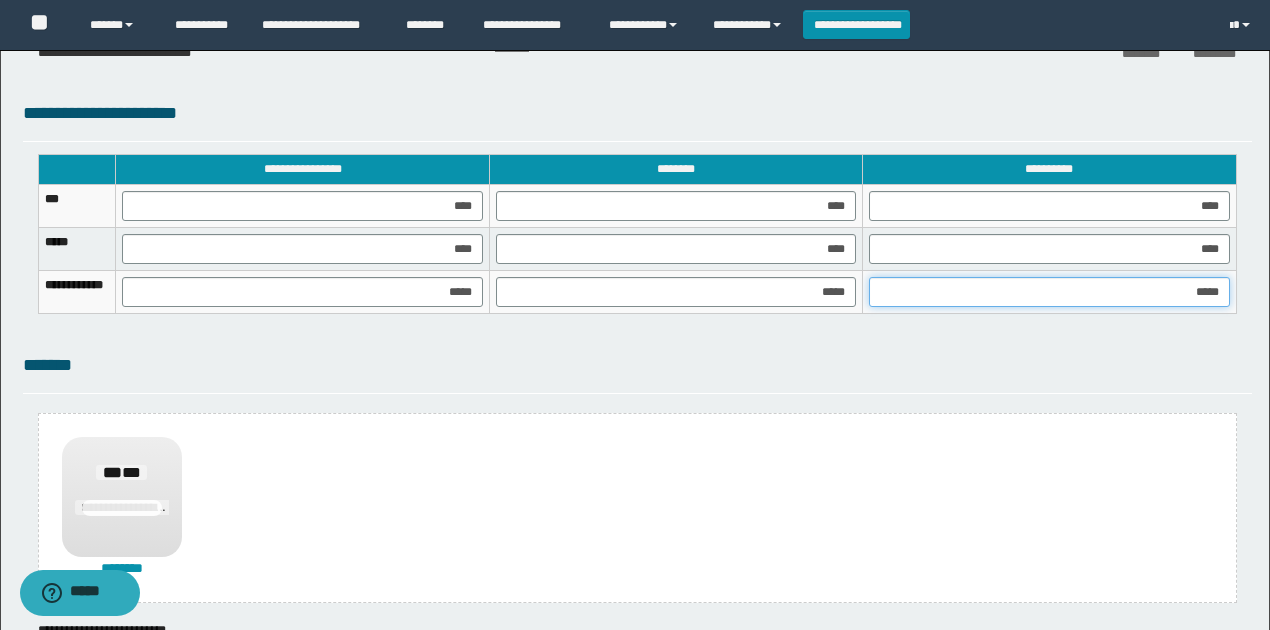 scroll, scrollTop: 1488, scrollLeft: 0, axis: vertical 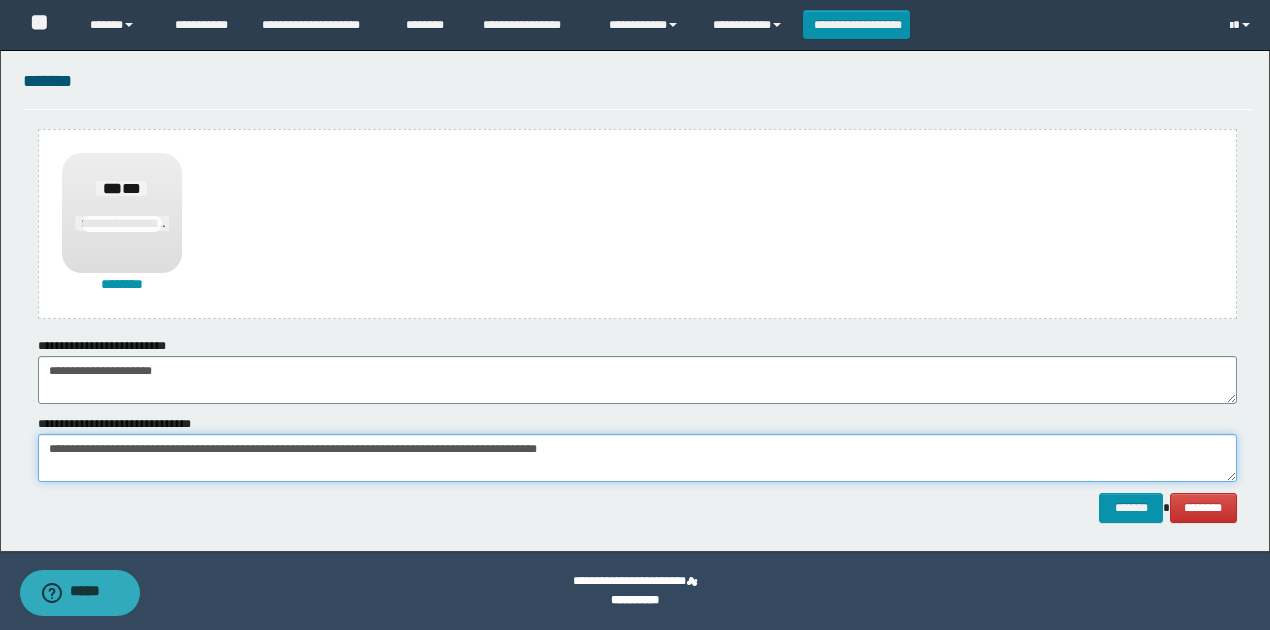 drag, startPoint x: 1138, startPoint y: 475, endPoint x: 1136, endPoint y: 489, distance: 14.142136 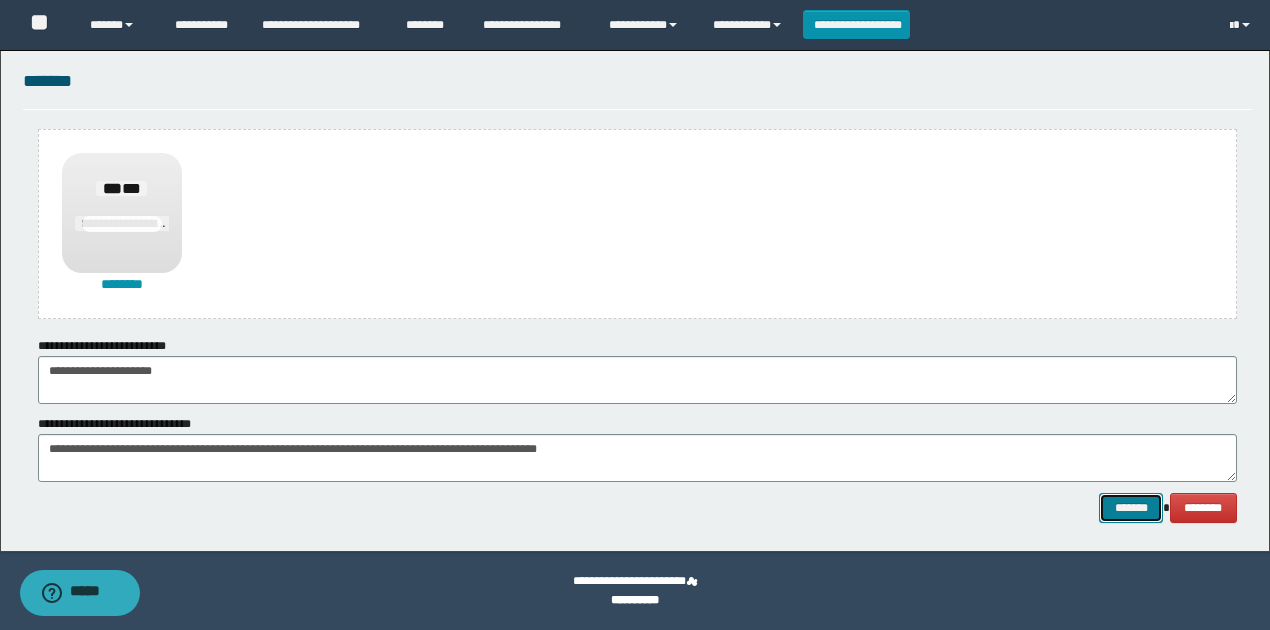 click on "*******" at bounding box center [1131, 507] 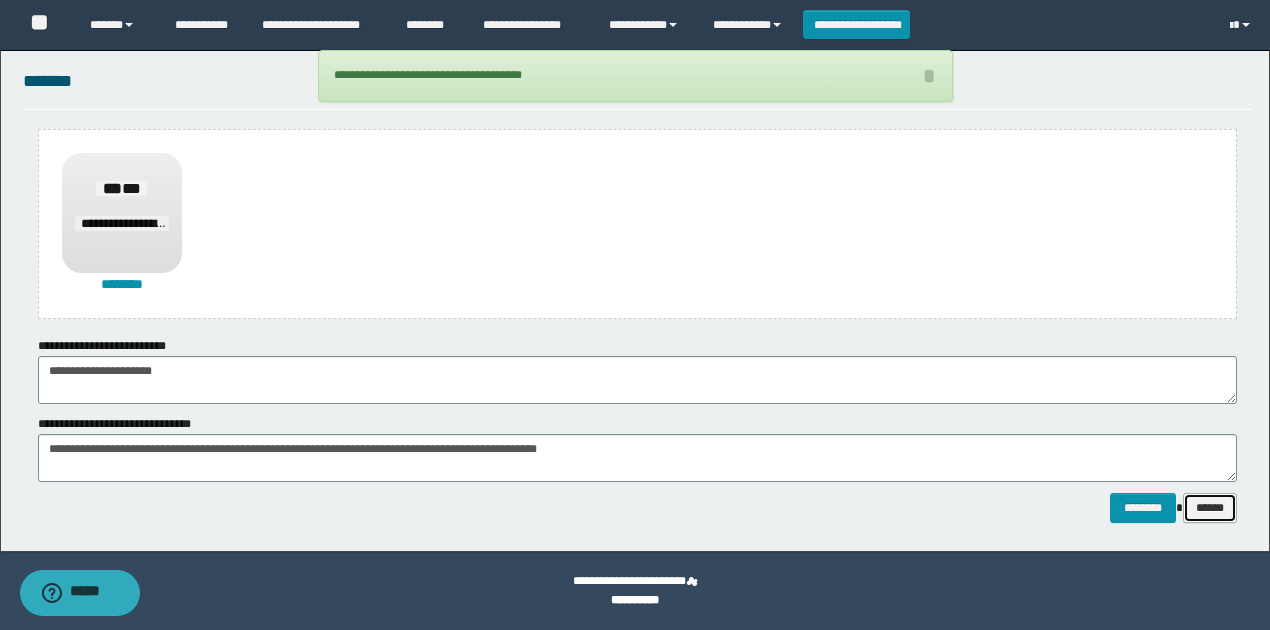 click on "******" at bounding box center [1210, 507] 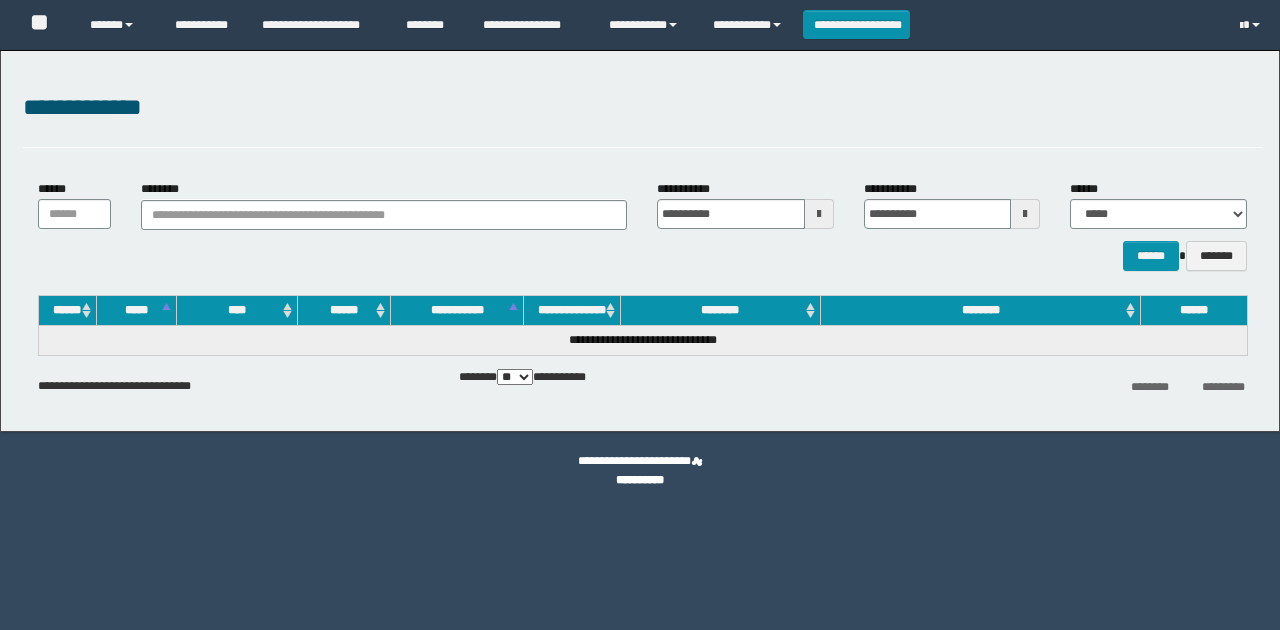 scroll, scrollTop: 0, scrollLeft: 0, axis: both 